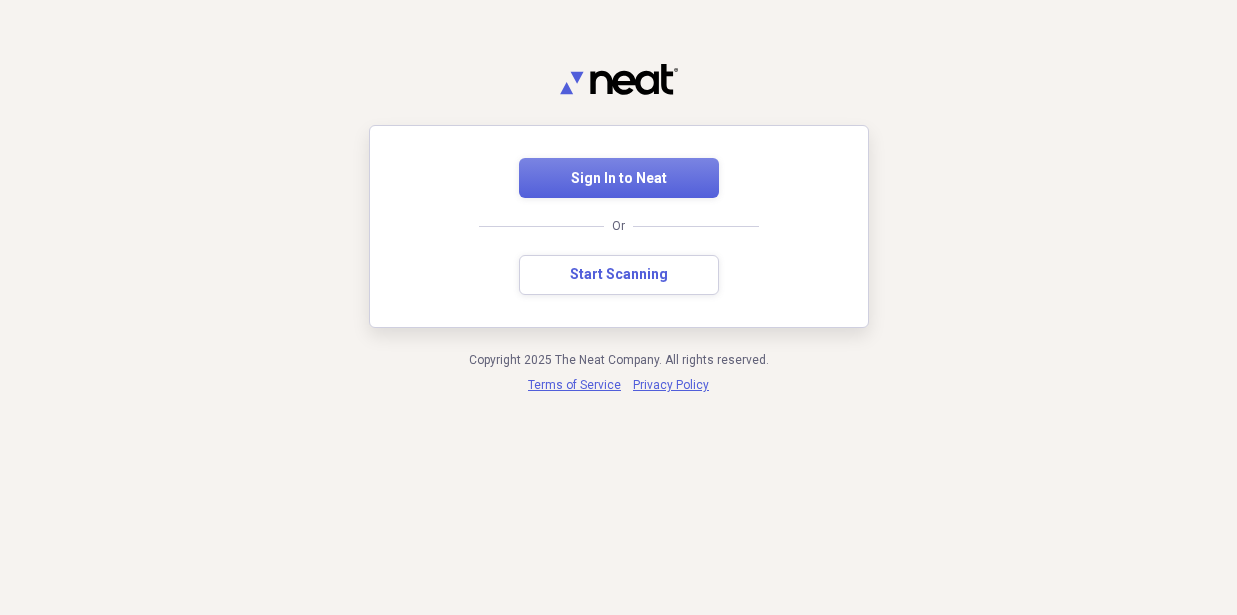 scroll, scrollTop: 0, scrollLeft: 0, axis: both 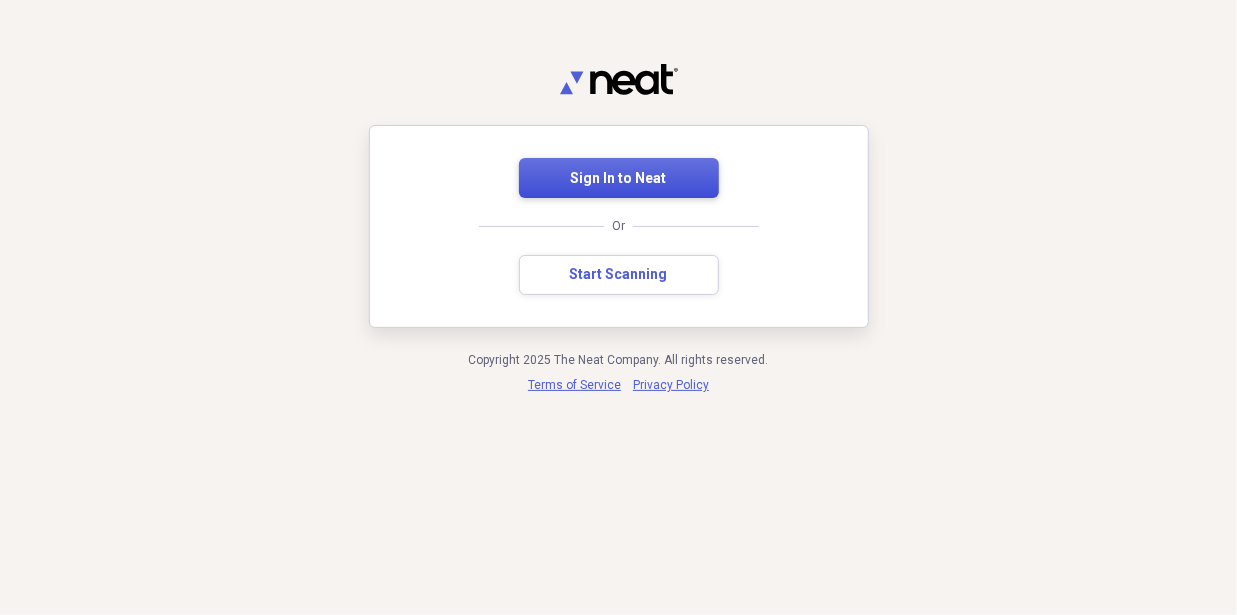 click on "Sign In to Neat" at bounding box center (619, 179) 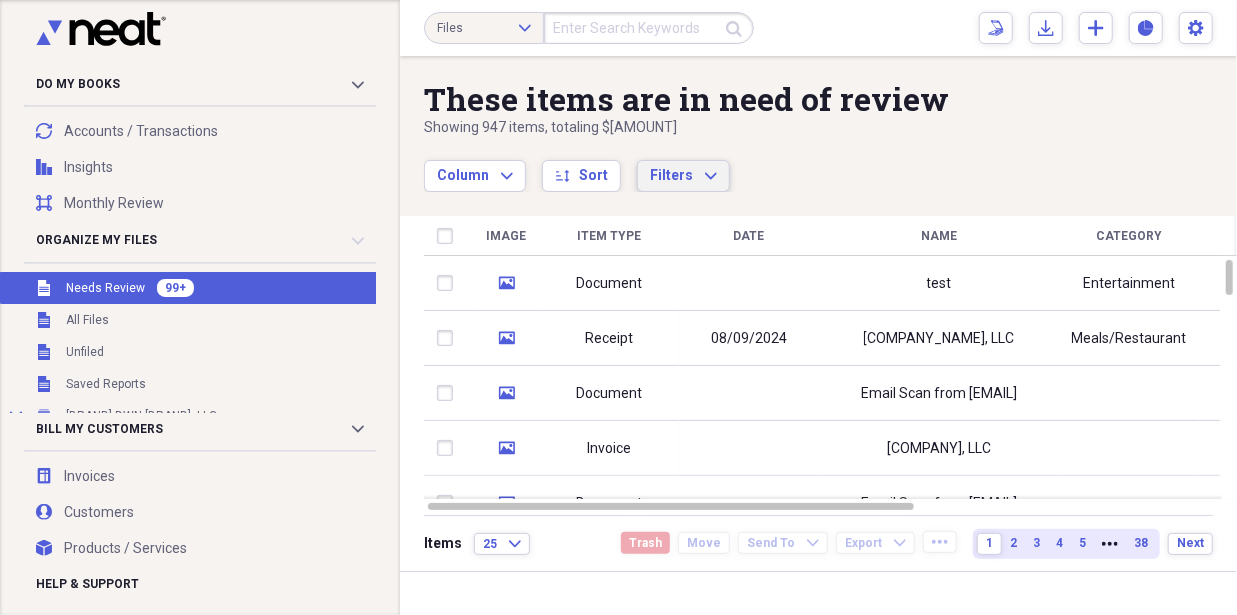click on "Filters" at bounding box center (671, 175) 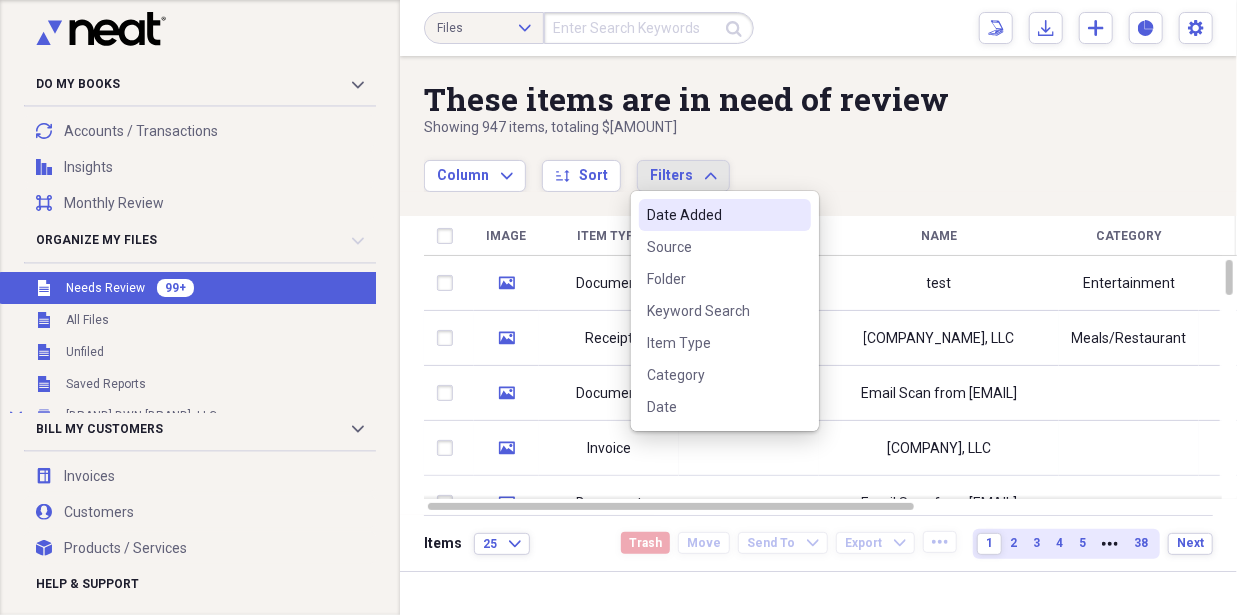 click on "Unfiled Needs Review 99+" at bounding box center (253, 288) 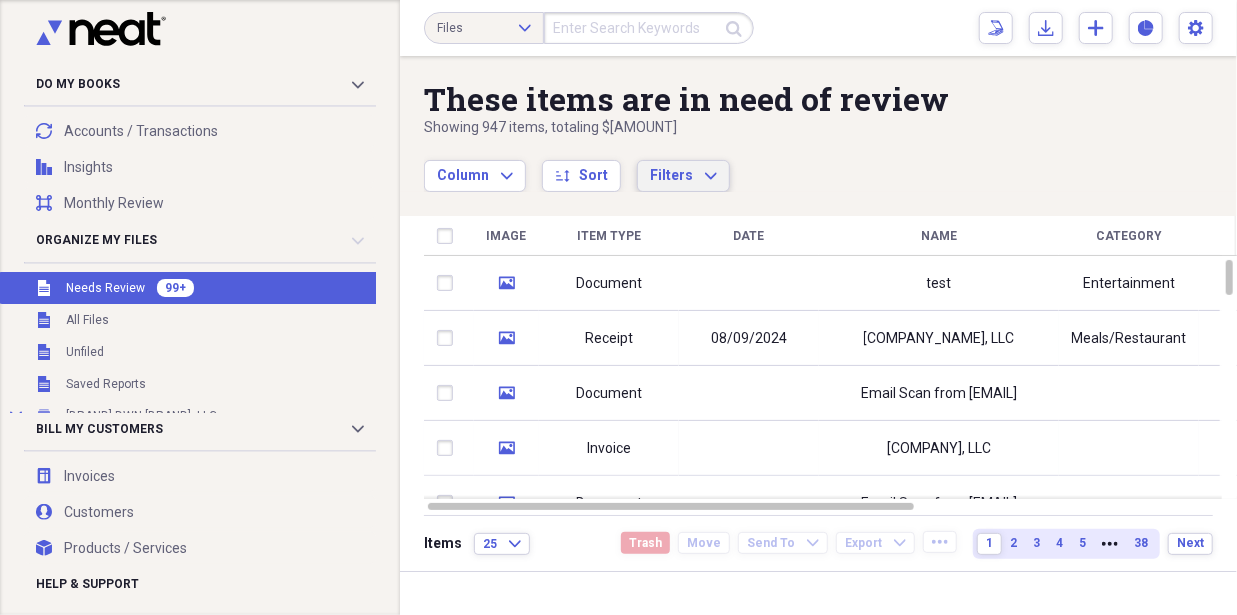 drag, startPoint x: 733, startPoint y: 182, endPoint x: 682, endPoint y: 174, distance: 51.62364 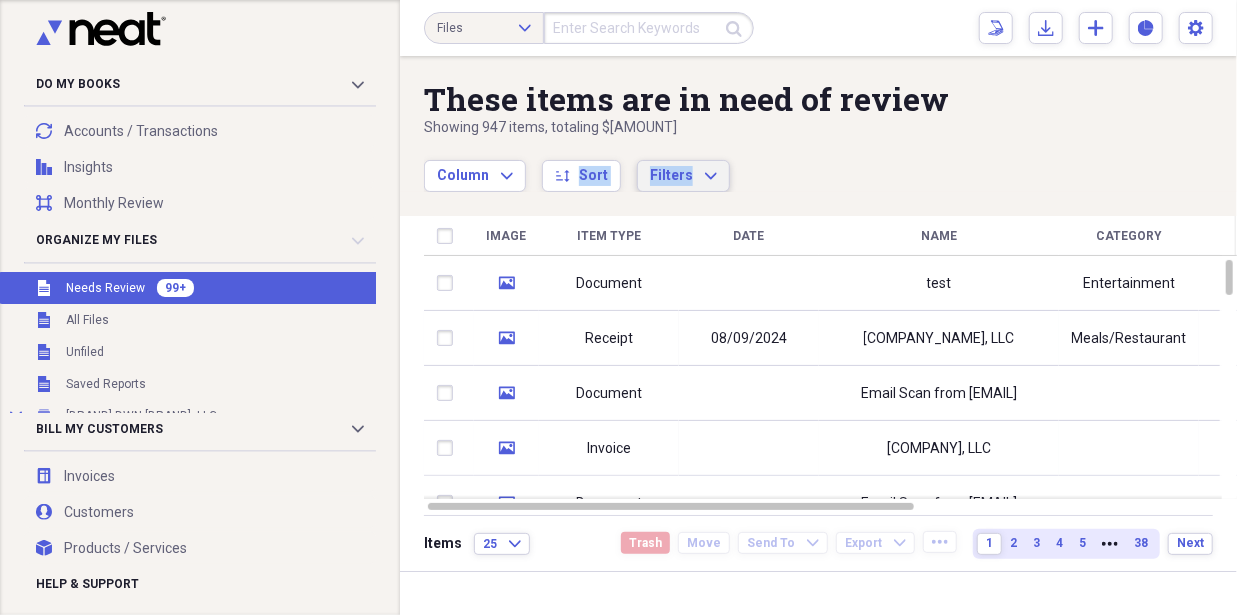 click on "Filters" at bounding box center [671, 175] 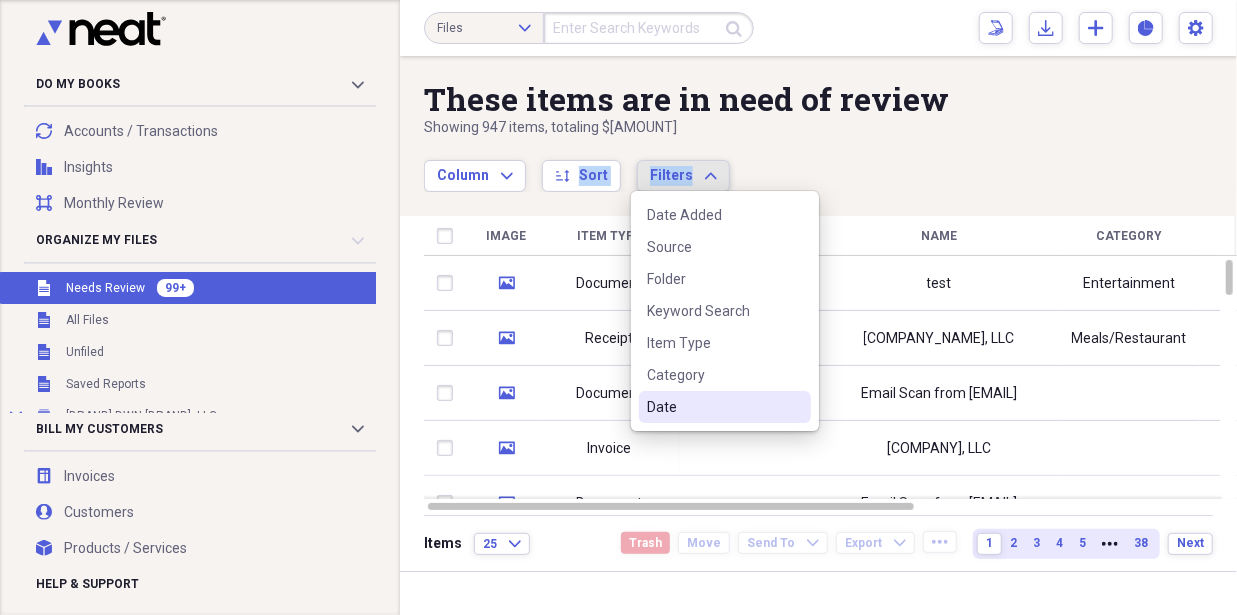 click on "Date" at bounding box center [713, 407] 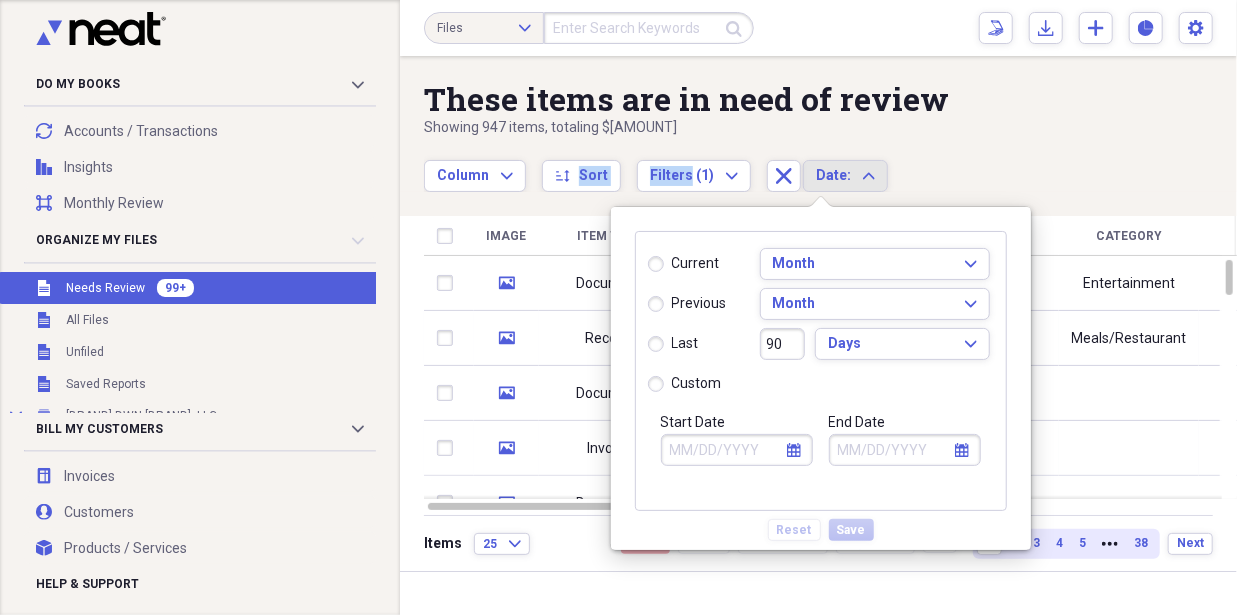 click on "Start Date" at bounding box center (737, 450) 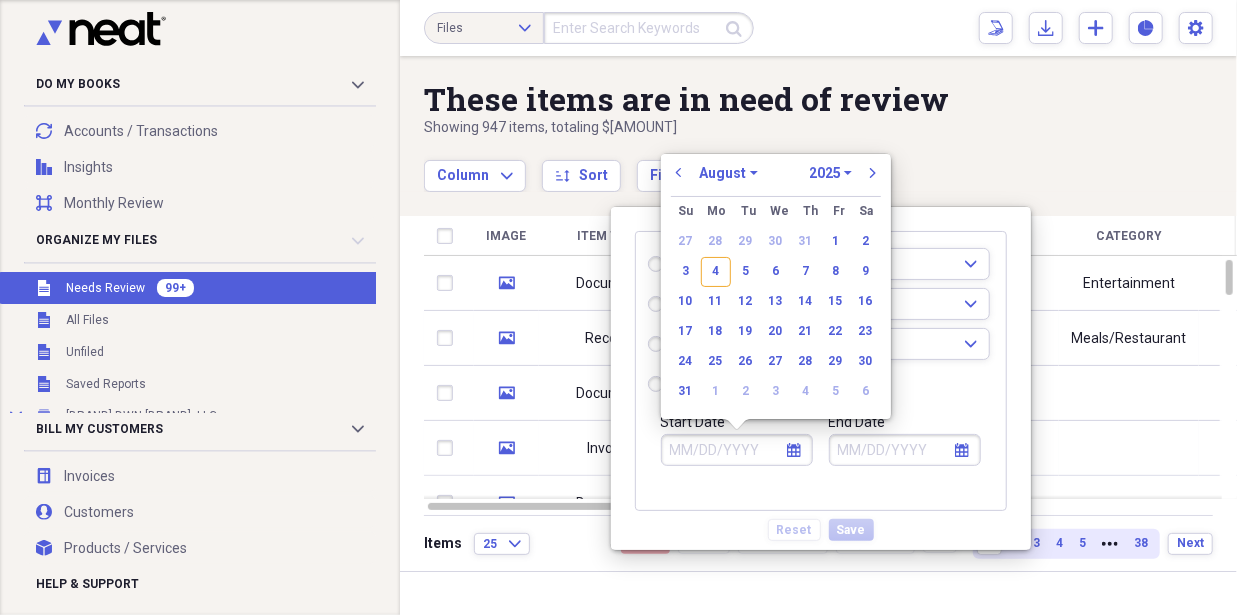 type on "0" 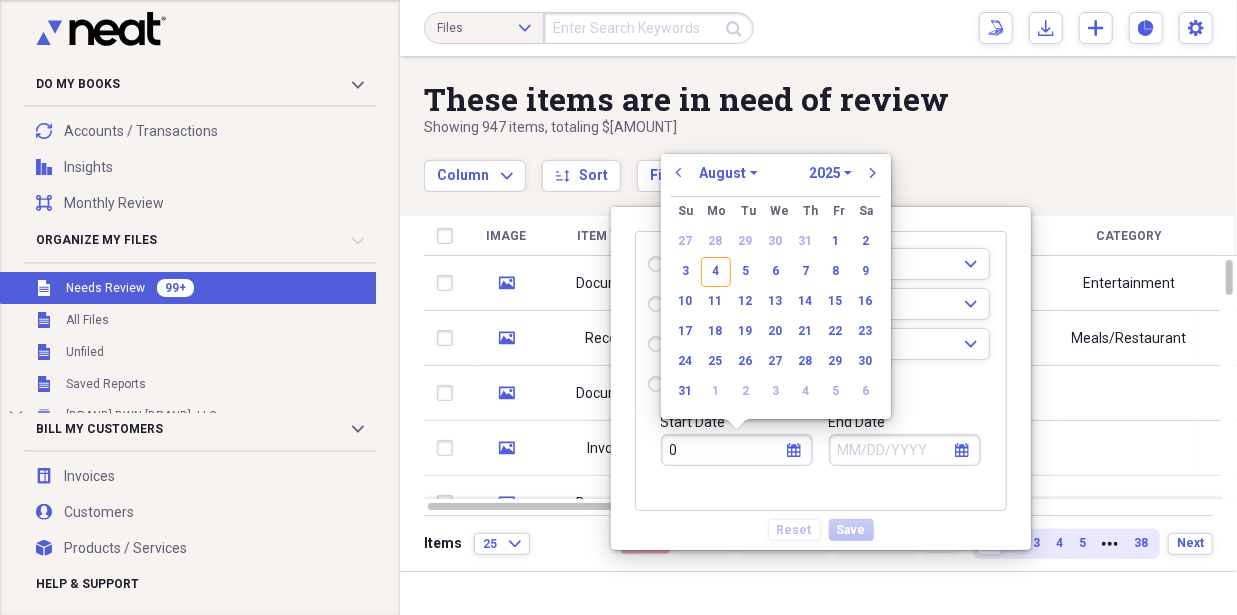 radio on "true" 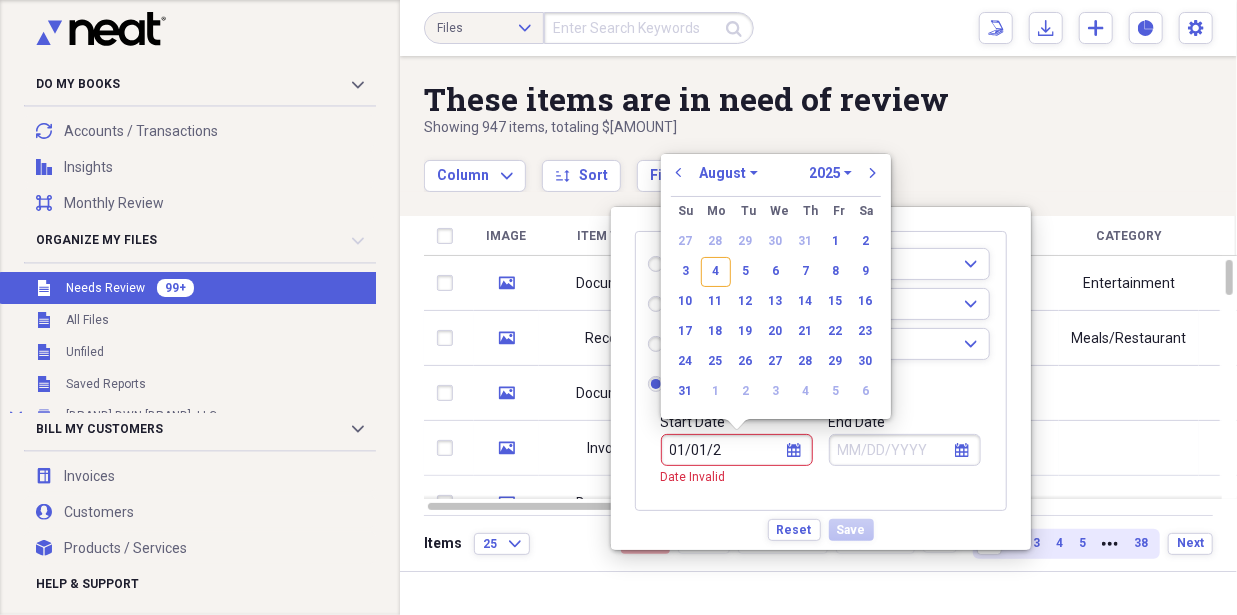 type on "01/01/20" 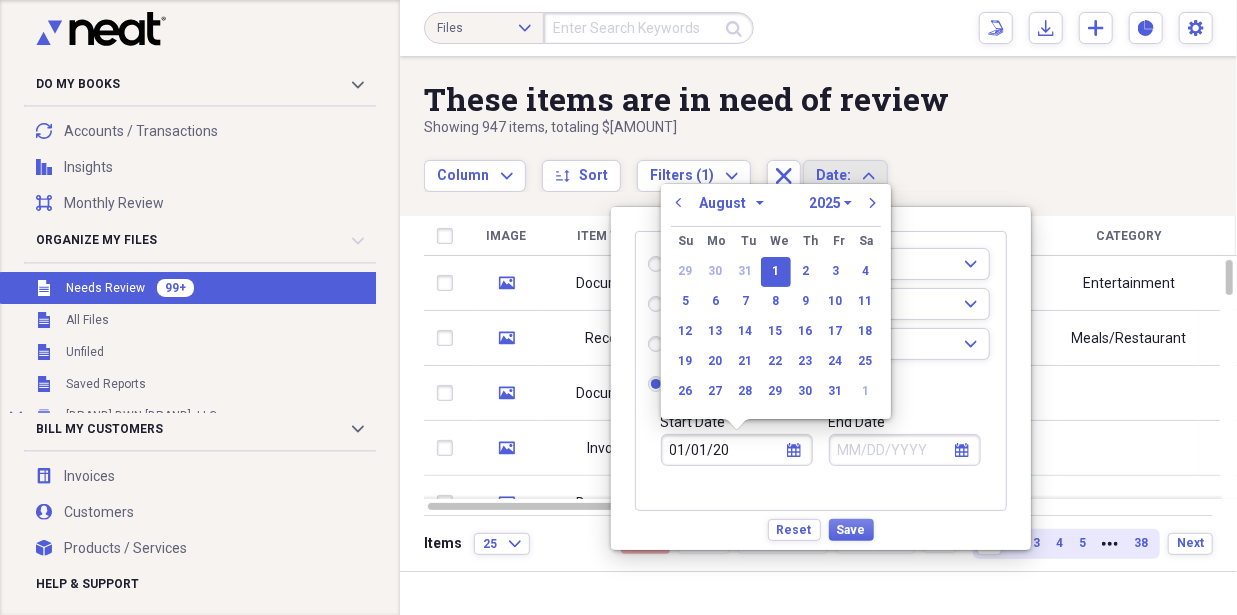 select on "0" 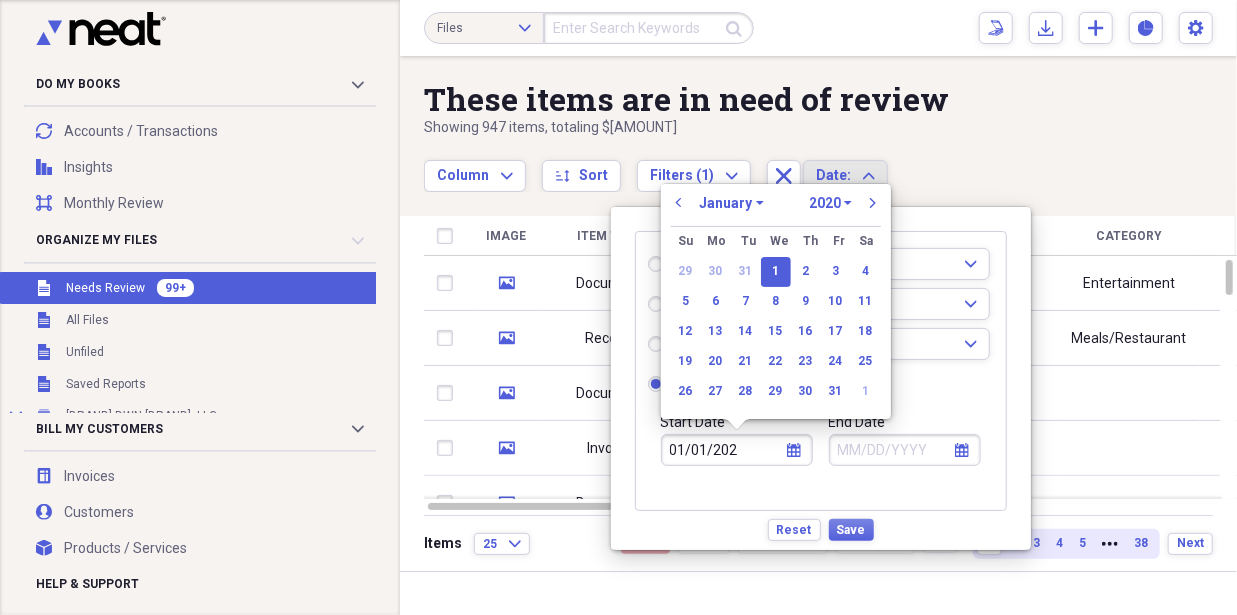 type on "01/01/2024" 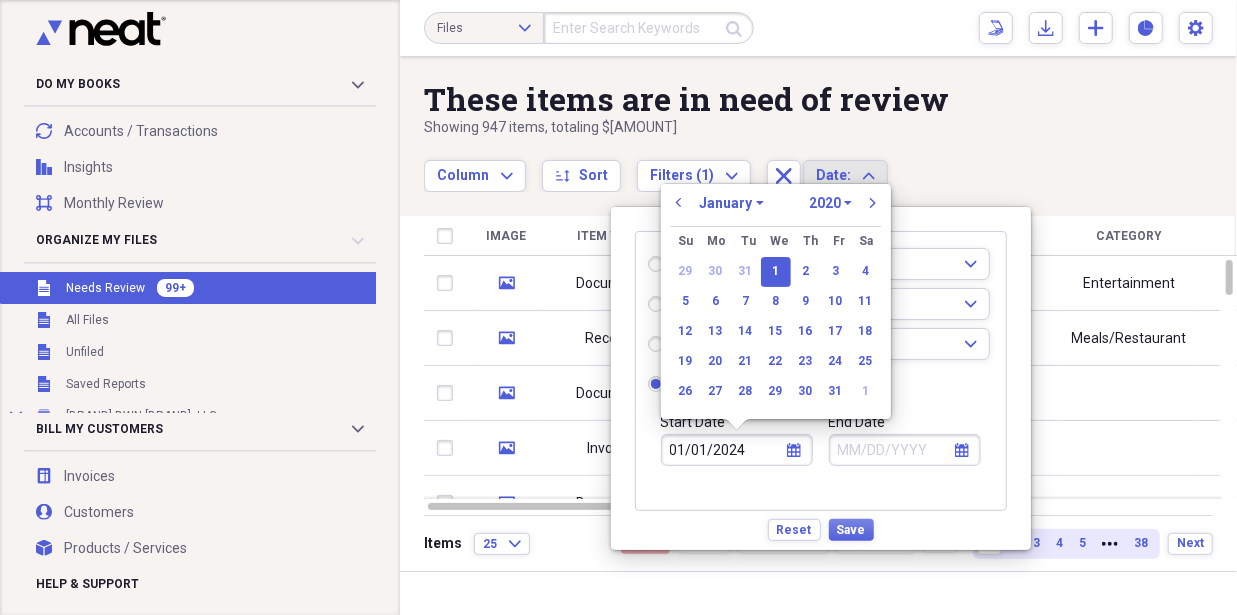 select on "2024" 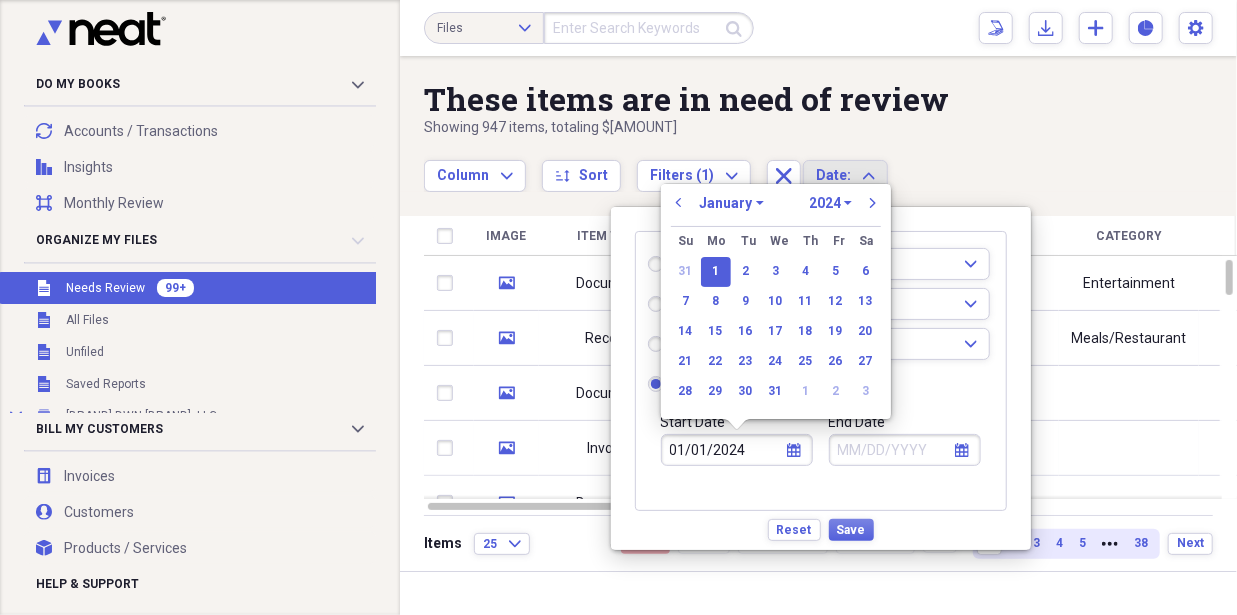 click on "01/01/2024" at bounding box center (737, 450) 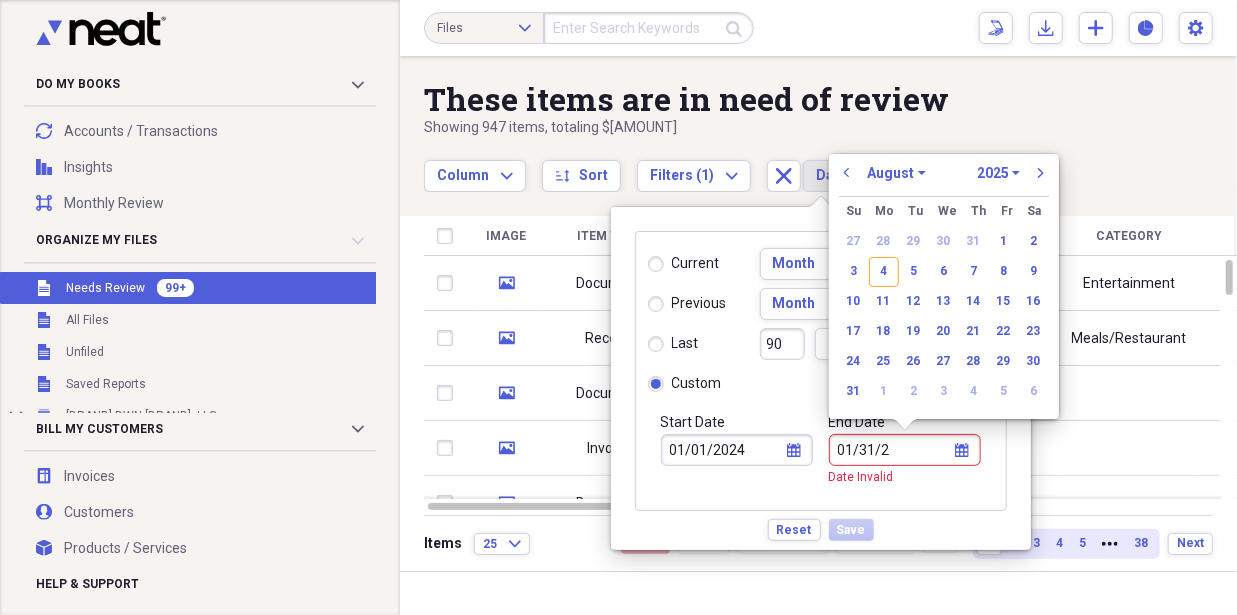 type on "01/31/20" 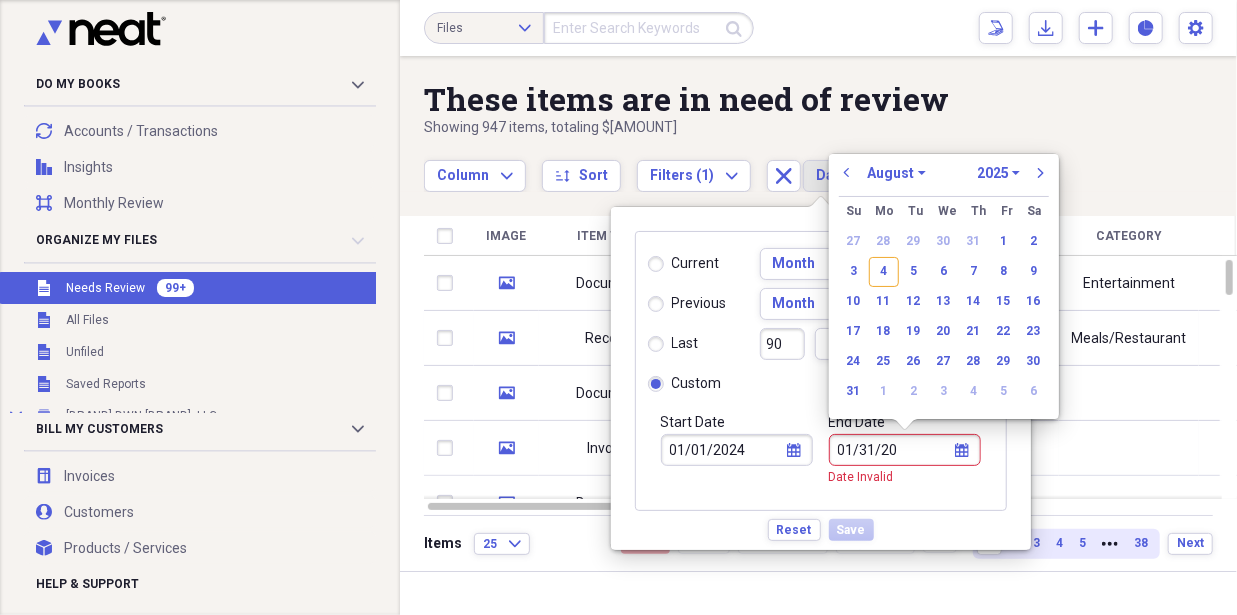 select on "0" 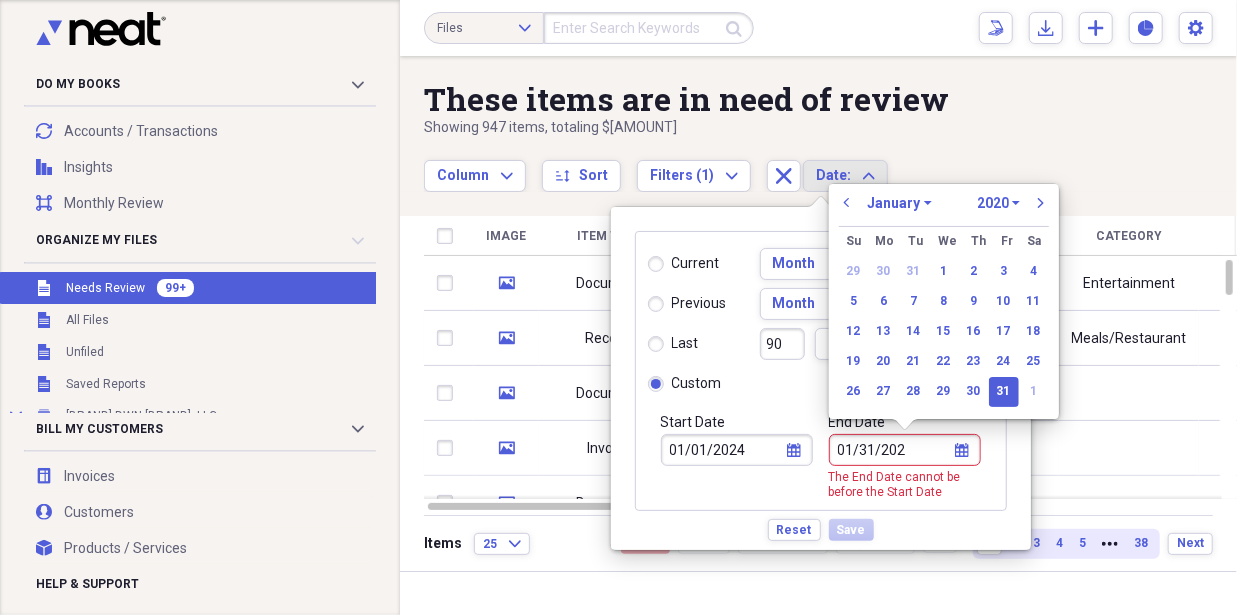 type on "01/31/2024" 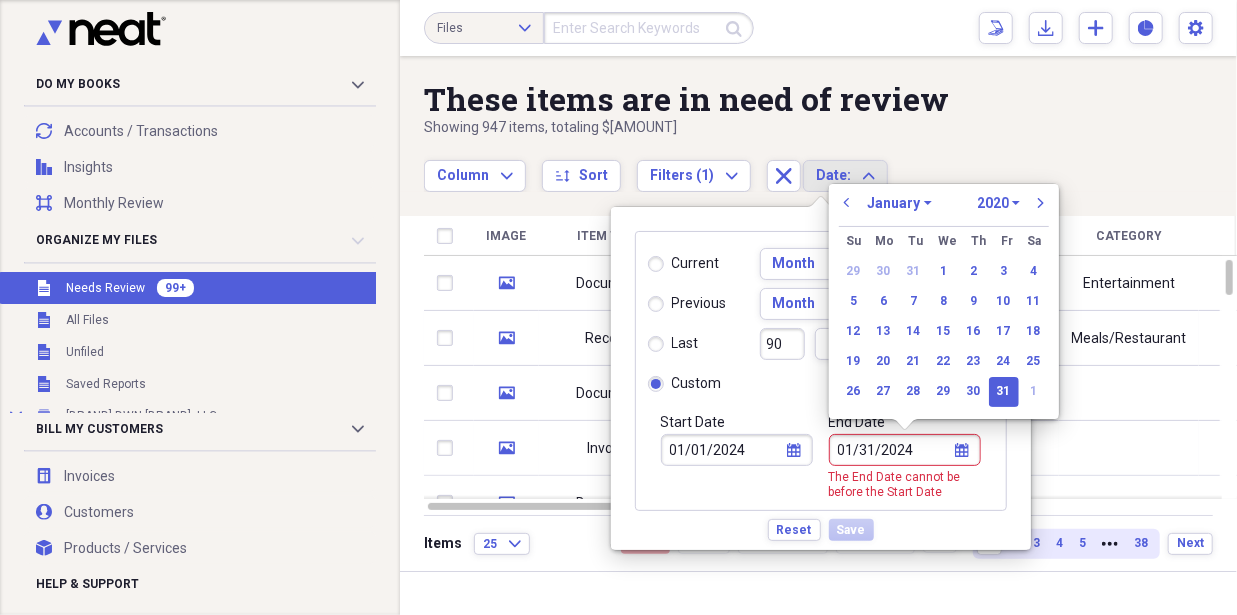 select on "2024" 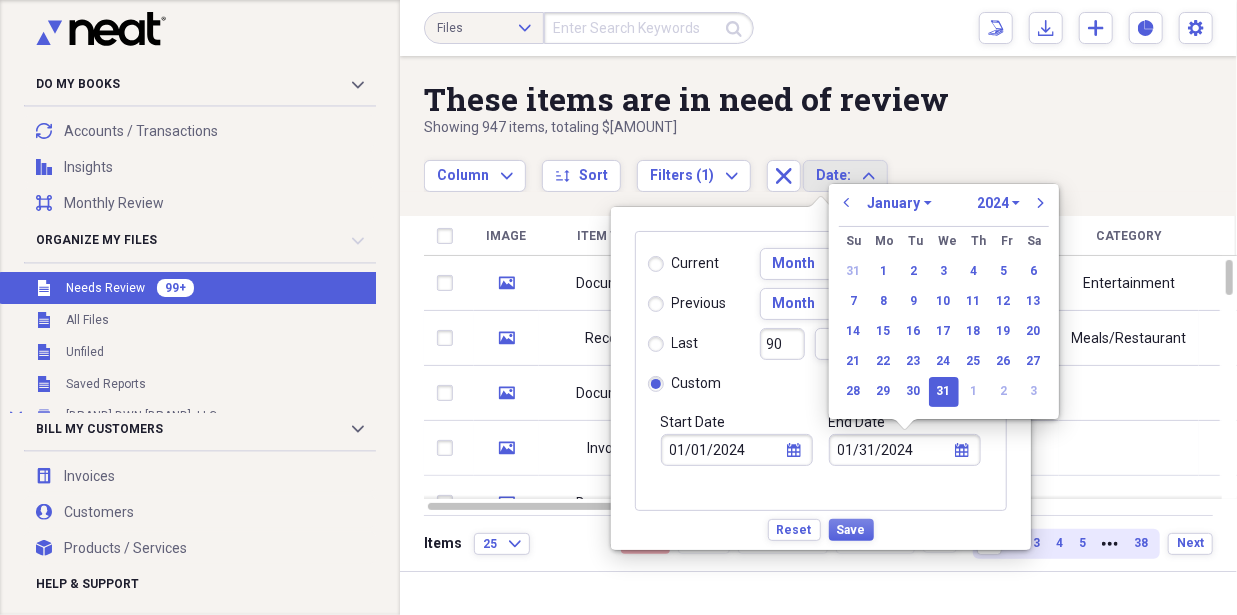 type on "01/31/2024" 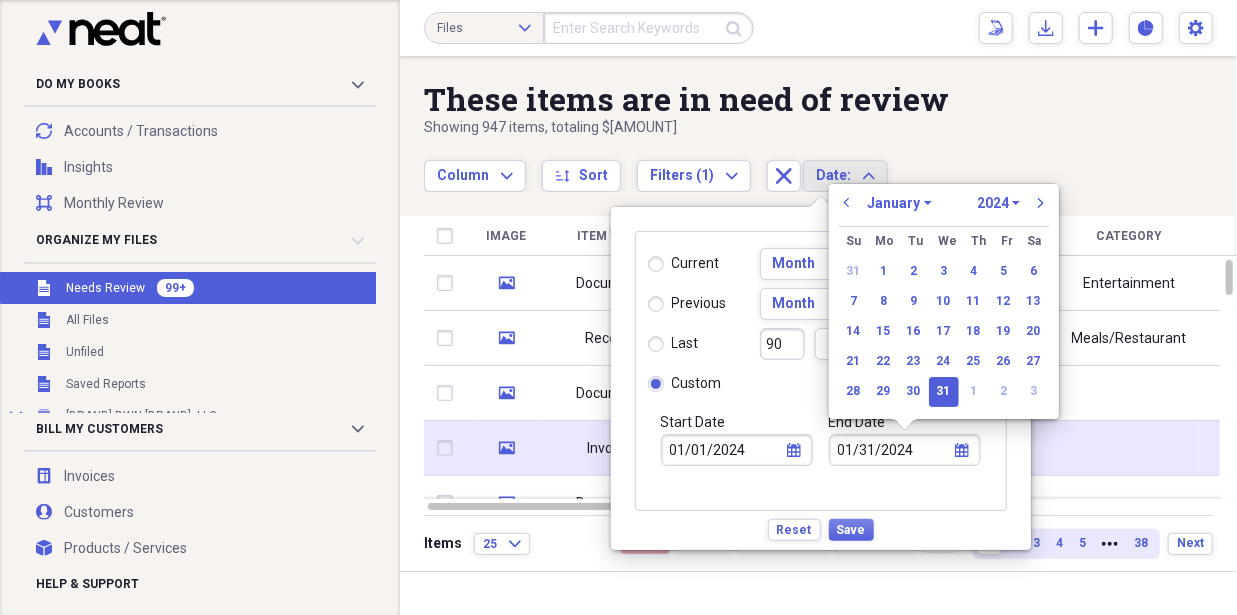 select on "2024" 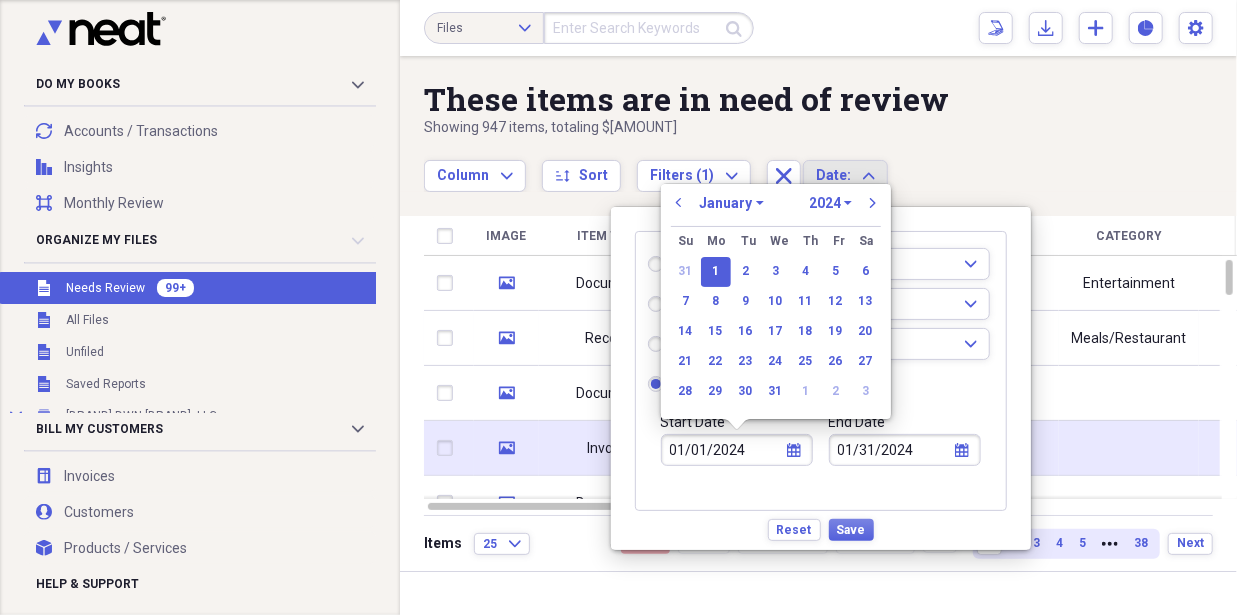 drag, startPoint x: 709, startPoint y: 450, endPoint x: 550, endPoint y: 451, distance: 159.00314 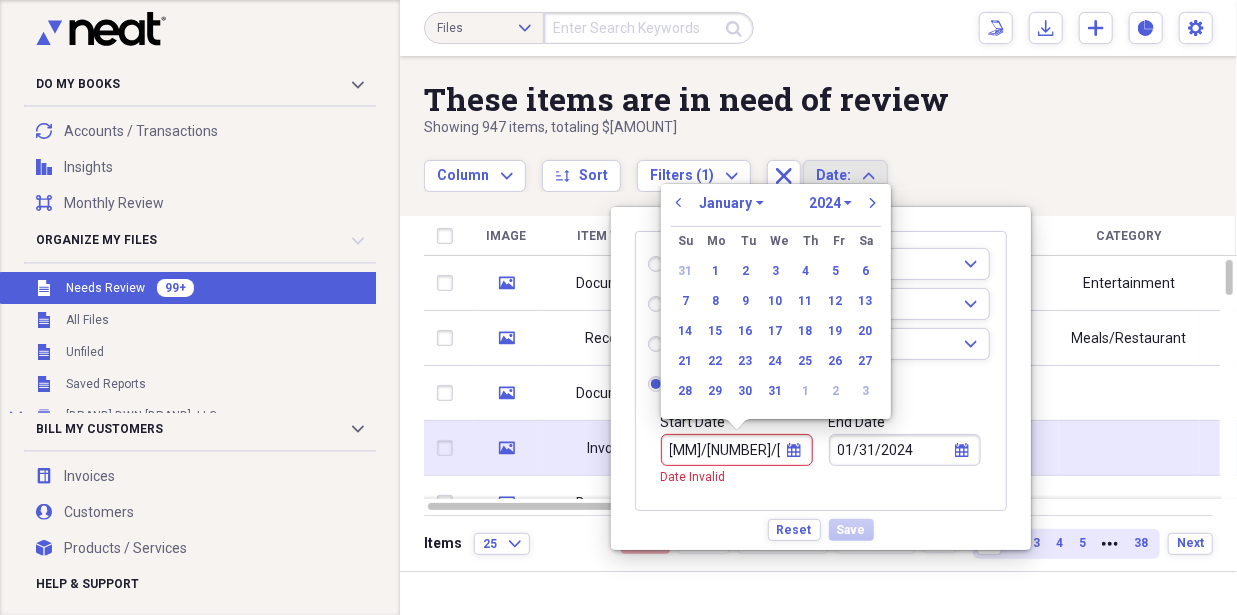 type on "04/01/2024" 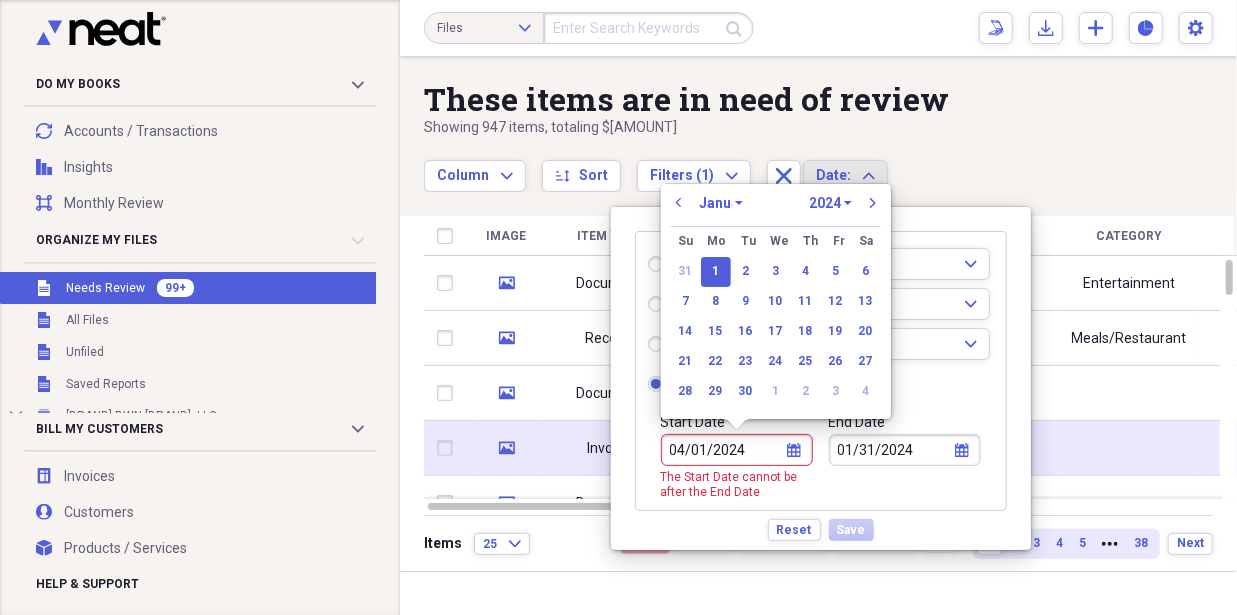 select on "3" 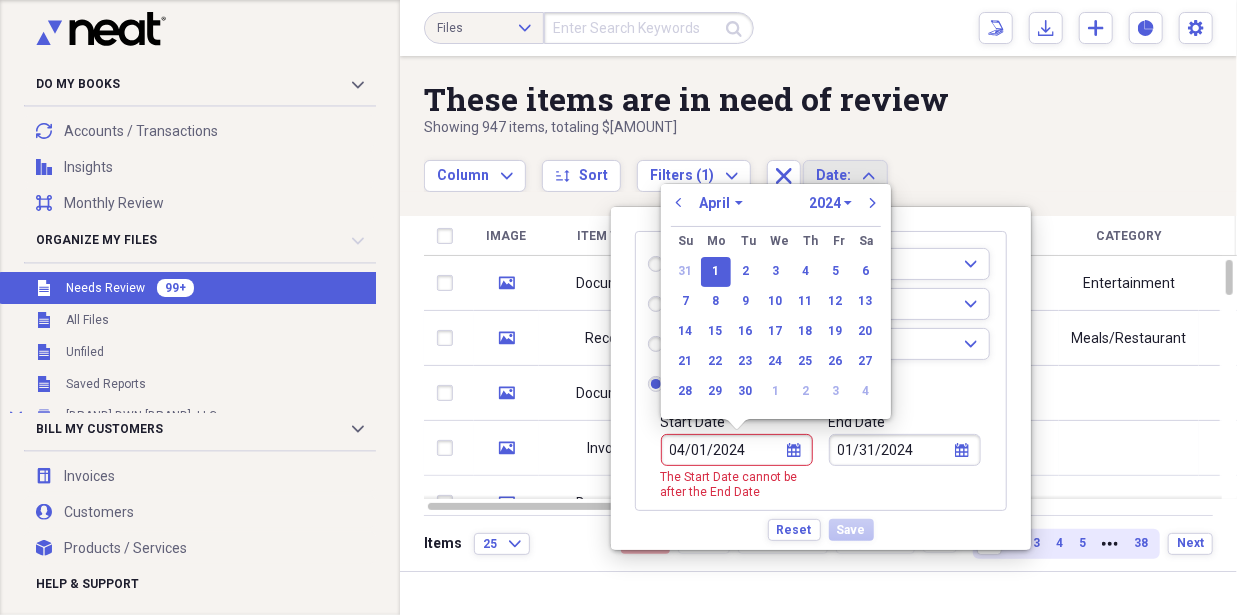 type on "04/01/2024" 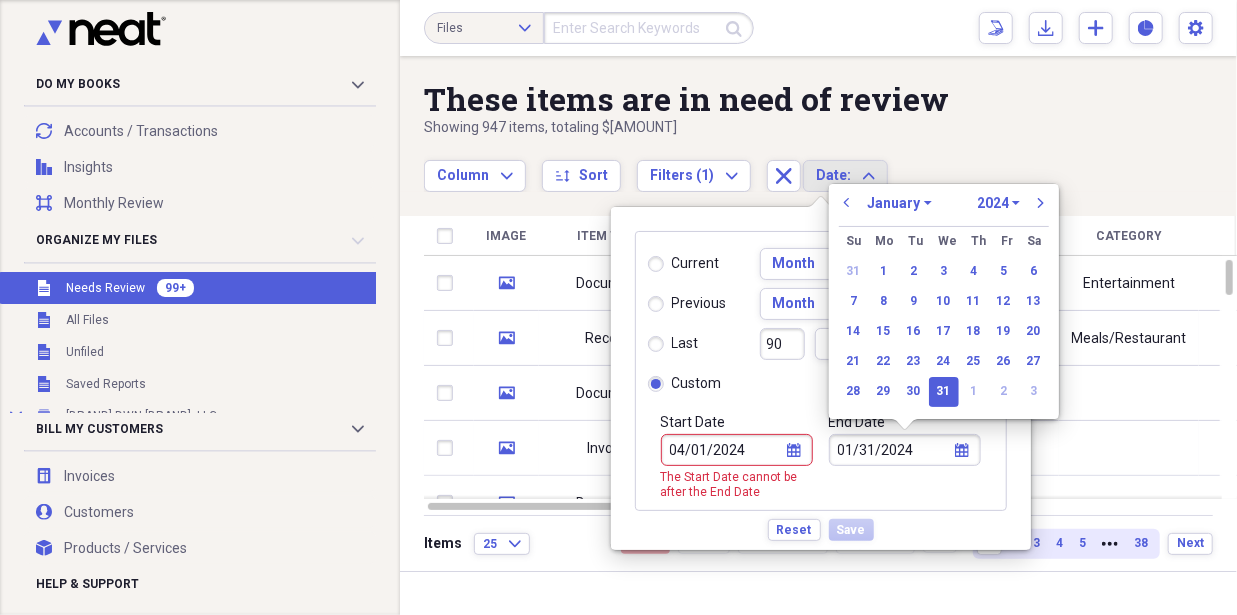 click on "01/31/2024" at bounding box center [905, 450] 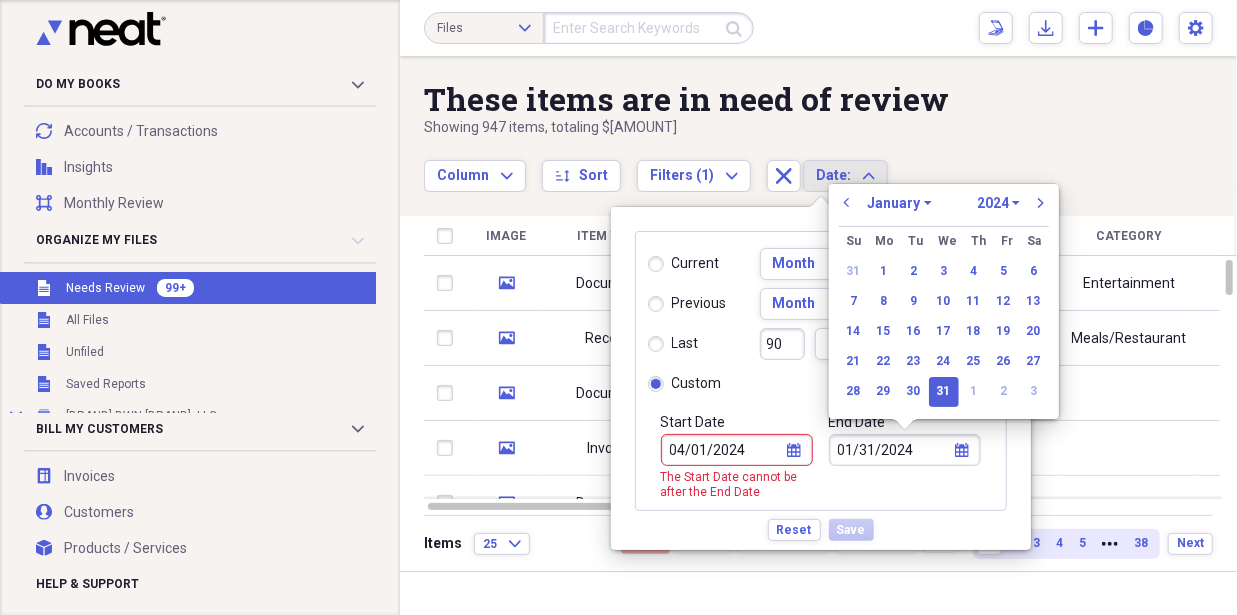 drag, startPoint x: 872, startPoint y: 447, endPoint x: 741, endPoint y: 451, distance: 131.06105 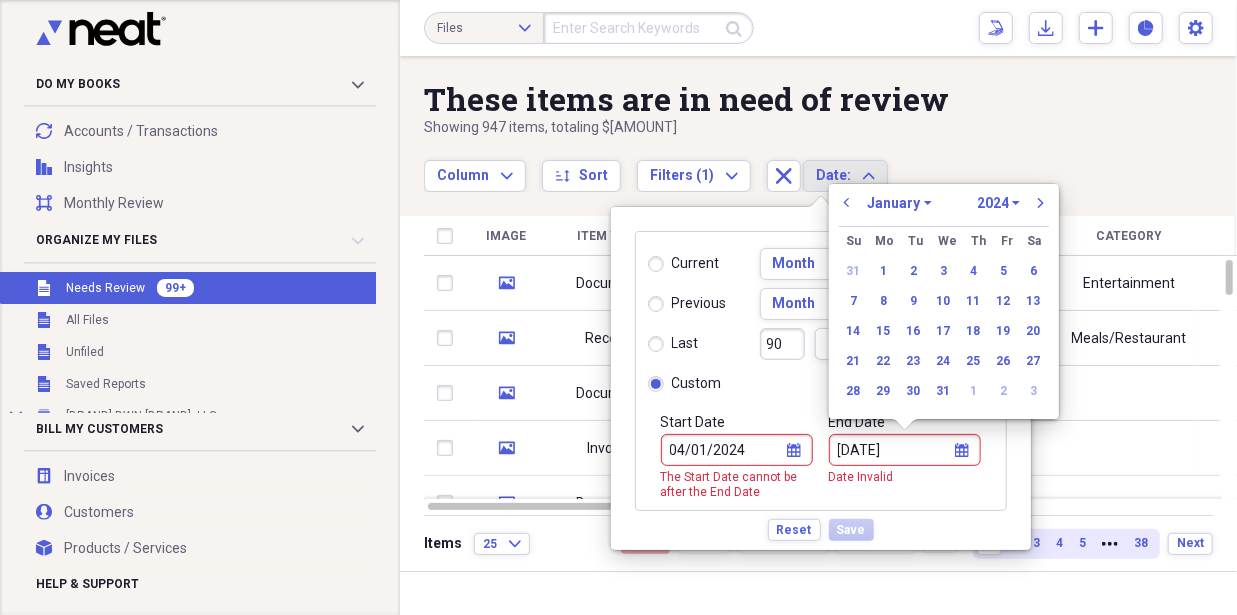 type on "[DATE]" 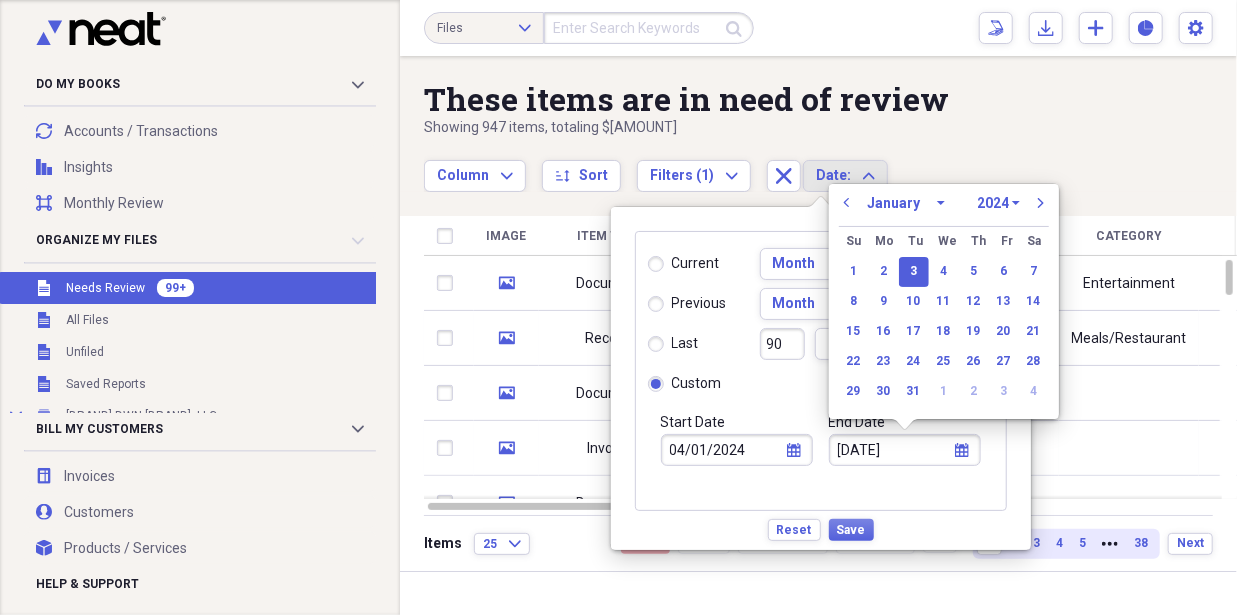 select on "11" 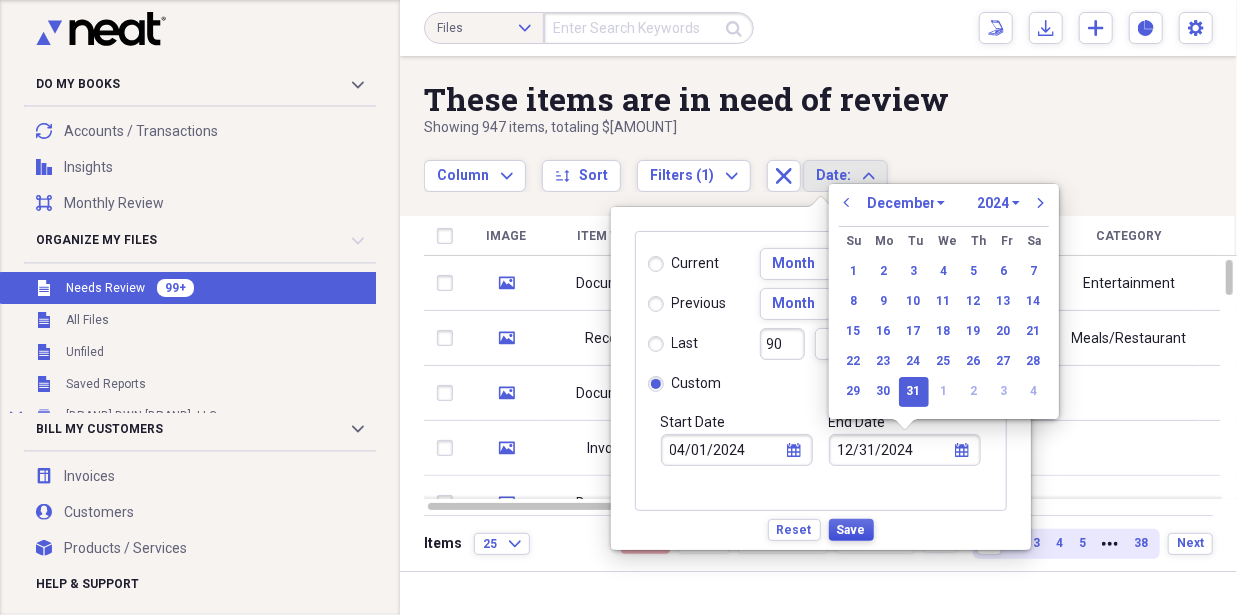 type on "12/31/2024" 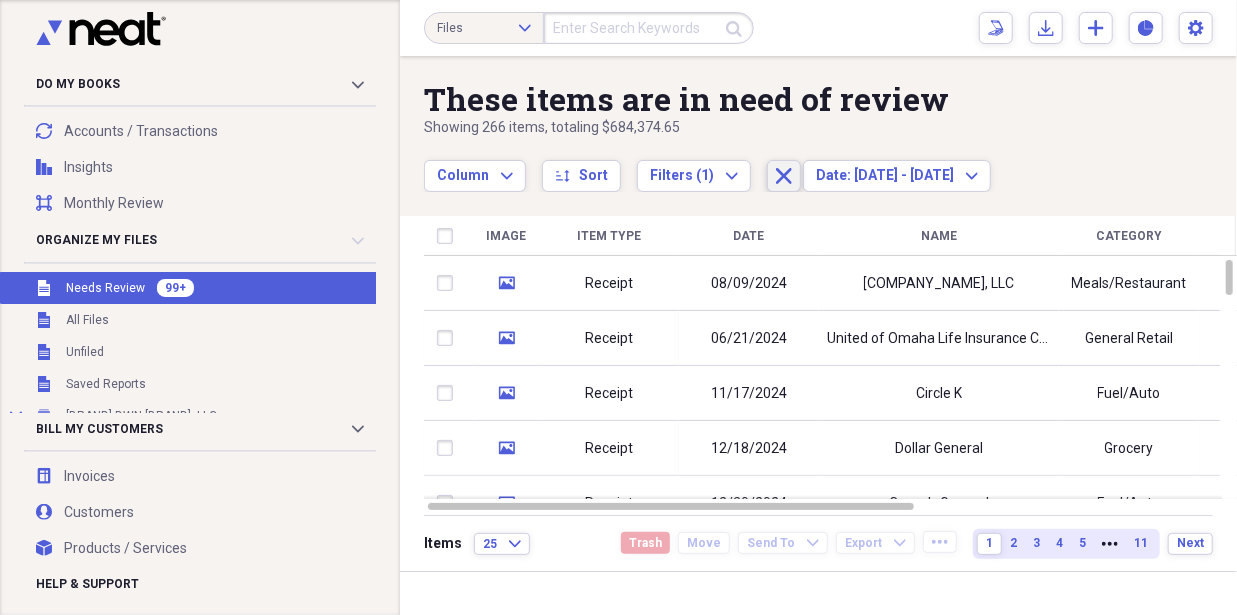 click on "Close" at bounding box center [784, 176] 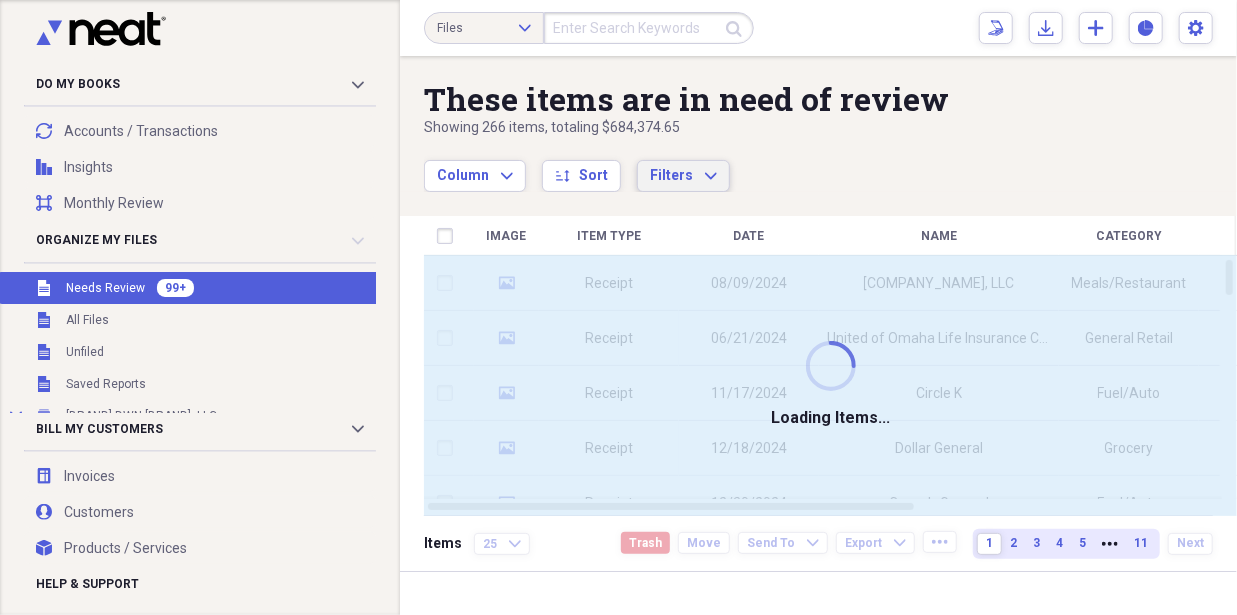 click on "Filters" at bounding box center [671, 175] 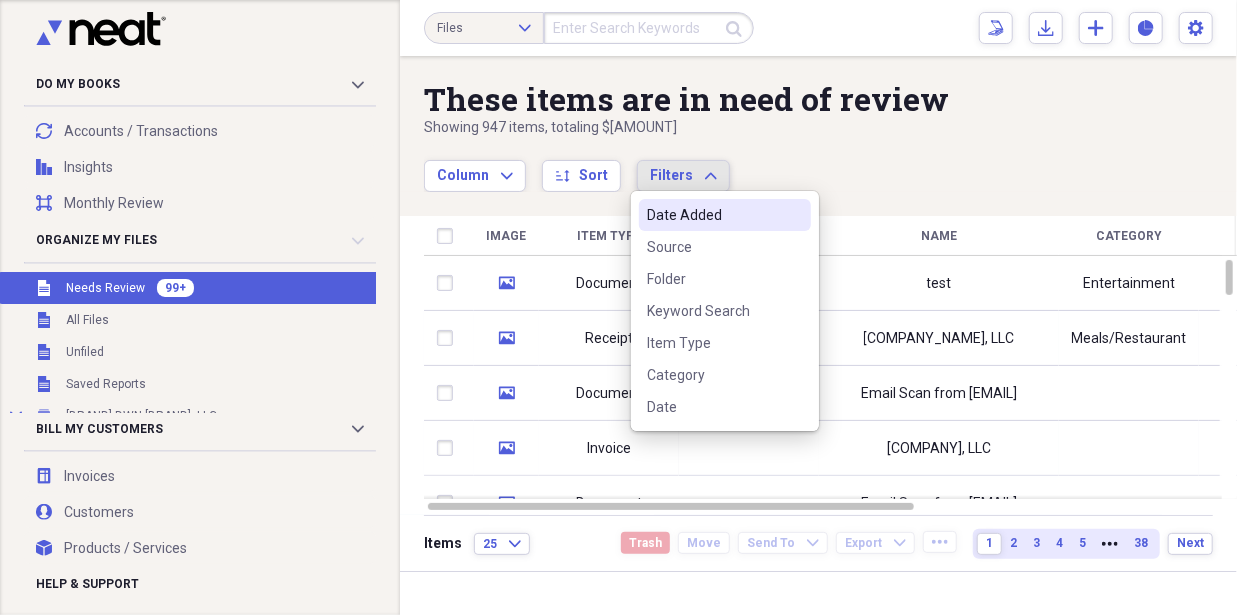 click on "Date Added" at bounding box center [713, 215] 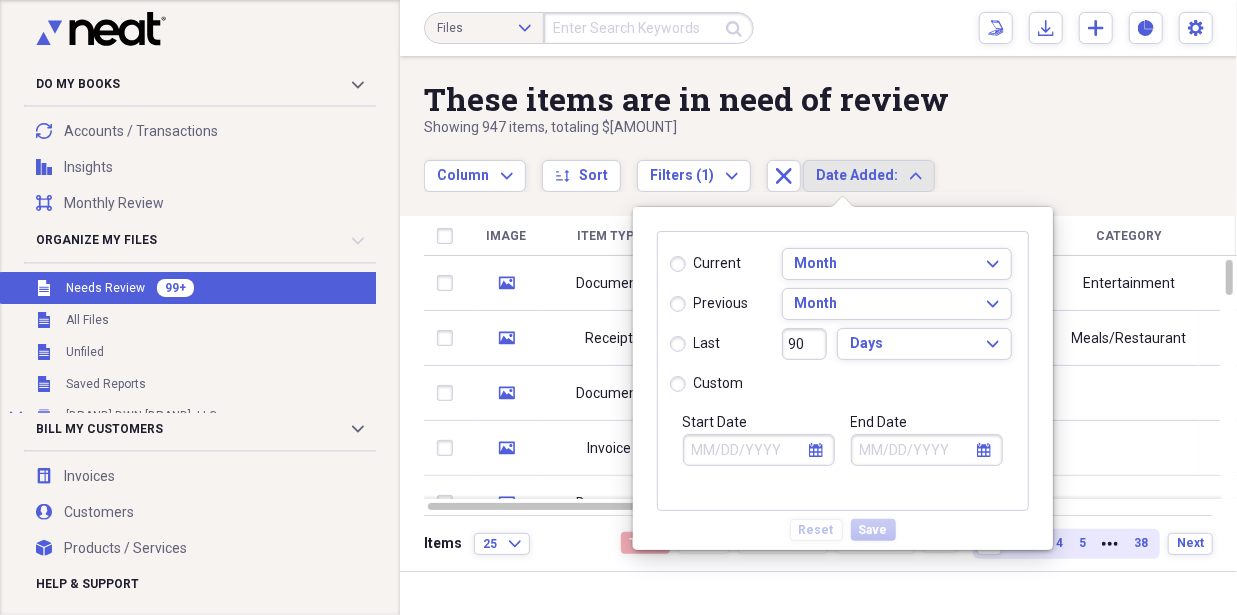 click on "Start Date" at bounding box center (759, 450) 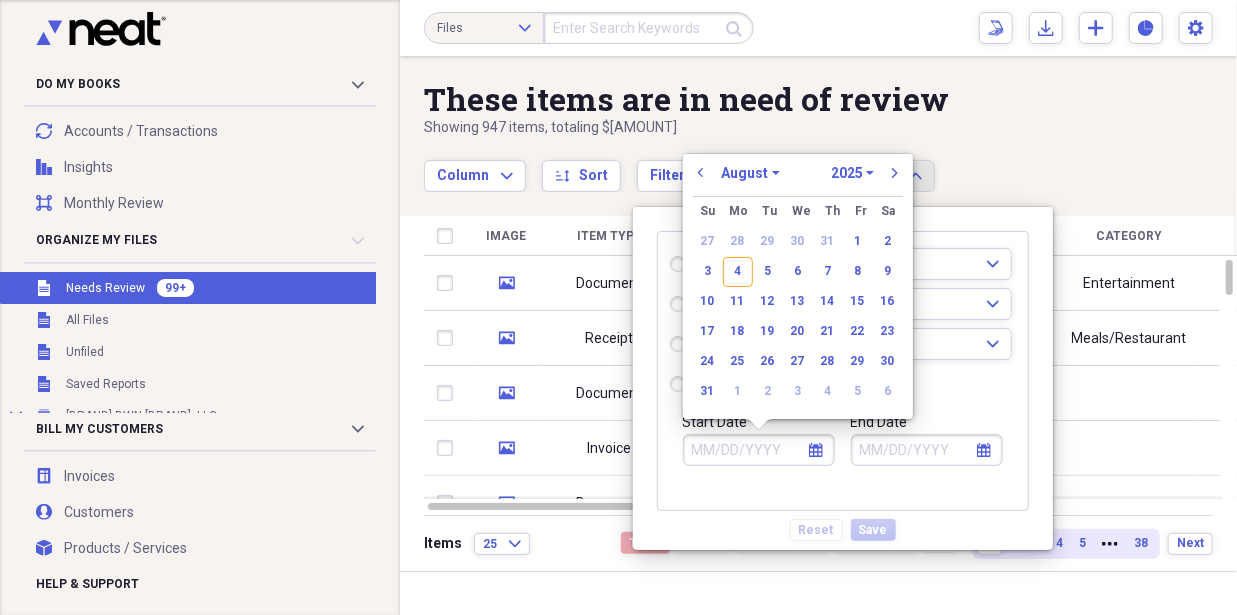 radio on "true" 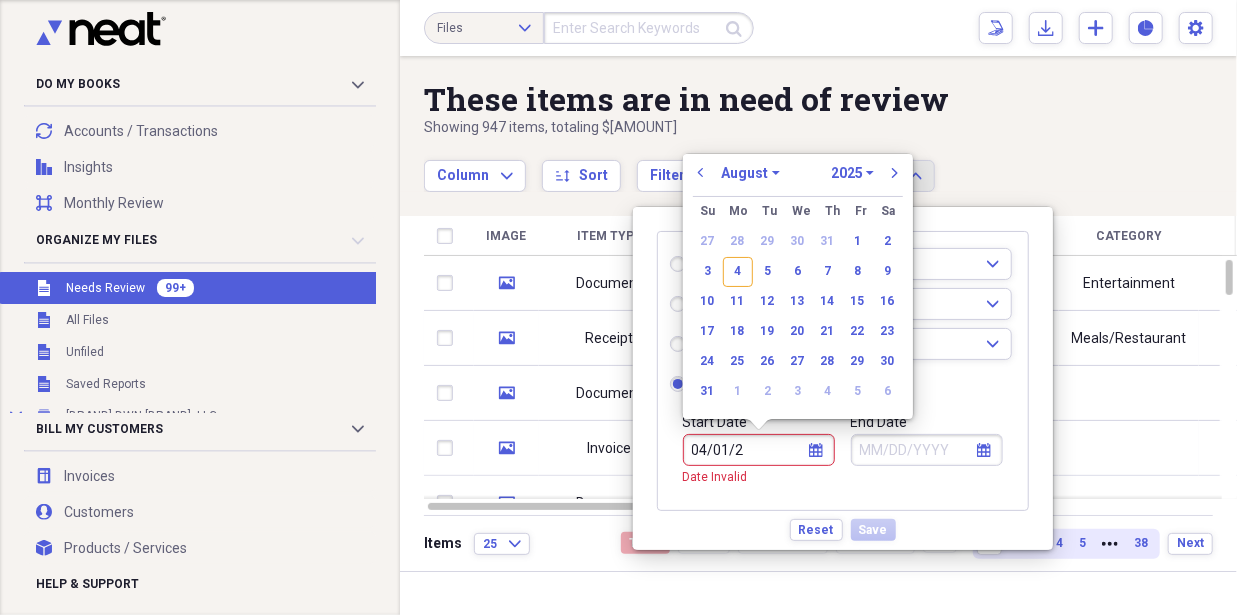 type on "04/01/20" 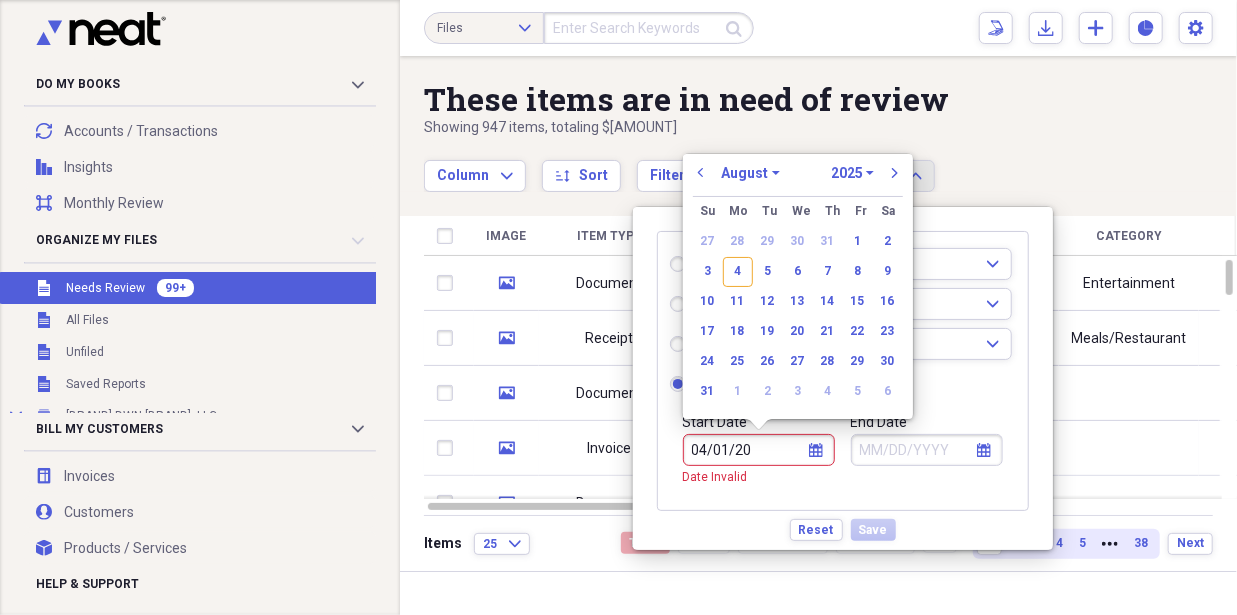 select on "3" 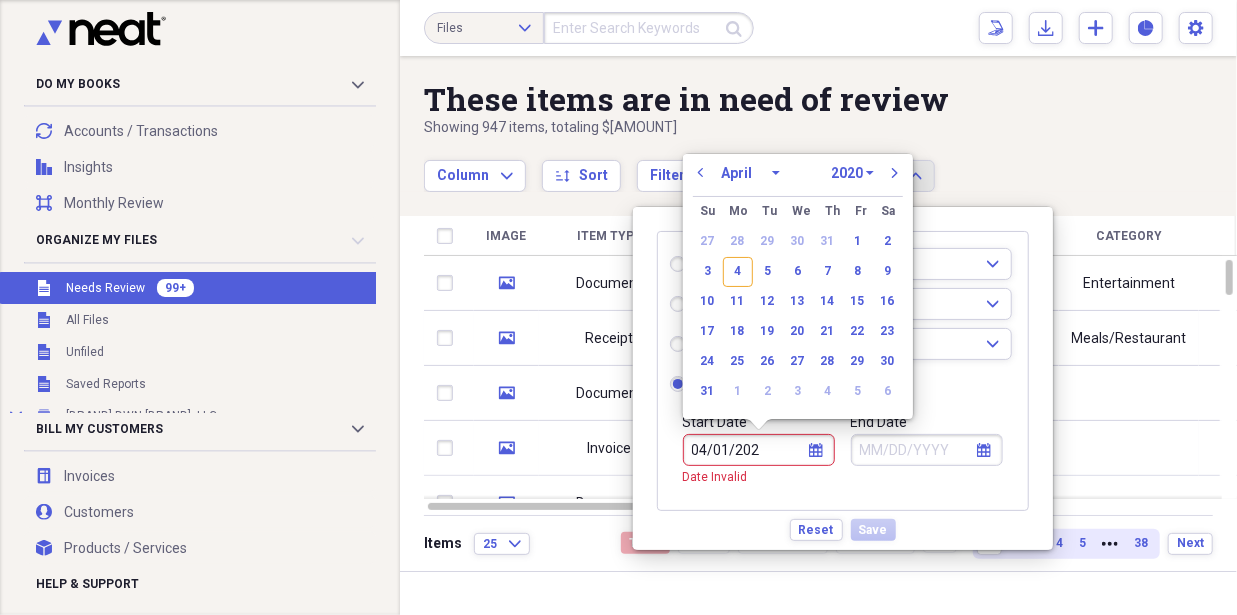 type on "04/01/2024" 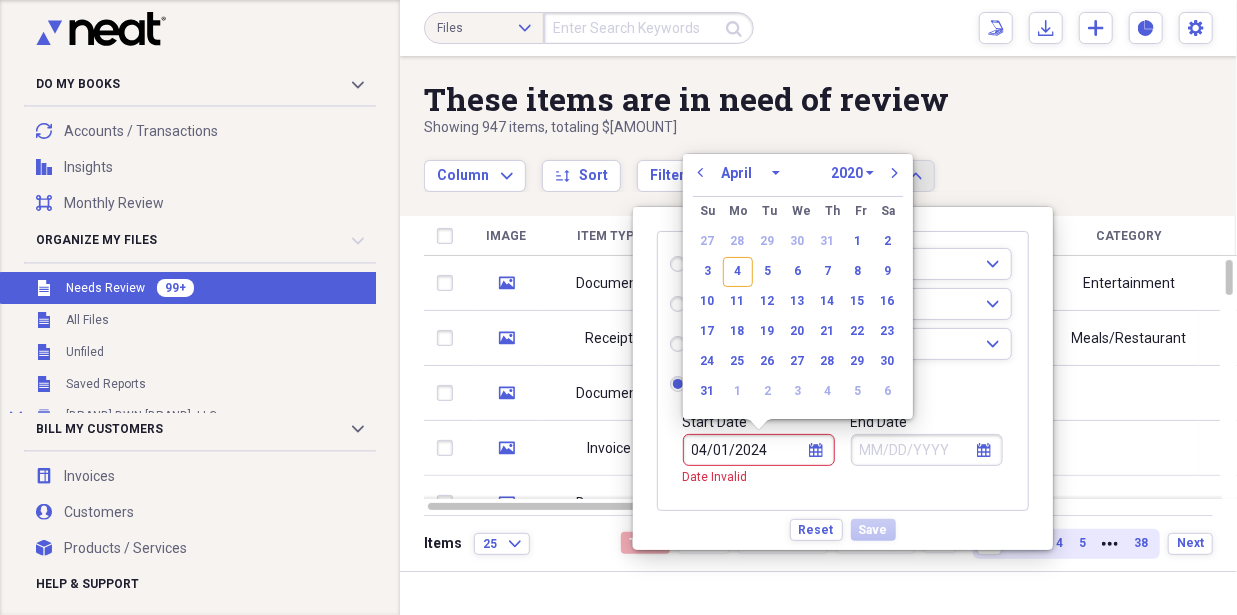 select on "2024" 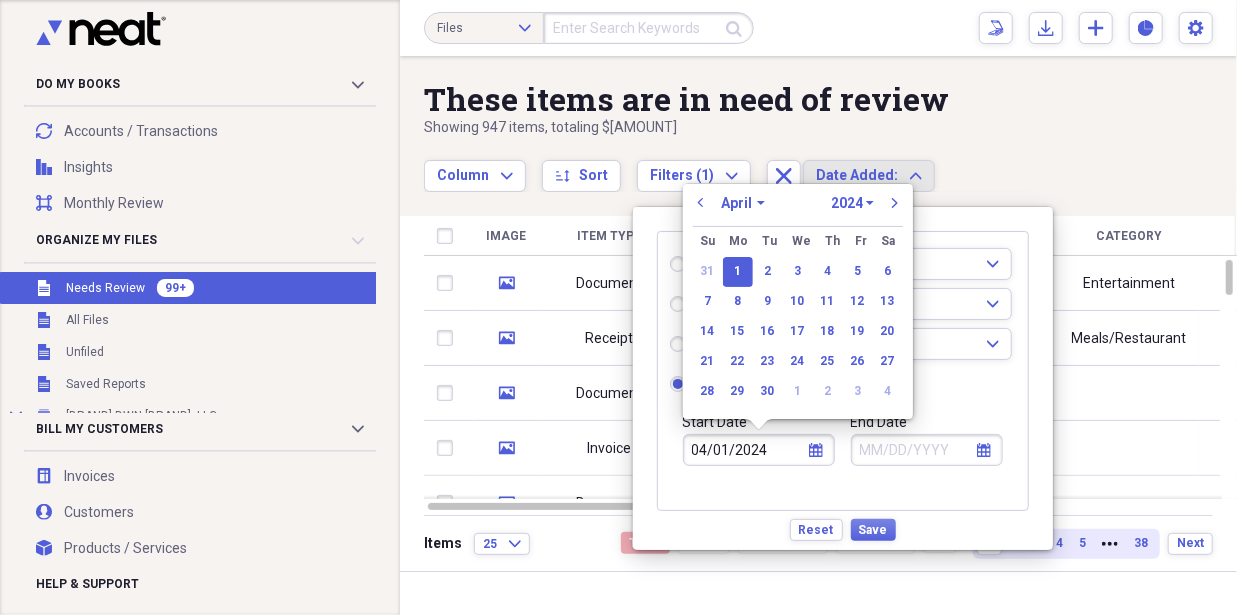 type on "04/01/2024" 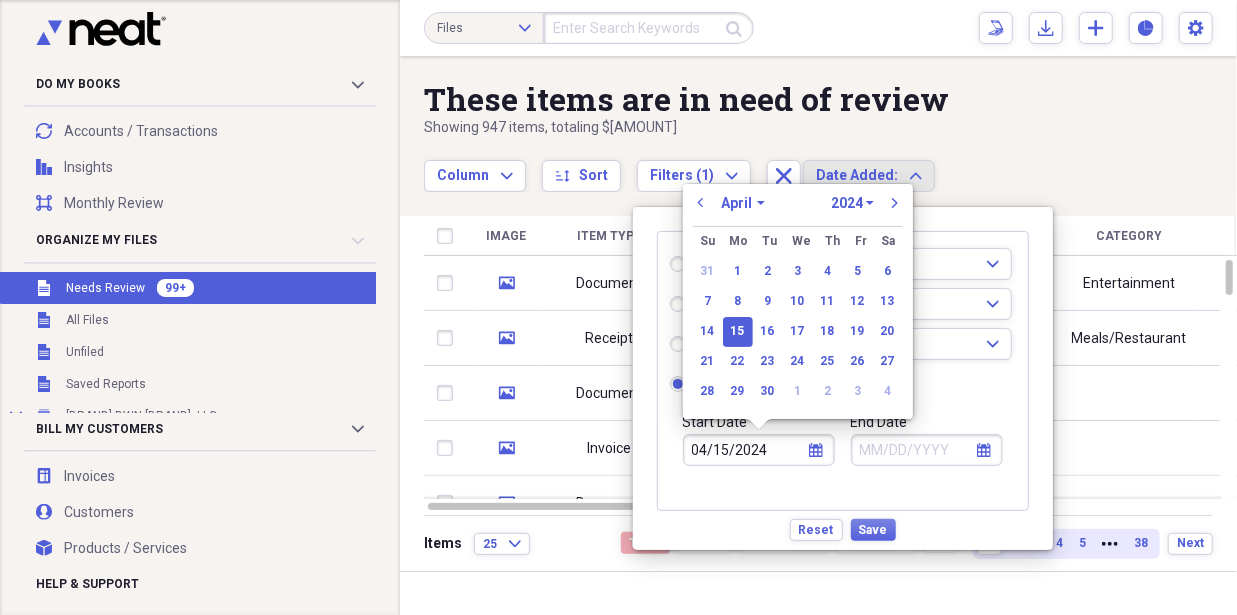 type on "04/15/2024" 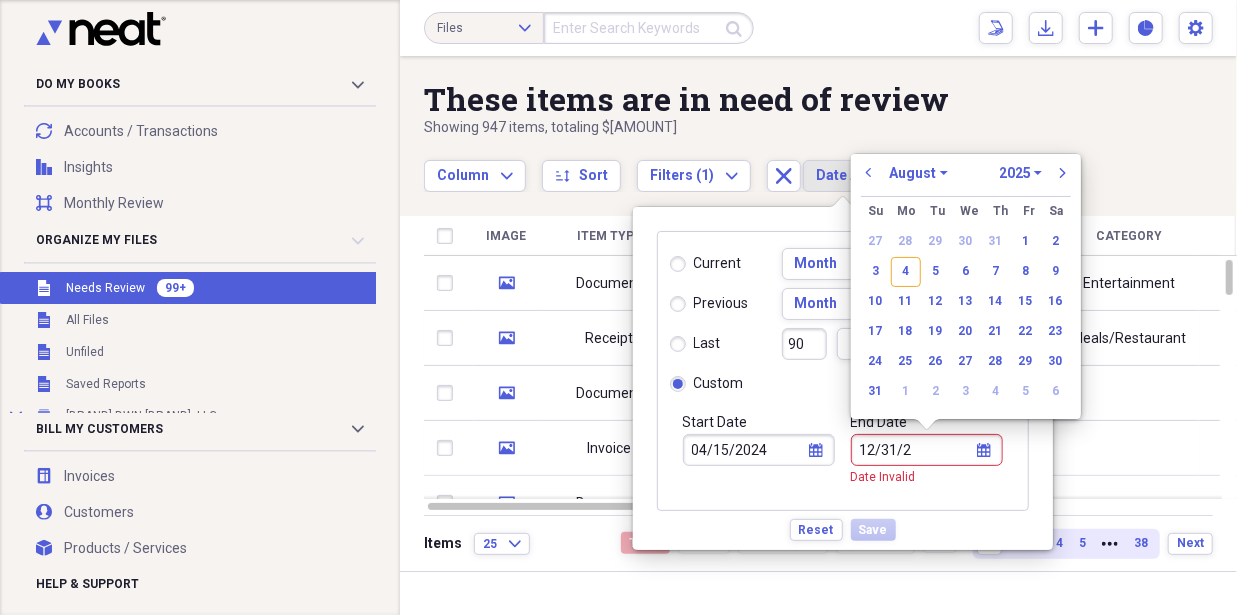 type on "12/31/20" 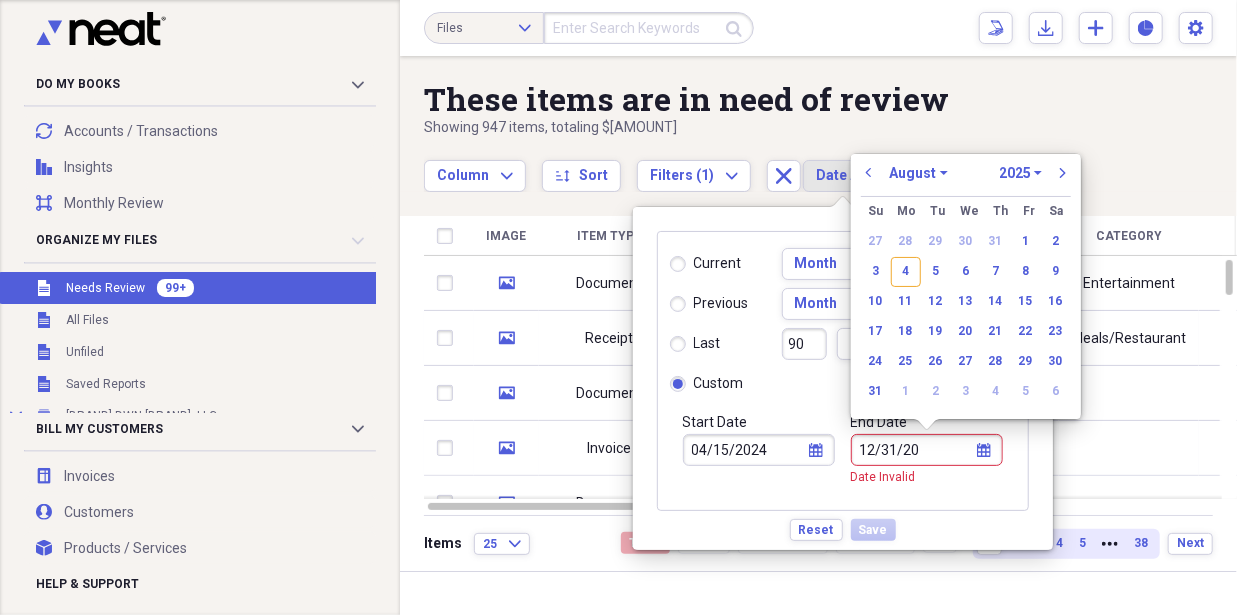 select on "11" 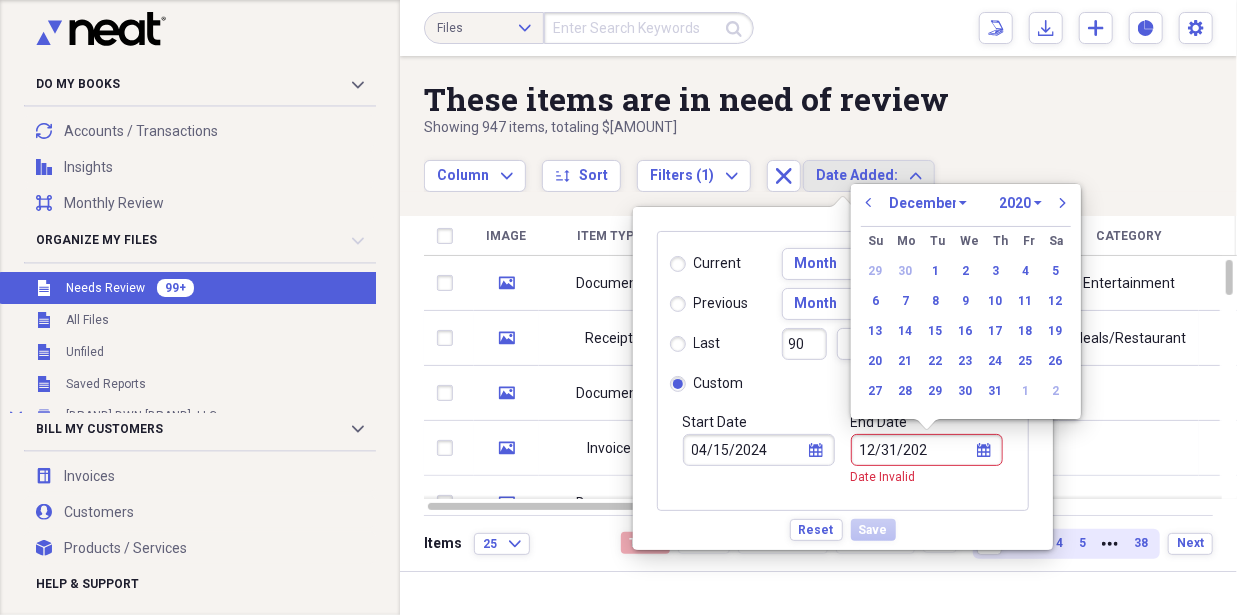 type on "12/31/2024" 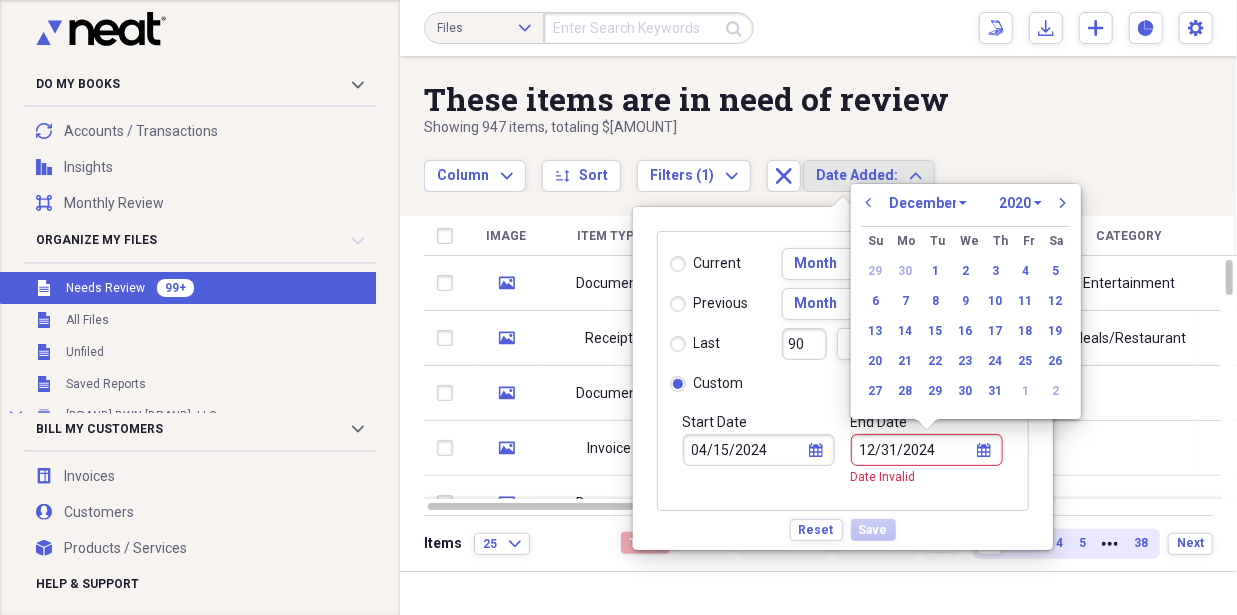 select on "2024" 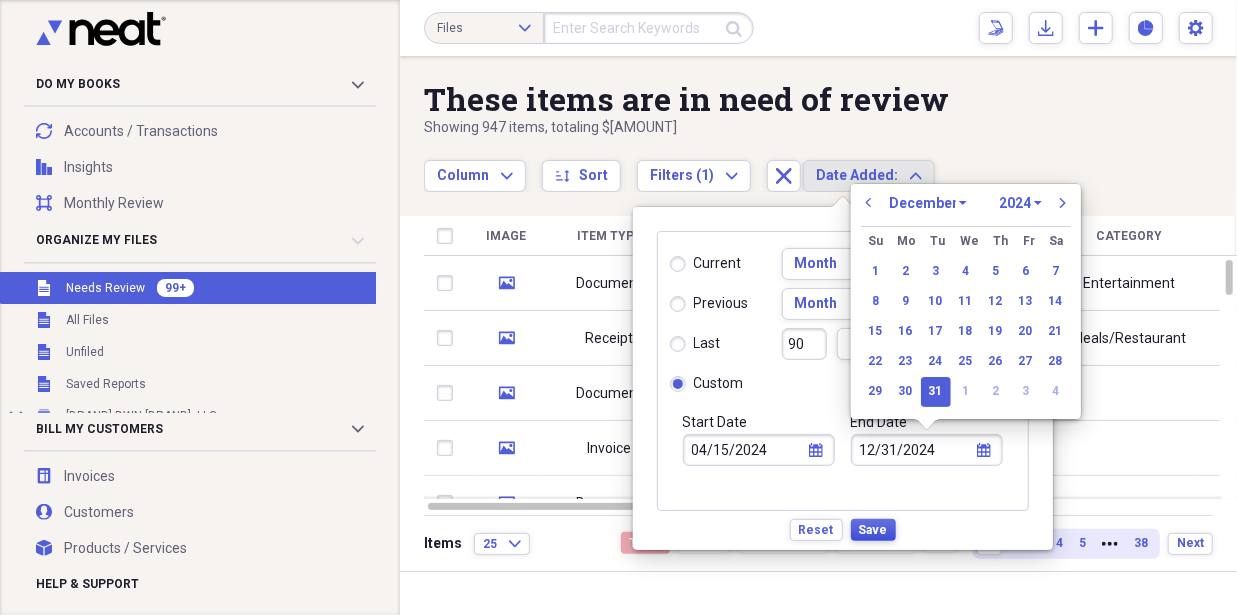 type on "12/31/2024" 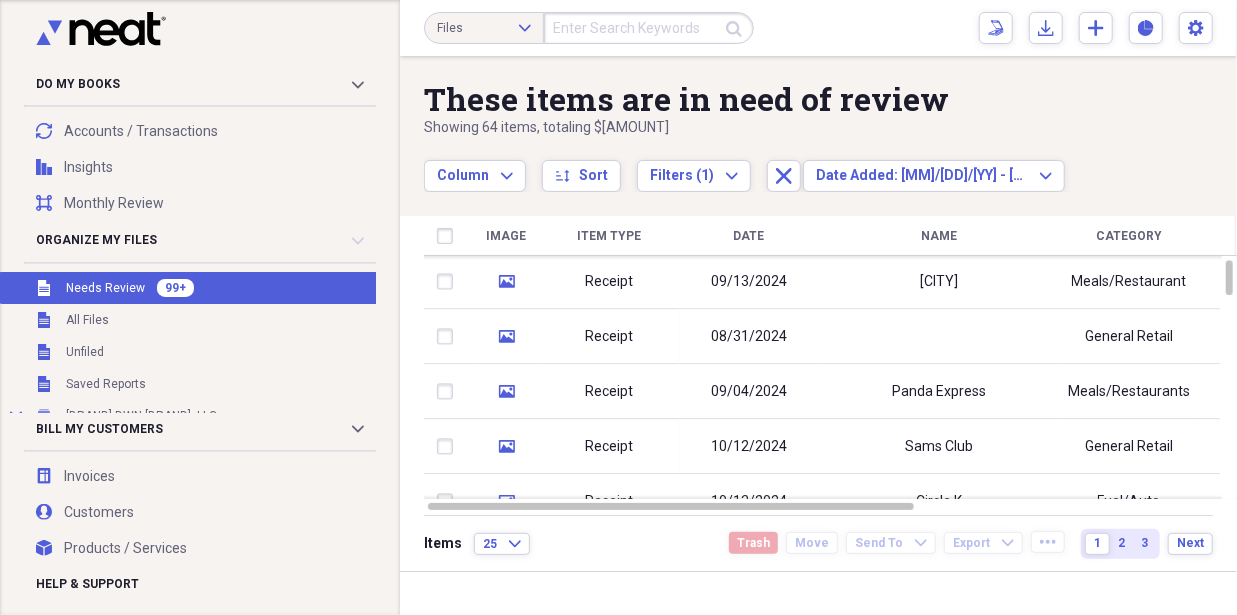 click on "Date" at bounding box center (749, 236) 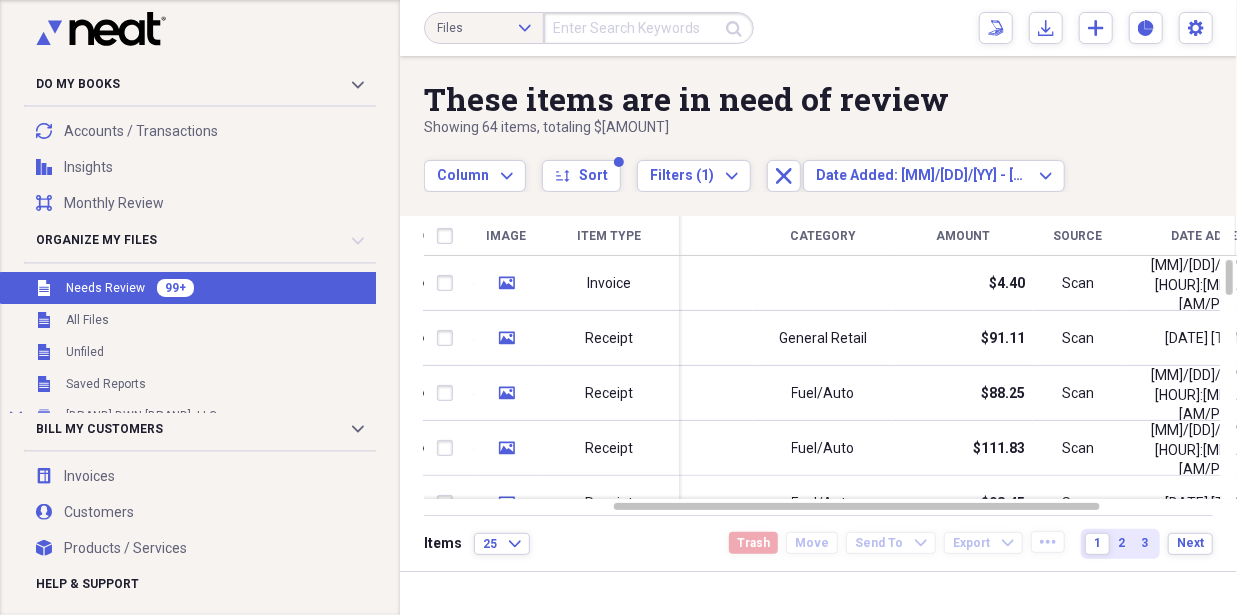 click on "Date Added" at bounding box center [1208, 236] 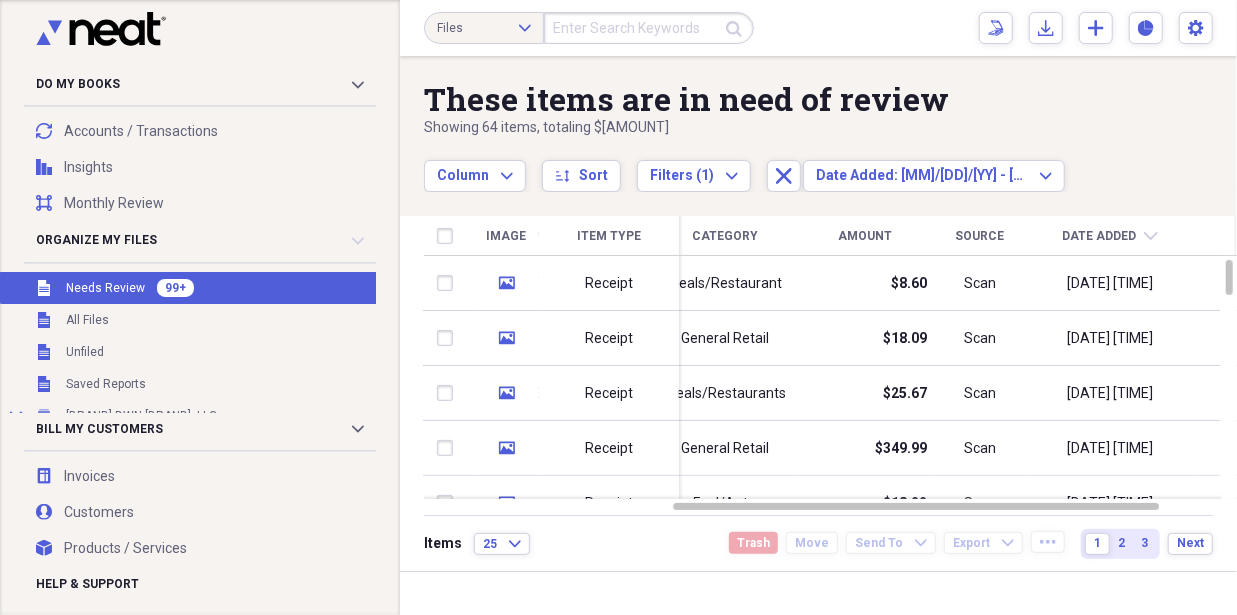 click 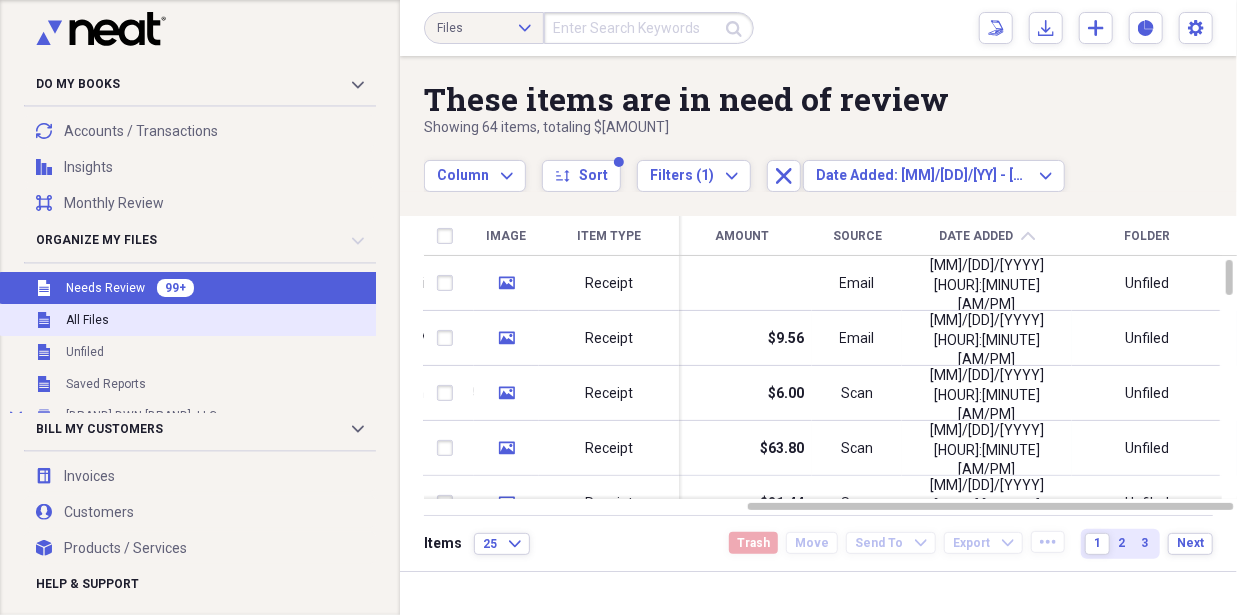 click on "All Files" at bounding box center (87, 320) 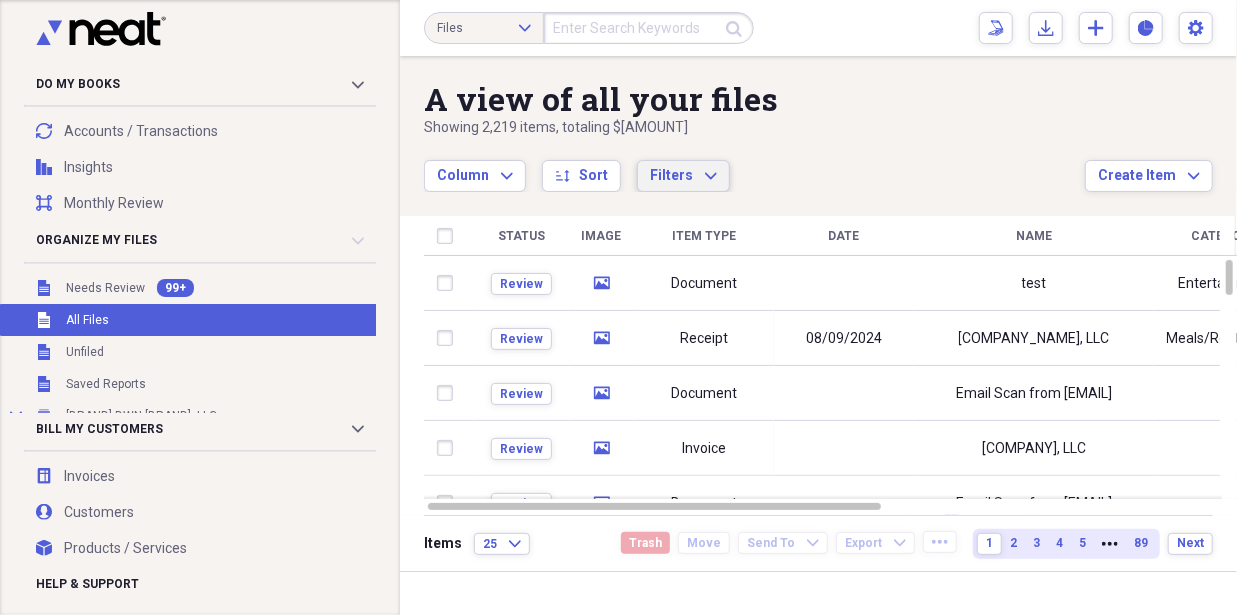 click on "Filters" at bounding box center (671, 175) 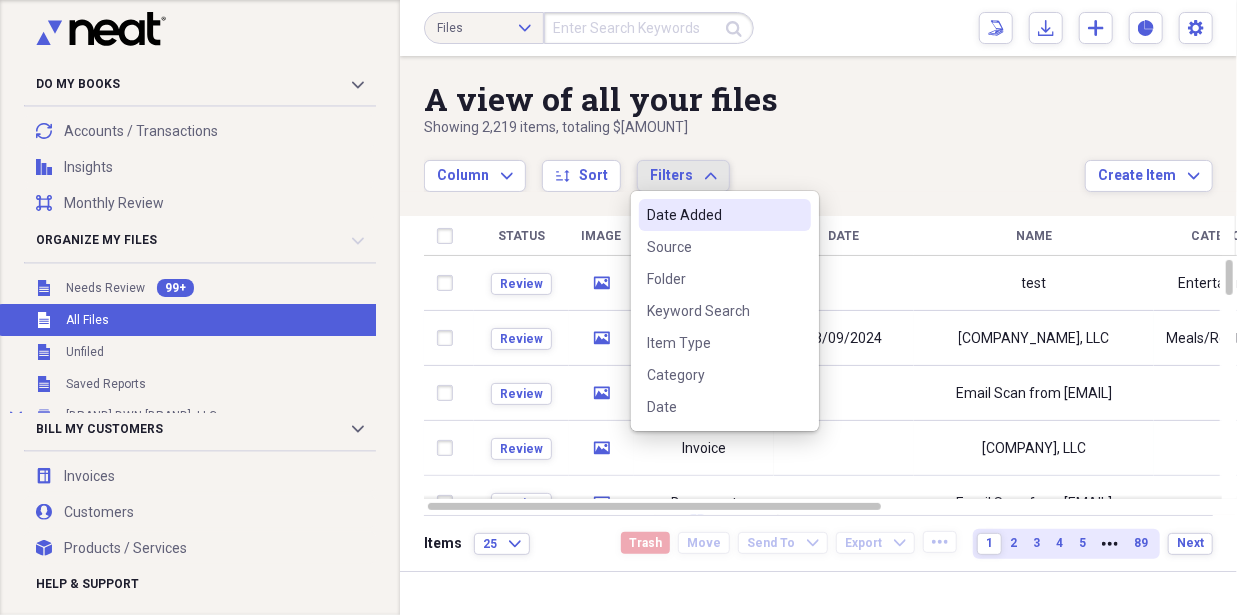 click on "Date Added" at bounding box center (725, 215) 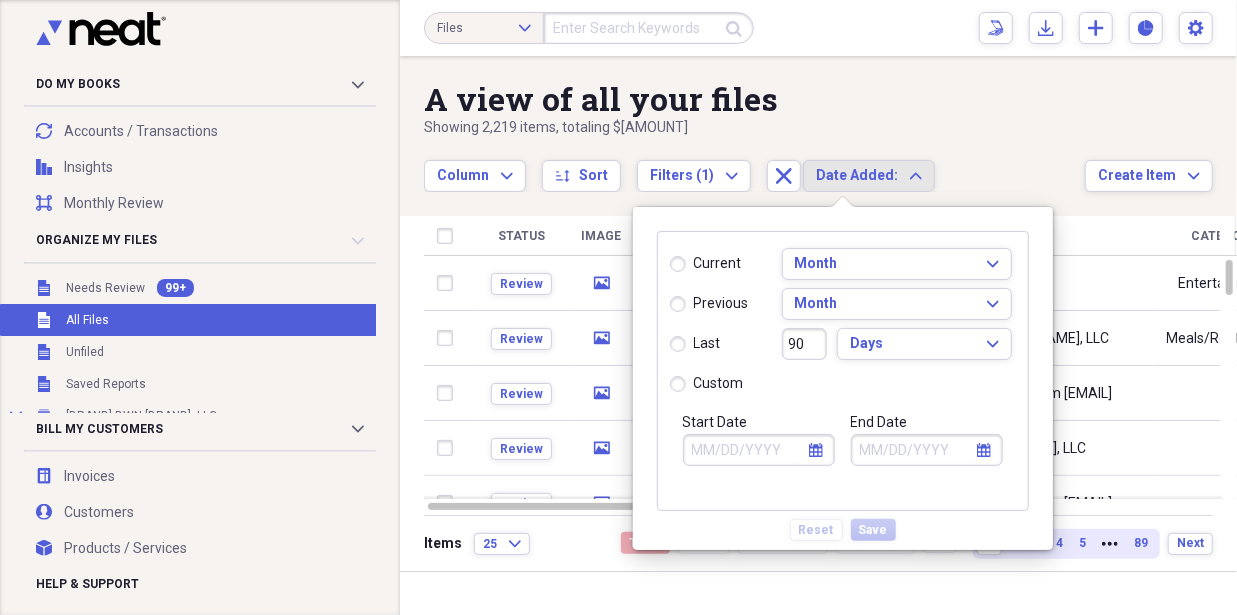 click on "Start Date" at bounding box center [759, 450] 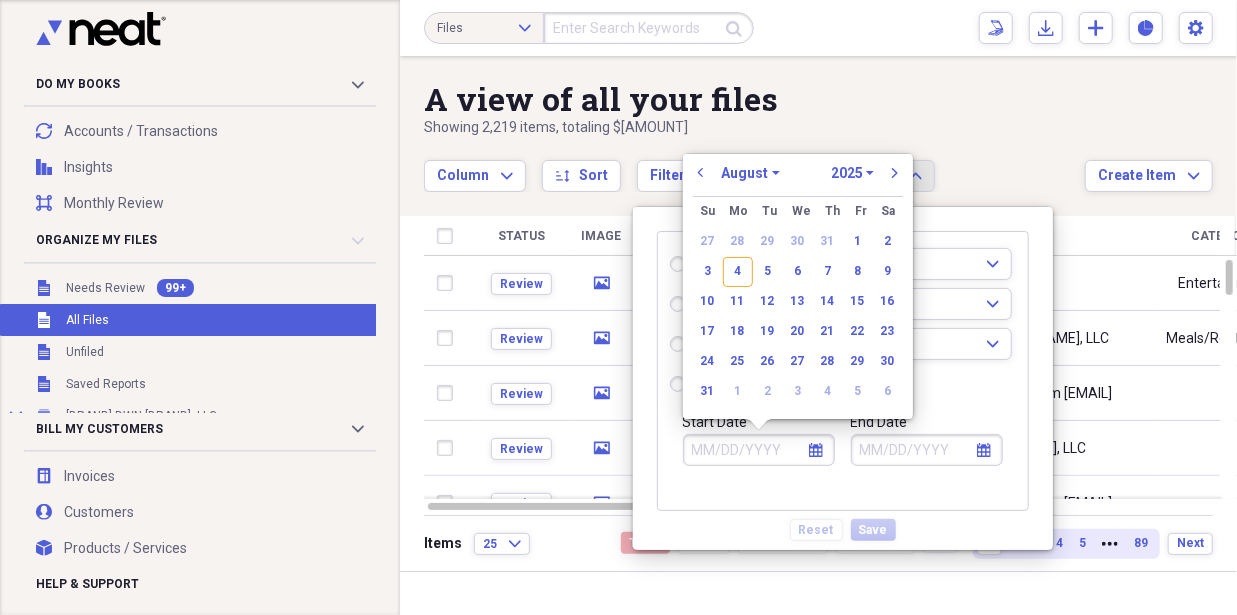 radio on "true" 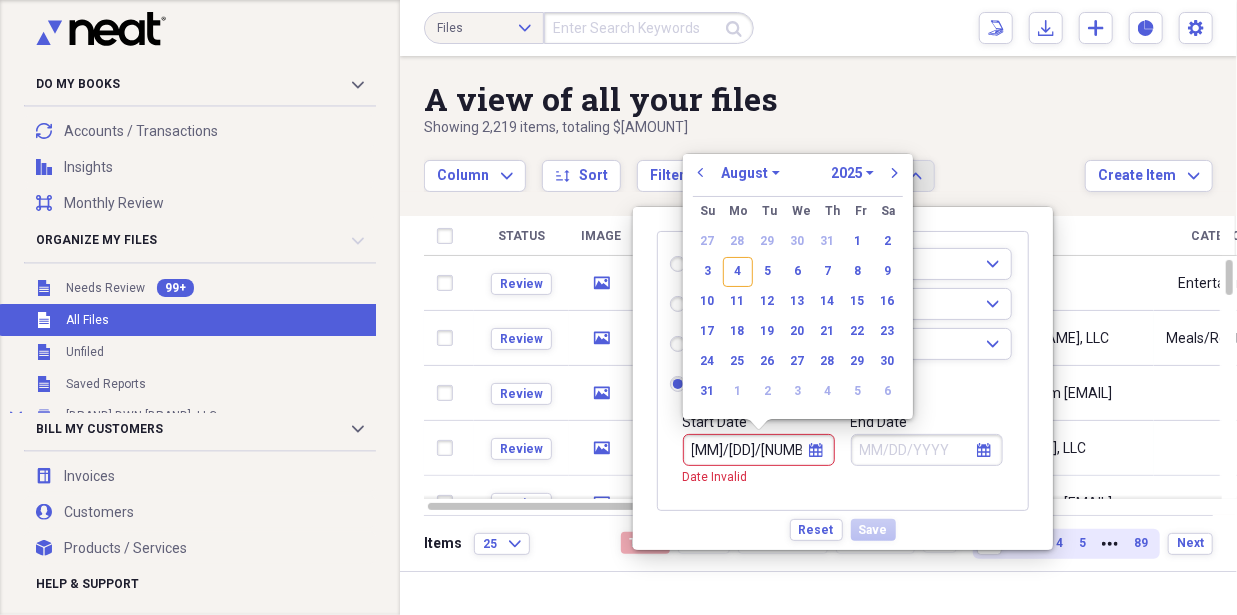 type on "[DATE]" 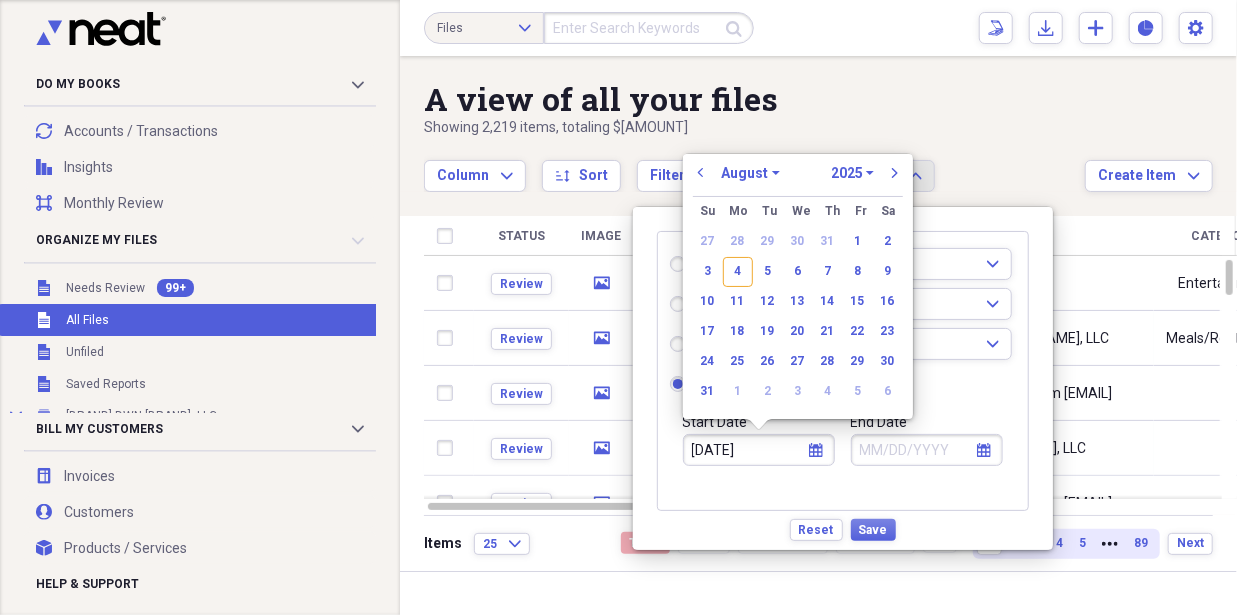 select on "3" 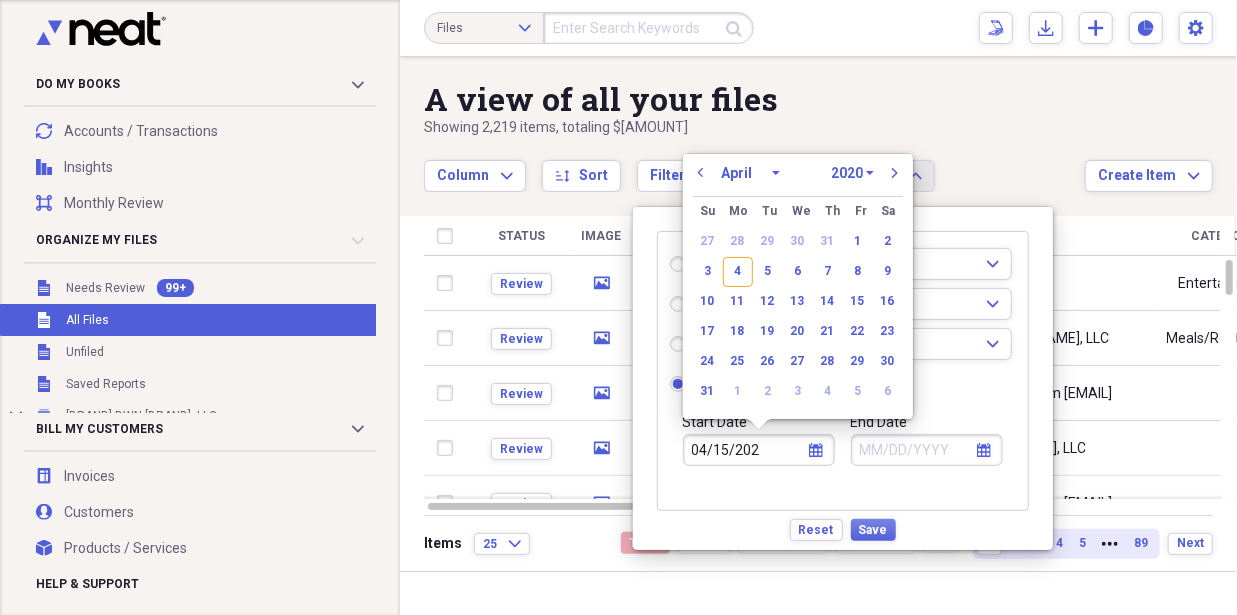 type on "04/15/2024" 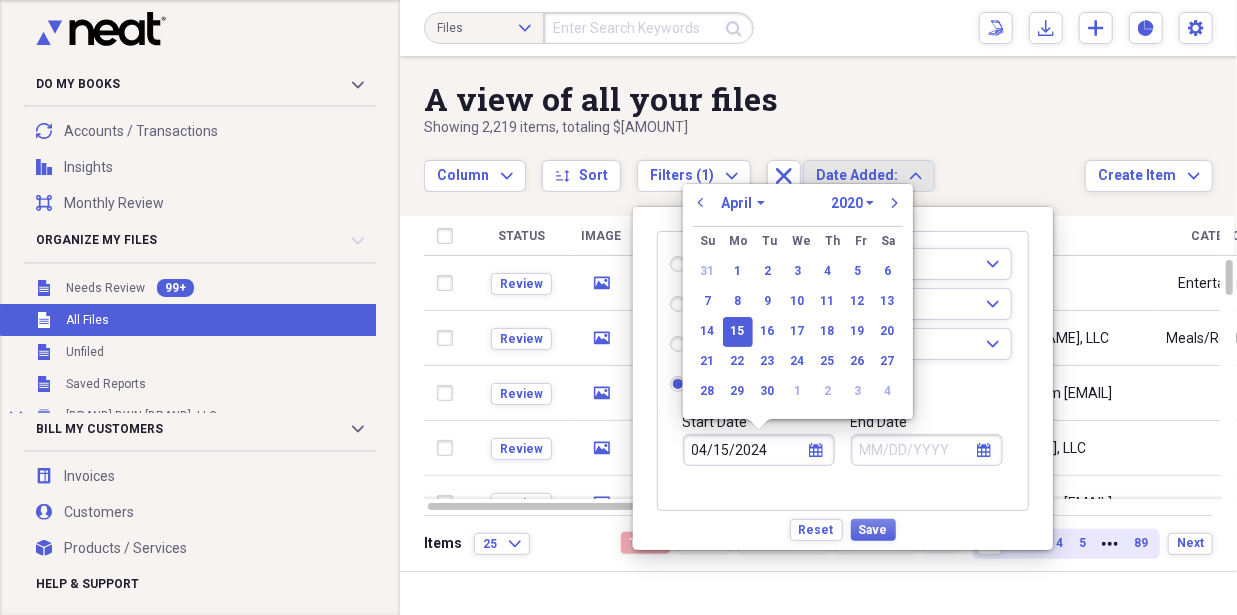 select on "2024" 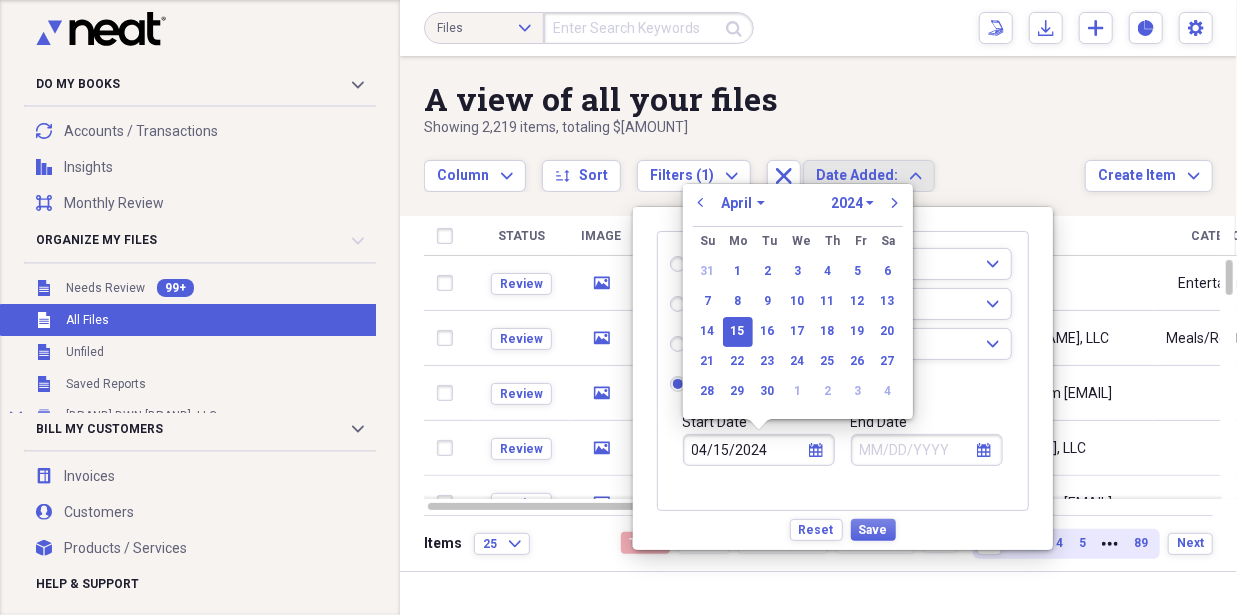 type on "04/15/2024" 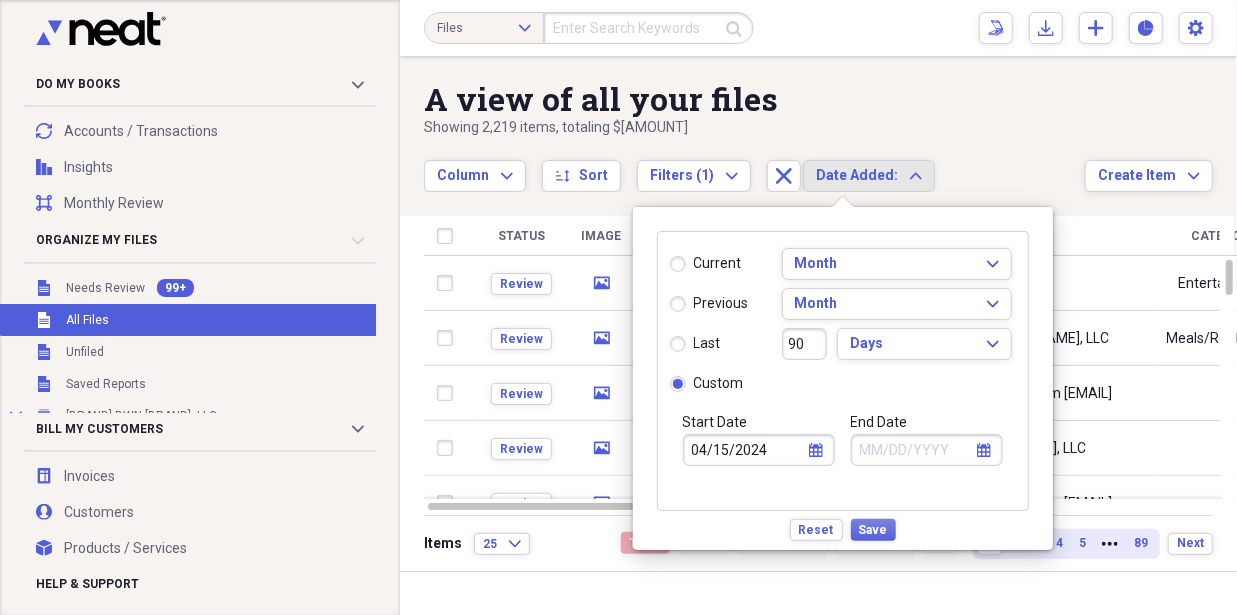 click on "End Date" at bounding box center [927, 450] 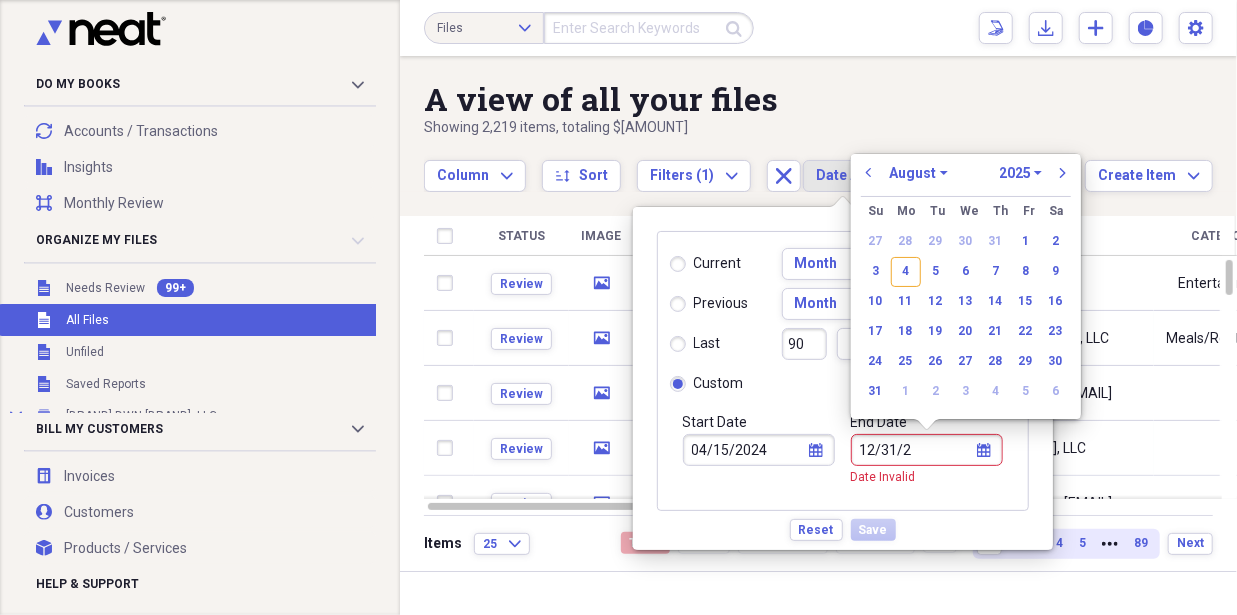type on "12/31/20" 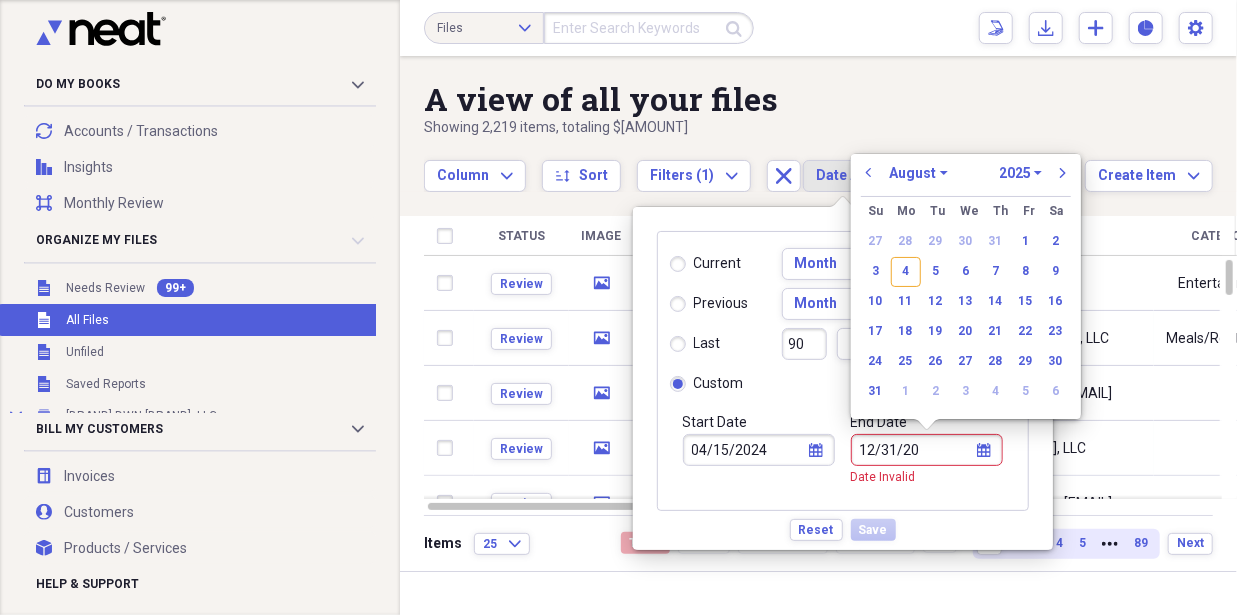 select on "11" 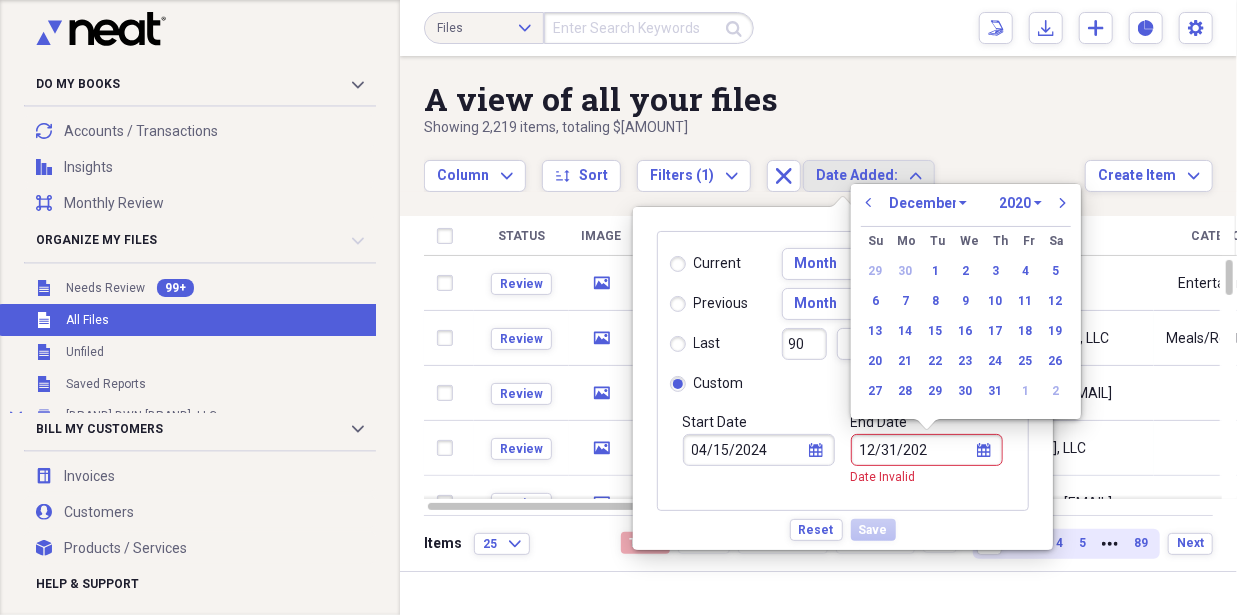 type on "12/31/2024" 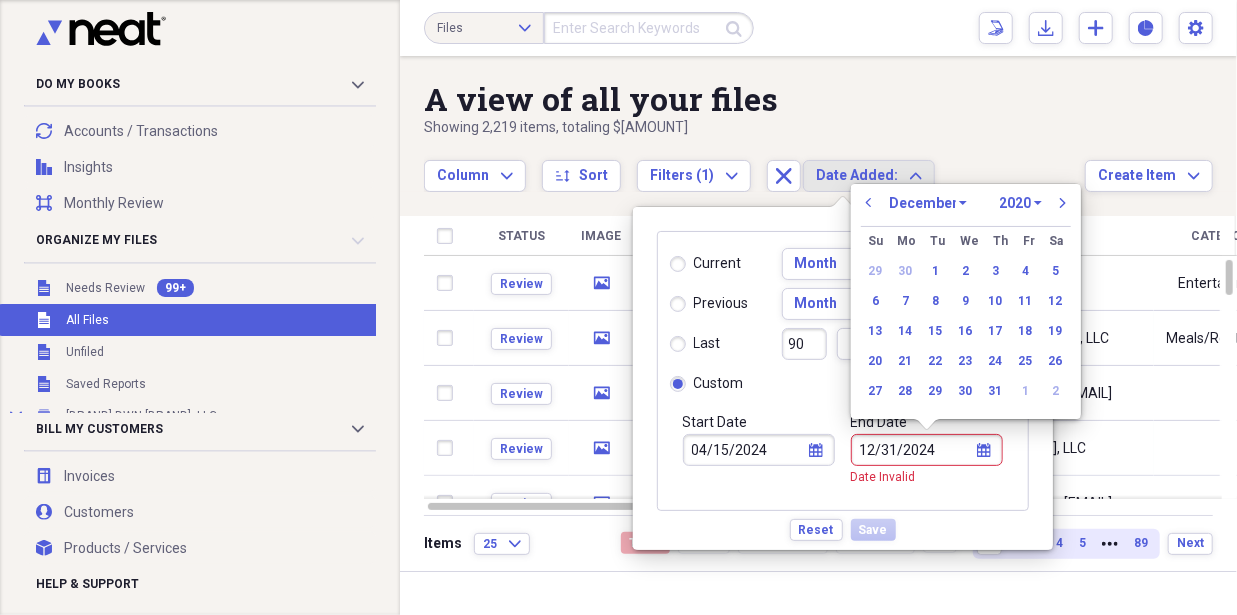 select on "2024" 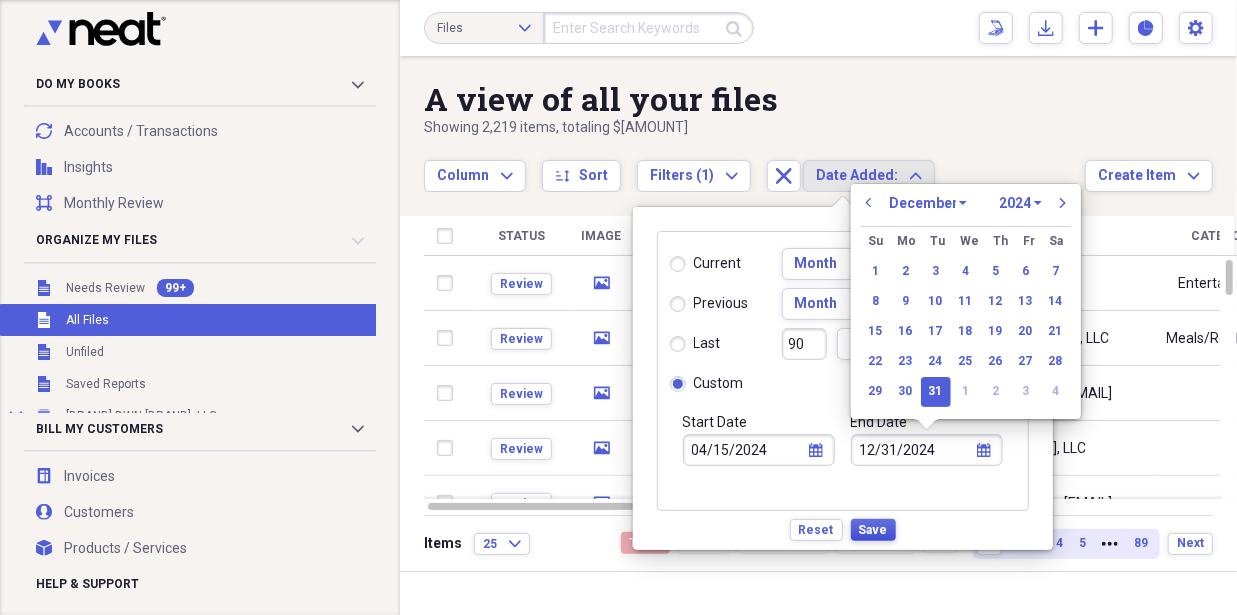 type on "12/31/2024" 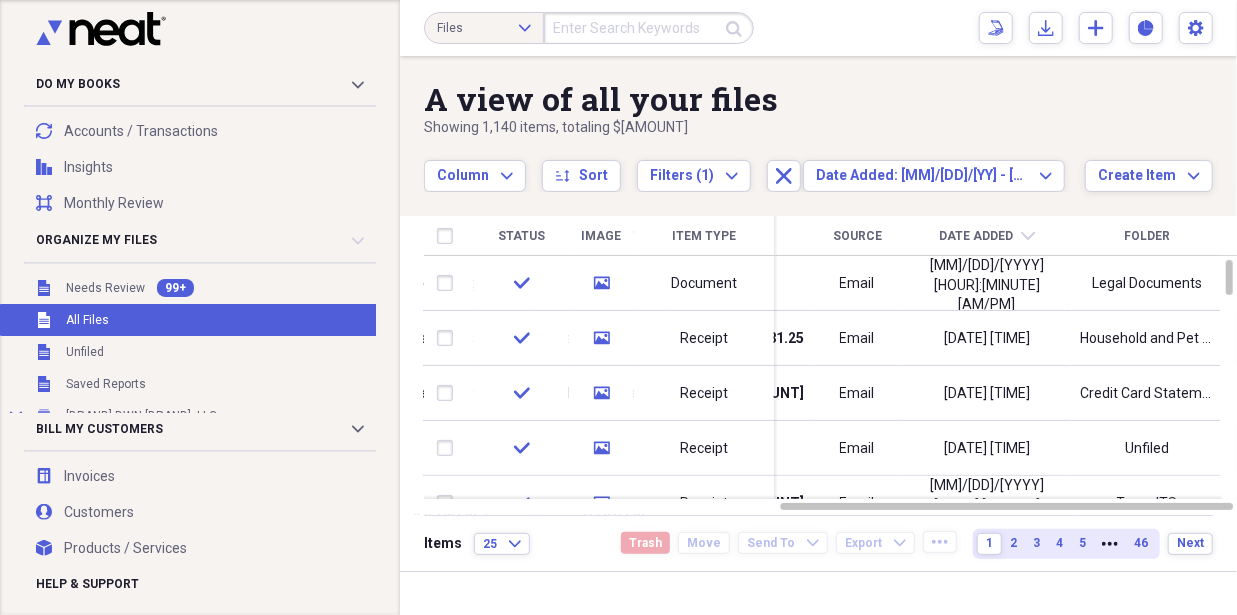 click on "chevron-down" 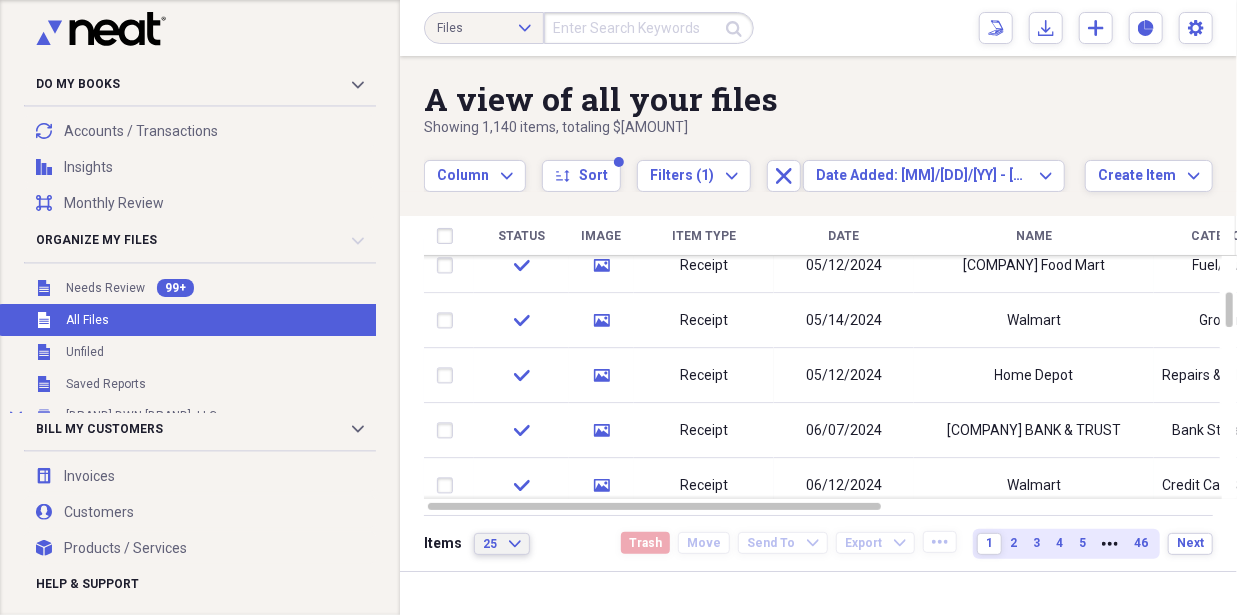 click on "Expand" 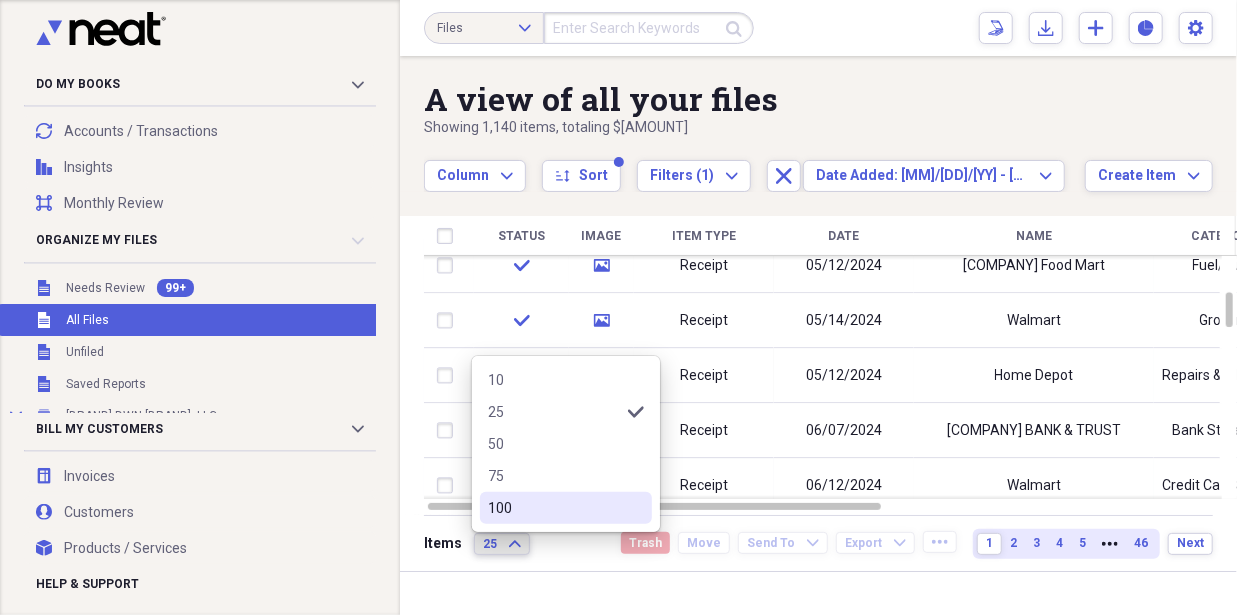 click on "100" at bounding box center (554, 508) 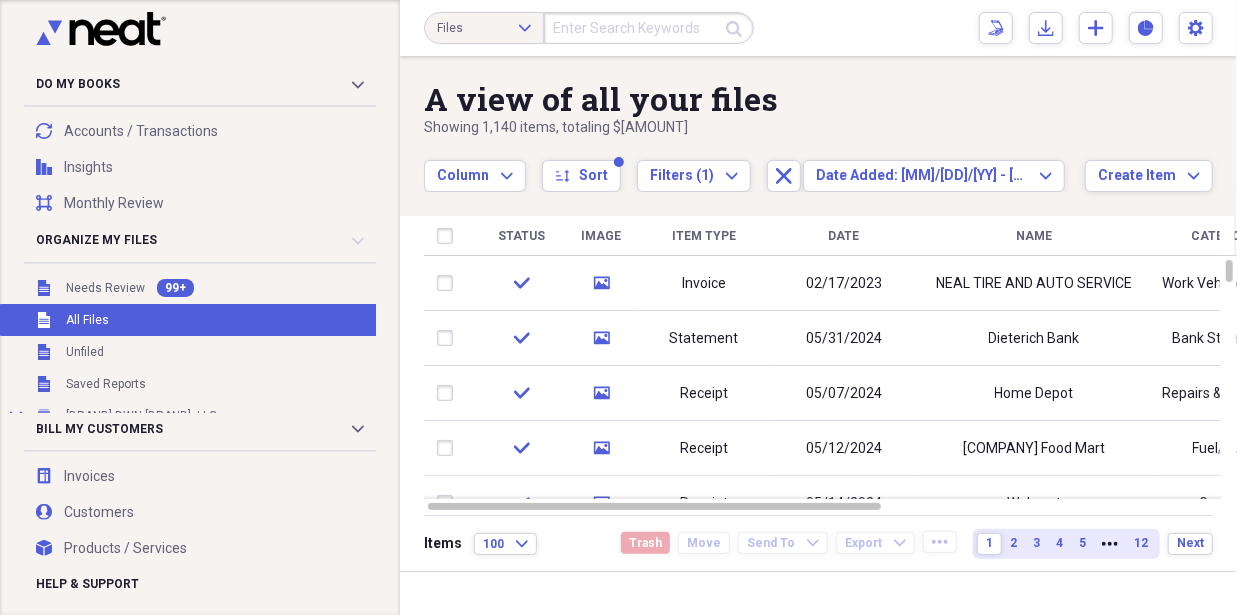 click on "Date" at bounding box center (844, 236) 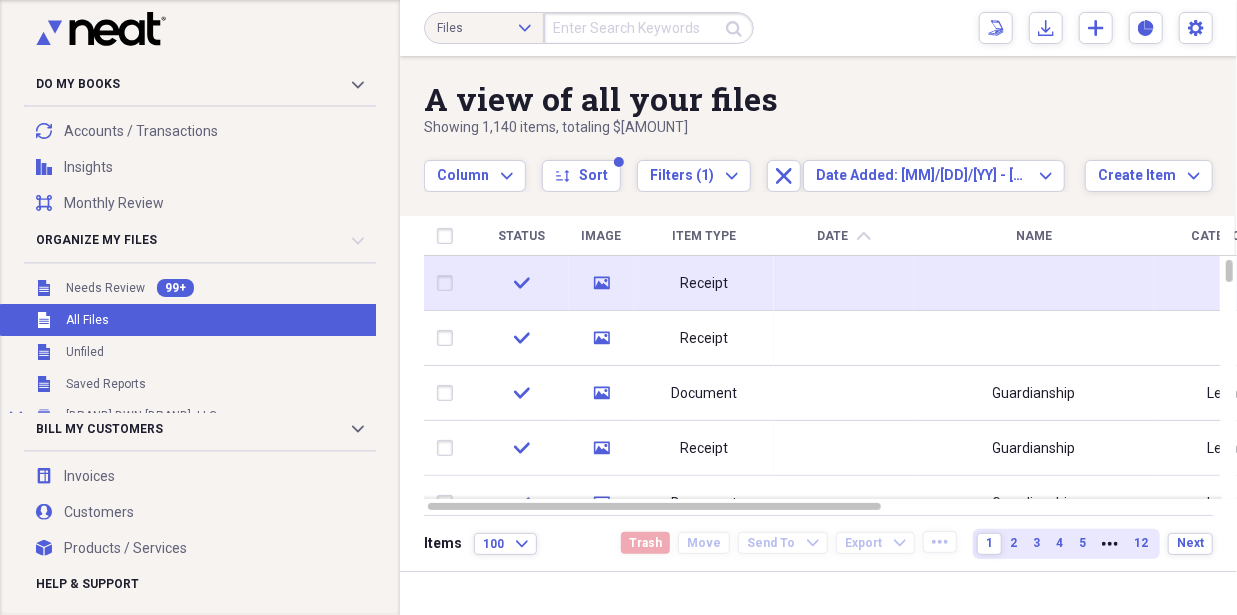 click on "media" at bounding box center (601, 283) 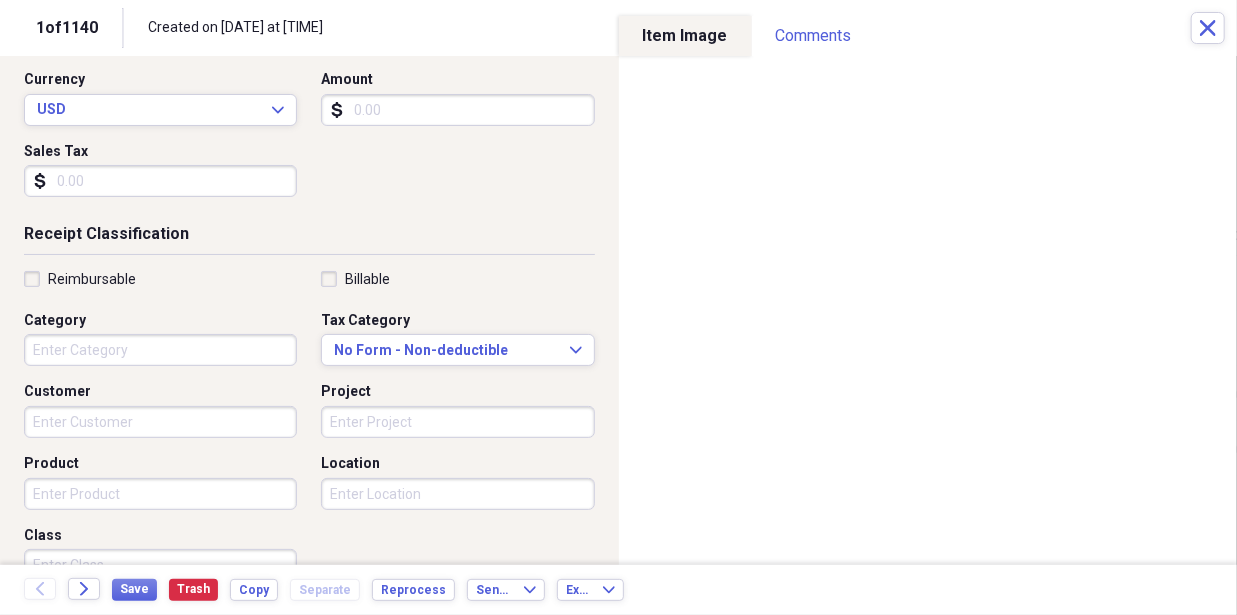 scroll, scrollTop: 0, scrollLeft: 0, axis: both 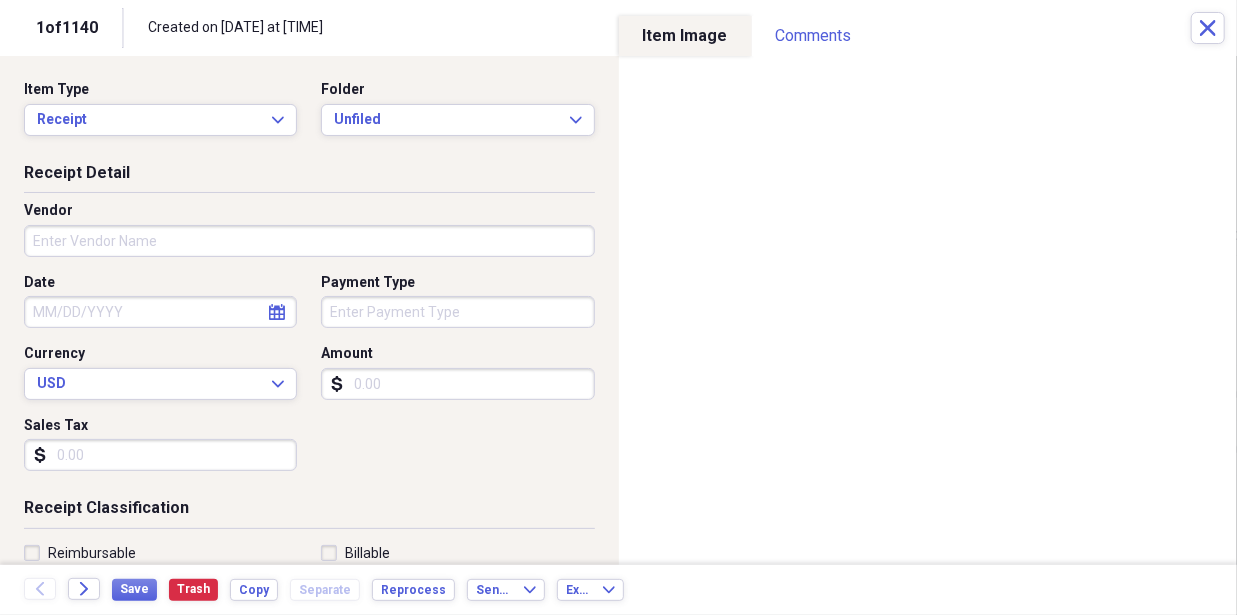 click on "Receipt Detail" at bounding box center [309, 177] 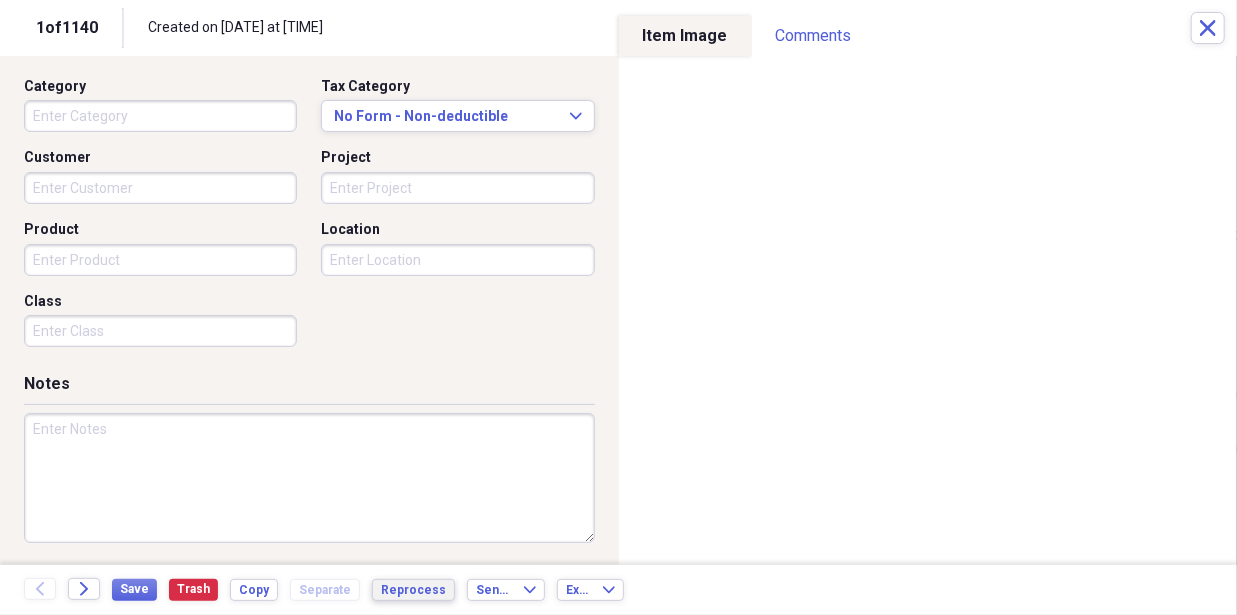 click on "Reprocess" at bounding box center [413, 590] 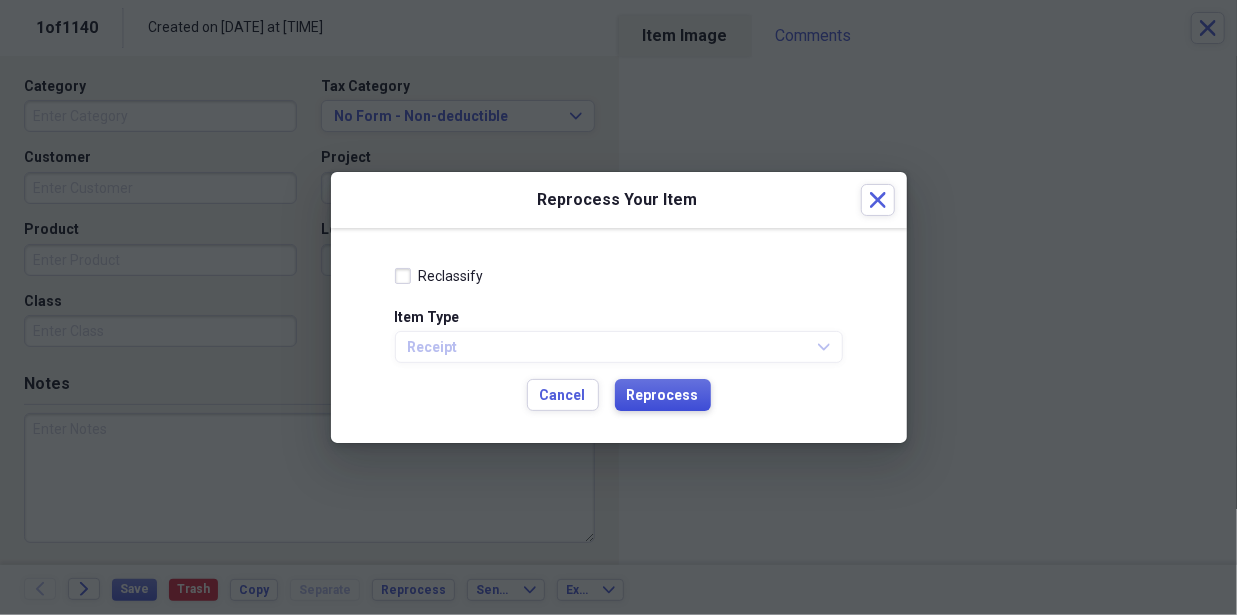 click on "Reprocess" at bounding box center (663, 396) 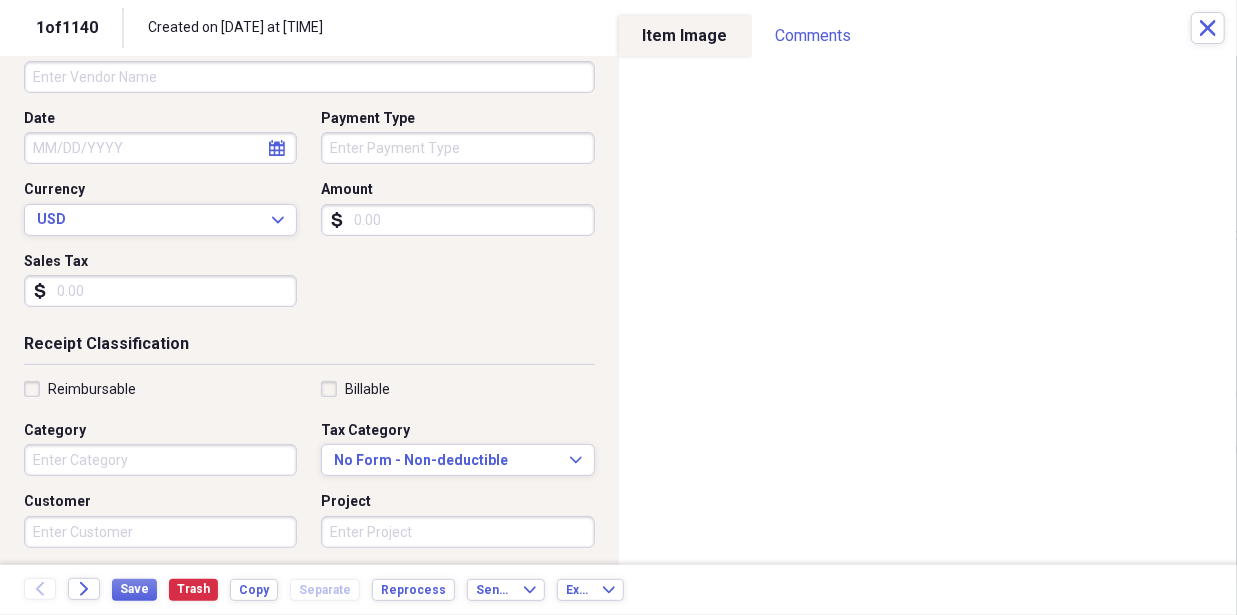 scroll, scrollTop: 0, scrollLeft: 0, axis: both 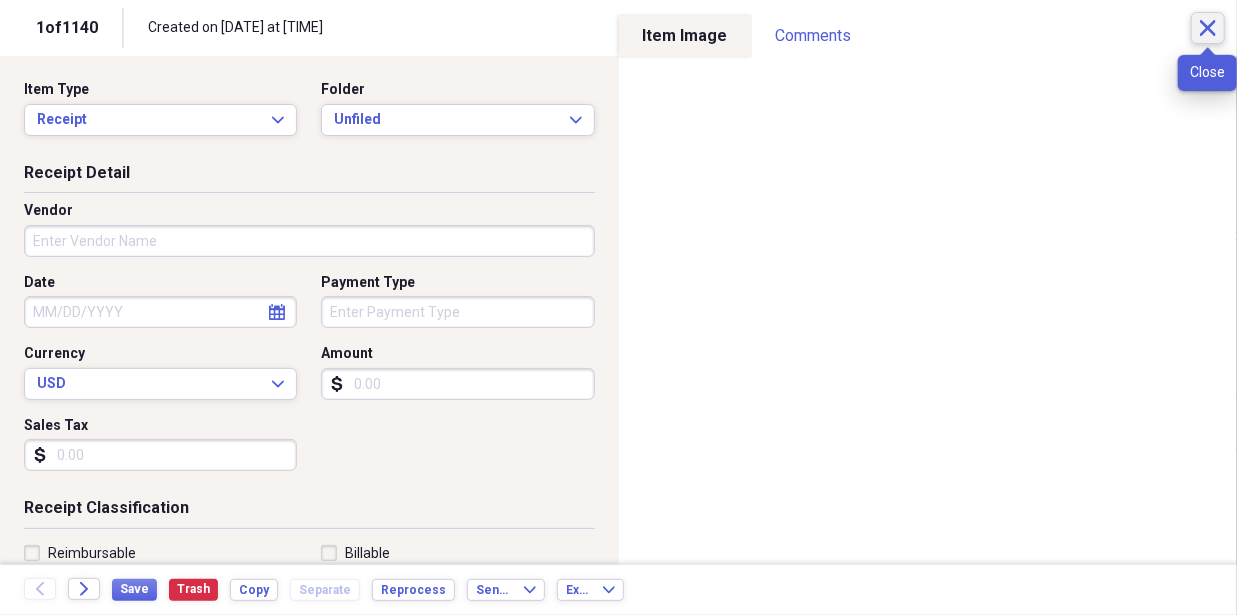 click on "Close" 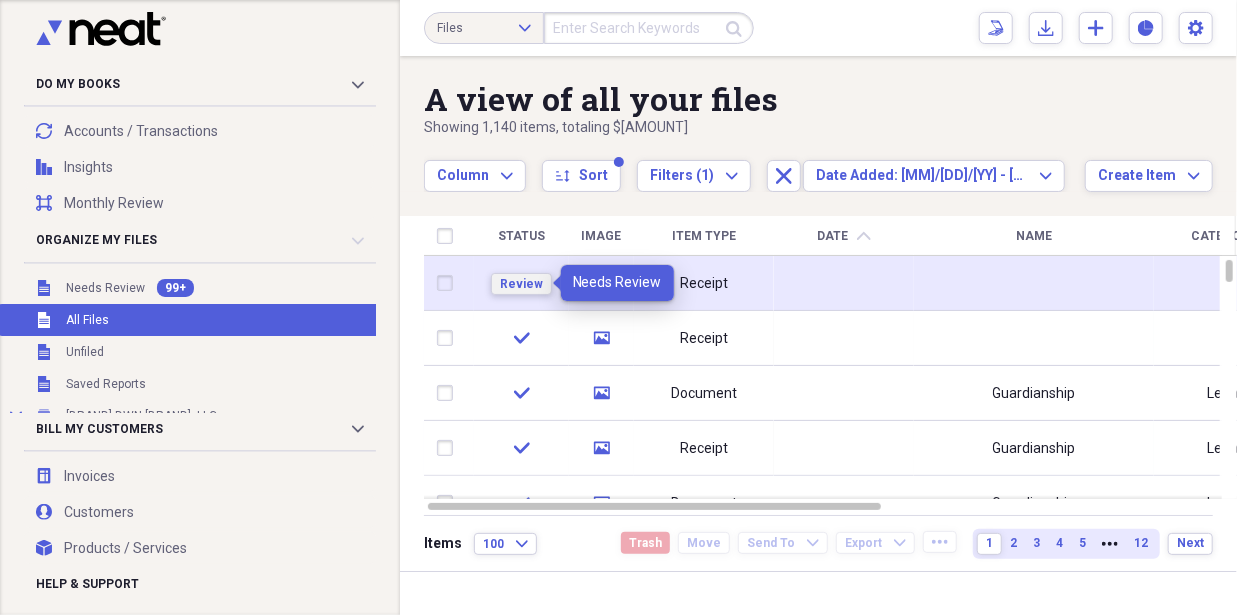 click on "Review" at bounding box center [521, 284] 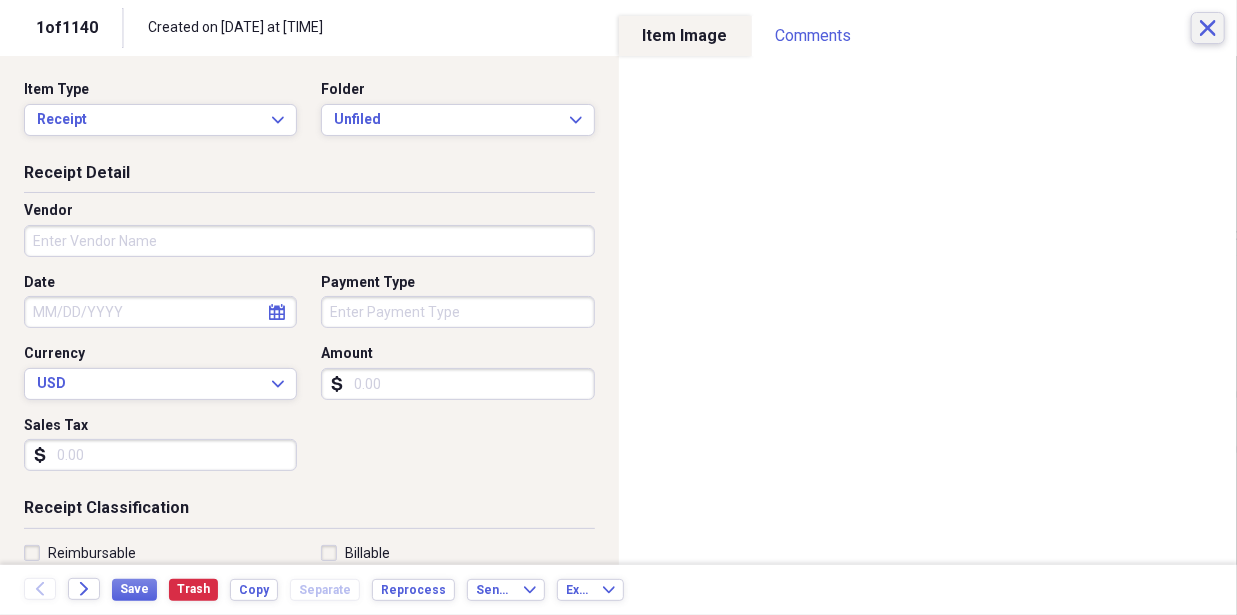 click on "Close" 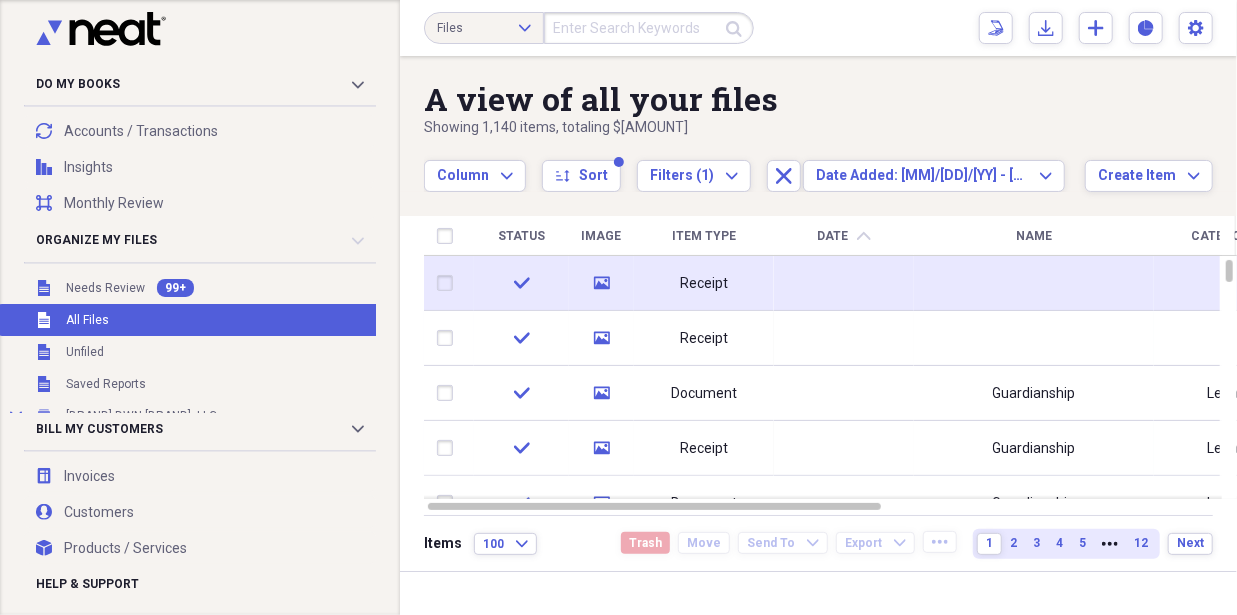 click at bounding box center [449, 283] 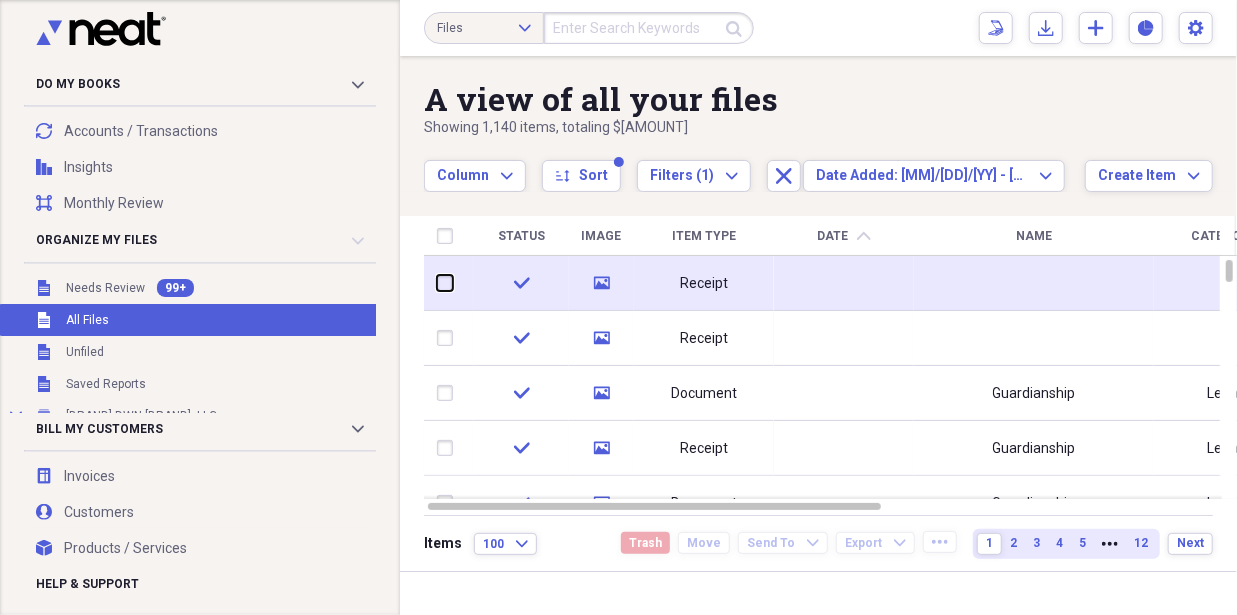 click at bounding box center (437, 283) 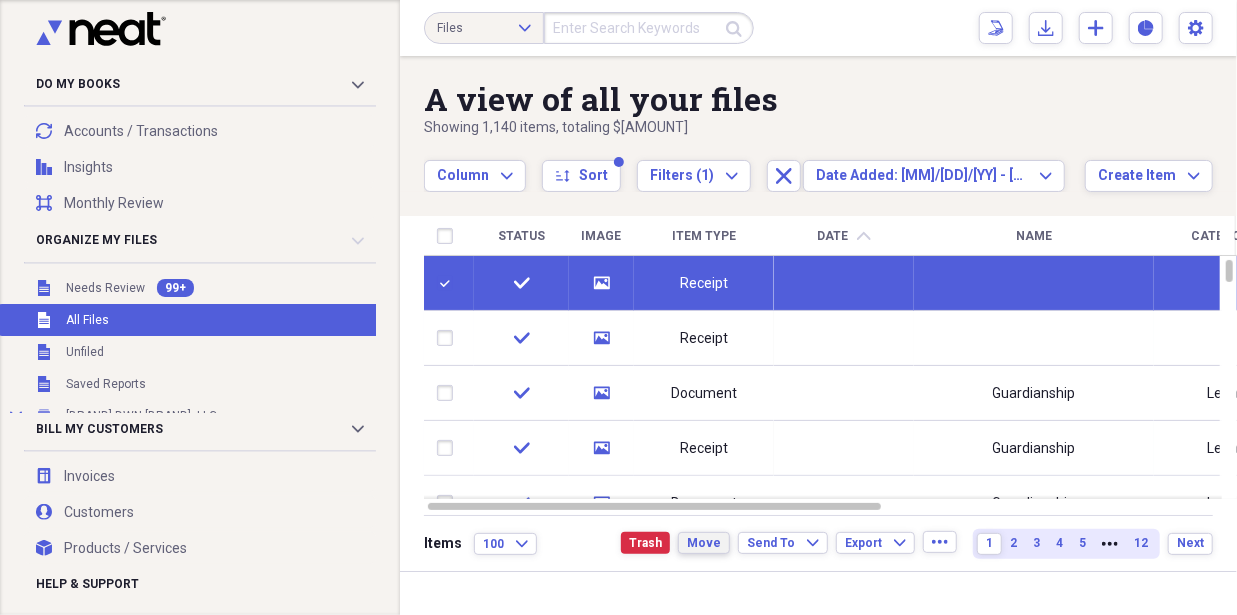 click on "Move" at bounding box center [704, 543] 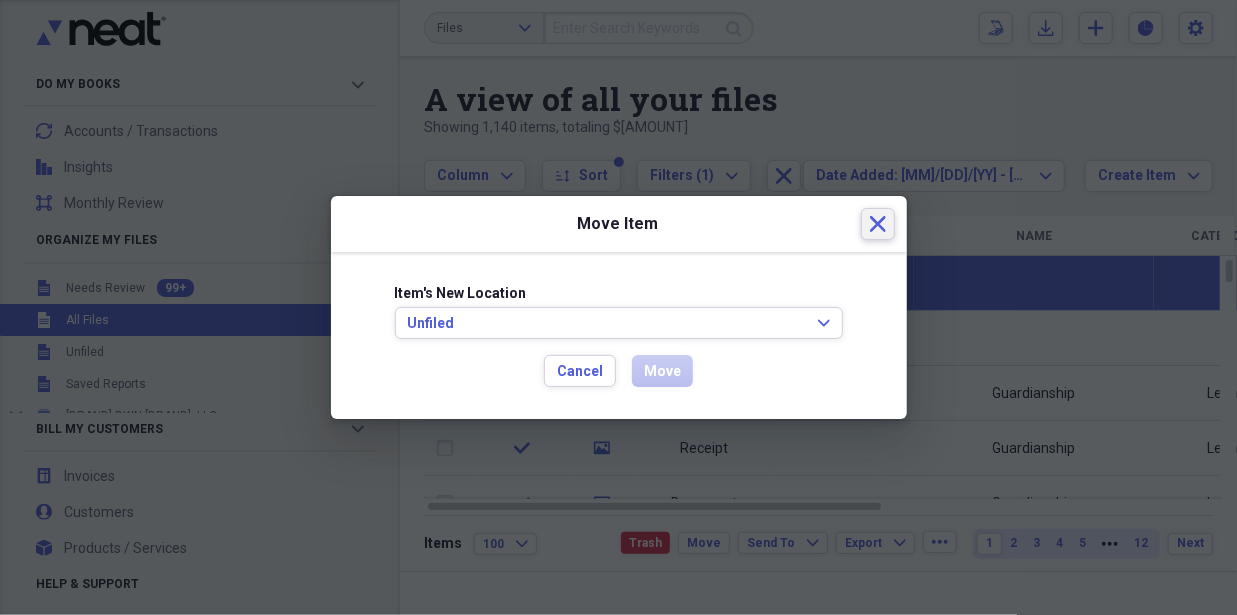click 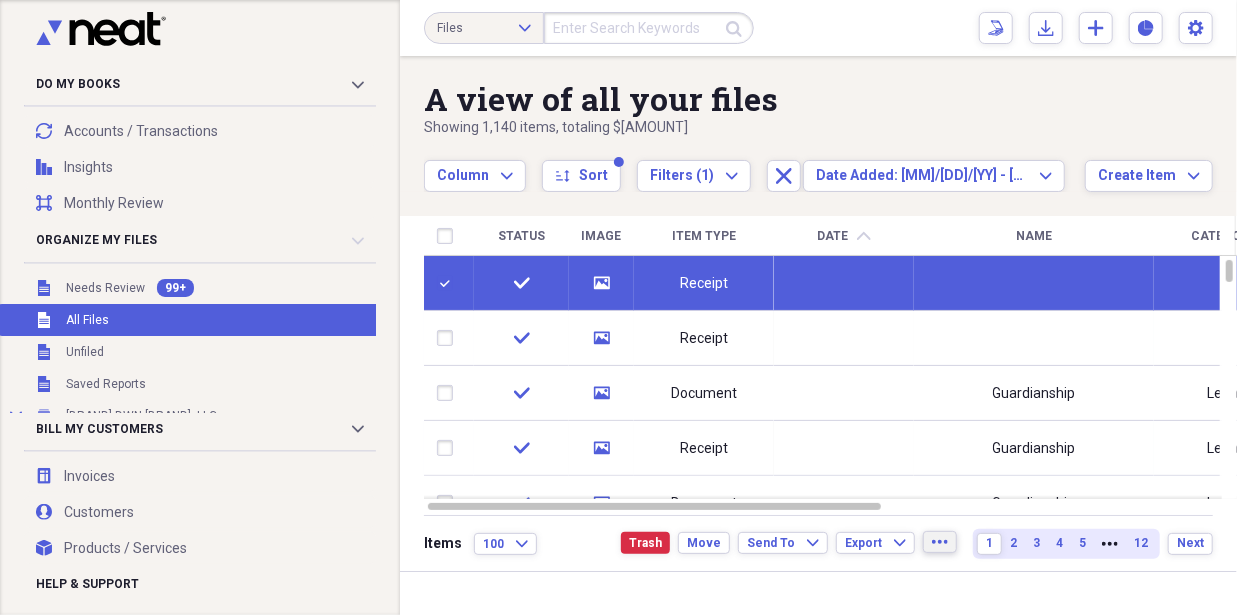 click on "more" 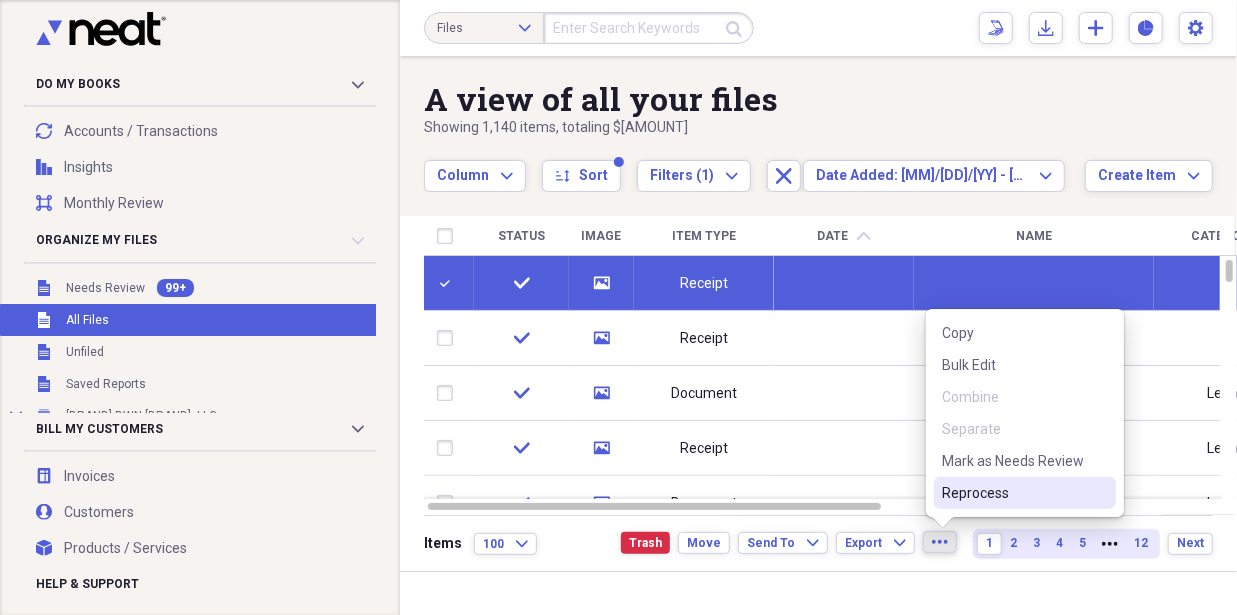 click on "Reprocess" at bounding box center (1013, 493) 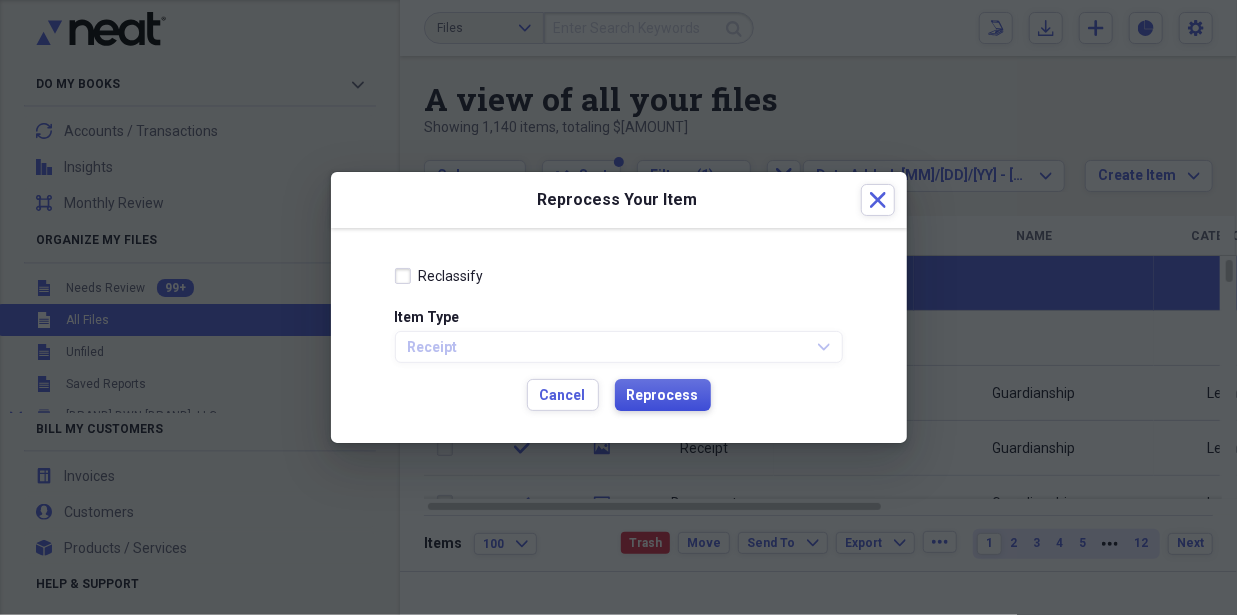 click on "Reprocess" at bounding box center (663, 396) 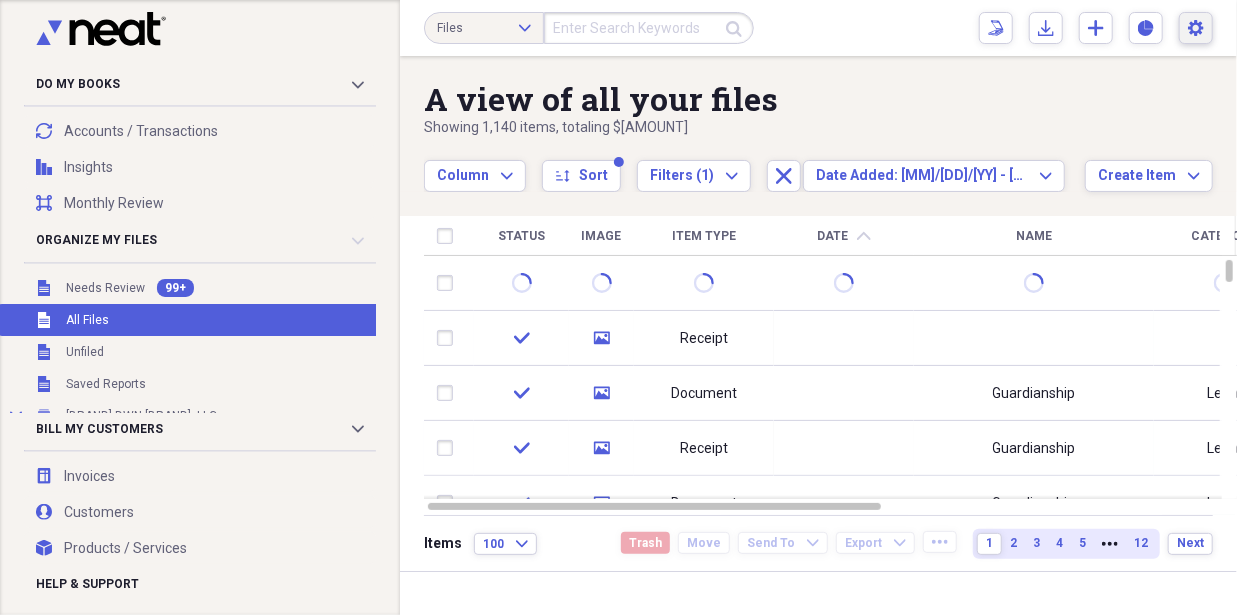 click on "Settings" 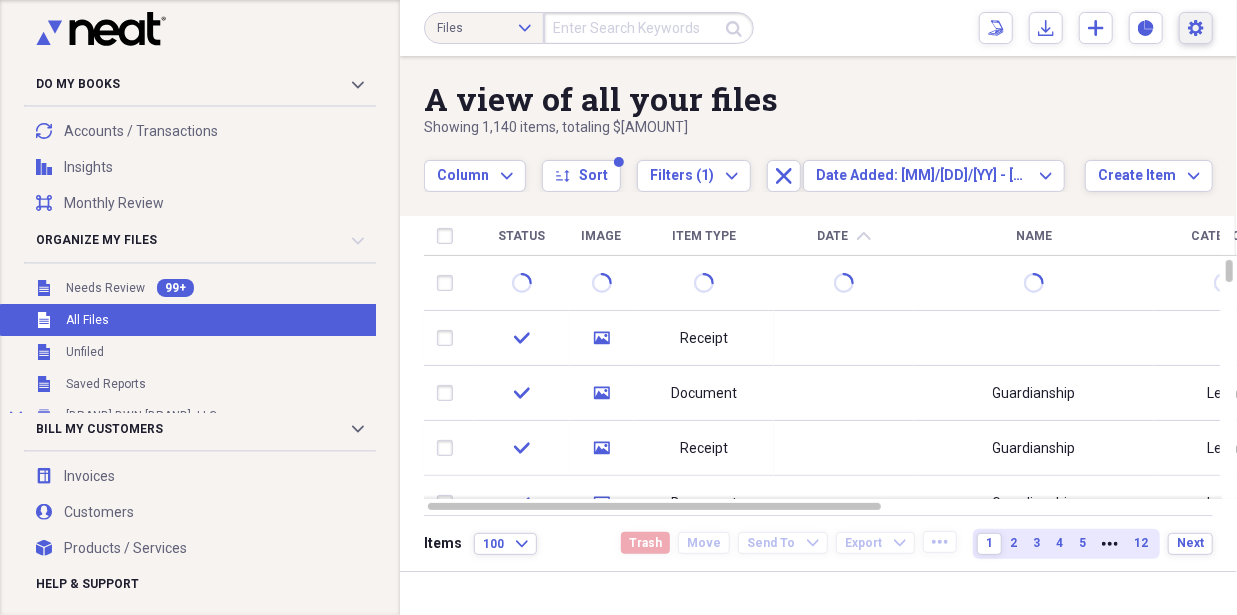 click on "Date Added: [DATE] - [DATE] Expand Create Item Expand" at bounding box center [818, 124] 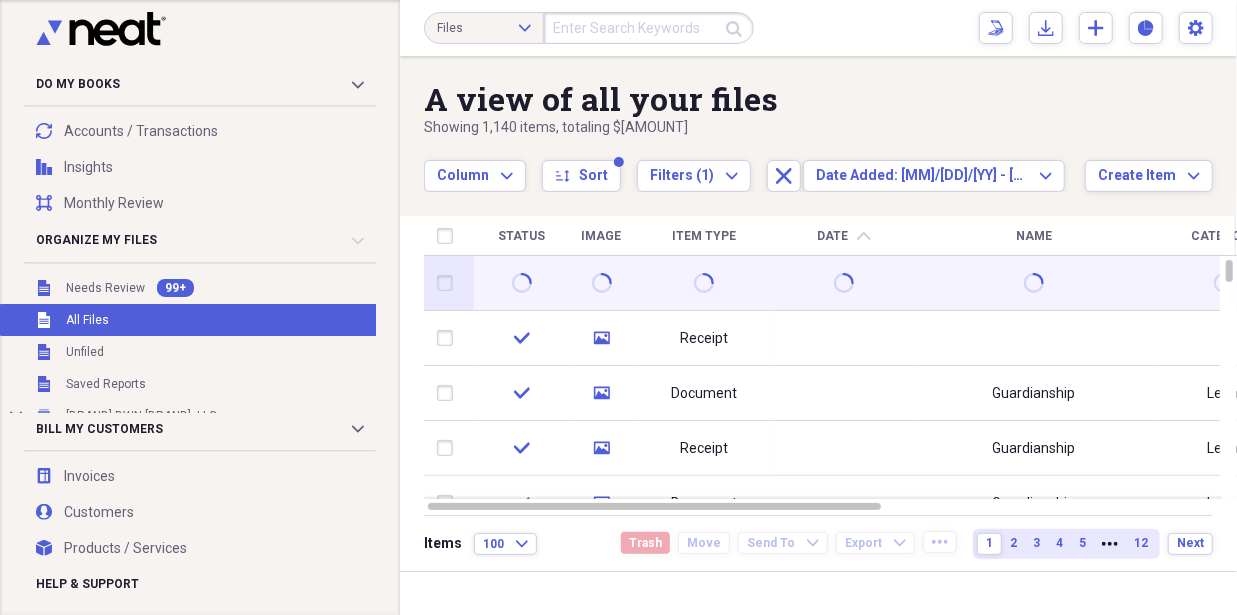 click at bounding box center [601, 283] 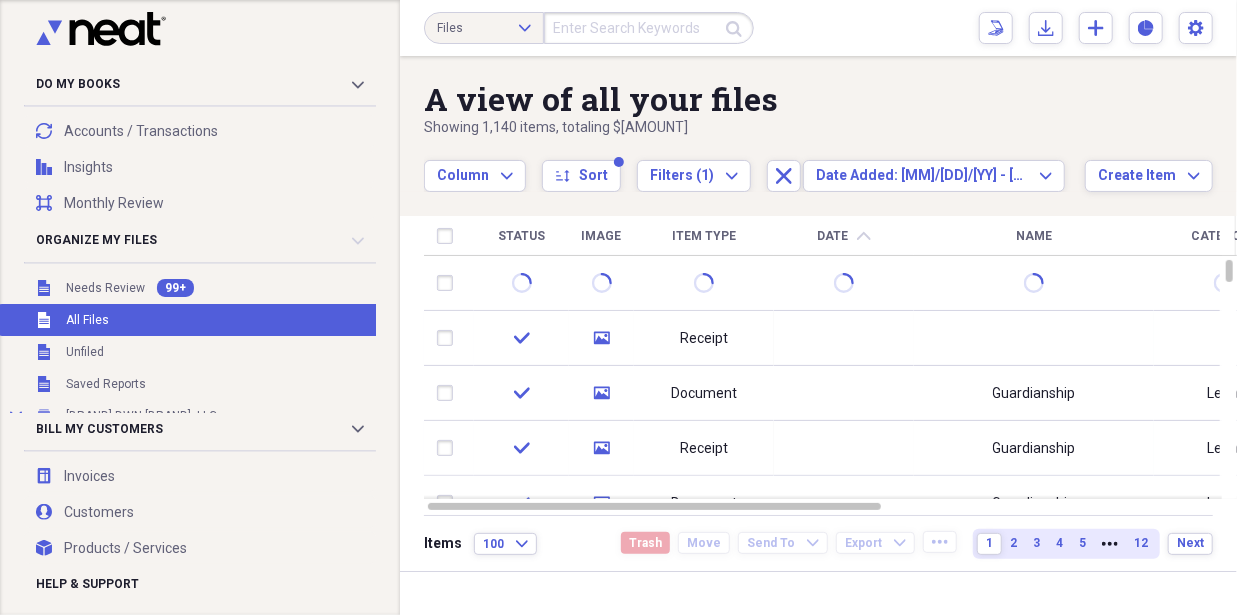 click on "A view of all your files" at bounding box center (754, 99) 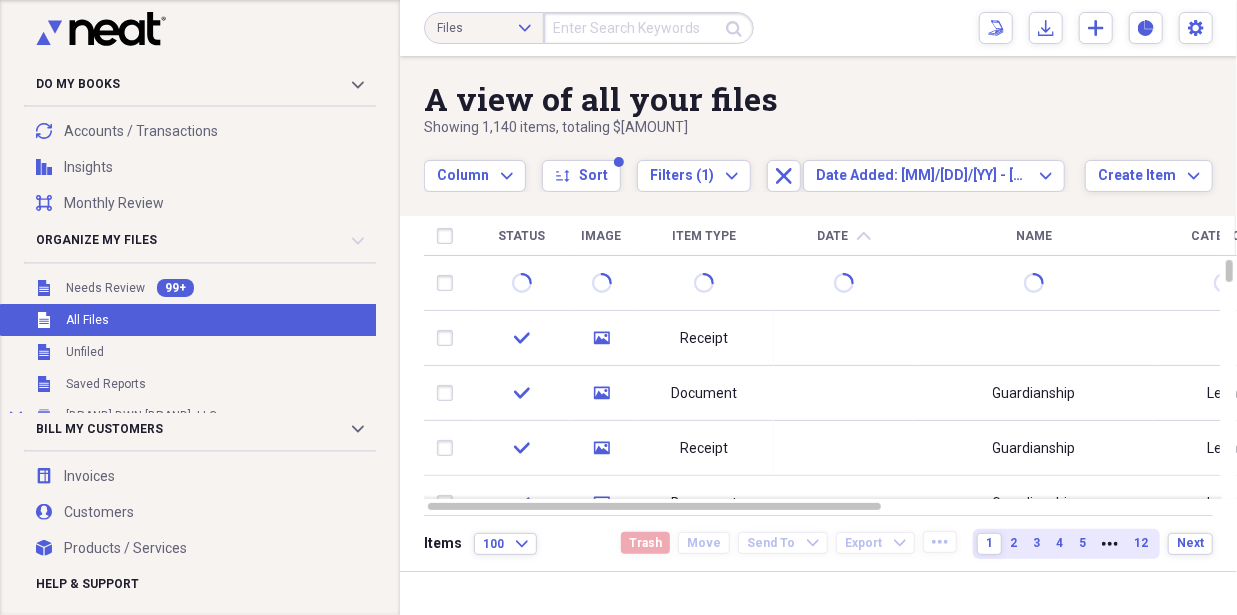 click on "A view of all your files" at bounding box center [754, 99] 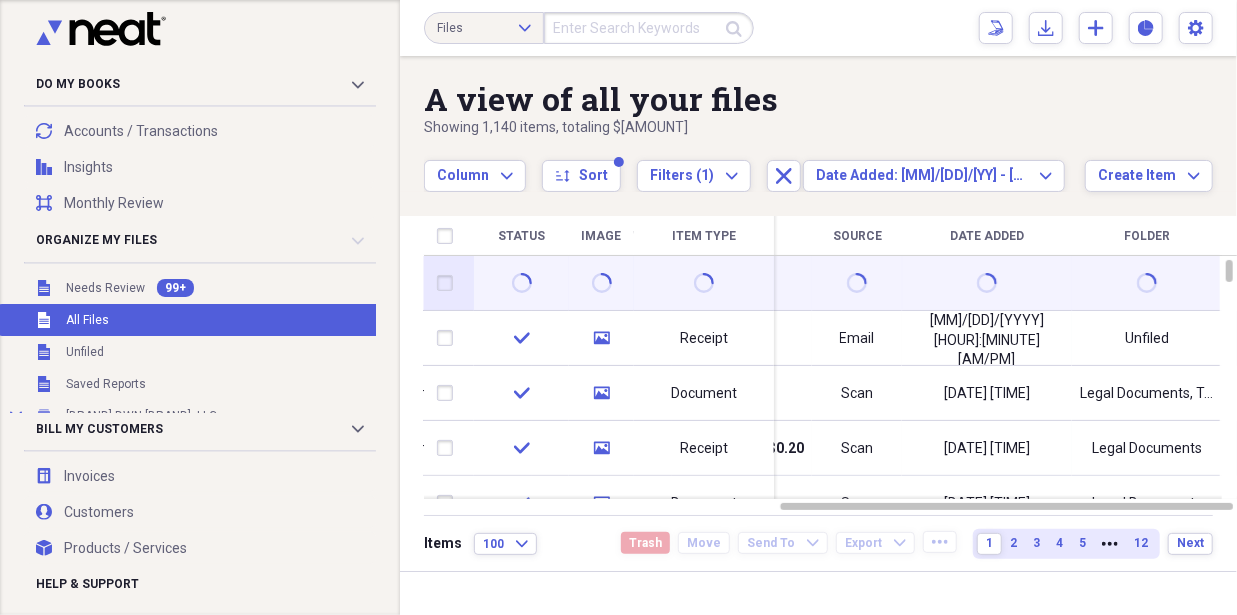 click at bounding box center [449, 283] 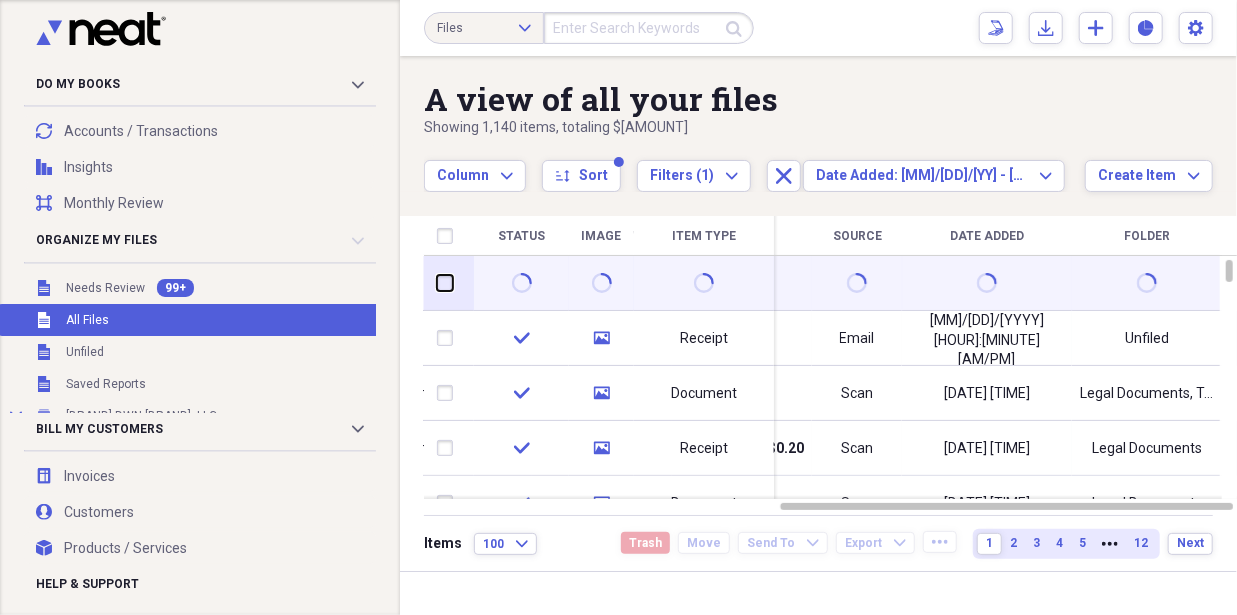 click at bounding box center (437, 283) 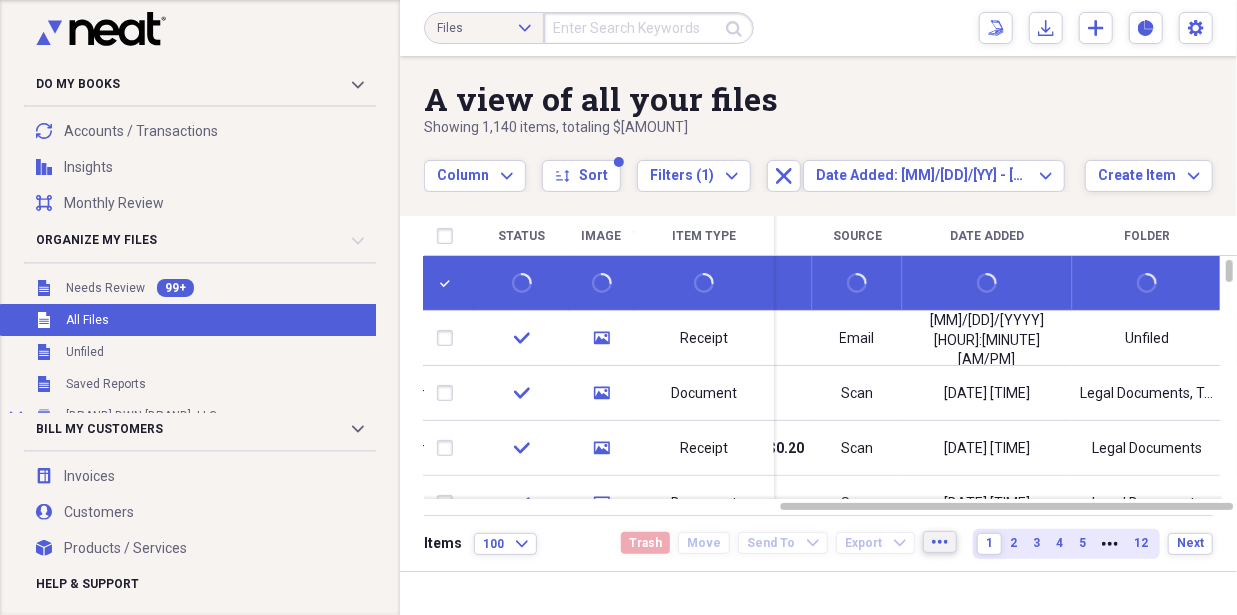 click 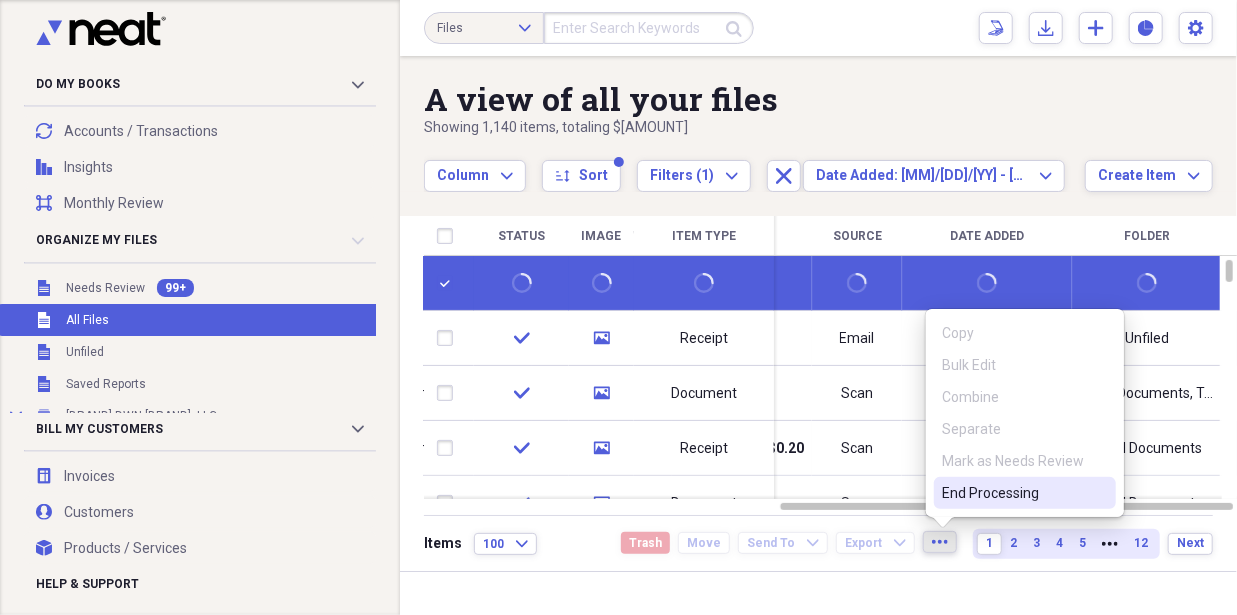 click 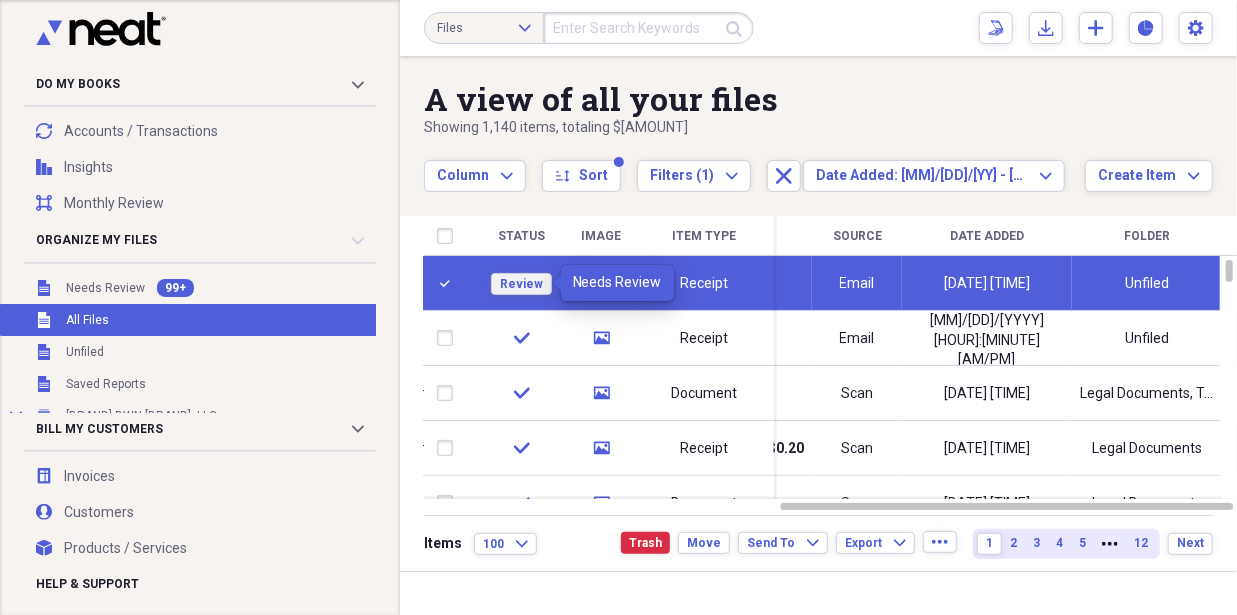 click on "Review" at bounding box center [521, 284] 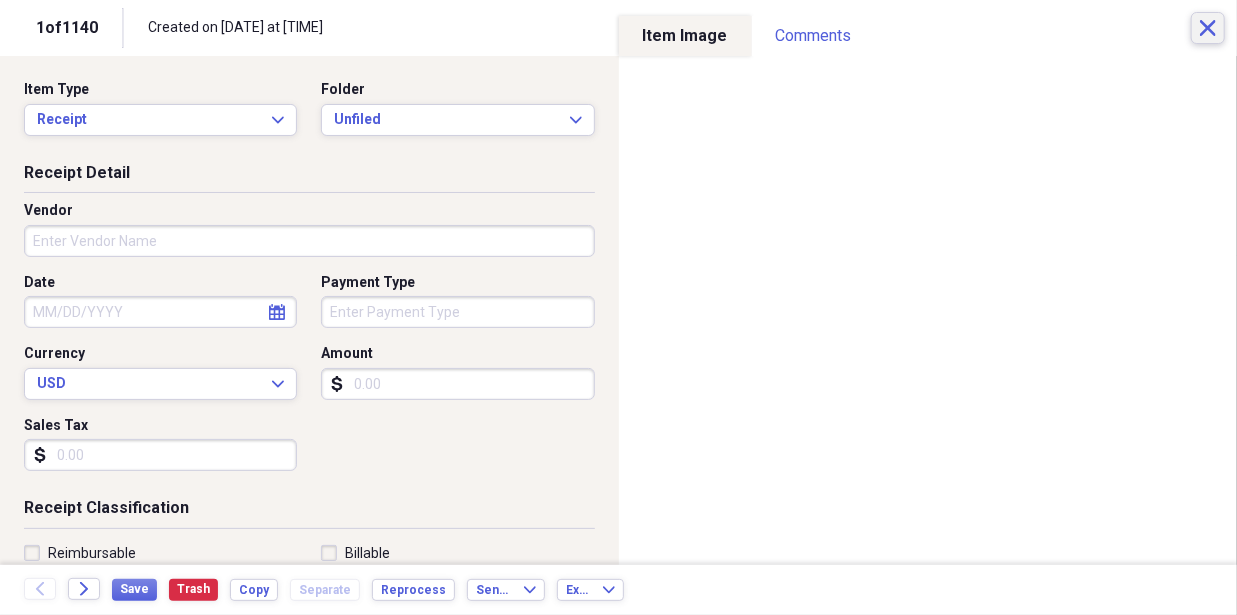 click on "Close" 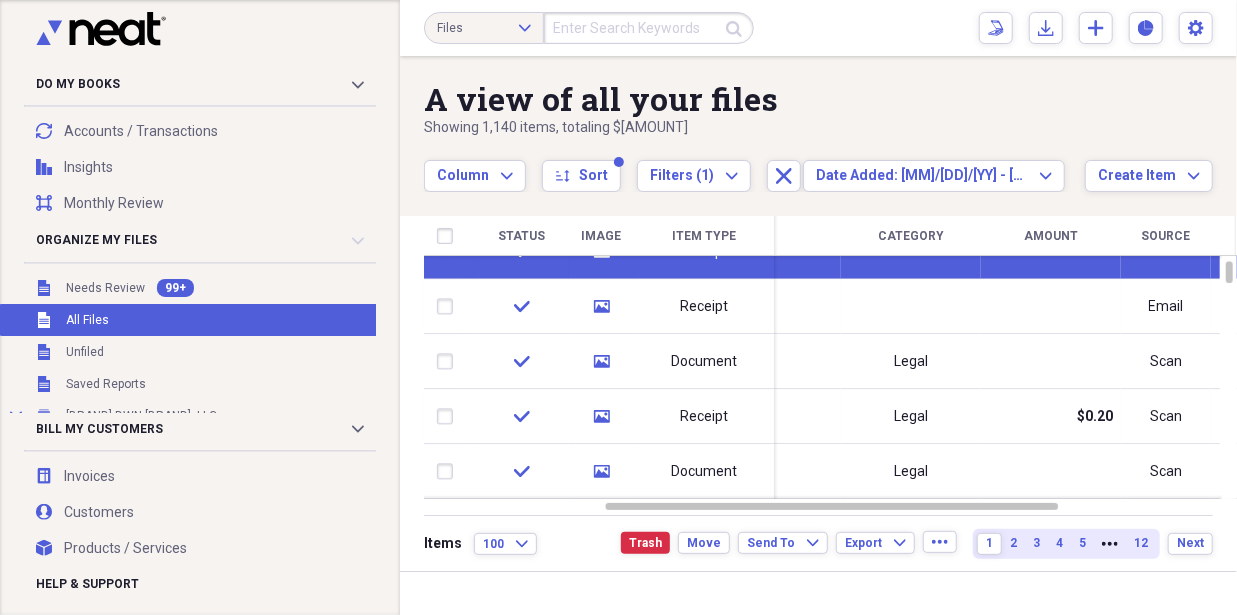 click on "Amount" at bounding box center [1051, 236] 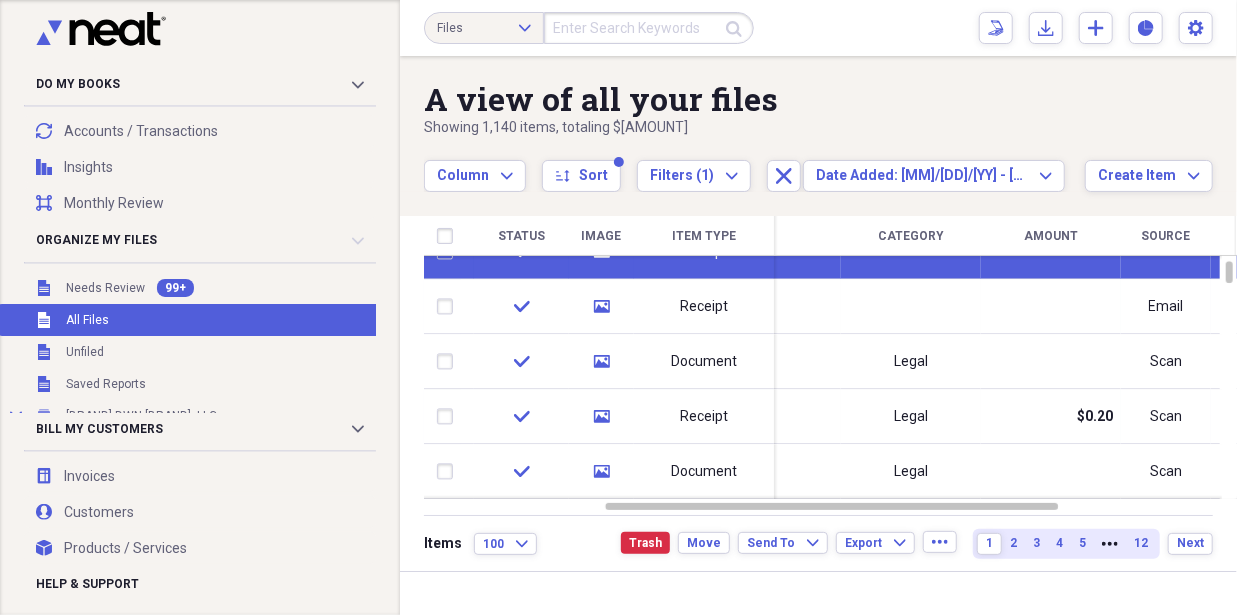 checkbox on "false" 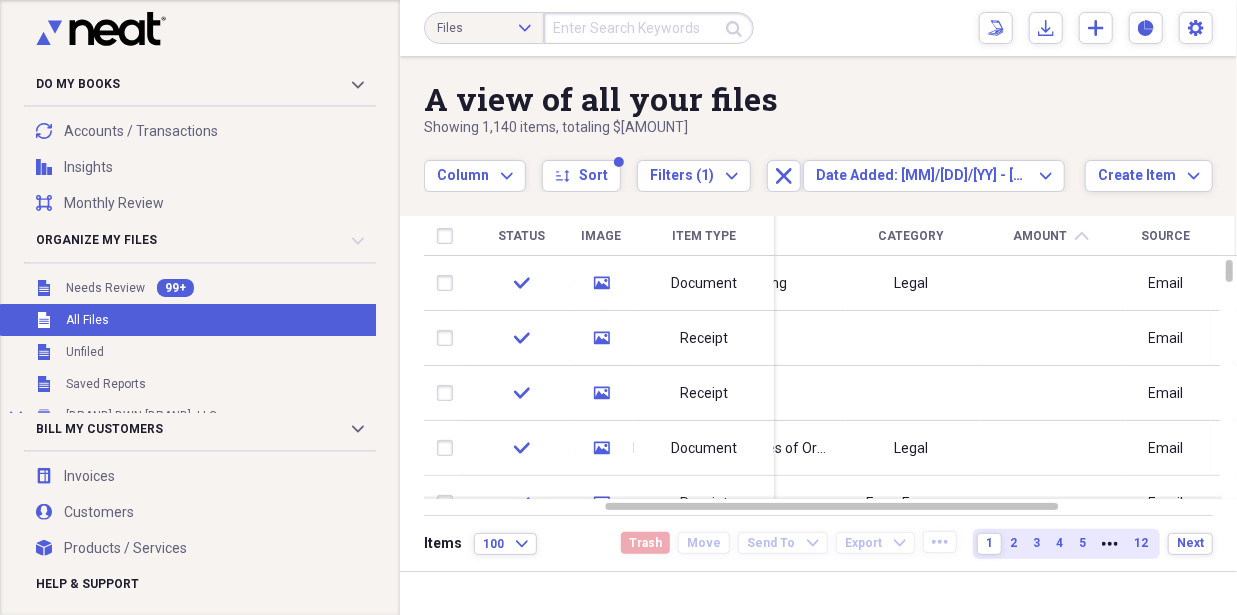 click 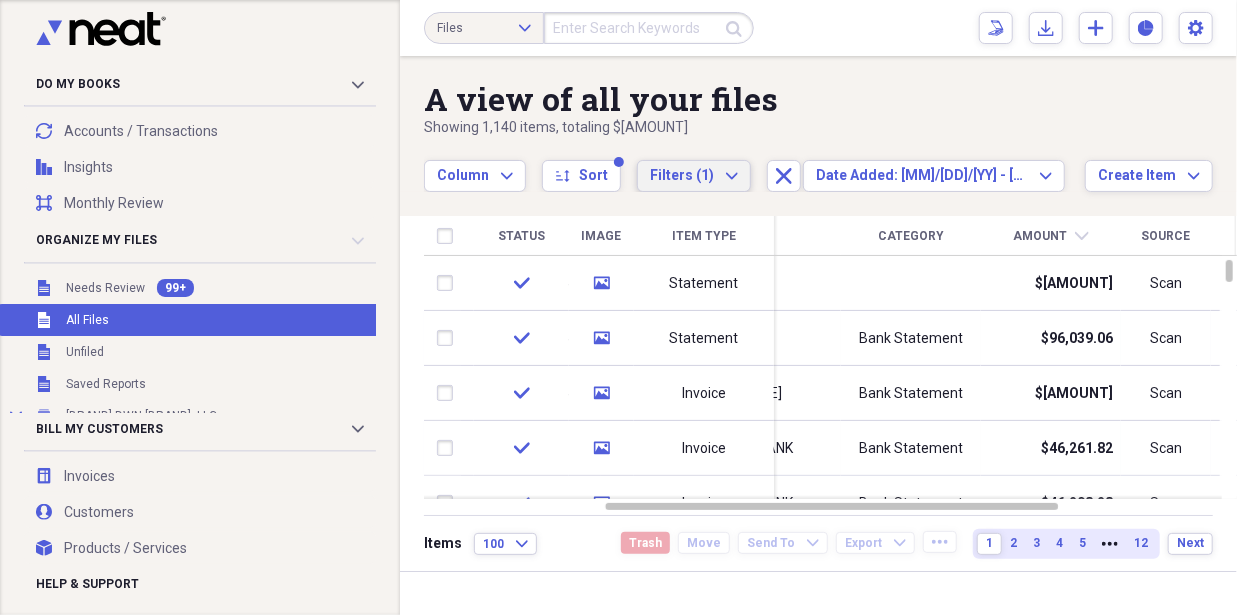 click on "Filters (1) Expand" at bounding box center [694, 176] 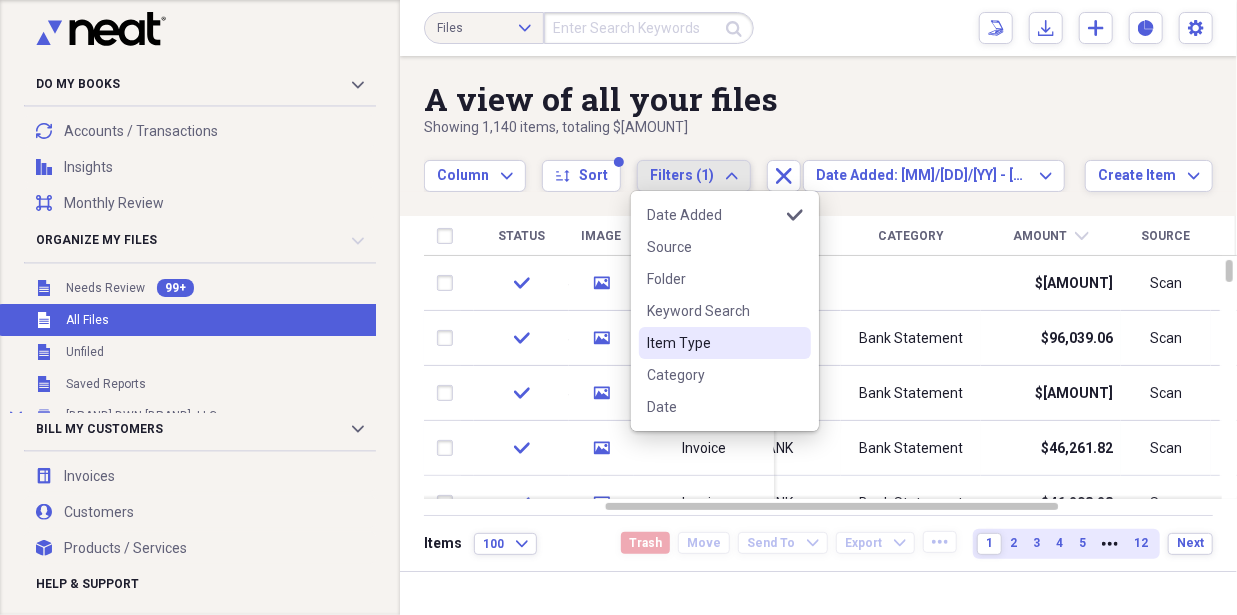 click on "Item Type" at bounding box center (713, 343) 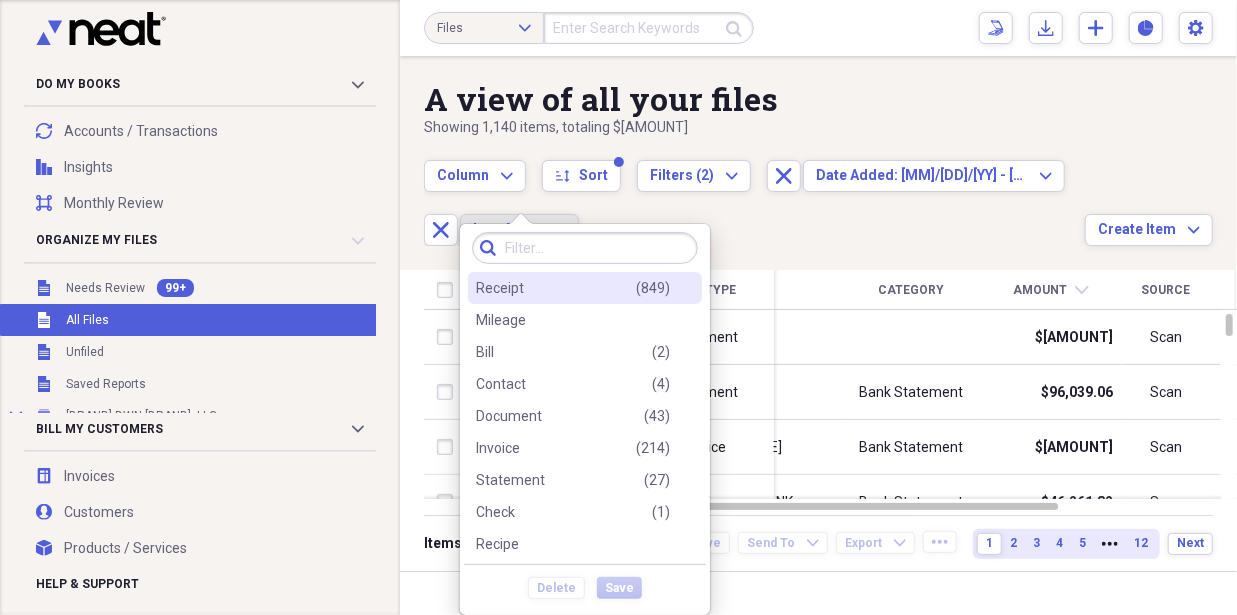 click on "( [NUMBER] )" at bounding box center [653, 288] 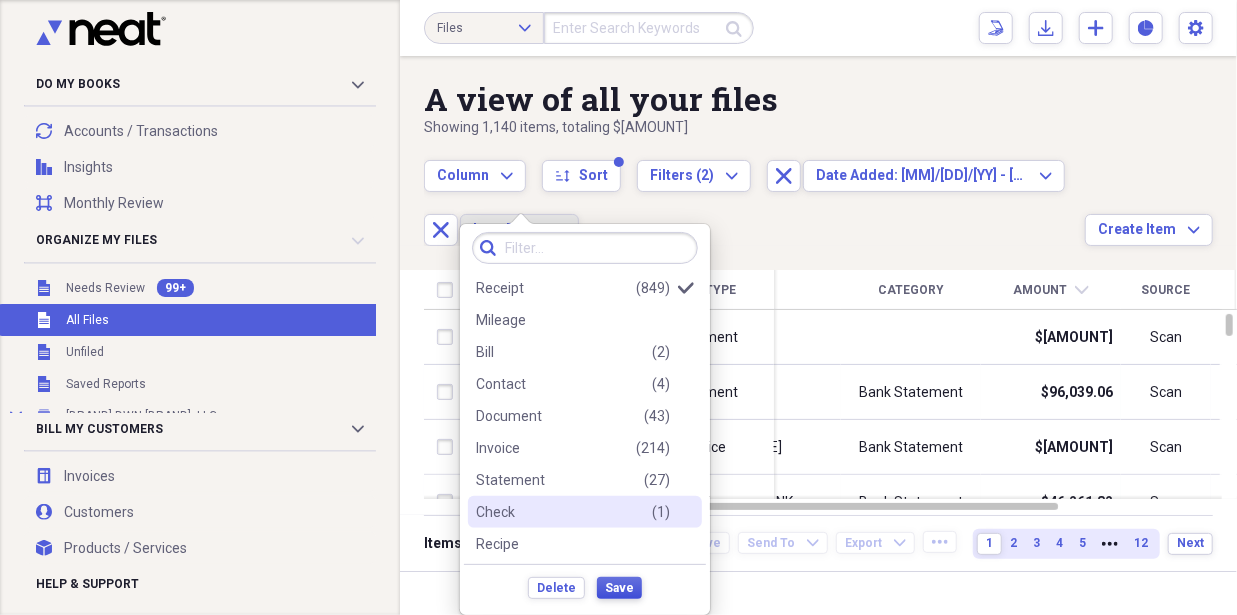 click on "Save" at bounding box center (619, 588) 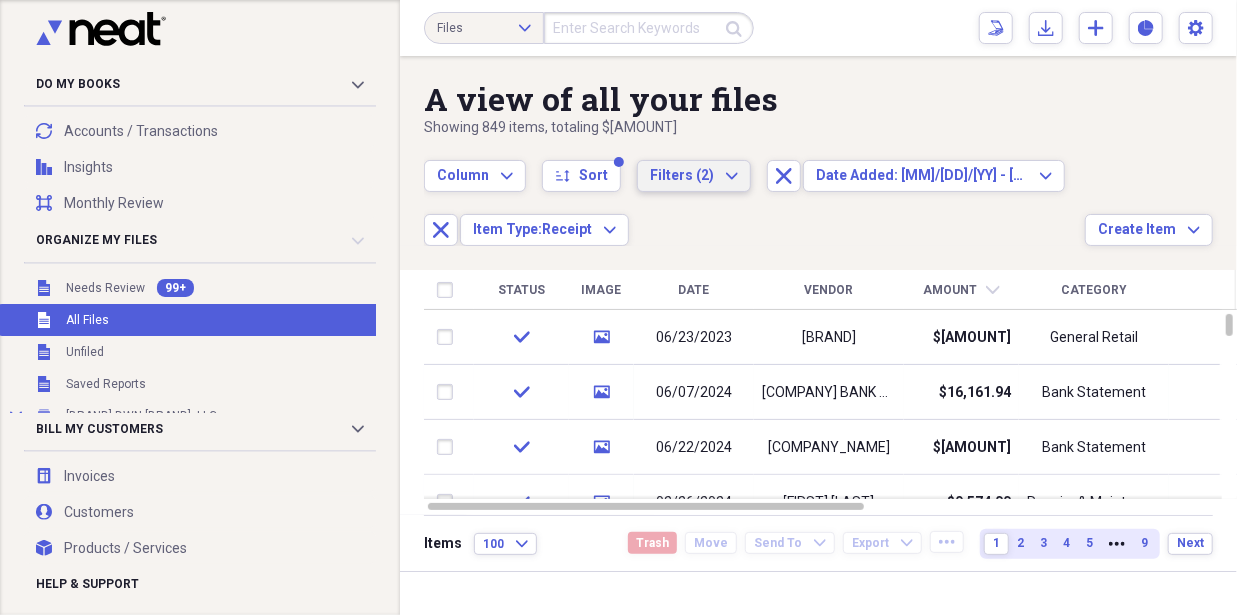click on "Filters (2)" at bounding box center (682, 175) 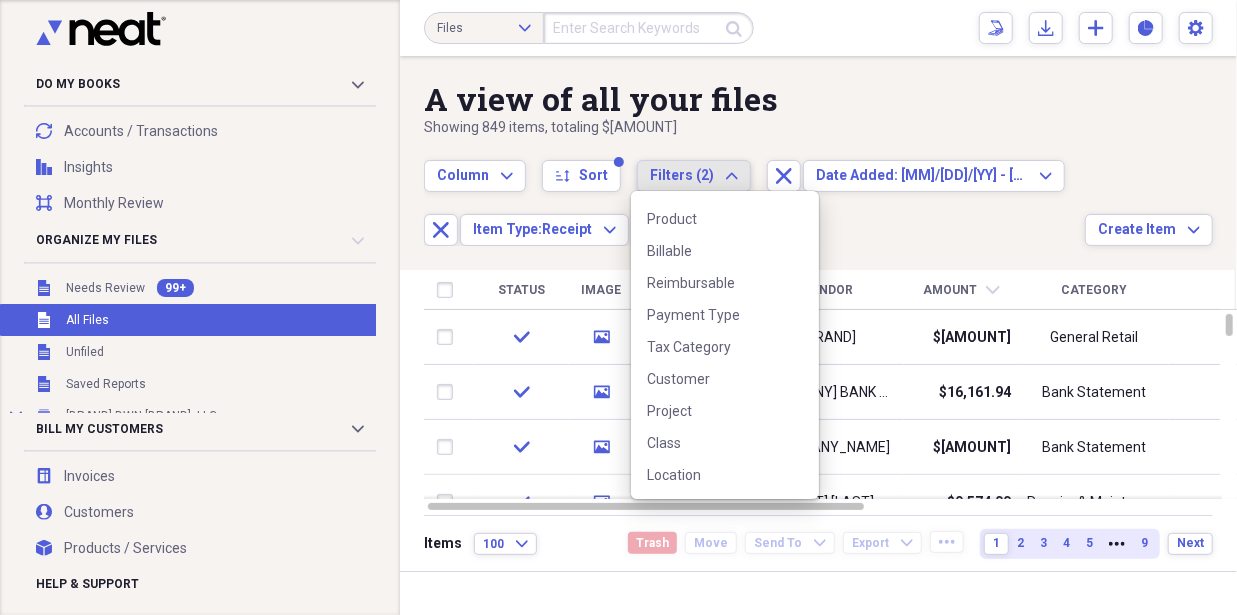 scroll, scrollTop: 0, scrollLeft: 0, axis: both 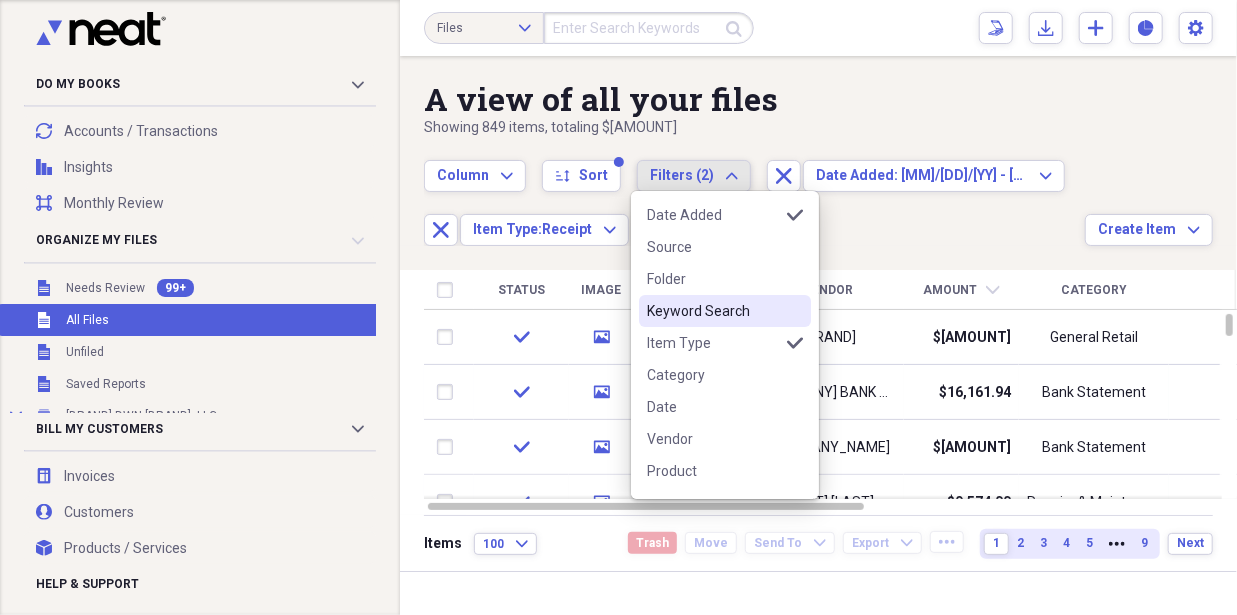 click on "Column Expand sort Sort Filters (2) Expand Close Date Added: [DATE] - [DATE] Expand Close Item Type: Receipt Expand" at bounding box center [754, 192] 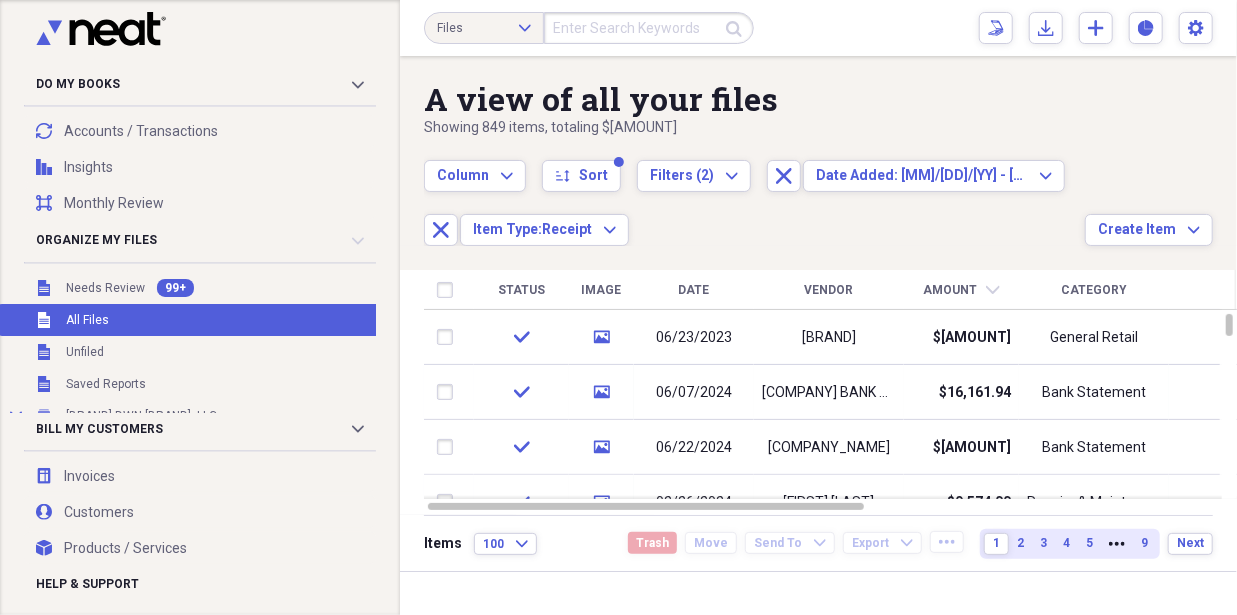 click on "chevron-down" 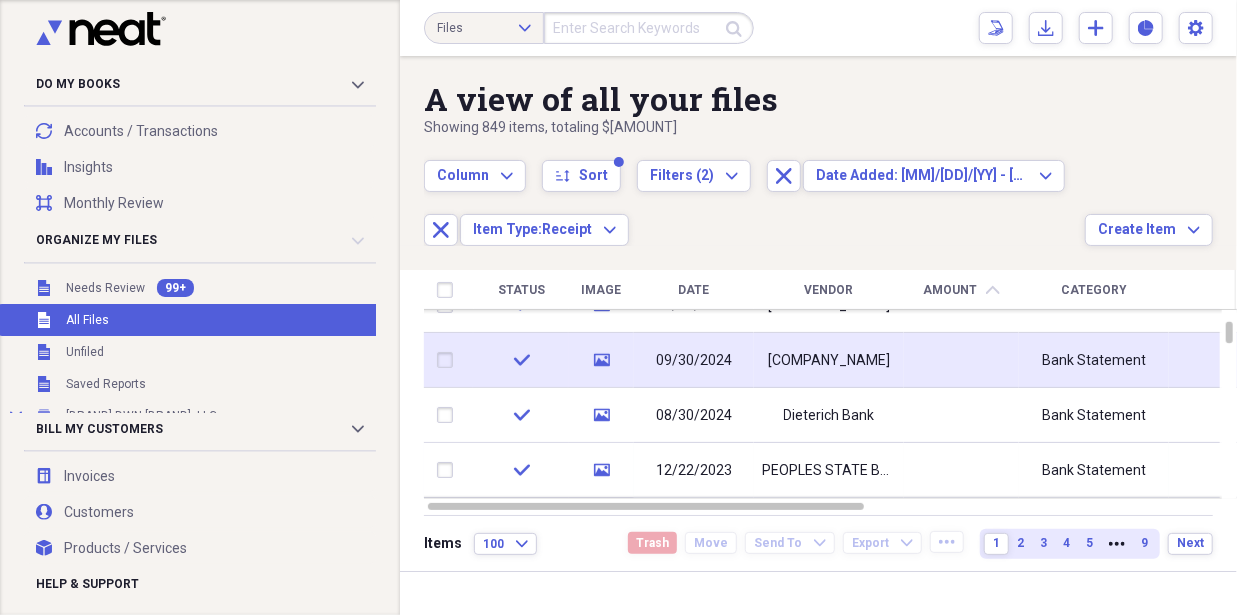 click on "[COMPANY_NAME]" at bounding box center (829, 360) 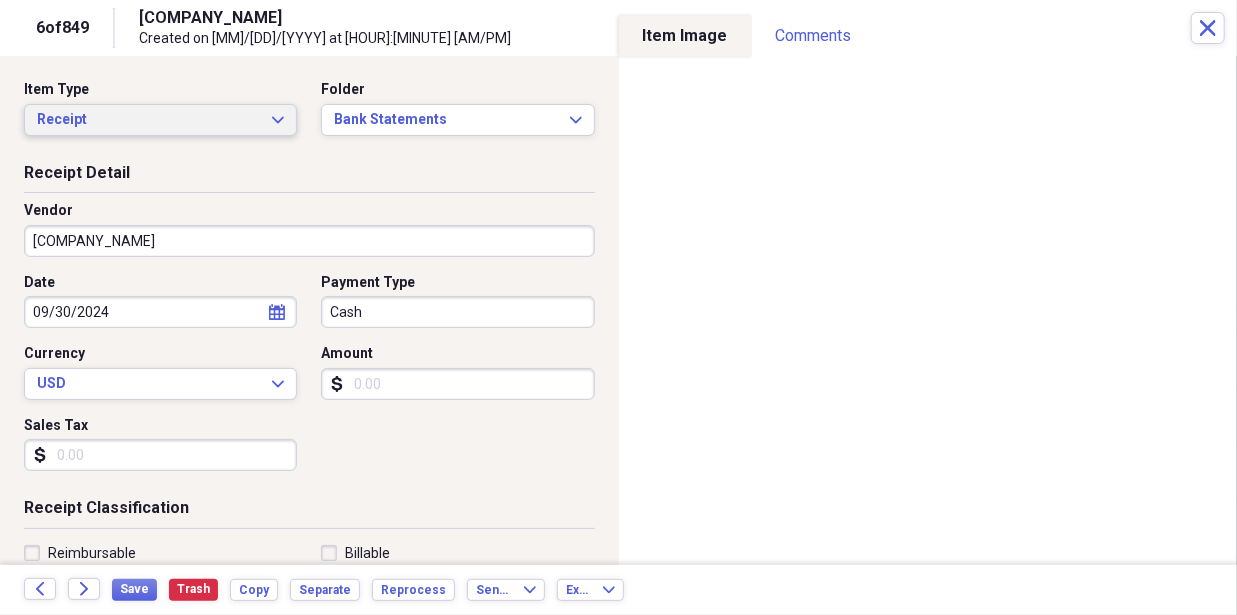 click on "Receipt Expand" at bounding box center [160, 120] 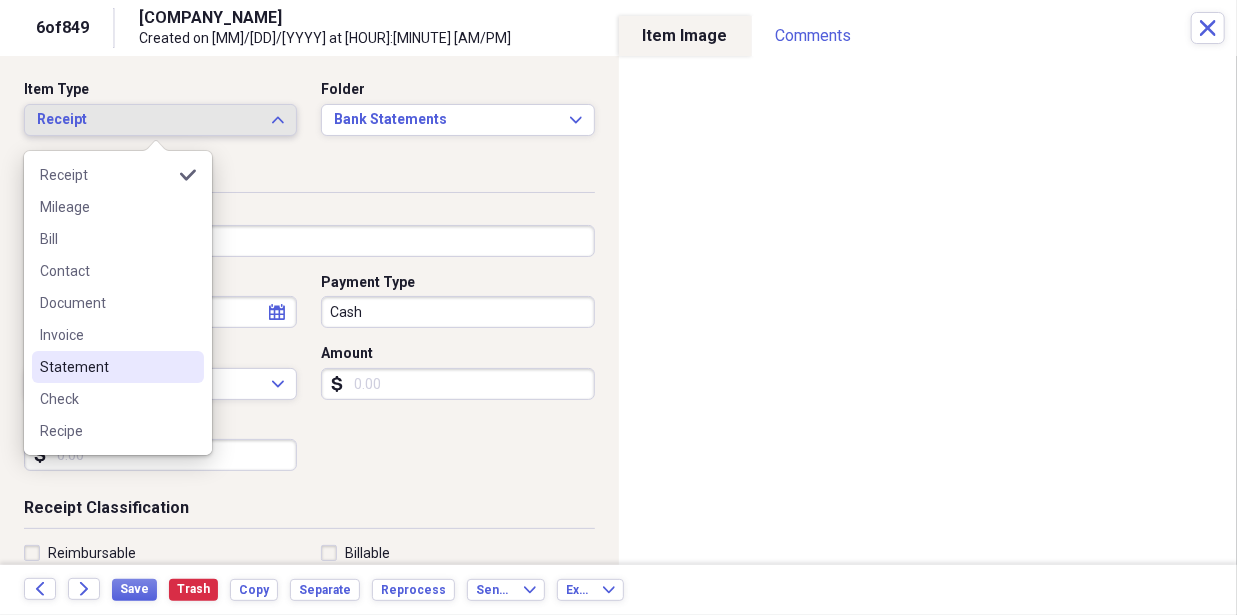 click on "Statement" at bounding box center [106, 367] 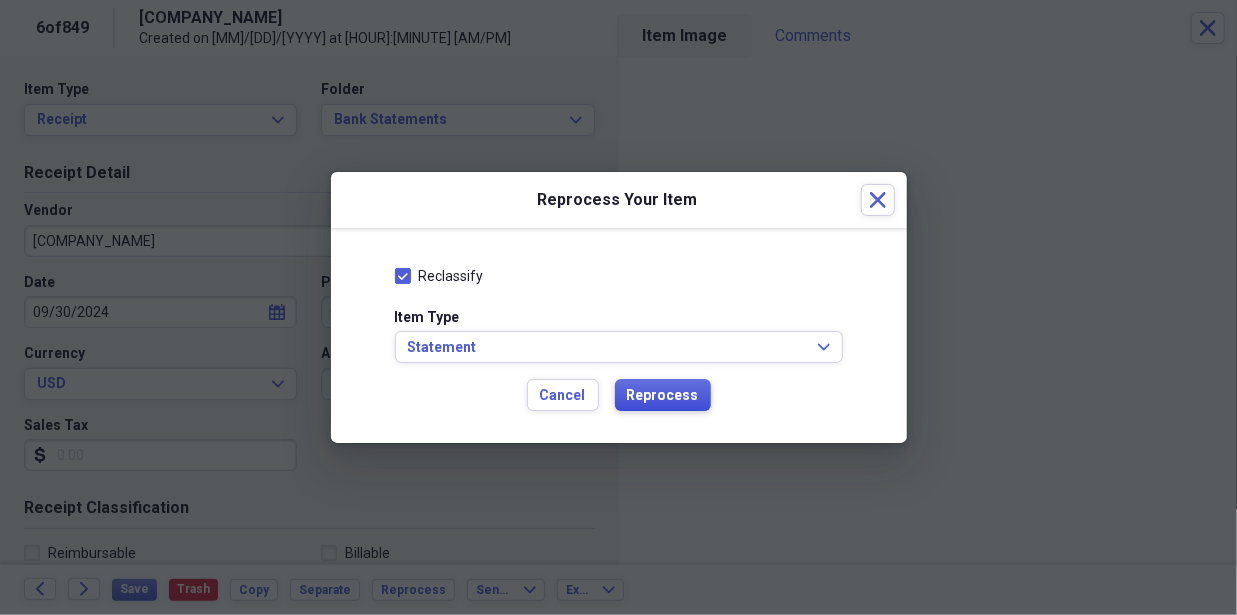 click on "Reprocess" at bounding box center (663, 396) 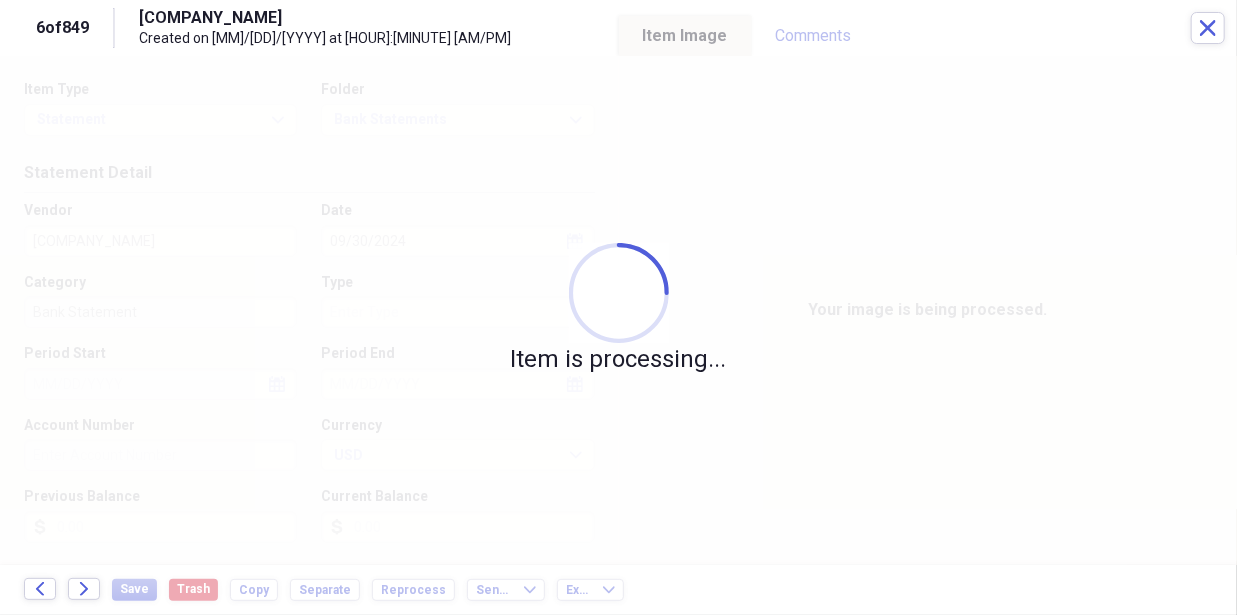 click on "Item is processing..." at bounding box center (618, 310) 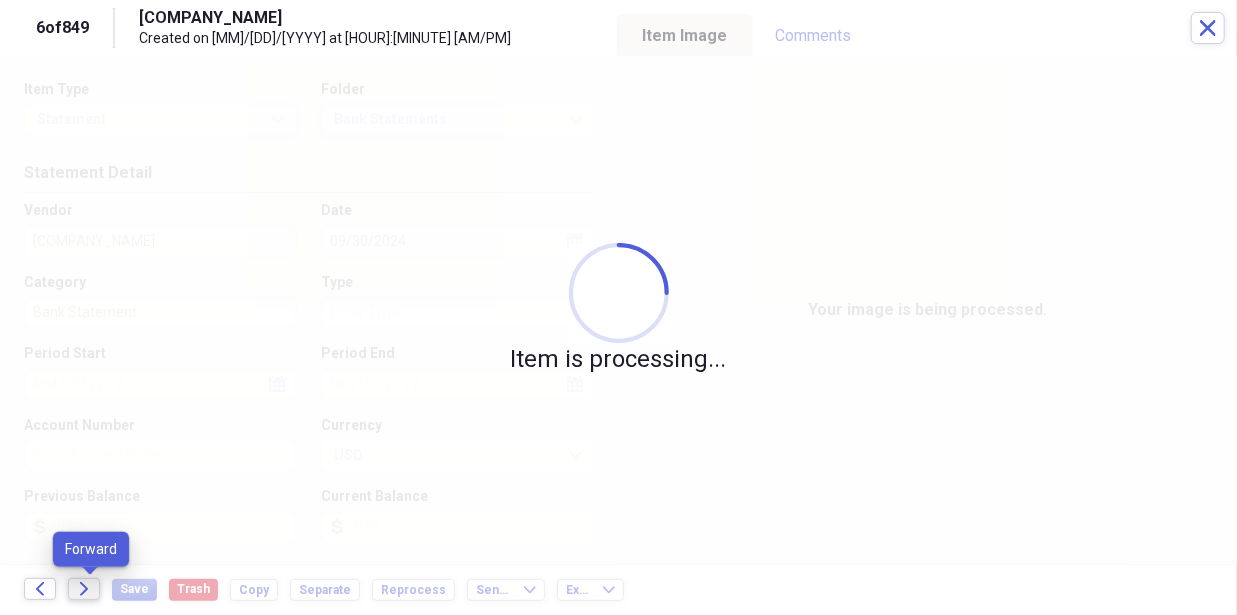 click 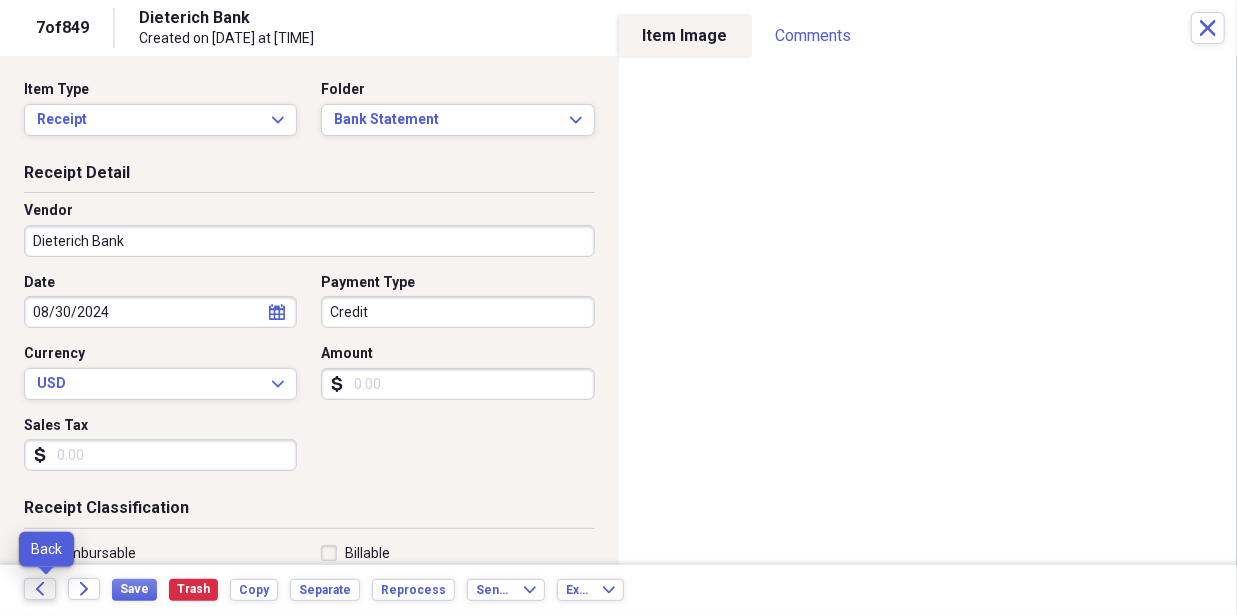 click on "Back" 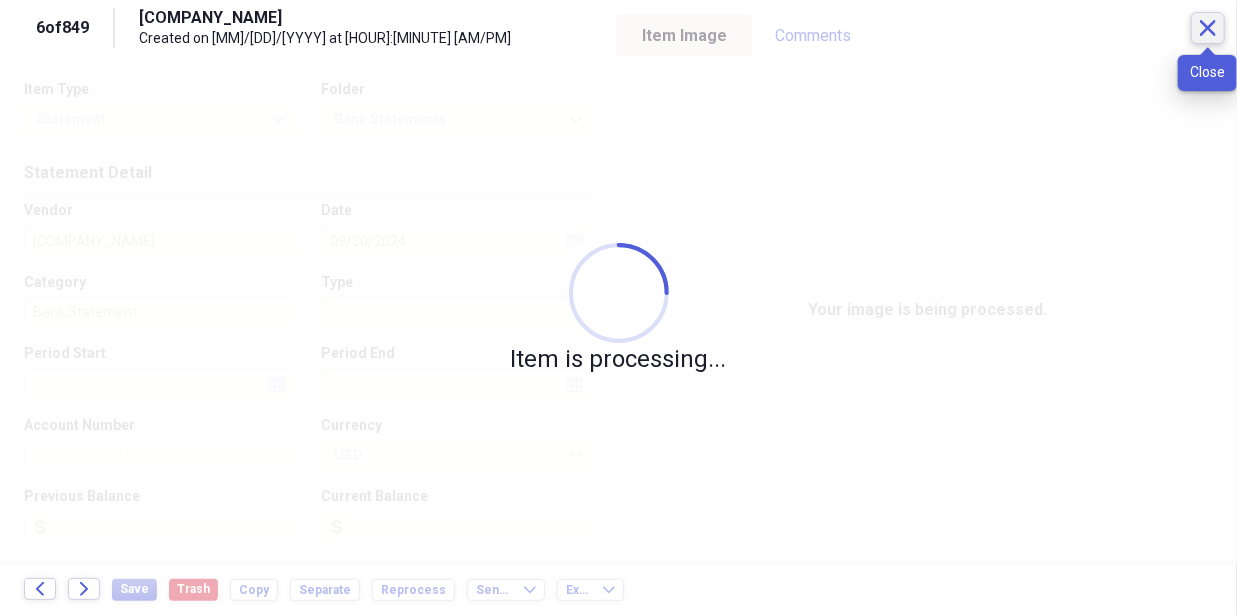click on "Close" at bounding box center (1208, 28) 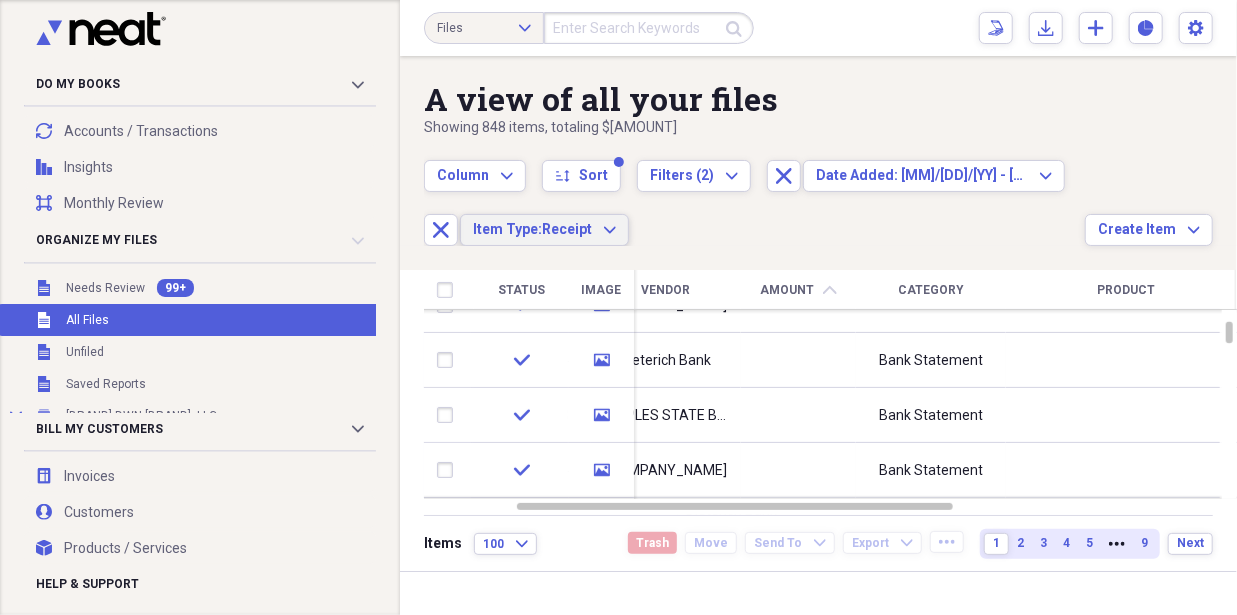 click on "Expand" 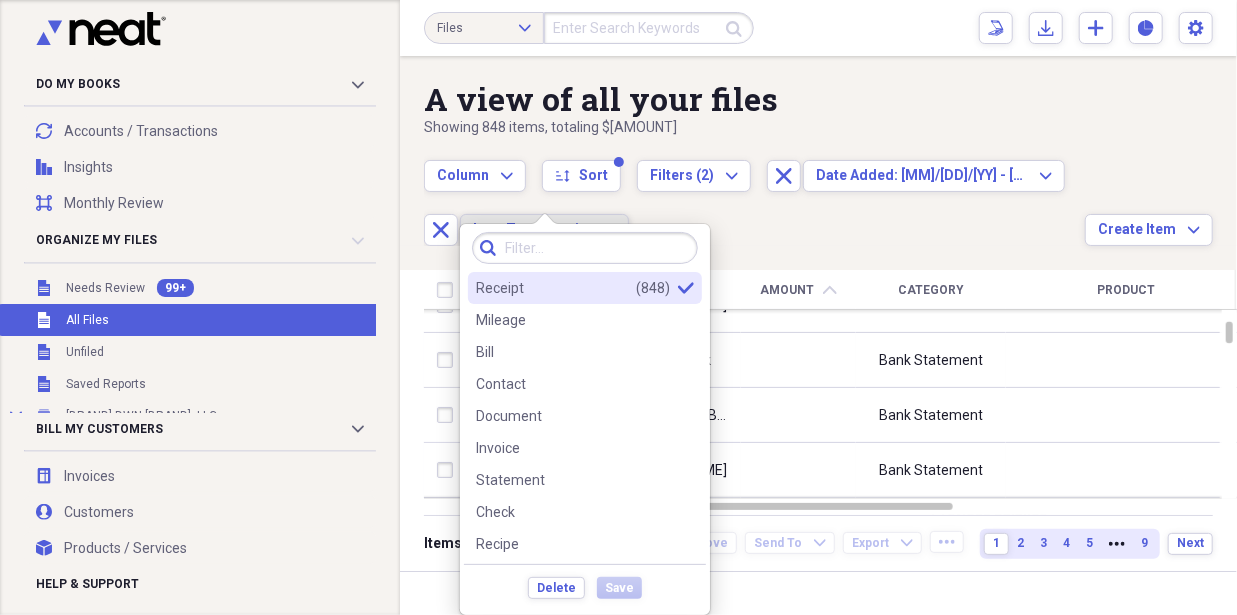 click on "A view of all your files Showing 848 items , totaling [AMOUNT] Column Expand sort Sort Filters (2) Expand Close Date Added: [DATE] - [DATE] Expand Close Item Type: Receipt Expand Create Item Expand Status Image Date Vendor Amount chevron-up Category Product Source Folder Billable Reimbursable check media Email Unfiled check media [DATE] [BRAND], Inc Farm Expense Email Household and Pet Supplies check media [DATE] [BRAND] BANK & TRUST Bank Statement Scan Bank Statements check media [DATE] [BRAND] BANK & TRUST Bank Statement Scan Bank Statements check media [DATE] [BRAND] Bank Statement Scan Bank Statement check media [DATE] [BRAND] BANK Bank Statement Scan Bank Statements check media [DATE] [BRAND] BANK & TRUST Bank Statement Scan Bank Statements check media [DATE] [BRAND] BANK Bank Statement Scan Bank Statements check media Payroll Documents Payroll Email Payroll Documents check media Stelo Medical Scan Medical check media [DATE] TSA 1" at bounding box center [818, 313] 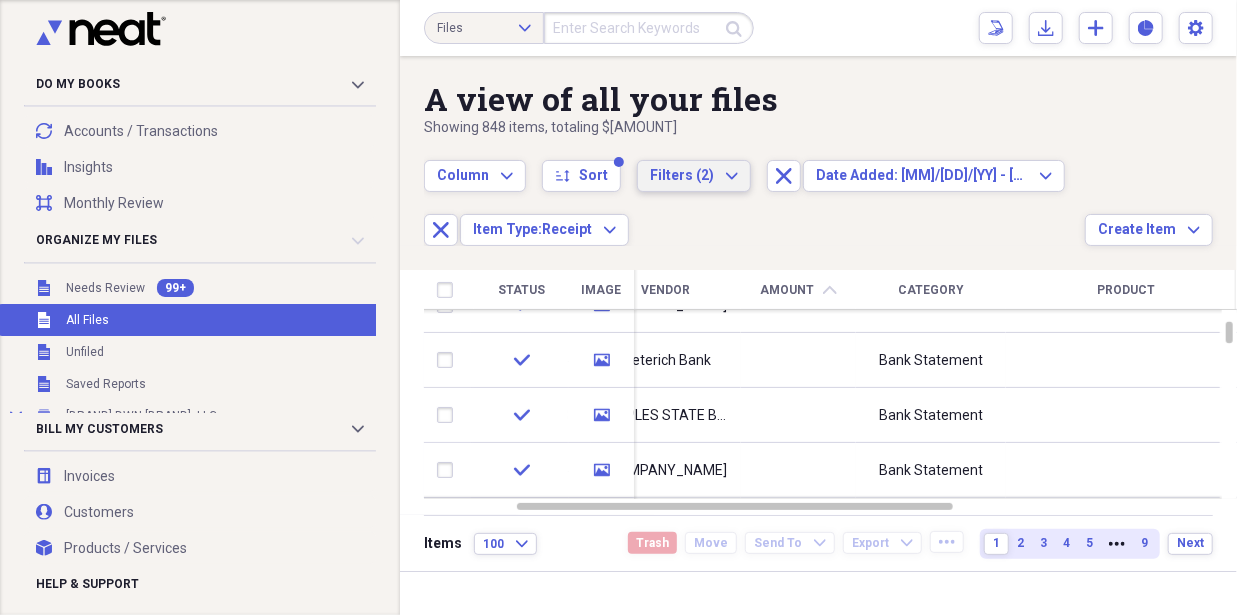 click on "Filters (2)" at bounding box center (682, 175) 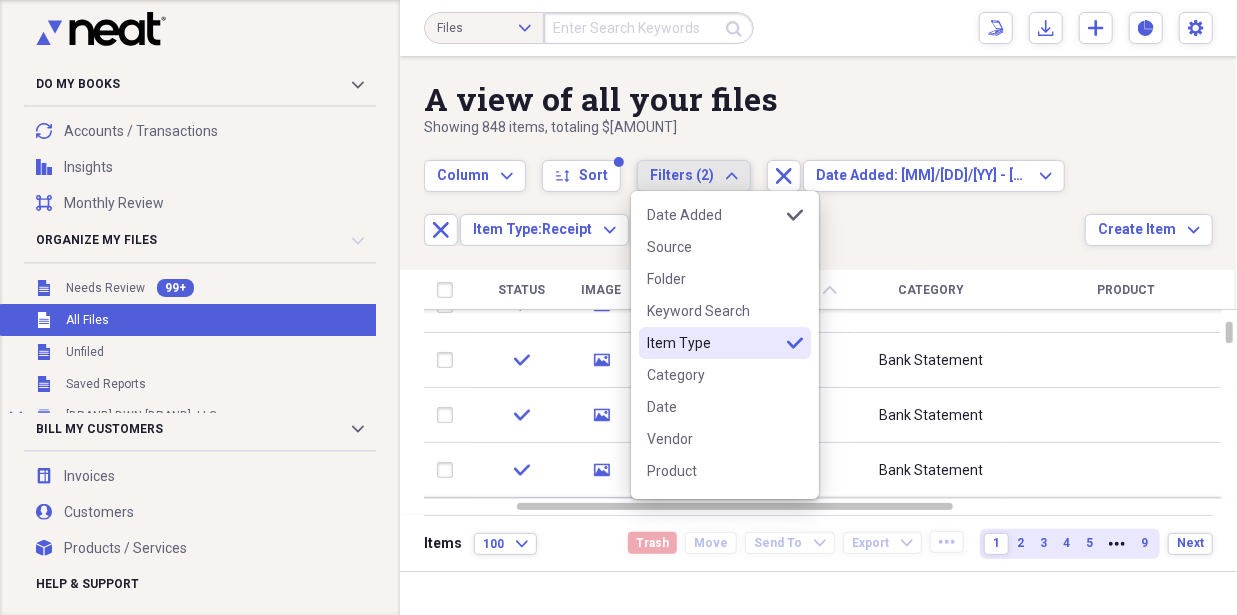 scroll, scrollTop: 43, scrollLeft: 0, axis: vertical 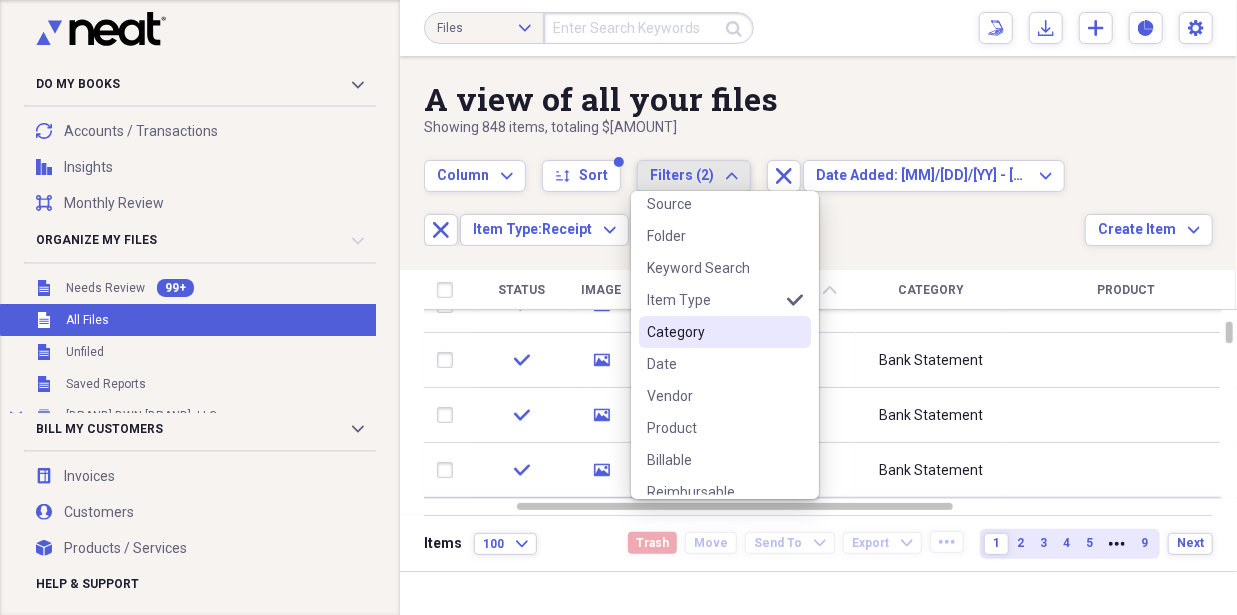 click on "Category" at bounding box center [713, 332] 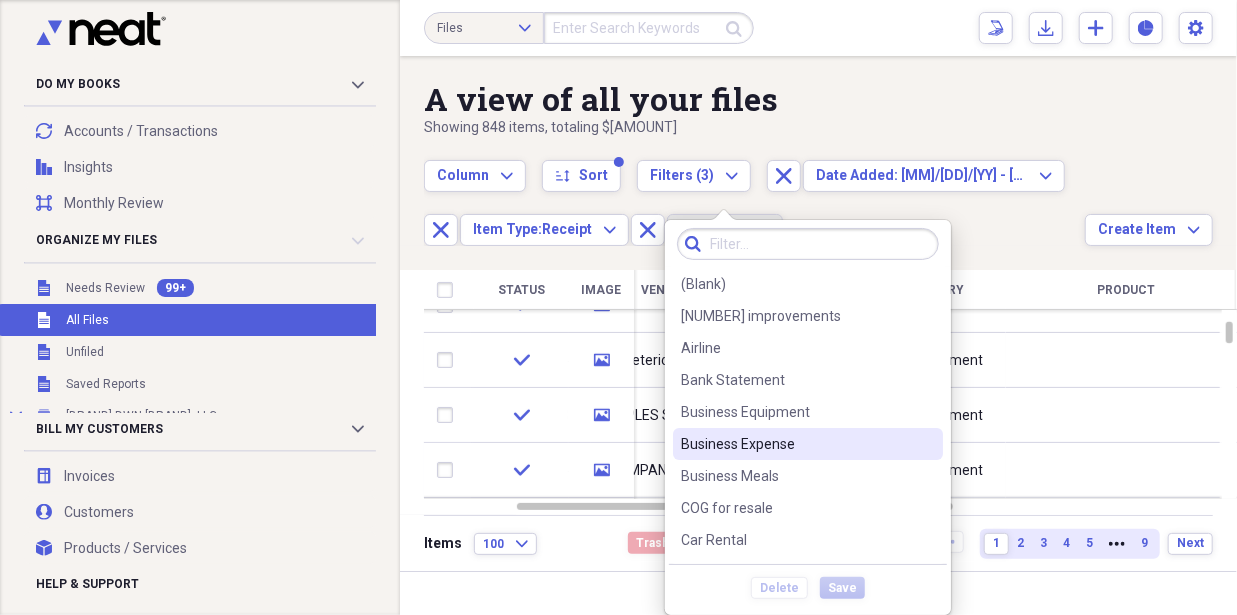 scroll, scrollTop: 8, scrollLeft: 0, axis: vertical 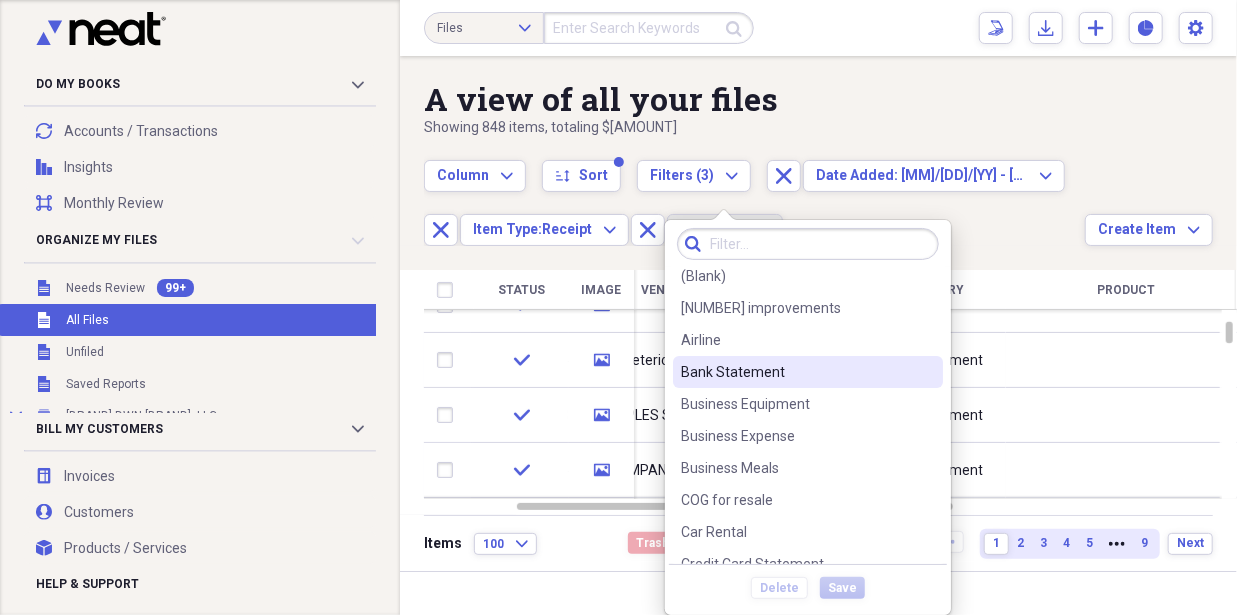 click on "Bank Statement" at bounding box center [796, 372] 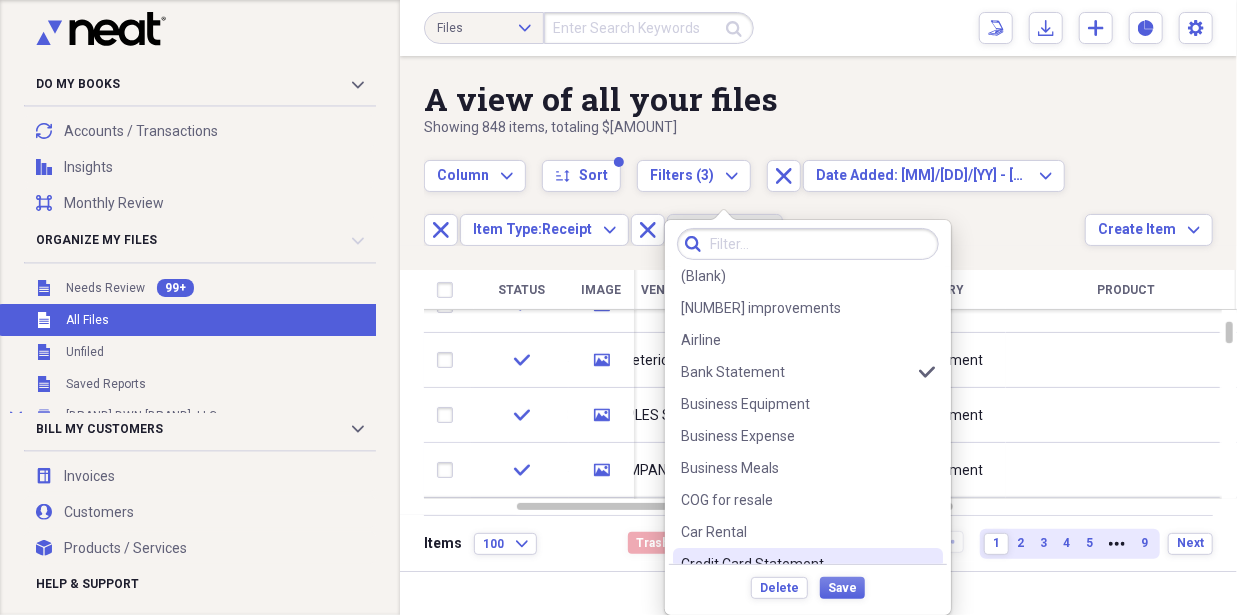 click on "Delete Save" at bounding box center [808, 587] 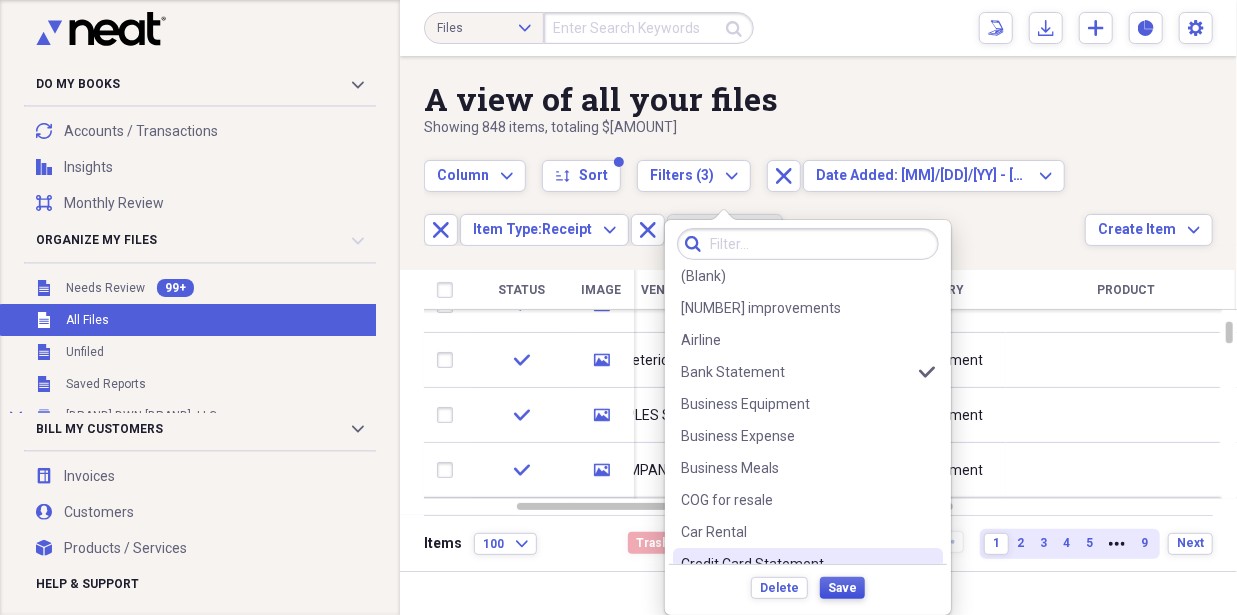 click on "Save" at bounding box center [842, 588] 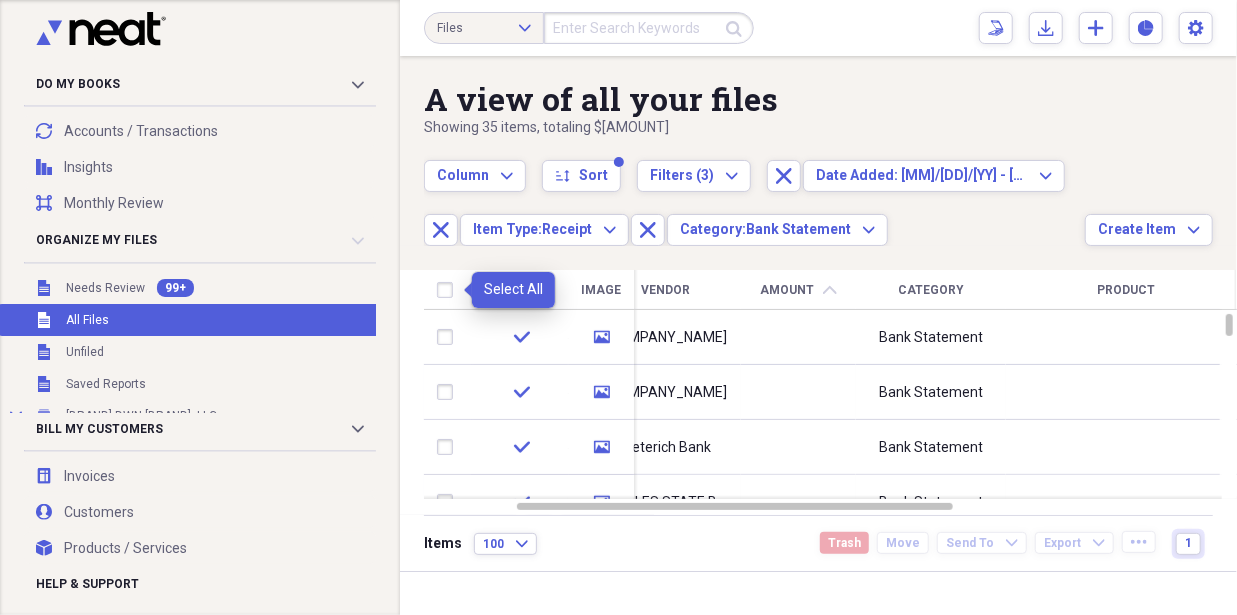 click at bounding box center (449, 290) 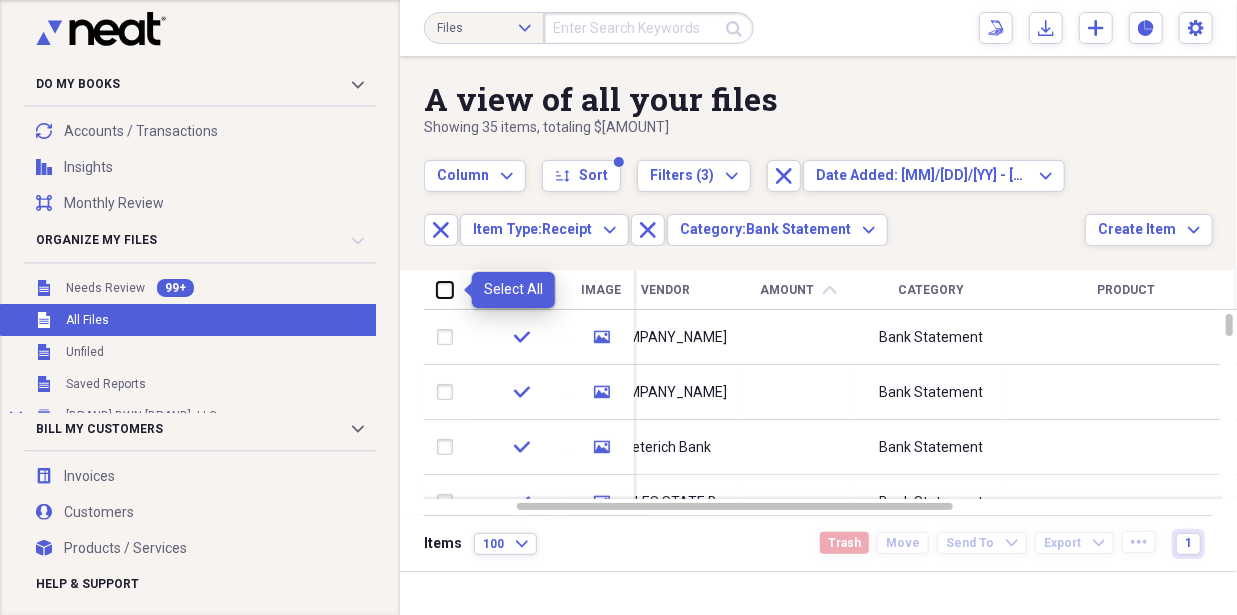 click at bounding box center (437, 289) 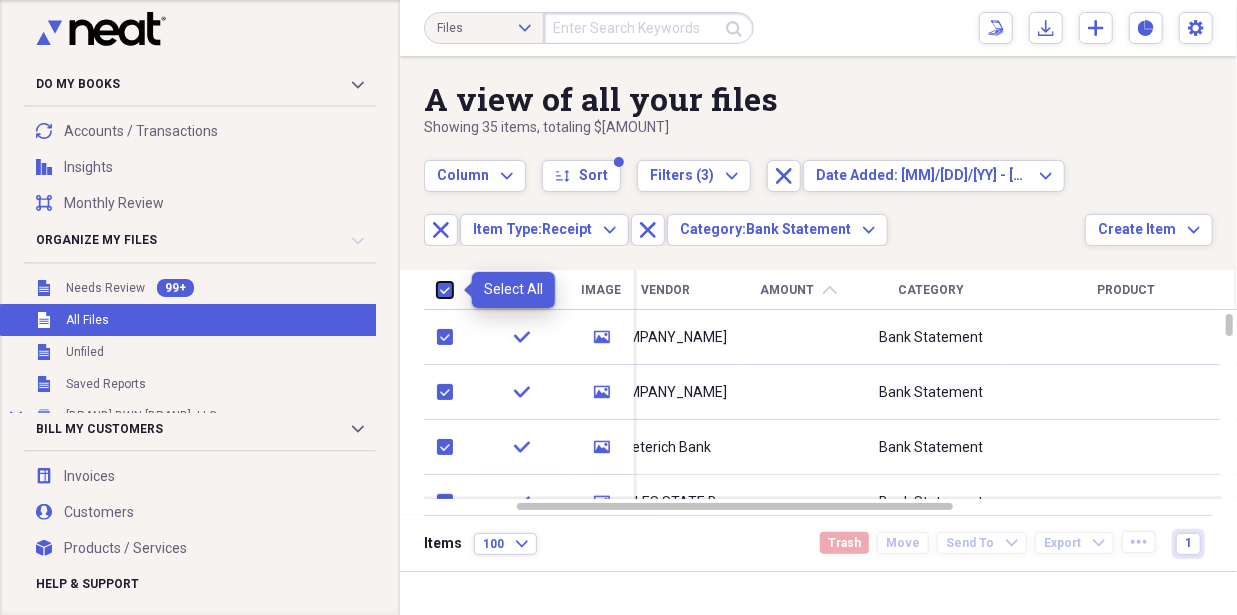 checkbox on "true" 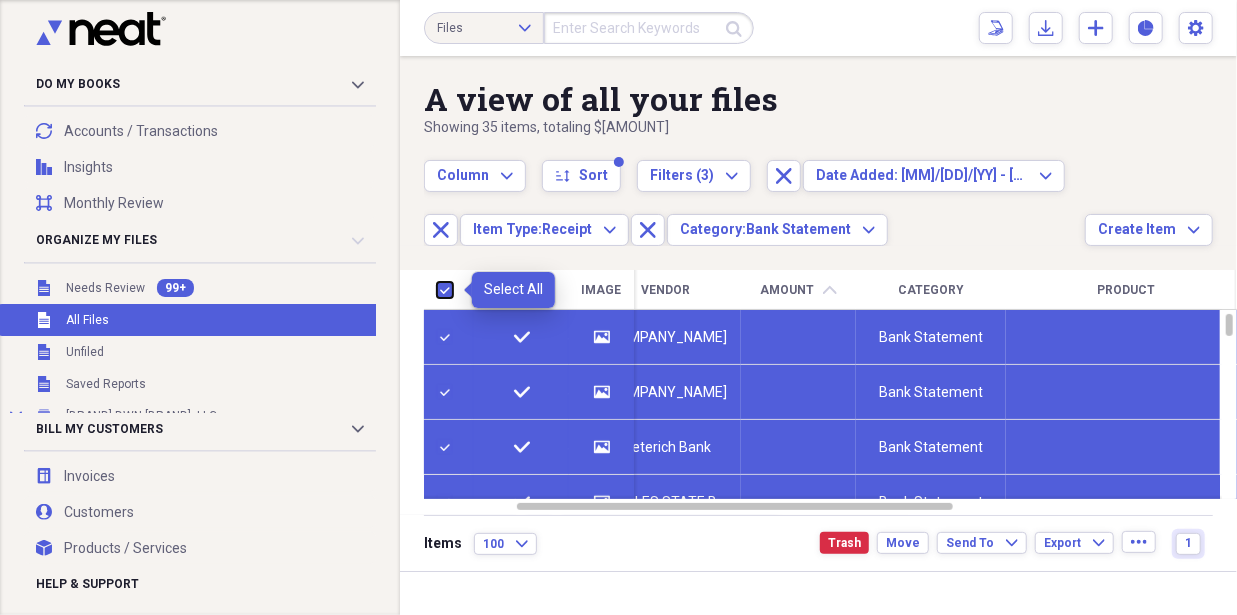 checkbox on "true" 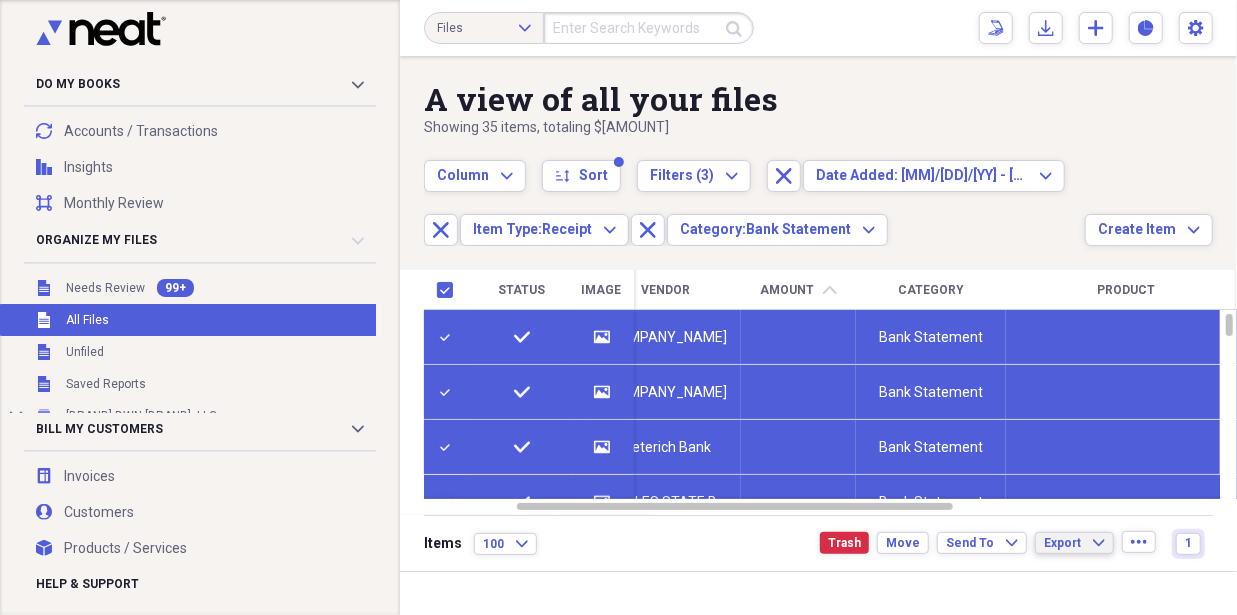 click on "Export" at bounding box center (1062, 543) 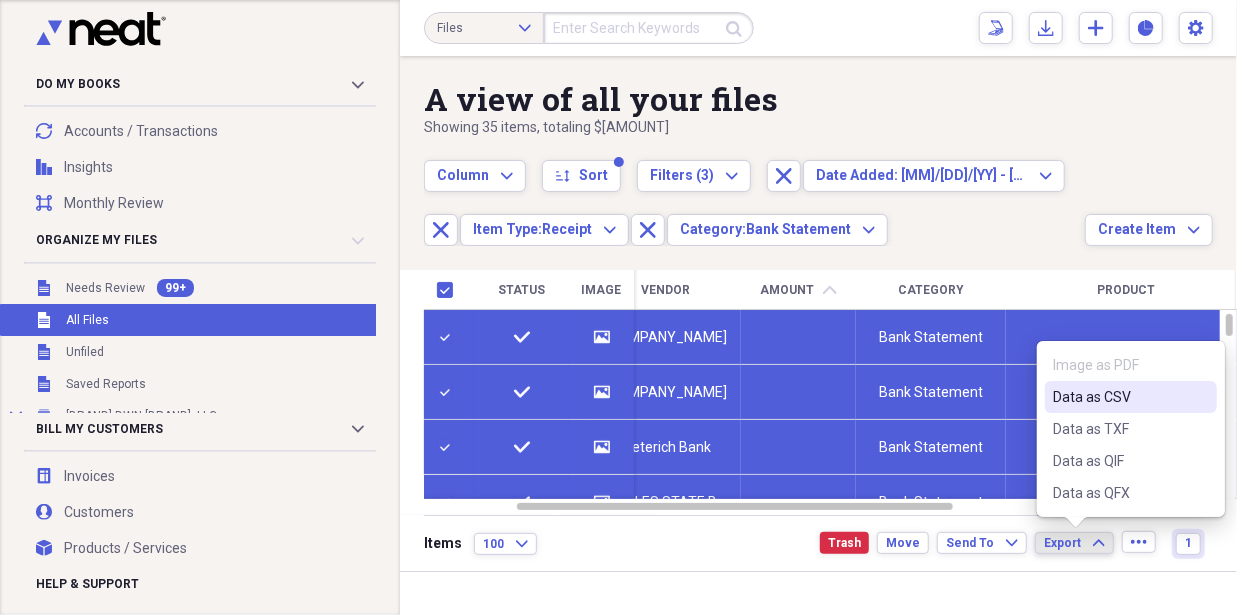 drag, startPoint x: 1070, startPoint y: 546, endPoint x: 1077, endPoint y: 586, distance: 40.60788 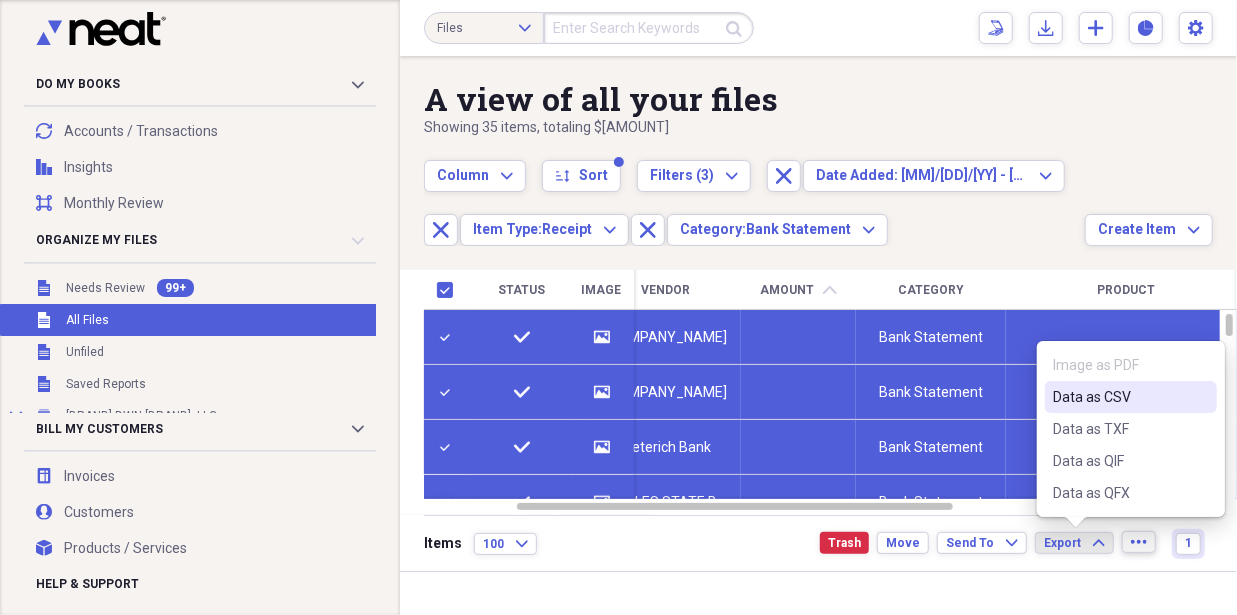 click on "more" 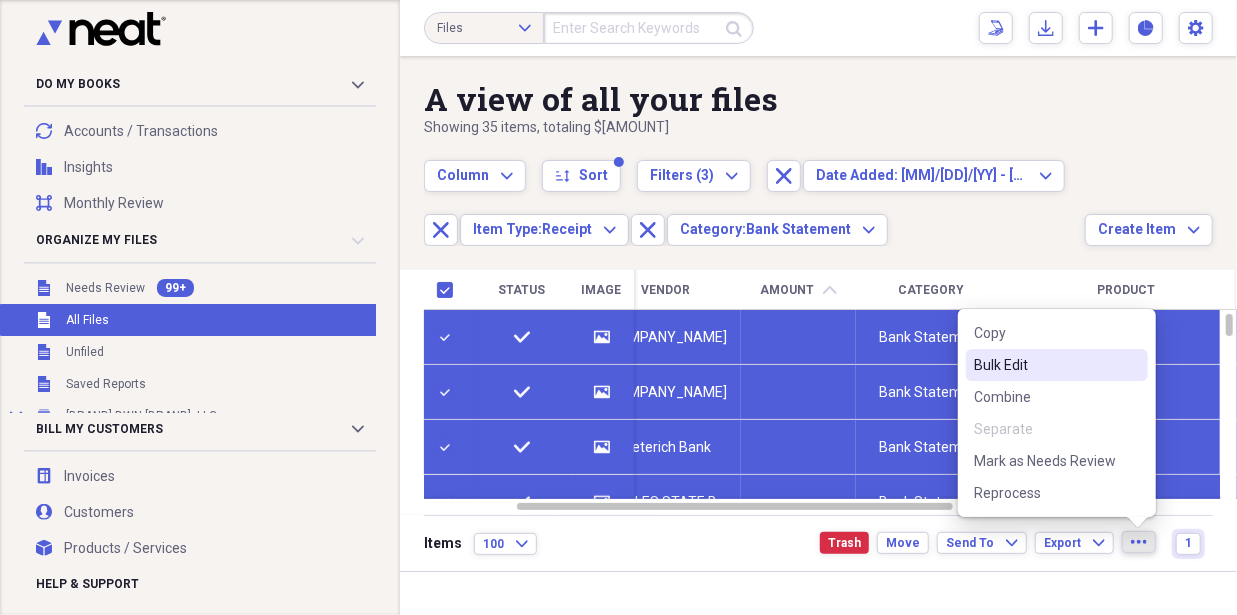 click on "Bulk Edit" at bounding box center (1045, 365) 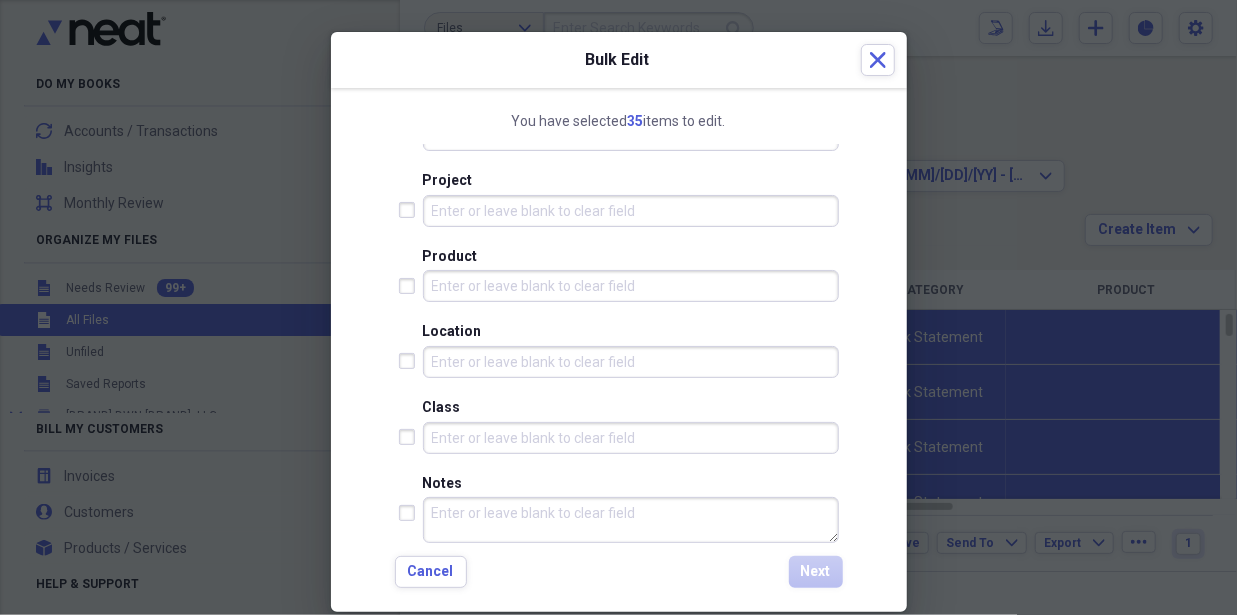 scroll, scrollTop: 819, scrollLeft: 0, axis: vertical 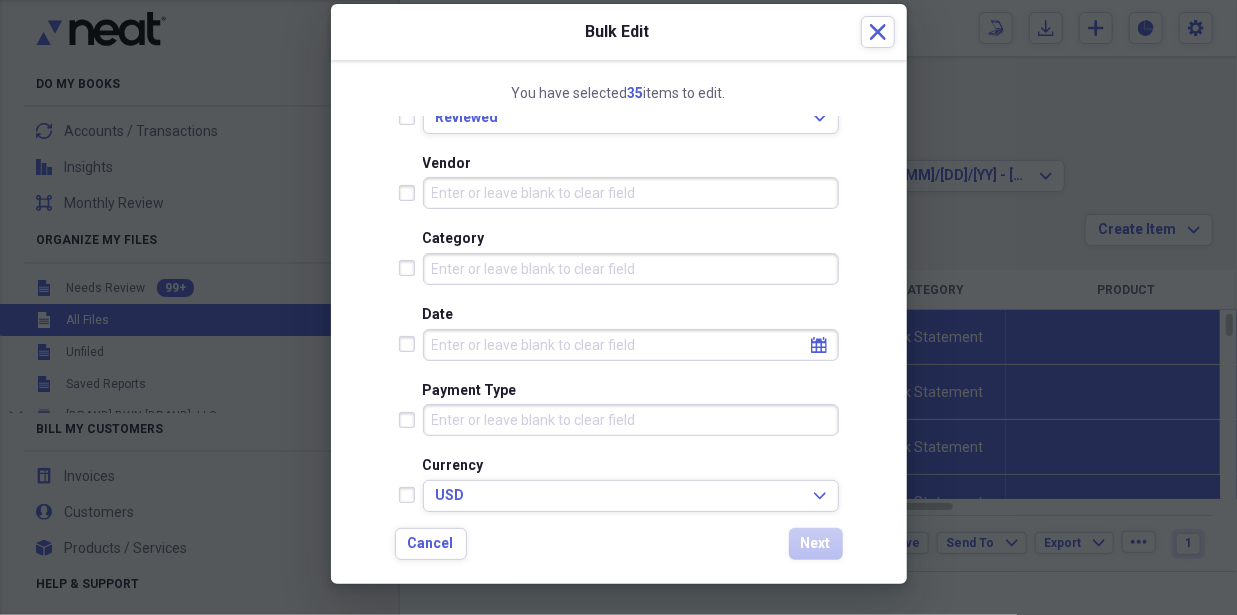 click on "Category" at bounding box center (631, 269) 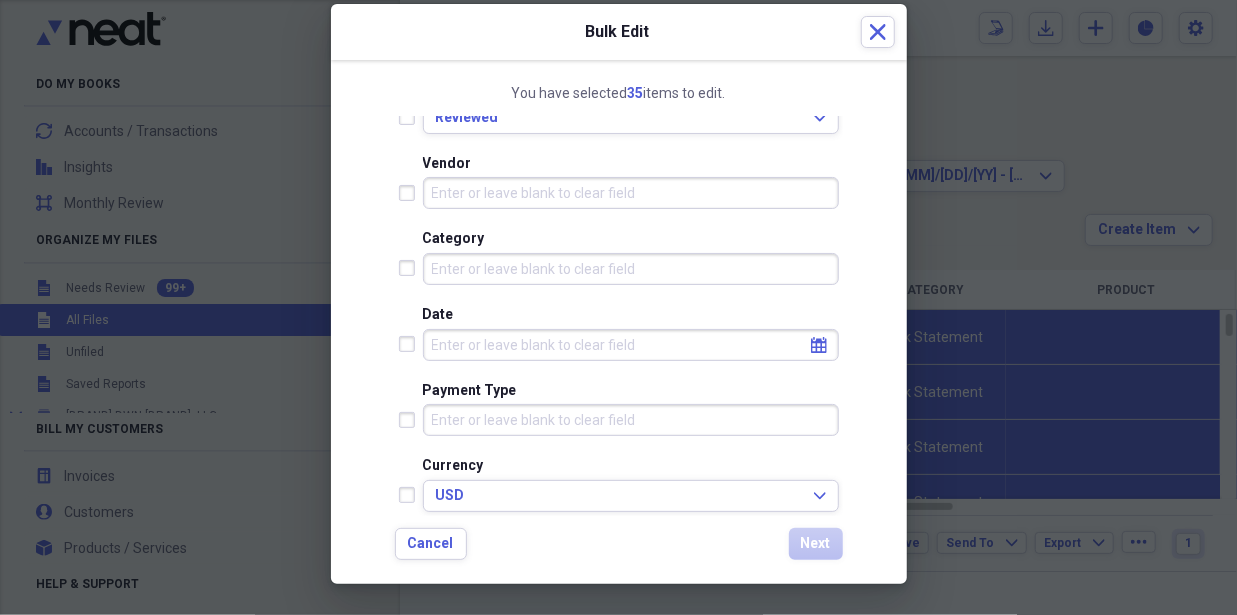 click on "Folder Select a Folder Expand Status Reviewed Expand Vendor Category Date calendar Calendar Payment Type Currency USD Expand Reimbursable Yes Expand Billable Yes Expand Tax Category No Form - Non-deductible Expand Customer Project Product Location Class Notes" at bounding box center (619, 316) 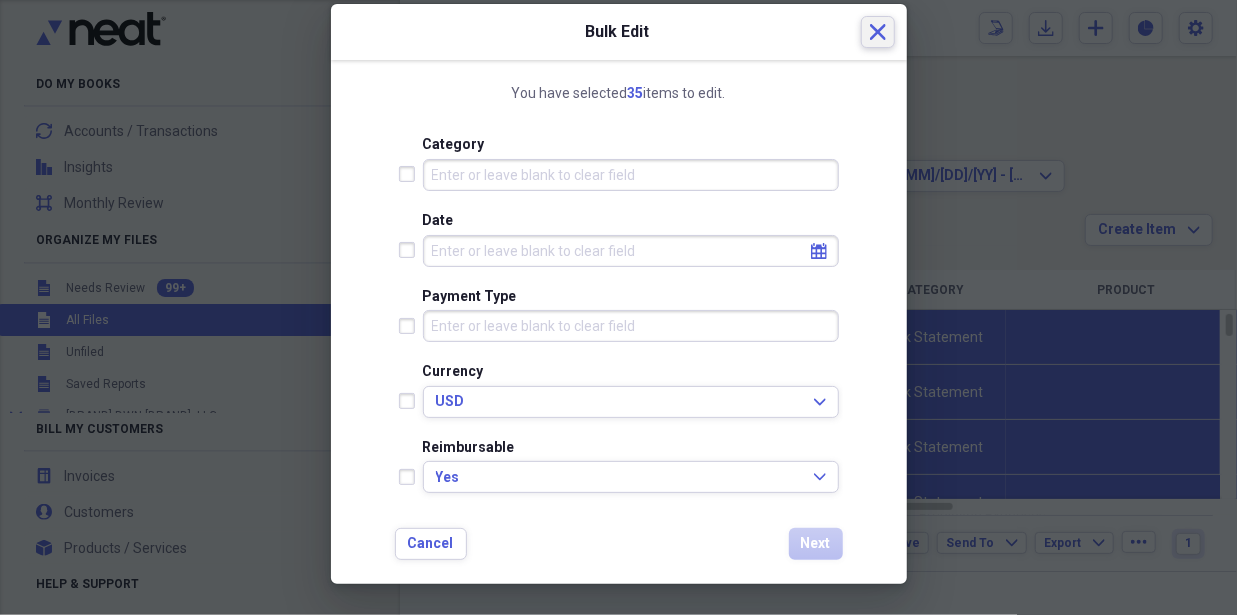 click on "Close" 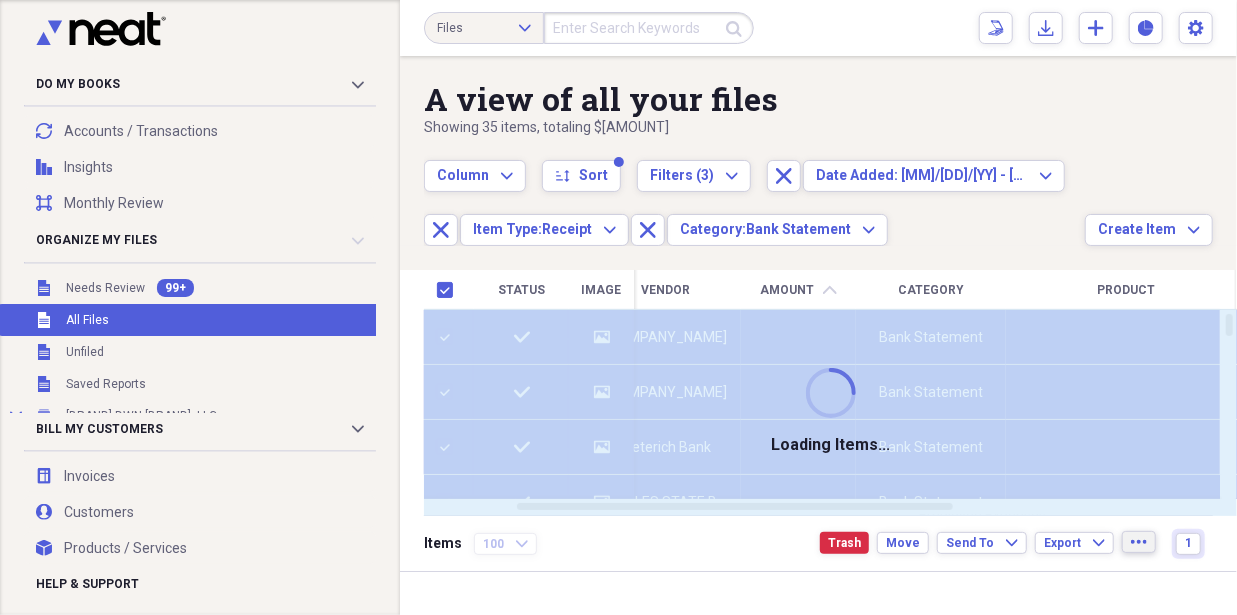 scroll, scrollTop: 0, scrollLeft: 0, axis: both 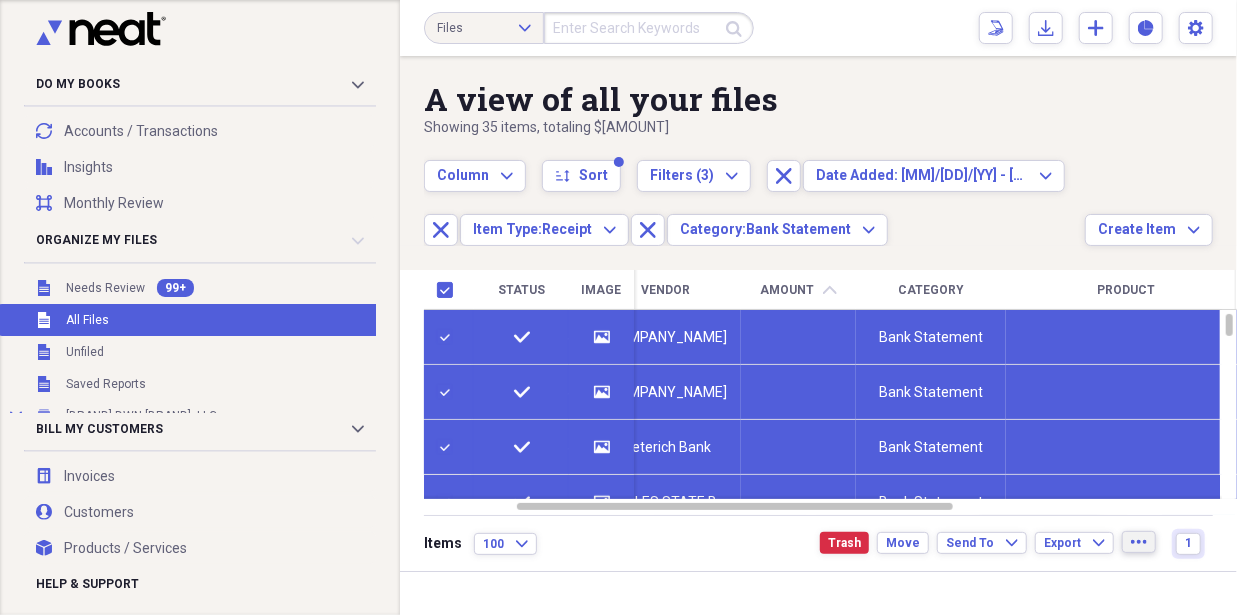 click on "more" 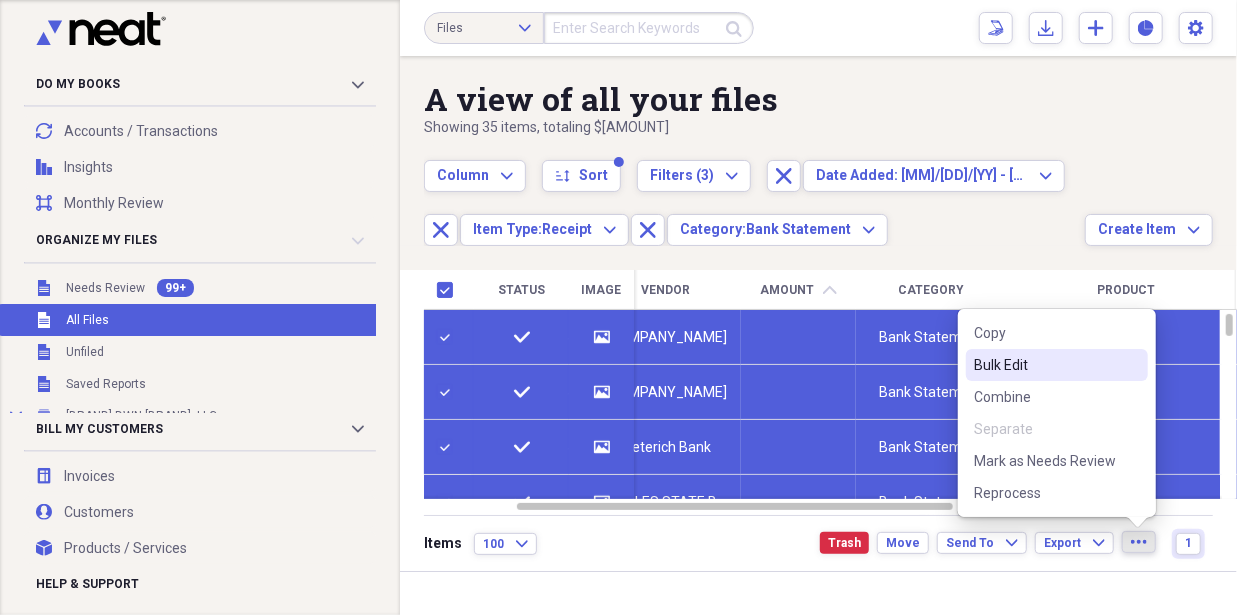 click on "Bulk Edit" at bounding box center [1045, 365] 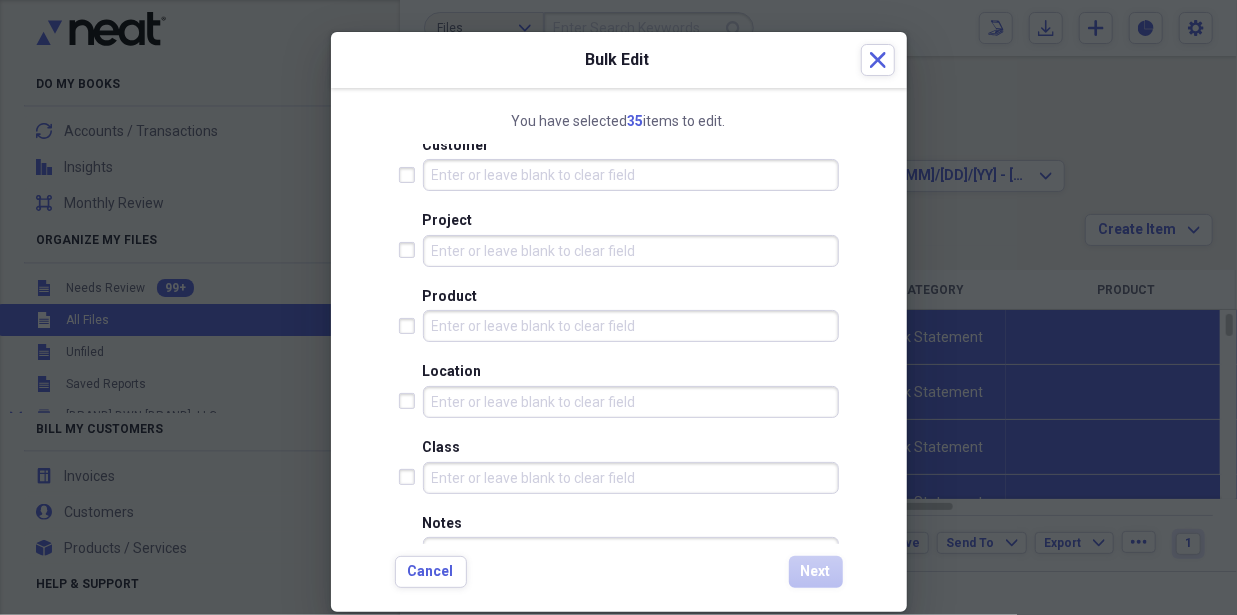 scroll, scrollTop: 819, scrollLeft: 0, axis: vertical 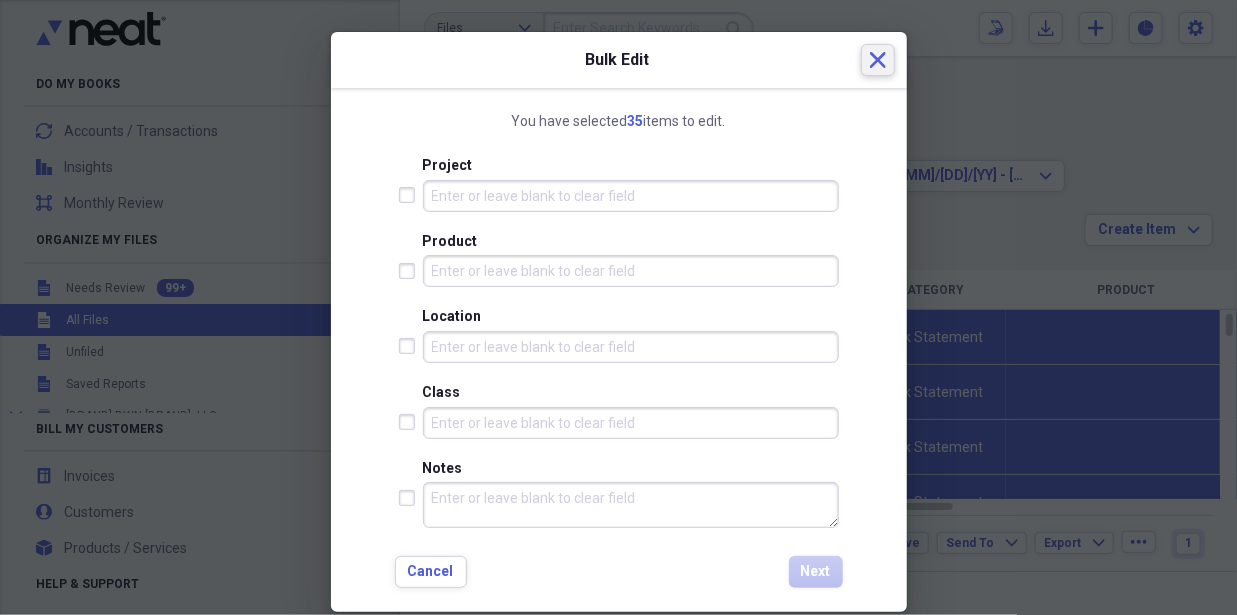 click on "Close" 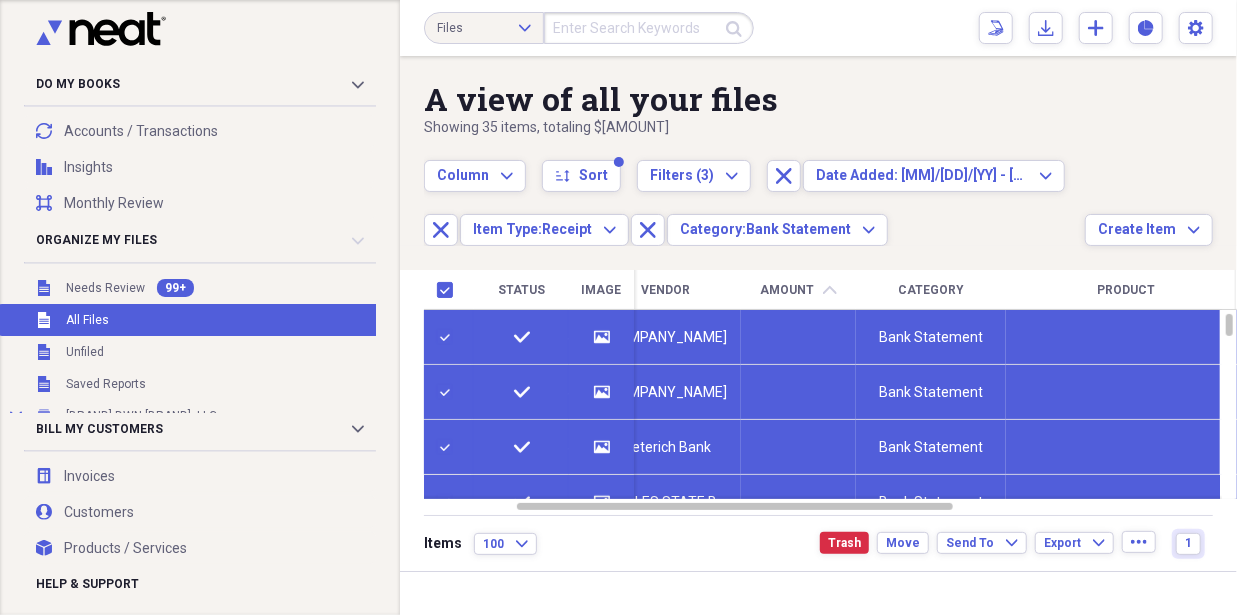 click at bounding box center (449, 337) 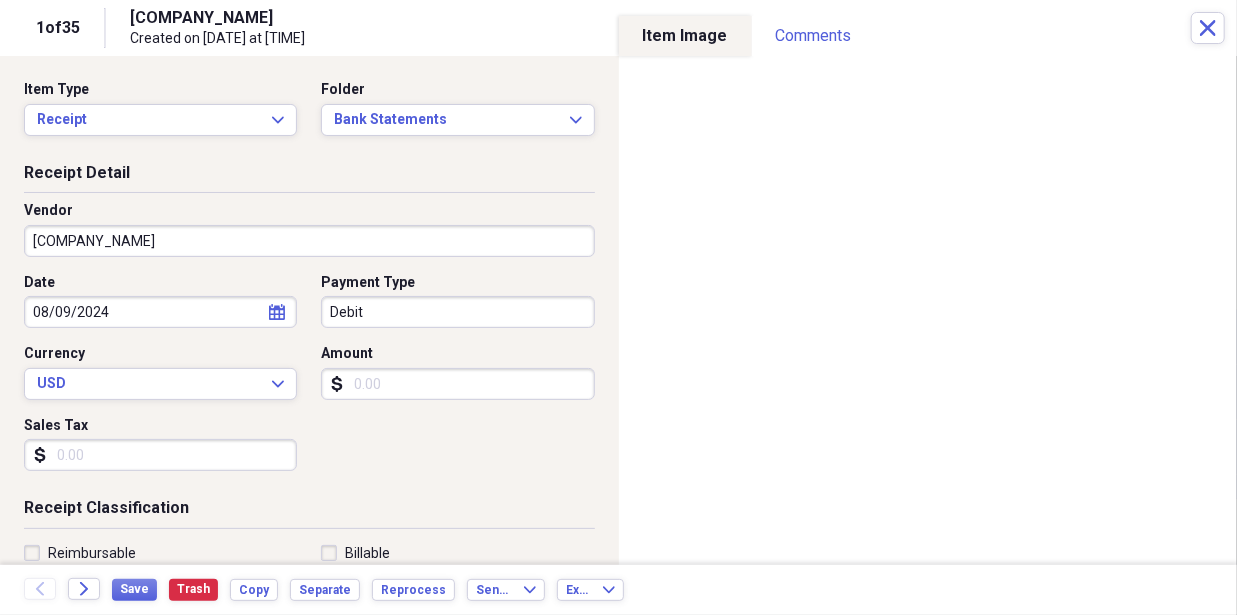 click on "Item Type Receipt Expand Folder Bank Statements Expand" at bounding box center (309, 116) 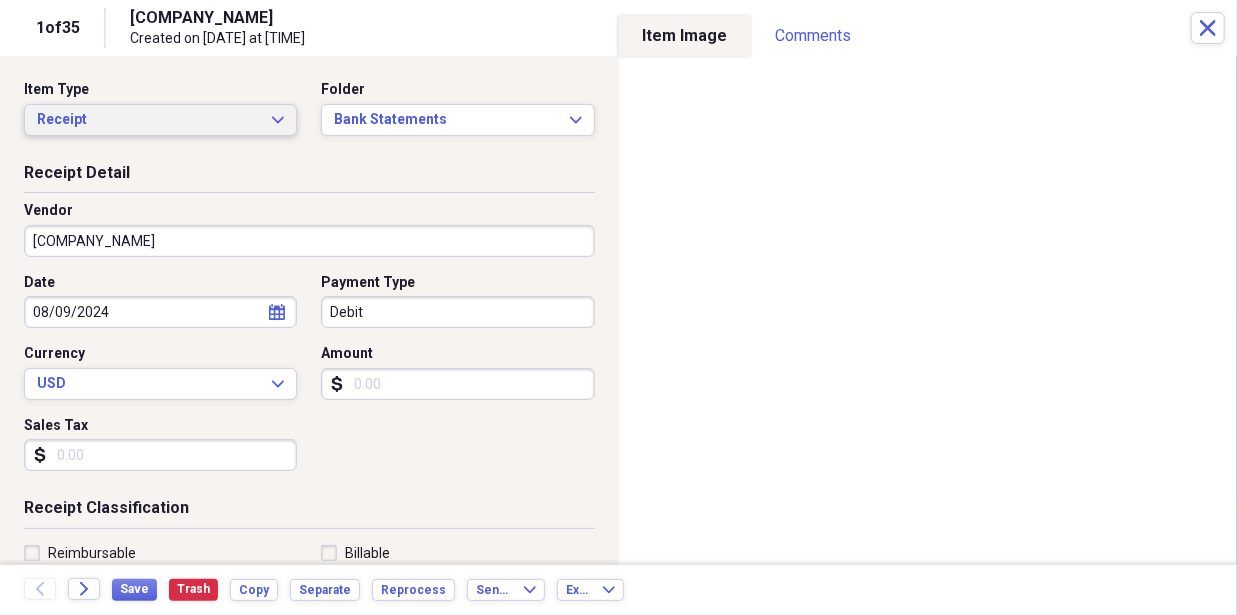 click on "Receipt" at bounding box center [148, 120] 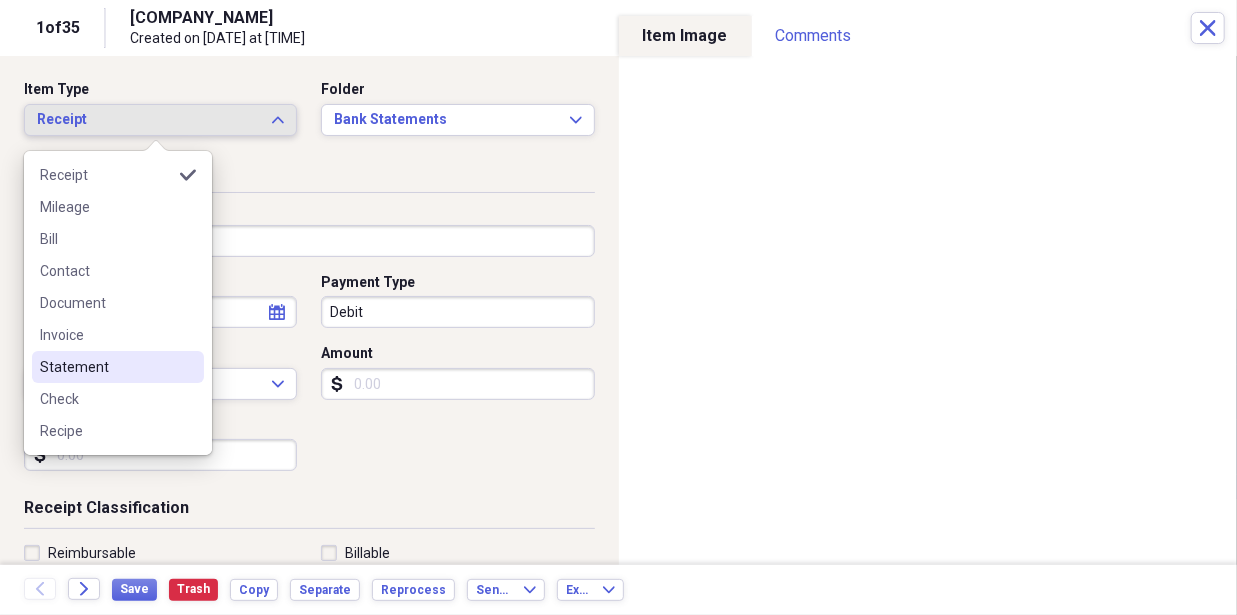 click on "Statement" at bounding box center (106, 367) 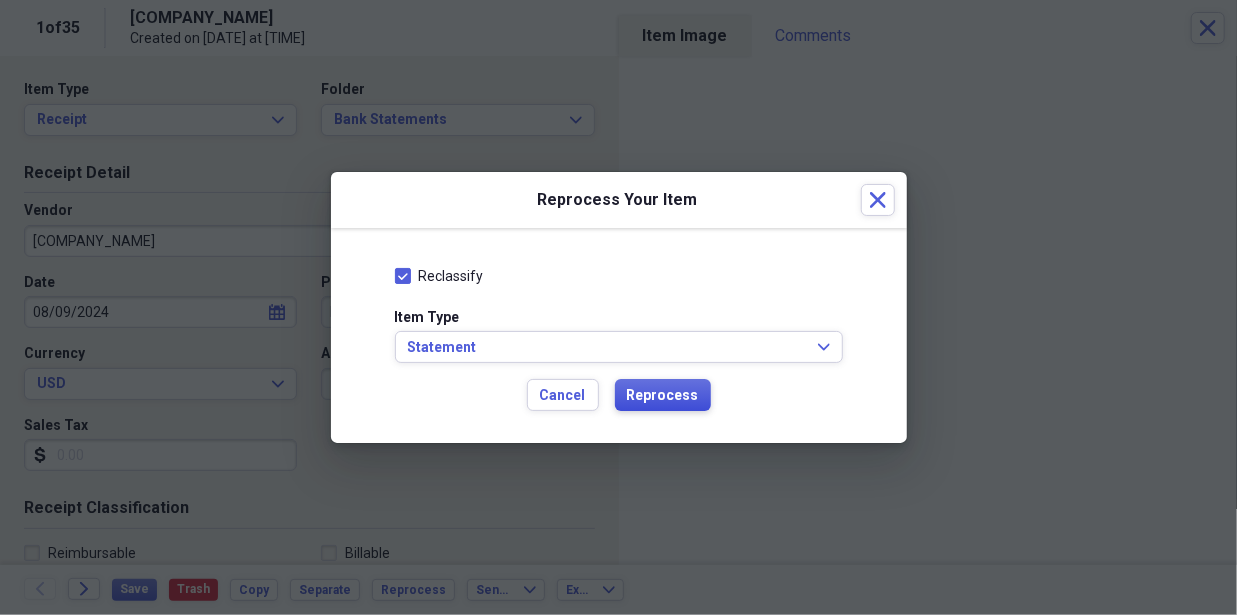 click on "Reprocess" at bounding box center (663, 396) 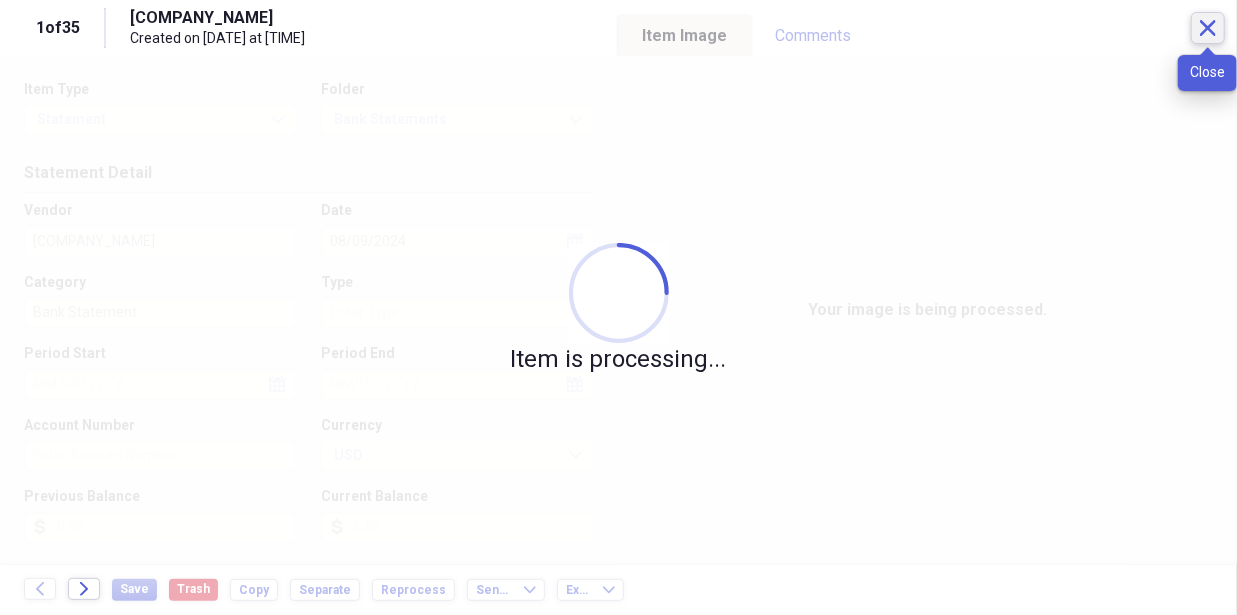 click on "Close" at bounding box center (1208, 28) 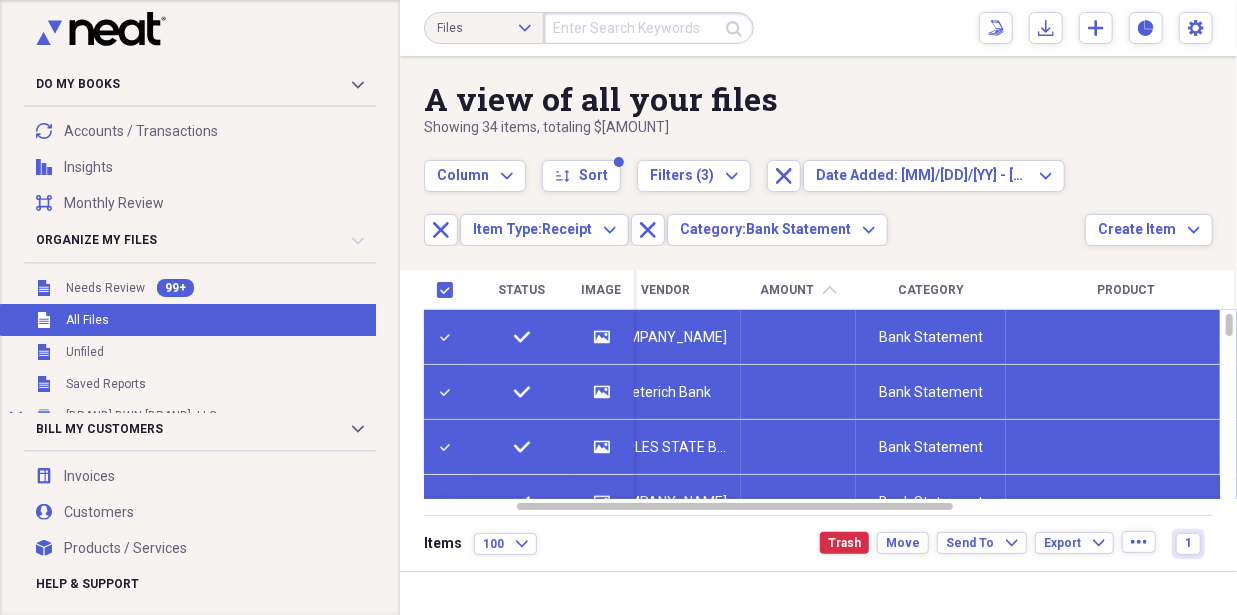 checkbox on "true" 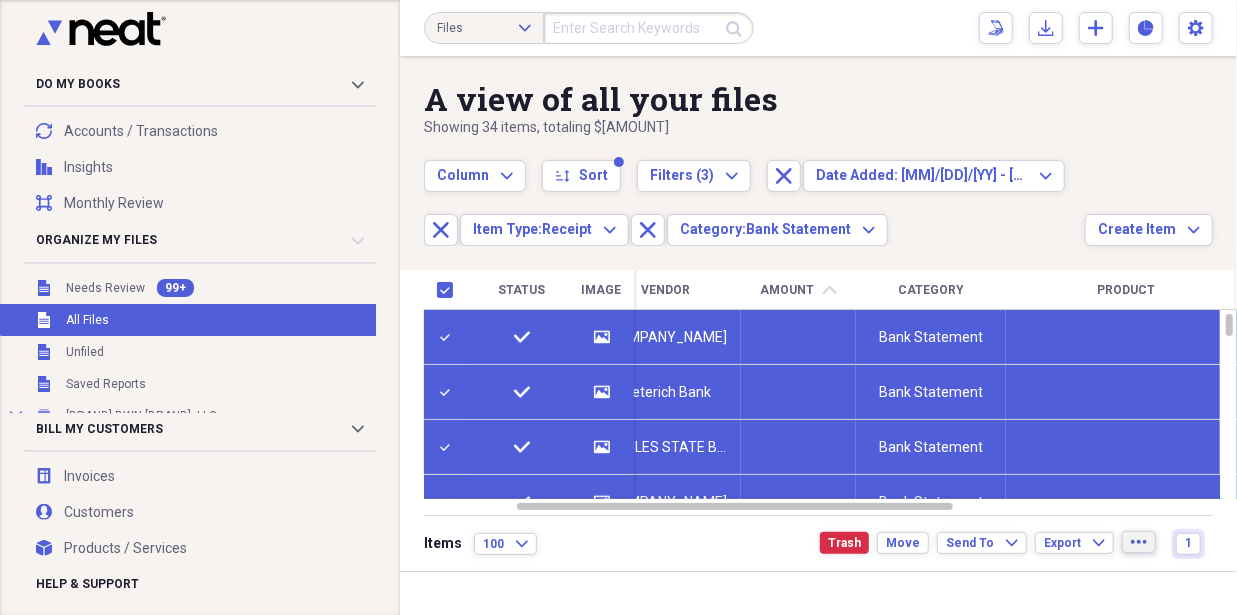click on "more" 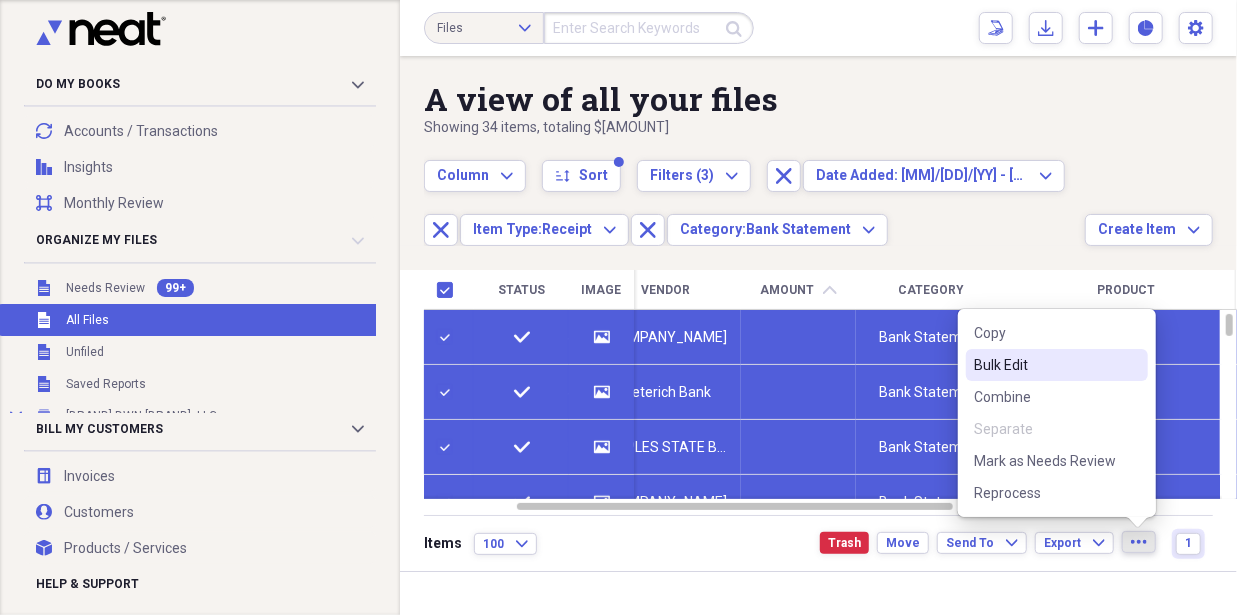 click on "Bulk Edit" at bounding box center (1045, 365) 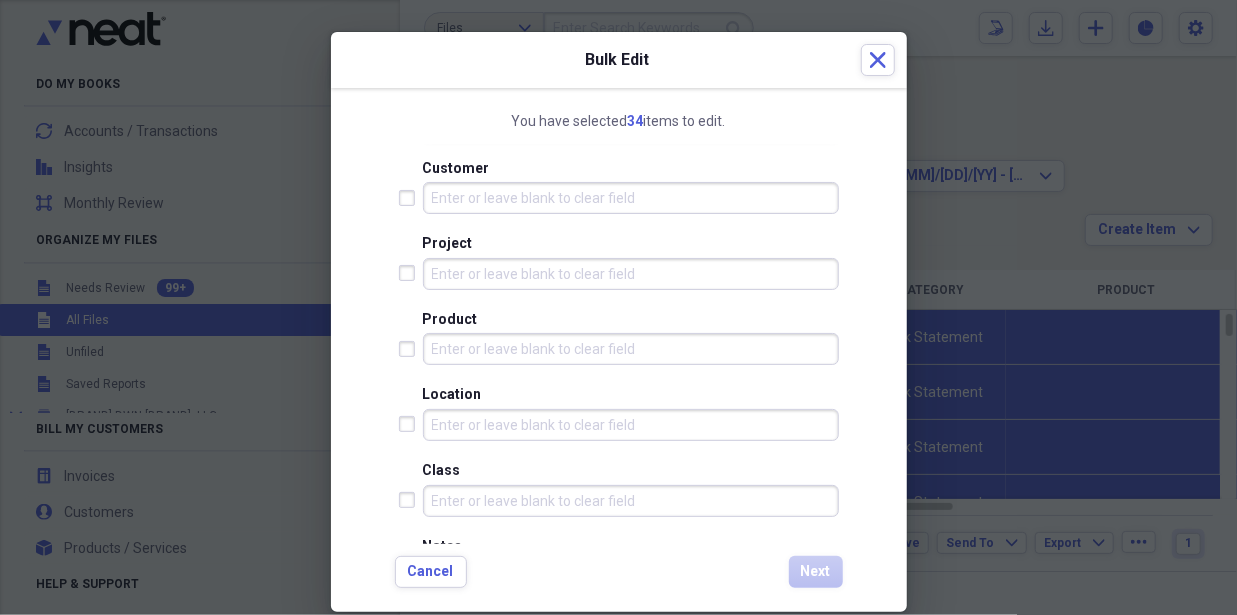 scroll, scrollTop: 819, scrollLeft: 0, axis: vertical 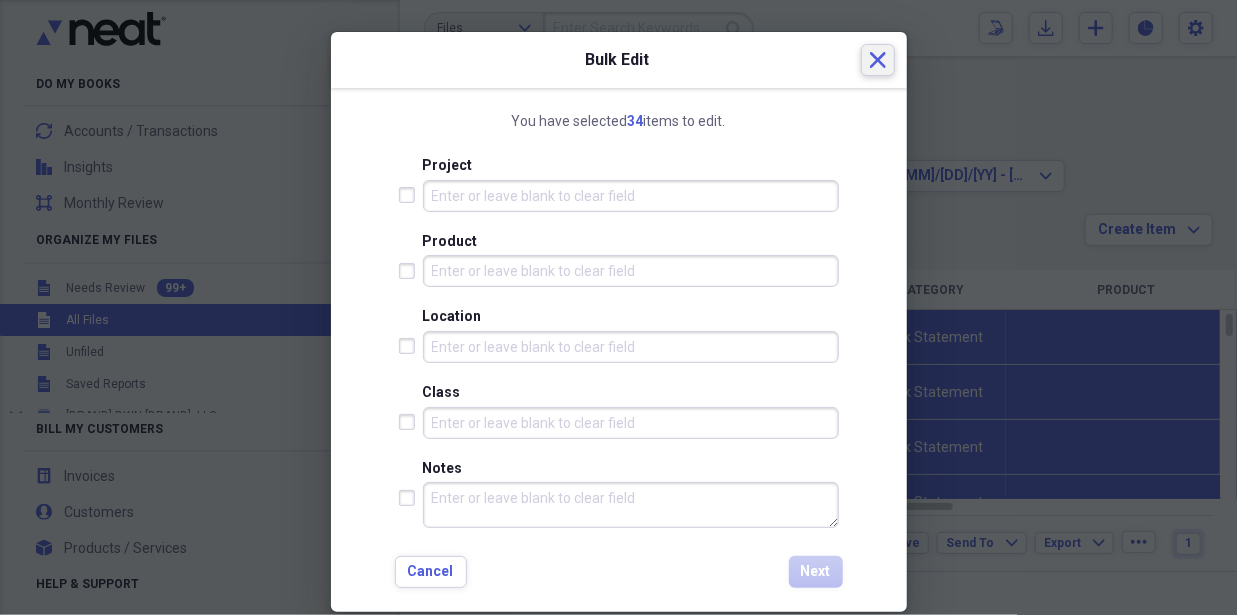 click on "Close" at bounding box center [878, 60] 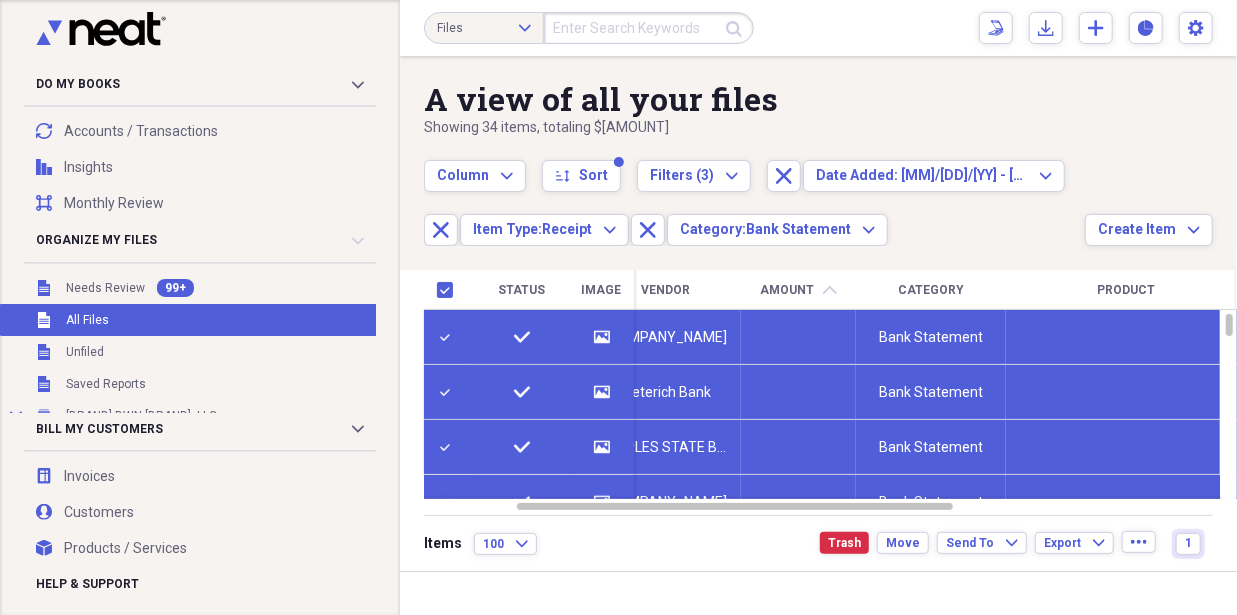 click at bounding box center (449, 337) 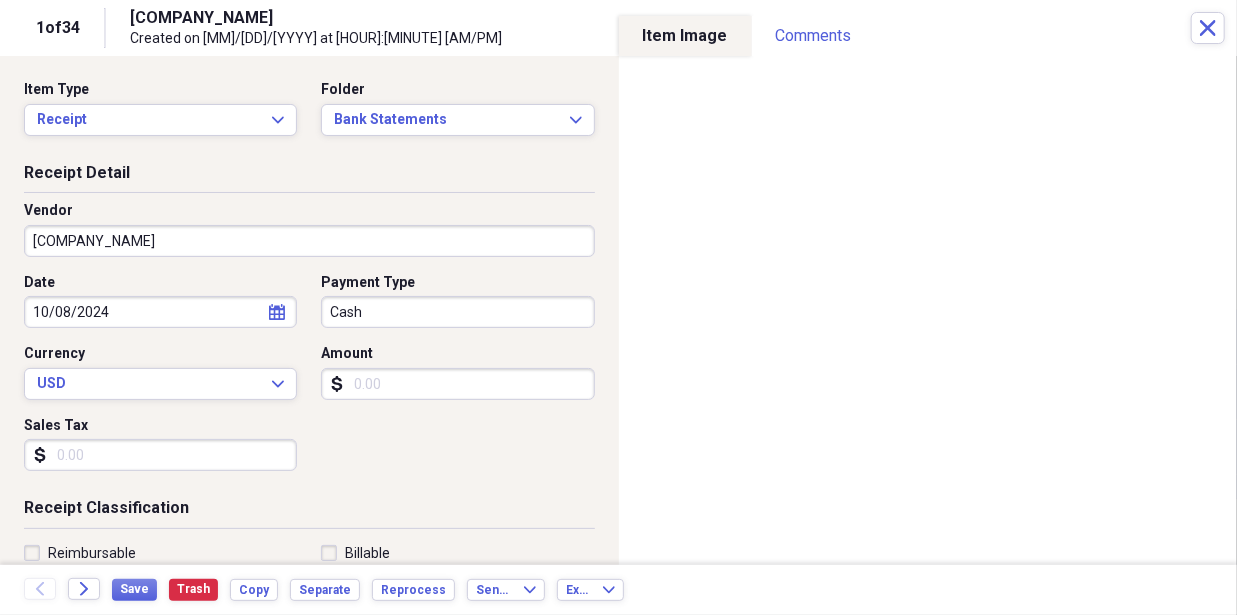 click on "Cash" at bounding box center (457, 312) 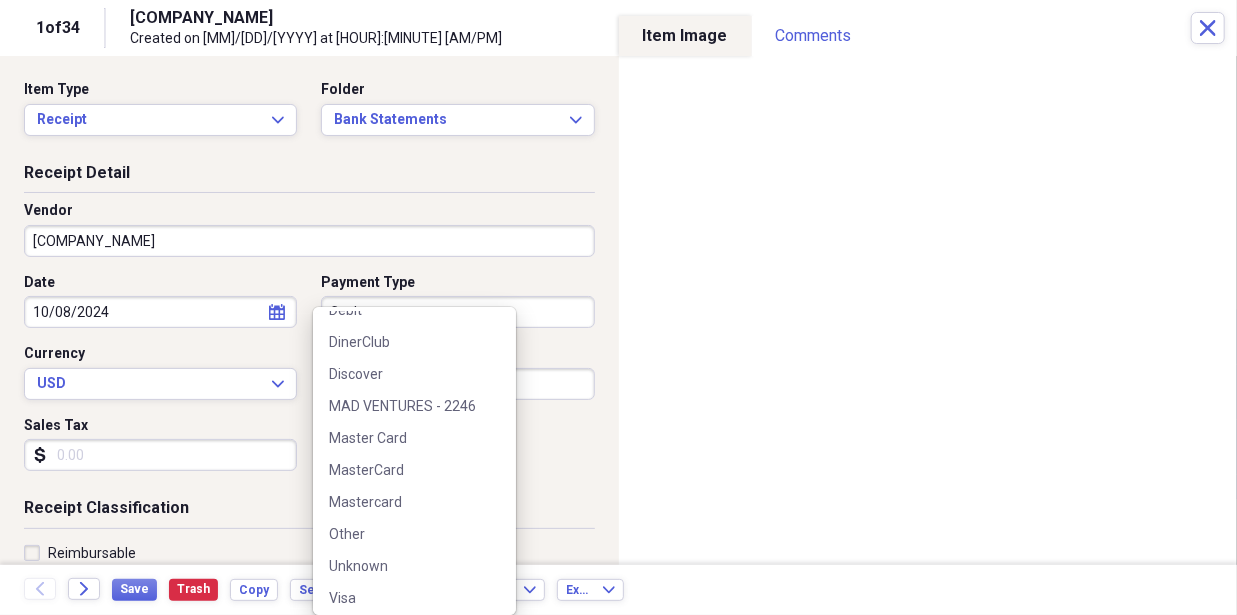 scroll, scrollTop: 252, scrollLeft: 0, axis: vertical 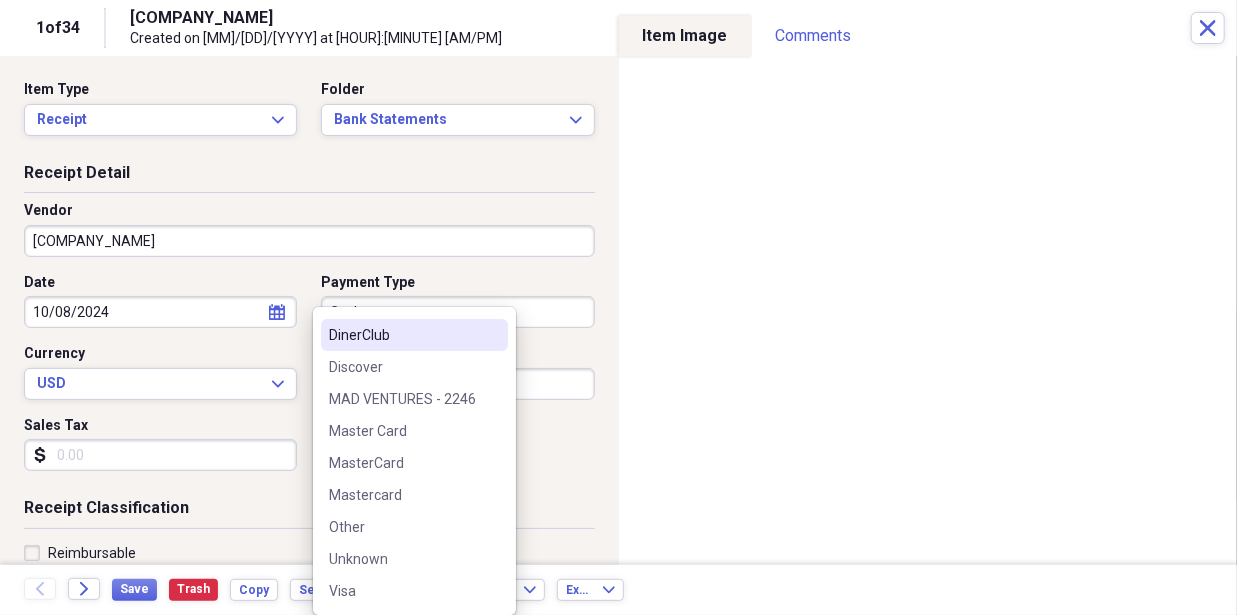 click on "Vendor [COMPANY]" at bounding box center (309, 237) 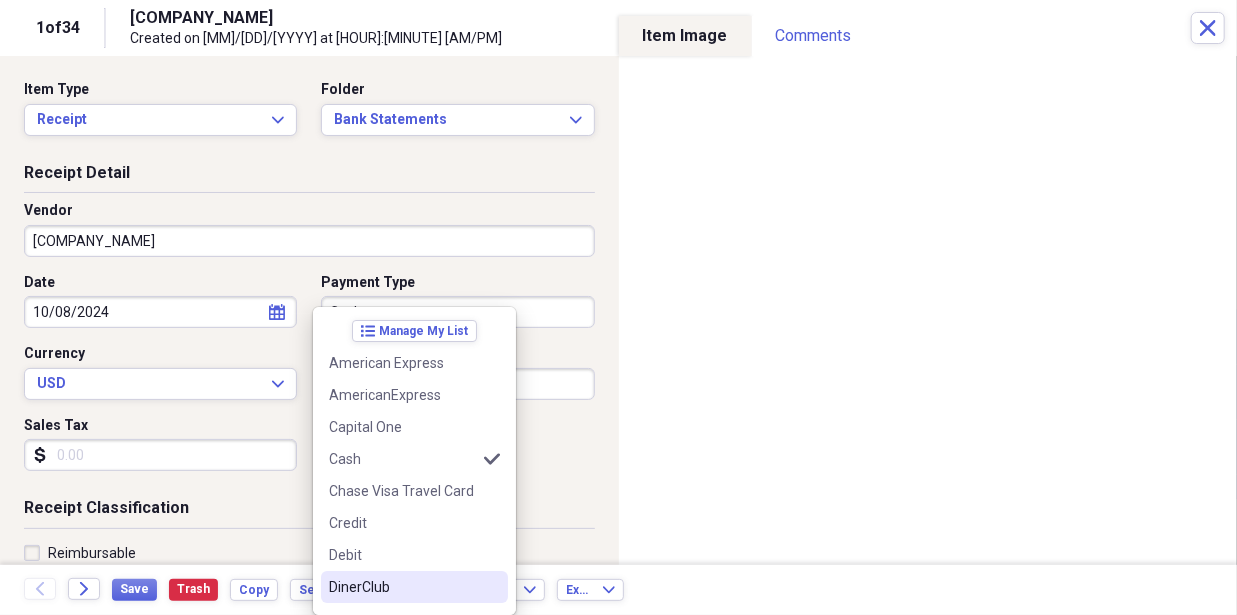 click on "Cash" at bounding box center [457, 312] 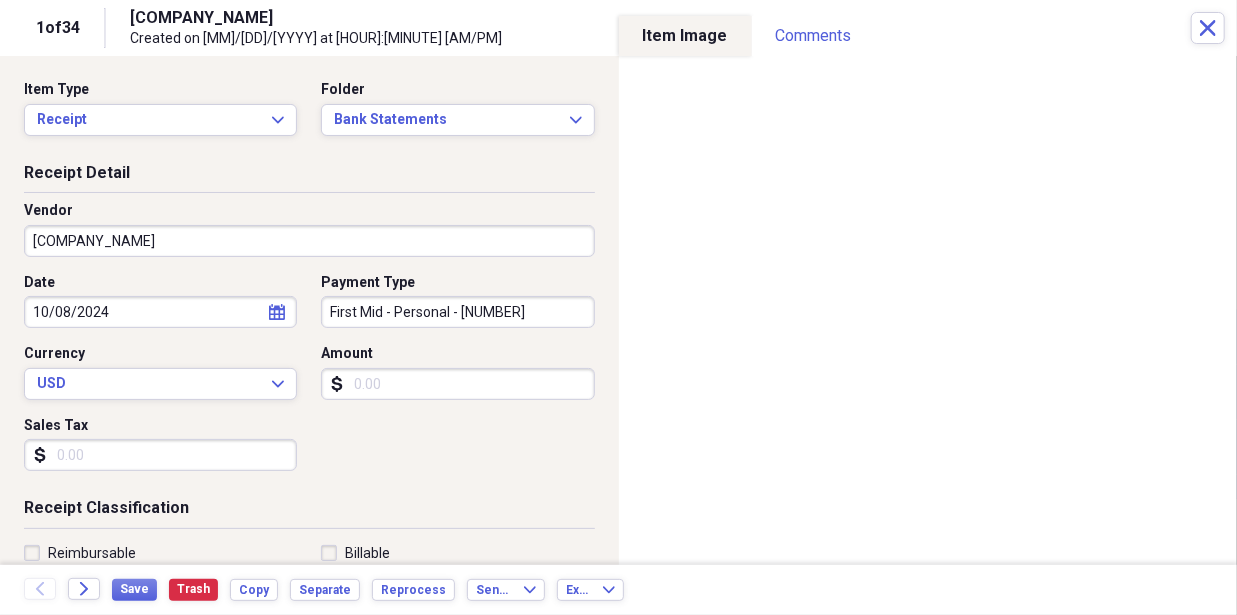 type on "First Mid - Personal - [NUMBER]" 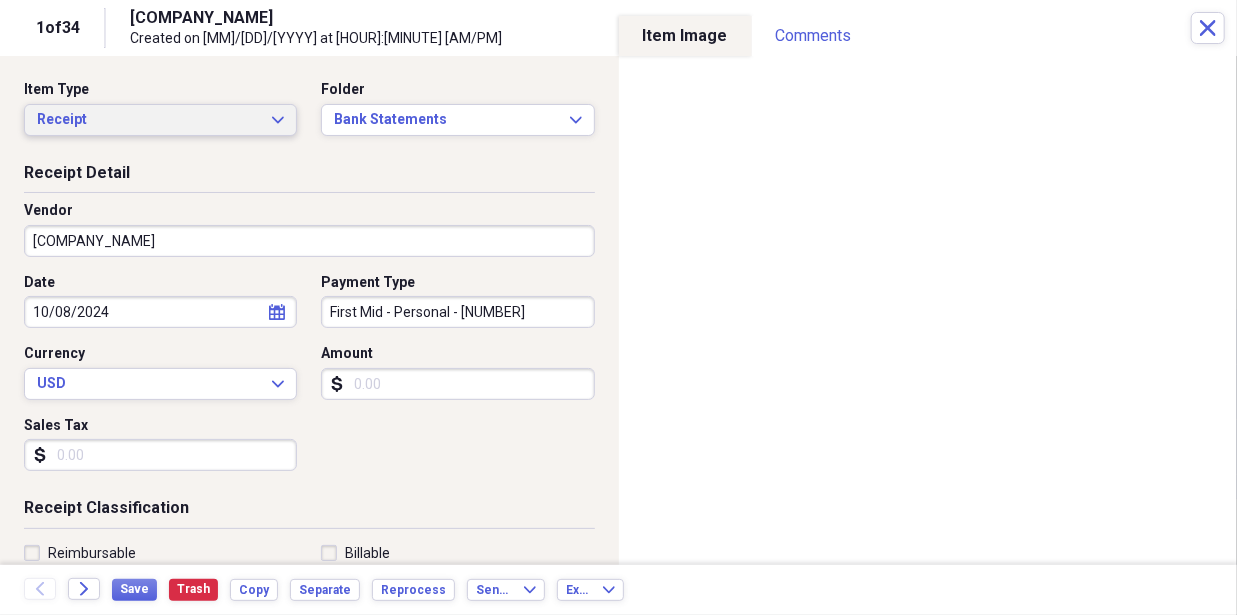 click on "Receipt" at bounding box center (148, 120) 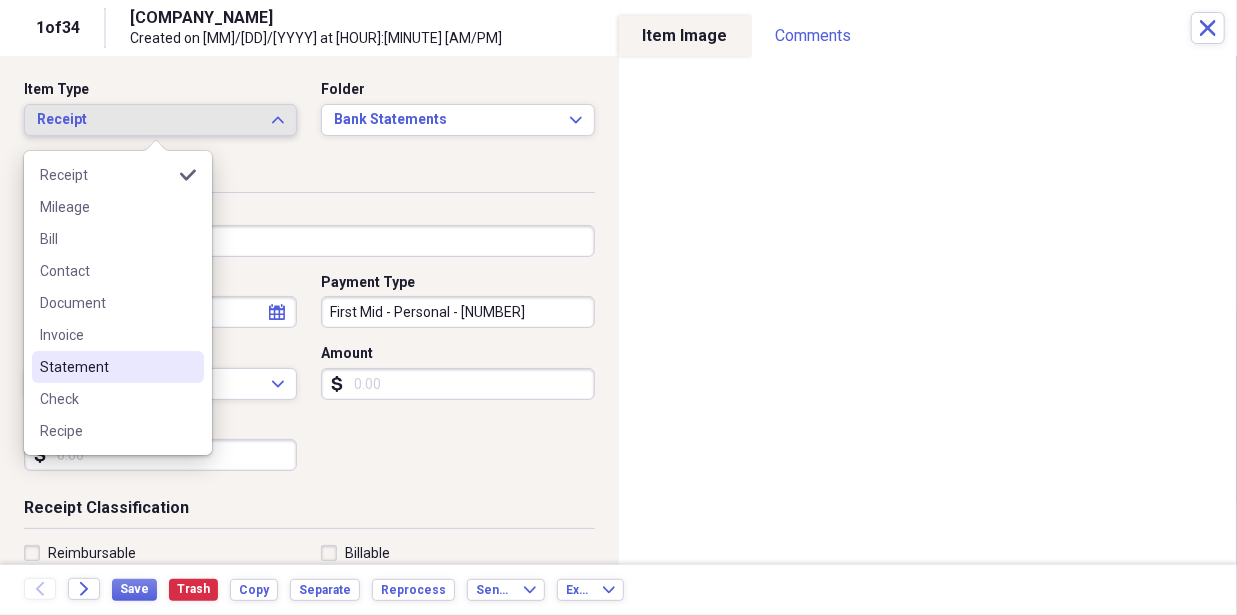 click on "Statement" at bounding box center [106, 367] 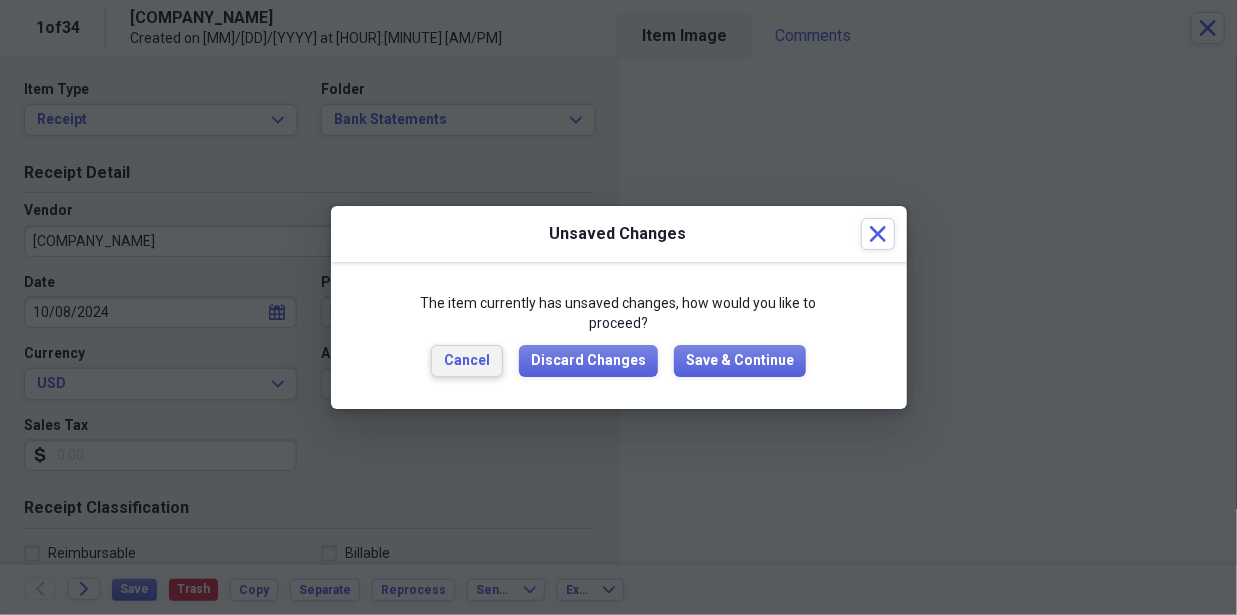 click on "Cancel" at bounding box center (467, 361) 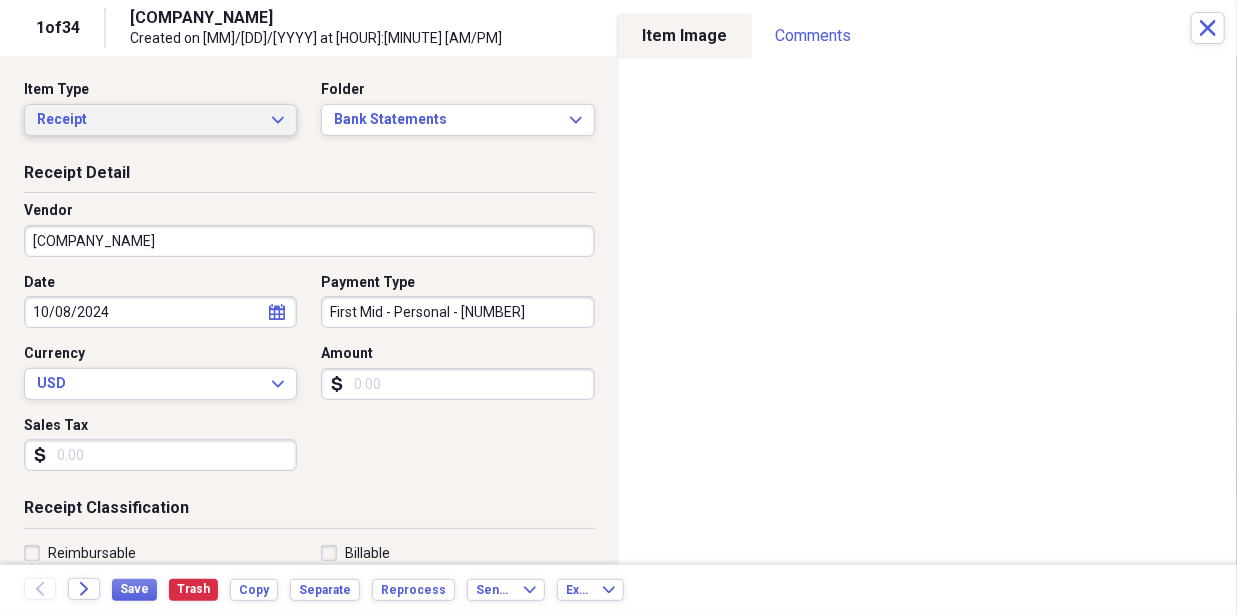 click on "Receipt" at bounding box center [148, 120] 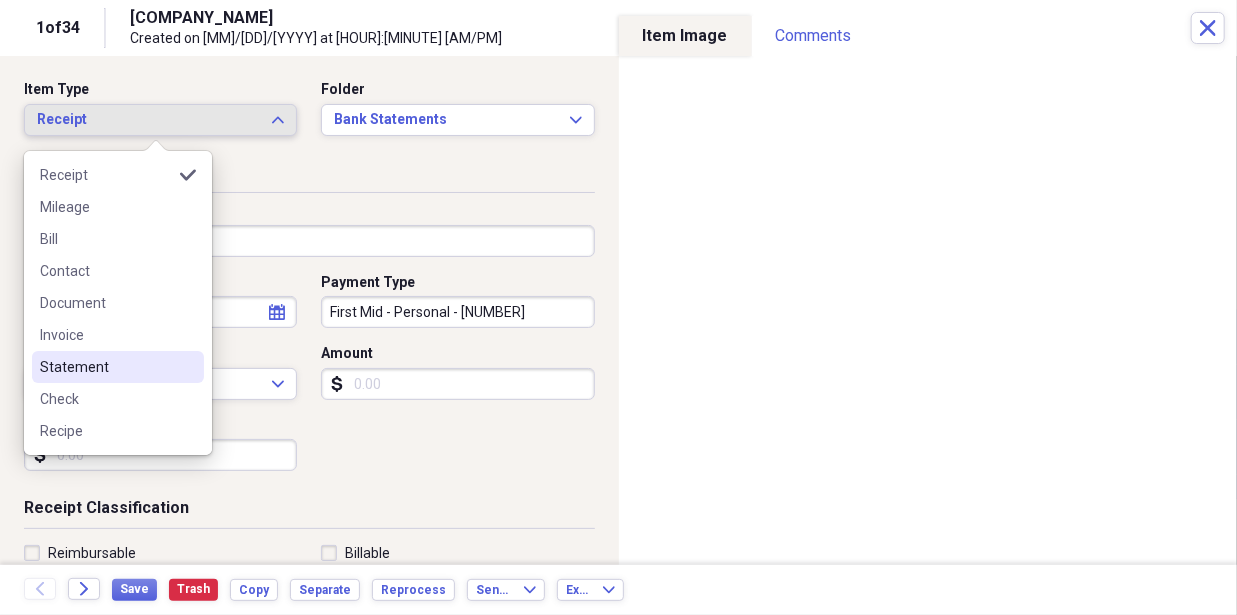 click on "Statement" at bounding box center [106, 367] 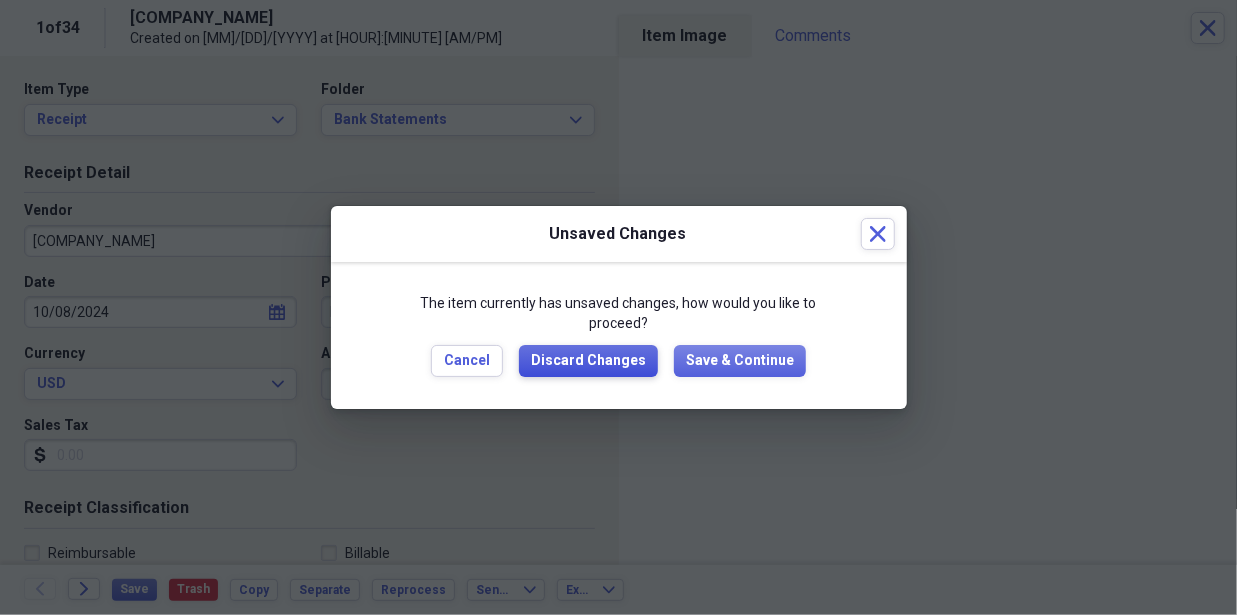 click on "The item currently has unsaved changes, how would you like to proceed? Cancel Discard Changes Save & Continue" at bounding box center (619, 335) 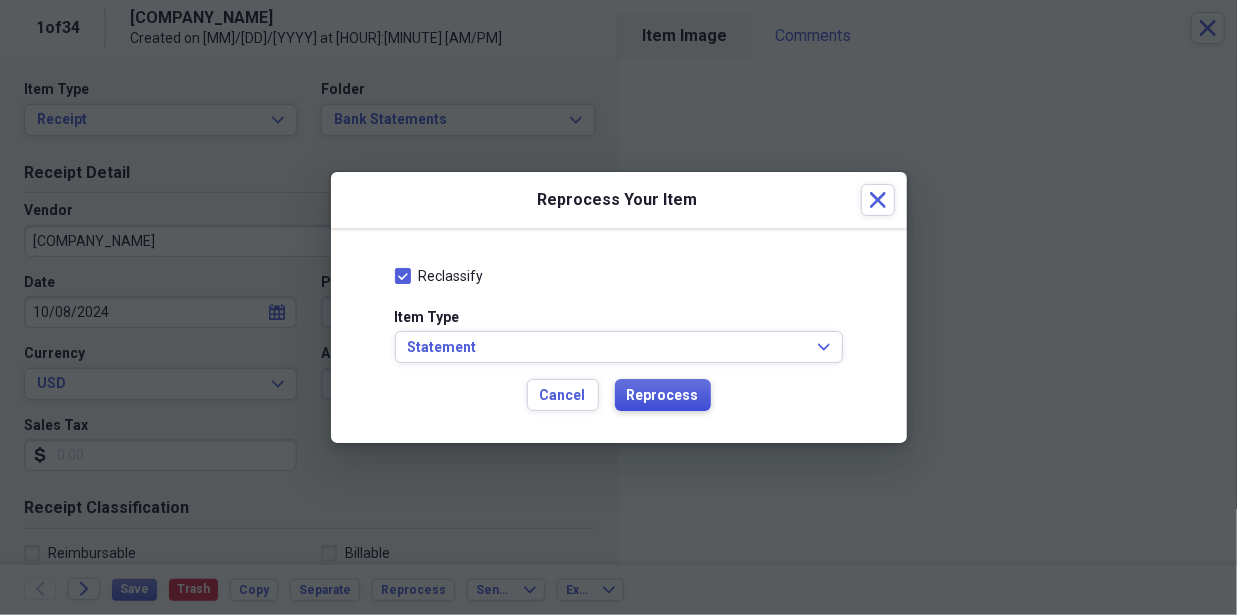 click on "Reprocess" at bounding box center [663, 396] 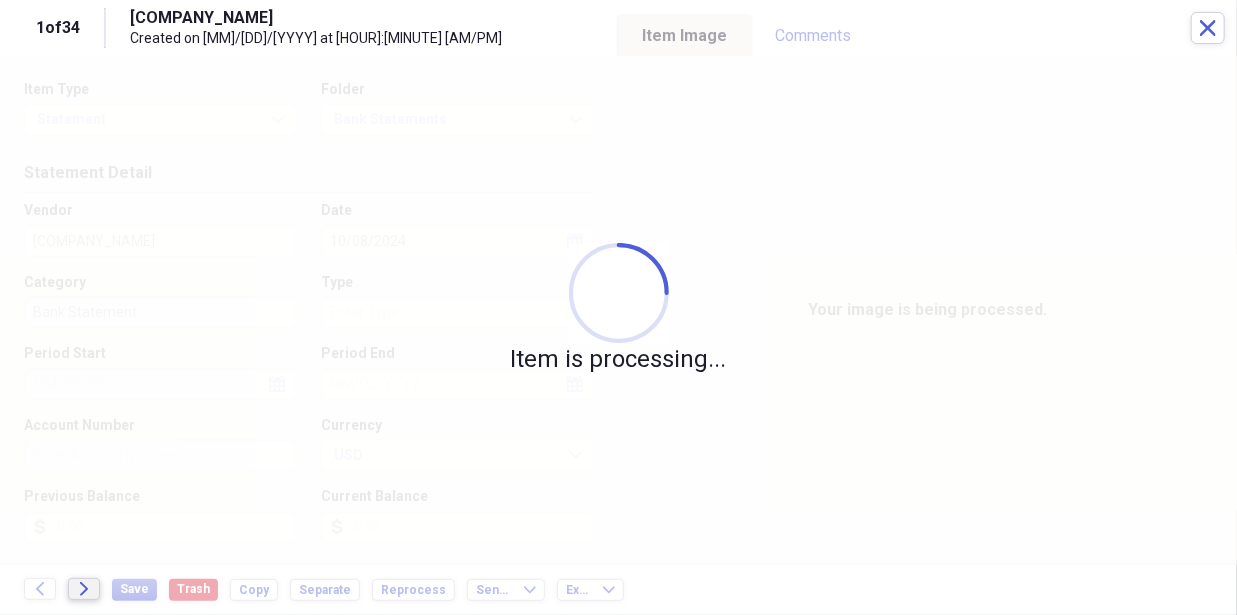click on "Forward" at bounding box center (84, 589) 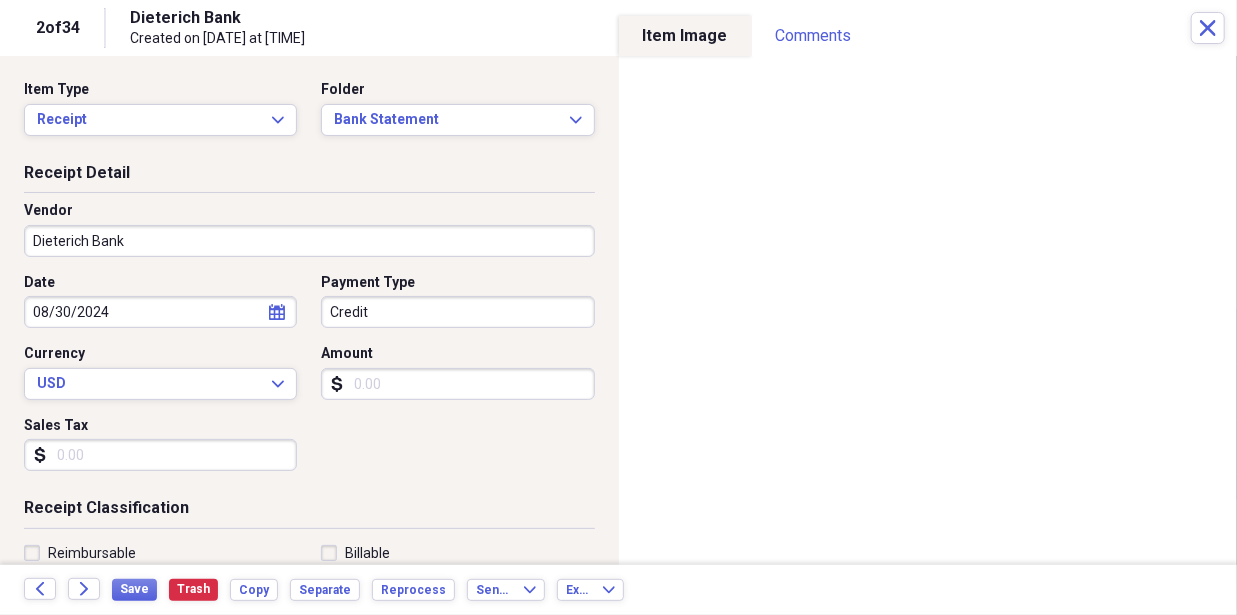 click on "MJM DWN MAD Ventures, LLC Add Folder Folder ***Needs to be paid!! MJM DWN MAD Add Folder Folder 11918 Apple shed property Add Folder Expand Folder 1377 [CITY] Property Add Folder Folder 6318 Farm Account Add Folder Folder Cost of Goods Add Folder Expand Folder Important purchase receipts and Documents Add Folder Folder Licenses-Keys-Codes Add Folder Expand Folder MAD VENTURES, LLC and Willis & Willis partnership Business Expense Add Folder Expand Folder Mike and Doug Add Folder Expand Folder Robert Miller Add Folder Folder Warranty papers and Manuals Add Folder Collapse Trash Trash Folder Bank Statement Folder LawnCare Expense and mower repairs Bill My Customers Collapse invoices Invoices user Customers products Products / Services Help & Support Files Expand Submit Scan Scan" at bounding box center (618, 307) 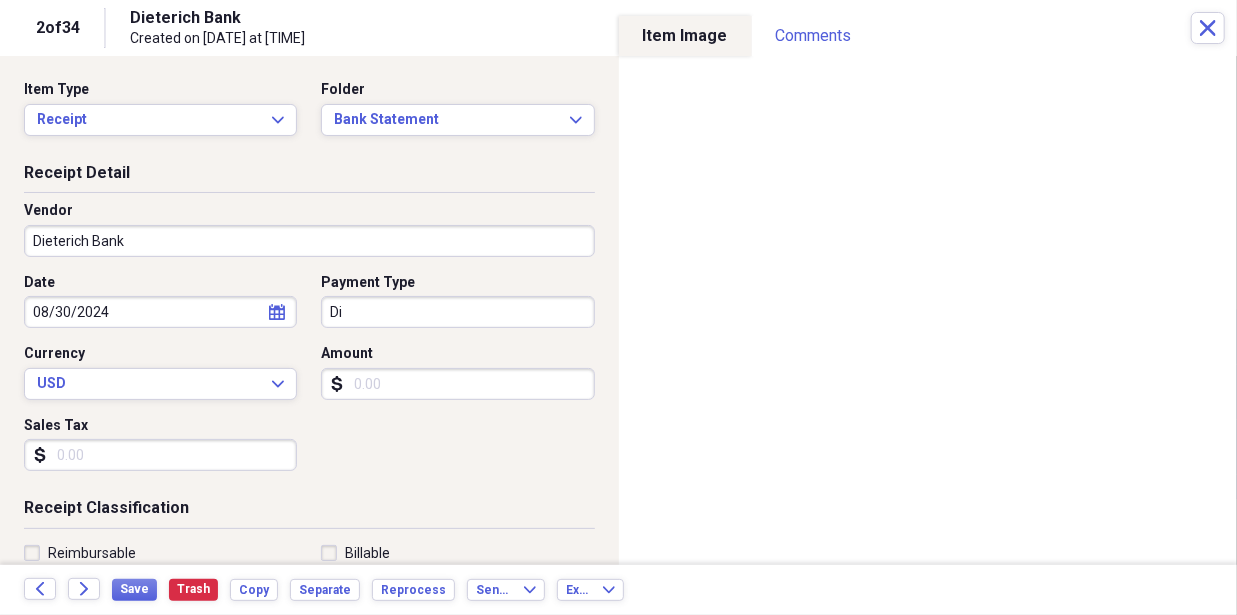 type on "D" 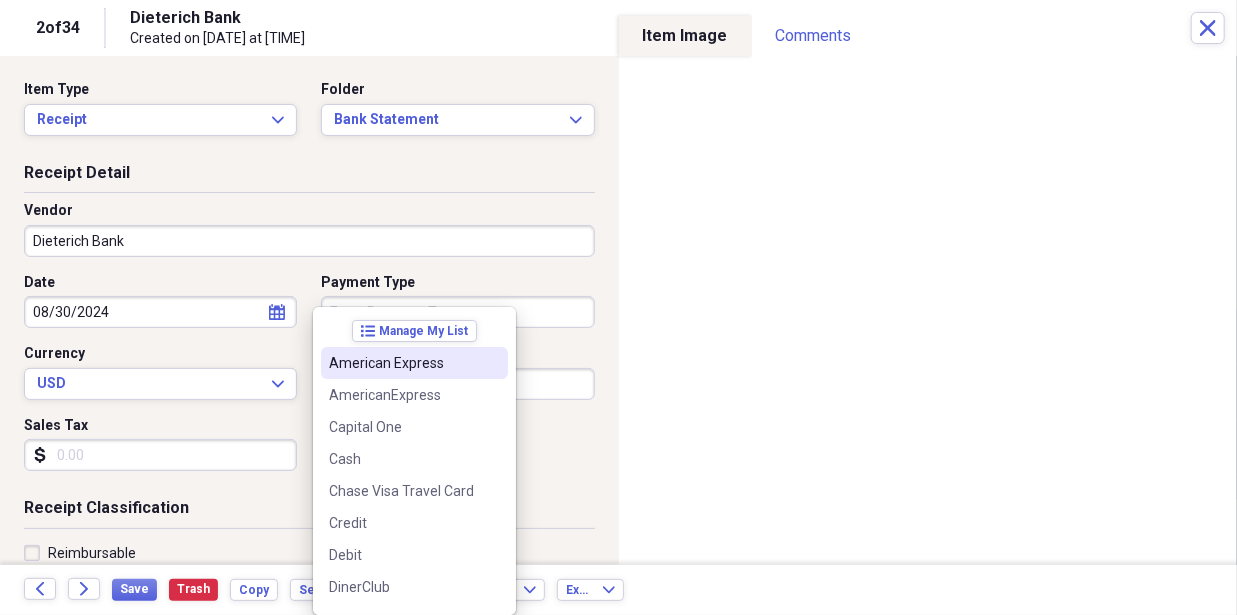drag, startPoint x: 552, startPoint y: 307, endPoint x: 206, endPoint y: 309, distance: 346.00577 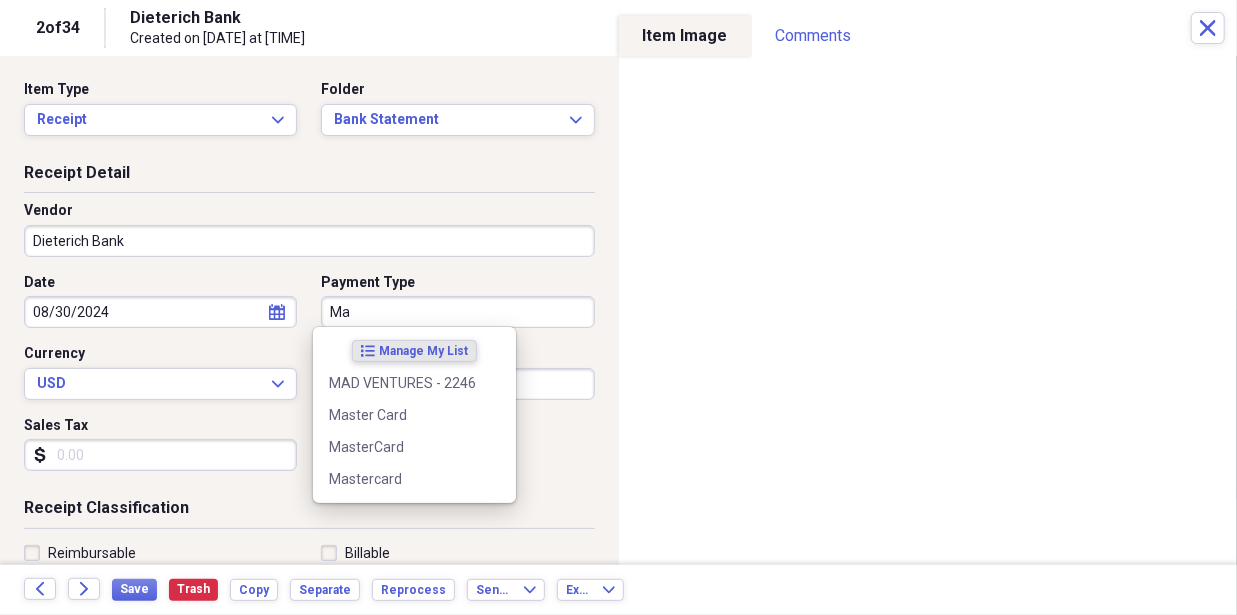 type on "M" 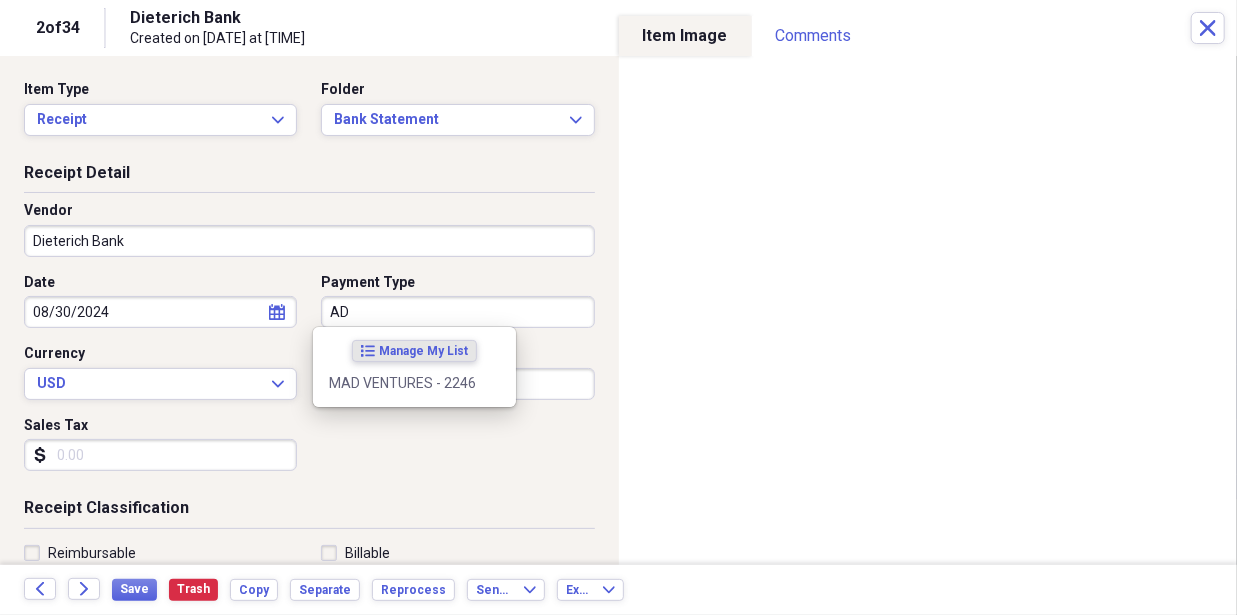 type on "A" 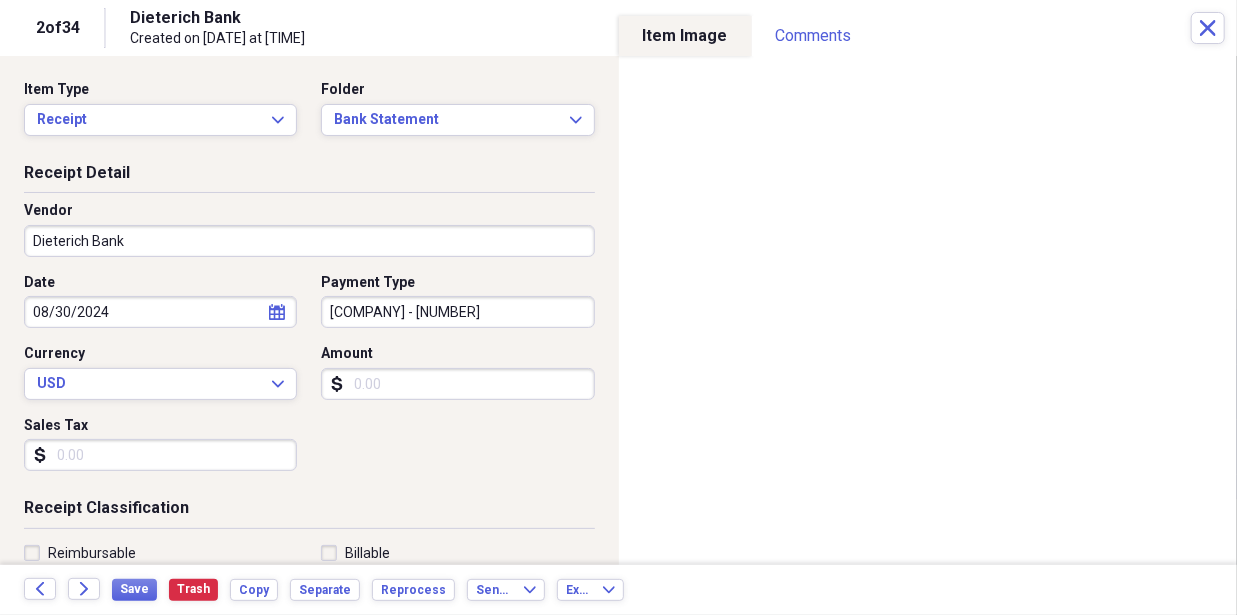 type on "[COMPANY] - [NUMBER]" 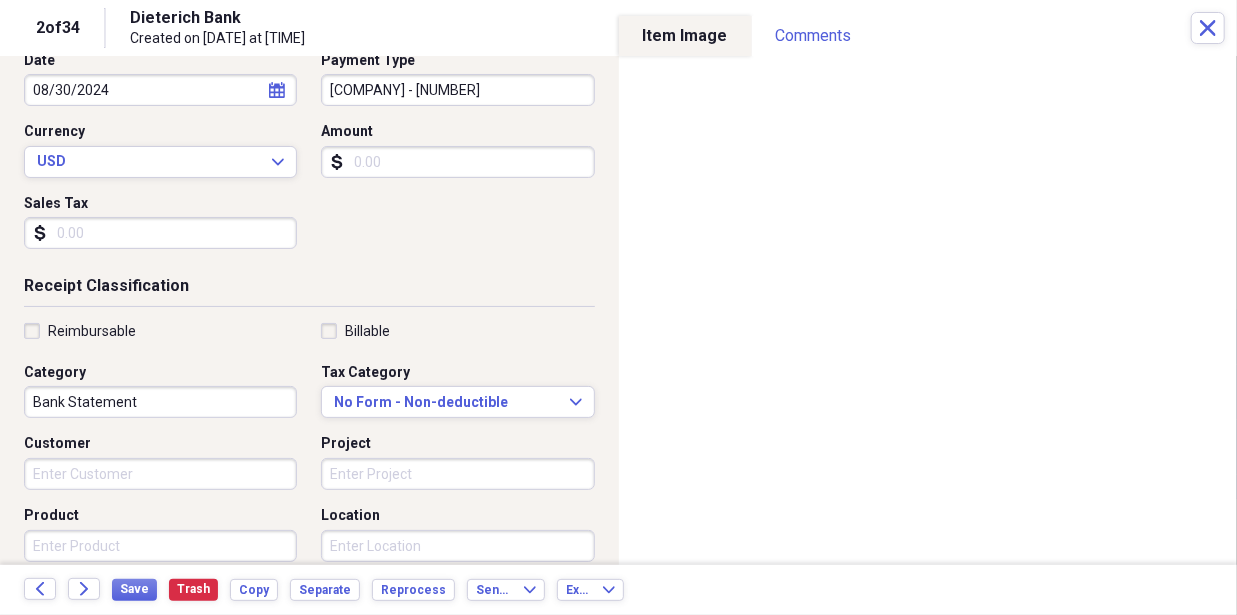 scroll, scrollTop: 0, scrollLeft: 0, axis: both 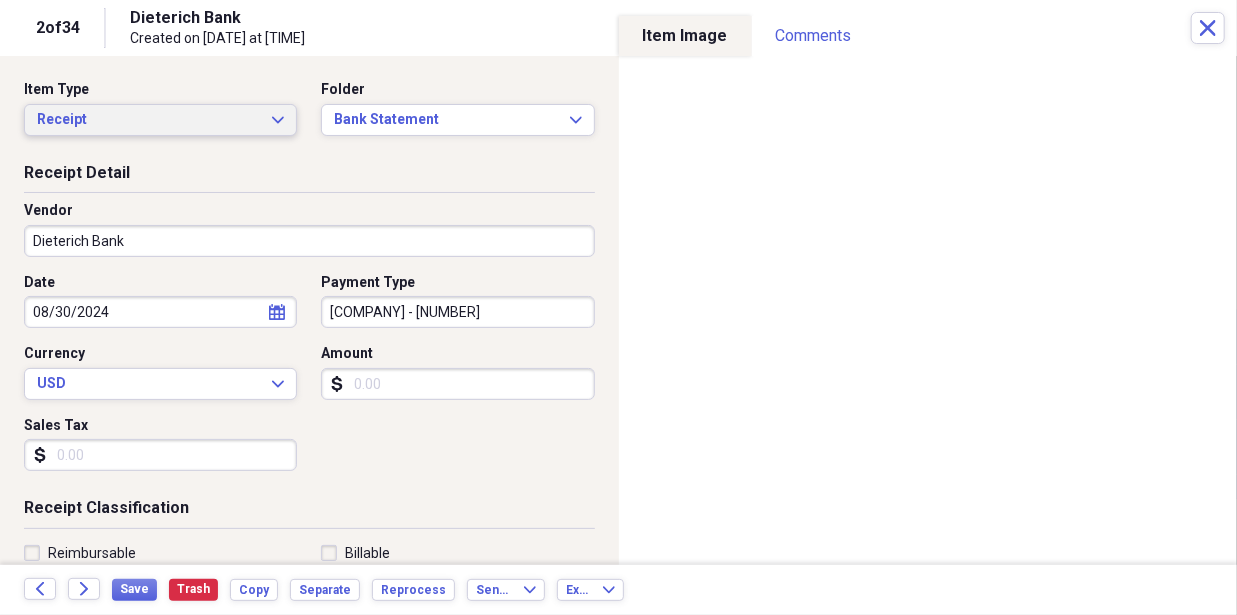 click on "Receipt" at bounding box center [148, 120] 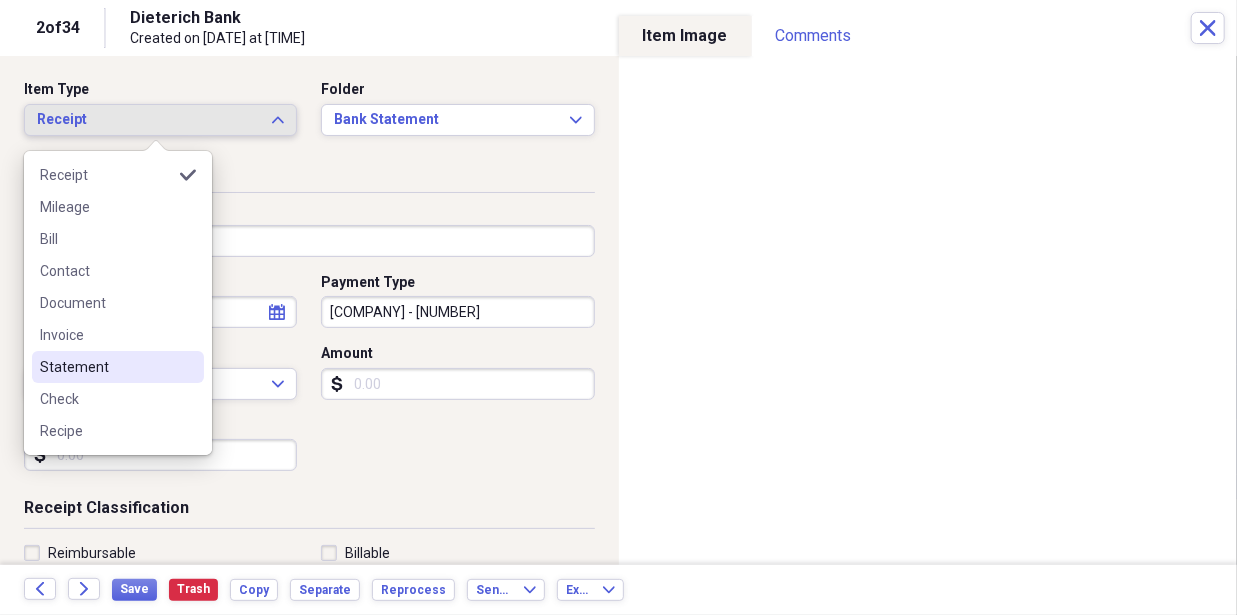 click on "Statement" at bounding box center [106, 367] 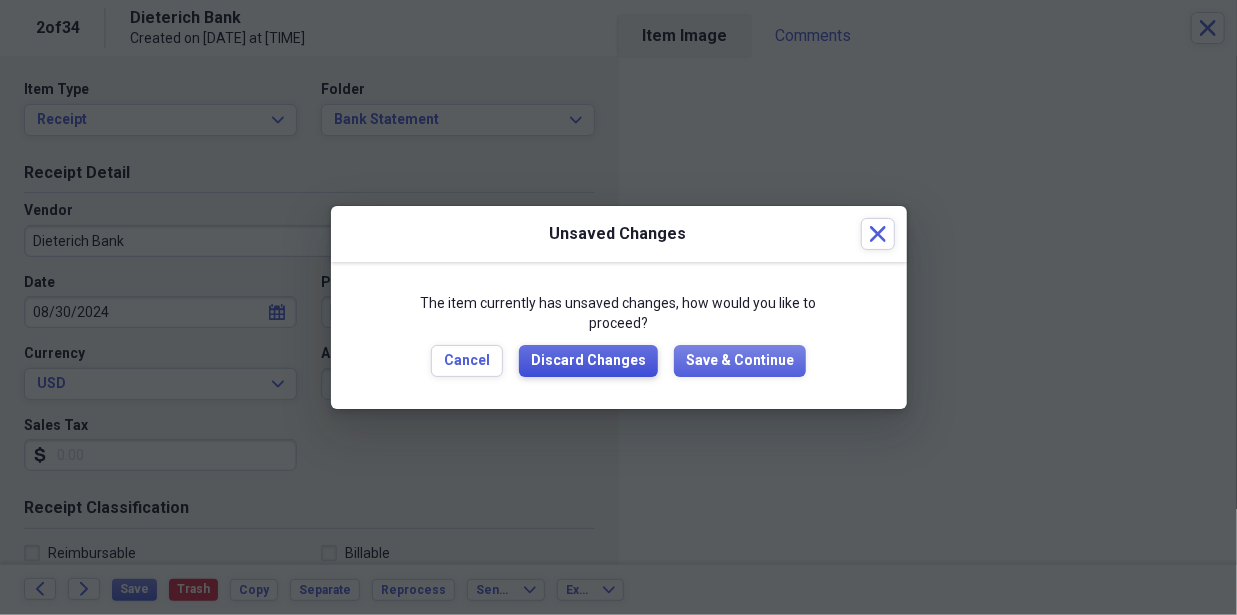 click on "Discard Changes" at bounding box center (588, 361) 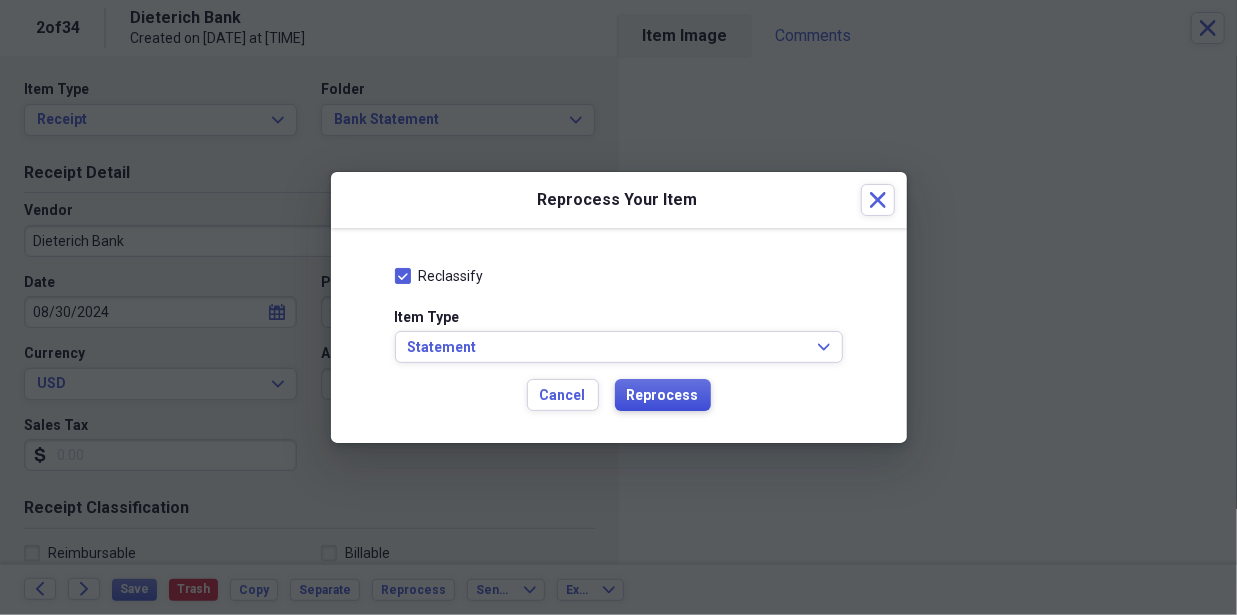 click on "Reprocess" at bounding box center [663, 396] 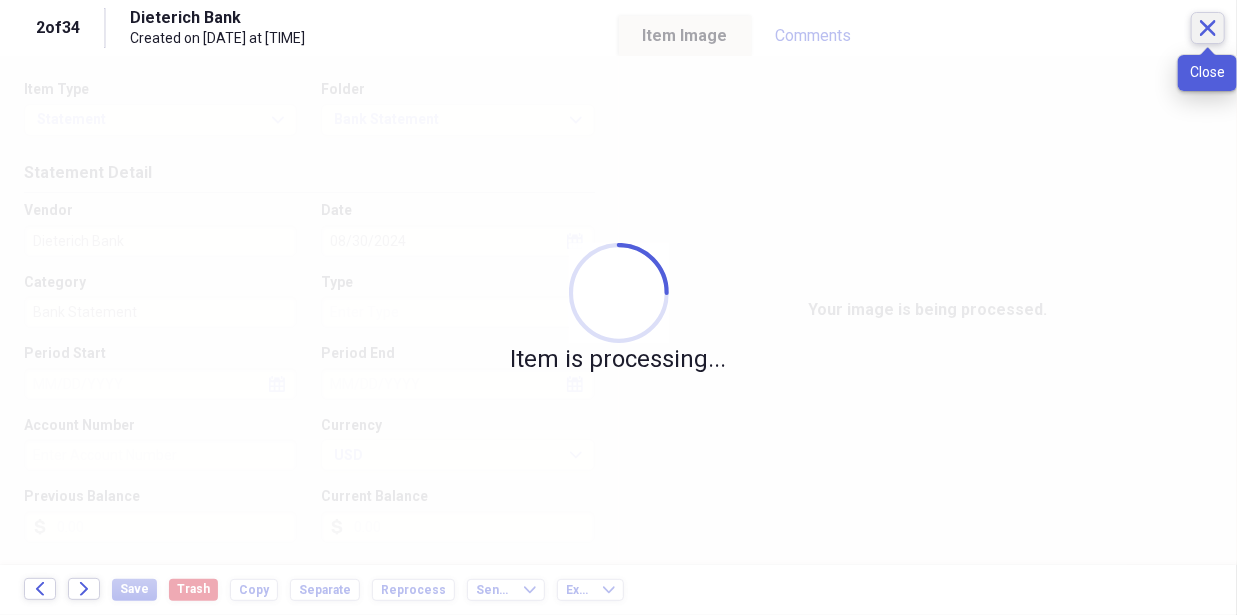 click on "Close" at bounding box center [1208, 28] 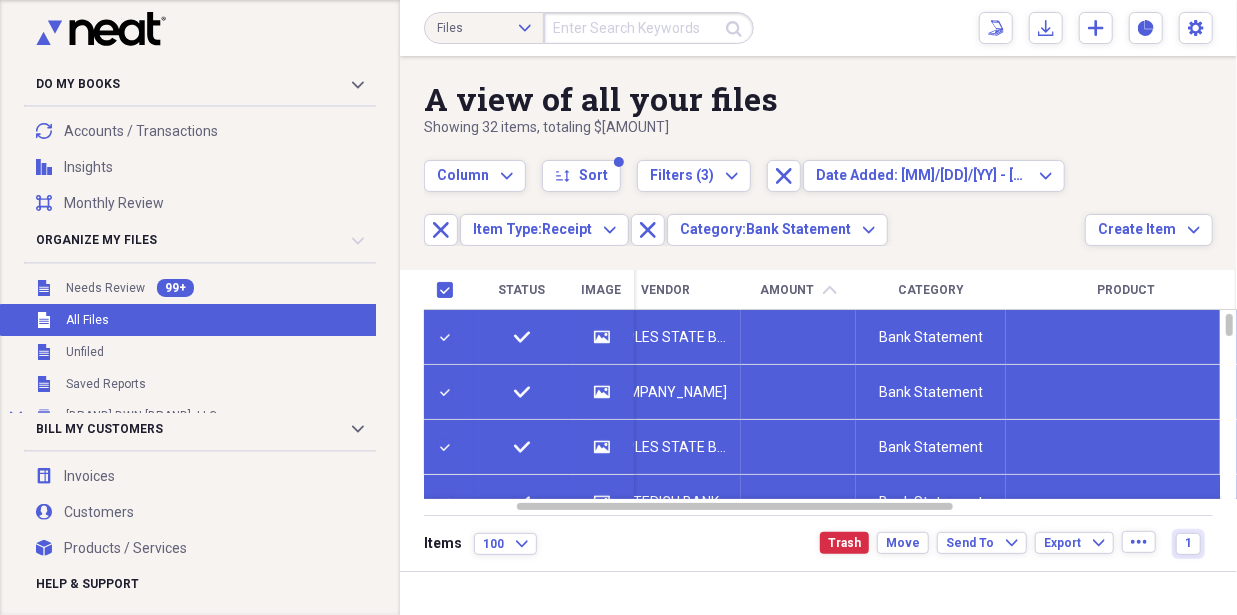 checkbox on "true" 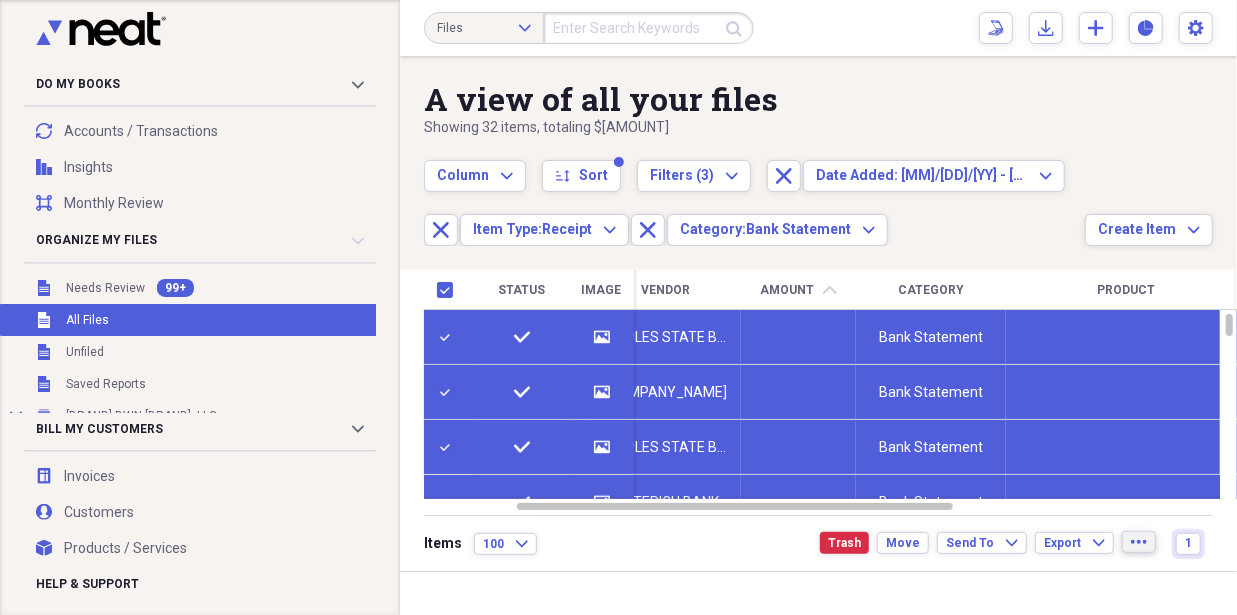 click 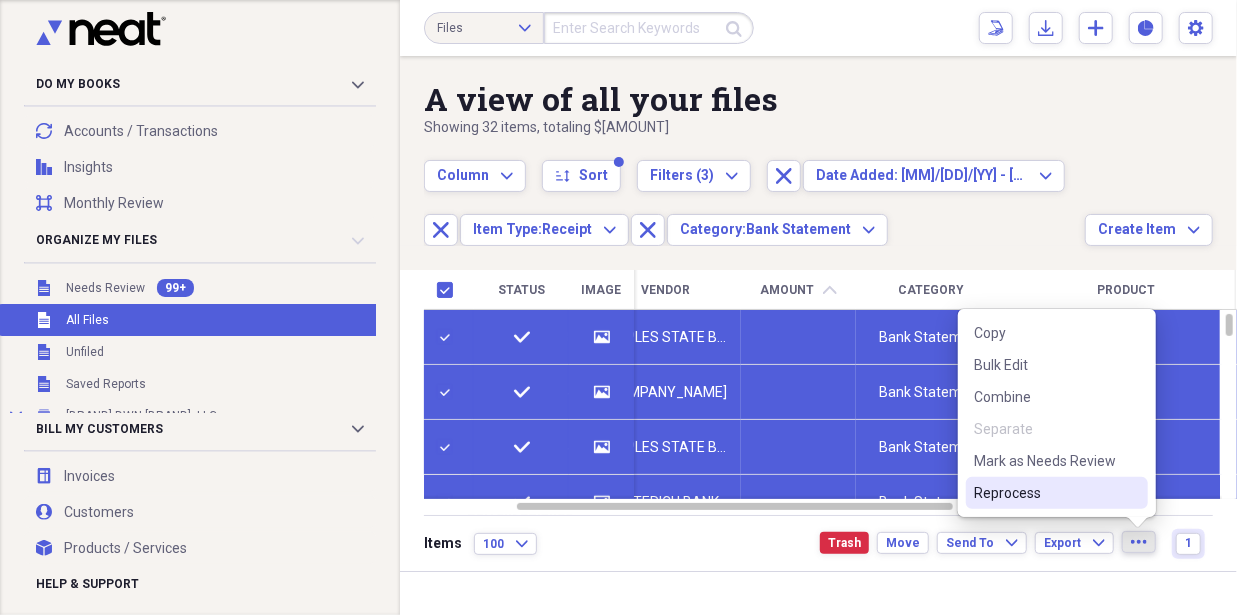 click on "Reprocess" at bounding box center [1045, 493] 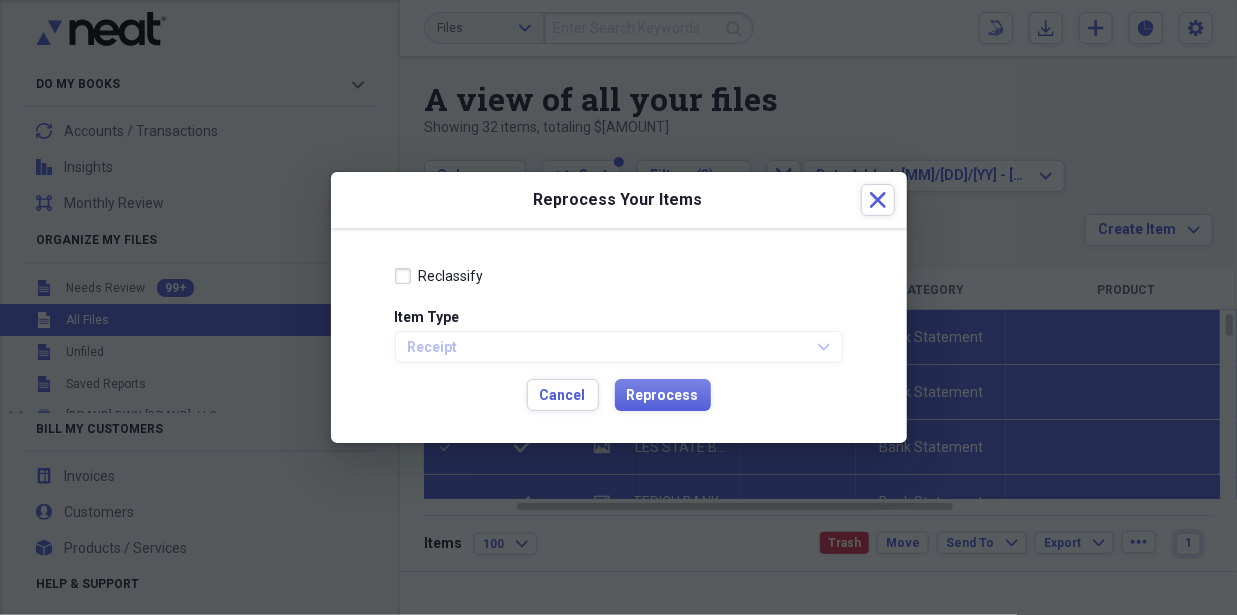 click on "Reclassify" at bounding box center (439, 276) 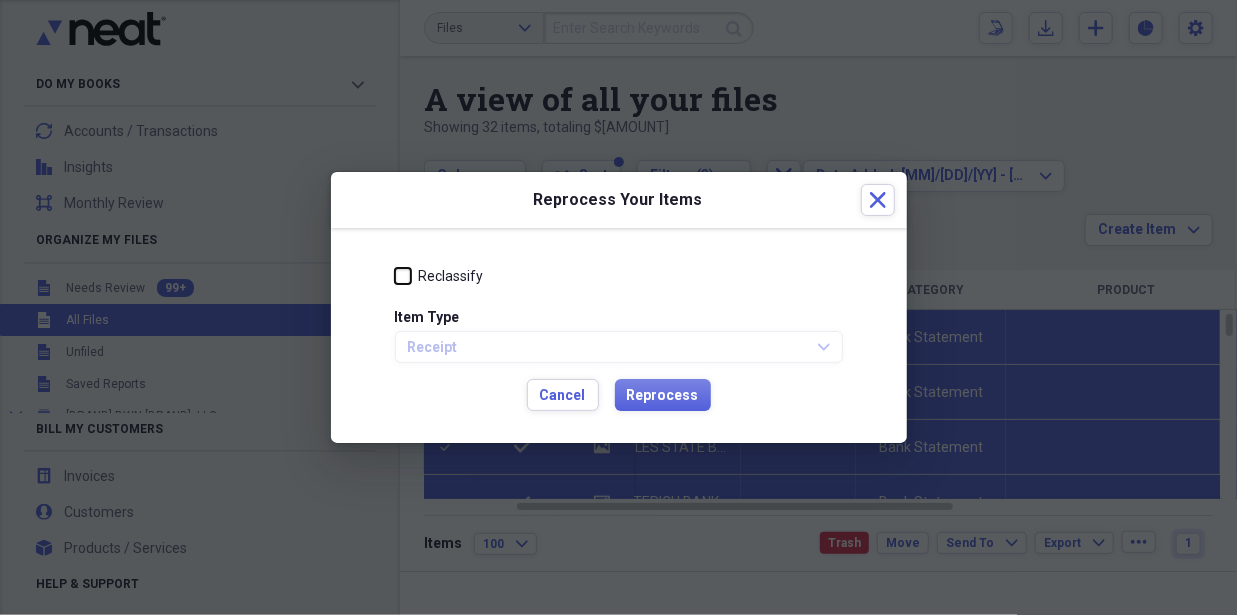 click on "Reclassify" at bounding box center [395, 275] 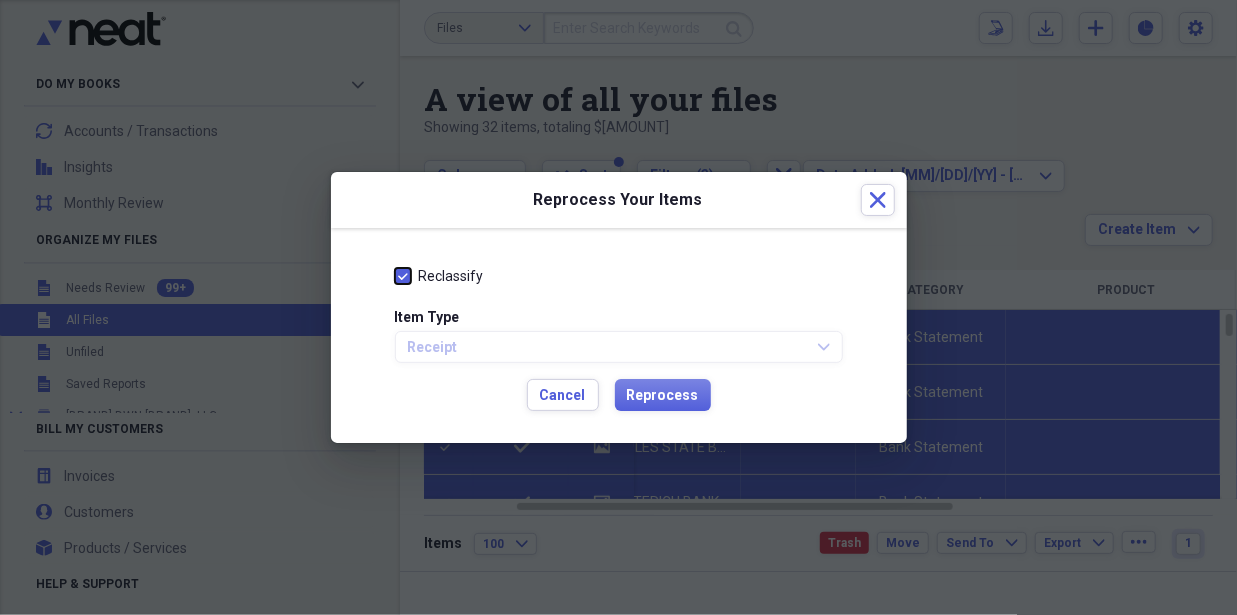 checkbox on "true" 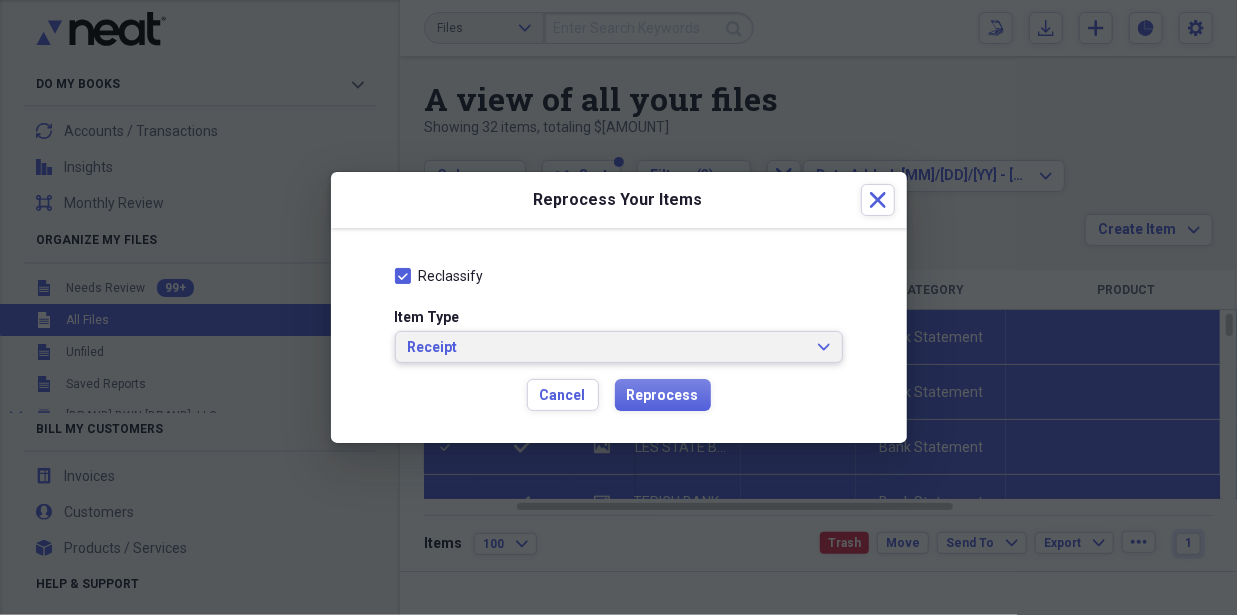 click on "Receipt" at bounding box center [607, 348] 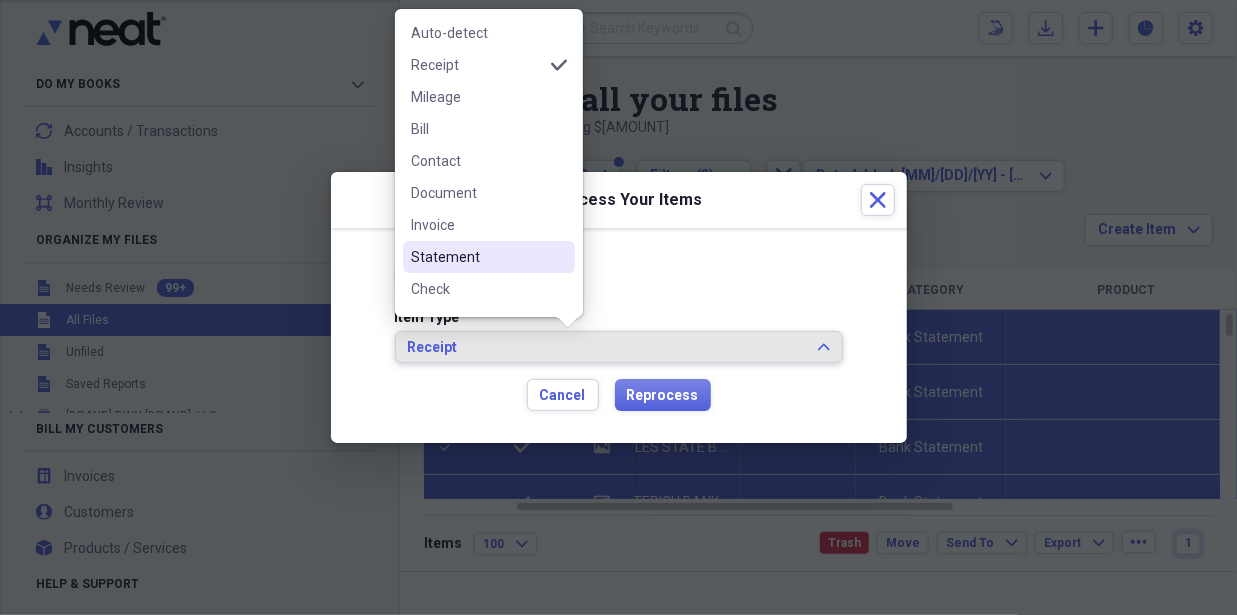click on "Statement" at bounding box center (489, 257) 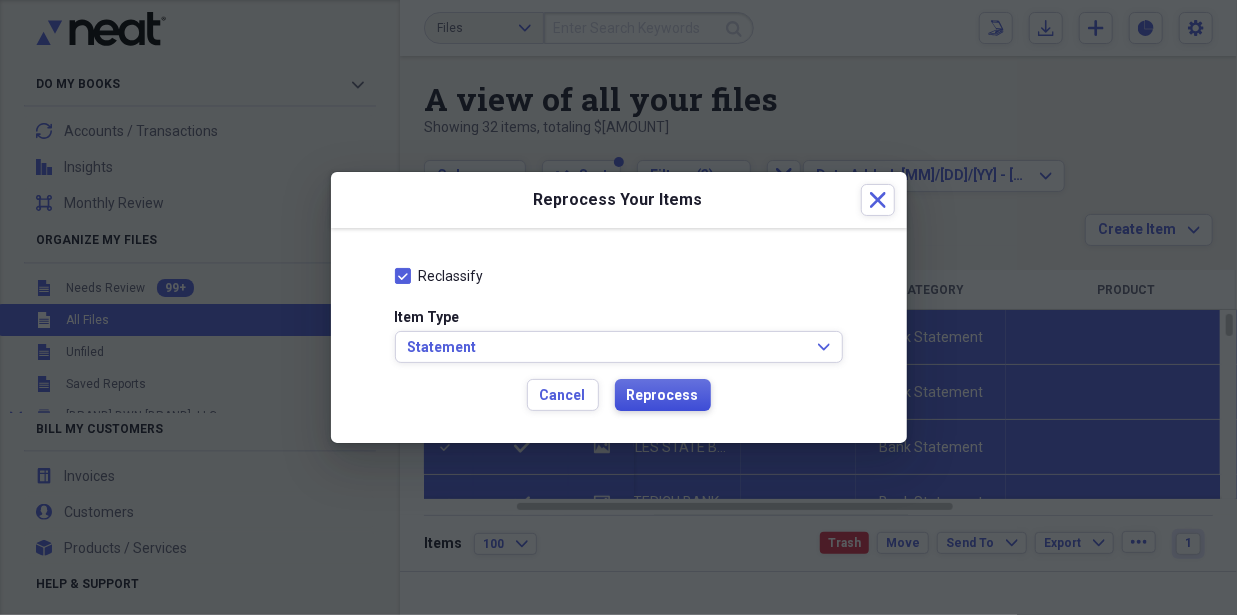 click on "Reprocess" at bounding box center (663, 396) 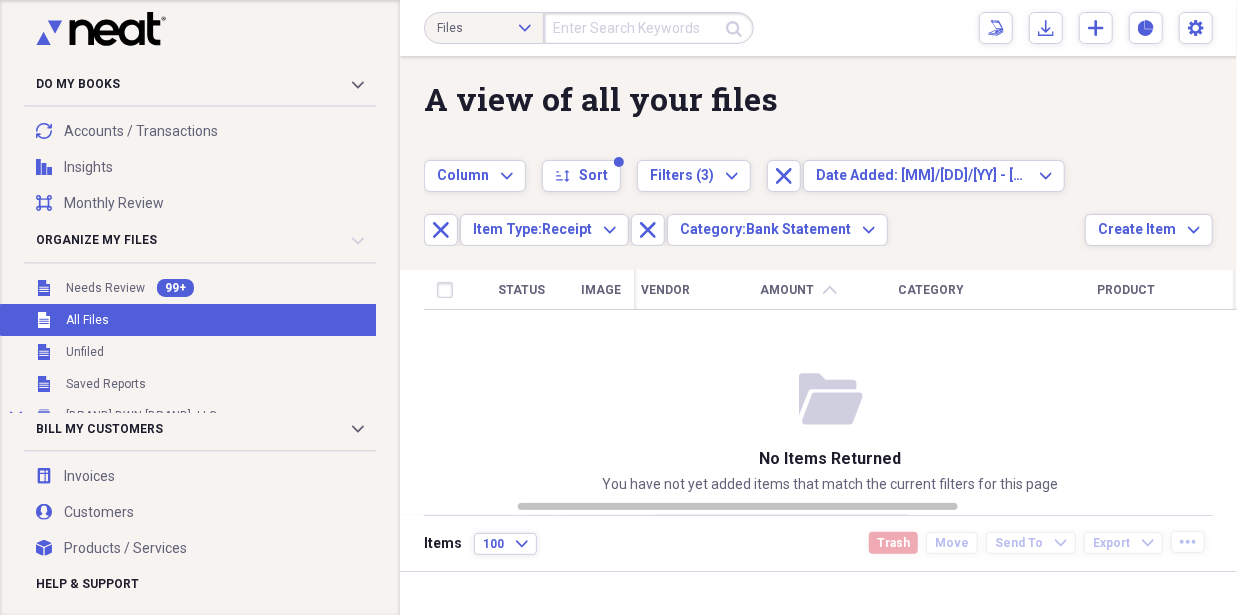 checkbox on "false" 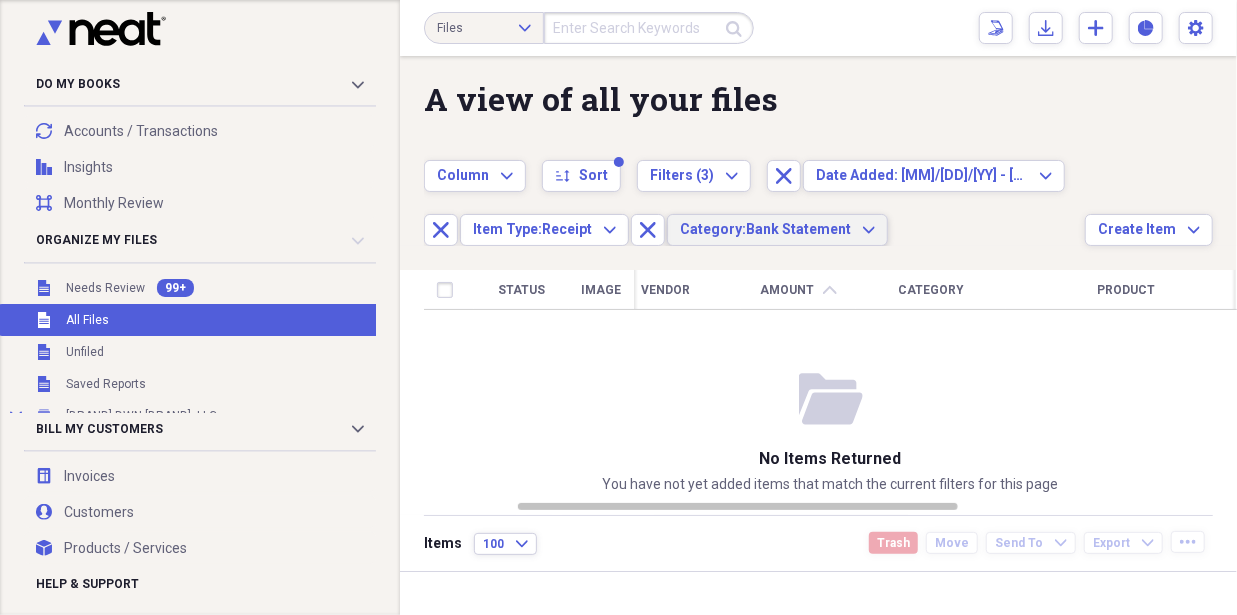 click on "Category:  Bank Statement" at bounding box center [765, 230] 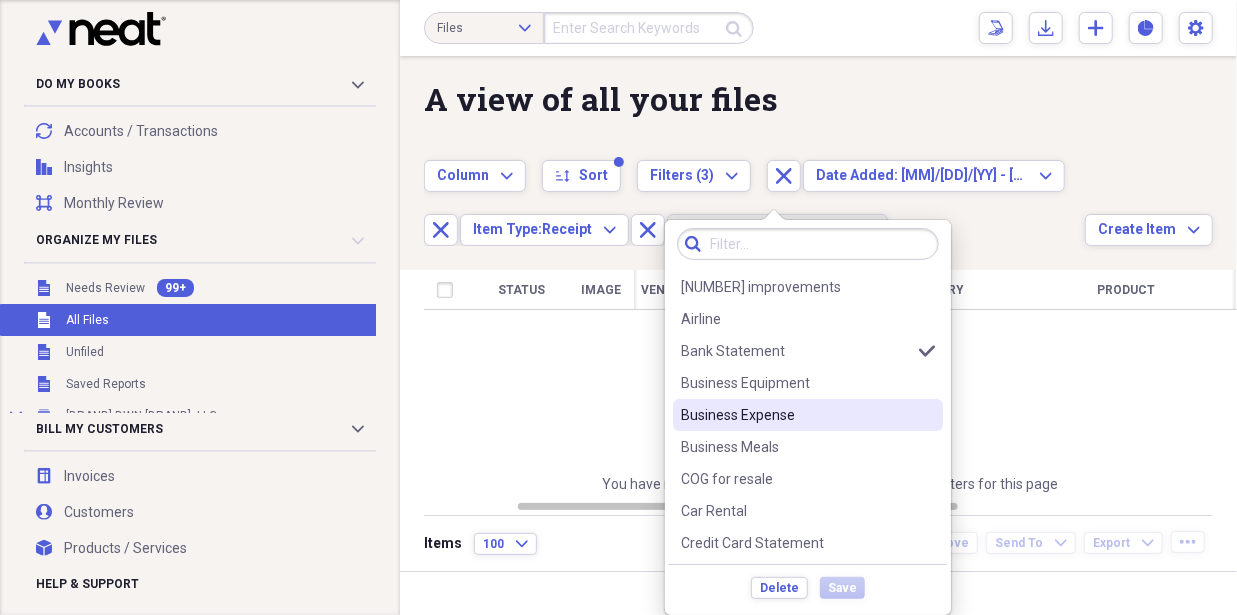 scroll, scrollTop: 0, scrollLeft: 0, axis: both 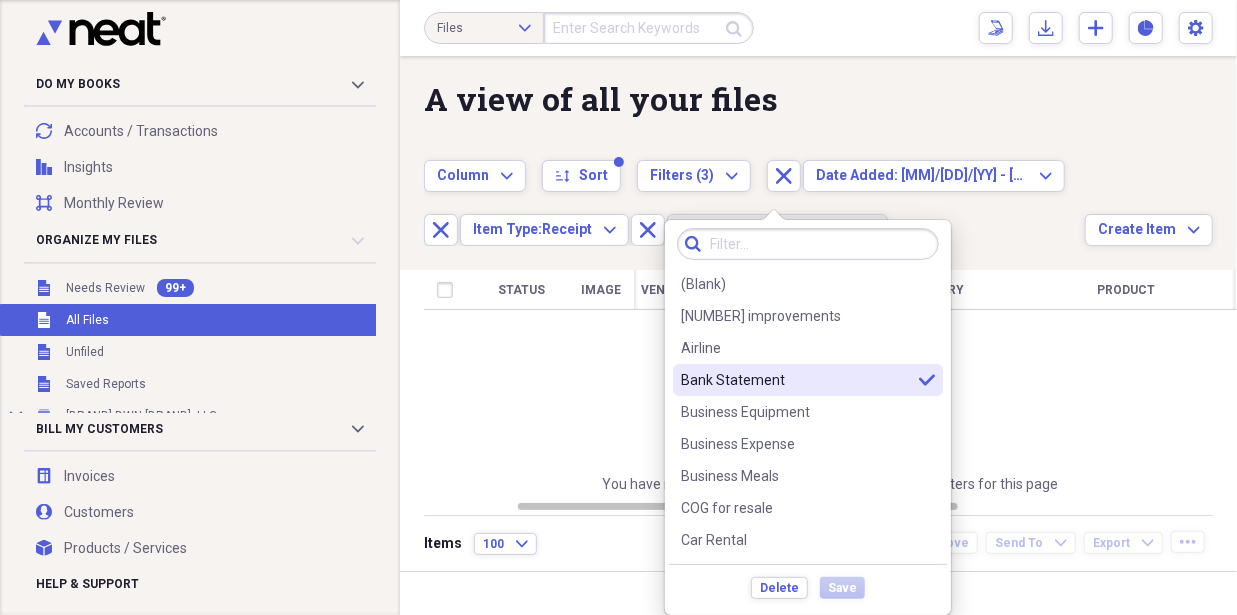 click on "Bank Statement selected" at bounding box center [808, 380] 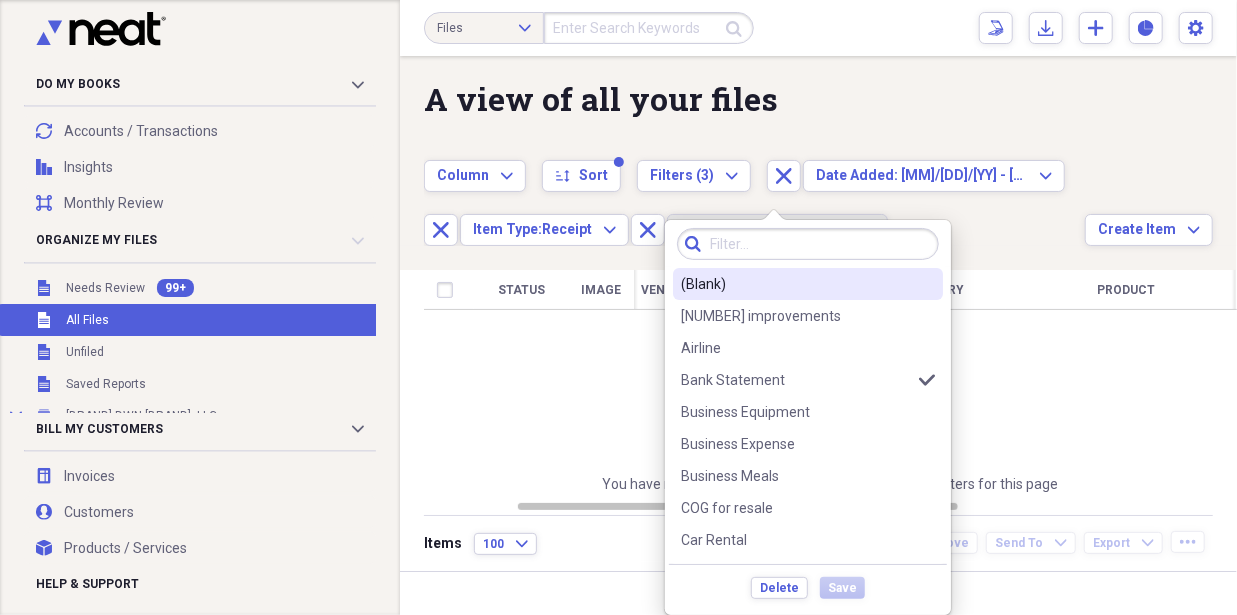 click on "(Blank)" at bounding box center [796, 284] 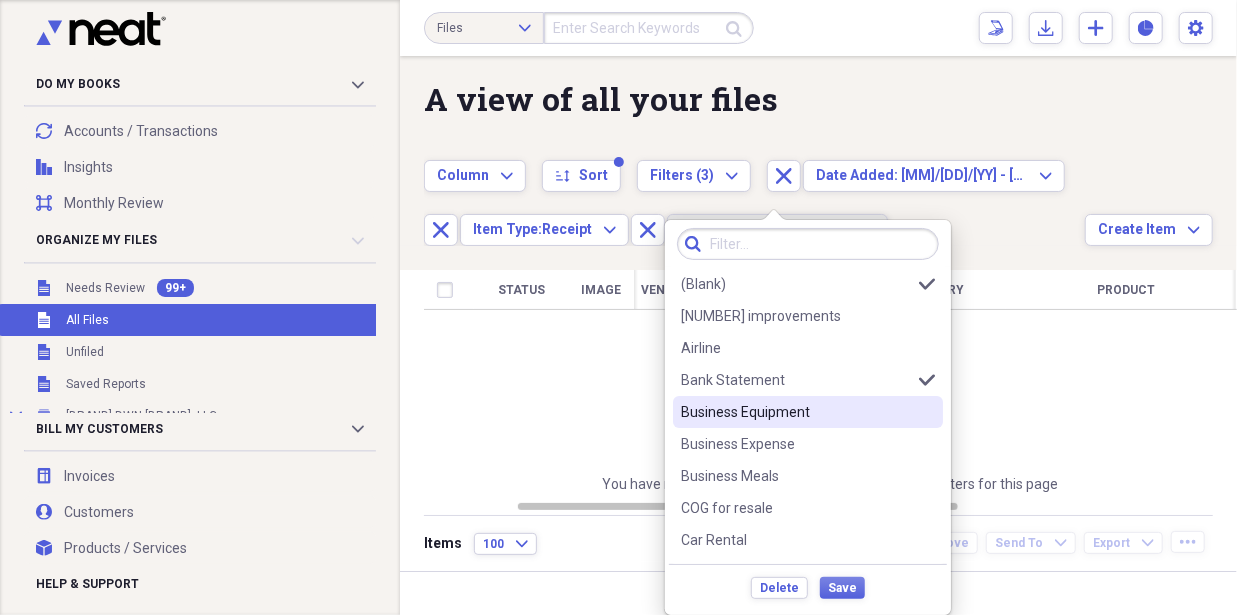 click on "Date Added: [DATE] - [DATE] Expand Close Item Type: Receipt Expand Close Category: Bank Statement Expand Create Item Expand Status Image Date Vendor Amount chevron-up Category Product Source Folder Billable Reimbursable folder-open No items returned You have not yet added items that match the current filters for this page Items 100 Expand Trash Move Send To Expand Export Expand more" at bounding box center [818, 313] 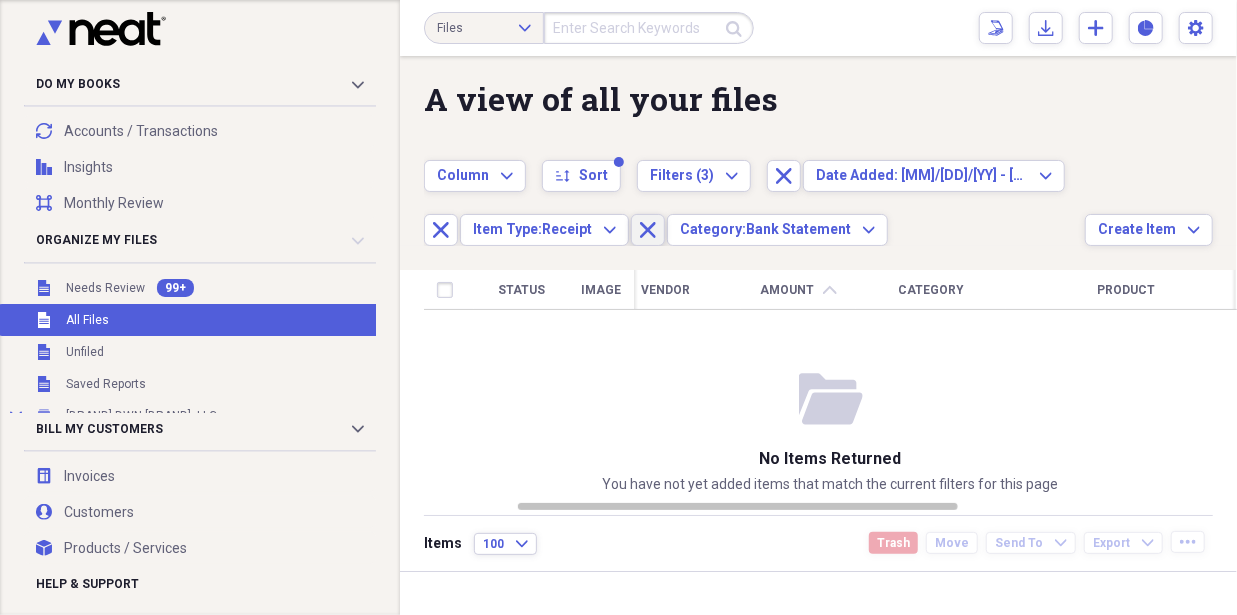 click on "Close" 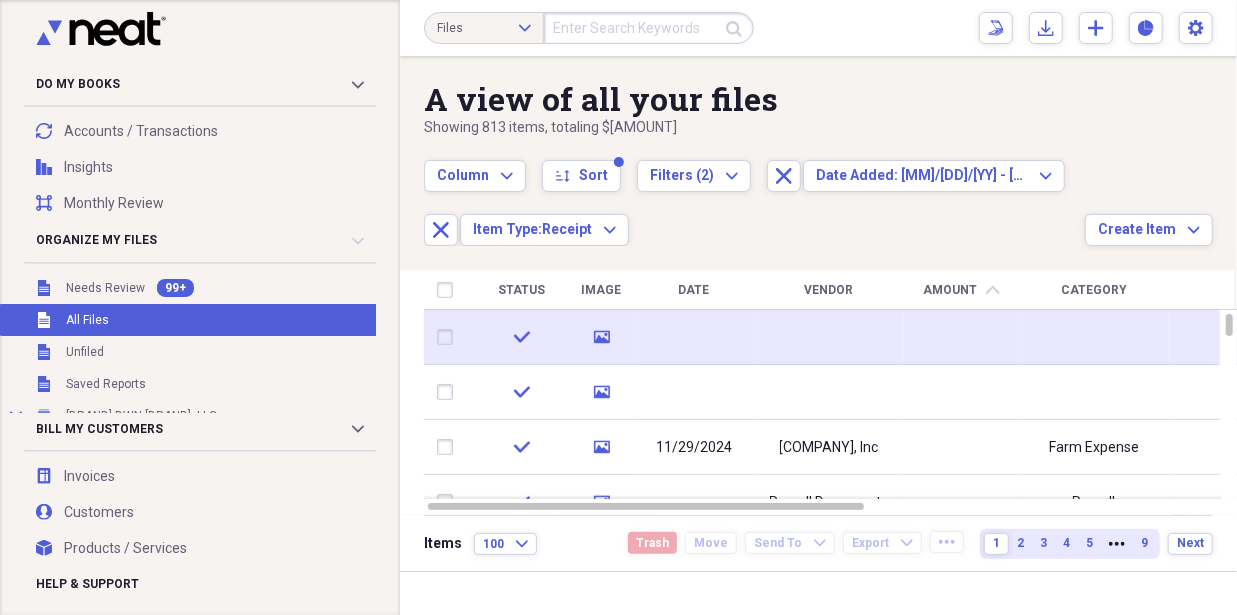 click 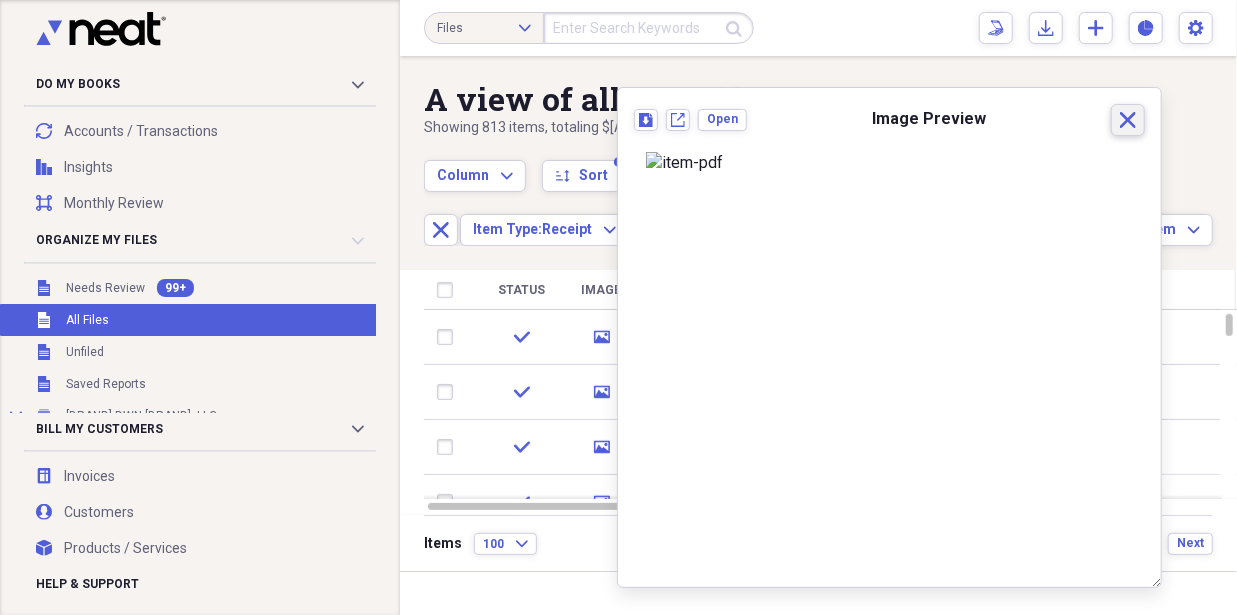 click on "Close" 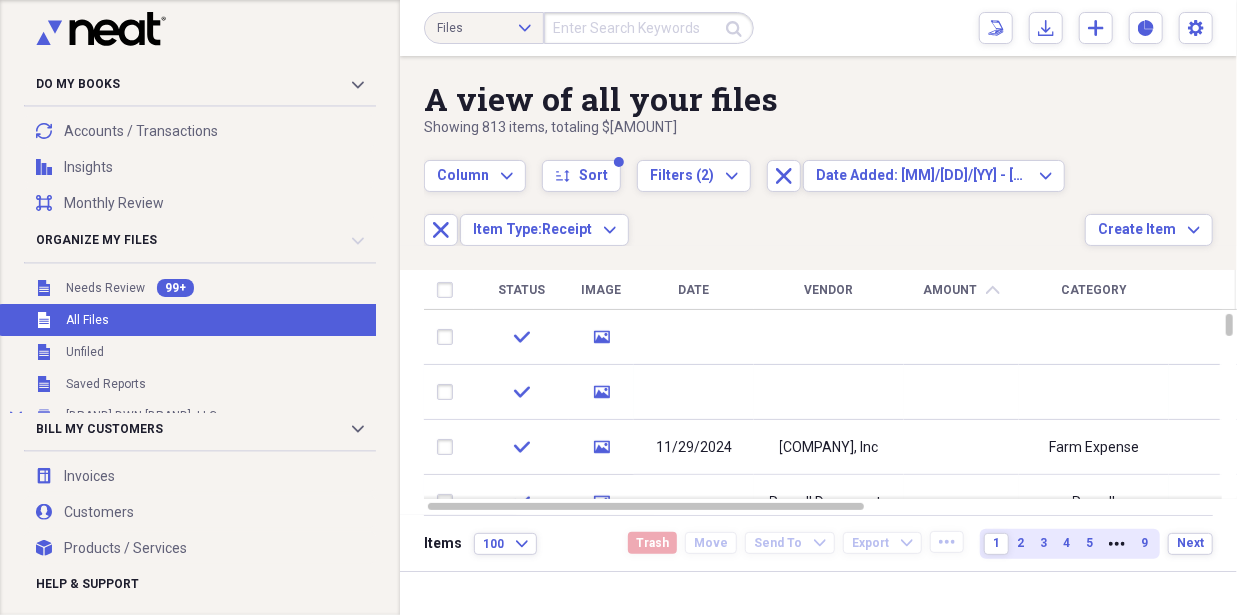 click on "Date" at bounding box center [694, 290] 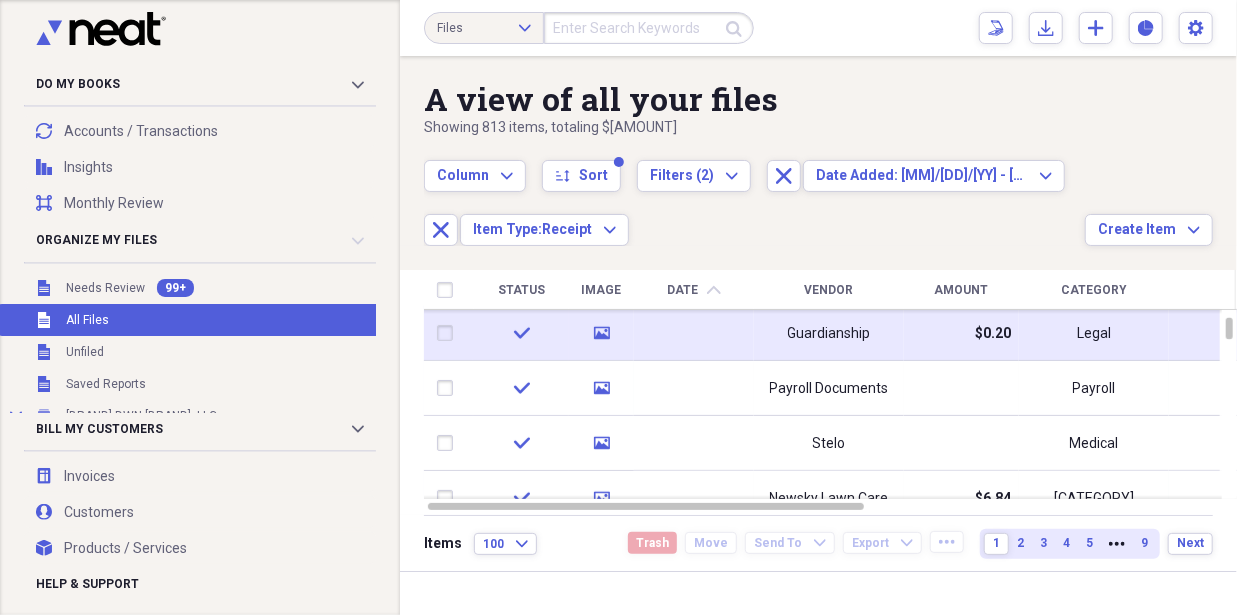 click on "check" at bounding box center (521, 333) 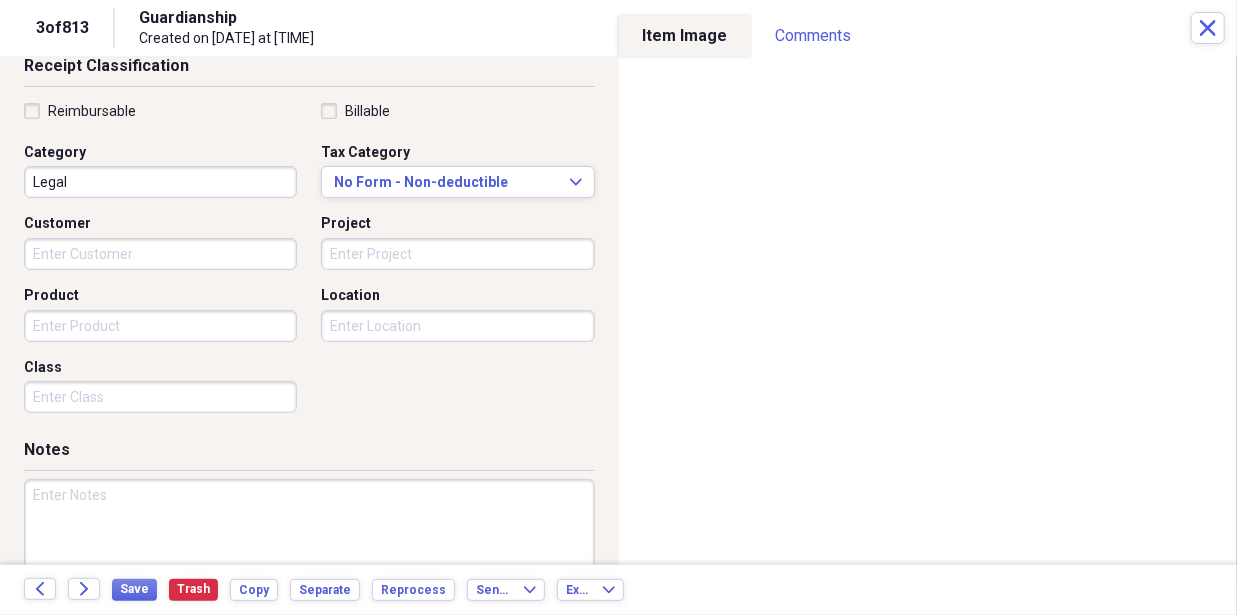 scroll, scrollTop: 0, scrollLeft: 0, axis: both 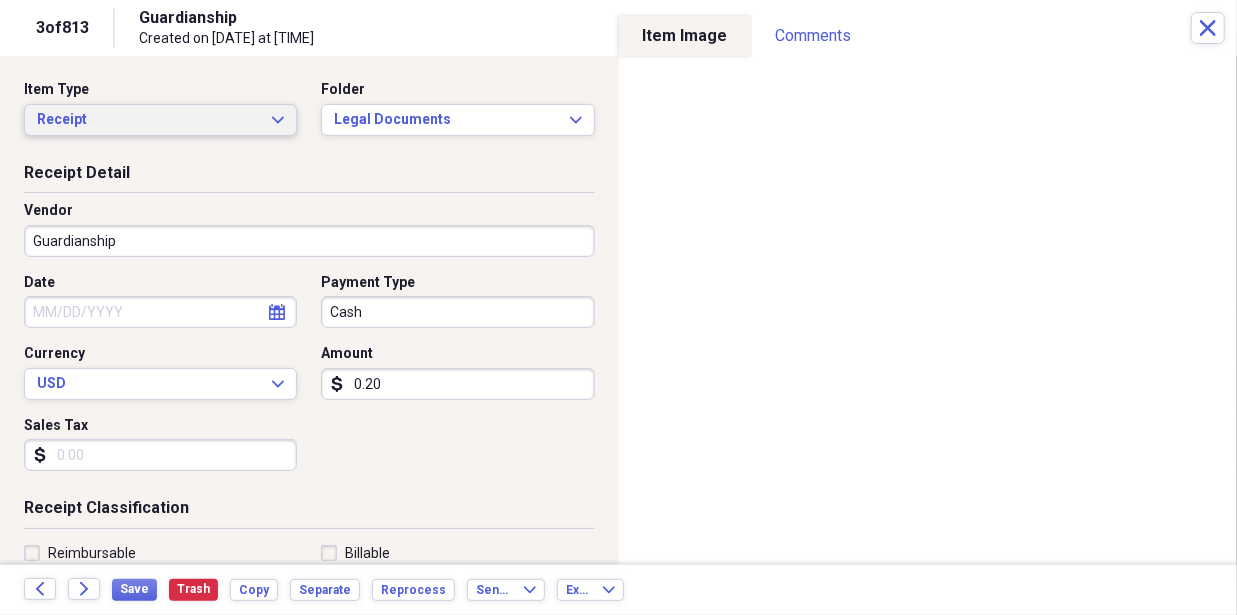 click on "Receipt" at bounding box center (148, 120) 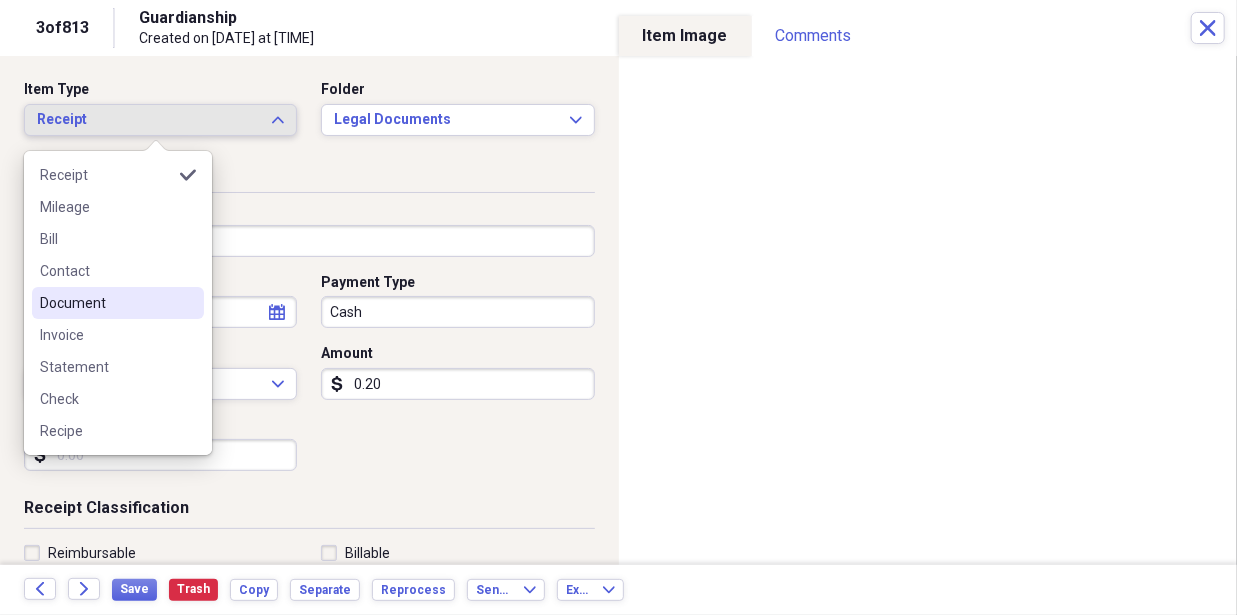 click on "Document" at bounding box center (106, 303) 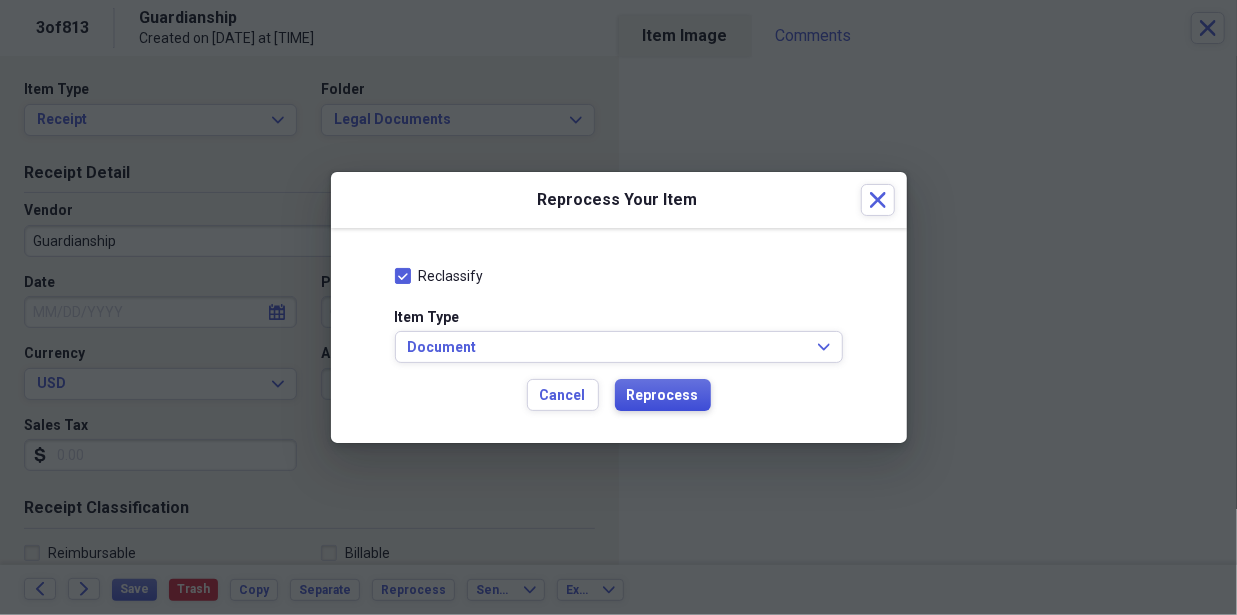 click on "Reprocess" at bounding box center [663, 395] 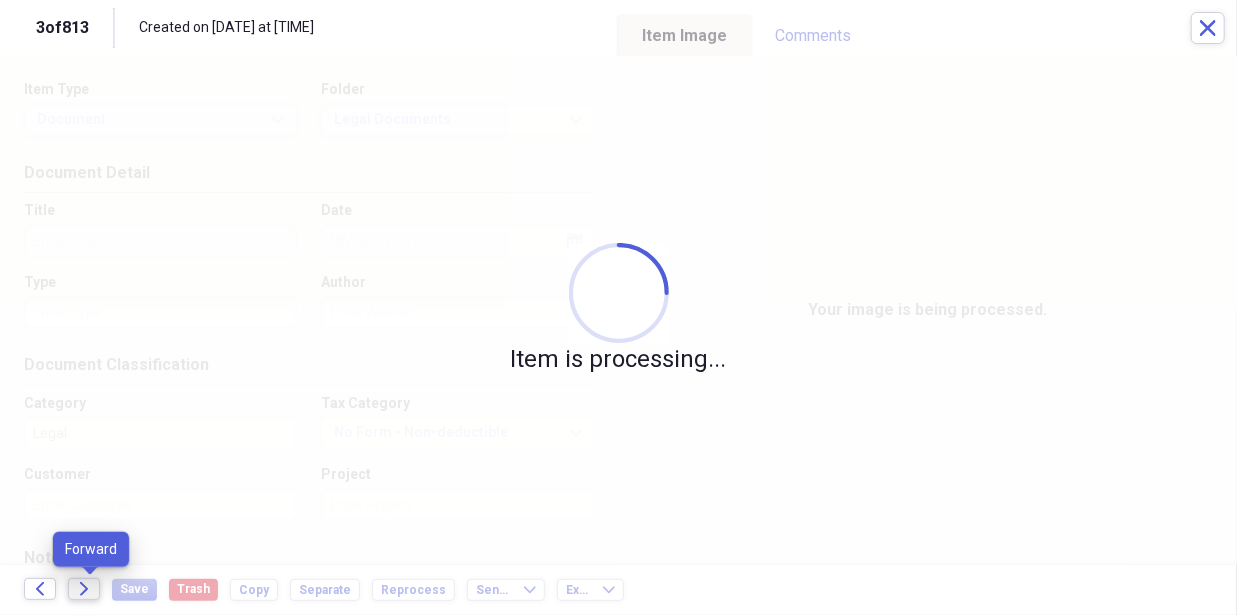 click on "Forward" 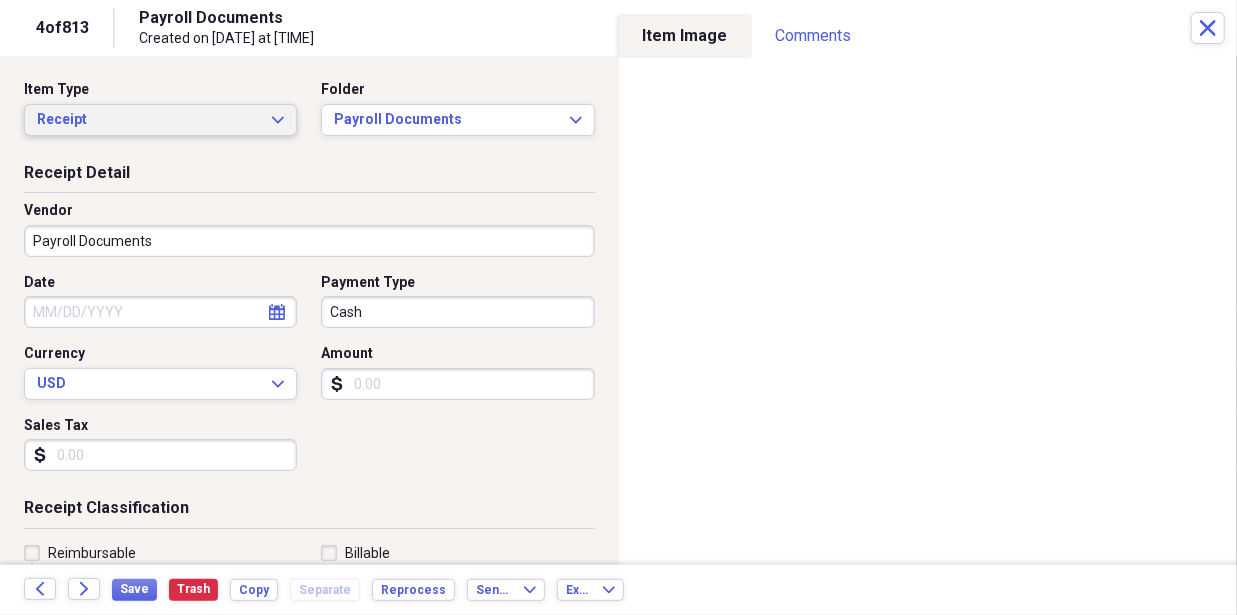 click on "Receipt Expand" at bounding box center [160, 120] 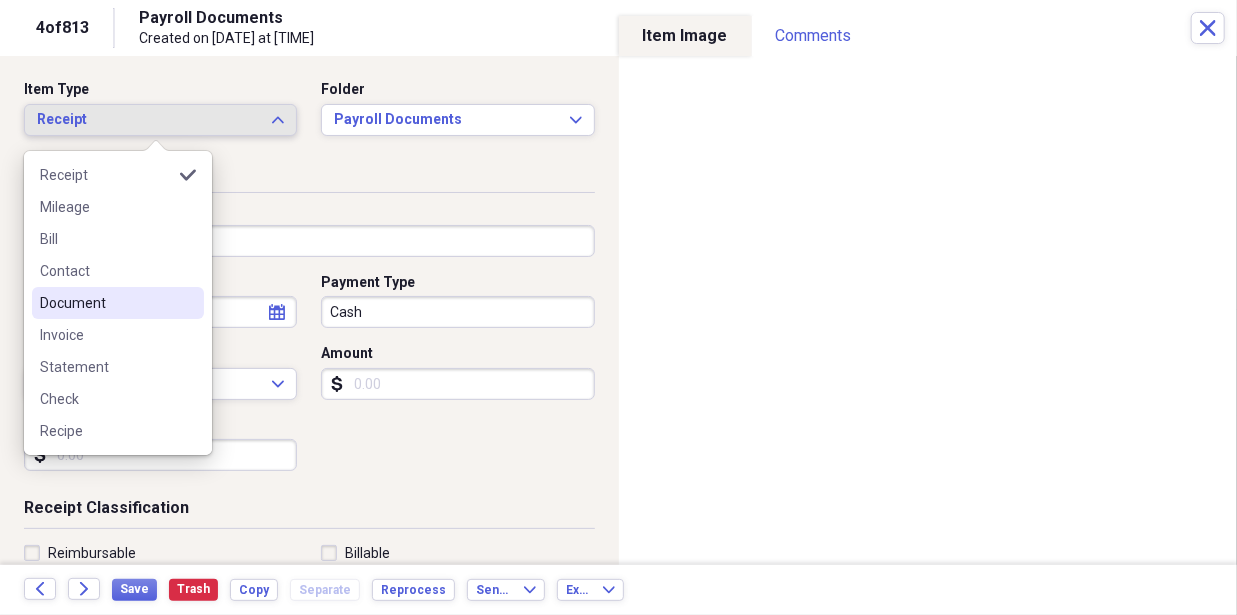click on "Document" at bounding box center (106, 303) 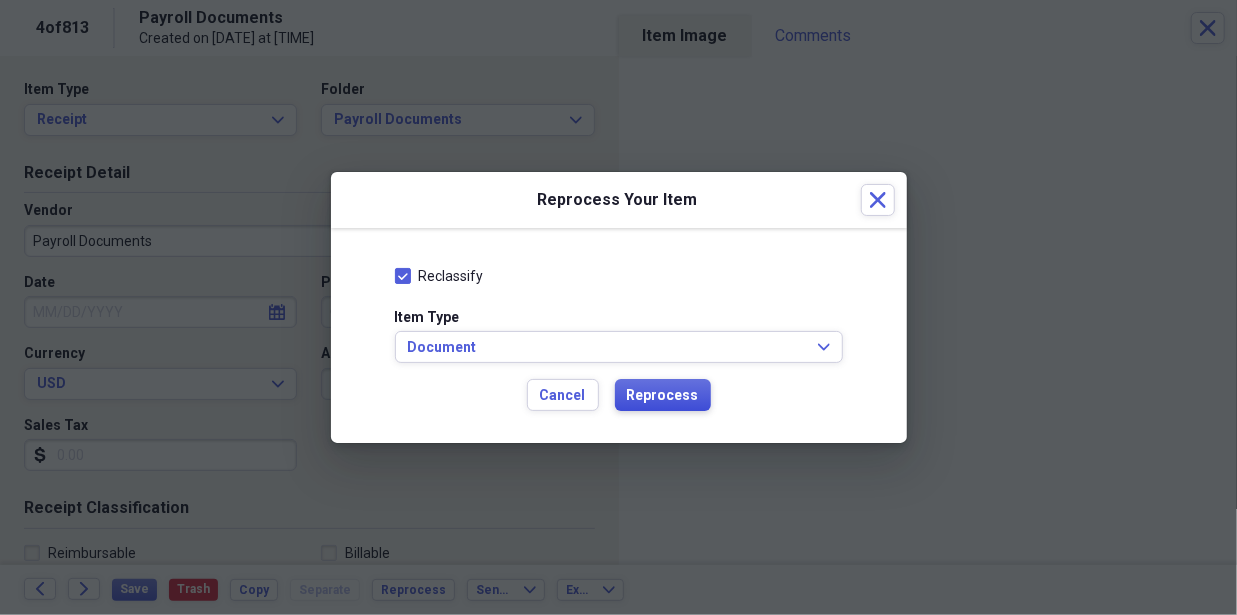 click on "Reprocess" at bounding box center [663, 396] 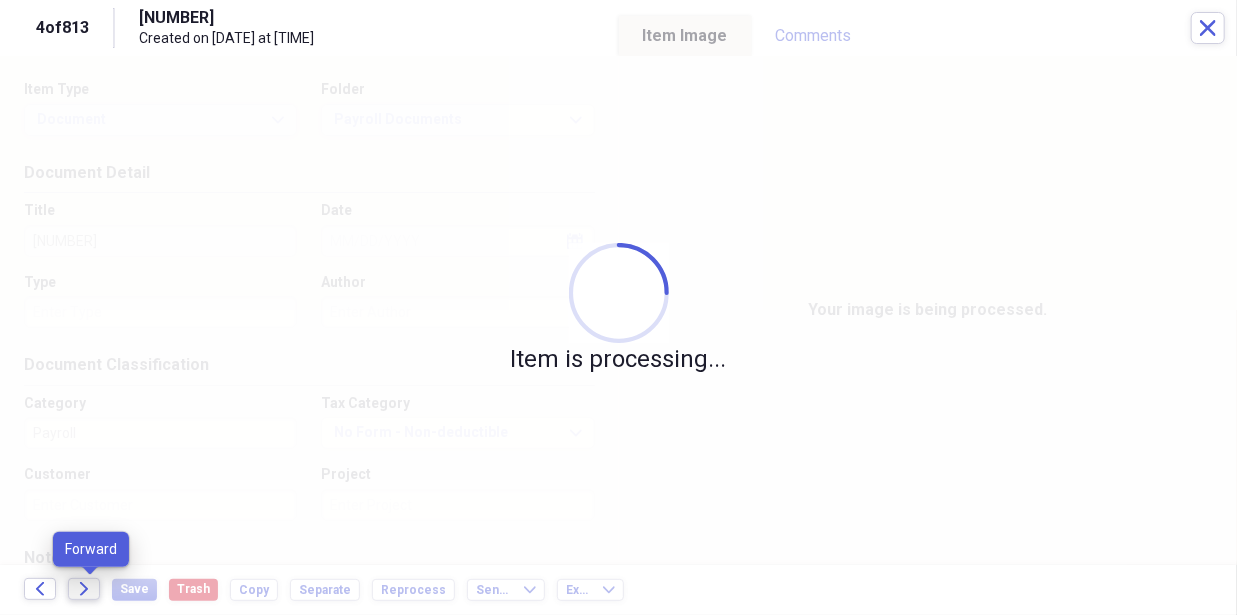 click on "Forward" at bounding box center [84, 589] 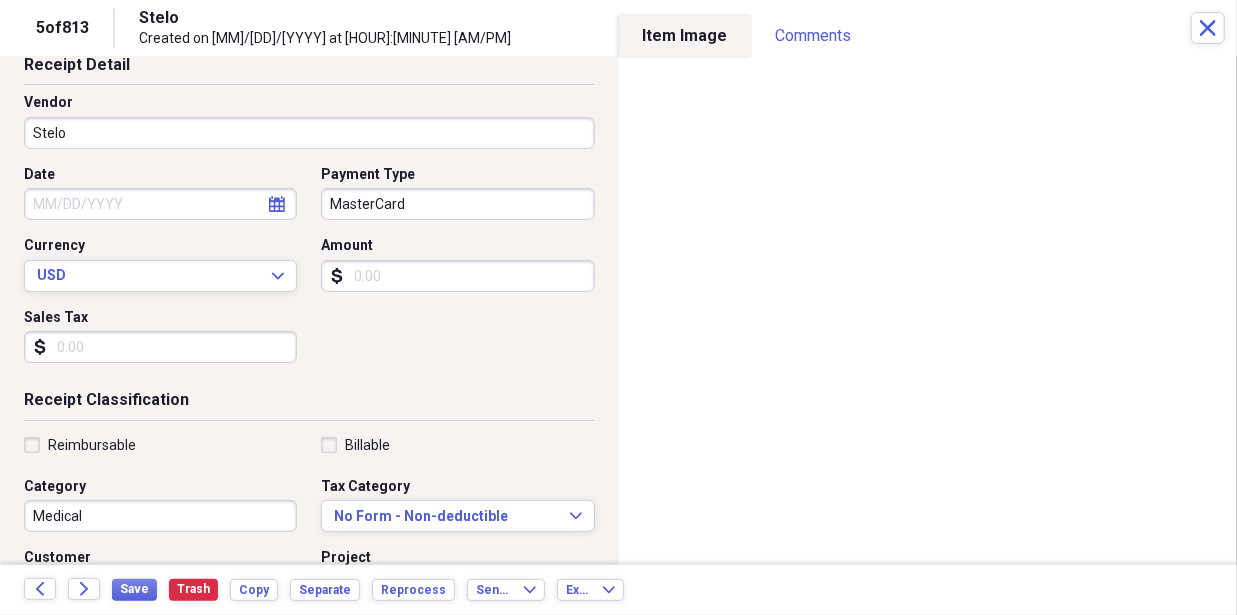 scroll, scrollTop: 287, scrollLeft: 0, axis: vertical 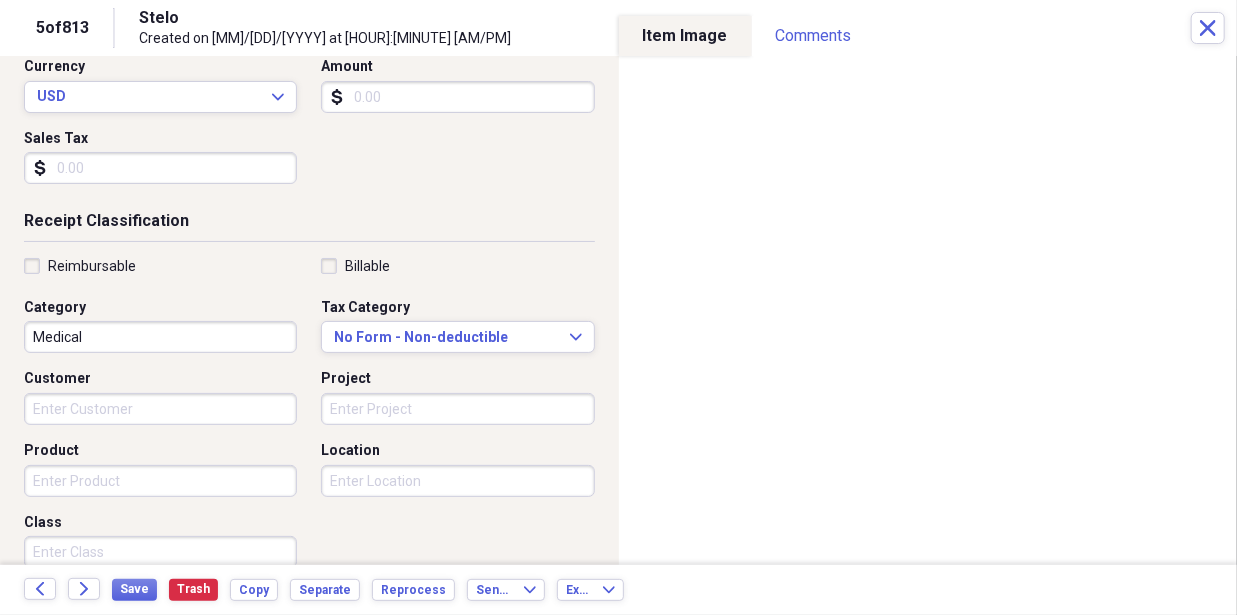 click on "Customer" at bounding box center [160, 409] 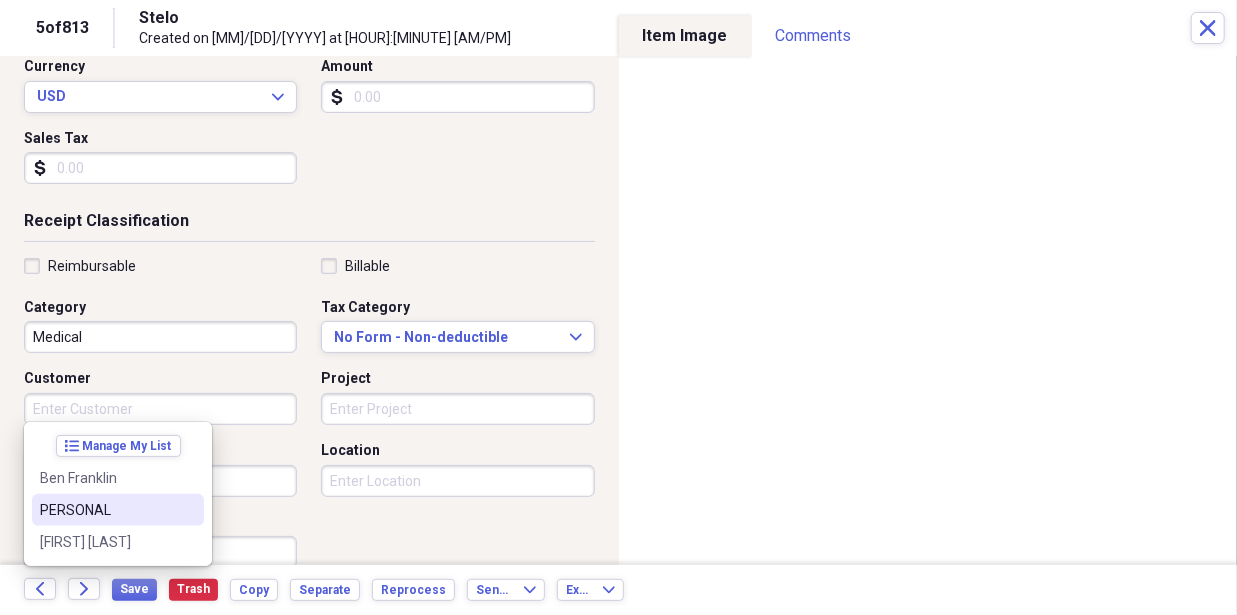 click on "PERSONAL" at bounding box center [106, 510] 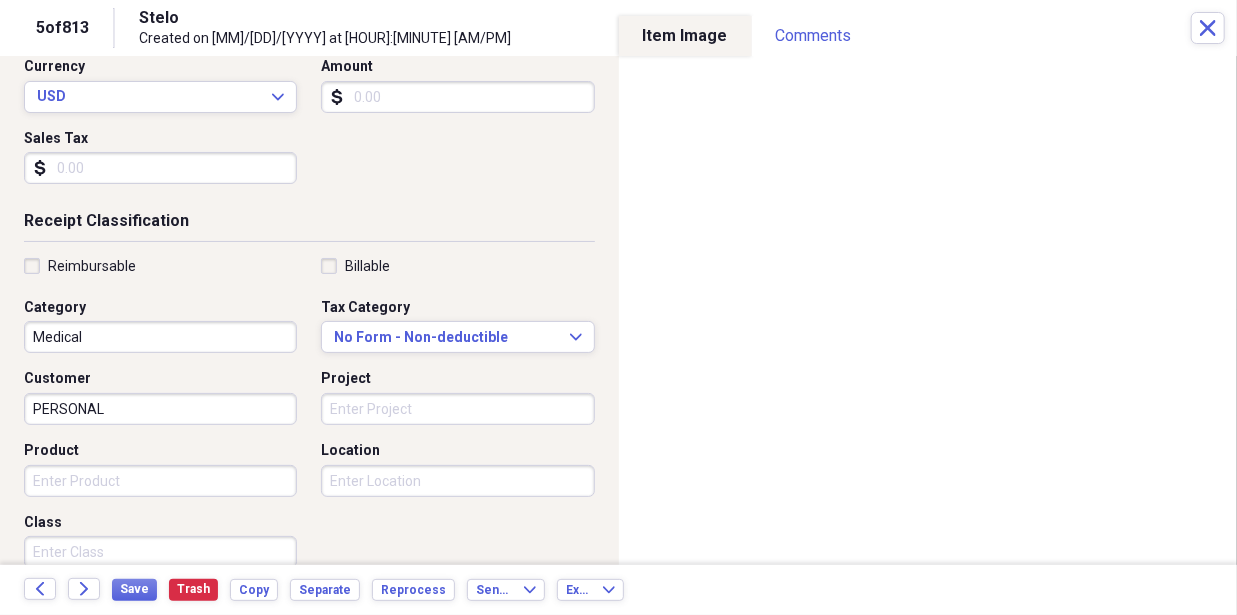 type on "PERSONAL" 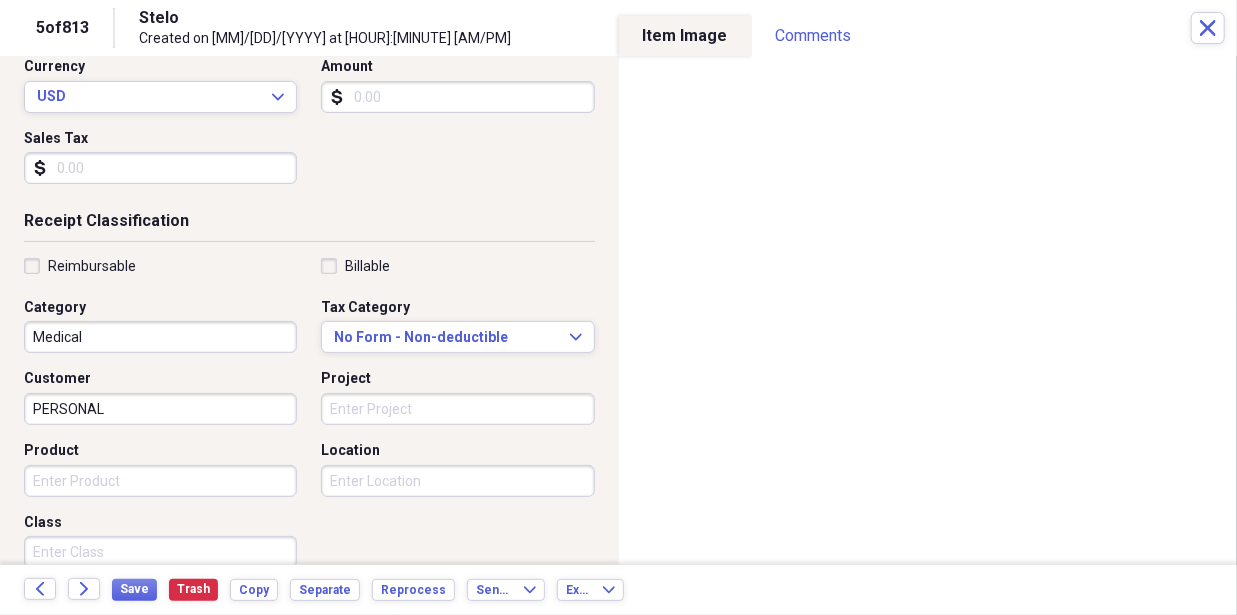 scroll, scrollTop: 0, scrollLeft: 0, axis: both 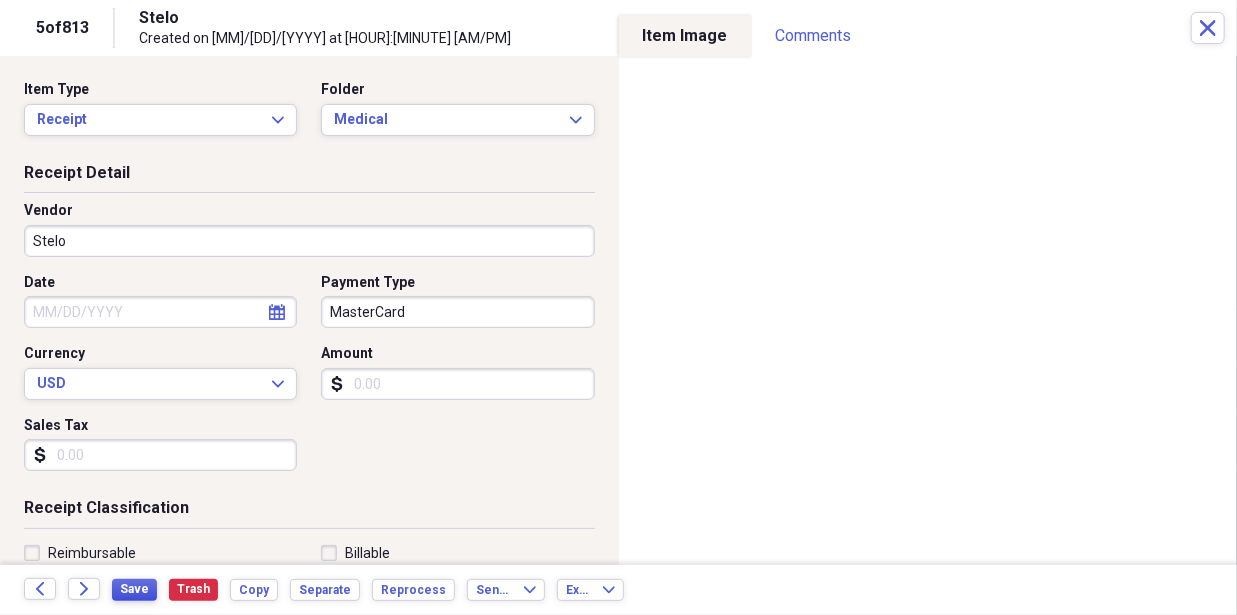 click on "Save" at bounding box center [134, 590] 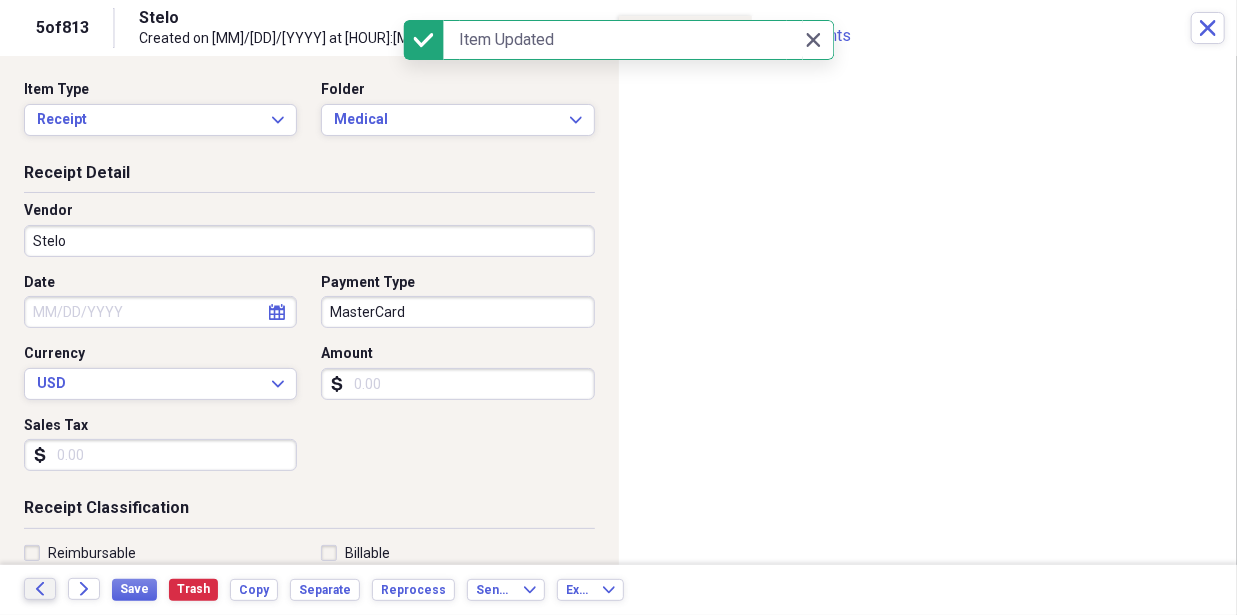 click on "Back" at bounding box center (40, 589) 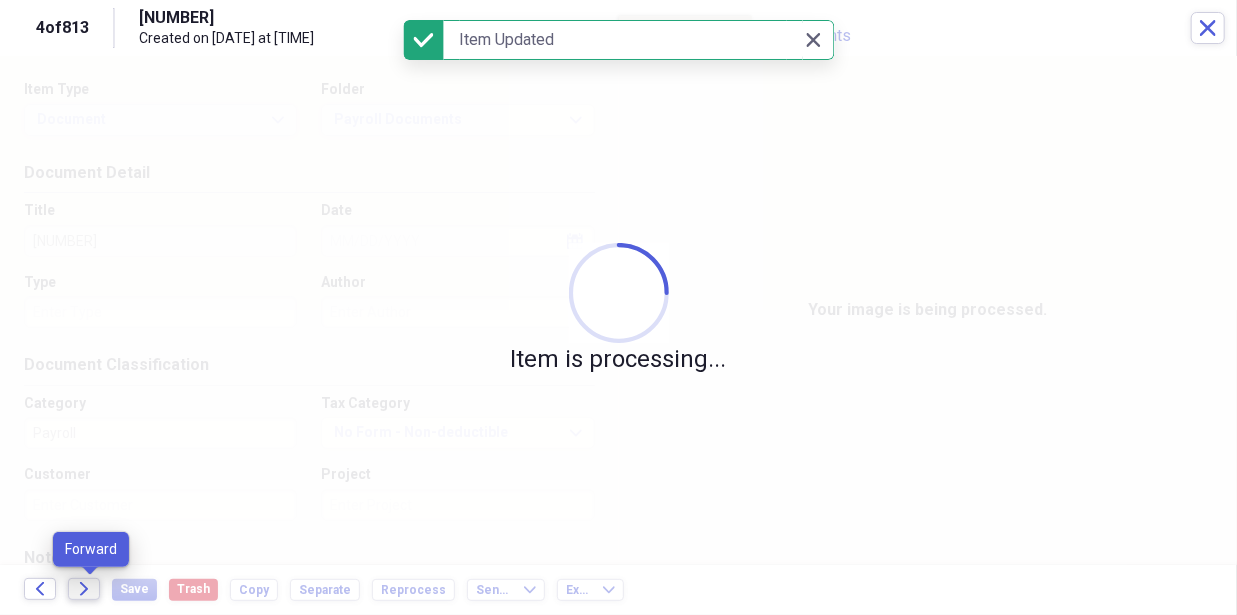click on "Forward" at bounding box center [84, 589] 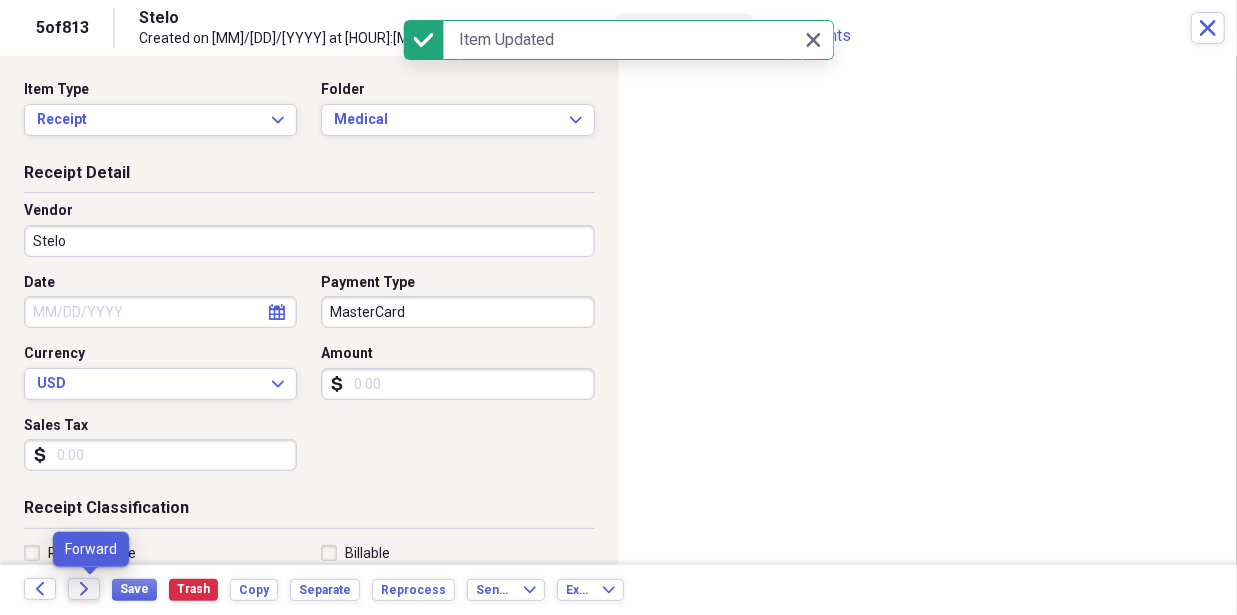 click on "Forward" at bounding box center [84, 589] 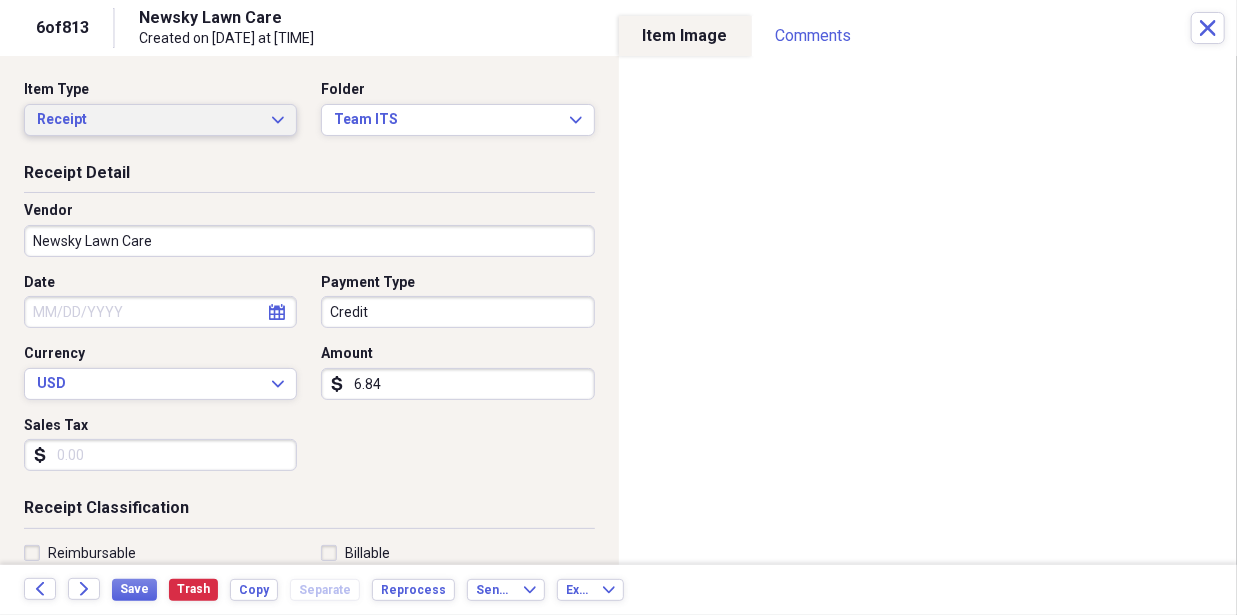 click on "Receipt" at bounding box center [148, 120] 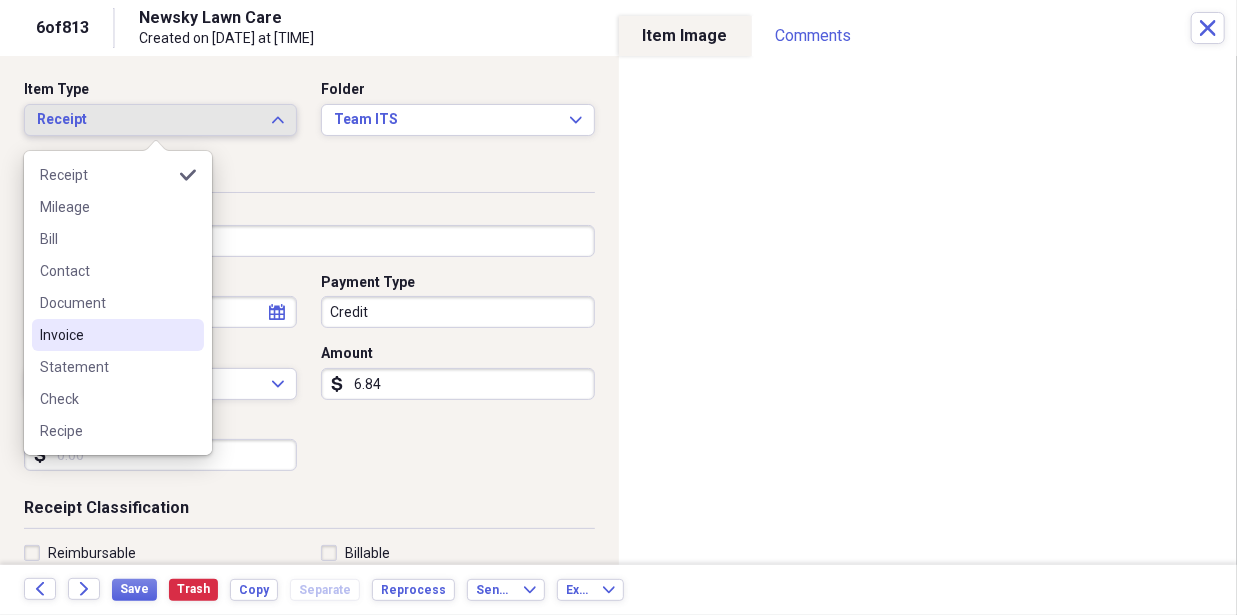 click on "Invoice" at bounding box center [106, 335] 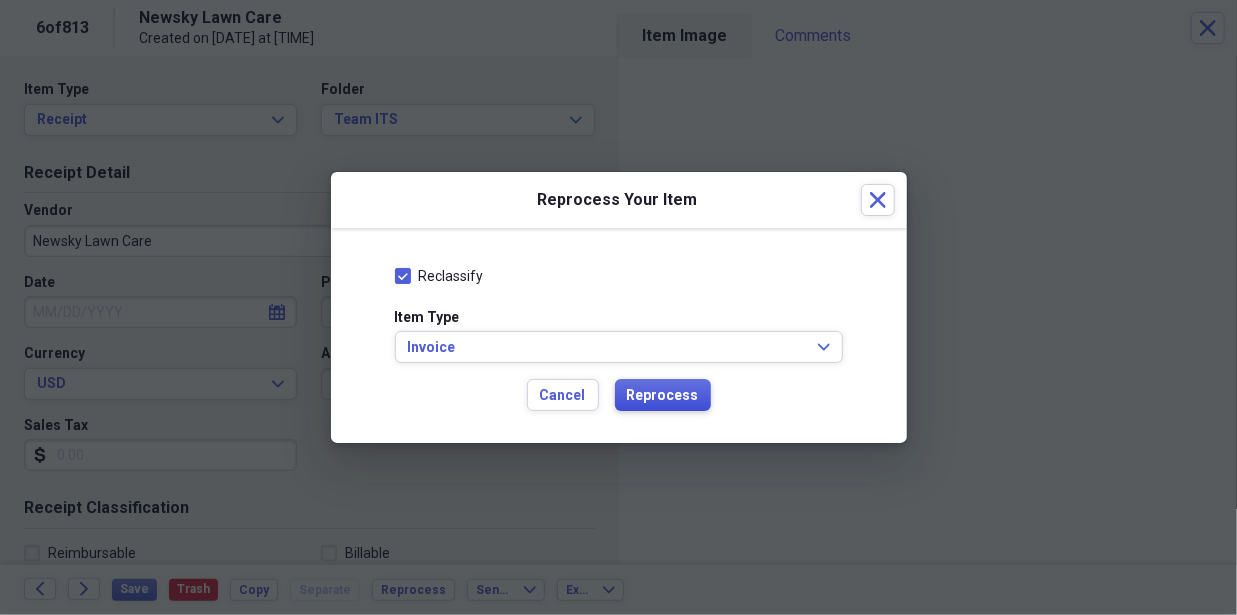 click on "Reprocess" at bounding box center (663, 396) 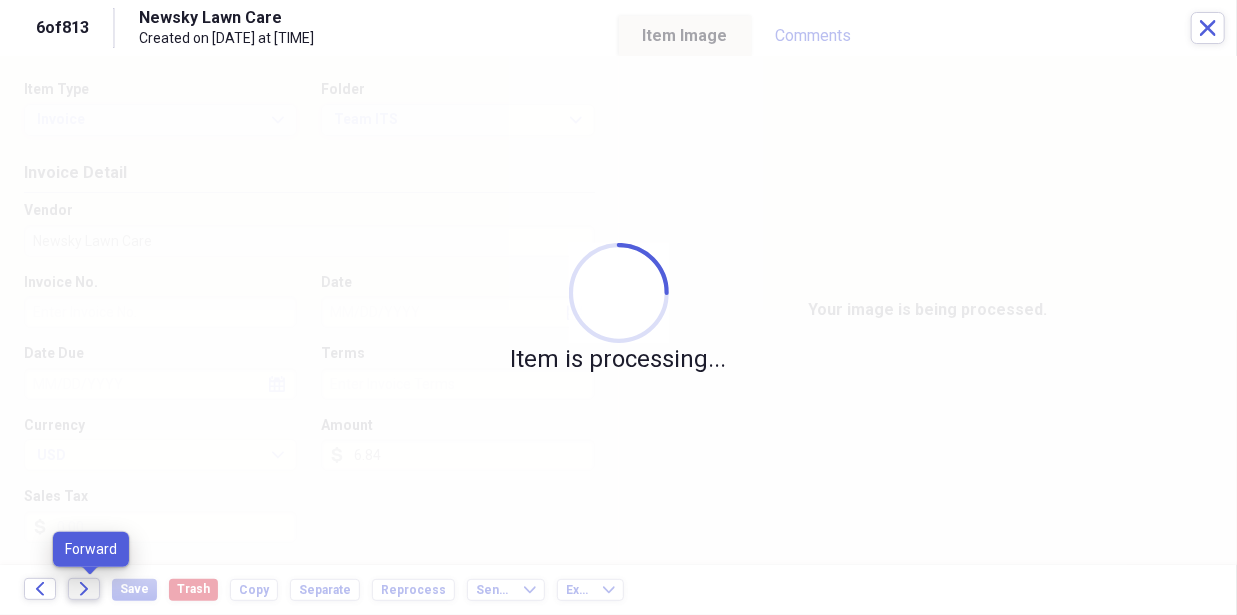 click on "Forward" at bounding box center (84, 589) 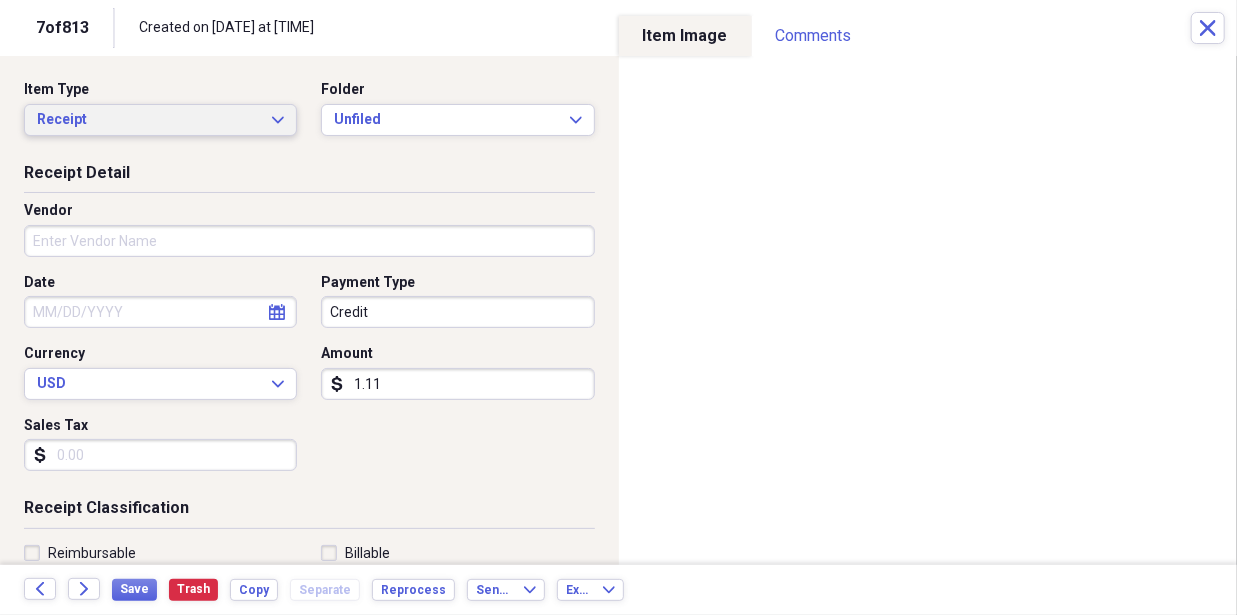 click on "Receipt" at bounding box center (148, 120) 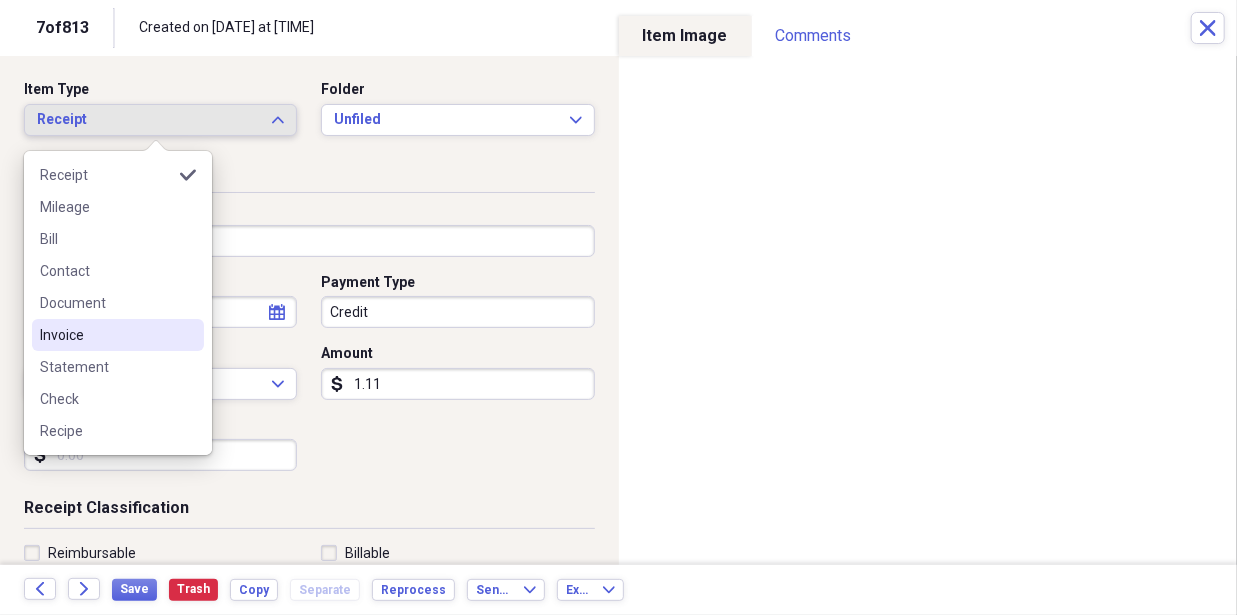 click on "Invoice" at bounding box center (106, 335) 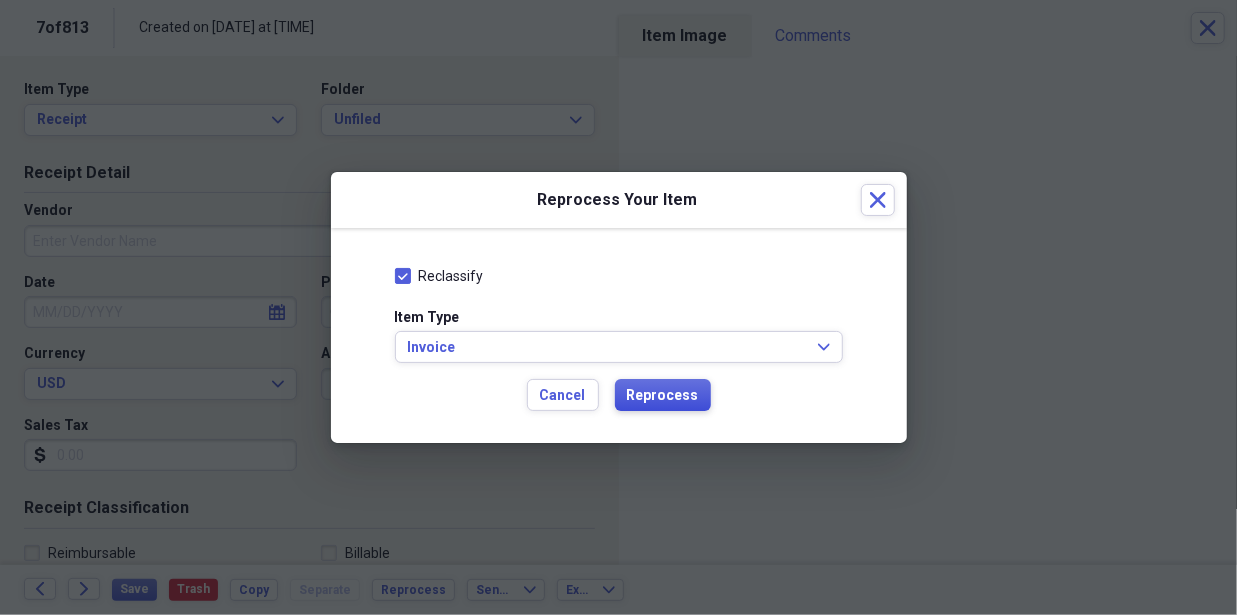 click on "Reprocess" at bounding box center [663, 396] 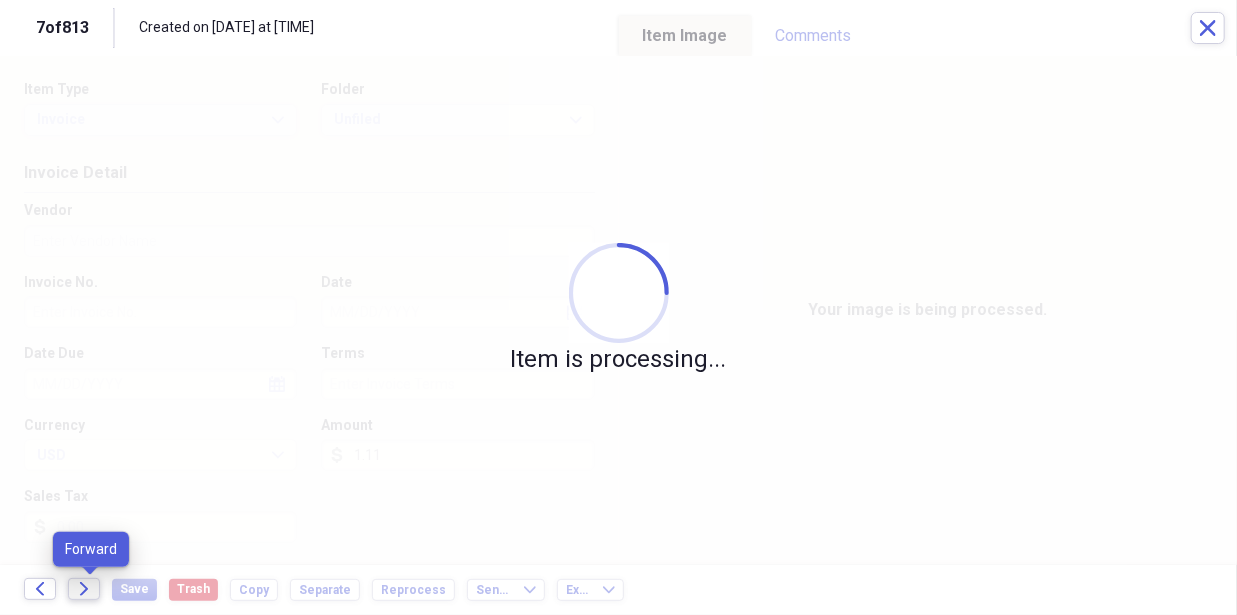 click 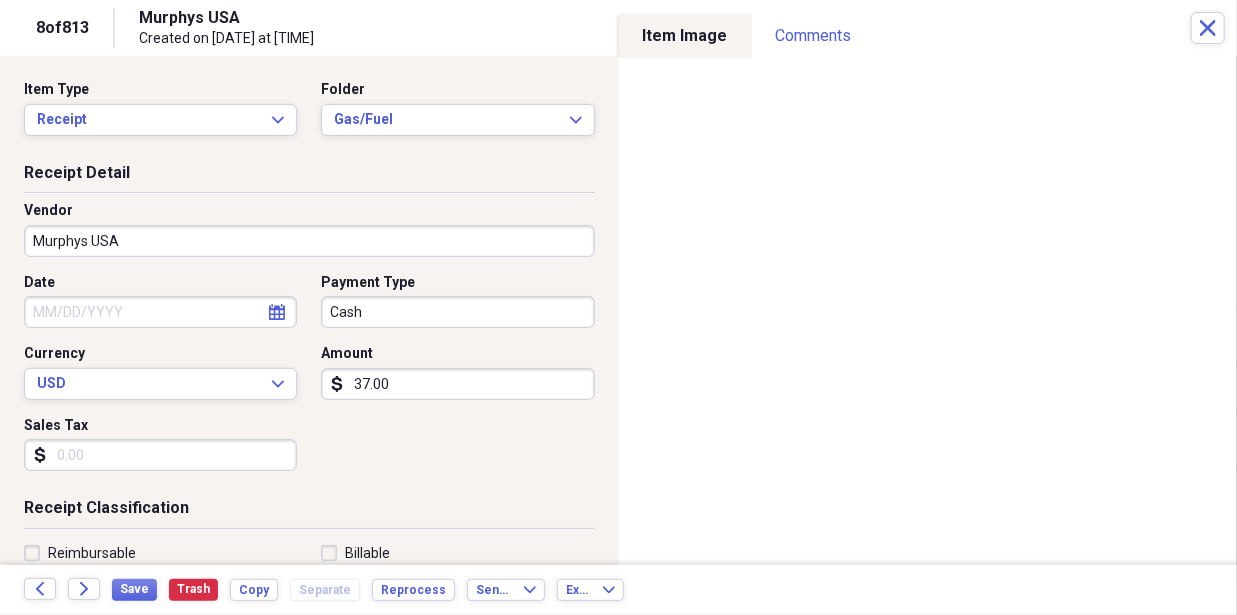 select on "7" 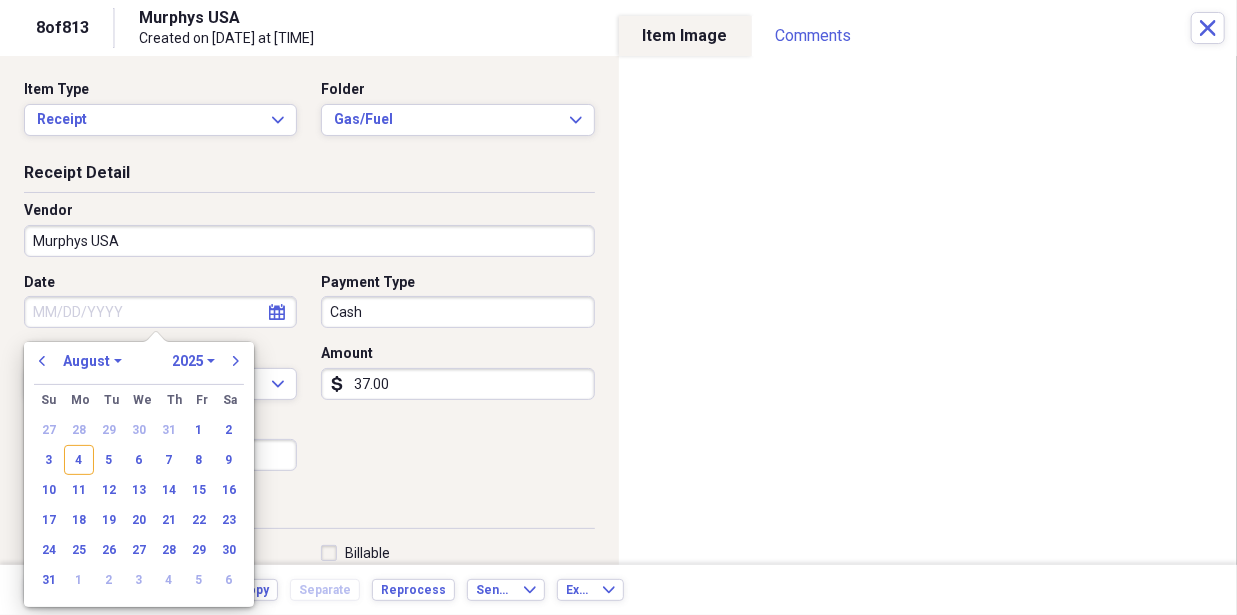 click on "Date" at bounding box center [160, 312] 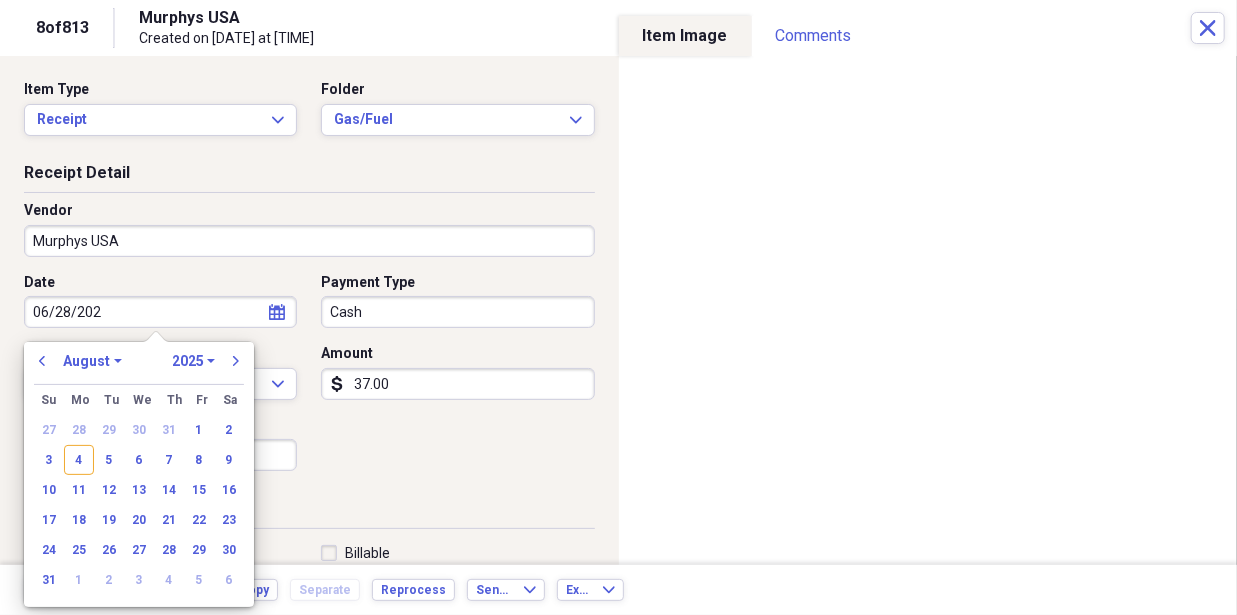 type on "06/28/2023" 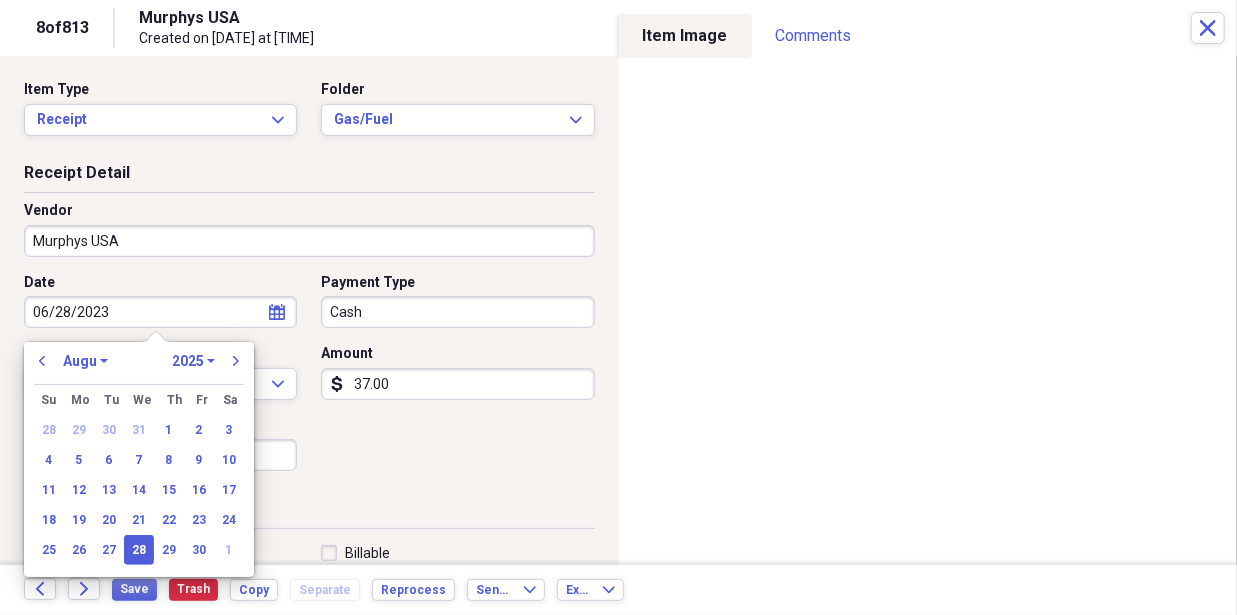 select on "5" 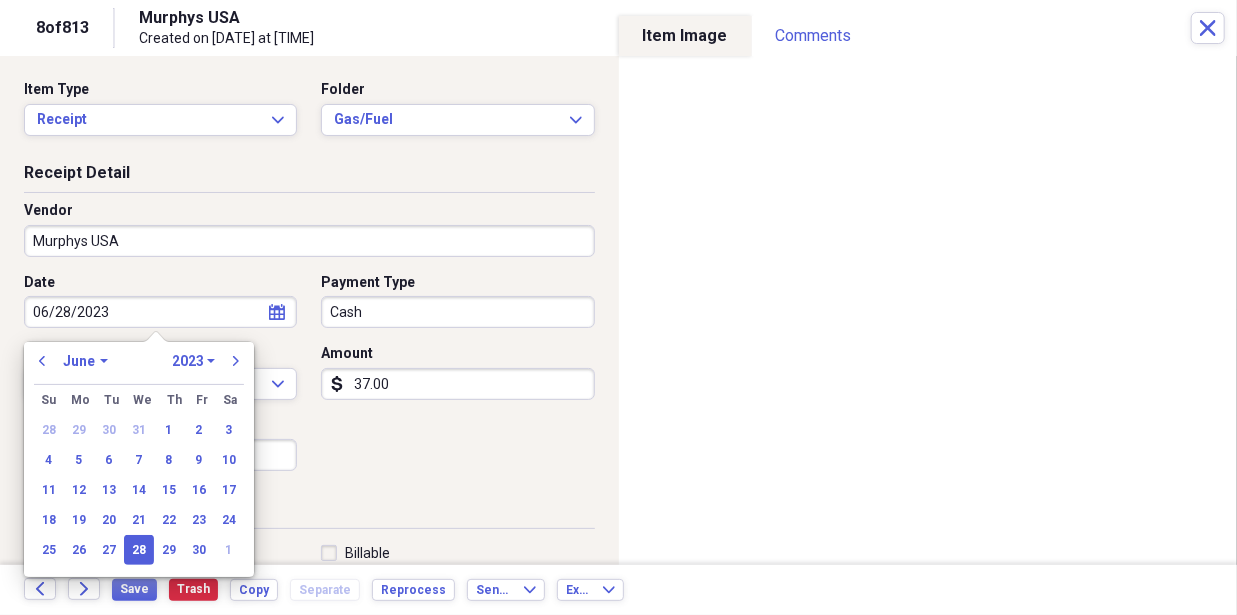 type on "06/28/2023" 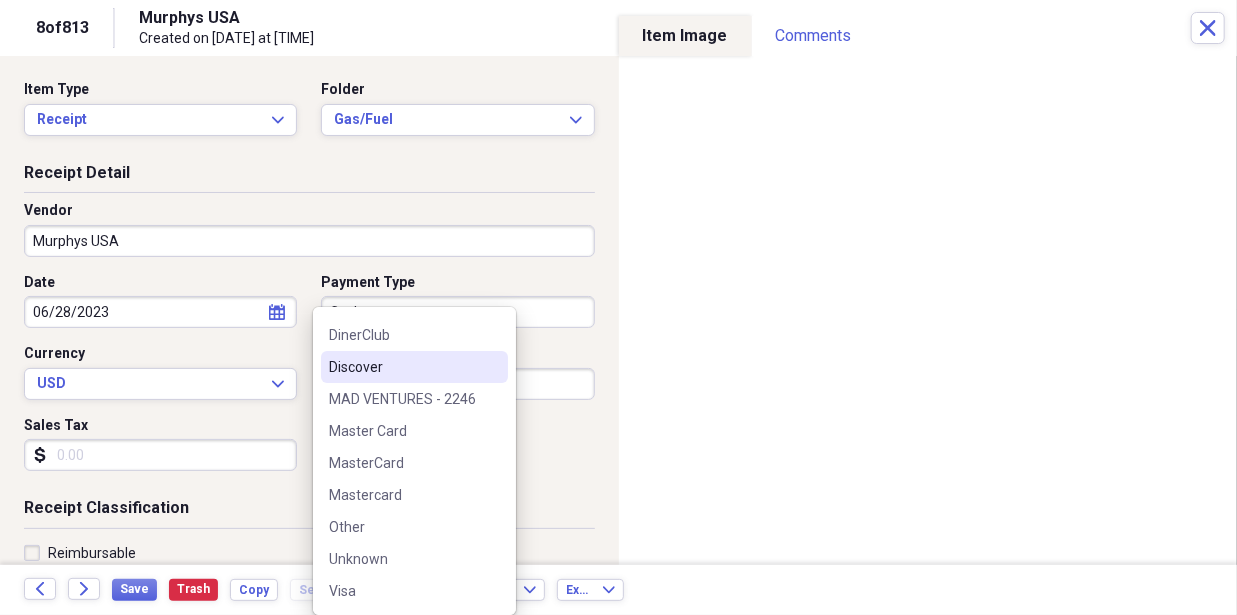 scroll, scrollTop: 0, scrollLeft: 0, axis: both 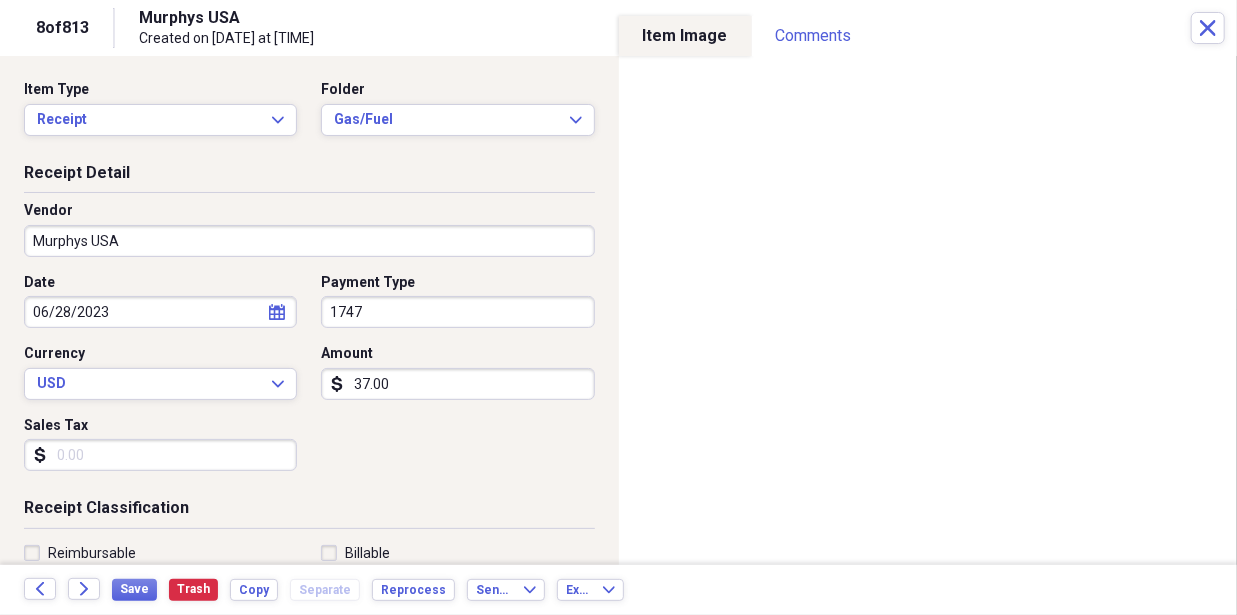 click on "Date [MM]/[DD]/[YYYY] calendar Calendar Payment Type [NUMBER] Currency USD Expand Amount $[AMOUNT] Sales Tax $[AMOUNT]" at bounding box center [309, 380] 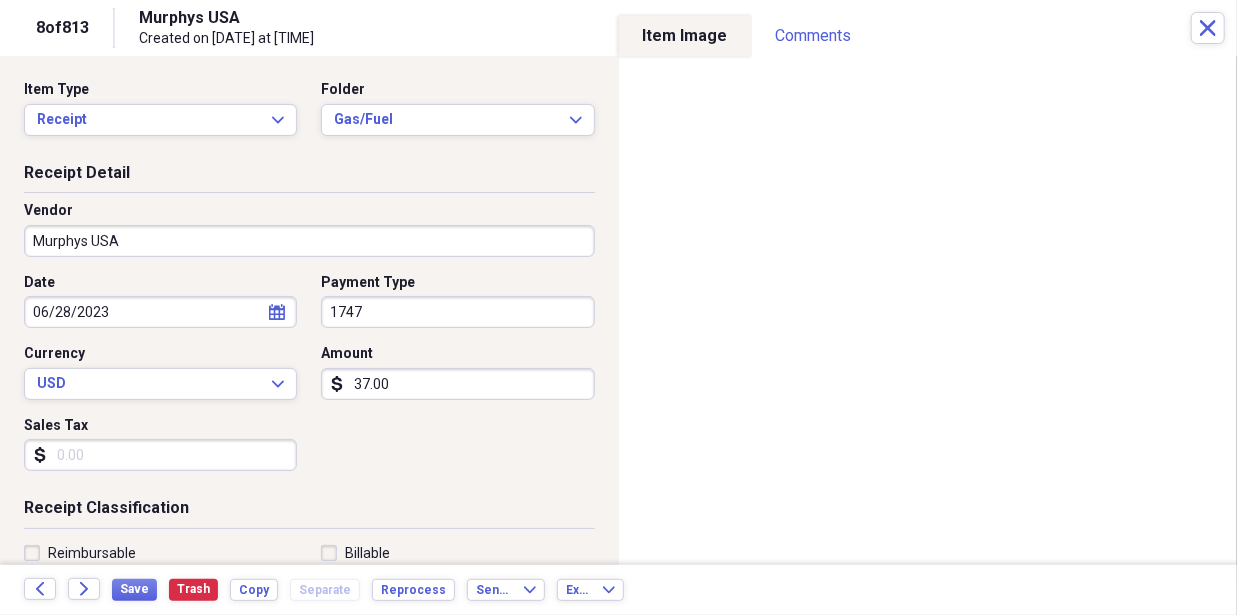 click on "MJM DWN MAD Ventures, LLC Add Folder Folder ***Needs to be paid!! MJM DWN MAD Add Folder Folder 11918 Apple shed property Add Folder Expand Folder 1377 [CITY] Property Add Folder Folder 6318 Farm Account Add Folder Folder Cost of Goods Add Folder Expand Folder Important purchase receipts and Documents Add Folder Folder Licenses-Keys-Codes Add Folder Expand Folder MAD VENTURES, LLC and Willis & Willis partnership Business Expense Add Folder Expand Folder Mike and Doug Add Folder Expand Folder Robert Miller Add Folder Folder Warranty papers and Manuals Add Folder Collapse Trash Trash Folder Bank Statement Folder LawnCare Expense and mower repairs Bill My Customers Collapse invoices Invoices user Customers products Products / Services Help & Support Files Expand Submit Scan Scan" at bounding box center (618, 307) 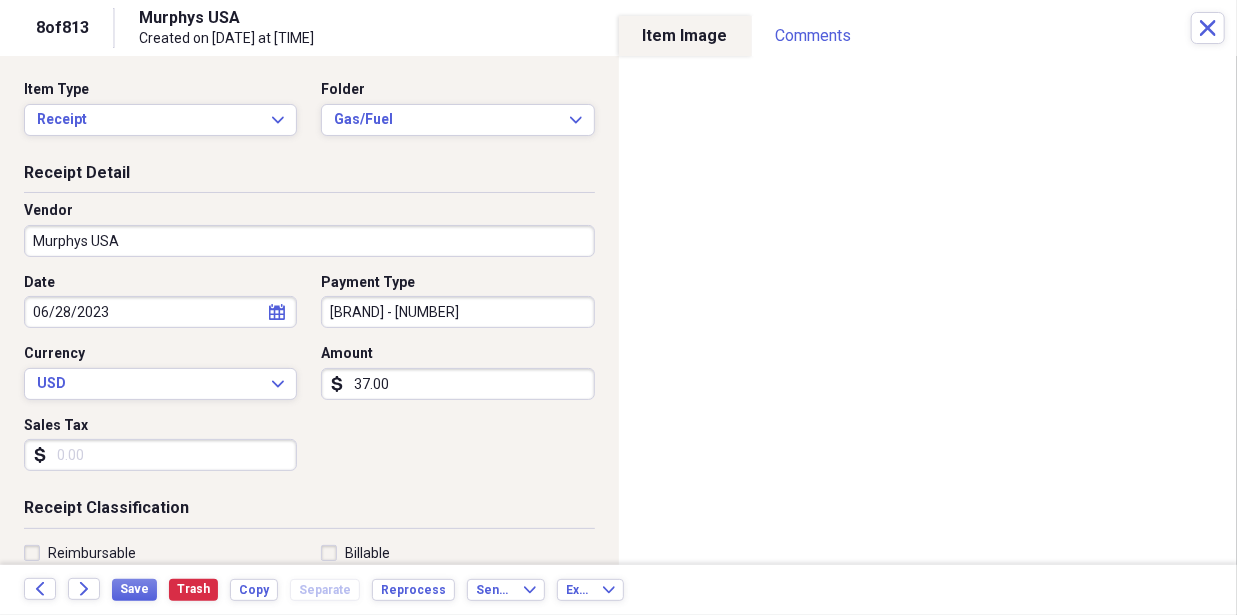 click on "Date [DATE] calendar Calendar Payment Type walmart - 1747 Currency USD Expand Amount dollar-sign [AMOUNT] Sales Tax dollar-sign" at bounding box center (309, 380) 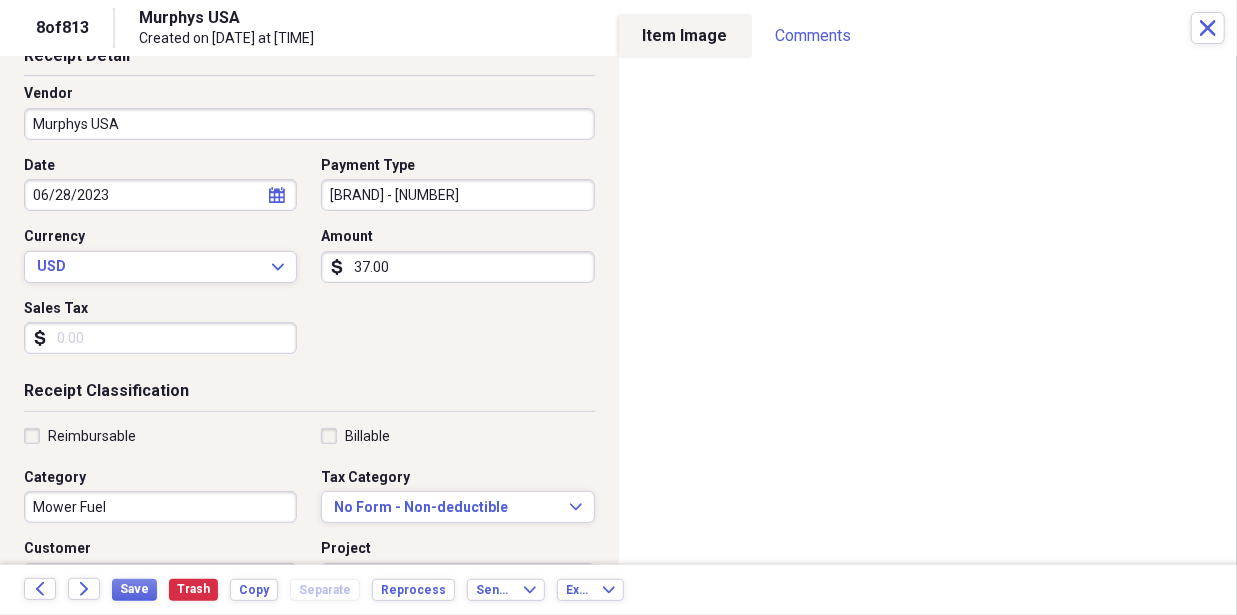 scroll, scrollTop: 0, scrollLeft: 0, axis: both 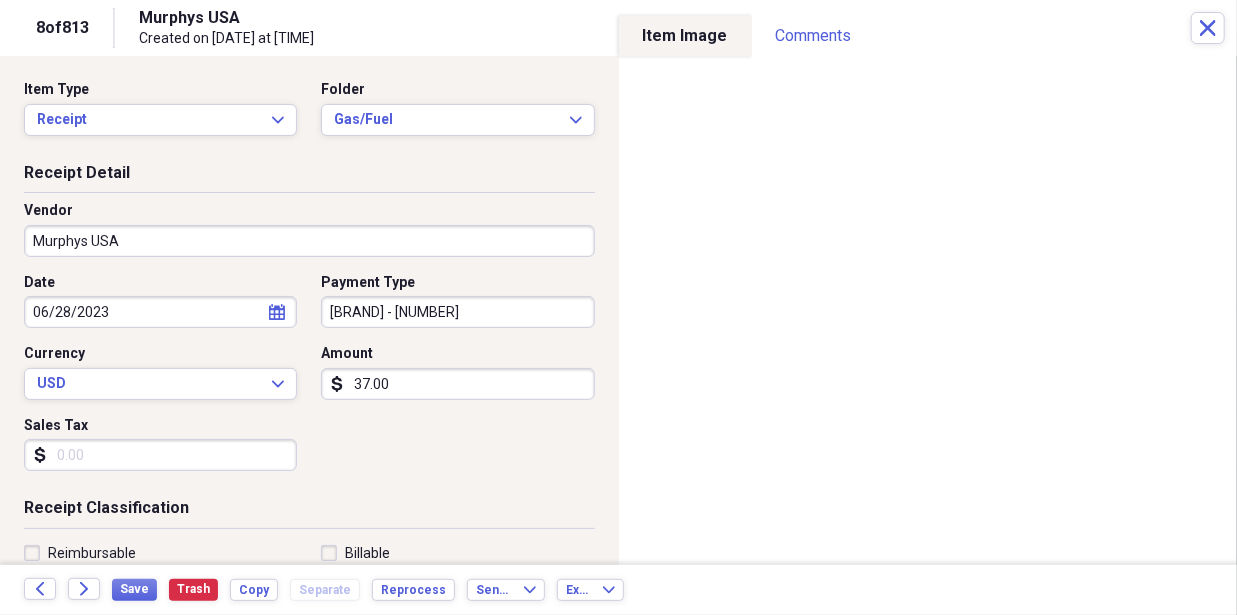 click on "MJM DWN MAD Ventures, LLC Add Folder Folder ***Needs to be paid!! MJM DWN MAD Add Folder Folder 11918 Apple shed property Add Folder Expand Folder 1377 [CITY] Property Add Folder Folder 6318 Farm Account Add Folder Folder Cost of Goods Add Folder Expand Folder Important purchase receipts and Documents Add Folder Folder Licenses-Keys-Codes Add Folder Expand Folder MAD VENTURES, LLC and Willis & Willis partnership Business Expense Add Folder Expand Folder Mike and Doug Add Folder Expand Folder Robert Miller Add Folder Folder Warranty papers and Manuals Add Folder Collapse Trash Trash Folder Bank Statement Folder LawnCare Expense and mower repairs Bill My Customers Collapse invoices Invoices user Customers products Products / Services Help & Support Files Expand Submit Scan Scan" at bounding box center (618, 307) 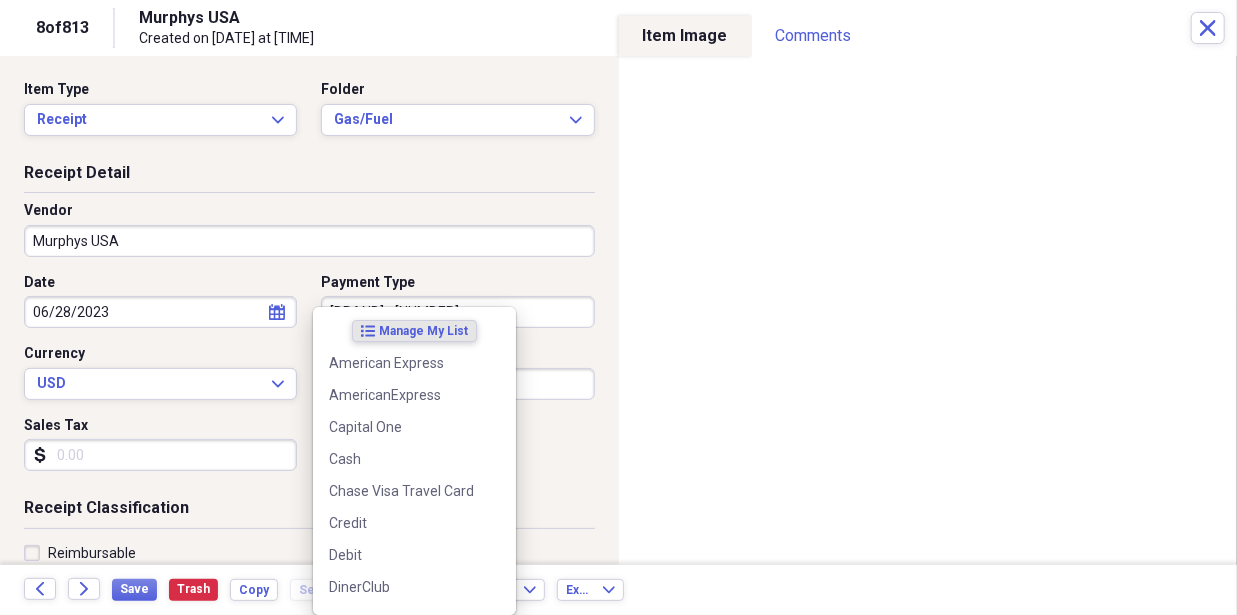 click on "list Manage My List American Express AmericanExpress Capital One Cash Chase Visa Travel Card Credit Debit DinerClub Discover MAD VENTURES - [NUMBER] Master Card MasterCard Mastercard Other Unknown Visa" at bounding box center (414, 461) 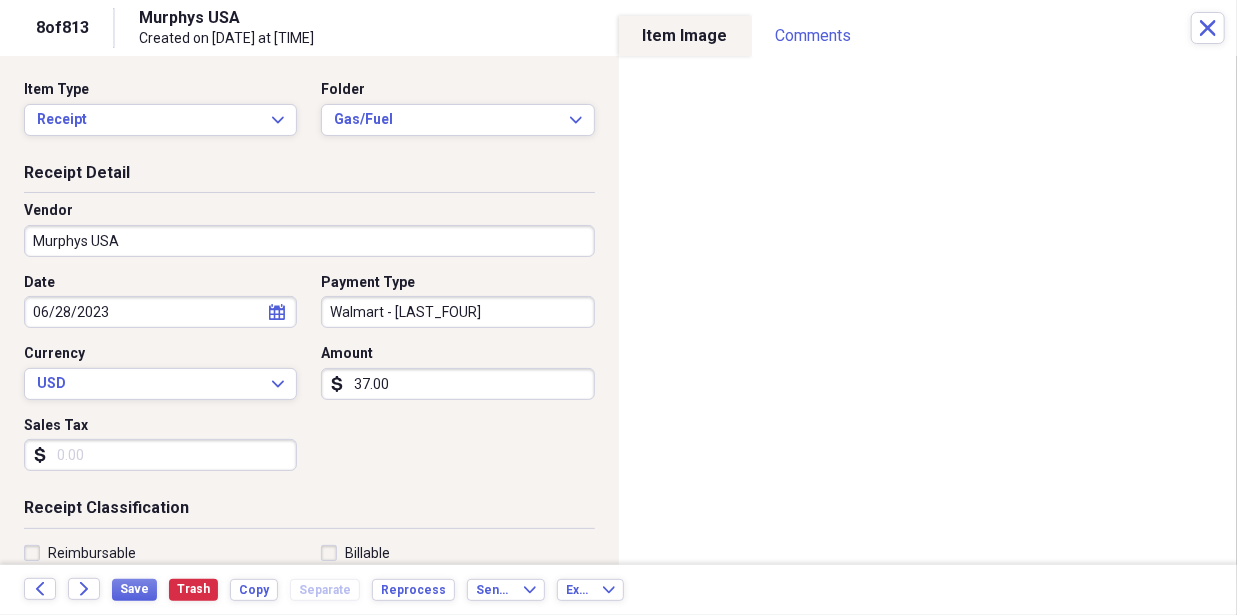 type on "Walmart - [LAST_FOUR]" 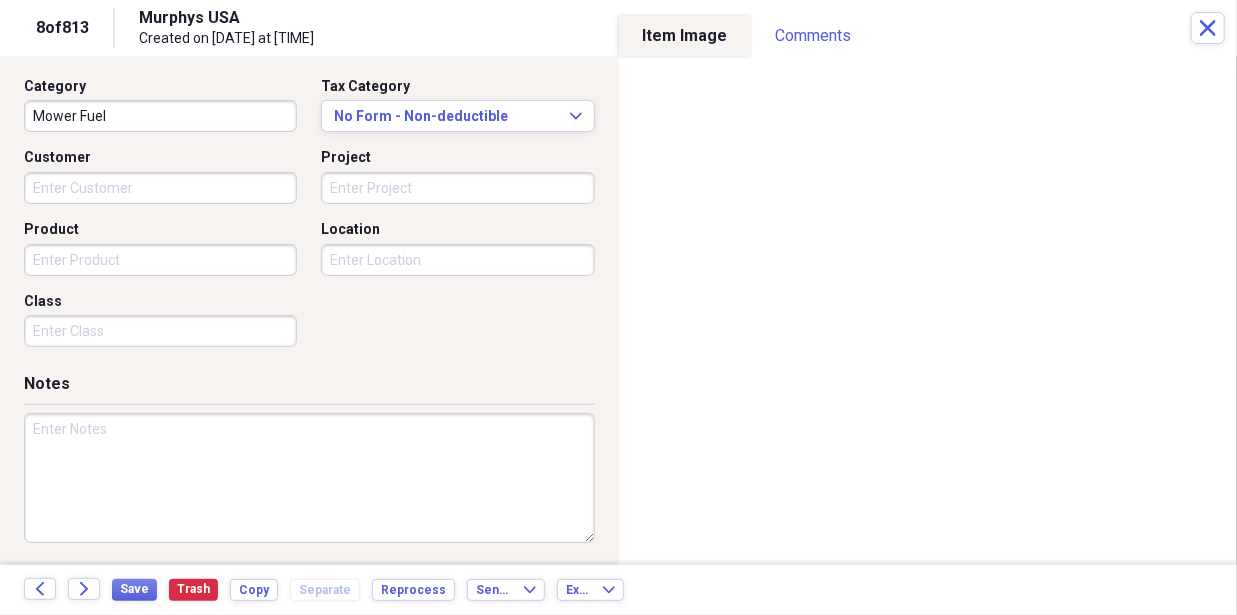 scroll, scrollTop: 0, scrollLeft: 0, axis: both 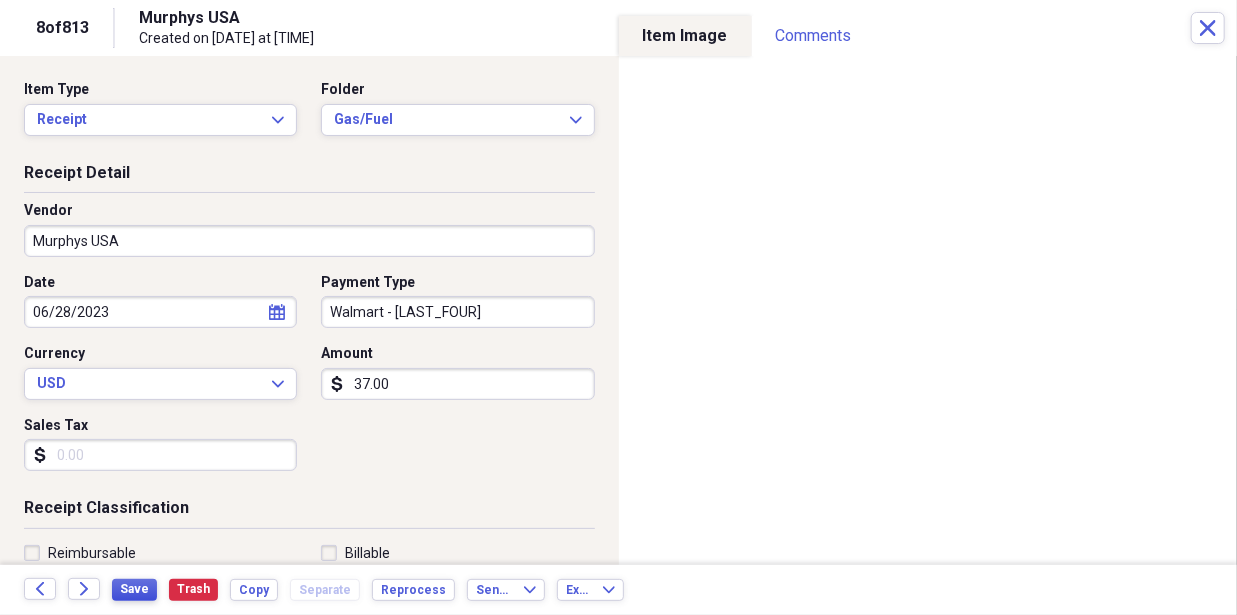 click on "Save" at bounding box center [134, 589] 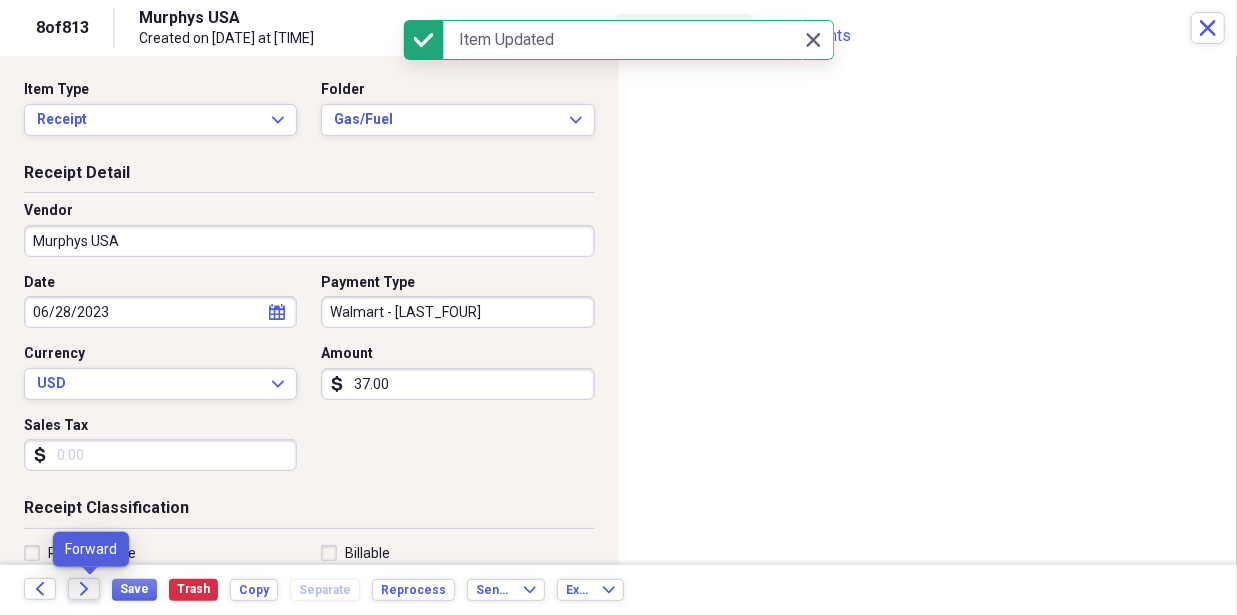 click 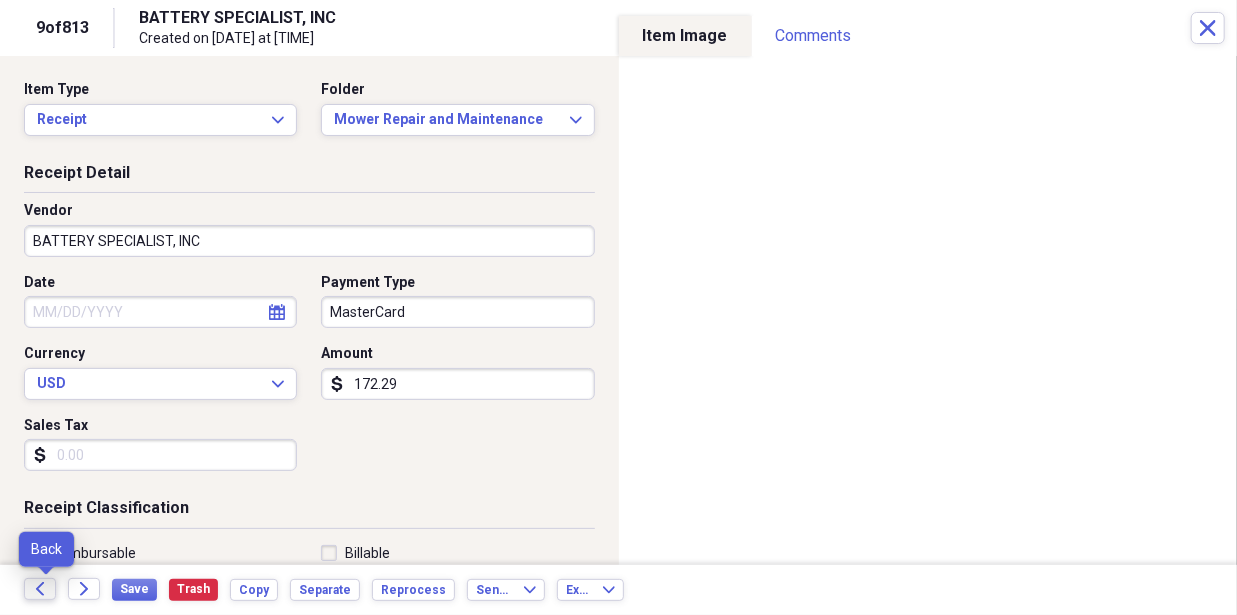 click on "Back" 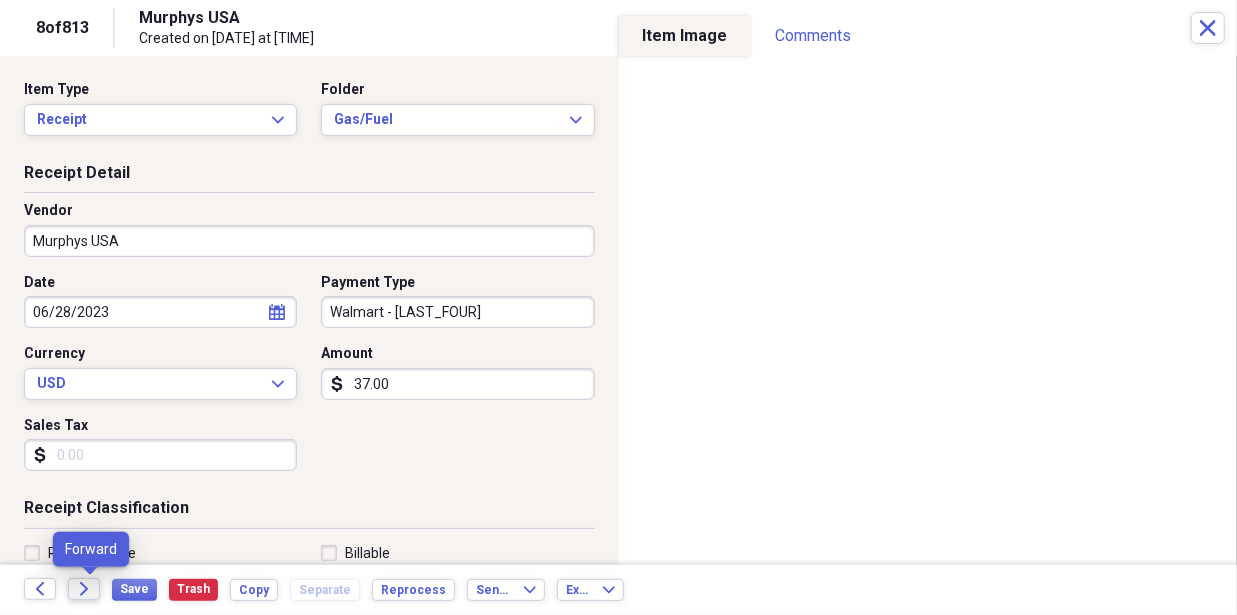 click on "Forward" 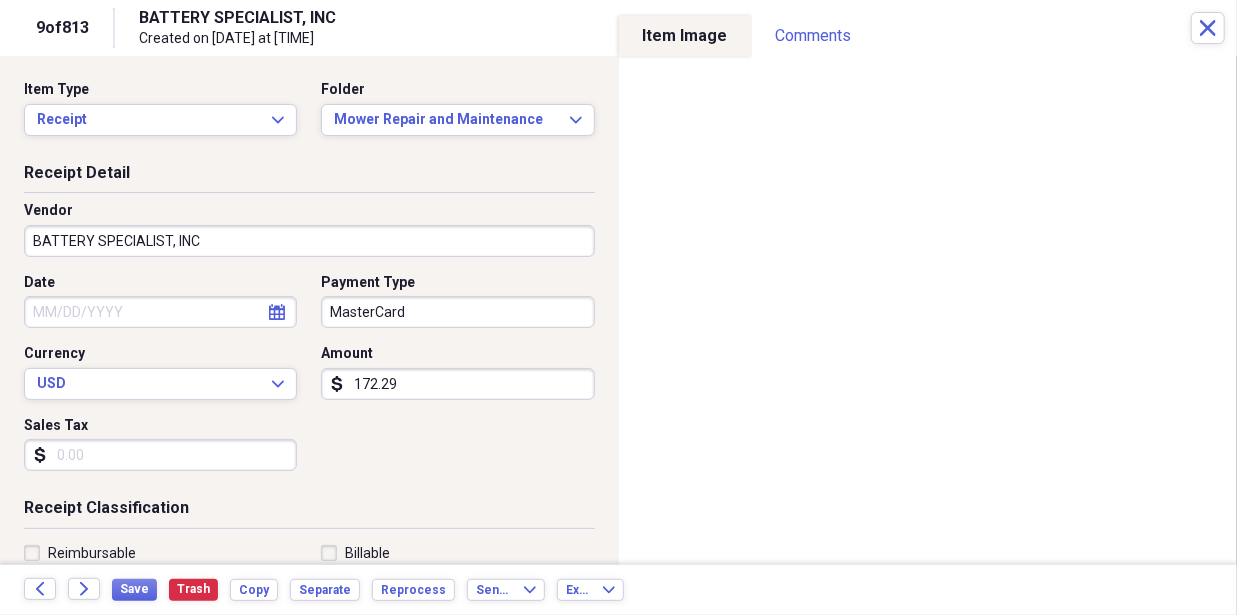 click on "MJM DWN MAD Ventures, LLC Add Folder Folder ***Needs to be paid!! MJM DWN MAD Add Folder Folder 11918 Apple shed property Add Folder Expand Folder 1377 [CITY] Property Add Folder Folder 6318 Farm Account Add Folder Folder Cost of Goods Add Folder Expand Folder Important purchase receipts and Documents Add Folder Folder Licenses-Keys-Codes Add Folder Expand Folder MAD VENTURES, LLC and Willis & Willis partnership Business Expense Add Folder Expand Folder Mike and Doug Add Folder Expand Folder Robert Miller Add Folder Folder Warranty papers and Manuals Add Folder Collapse Trash Trash Folder Bank Statement Folder LawnCare Expense and mower repairs Bill My Customers Collapse invoices Invoices user Customers products Products / Services Help & Support Files Expand Submit Scan Scan" at bounding box center (618, 307) 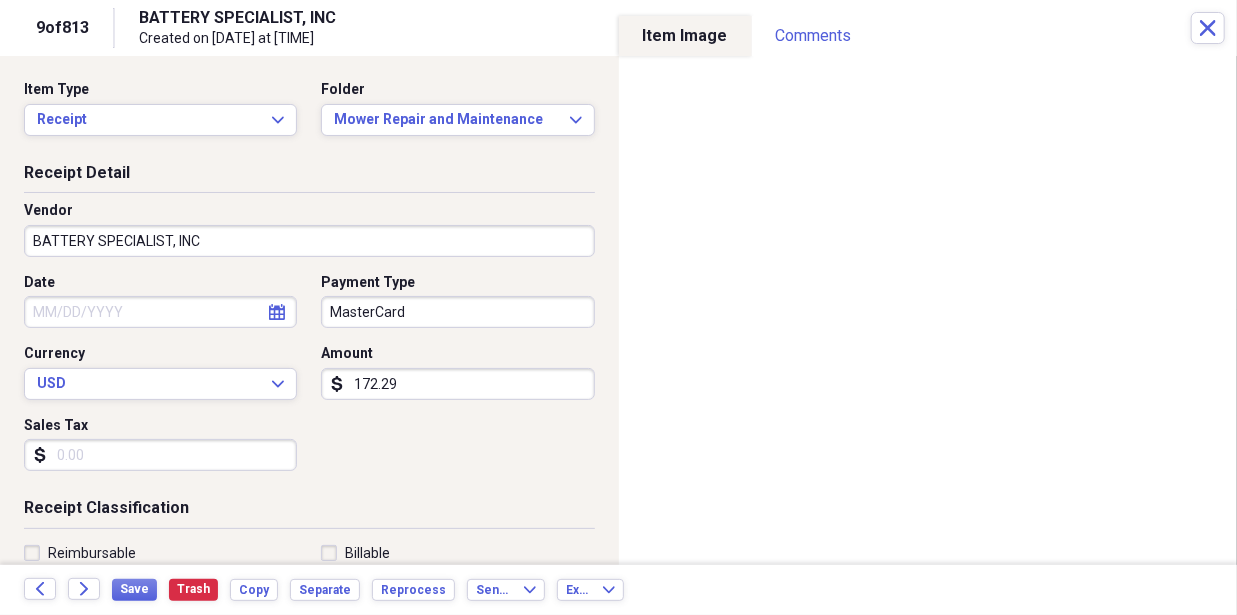 click on "Vendor [COMPANY_NAME], INC" at bounding box center (309, 237) 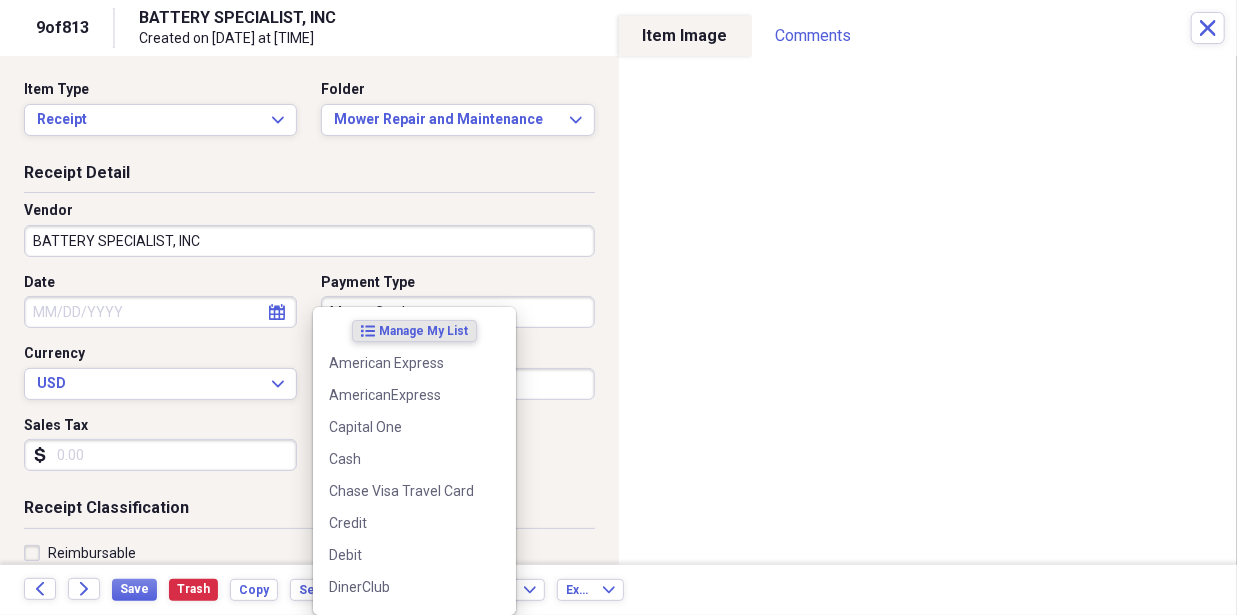 click on "MJM DWN MAD Ventures, LLC Add Folder Folder ***Needs to be paid!! MJM DWN MAD Add Folder Folder 11918 Apple shed property Add Folder Expand Folder 1377 [CITY] Property Add Folder Folder 6318 Farm Account Add Folder Folder Cost of Goods Add Folder Expand Folder Important purchase receipts and Documents Add Folder Folder Licenses-Keys-Codes Add Folder Expand Folder MAD VENTURES, LLC and Willis & Willis partnership Business Expense Add Folder Expand Folder Mike and Doug Add Folder Expand Folder Robert Miller Add Folder Folder Warranty papers and Manuals Add Folder Collapse Trash Trash Folder Bank Statement Folder LawnCare Expense and mower repairs Bill My Customers Collapse invoices Invoices user Customers products Products / Services Help & Support Files Expand Submit Scan Scan" at bounding box center [618, 307] 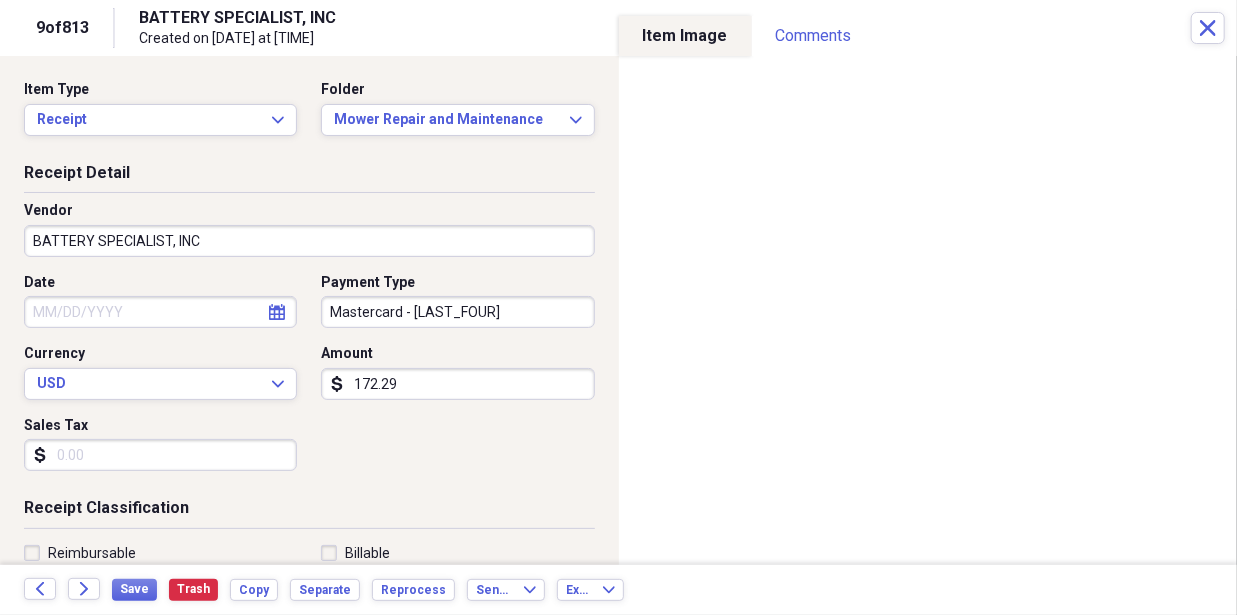 type on "Mastercard - [LAST_FOUR]" 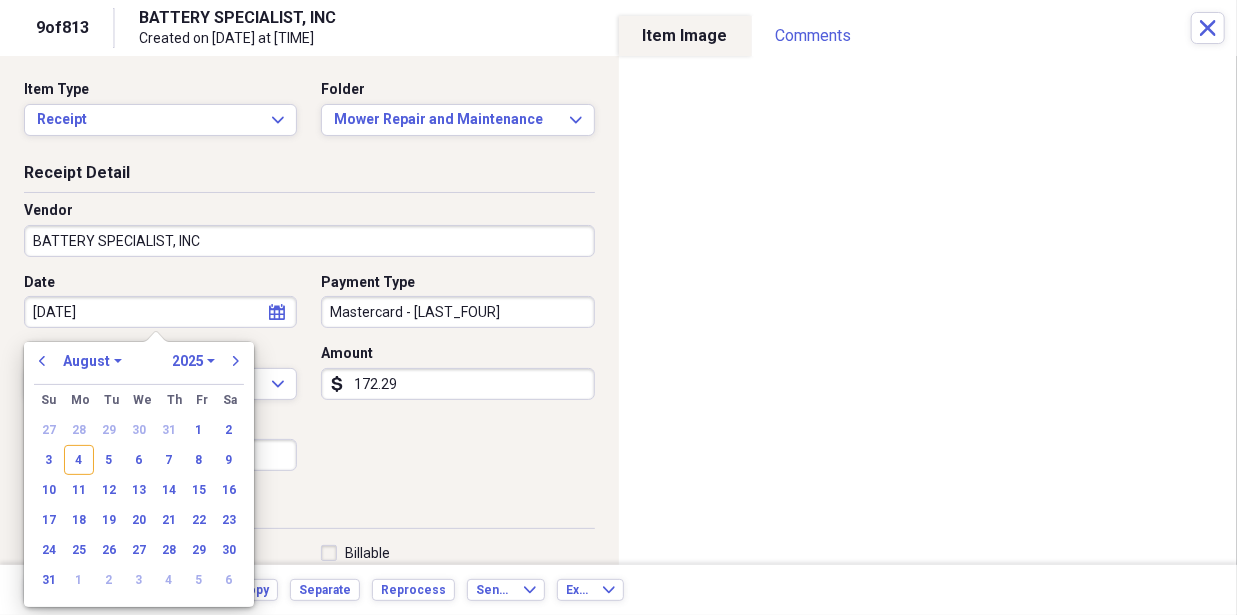 type on "09/05/2024" 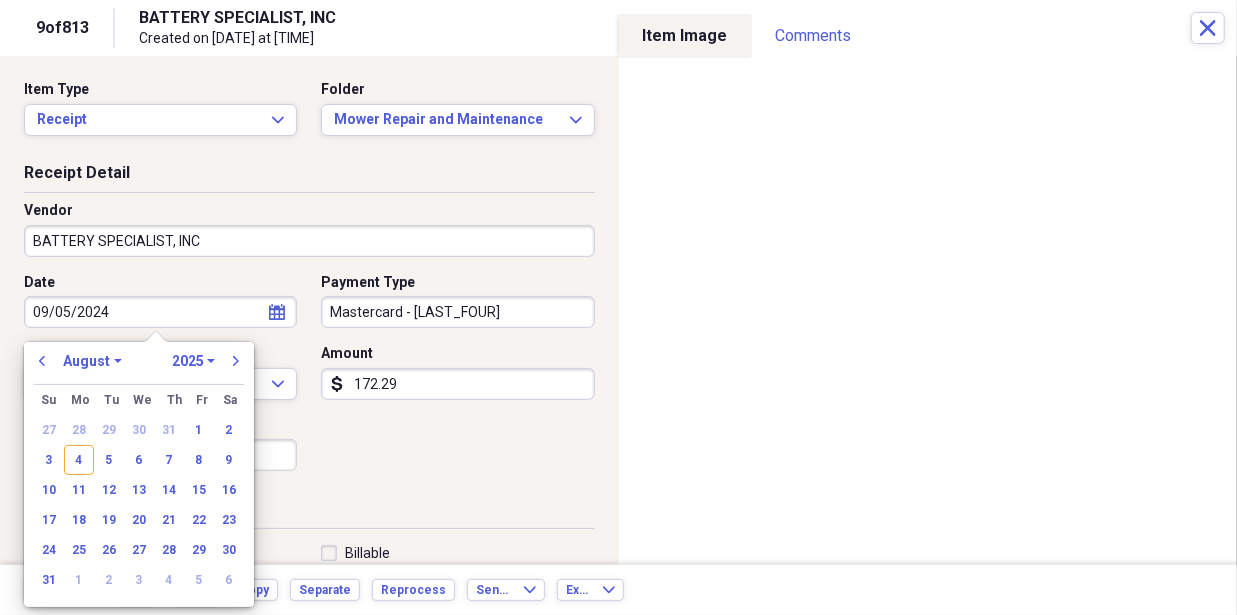 select on "8" 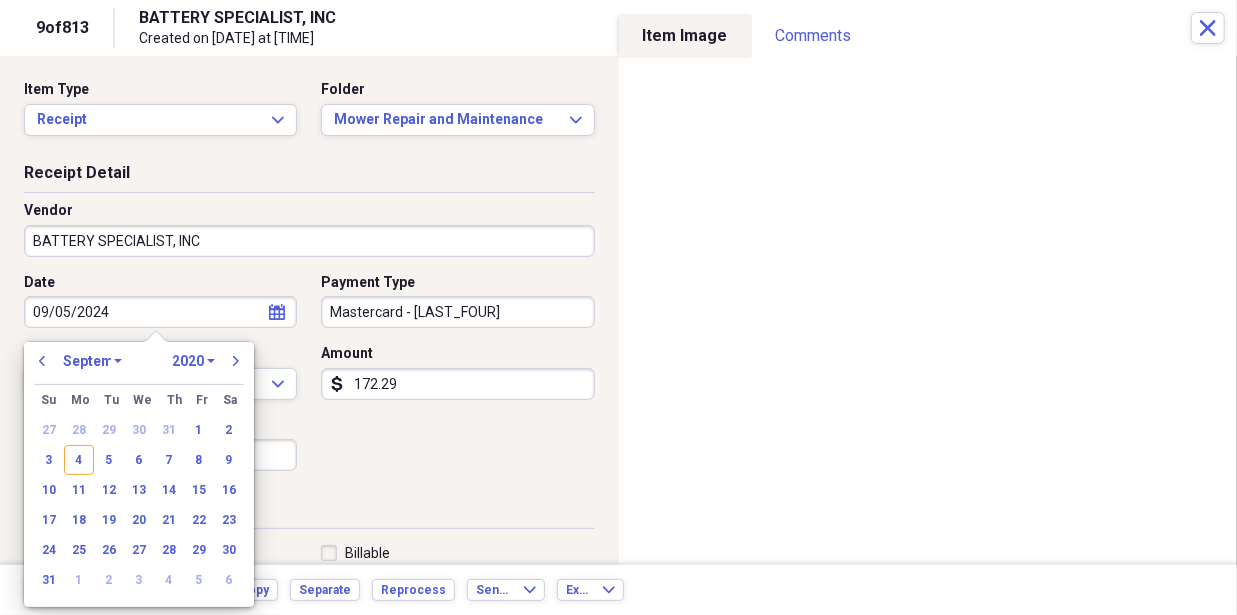 select on "2024" 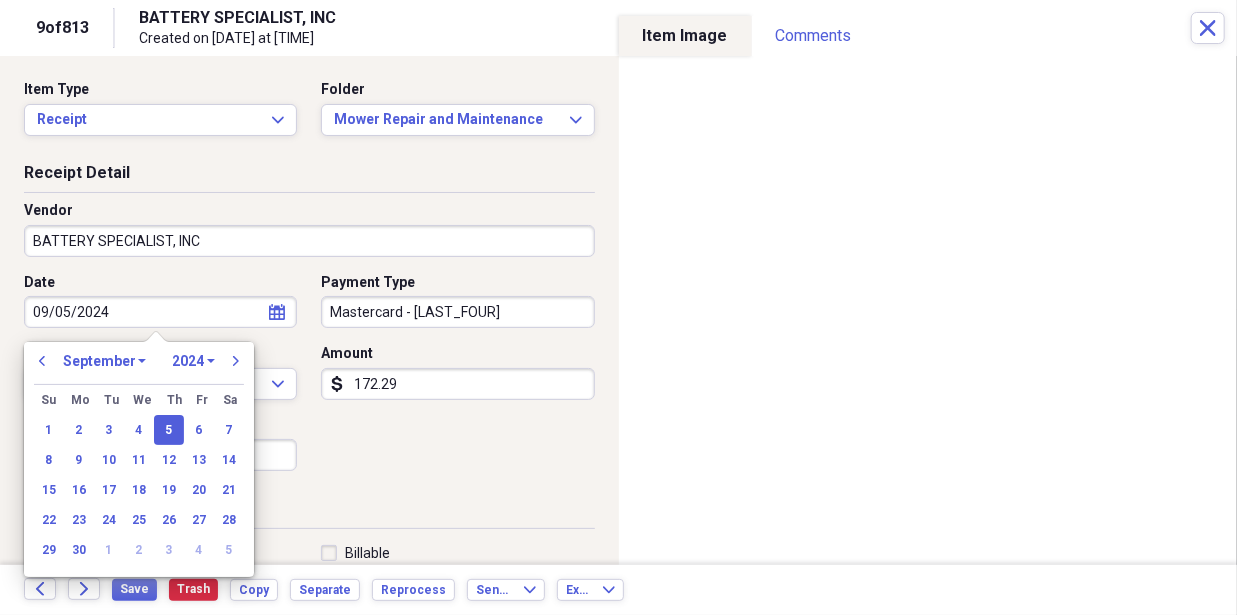 type on "09/05/2024" 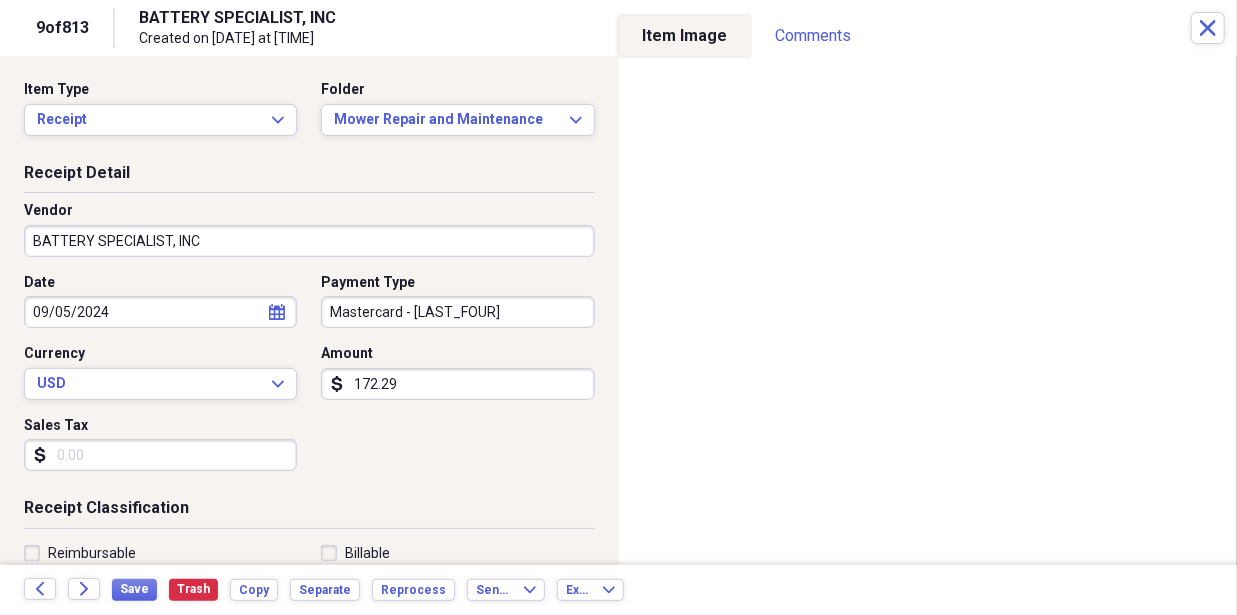 click on "Receipt Detail Vendor [COMPANY_NAME], INC Date [DATE] calendar Calendar Payment Type Mastercard - [CARD_LAST_FOUR] Currency USD Expand Amount dollar-sign [AMOUNT] Sales Tax dollar-sign" at bounding box center (309, 330) 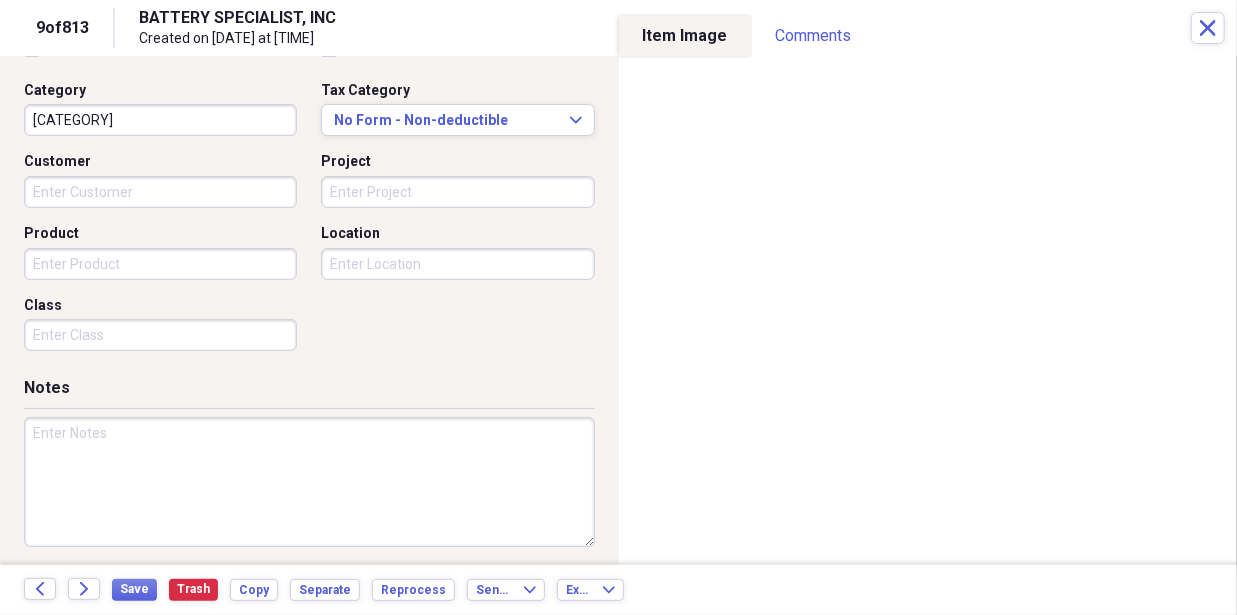 scroll, scrollTop: 504, scrollLeft: 0, axis: vertical 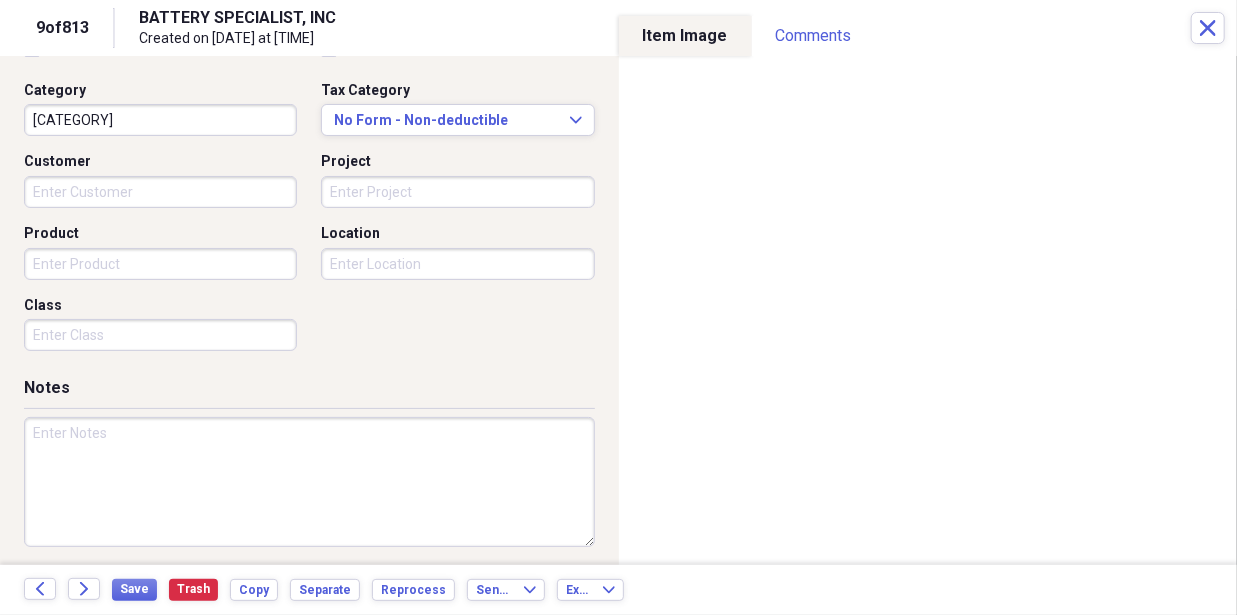 click on "Product" at bounding box center [160, 264] 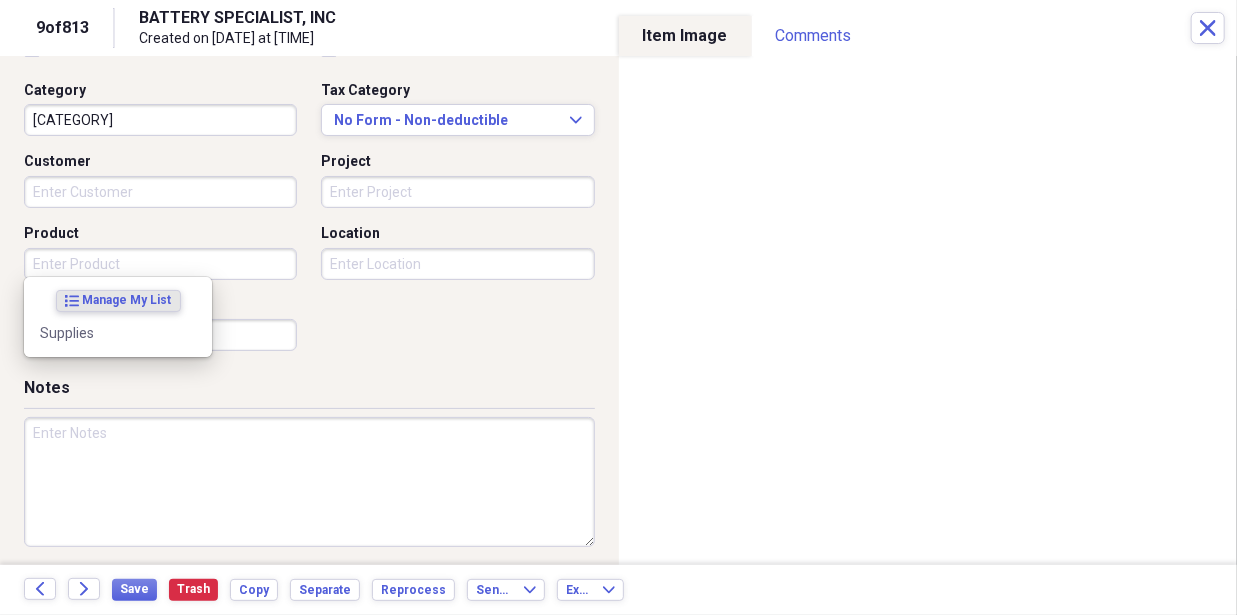 click on "Category: [CATEGORY] Expand Customer Project Product Location Class" at bounding box center [309, 200] 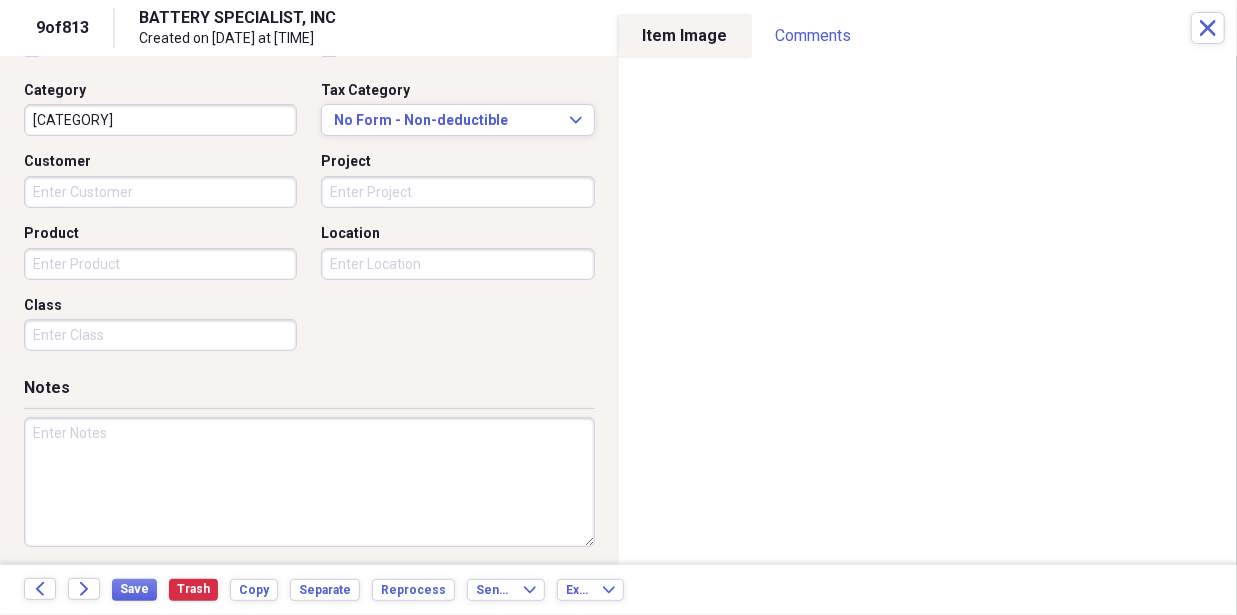 click on "Customer" at bounding box center [160, 192] 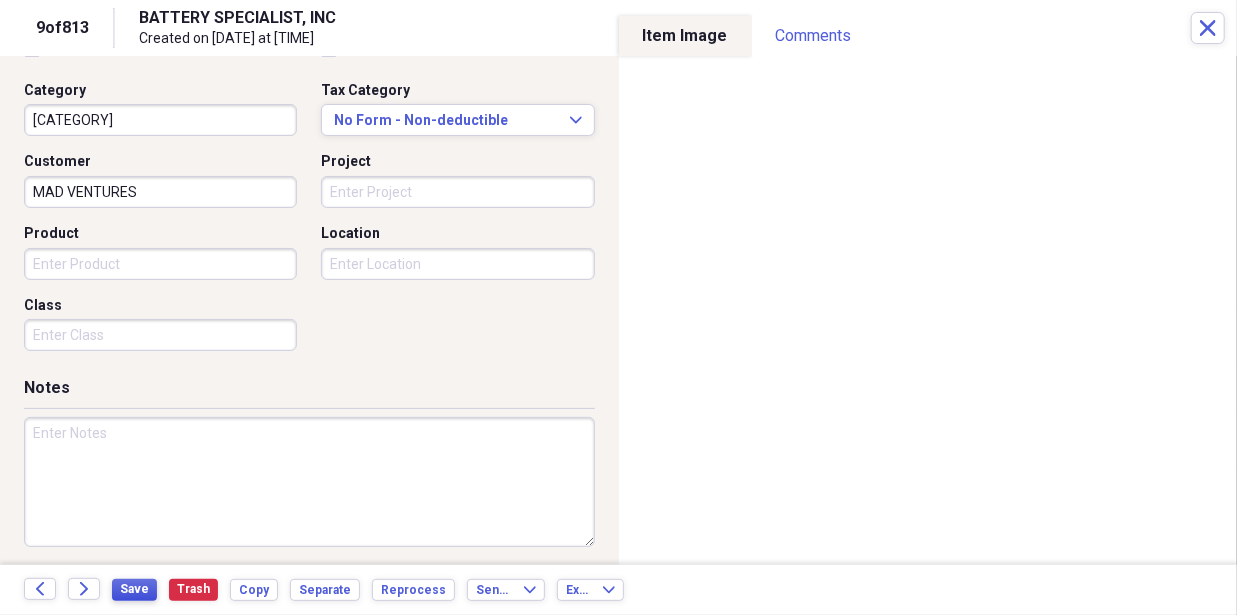 type on "MAD VENTURES" 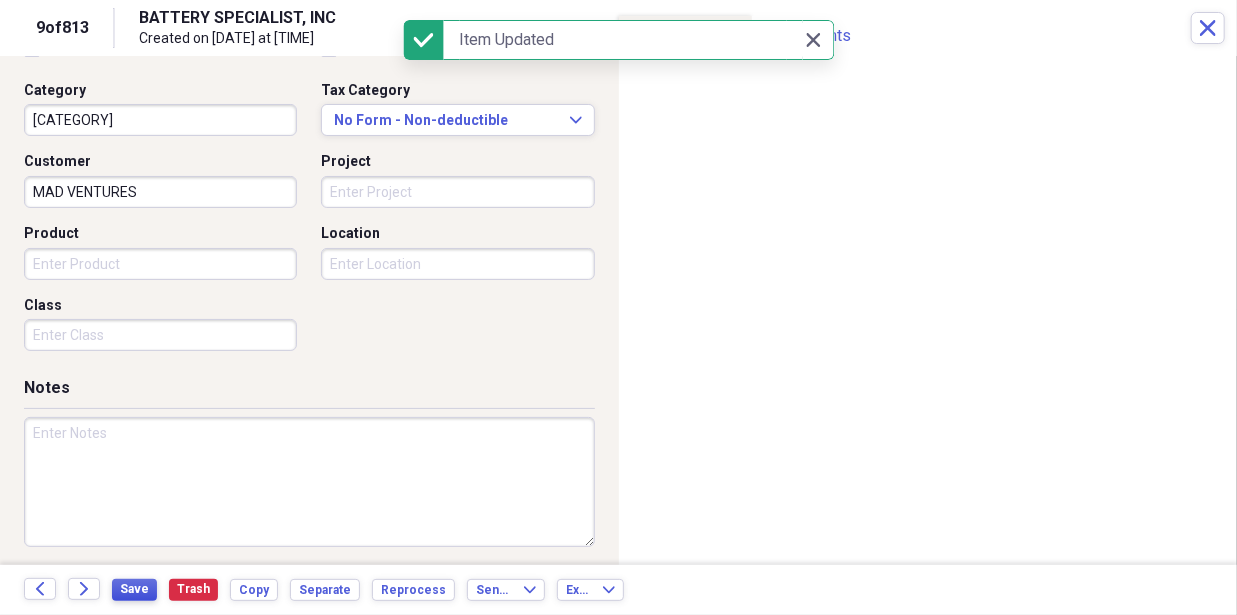 type 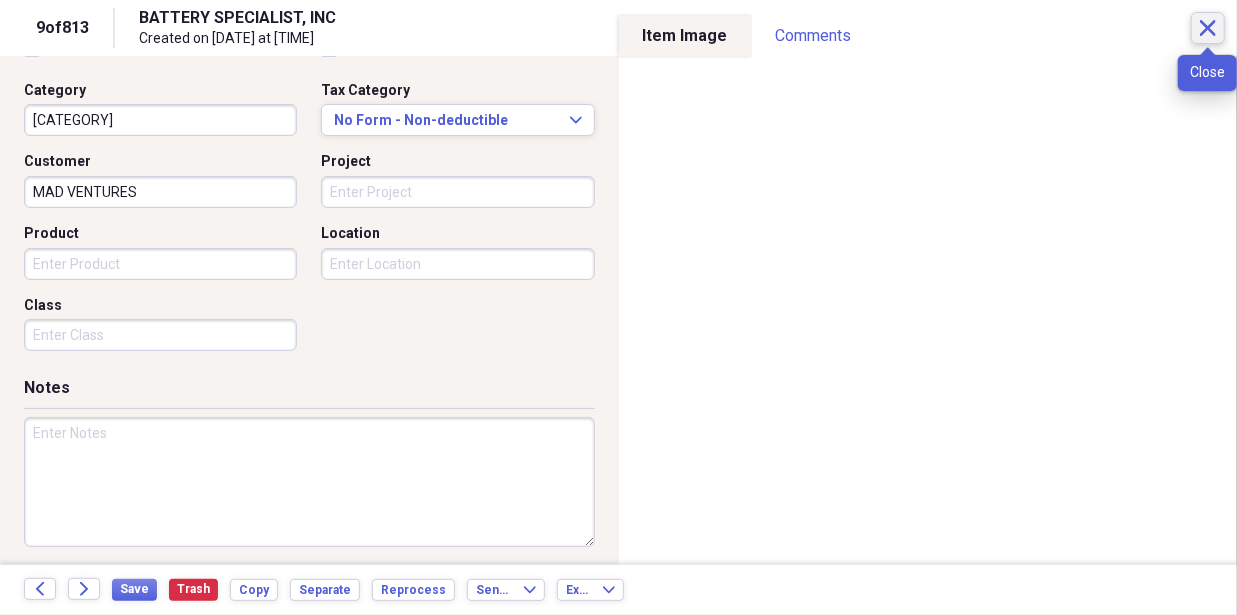 click 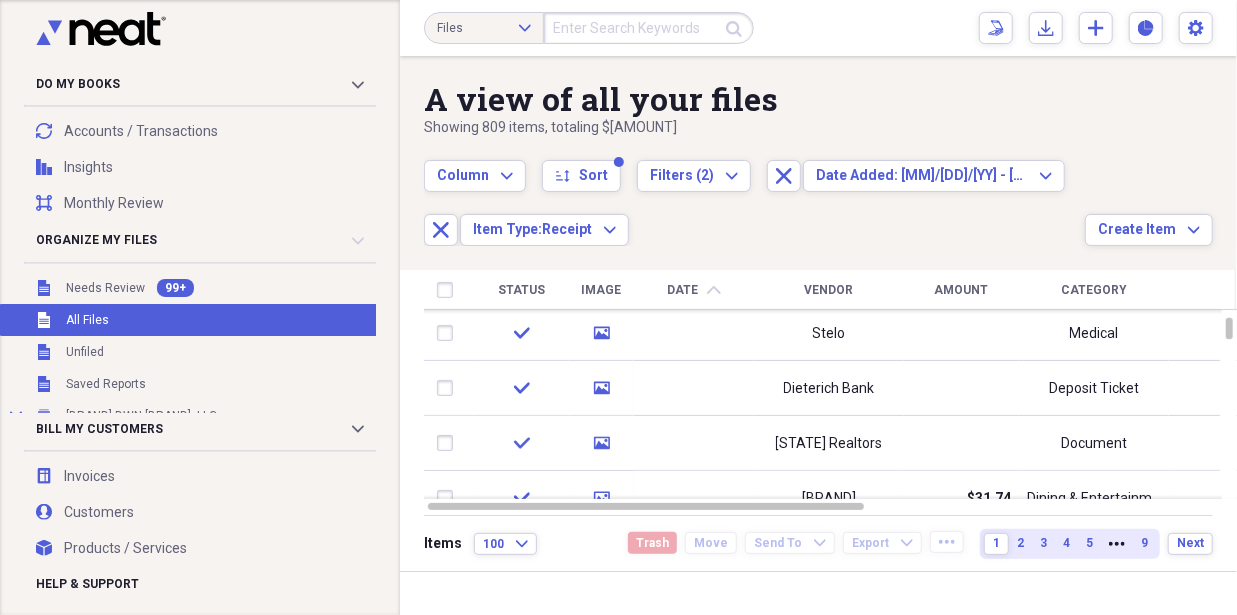 click on "Date Added: [DATE] - [DATE] Expand Close Item Type: Receipt Expand Close Category: Bank Statement Expand Create Item Expand Status Image Date Vendor Amount chevron-up Category Product Source Folder Billable Reimbursable check media [DATE] FIRST MID BANK & TRUST Bank Statement Scan Bank Statements check media [DATE] FIRST MID BANK & TRUST Bank Statement Scan Bank Statements check media [DATE] Dieterich Bank Bank Statement Scan Bank Statement check media [DATE] PEOPLES STATE BANK Bank Statement Scan Bank Statements check media [DATE] FIRST MID BANK & TRUST Bank Statement Scan Bank Statements check media [DATE] PEOPLES STATE BANK Bank Statement Scan Bank Statements check media [DATE] DIETERICH BANK Bank Statement Scan Bank Statement Items 100 Expand Trash Move Send To 1" at bounding box center (818, 28) 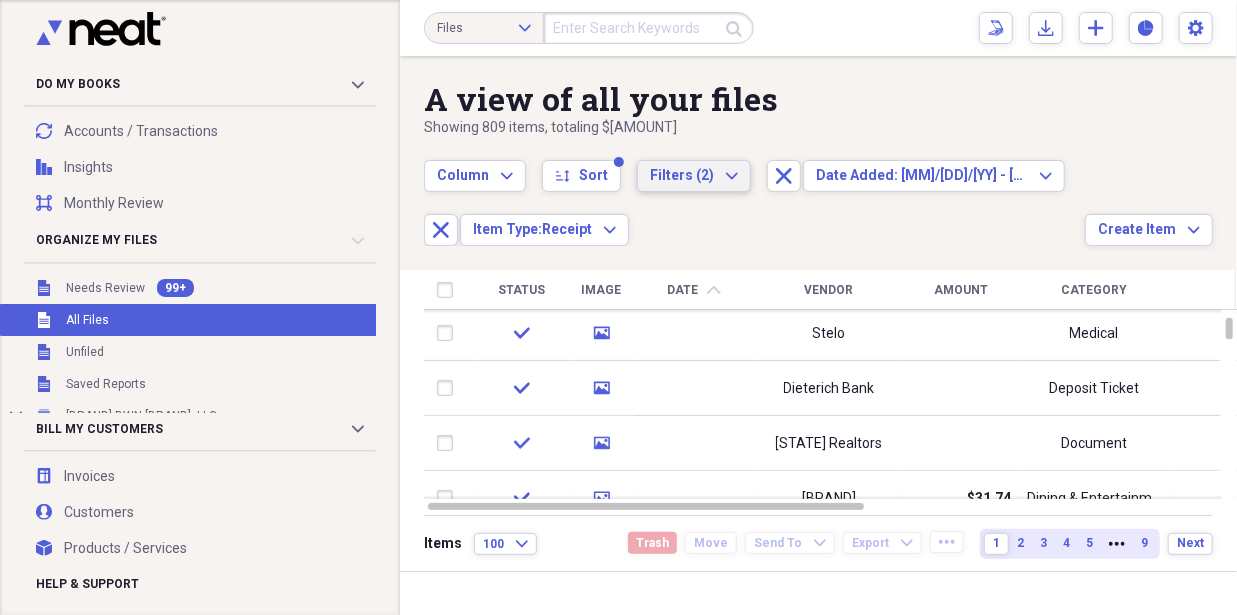 click on "Filters (2)" at bounding box center [682, 175] 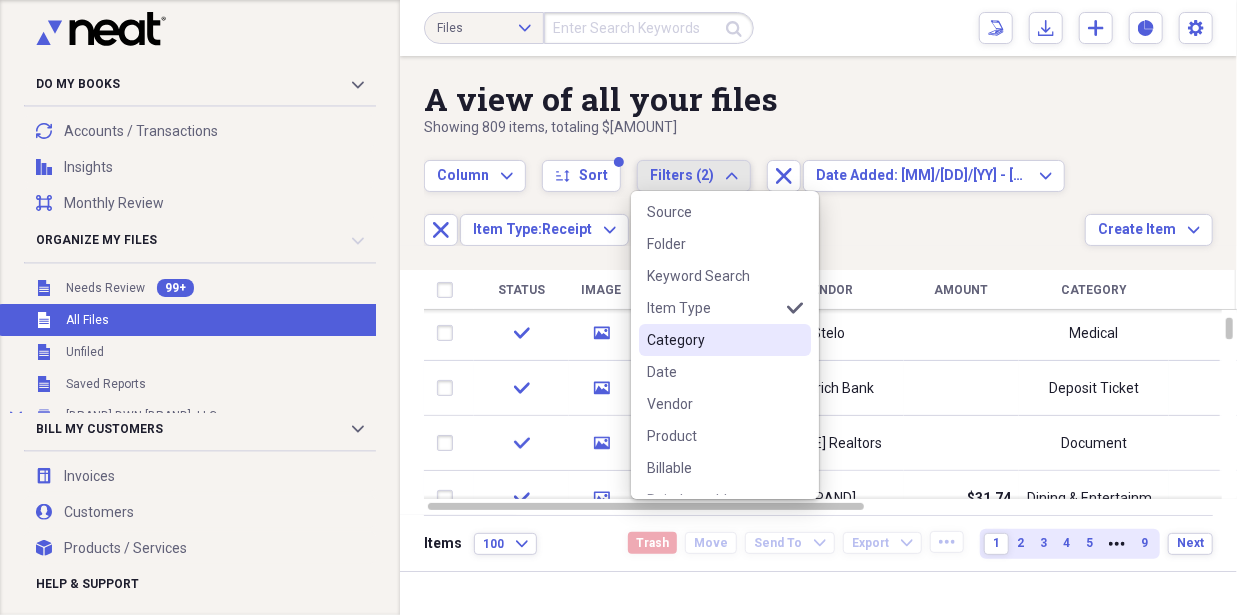 scroll, scrollTop: 44, scrollLeft: 0, axis: vertical 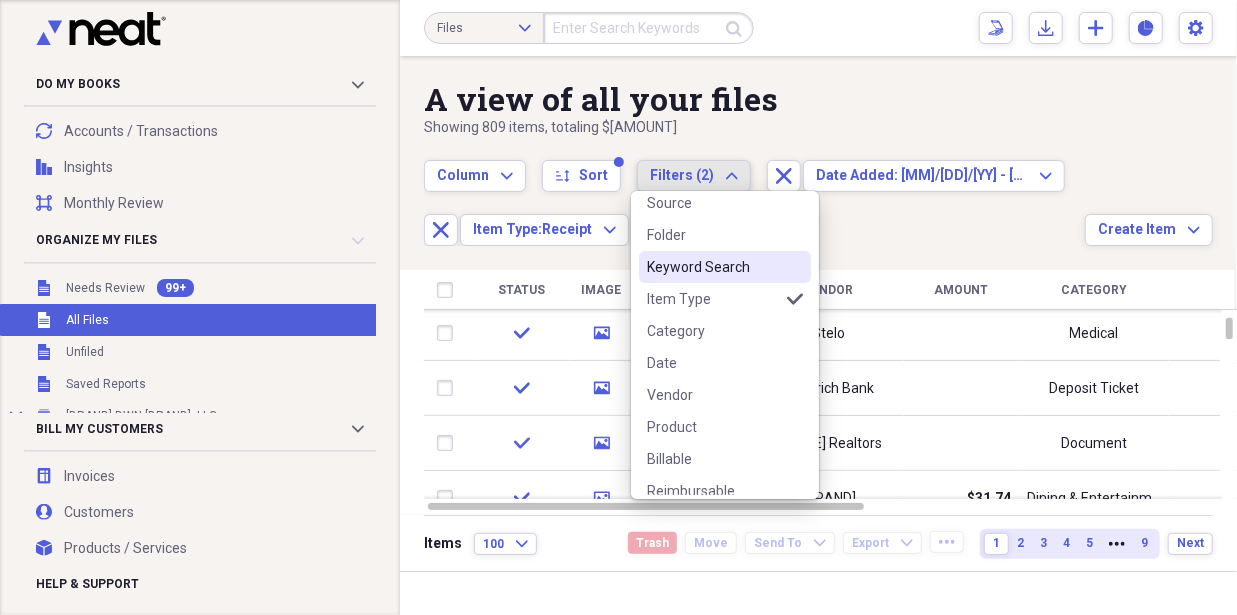 click on "Keyword Search" at bounding box center [713, 267] 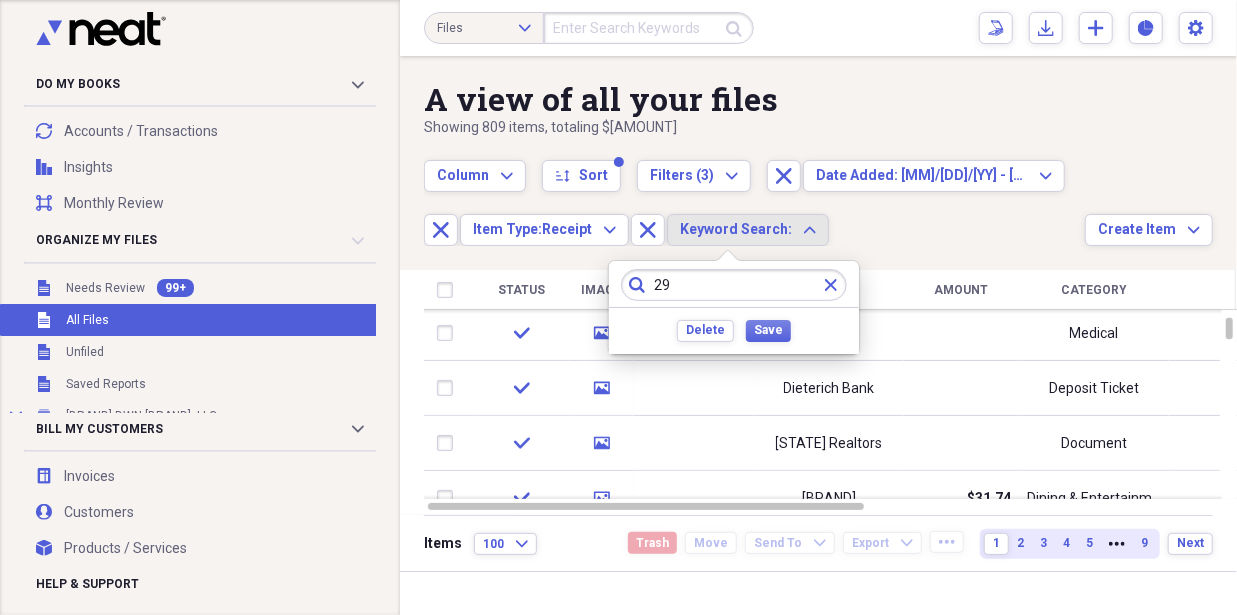 type on "2" 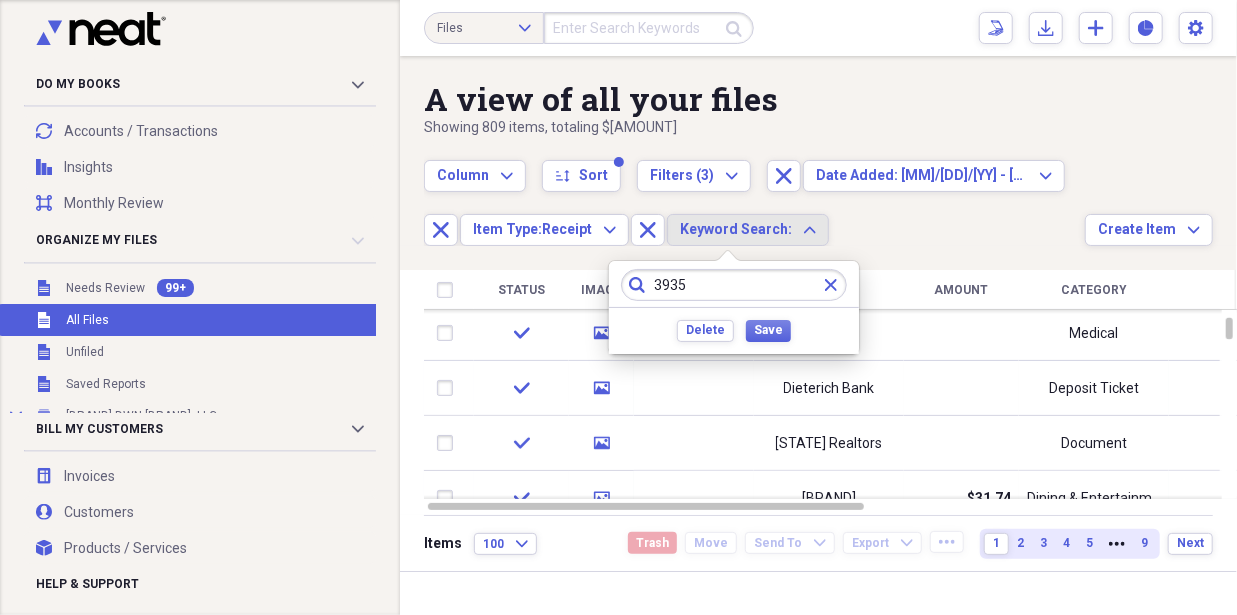 type on "3935" 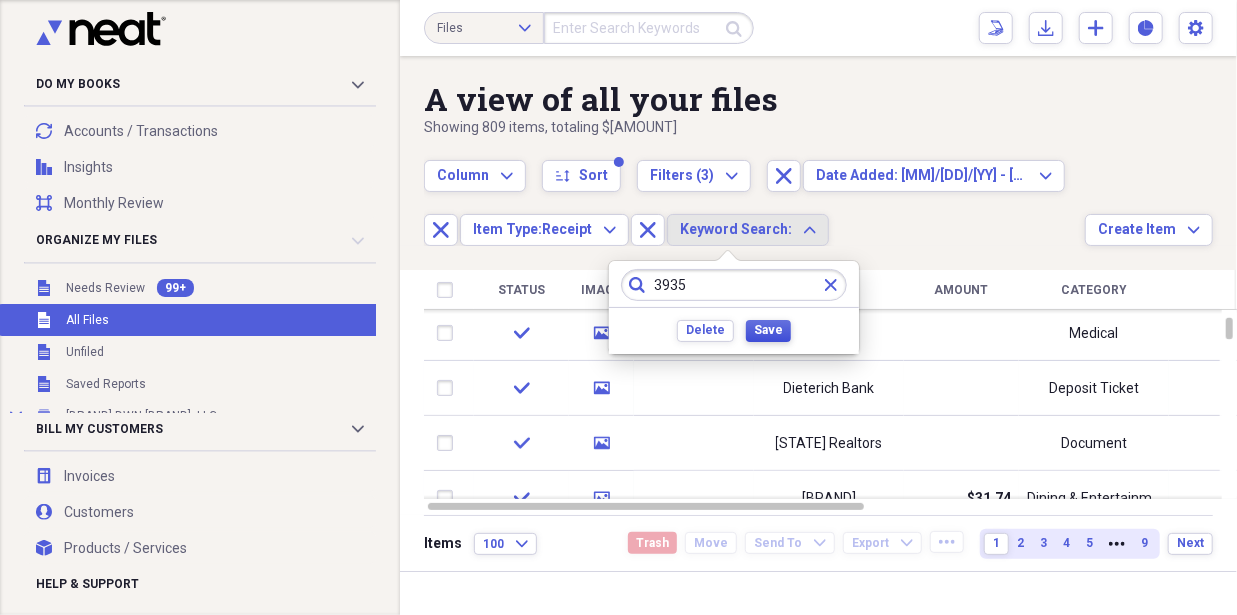 click on "Save" at bounding box center [768, 330] 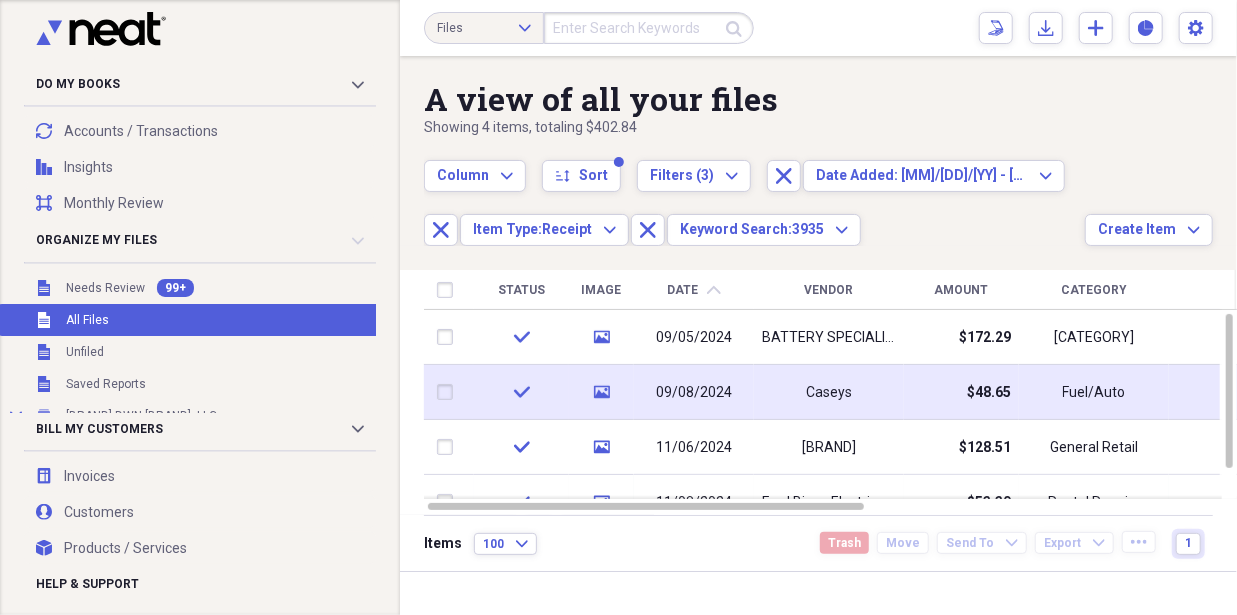 click on "09/08/2024" at bounding box center (694, 393) 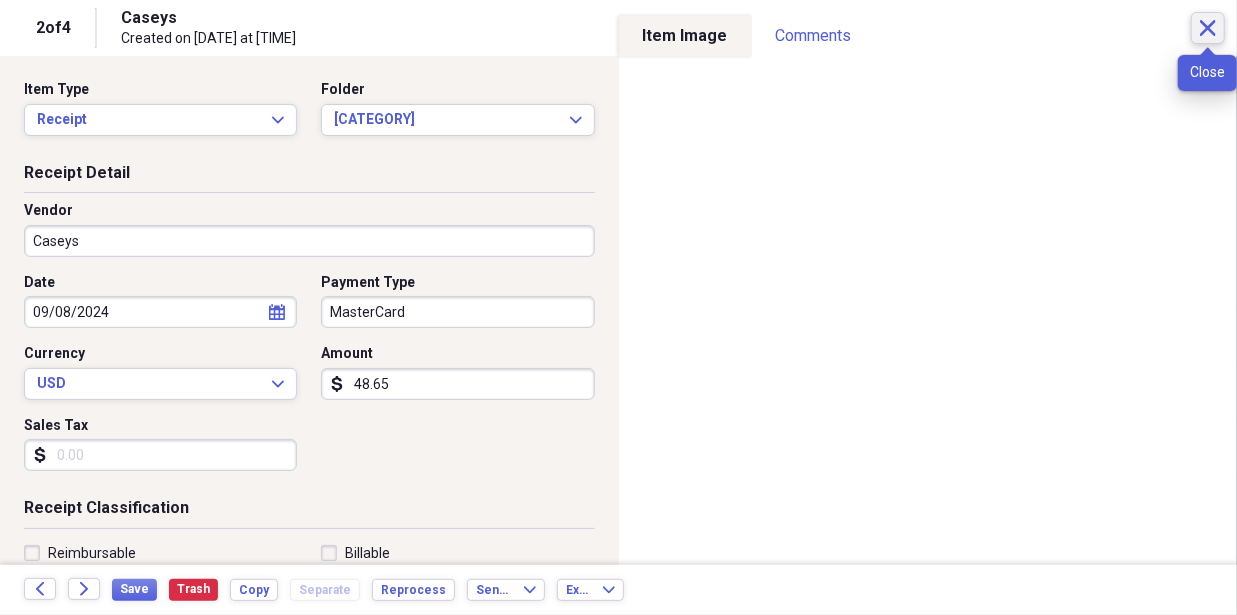 click on "Close" 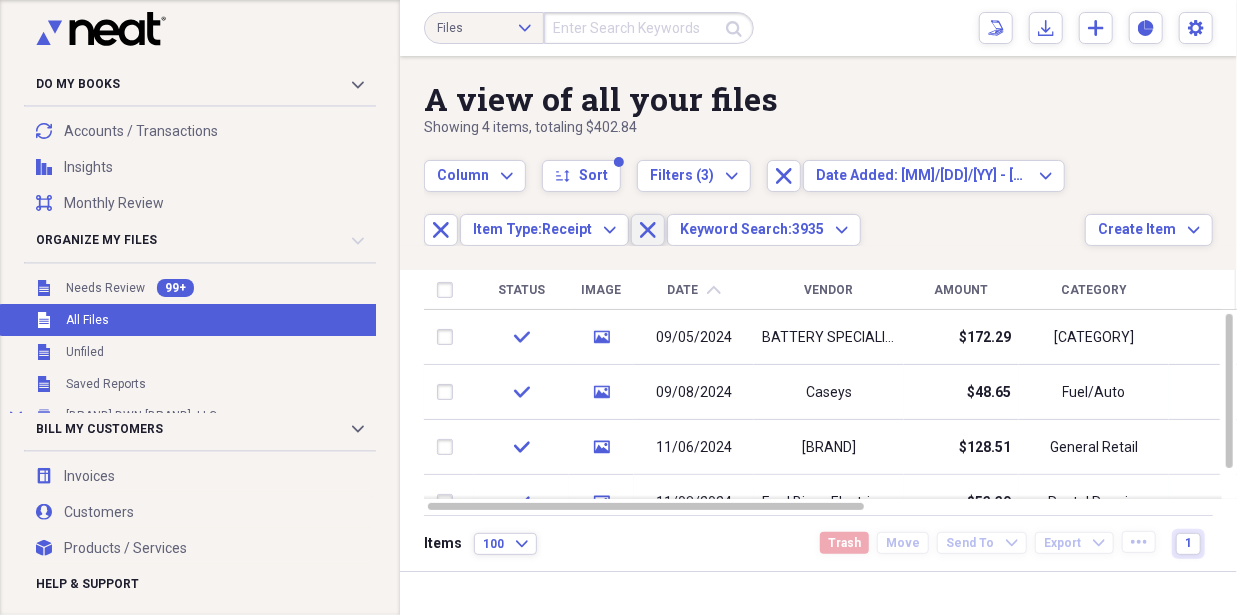 click on "Close" at bounding box center (648, 230) 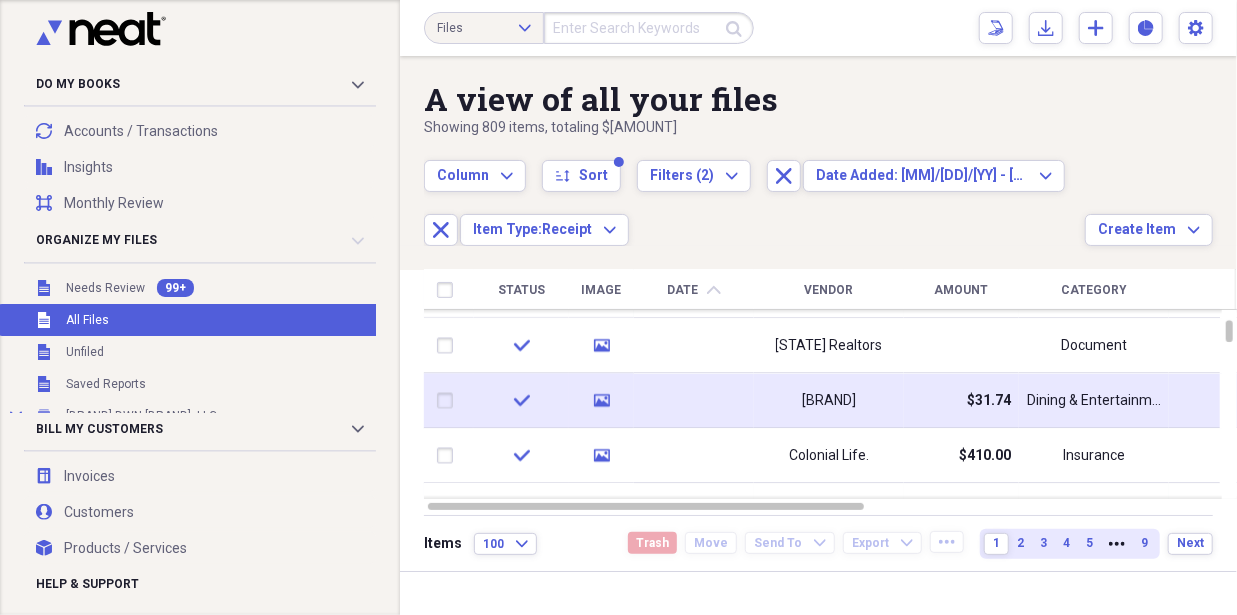 click on "media" at bounding box center (601, 400) 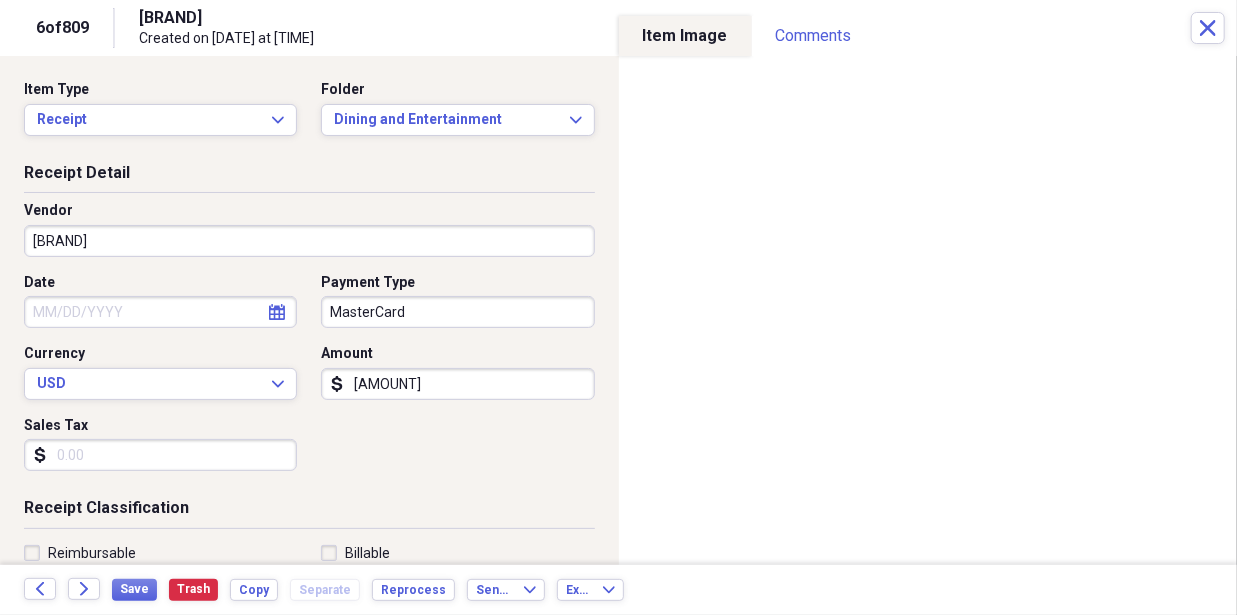 click on "MasterCard" at bounding box center [457, 312] 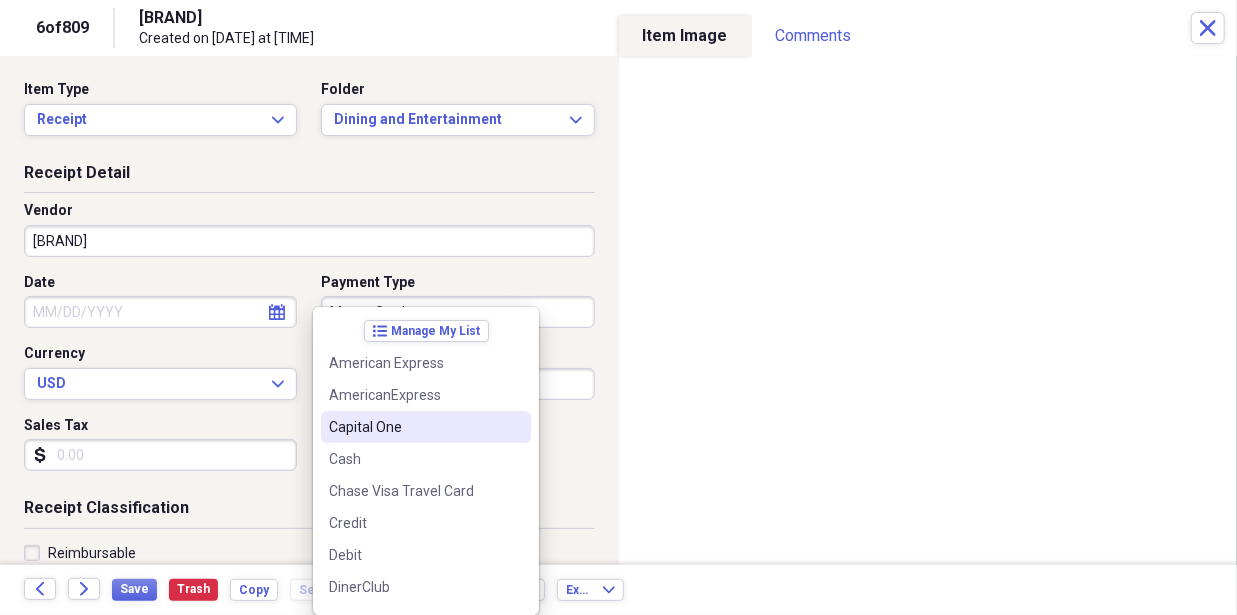 scroll, scrollTop: 316, scrollLeft: 0, axis: vertical 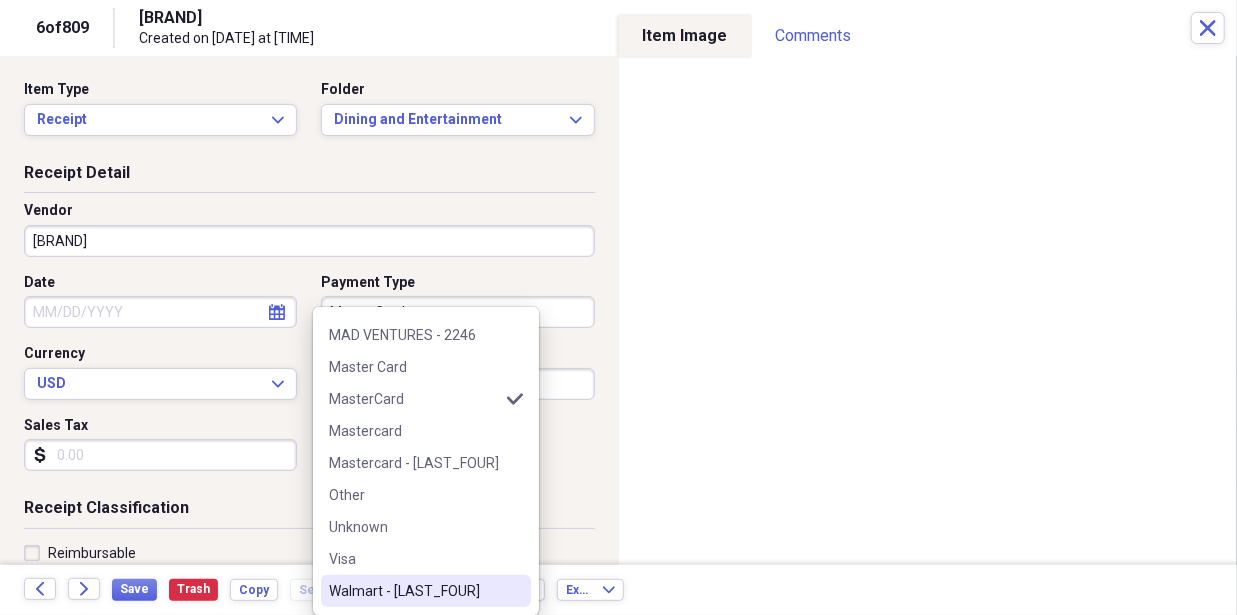 click on "Walmart - [LAST_FOUR]" at bounding box center (414, 591) 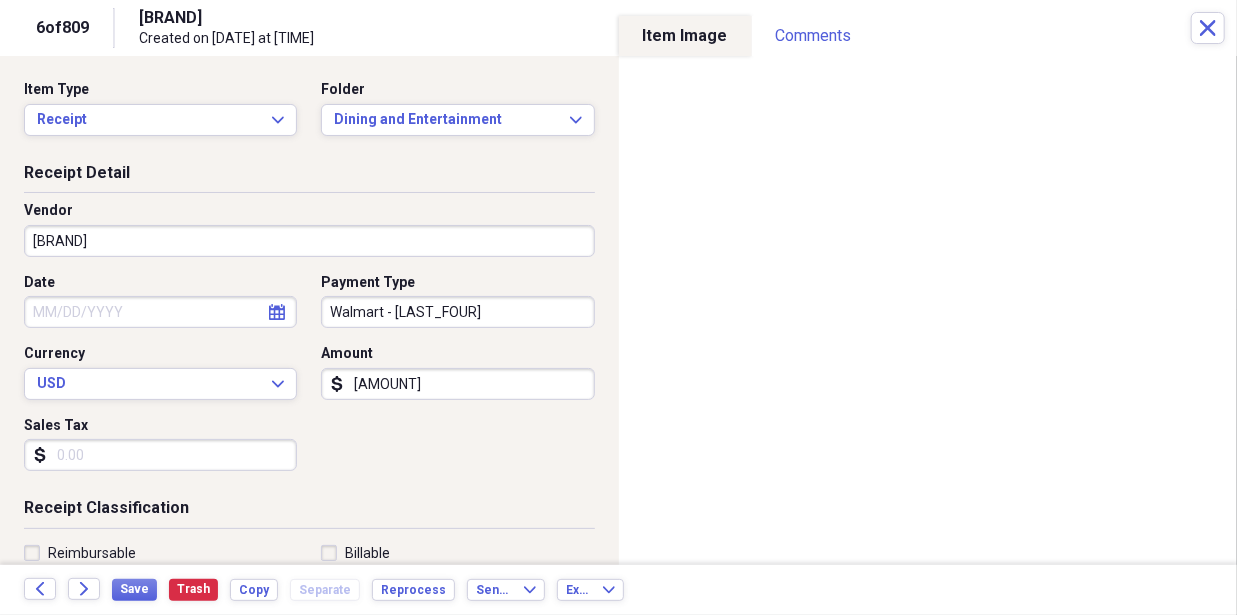 click on "Date calendar Calendar Payment Type Walmart - [LAST_FOUR] Currency USD Expand Amount $[AMOUNT] Sales Tax $[AMOUNT]" at bounding box center [309, 380] 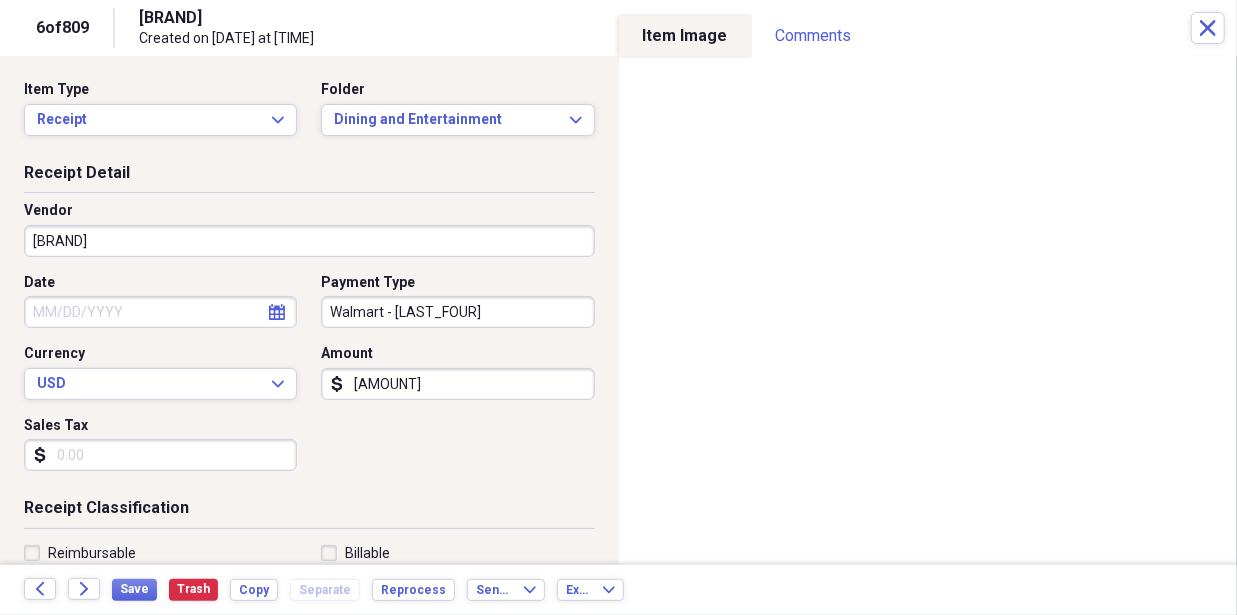 scroll, scrollTop: 5, scrollLeft: 0, axis: vertical 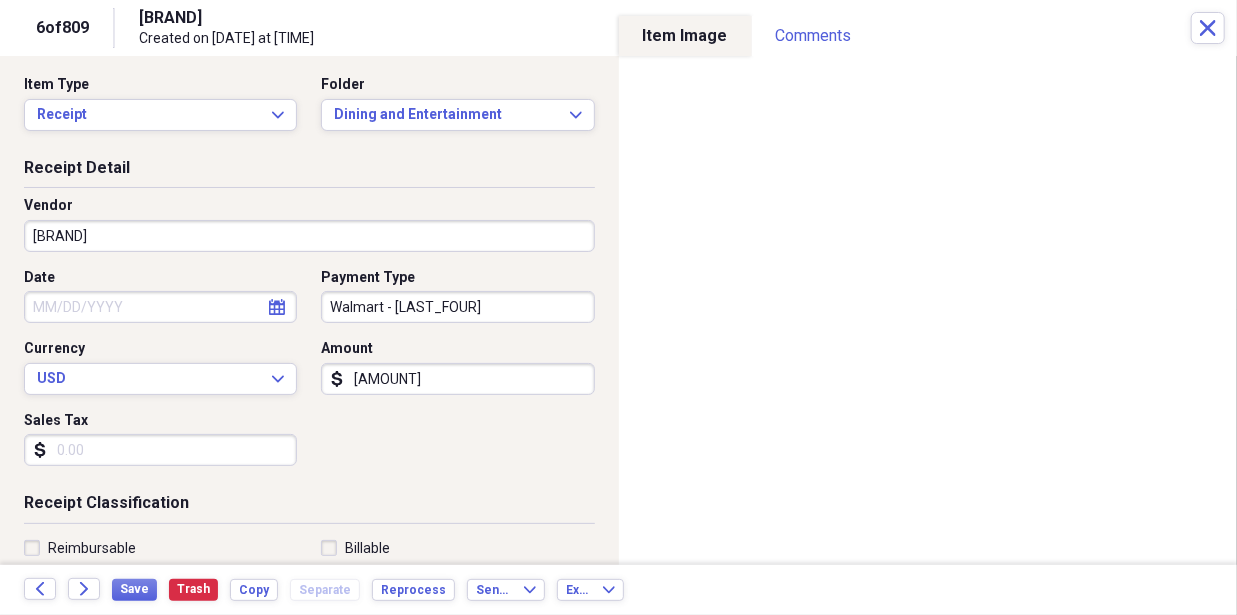 click on "Date calendar Calendar Payment Type Walmart - [LAST_FOUR] Currency USD Expand Amount $[AMOUNT] Sales Tax $[AMOUNT]" at bounding box center (309, 375) 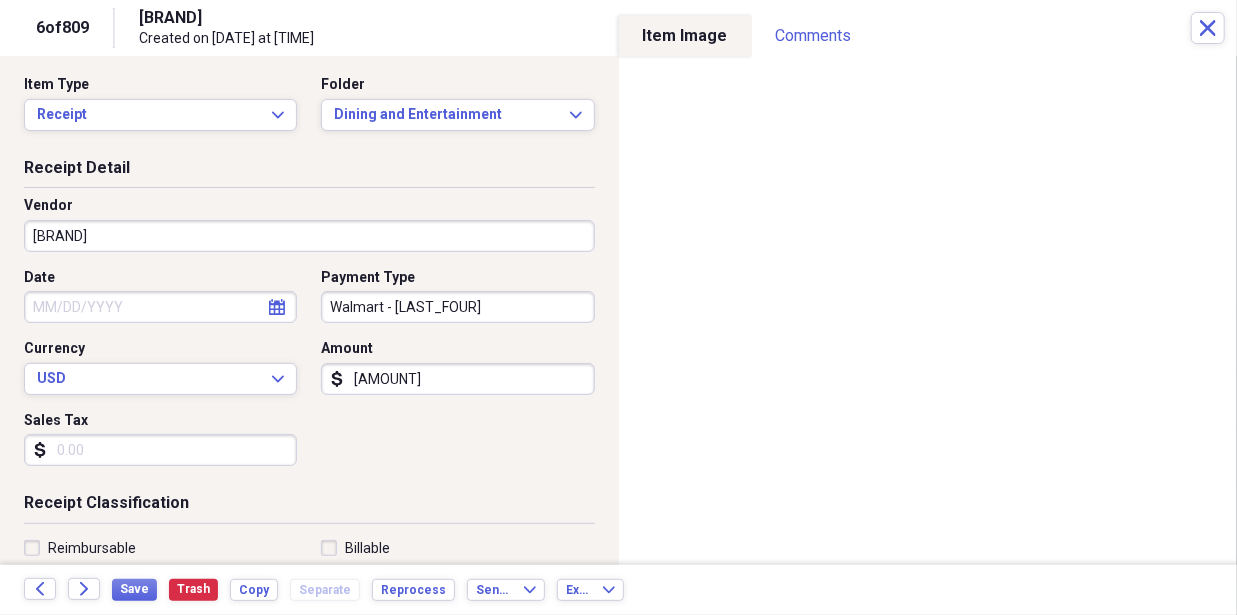 click on "Date calendar Calendar Payment Type Walmart - [LAST_FOUR] Currency USD Expand Amount $[AMOUNT] Sales Tax $[AMOUNT]" at bounding box center [309, 375] 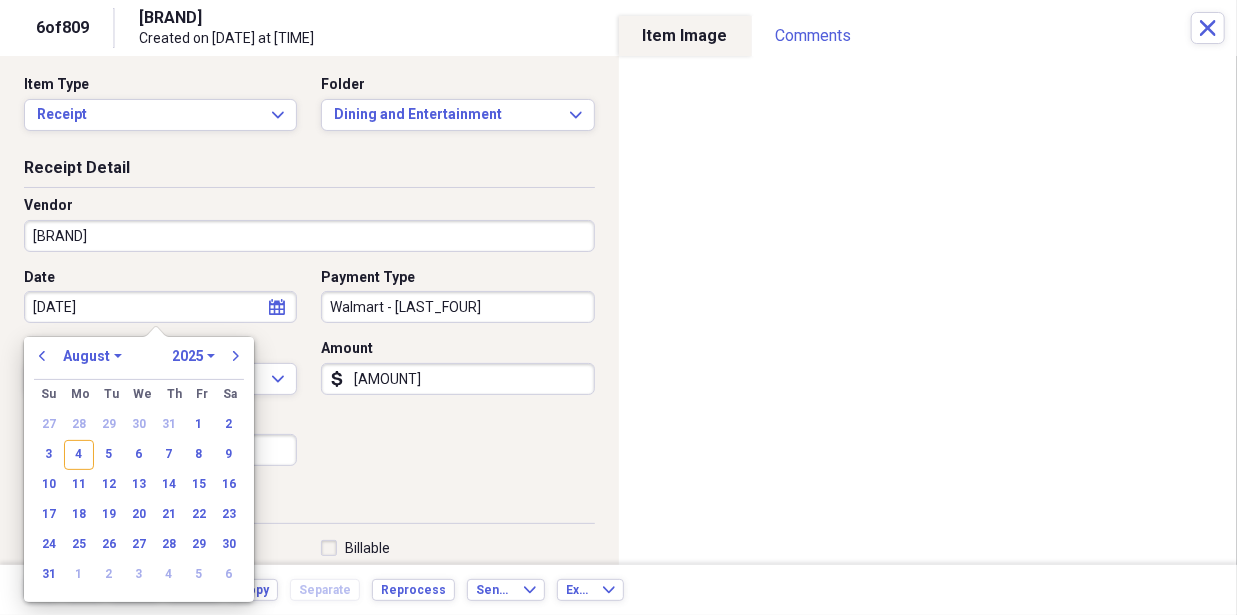 type on "09/04/2023" 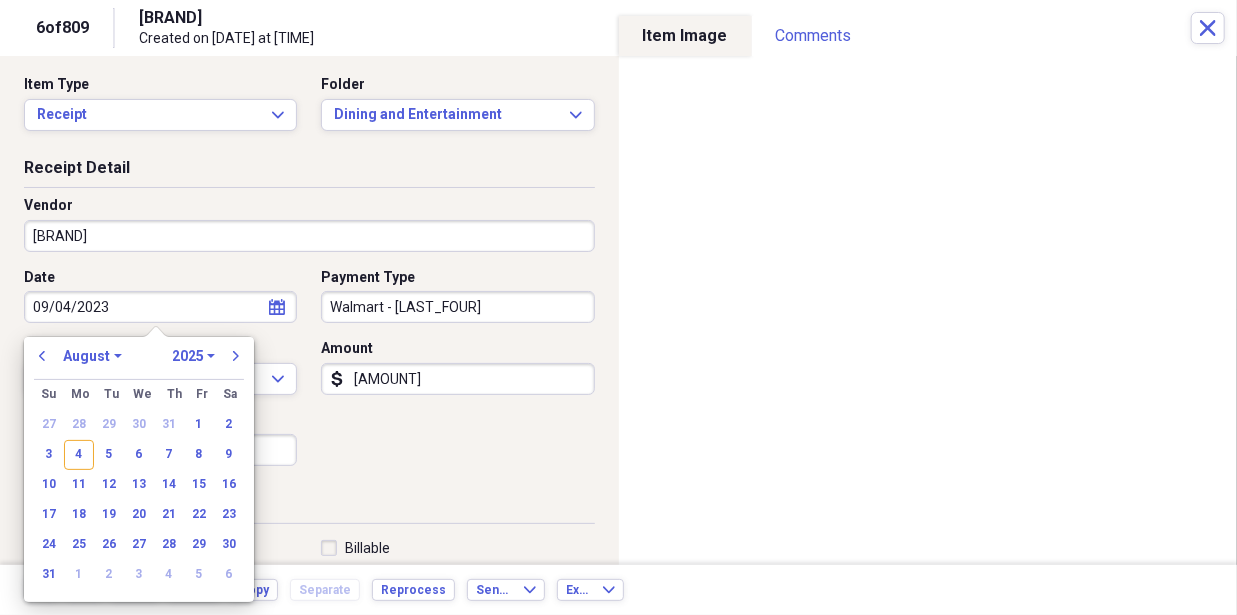 select on "8" 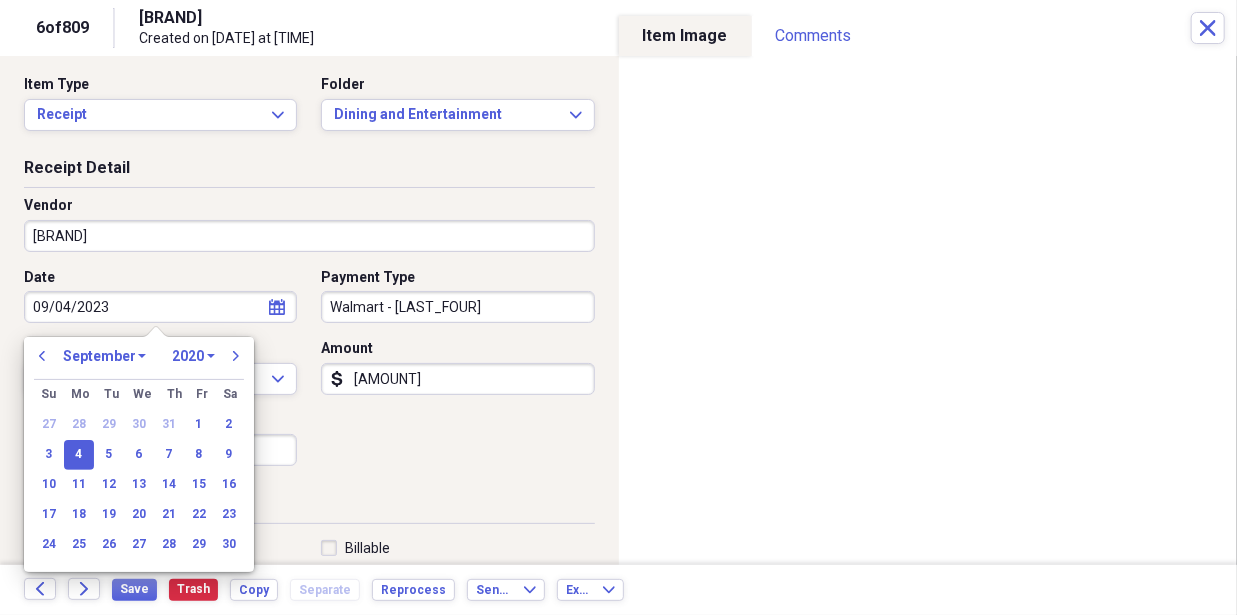 select on "2023" 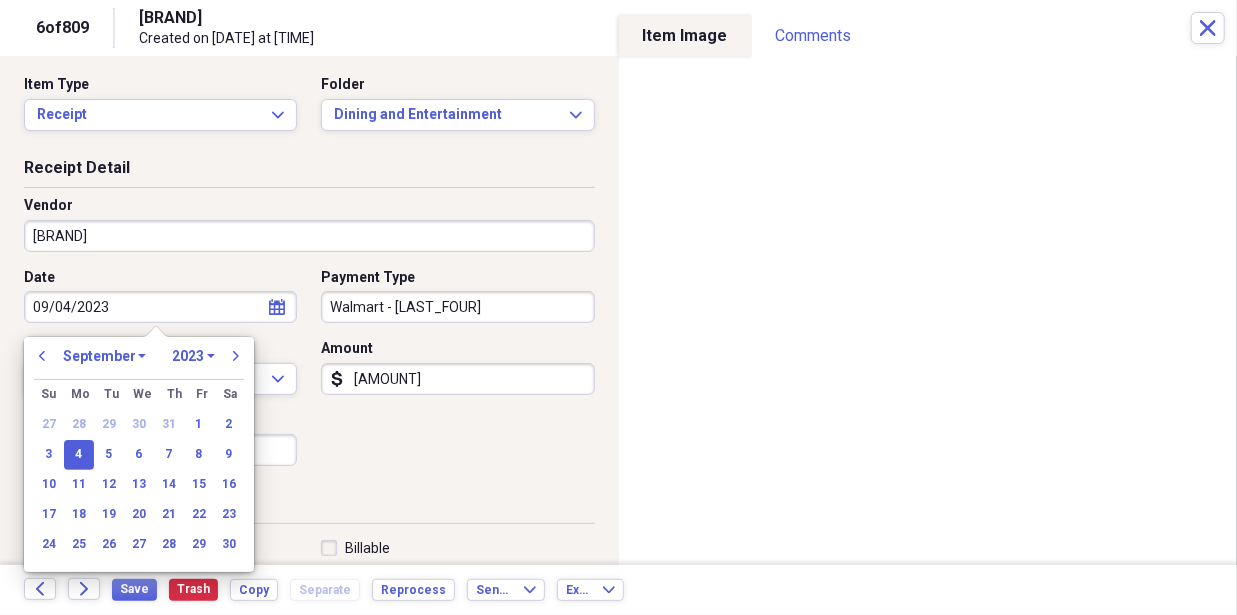 type on "09/04/2023" 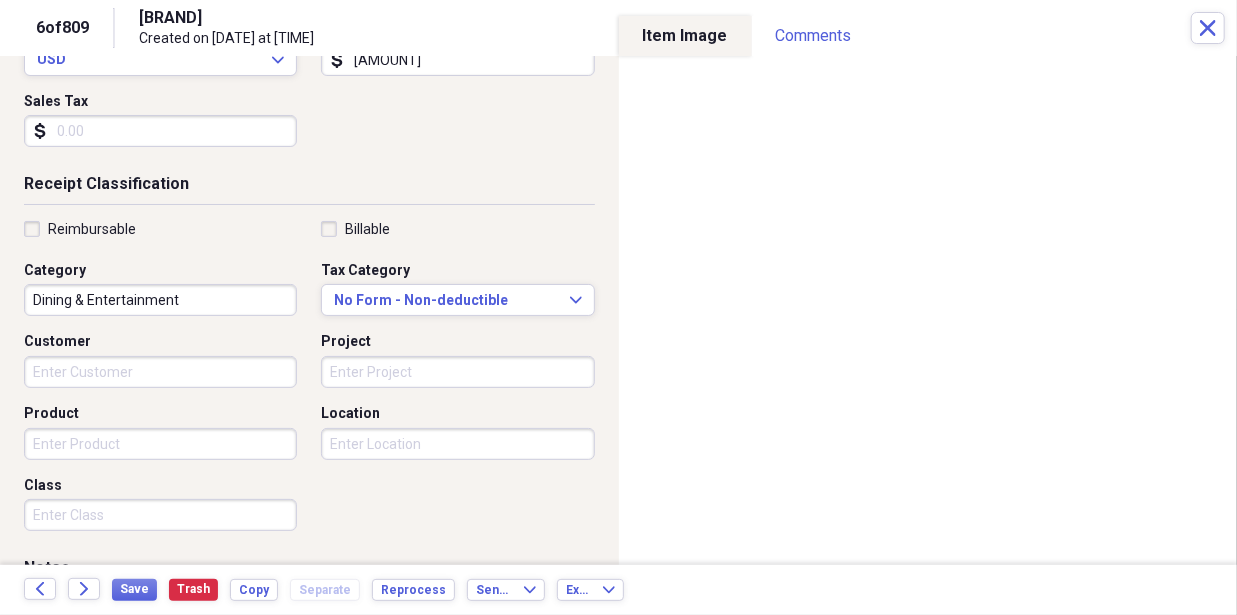 scroll, scrollTop: 508, scrollLeft: 0, axis: vertical 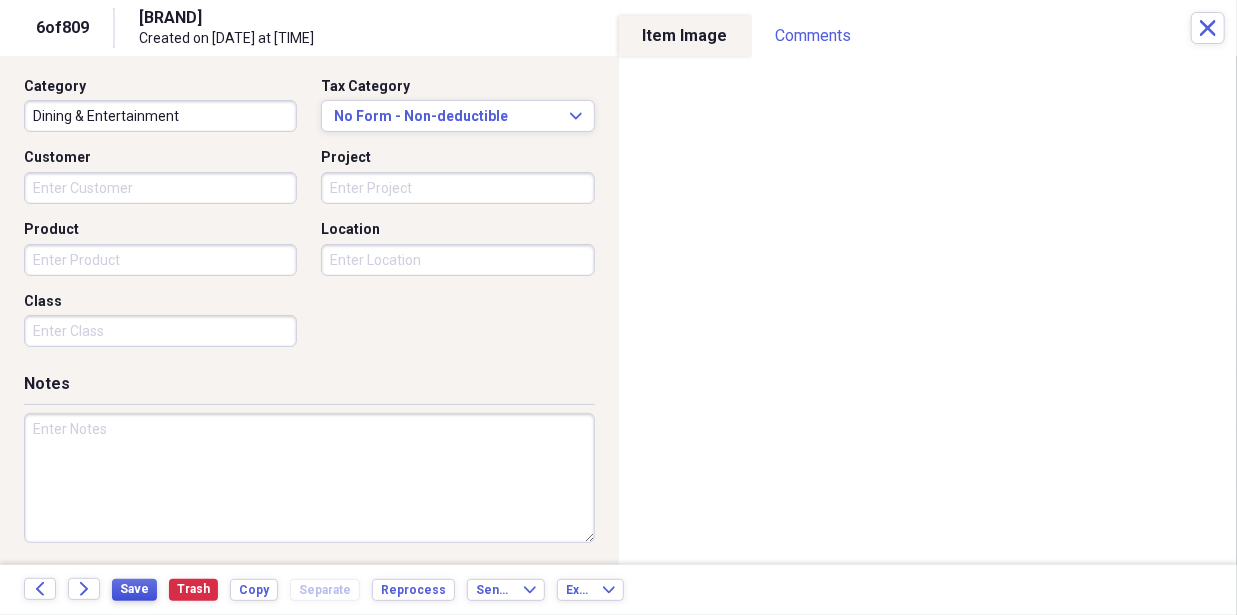 click on "Save" at bounding box center (134, 589) 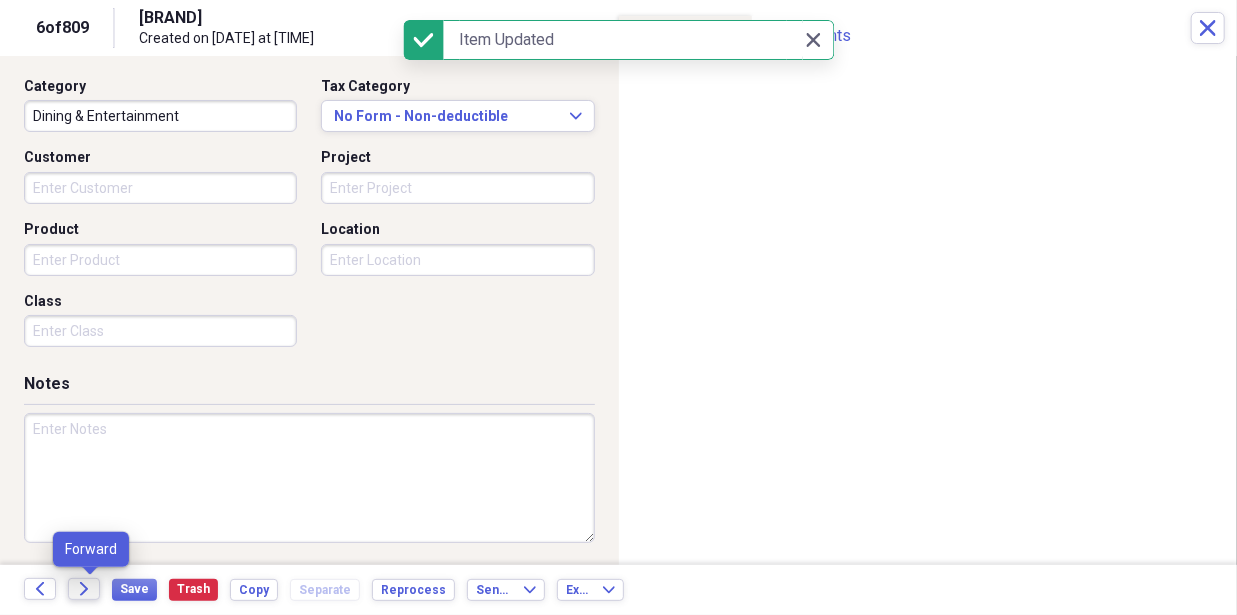 click on "Forward" 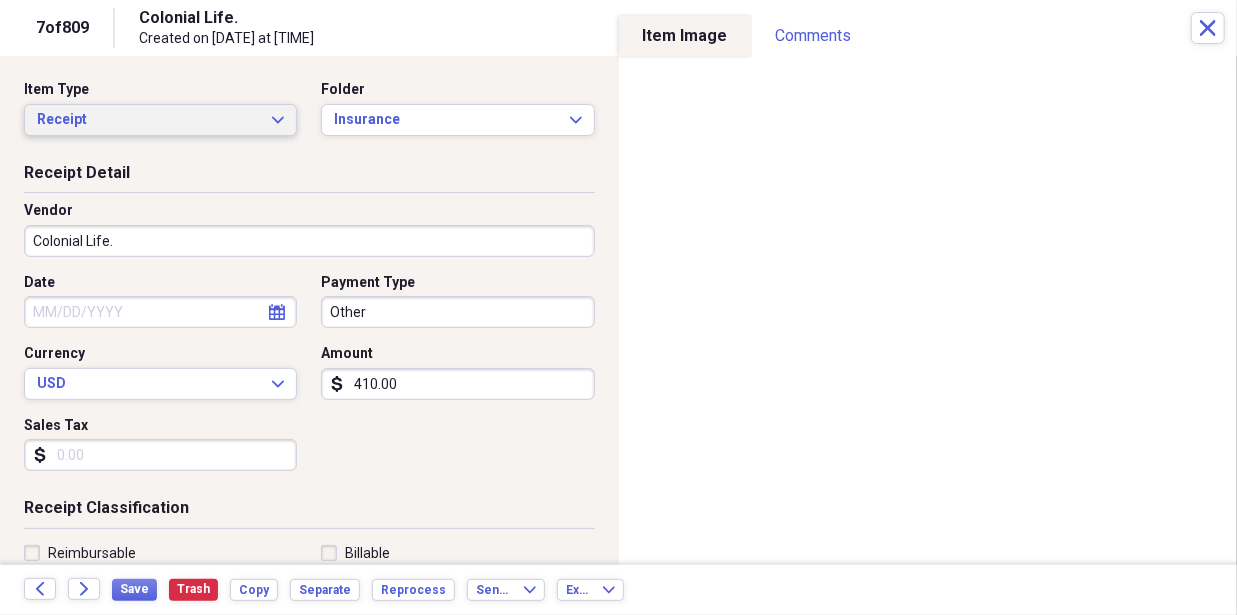 click on "Receipt Expand" at bounding box center (160, 120) 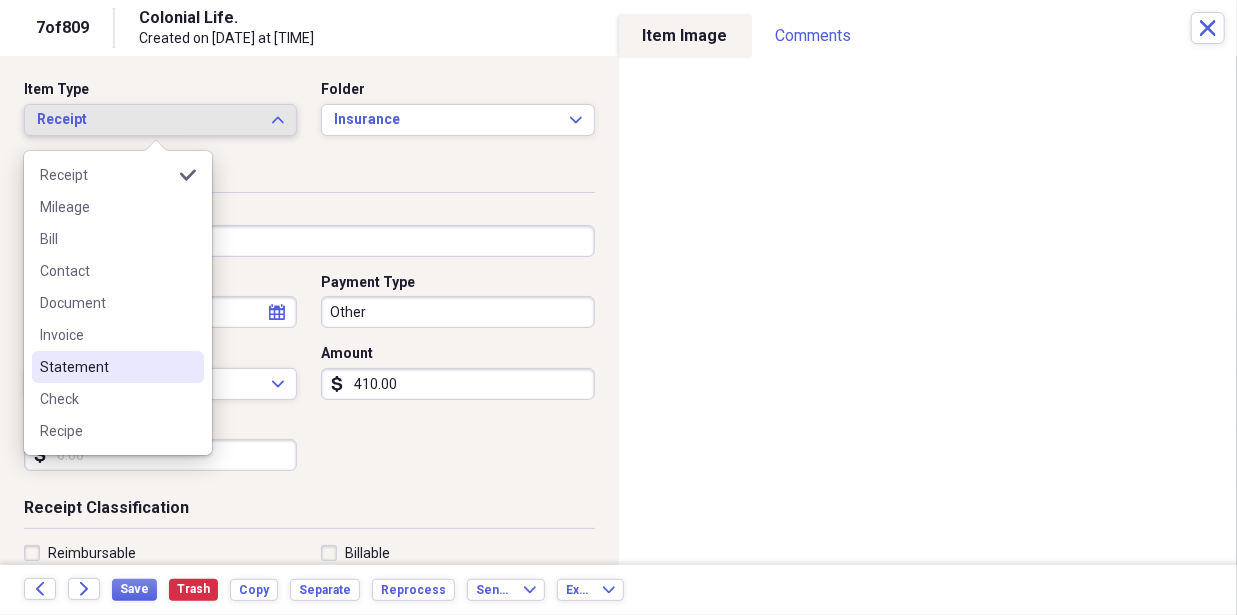 click on "Statement" at bounding box center (106, 367) 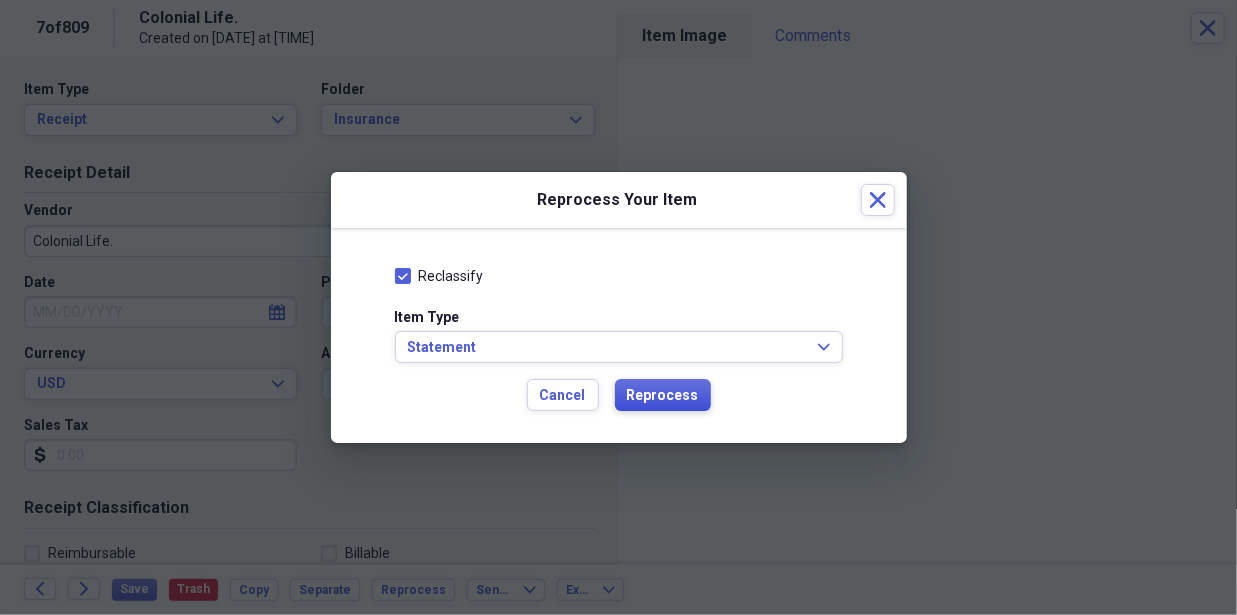 click on "Reprocess" at bounding box center (663, 396) 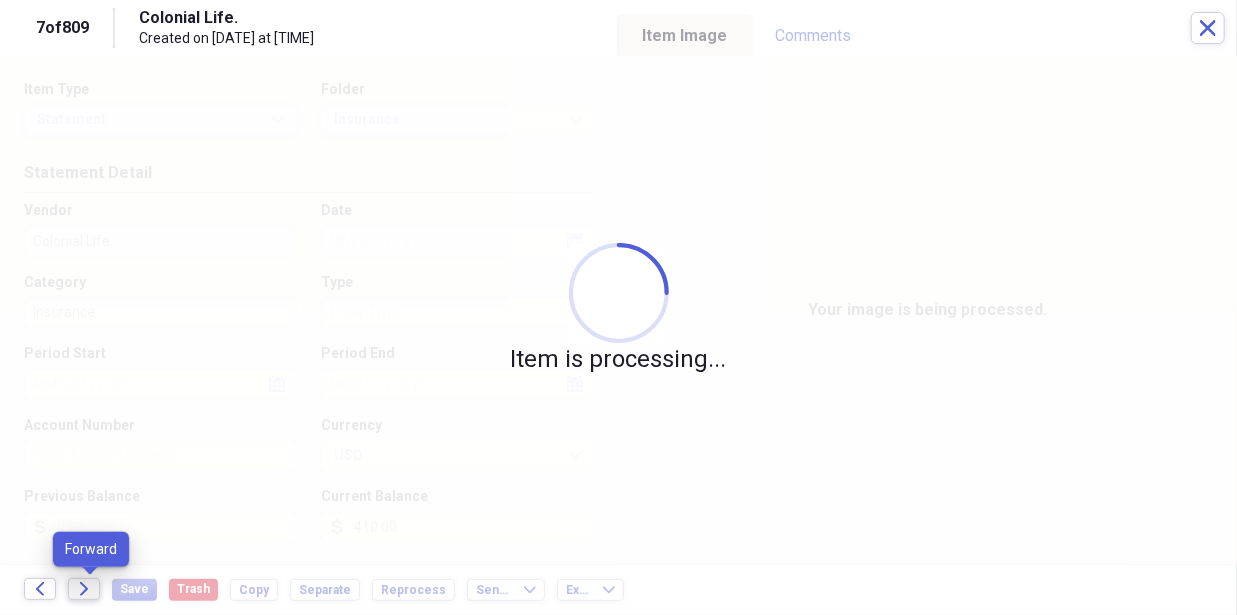 click on "Forward" 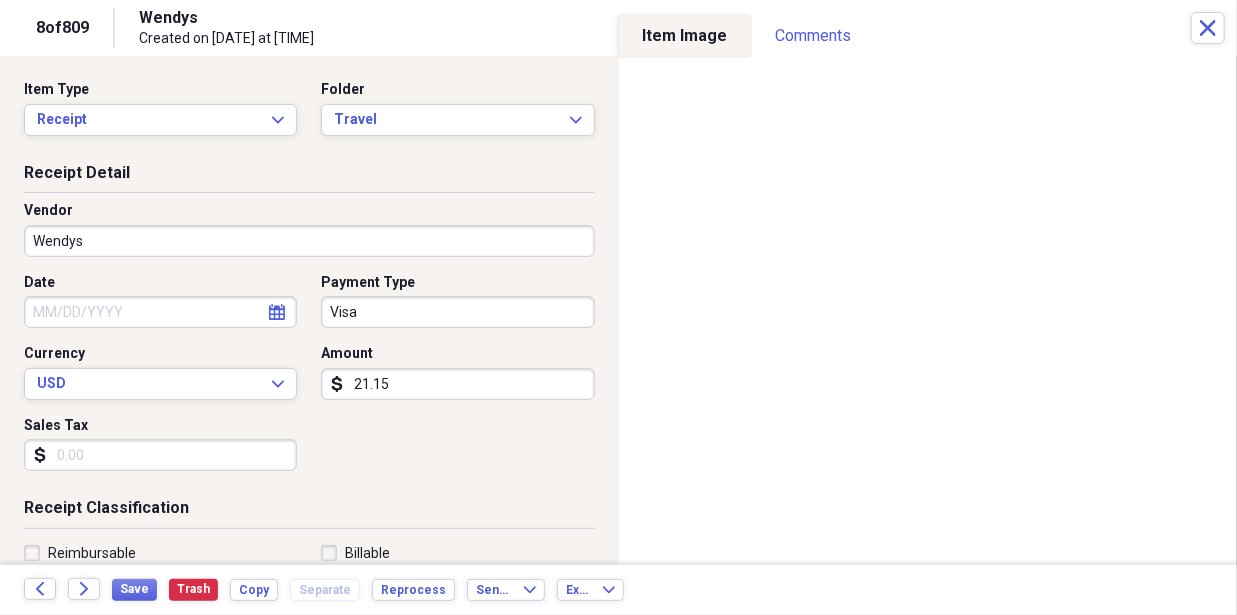 click on "Date" at bounding box center [160, 312] 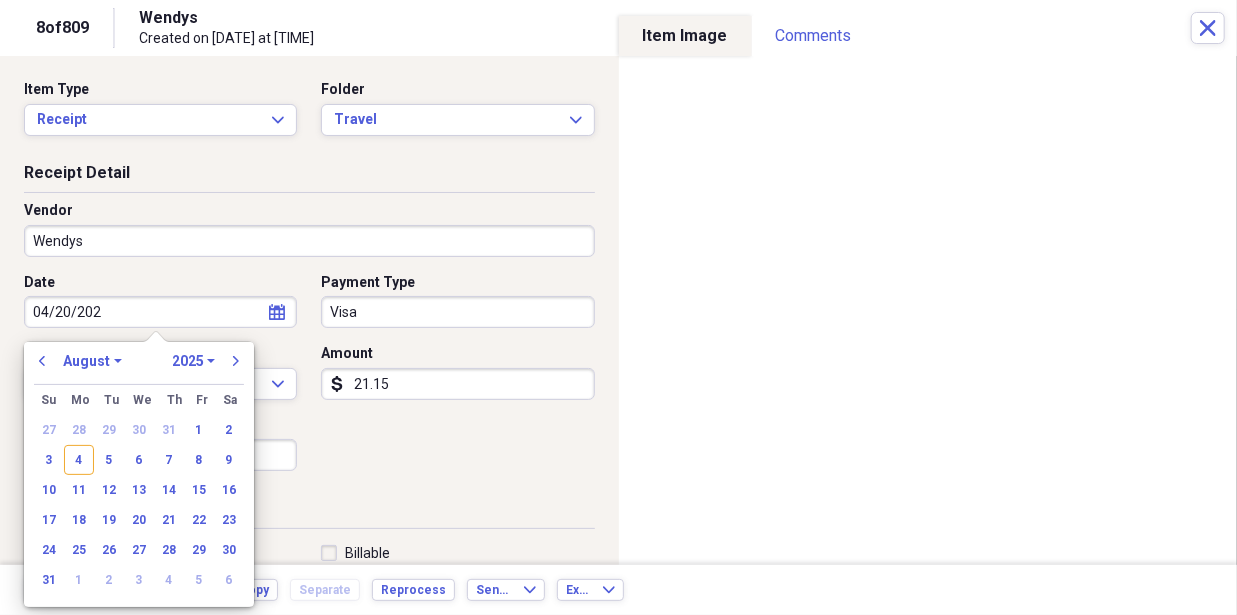 type on "04/20/2024" 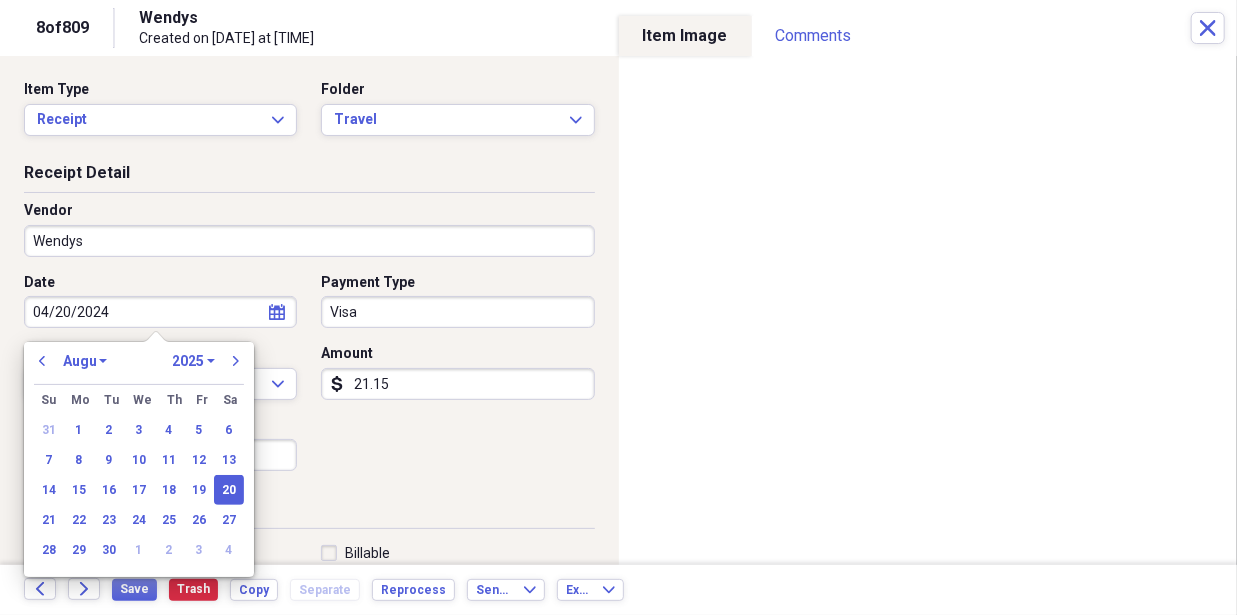 select on "3" 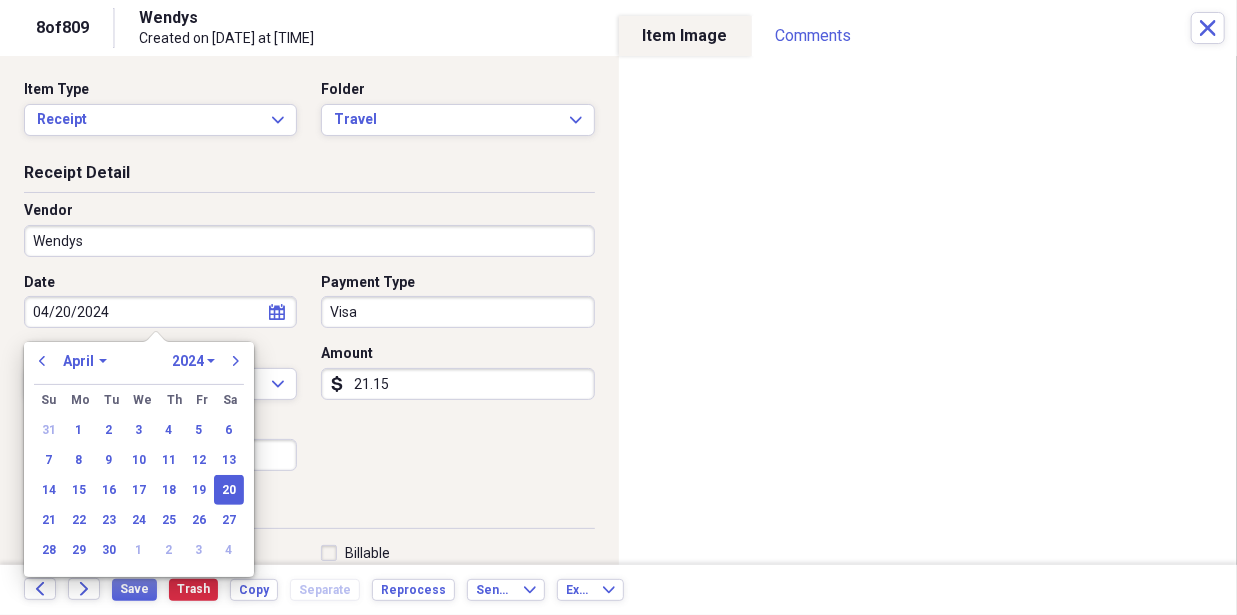 type on "04/20/2024" 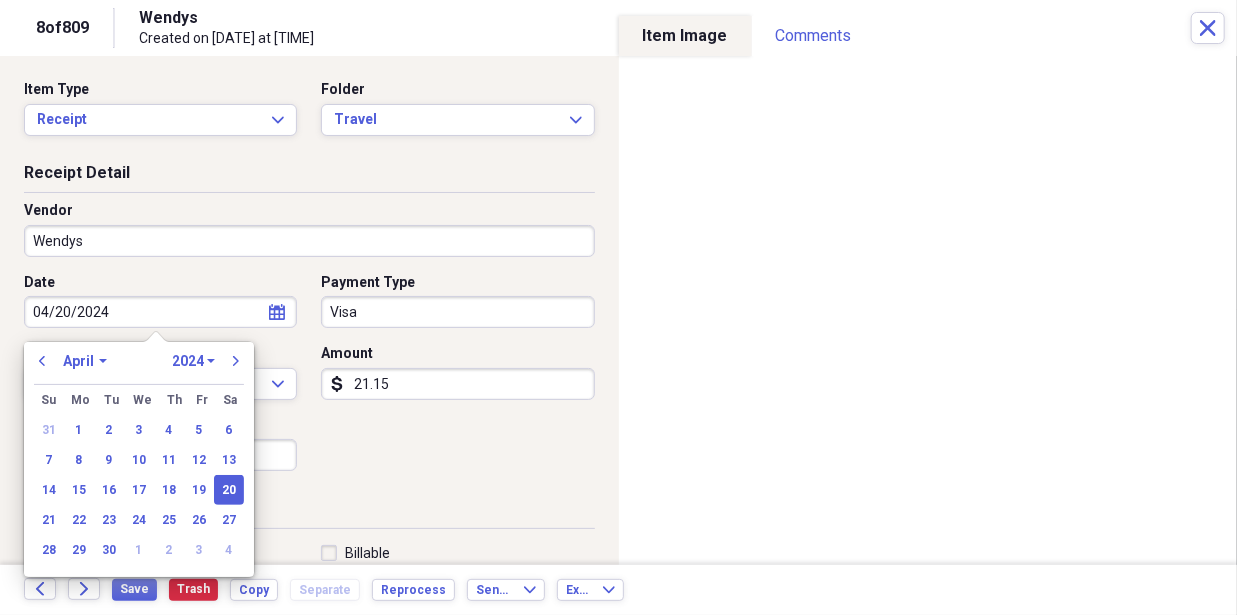 click on "MJM DWN MAD Ventures, LLC Add Folder Folder ***Needs to be paid!! MJM DWN MAD Add Folder Folder 11918 Apple shed property Add Folder Expand Folder 1377 [CITY] Property Add Folder Folder 6318 Farm Account Add Folder Folder Cost of Goods Add Folder Expand Folder Important purchase receipts and Documents Add Folder Folder Licenses-Keys-Codes Add Folder Expand Folder MAD VENTURES, LLC and Willis & Willis partnership Business Expense Add Folder Expand Folder Mike and Doug Add Folder Expand Folder Robert Miller Add Folder Folder Warranty papers and Manuals Add Folder Collapse Trash Trash Folder Bank Statement Folder LawnCare Expense and mower repairs Bill My Customers Collapse invoices Invoices user Customers products Products / Services Help & Support Files Expand Submit Scan Scan" at bounding box center (618, 307) 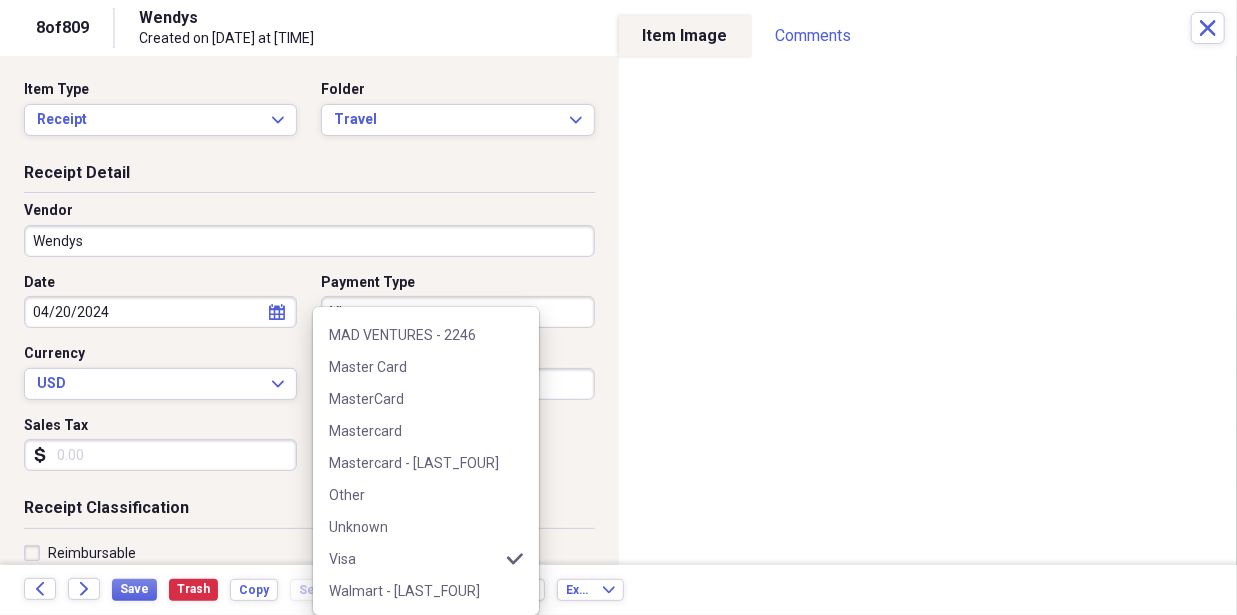 scroll, scrollTop: 0, scrollLeft: 0, axis: both 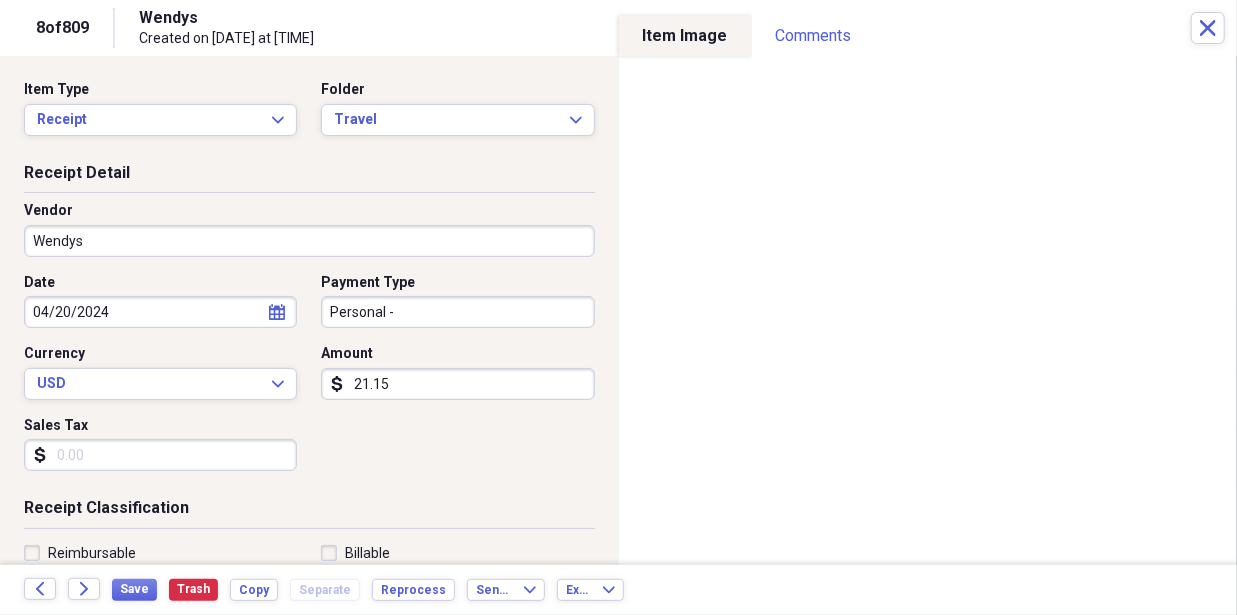 click on "Personal -" at bounding box center [457, 312] 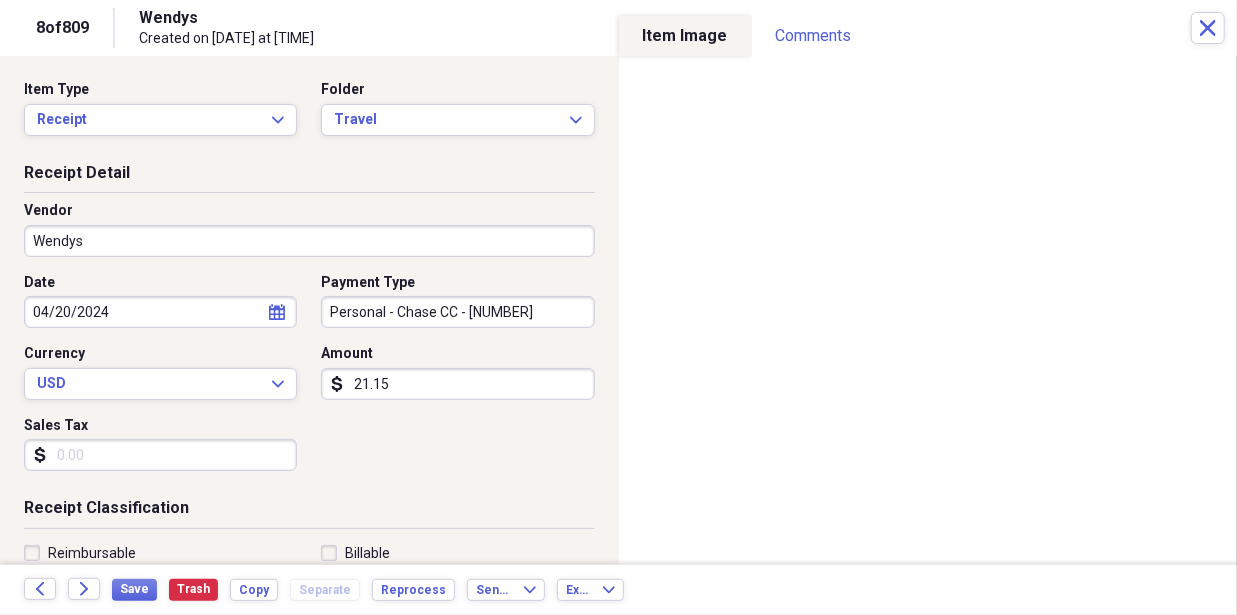 type on "Personal - Chase CC - [NUMBER]" 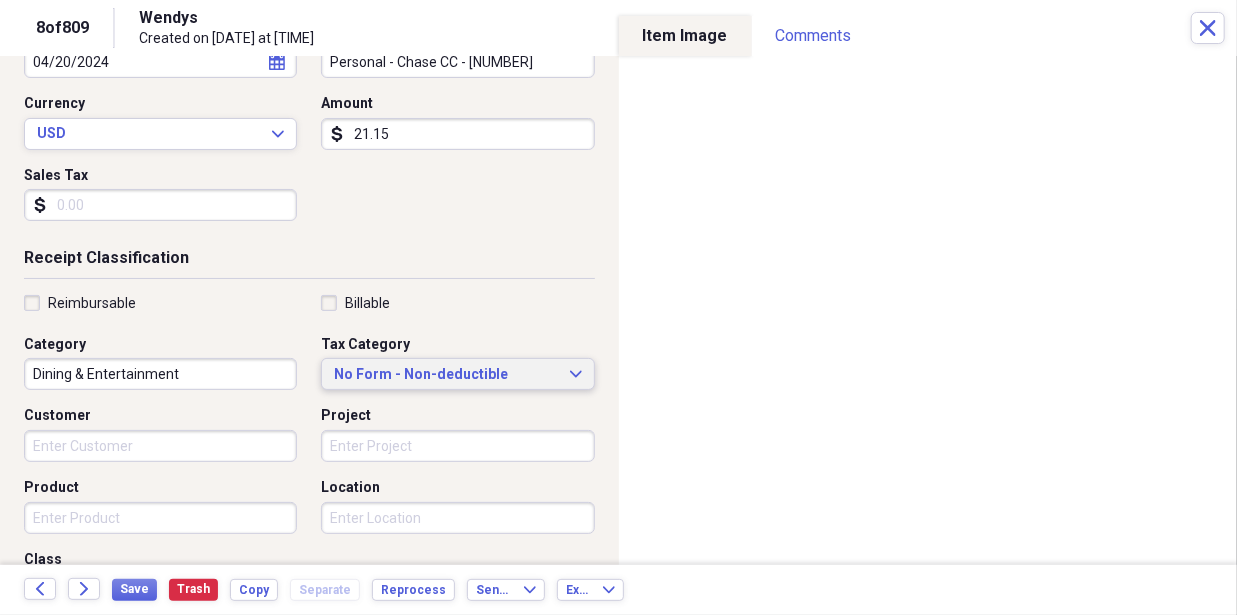scroll, scrollTop: 492, scrollLeft: 0, axis: vertical 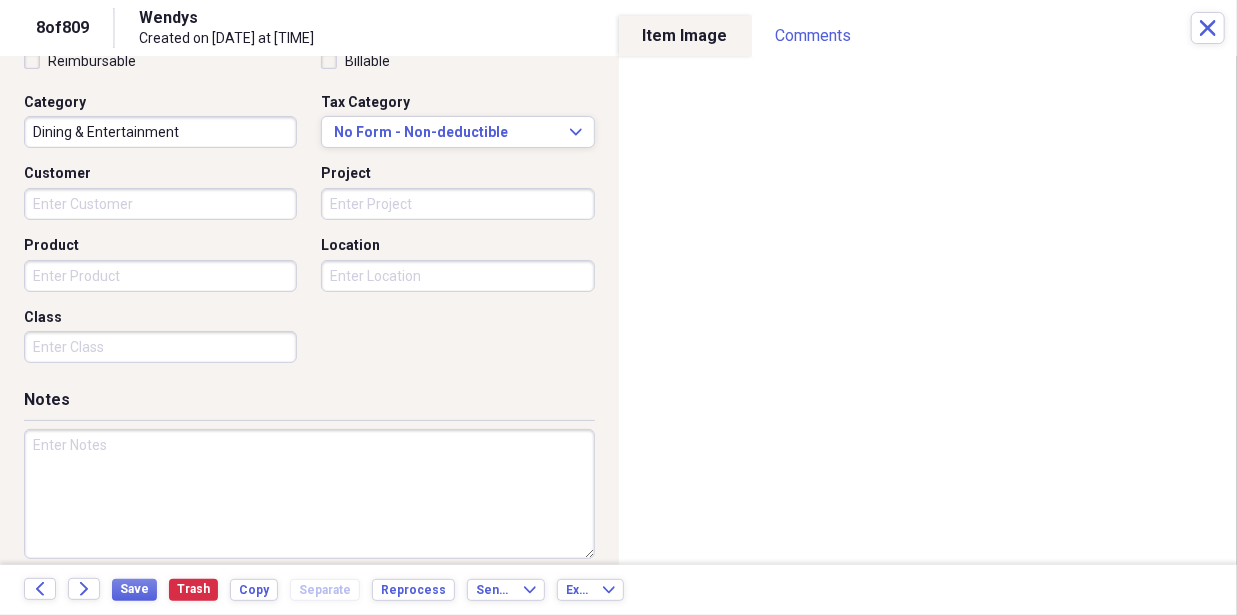 click on "Customer" at bounding box center [160, 204] 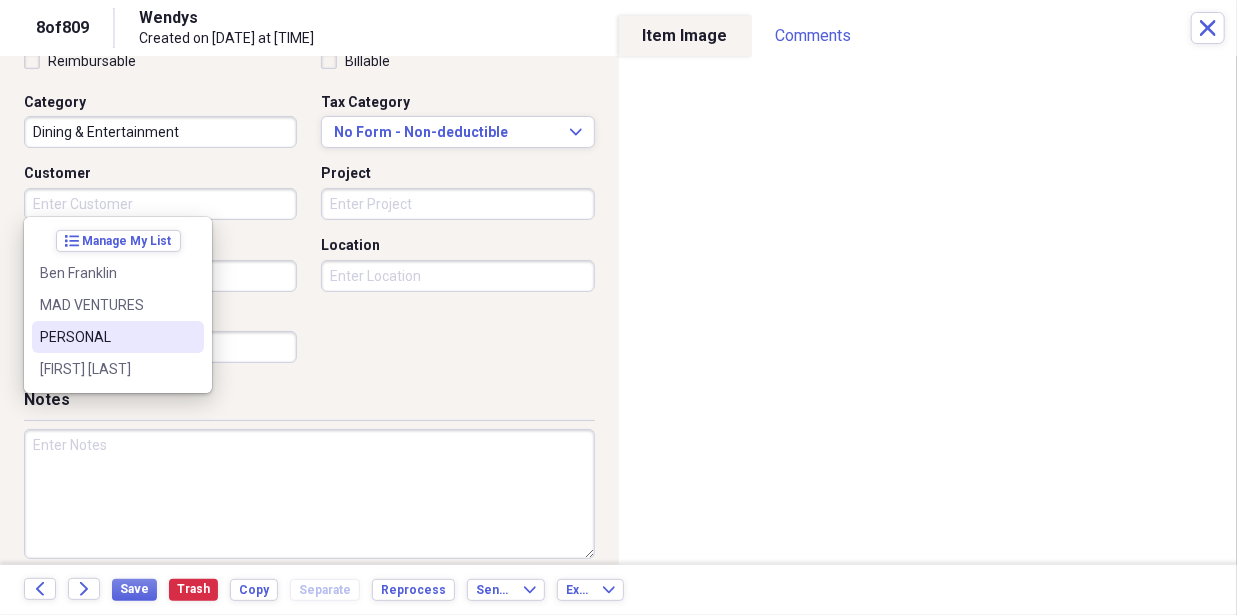 click on "PERSONAL" at bounding box center (106, 337) 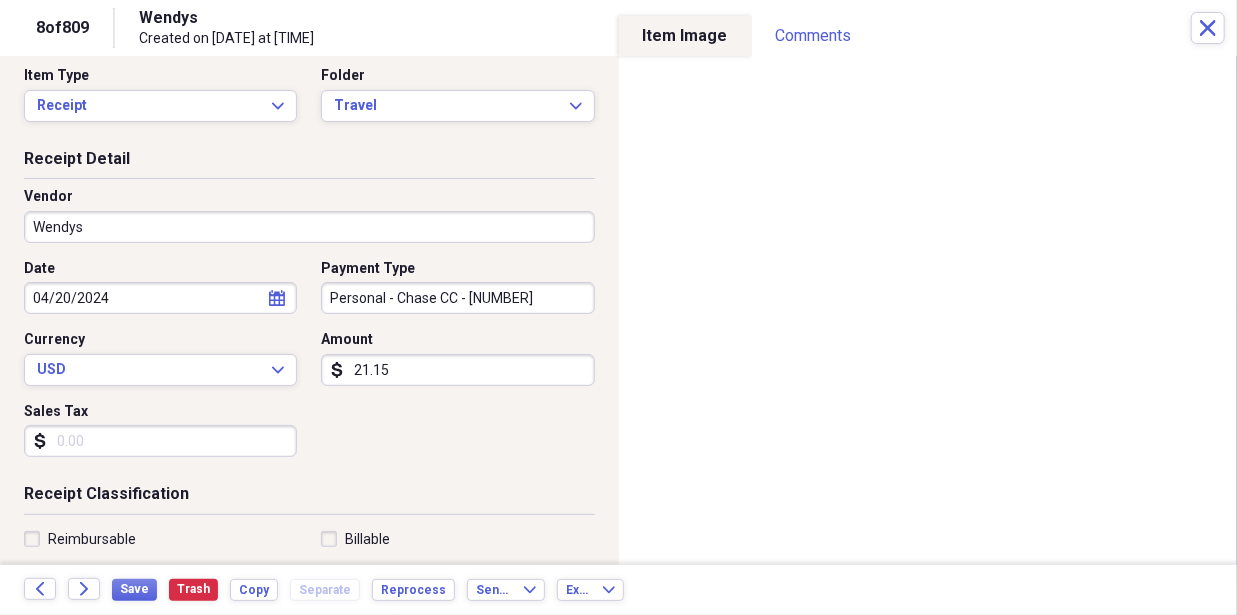 scroll, scrollTop: 0, scrollLeft: 0, axis: both 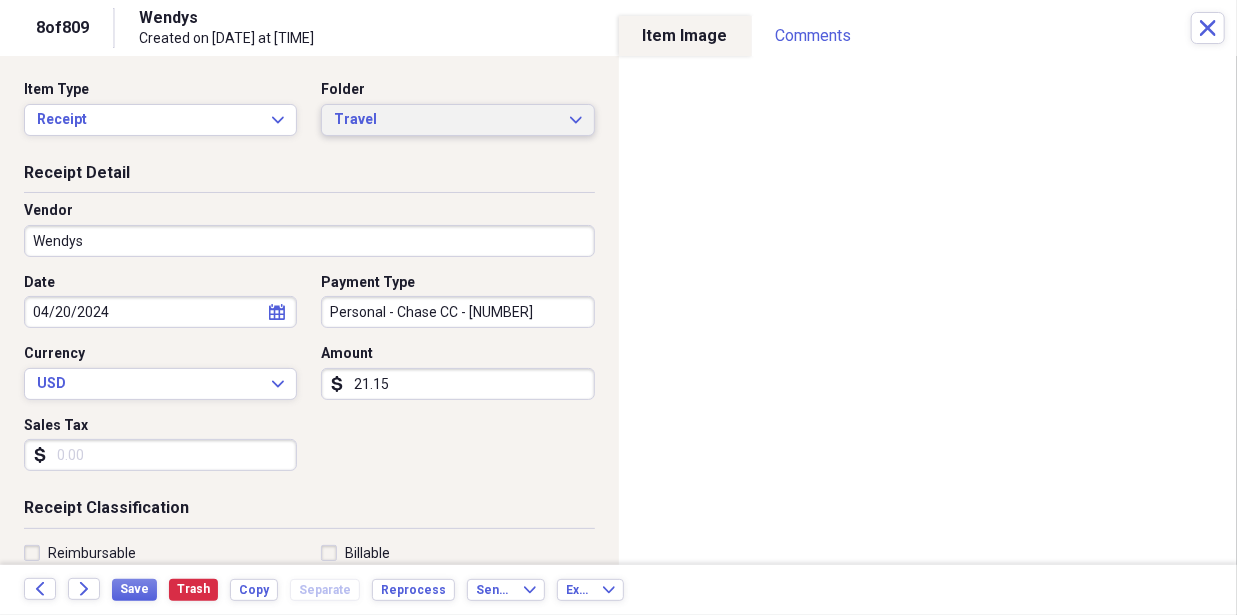 click on "Travel" at bounding box center (445, 120) 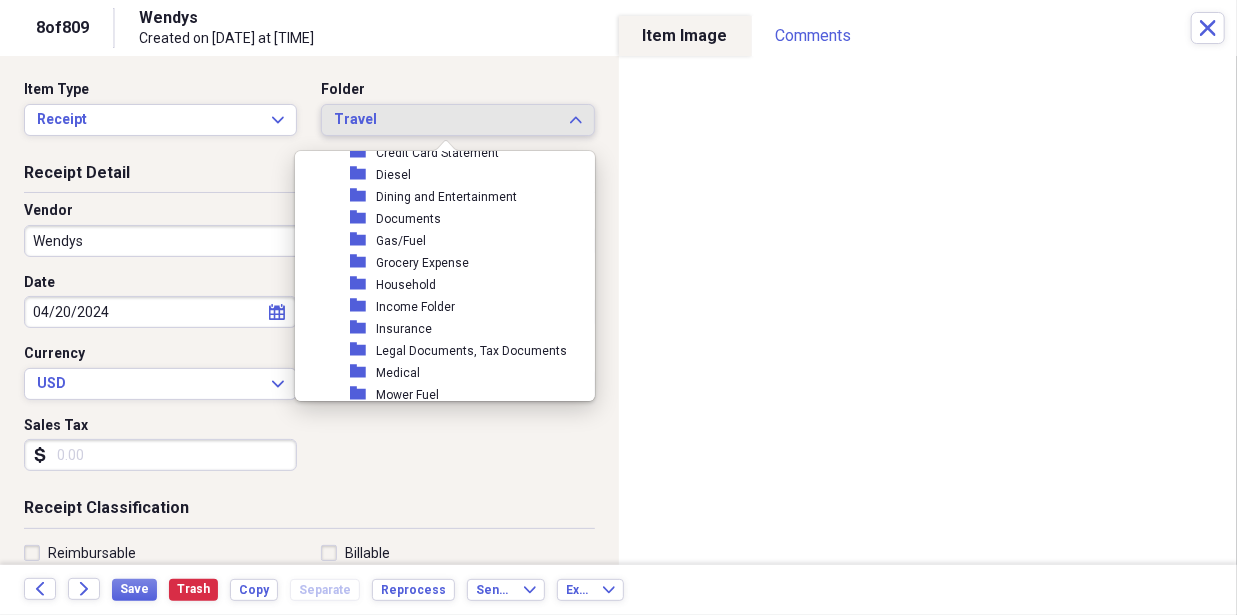 scroll, scrollTop: 685, scrollLeft: 0, axis: vertical 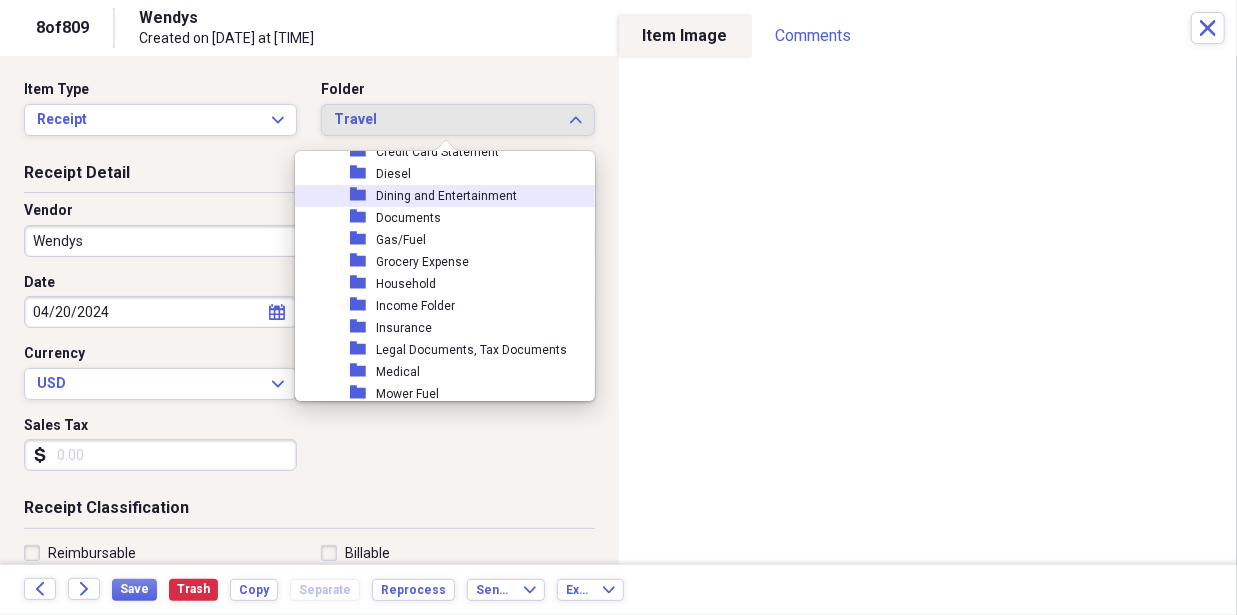 click on "Dining and Entertainment" at bounding box center [446, 196] 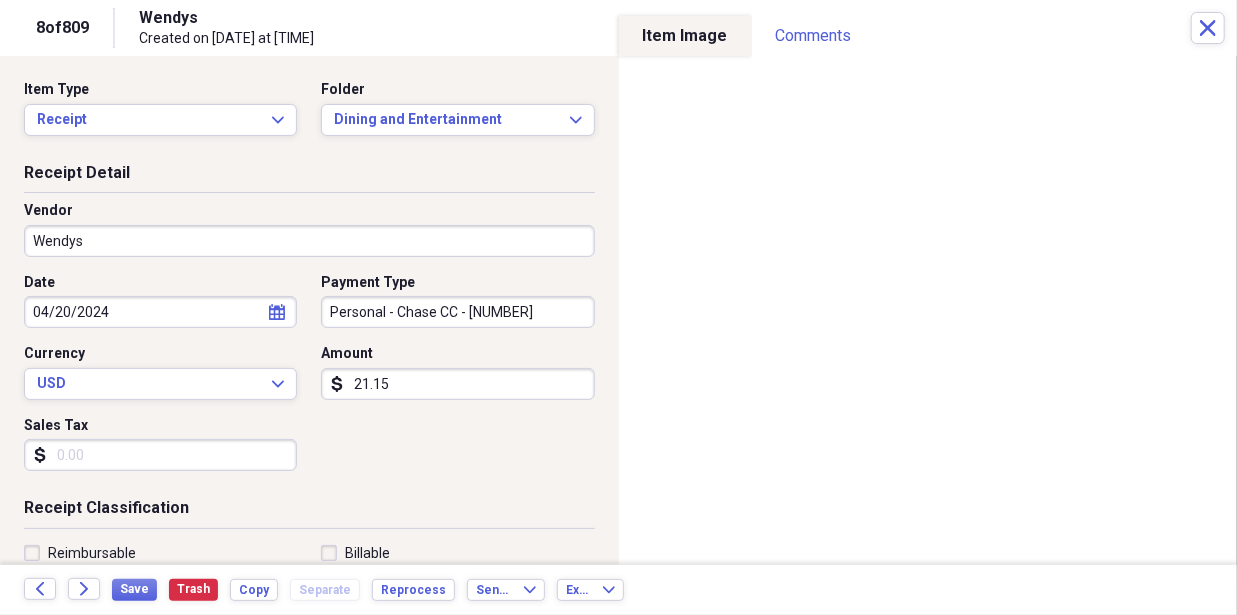 click on "Receipt Detail Vendor [VENDOR] Date [MM]/[DD]/[YYYY] calendar Calendar Payment Type Personal - Chase CC - [LAST_FOUR] Currency USD Expand Amount $[AMOUNT] Sales Tax $[AMOUNT]" at bounding box center (309, 330) 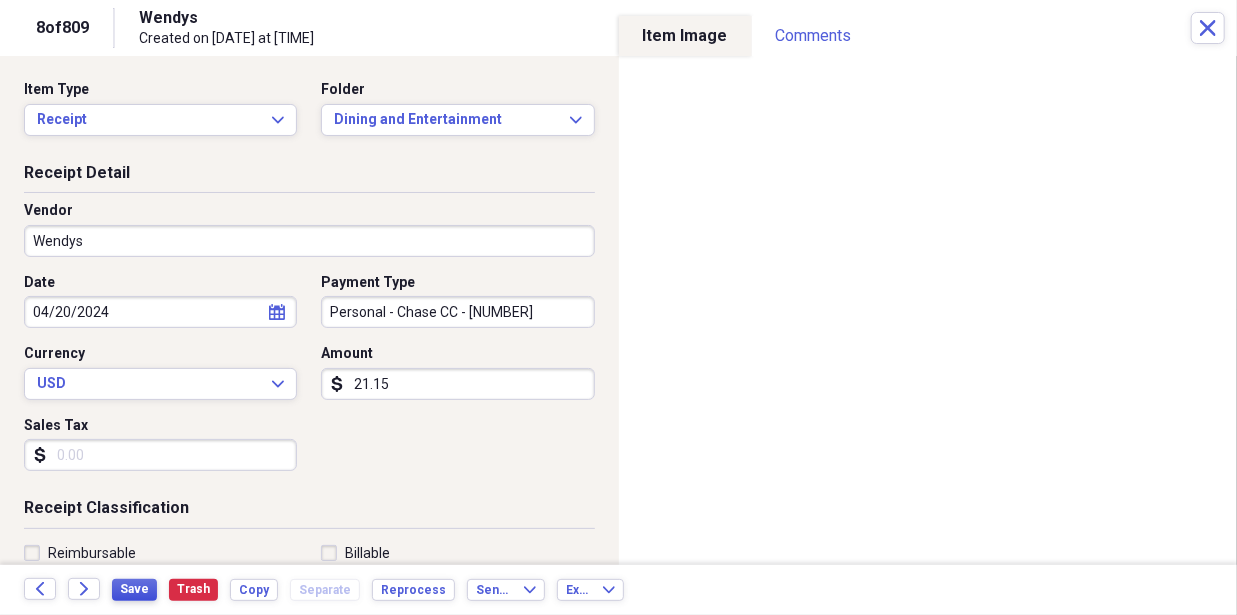 click on "Save" at bounding box center (134, 589) 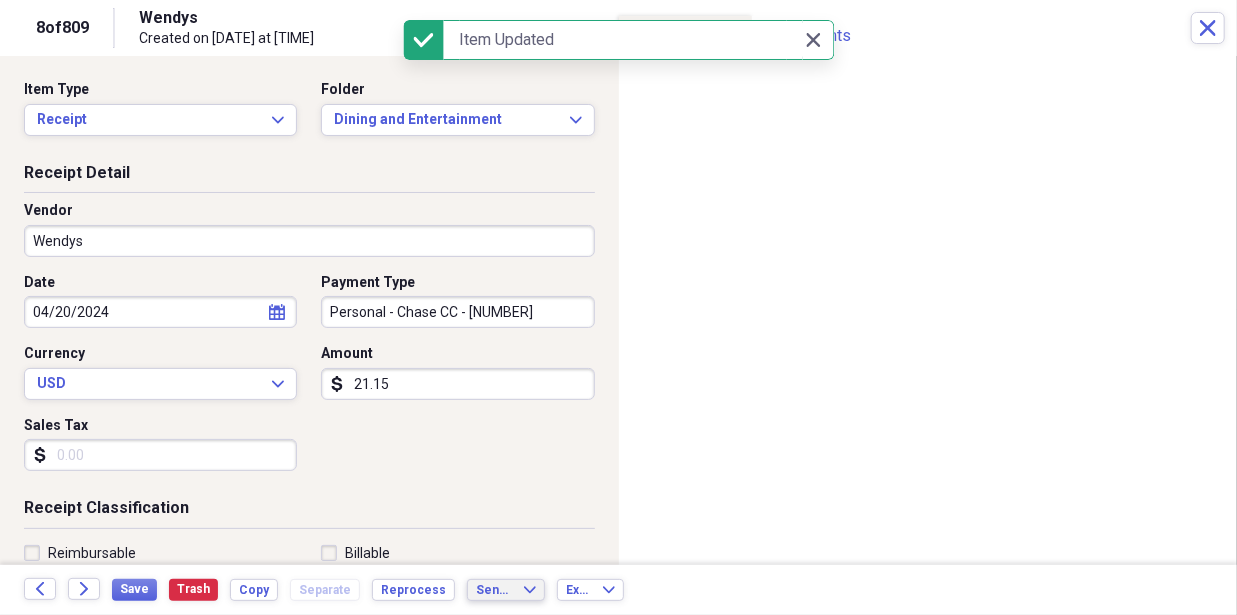 click on "Send To" at bounding box center [494, 590] 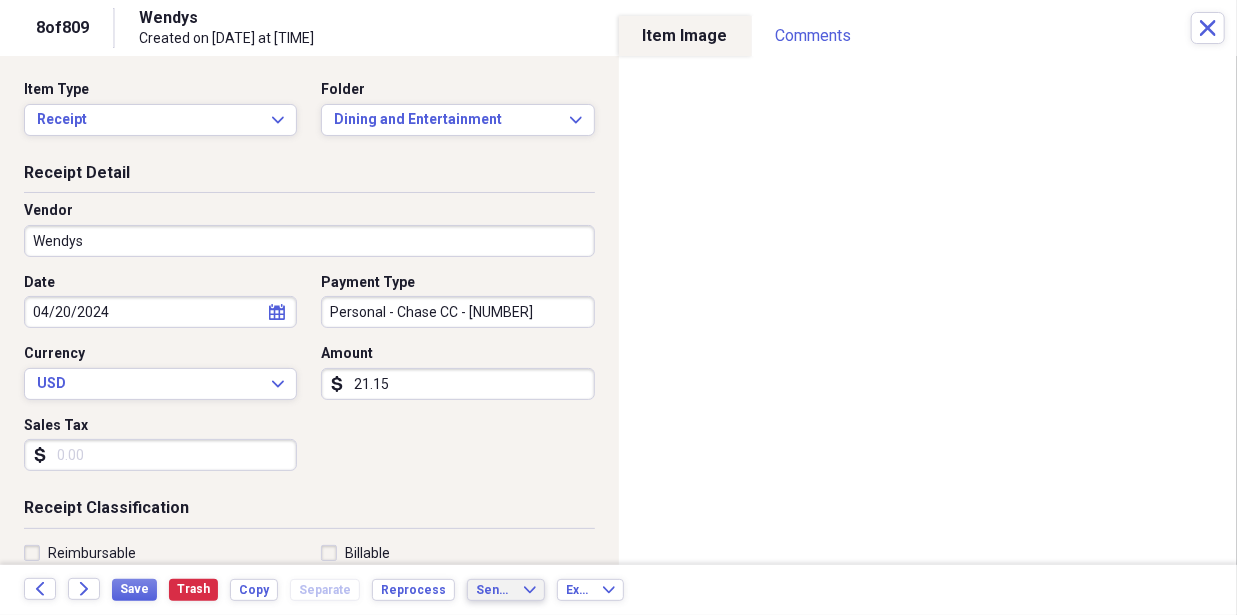 click on "Receipt Detail Vendor [VENDOR] Date [MM]/[DD]/[YYYY] calendar Calendar Payment Type Personal - Chase CC - [LAST_FOUR] Currency USD Expand Amount $[AMOUNT] Sales Tax $[AMOUNT]" at bounding box center [309, 330] 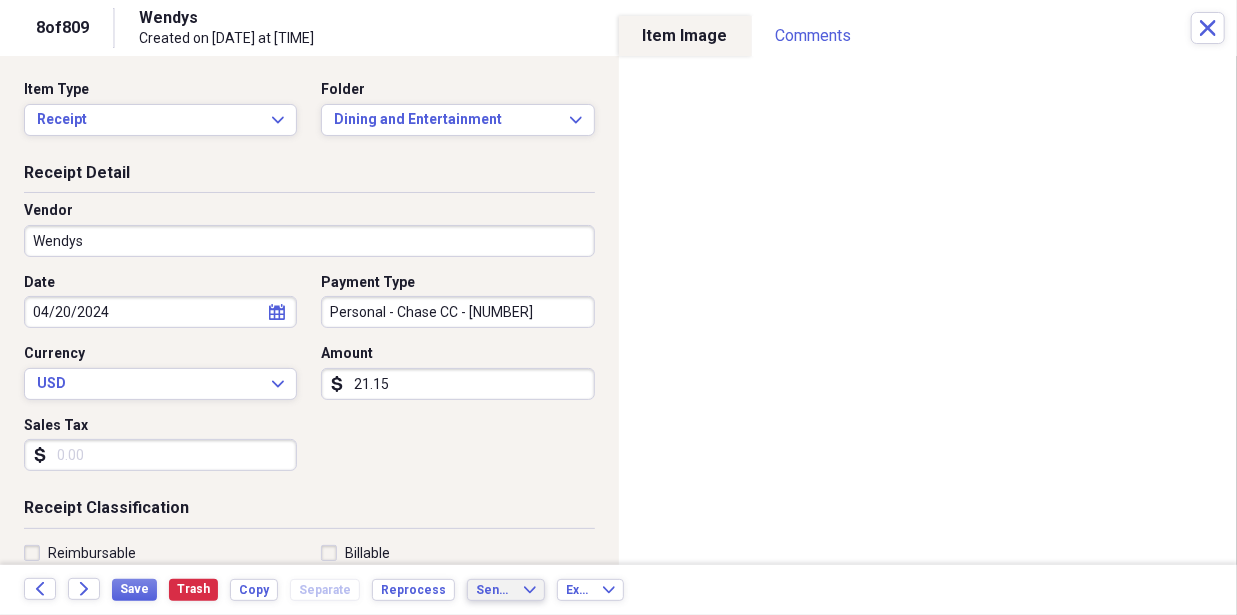 type 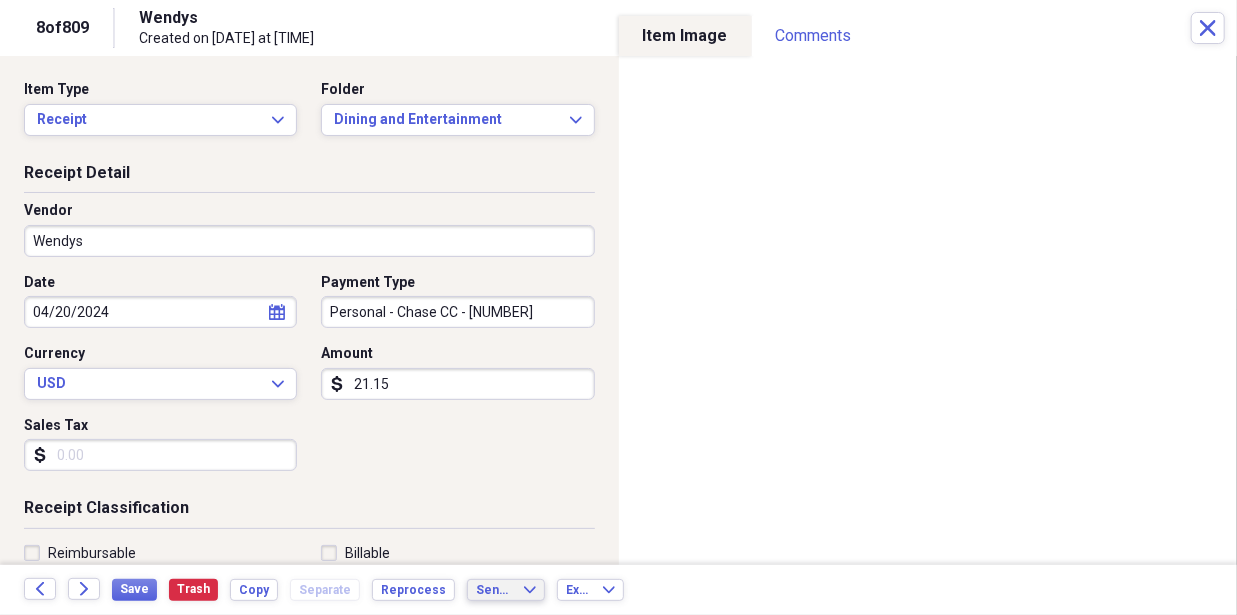 click on "Expand" 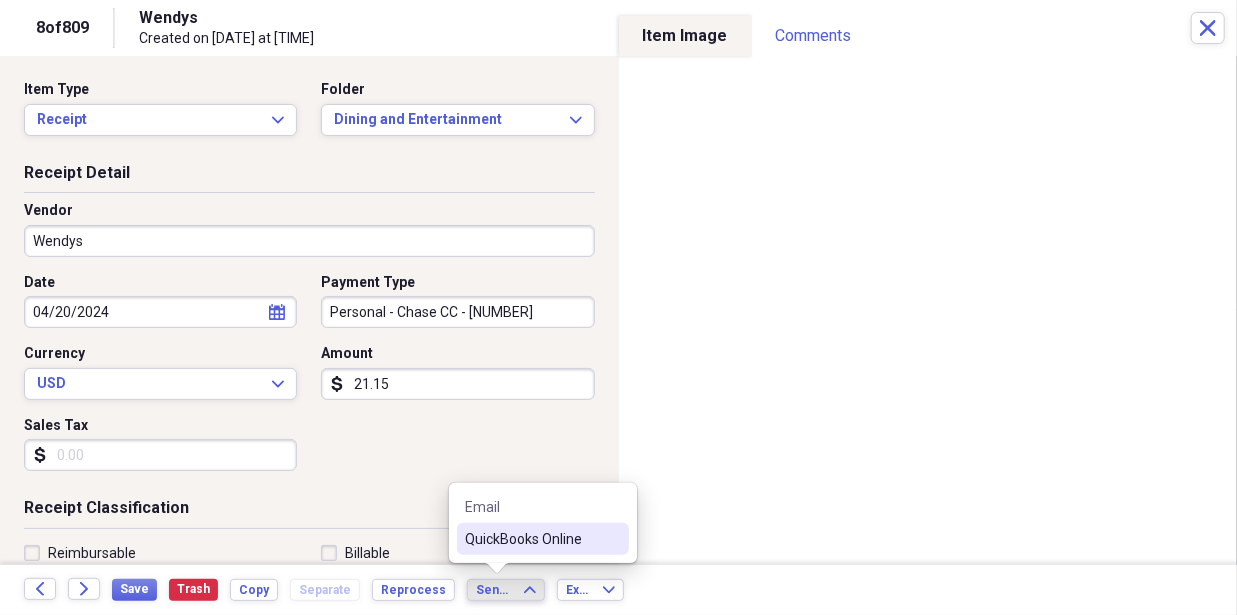 click on "QuickBooks Online" at bounding box center (531, 539) 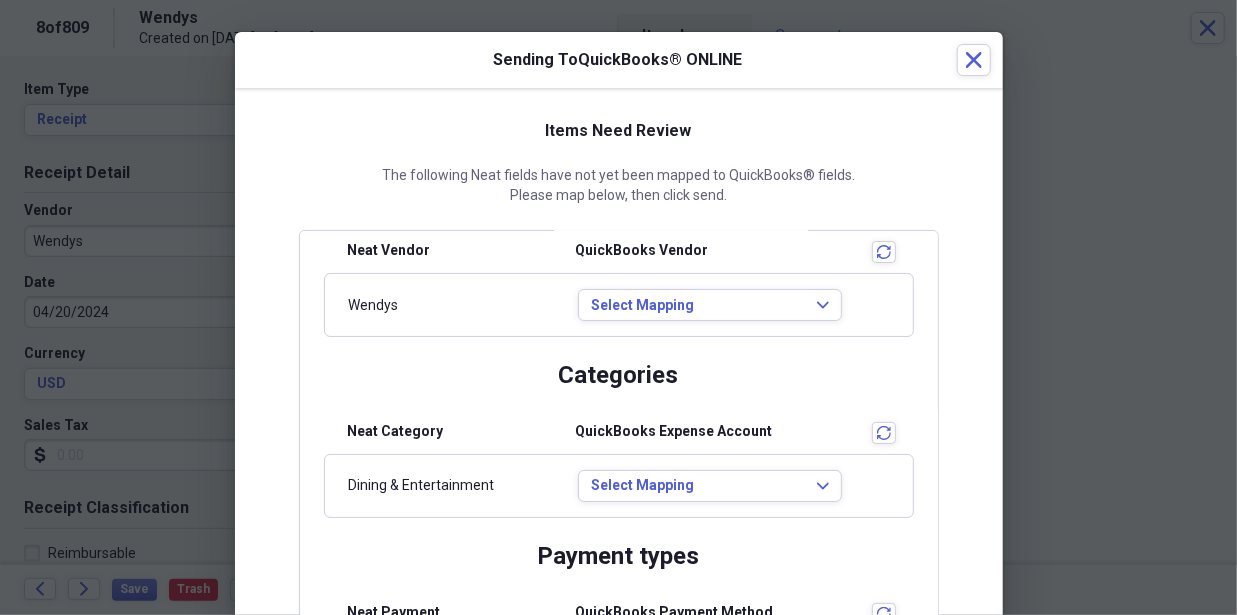 scroll, scrollTop: 86, scrollLeft: 0, axis: vertical 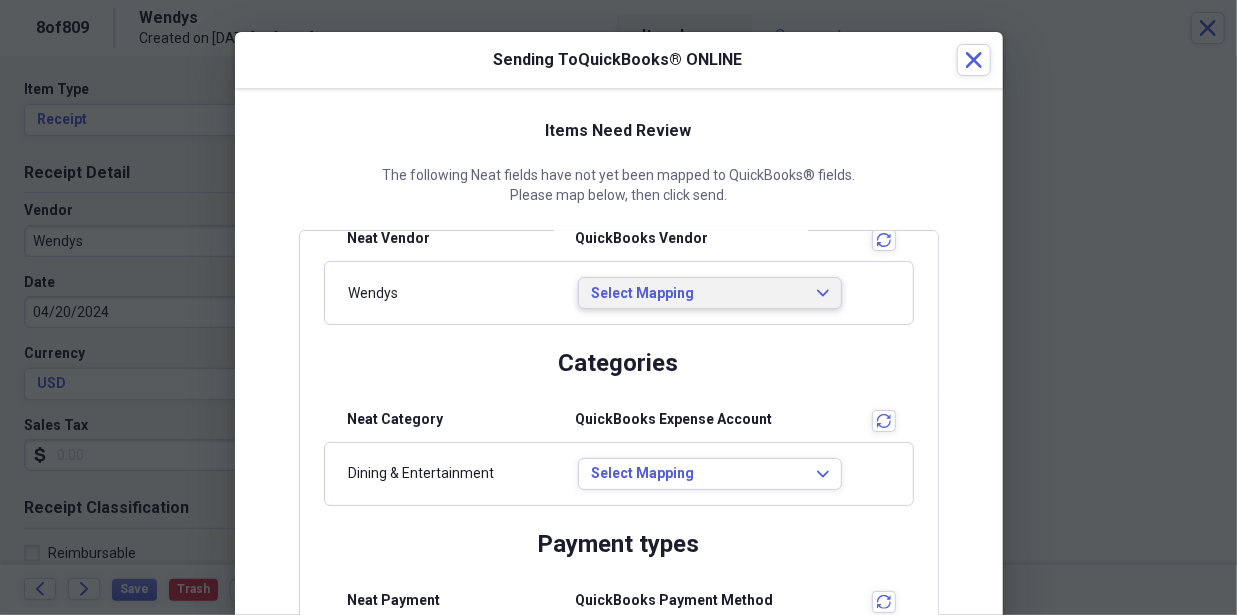 click on "Select Mapping" at bounding box center [698, 294] 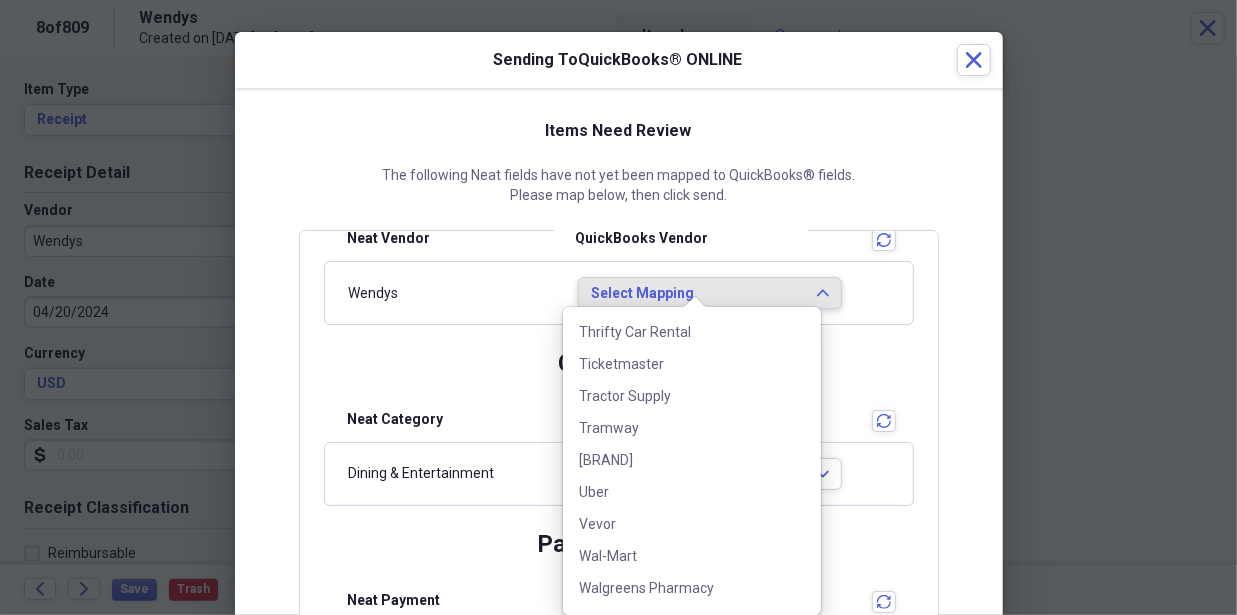 scroll, scrollTop: 3260, scrollLeft: 0, axis: vertical 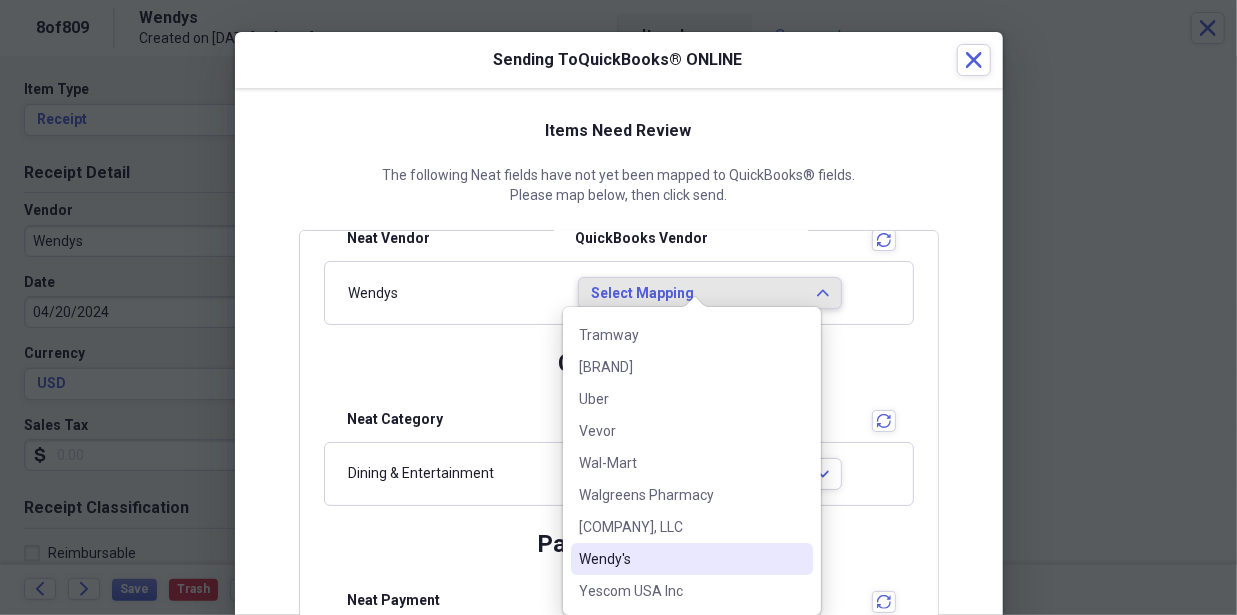 click on "Wendy's" at bounding box center [680, 559] 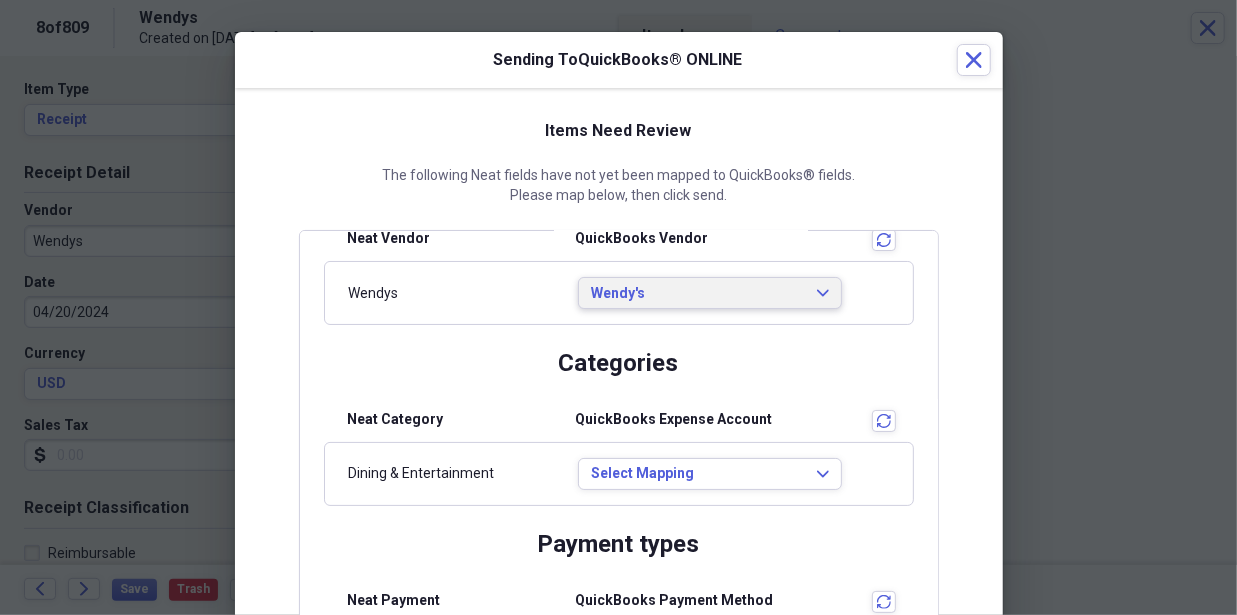 scroll, scrollTop: 0, scrollLeft: 0, axis: both 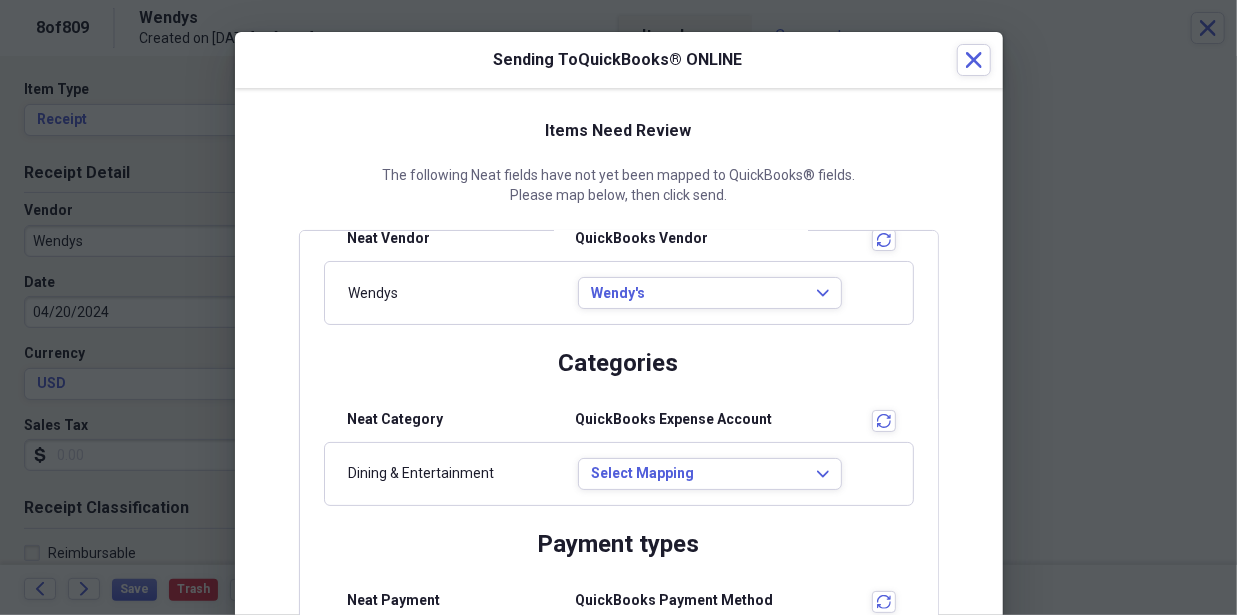 click on "Vendors Neat Vendor QuickBooks Vendor transactions Wendys Wendy's Expand" at bounding box center [619, 247] 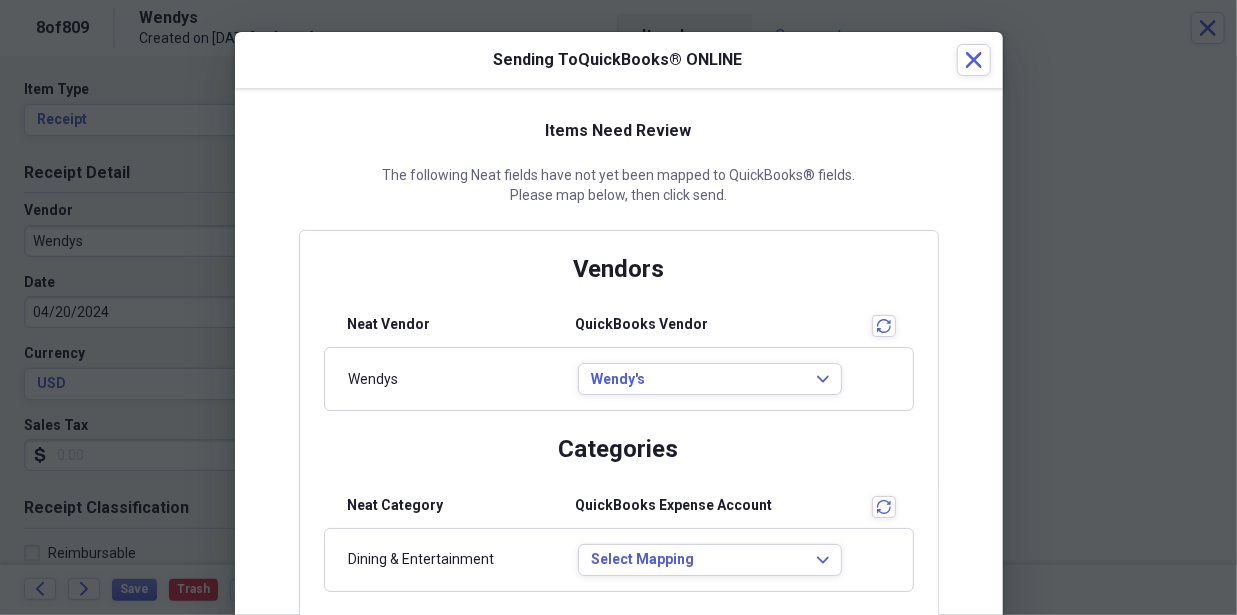 click on "Wendys" at bounding box center [450, 380] 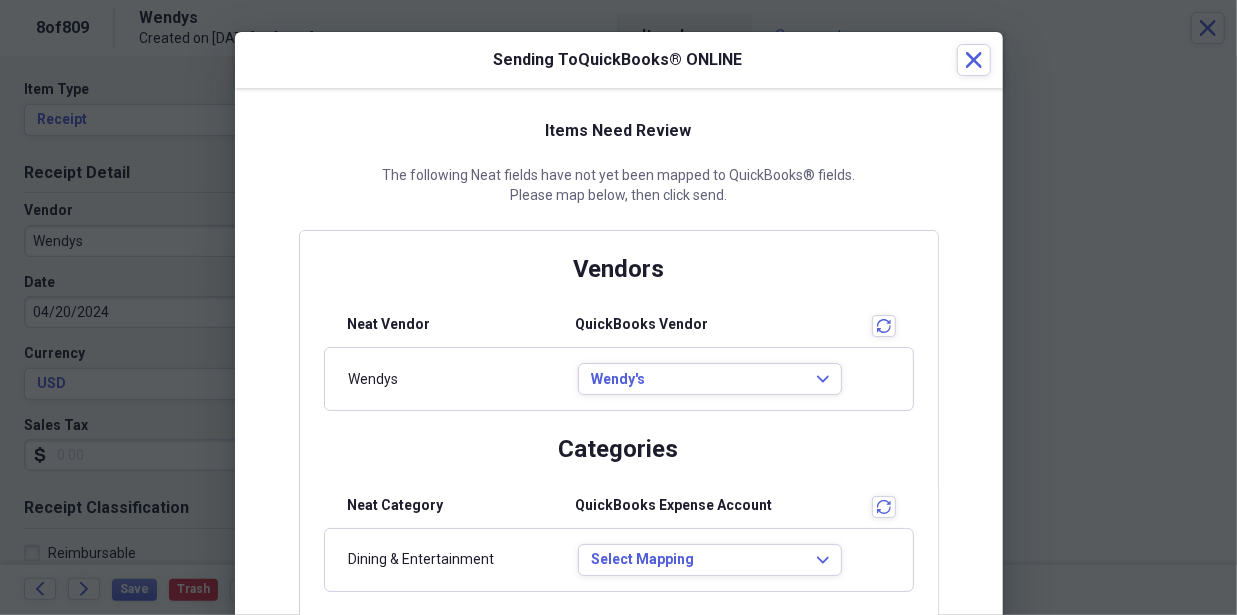 scroll, scrollTop: 135, scrollLeft: 0, axis: vertical 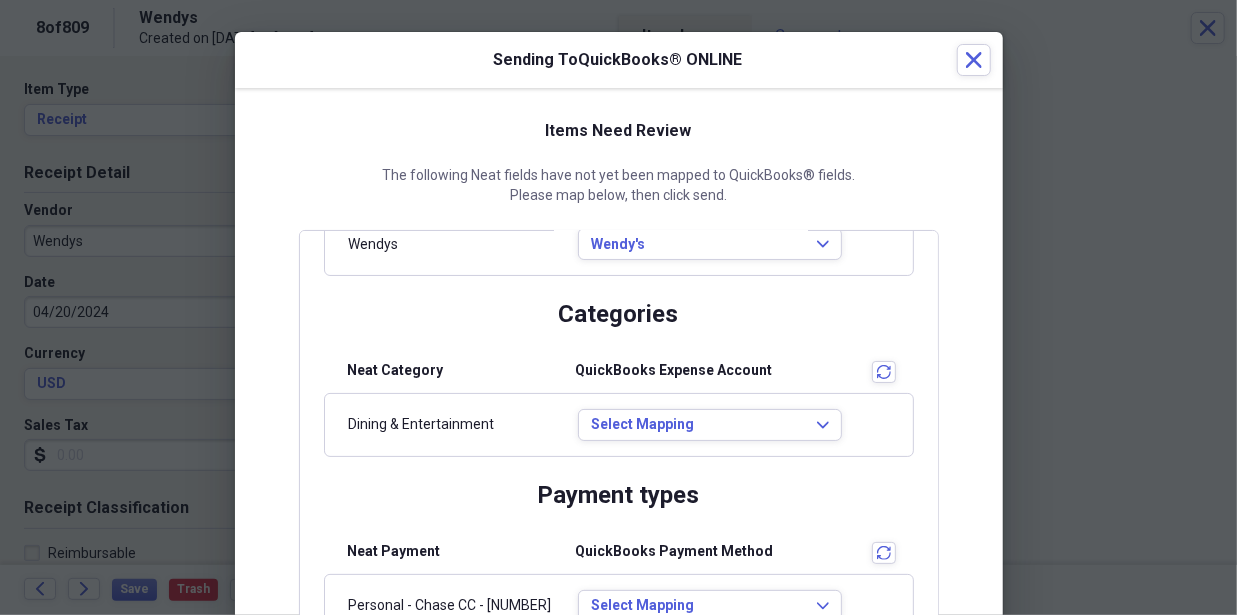 click on "Vendors Neat Vendor QuickBooks Vendor transactions Wendys Wendy's Expand" at bounding box center (619, 198) 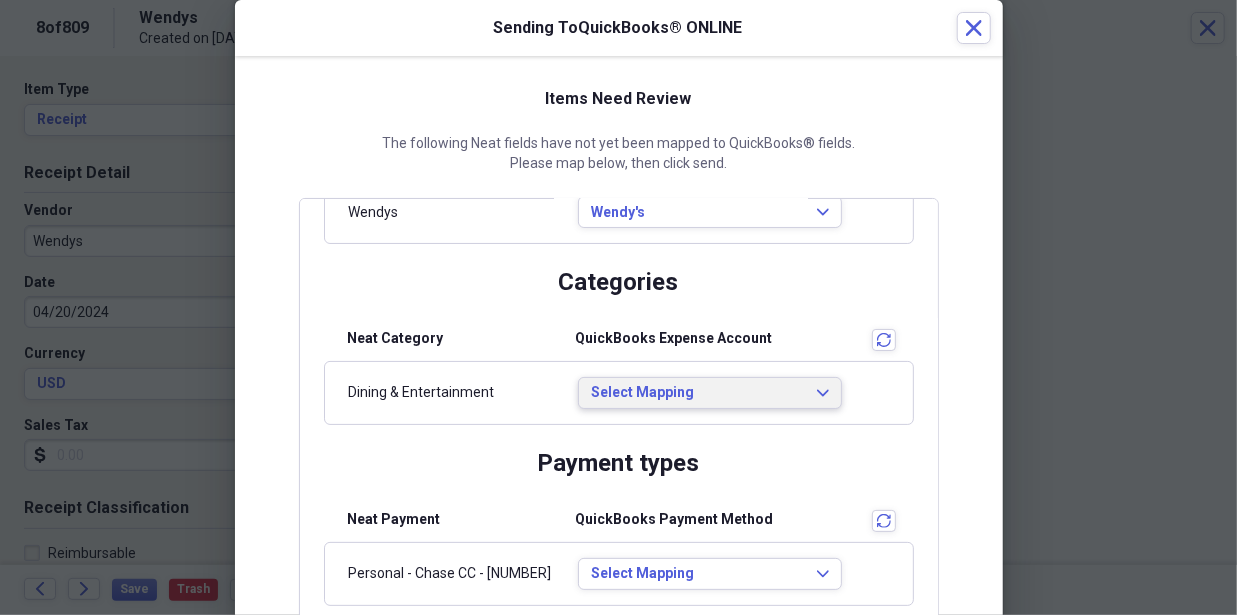 click on "Select Mapping" at bounding box center (698, 393) 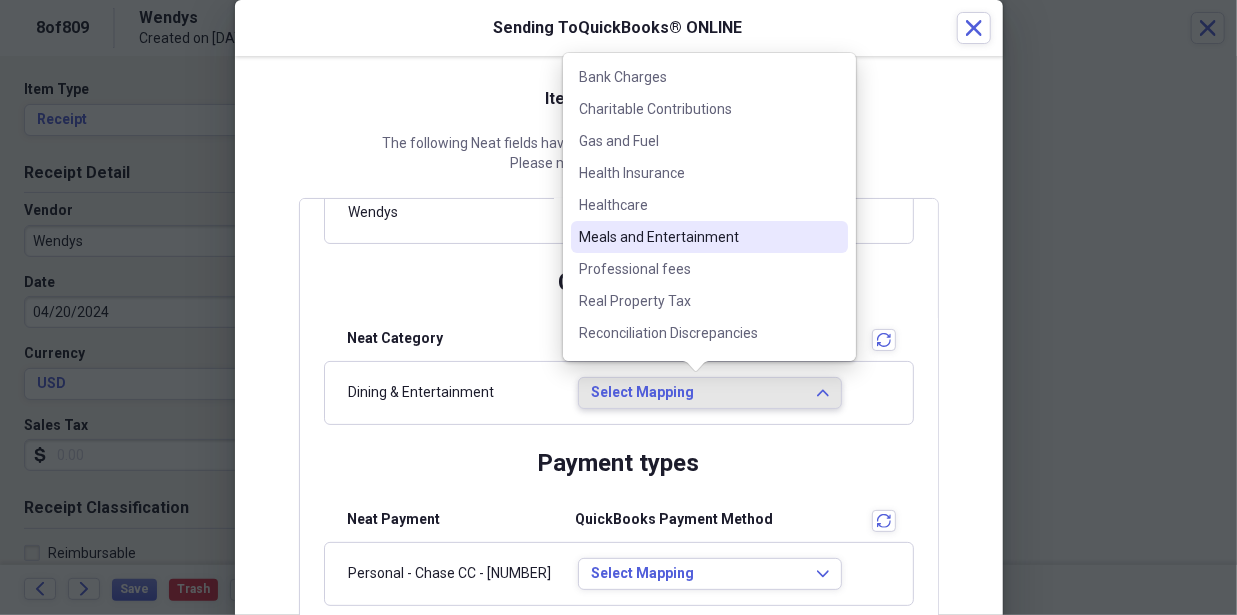 click on "Meals and Entertainment" at bounding box center [697, 237] 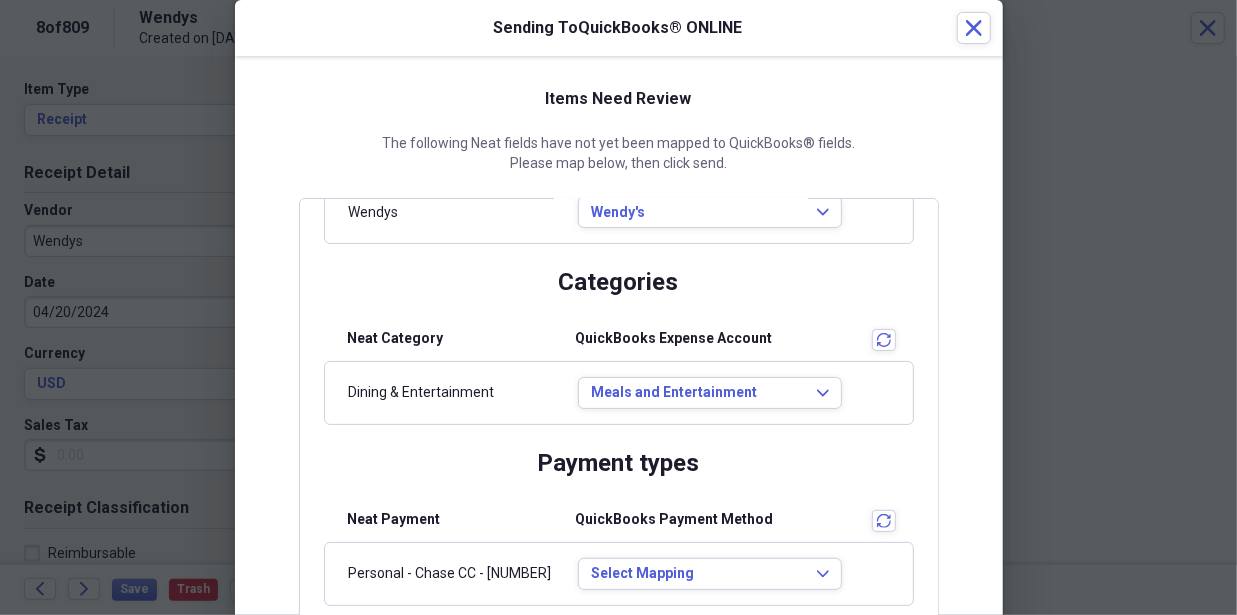 click on "Categories" at bounding box center (619, 290) 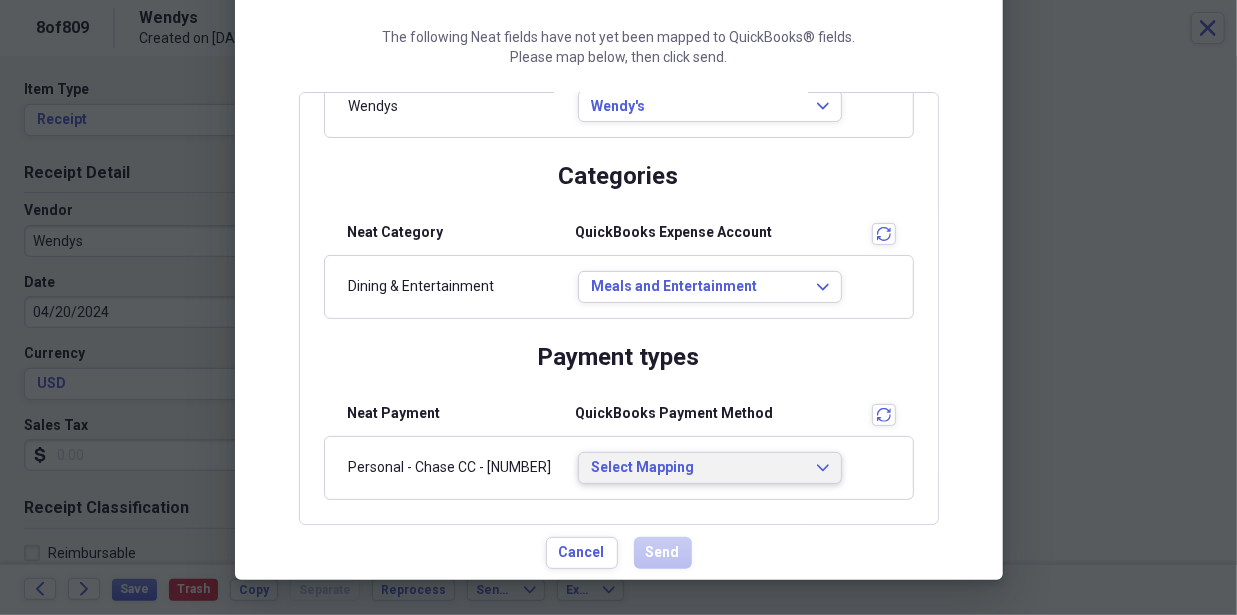 click on "Select Mapping" at bounding box center (698, 468) 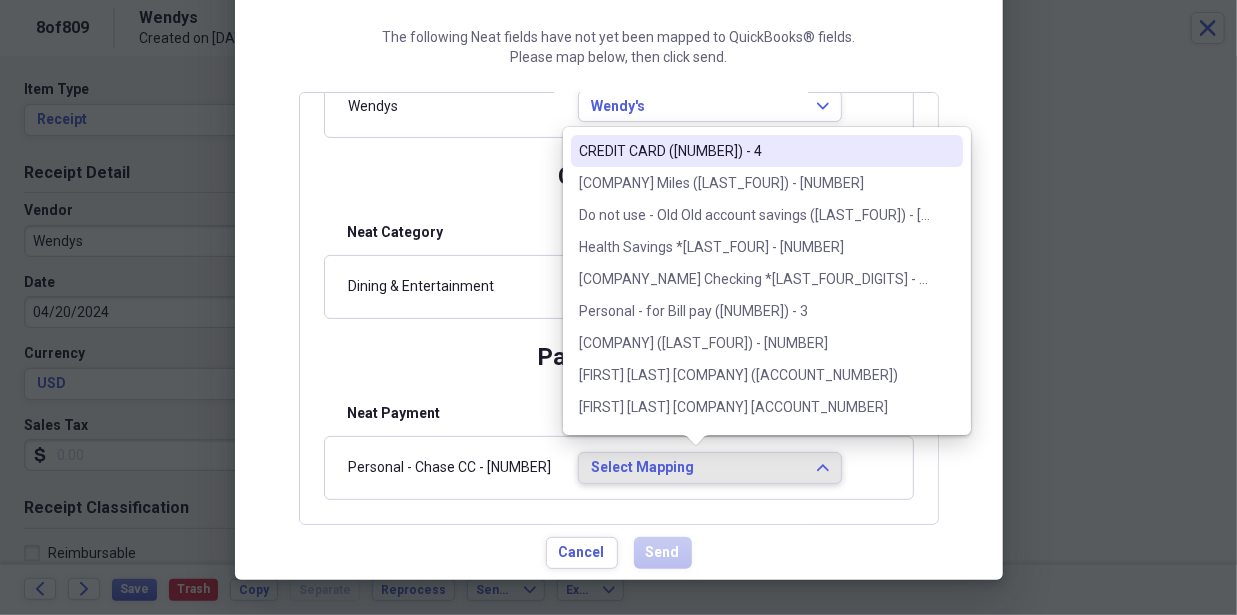 click on "CREDIT CARD ([NUMBER]) - 4" at bounding box center [755, 151] 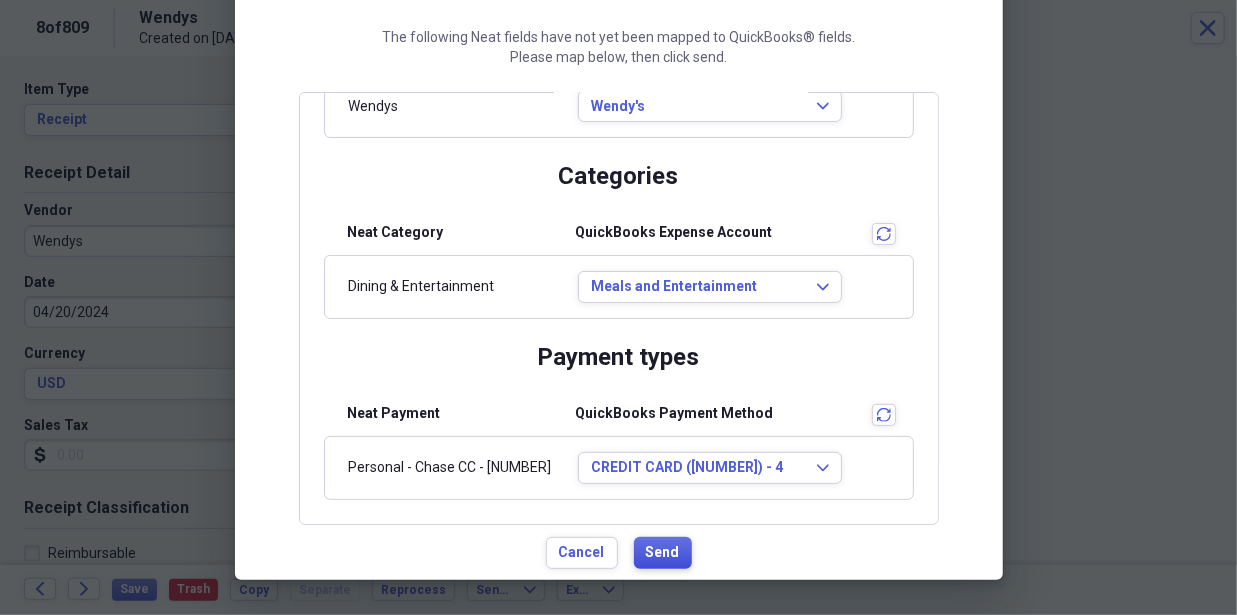 click on "Send" at bounding box center (663, 553) 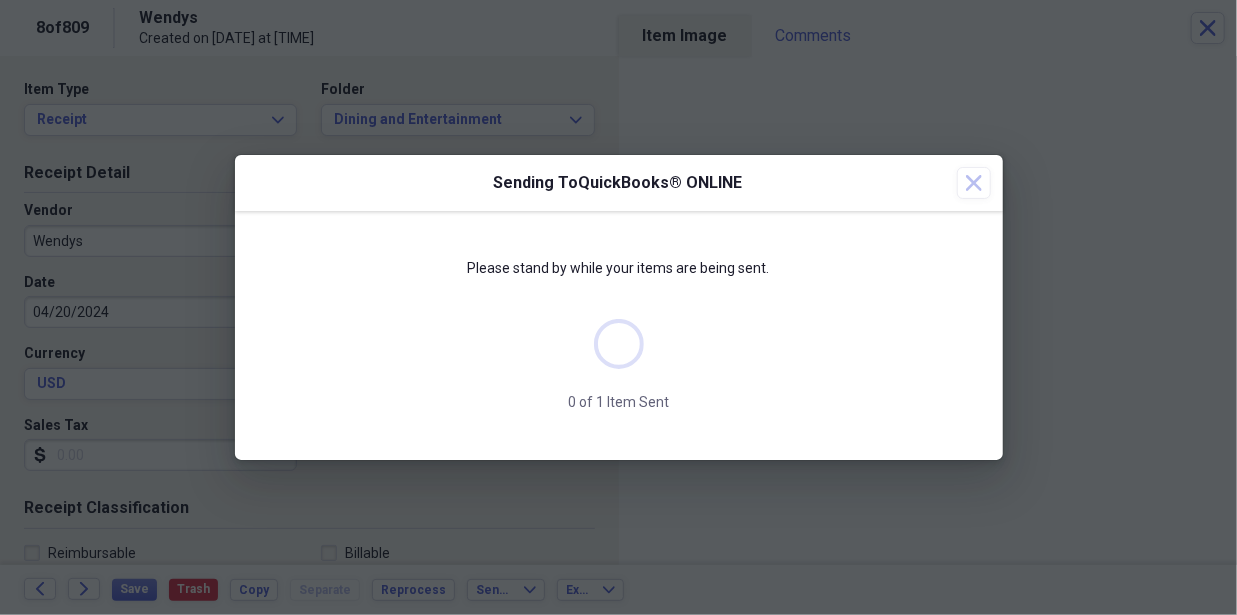 scroll, scrollTop: 0, scrollLeft: 0, axis: both 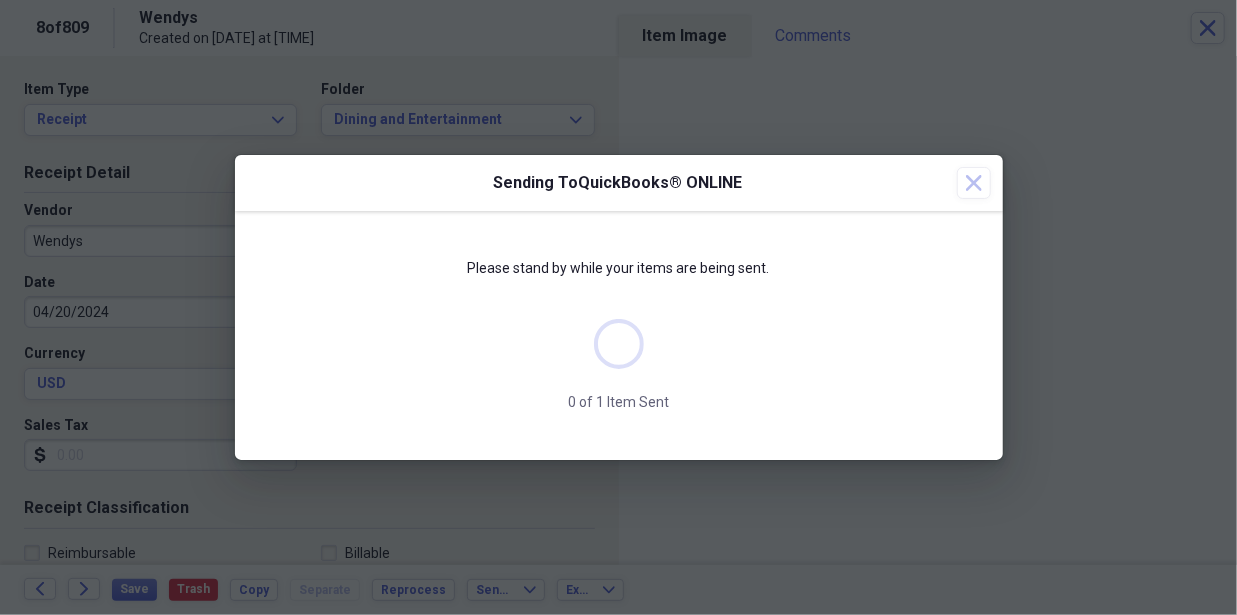 click at bounding box center (619, 344) 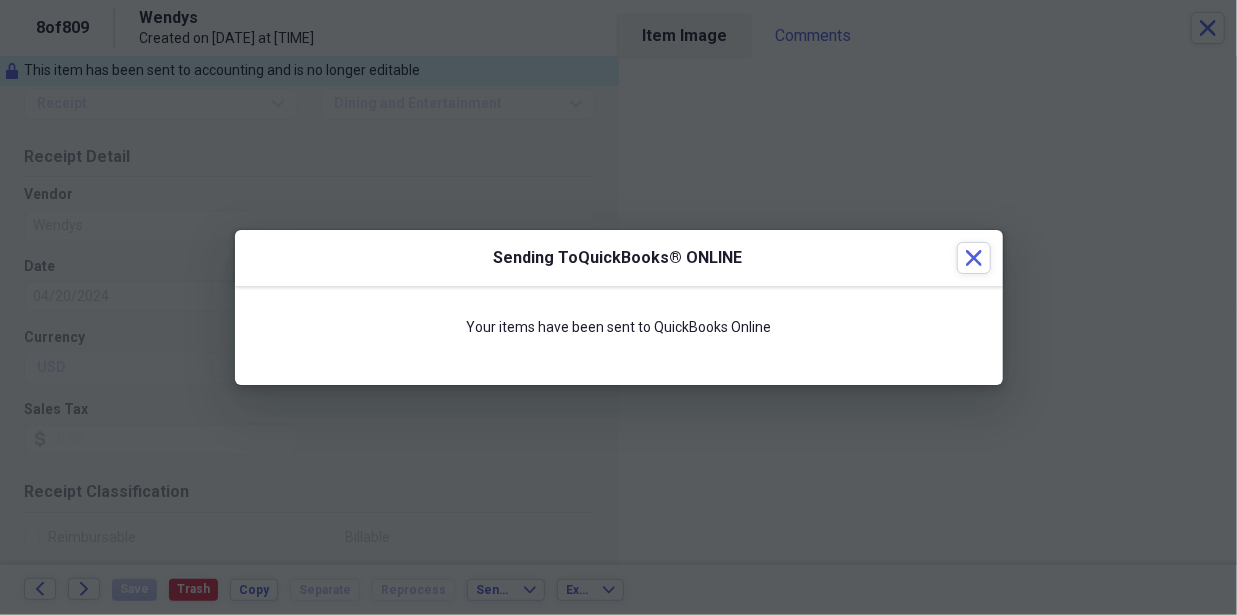 click on "Your items have been sent to QuickBooks Online" at bounding box center (619, 336) 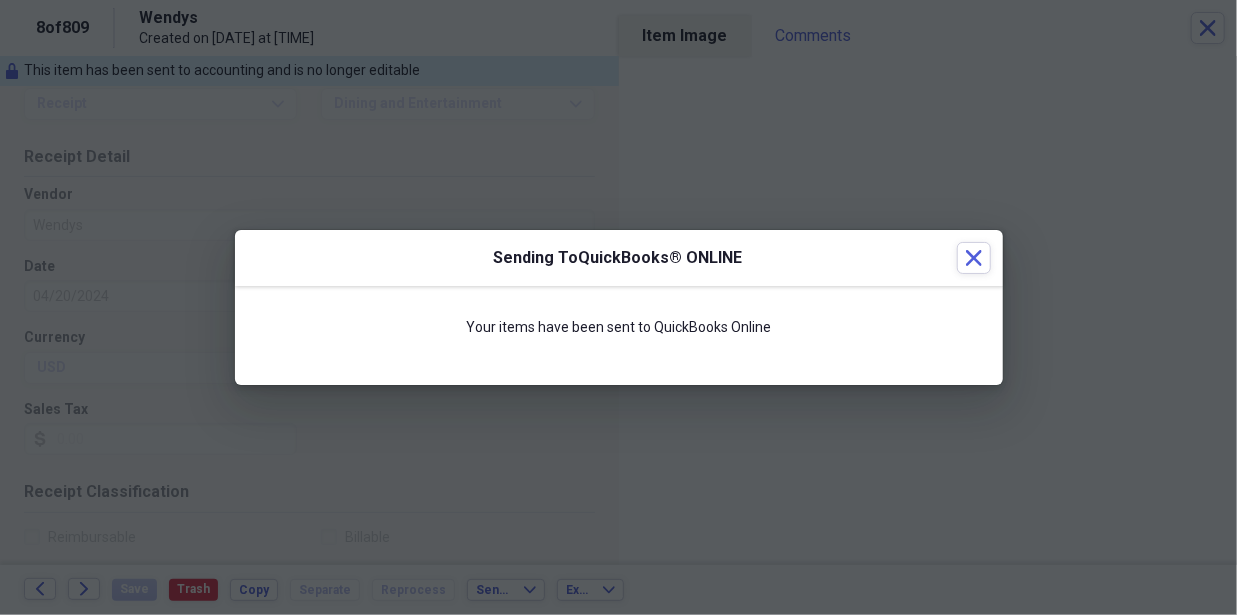 click on "Your items have been sent to QuickBooks Online" at bounding box center [619, 336] 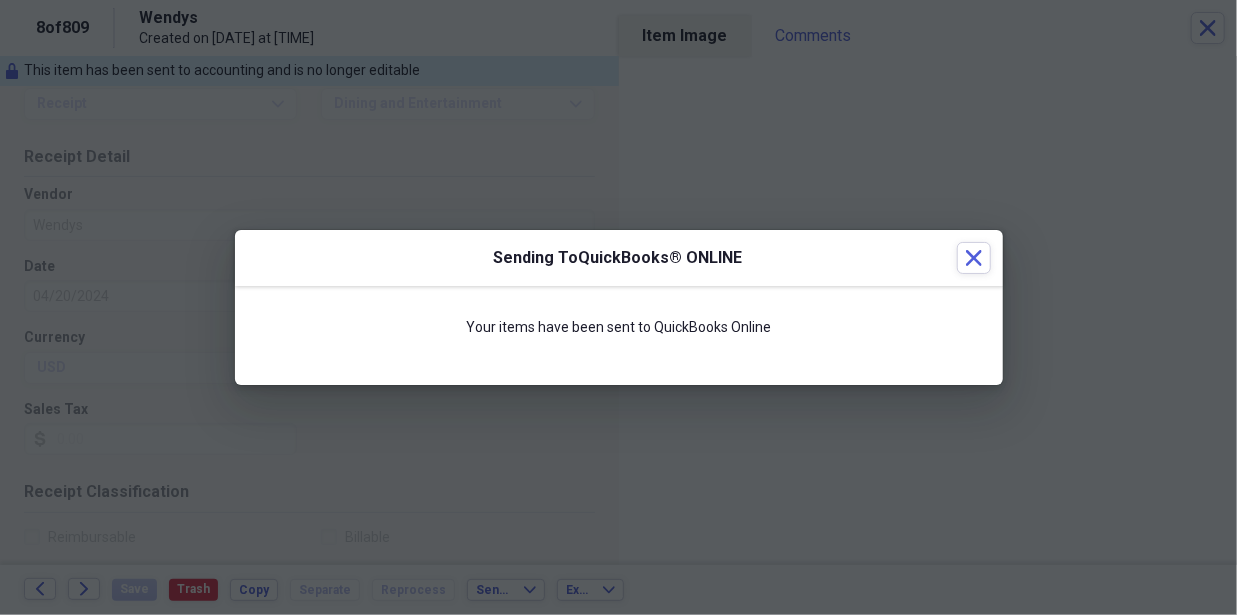 click on "Your items have been sent to QuickBooks Online" at bounding box center [619, 336] 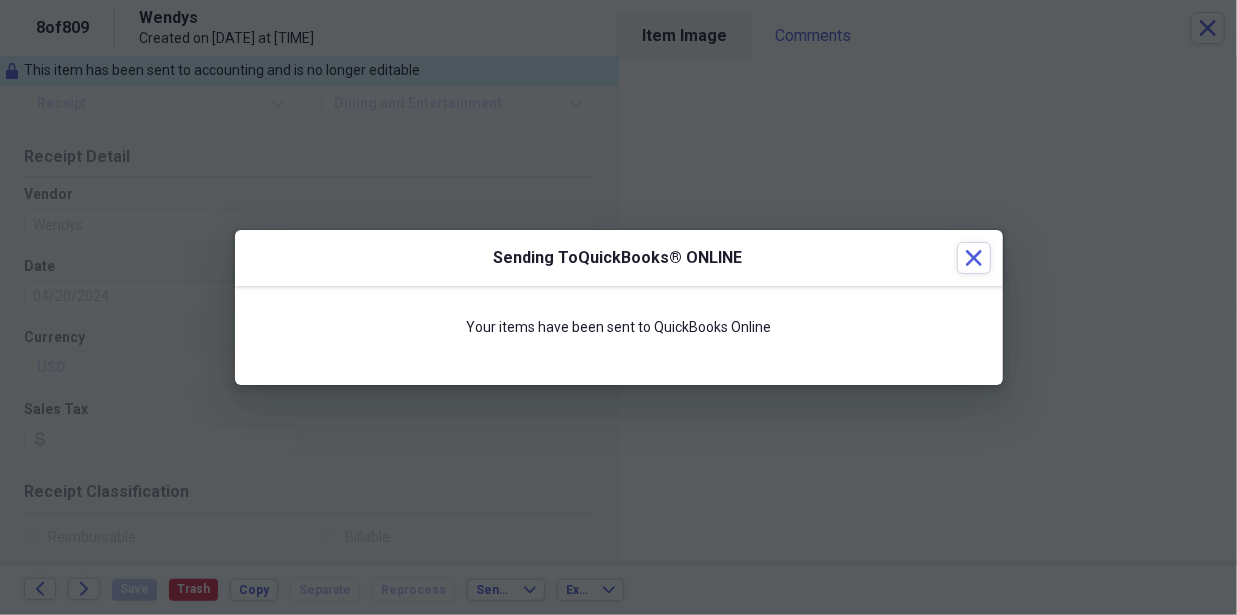 click on "Sending To  QuickBooks® ONLINE Close" at bounding box center (619, 258) 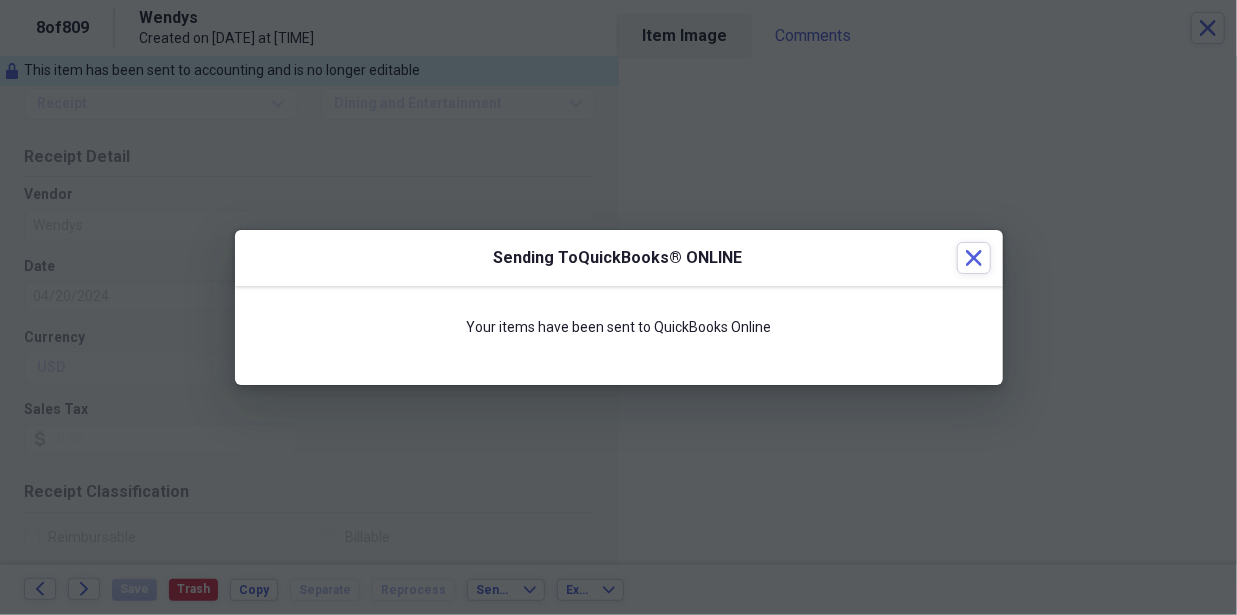click on "Your items have been sent to QuickBooks Online" at bounding box center (619, 336) 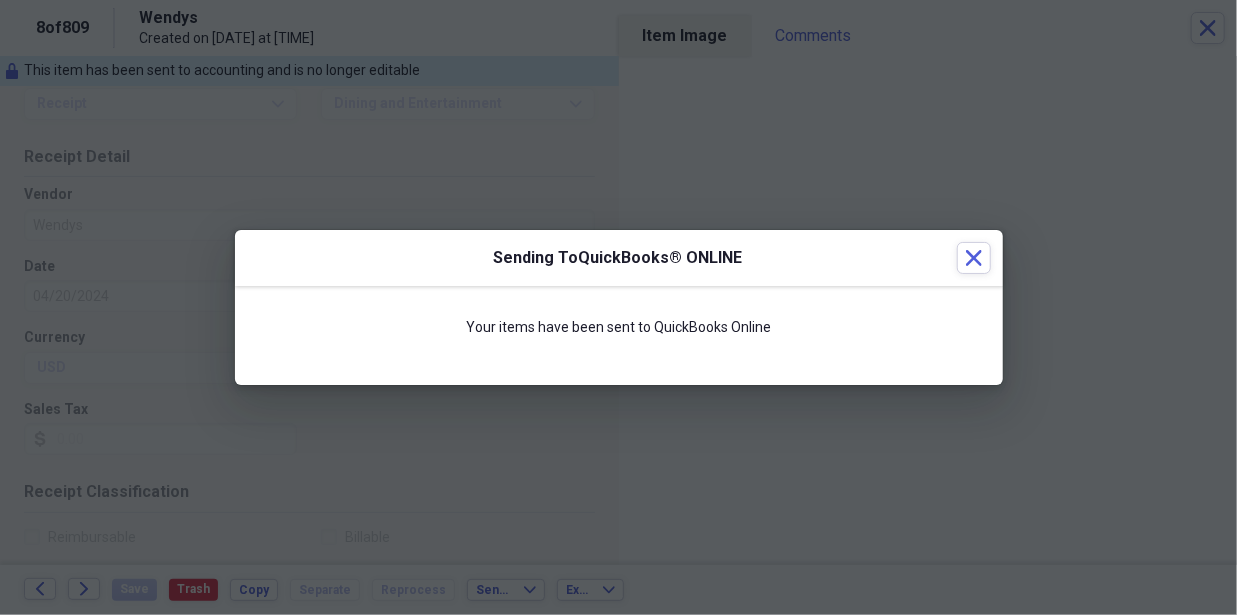 click on "Your items have been sent to QuickBooks Online" at bounding box center (619, 336) 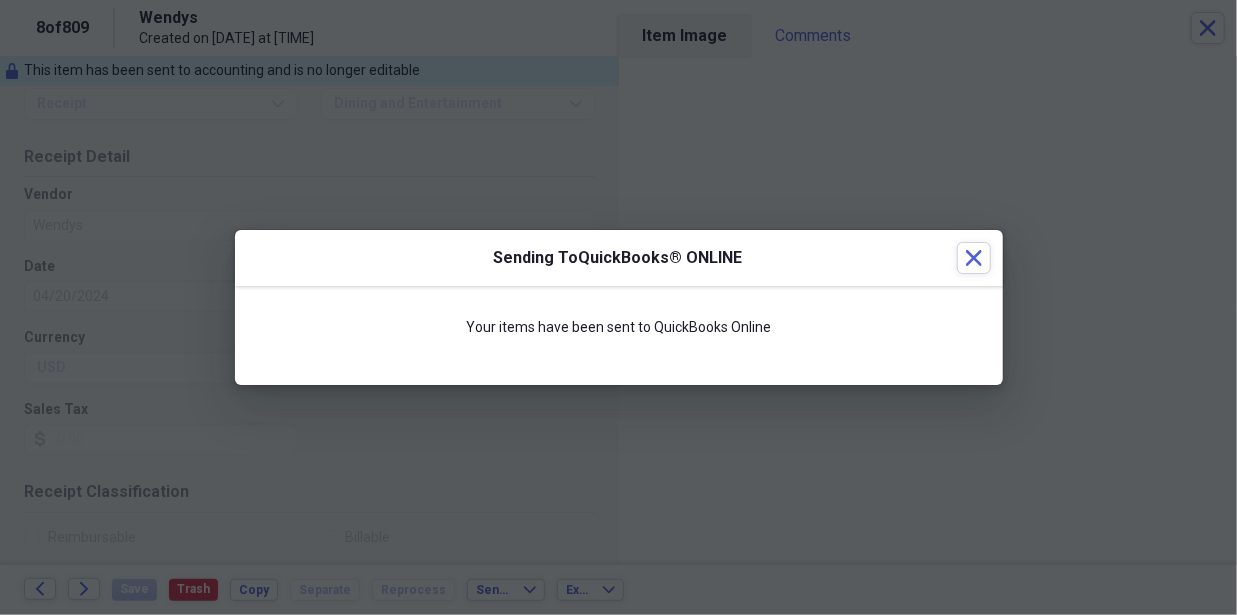 click on "Sending To  QuickBooks® ONLINE Close" at bounding box center [619, 258] 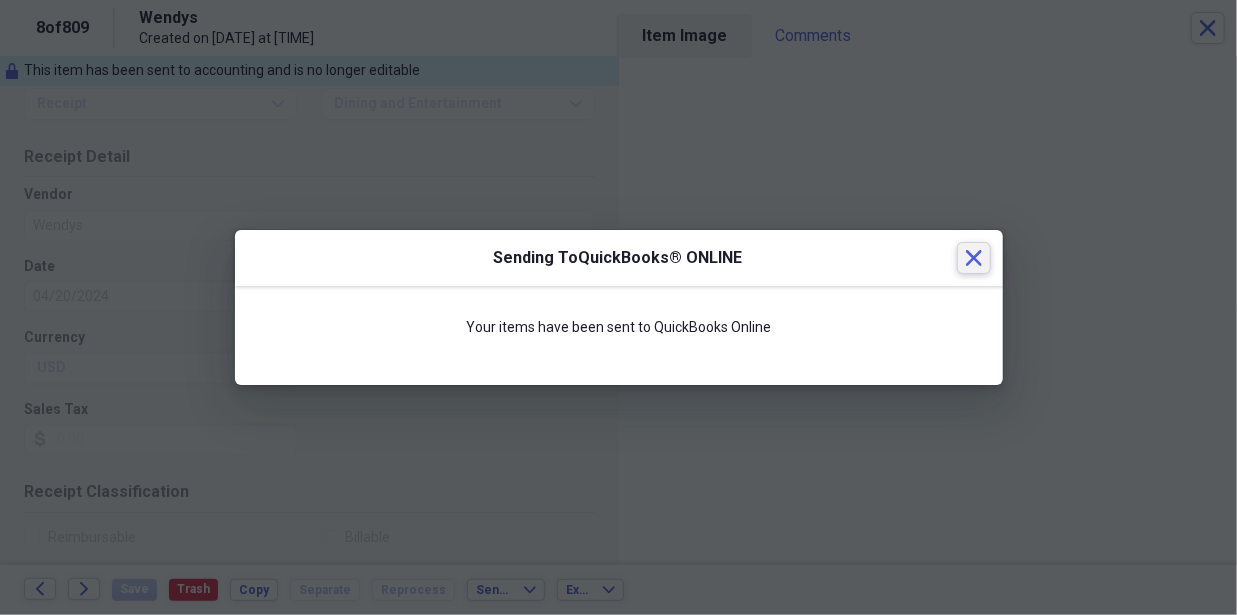 click 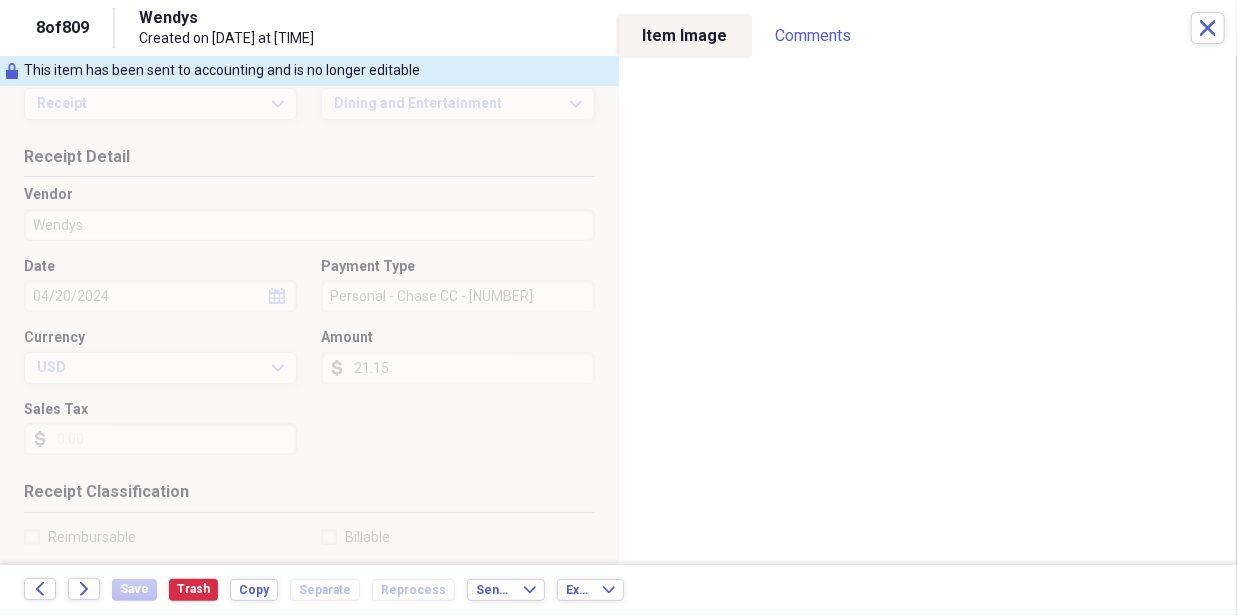 click on "This item has been sent to accounting and is no longer editable" at bounding box center (222, 71) 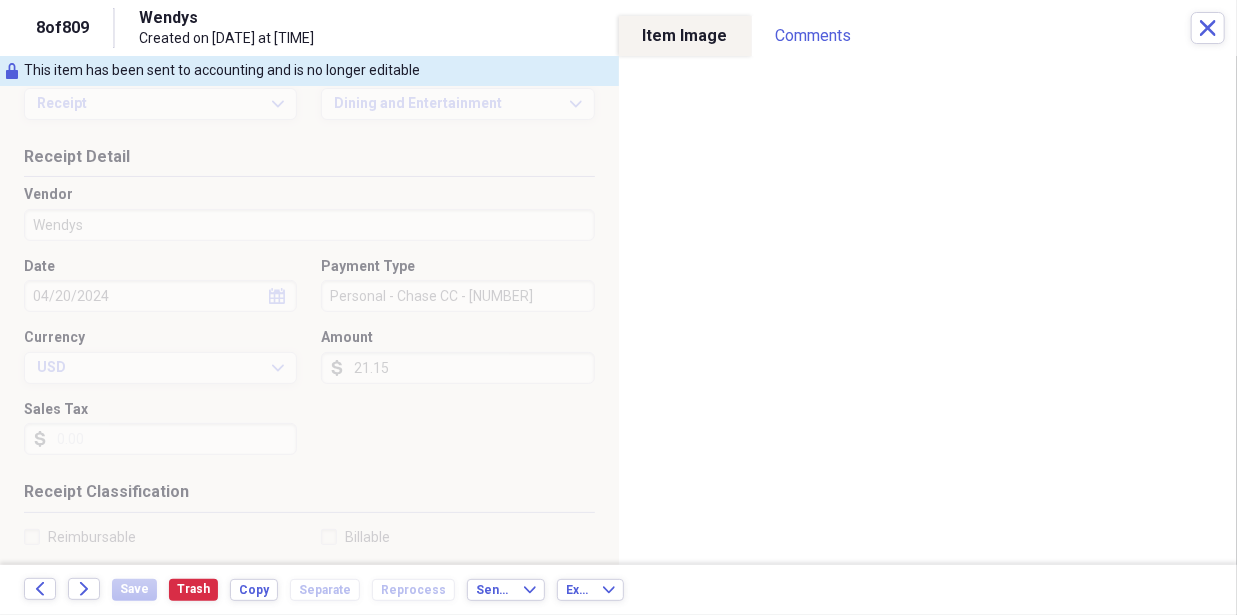 click on "This item has been sent to accounting and is no longer editable" at bounding box center [222, 71] 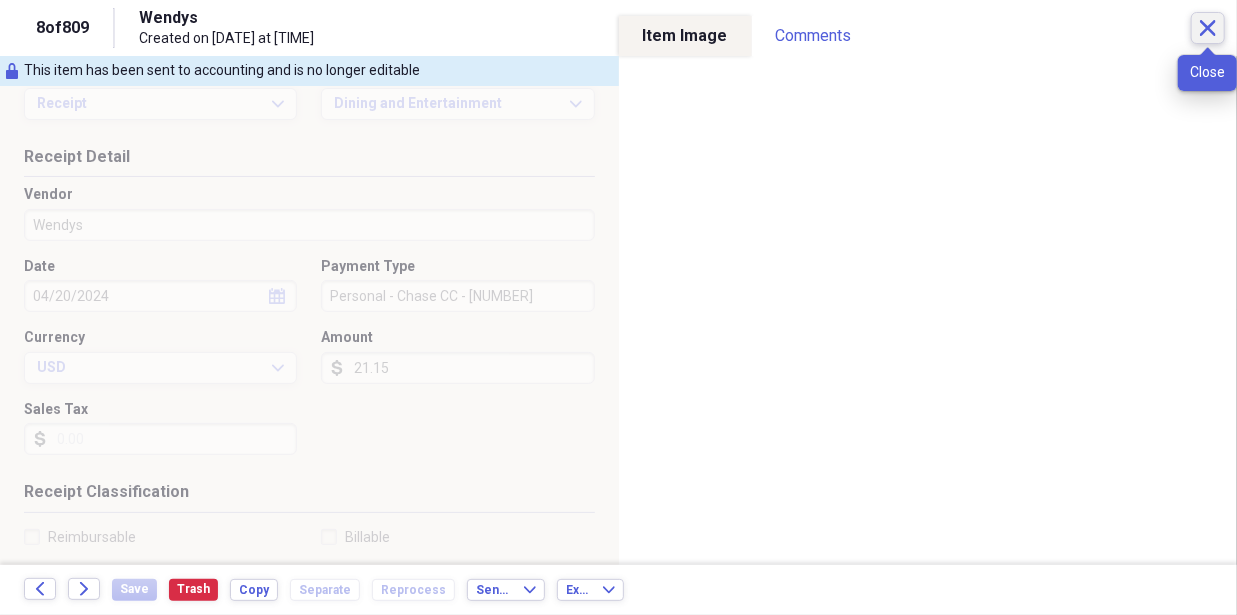 click on "Close" 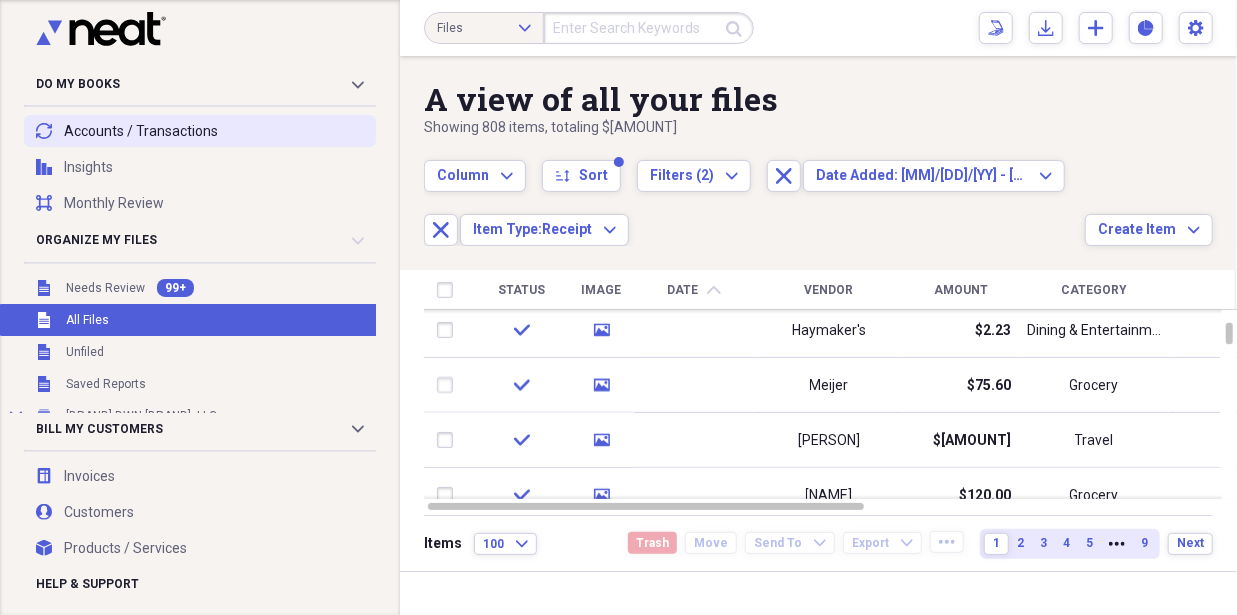 click on "transactions Accounts / Transactions" at bounding box center (200, 131) 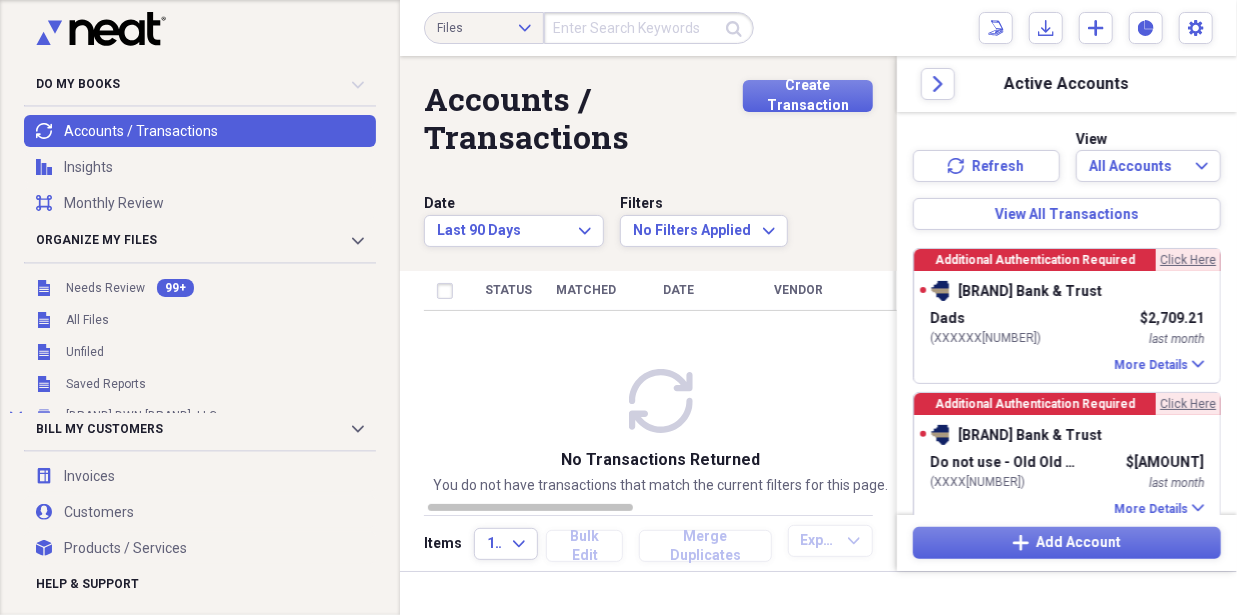 scroll, scrollTop: 333, scrollLeft: 0, axis: vertical 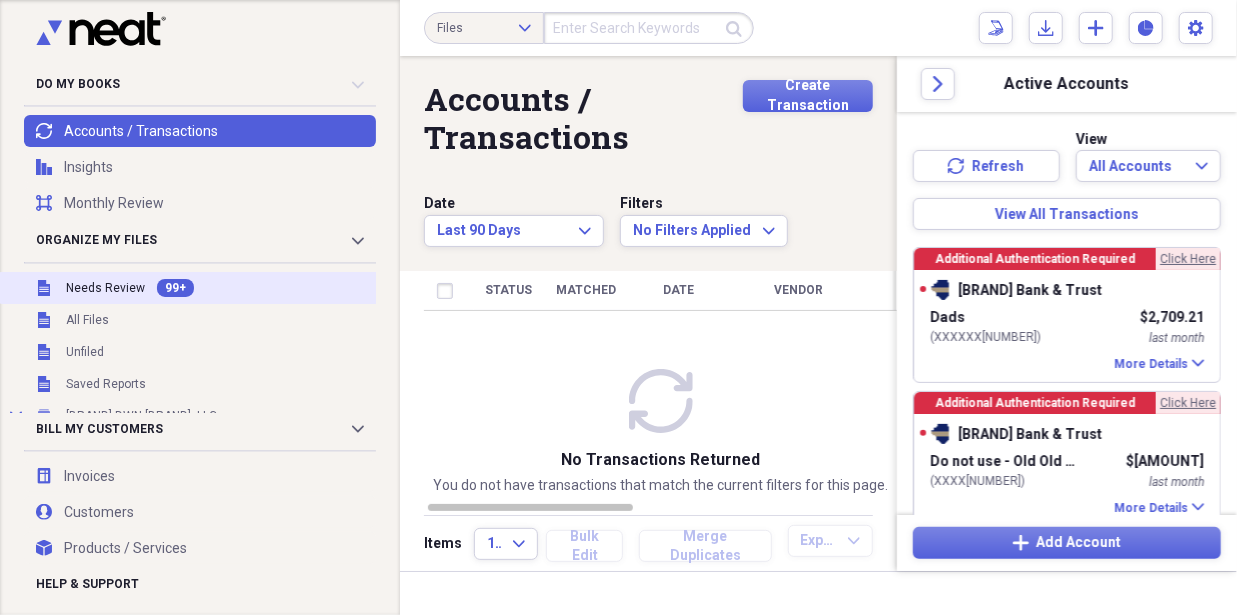 click on "Unfiled Needs Review 99+" at bounding box center (253, 288) 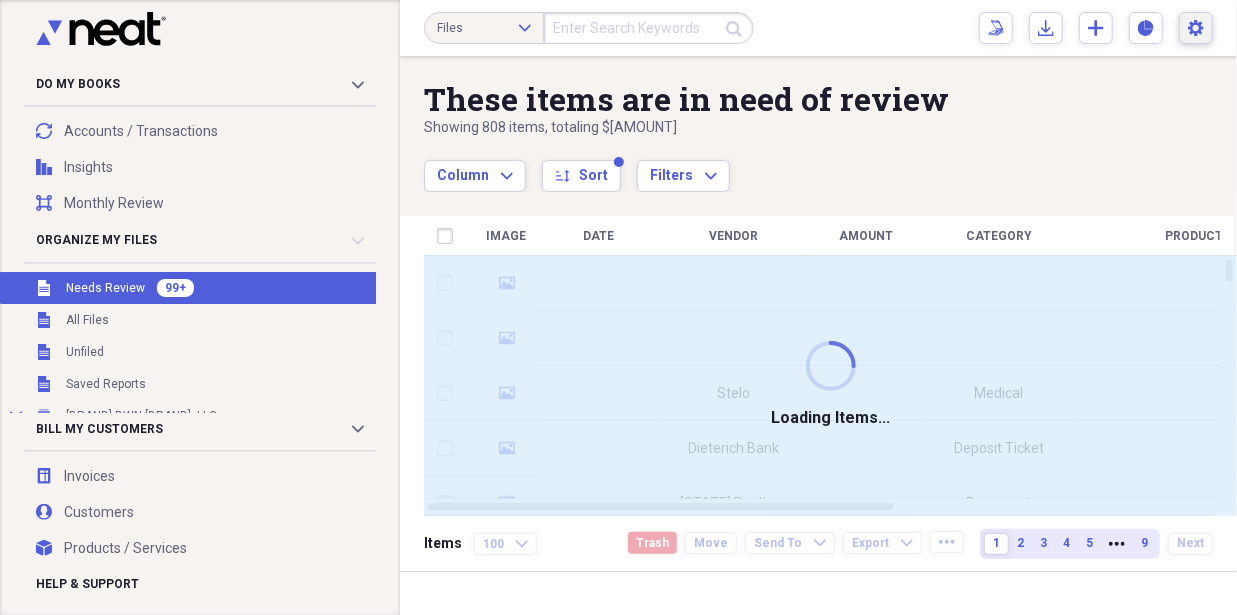 click on "Settings Mike Expand" at bounding box center (1196, 28) 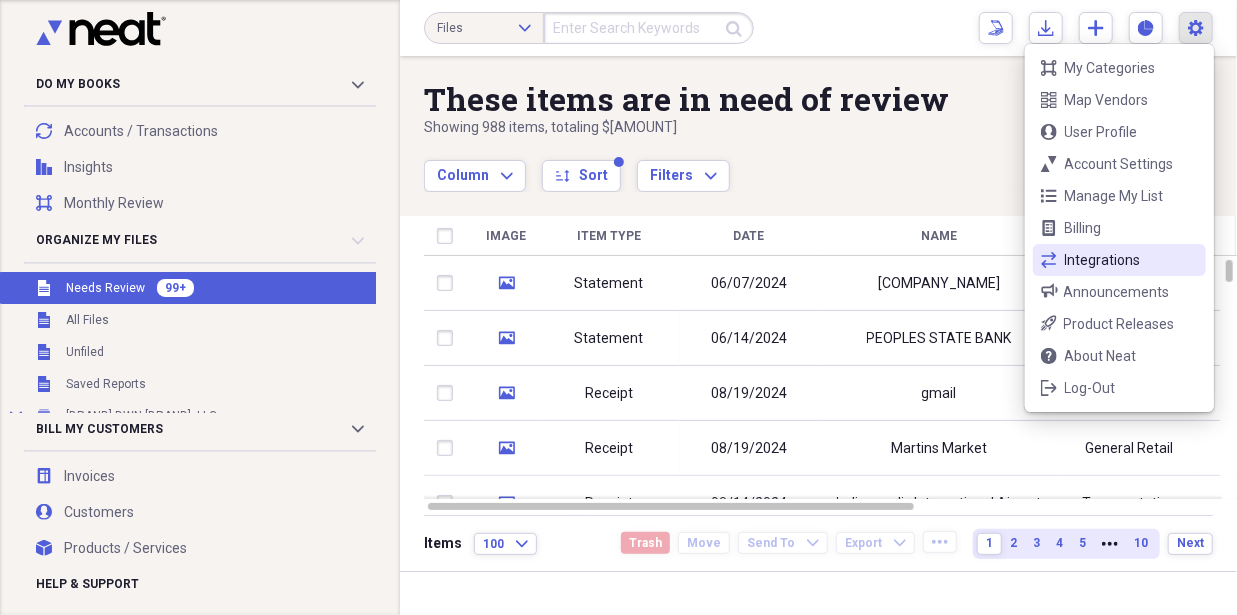 click on "Integrations" at bounding box center (1119, 260) 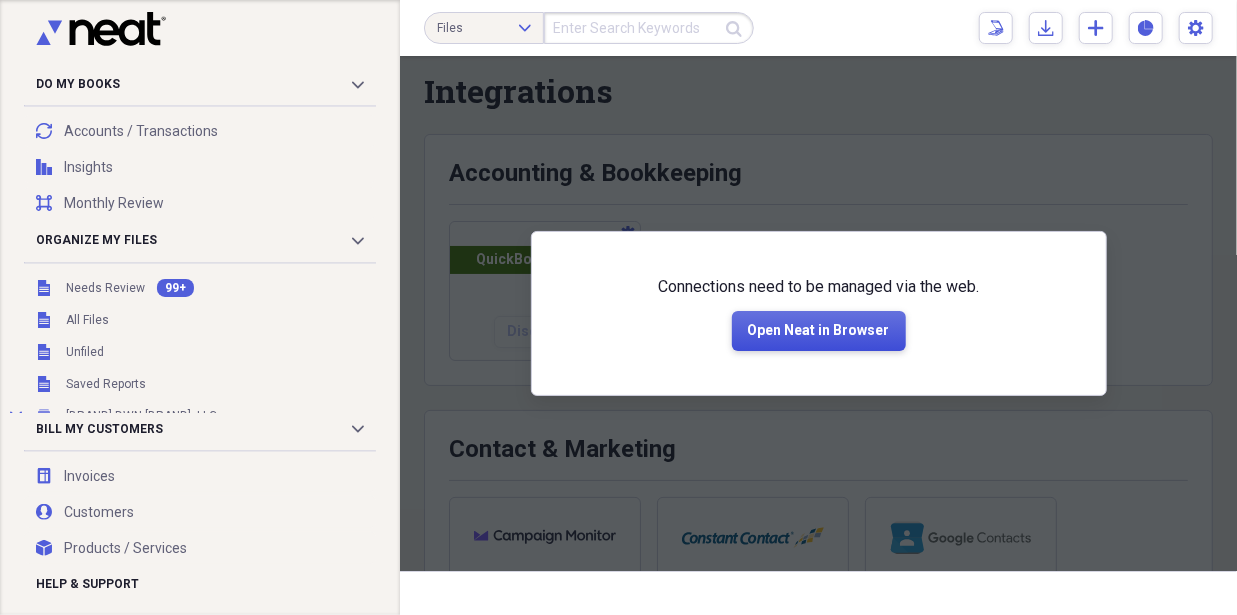 click on "Open Neat in Browser" at bounding box center [819, 331] 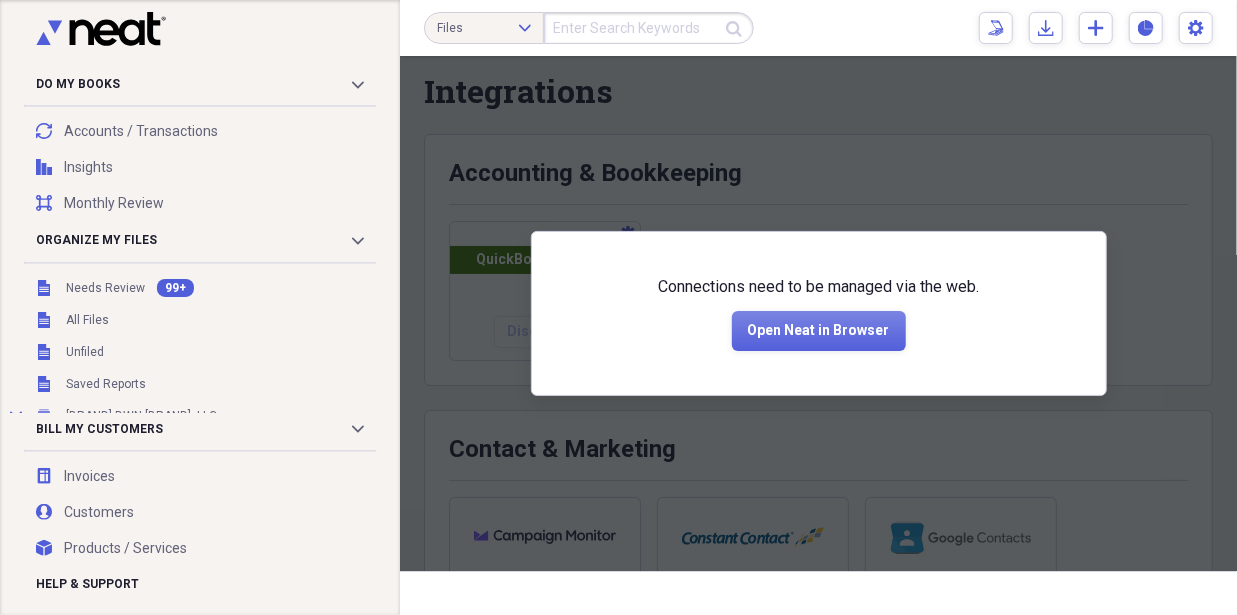 click at bounding box center [818, 313] 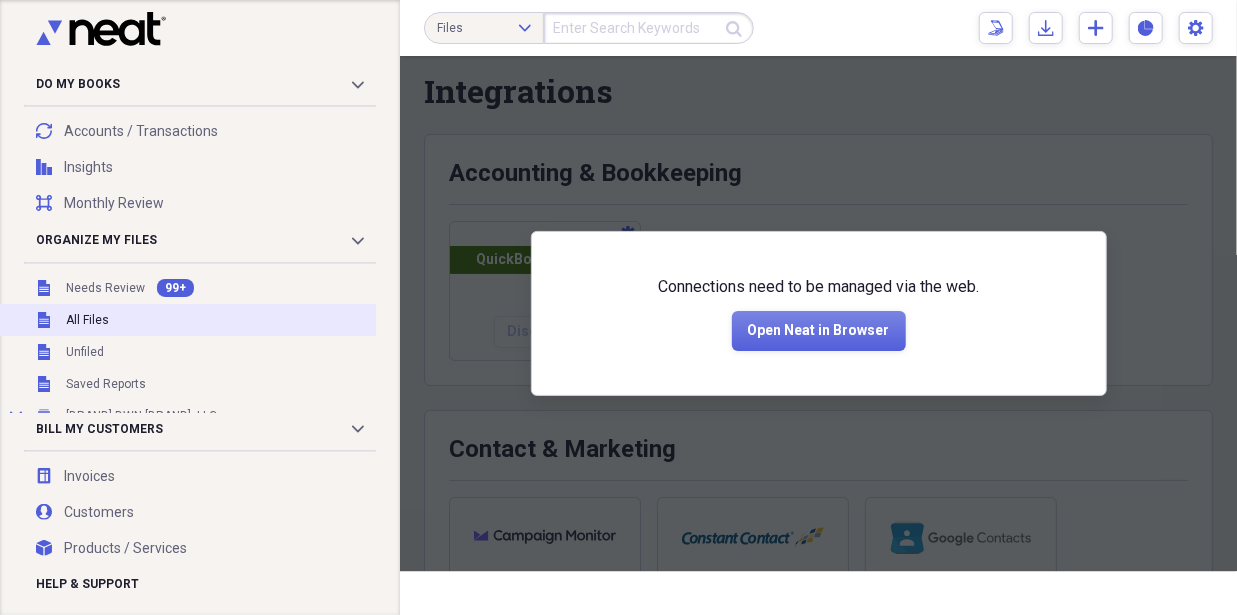 click on "All Files" at bounding box center [87, 320] 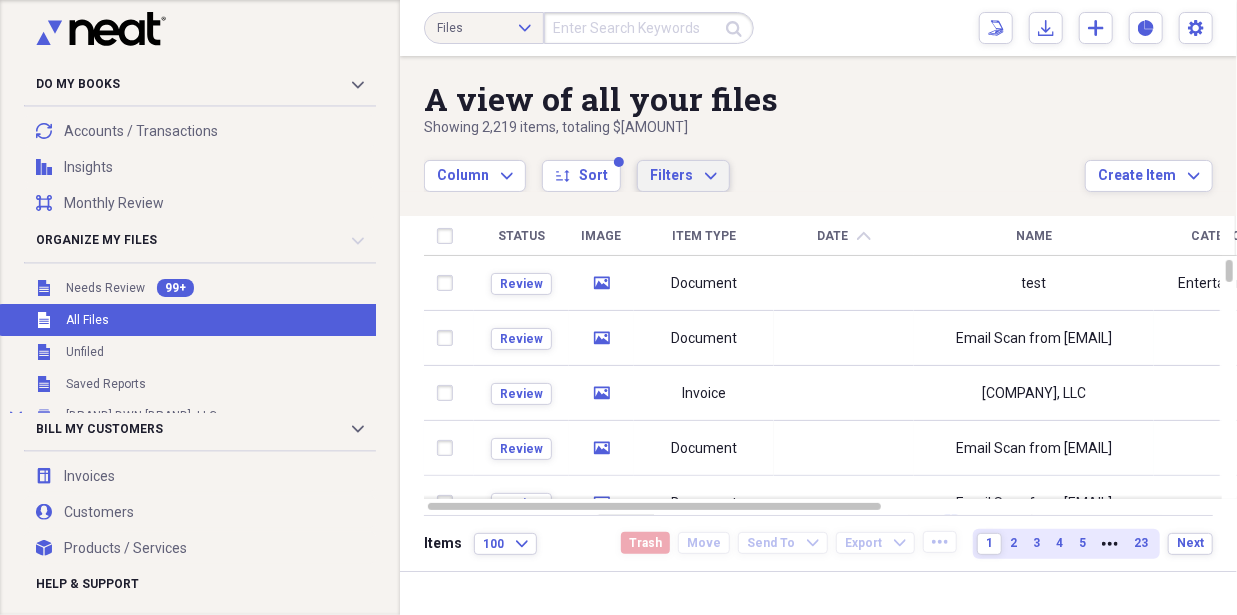 click on "Filters  Expand" at bounding box center [683, 176] 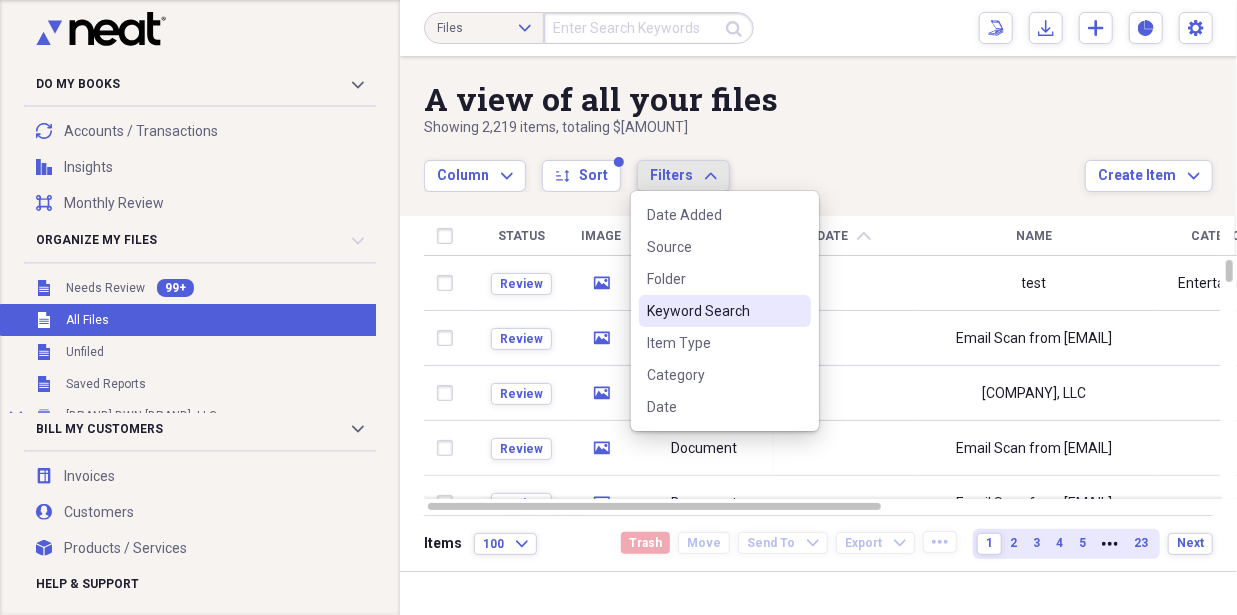 click on "Keyword Search" at bounding box center (713, 311) 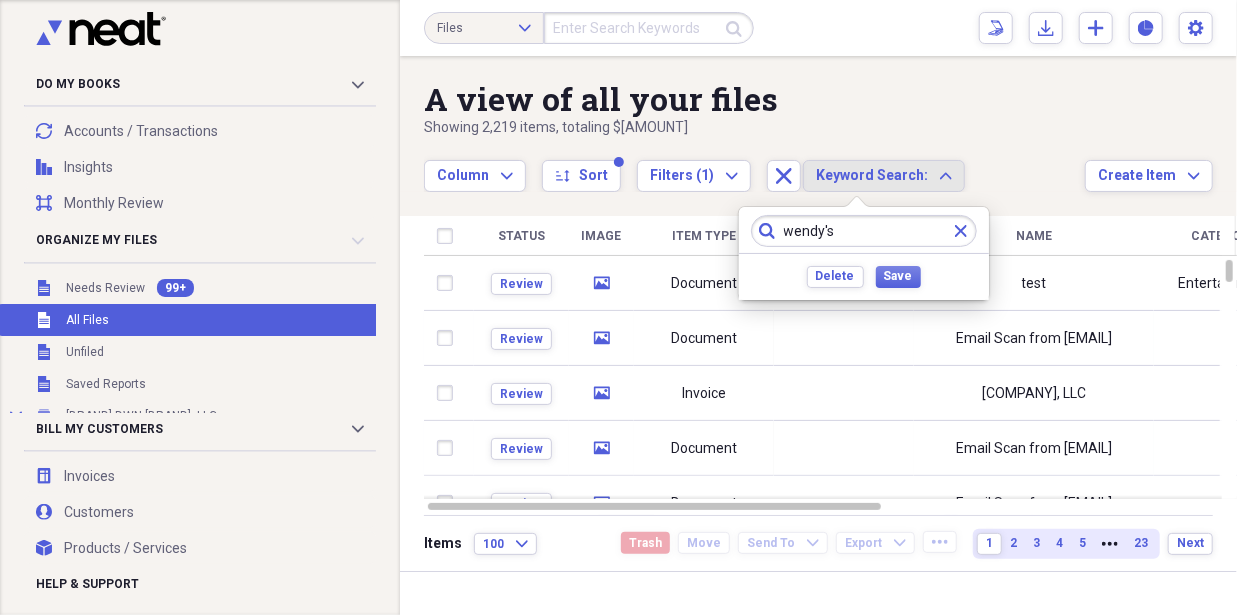 type on "wendy's" 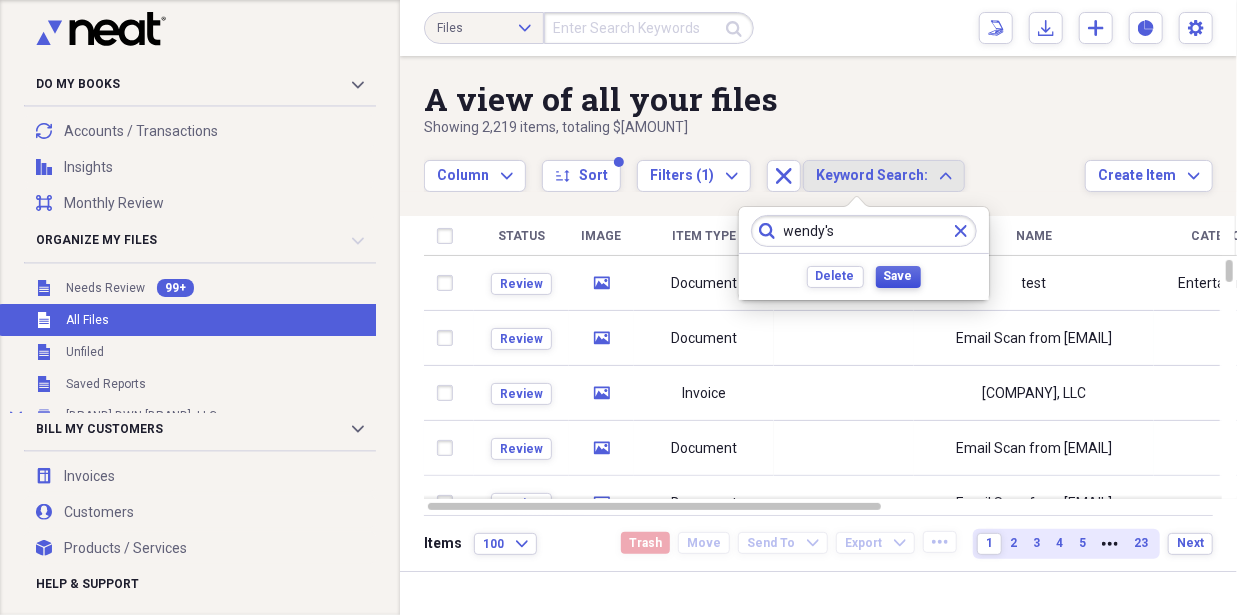 click on "Save" at bounding box center (898, 276) 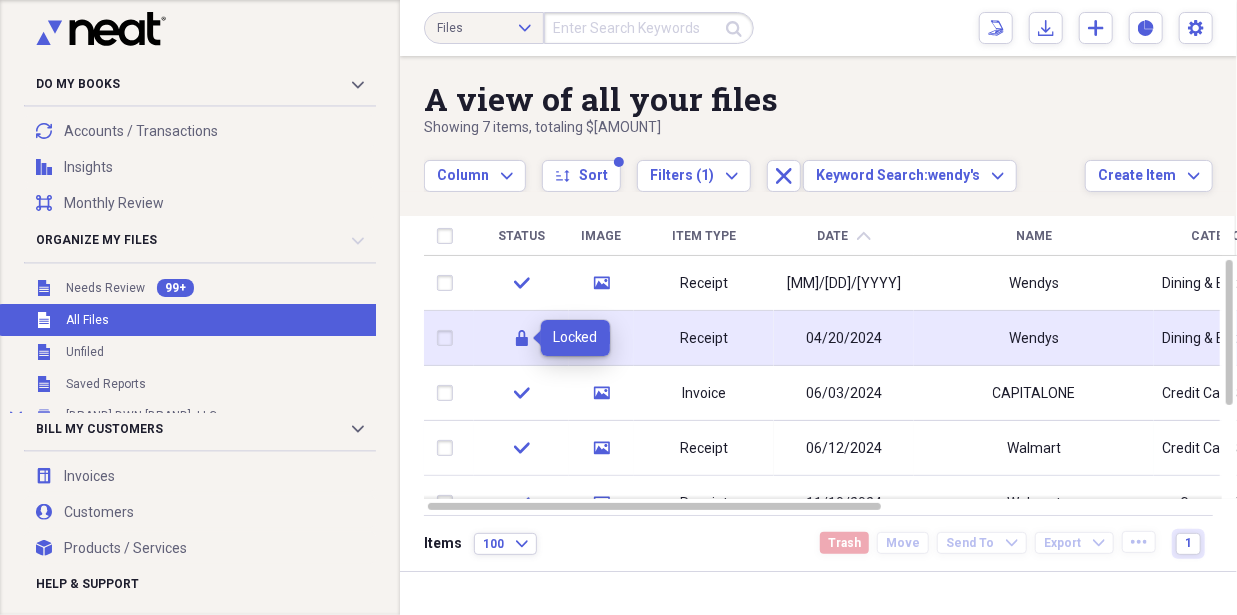 click 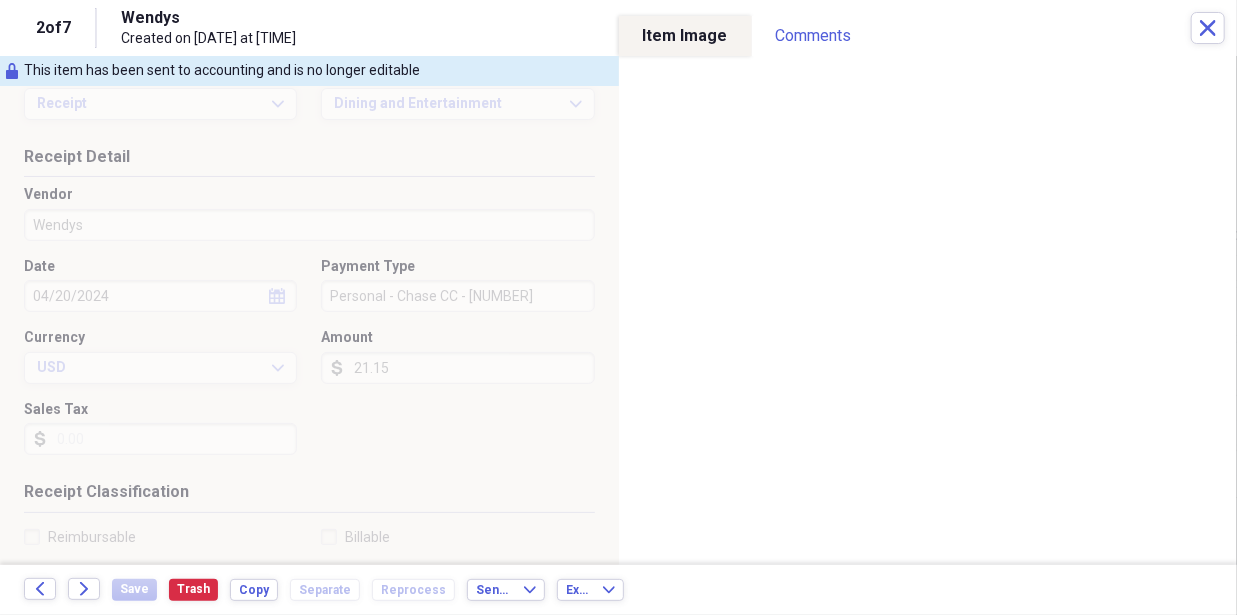click on "This item has been sent to accounting and is no longer editable" at bounding box center (222, 71) 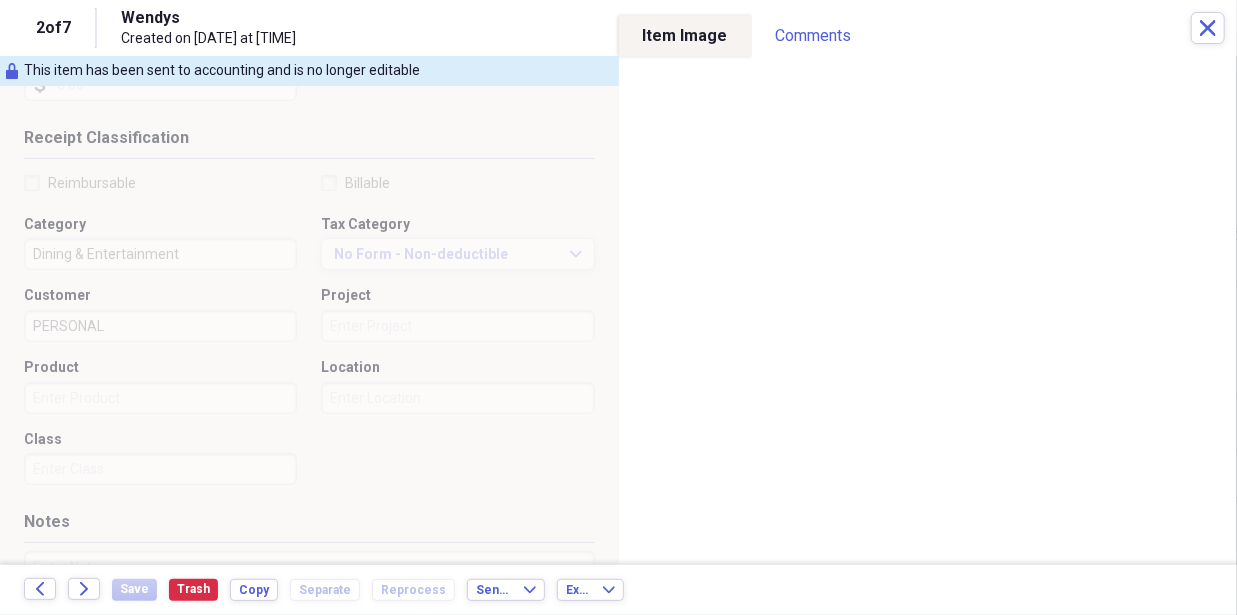 scroll, scrollTop: 492, scrollLeft: 0, axis: vertical 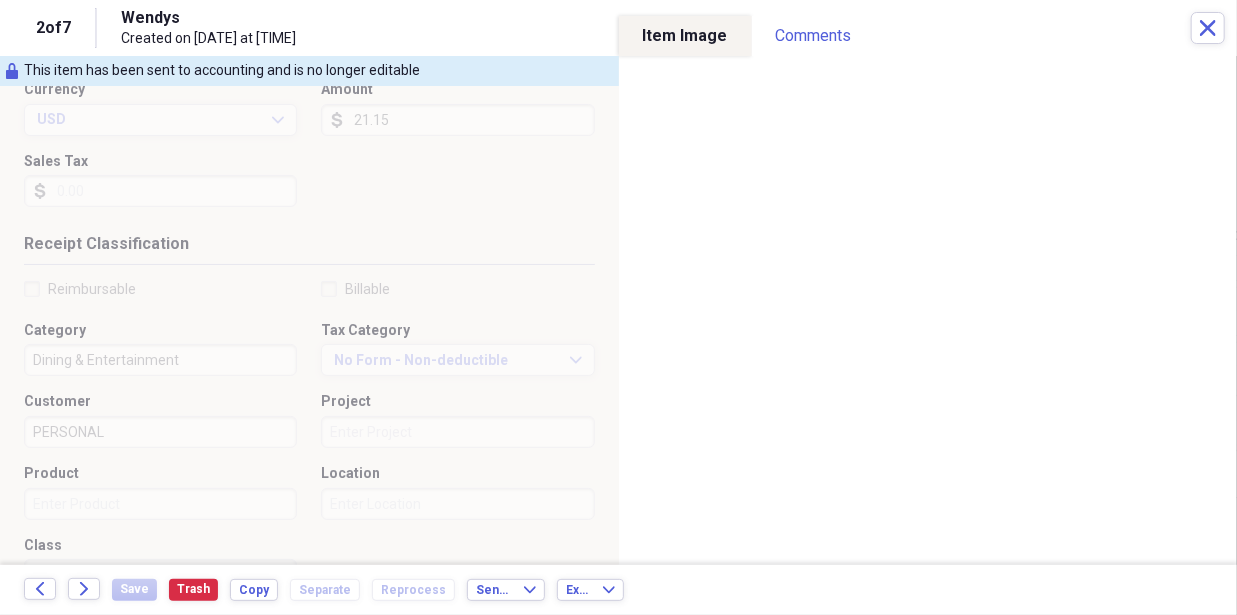 click on "[NUMBER] of [NUMBER] [VENDOR] Created on [DATE] at [TIME] Close" at bounding box center (618, 28) 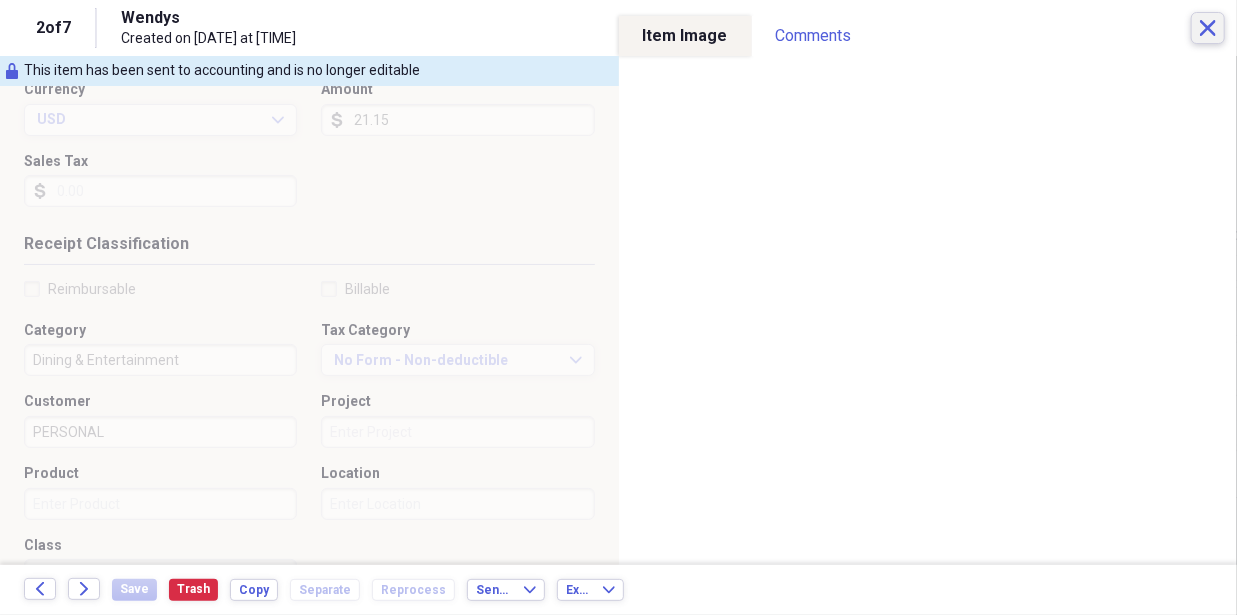 click on "Close" 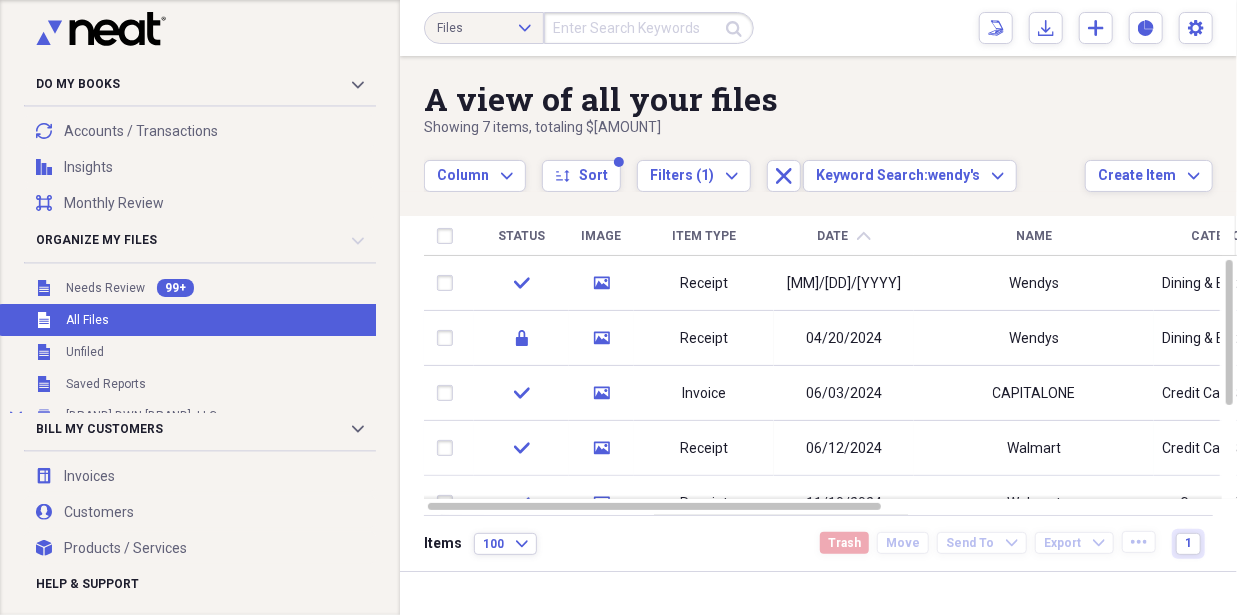 click on "Unfiled All Files" at bounding box center (253, 320) 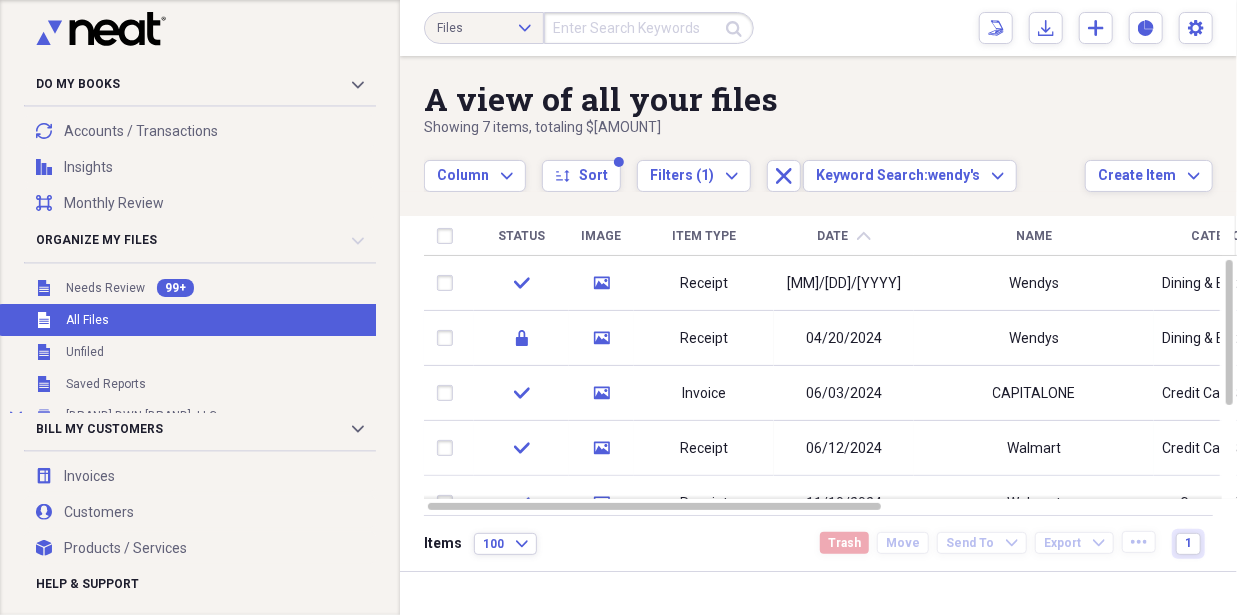 click on "Unfiled All Files" at bounding box center (253, 320) 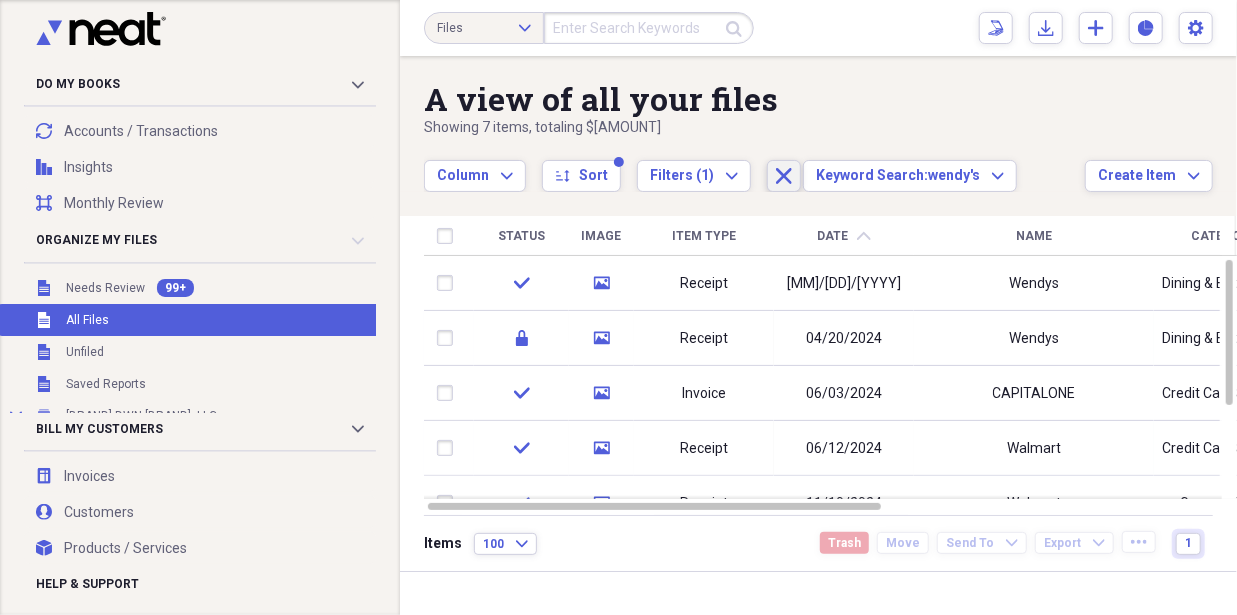click on "Close" at bounding box center [784, 176] 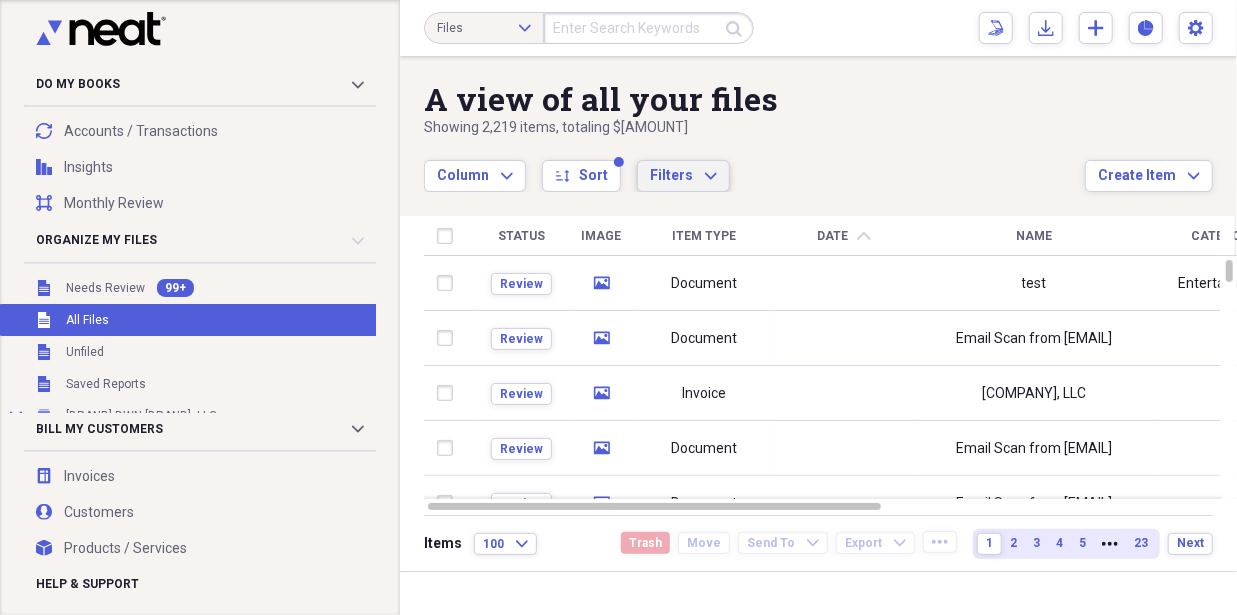 click on "Filters" at bounding box center (671, 175) 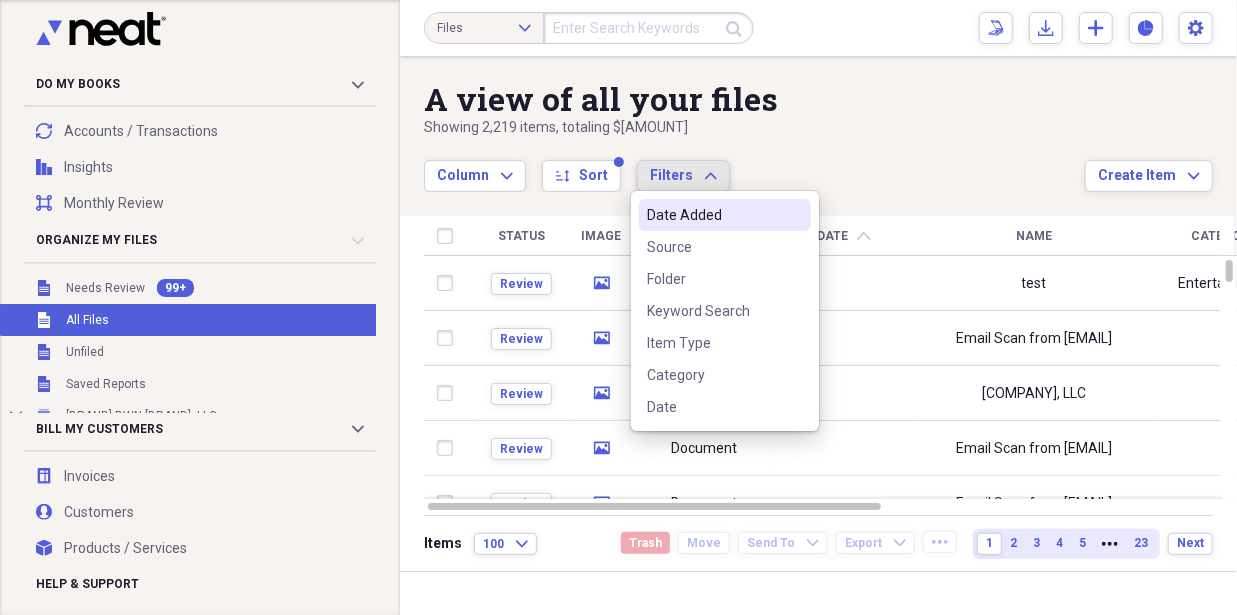 drag, startPoint x: 692, startPoint y: 400, endPoint x: 717, endPoint y: 190, distance: 211.48286 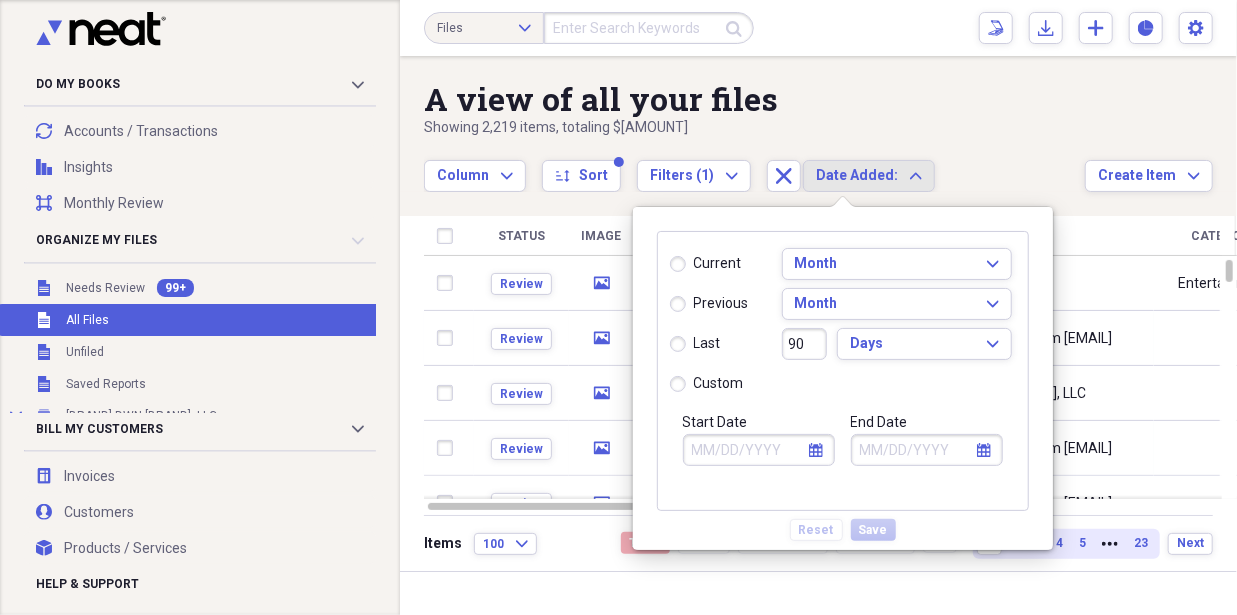 click on "Start Date" at bounding box center [759, 450] 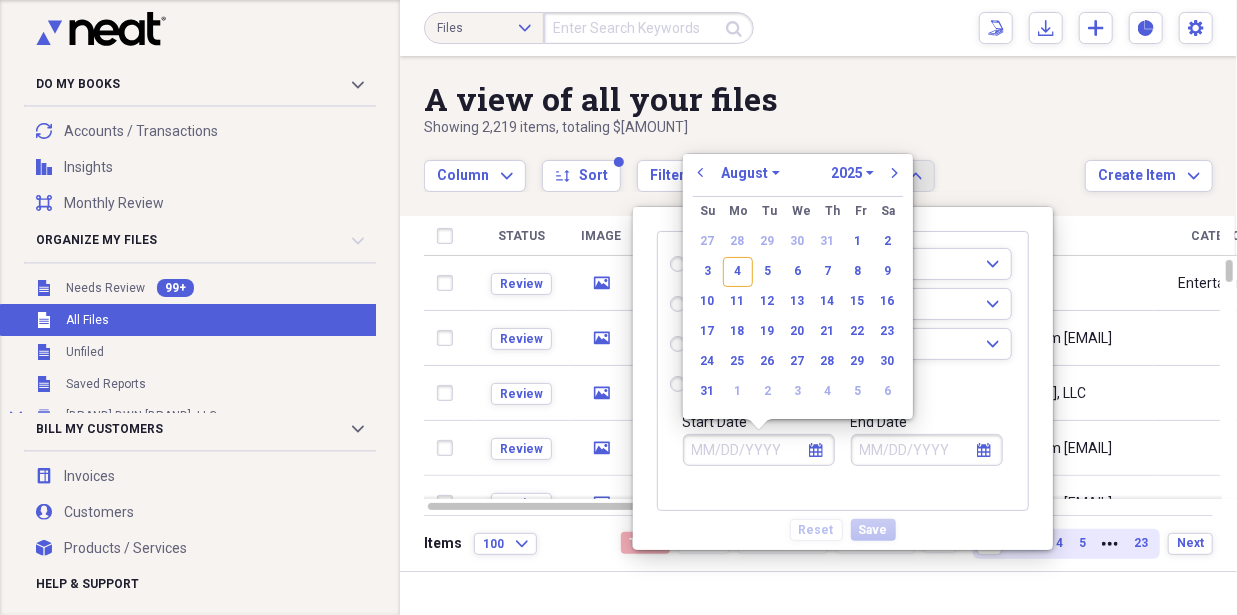 radio on "true" 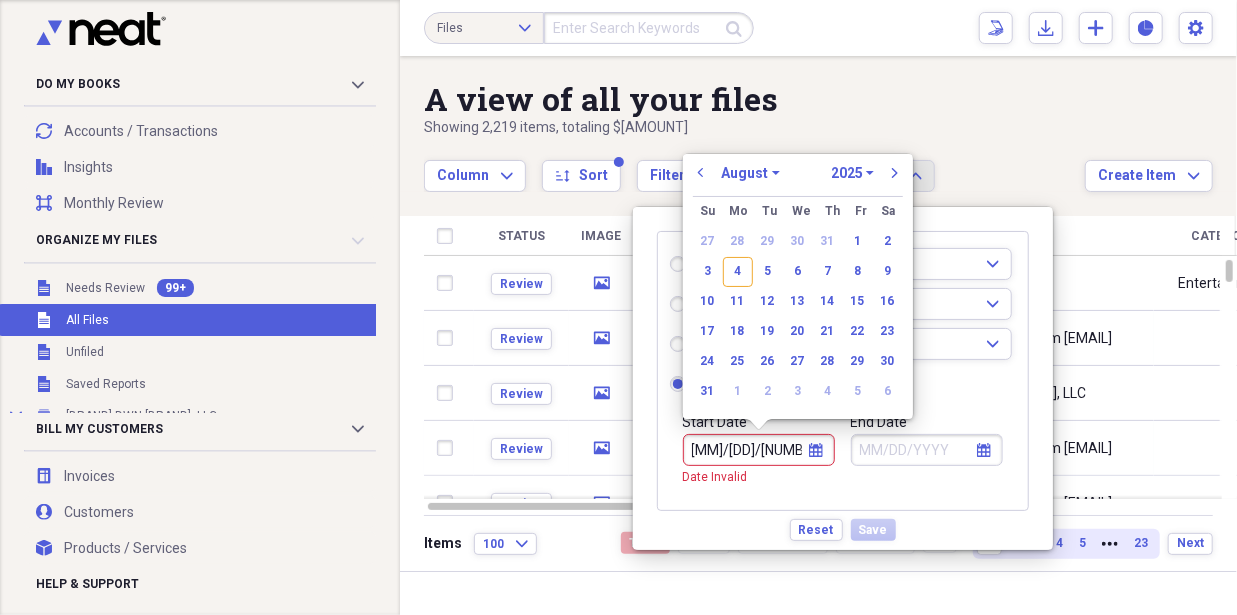 type on "[DATE]" 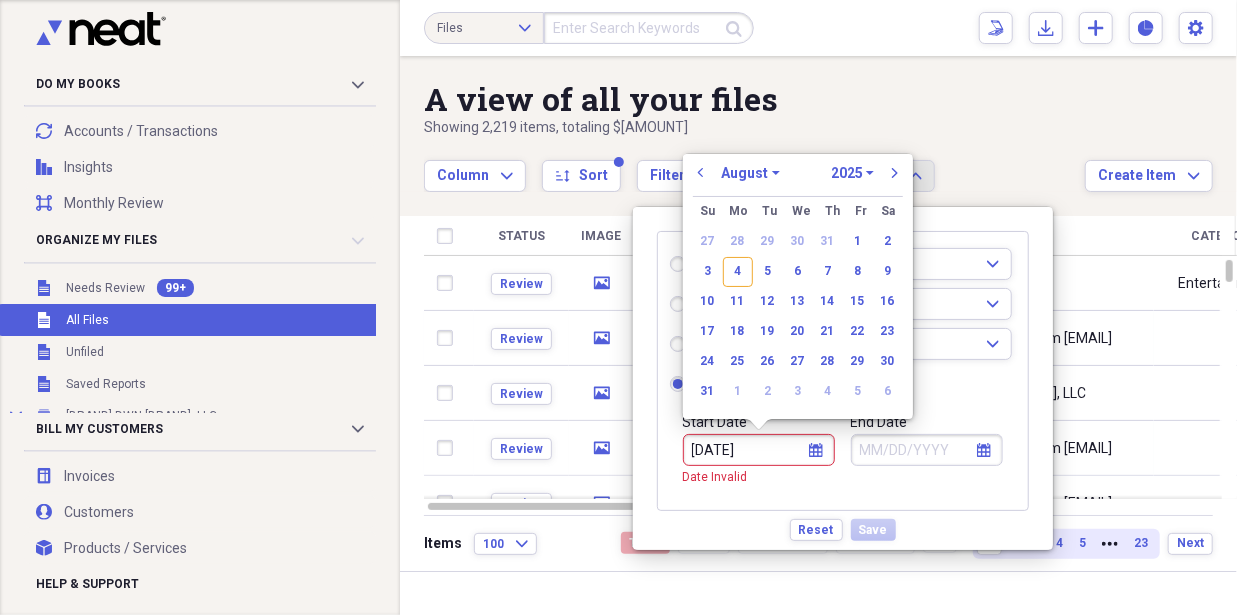 select on "3" 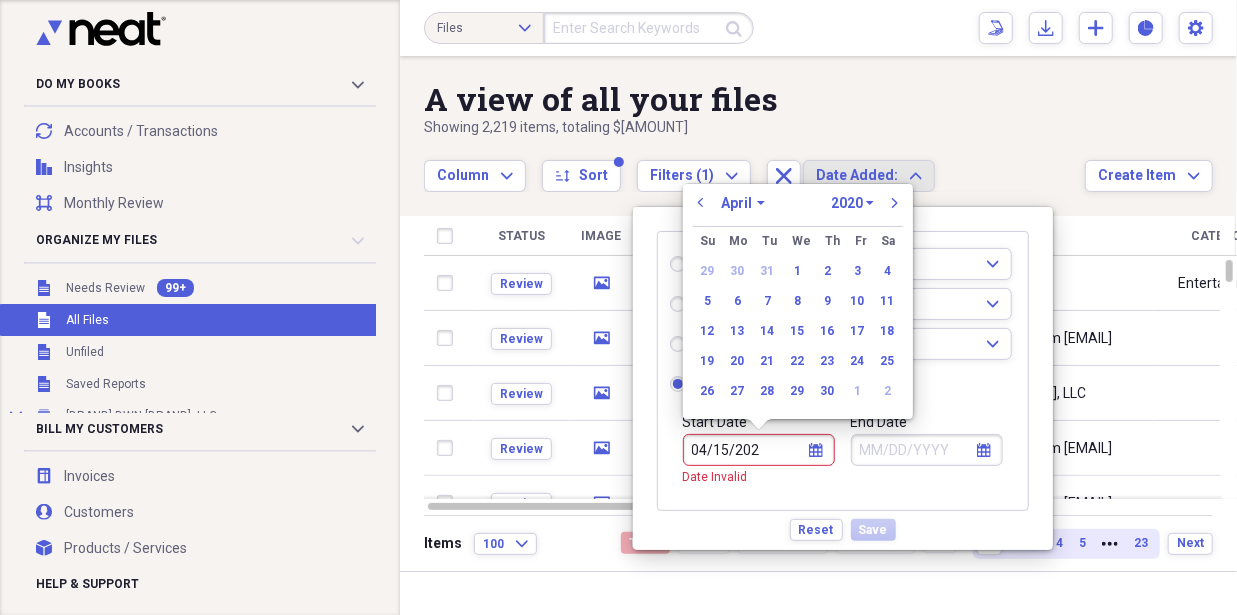 type on "04/15/2024" 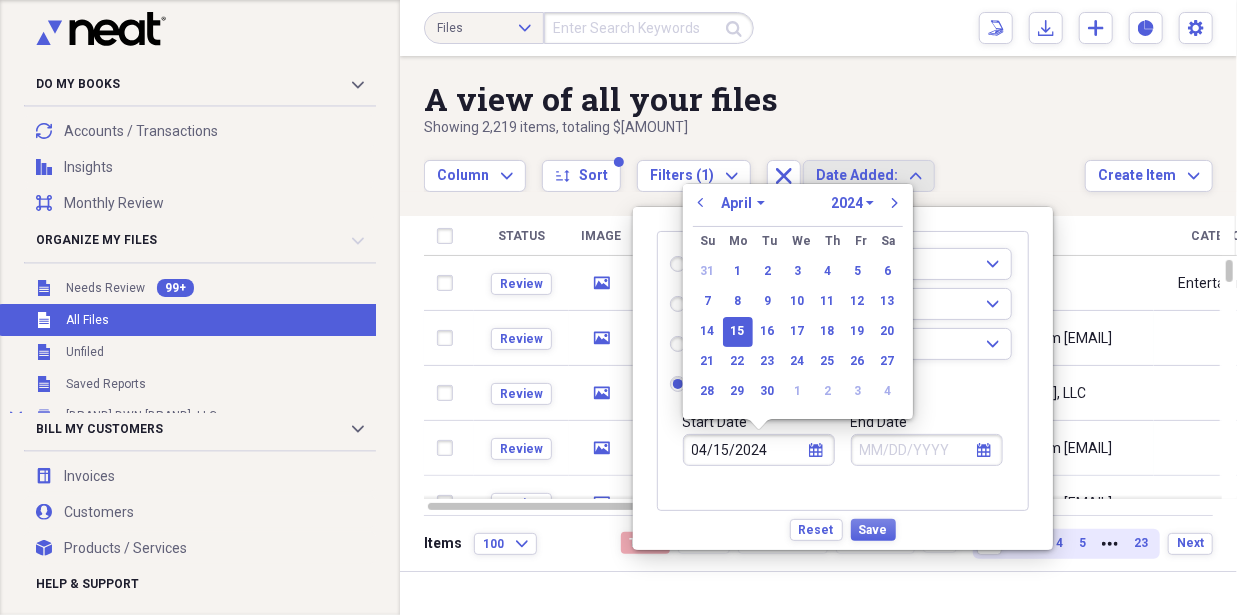type on "04/15/2024" 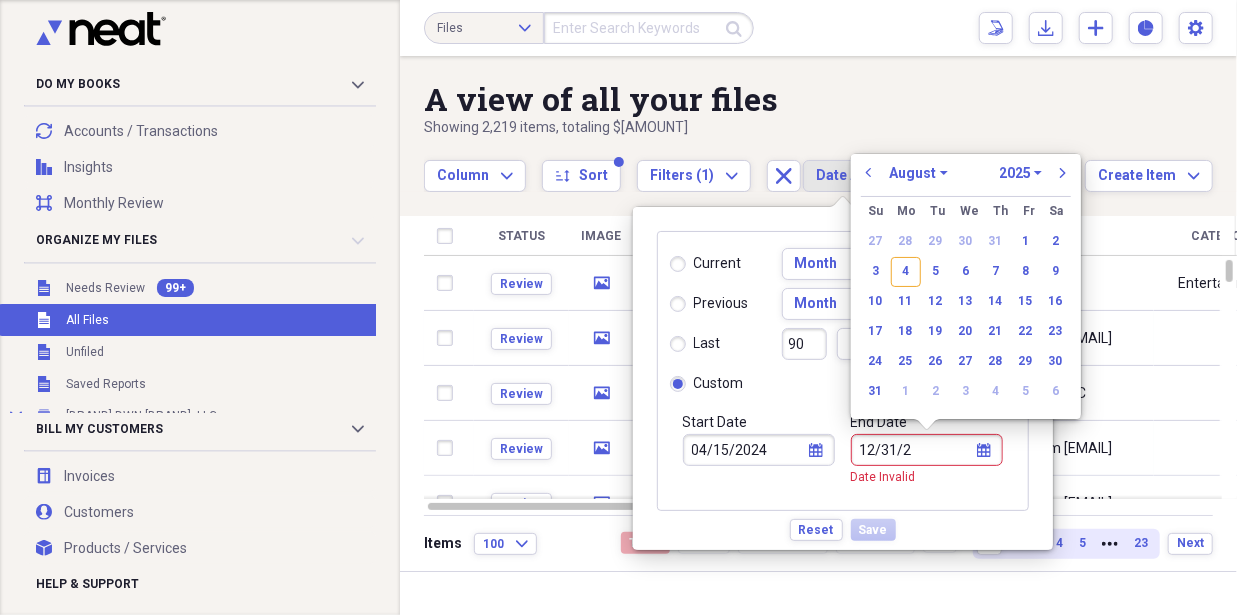 type on "12/31/20" 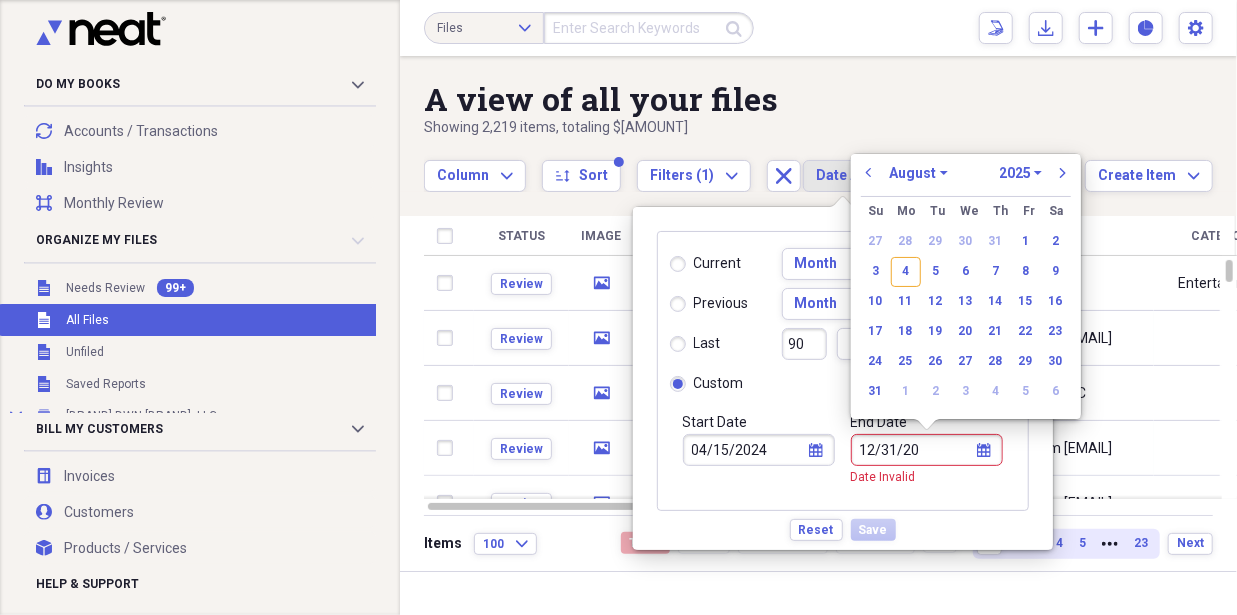 select on "11" 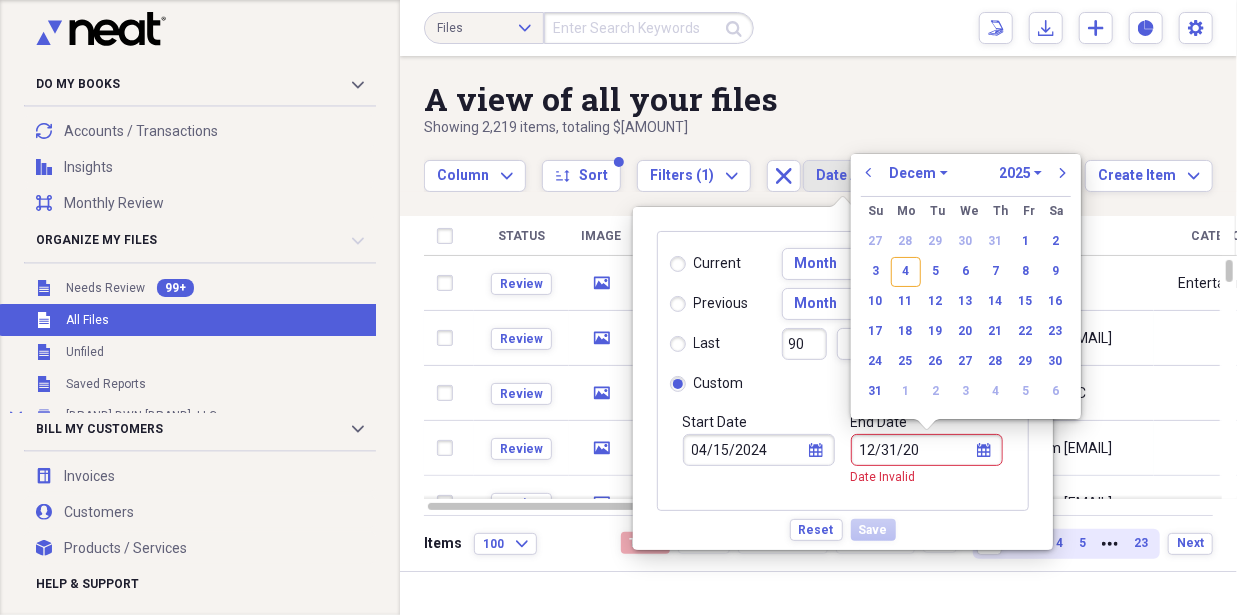 select on "2020" 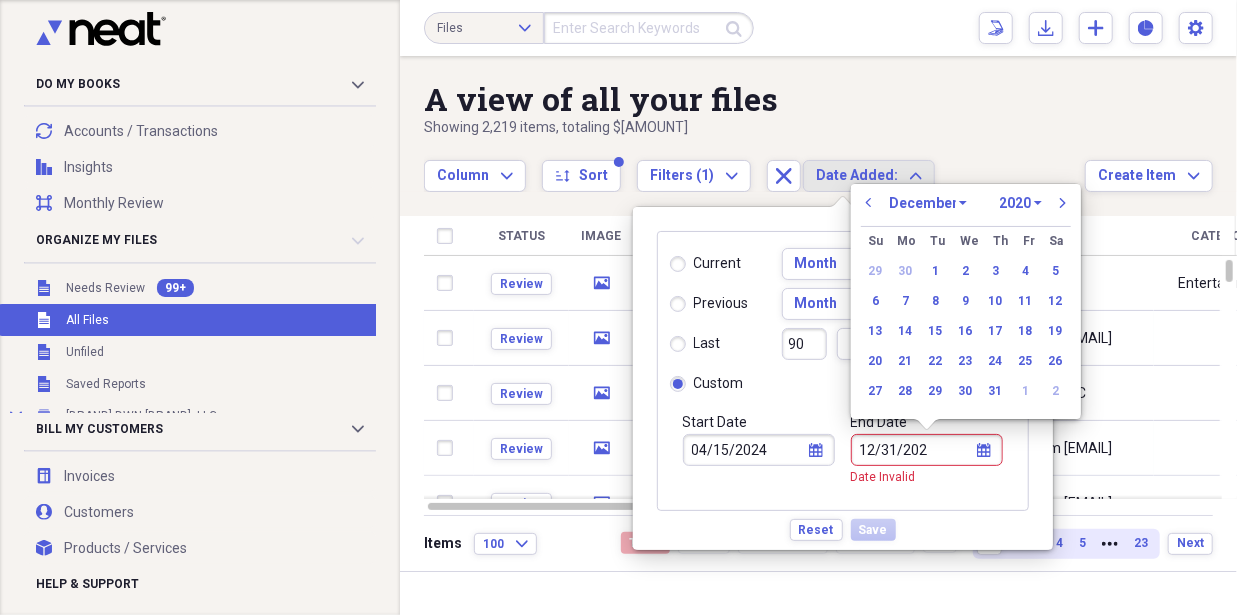 type on "12/31/2024" 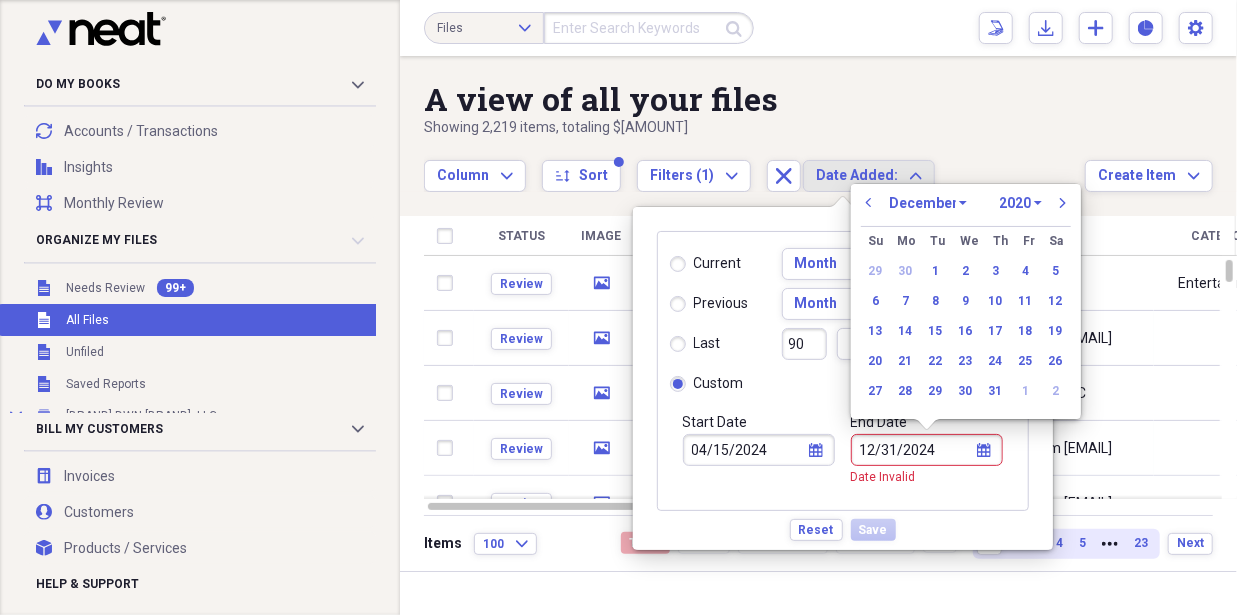 select on "2024" 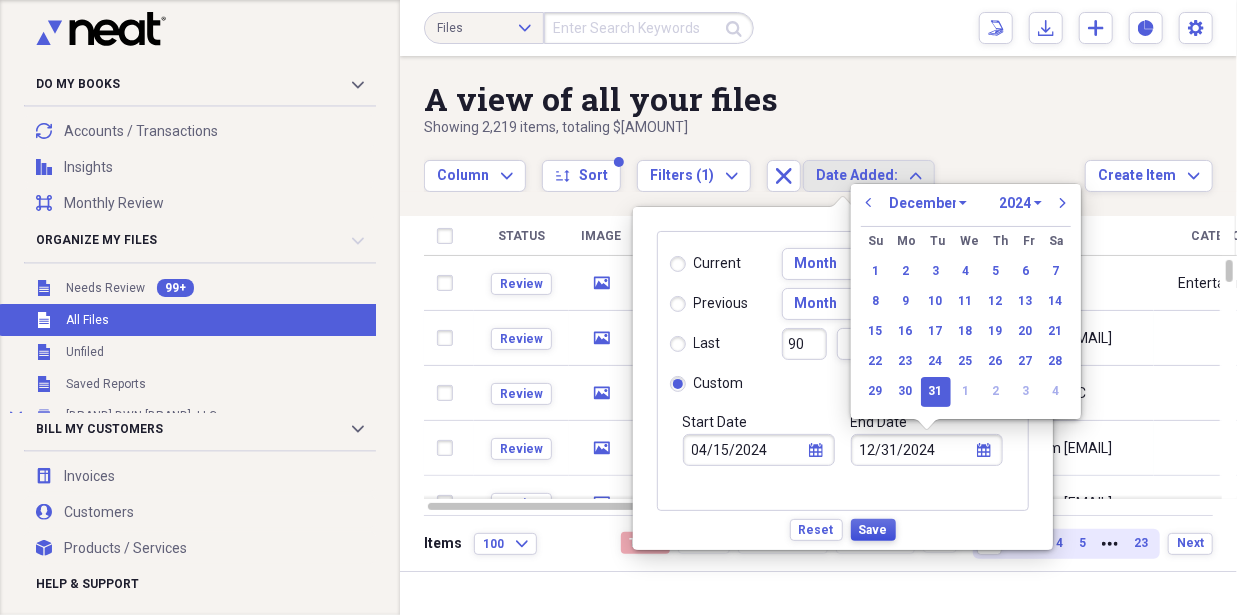 type on "12/31/2024" 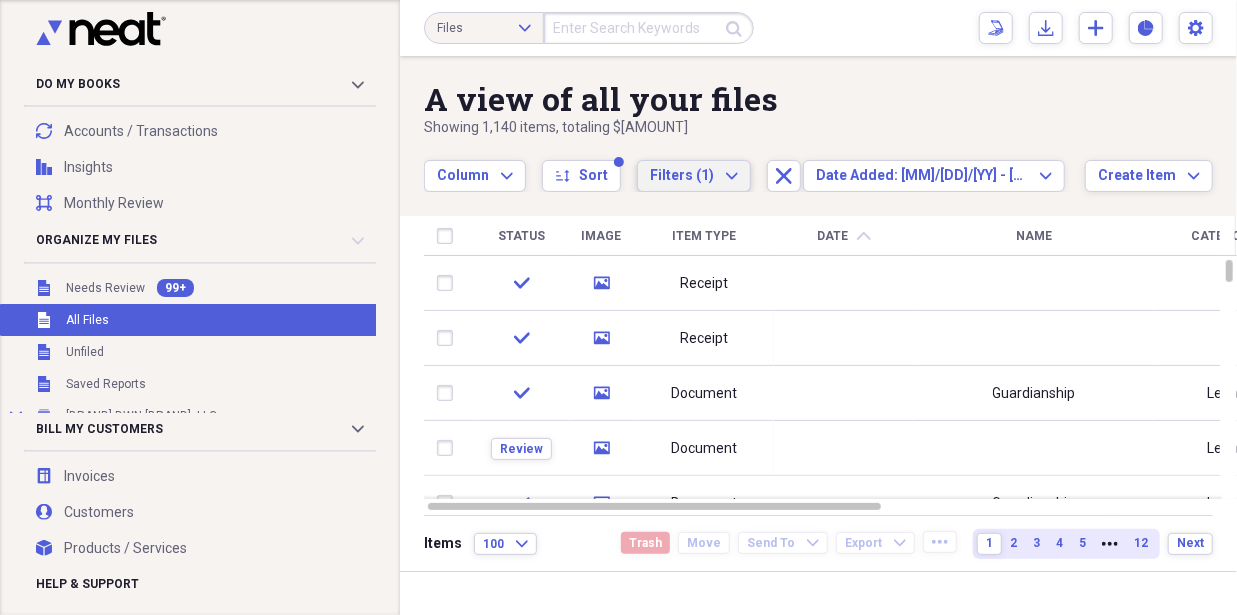 click on "Filters (1)" at bounding box center [682, 175] 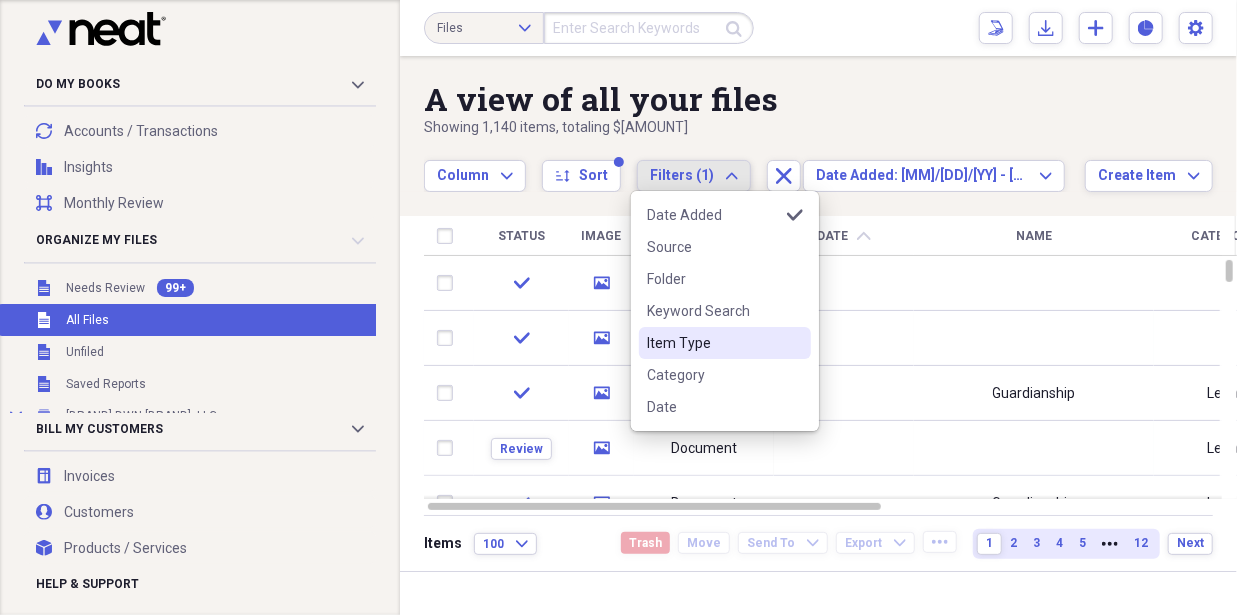 click on "Item Type" at bounding box center [725, 343] 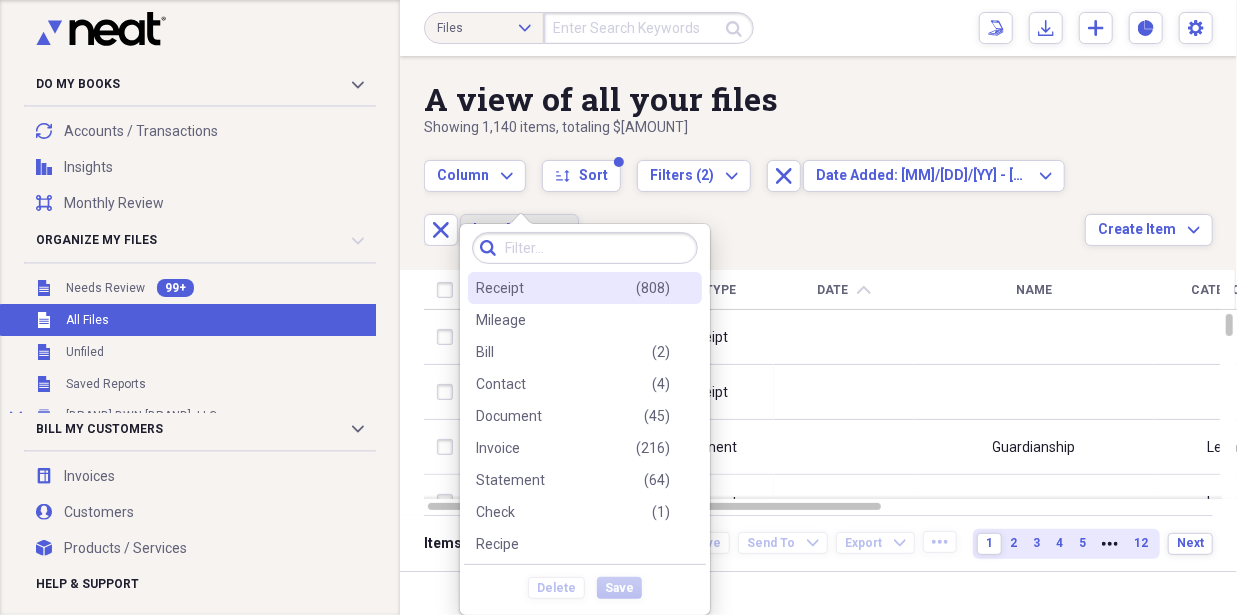 click on "Receipt ( 808 )" at bounding box center (585, 288) 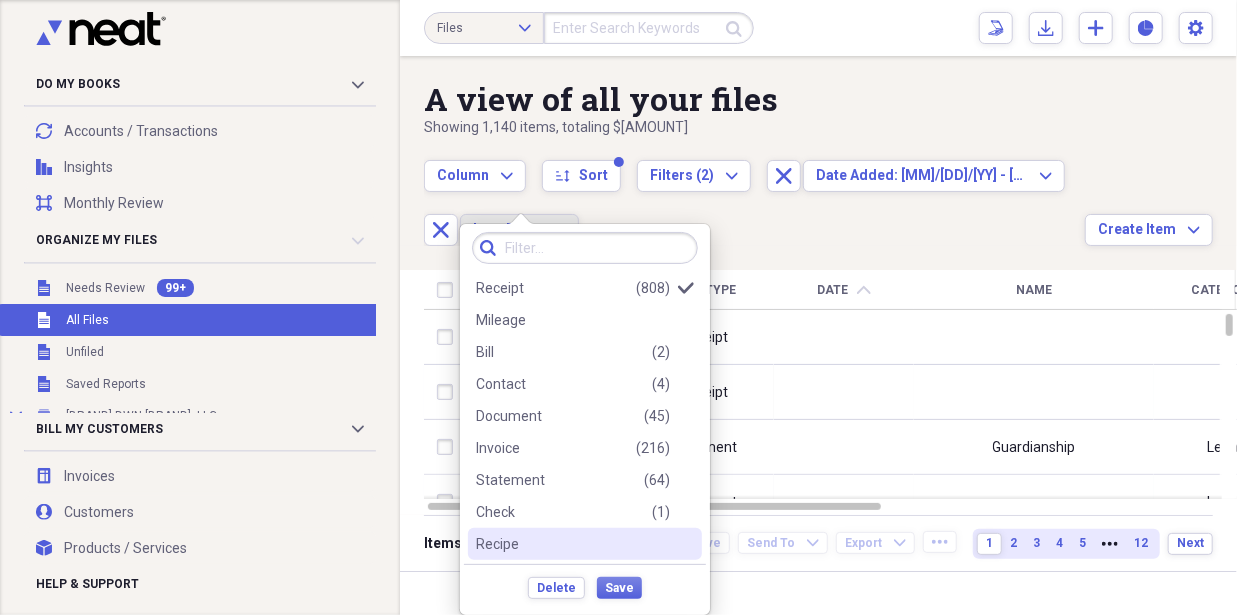 click on "Delete Save" at bounding box center (585, 587) 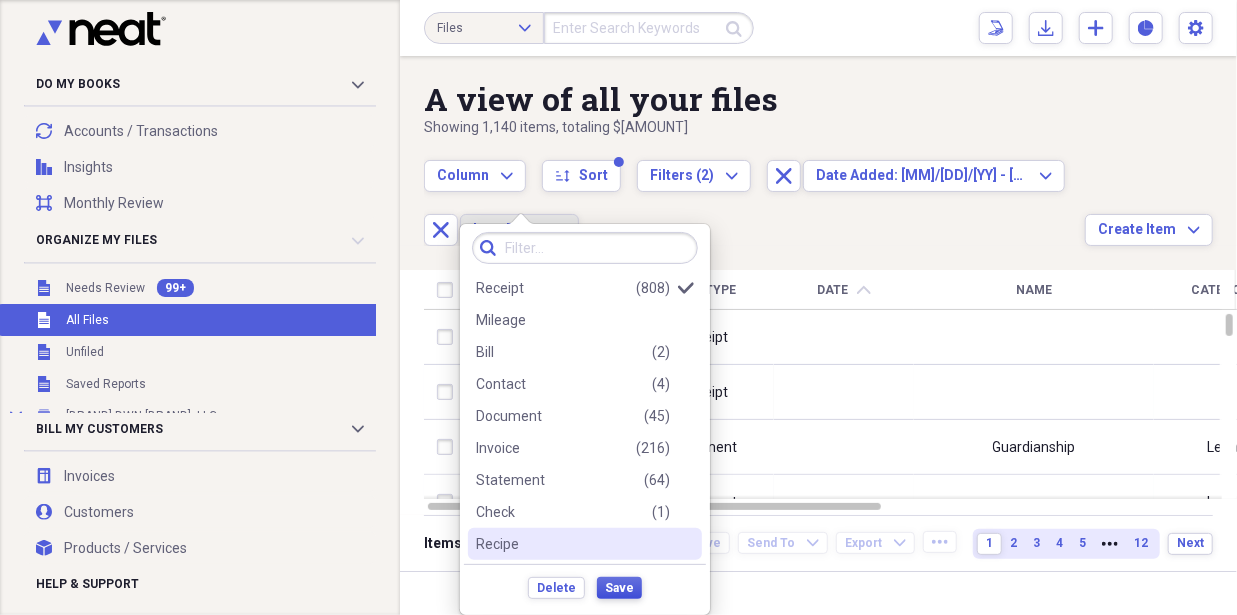 click on "Save" at bounding box center [619, 588] 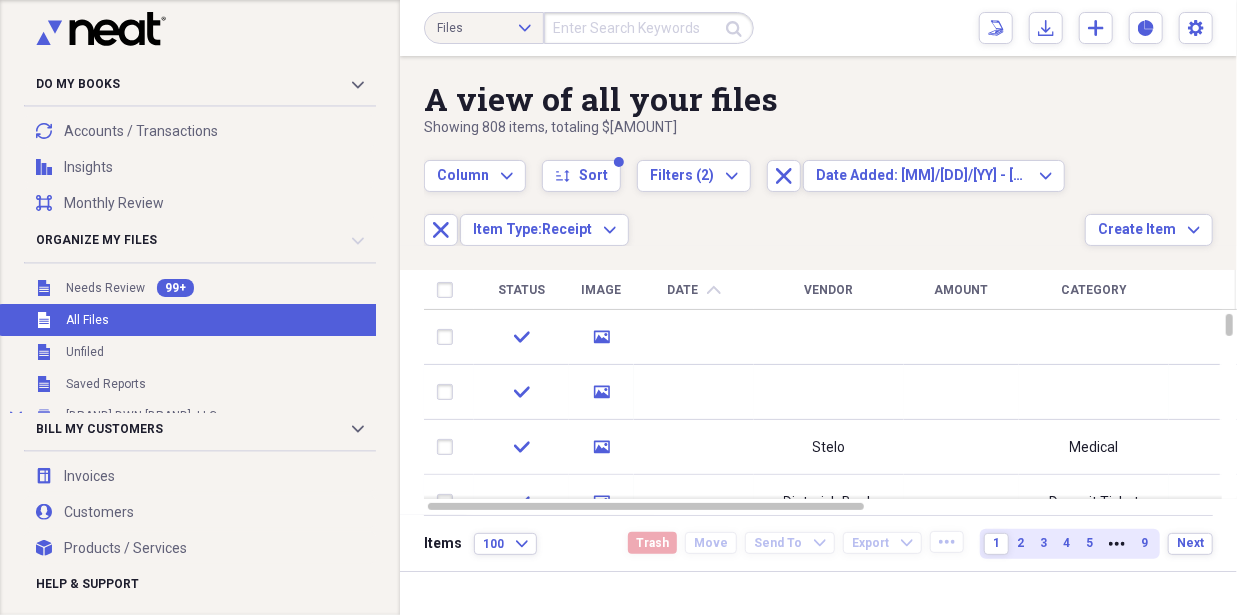 click on "Vendor" at bounding box center (829, 290) 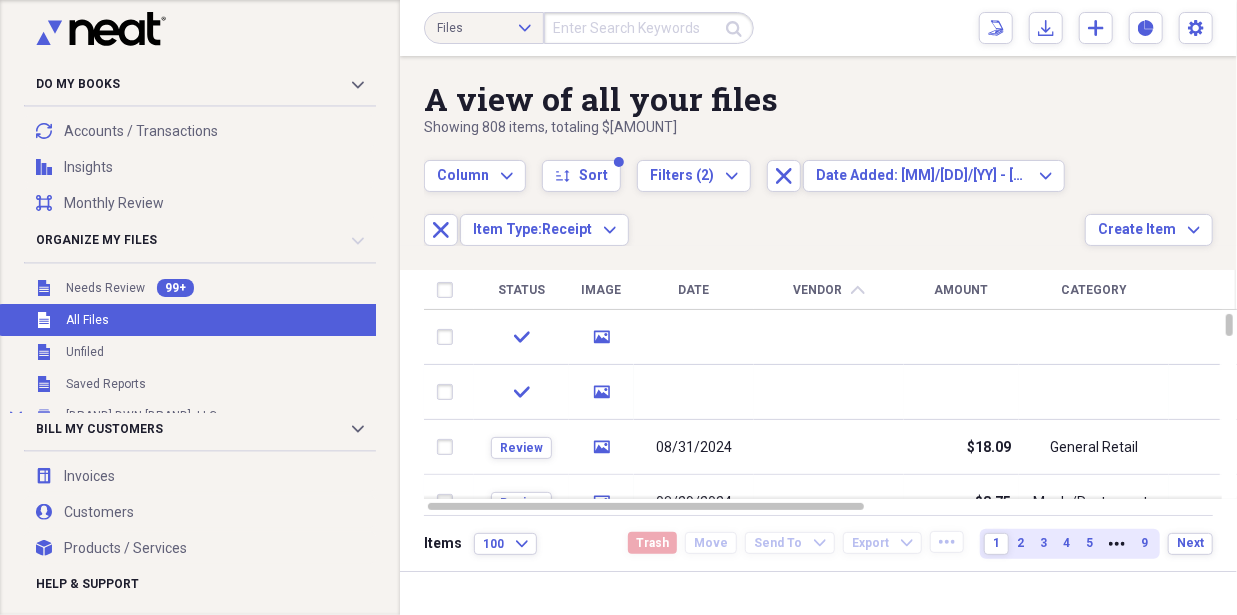 click on "Date" at bounding box center (694, 290) 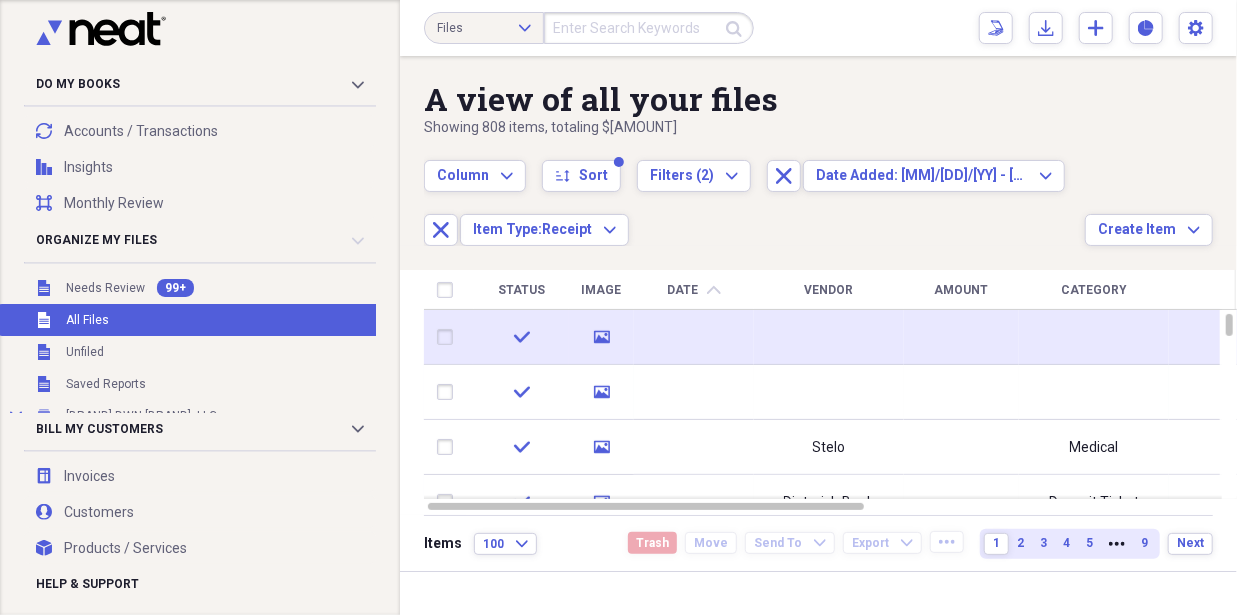 click at bounding box center (694, 337) 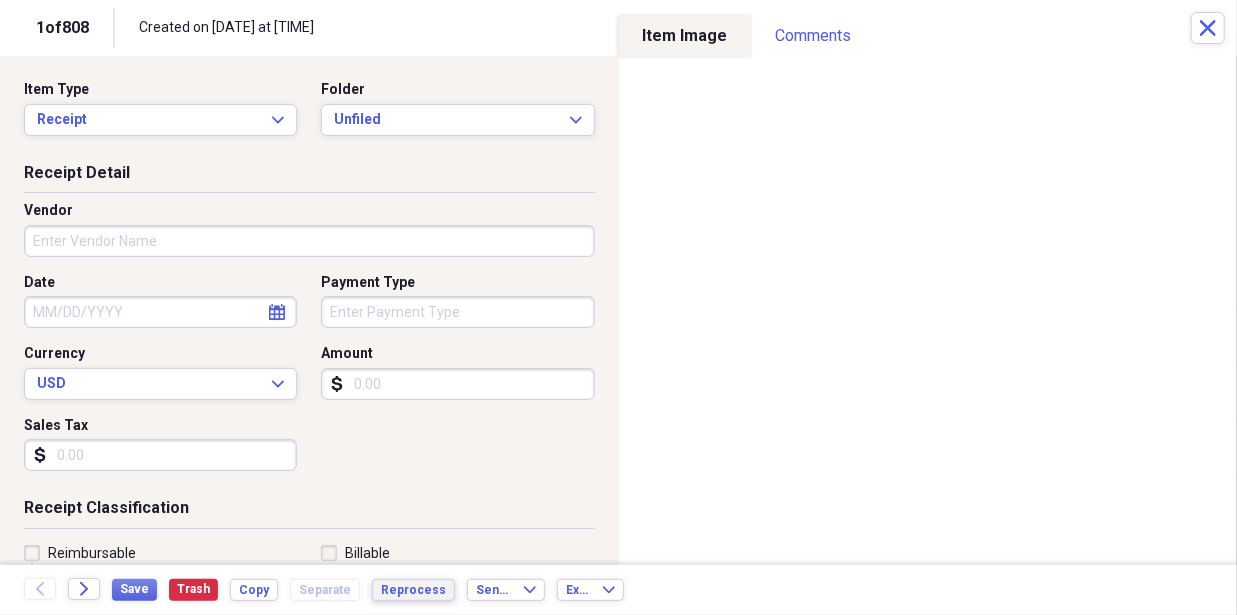 click on "Reprocess" at bounding box center [413, 590] 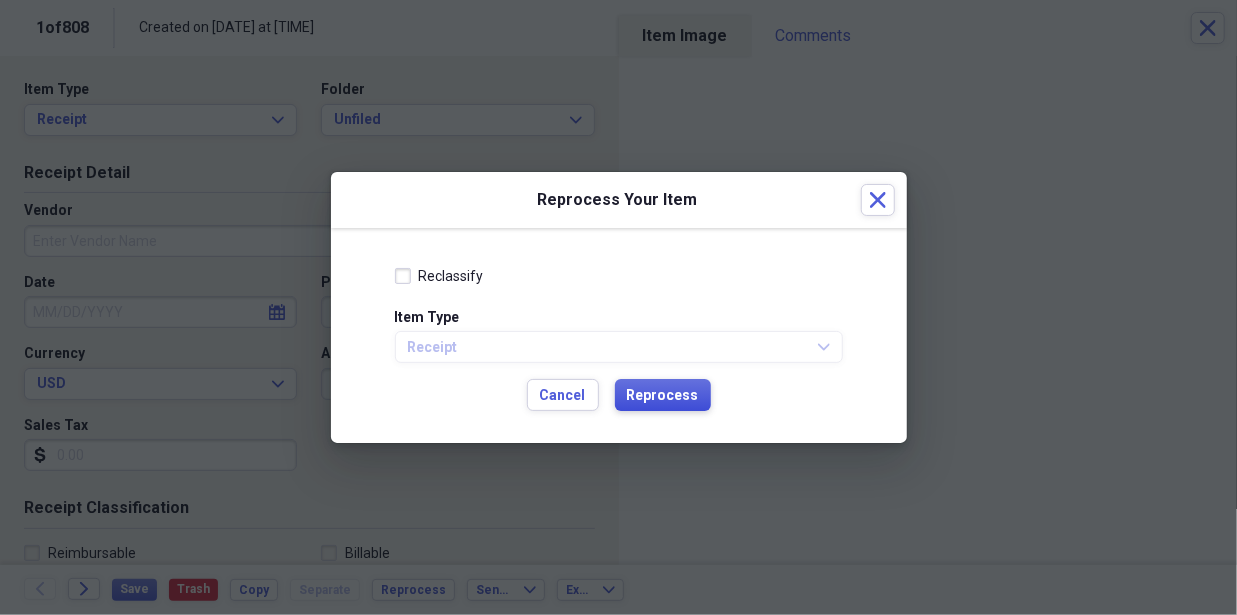 click on "Reprocess" at bounding box center [663, 395] 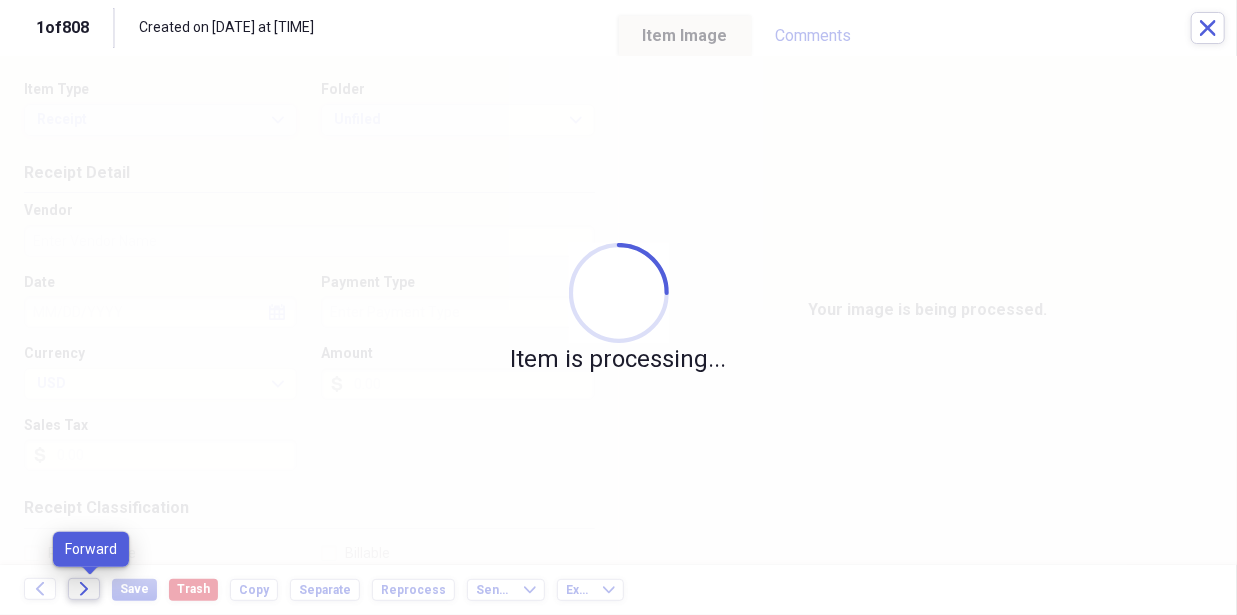 click on "Forward" at bounding box center (84, 589) 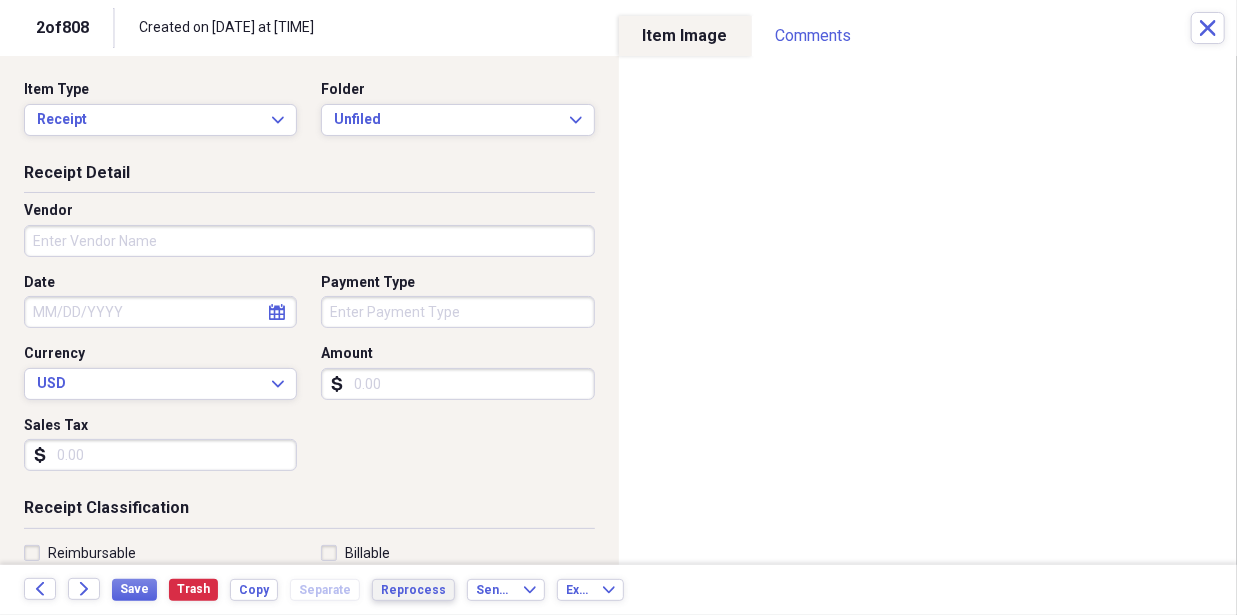 click on "Reprocess" at bounding box center (413, 590) 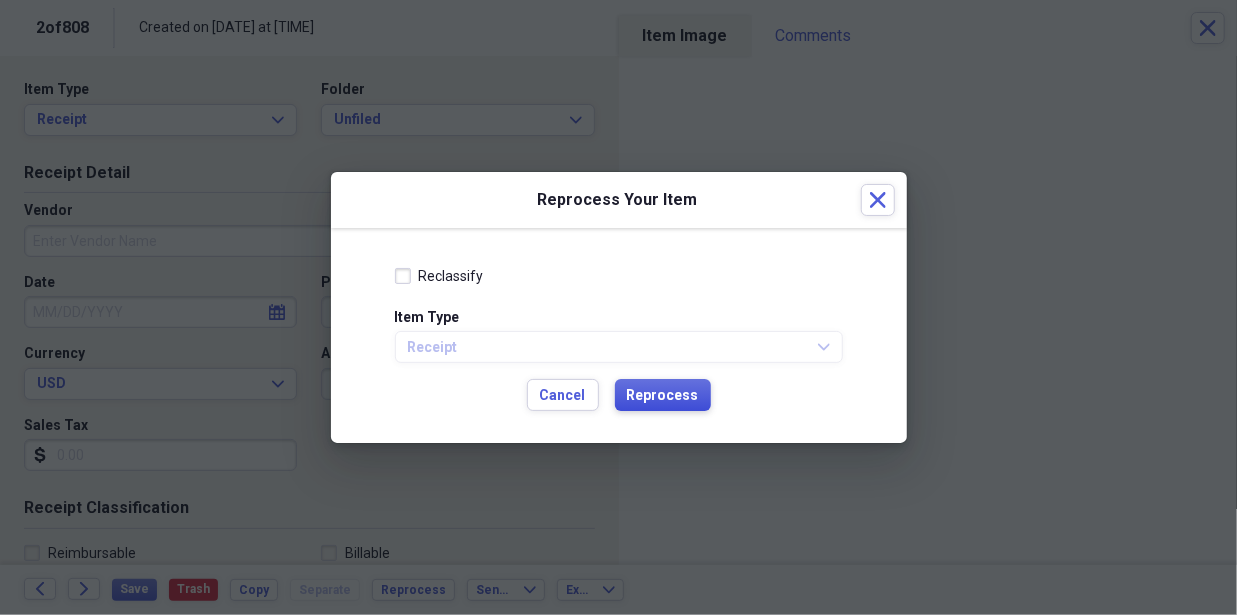click on "Reprocess" at bounding box center (663, 395) 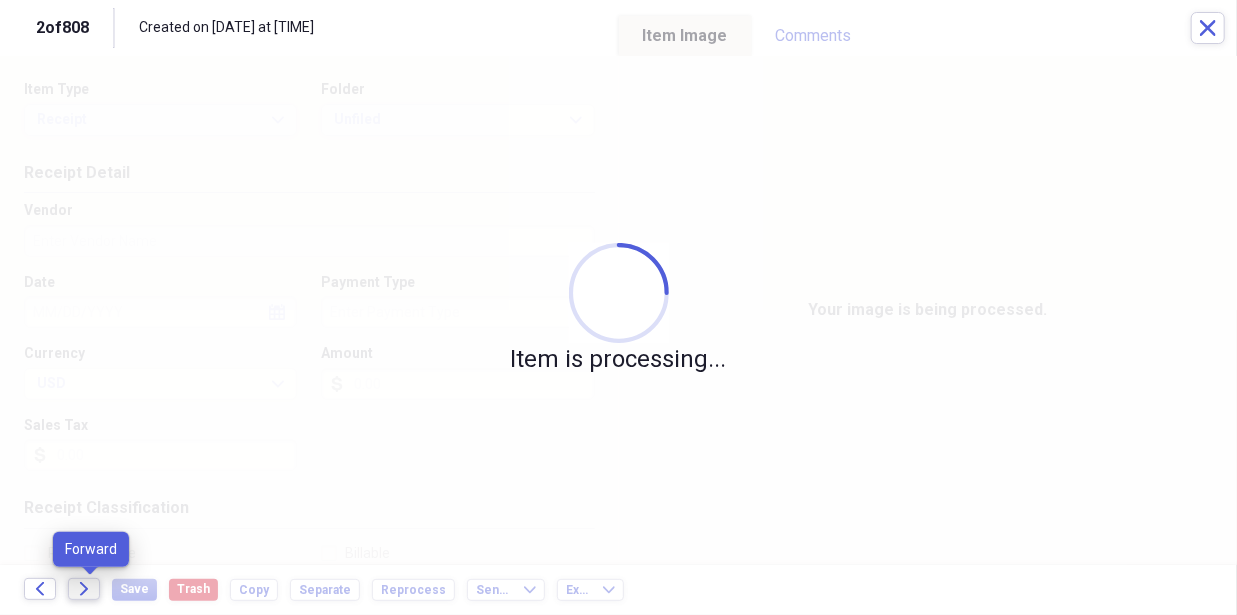 click on "Forward" 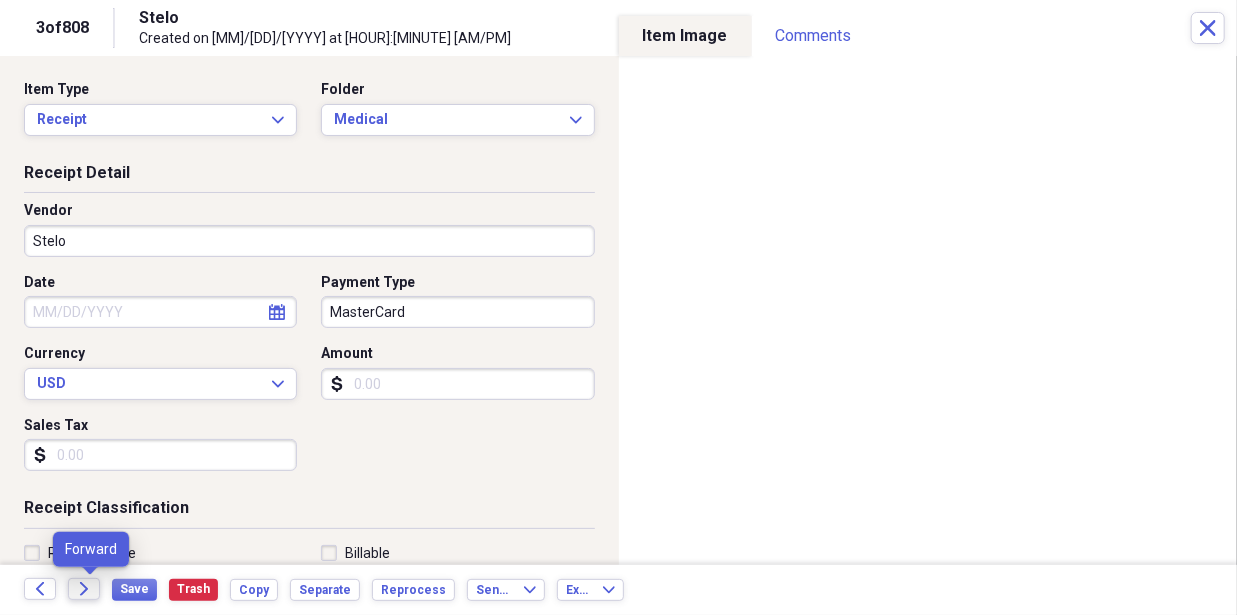 click on "Forward" 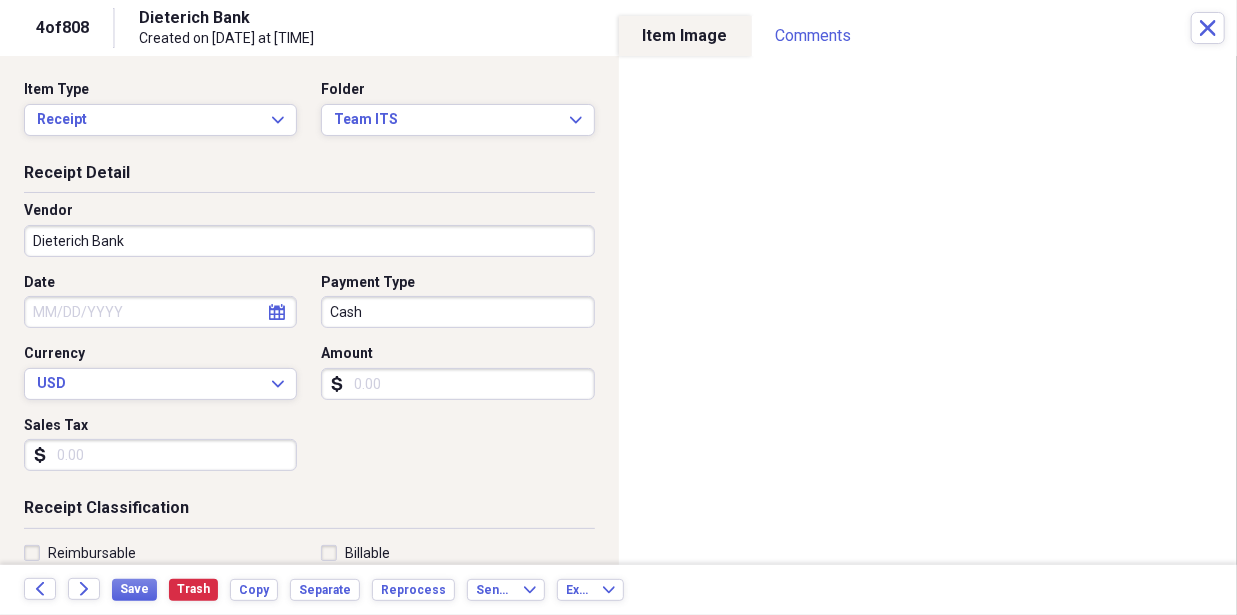 click on "Date calendar Calendar Payment Type Cash Currency USD Expand Amount dollar-sign Sales Tax dollar-sign" at bounding box center [309, 380] 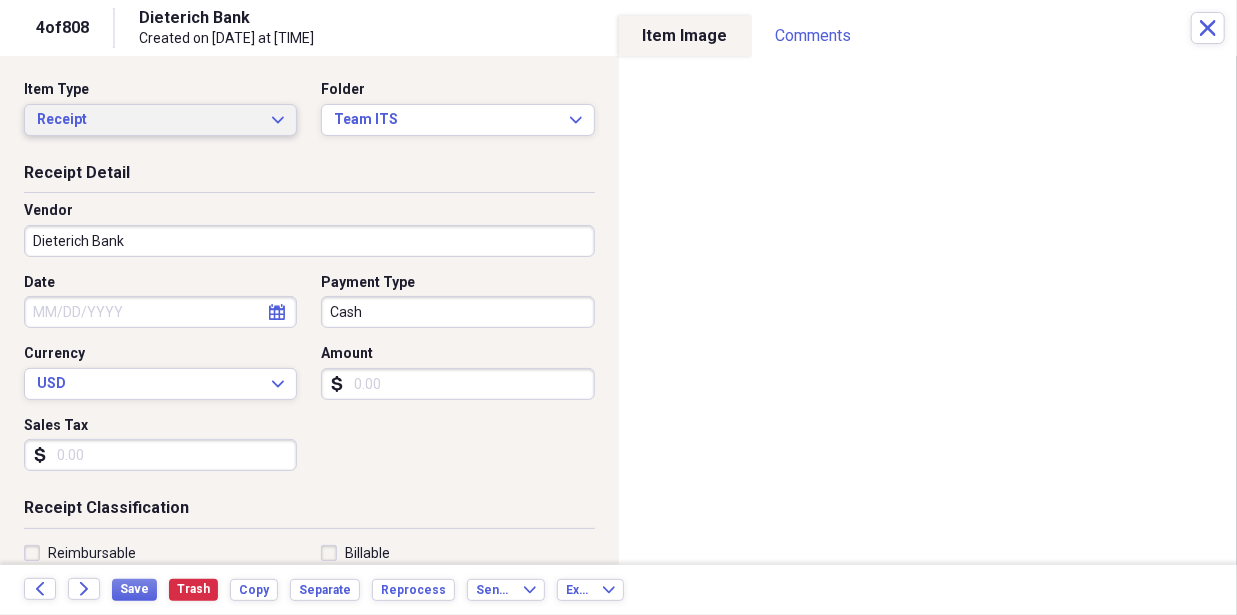 click on "Receipt Expand" at bounding box center (160, 120) 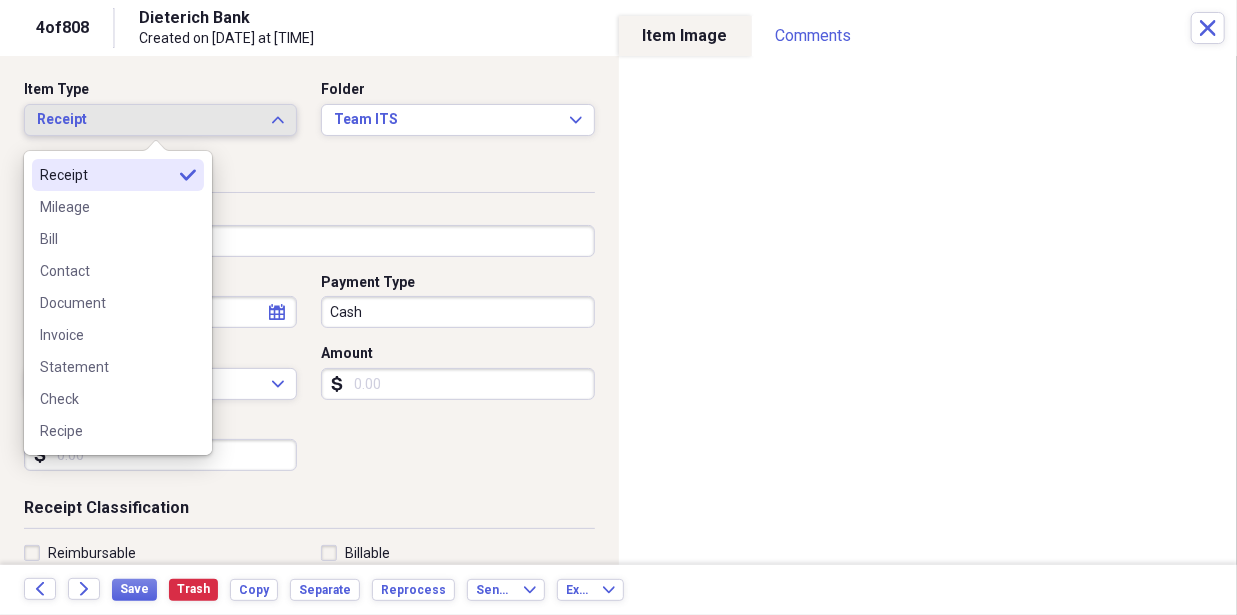click on "Receipt Detail" at bounding box center [309, 177] 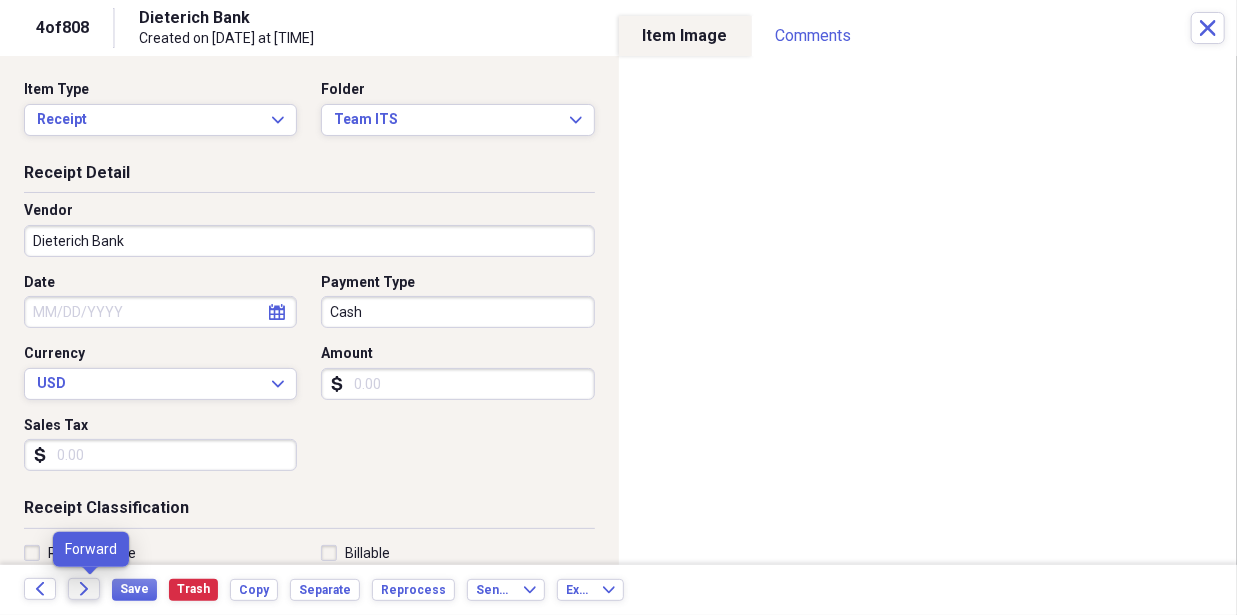 click on "Forward" 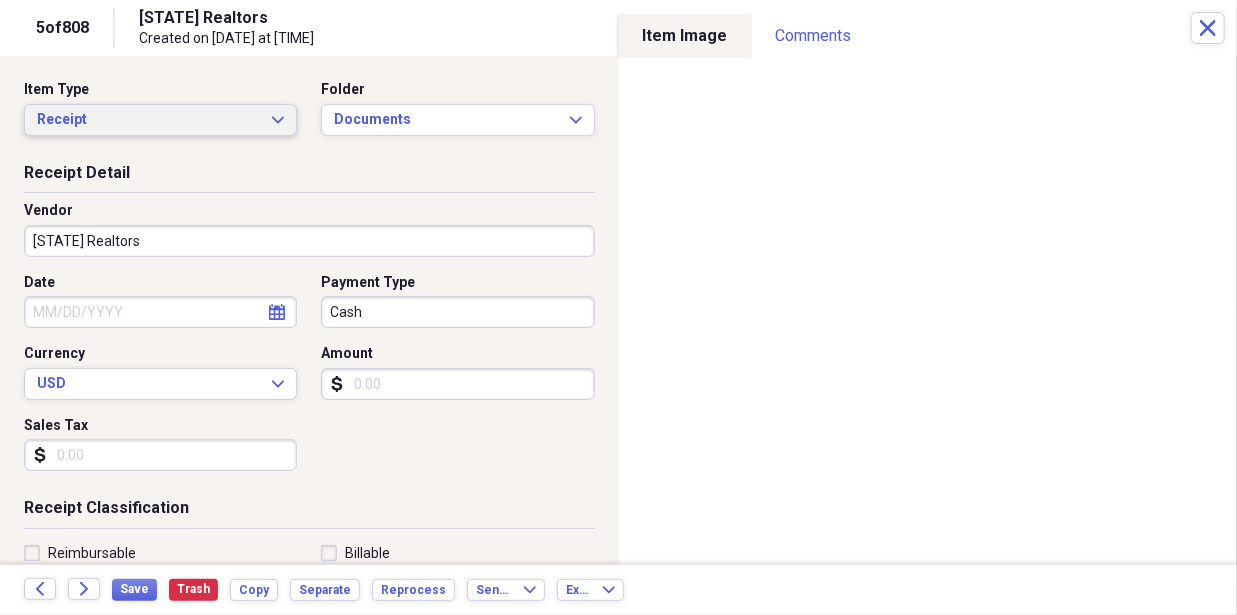 click on "Receipt" at bounding box center (148, 120) 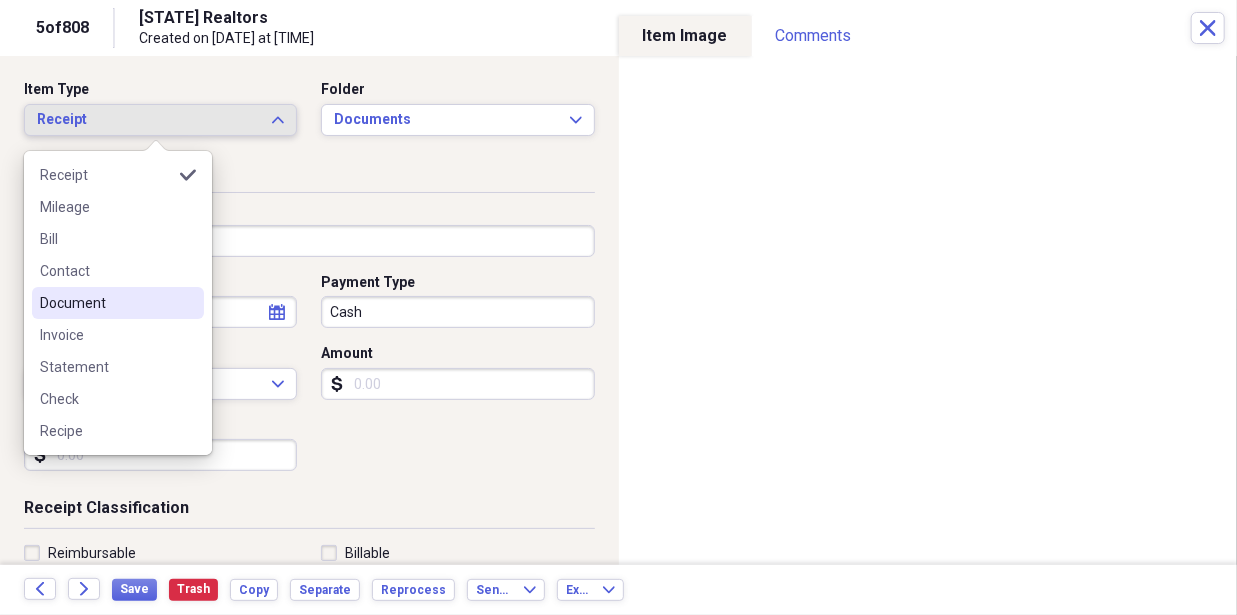 click on "Document" at bounding box center (106, 303) 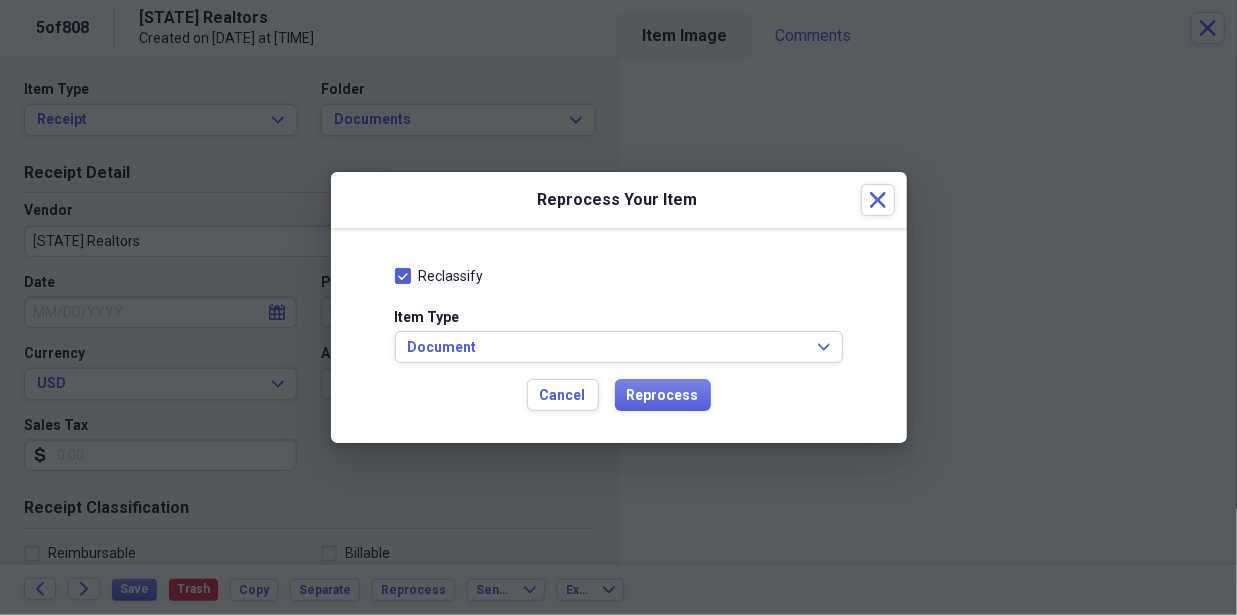 click on "Reprocess your item Close" at bounding box center (619, 200) 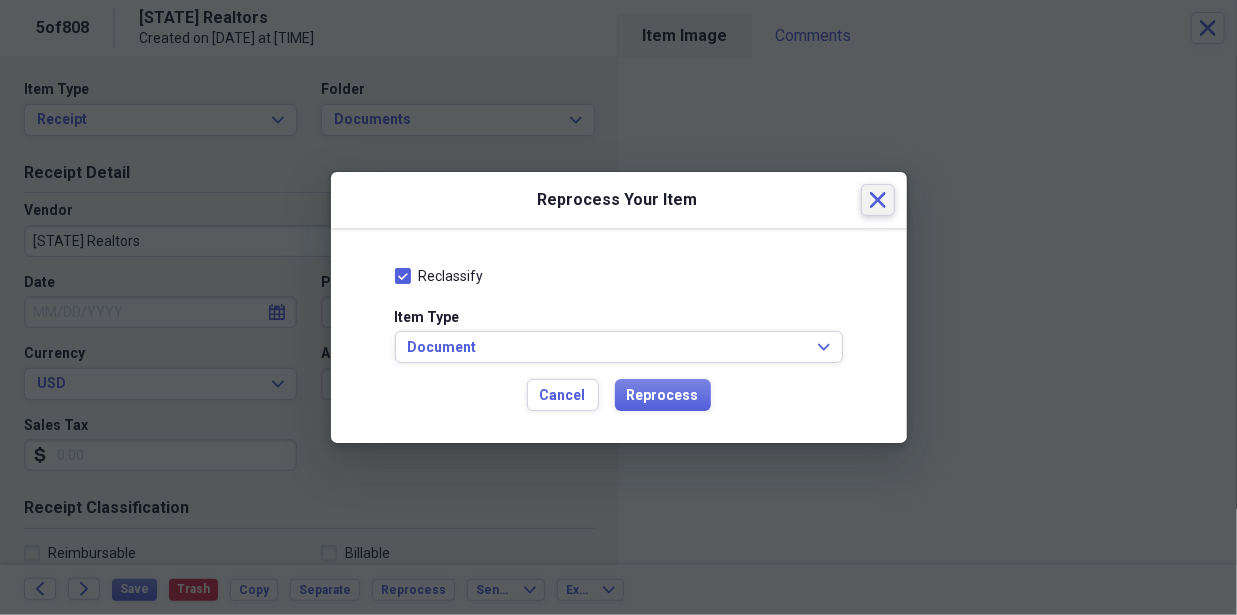 click on "Close" 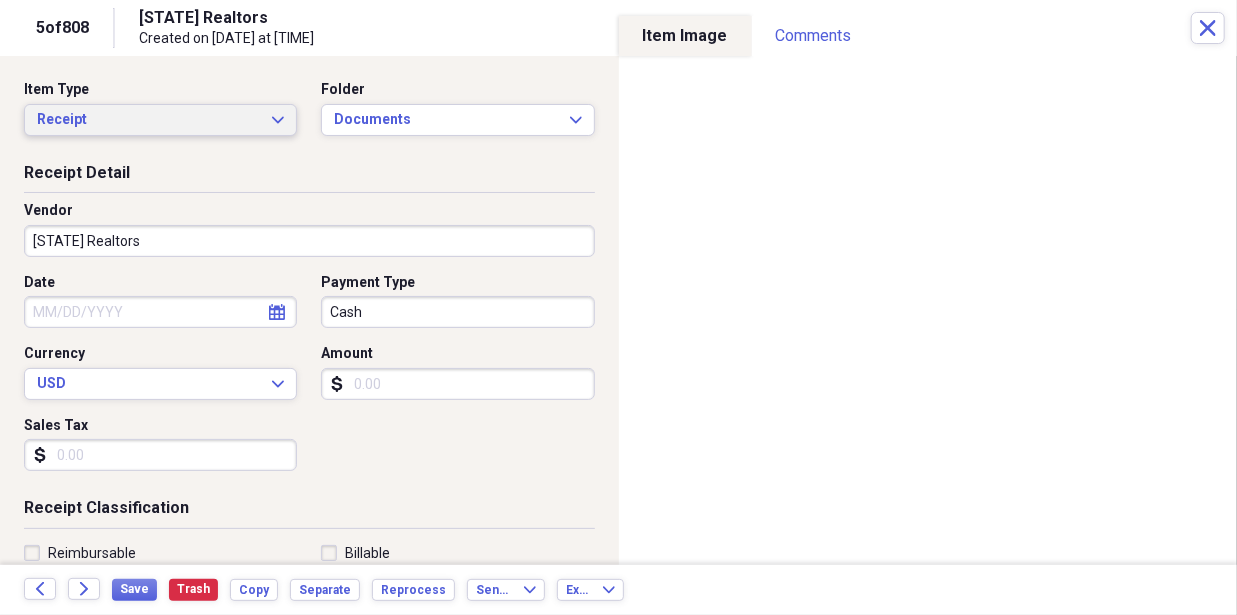 click on "Receipt Expand" at bounding box center [160, 120] 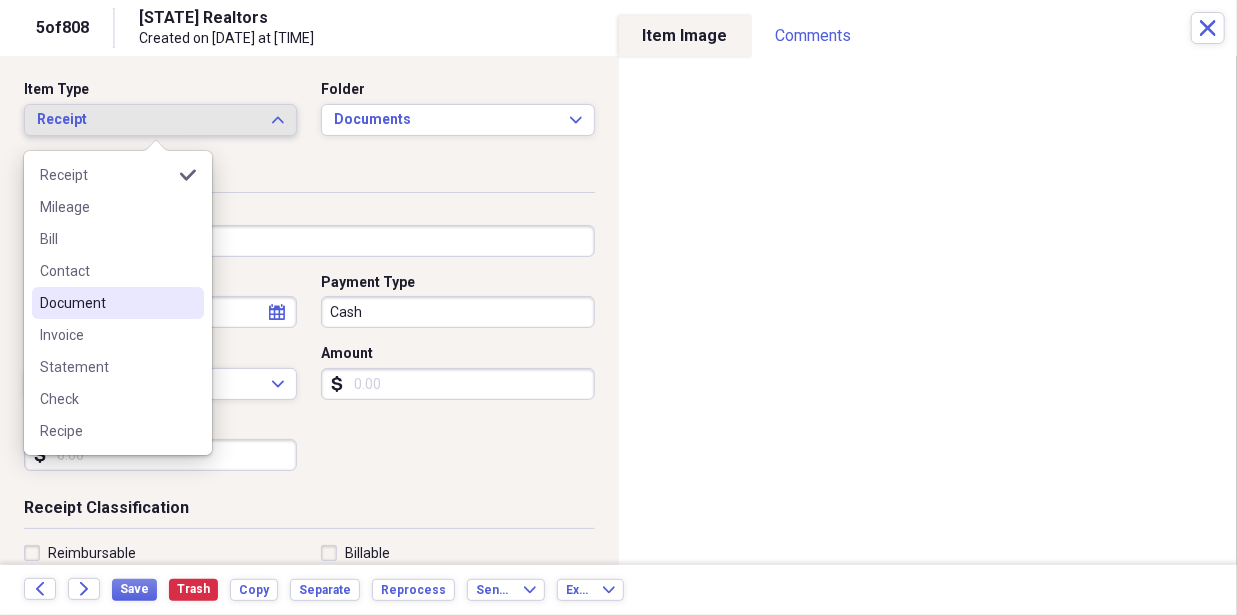click on "Document" at bounding box center (118, 303) 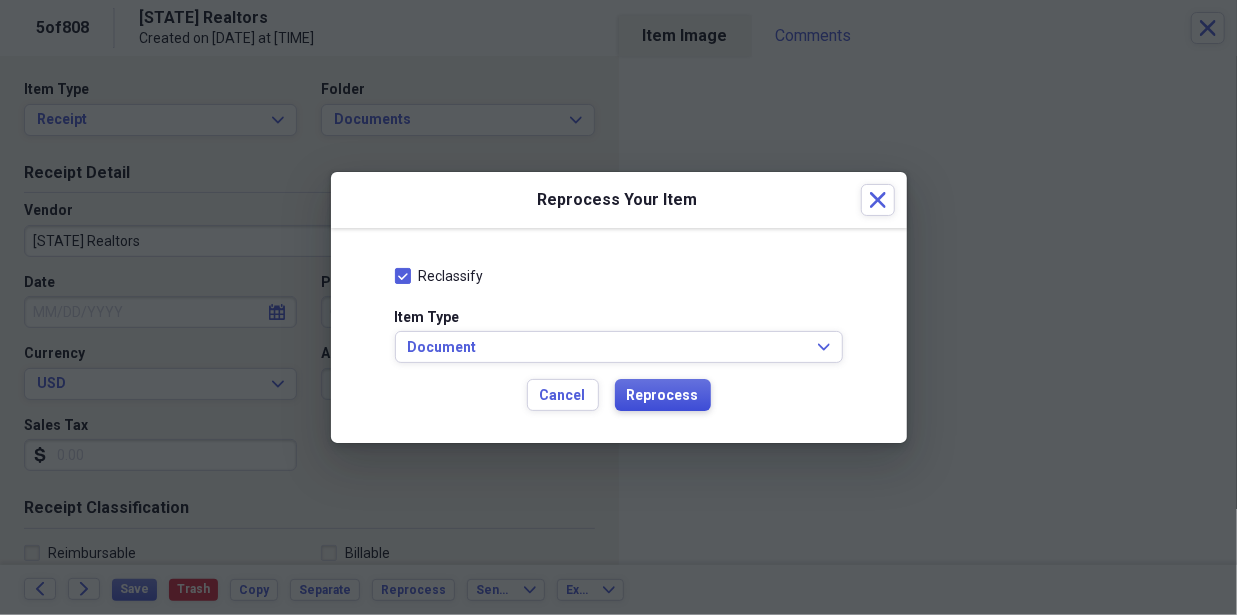click on "Reprocess" at bounding box center (663, 396) 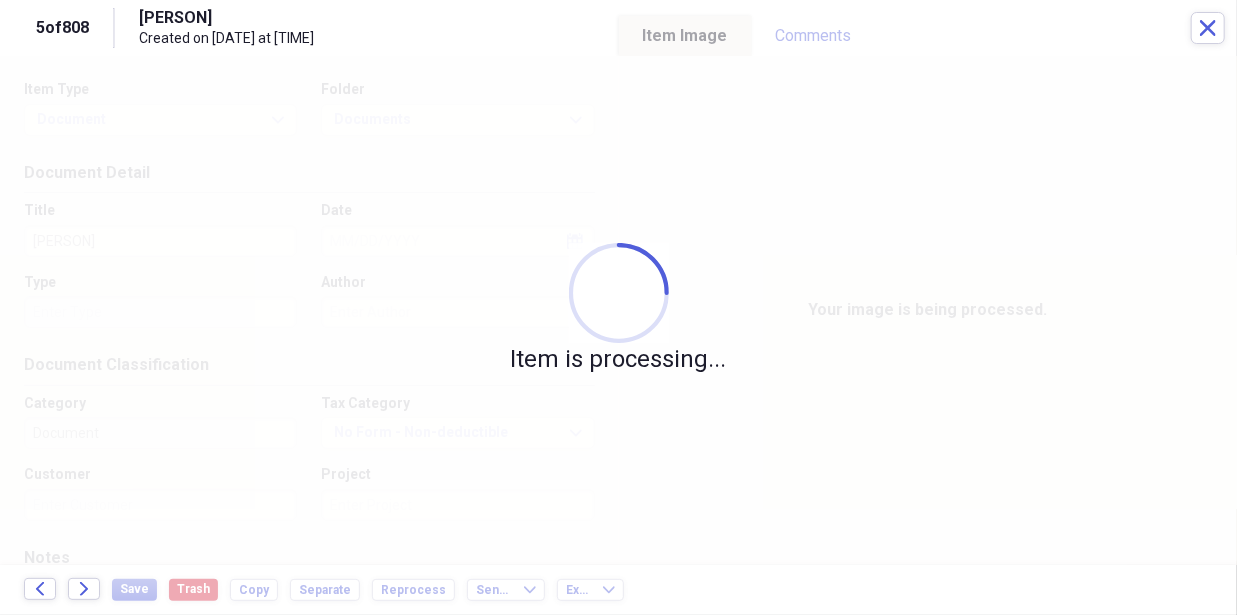 click on "Back Forward" at bounding box center (68, 590) 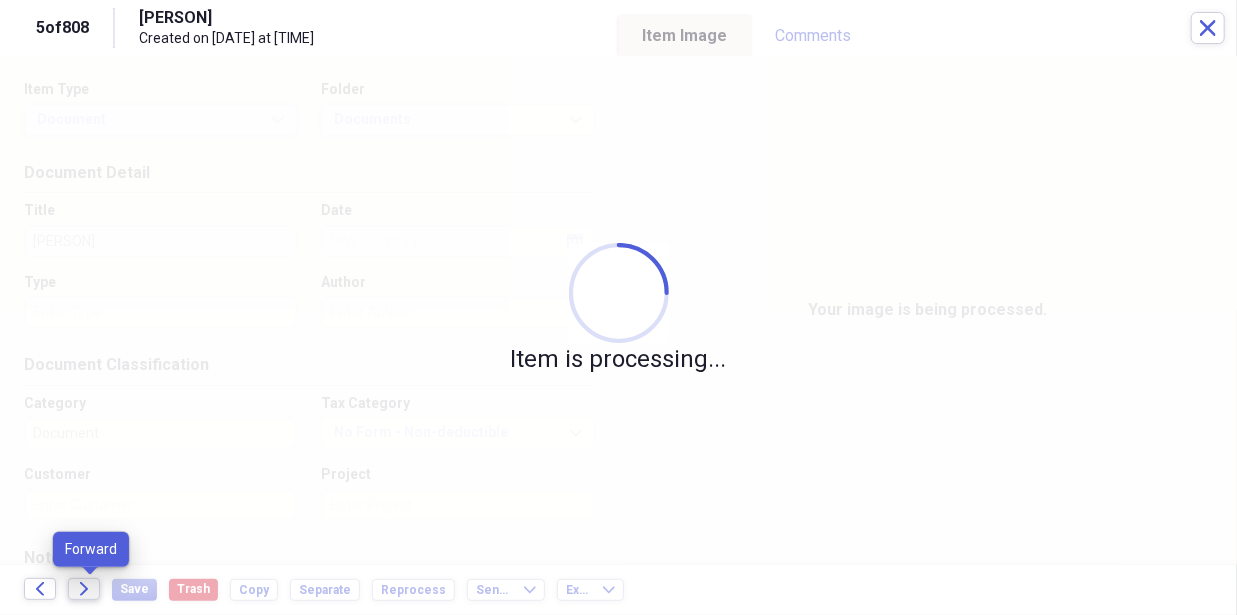 click on "Forward" 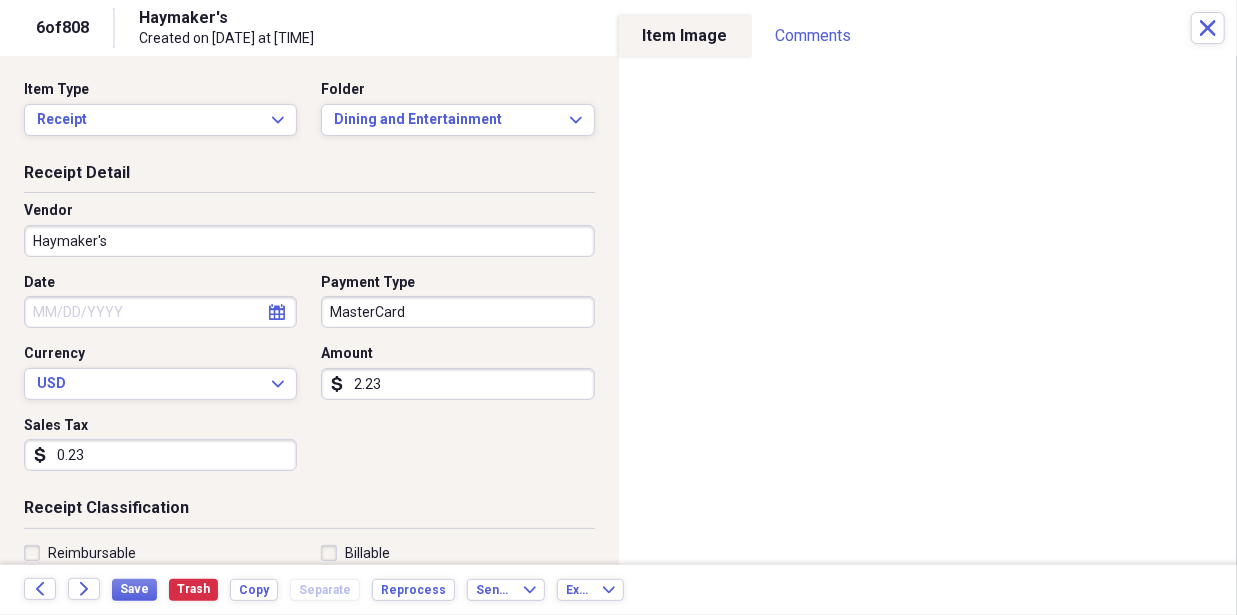 click on "MJM DWN MAD Ventures, LLC Add Folder Folder ***Needs to be paid!! MJM DWN MAD Add Folder Folder 11918 Apple shed property Add Folder Expand Folder 1377 [CITY] Property Add Folder Folder 6318 Farm Account Add Folder Folder Cost of Goods Add Folder Expand Folder Important purchase receipts and Documents Add Folder Folder Licenses-Keys-Codes Add Folder Expand Folder MAD VENTURES, LLC and Willis & Willis partnership Business Expense Add Folder Expand Folder Mike and Doug Add Folder Expand Folder Robert Miller Add Folder Folder Warranty papers and Manuals Add Folder Collapse Trash Trash Folder Bank Statement Folder LawnCare Expense and mower repairs Bill My Customers Collapse invoices Invoices user Customers products Products / Services Help & Support Files Expand Submit Scan Scan" at bounding box center [618, 307] 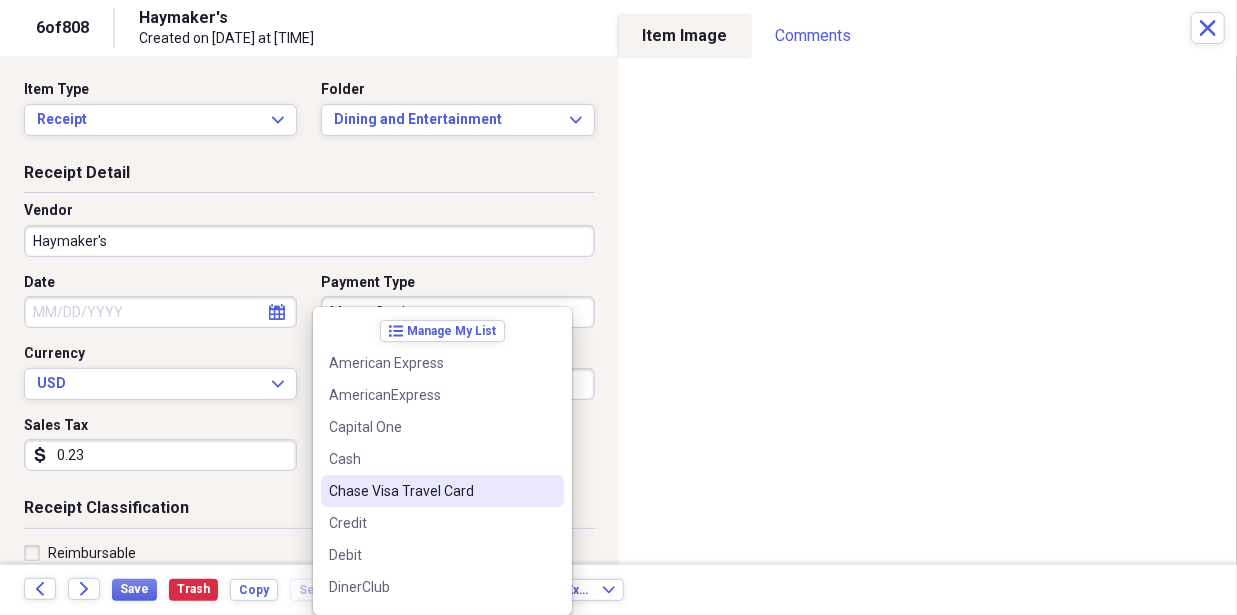 scroll, scrollTop: 348, scrollLeft: 0, axis: vertical 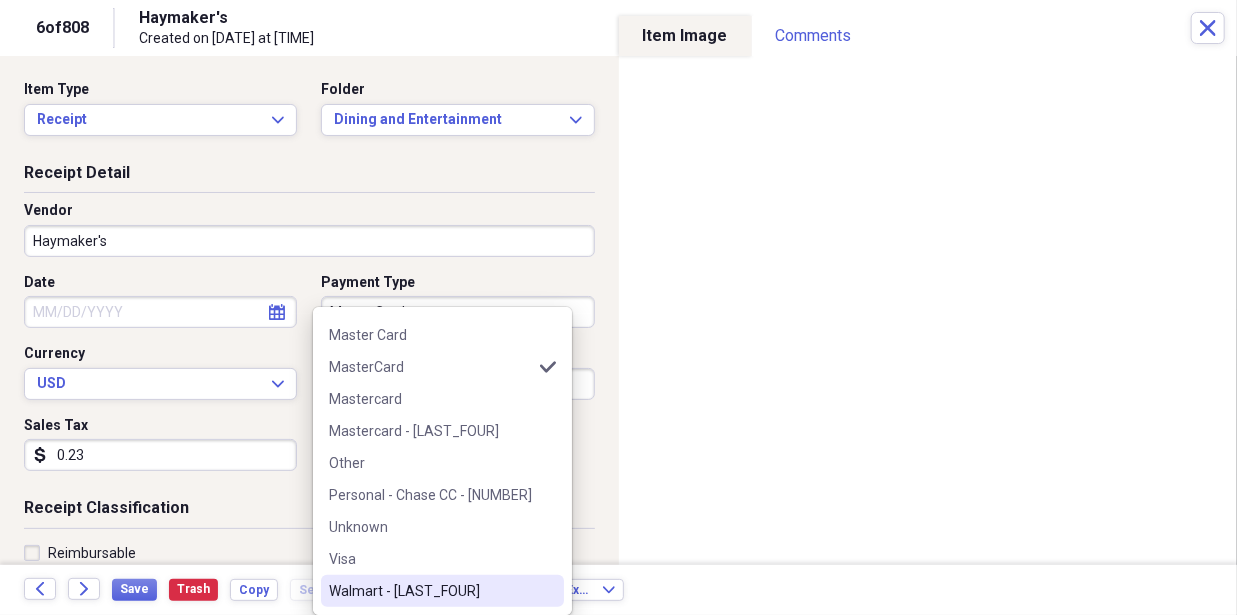 click on "Walmart - [LAST_FOUR]" at bounding box center [430, 591] 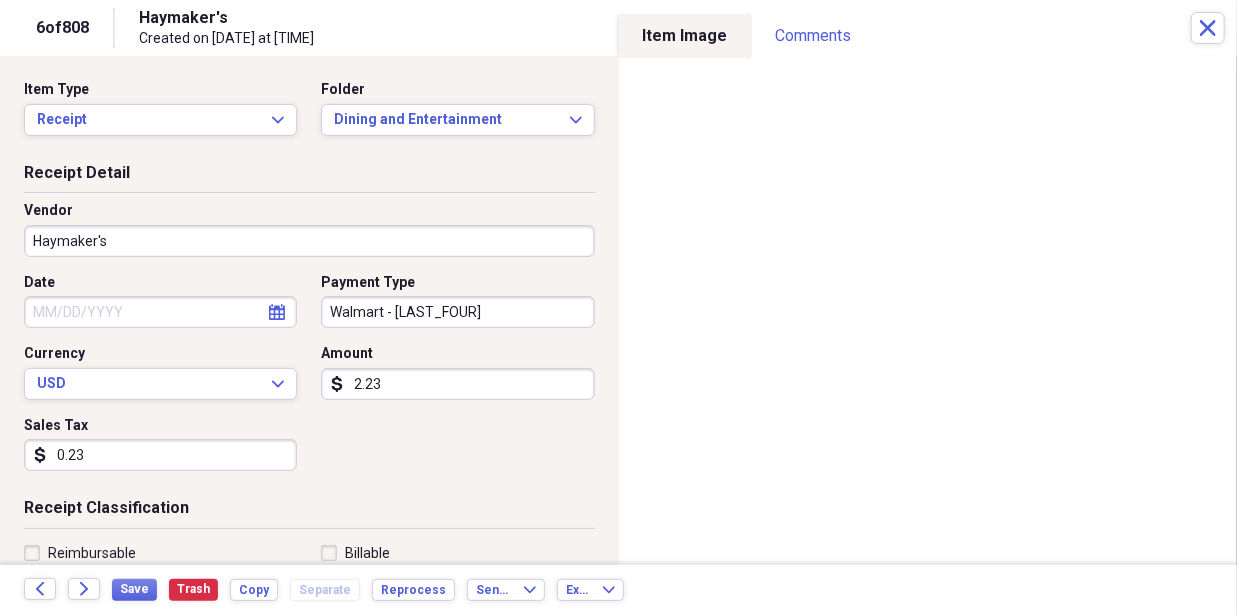 type on "Walmart - [LAST_FOUR]" 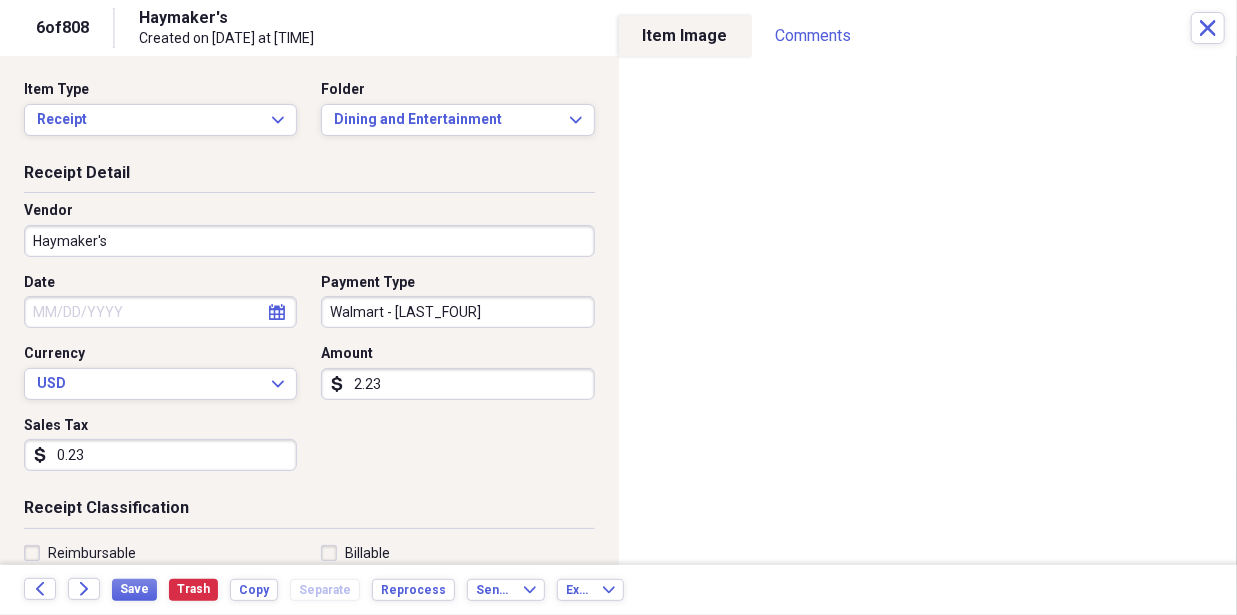 click on "Date calendar Calendar Payment Type Walmart - [LAST_FOUR] Currency USD Expand Amount dollar-sign [AMOUNT] Sales Tax dollar-sign [AMOUNT]" at bounding box center (309, 380) 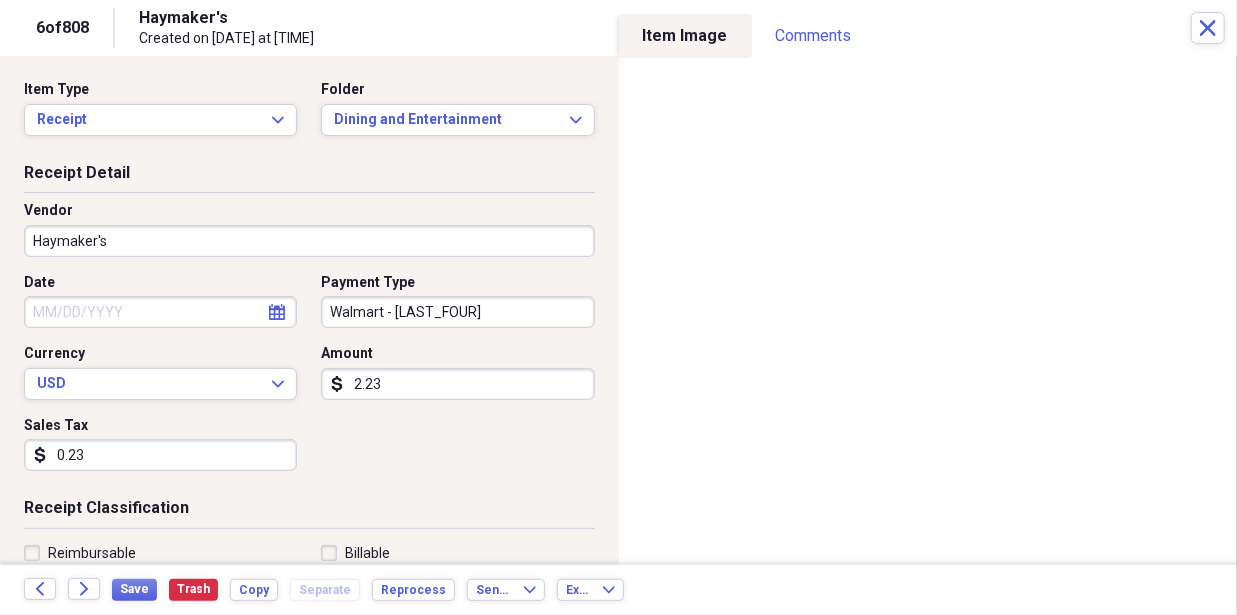 click on "Date" at bounding box center (160, 312) 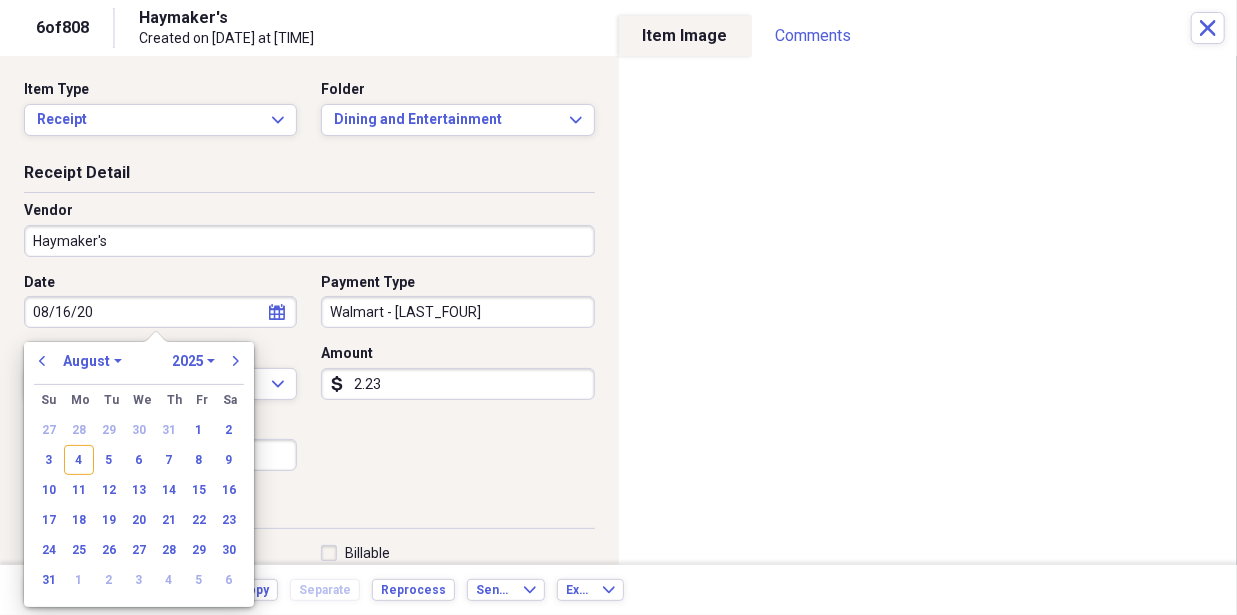 type on "08/16/202" 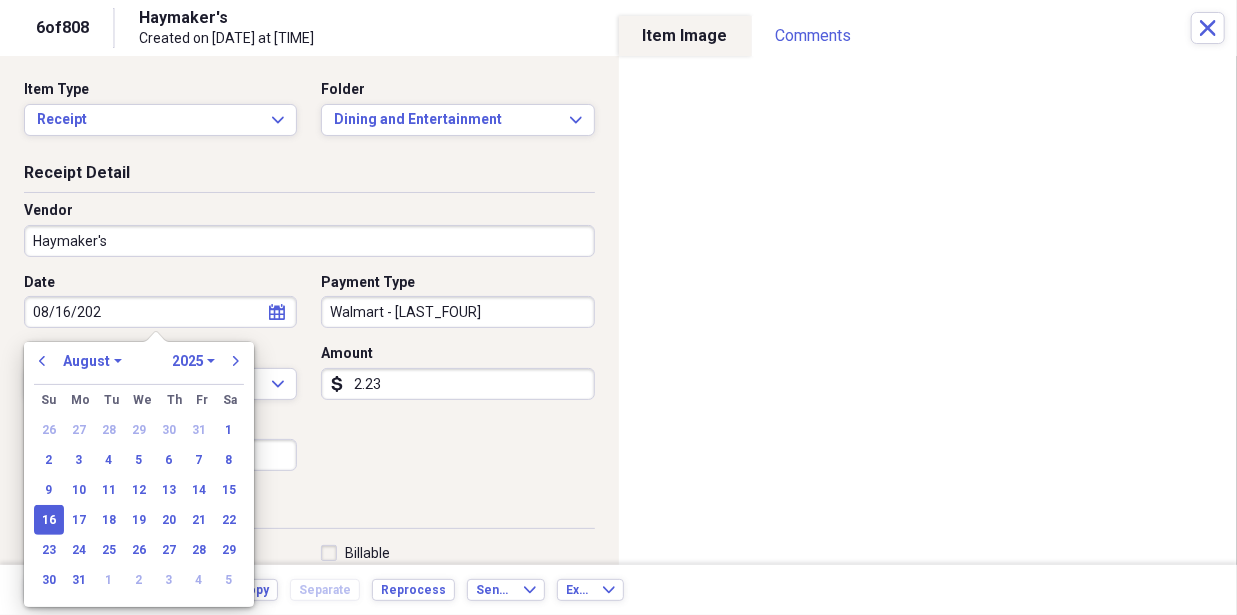 select on "2020" 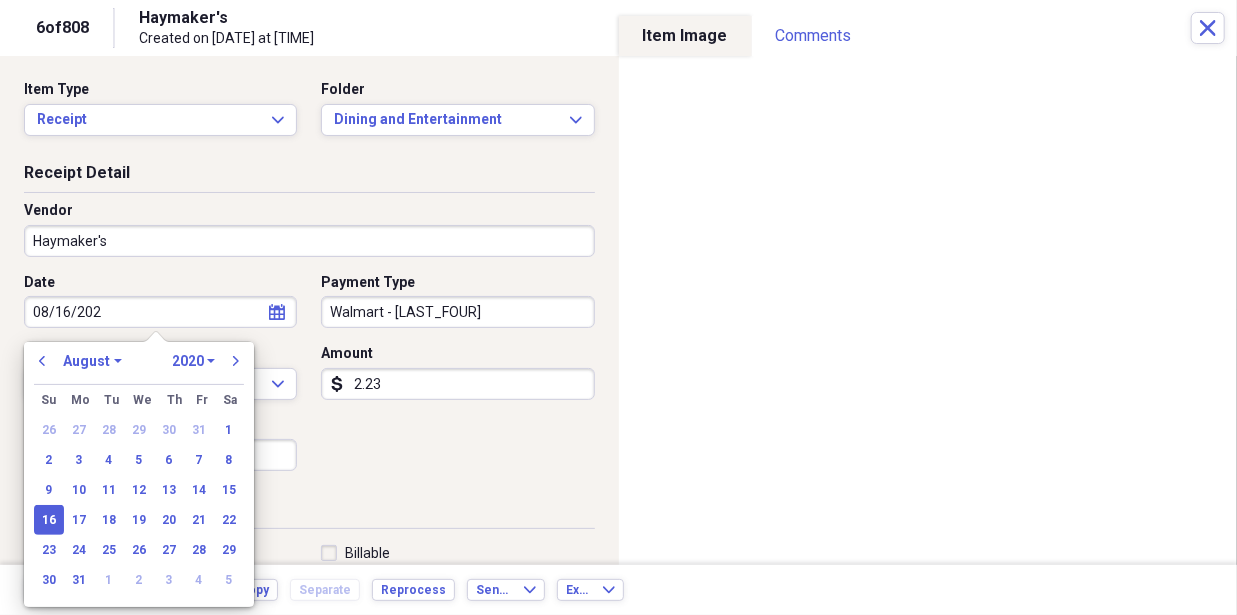 type on "08/16/2024" 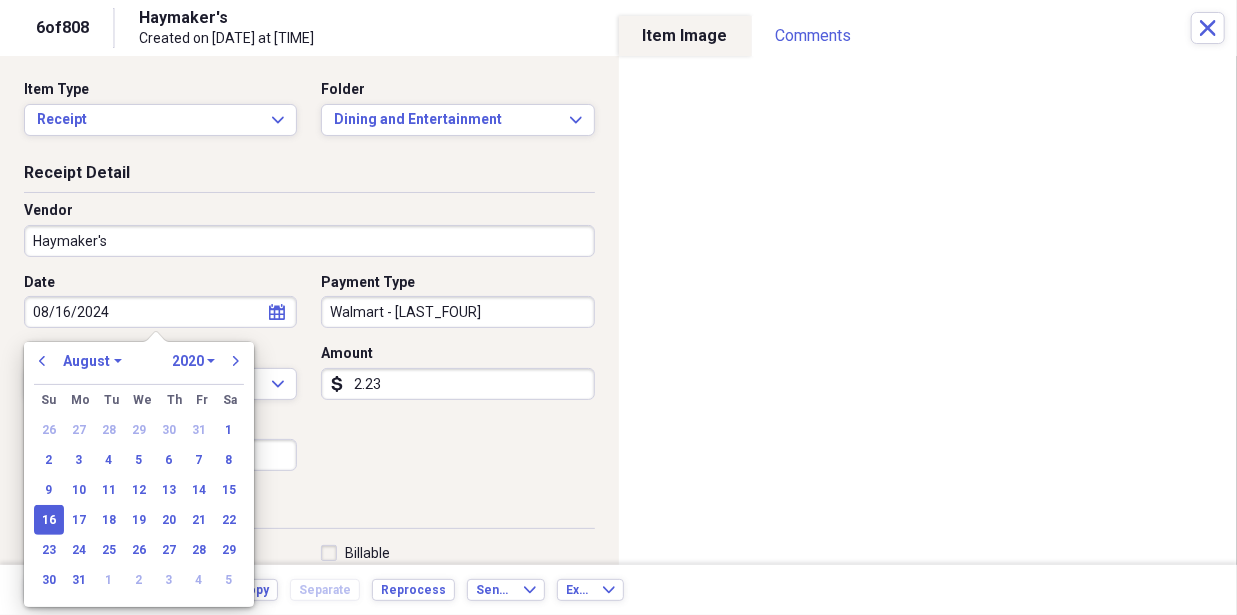 select on "2024" 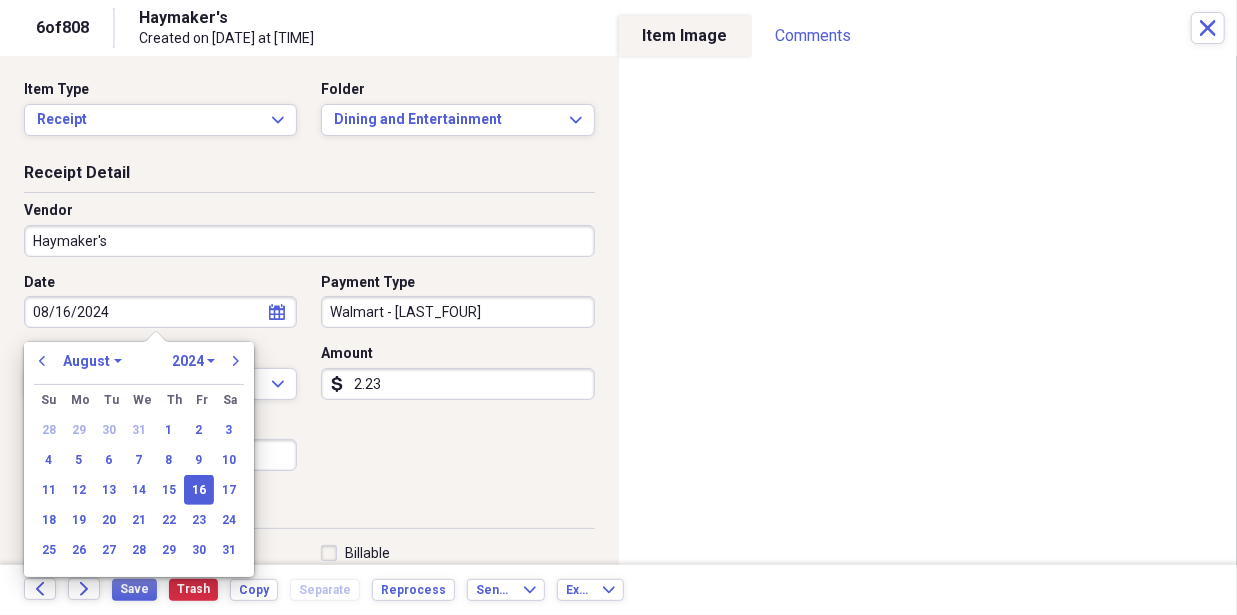 type on "08/16/2024" 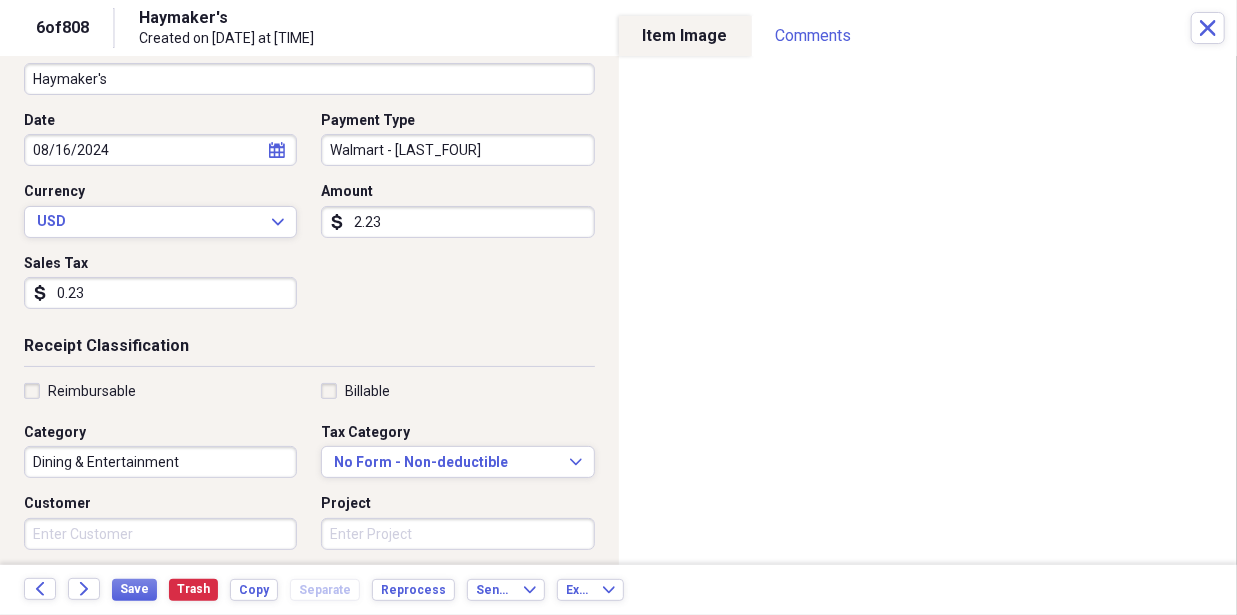 scroll, scrollTop: 0, scrollLeft: 0, axis: both 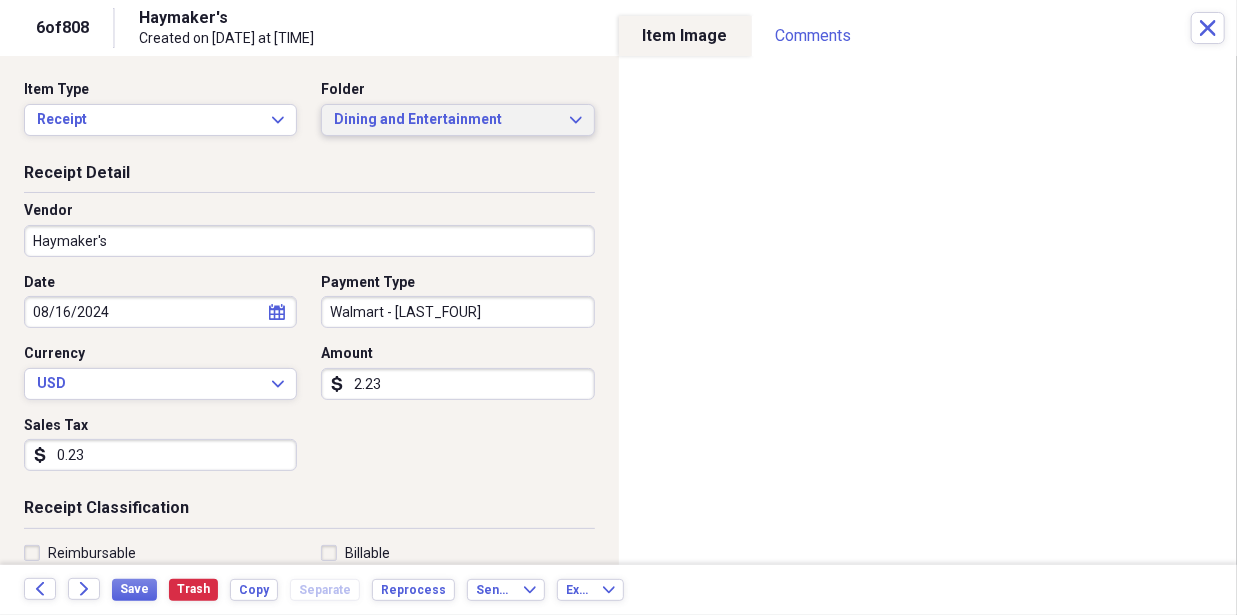 click on "Dining and Entertainment" at bounding box center (445, 120) 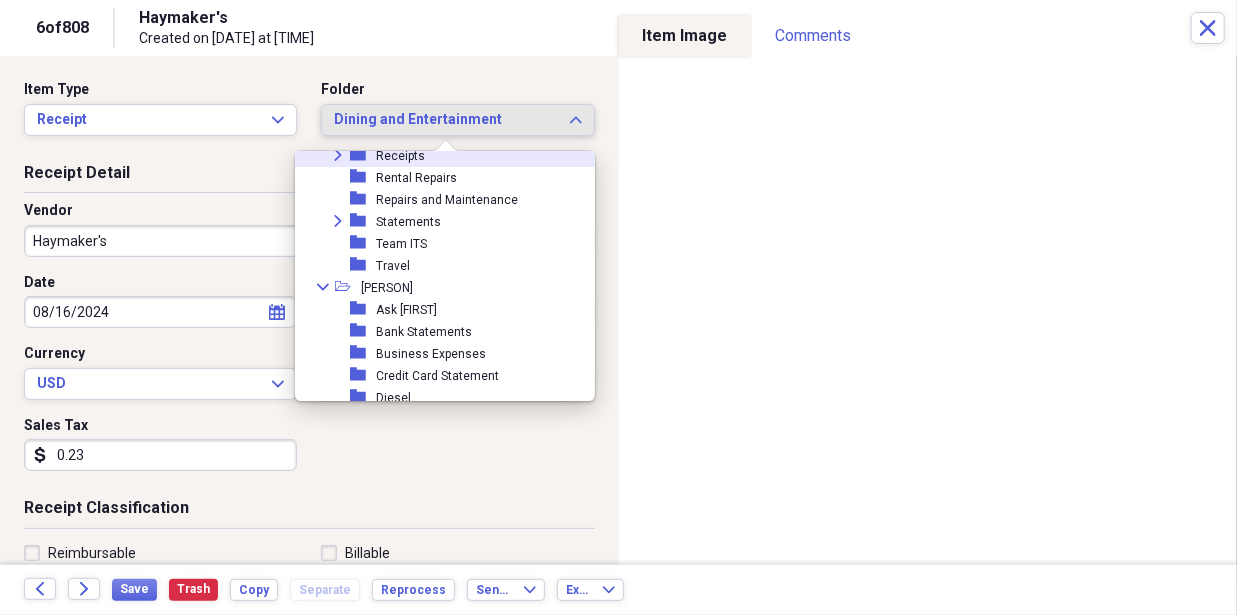 click on "Dining and Entertainment Expand" at bounding box center (457, 120) 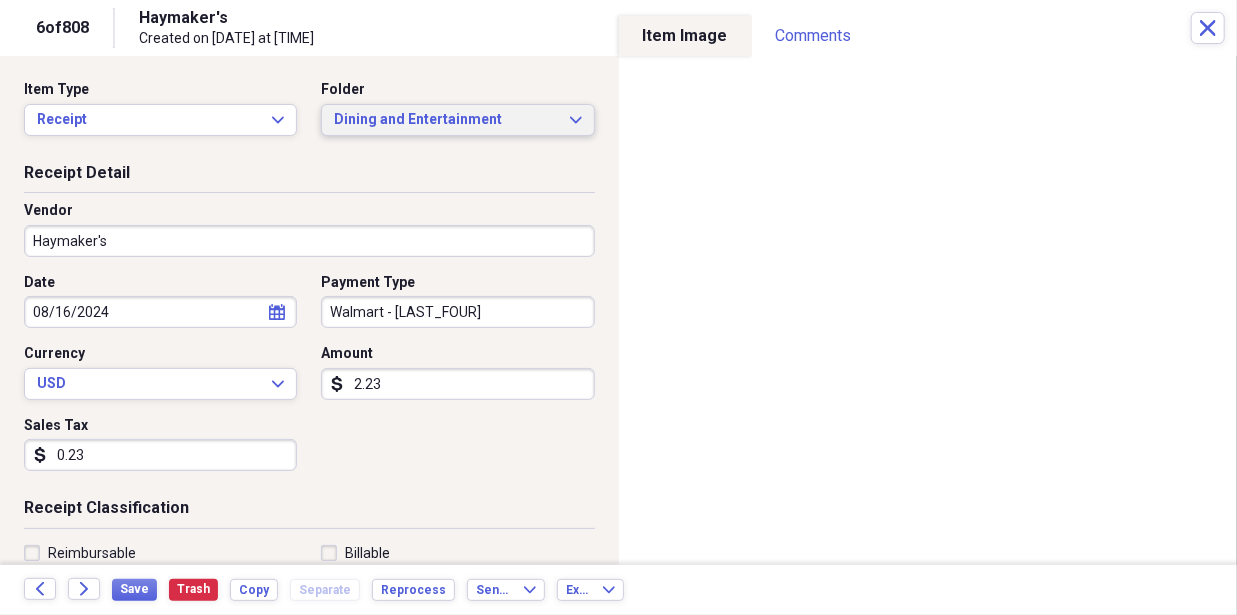 type 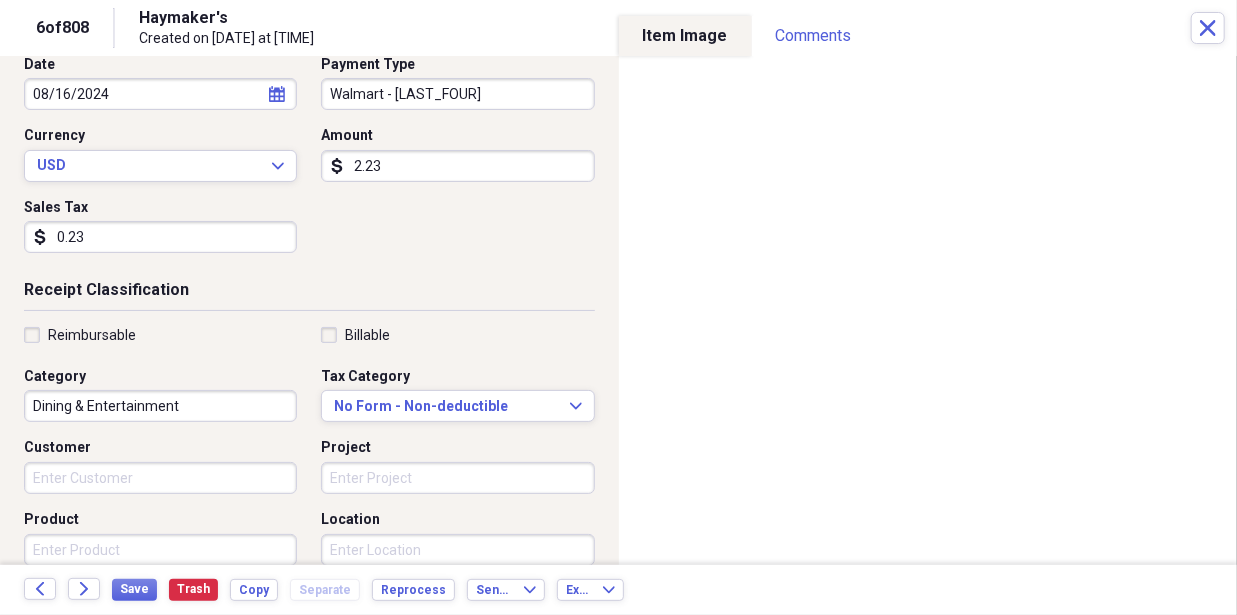 scroll, scrollTop: 220, scrollLeft: 0, axis: vertical 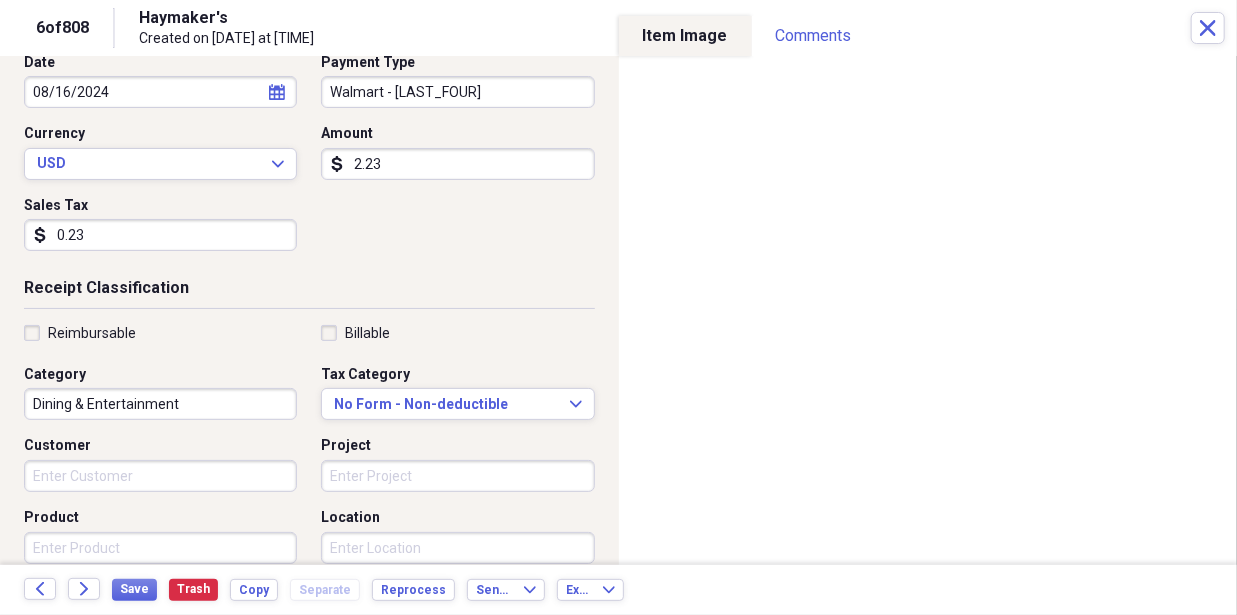 click on "Customer" at bounding box center (160, 476) 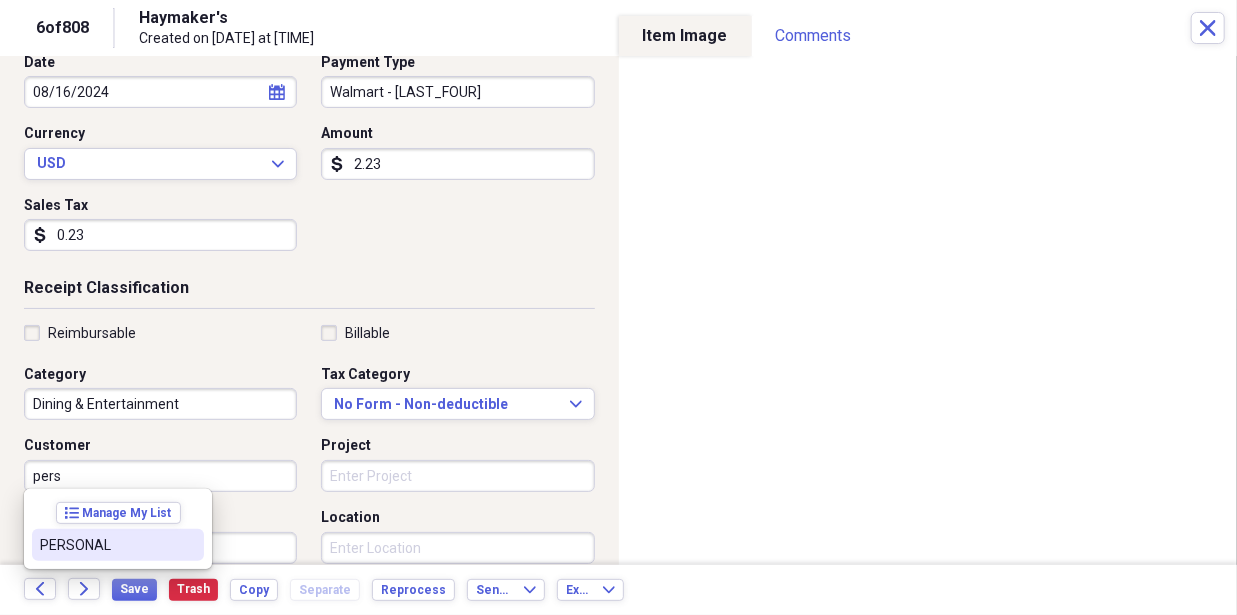 click on "PERSONAL" at bounding box center (118, 545) 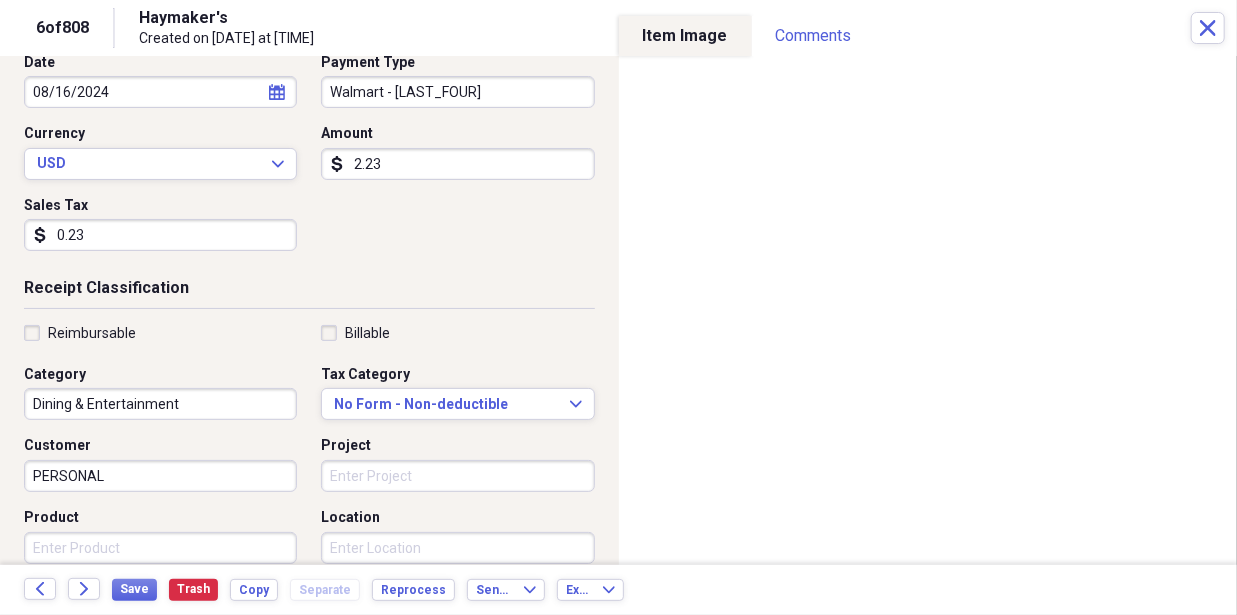 click on "Date [DATE] calendar Calendar Payment Type Walmart - [ID] Currency USD Expand Amount dollar-sign [AMOUNT] Sales Tax dollar-sign [AMOUNT]" at bounding box center [309, 160] 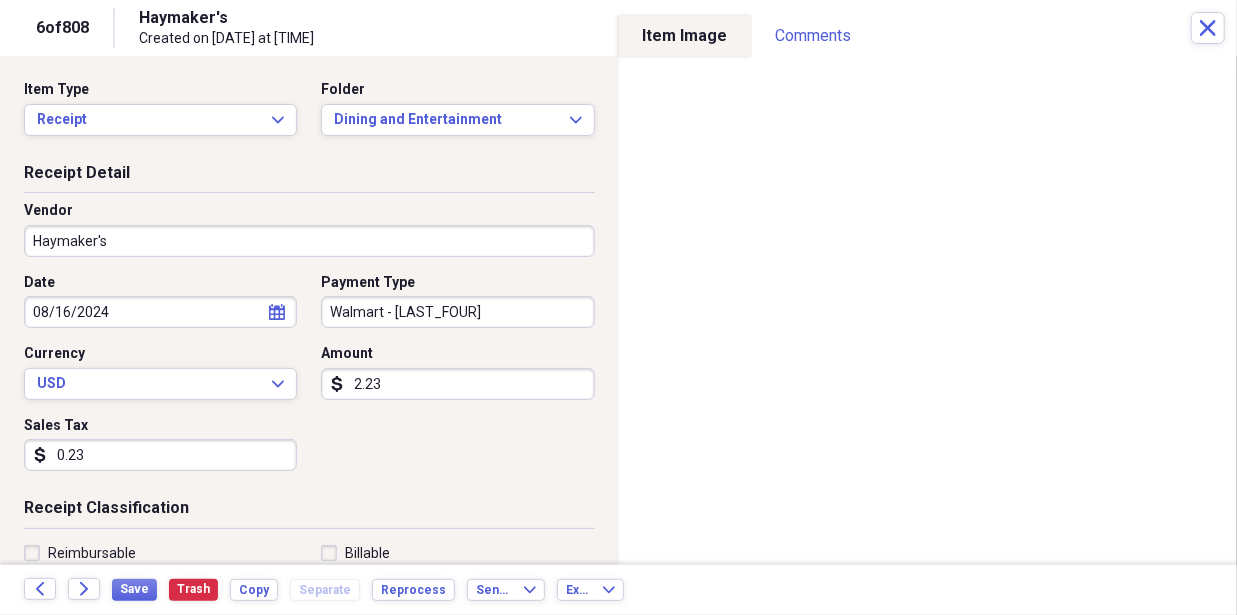 click on "Save Trash Copy Separate Reprocess" at bounding box center (289, 590) 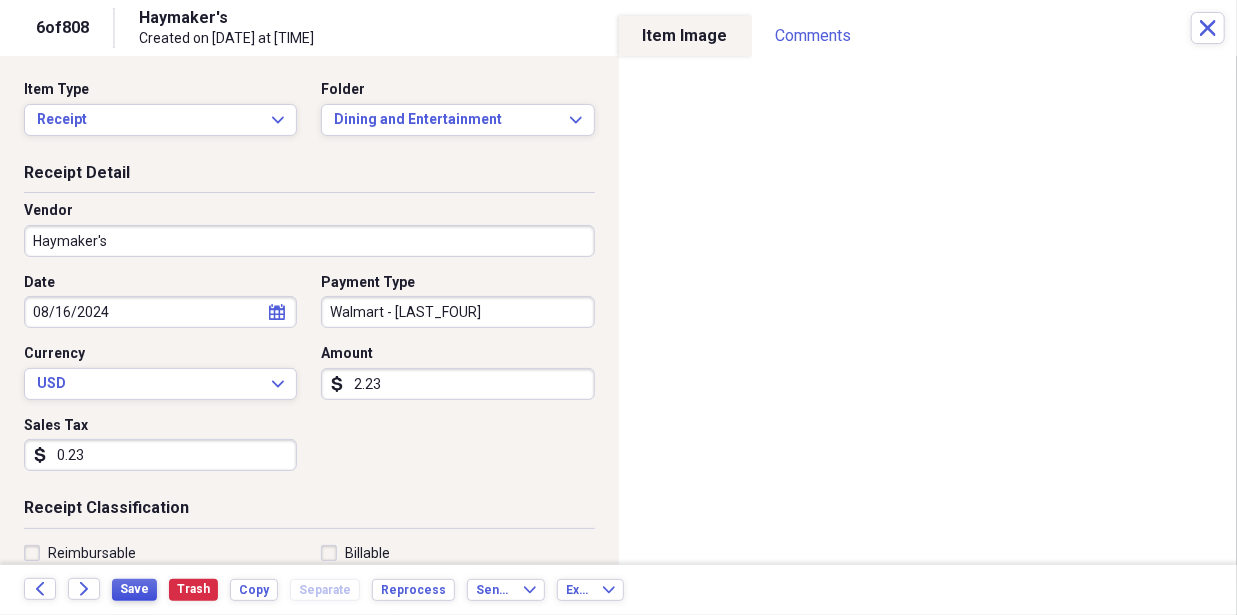 click on "Save" at bounding box center (134, 589) 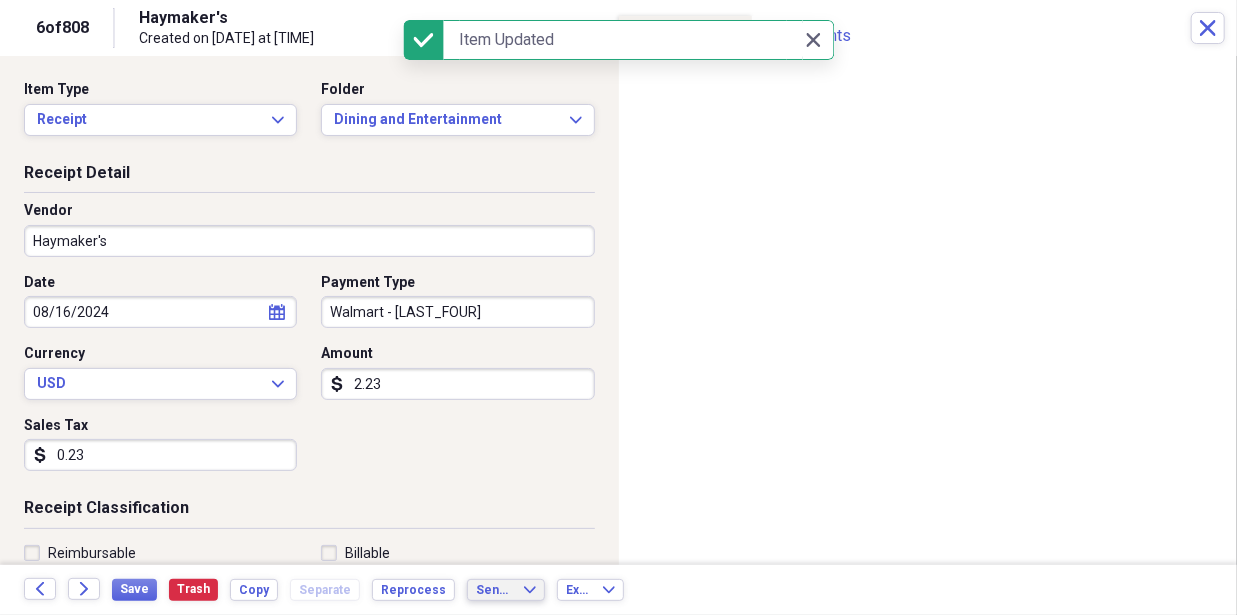 click on "Send To" at bounding box center (494, 590) 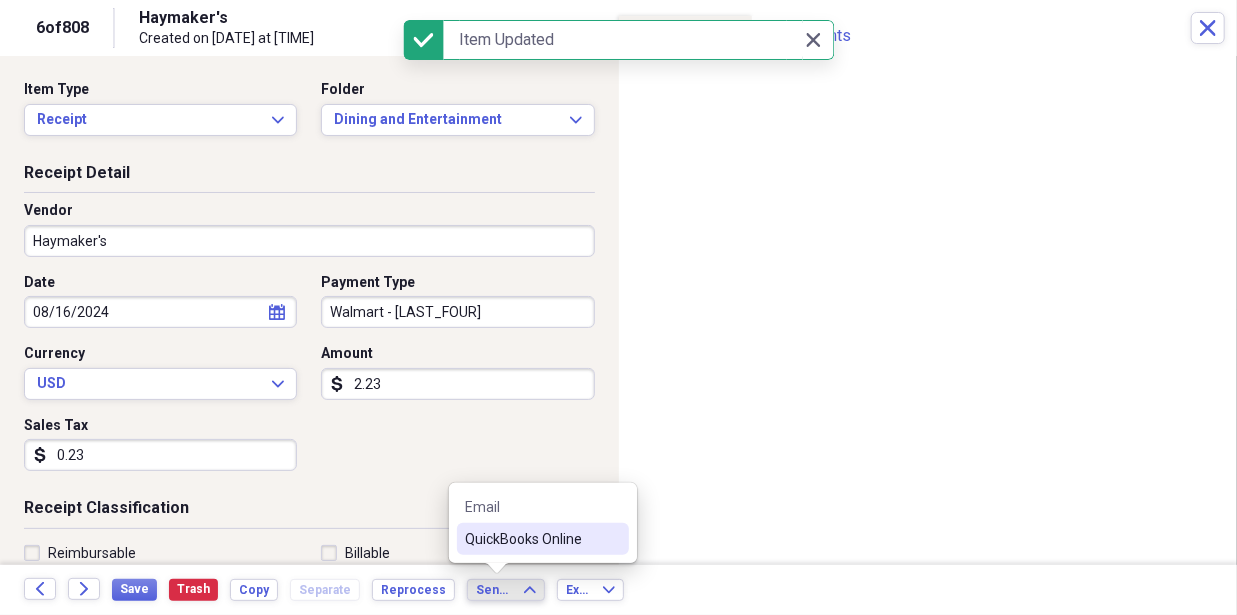 click on "QuickBooks Online" at bounding box center (531, 539) 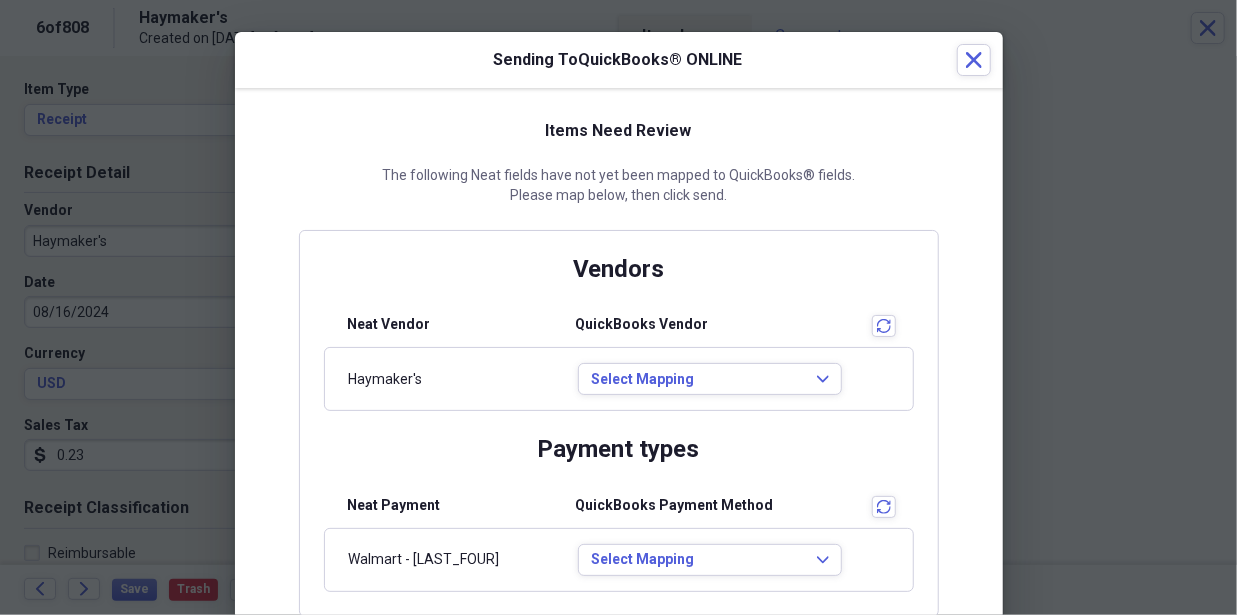 scroll, scrollTop: 124, scrollLeft: 0, axis: vertical 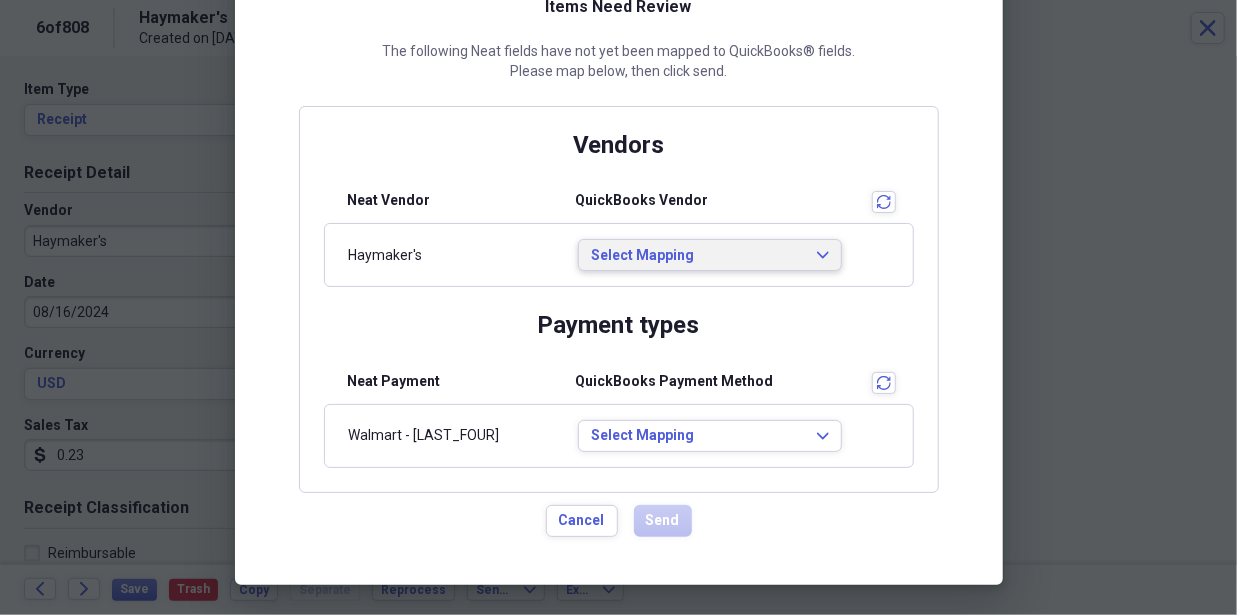 click on "Select Mapping" at bounding box center (698, 256) 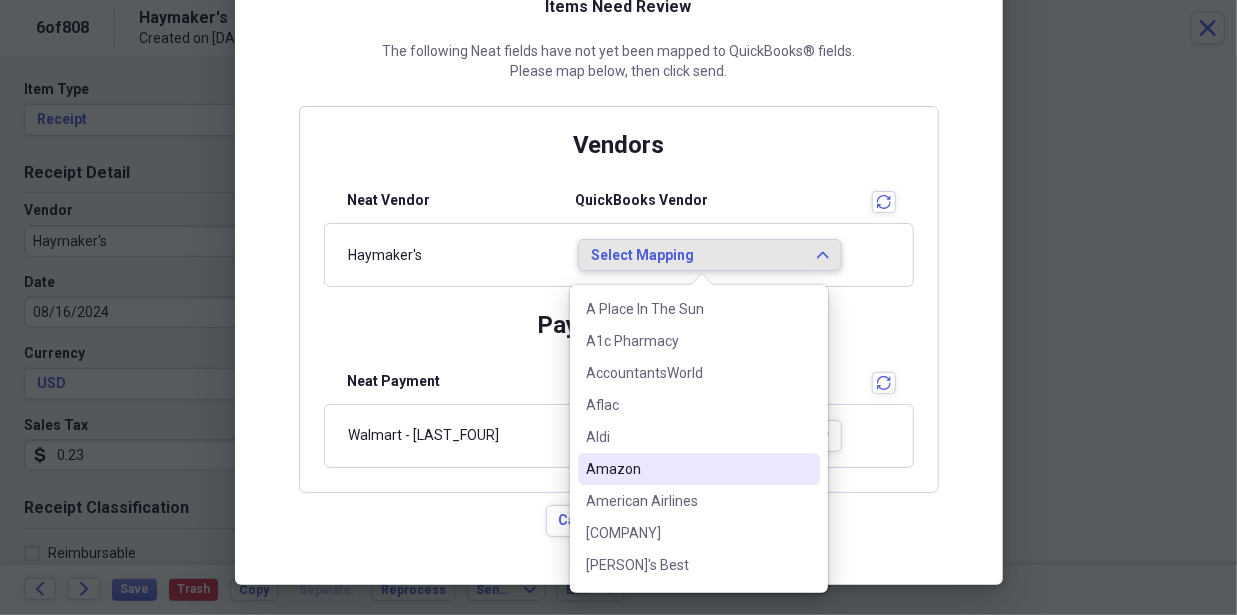 type 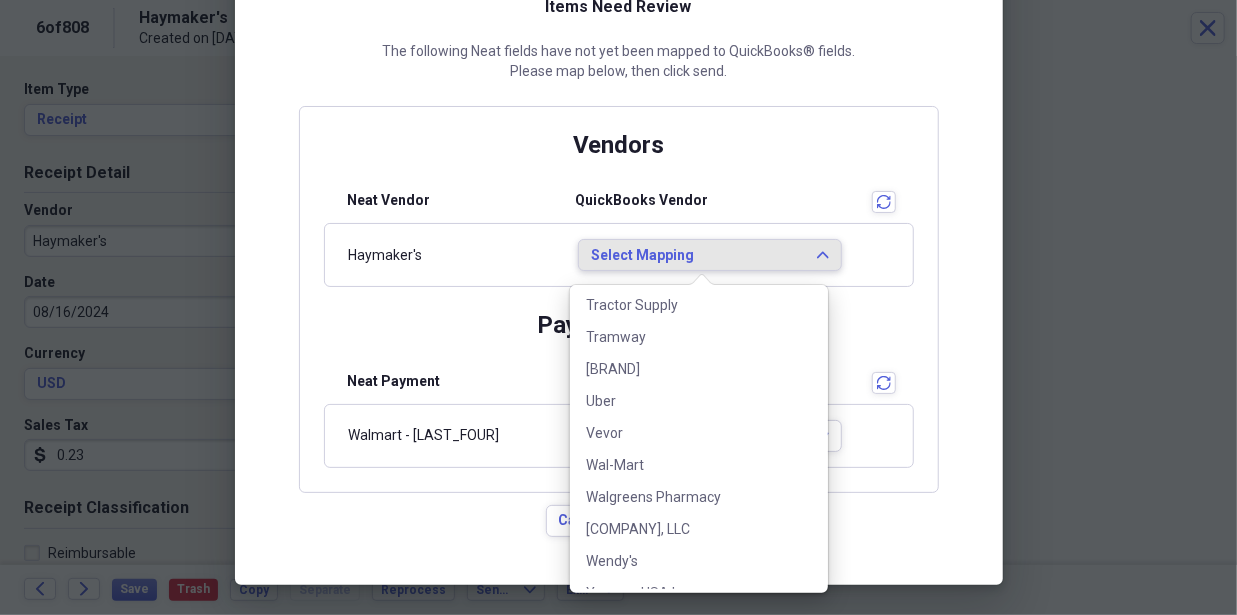 scroll, scrollTop: 3260, scrollLeft: 0, axis: vertical 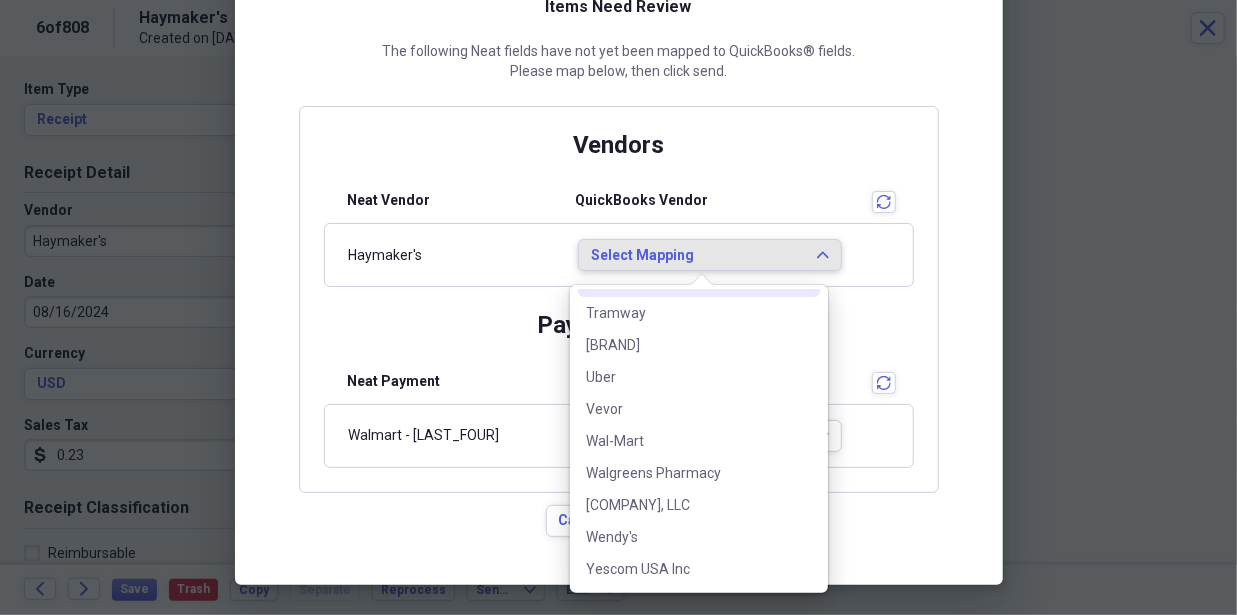 click on "Neat Vendor QuickBooks Vendor transactions" at bounding box center (619, 203) 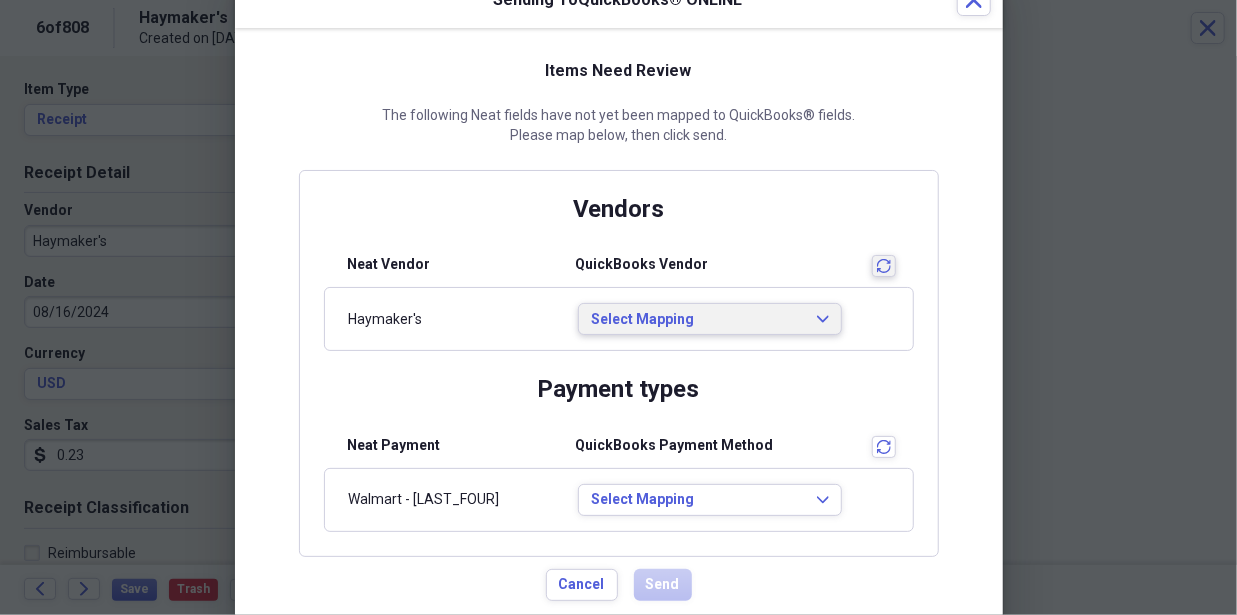 scroll, scrollTop: 0, scrollLeft: 0, axis: both 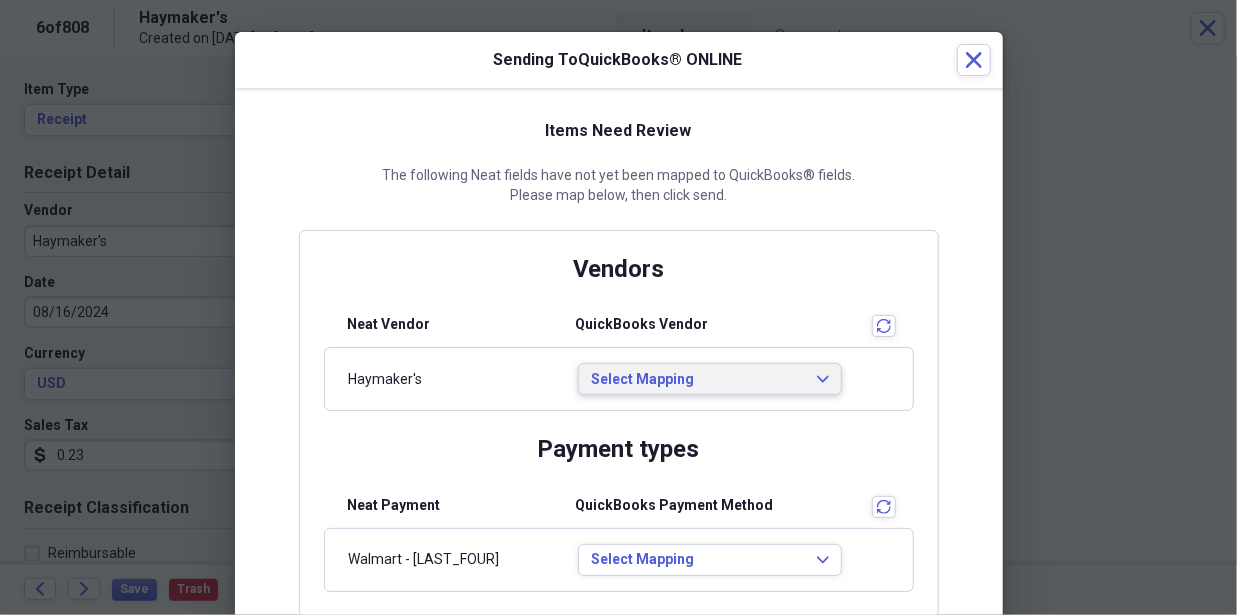 click on "Select Mapping" at bounding box center [698, 380] 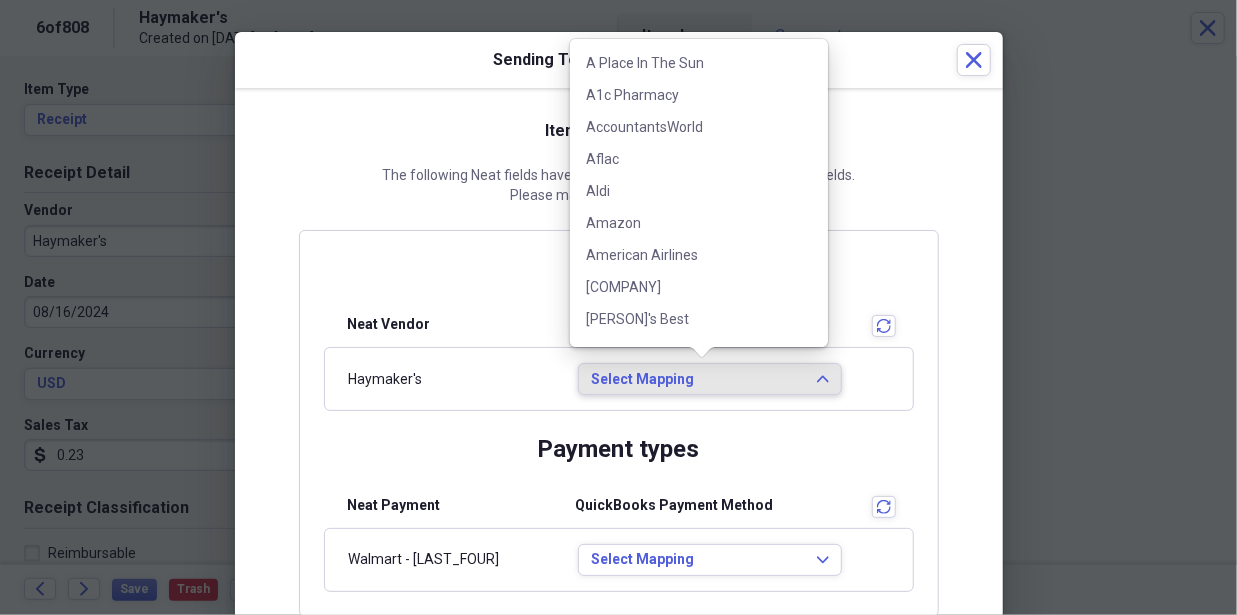 scroll, scrollTop: 3004, scrollLeft: 0, axis: vertical 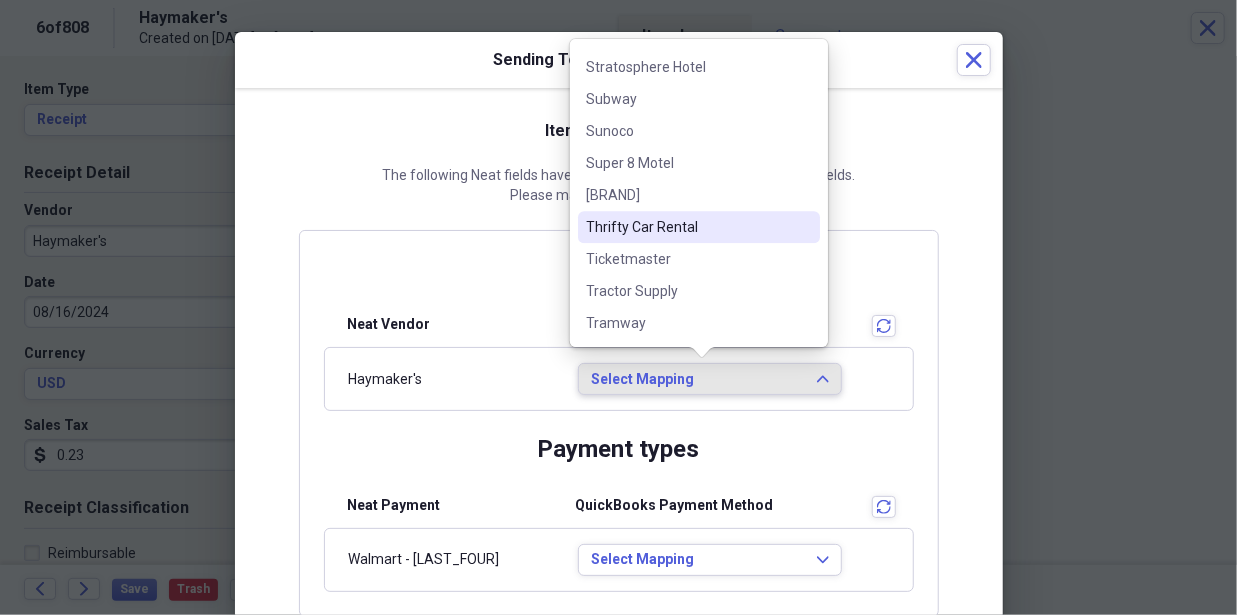 click on "Vendor [VENDOR] Select Mapping Expand Cancel Send" at bounding box center (619, 398) 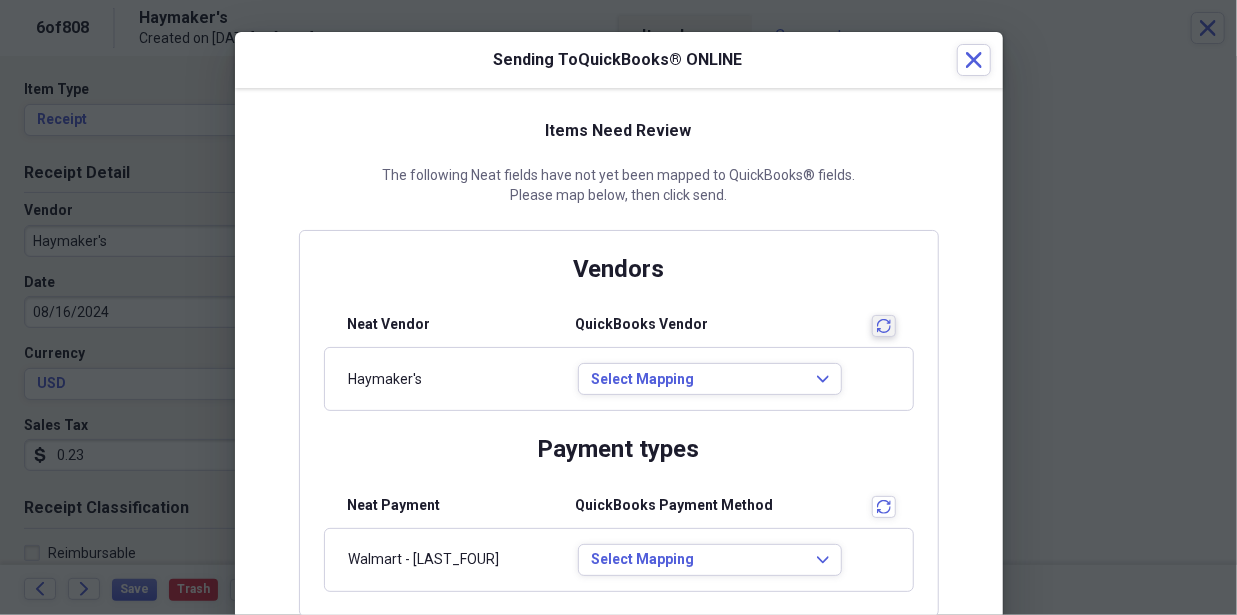 click 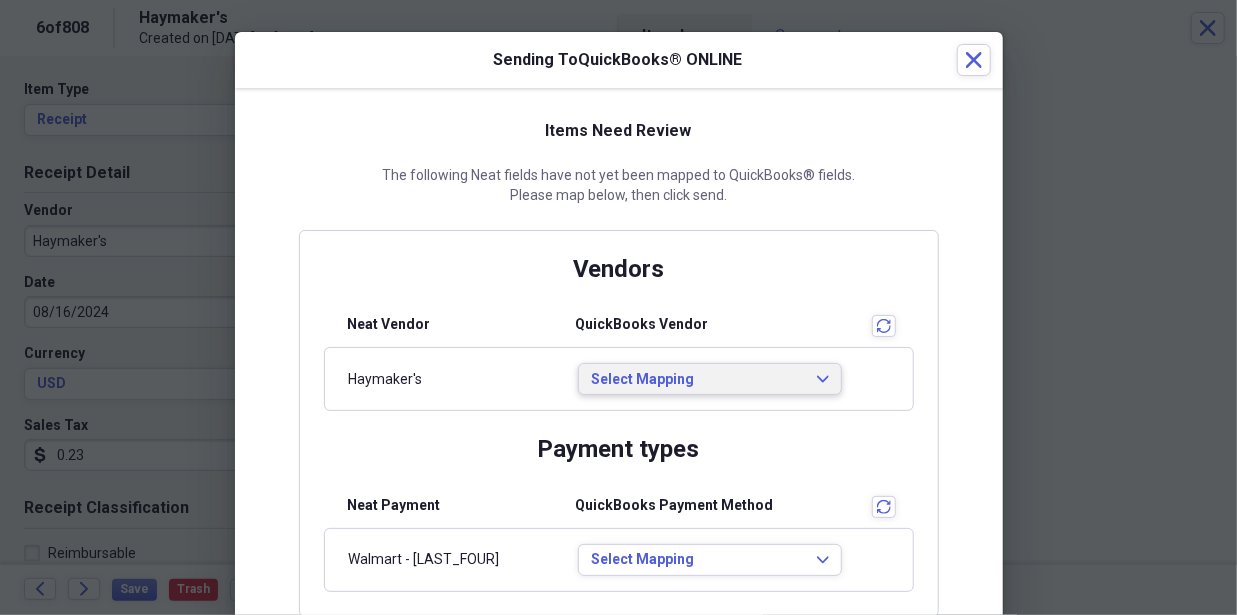 click on "Select Mapping" at bounding box center [698, 380] 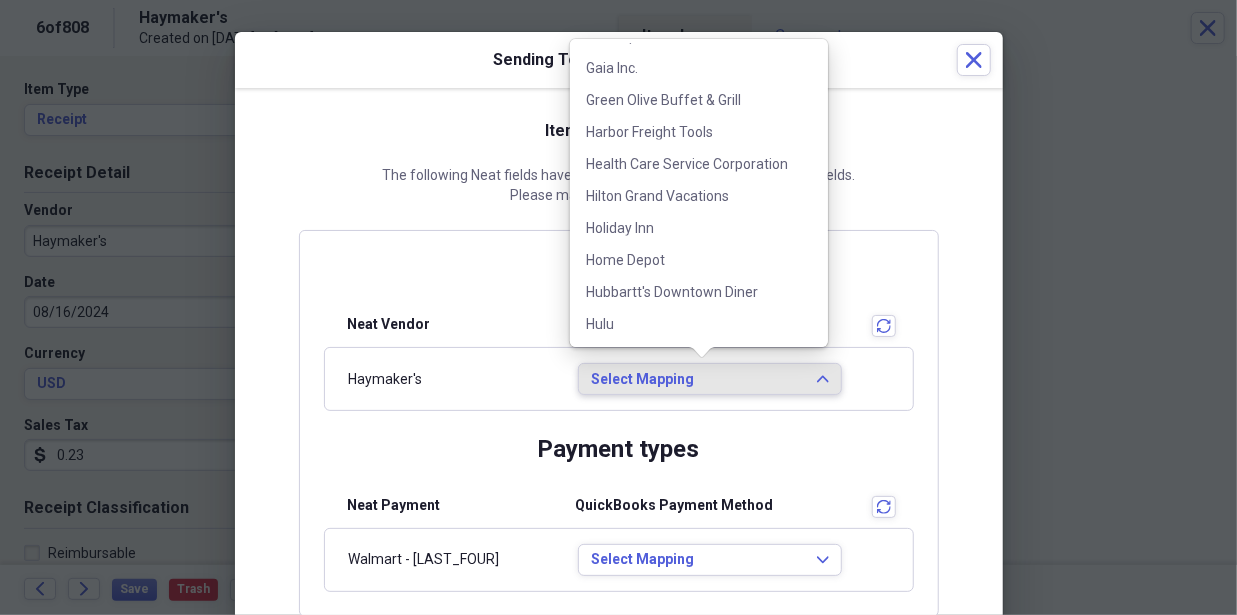 scroll, scrollTop: 1362, scrollLeft: 0, axis: vertical 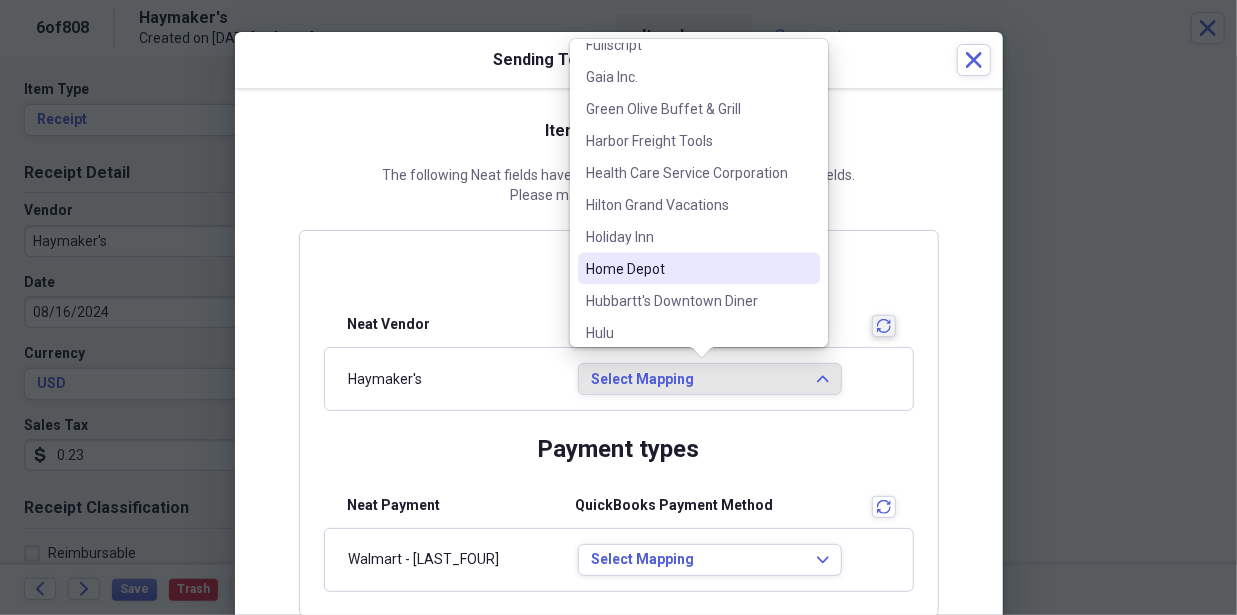 click on "transactions" at bounding box center [884, 326] 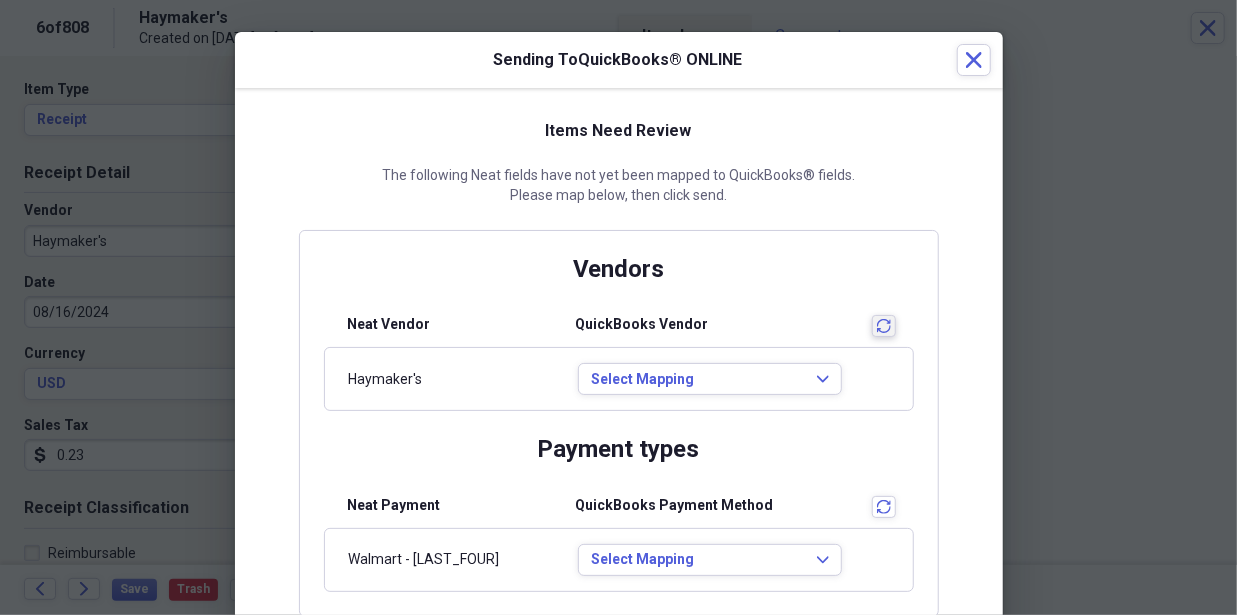 scroll, scrollTop: 0, scrollLeft: 0, axis: both 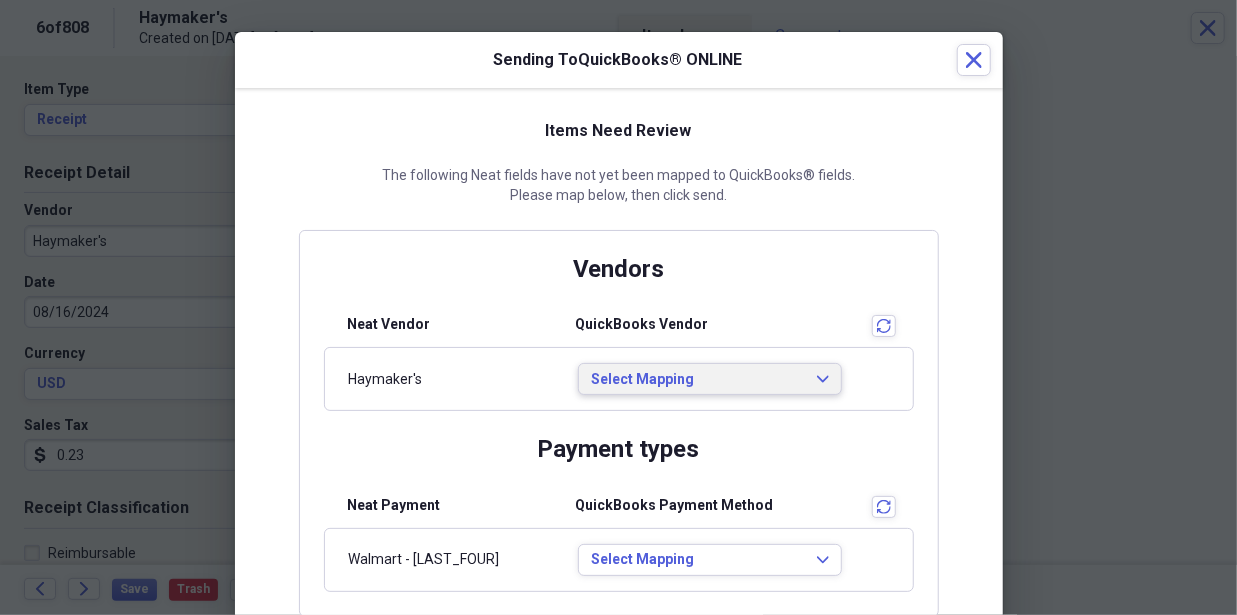 click on "Select Mapping" at bounding box center [698, 380] 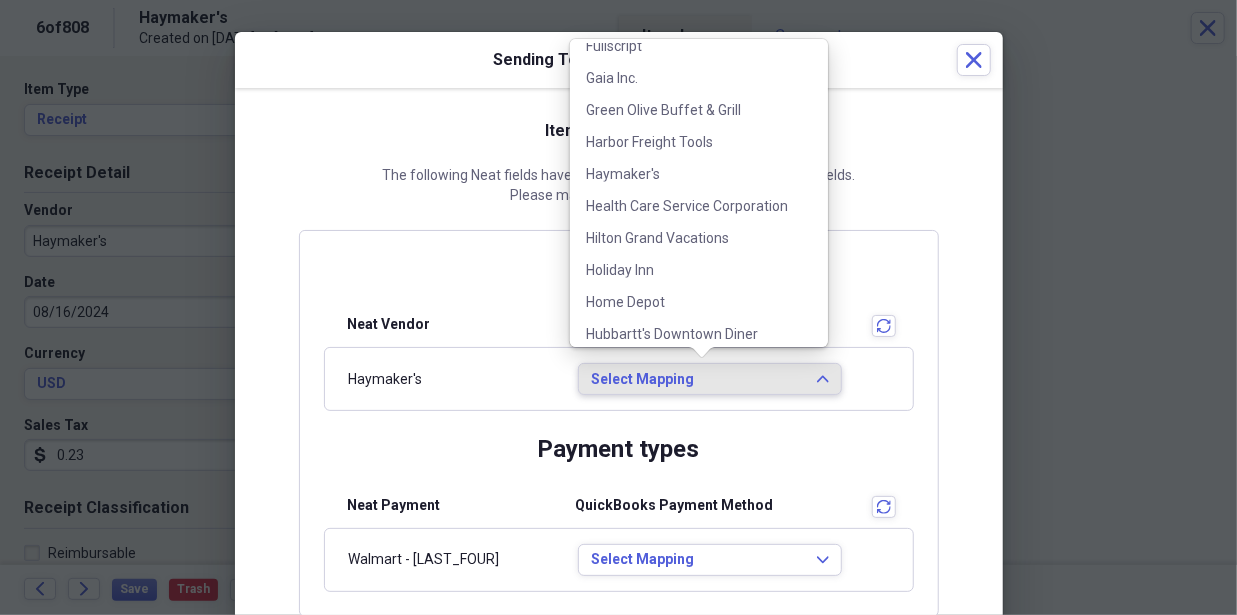 scroll, scrollTop: 1362, scrollLeft: 0, axis: vertical 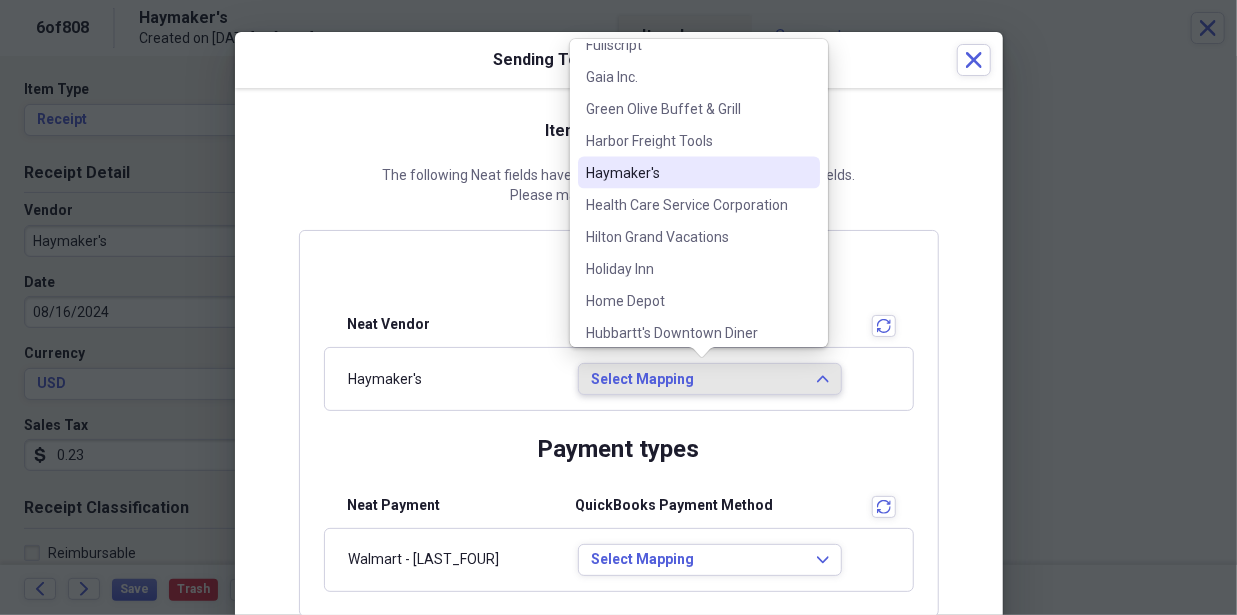 click on "Haymaker's" at bounding box center (687, 173) 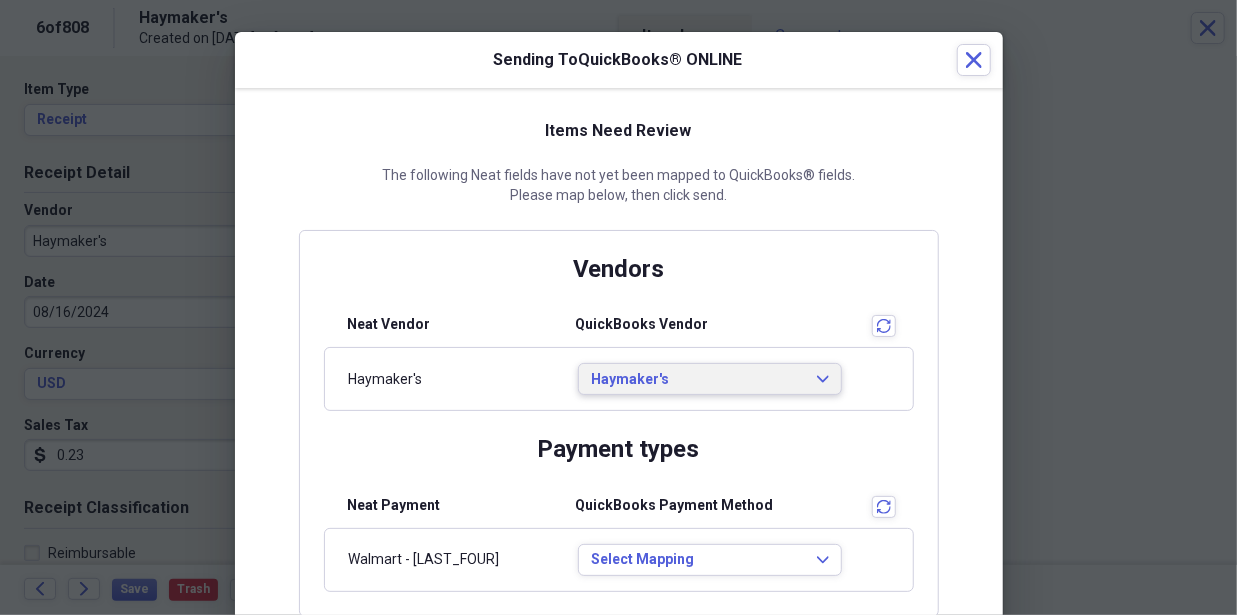 scroll, scrollTop: 0, scrollLeft: 0, axis: both 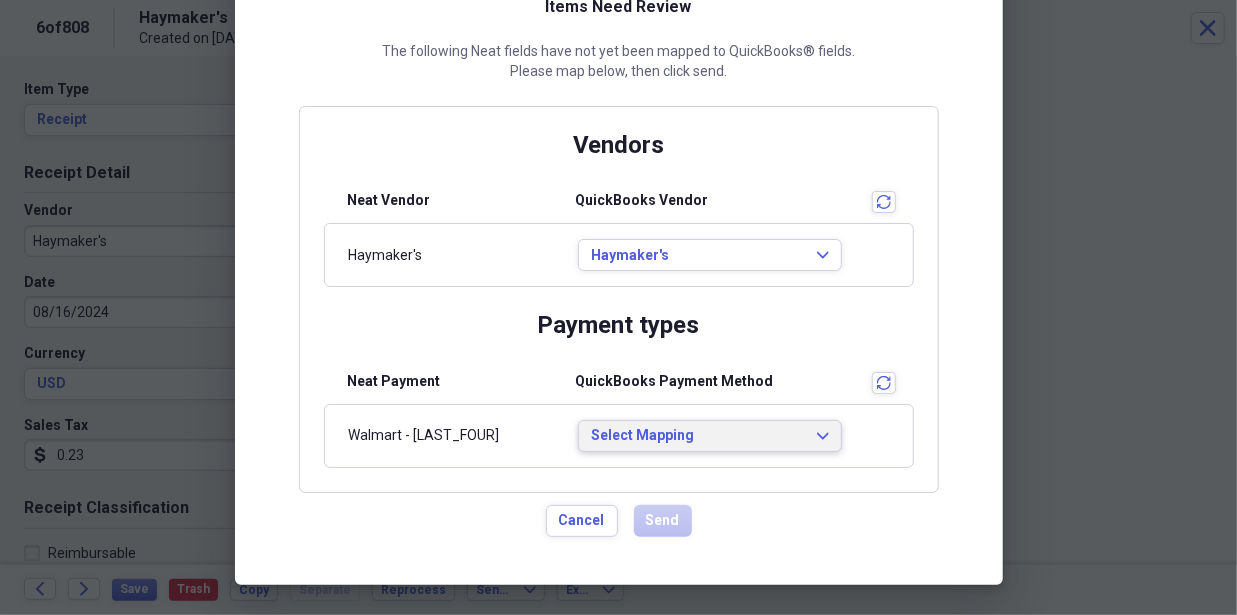 click on "Select Mapping" at bounding box center [698, 436] 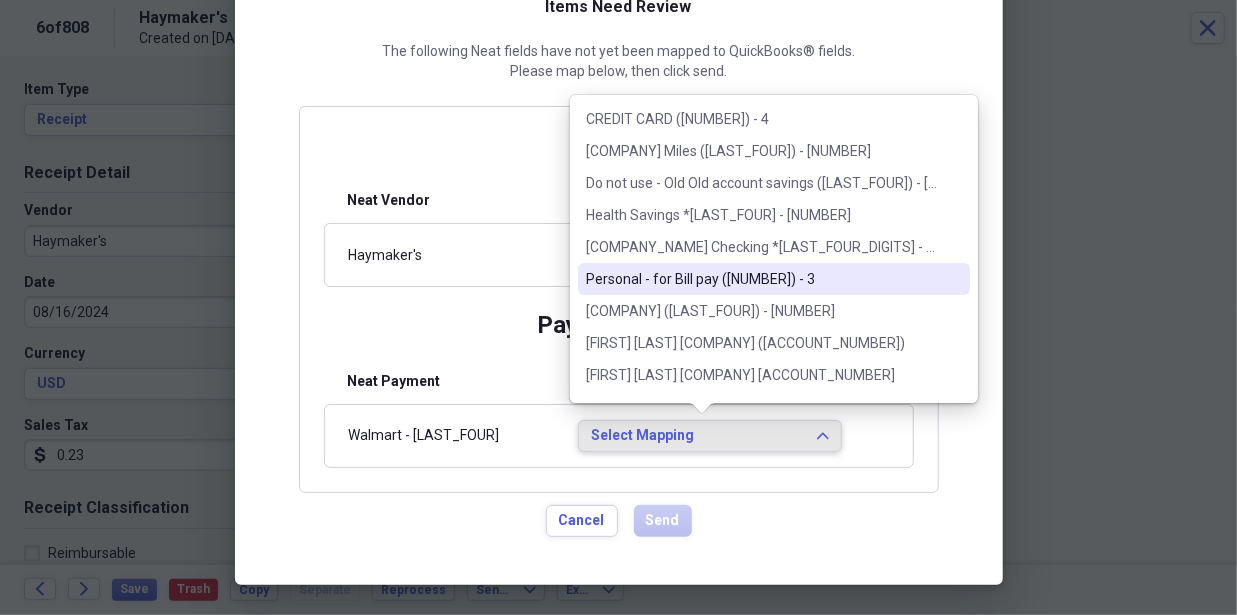 scroll, scrollTop: 28, scrollLeft: 0, axis: vertical 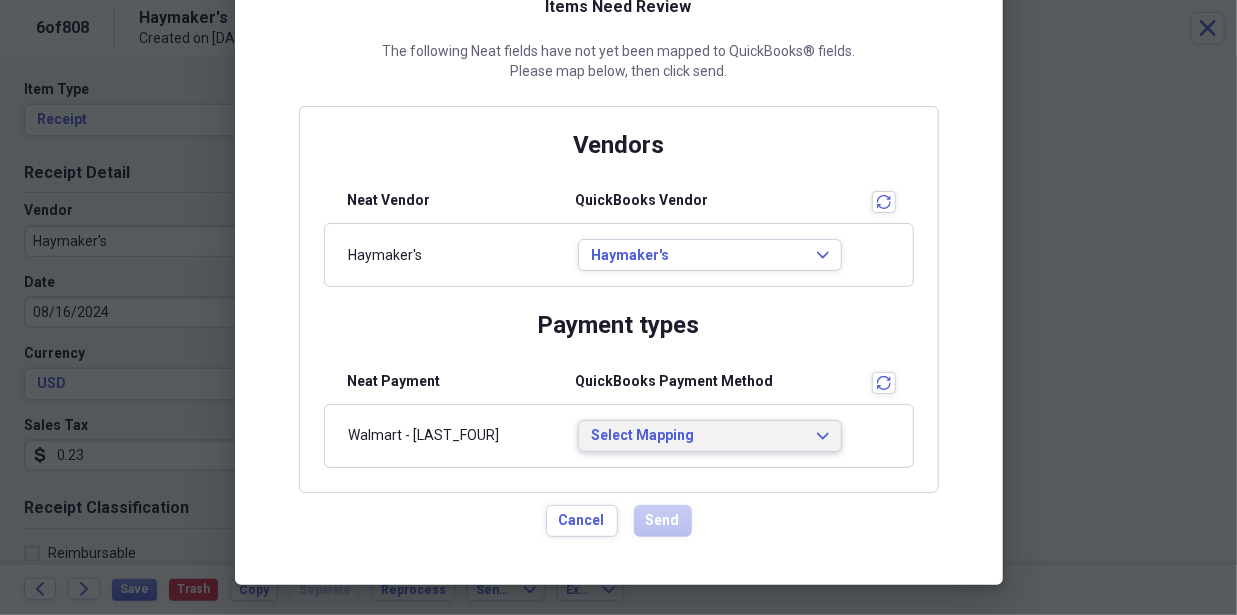 click on "Items Need Review The following Neat fields have not yet been mapped to QuickBooks® fields. Please map below, then click send." at bounding box center [619, 39] 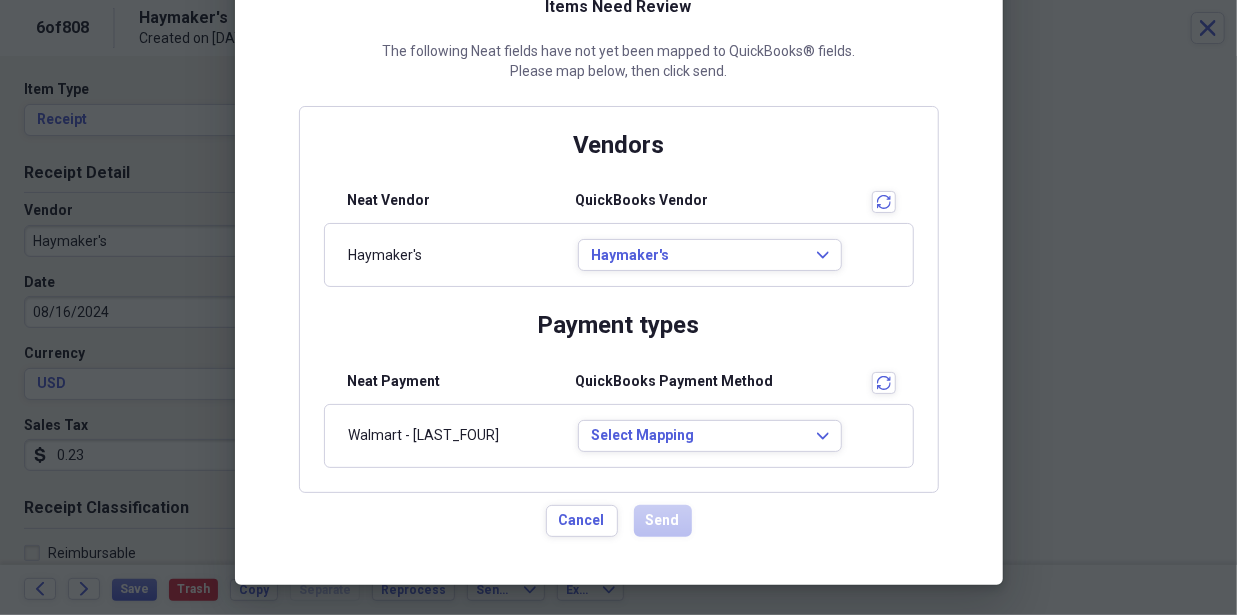 click on "Neat Payment" at bounding box center [442, 388] 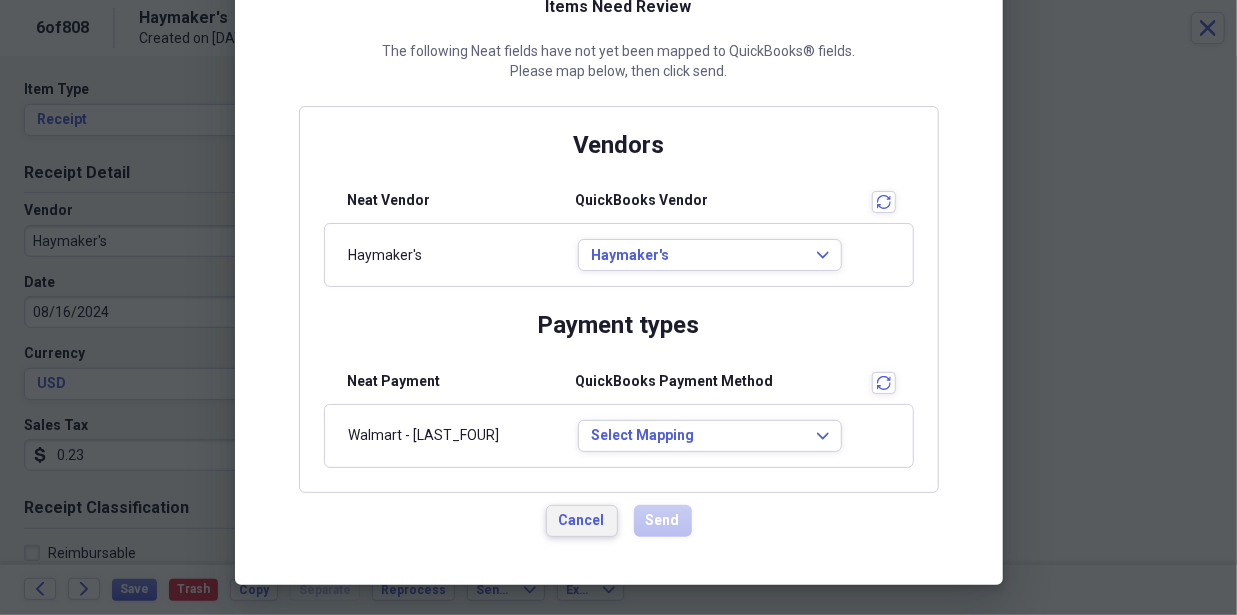 click on "Cancel" at bounding box center (582, 521) 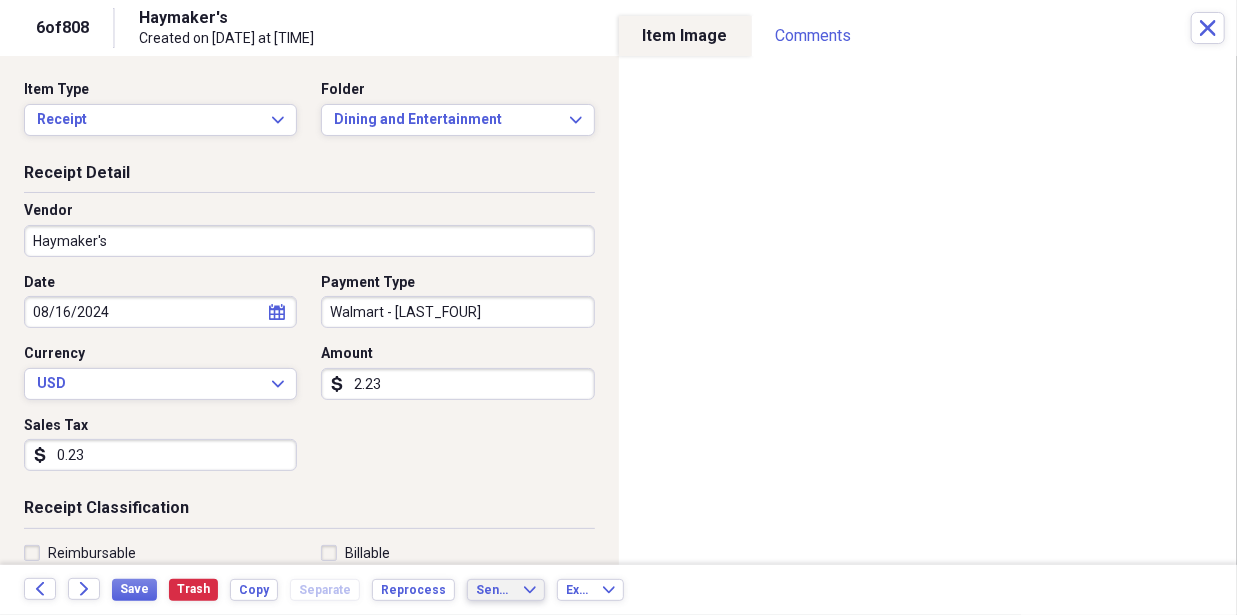 scroll, scrollTop: 0, scrollLeft: 0, axis: both 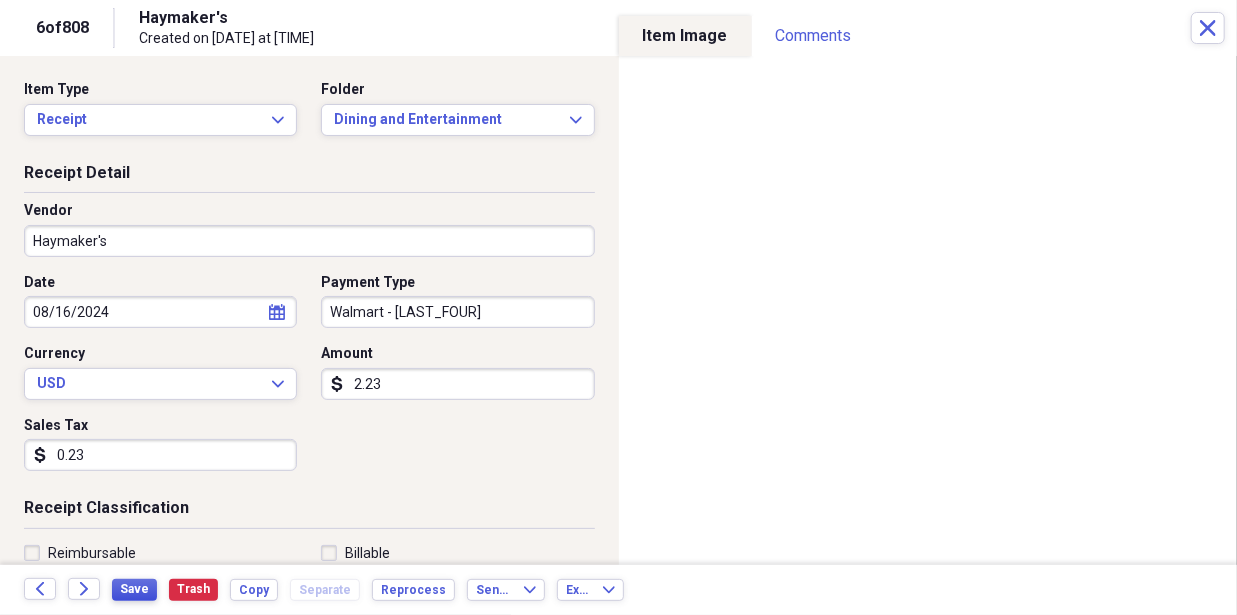 click on "Save" at bounding box center (134, 590) 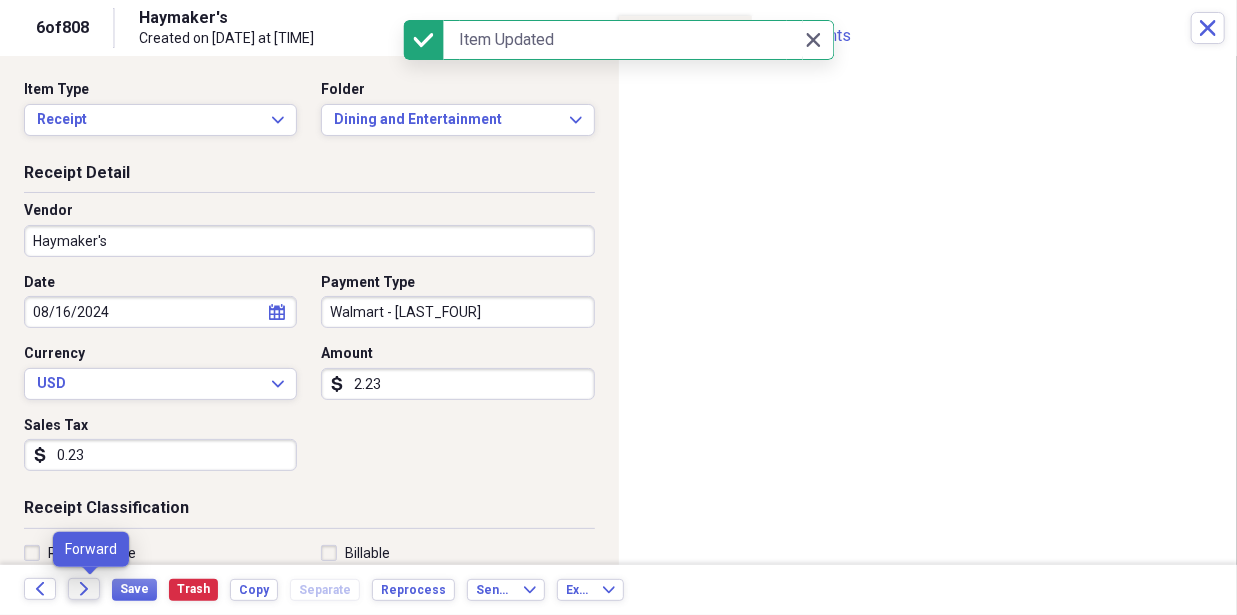 click on "Forward" at bounding box center [84, 589] 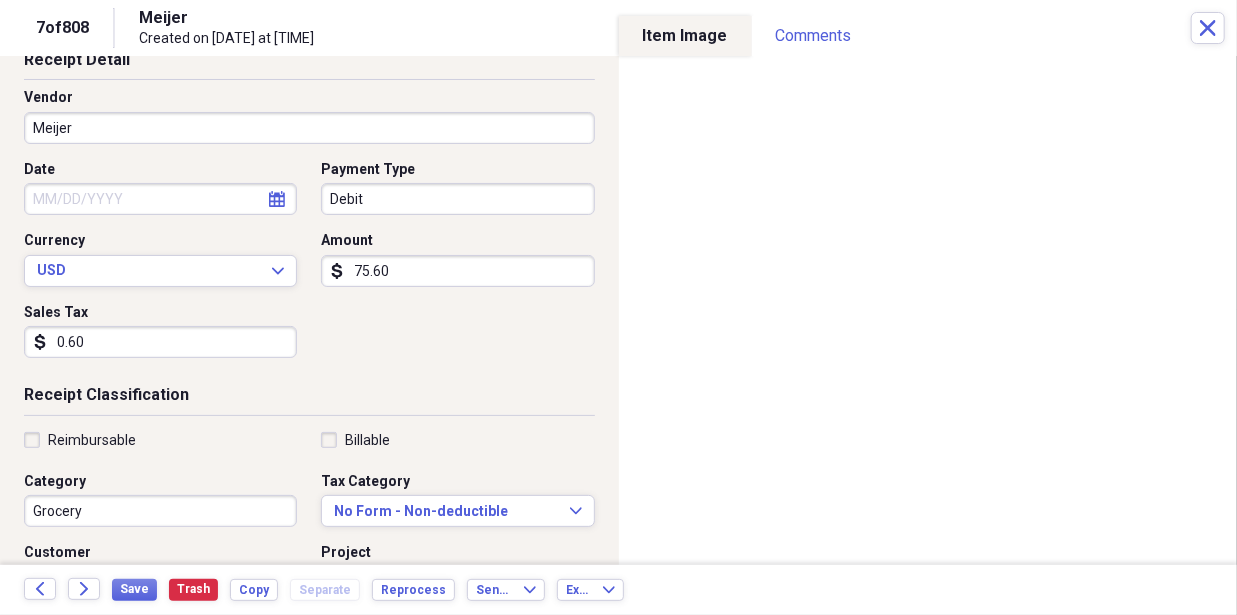 scroll, scrollTop: 0, scrollLeft: 0, axis: both 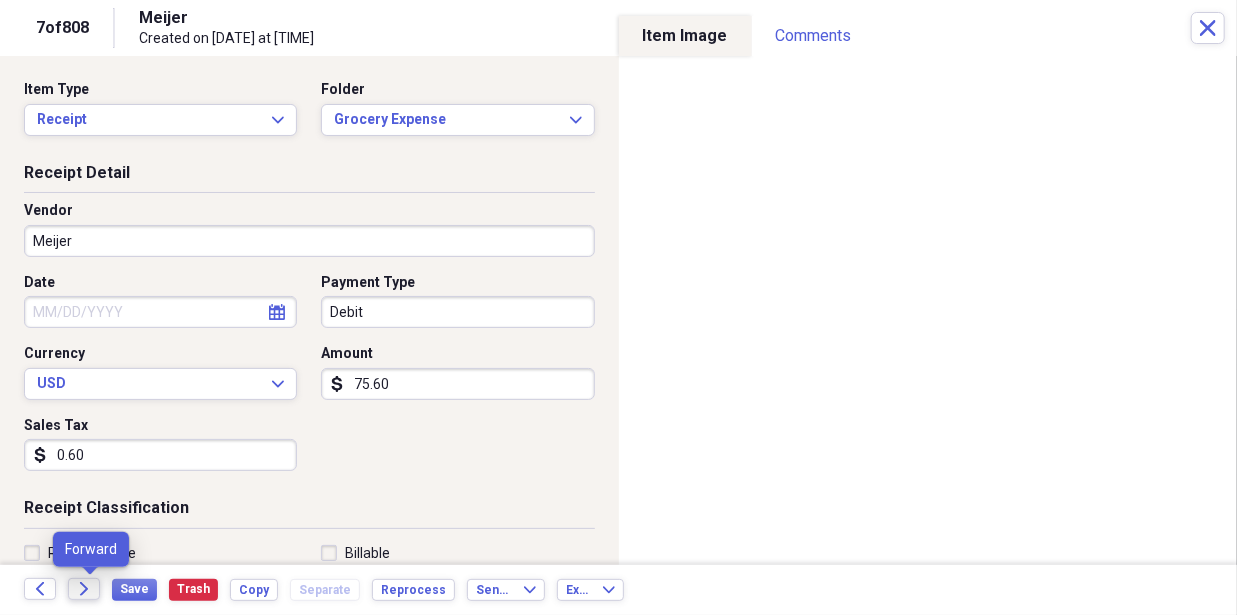click on "Forward" at bounding box center [84, 589] 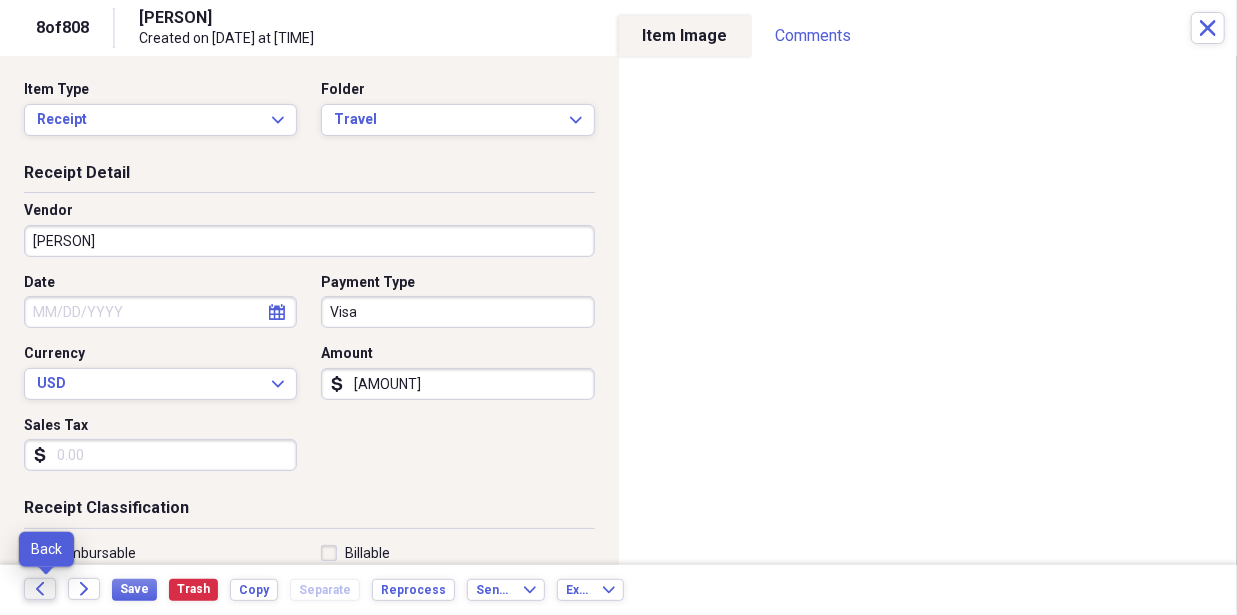 click 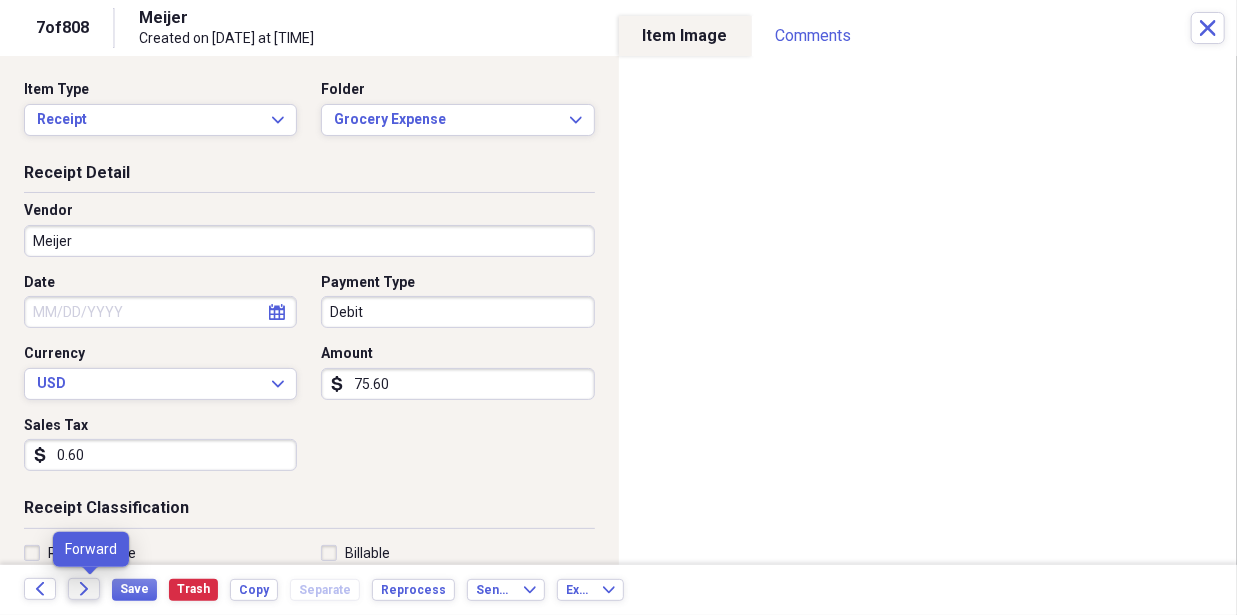 click on "Forward" 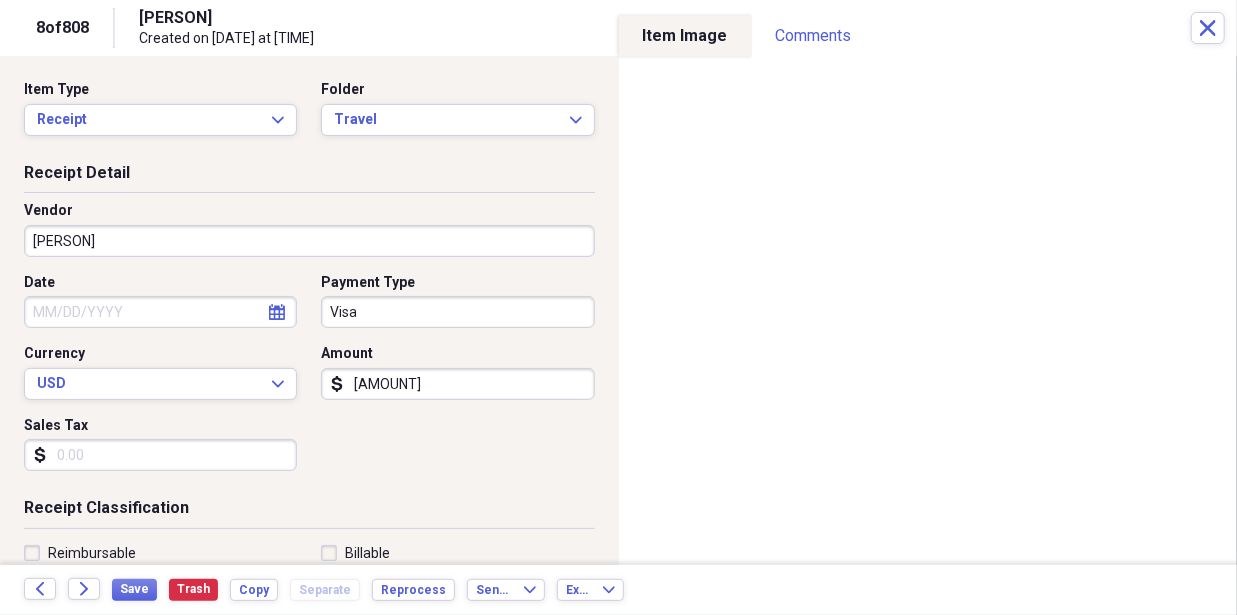 click on "Date" at bounding box center [160, 312] 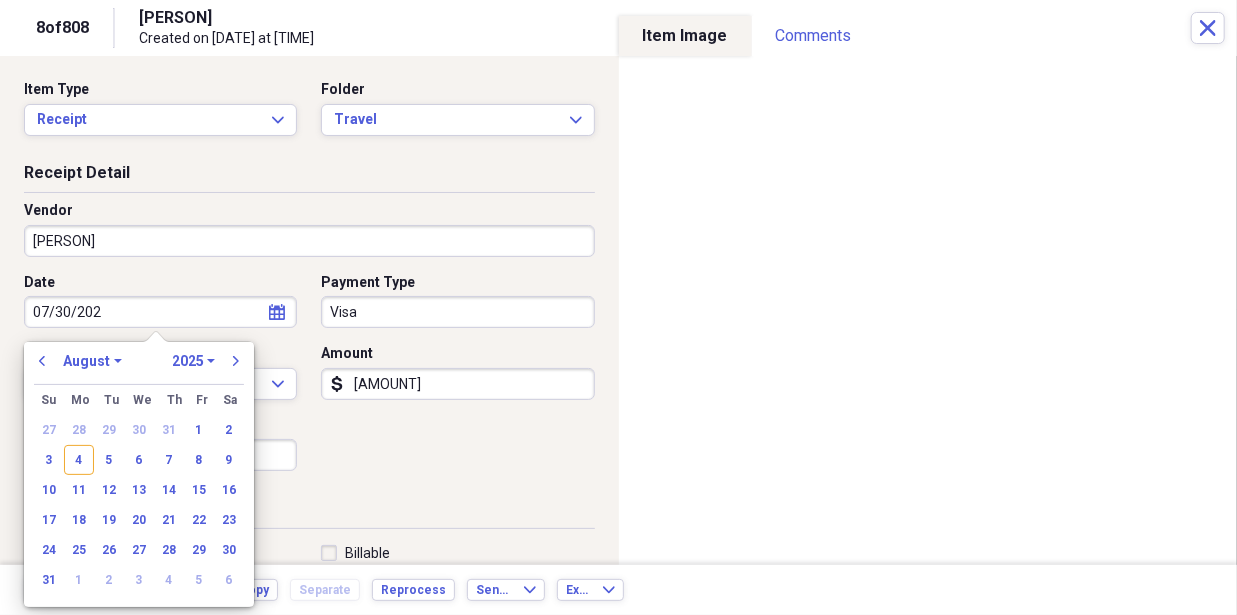 type on "[MM]/[DD]/[YYYY]" 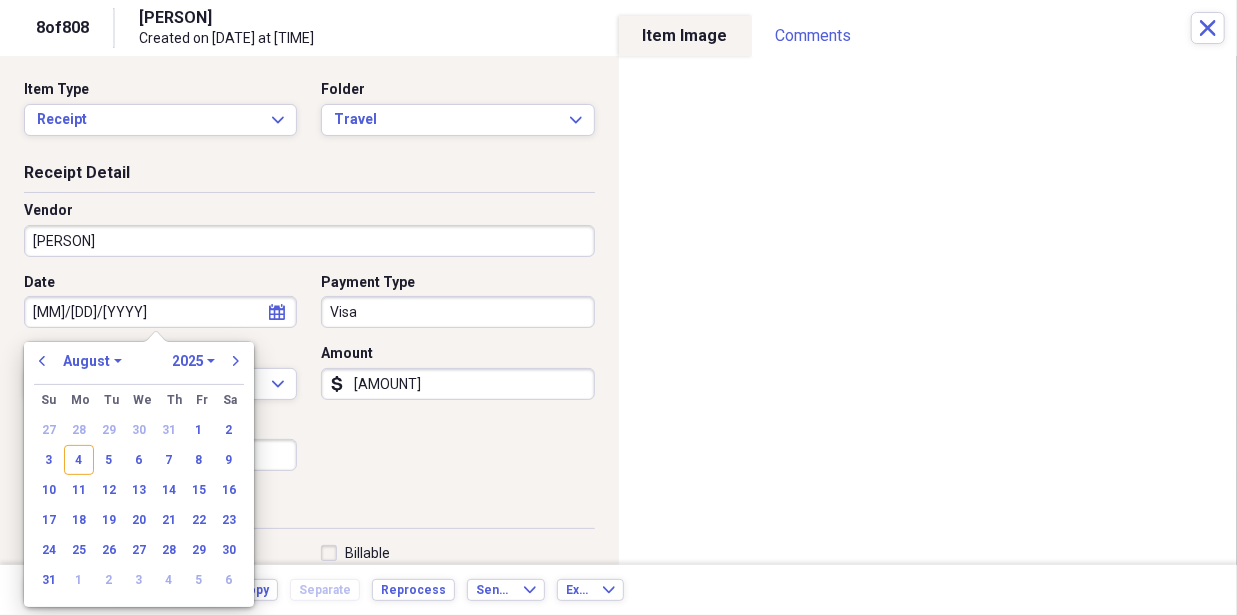 select on "6" 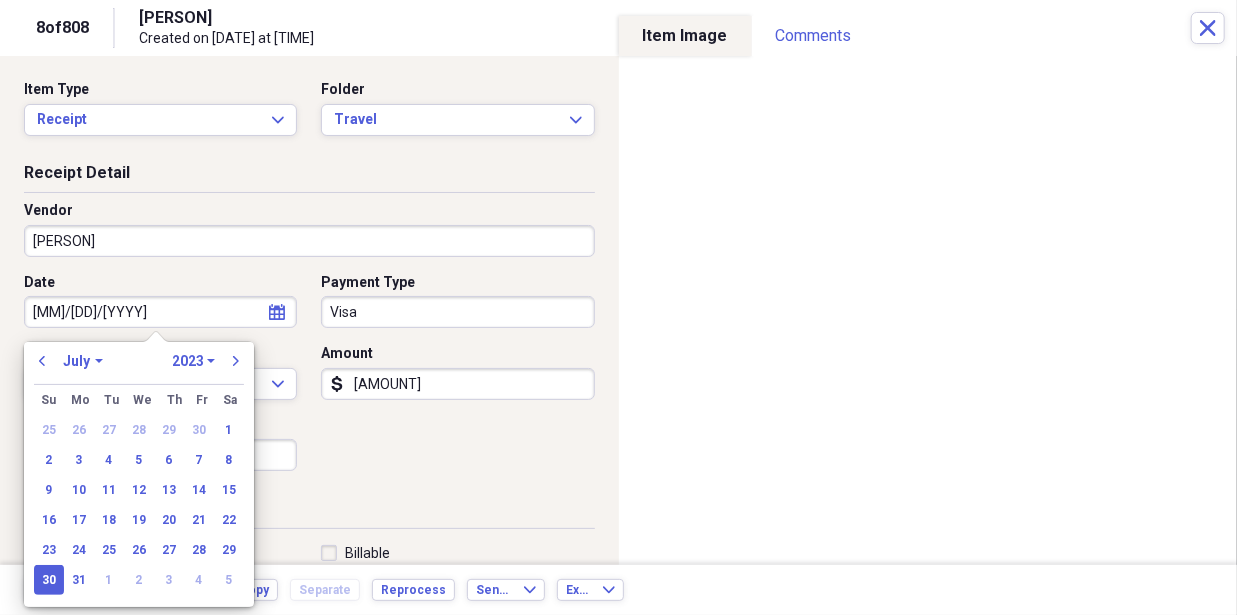 type on "[MM]/[DD]/[YYYY]" 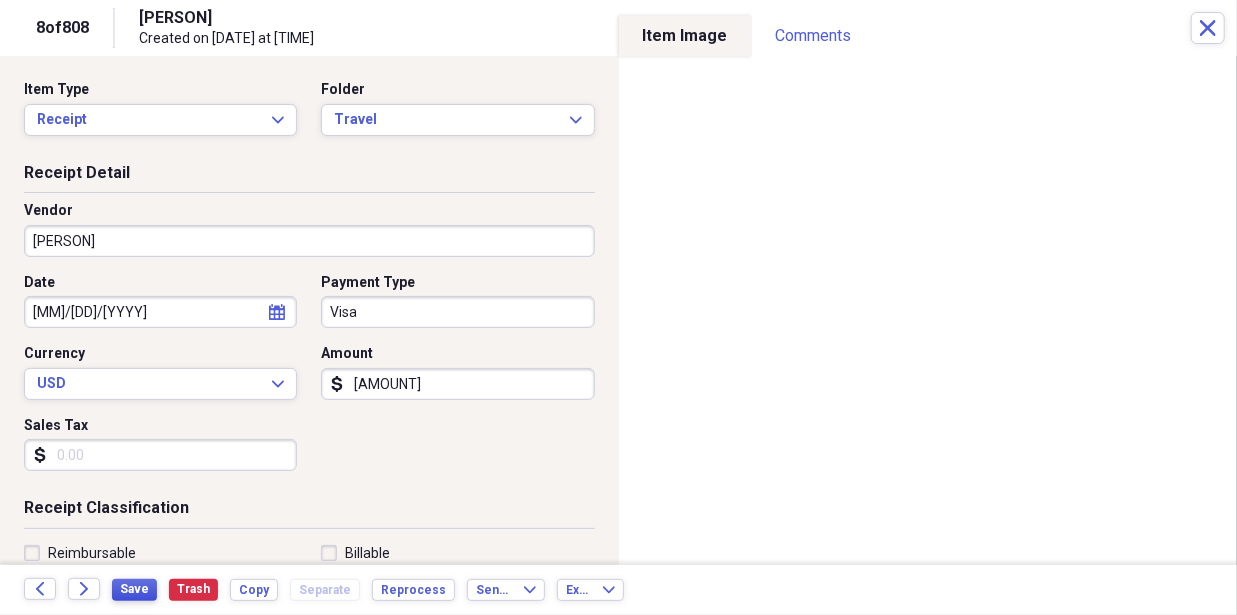 click on "Save" at bounding box center [134, 589] 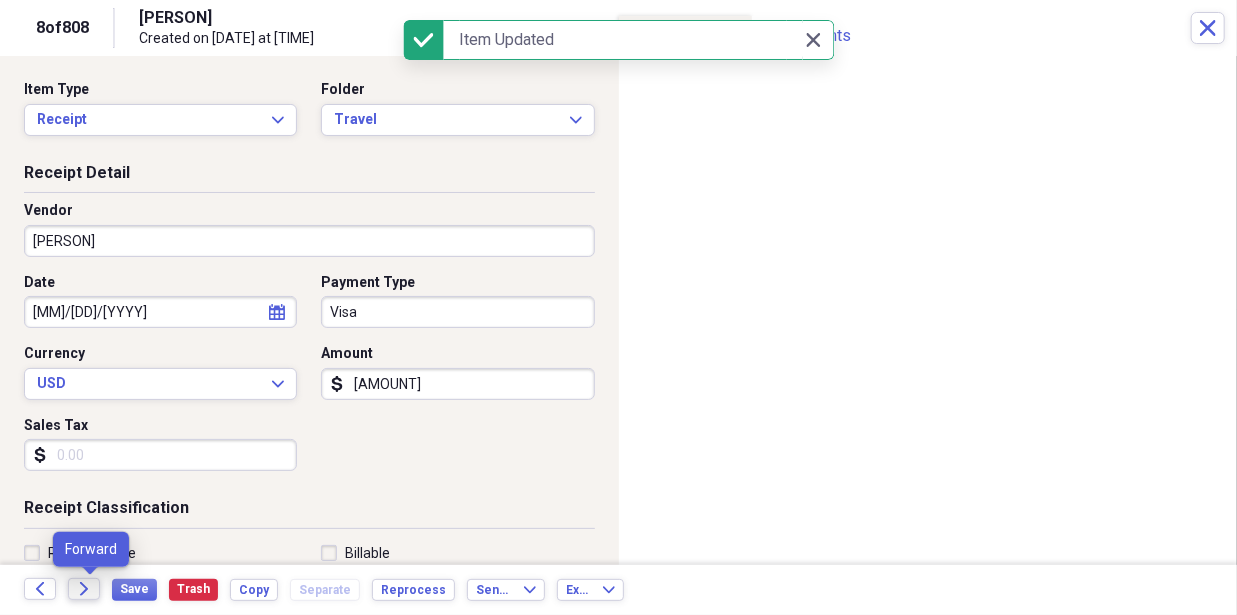 click on "Forward" 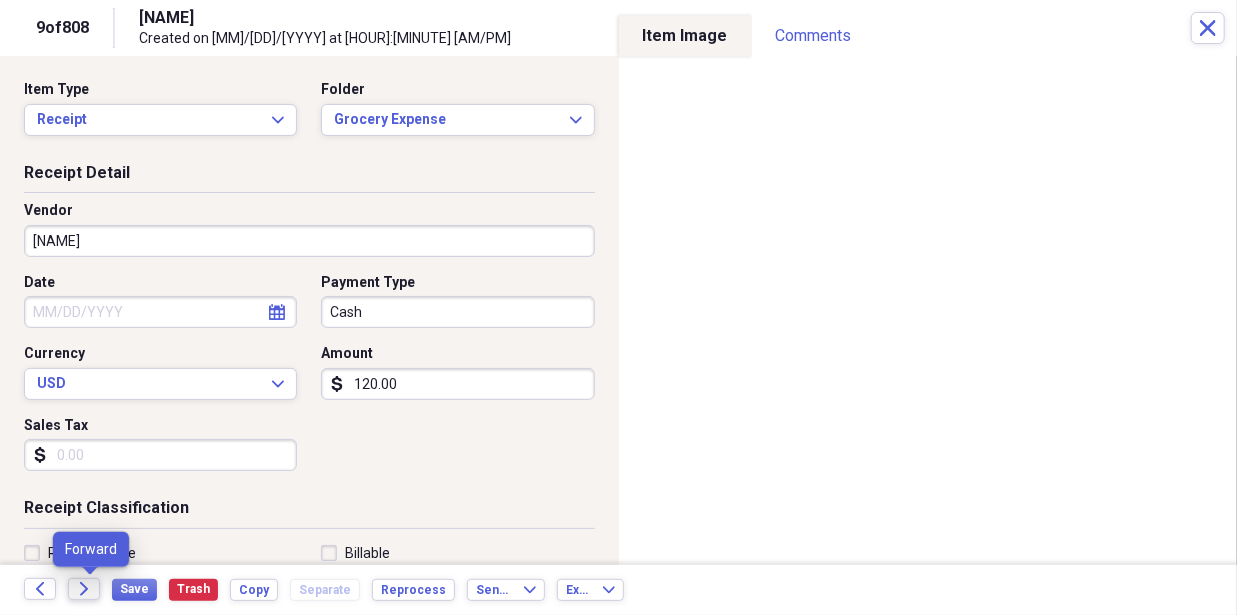 click on "Forward" at bounding box center (84, 589) 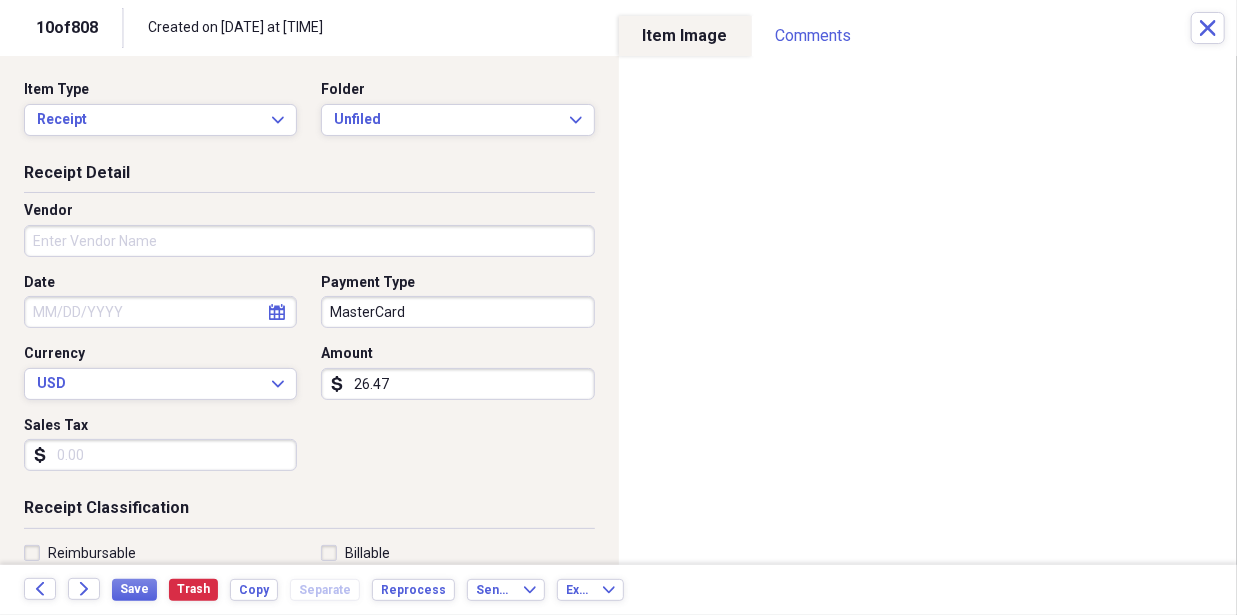 click on "MJM DWN MAD Ventures, LLC Add Folder Folder ***Needs to be paid!! MJM DWN MAD Add Folder Folder 11918 Apple shed property Add Folder Expand Folder 1377 [CITY] Property Add Folder Folder 6318 Farm Account Add Folder Folder Cost of Goods Add Folder Expand Folder Important purchase receipts and Documents Add Folder Folder Licenses-Keys-Codes Add Folder Expand Folder MAD VENTURES, LLC and Willis & Willis partnership Business Expense Add Folder Expand Folder Mike and Doug Add Folder Expand Folder Robert Miller Add Folder Folder Warranty papers and Manuals Add Folder Collapse Trash Trash Folder Bank Statement Folder LawnCare Expense and mower repairs Bill My Customers Collapse invoices Invoices user Customers products Products / Services Help & Support Files Expand Submit Scan Scan" at bounding box center [618, 307] 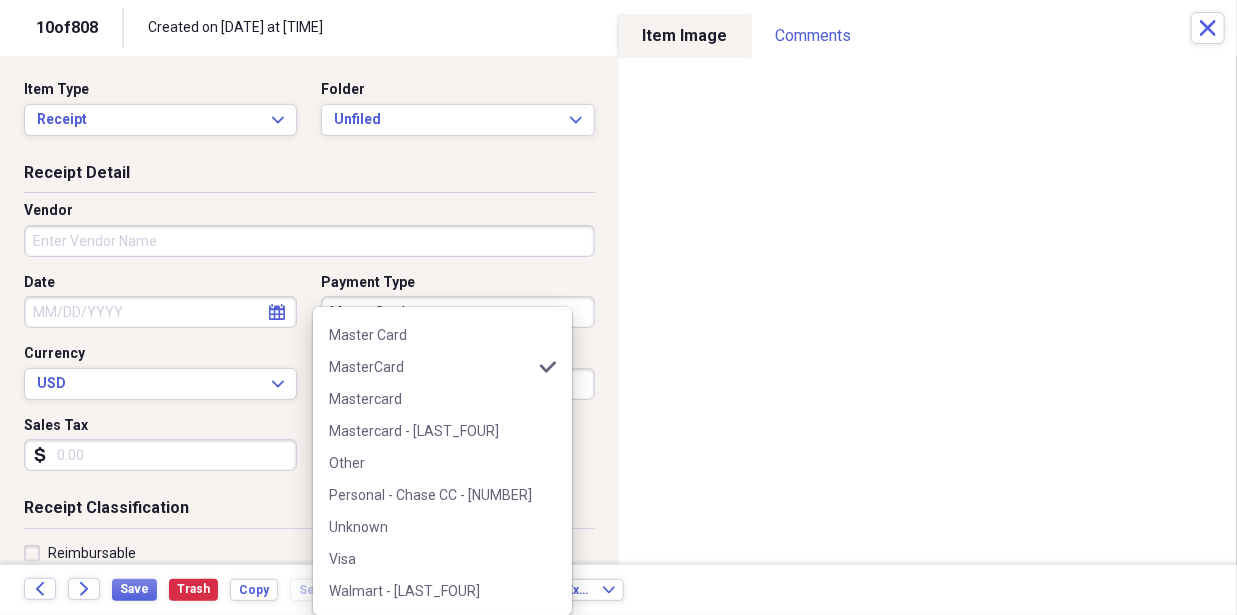 scroll, scrollTop: 0, scrollLeft: 0, axis: both 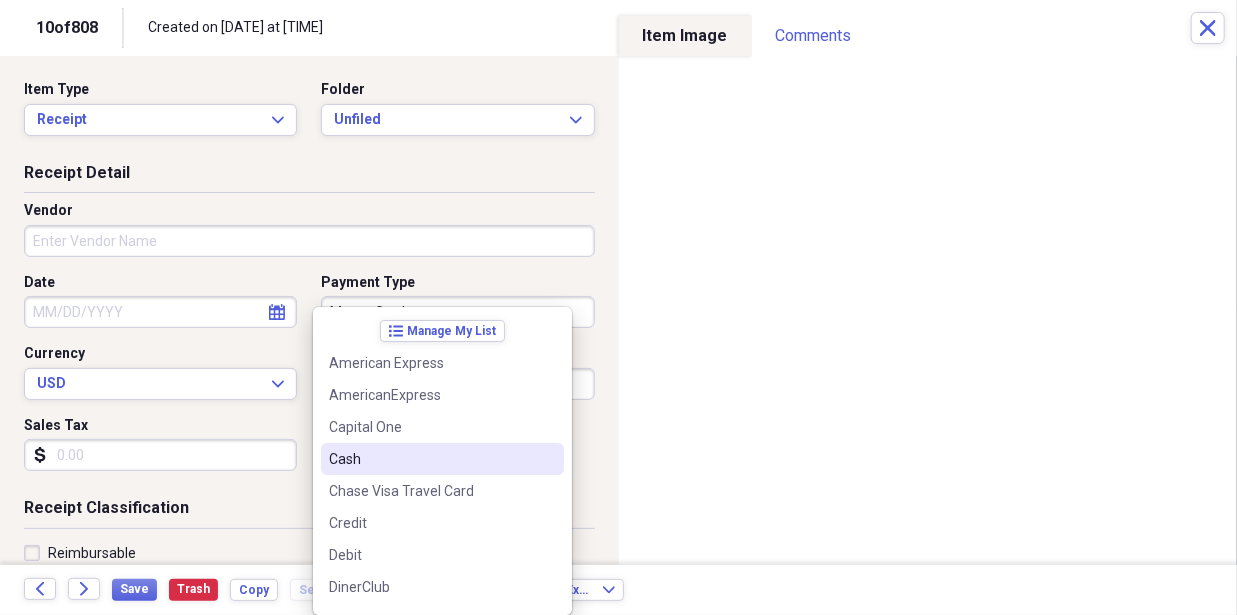click on "Receipt Detail" at bounding box center [309, 177] 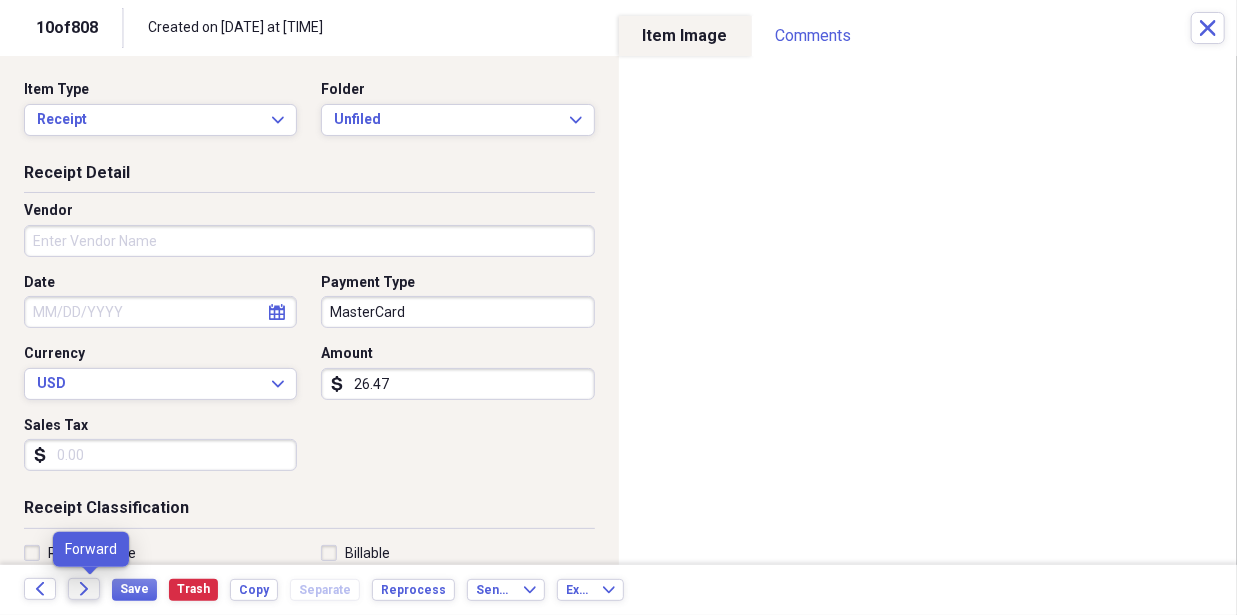 click on "Forward" at bounding box center [84, 589] 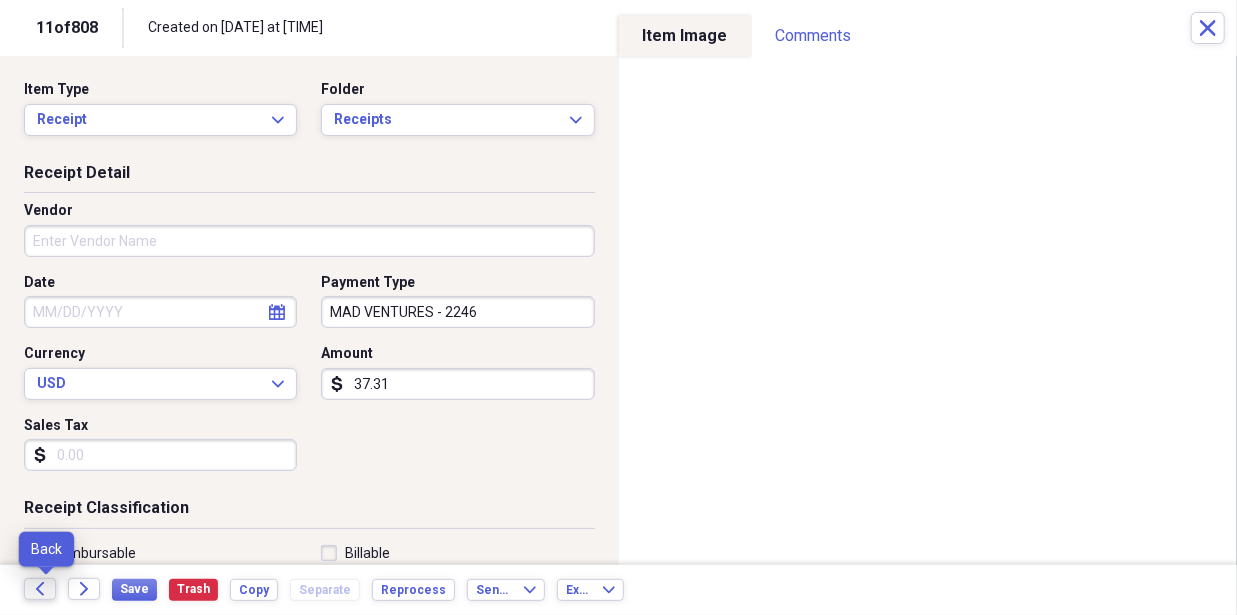 click on "Back" 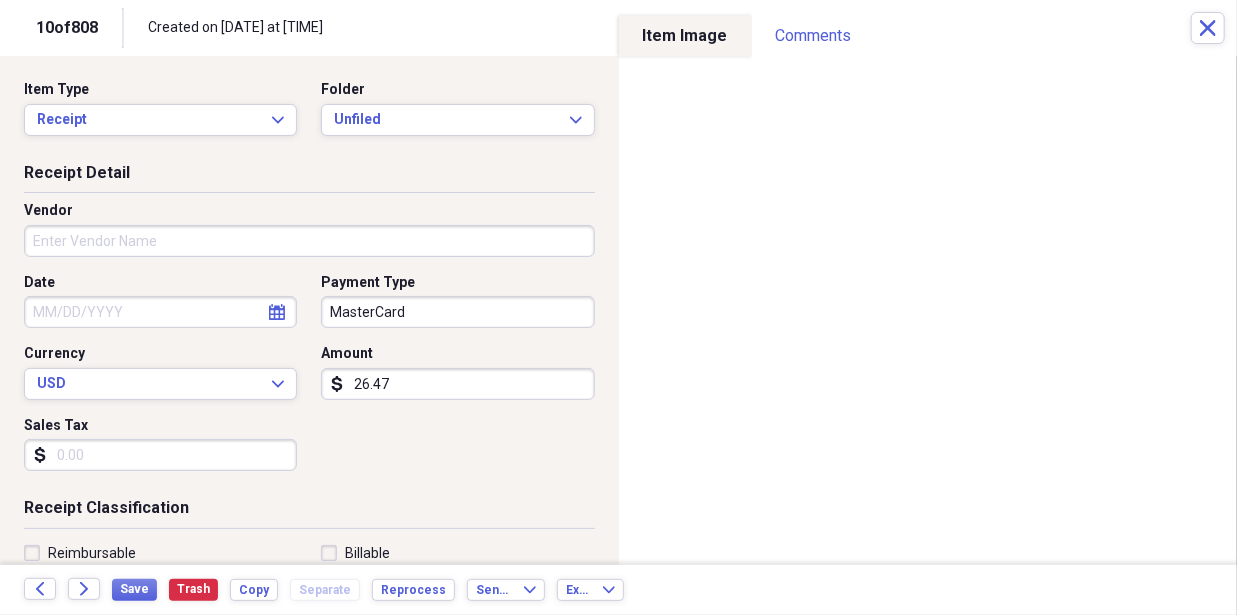 click on "MJM DWN MAD Ventures, LLC Add Folder Folder ***Needs to be paid!! MJM DWN MAD Add Folder Folder 11918 Apple shed property Add Folder Expand Folder 1377 [CITY] Property Add Folder Folder 6318 Farm Account Add Folder Folder Cost of Goods Add Folder Expand Folder Important purchase receipts and Documents Add Folder Folder Licenses-Keys-Codes Add Folder Expand Folder MAD VENTURES, LLC and Willis & Willis partnership Business Expense Add Folder Expand Folder Mike and Doug Add Folder Expand Folder Robert Miller Add Folder Folder Warranty papers and Manuals Add Folder Collapse Trash Trash Folder Bank Statement Folder LawnCare Expense and mower repairs Bill My Customers Collapse invoices Invoices user Customers products Products / Services Help & Support Files Expand Submit Scan Scan" at bounding box center [618, 307] 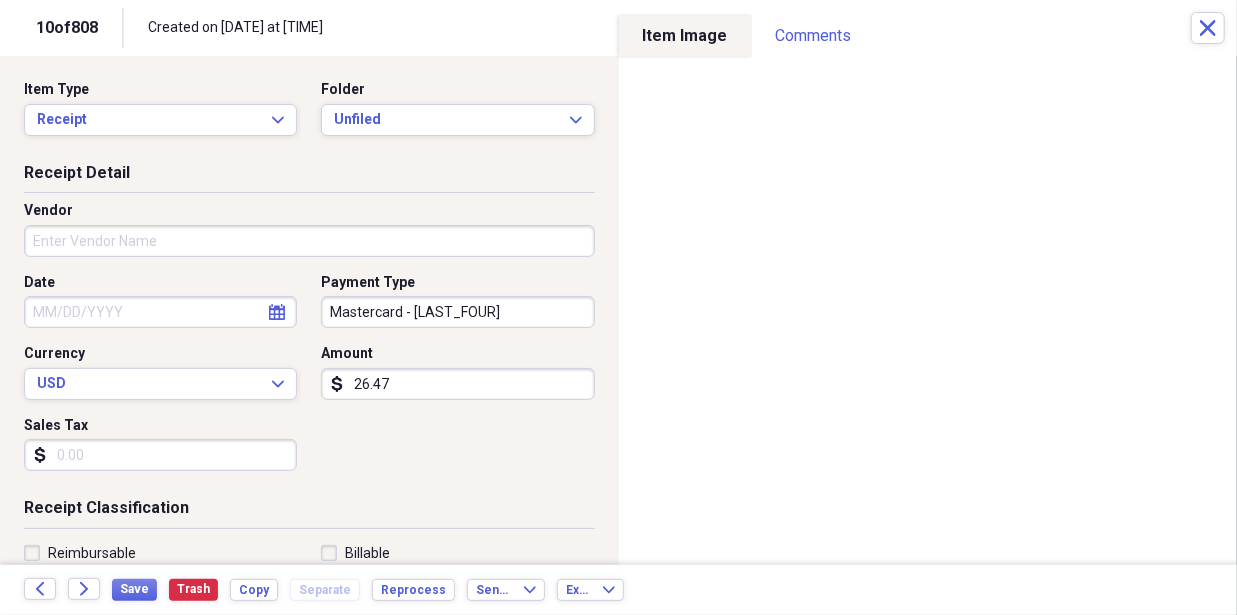 type on "Mastercard - [LAST_FOUR]" 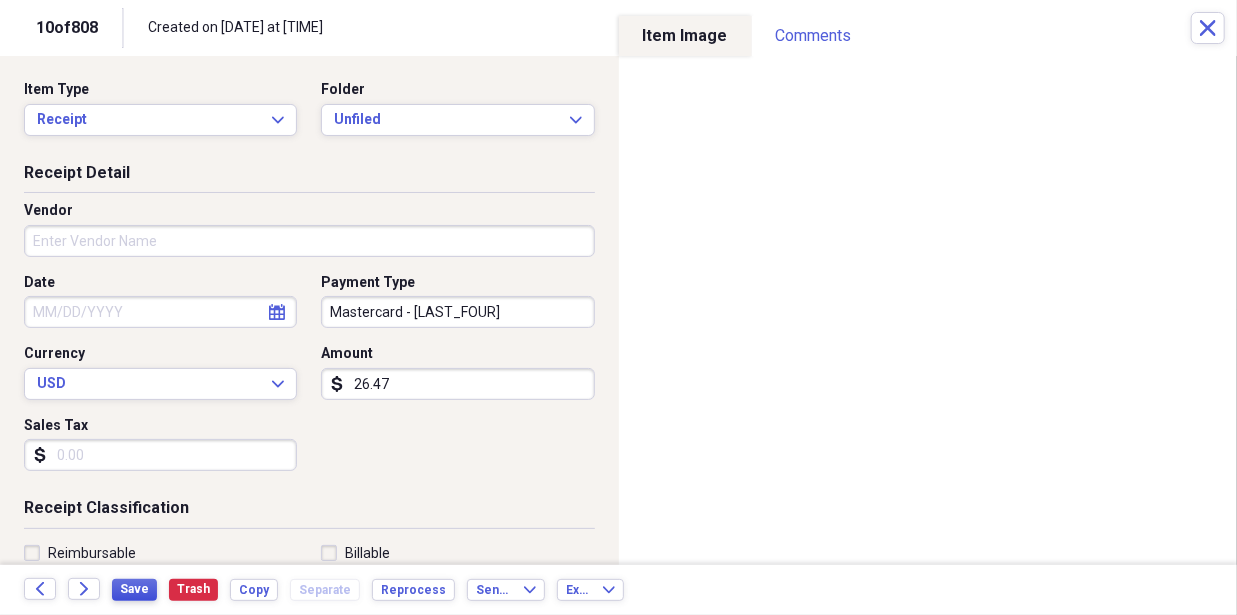 click on "Save" at bounding box center (134, 589) 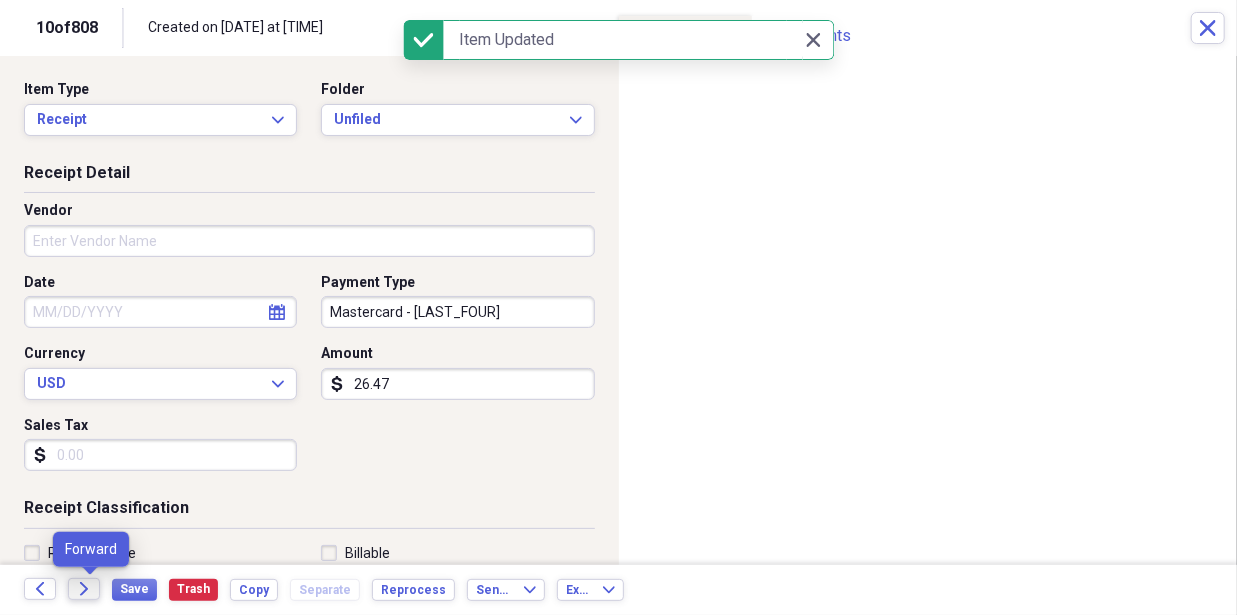 click on "Forward" at bounding box center [84, 589] 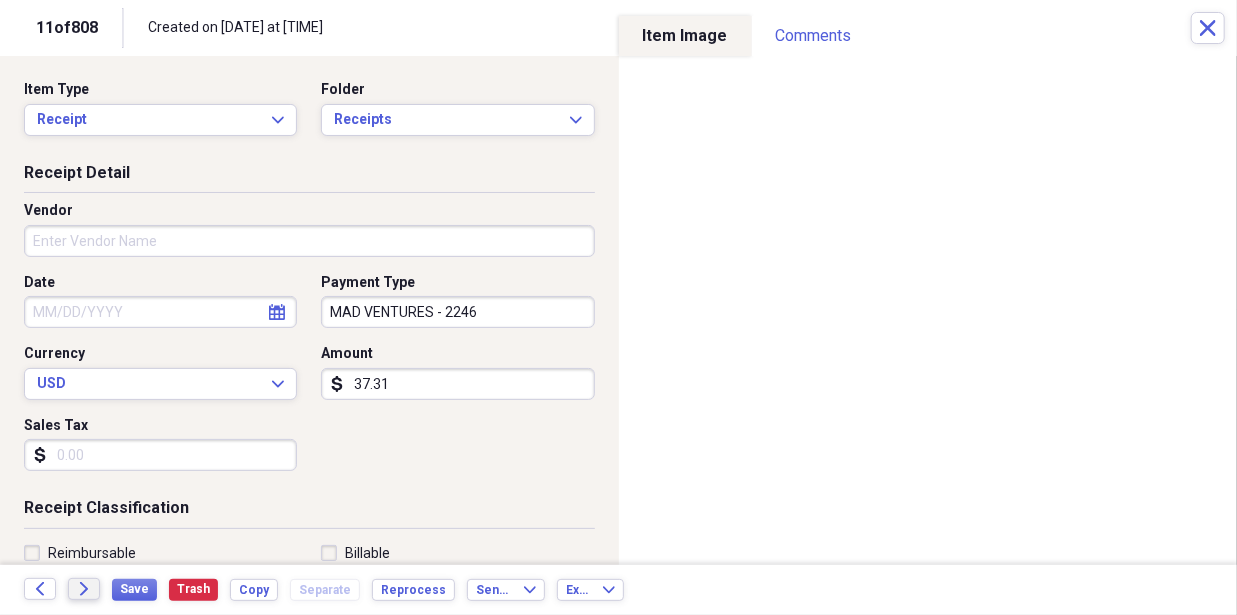click on "Forward" at bounding box center (84, 589) 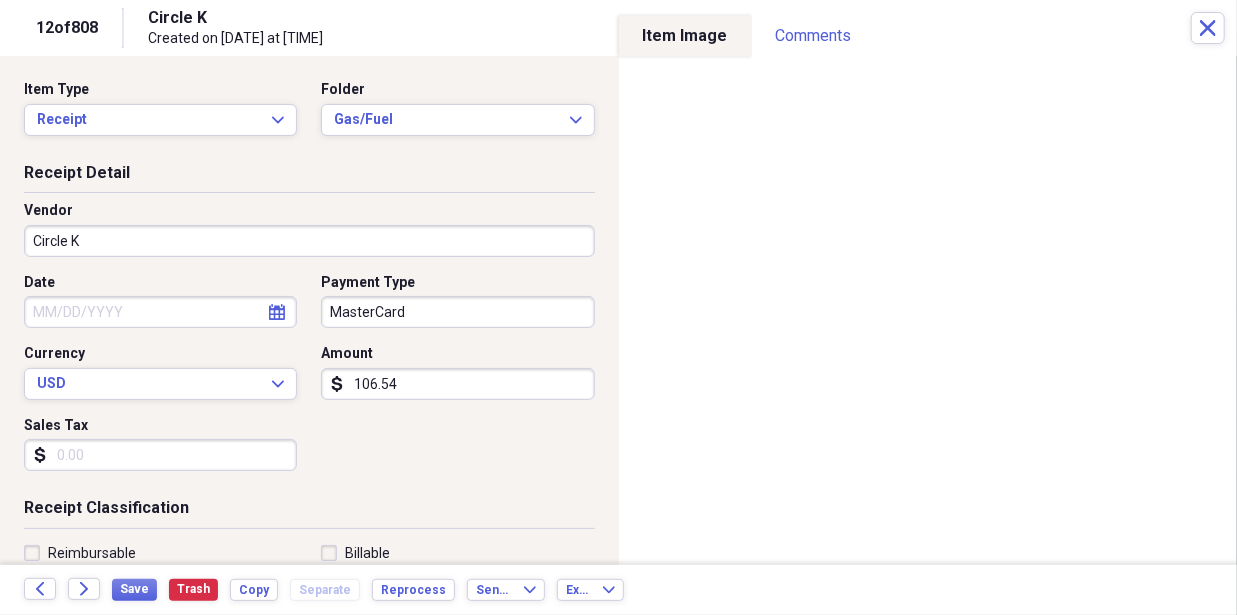 click on "MJM DWN MAD Ventures, LLC Add Folder Folder ***Needs to be paid!! MJM DWN MAD Add Folder Folder 11918 Apple shed property Add Folder Expand Folder 1377 [CITY] Property Add Folder Folder 6318 Farm Account Add Folder Folder Cost of Goods Add Folder Expand Folder Important purchase receipts and Documents Add Folder Folder Licenses-Keys-Codes Add Folder Expand Folder MAD VENTURES, LLC and Willis & Willis partnership Business Expense Add Folder Expand Folder Mike and Doug Add Folder Expand Folder Robert Miller Add Folder Folder Warranty papers and Manuals Add Folder Collapse Trash Trash Folder Bank Statement Folder LawnCare Expense and mower repairs Bill My Customers Collapse invoices Invoices user Customers products Products / Services Help & Support Files Expand Submit Scan Scan" at bounding box center (618, 307) 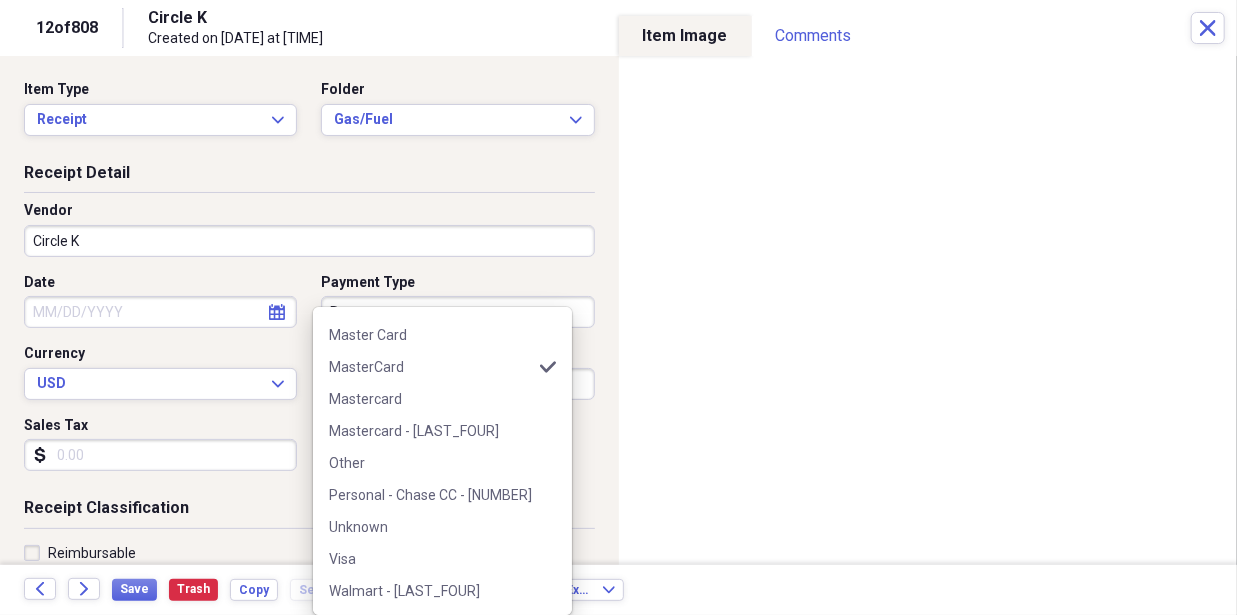 scroll, scrollTop: 0, scrollLeft: 0, axis: both 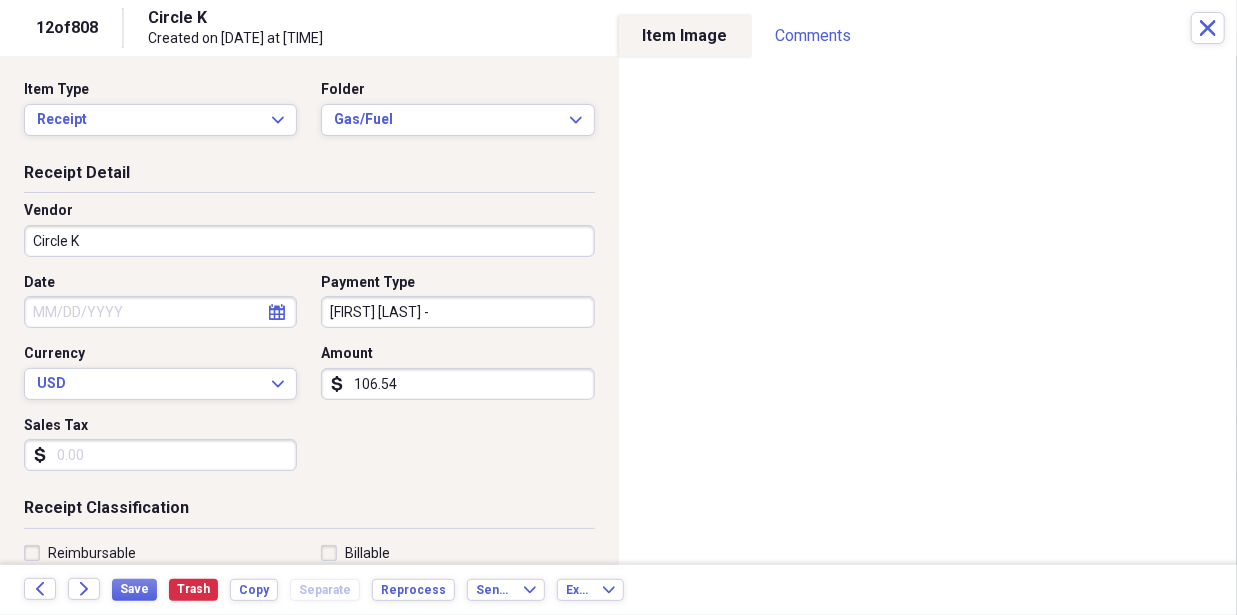 click on "[FIRST] [LAST] -" at bounding box center [457, 312] 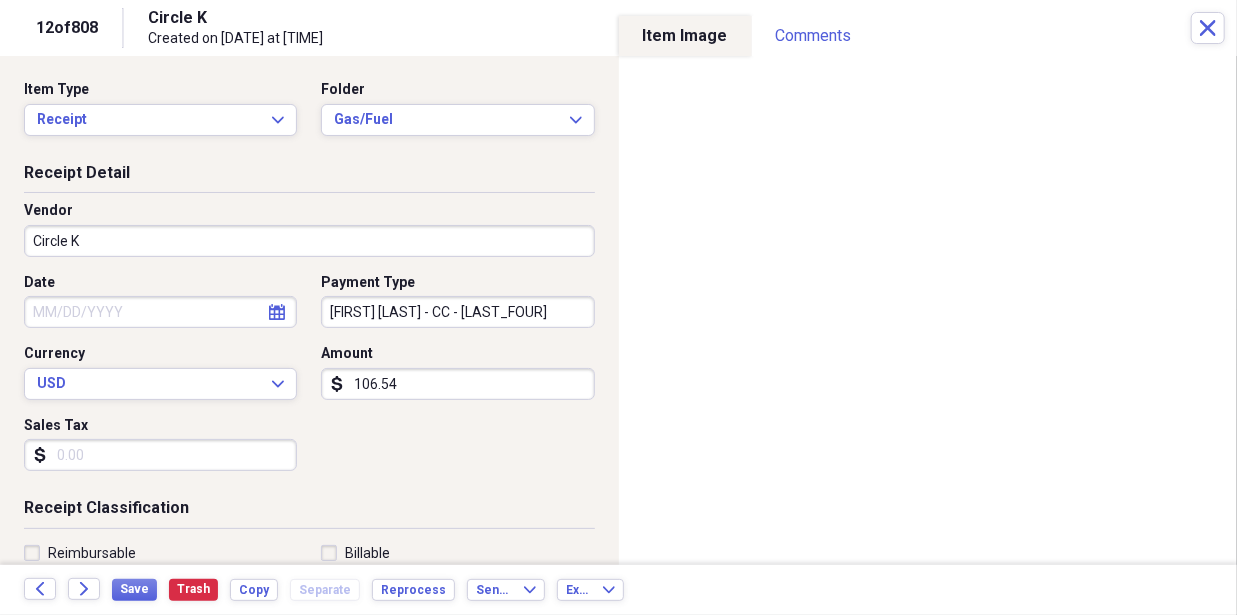 type on "[FIRST] [LAST] - CC - [LAST_FOUR]" 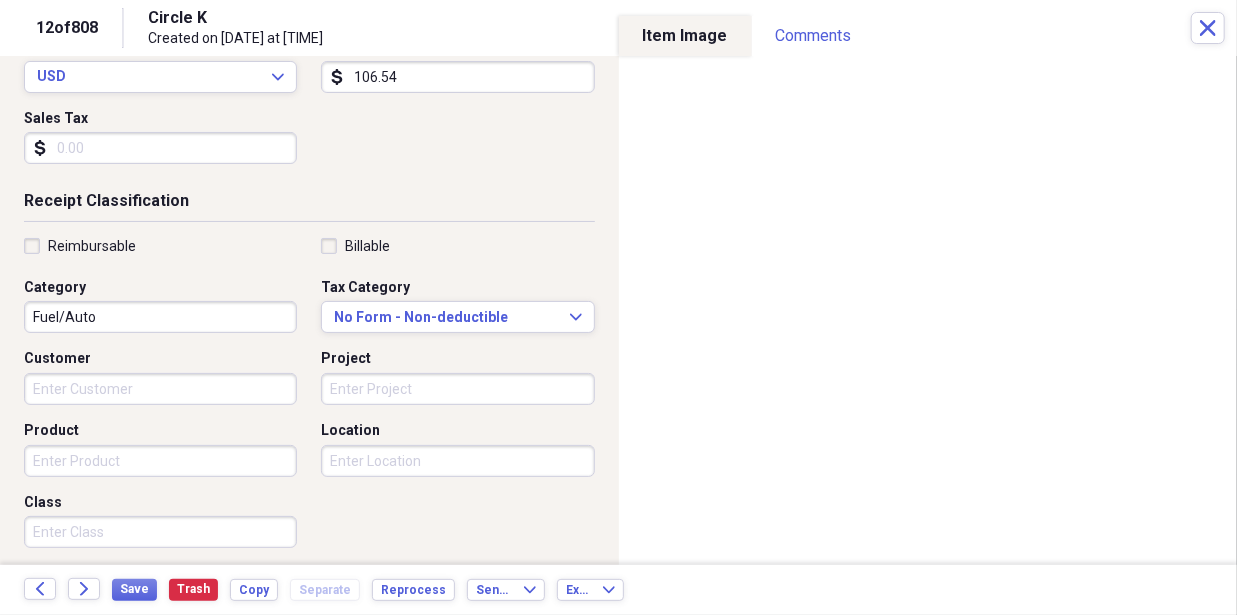 scroll, scrollTop: 307, scrollLeft: 0, axis: vertical 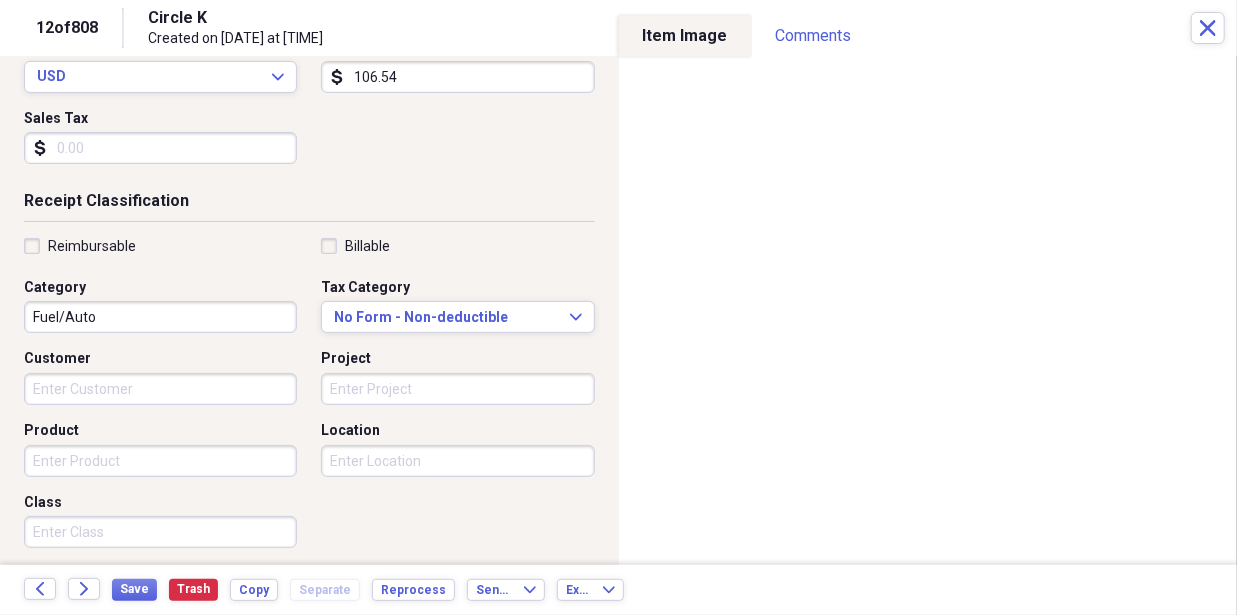 click on "Customer" at bounding box center (160, 389) 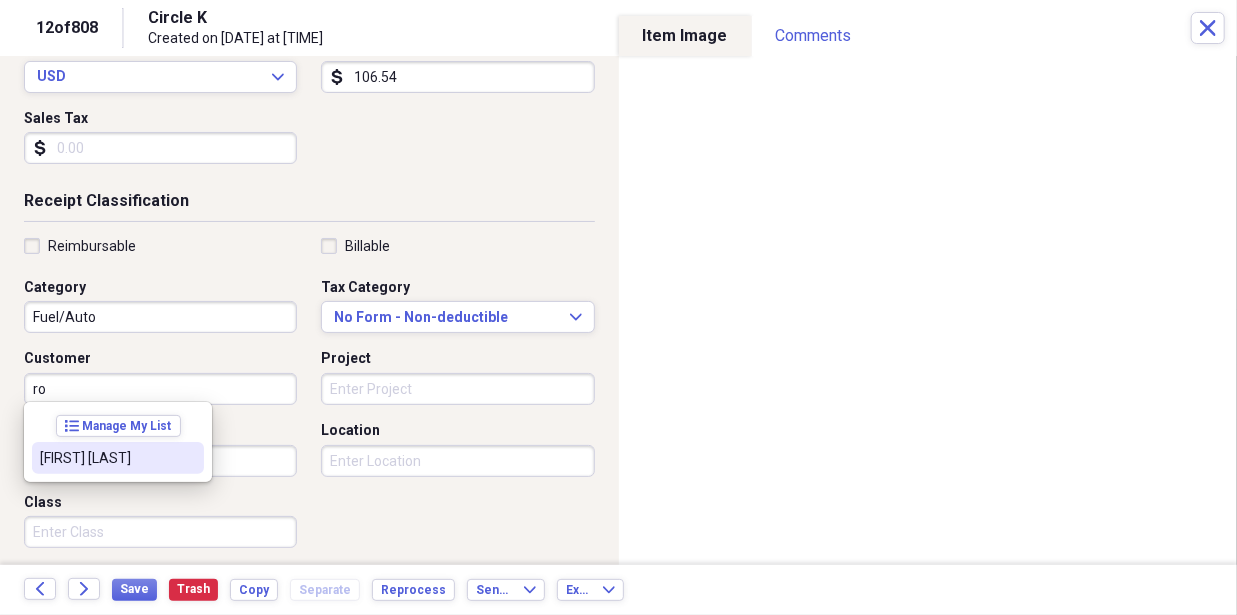 click on "[FIRST] [LAST]" at bounding box center (118, 458) 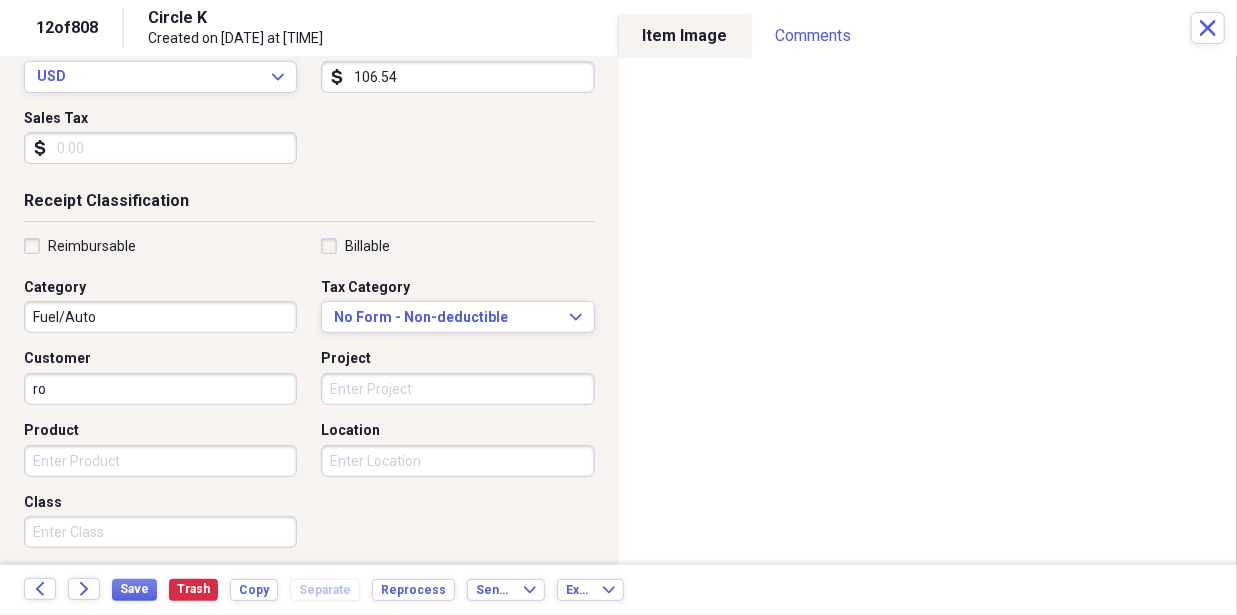 type on "[FIRST] [LAST]" 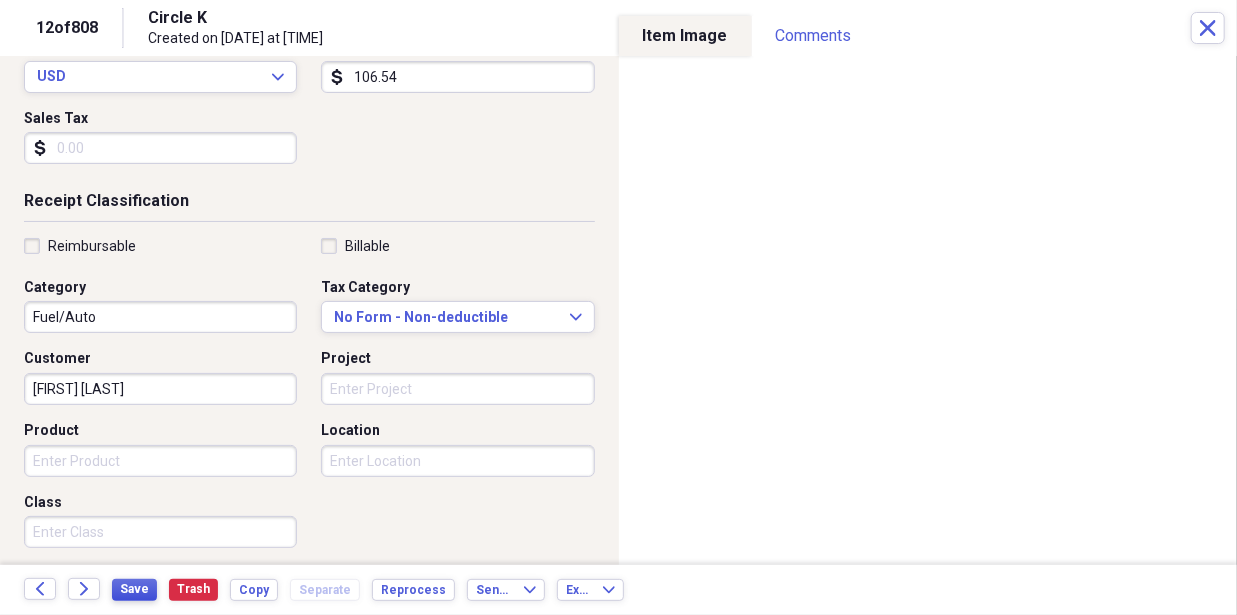 click on "Save" at bounding box center (134, 589) 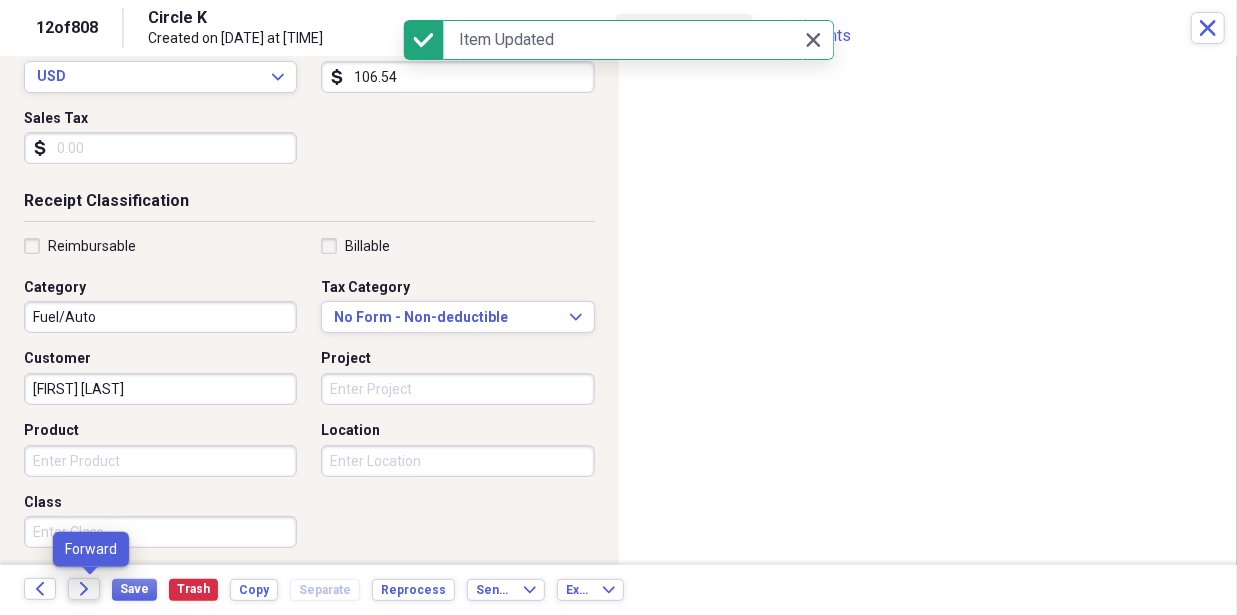 click on "Forward" 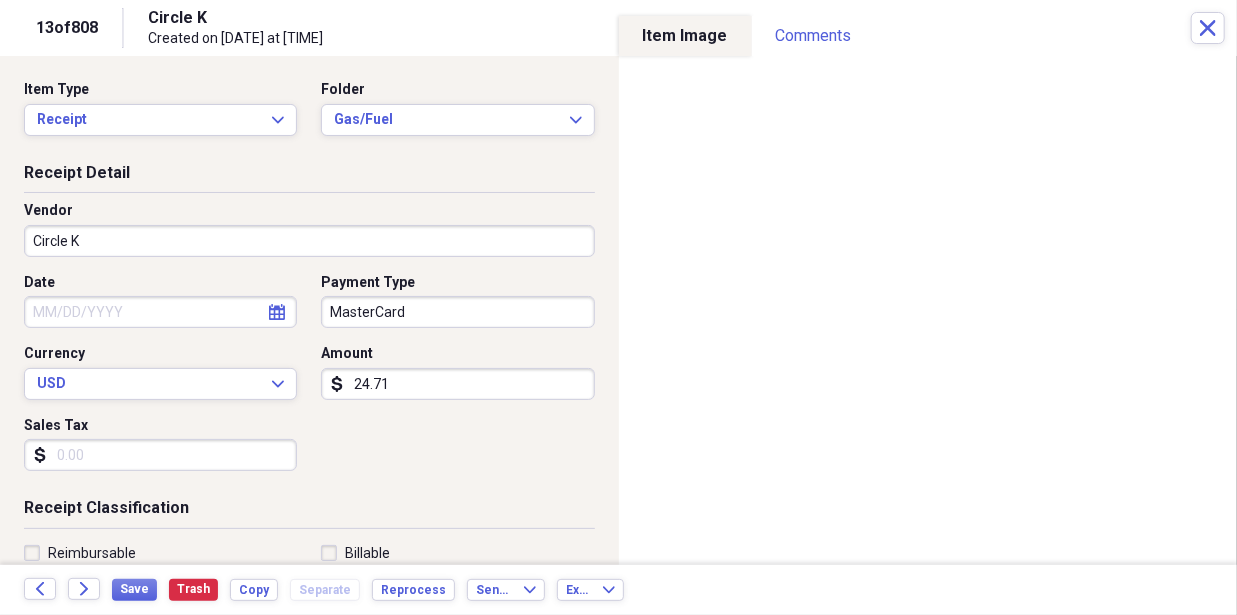 click on "MJM DWN MAD Ventures, LLC Add Folder Folder ***Needs to be paid!! MJM DWN MAD Add Folder Folder 11918 Apple shed property Add Folder Expand Folder 1377 [CITY] Property Add Folder Folder 6318 Farm Account Add Folder Folder Cost of Goods Add Folder Expand Folder Important purchase receipts and Documents Add Folder Folder Licenses-Keys-Codes Add Folder Expand Folder MAD VENTURES, LLC and Willis & Willis partnership Business Expense Add Folder Expand Folder Mike and Doug Add Folder Expand Folder Robert Miller Add Folder Folder Warranty papers and Manuals Add Folder Collapse Trash Trash Folder Bank Statement Folder LawnCare Expense and mower repairs Bill My Customers Collapse invoices Invoices user Customers products Products / Services Help & Support Files Expand Submit Scan Scan" at bounding box center [618, 307] 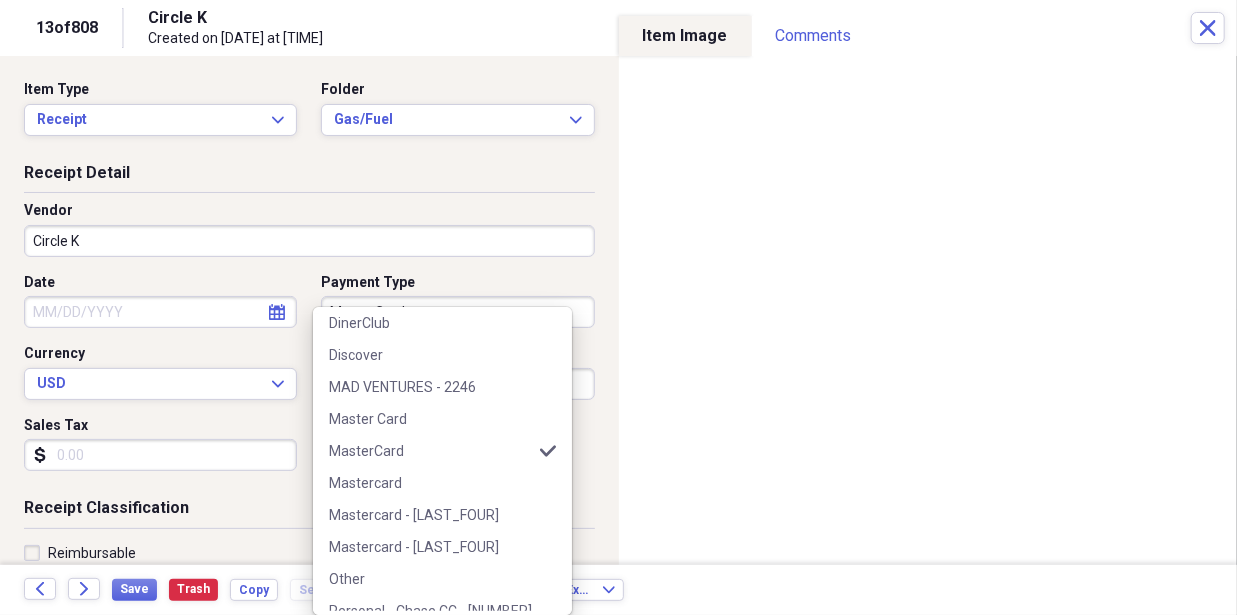 scroll, scrollTop: 380, scrollLeft: 0, axis: vertical 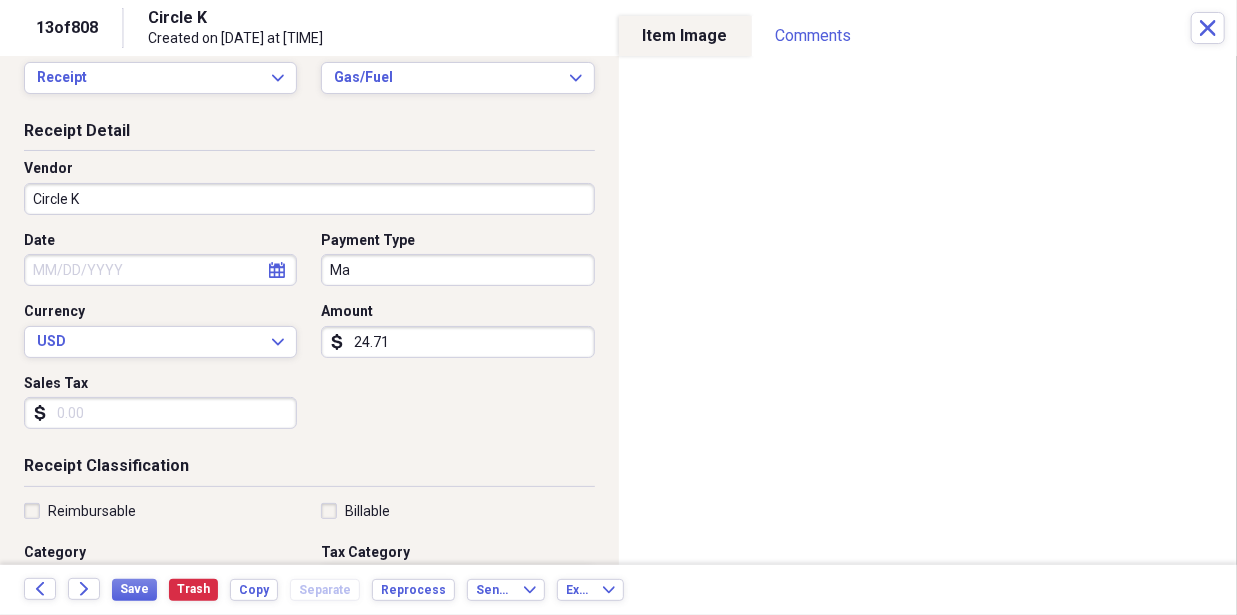type on "M" 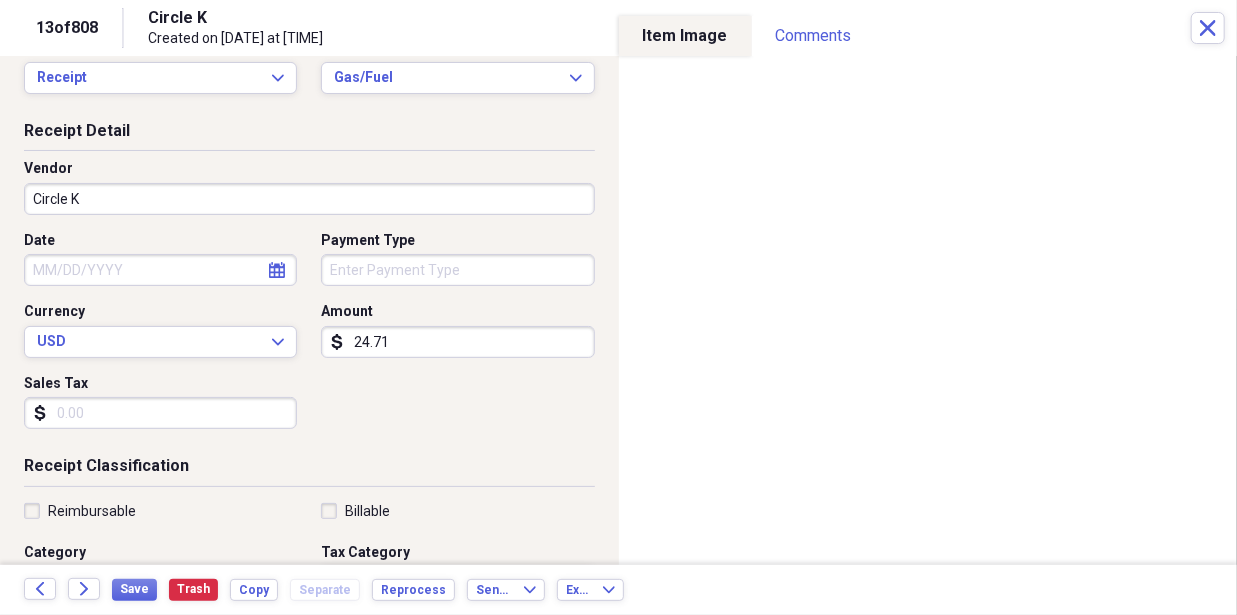 type on "M" 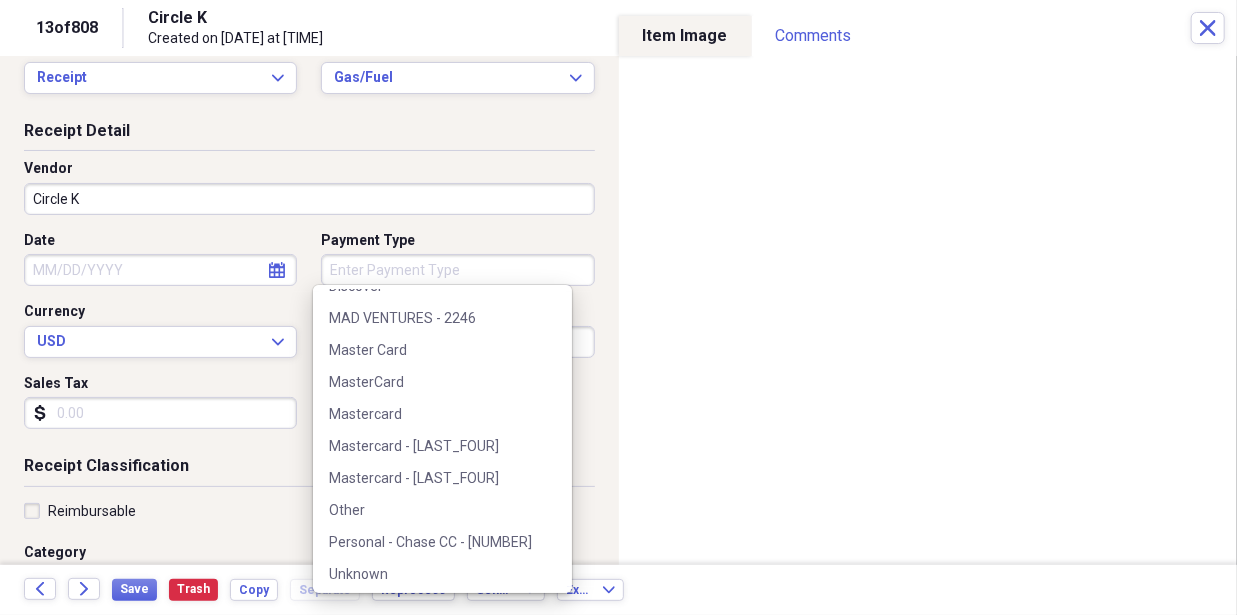 scroll, scrollTop: 380, scrollLeft: 0, axis: vertical 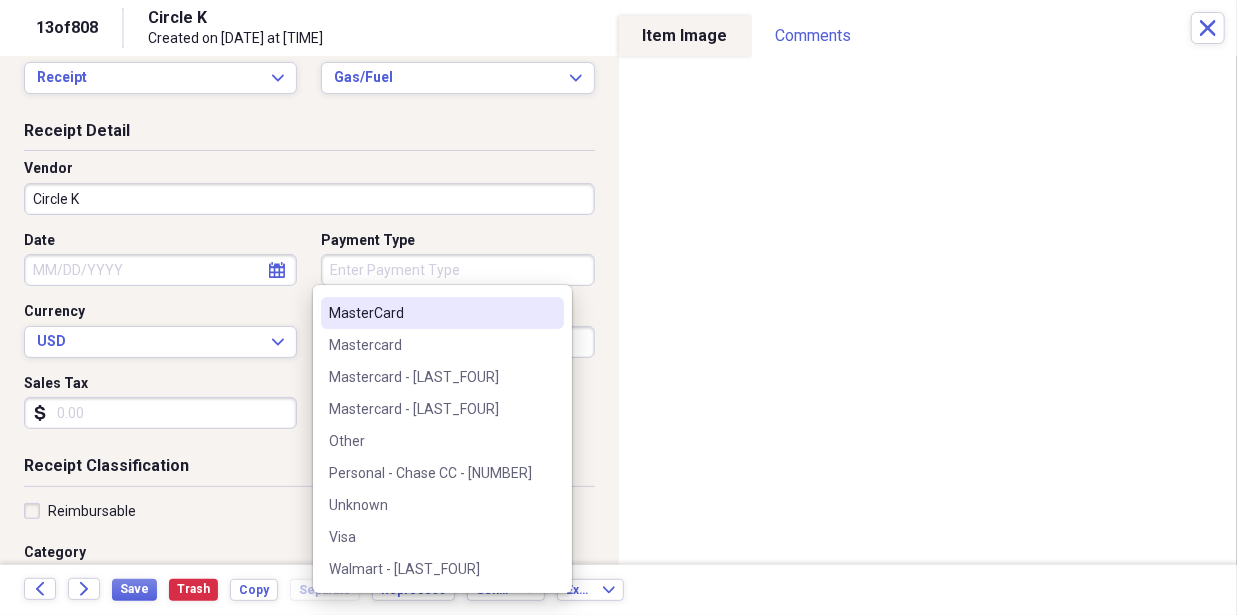 click on "Payment Type" at bounding box center (457, 270) 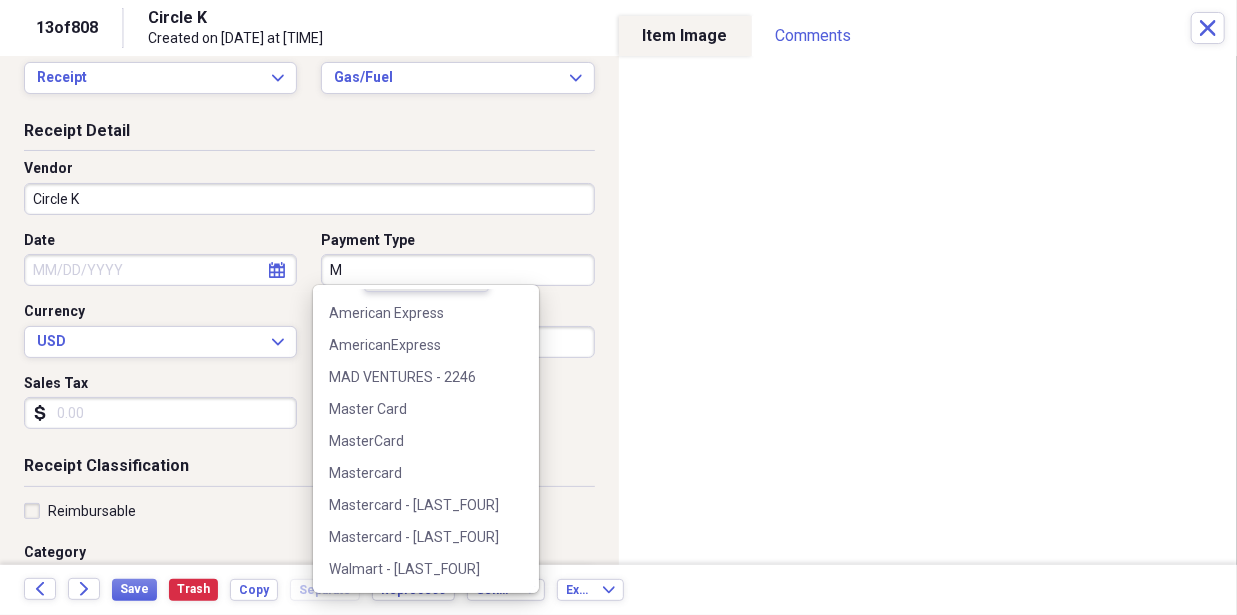 scroll, scrollTop: 0, scrollLeft: 0, axis: both 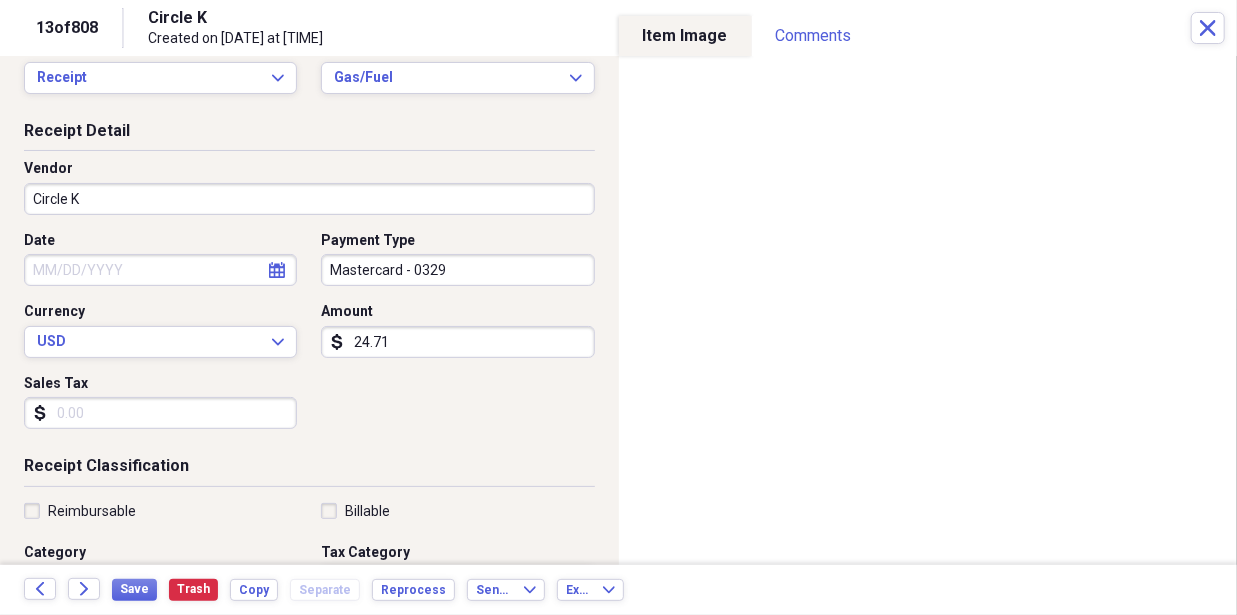 type on "Mastercard - 0329" 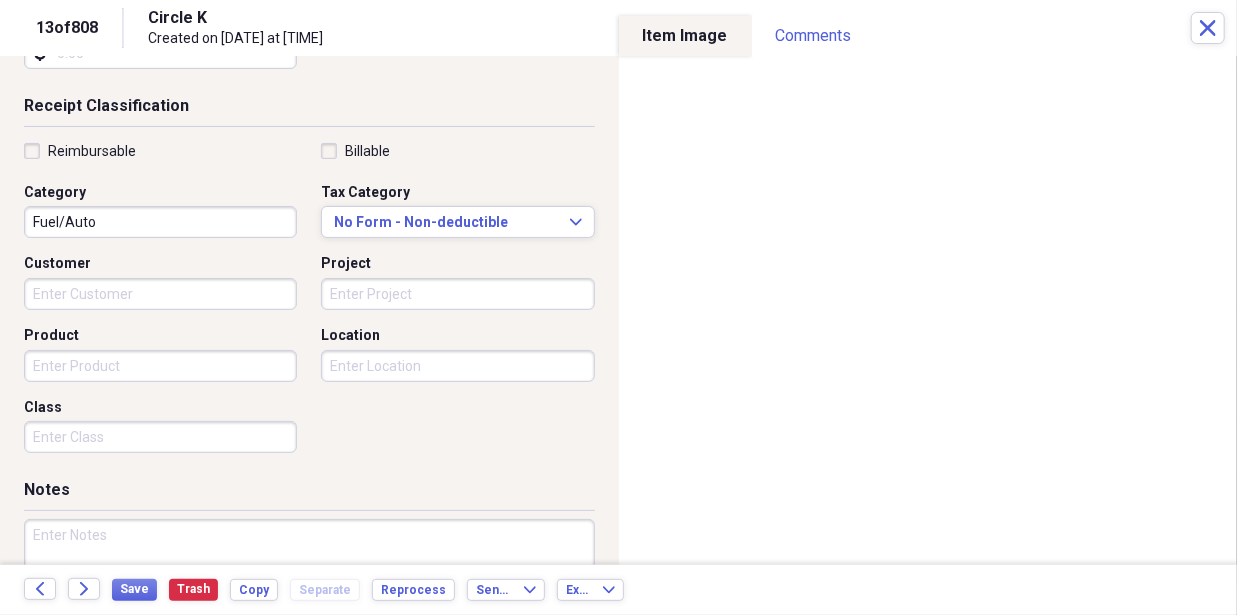 scroll, scrollTop: 401, scrollLeft: 0, axis: vertical 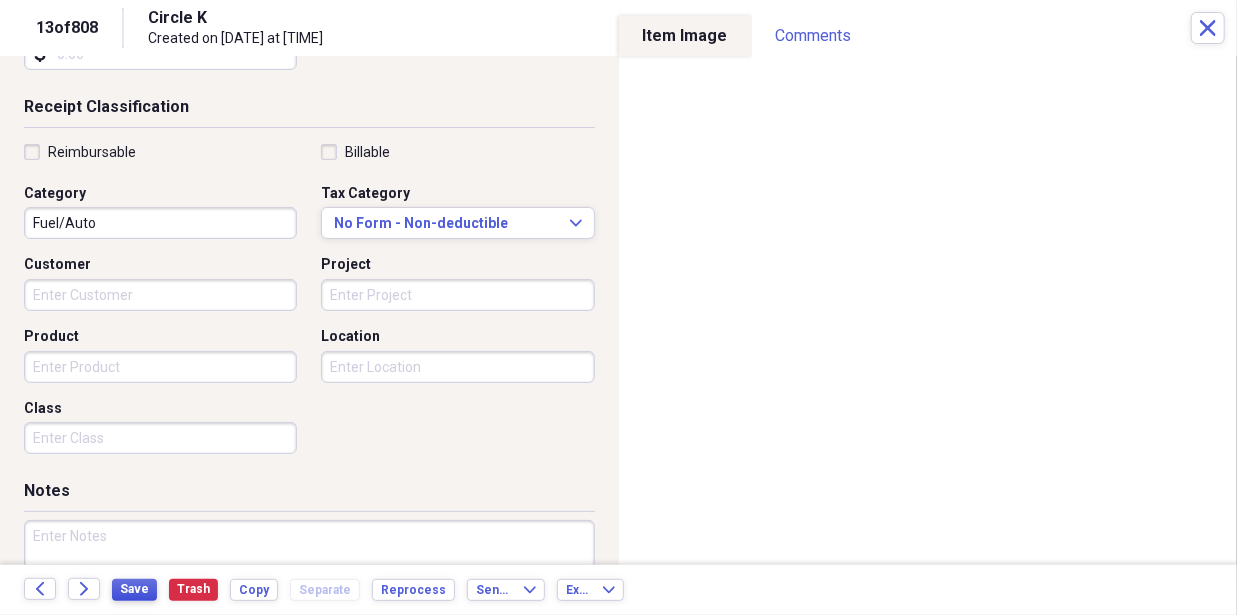 click on "Save" at bounding box center [134, 589] 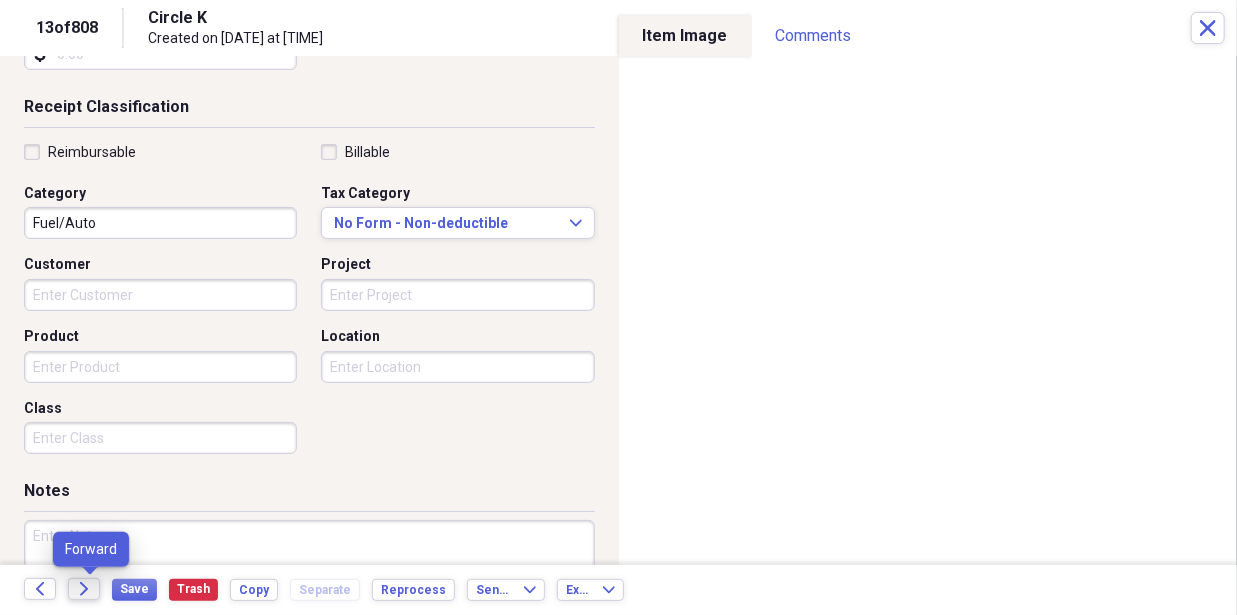 click on "Forward" 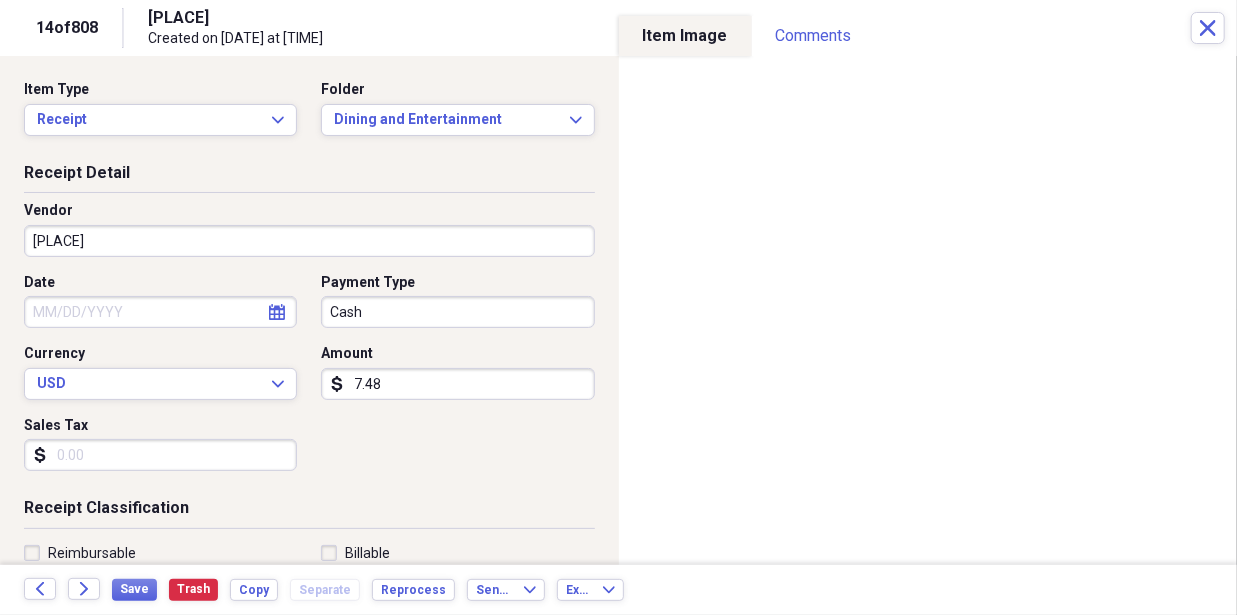 click on "Date" at bounding box center (160, 312) 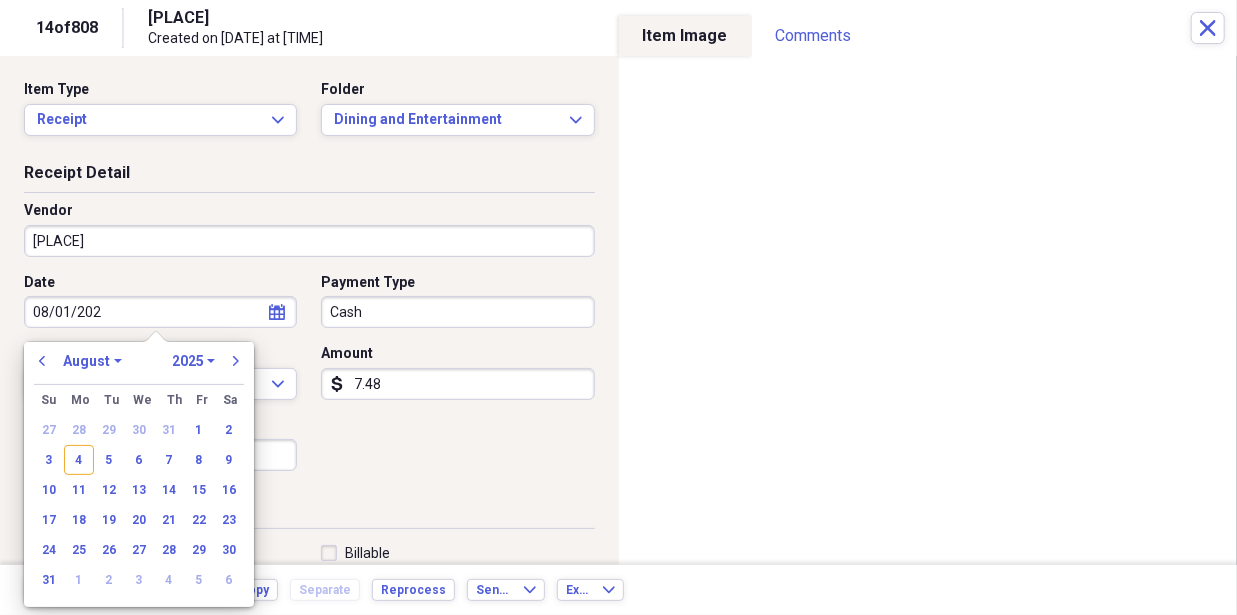 type on "08/01/2023" 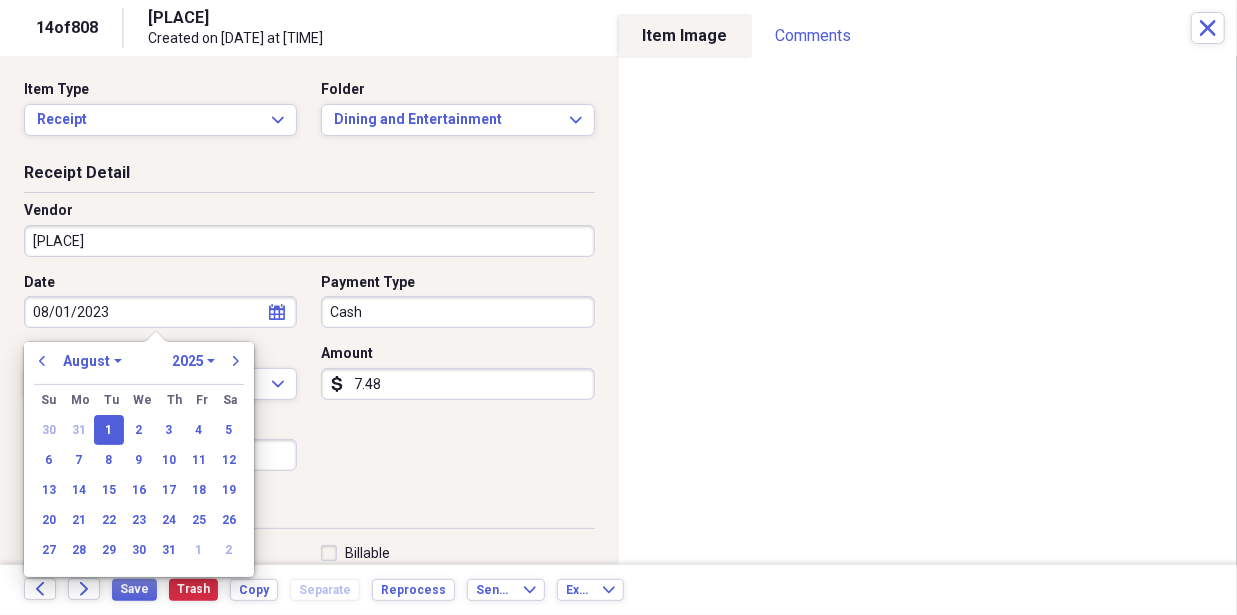 select on "2023" 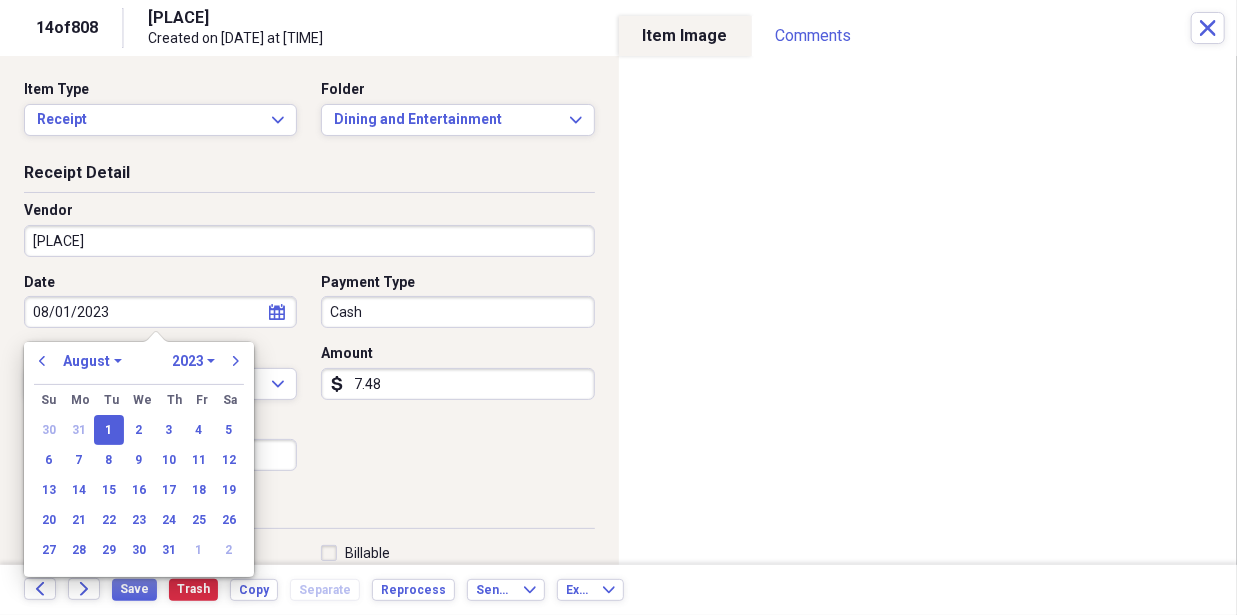 type on "08/01/2023" 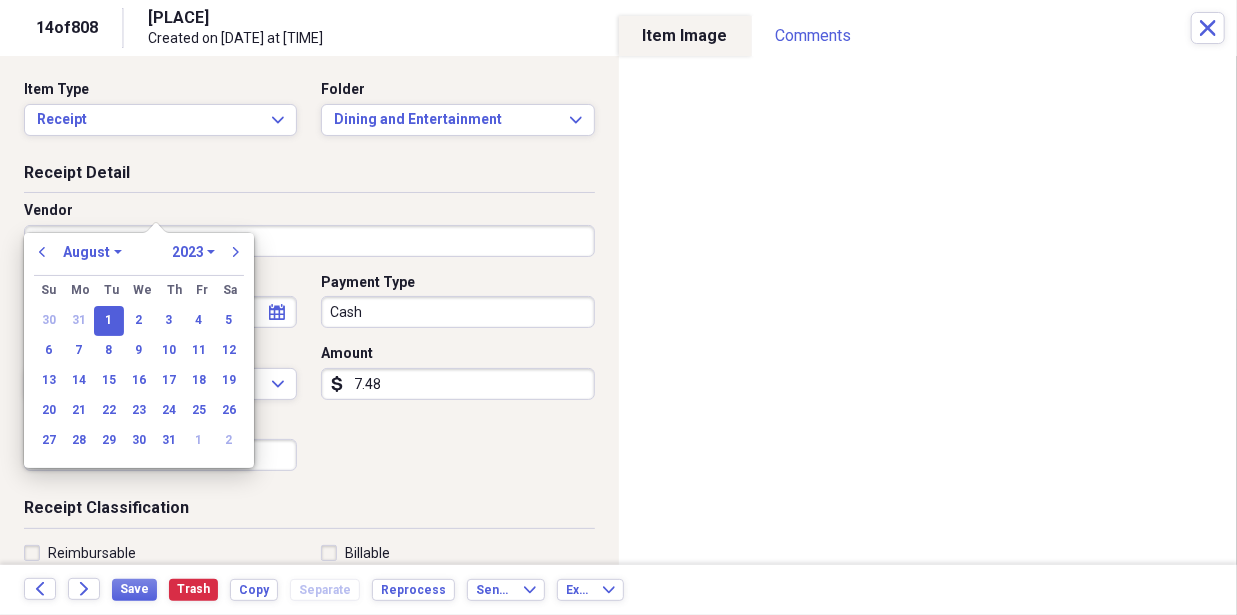 scroll, scrollTop: 190, scrollLeft: 0, axis: vertical 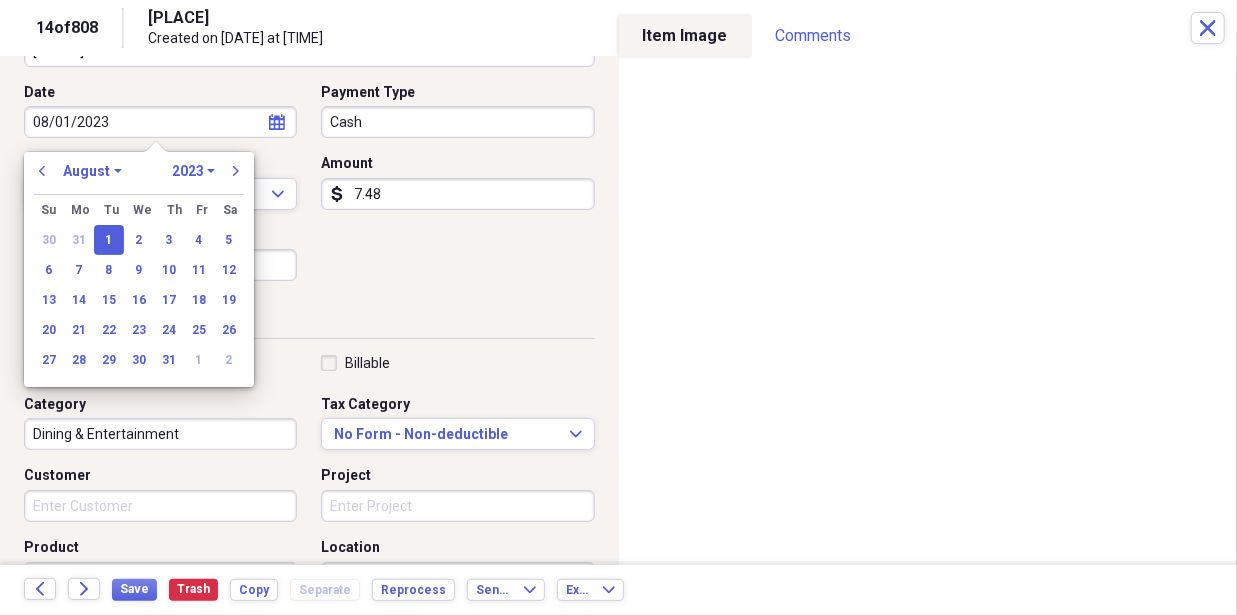 click on "Receipt Classification" at bounding box center [309, 322] 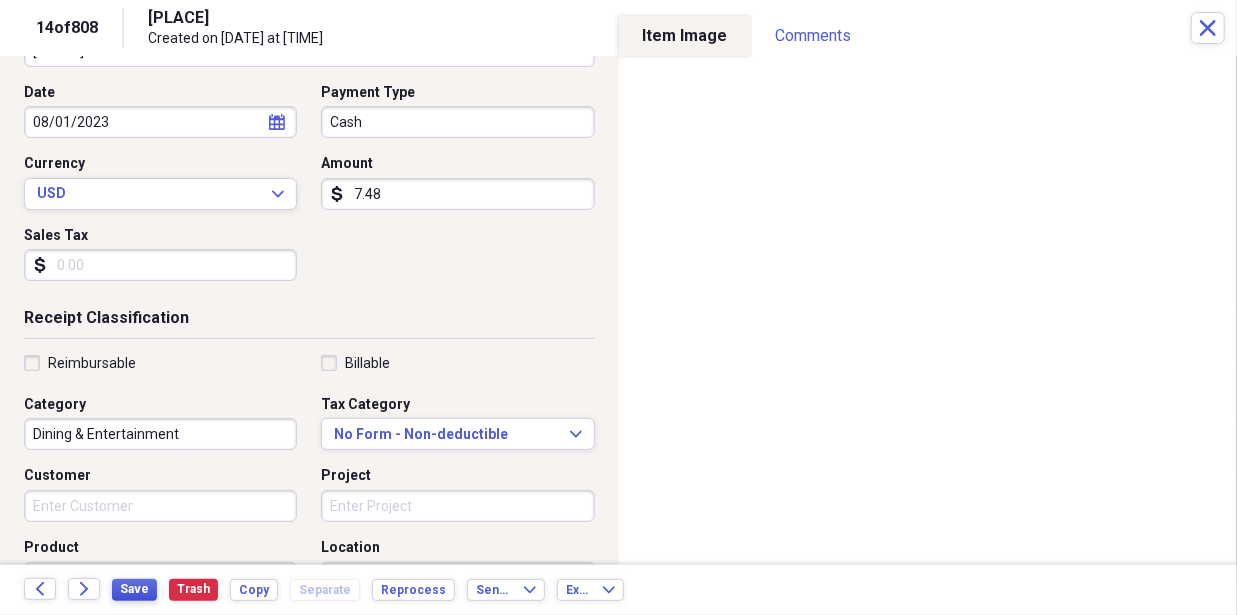 click on "Save" at bounding box center (134, 589) 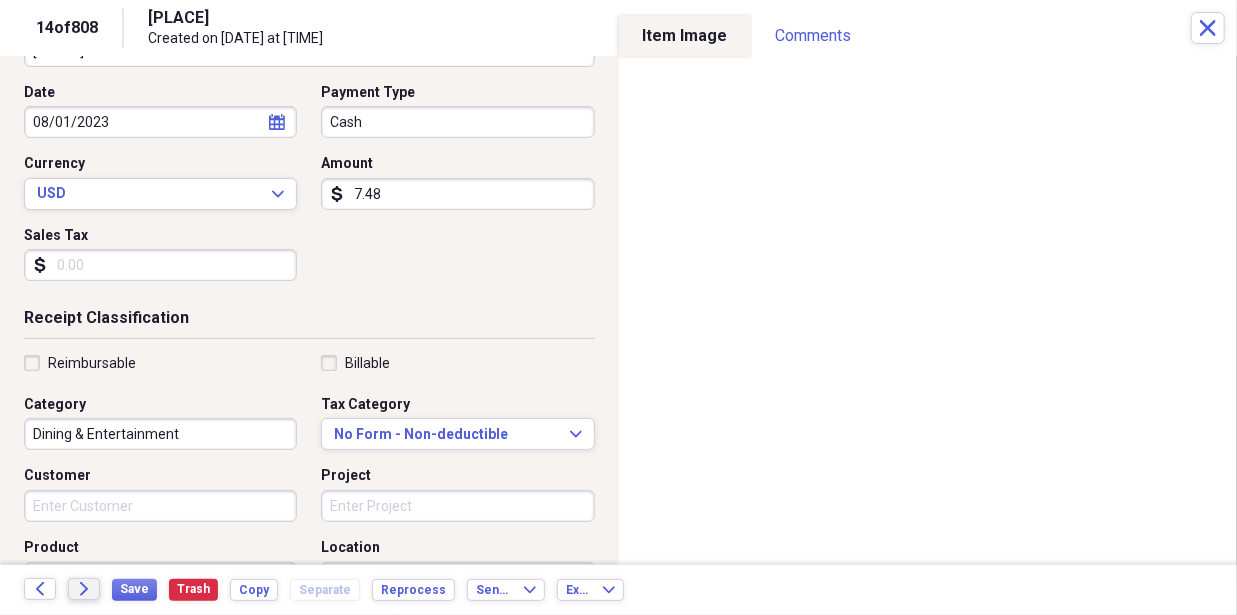 click on "Forward" at bounding box center (84, 589) 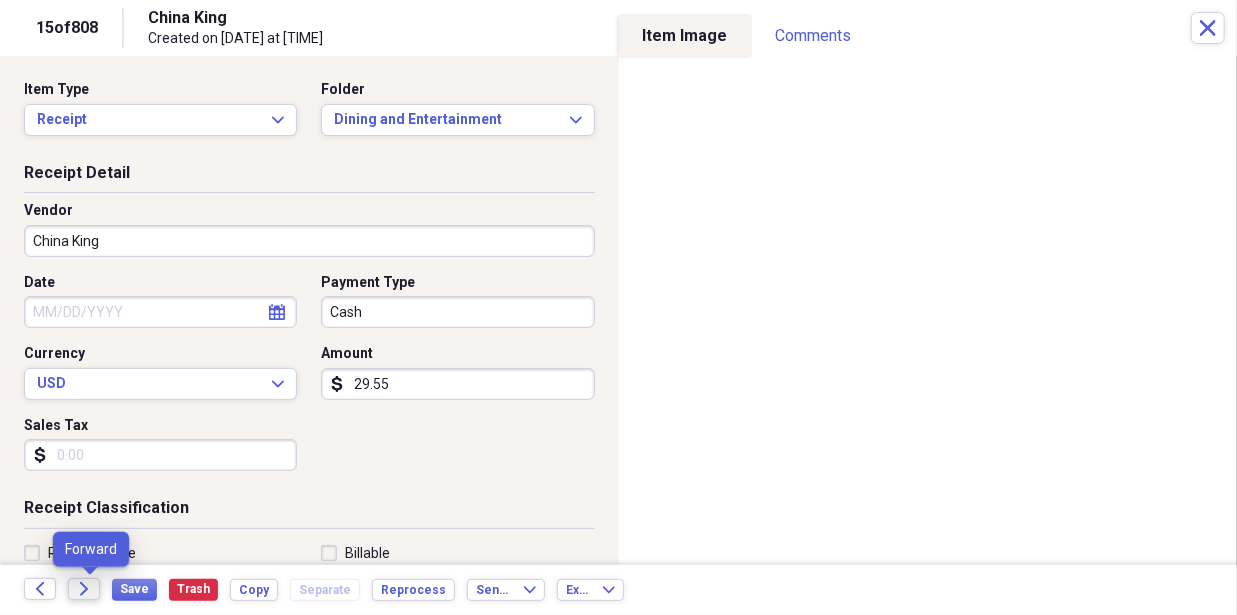 click on "Forward" 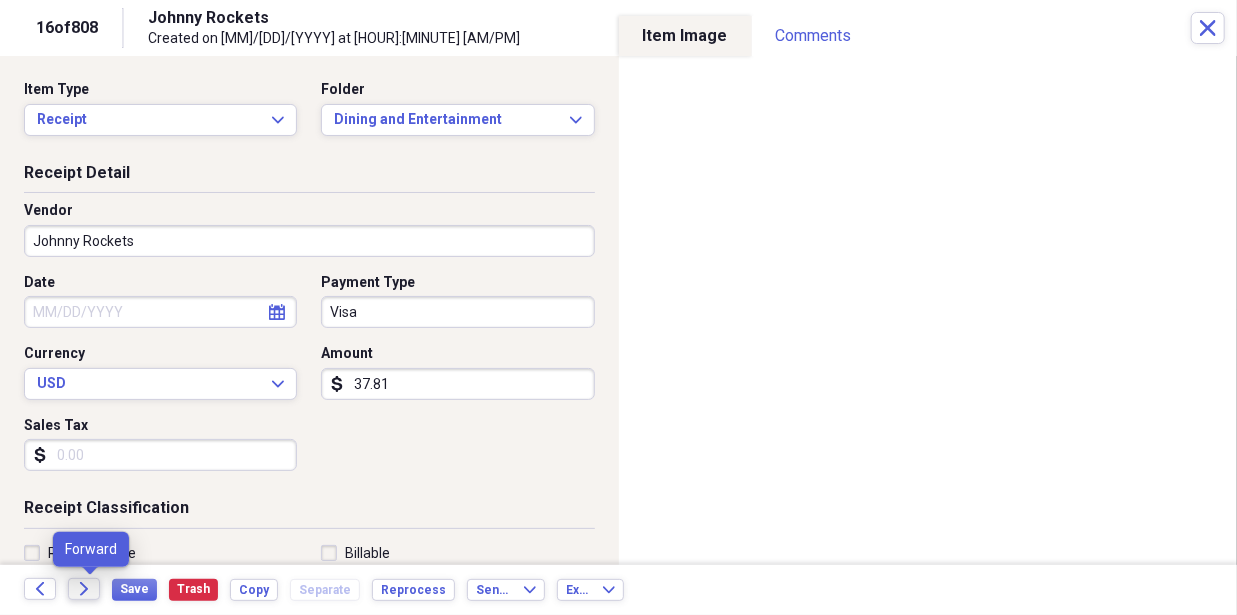 click on "Forward" 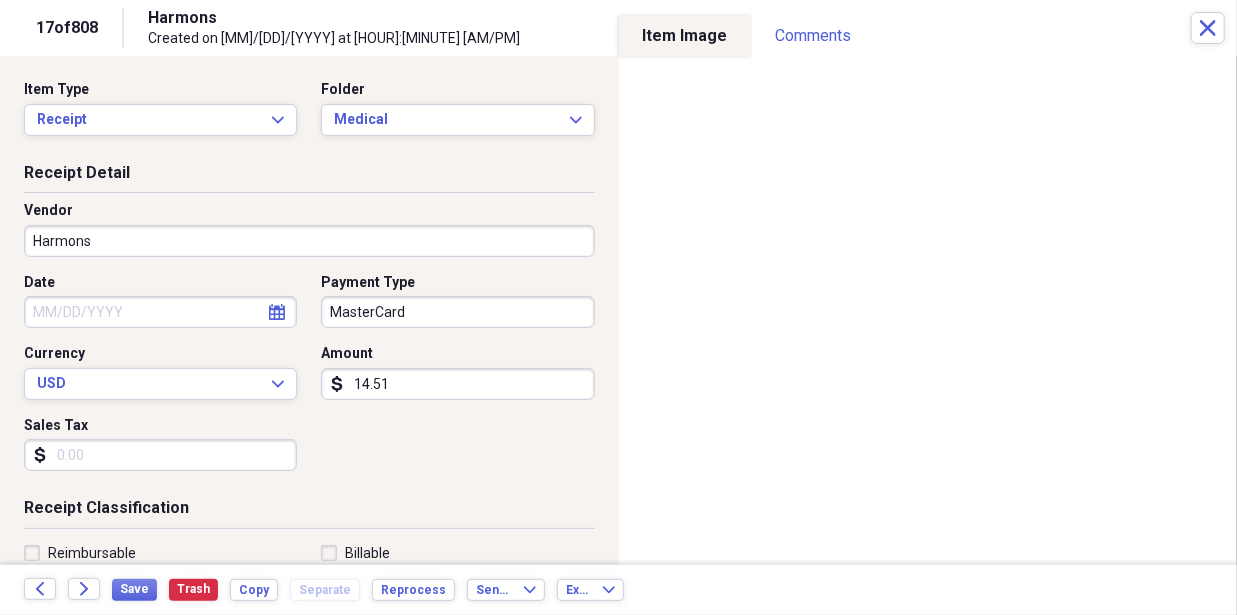 click on "Date" at bounding box center [160, 312] 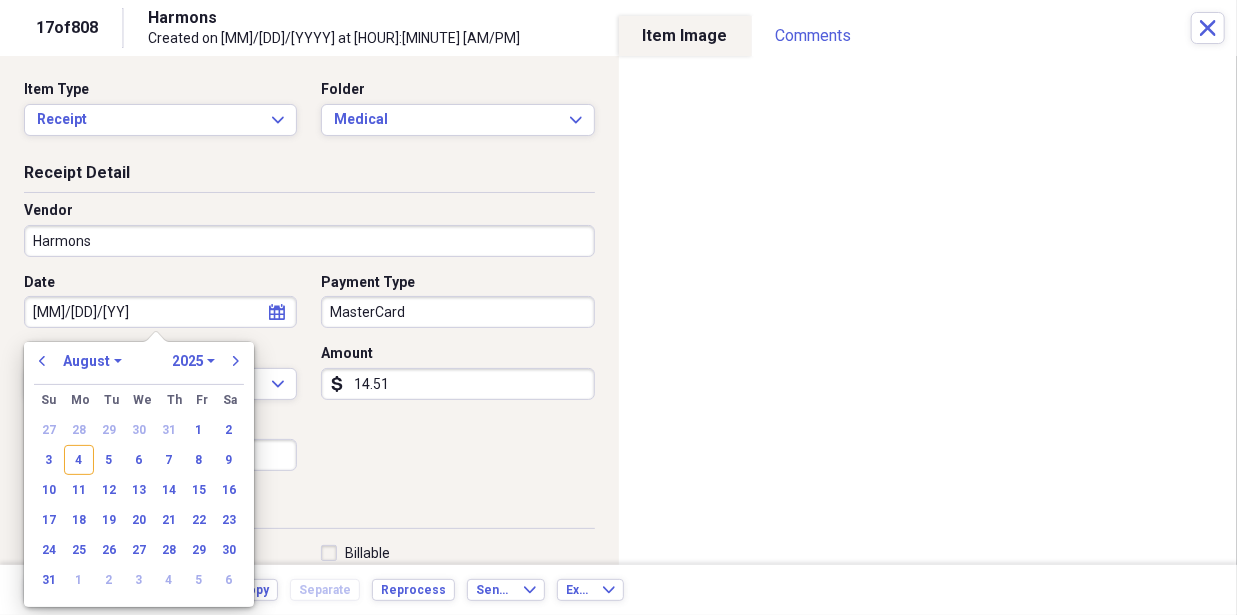 type on "[DATE]" 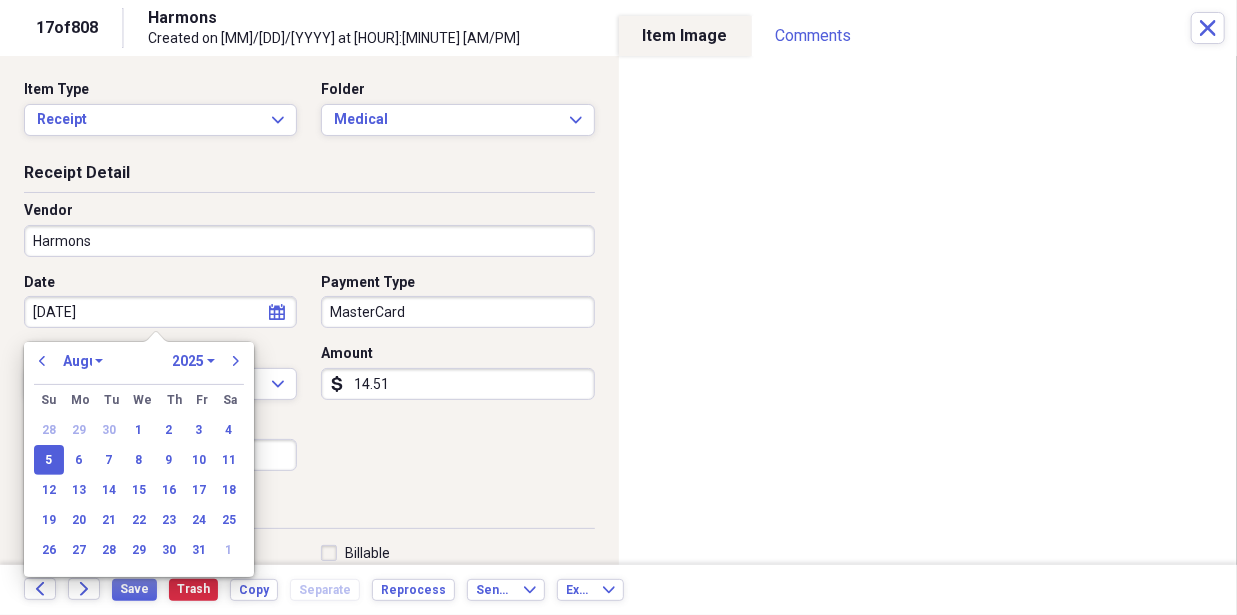 select on "6" 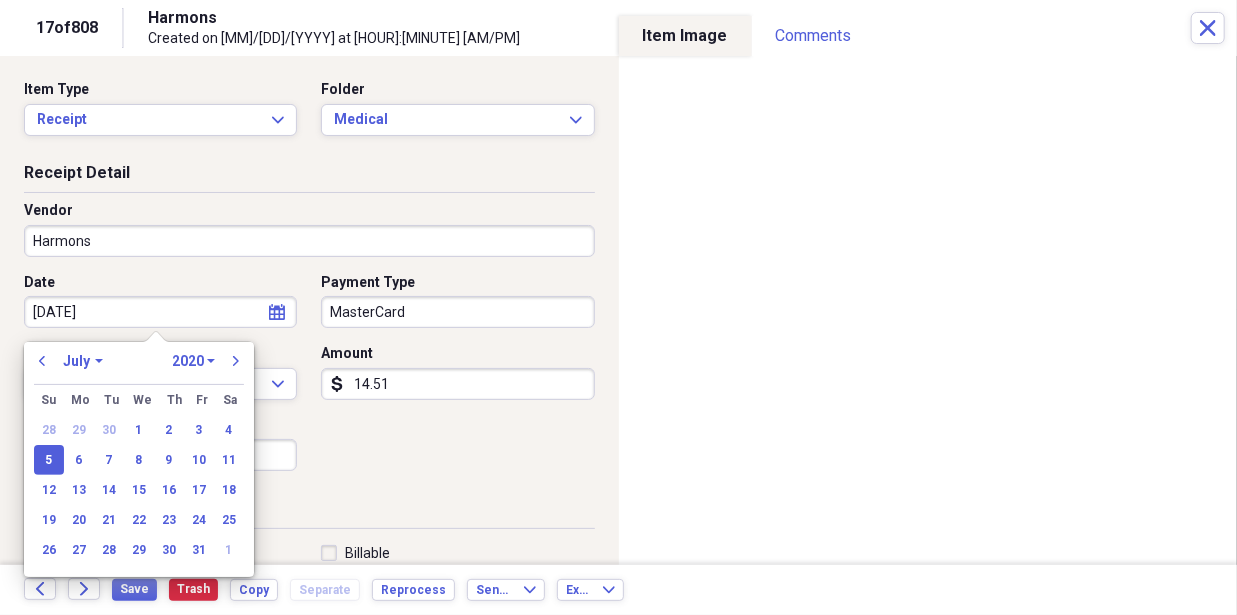 type on "07/05/2022" 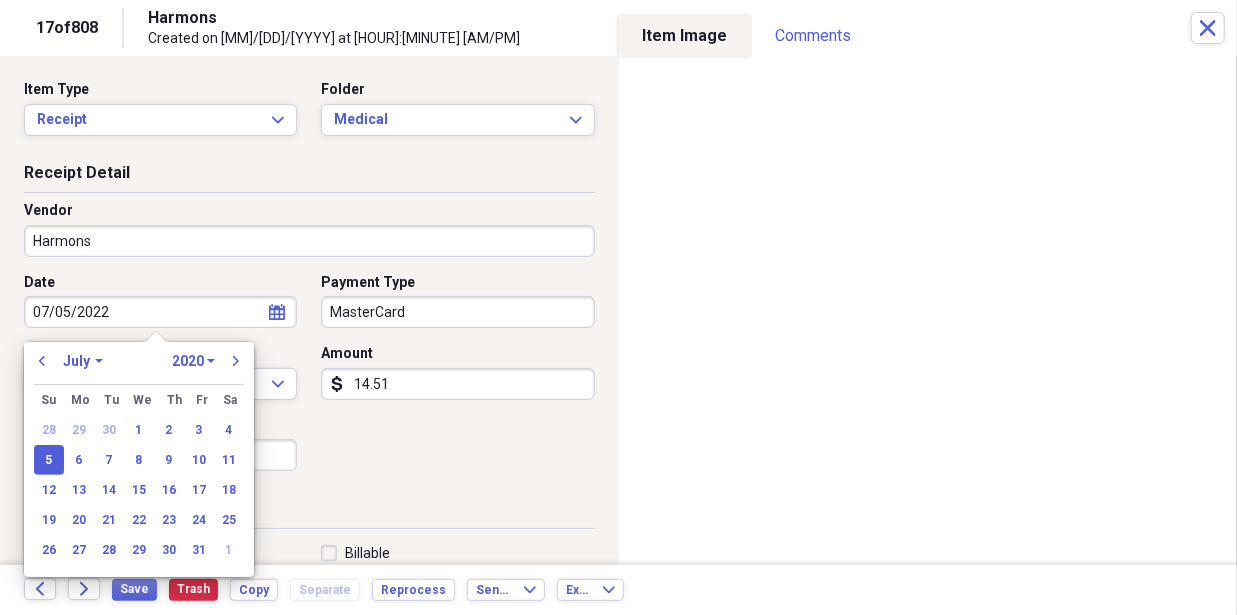 select on "2022" 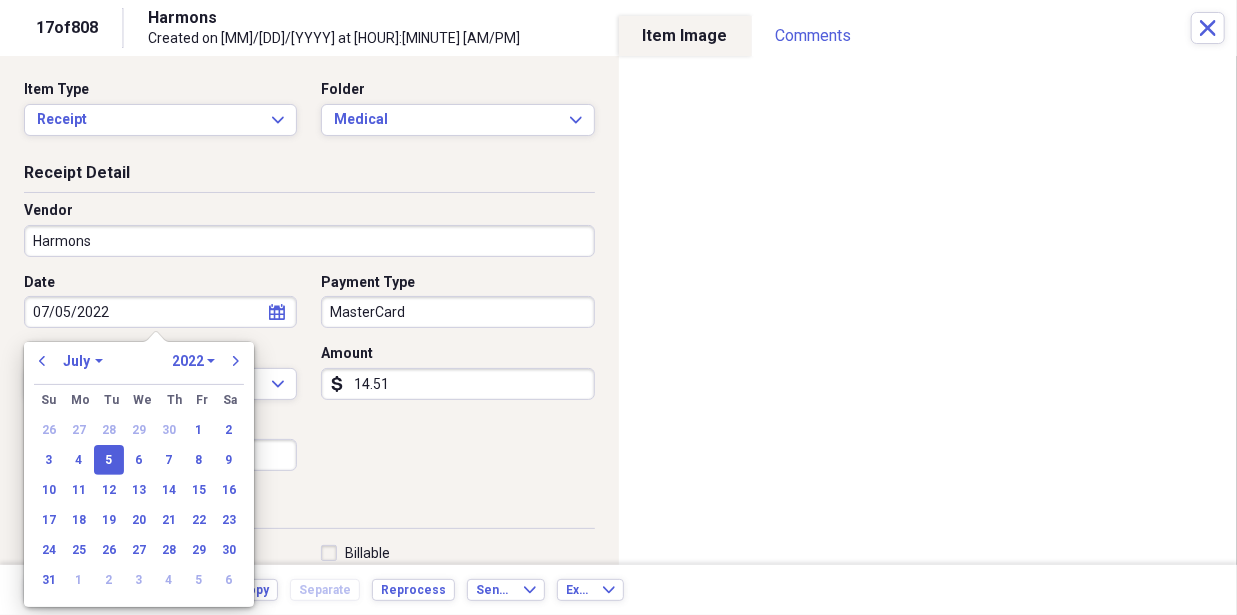 click on "07/05/2022" at bounding box center [160, 312] 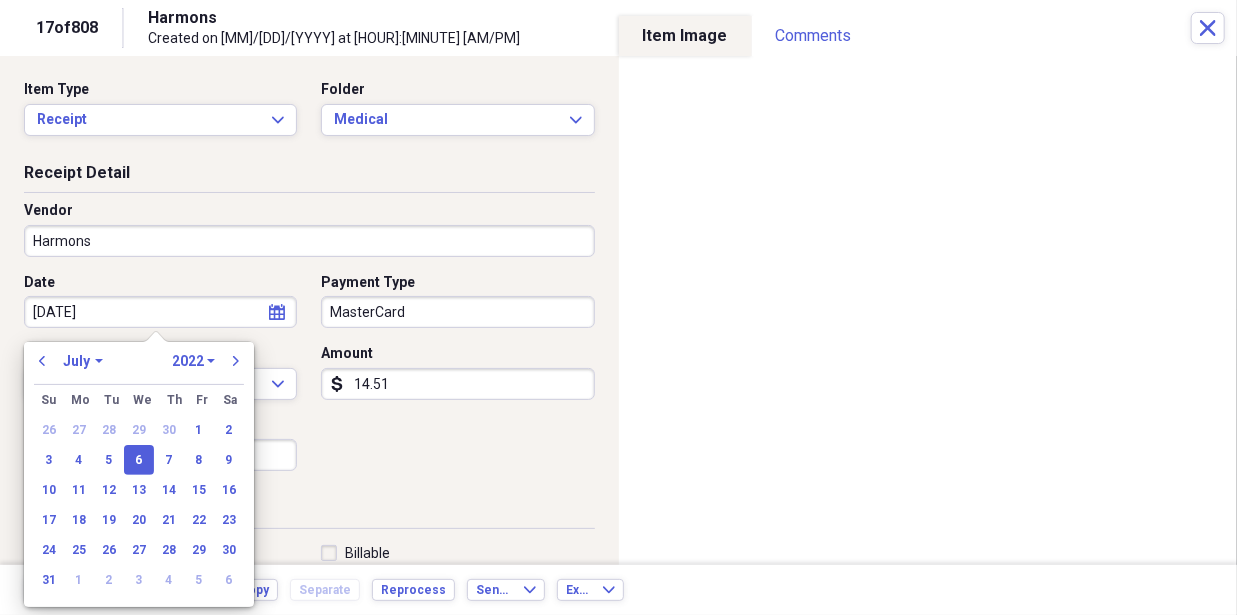 type on "[DATE]" 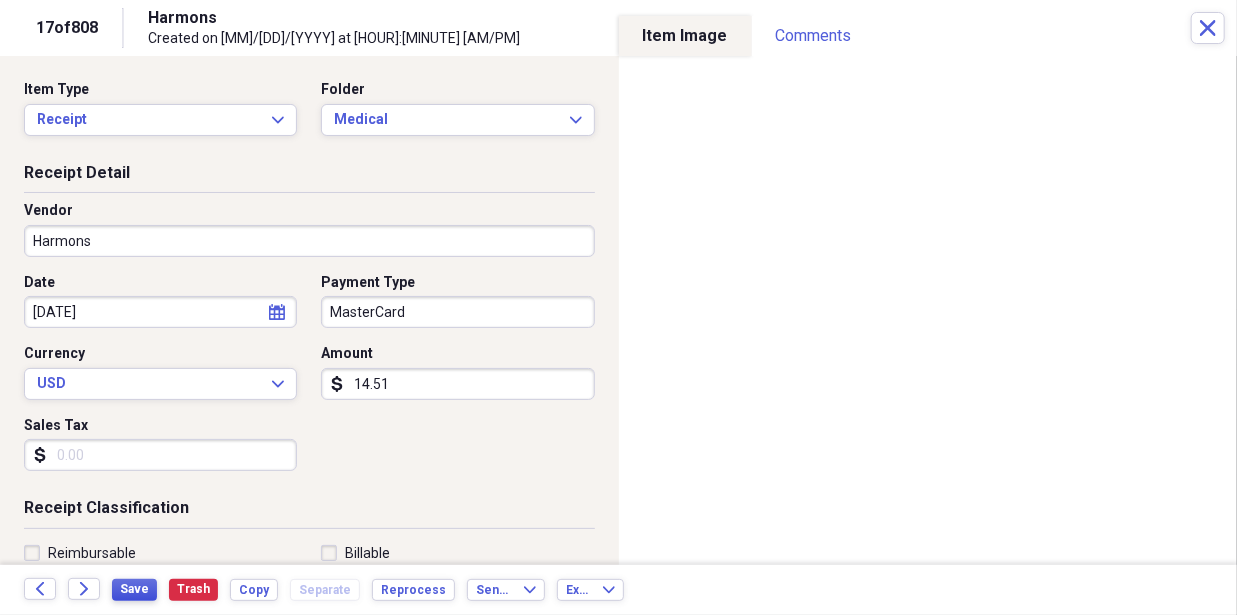 click on "Save" at bounding box center (134, 589) 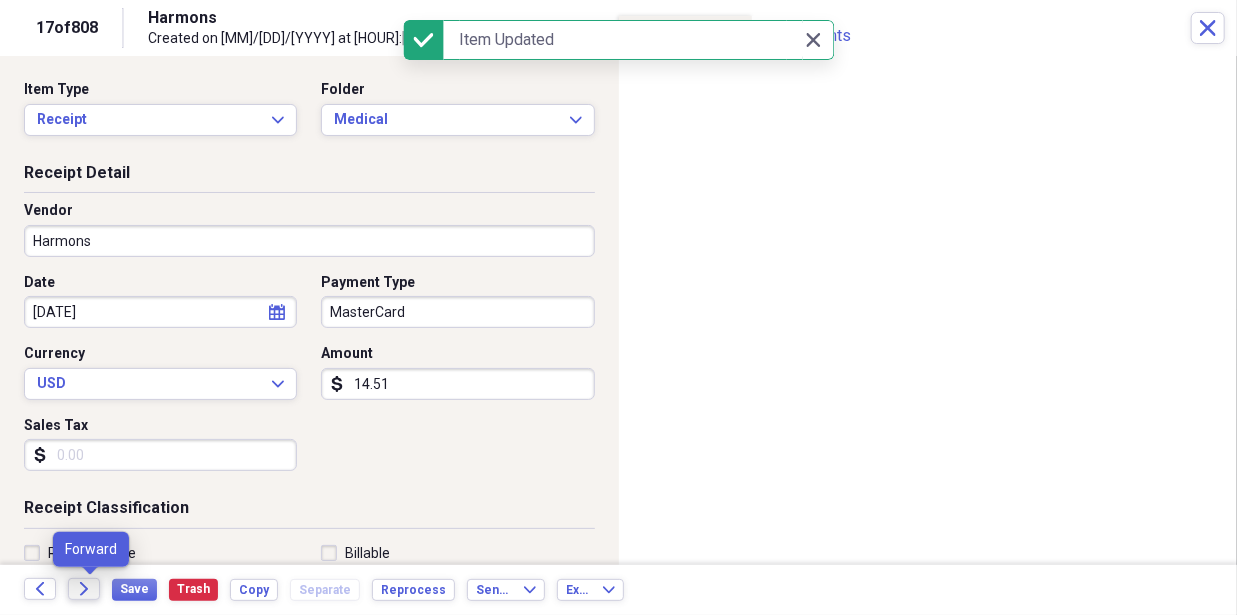 click on "Forward" 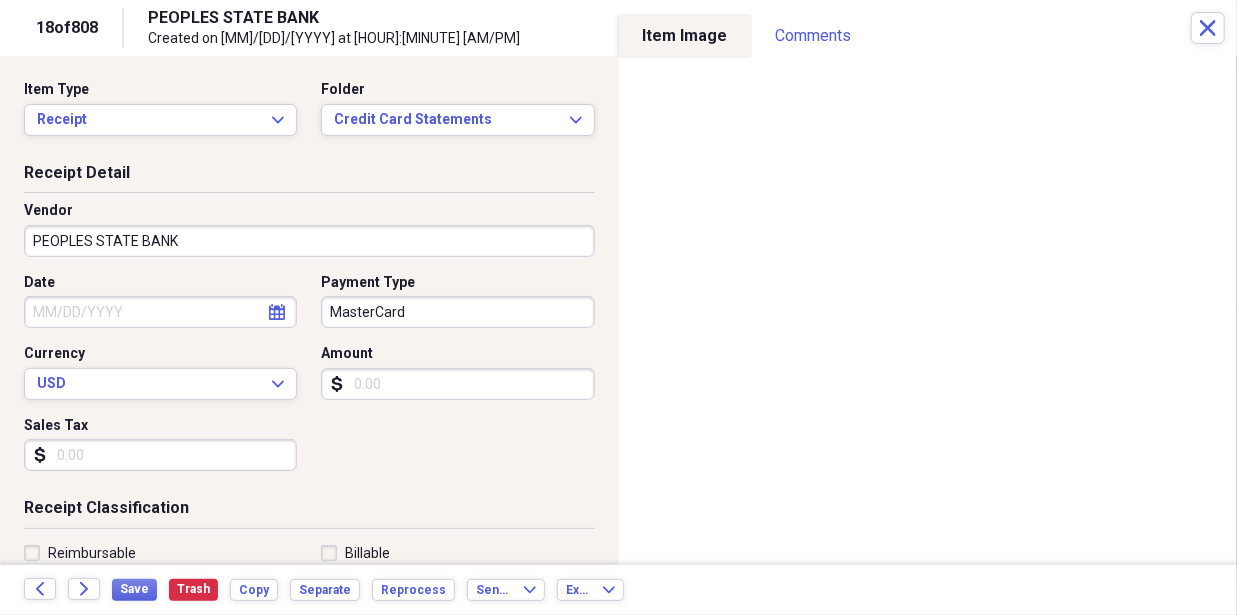 click on "MasterCard" at bounding box center [457, 312] 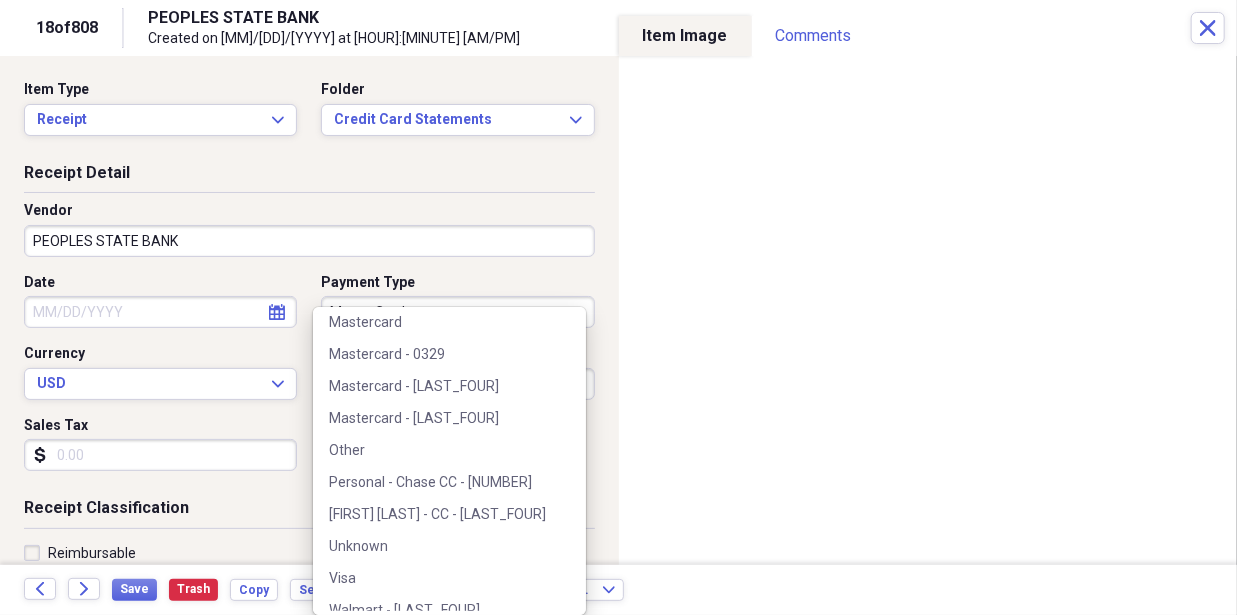 scroll, scrollTop: 444, scrollLeft: 0, axis: vertical 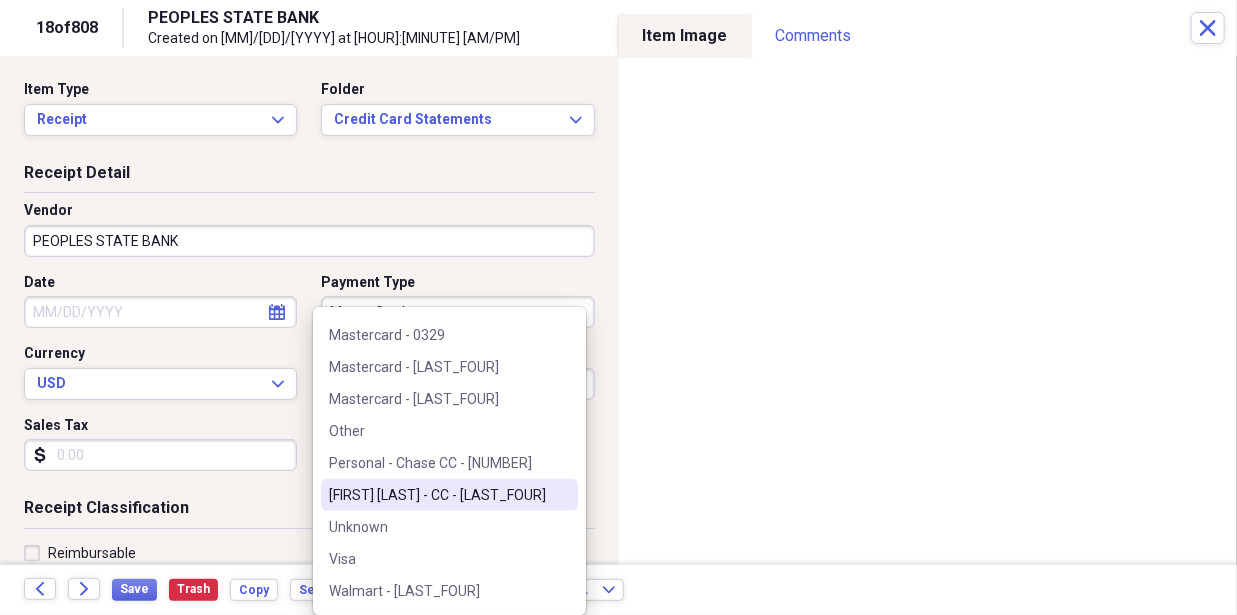 click on "[FIRST] [LAST] - CC - [LAST_FOUR]" at bounding box center [437, 495] 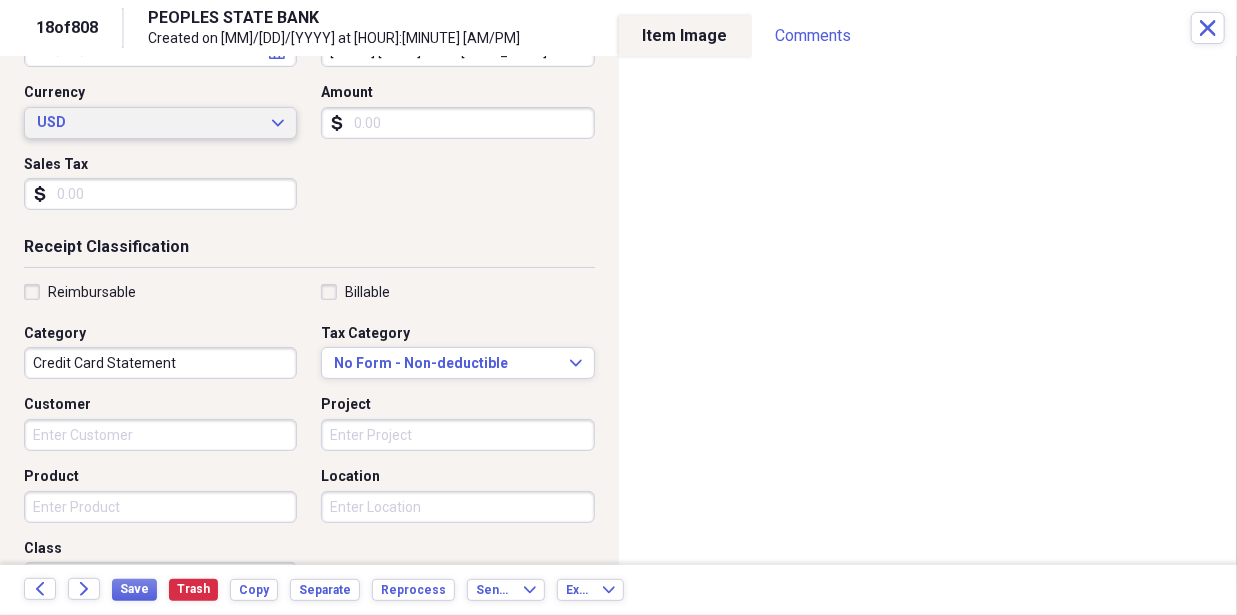 scroll, scrollTop: 268, scrollLeft: 0, axis: vertical 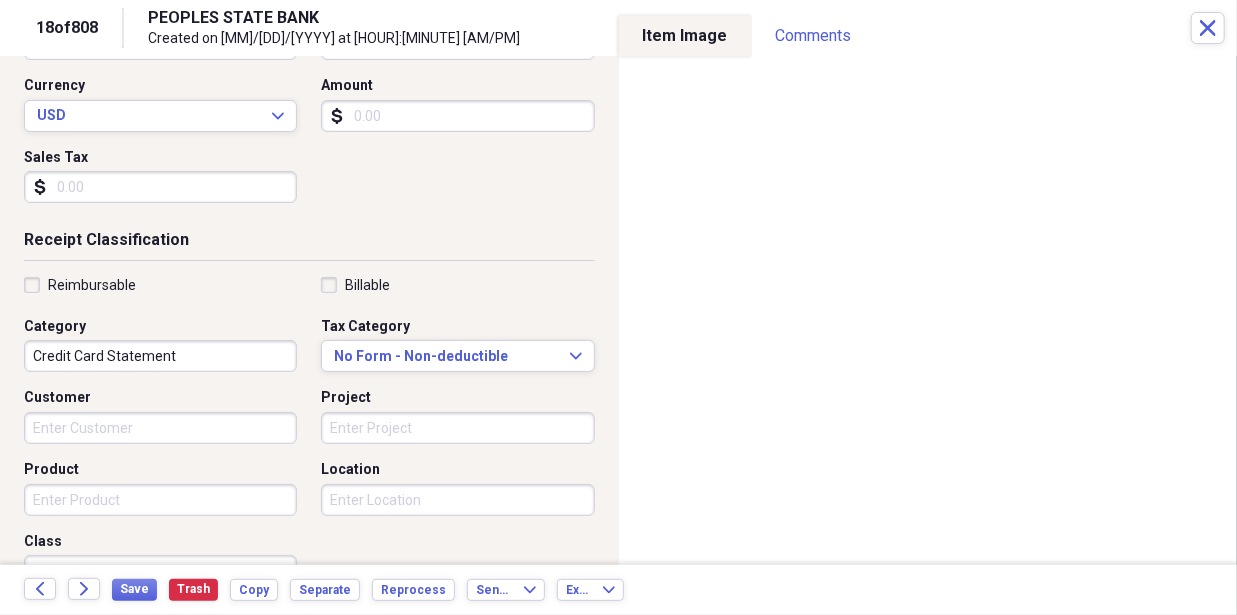click on "Customer" at bounding box center [160, 428] 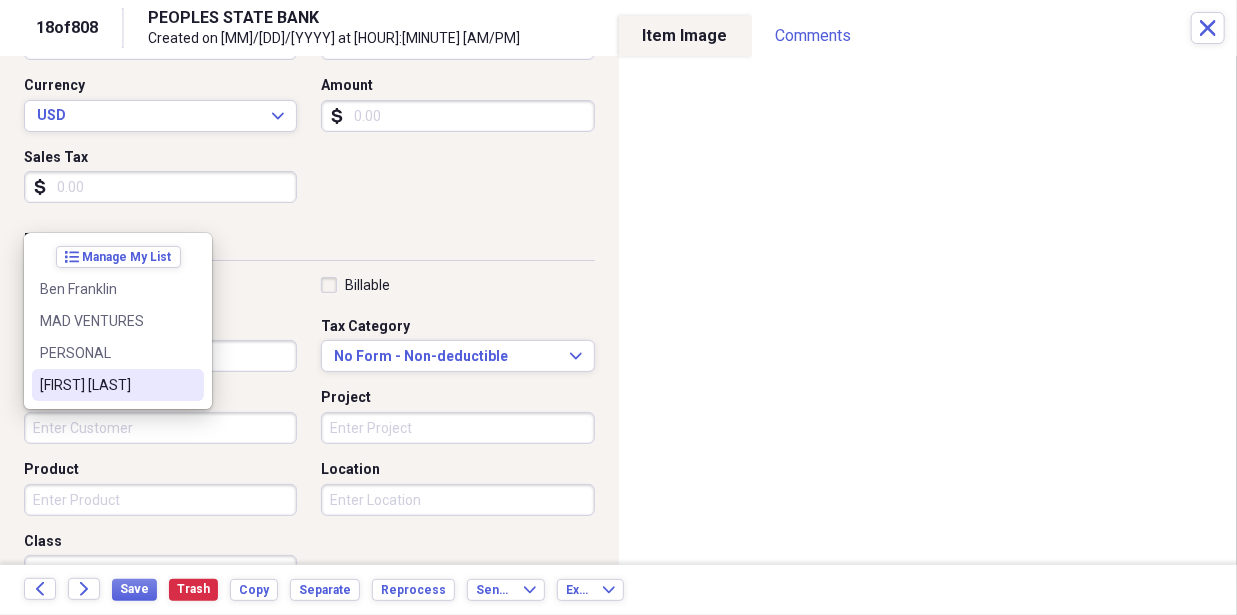 click on "[FIRST] [LAST]" at bounding box center [118, 385] 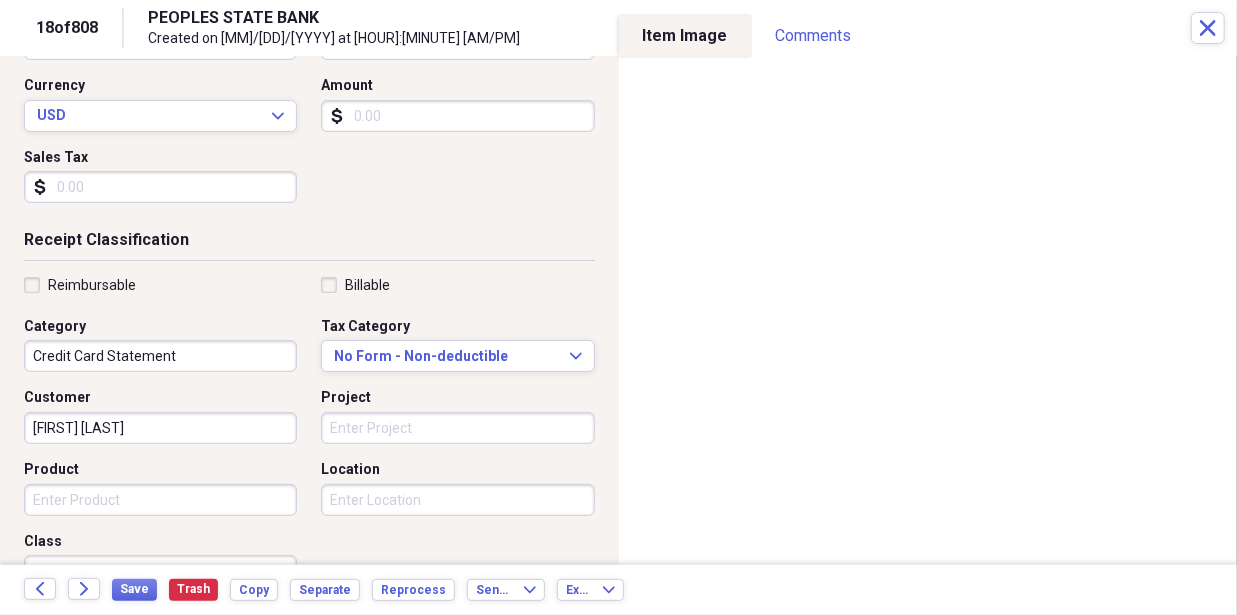 click on "Receipt Classification" at bounding box center [309, 244] 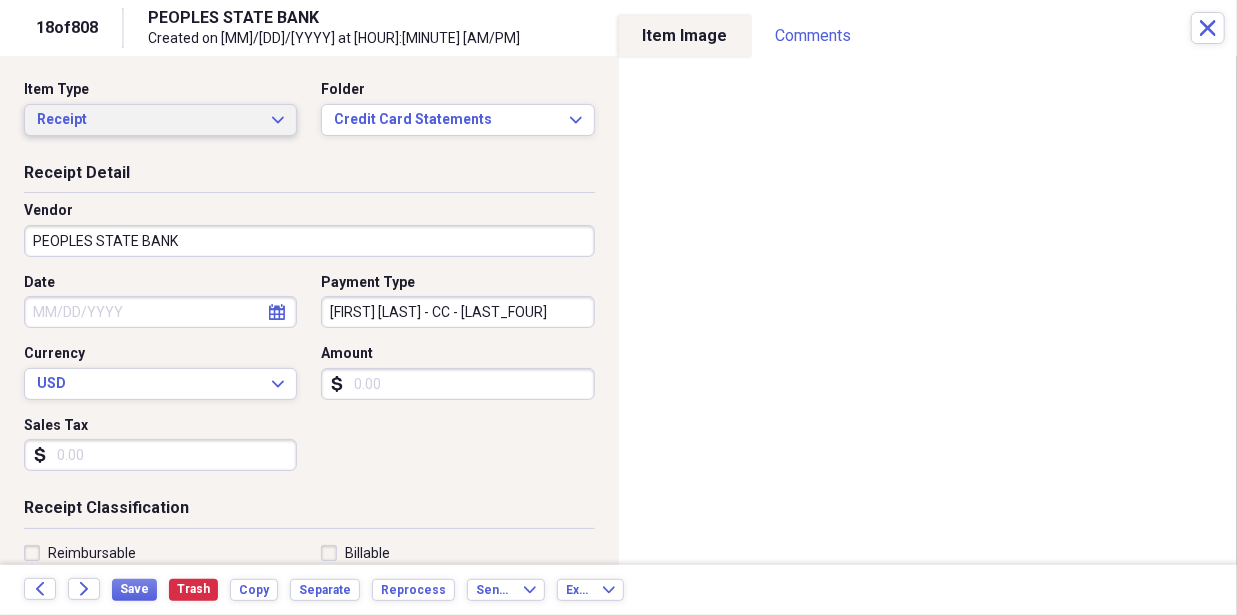 click on "Receipt Expand" at bounding box center (160, 120) 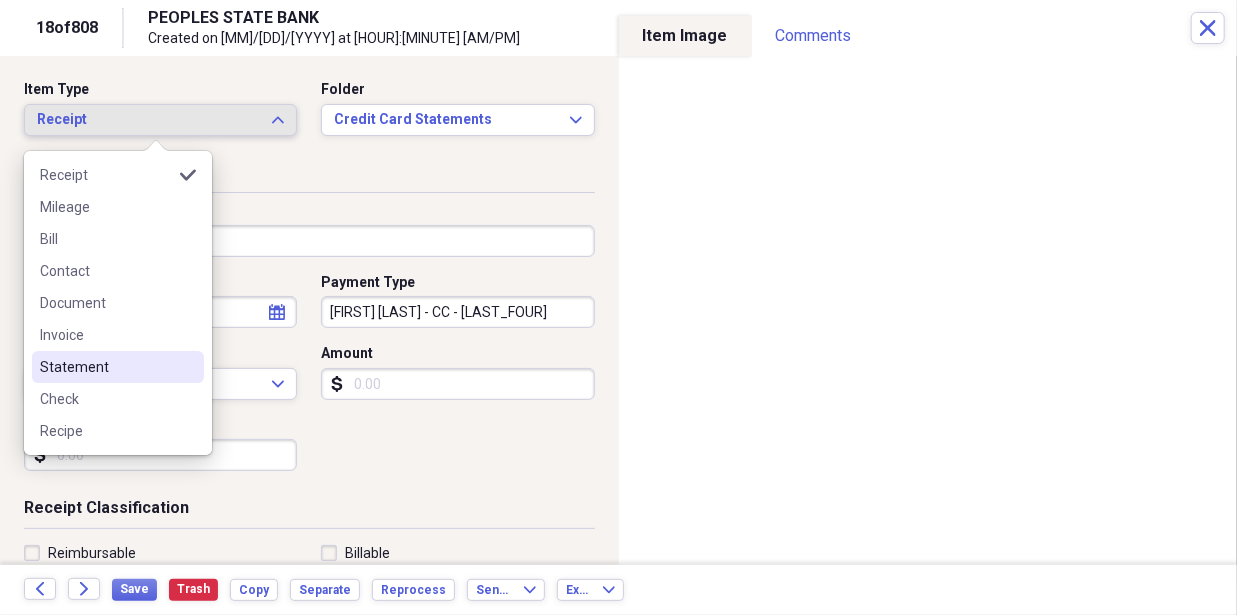 click on "Statement" at bounding box center [106, 367] 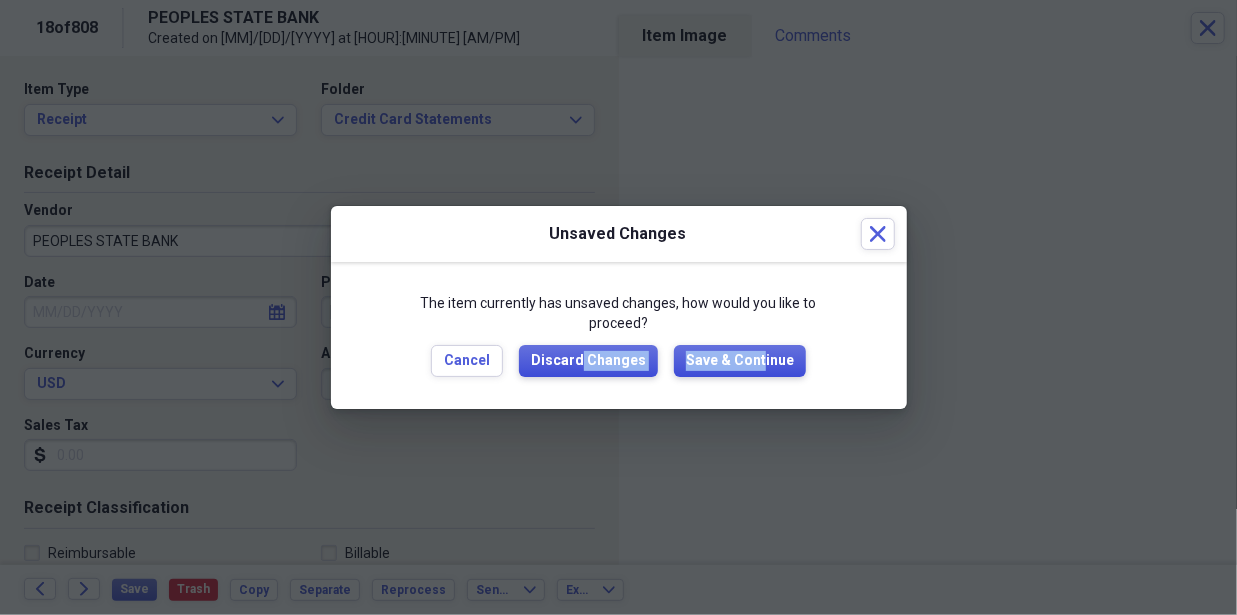 drag, startPoint x: 584, startPoint y: 368, endPoint x: 759, endPoint y: 364, distance: 175.04572 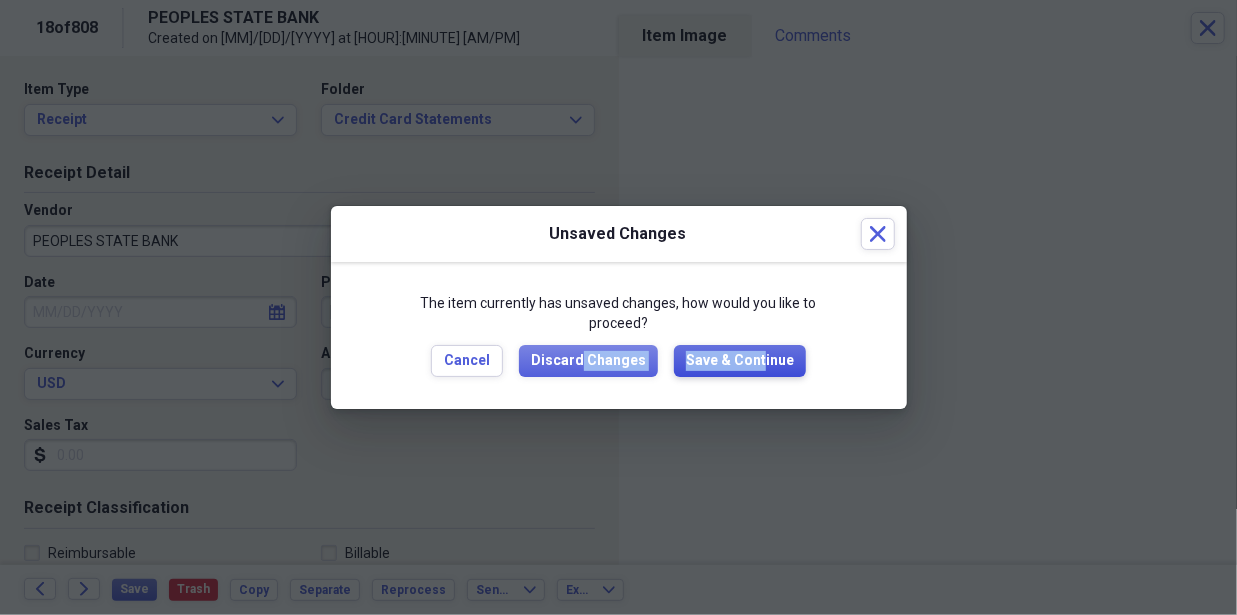 click on "Save & Continue" at bounding box center [740, 361] 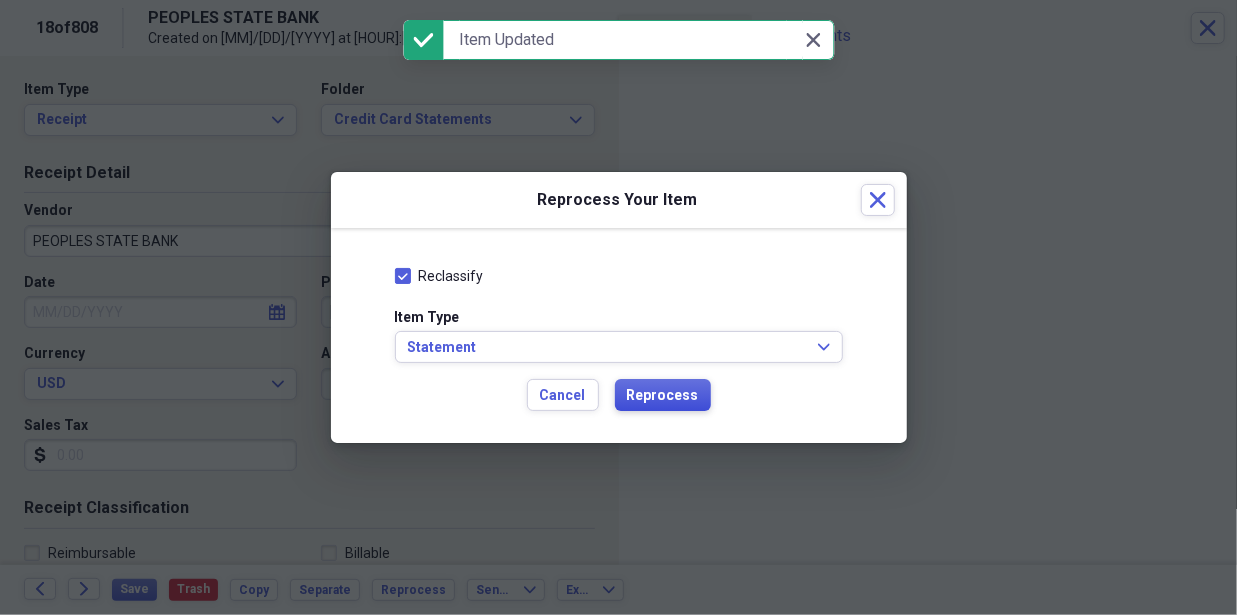 click on "Reprocess" at bounding box center [663, 396] 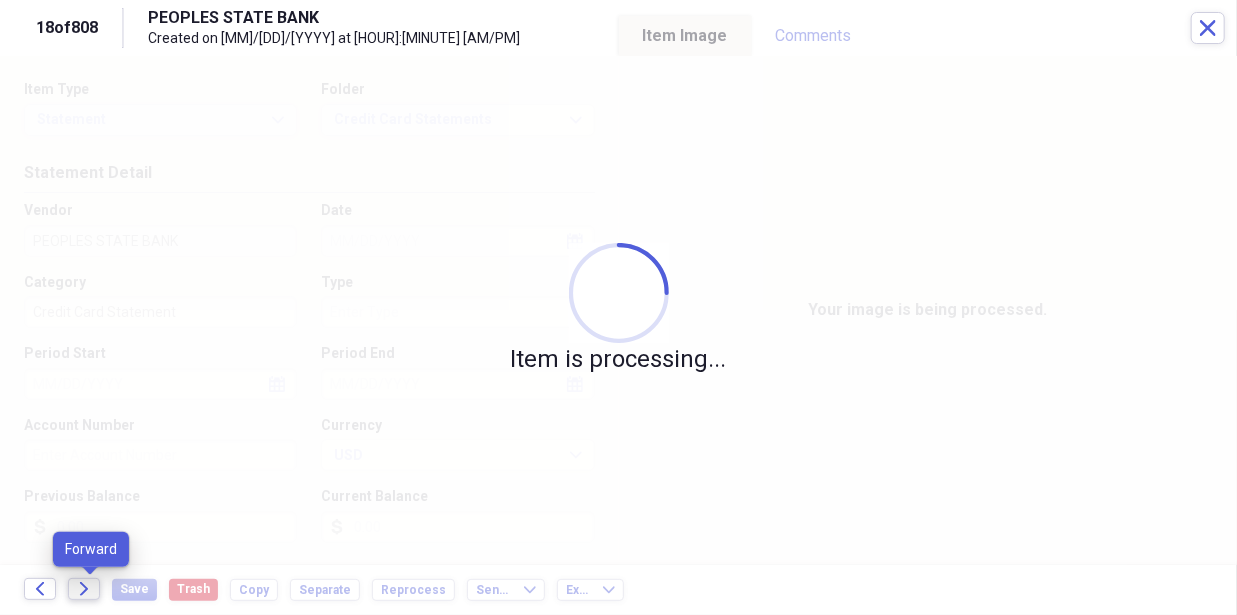 click on "Forward" 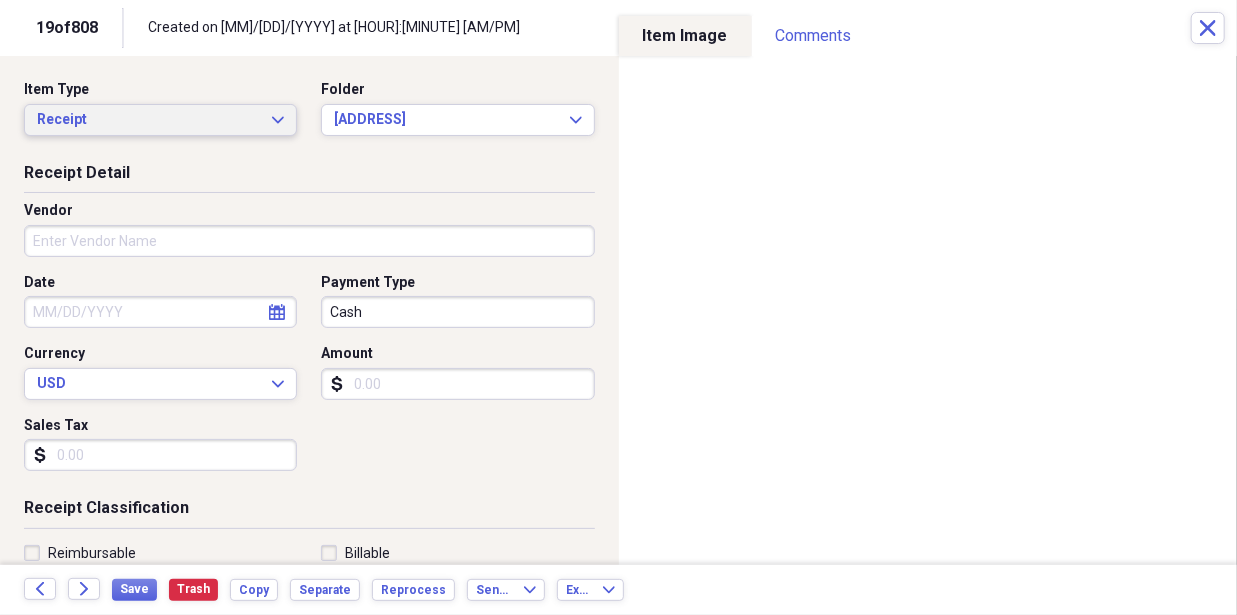 click on "Receipt" at bounding box center [148, 120] 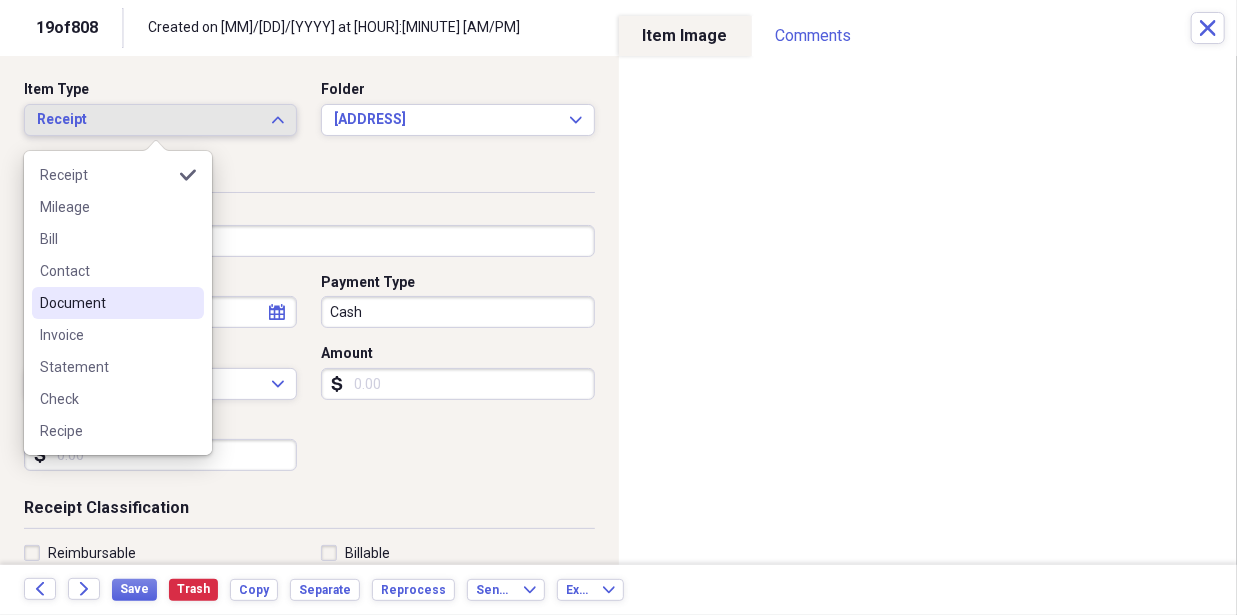 click on "Document" at bounding box center [106, 303] 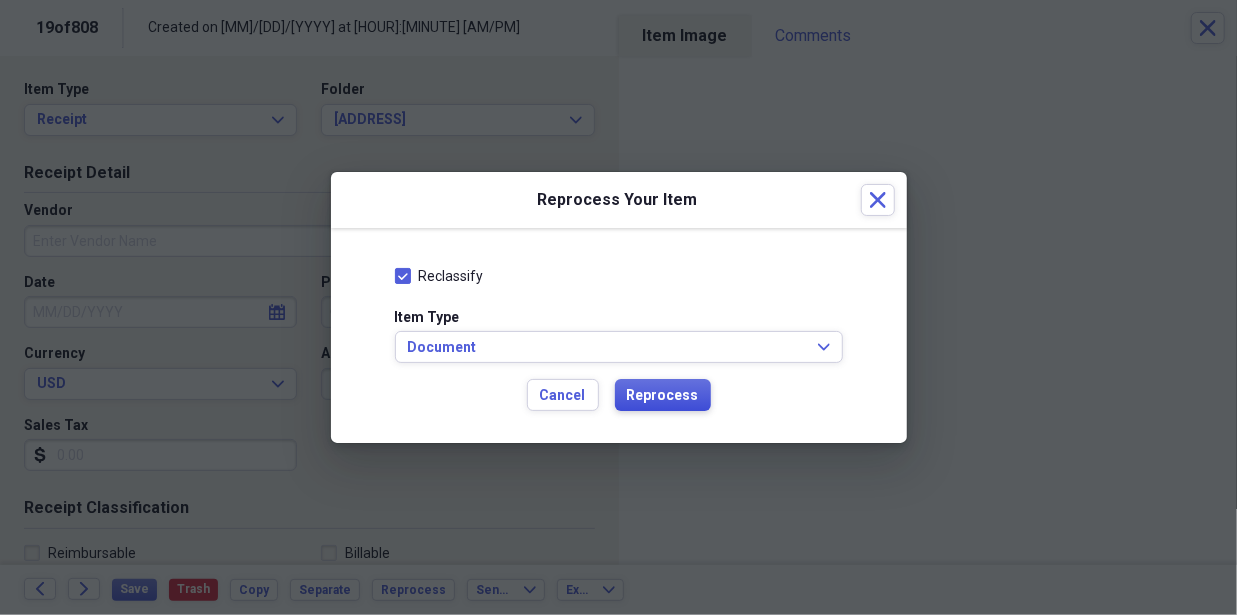 click on "Reprocess" at bounding box center [663, 396] 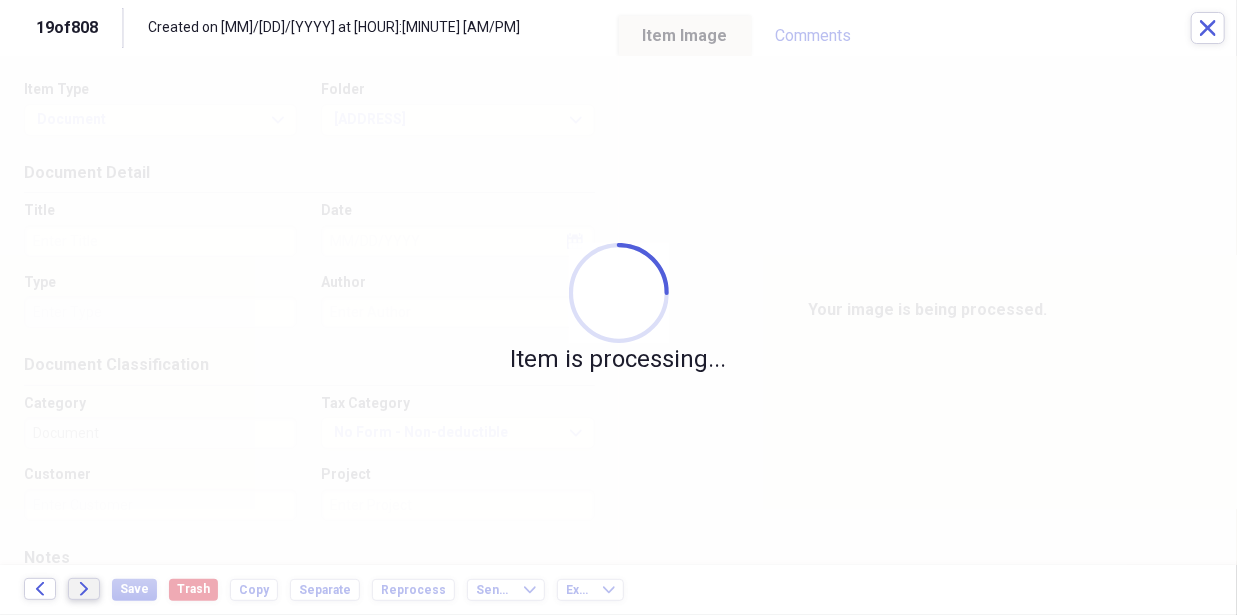 click on "Forward" at bounding box center [84, 589] 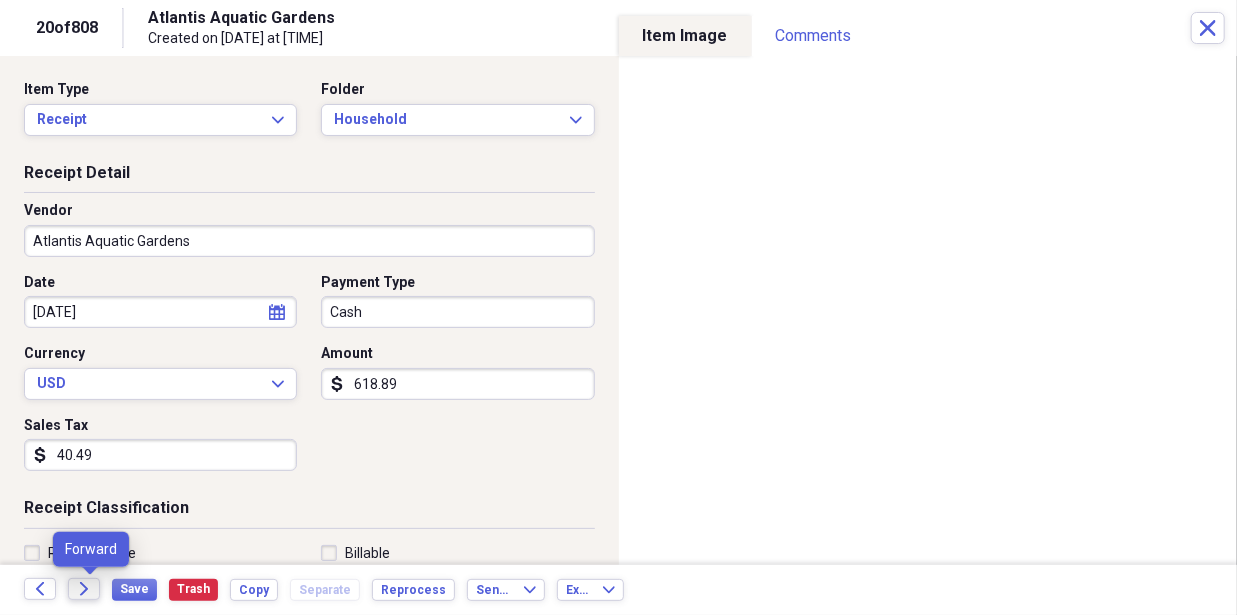 click on "Forward" 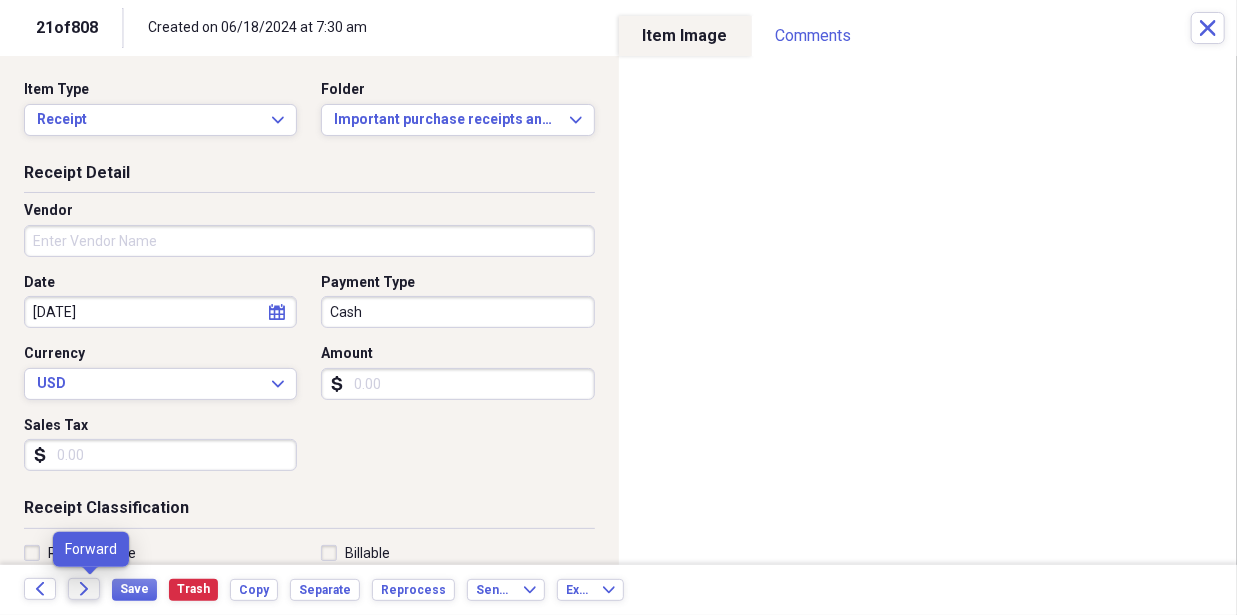 click on "Forward" at bounding box center [84, 589] 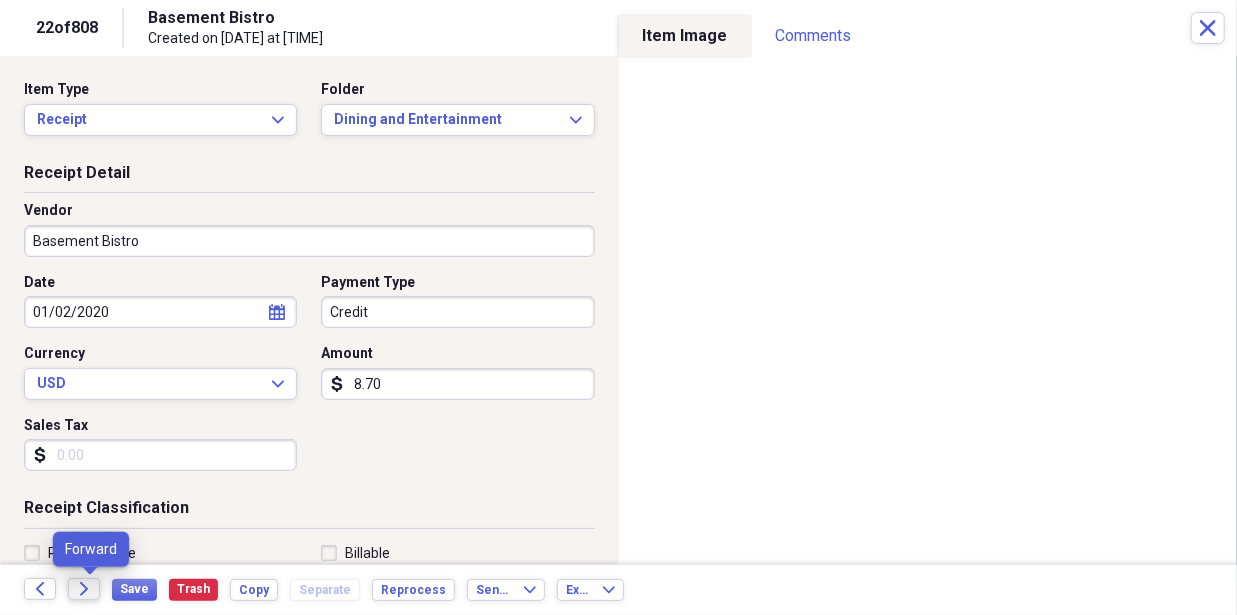 click on "Forward" at bounding box center [84, 589] 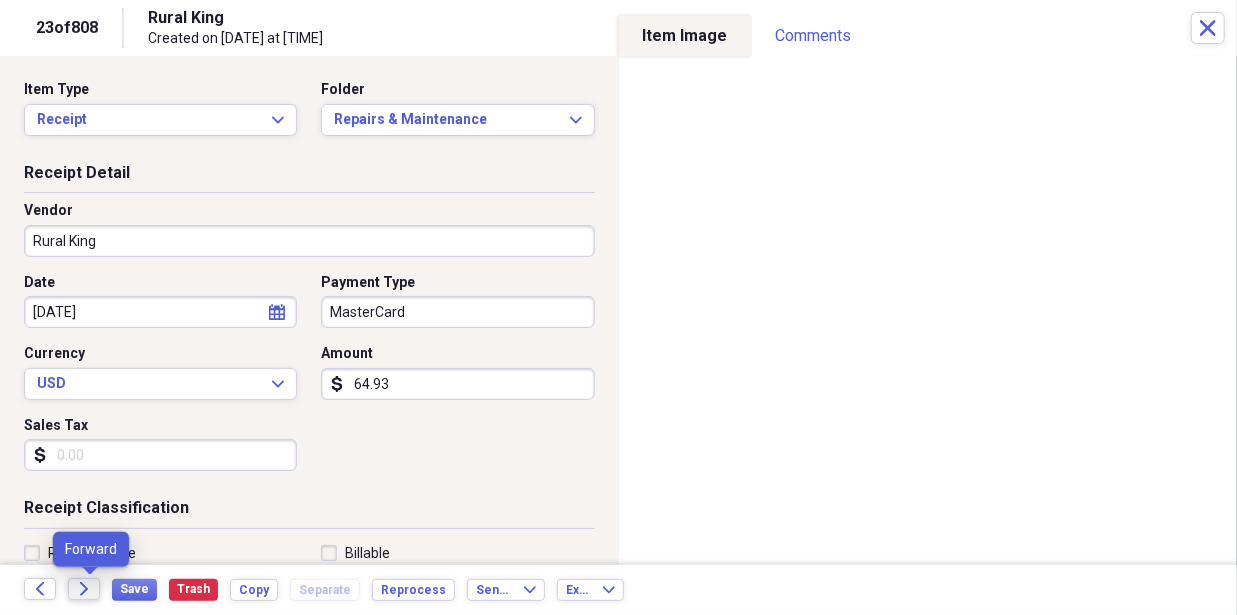 click on "Forward" at bounding box center [84, 589] 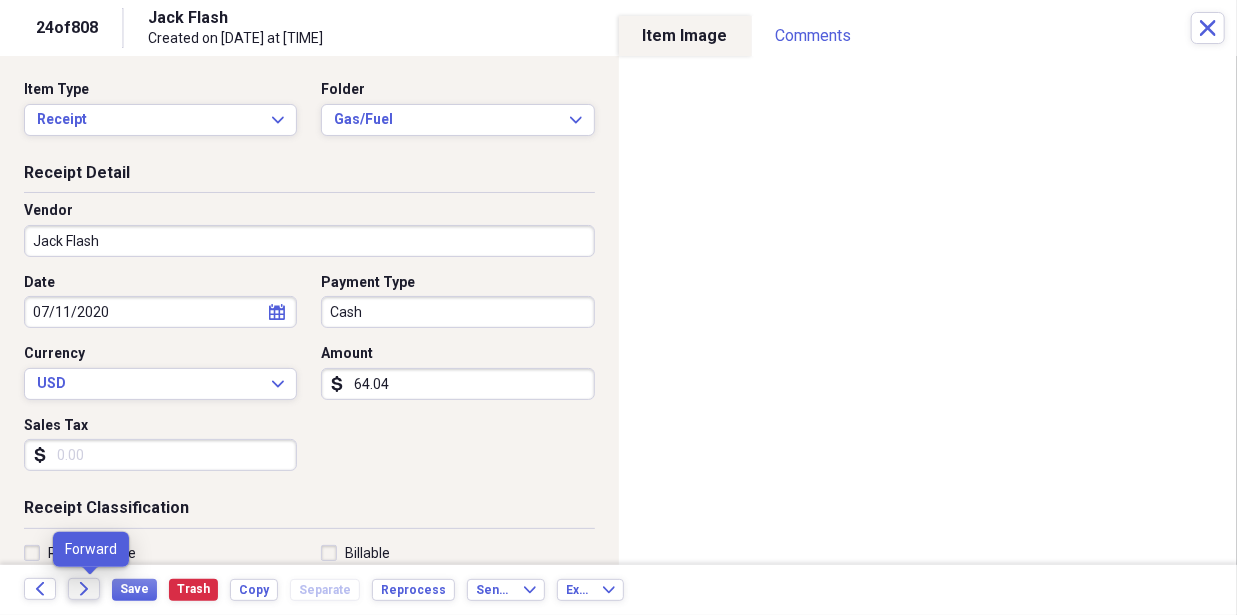 click on "Forward" at bounding box center (84, 589) 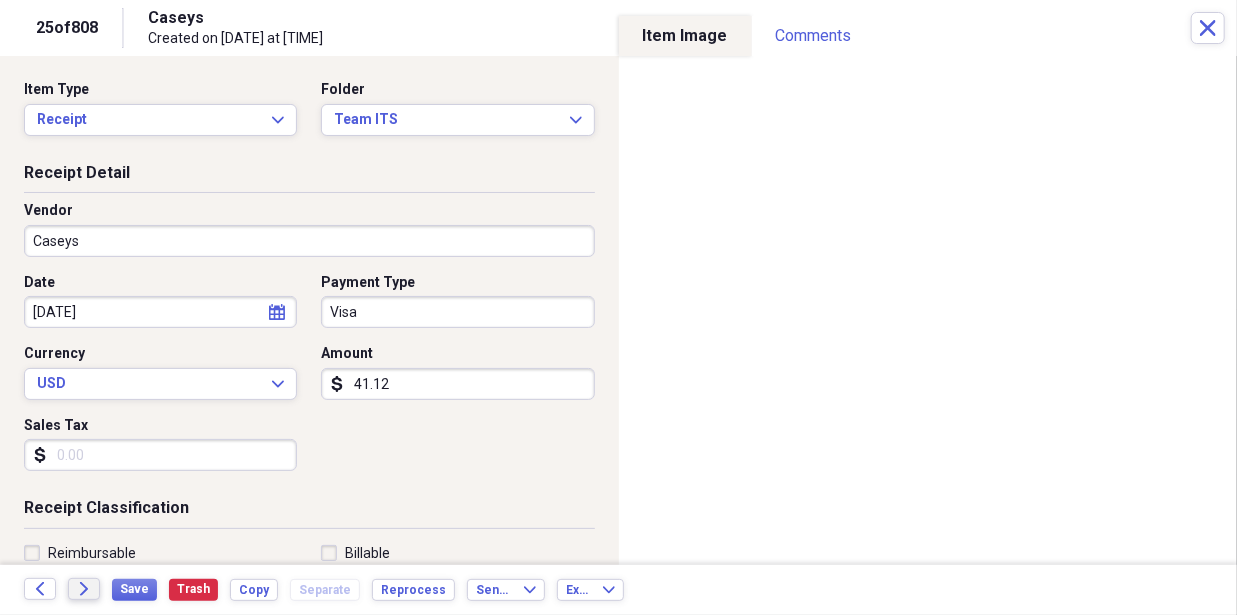 click on "Forward" at bounding box center [84, 589] 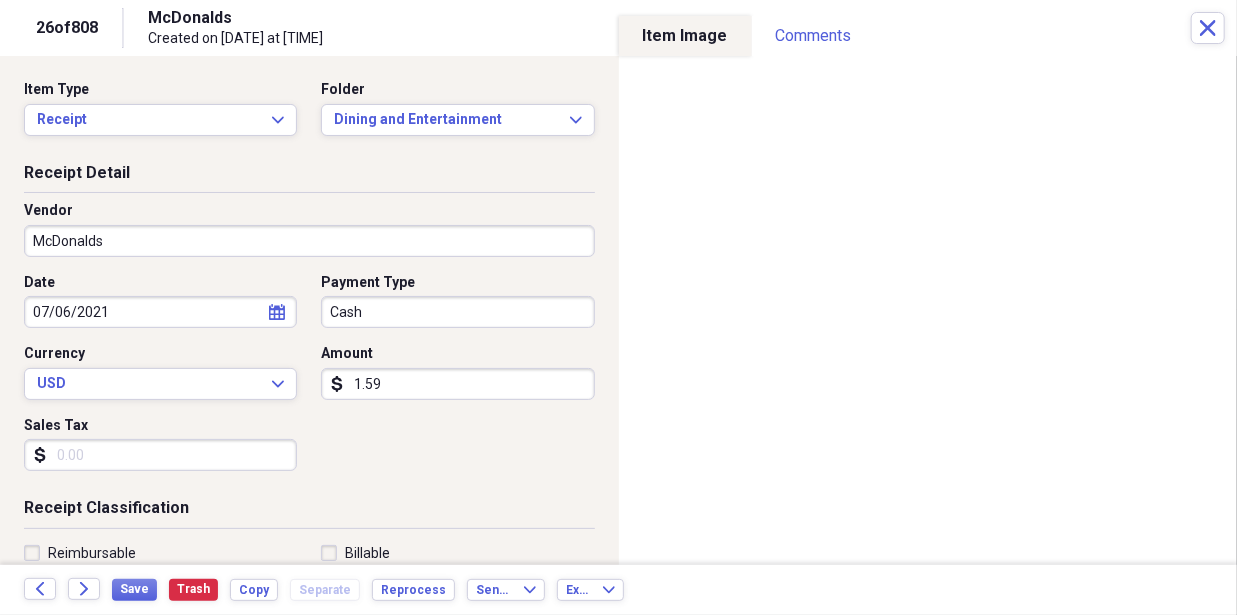 click on "Forward" at bounding box center [84, 589] 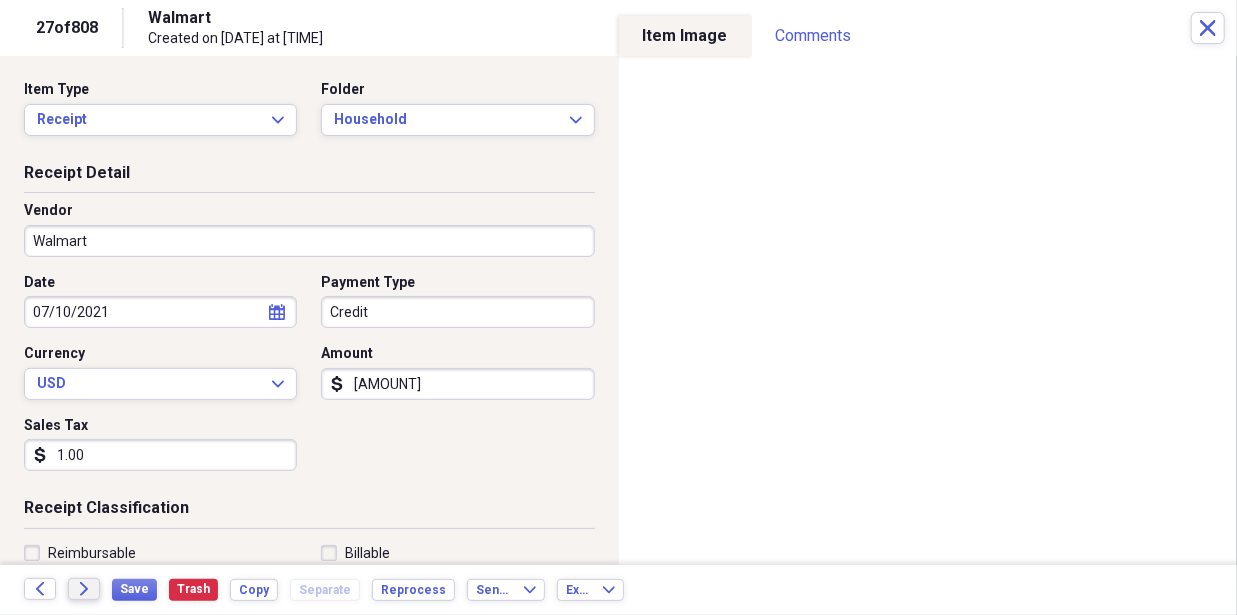 click on "Forward" at bounding box center (84, 589) 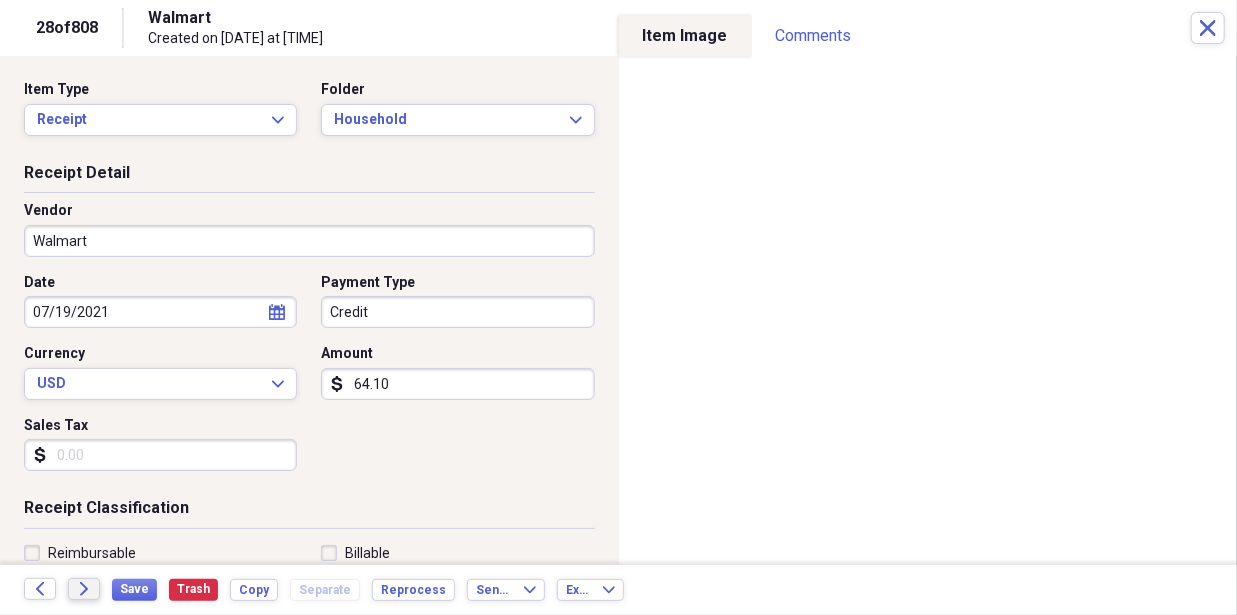 click on "Forward" at bounding box center (84, 589) 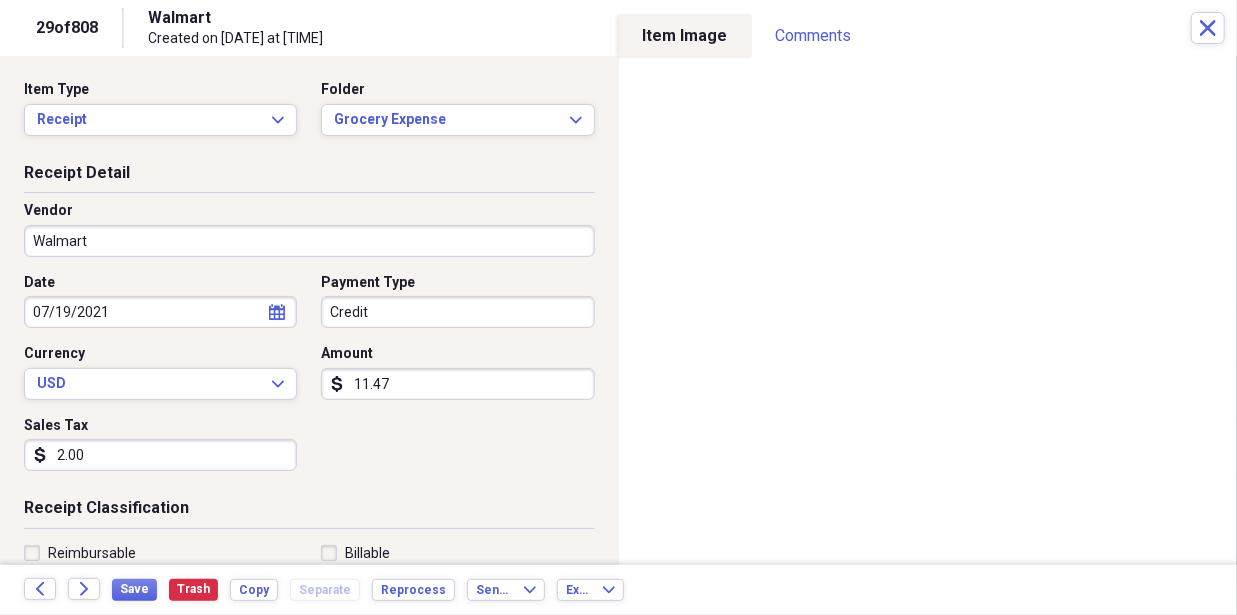 click on "Forward" at bounding box center [84, 589] 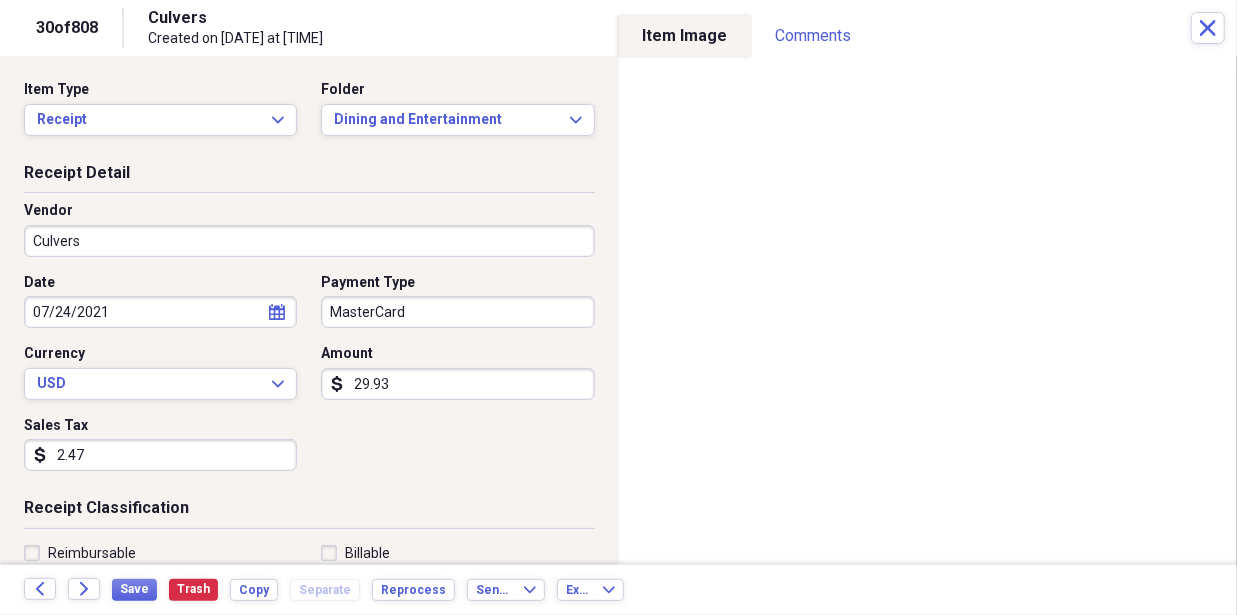 click on "Forward" at bounding box center [84, 589] 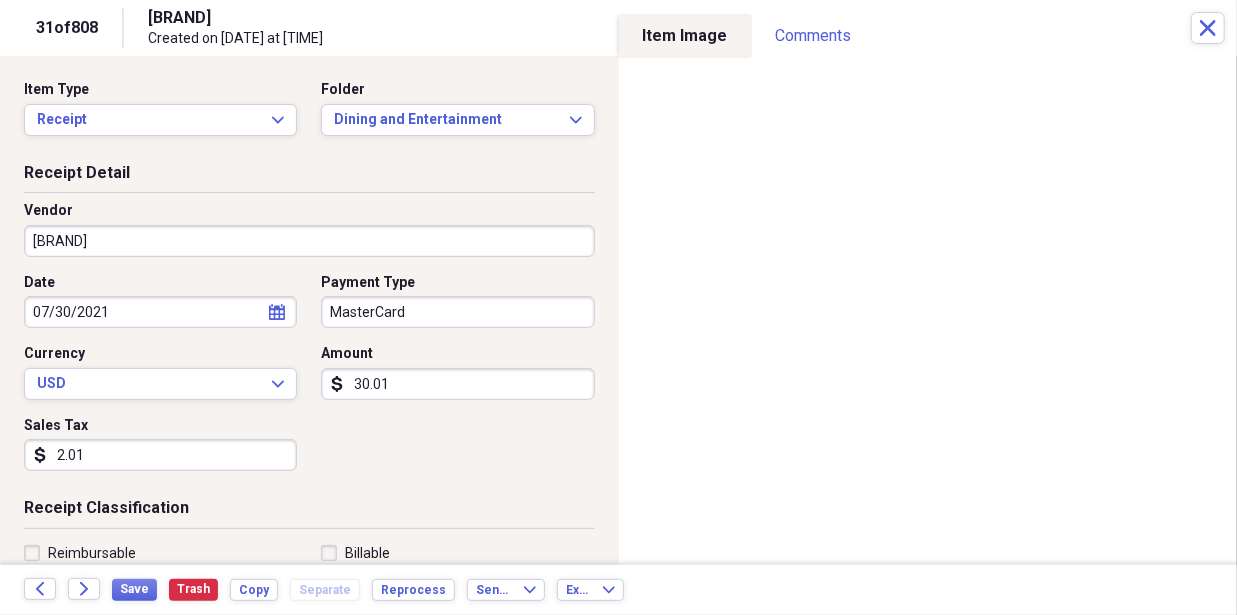 click on "Forward" at bounding box center [84, 589] 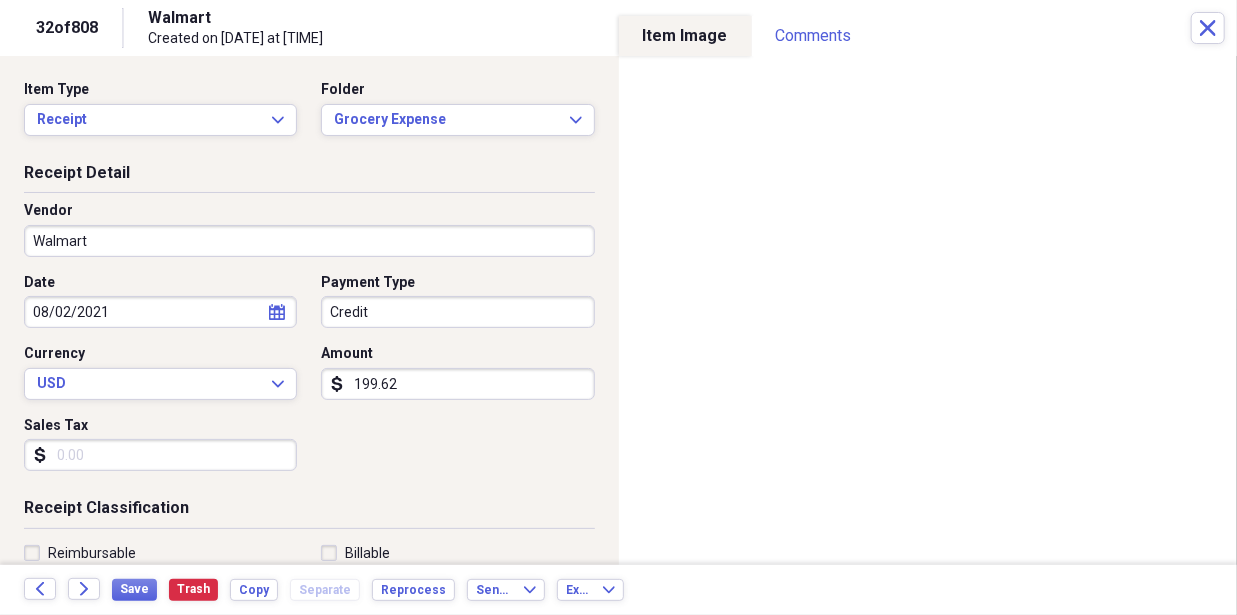 click on "Forward" at bounding box center [84, 589] 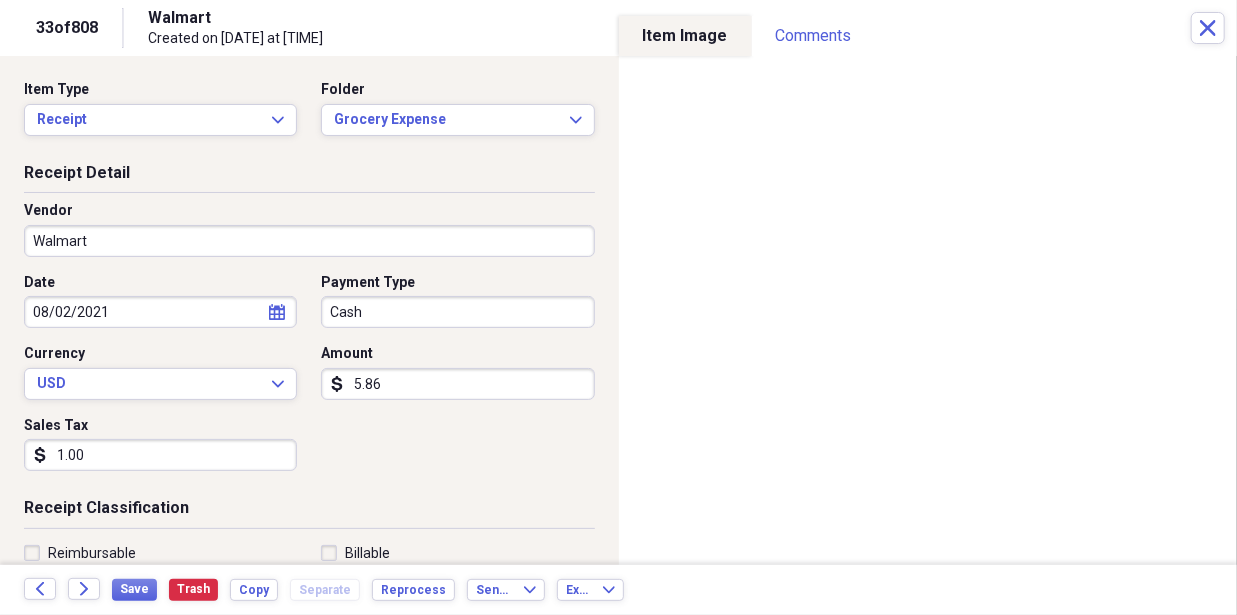 click on "Forward" at bounding box center [84, 589] 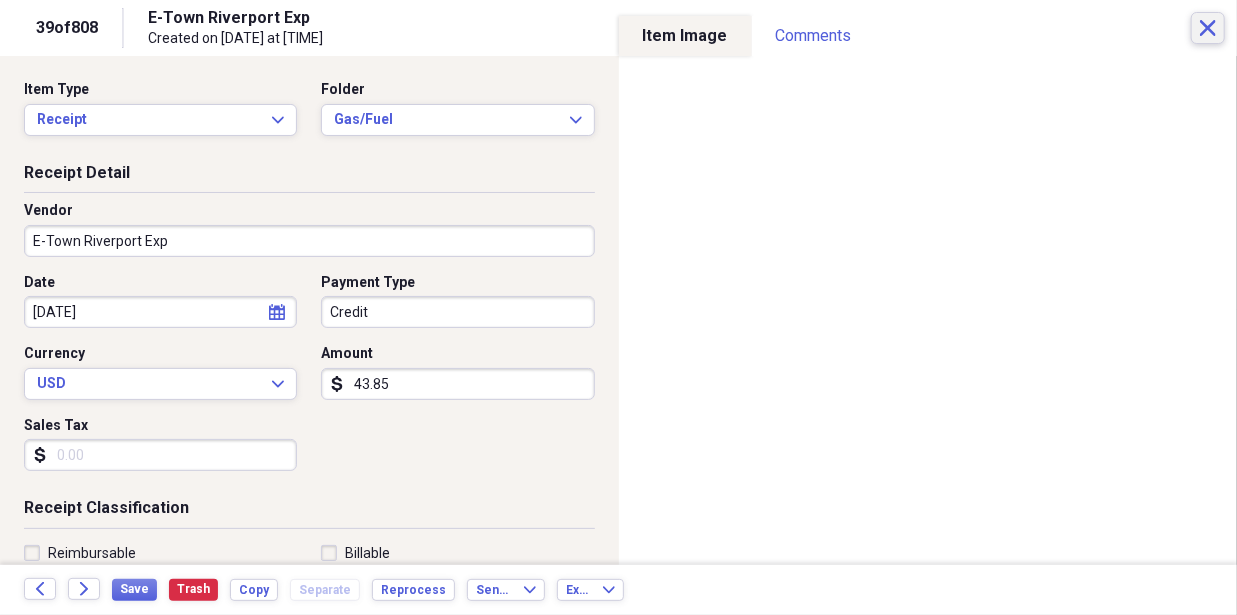click on "Close" 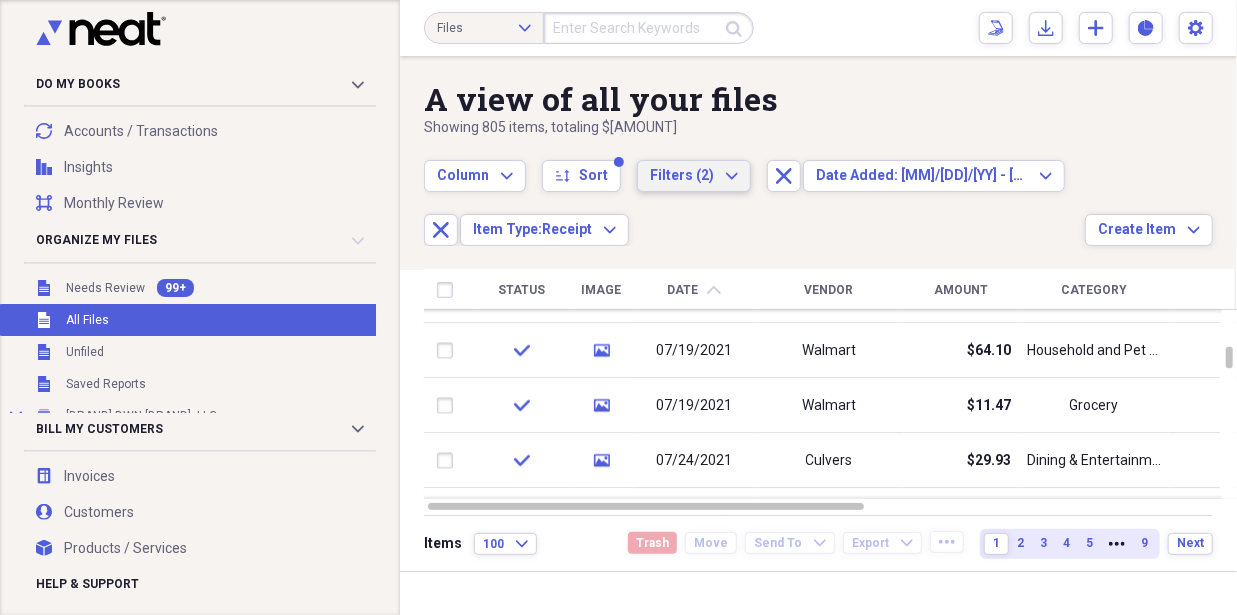 click on "Filters (2)" at bounding box center [682, 175] 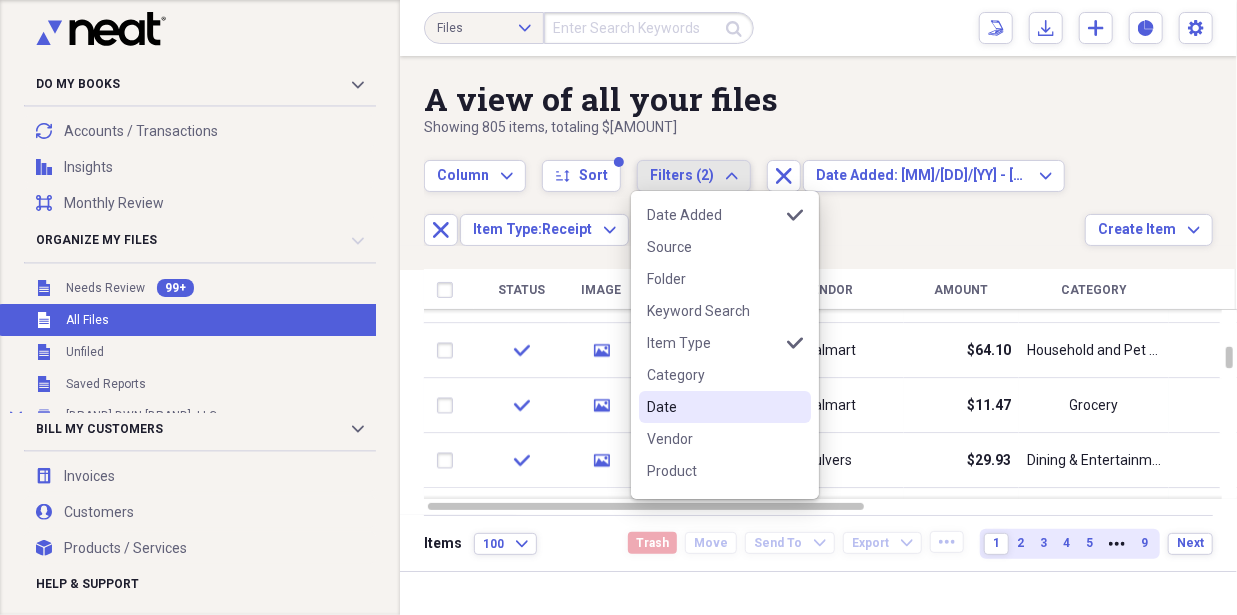 click on "Date" at bounding box center (713, 407) 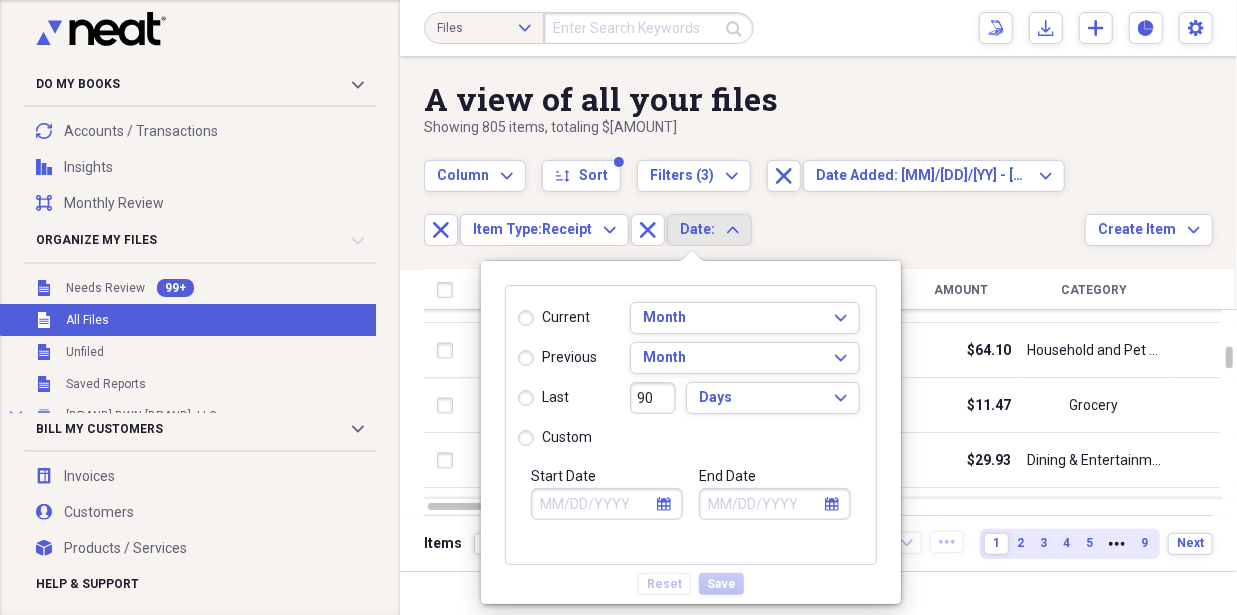 click on "Start Date" at bounding box center (607, 504) 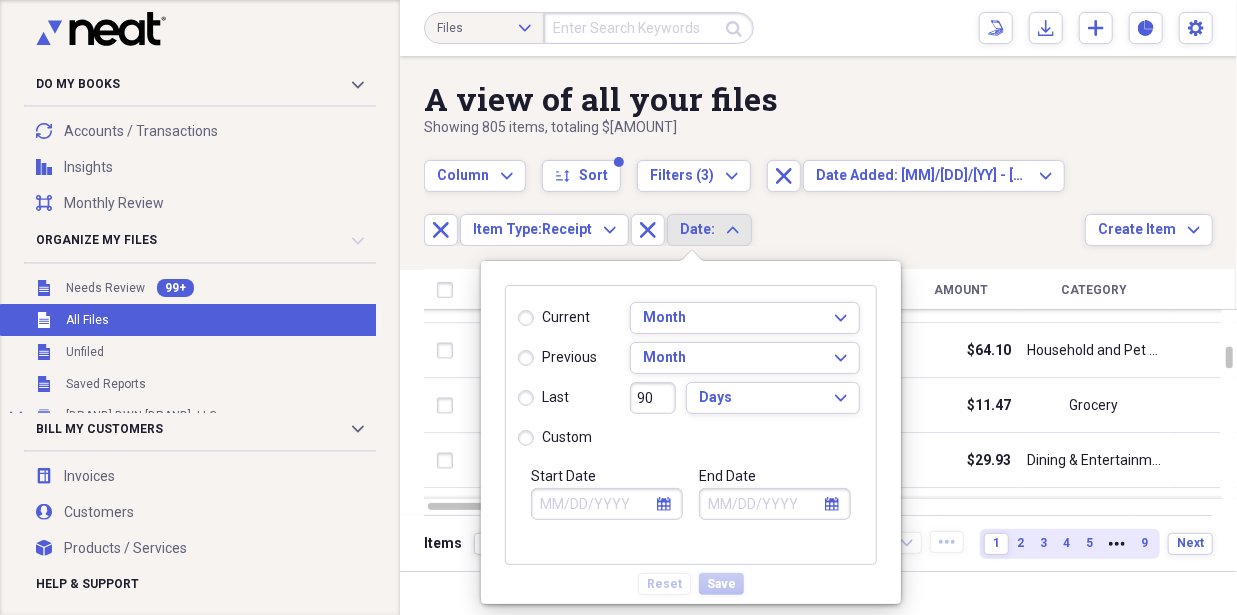 select on "7" 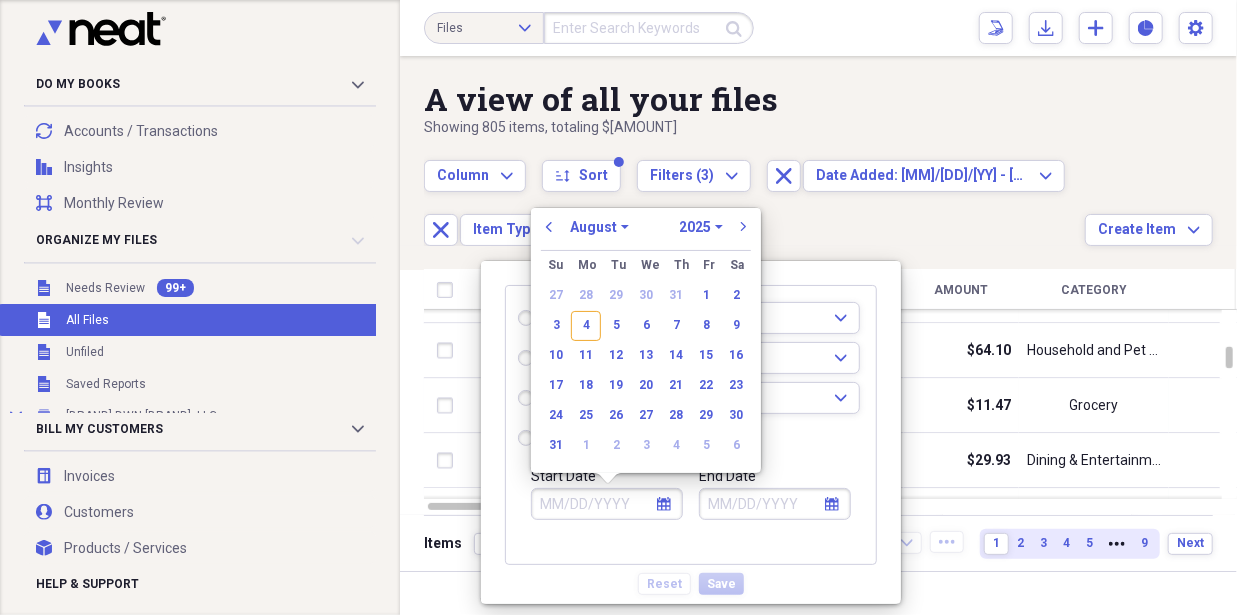 radio on "true" 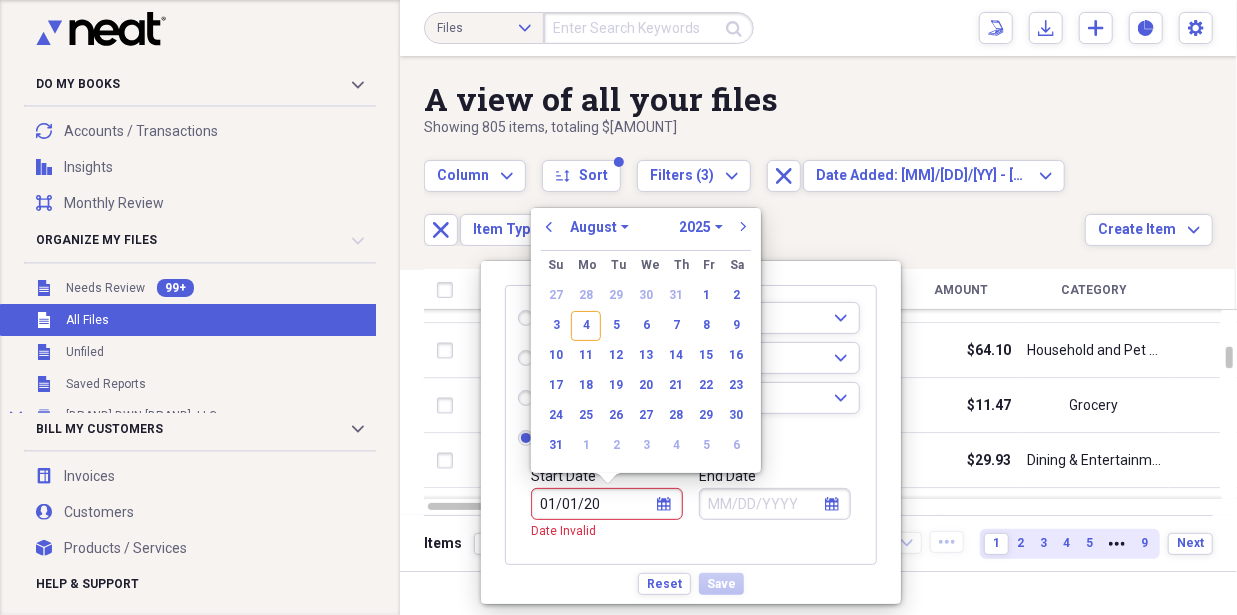 type on "01/01/202" 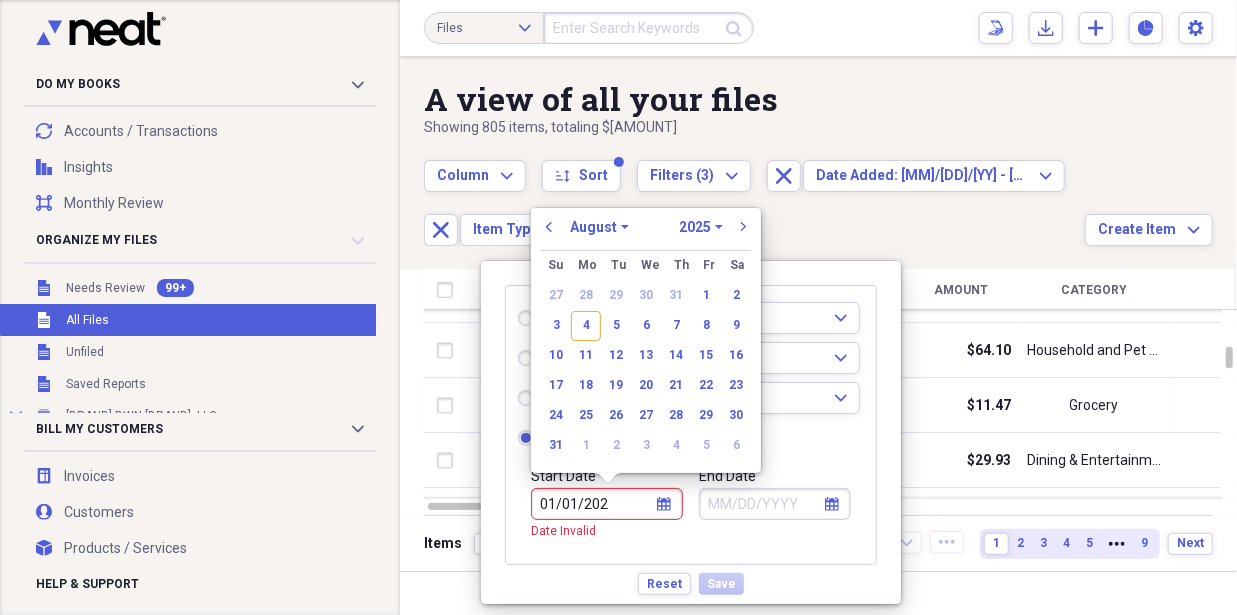 select on "0" 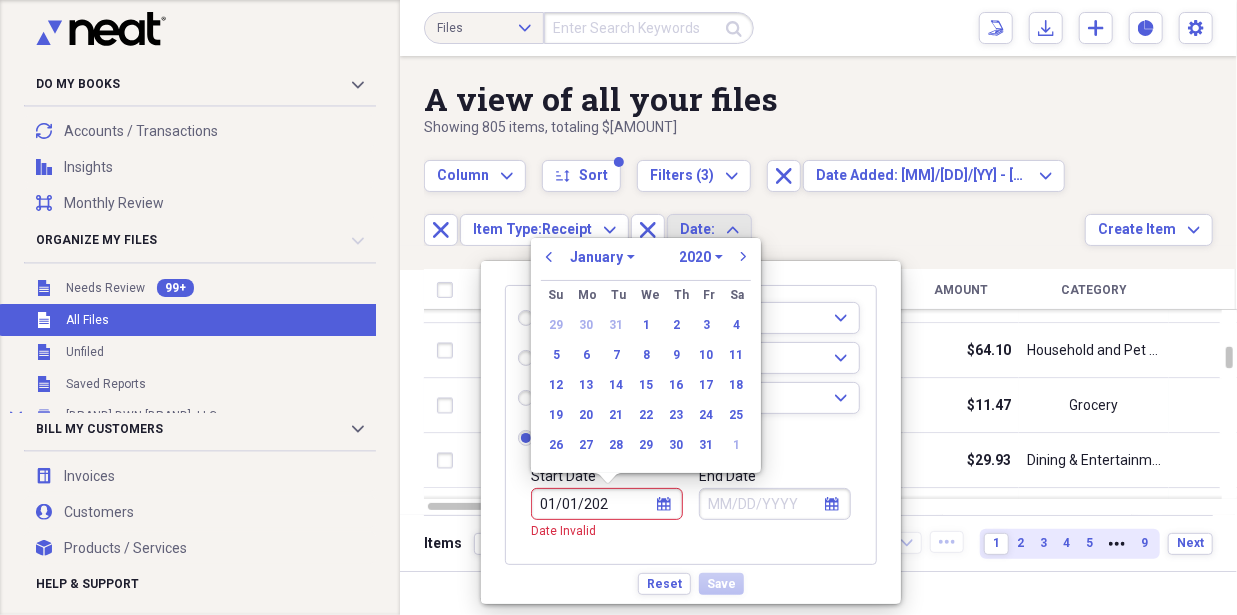 type on "01/01/2024" 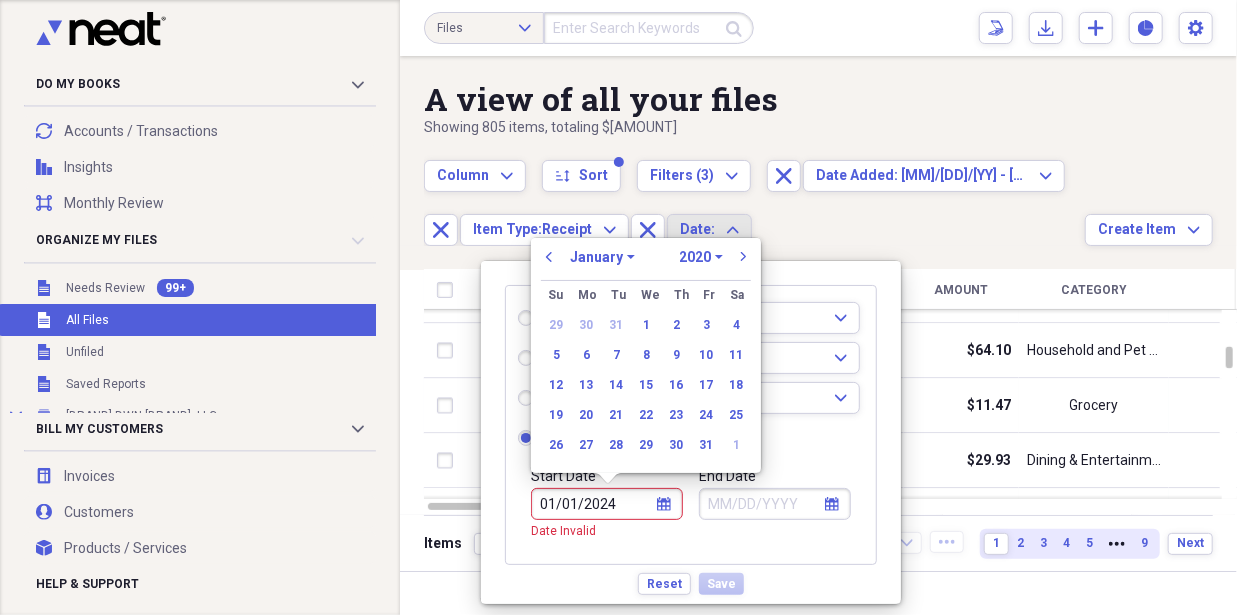 select on "2024" 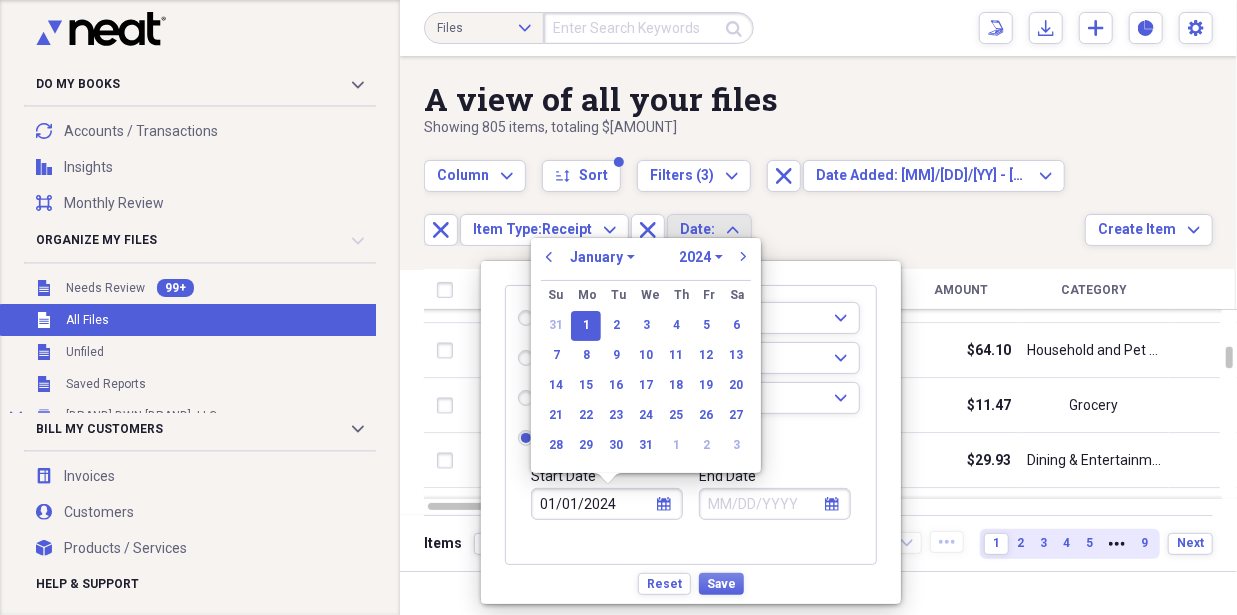 type on "01/01/2024" 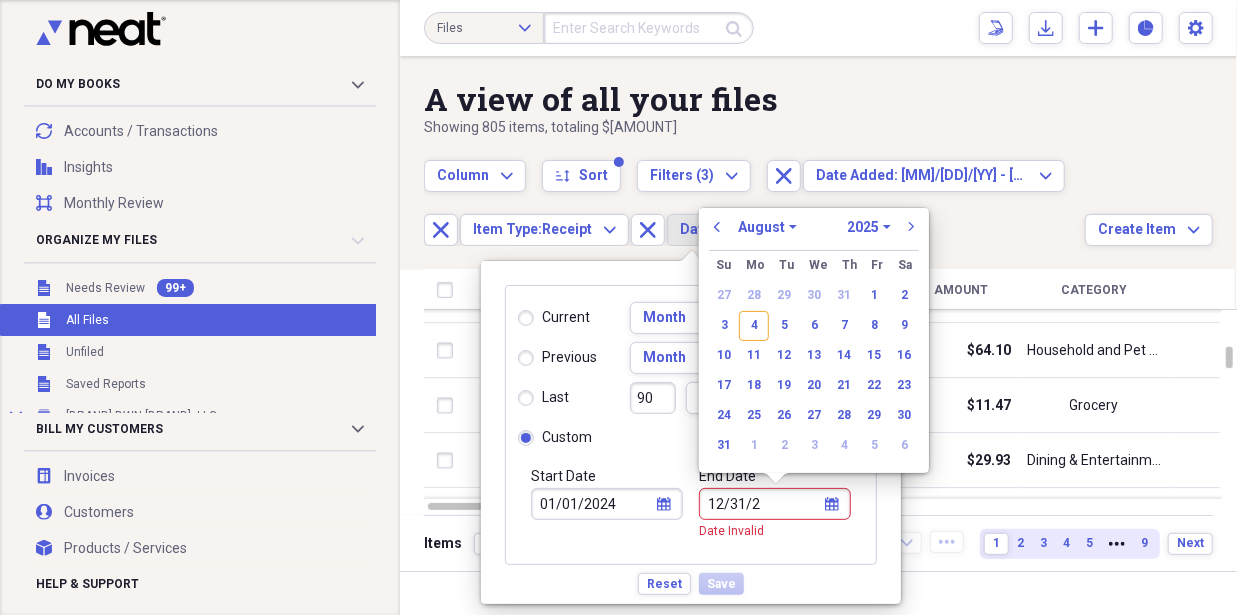 type on "12/31/20" 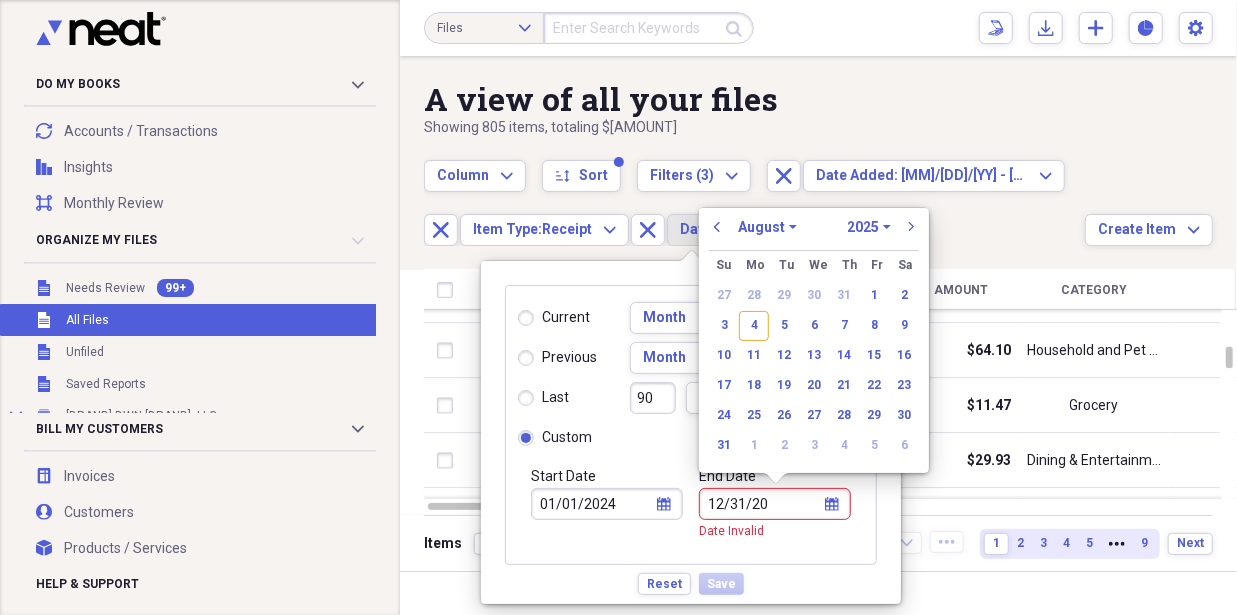 select on "11" 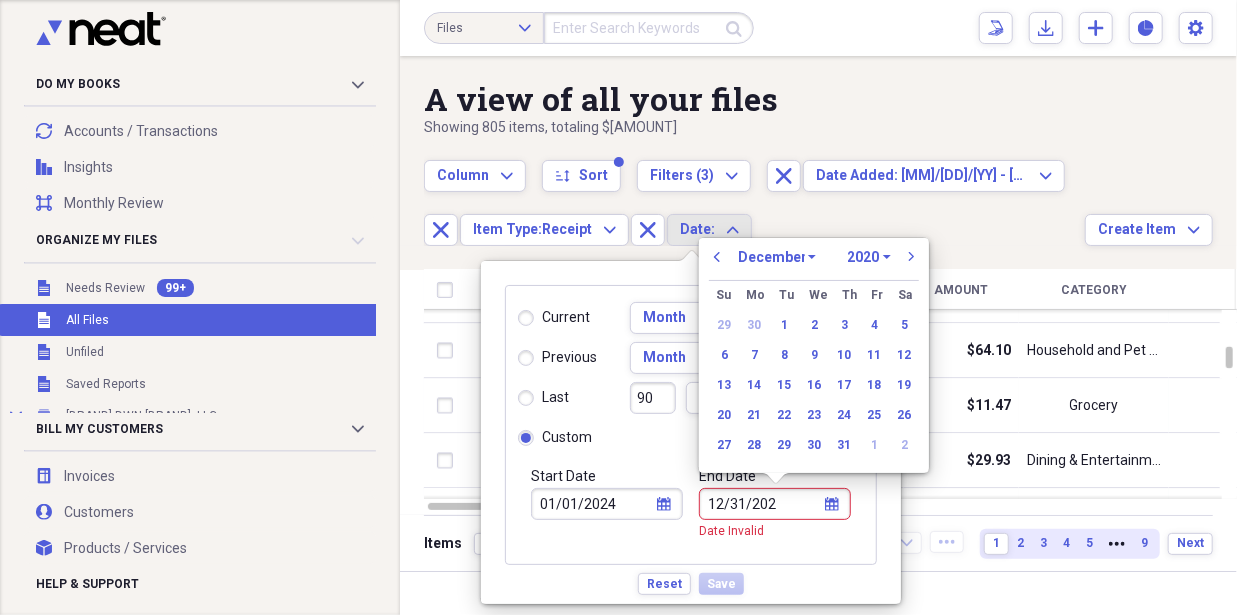 type on "12/31/2024" 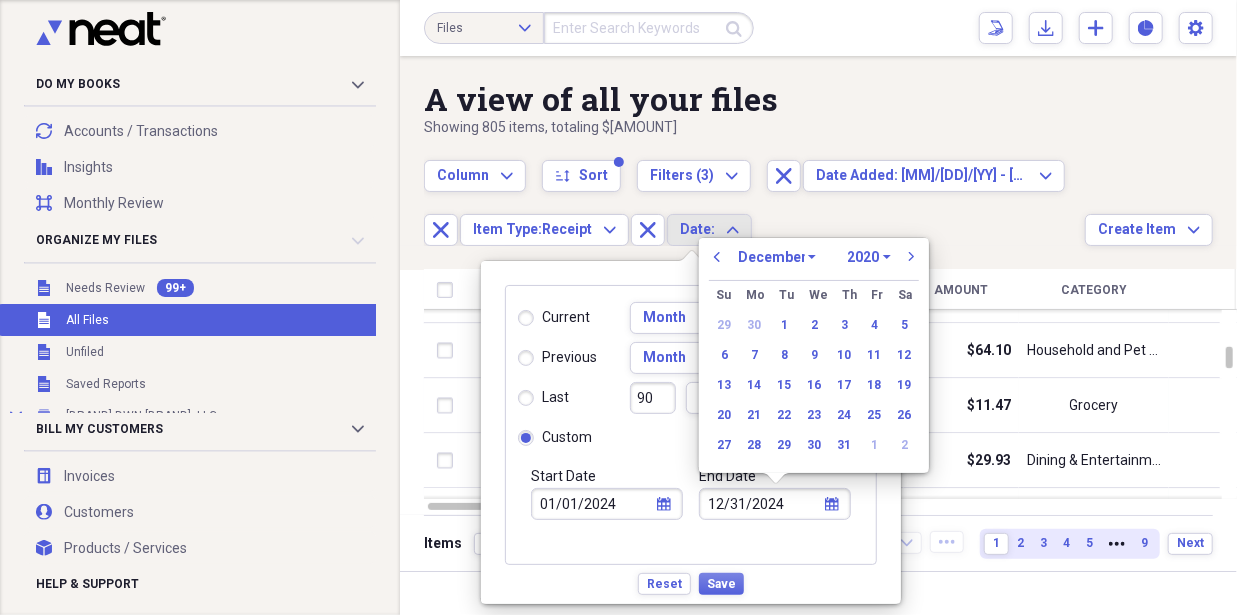 select on "2024" 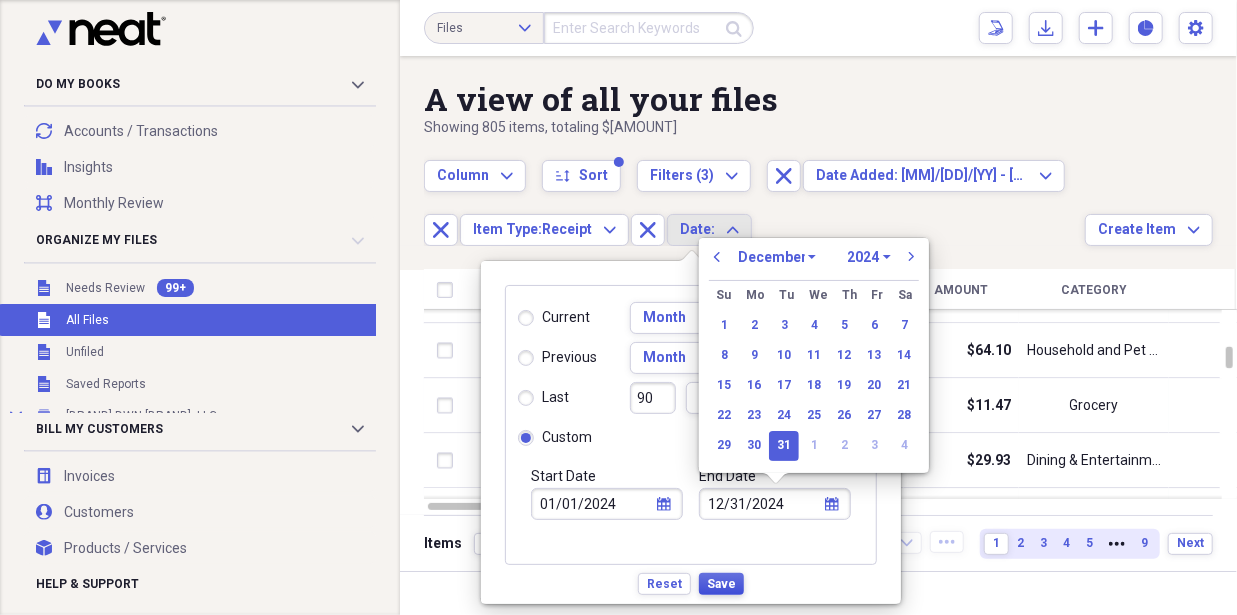 type on "12/31/2024" 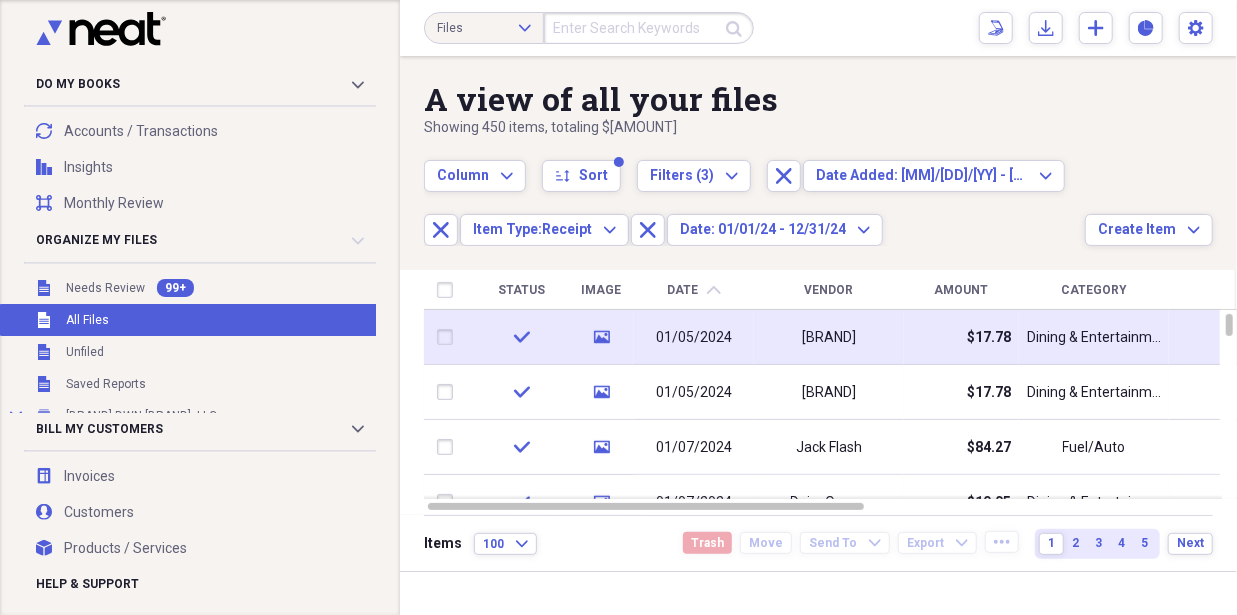 click on "01/05/2024" at bounding box center [694, 338] 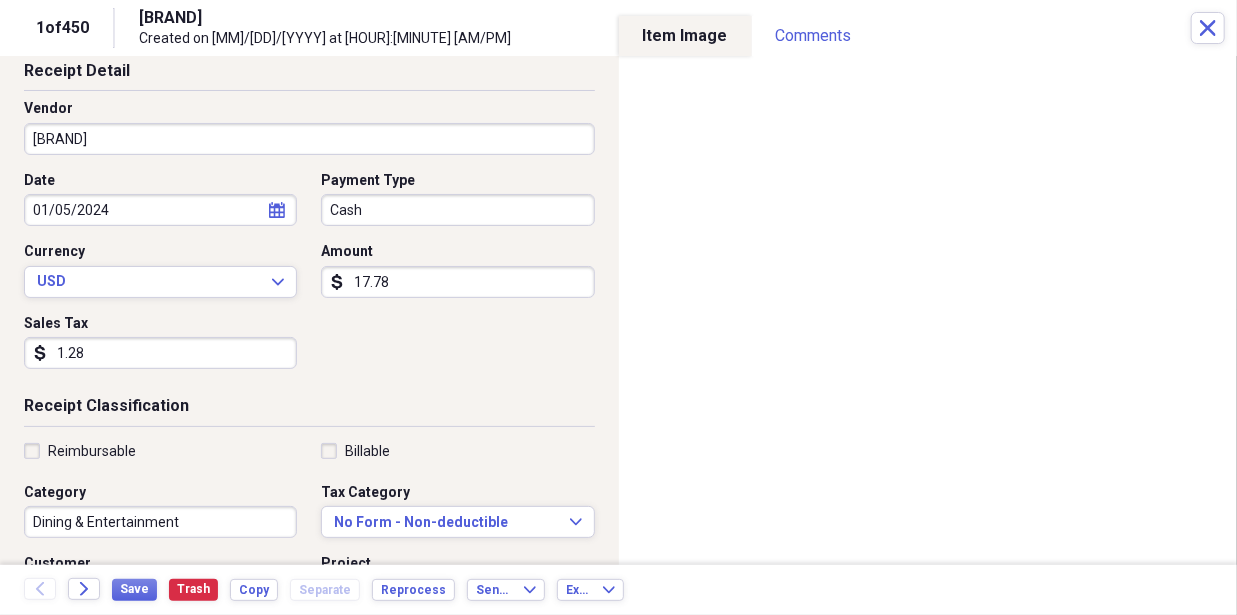 scroll, scrollTop: 0, scrollLeft: 0, axis: both 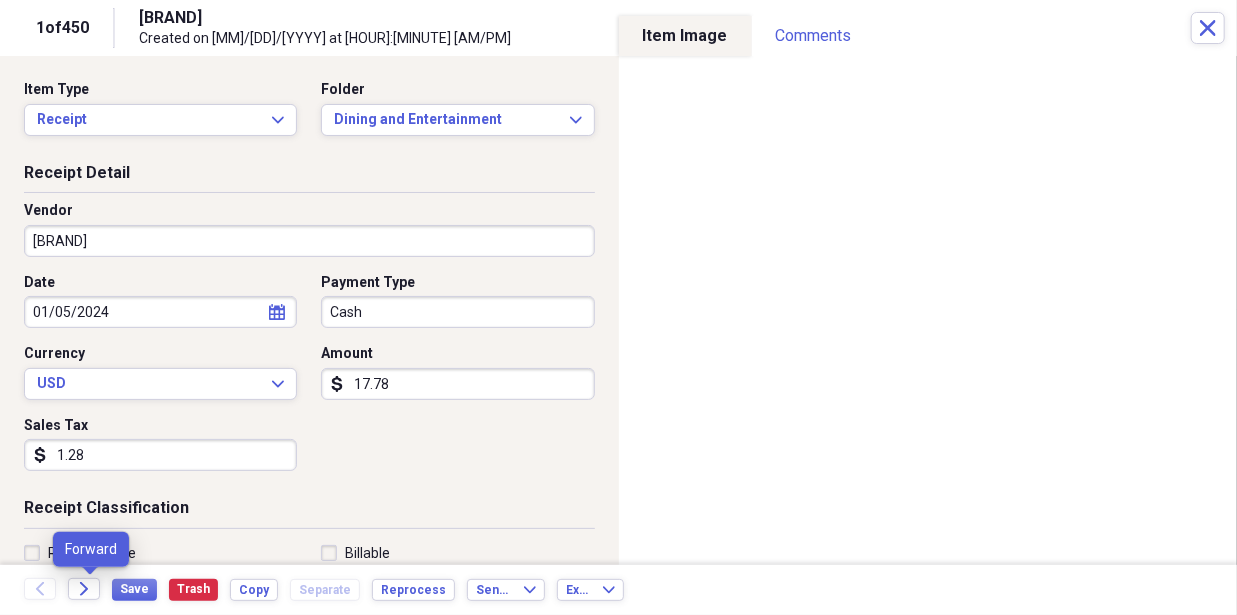 click on "Forward" at bounding box center [90, 590] 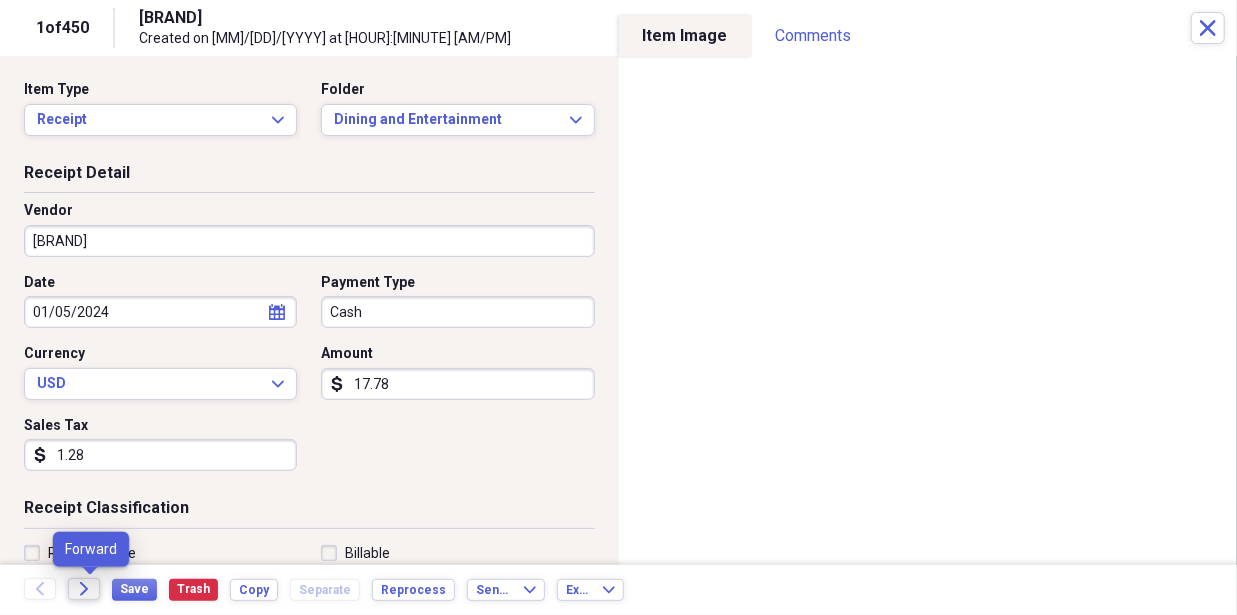 click 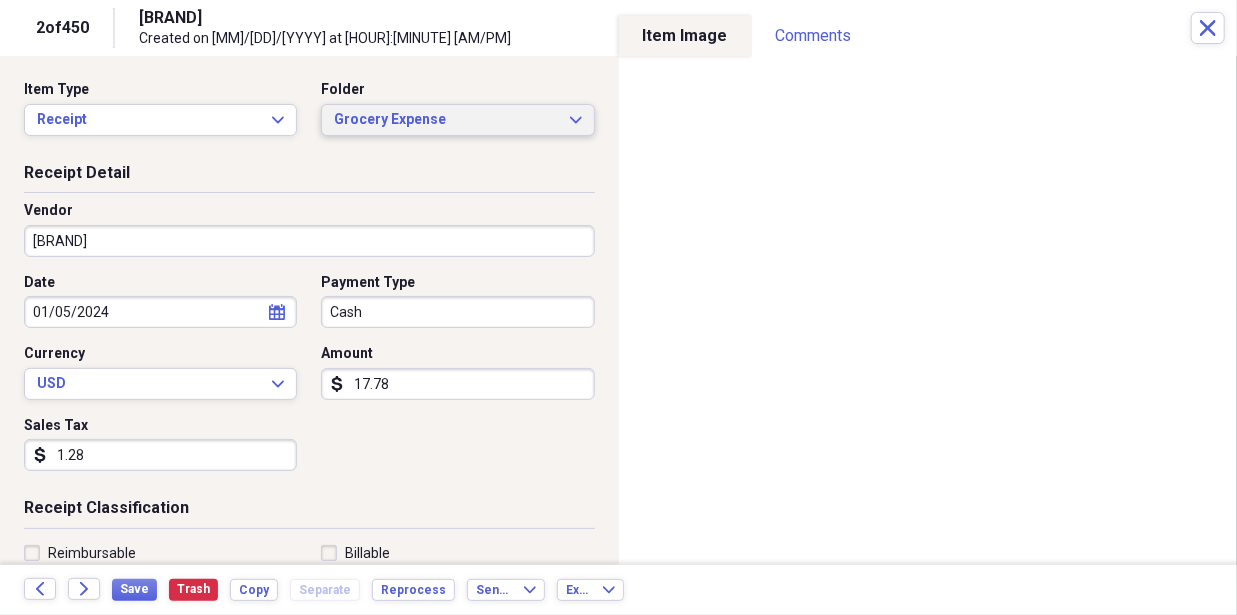 click on "Grocery Expense Expand" at bounding box center [457, 120] 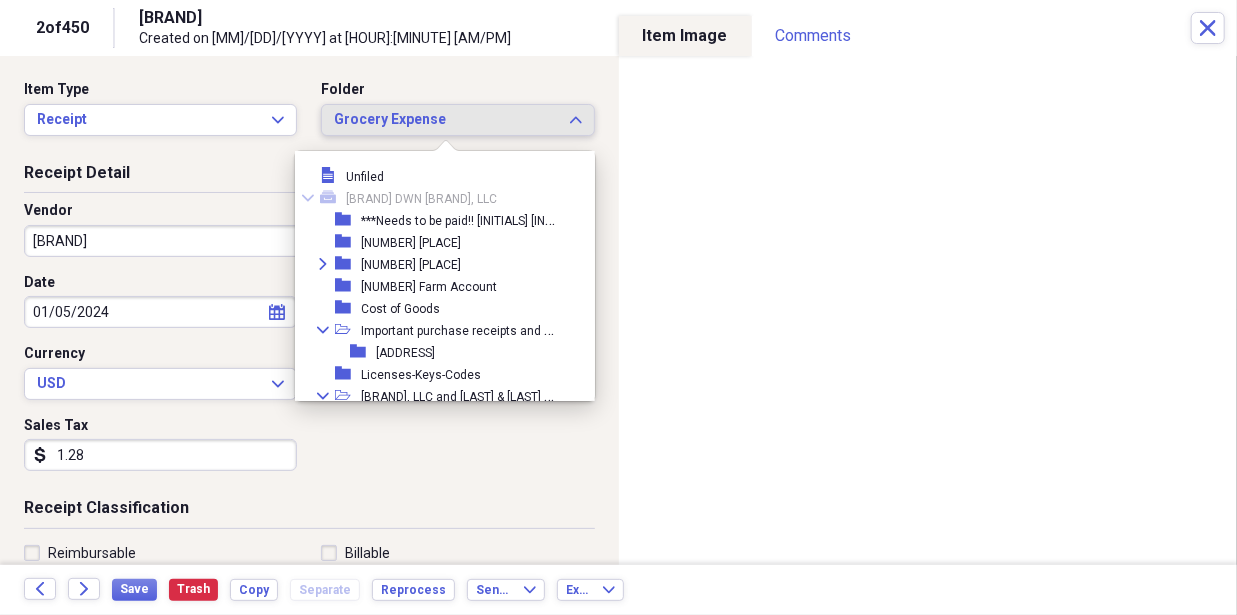 scroll, scrollTop: 693, scrollLeft: 0, axis: vertical 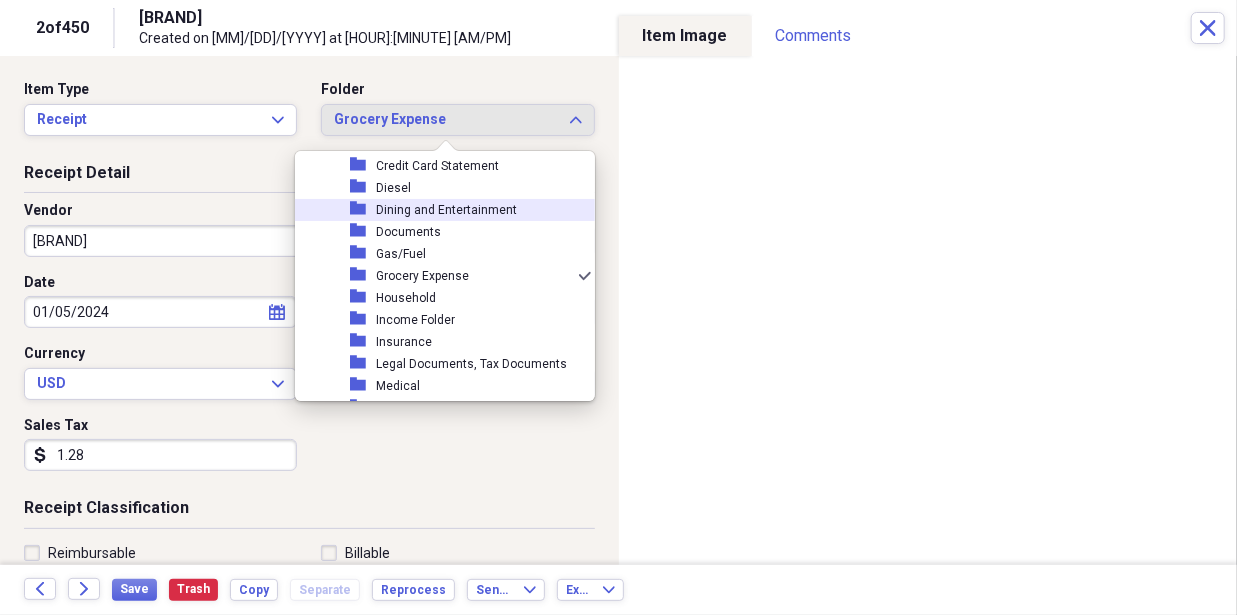 click on "folder Dining and Entertainment" at bounding box center (437, 210) 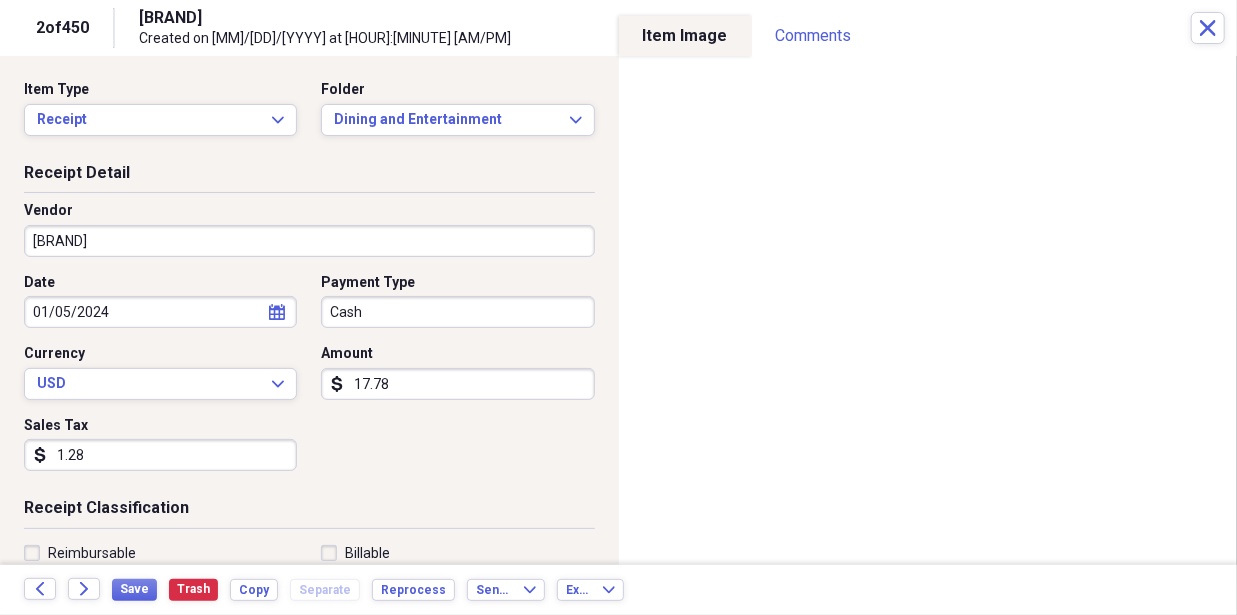 click on "Receipt Detail" at bounding box center [309, 177] 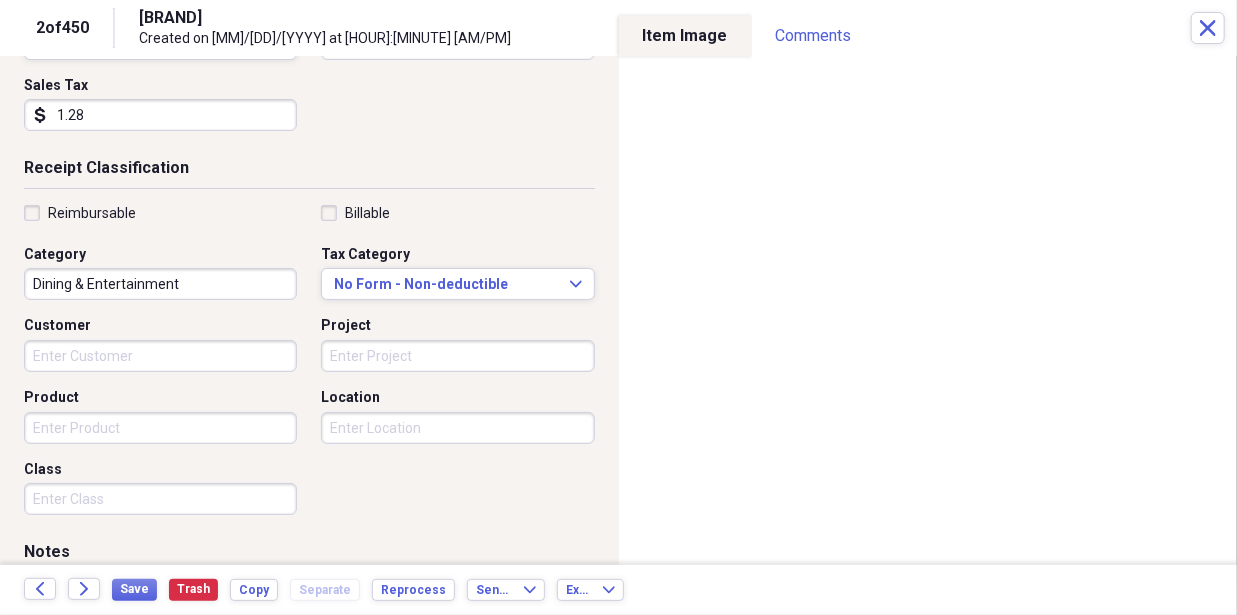 scroll, scrollTop: 508, scrollLeft: 0, axis: vertical 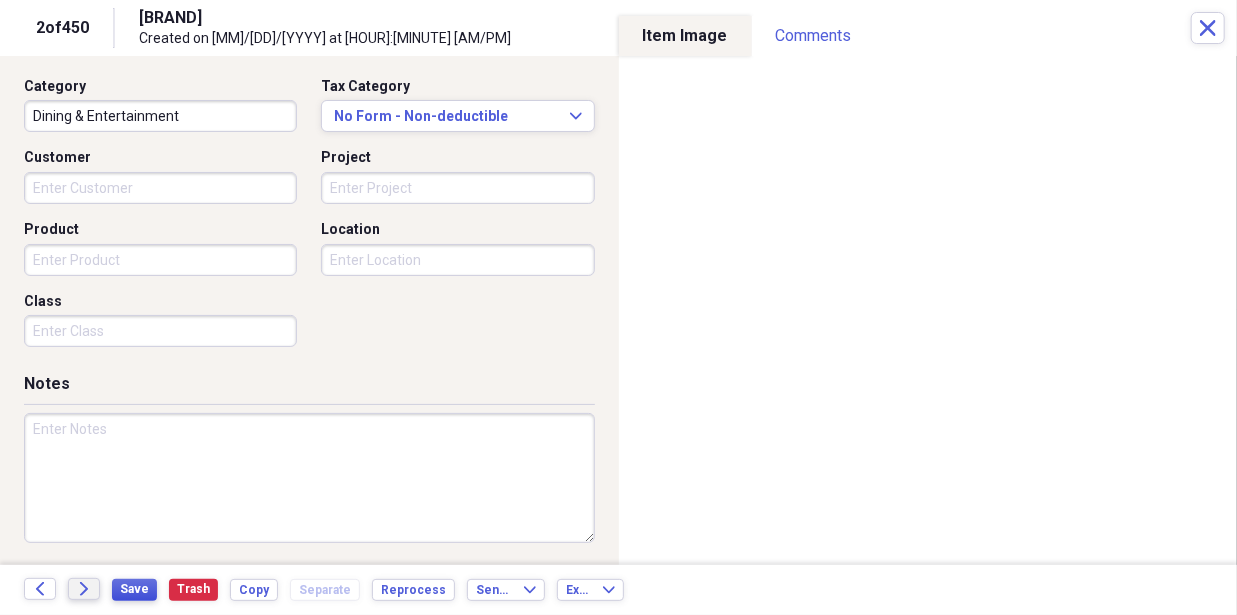 drag, startPoint x: 69, startPoint y: 585, endPoint x: 135, endPoint y: 590, distance: 66.189125 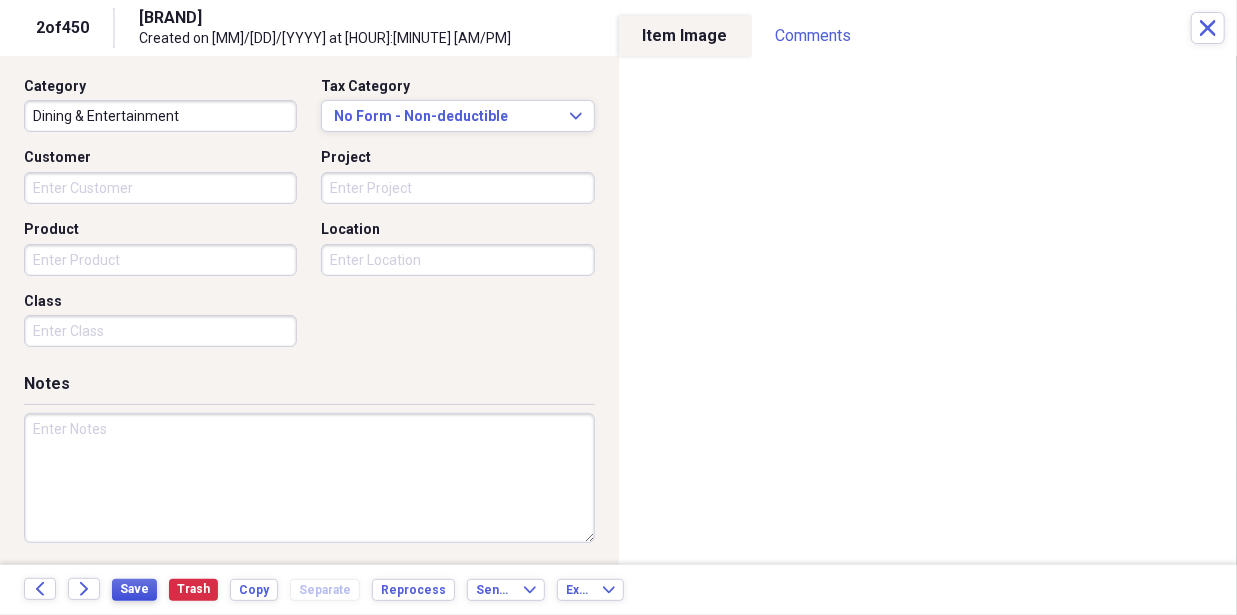 click on "Save" at bounding box center [134, 589] 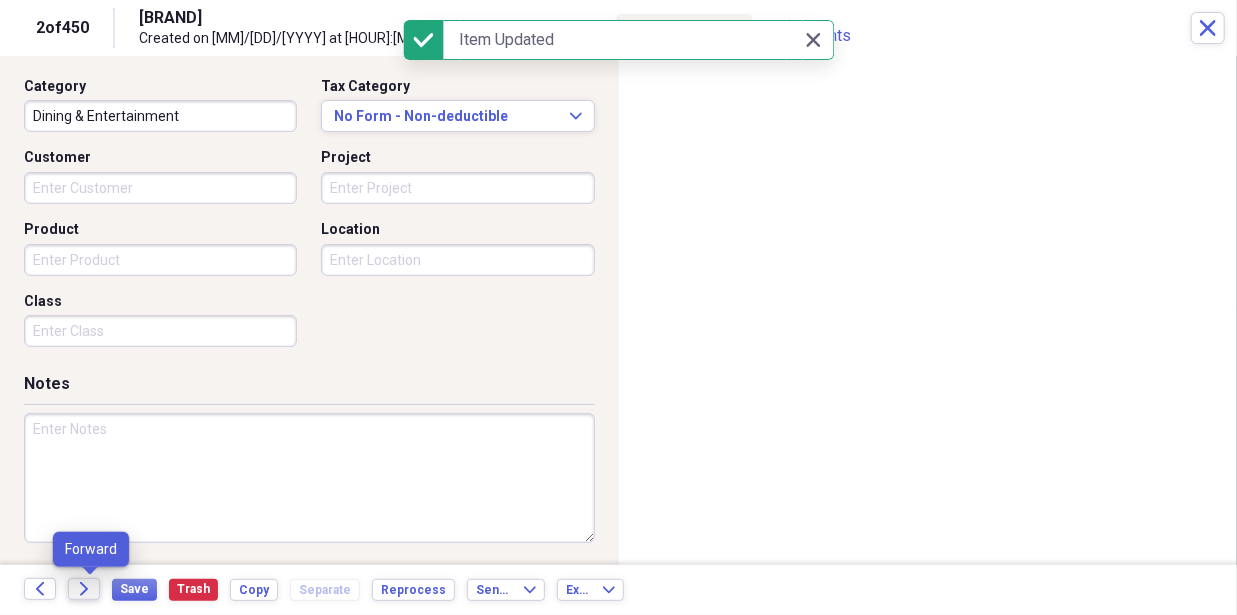 click on "Forward" at bounding box center [84, 589] 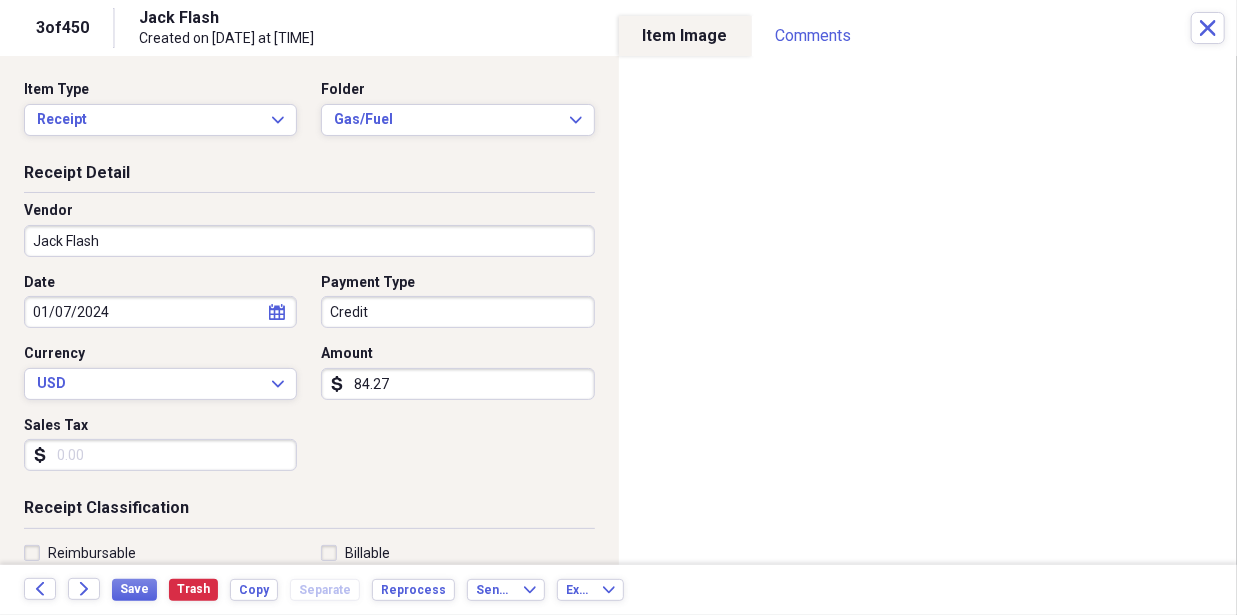 click on "MJM DWN MAD Ventures, LLC Add Folder Folder ***Needs to be paid!! MJM DWN MAD Add Folder Folder 11918 Apple shed property Add Folder Expand Folder 1377 [CITY] Property Add Folder Folder 6318 Farm Account Add Folder Folder Cost of Goods Add Folder Expand Folder Important purchase receipts and Documents Add Folder Folder Licenses-Keys-Codes Add Folder Expand Folder MAD VENTURES, LLC and Willis & Willis partnership Business Expense Add Folder Expand Folder Mike and Doug Add Folder Expand Folder Robert Miller Add Folder Folder Warranty papers and Manuals Add Folder Collapse Trash Trash Folder Bank Statement Folder LawnCare Expense and mower repairs Bill My Customers Collapse invoices Invoices user Customers products Products / Services Help & Support Files Expand Submit Scan Scan" at bounding box center [618, 307] 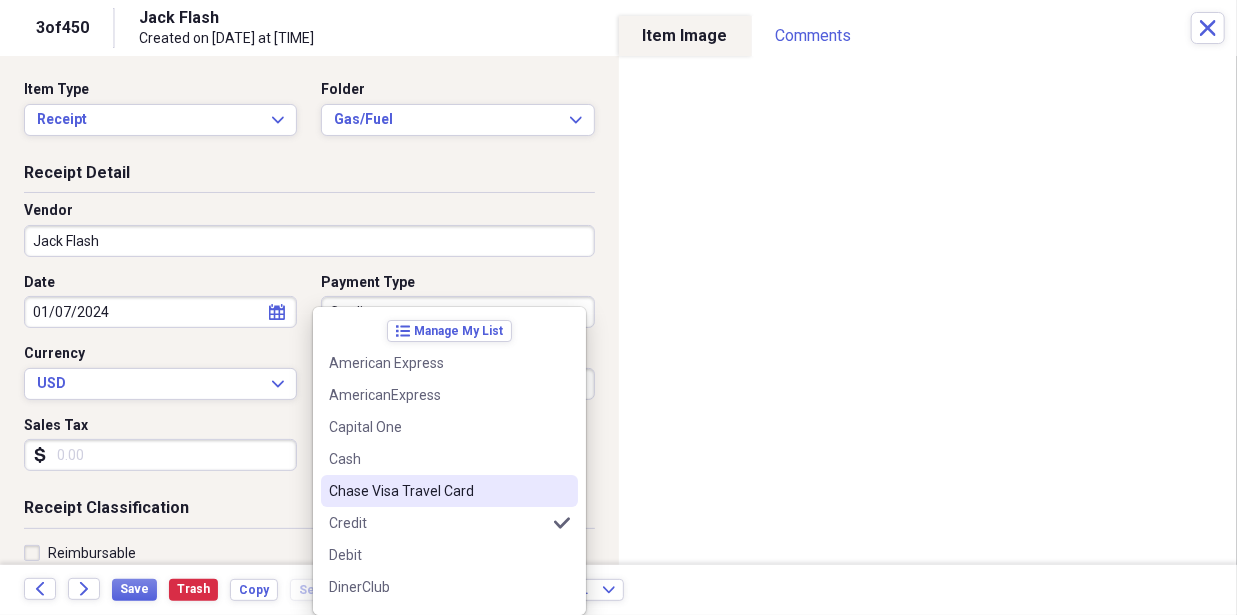 scroll, scrollTop: 444, scrollLeft: 0, axis: vertical 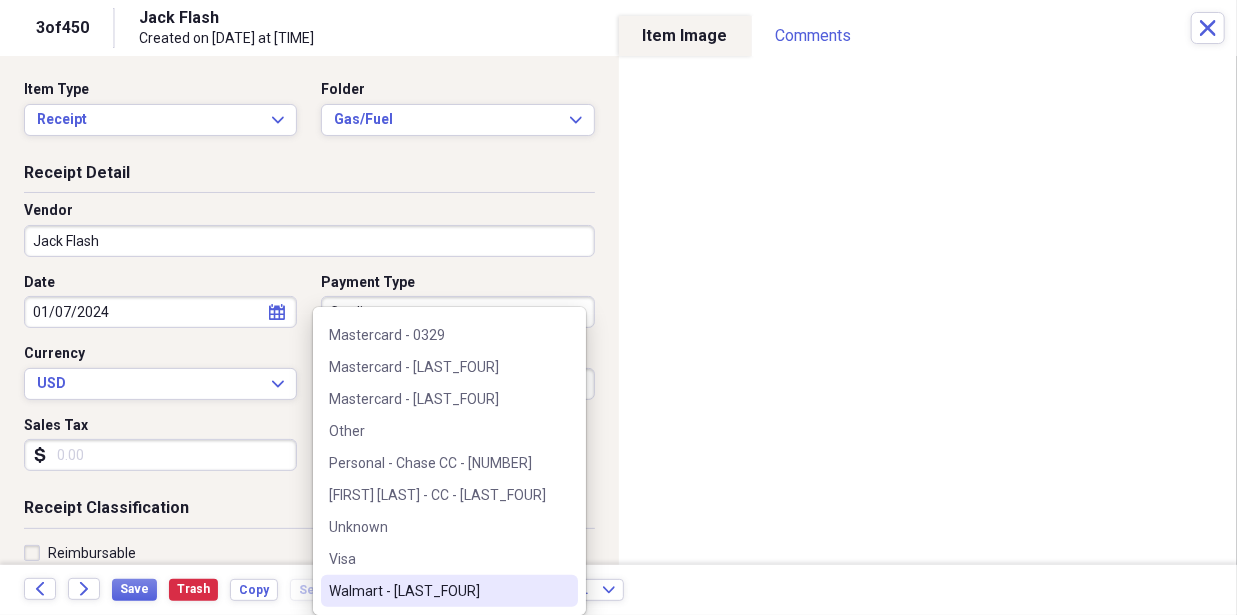 click on "Walmart - [LAST_FOUR]" at bounding box center [437, 591] 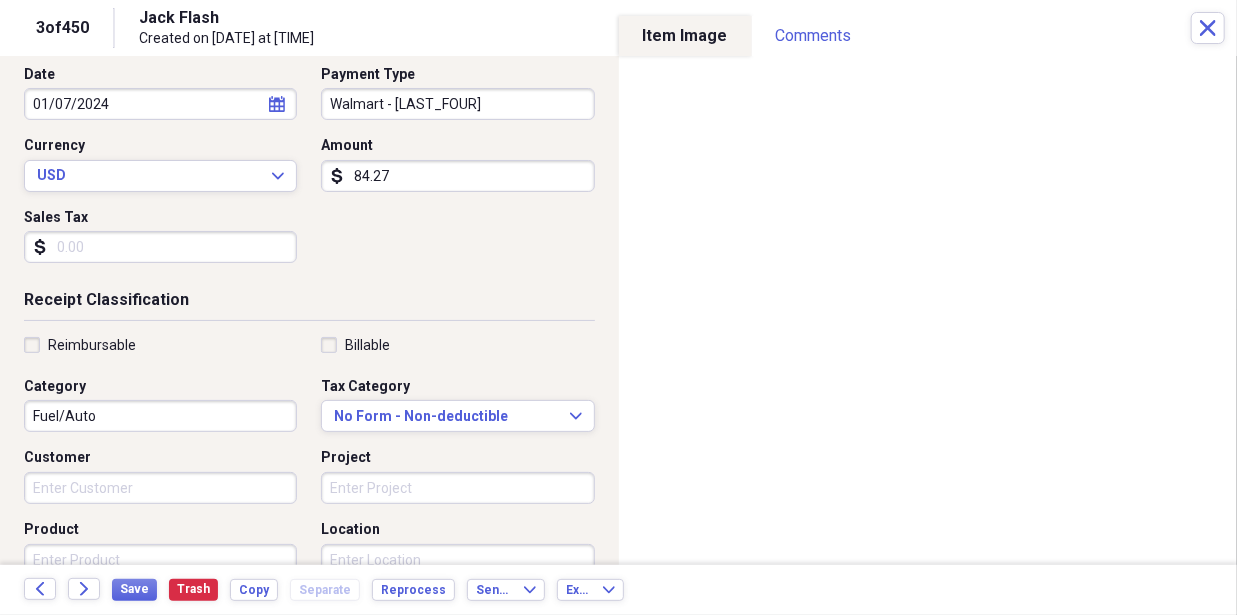 scroll, scrollTop: 0, scrollLeft: 0, axis: both 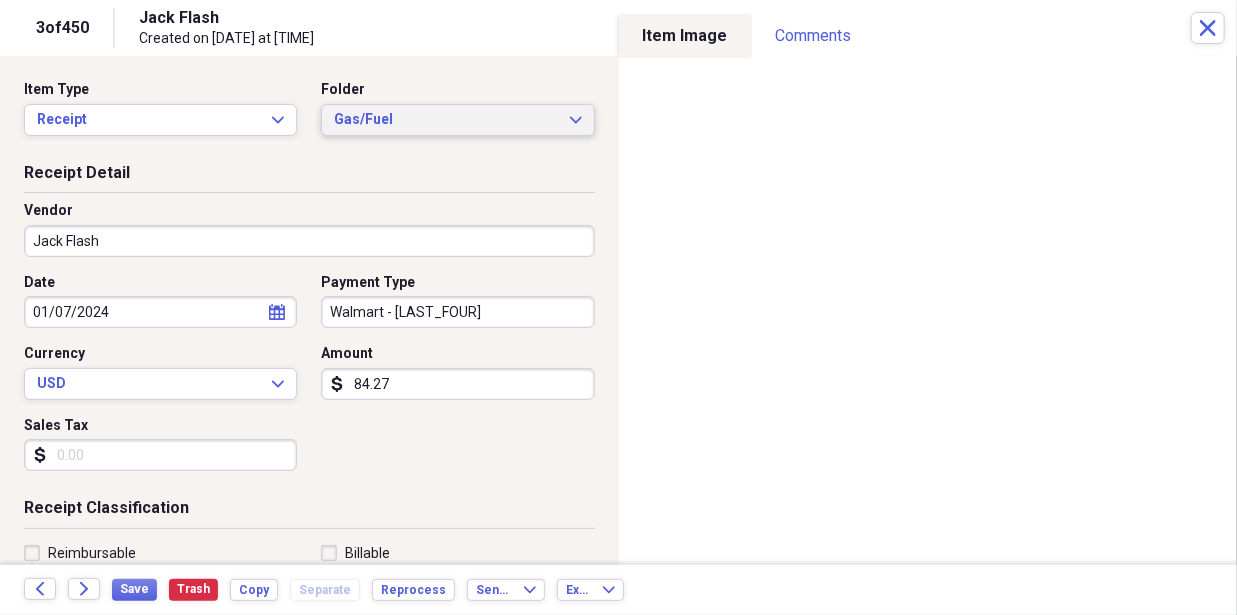 click on "Gas/Fuel" at bounding box center (445, 120) 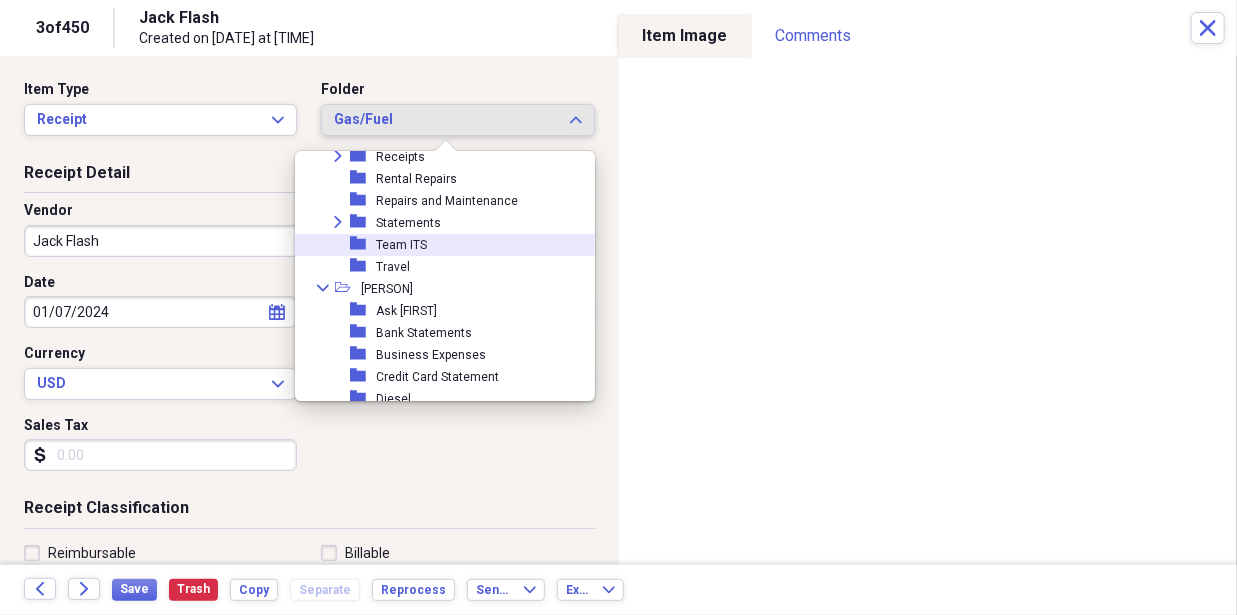 click on "Gas/Fuel" at bounding box center [445, 120] 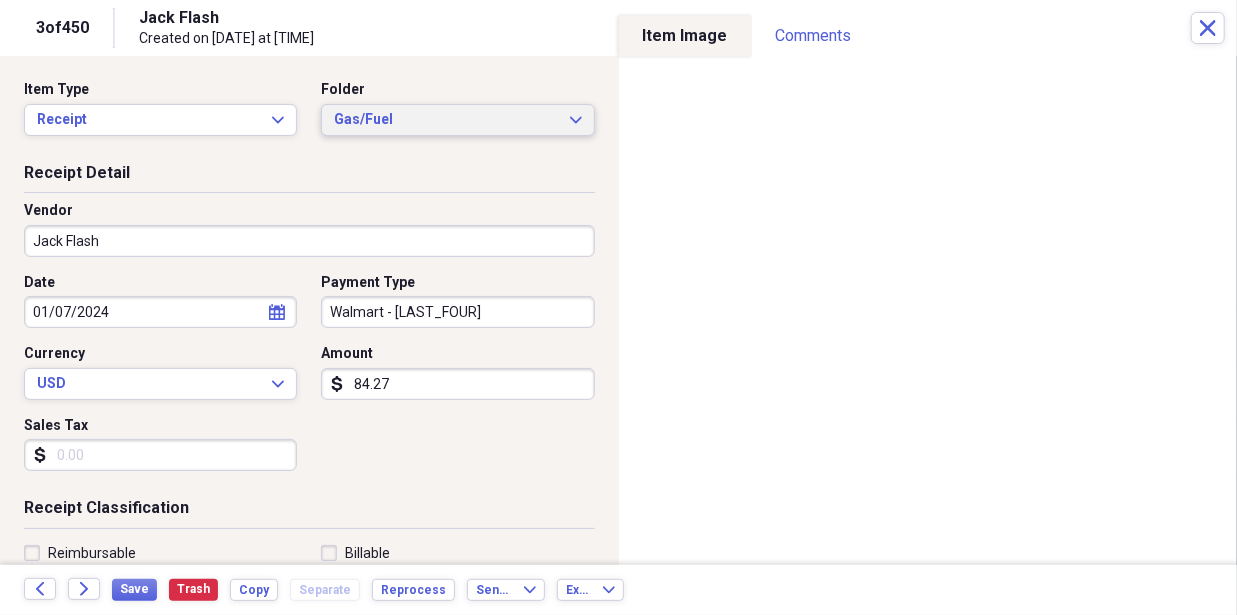 scroll, scrollTop: 671, scrollLeft: 0, axis: vertical 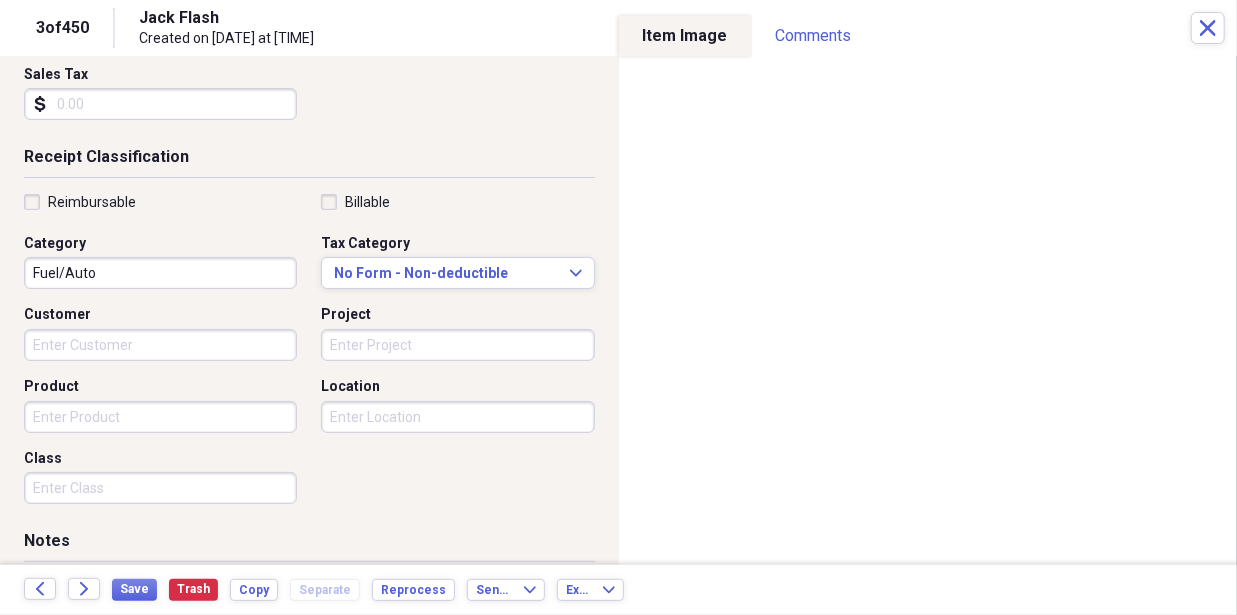 click on "Customer" at bounding box center [160, 345] 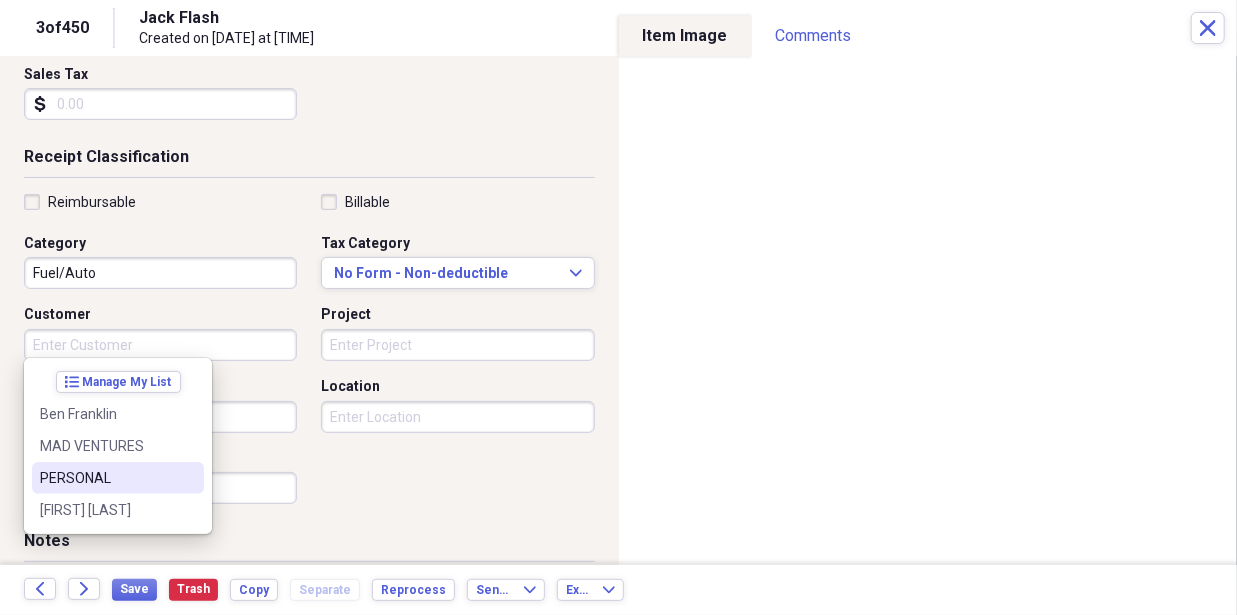 click on "PERSONAL" at bounding box center [106, 478] 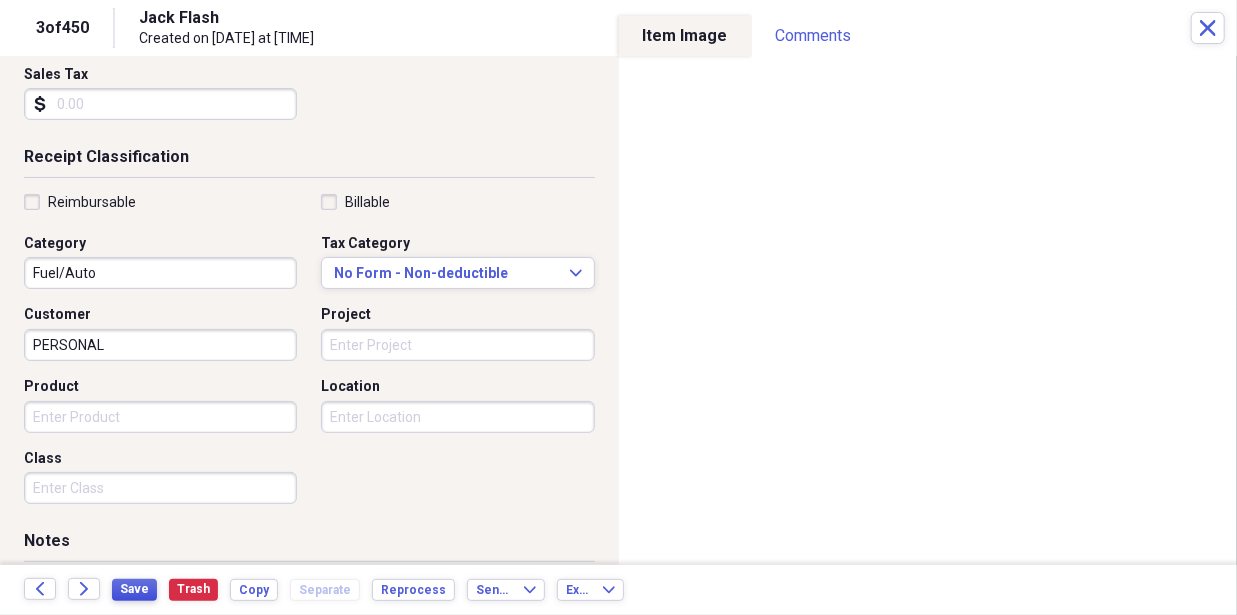 click on "Save" at bounding box center [134, 589] 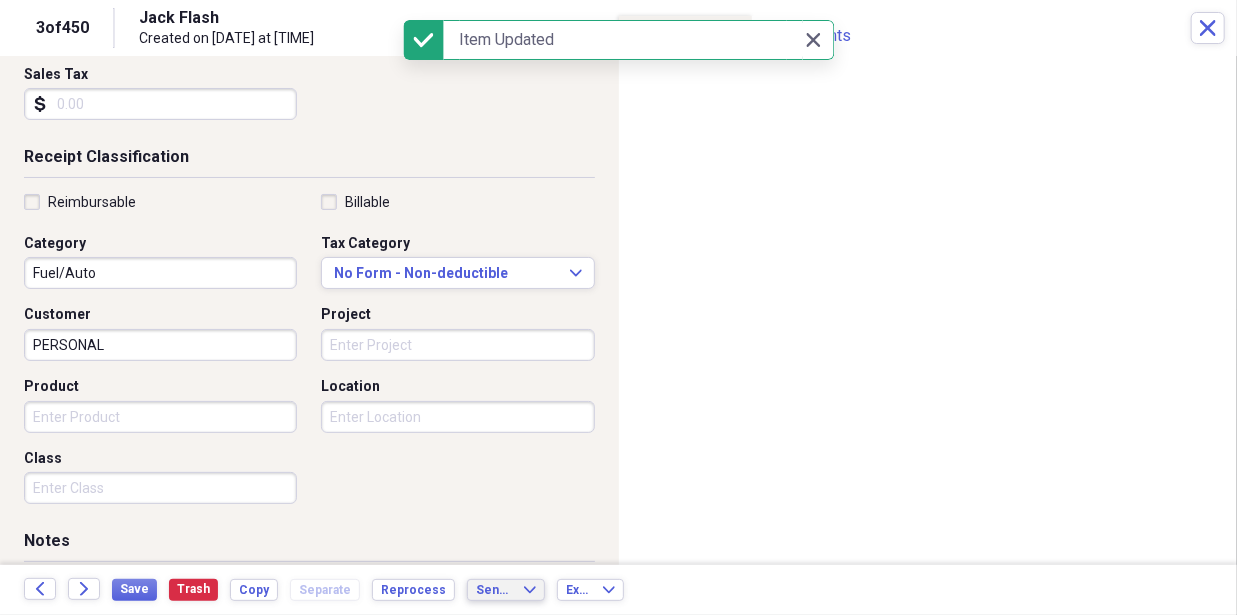 click on "Send To Expand" at bounding box center (506, 590) 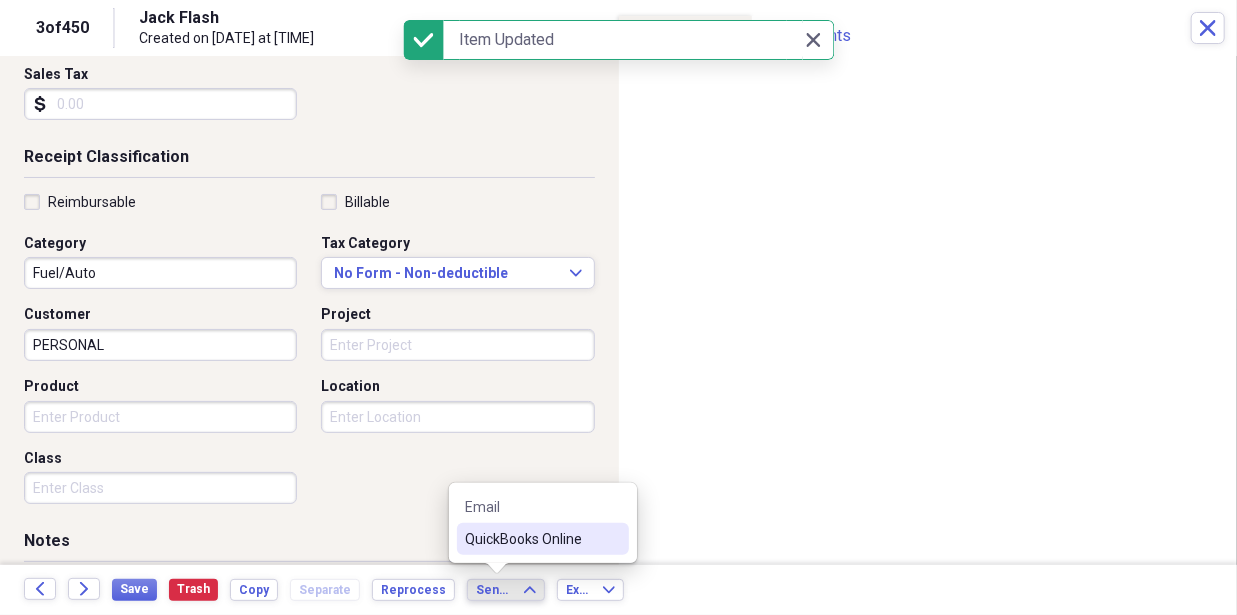 click on "QuickBooks Online" at bounding box center (531, 539) 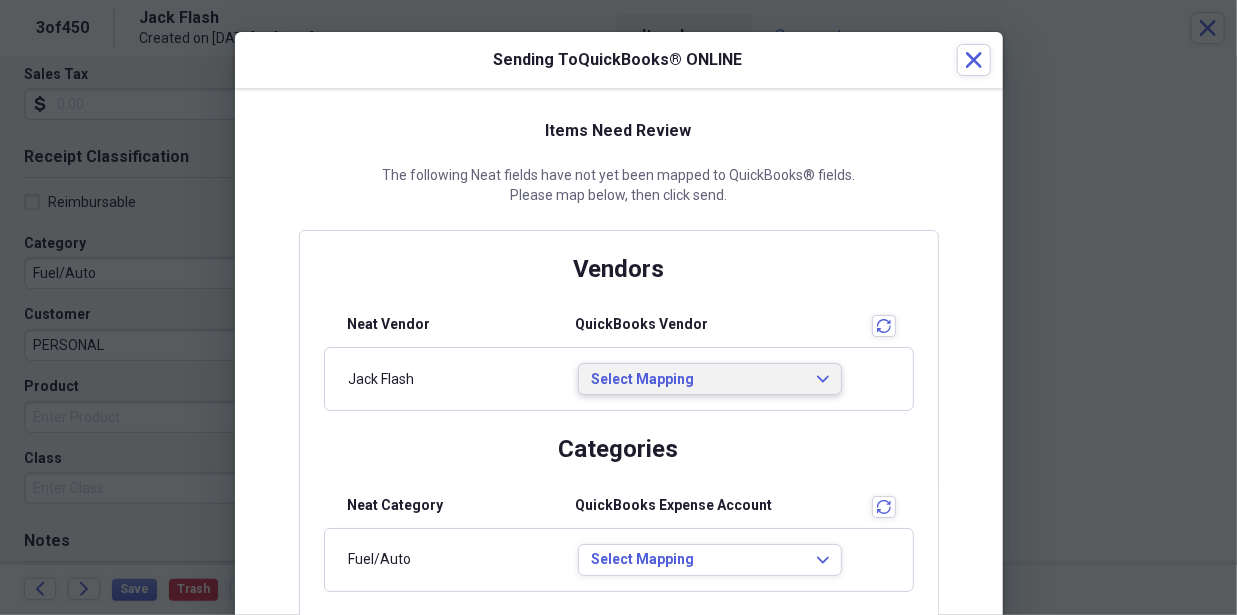 click on "Select Mapping" at bounding box center (698, 380) 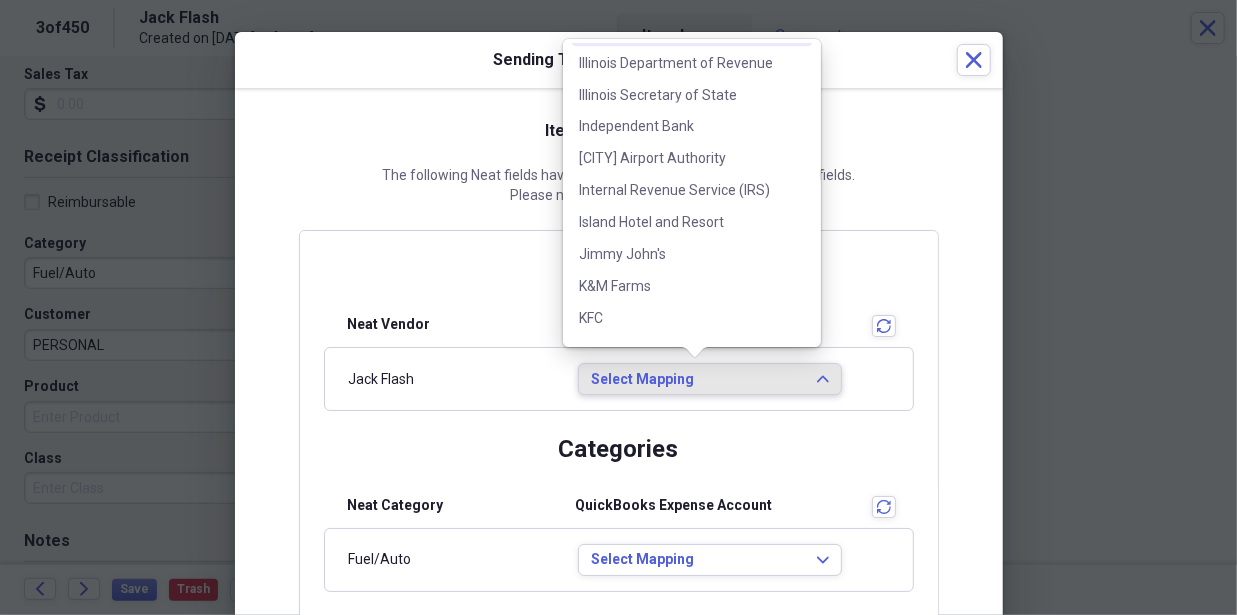 scroll, scrollTop: 1793, scrollLeft: 0, axis: vertical 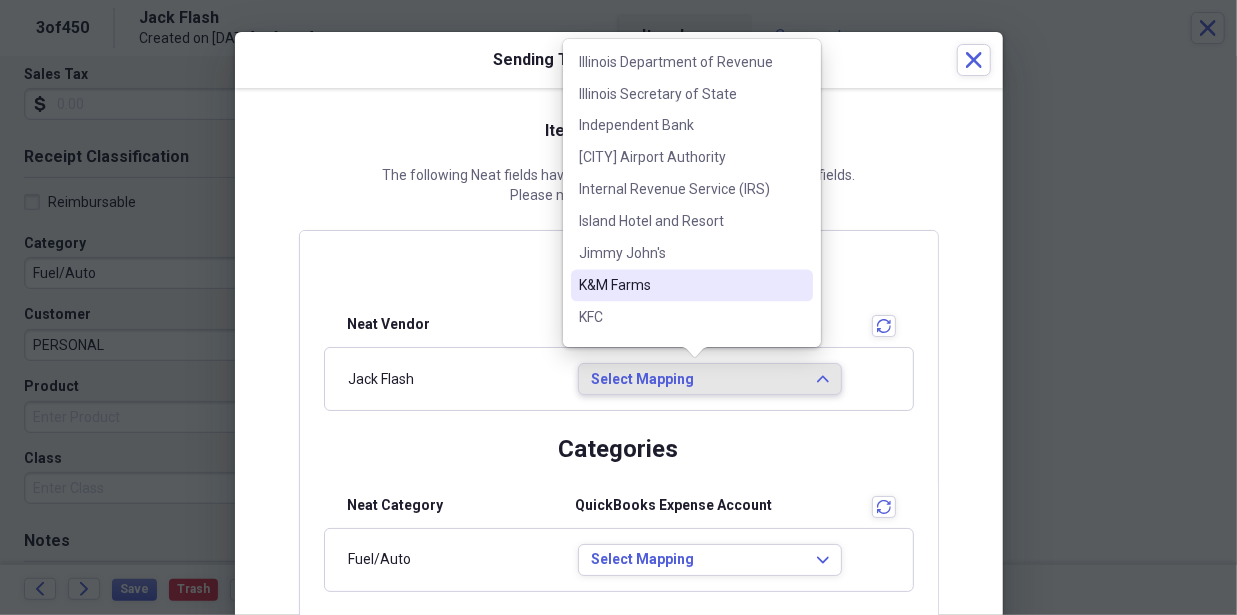 click on "Vendors Neat Vendor QuickBooks Vendor transactions Jack Flash Select Mapping Expand" at bounding box center (619, 333) 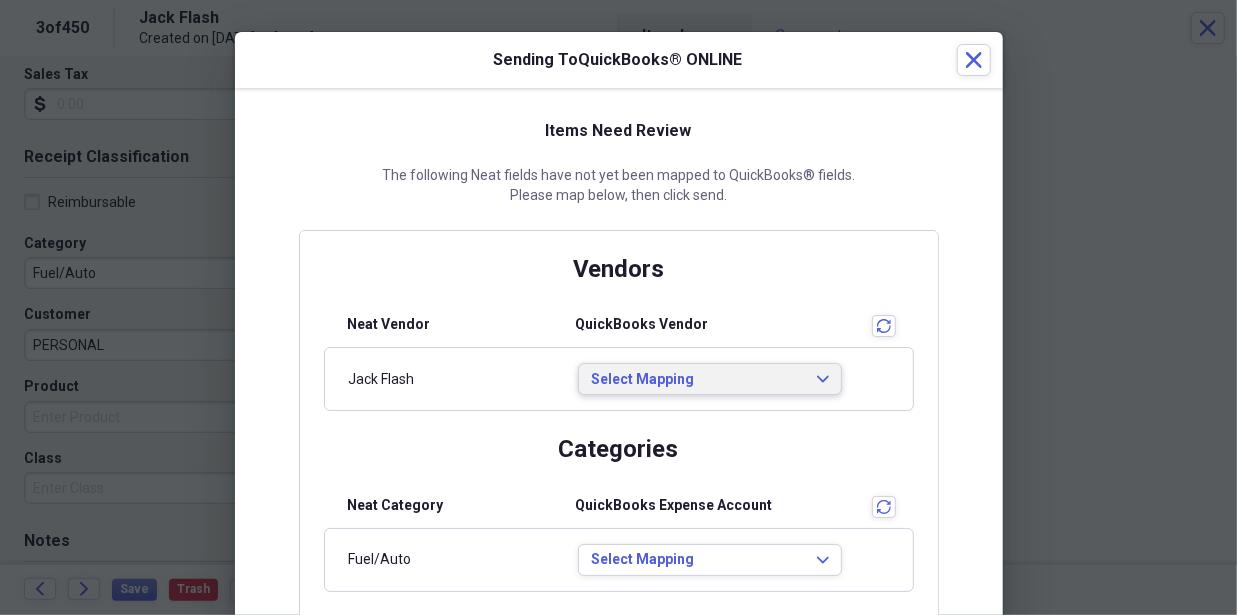 type 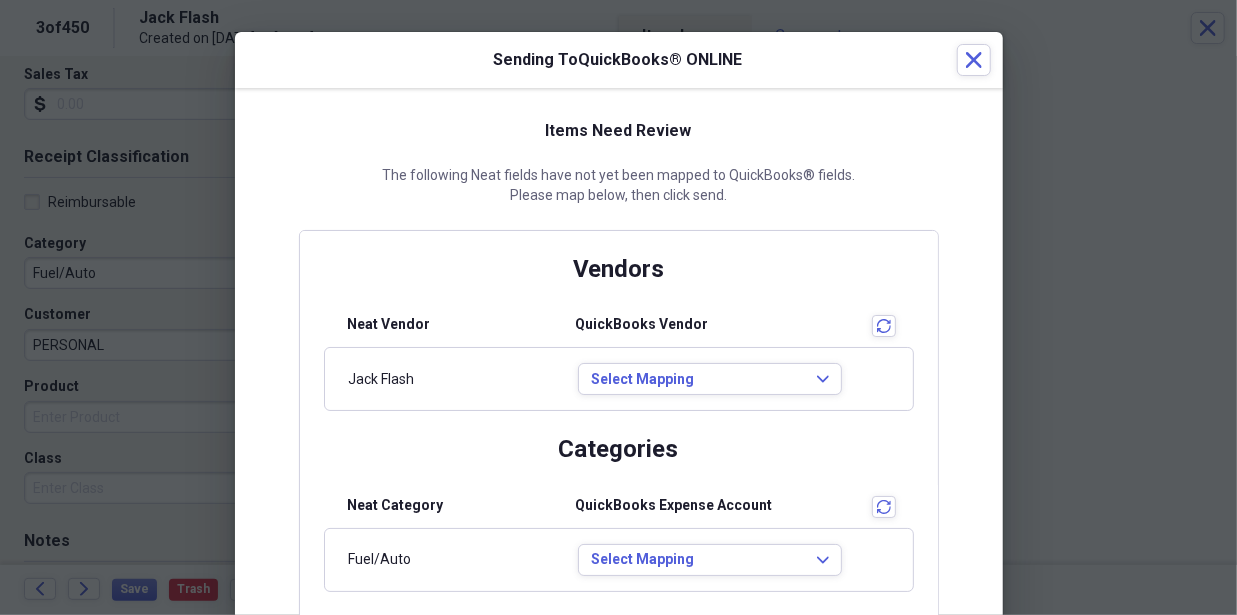 click on "Neat Vendor QuickBooks Vendor transactions" at bounding box center (619, 327) 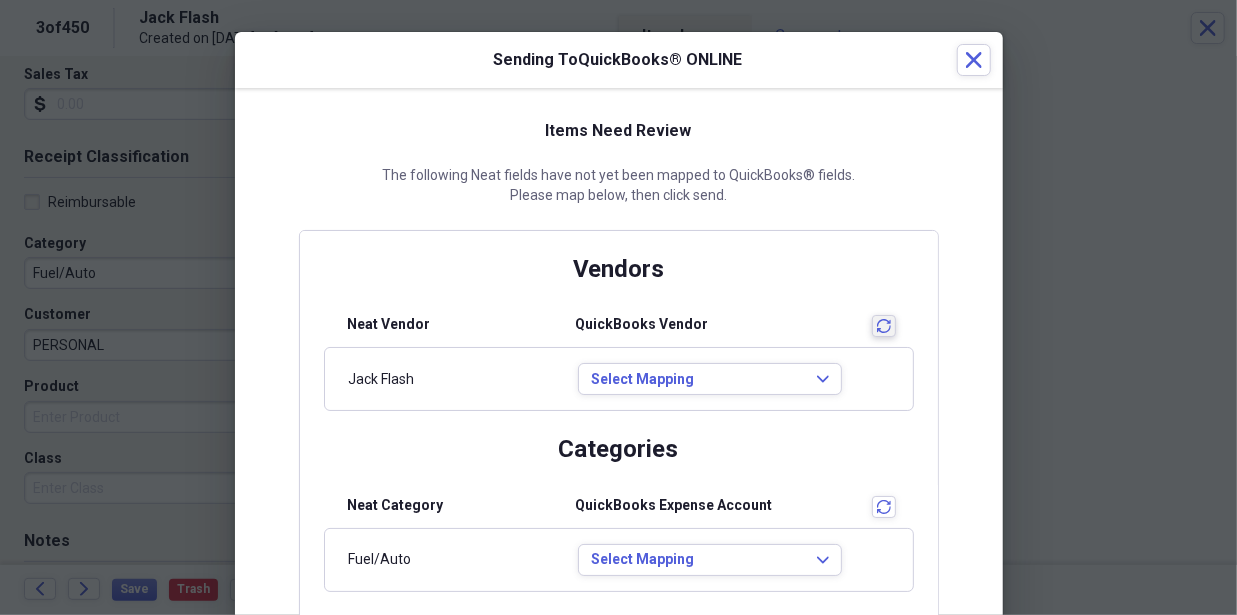 click on "transactions" 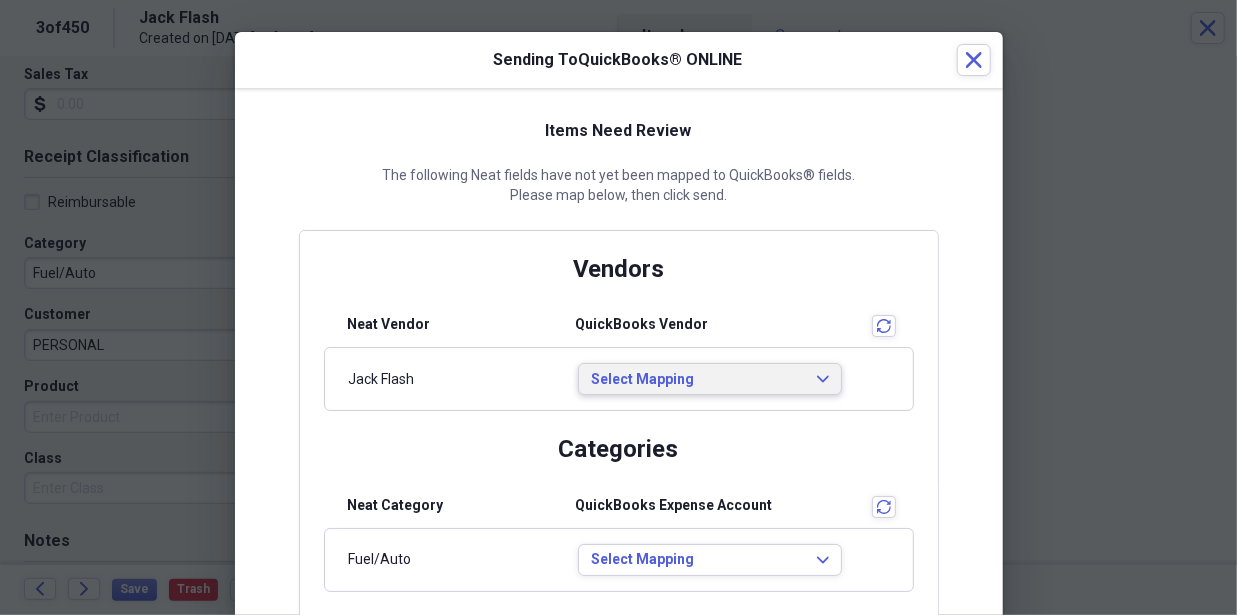 click on "Select Mapping" at bounding box center (698, 380) 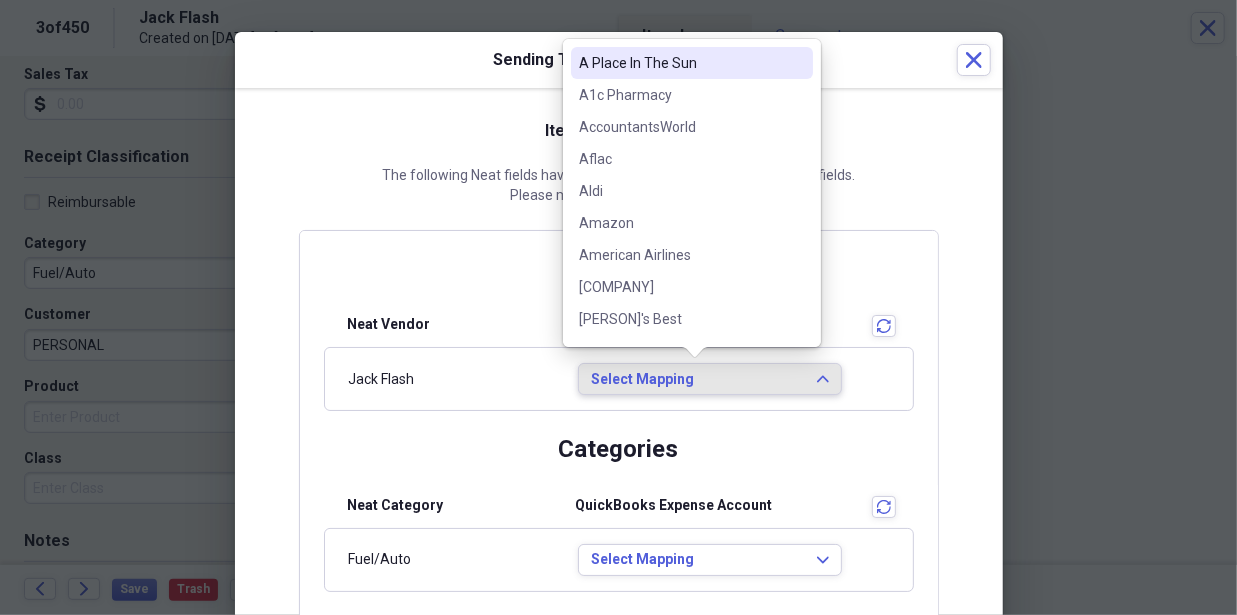 click on "Select Mapping" at bounding box center [698, 380] 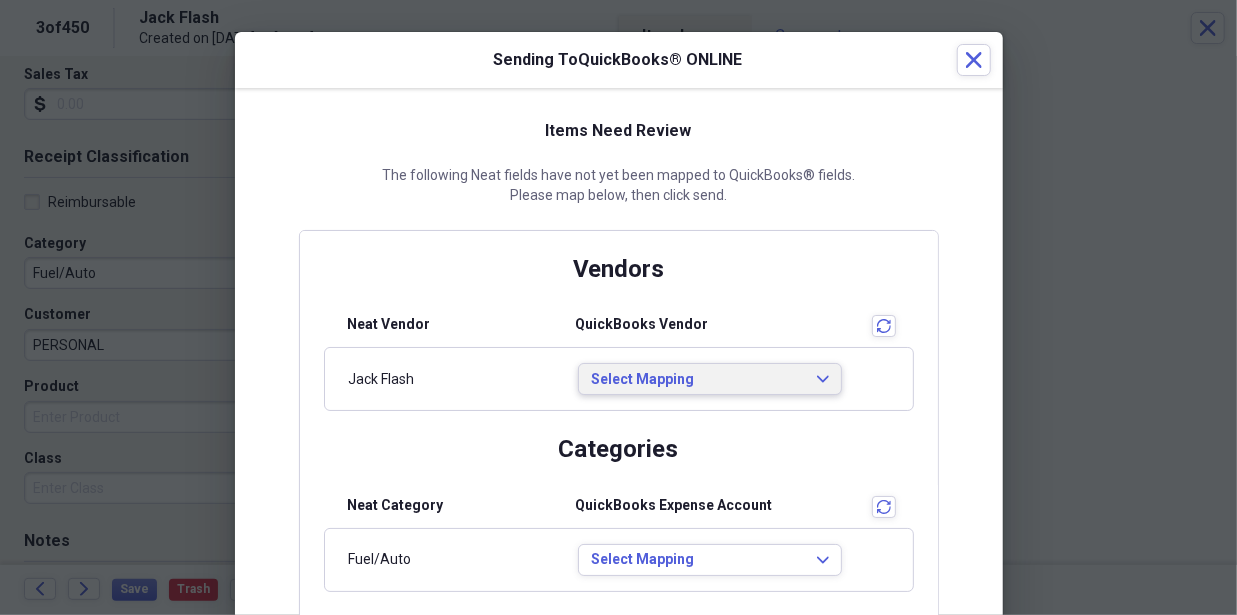 click on "Select Mapping" at bounding box center [698, 380] 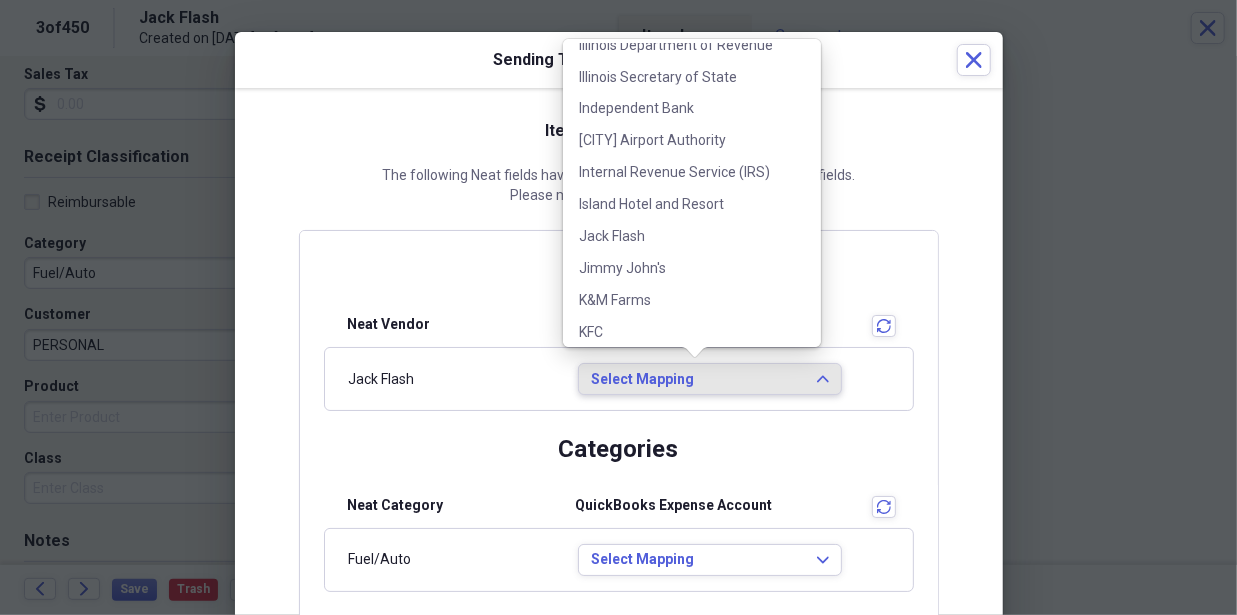 scroll, scrollTop: 1811, scrollLeft: 0, axis: vertical 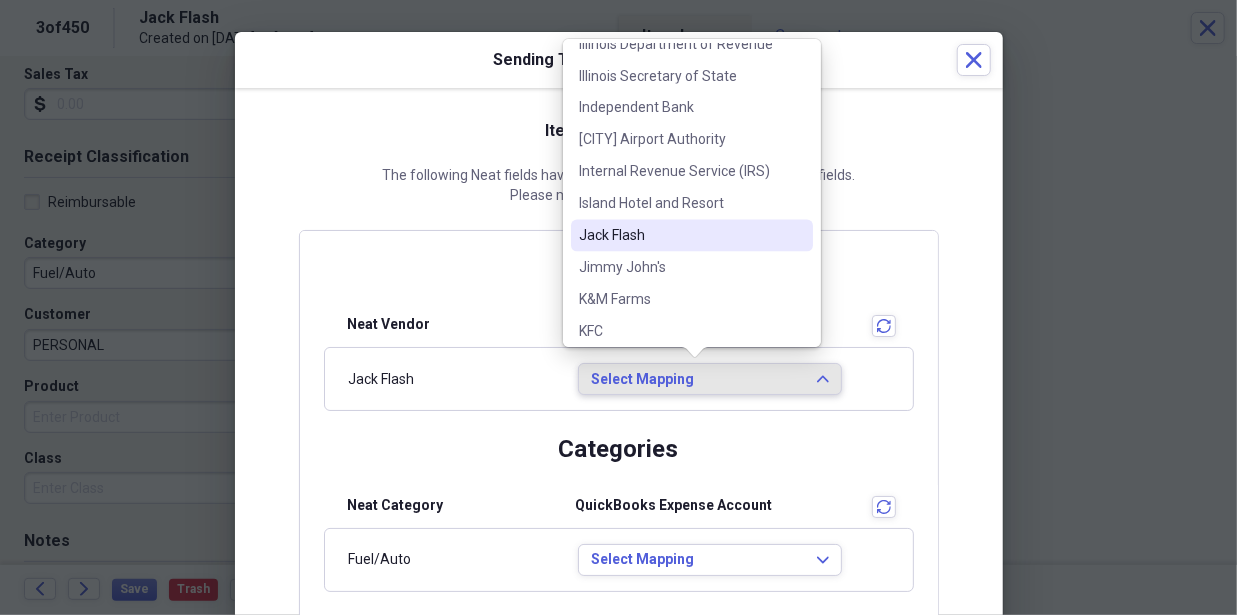 click on "Jack Flash" at bounding box center [692, 236] 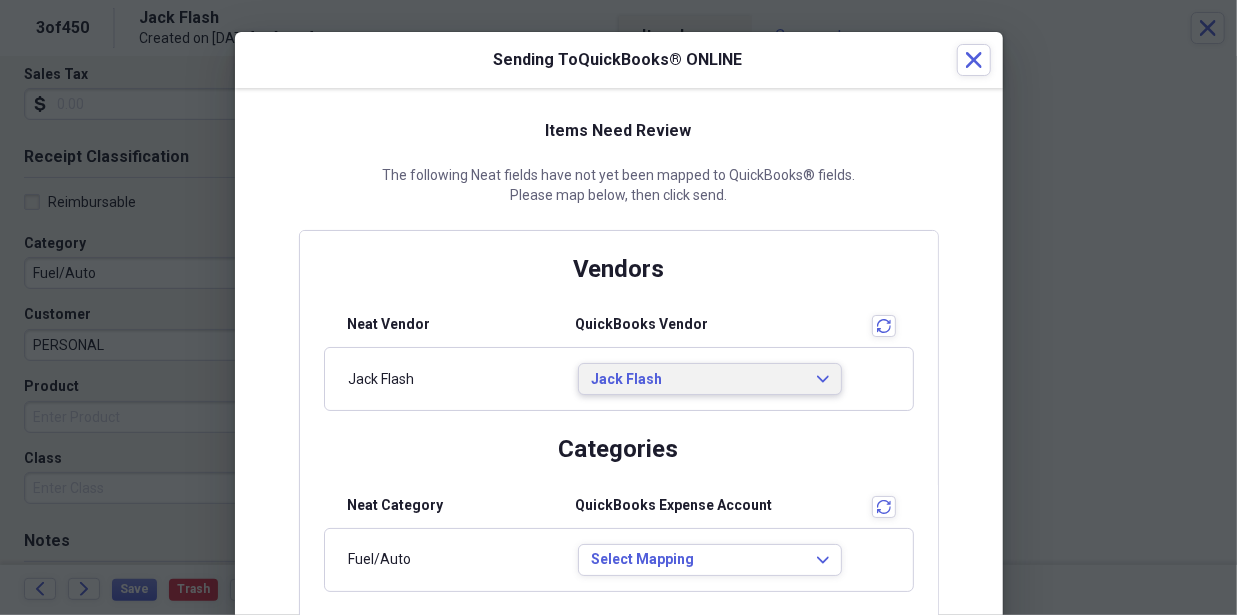 scroll, scrollTop: 138, scrollLeft: 0, axis: vertical 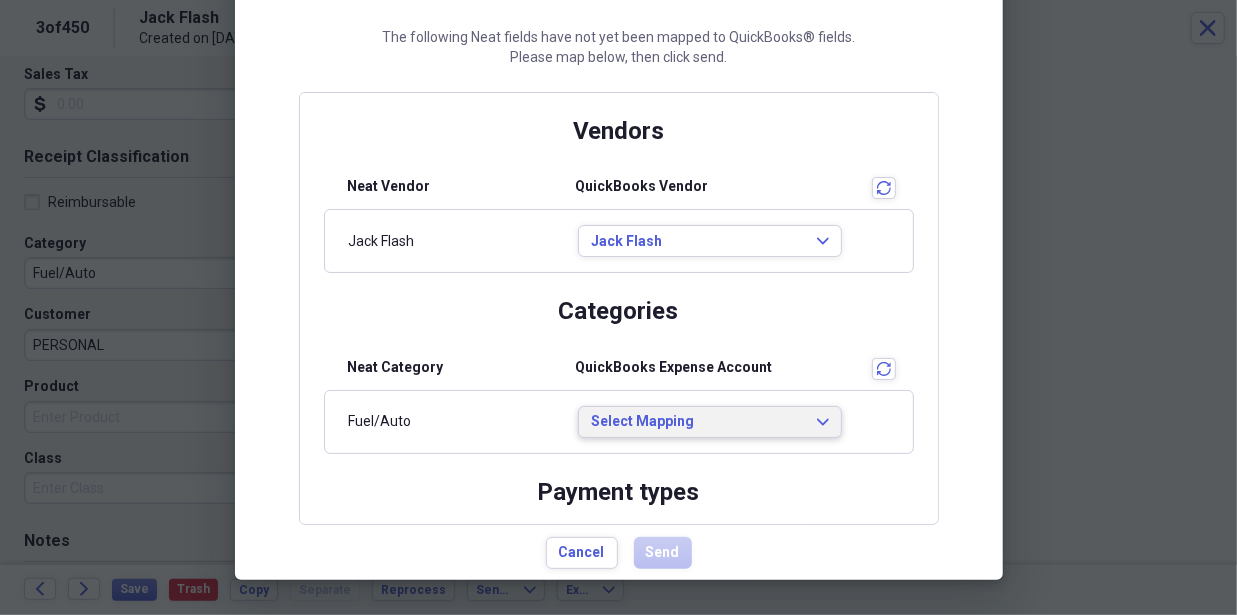 click on "Select Mapping Expand" at bounding box center [710, 422] 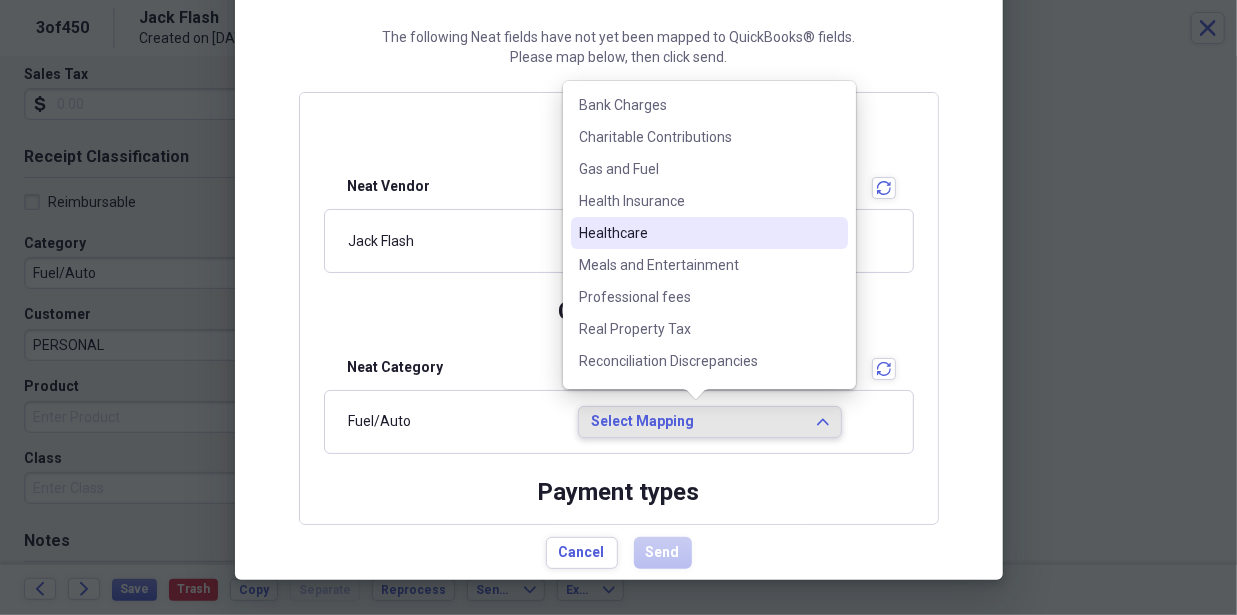 scroll, scrollTop: 0, scrollLeft: 0, axis: both 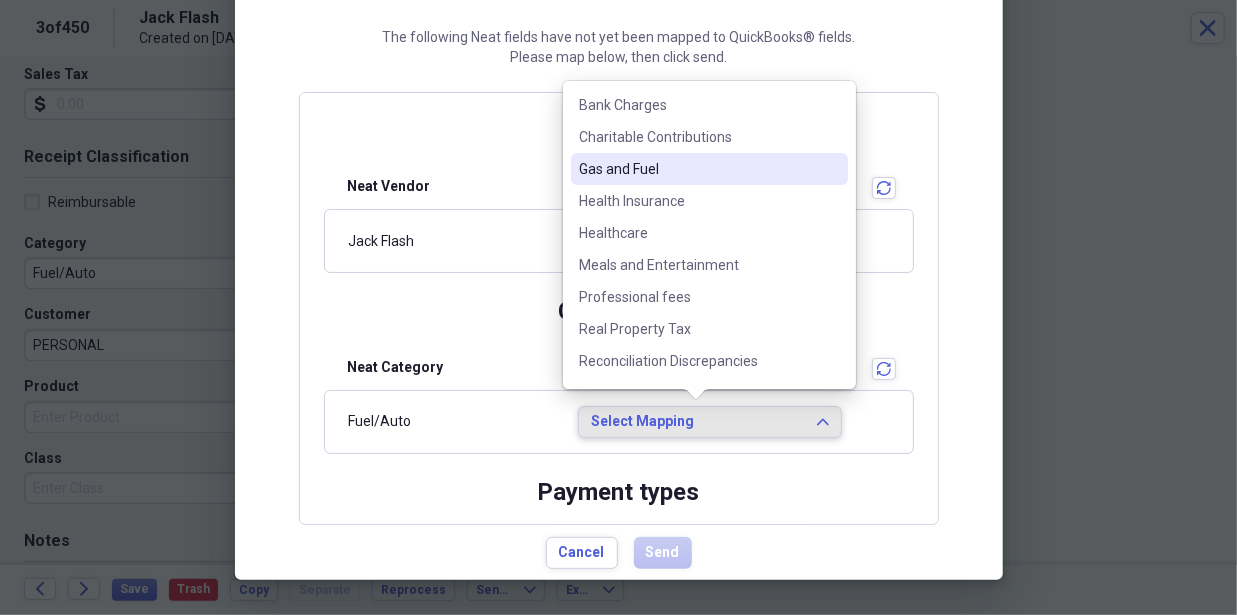 click on "Gas and Fuel" at bounding box center (697, 169) 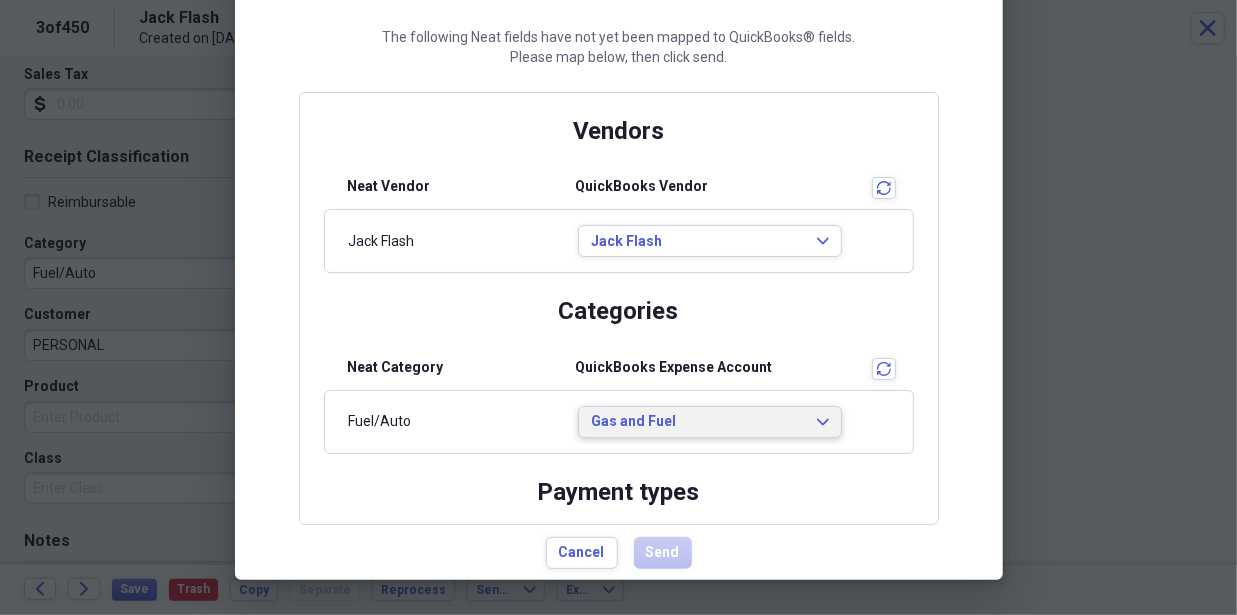 scroll, scrollTop: 135, scrollLeft: 0, axis: vertical 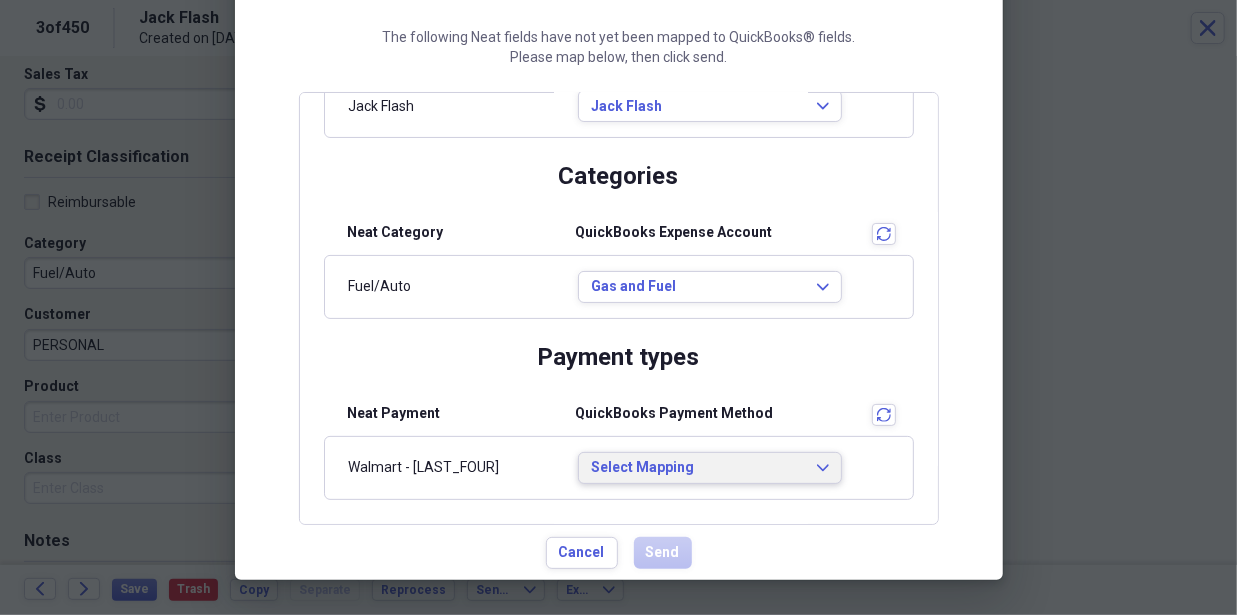 click on "Select Mapping" at bounding box center (698, 468) 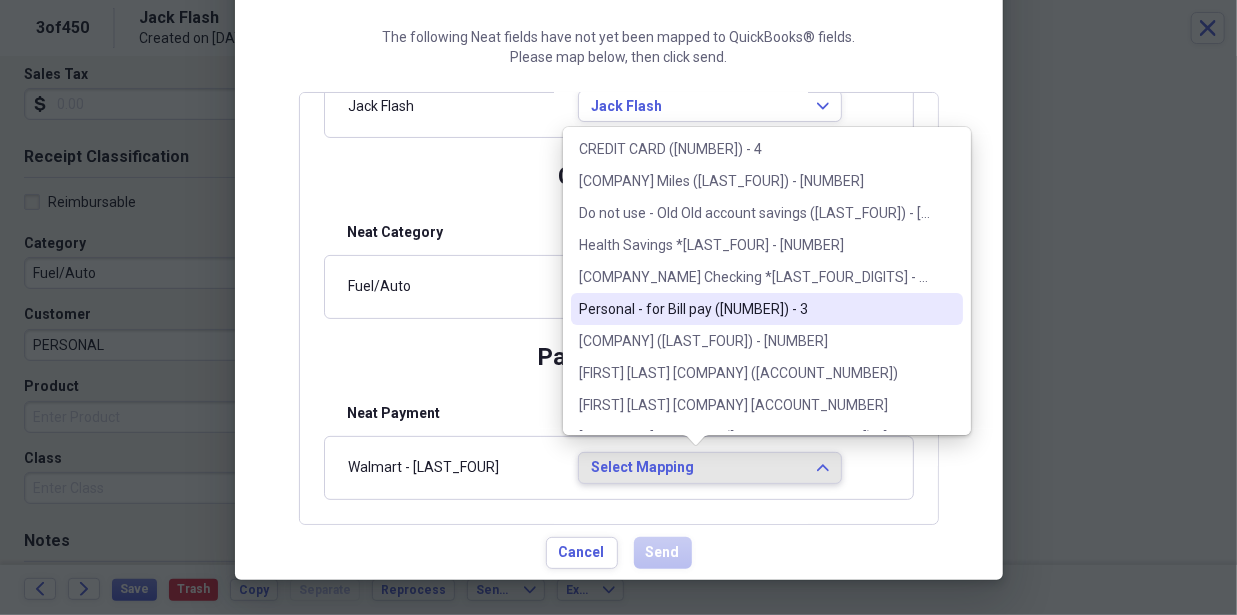 scroll, scrollTop: 0, scrollLeft: 0, axis: both 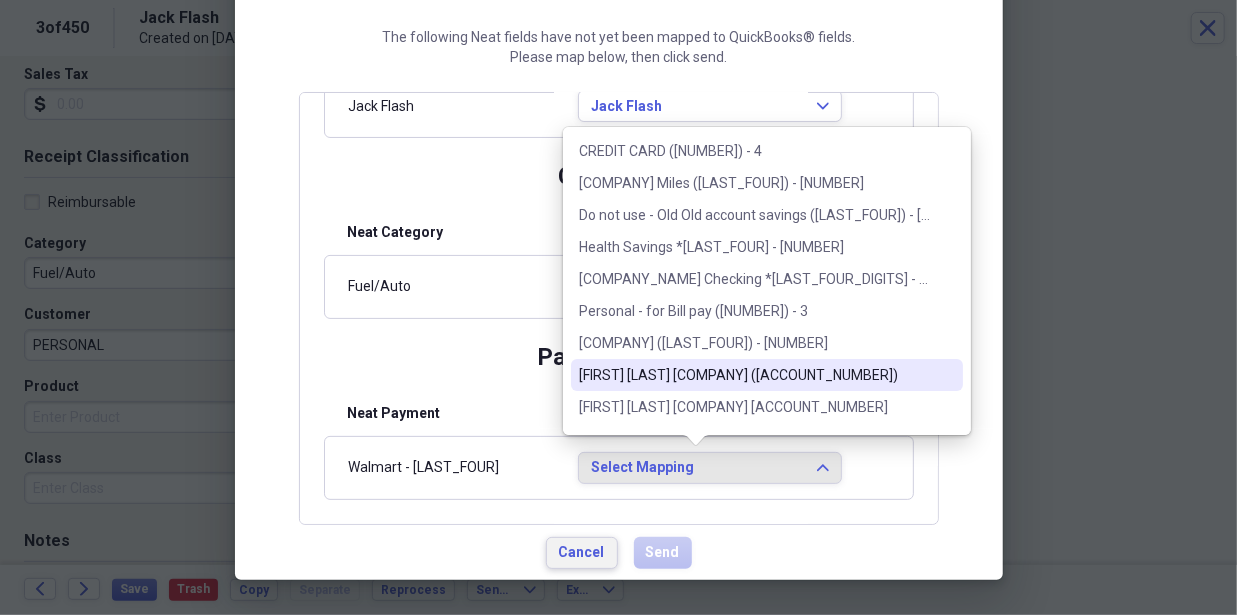 click on "Cancel" at bounding box center [582, 553] 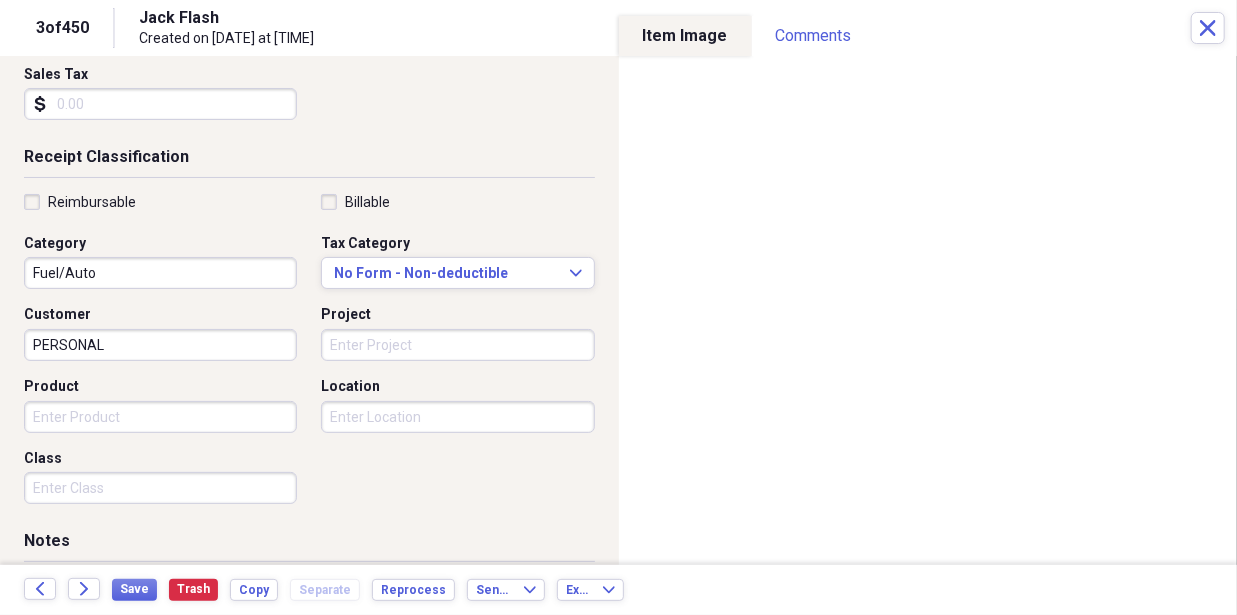 scroll, scrollTop: 134, scrollLeft: 0, axis: vertical 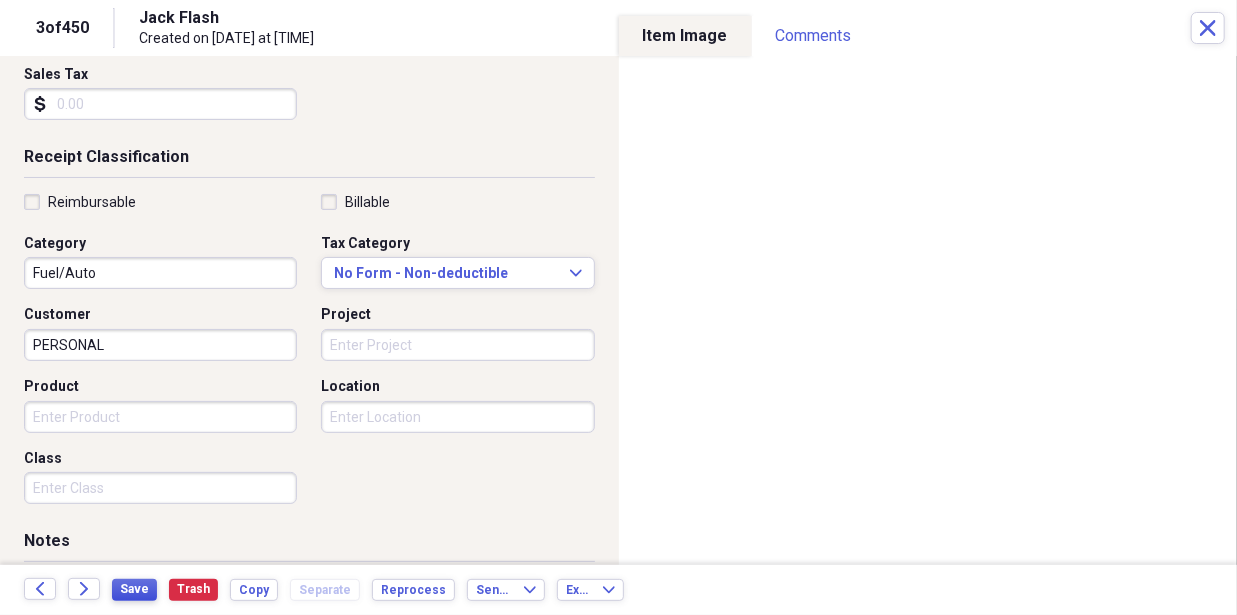 click on "Save" at bounding box center [134, 590] 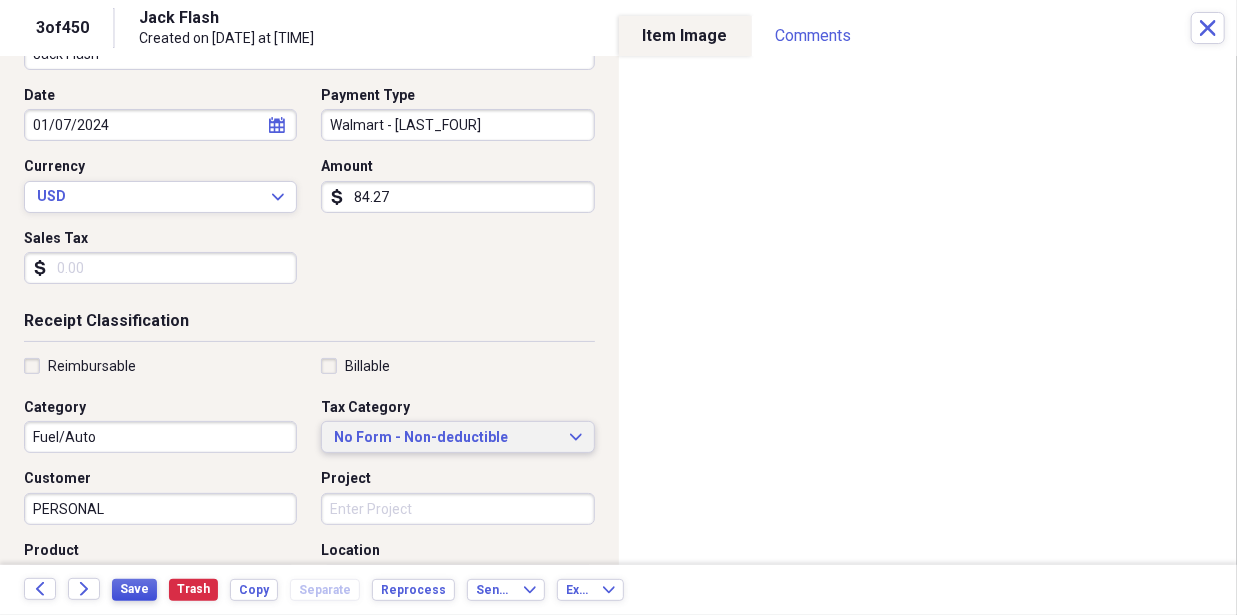 scroll, scrollTop: 188, scrollLeft: 0, axis: vertical 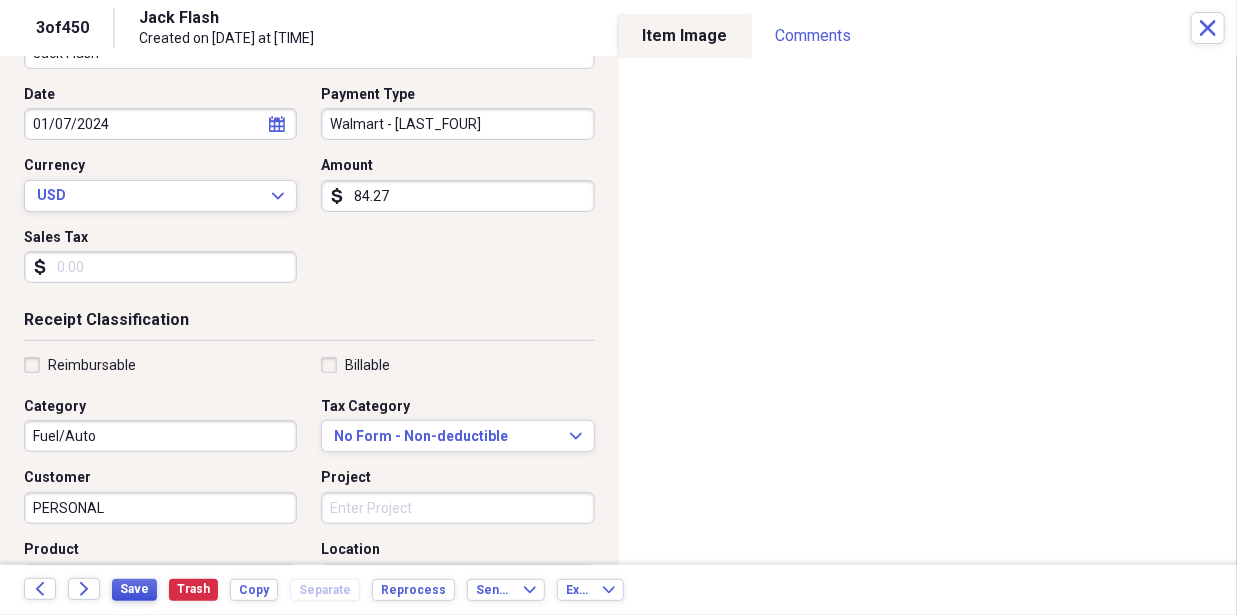 click on "Save" at bounding box center (134, 589) 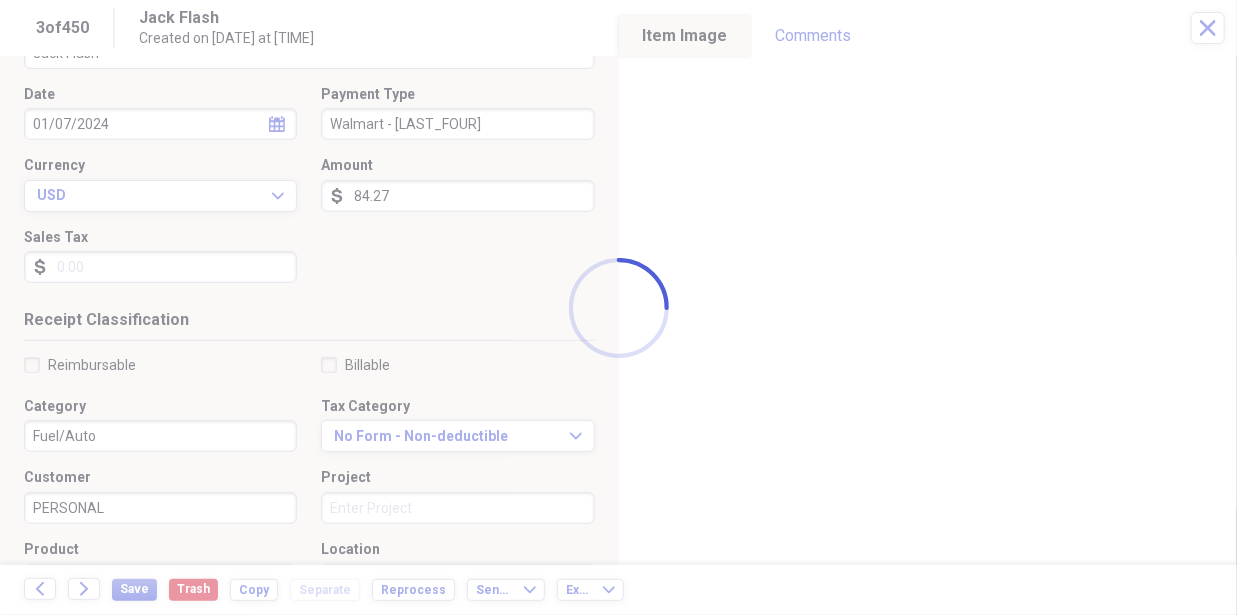 click at bounding box center (618, 307) 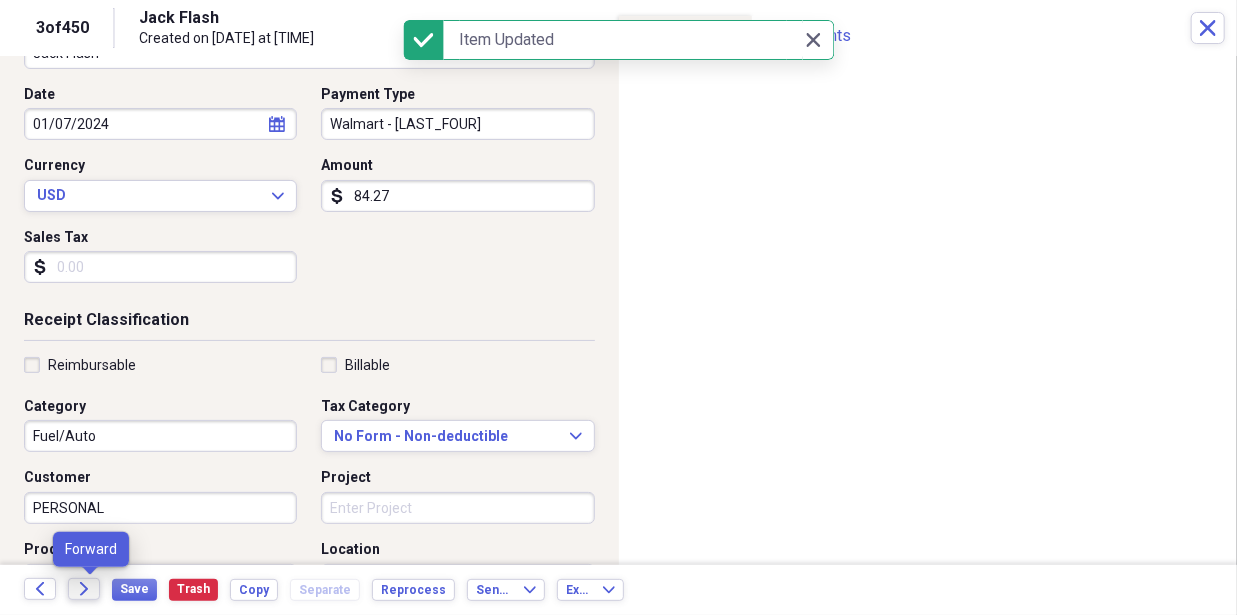 click on "Forward" at bounding box center [84, 589] 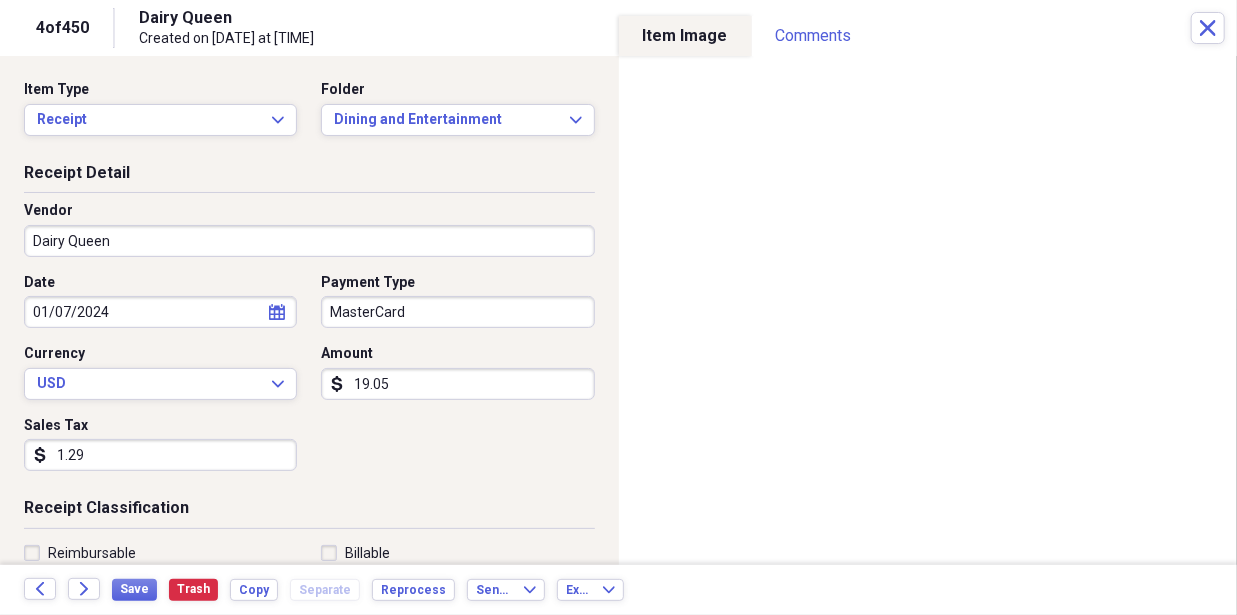 click on "MasterCard" at bounding box center [457, 312] 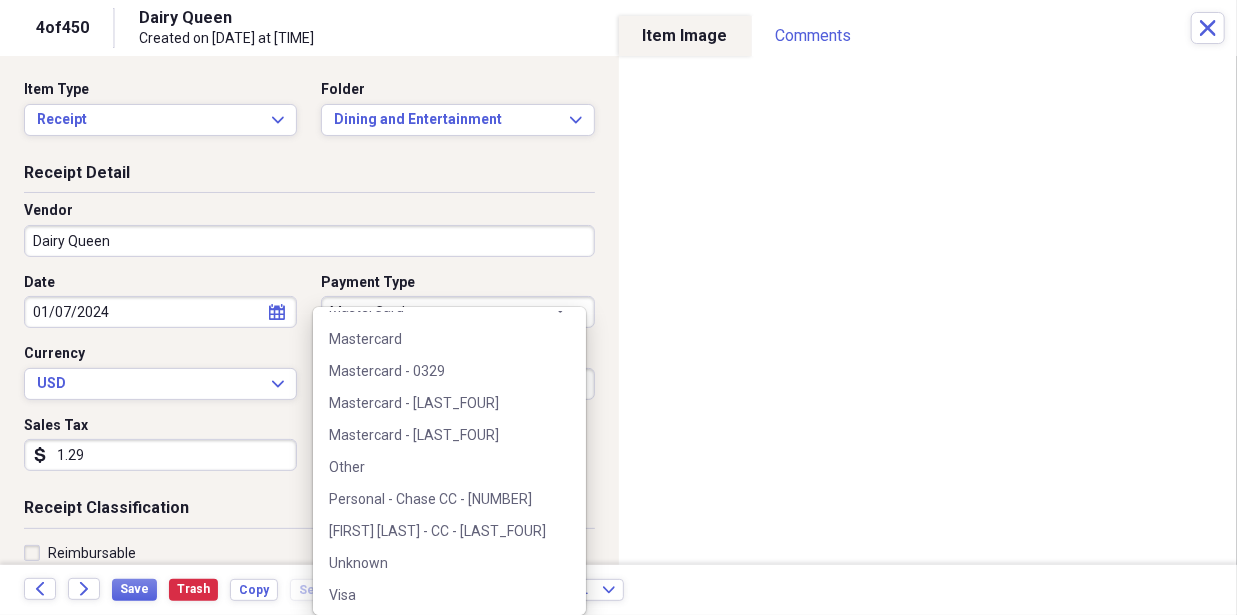 scroll, scrollTop: 409, scrollLeft: 0, axis: vertical 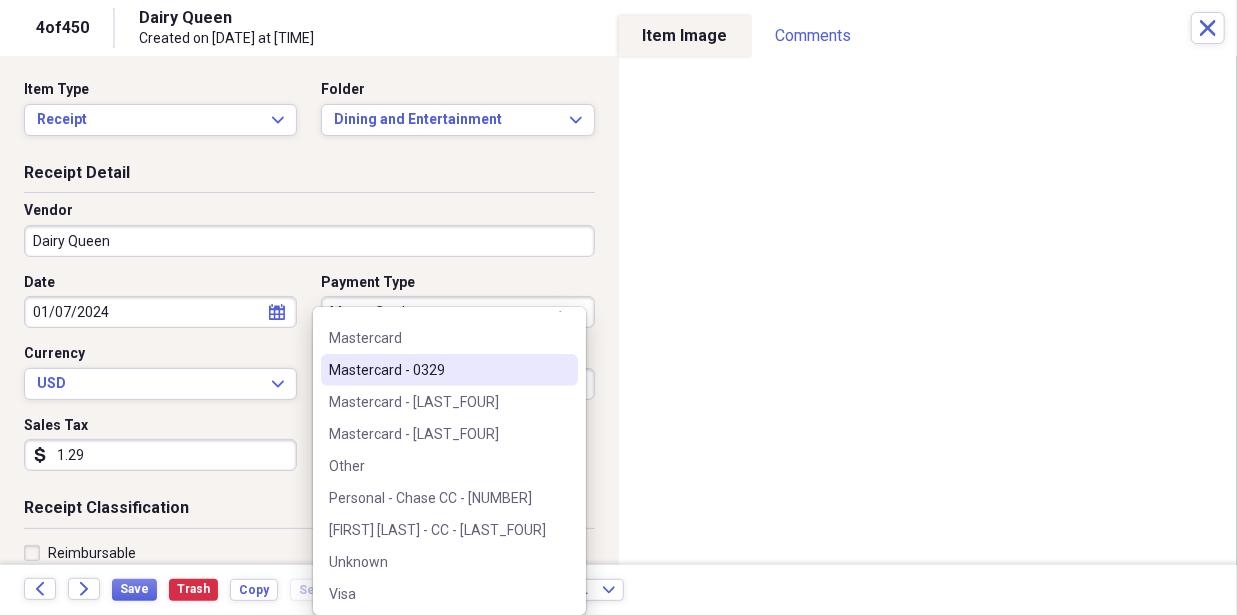 click on "Mastercard - 0329" at bounding box center (437, 370) 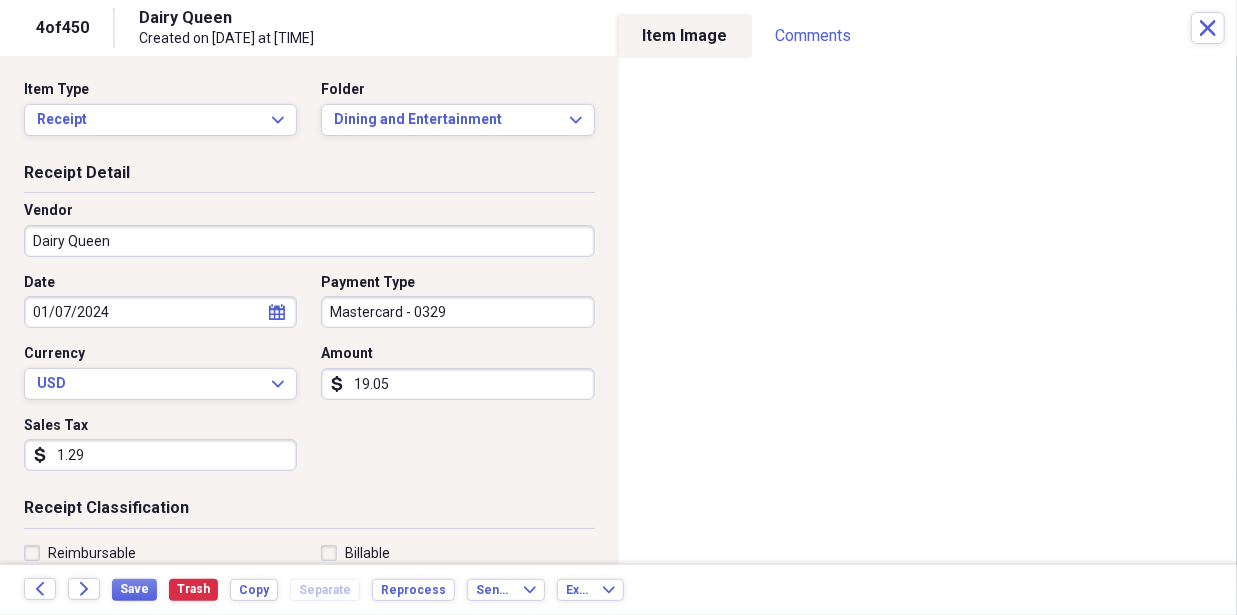 click on "Date [MM]/[DD]/[YYYY] calendar Calendar Payment Type Mastercard - [LAST_FOUR] Currency USD Expand Amount dollar-sign [AMOUNT] Sales Tax dollar-sign [AMOUNT]" at bounding box center [309, 380] 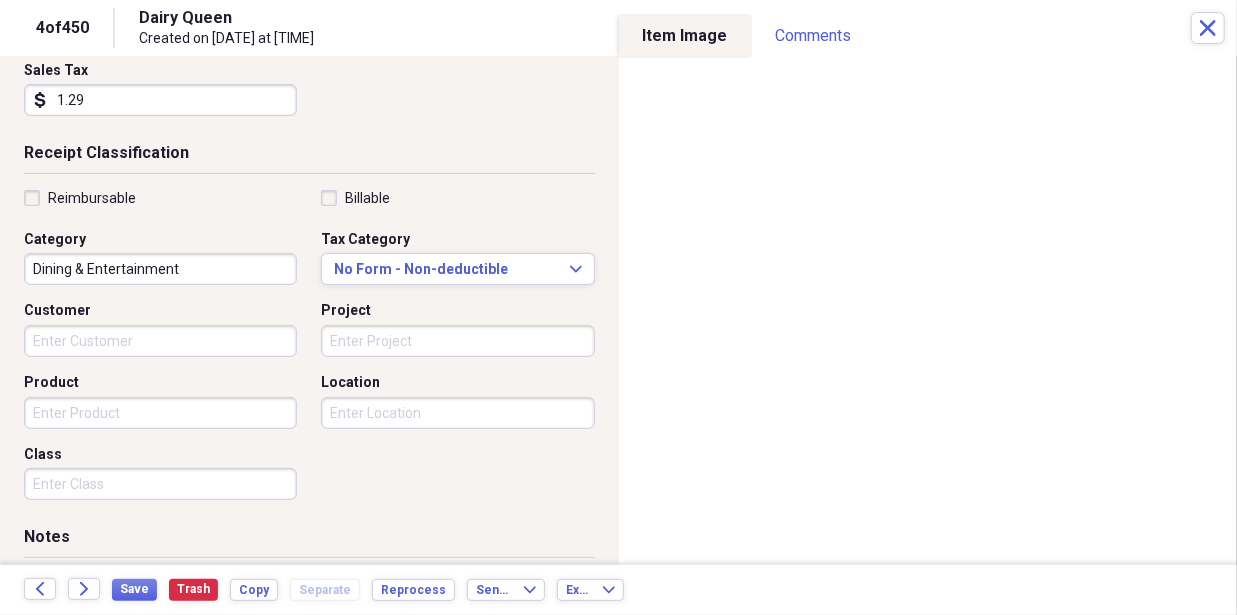 scroll, scrollTop: 356, scrollLeft: 0, axis: vertical 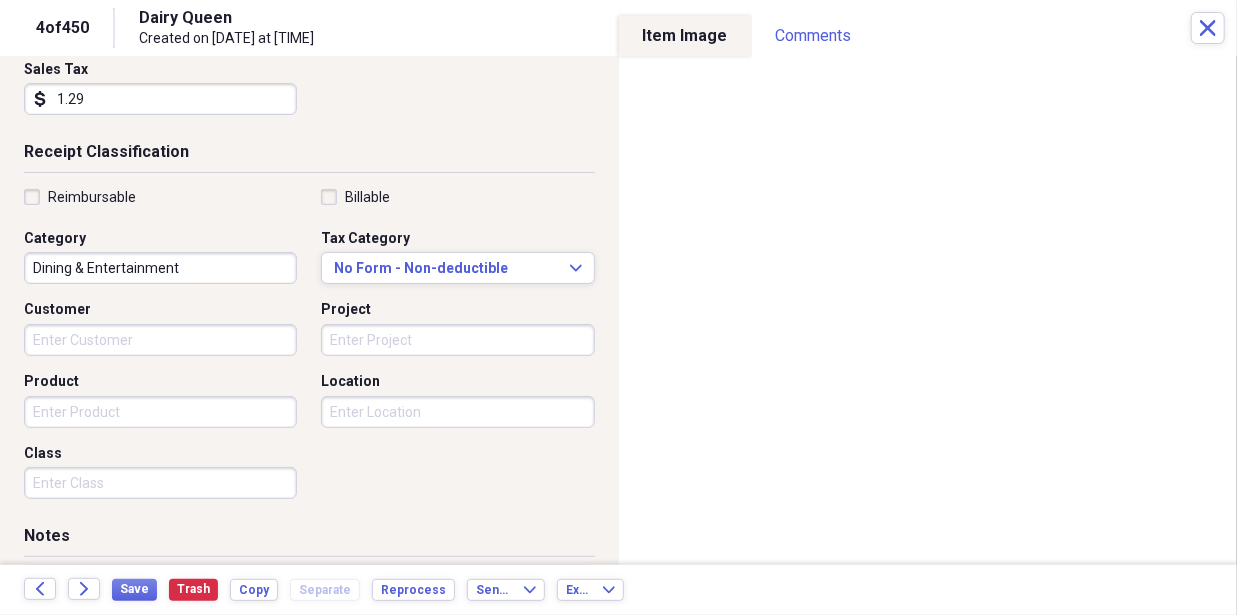 click on "Customer" at bounding box center [160, 340] 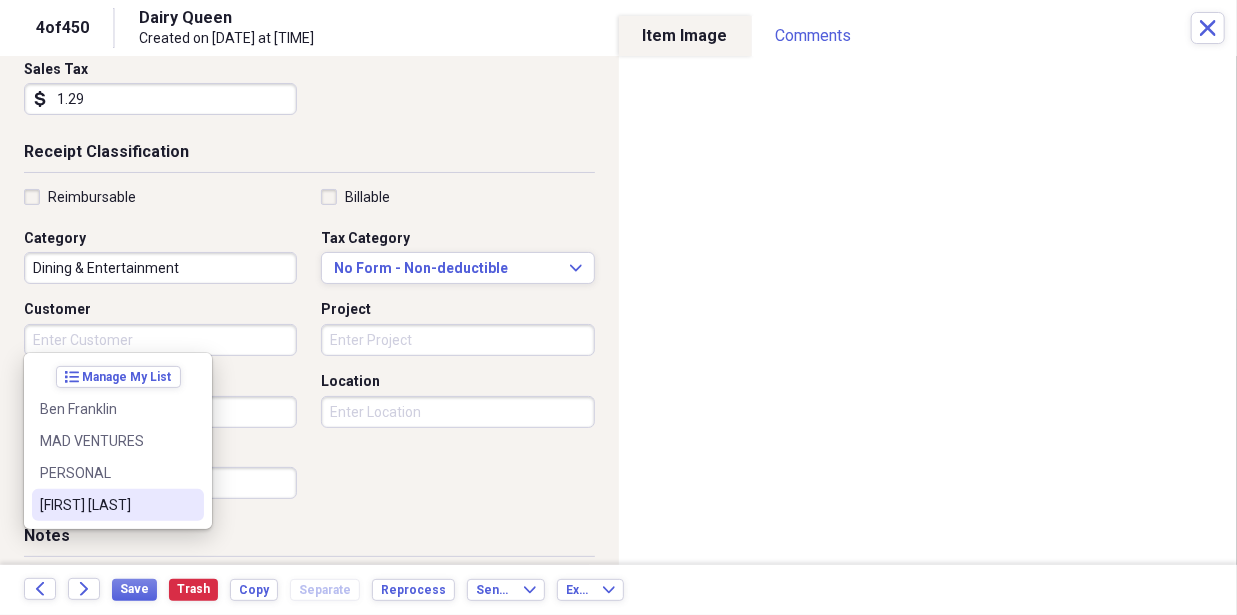click on "[FIRST] [LAST]" at bounding box center [106, 505] 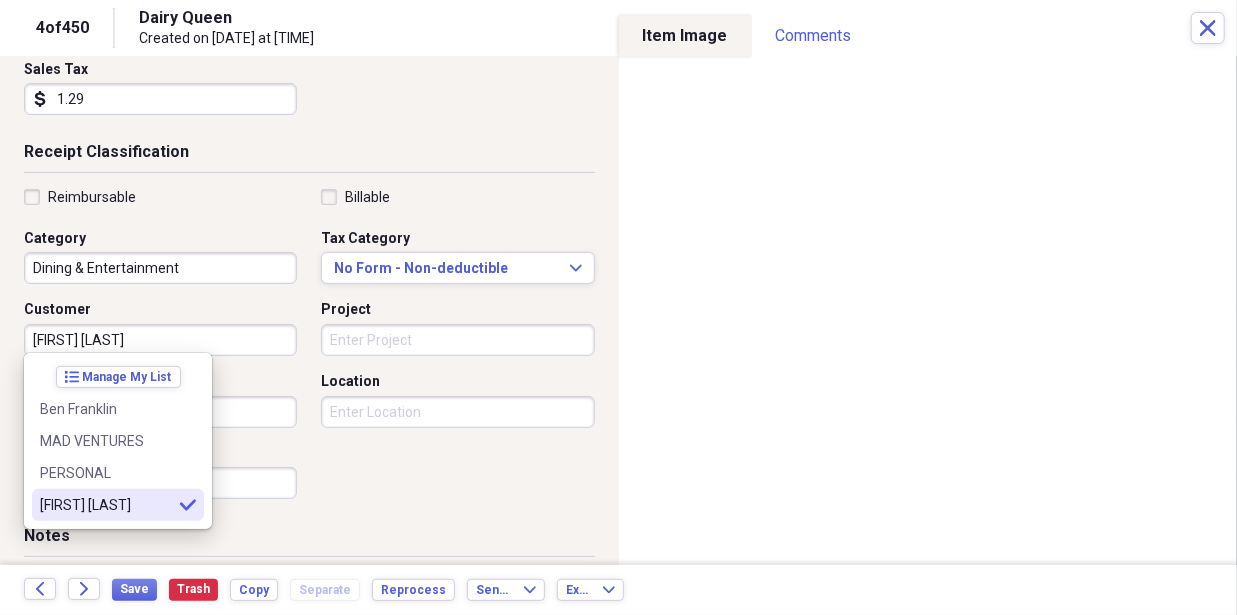 type on "[FIRST] [LAST]" 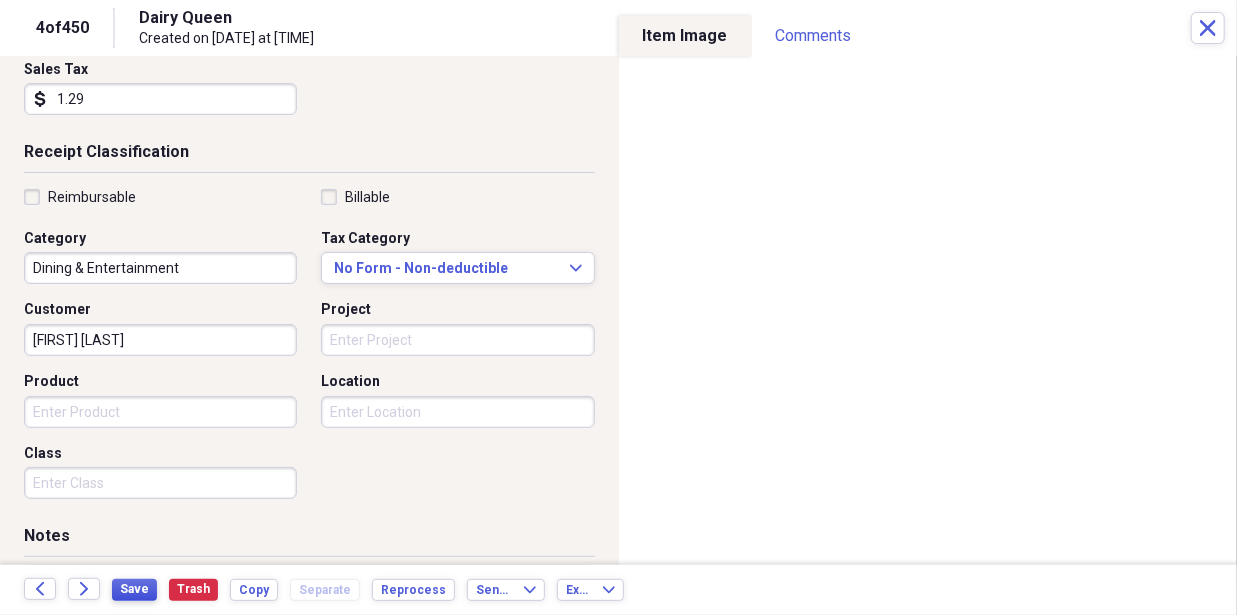 click on "Save" at bounding box center (134, 590) 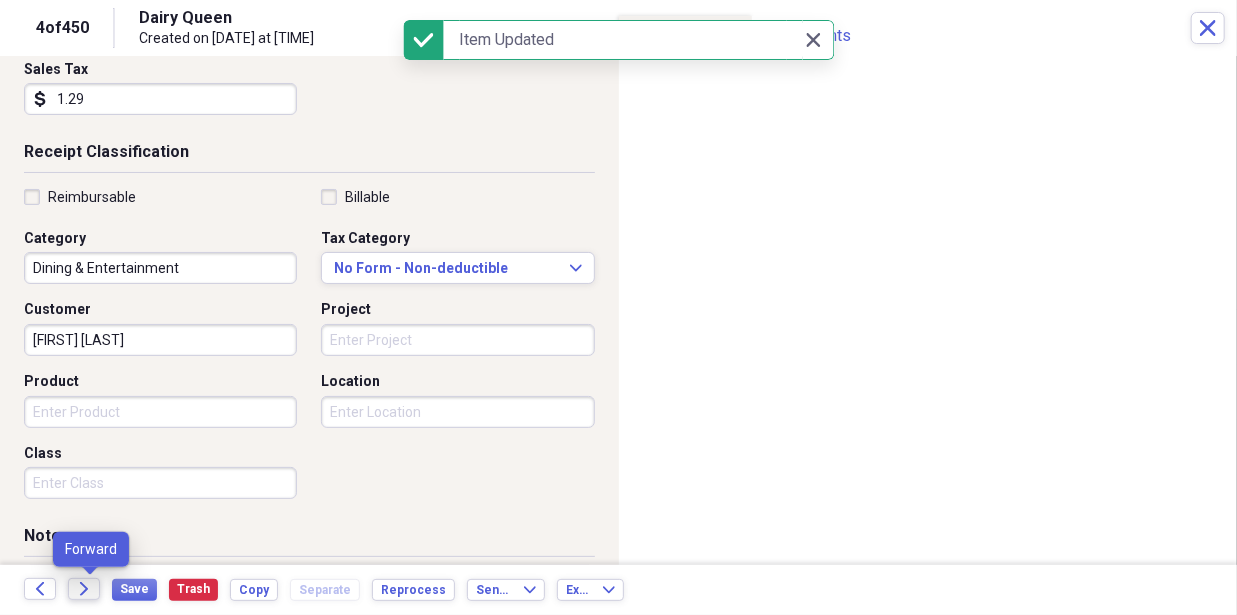 click on "Forward" 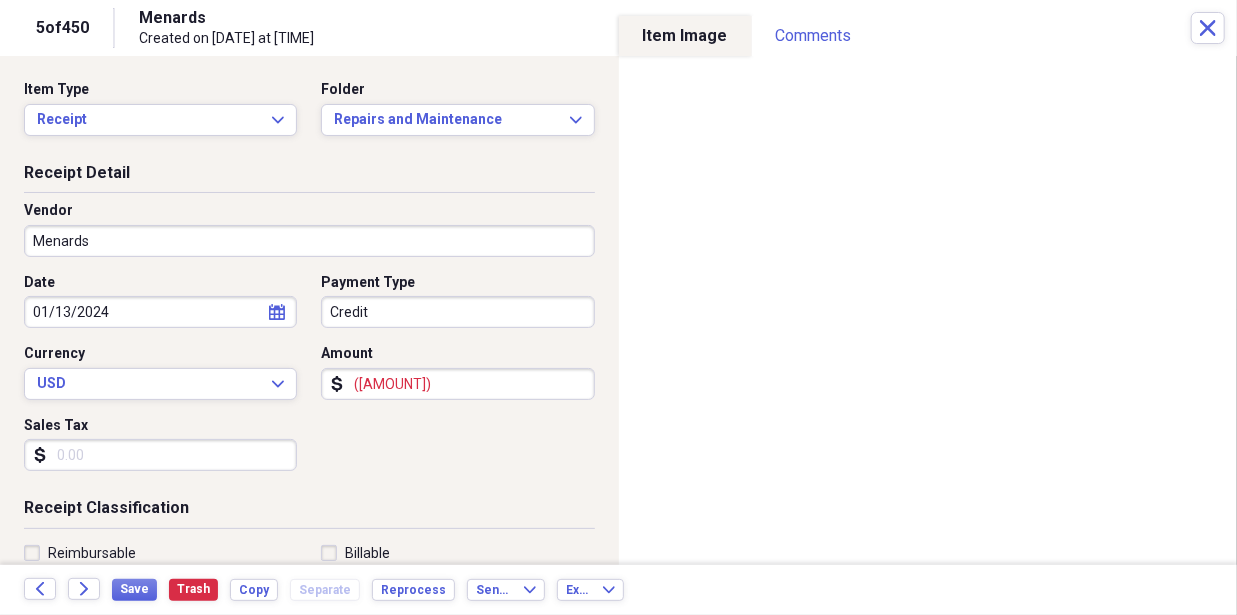 click on "MJM DWN MAD Ventures, LLC Add Folder Folder ***Needs to be paid!! MJM DWN MAD Add Folder Folder 11918 Apple shed property Add Folder Expand Folder 1377 [CITY] Property Add Folder Folder 6318 Farm Account Add Folder Folder Cost of Goods Add Folder Expand Folder Important purchase receipts and Documents Add Folder Folder Licenses-Keys-Codes Add Folder Expand Folder MAD VENTURES, LLC and Willis & Willis partnership Business Expense Add Folder Expand Folder Mike and Doug Add Folder Expand Folder Robert Miller Add Folder Folder Warranty papers and Manuals Add Folder Collapse Trash Trash Folder Bank Statement Folder LawnCare Expense and mower repairs Bill My Customers Collapse invoices Invoices user Customers products Products / Services Help & Support Files Expand Submit Scan Scan" at bounding box center [618, 307] 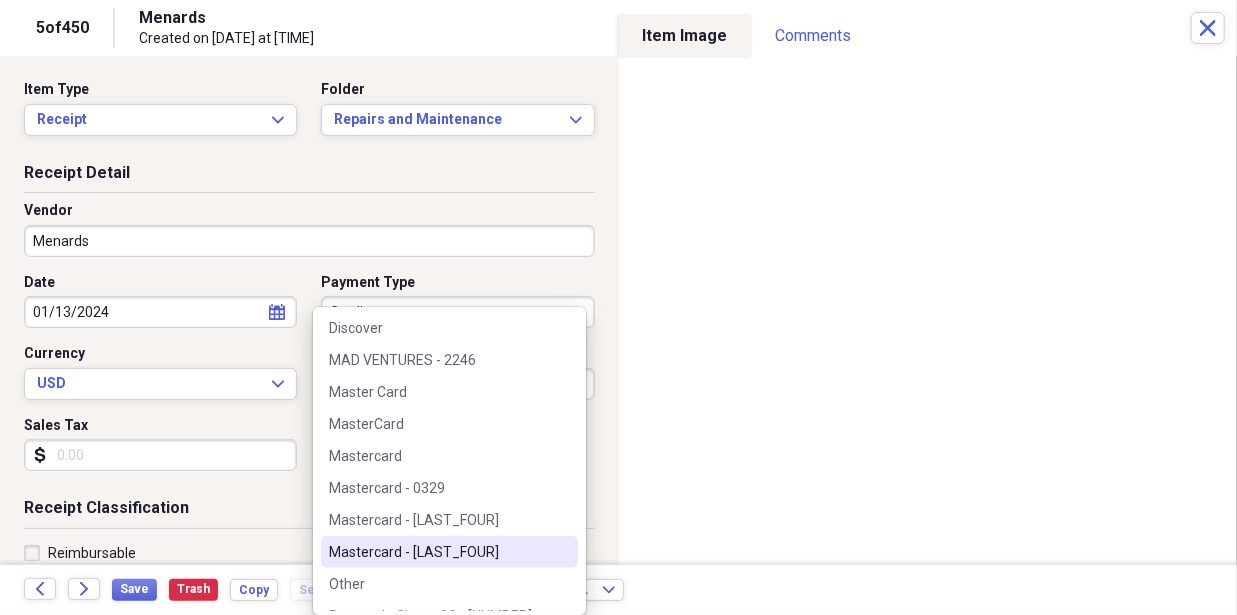 scroll, scrollTop: 292, scrollLeft: 0, axis: vertical 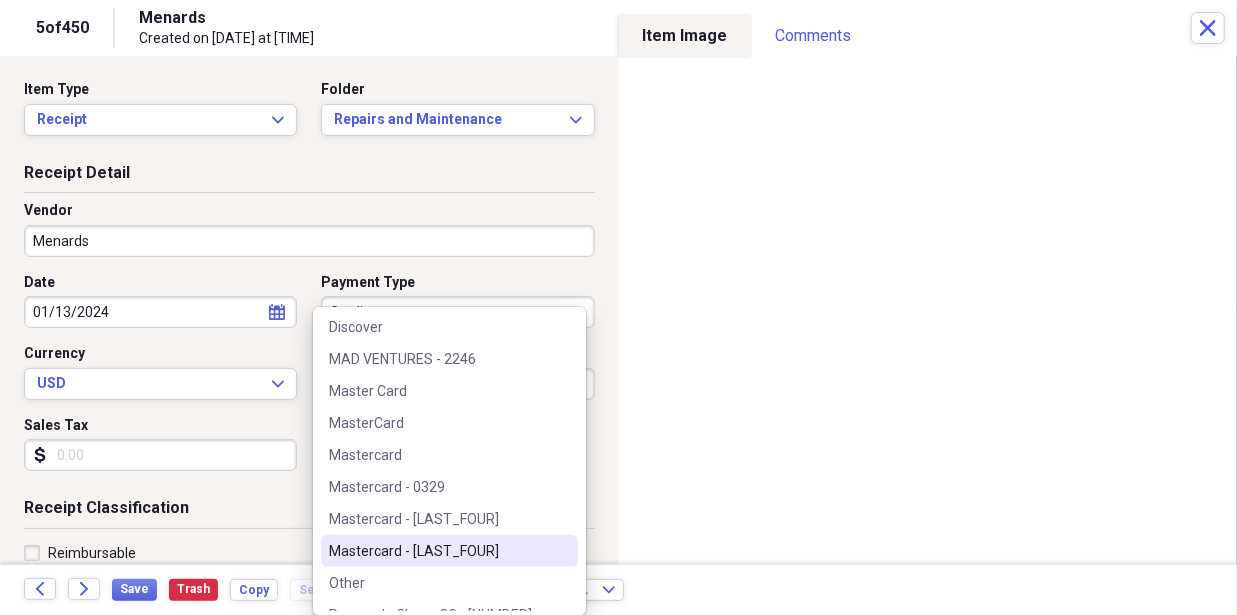 click on "Sales Tax" at bounding box center (160, 426) 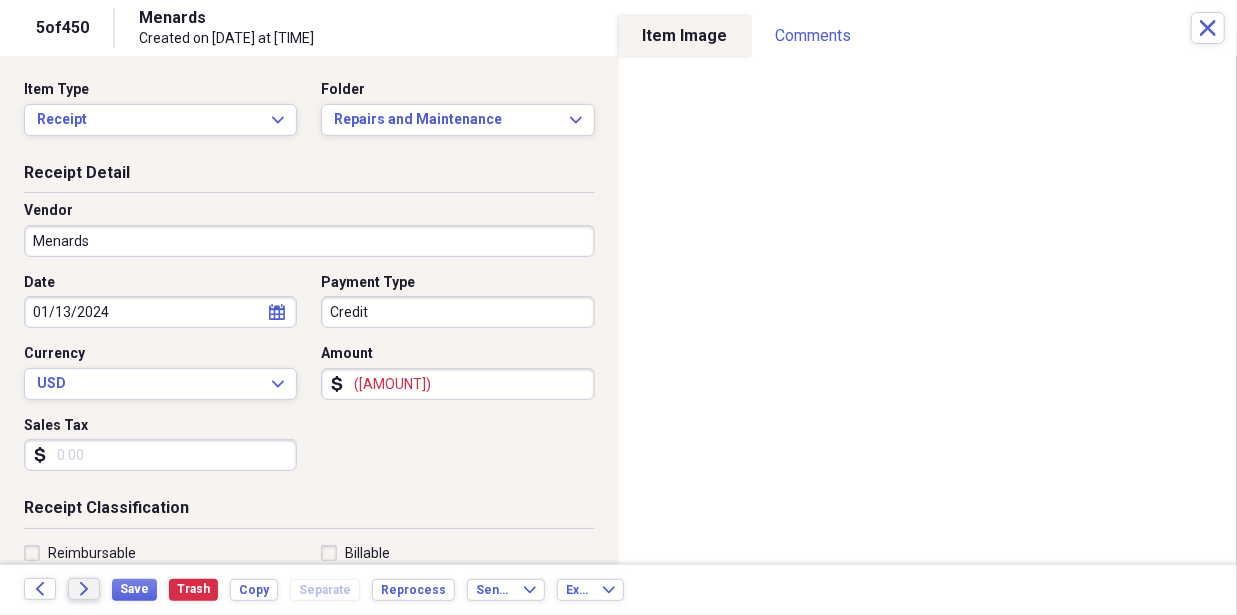 click on "Forward" at bounding box center [84, 589] 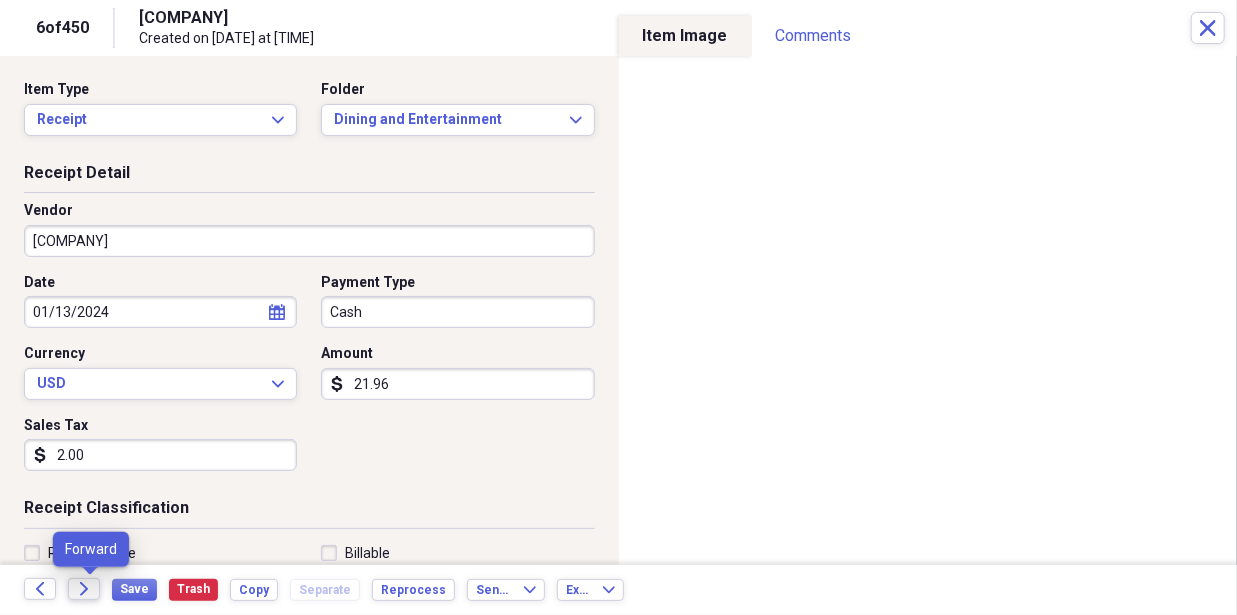 click on "Forward" 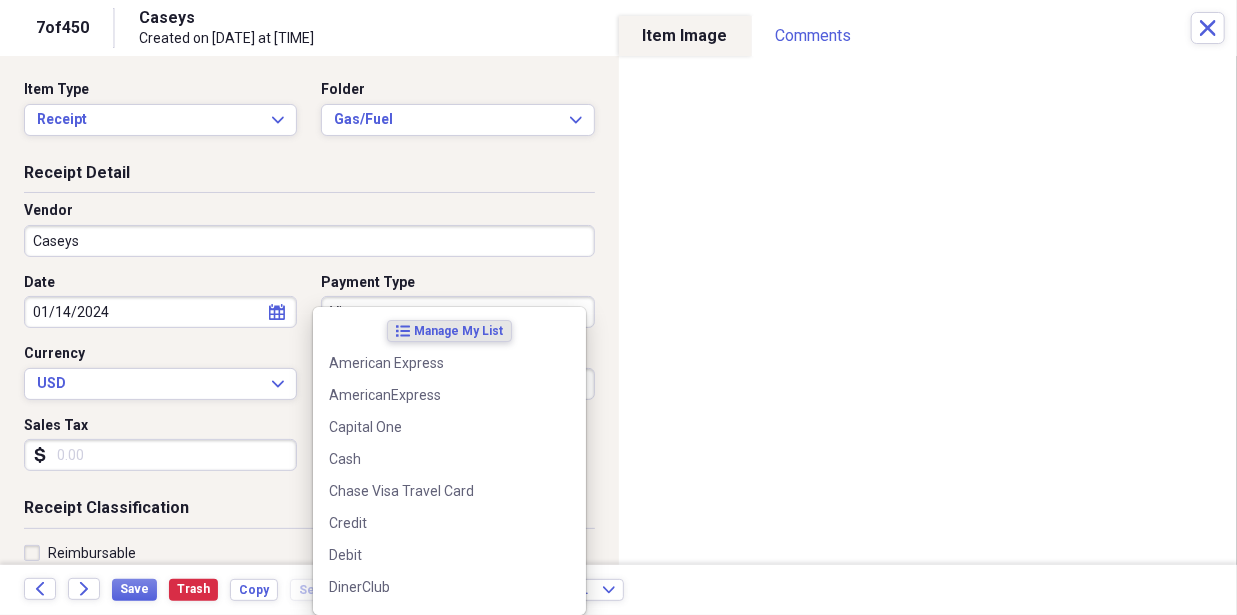 click on "MJM DWN MAD Ventures, LLC Add Folder Folder ***Needs to be paid!! MJM DWN MAD Add Folder Folder 11918 Apple shed property Add Folder Expand Folder 1377 [CITY] Property Add Folder Folder 6318 Farm Account Add Folder Folder Cost of Goods Add Folder Expand Folder Important purchase receipts and Documents Add Folder Folder Licenses-Keys-Codes Add Folder Expand Folder MAD VENTURES, LLC and Willis & Willis partnership Business Expense Add Folder Expand Folder Mike and Doug Add Folder Expand Folder Robert Miller Add Folder Folder Warranty papers and Manuals Add Folder Collapse Trash Trash Folder Bank Statement Folder LawnCare Expense and mower repairs Bill My Customers Collapse invoices Invoices user Customers products Products / Services Help & Support Files Expand Submit Scan Scan" at bounding box center [618, 307] 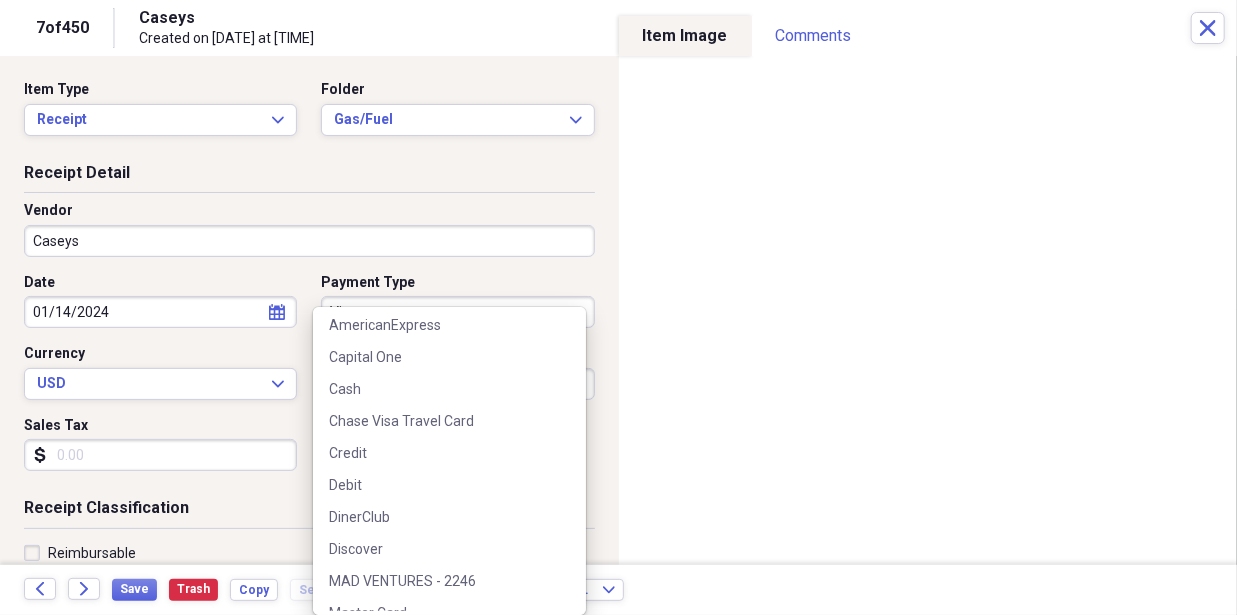 scroll, scrollTop: 66, scrollLeft: 0, axis: vertical 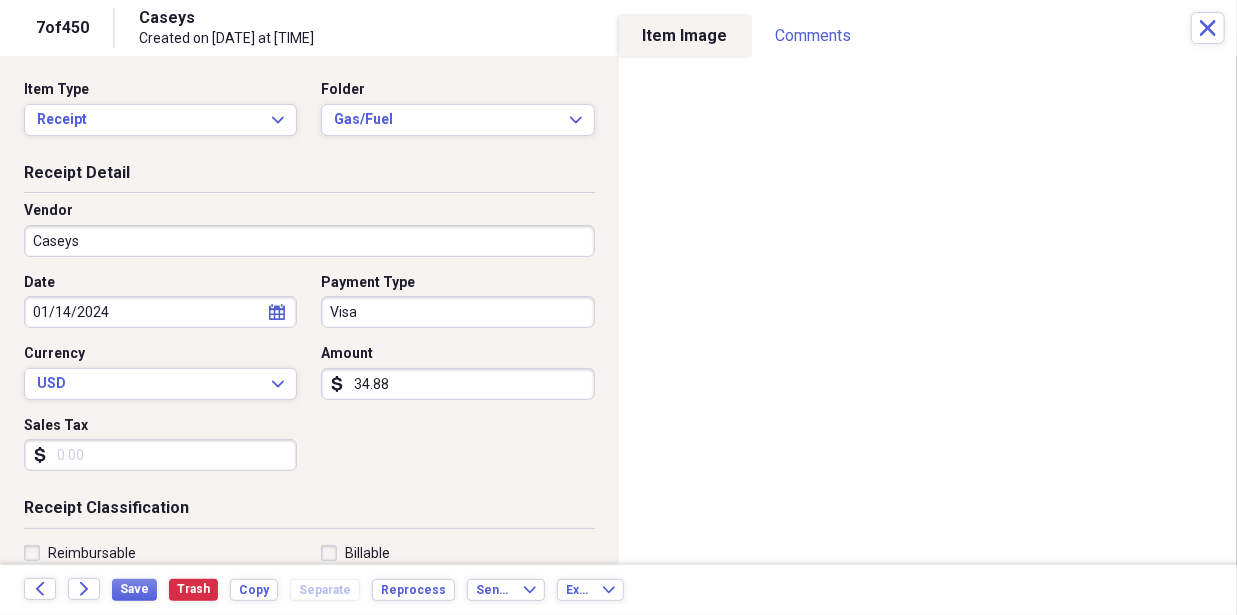 click on "Receipt Classification" at bounding box center (309, 512) 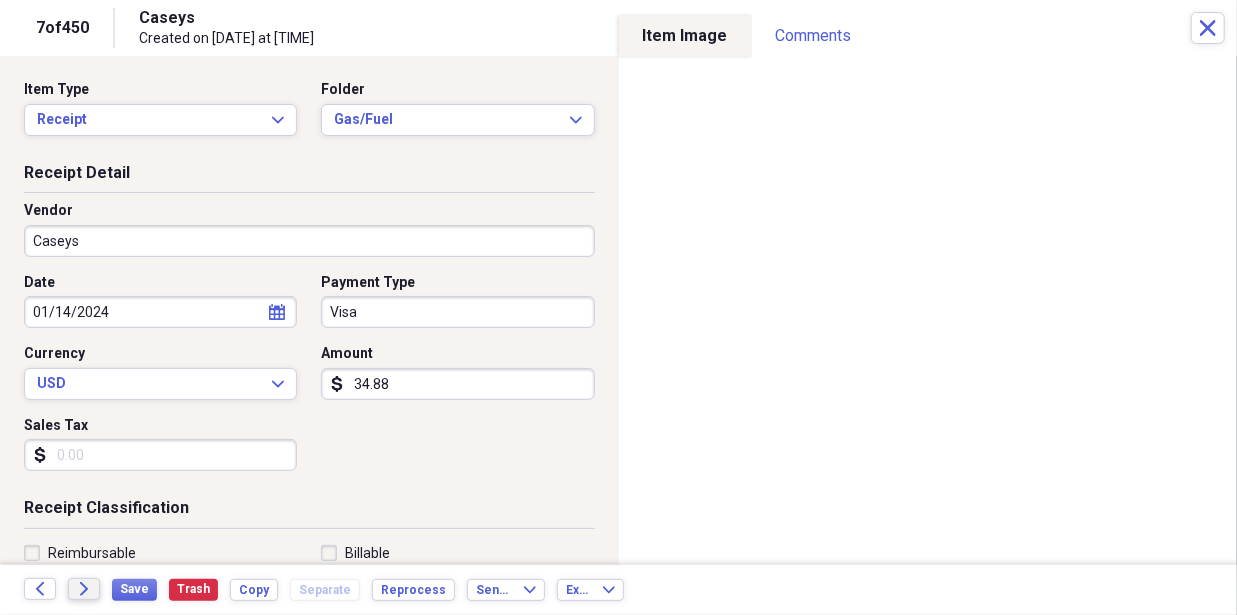 click on "Forward" 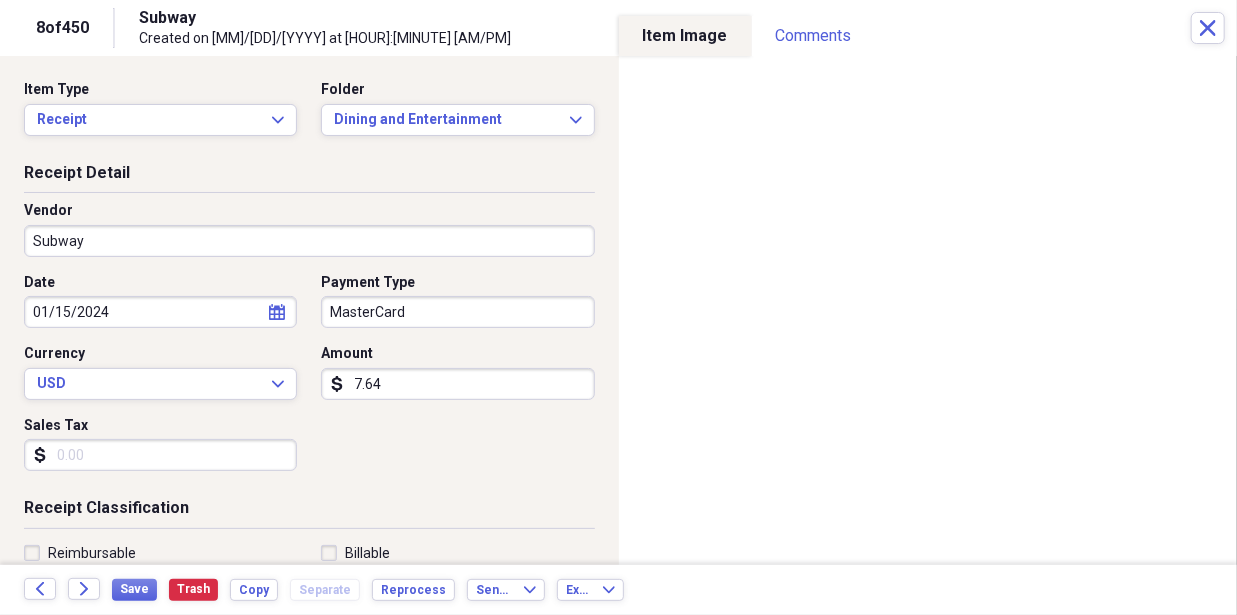 click on "MJM DWN MAD Ventures, LLC Add Folder Folder ***Needs to be paid!! MJM DWN MAD Add Folder Folder 11918 Apple shed property Add Folder Expand Folder 1377 [CITY] Property Add Folder Folder 6318 Farm Account Add Folder Folder Cost of Goods Add Folder Expand Folder Important purchase receipts and Documents Add Folder Folder Licenses-Keys-Codes Add Folder Expand Folder MAD VENTURES, LLC and Willis & Willis partnership Business Expense Add Folder Expand Folder Mike and Doug Add Folder Expand Folder Robert Miller Add Folder Folder Warranty papers and Manuals Add Folder Collapse Trash Trash Folder Bank Statement Folder LawnCare Expense and mower repairs Bill My Customers Collapse invoices Invoices user Customers products Products / Services Help & Support Files Expand Submit Scan Scan" at bounding box center (618, 307) 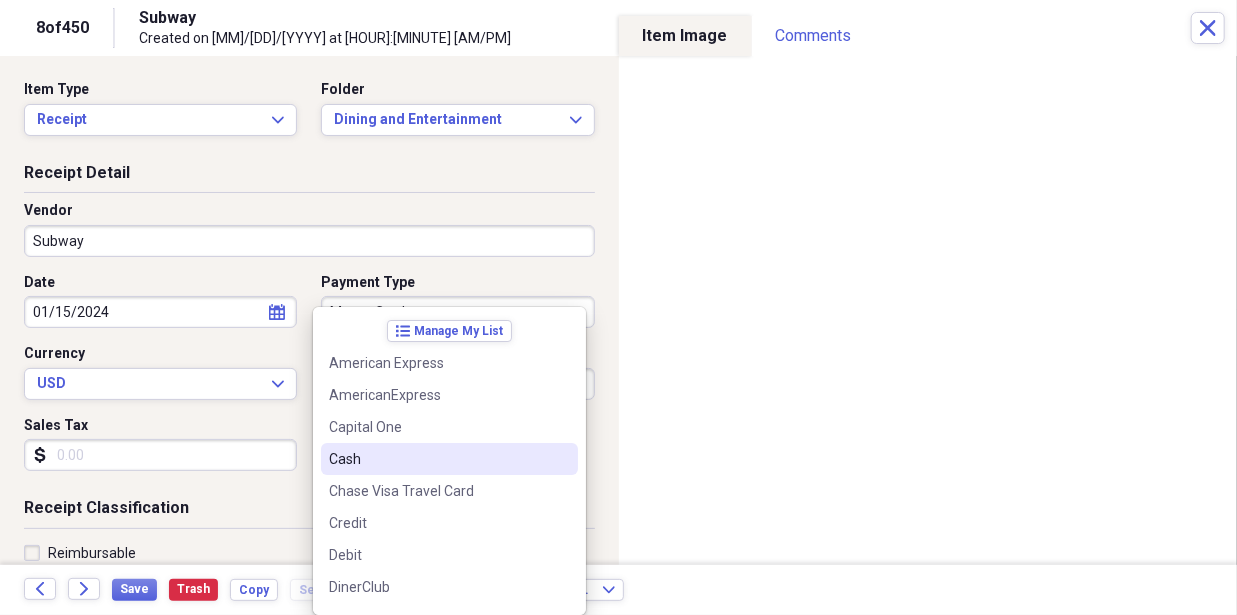 scroll, scrollTop: 444, scrollLeft: 0, axis: vertical 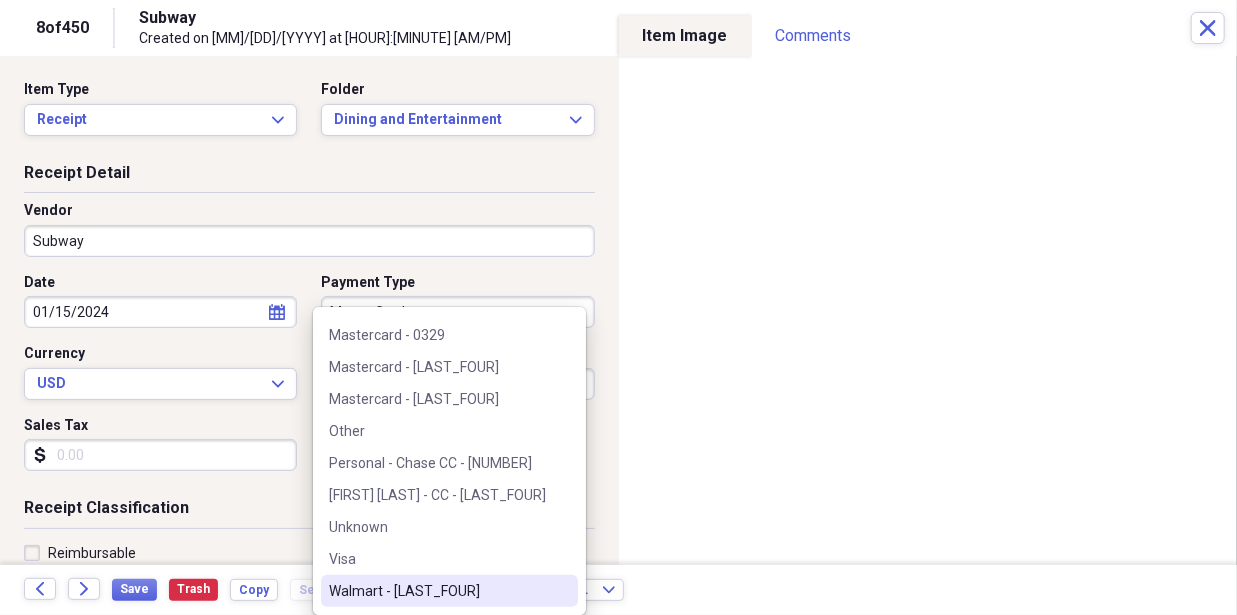 click on "Walmart - [LAST_FOUR]" at bounding box center [437, 591] 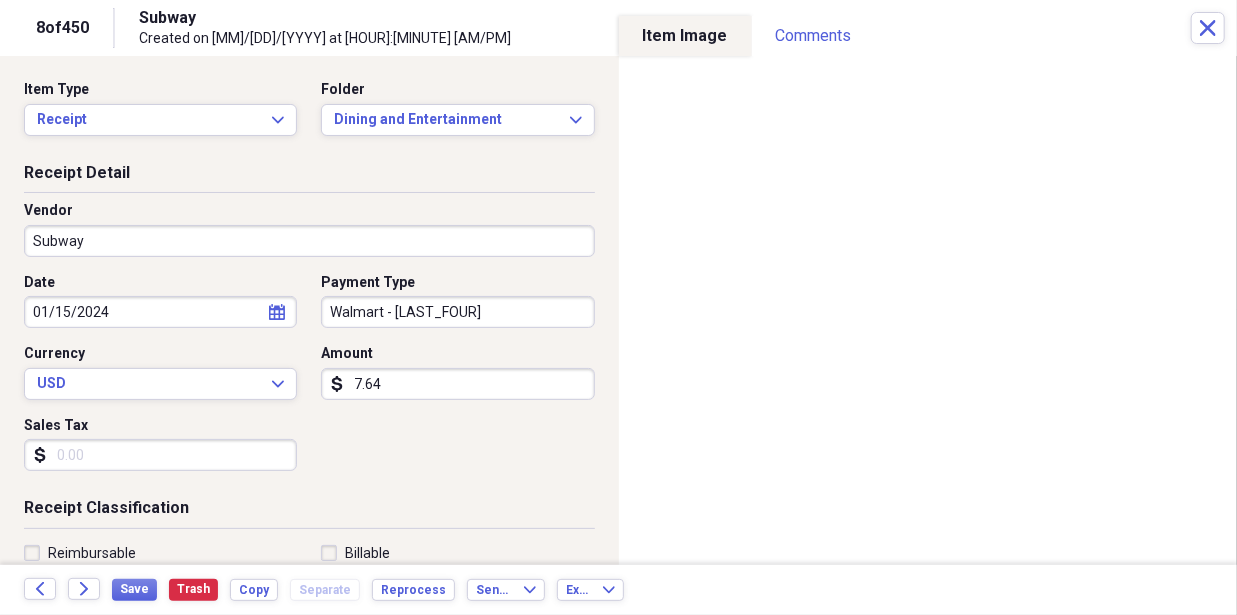 click on "Date [MM]/[DD]/[YYYY] calendar Calendar Payment Type Walmart - [LAST_FOUR] Currency USD Expand Amount dollar-sign [AMOUNT] Sales Tax dollar-sign" at bounding box center (309, 380) 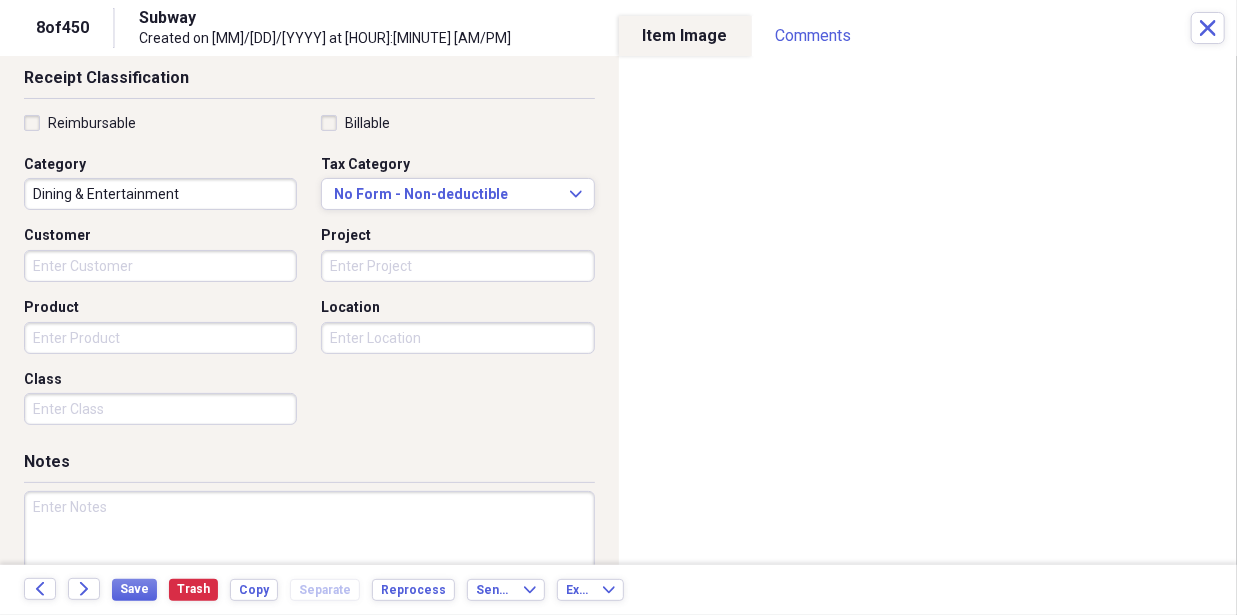 scroll, scrollTop: 430, scrollLeft: 0, axis: vertical 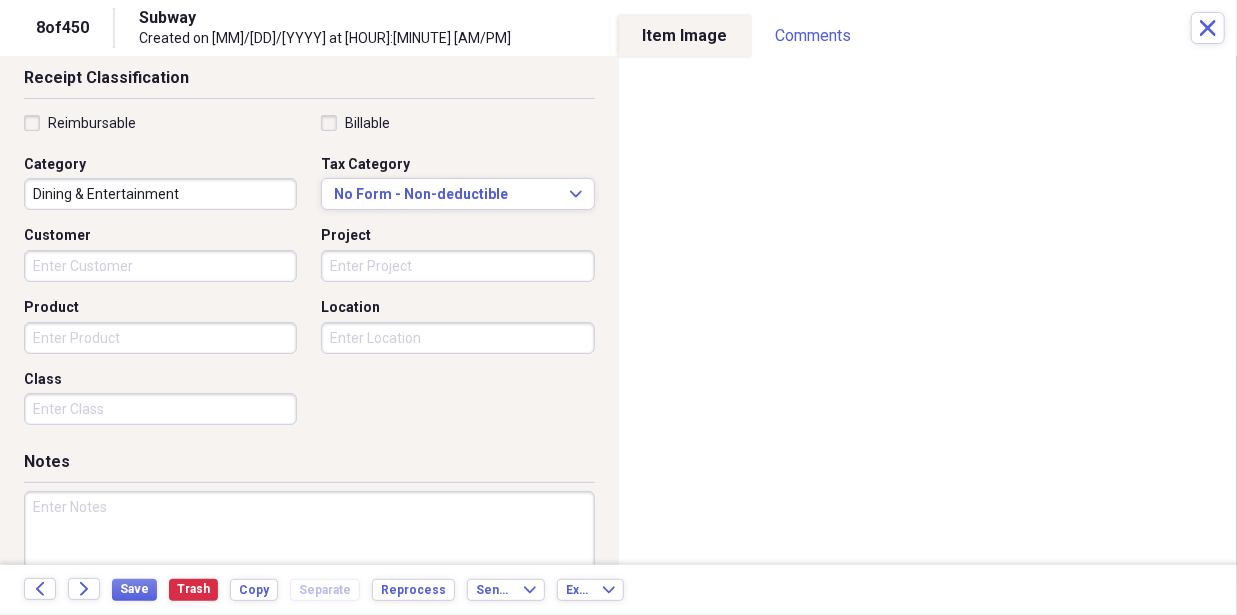 click on "Customer" at bounding box center [160, 266] 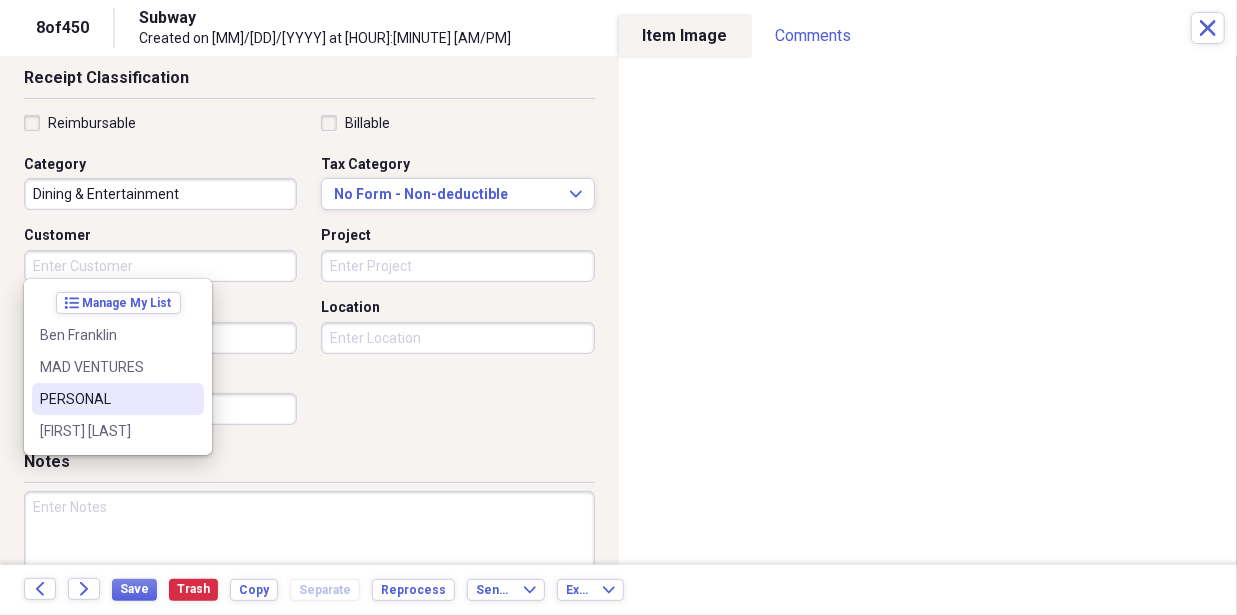 drag, startPoint x: 81, startPoint y: 417, endPoint x: 103, endPoint y: 395, distance: 31.112698 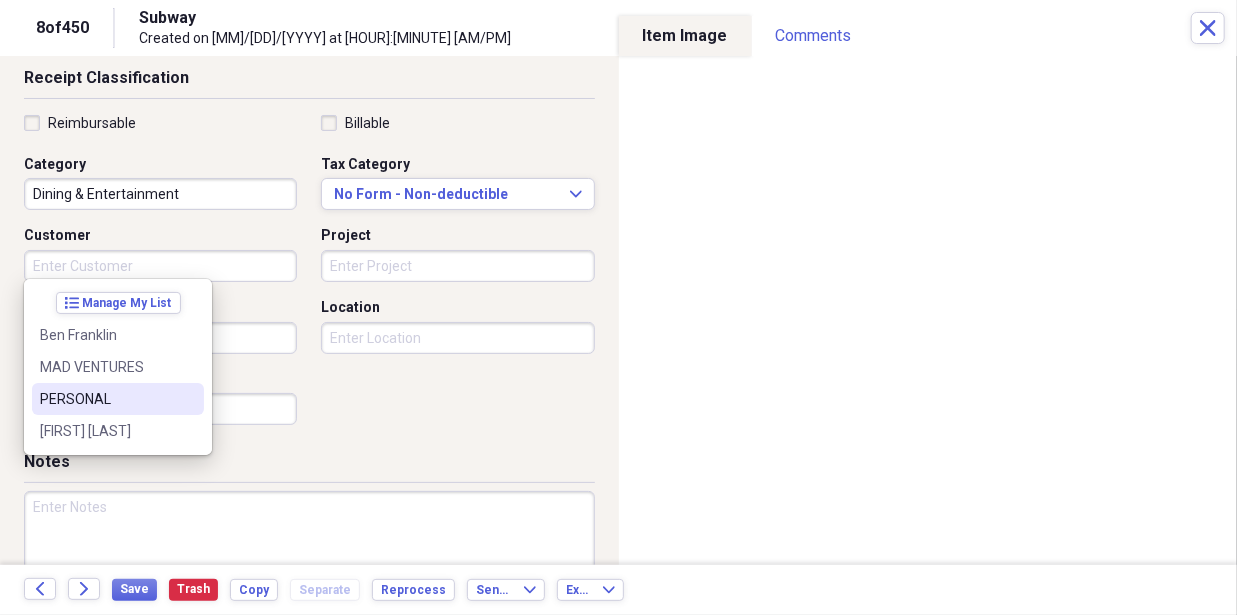 click on "list Manage My List Ben Franklin MAD VENTURES PERSONAL [PERSON]" at bounding box center [118, 367] 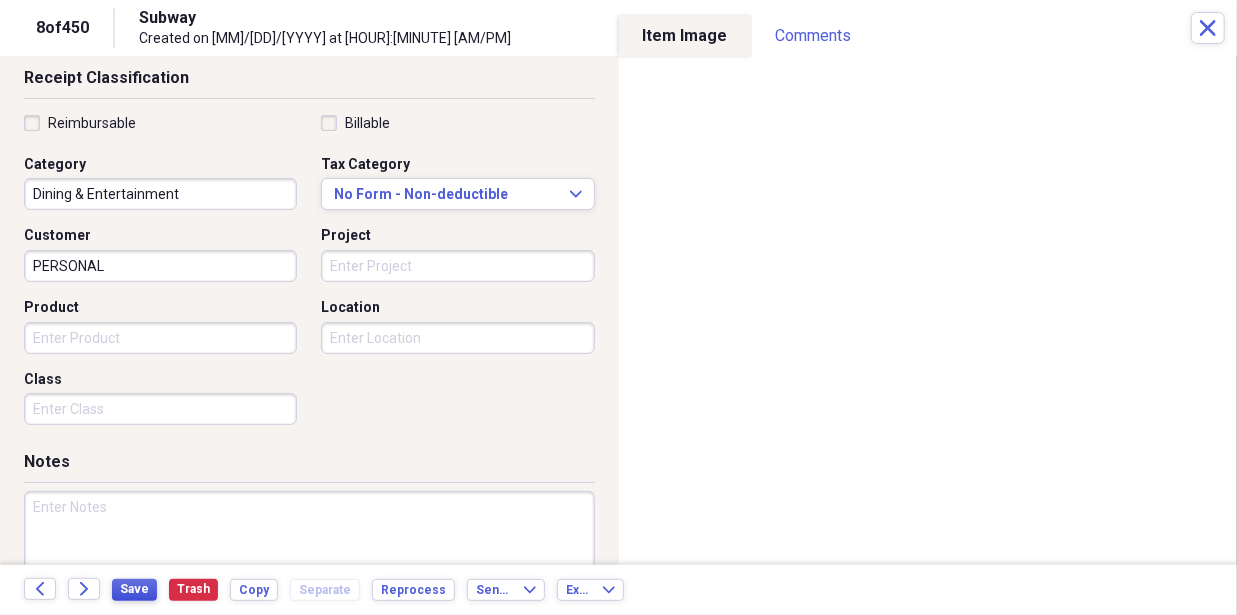 click on "Save" at bounding box center (134, 590) 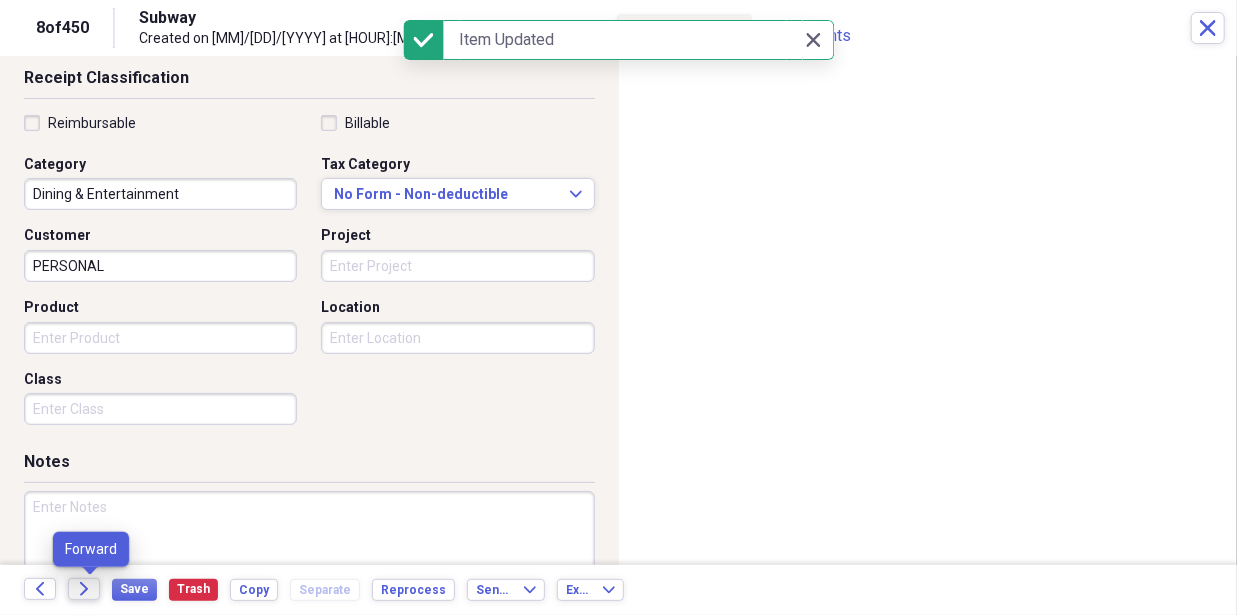 click on "Forward" at bounding box center (84, 589) 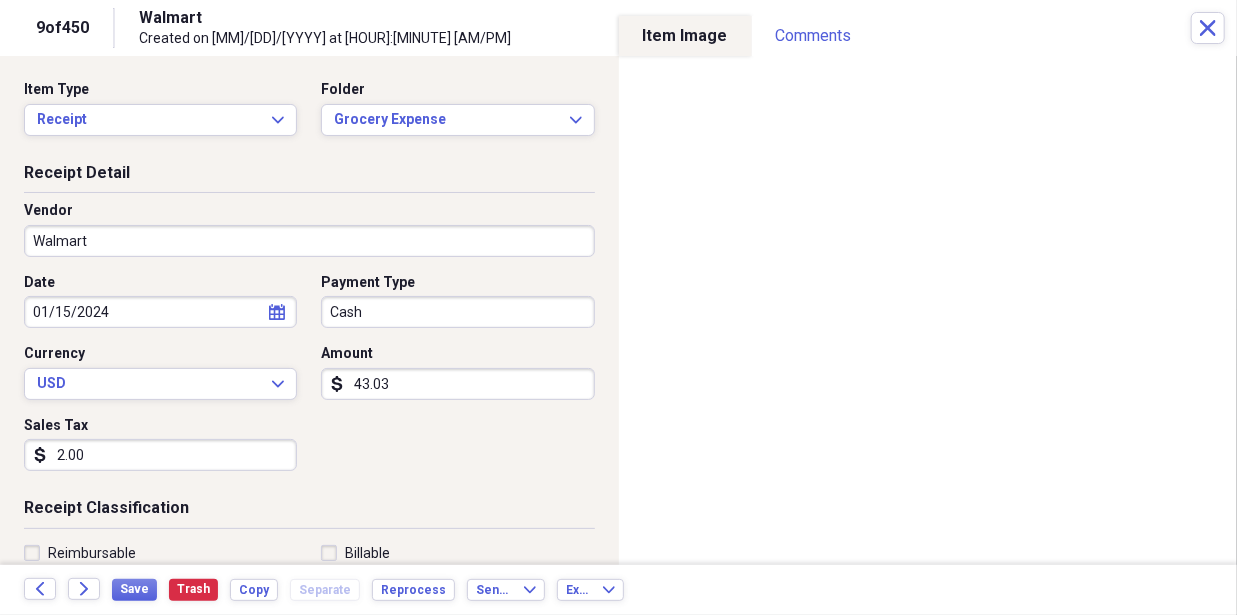 click on "MJM DWN MAD Ventures, LLC Add Folder Folder ***Needs to be paid!! MJM DWN MAD Add Folder Folder 11918 Apple shed property Add Folder Expand Folder 1377 [CITY] Property Add Folder Folder 6318 Farm Account Add Folder Folder Cost of Goods Add Folder Expand Folder Important purchase receipts and Documents Add Folder Folder Licenses-Keys-Codes Add Folder Expand Folder MAD VENTURES, LLC and Willis & Willis partnership Business Expense Add Folder Expand Folder Mike and Doug Add Folder Expand Folder Robert Miller Add Folder Folder Warranty papers and Manuals Add Folder Collapse Trash Trash Folder Bank Statement Folder LawnCare Expense and mower repairs Bill My Customers Collapse invoices Invoices user Customers products Products / Services Help & Support Files Expand Submit Scan Scan" at bounding box center [618, 307] 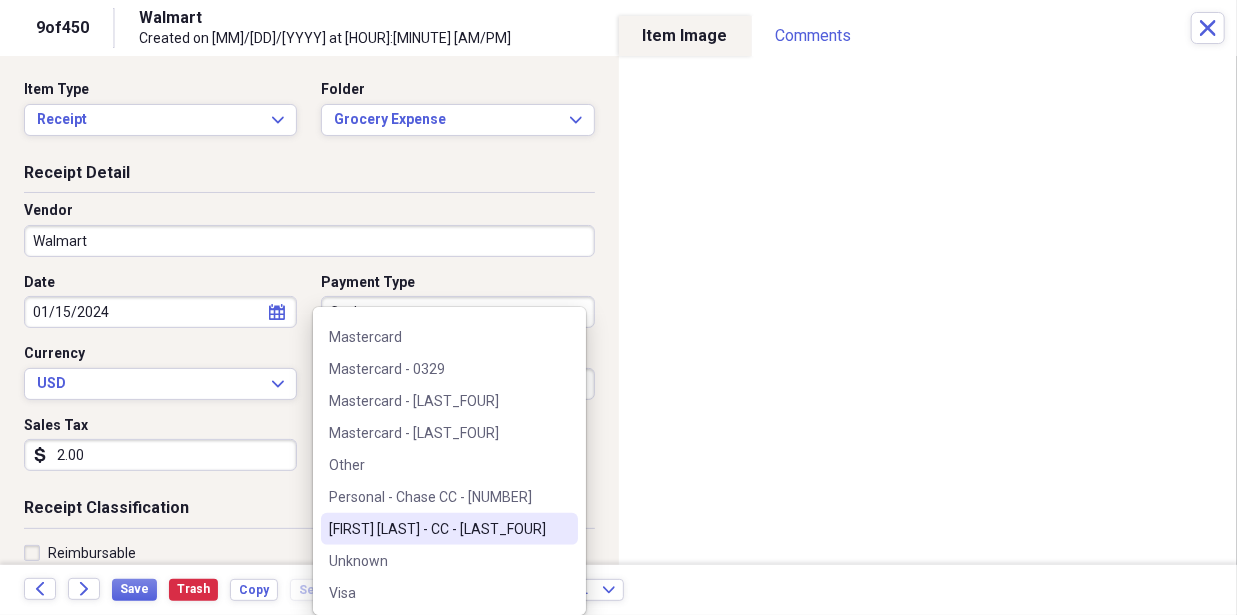 scroll, scrollTop: 444, scrollLeft: 0, axis: vertical 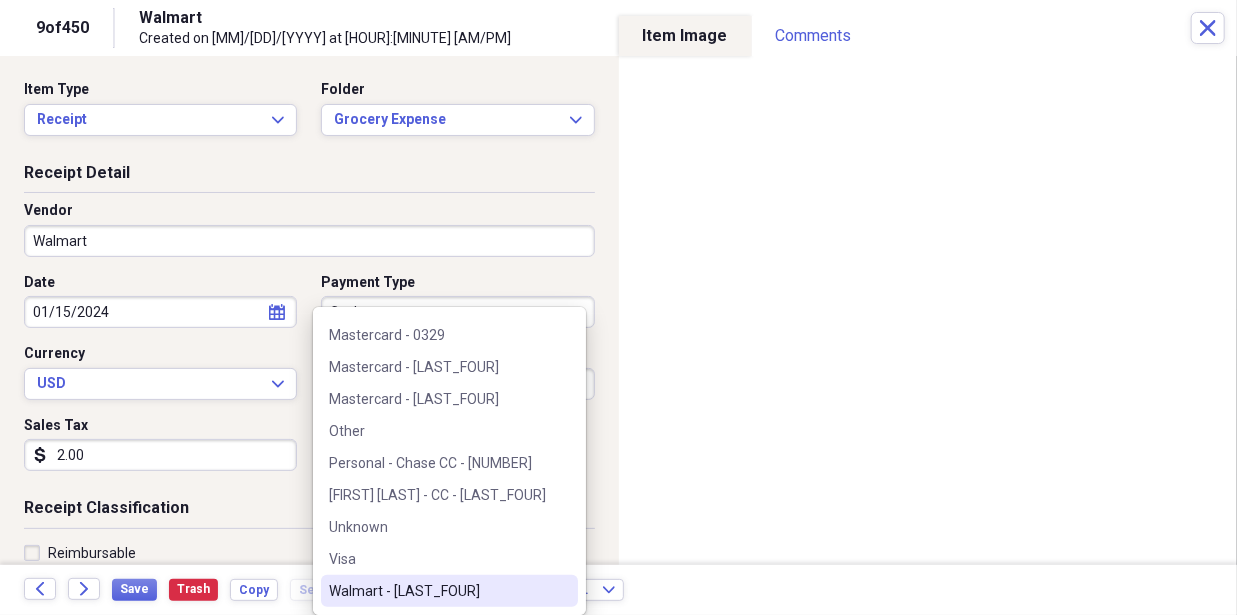 click on "Walmart - [LAST_FOUR]" at bounding box center [437, 591] 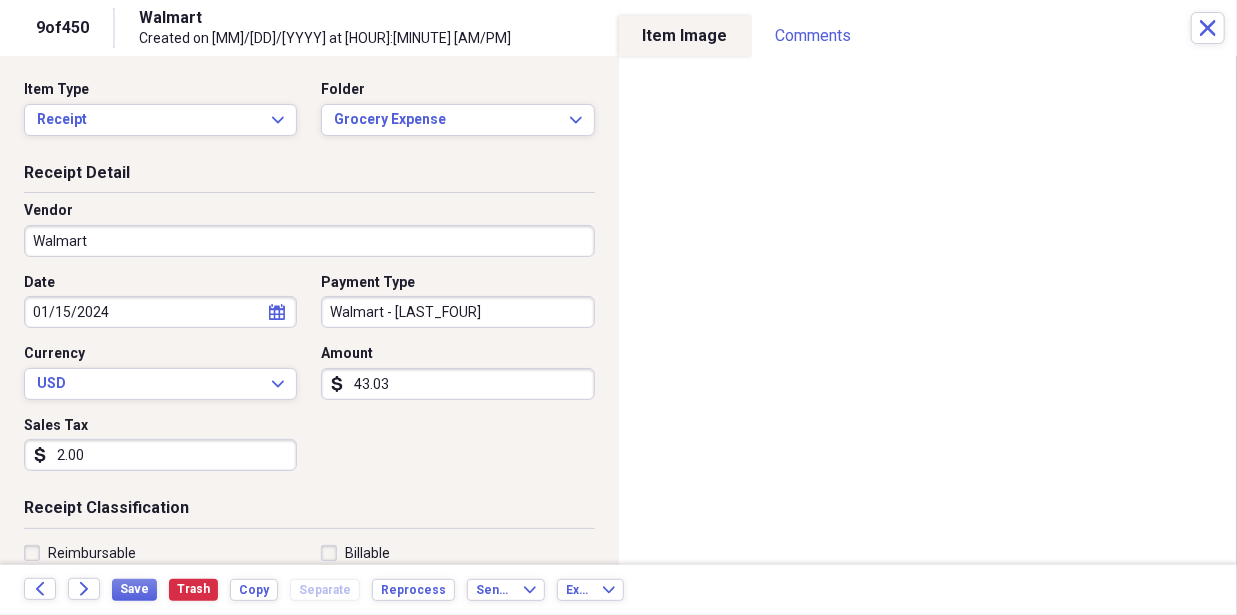 click on "Date [DATE] calendar Calendar Payment Type Walmart - 1747 Currency USD Expand Amount dollar-sign [AMOUNT] Sales Tax dollar-sign [AMOUNT]" at bounding box center (309, 380) 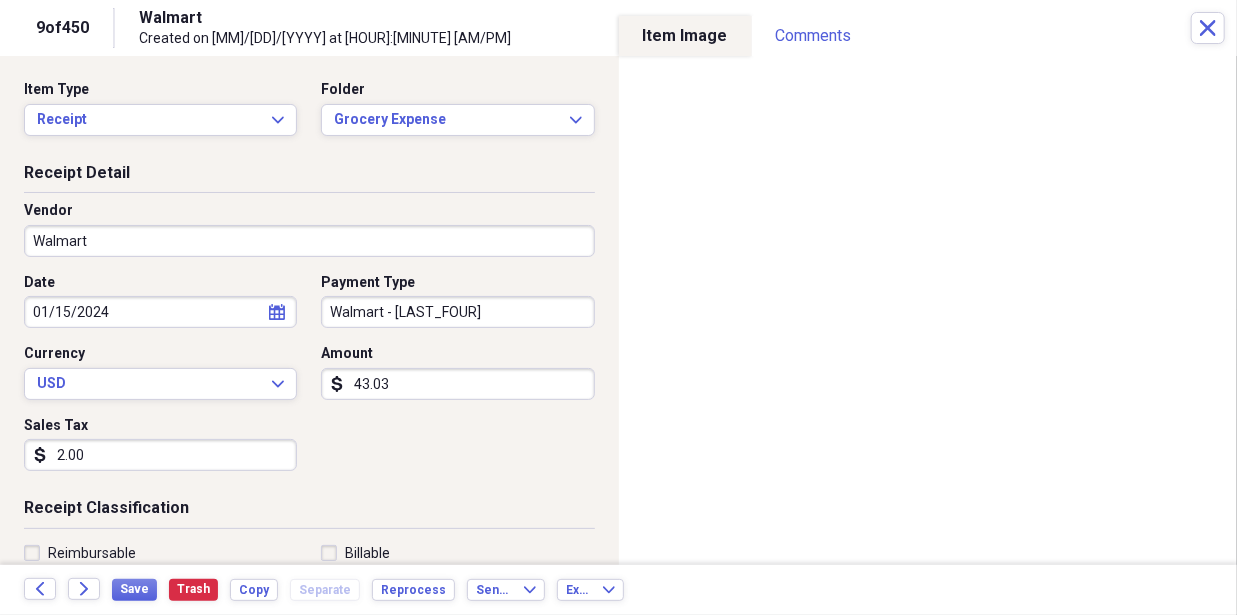 scroll, scrollTop: 268, scrollLeft: 0, axis: vertical 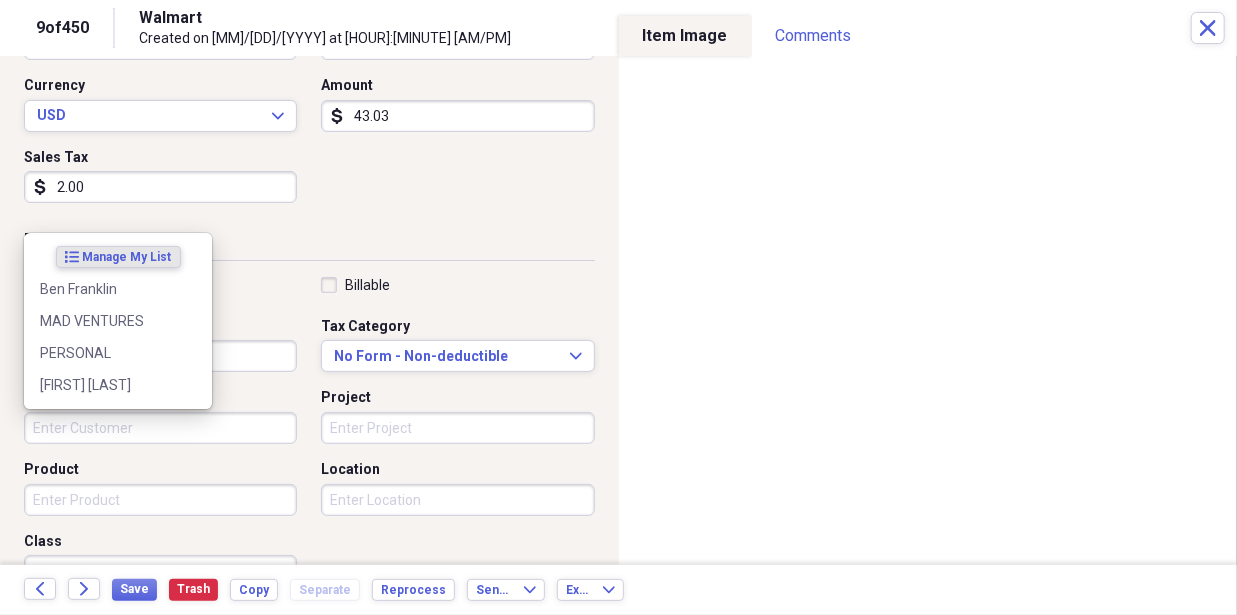 click on "Customer" at bounding box center (160, 428) 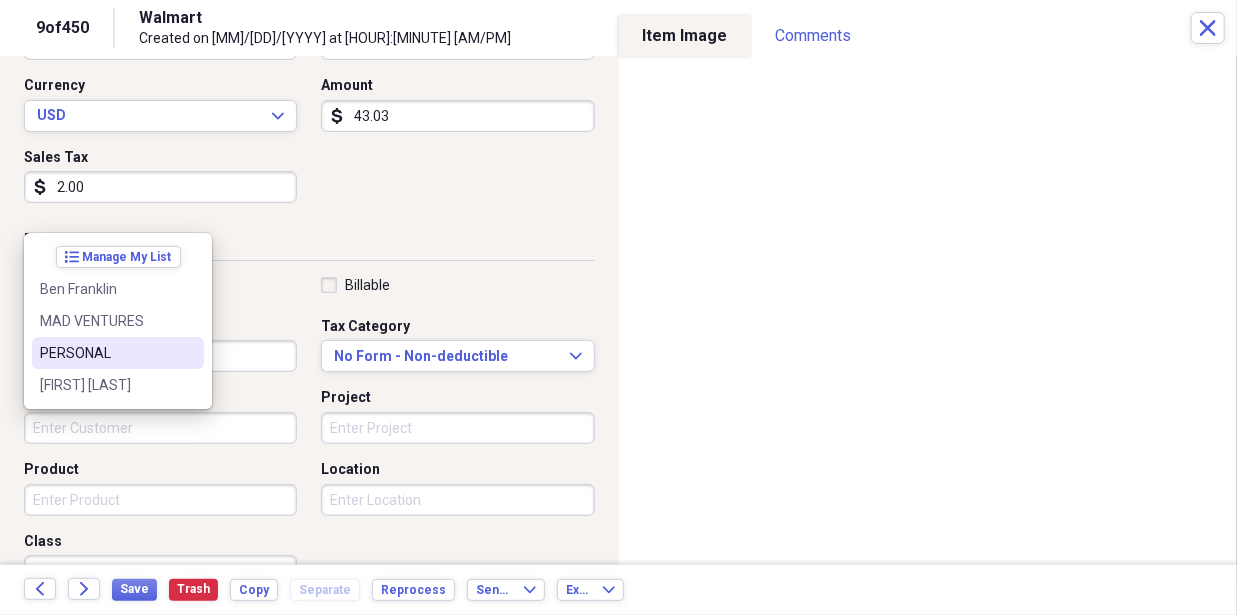 click on "PERSONAL" at bounding box center (118, 353) 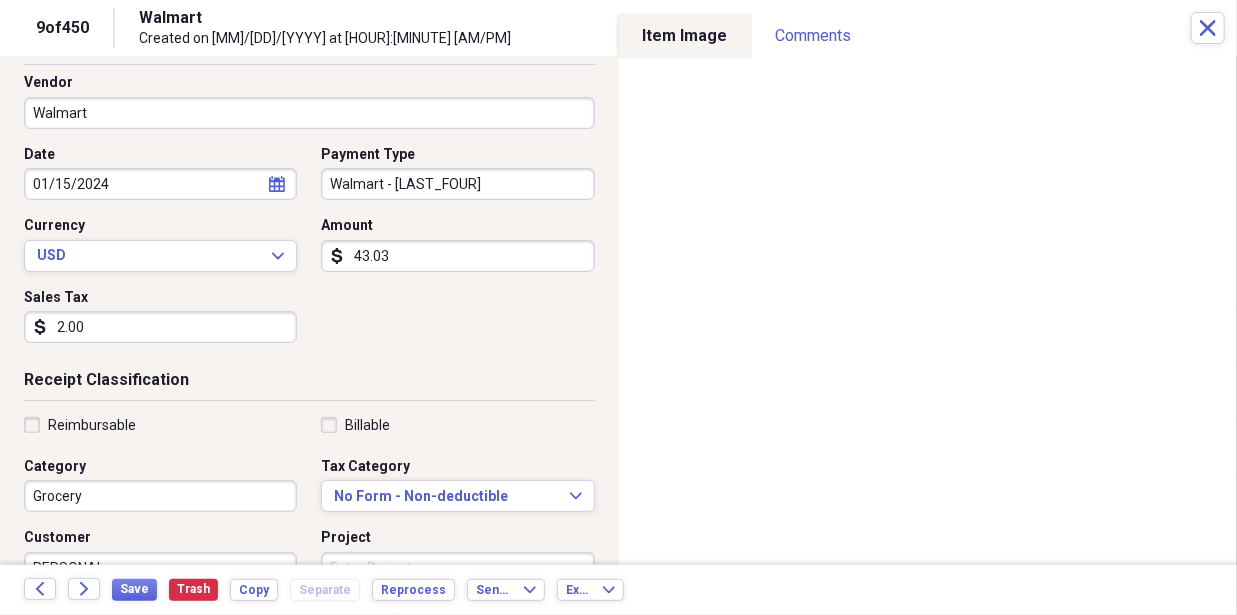 scroll, scrollTop: 112, scrollLeft: 0, axis: vertical 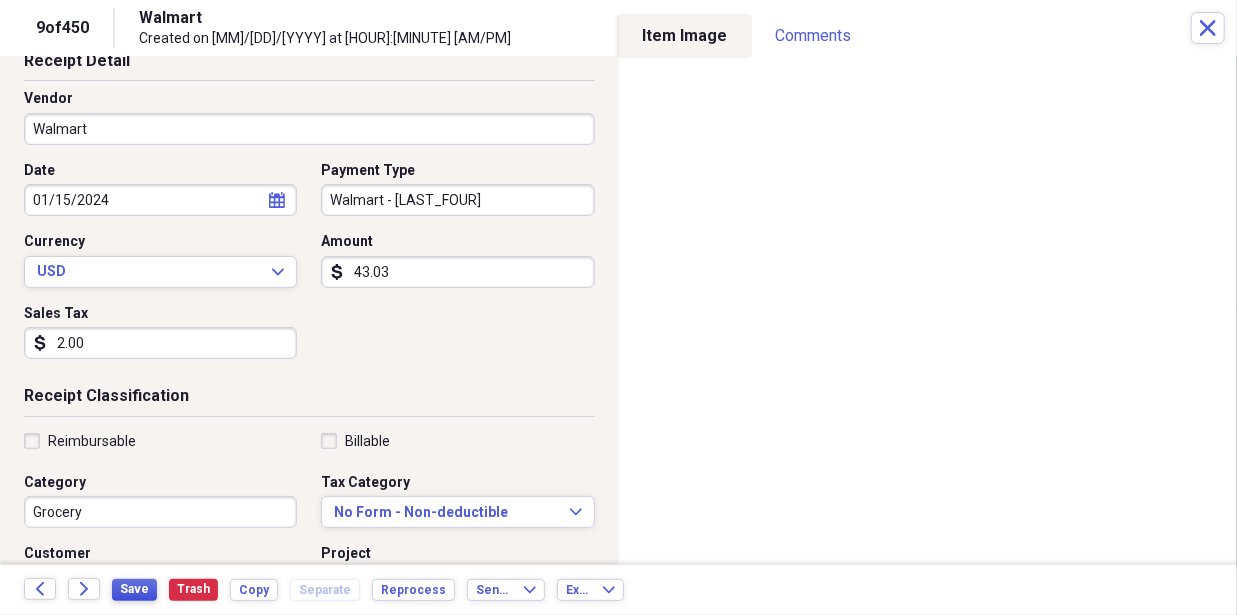 click on "Save" at bounding box center [134, 589] 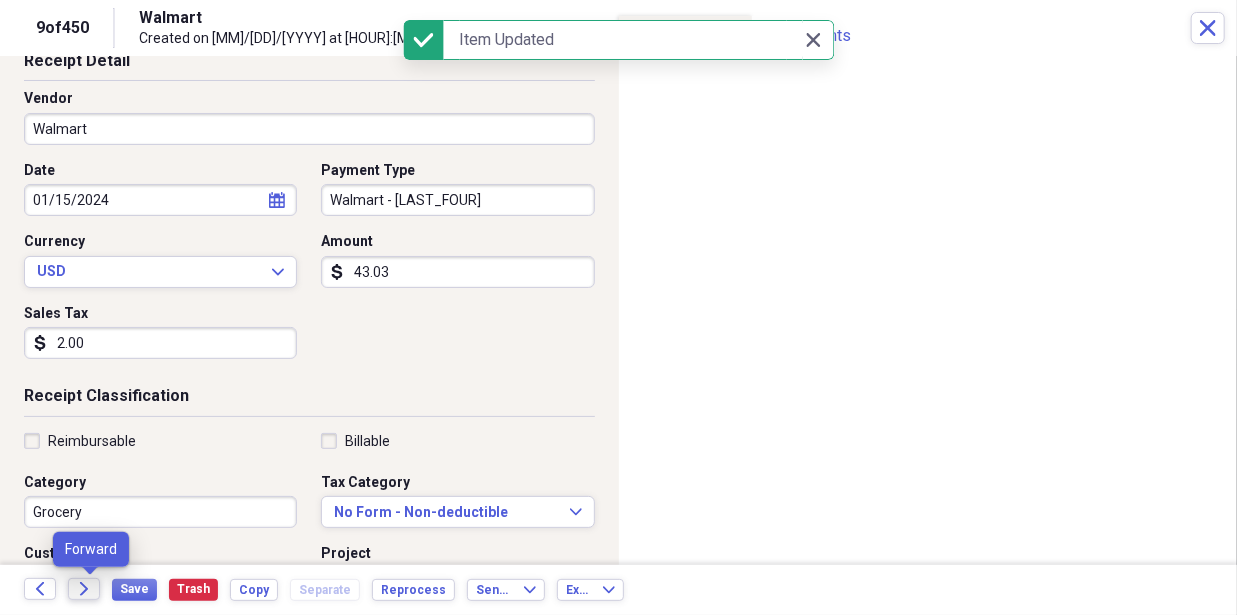 click on "Forward" at bounding box center [84, 589] 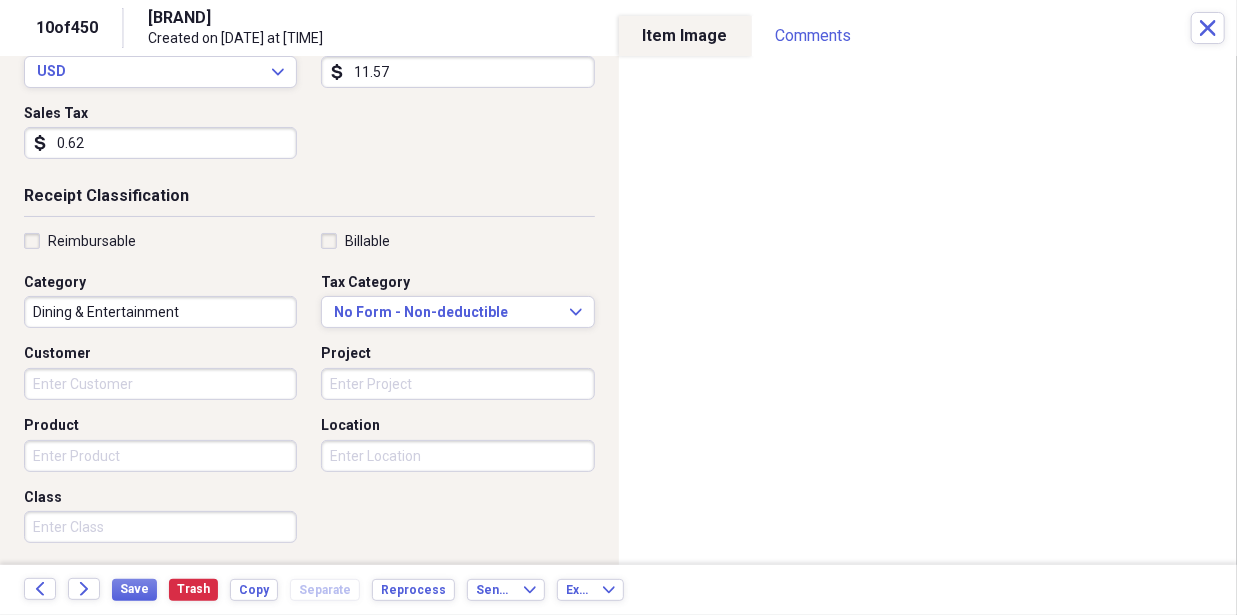 scroll, scrollTop: 325, scrollLeft: 0, axis: vertical 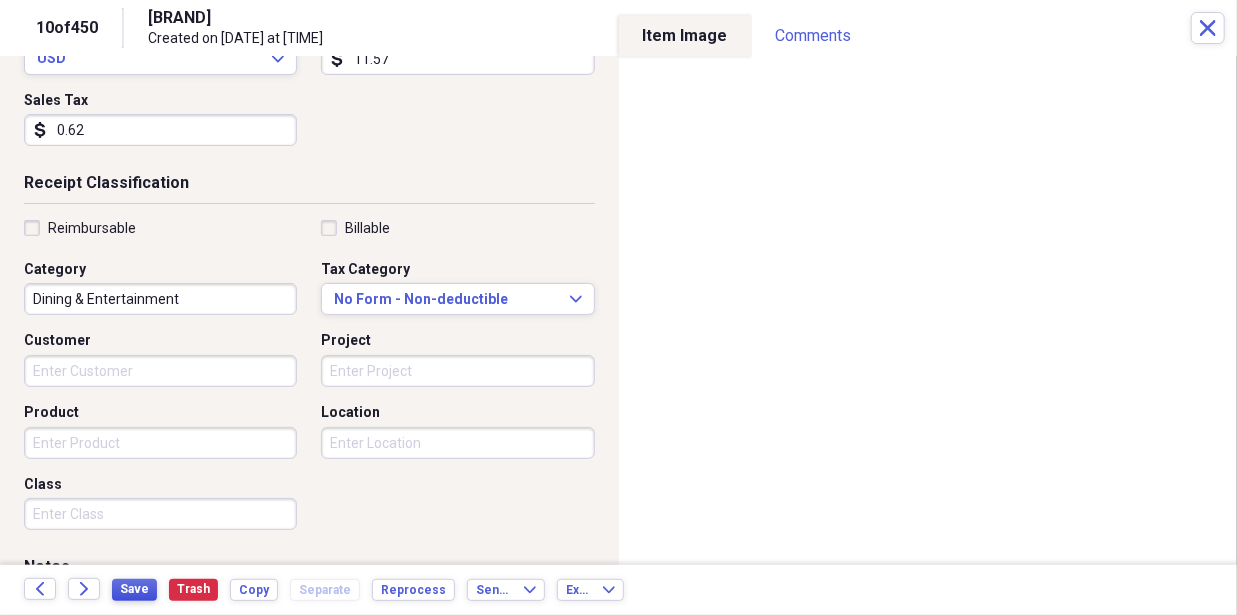 drag, startPoint x: 153, startPoint y: 581, endPoint x: 135, endPoint y: 591, distance: 20.59126 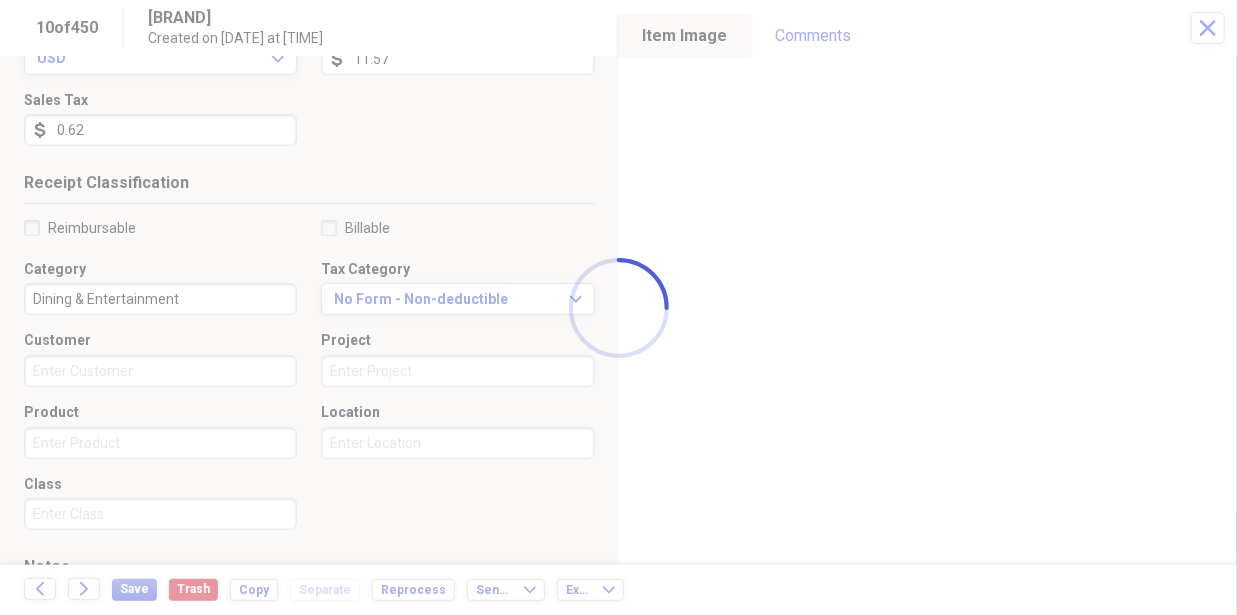 click at bounding box center (618, 307) 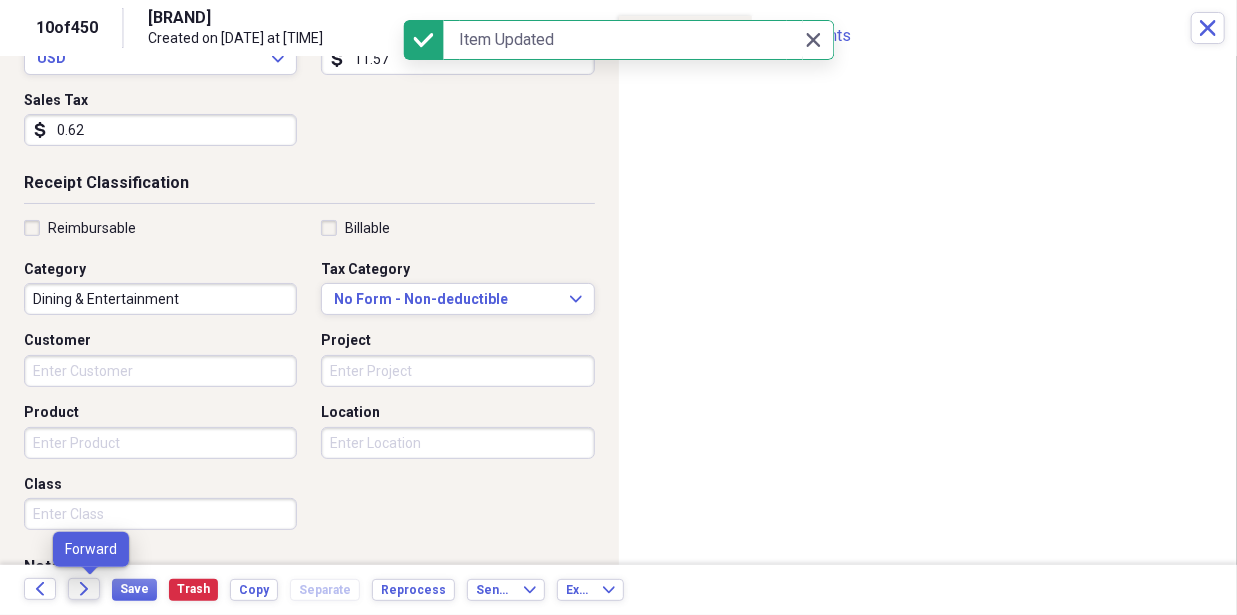 click on "Forward" at bounding box center (84, 589) 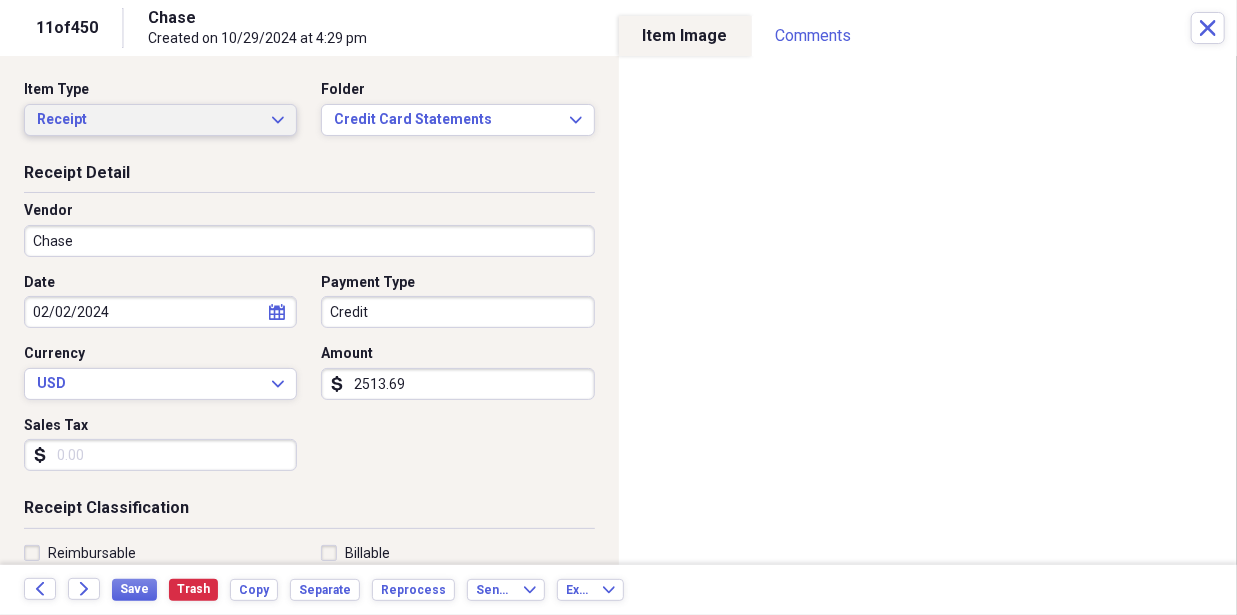 click on "Receipt" at bounding box center (148, 120) 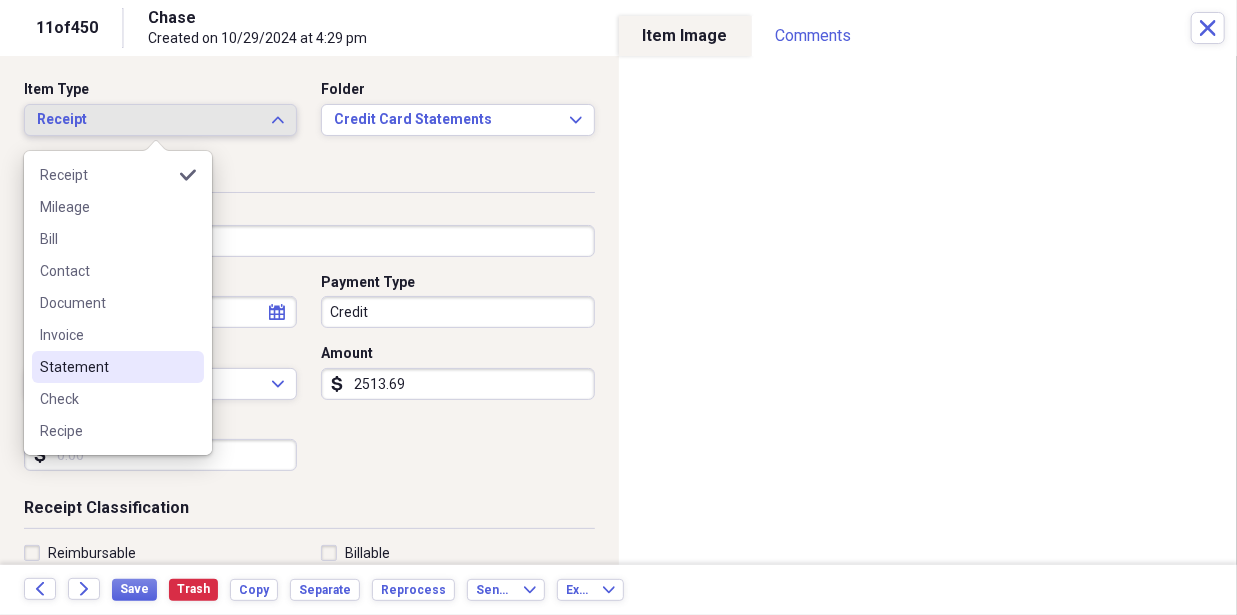 click on "Statement" at bounding box center [118, 367] 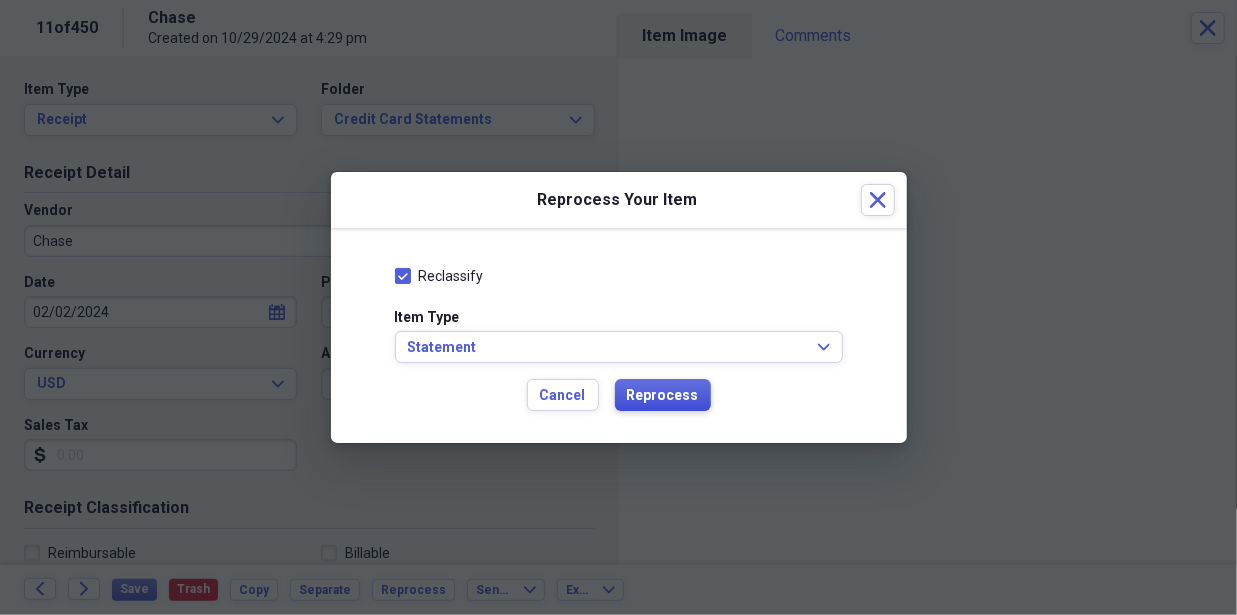 click on "Reprocess" at bounding box center (663, 396) 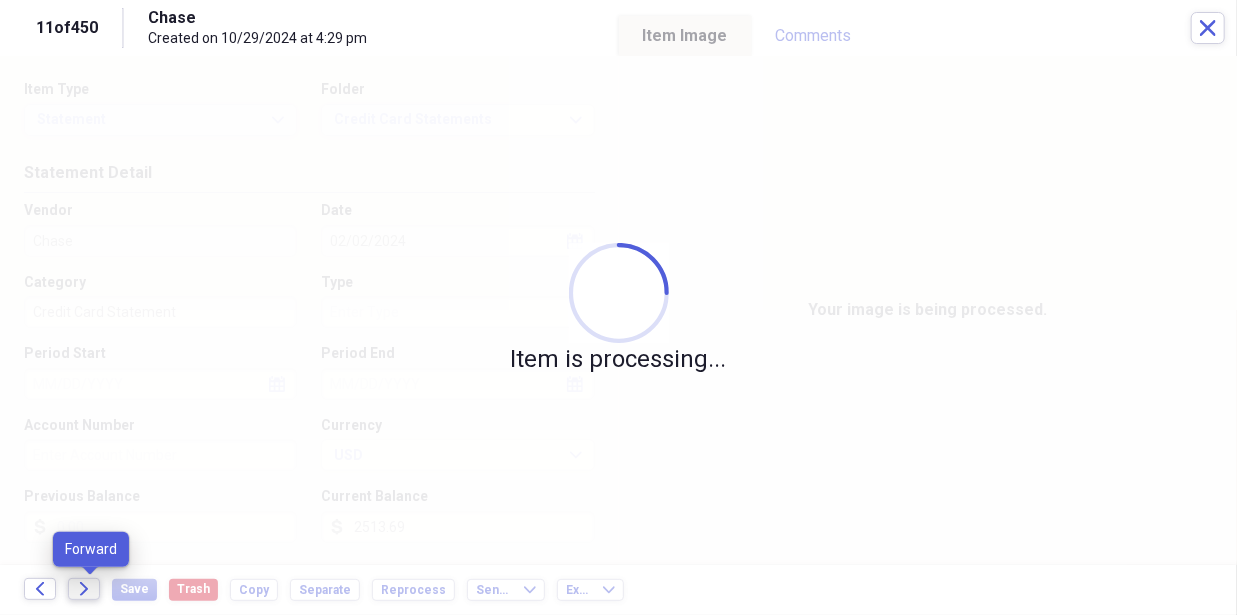 click on "Forward" 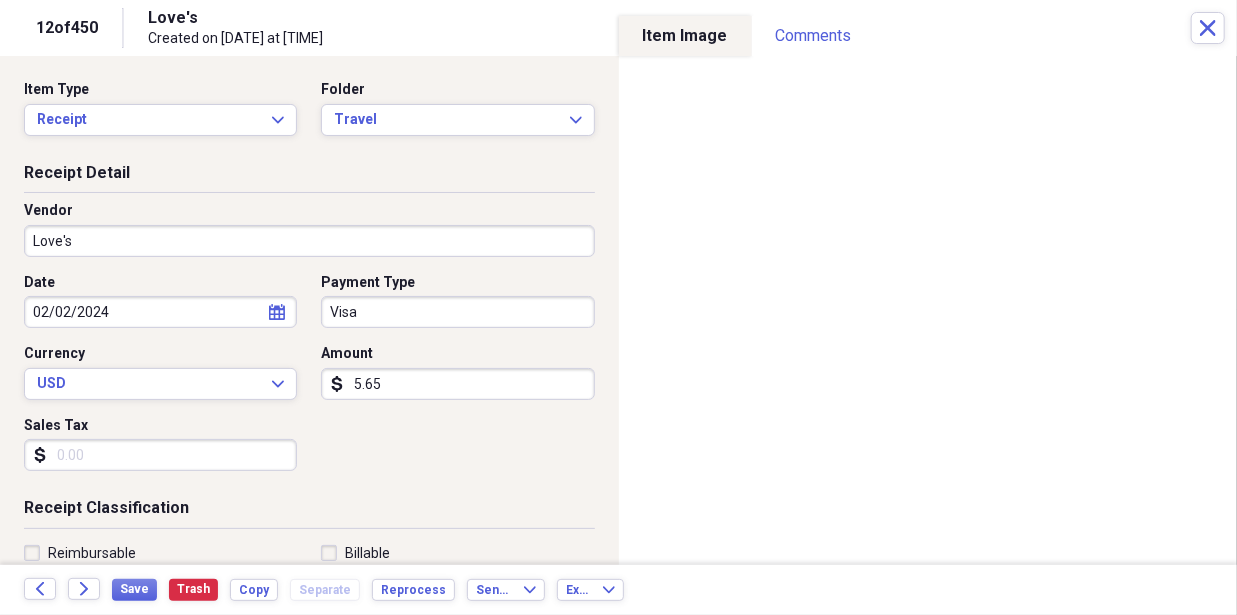 click on "Visa" at bounding box center [457, 312] 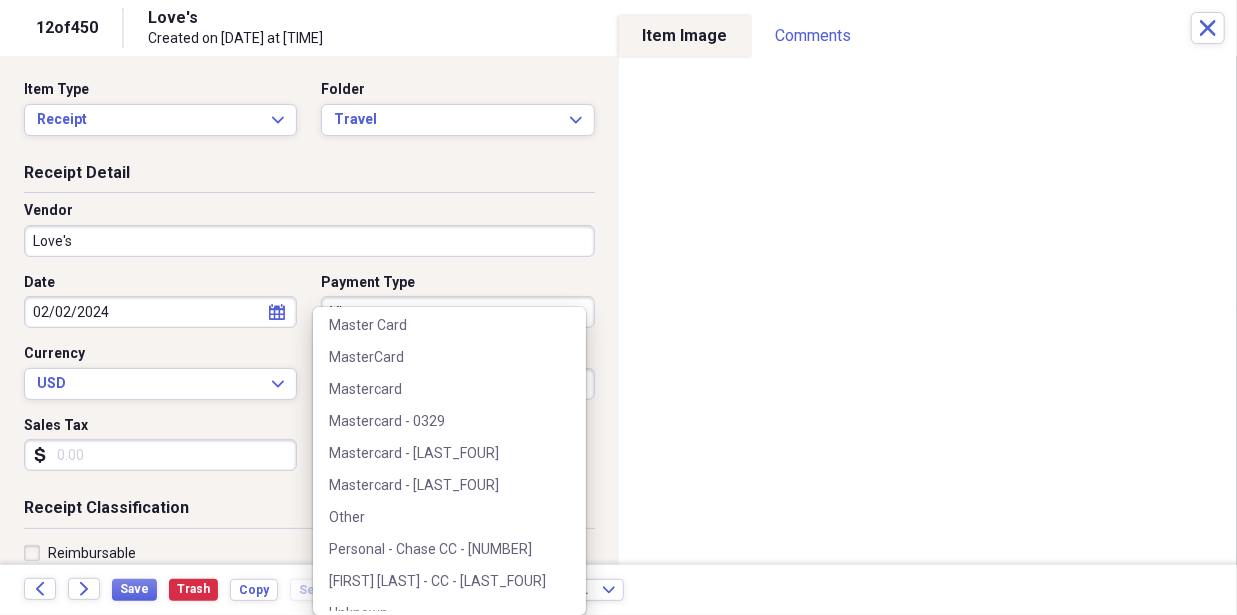 scroll, scrollTop: 444, scrollLeft: 0, axis: vertical 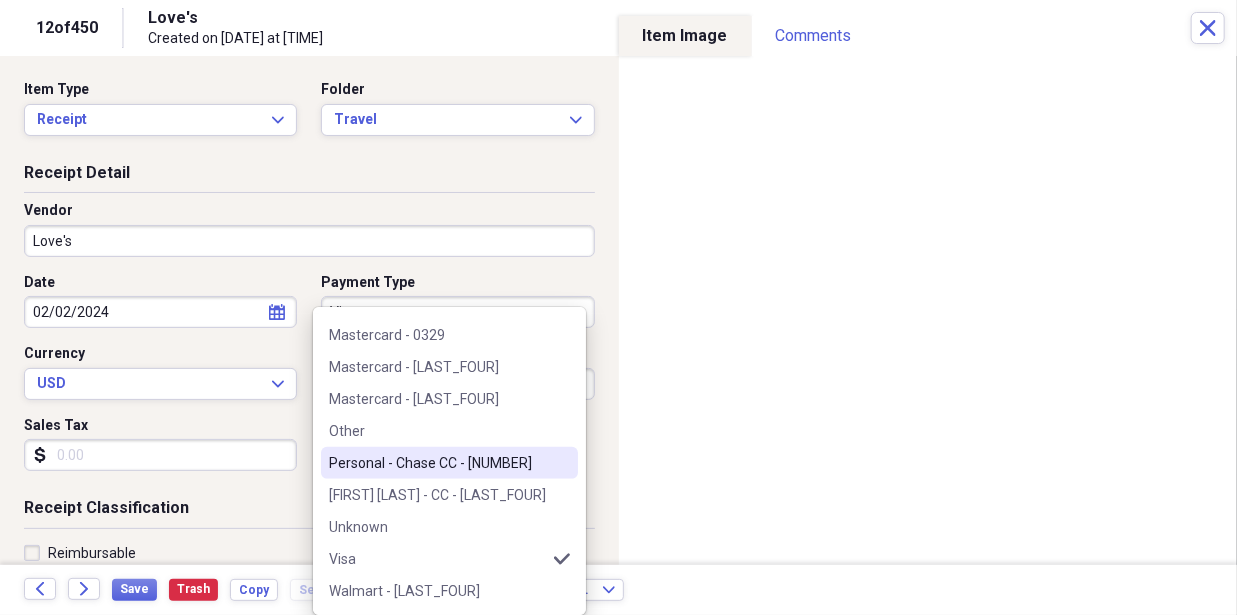 click on "Personal - Chase CC - [NUMBER]" at bounding box center [437, 463] 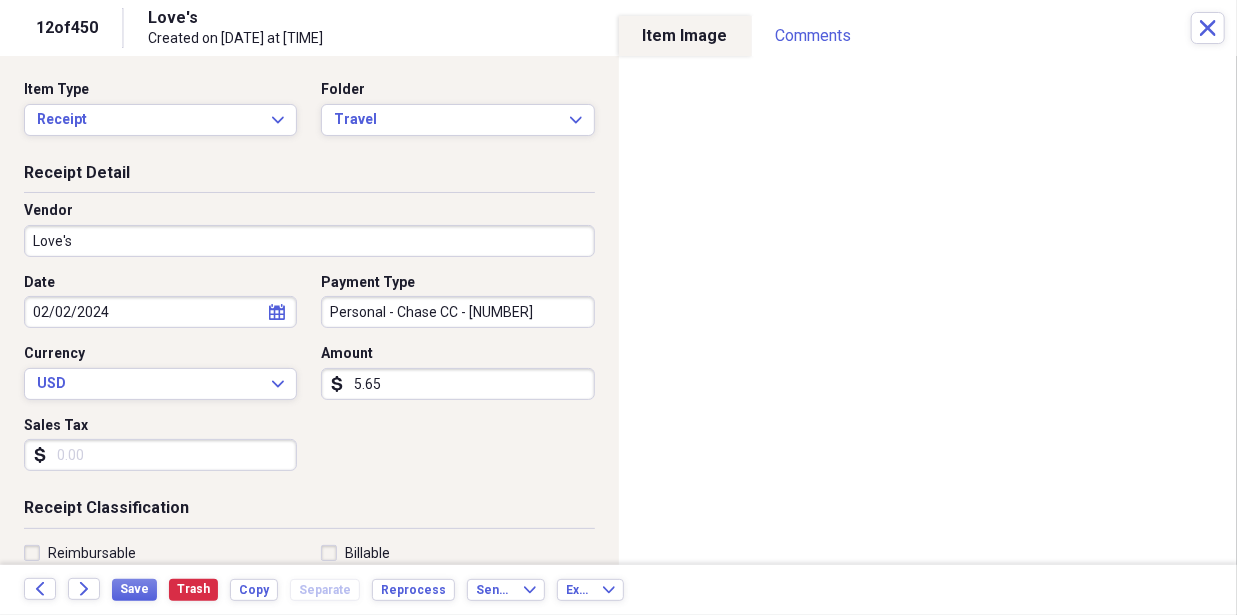 click on "Date [DATE] calendar Calendar Payment Type Personal - Chase CC - [ID] Currency USD Expand Amount dollar-sign [AMOUNT] Sales Tax dollar-sign" at bounding box center [309, 380] 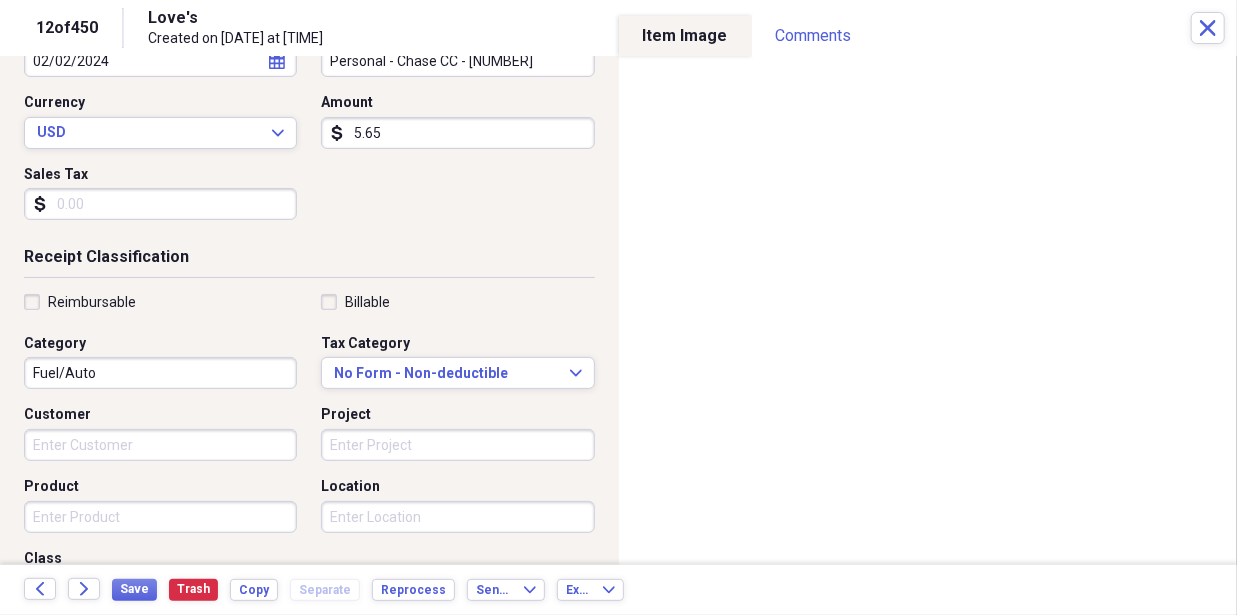 scroll, scrollTop: 252, scrollLeft: 0, axis: vertical 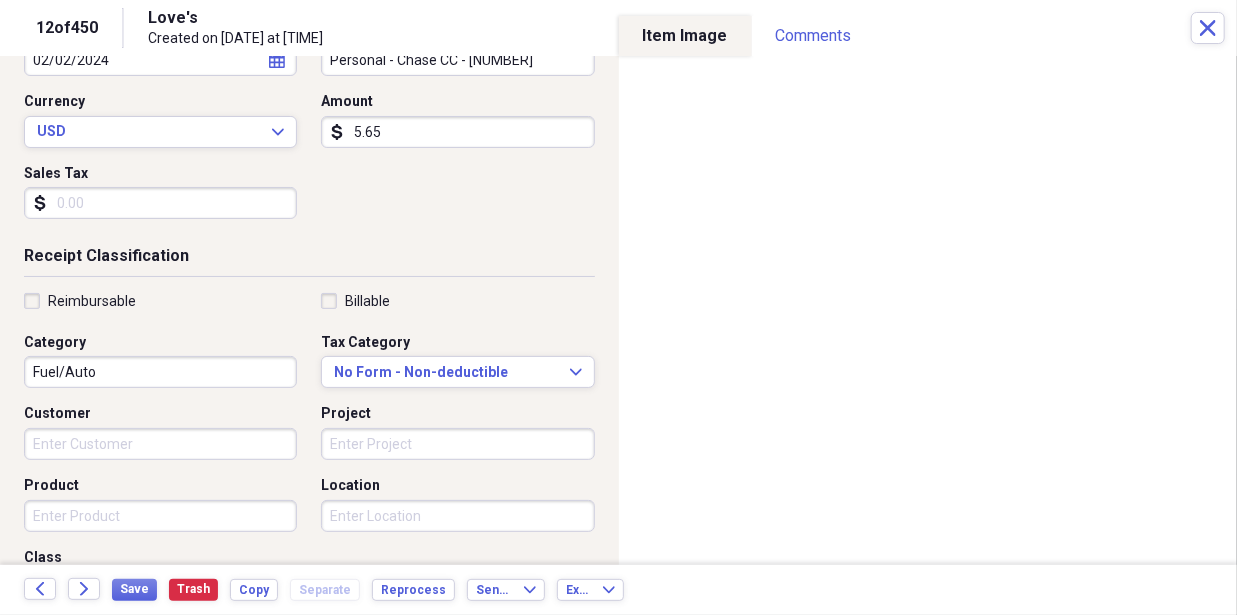click on "Customer" at bounding box center (160, 444) 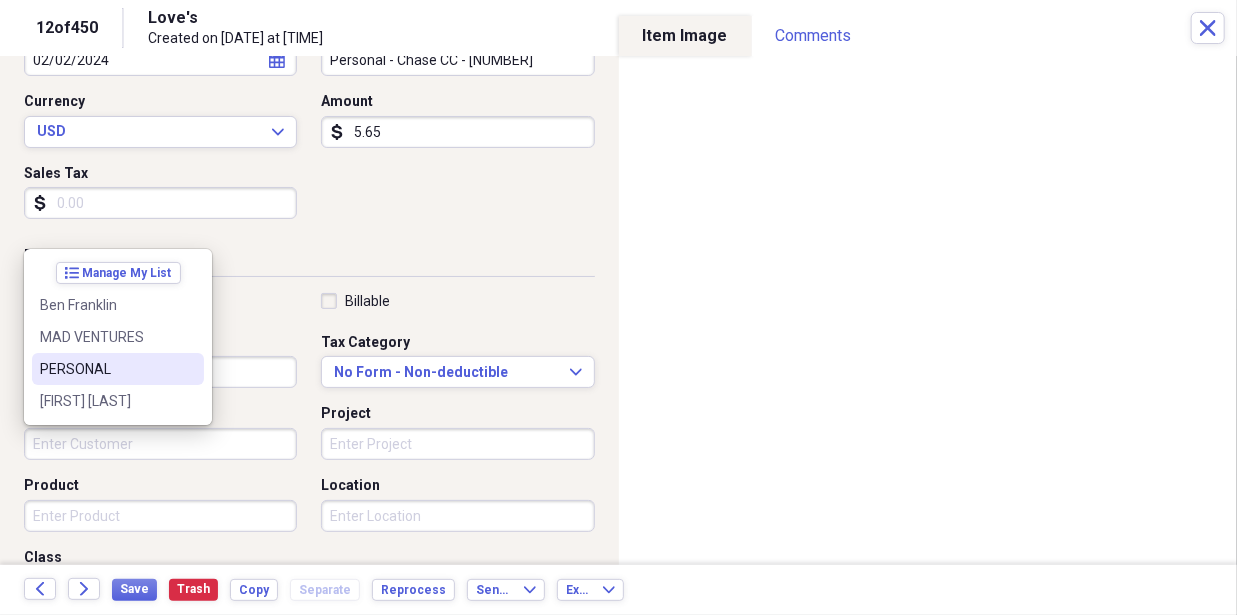 click on "PERSONAL" at bounding box center [106, 369] 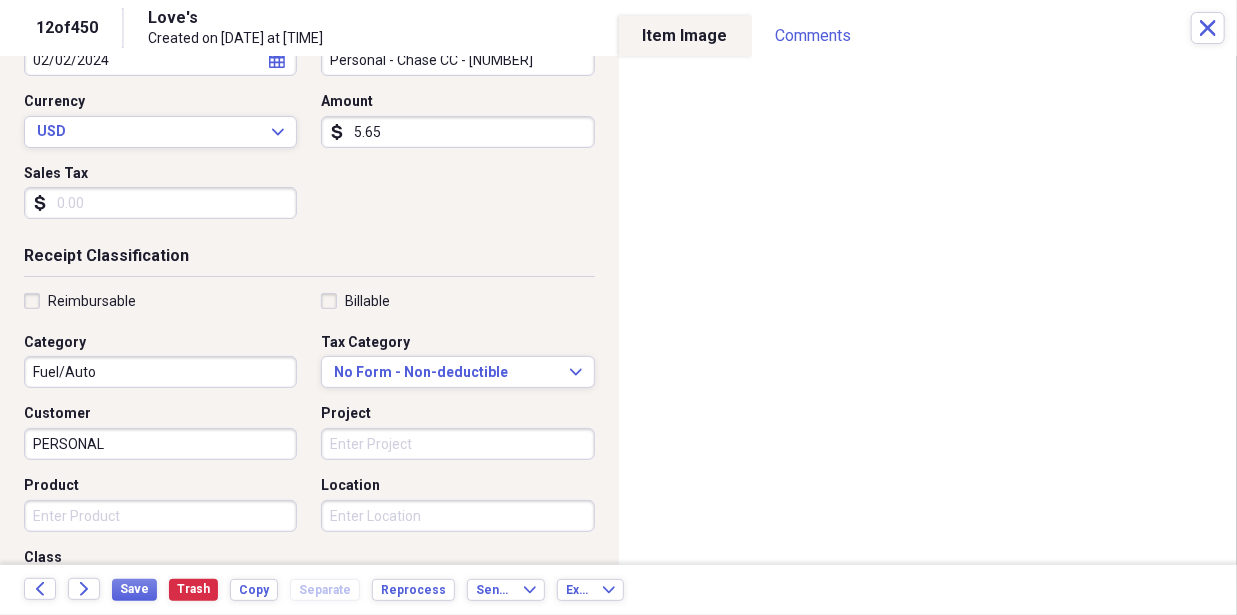 click on "Date [DATE] calendar Calendar Payment Type Personal - Chase CC - [ID] Currency USD Expand Amount dollar-sign [AMOUNT] Sales Tax dollar-sign" at bounding box center [309, 128] 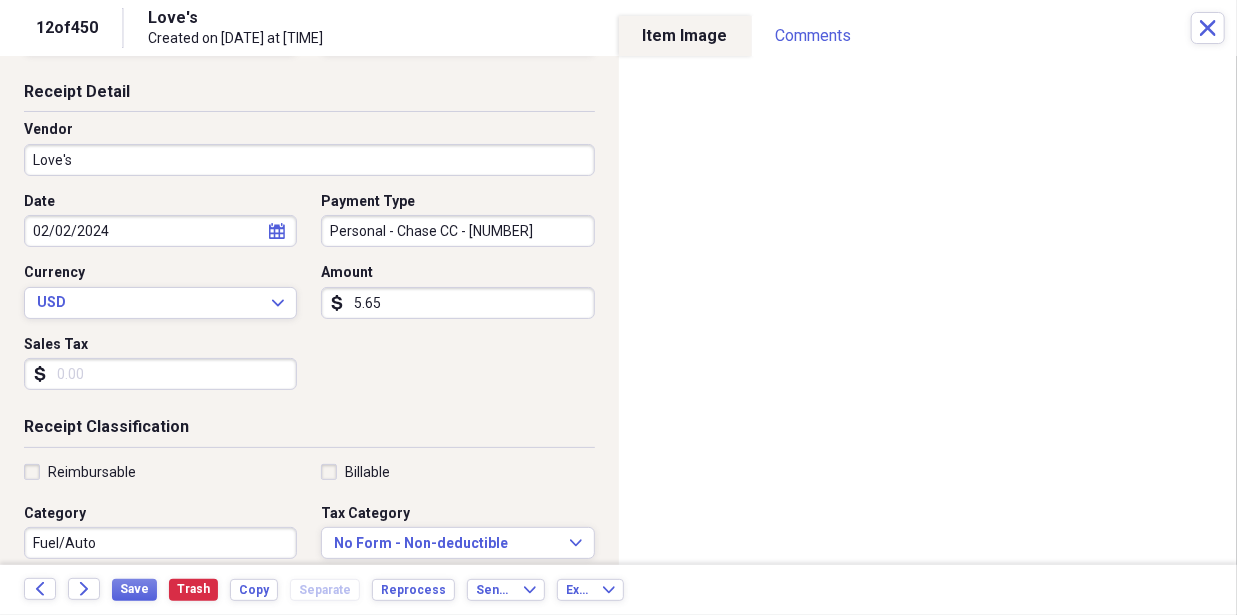 scroll, scrollTop: 82, scrollLeft: 0, axis: vertical 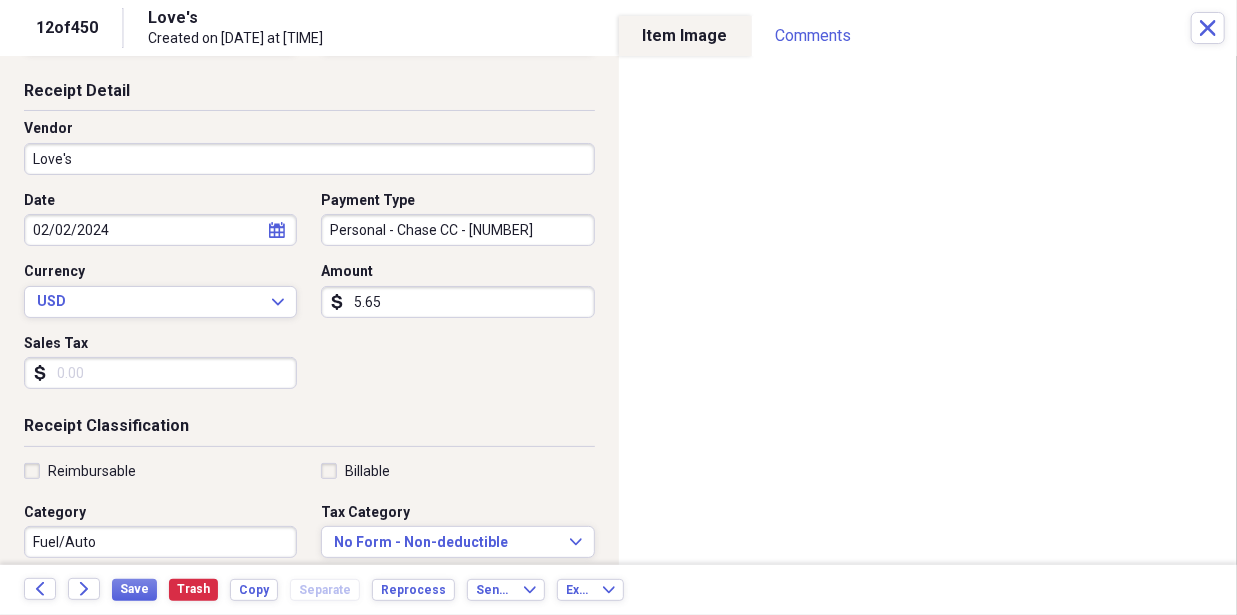 click on "Receipt Classification" at bounding box center [309, 430] 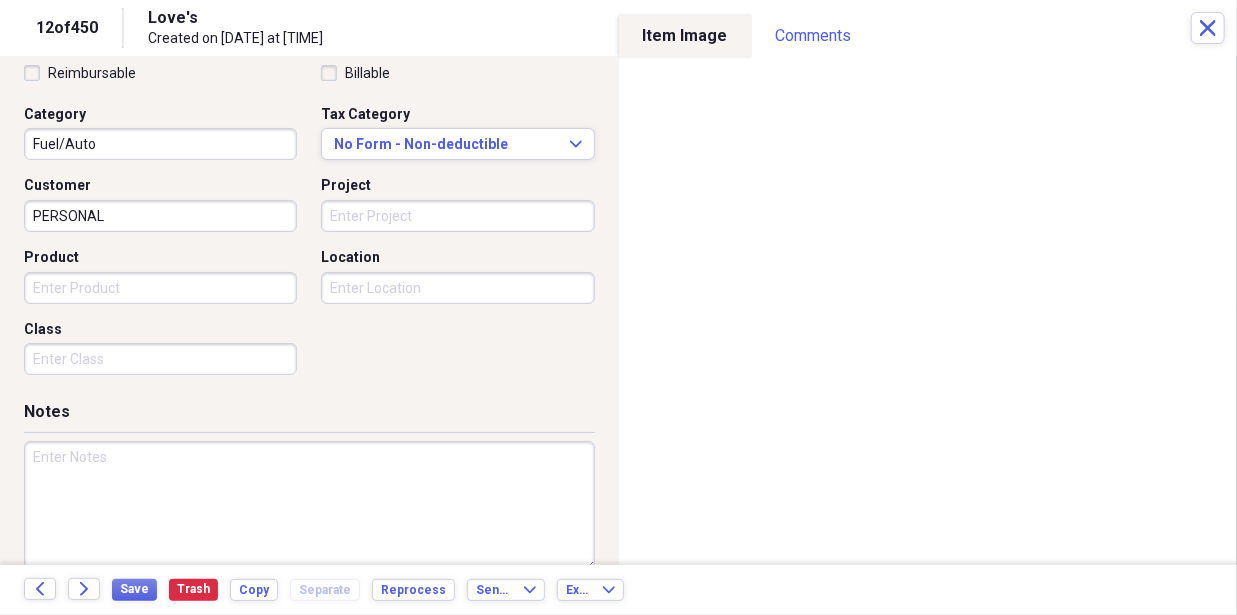 scroll, scrollTop: 508, scrollLeft: 0, axis: vertical 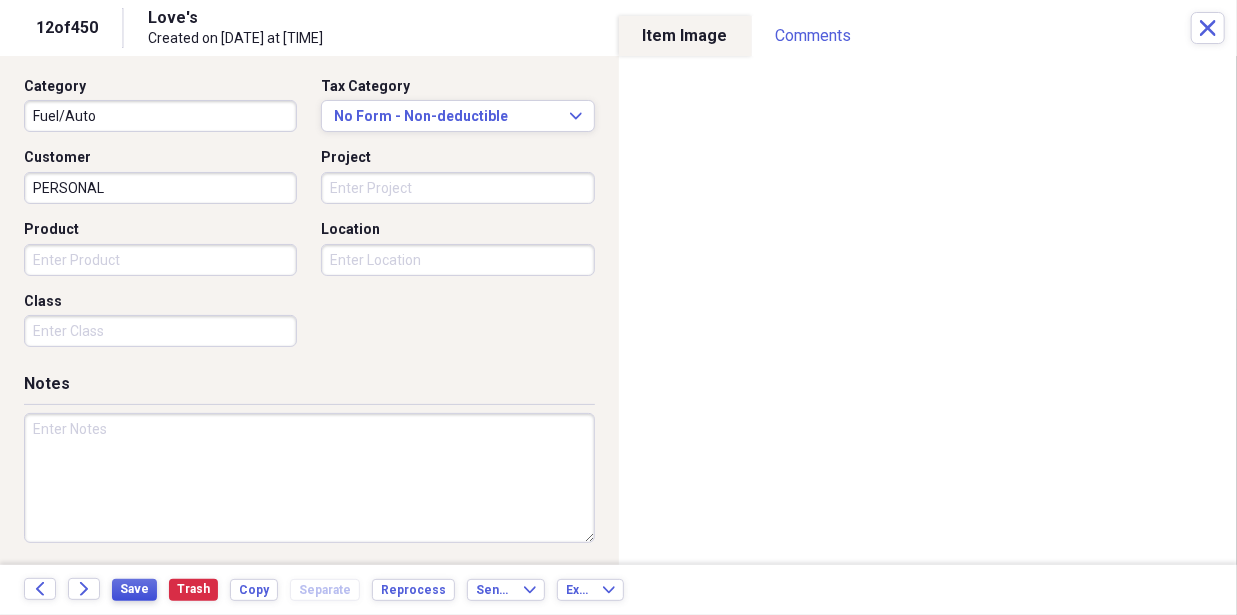 click on "Save" at bounding box center [134, 590] 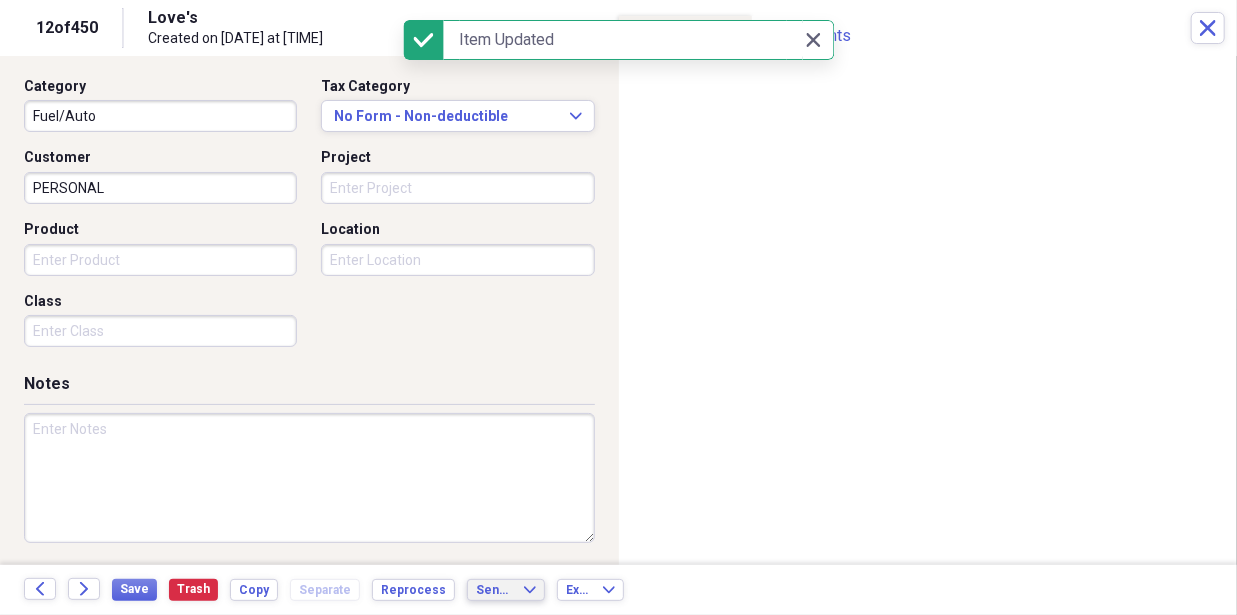 click on "Send To" at bounding box center [494, 590] 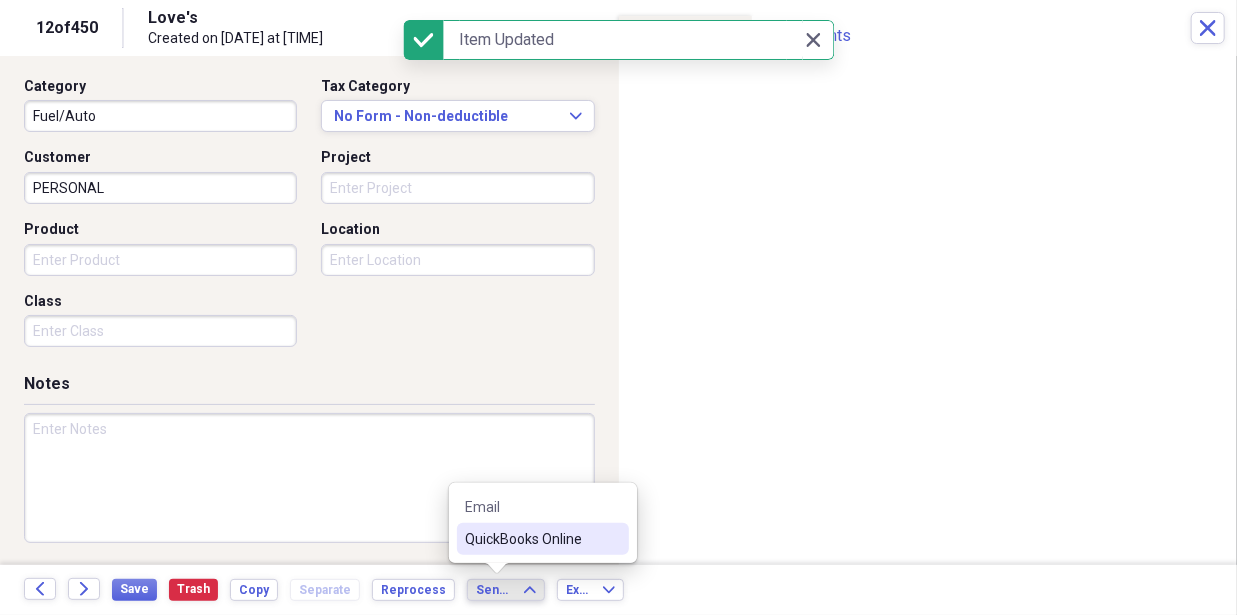 click on "QuickBooks Online" at bounding box center [543, 539] 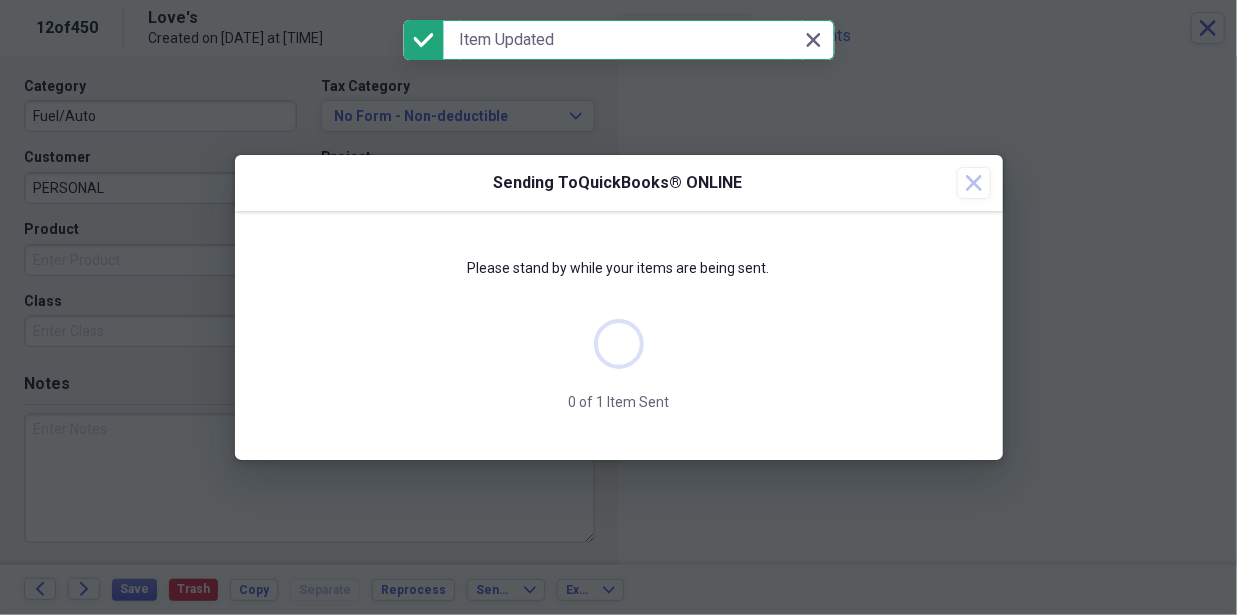 click at bounding box center (619, 344) 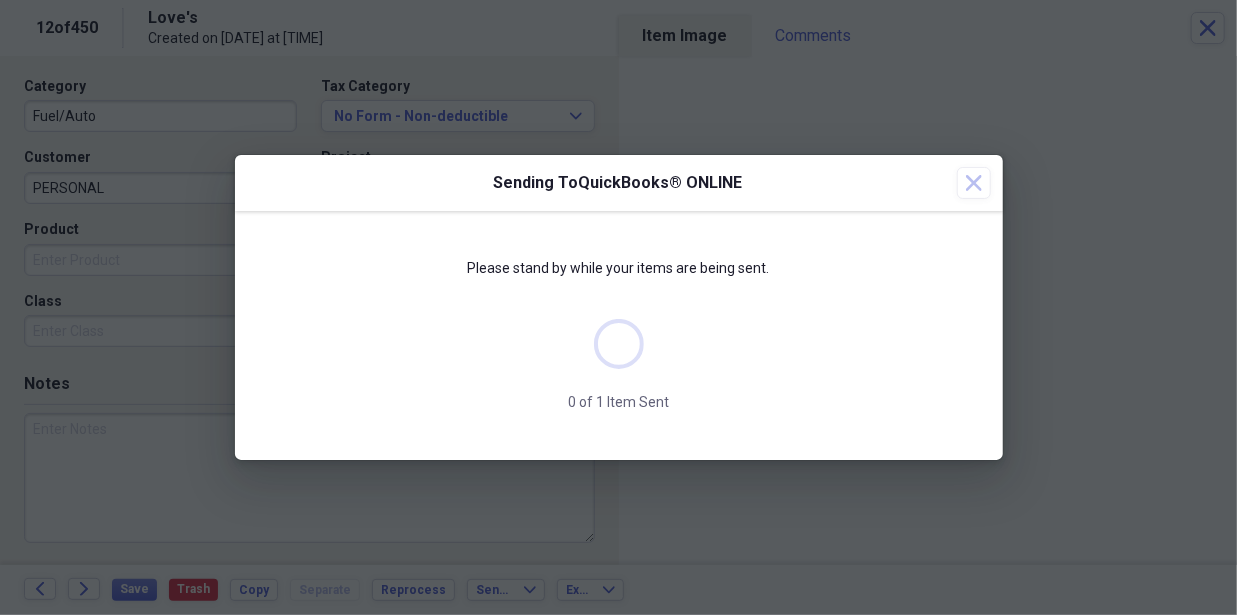 click on "Please stand by while your items are being sent." at bounding box center (619, 277) 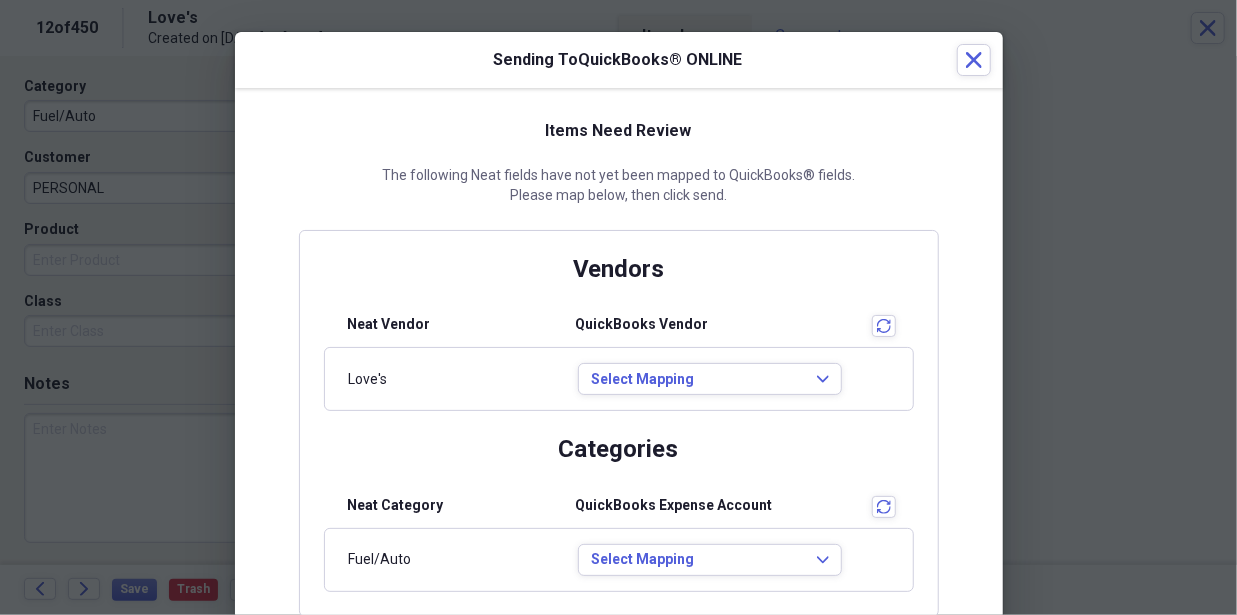 click on "Vendors Neat Vendor QuickBooks Vendor transactions Love's Select Mapping Expand" at bounding box center (619, 333) 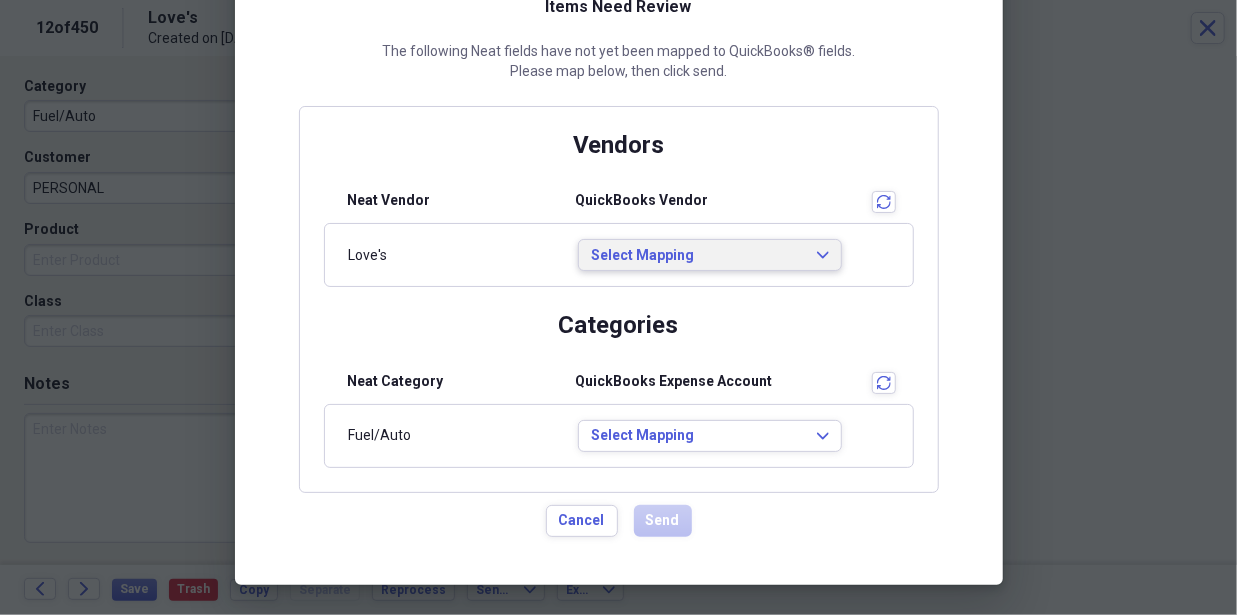 click on "Select Mapping Expand" at bounding box center [710, 255] 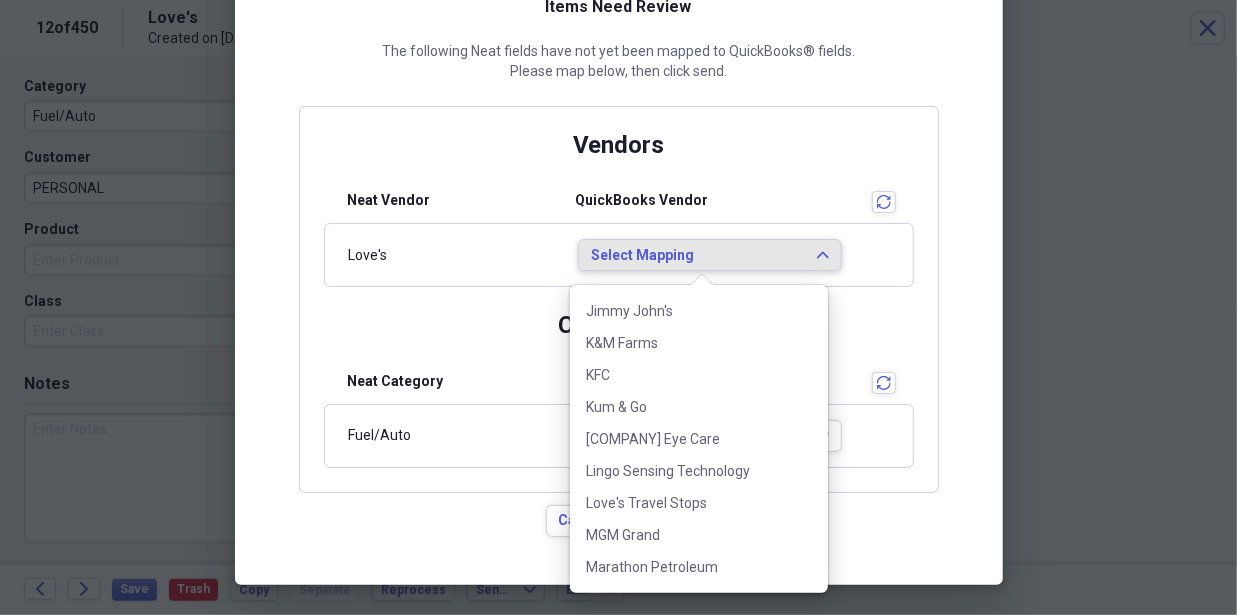 scroll, scrollTop: 2014, scrollLeft: 0, axis: vertical 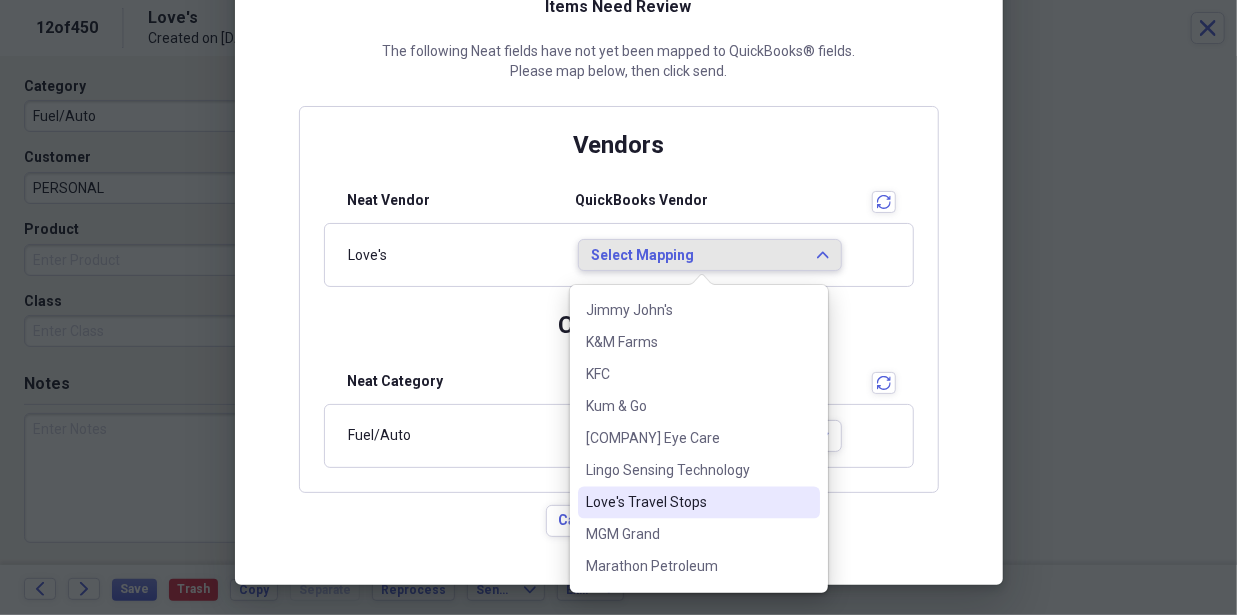 click on "Love's Travel Stops" at bounding box center [687, 503] 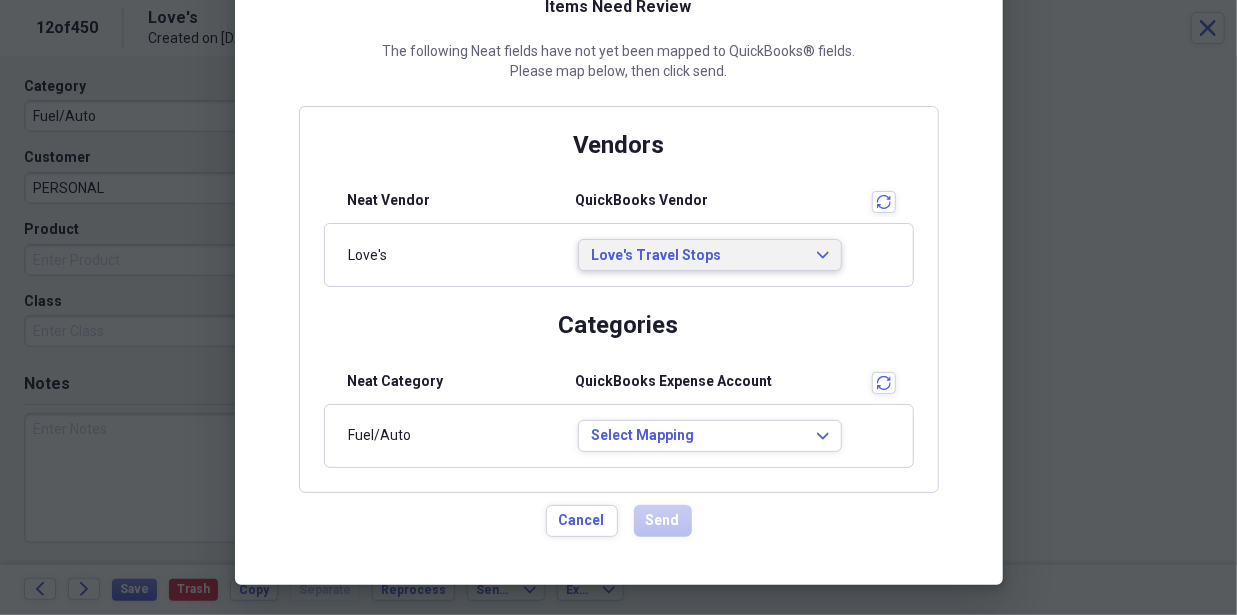 scroll, scrollTop: 0, scrollLeft: 0, axis: both 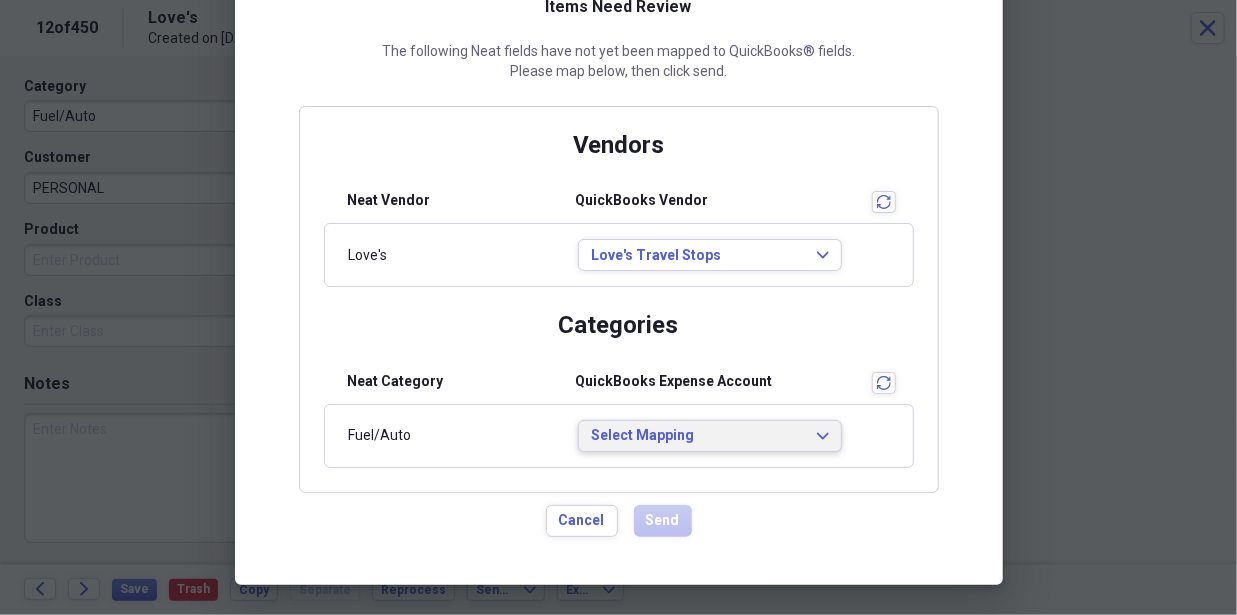 click on "Select Mapping" at bounding box center (698, 436) 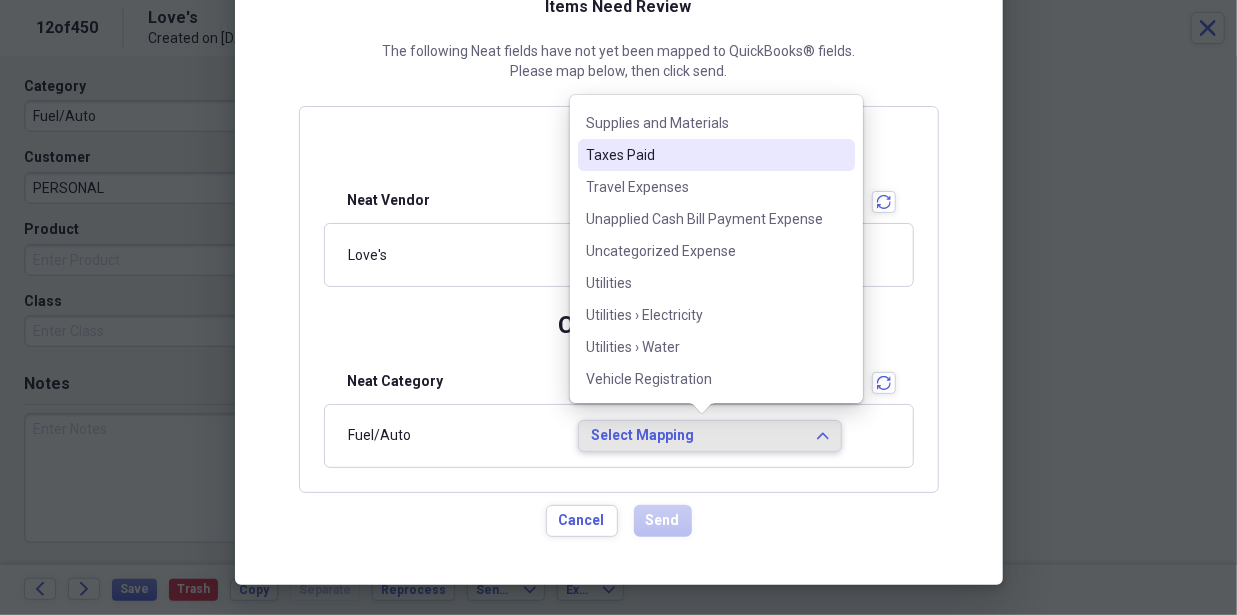 scroll, scrollTop: 0, scrollLeft: 0, axis: both 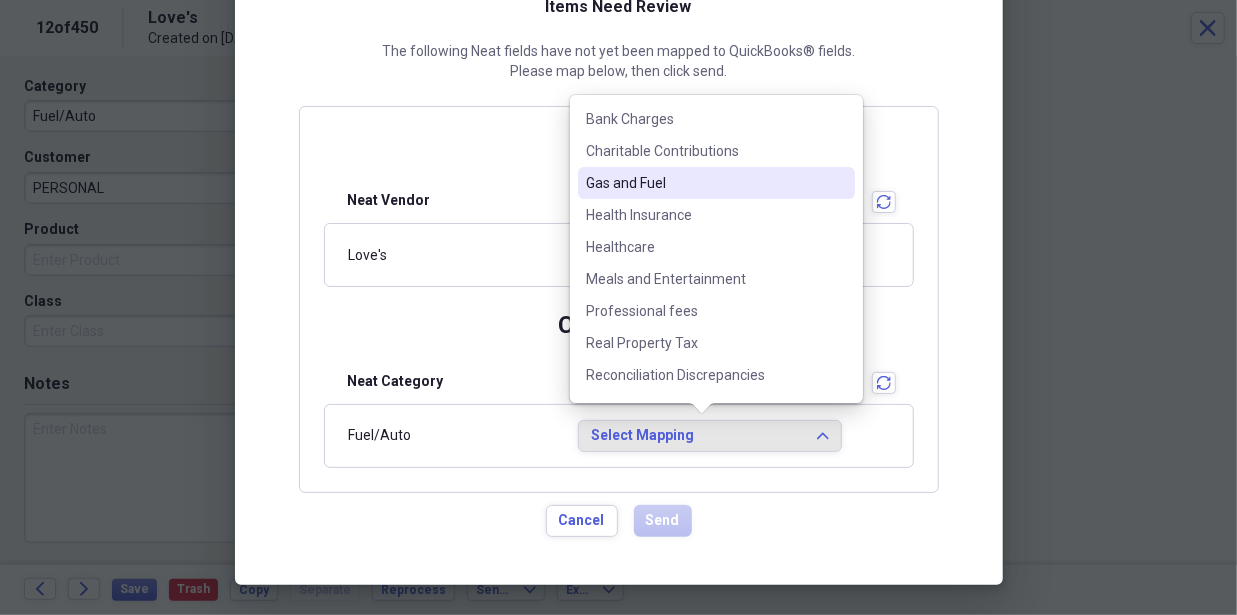 click on "Gas and Fuel" at bounding box center [704, 183] 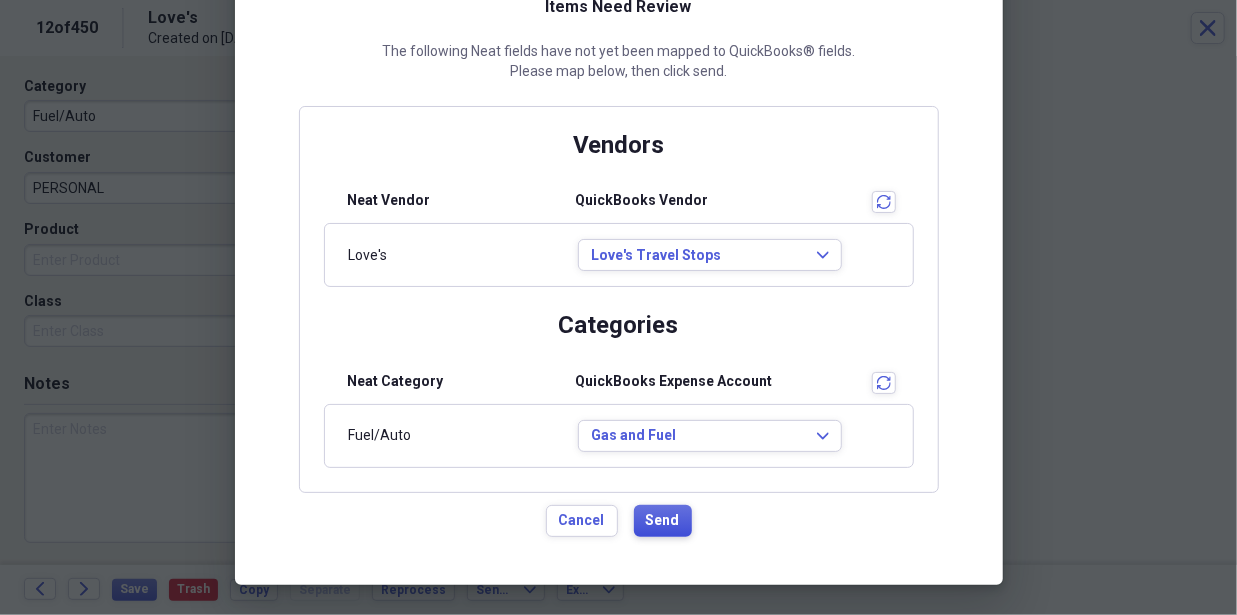 click on "Send" at bounding box center (663, 521) 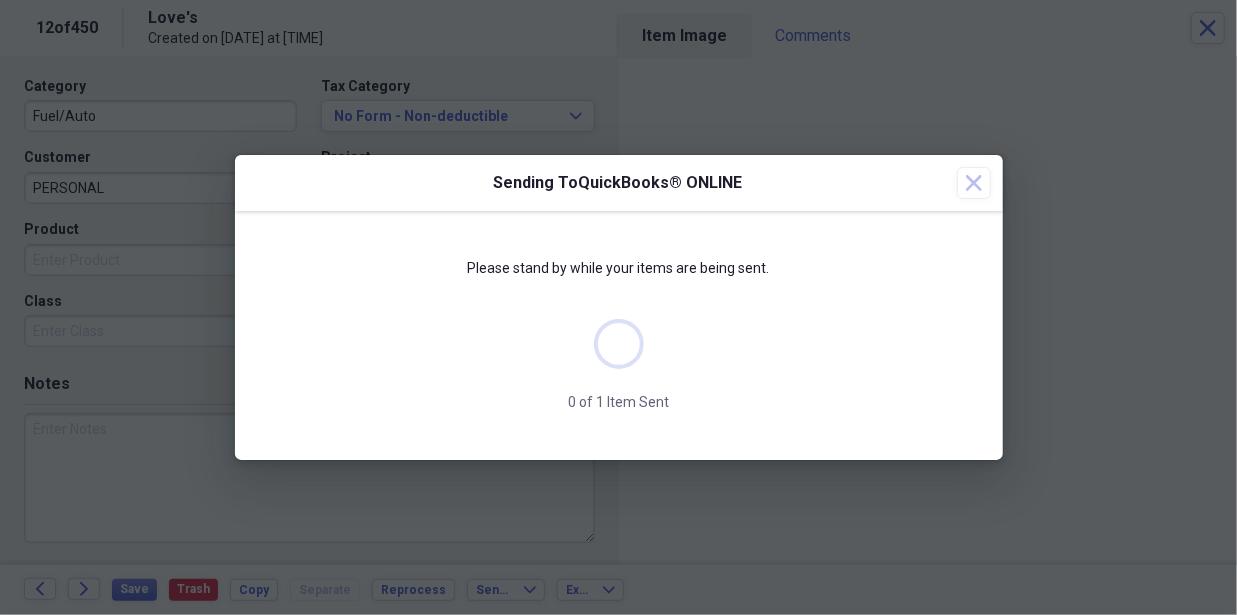 scroll, scrollTop: 0, scrollLeft: 0, axis: both 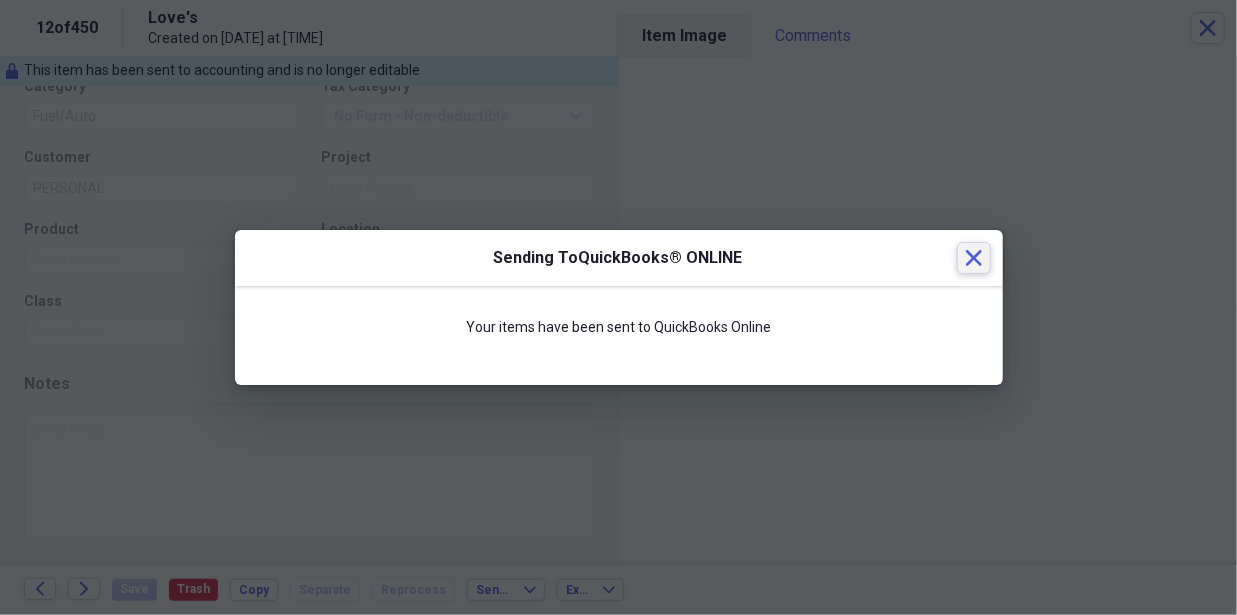 click on "Close" 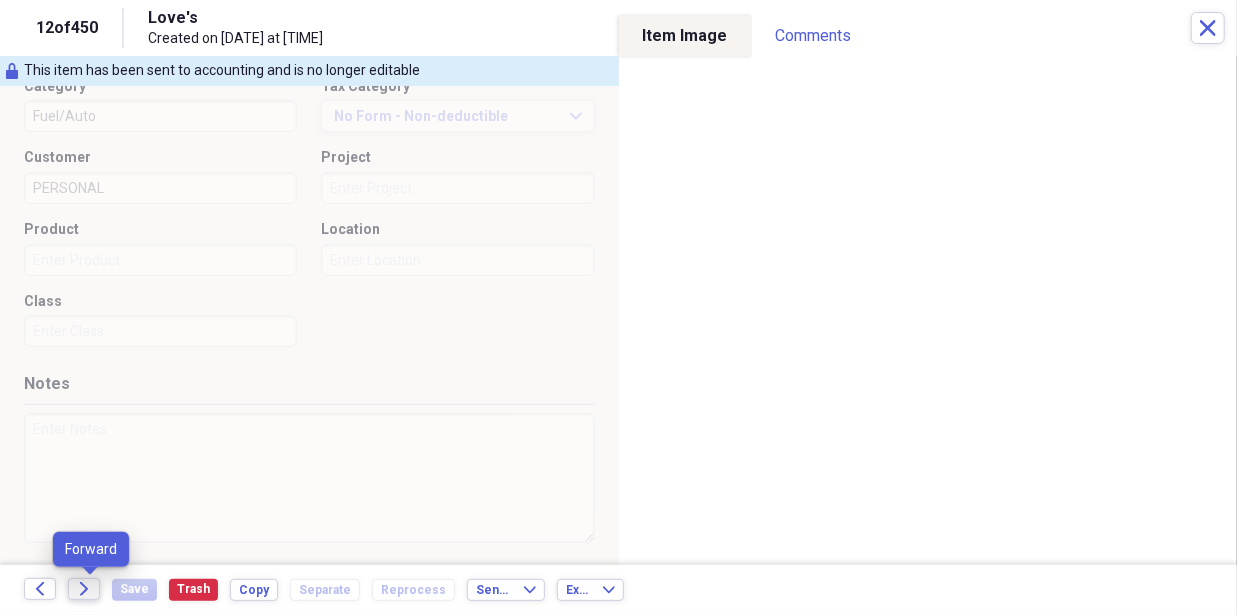 click on "Forward" 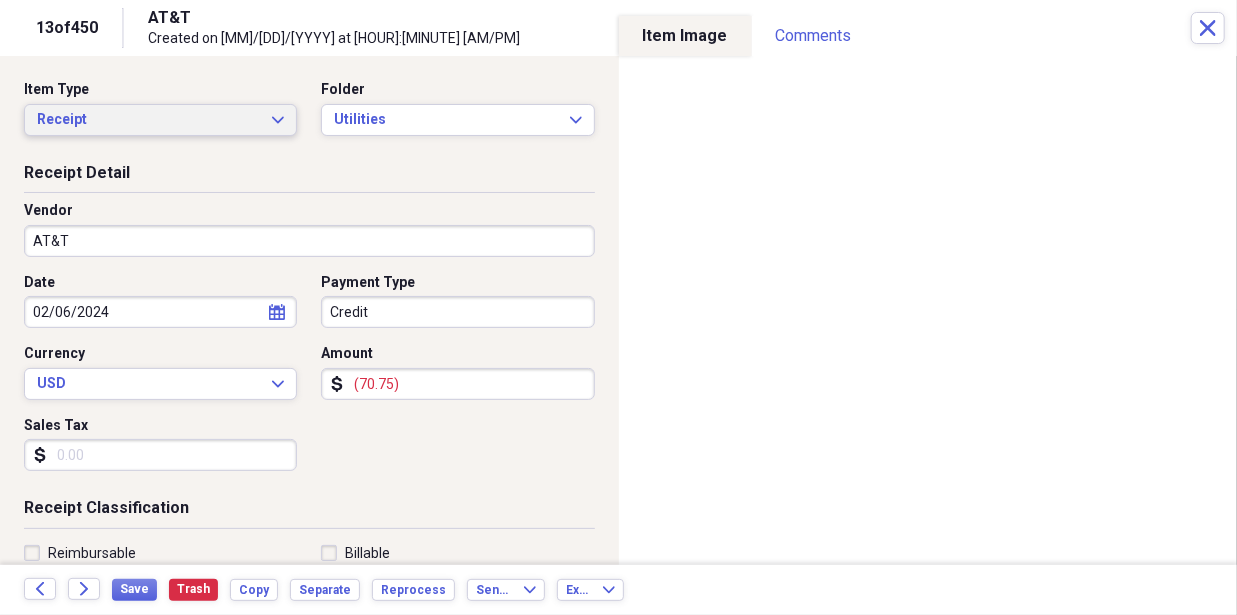 click on "Receipt" at bounding box center [148, 120] 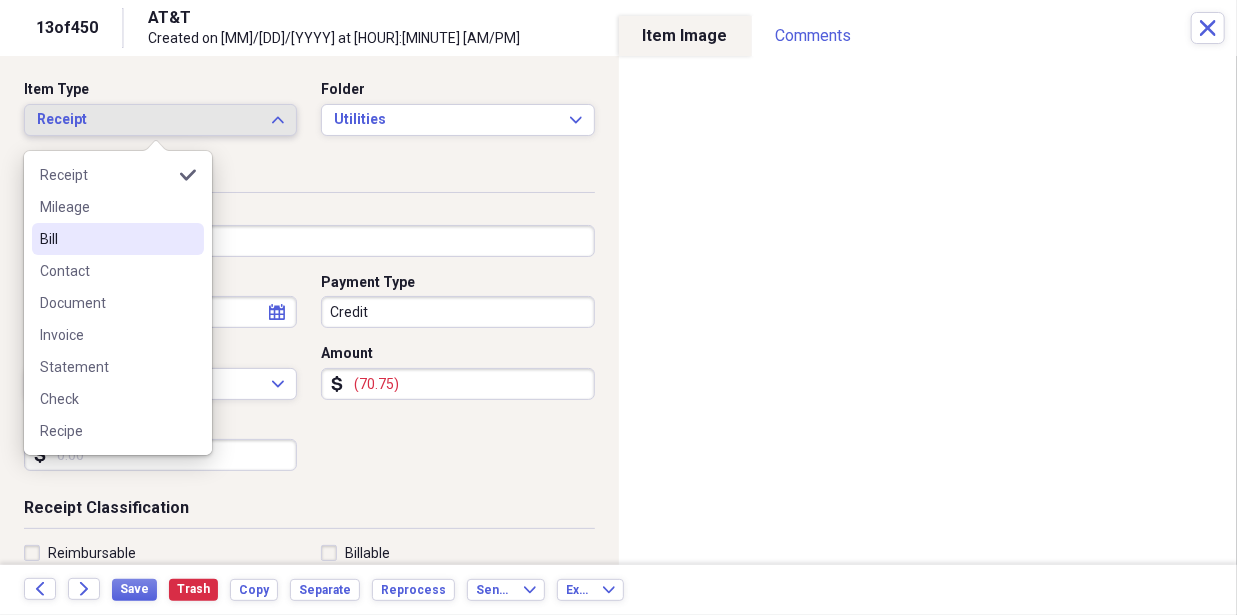 click on "Bill" at bounding box center (106, 239) 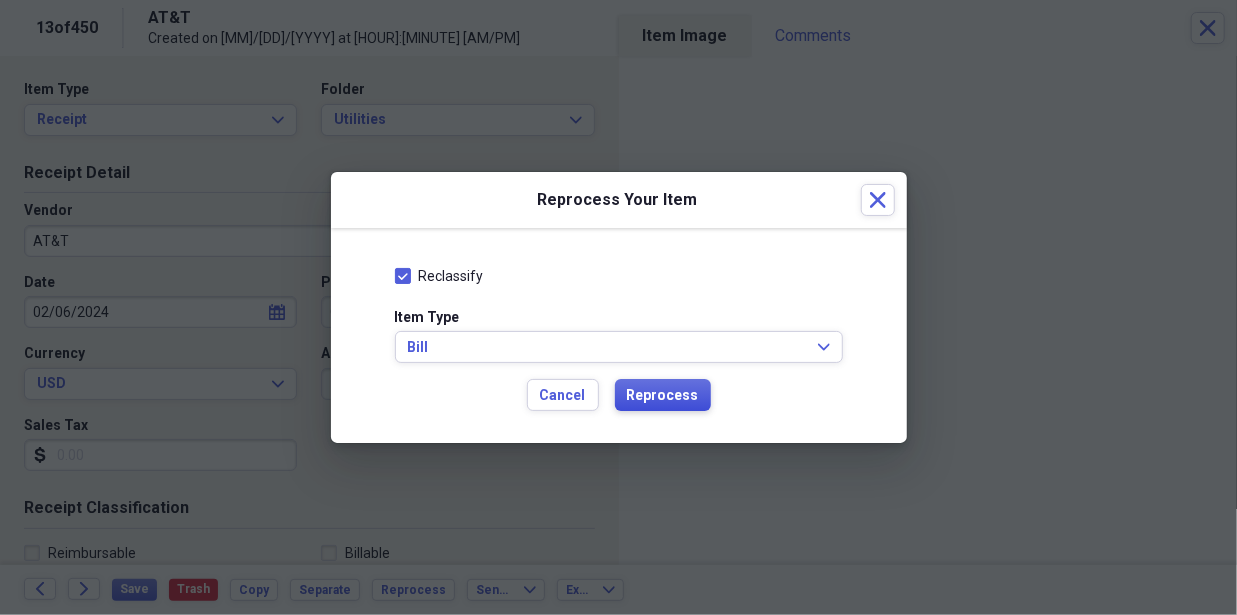 click on "Reprocess" at bounding box center (663, 396) 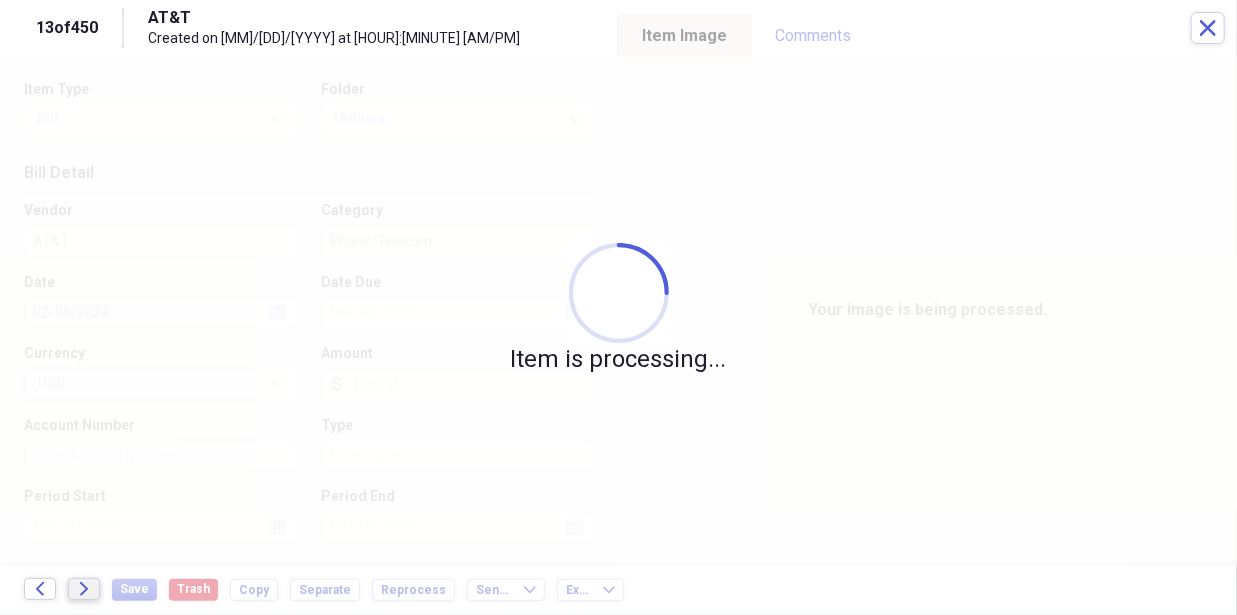 click on "Forward" 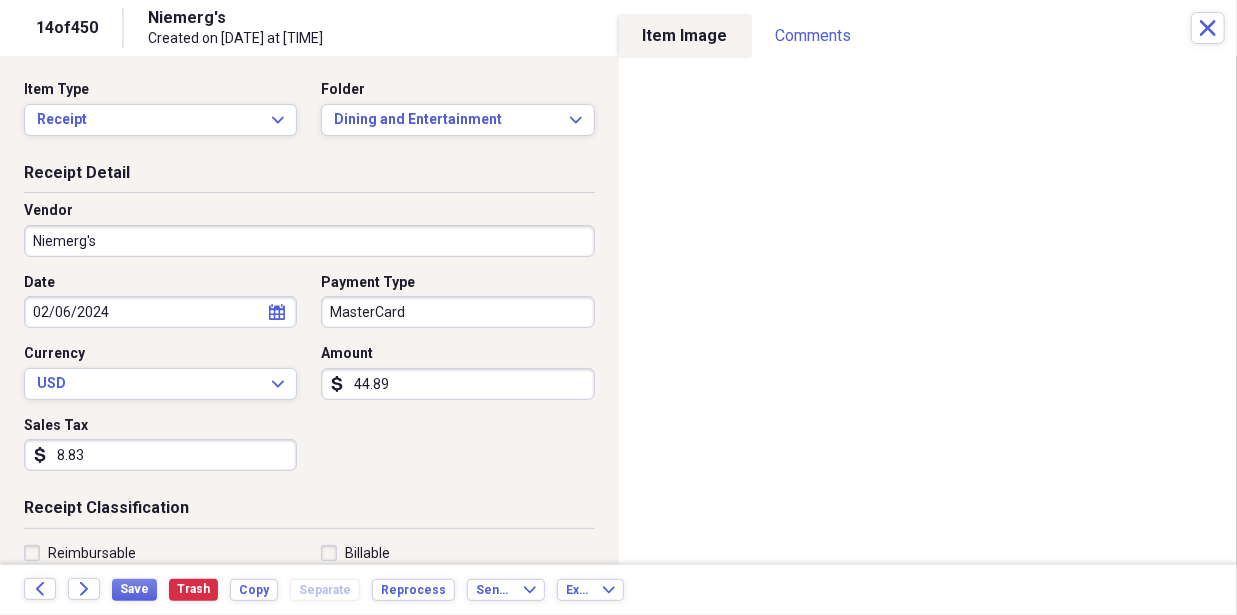 click on "MasterCard" at bounding box center [457, 312] 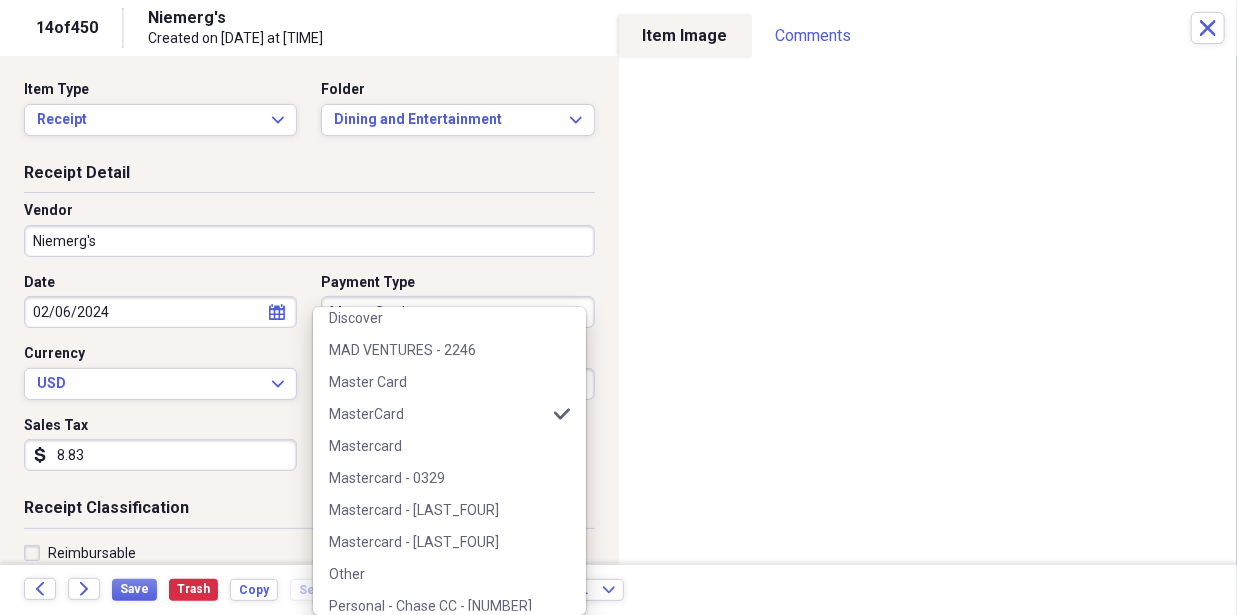 scroll, scrollTop: 310, scrollLeft: 0, axis: vertical 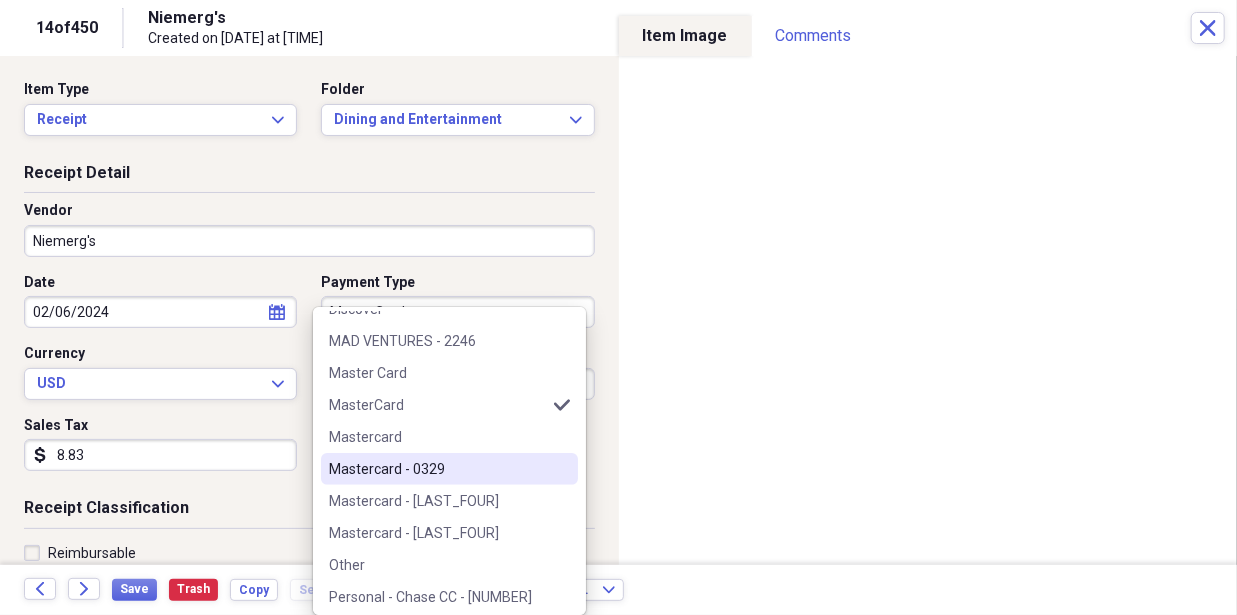 click on "Mastercard - 0329" at bounding box center [437, 469] 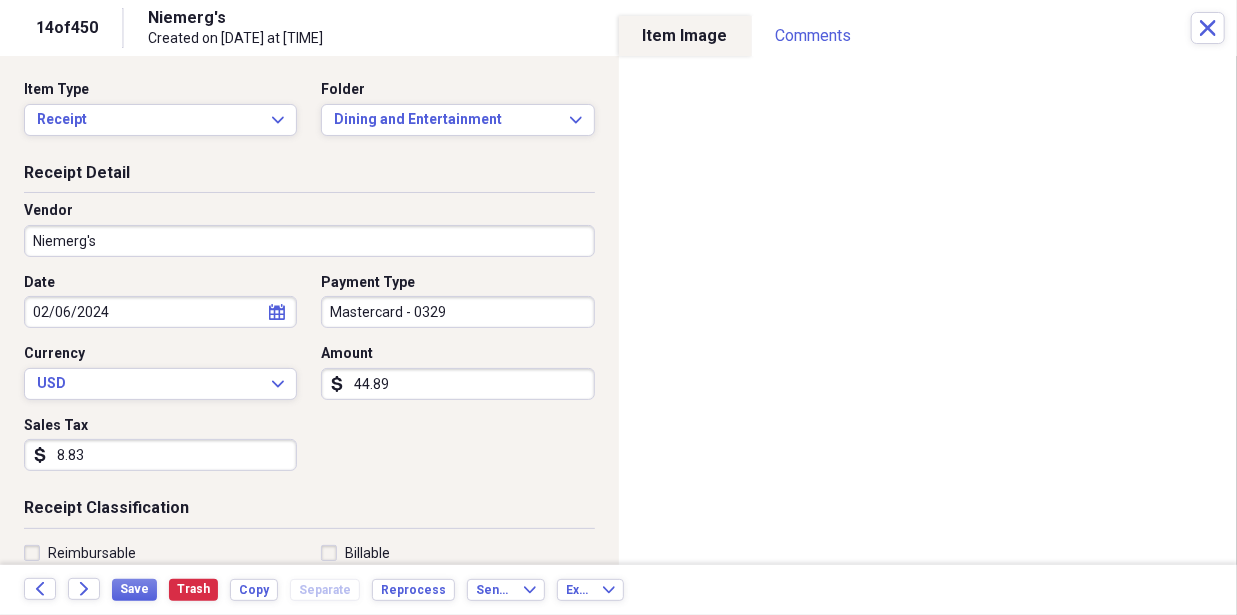 click on "Date [DATE] calendar Calendar Payment Type Mastercard - [LAST_FOUR] Currency USD Expand Amount dollar-sign [AMOUNT] Sales Tax dollar-sign [AMOUNT]" at bounding box center (309, 380) 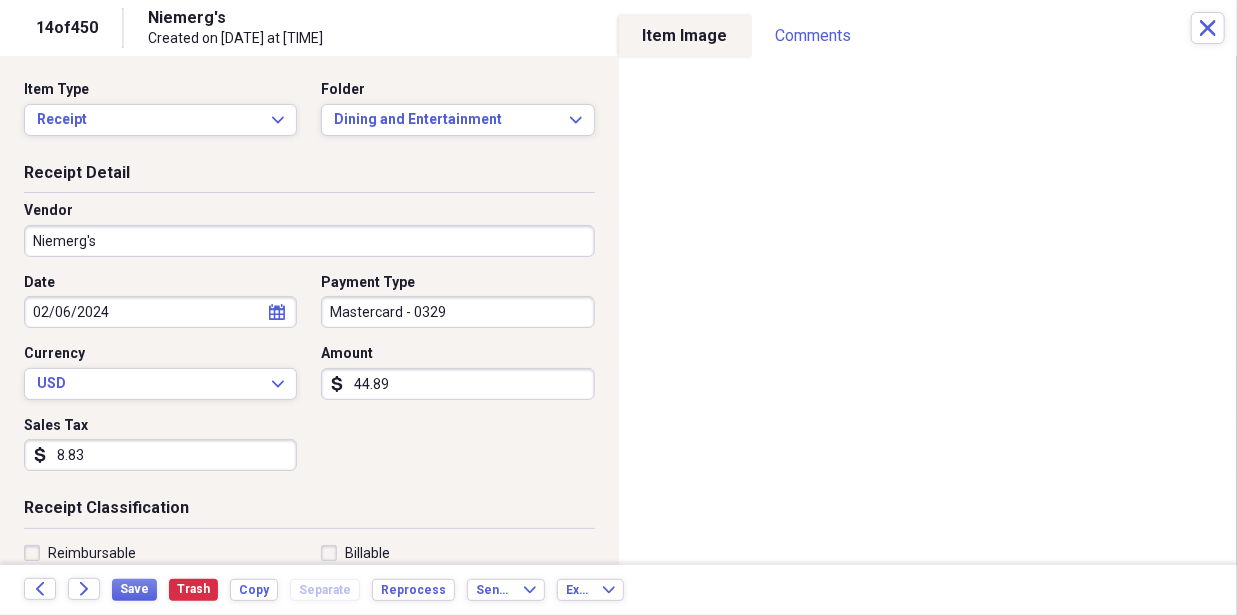 click on "Mastercard - 0329" at bounding box center [457, 312] 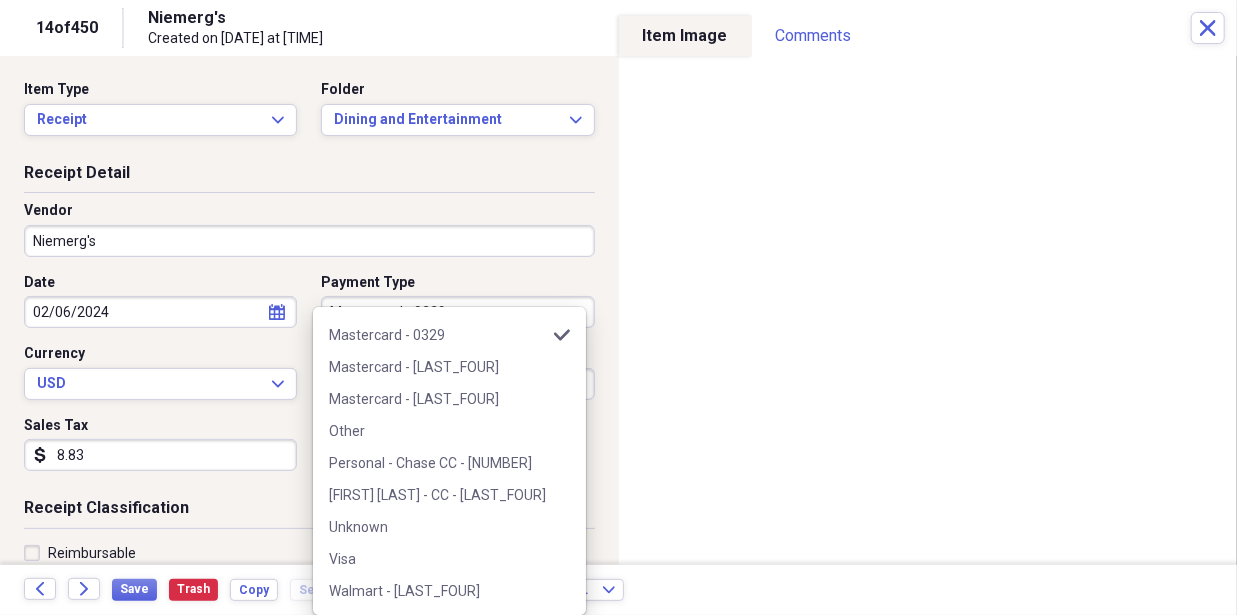scroll, scrollTop: 0, scrollLeft: 0, axis: both 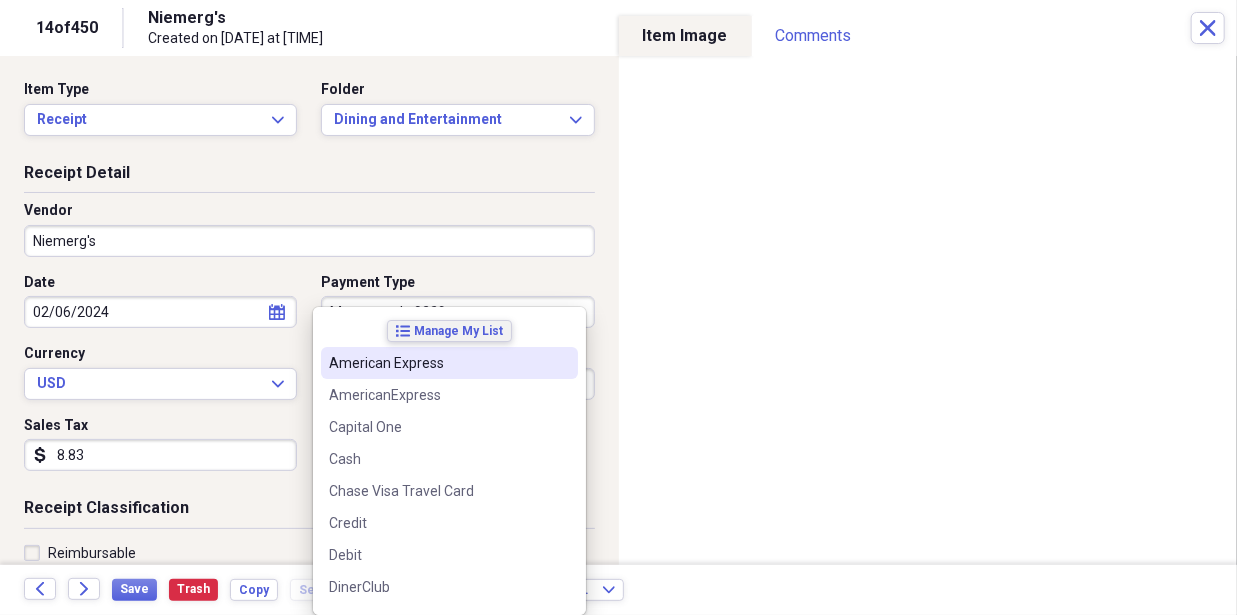 click on "Manage My List" at bounding box center (458, 331) 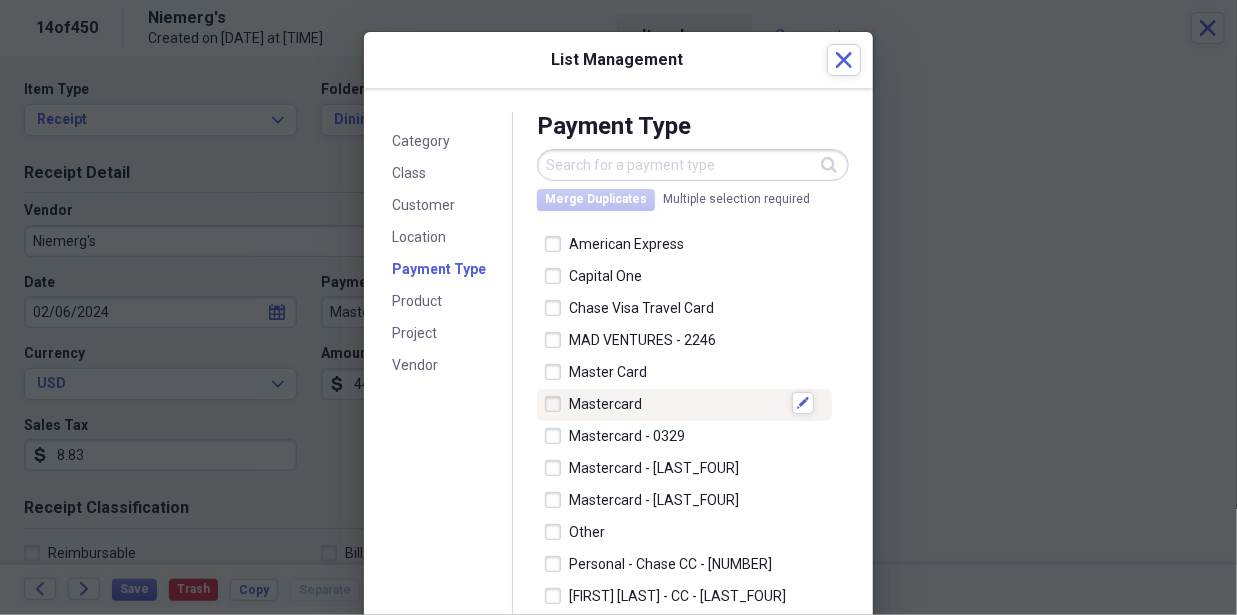 scroll, scrollTop: 14, scrollLeft: 0, axis: vertical 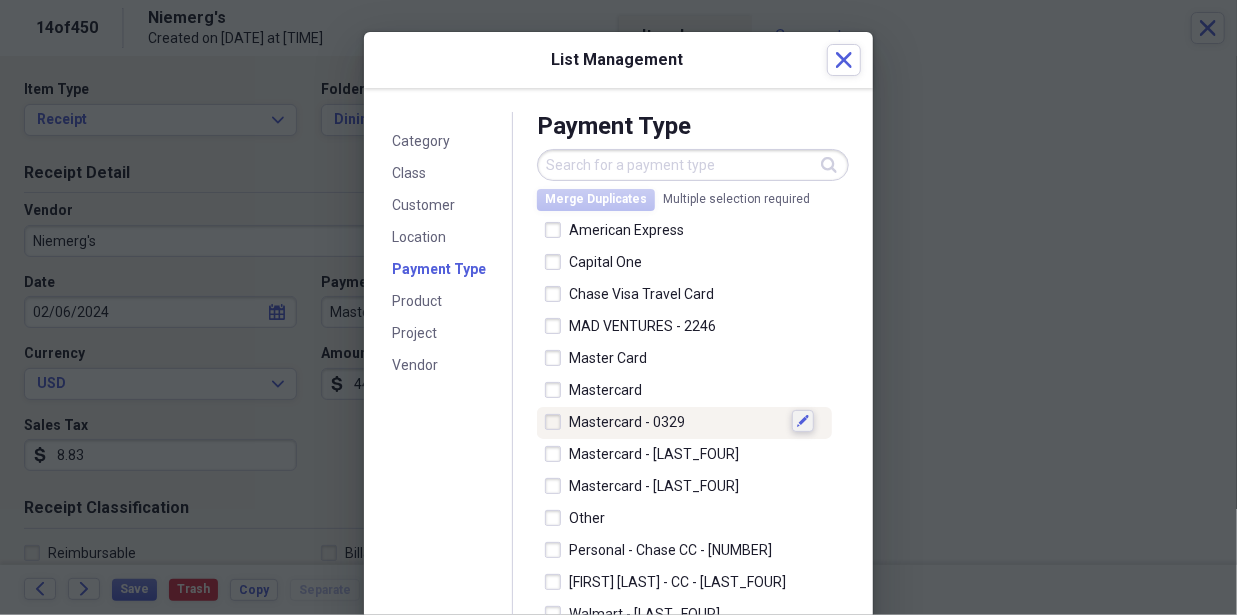 click on "Edit" 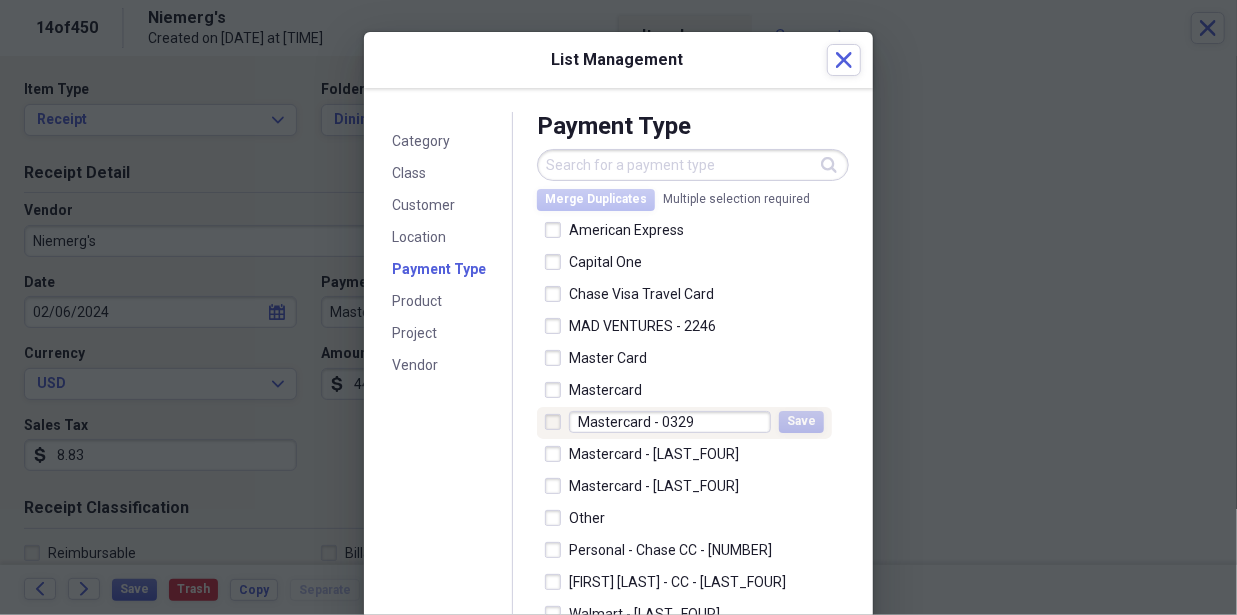 click on "Mastercard - 0329" at bounding box center (670, 422) 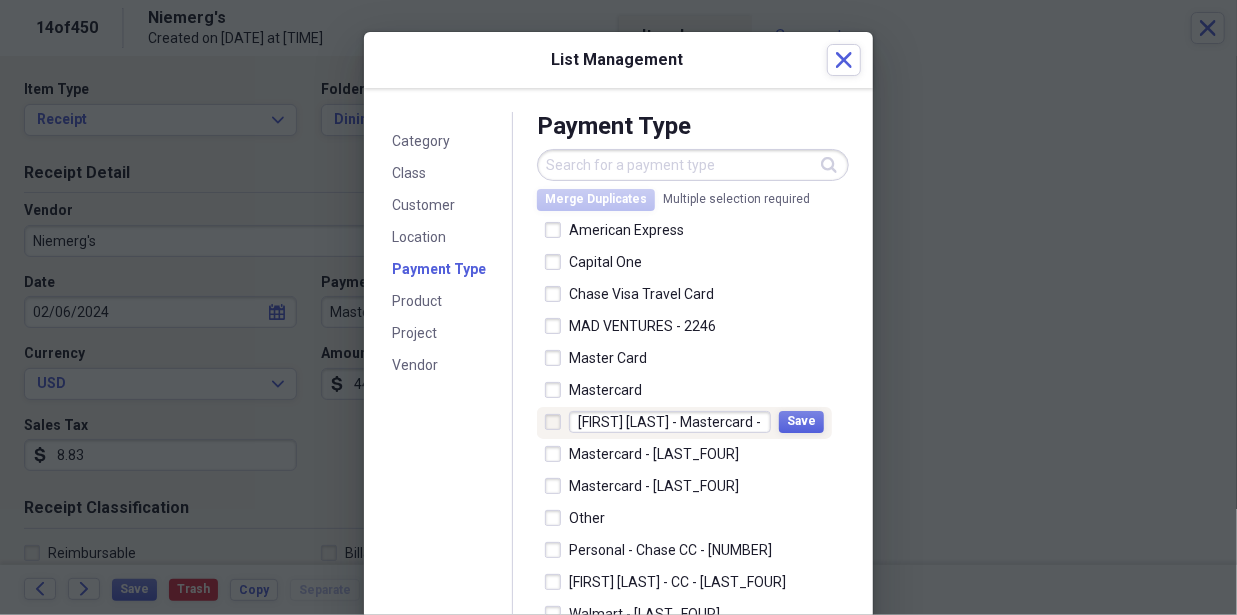 click on "[FIRST] [LAST] - Mastercard - 0329" at bounding box center (670, 422) 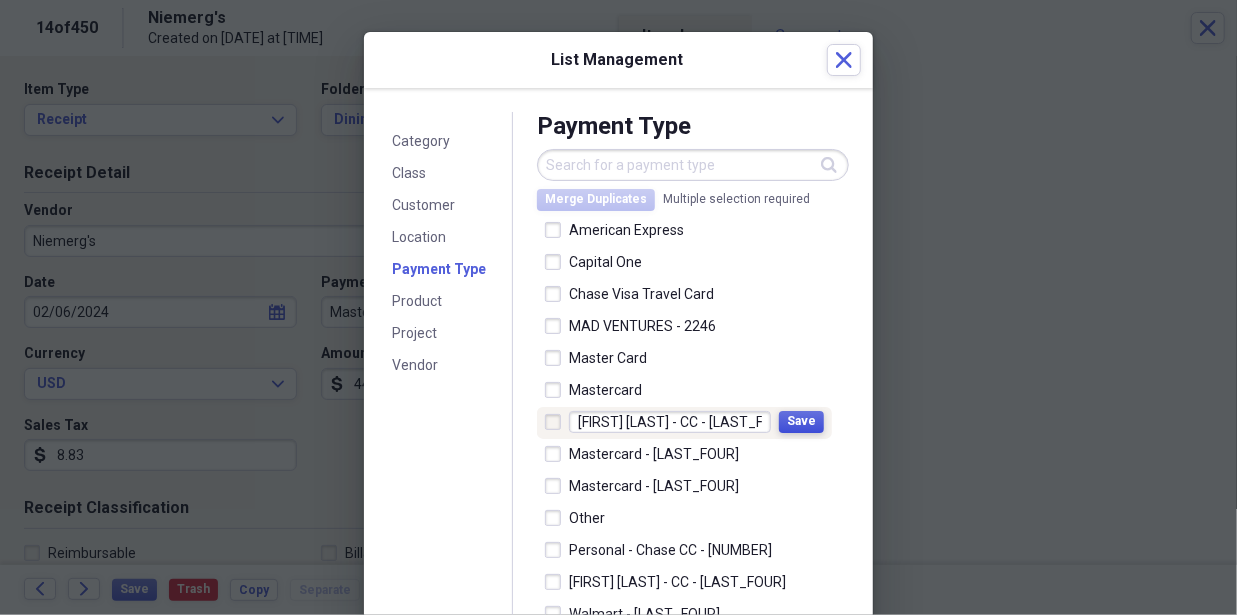 click on "Save" at bounding box center (801, 421) 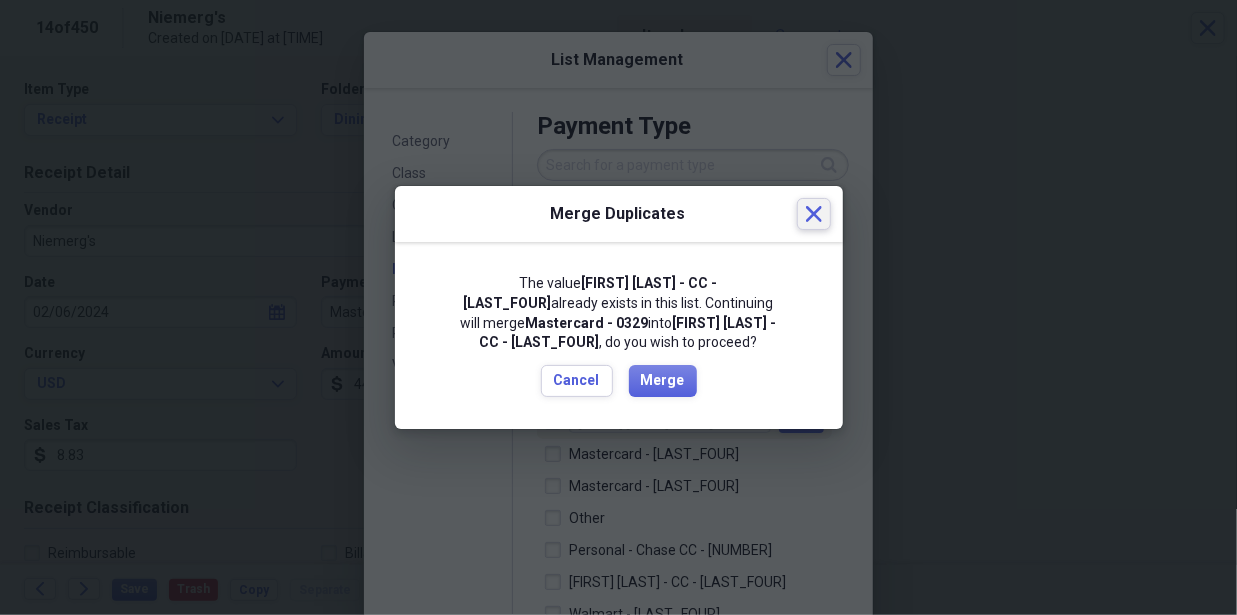 click on "Close" at bounding box center (814, 214) 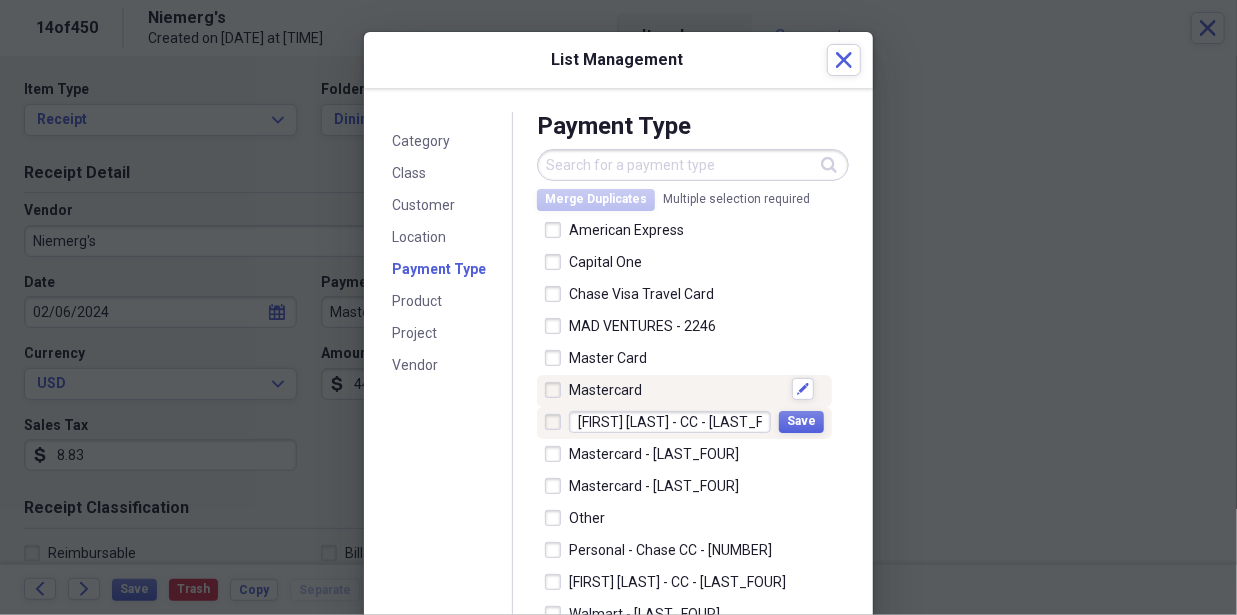 scroll, scrollTop: 80, scrollLeft: 0, axis: vertical 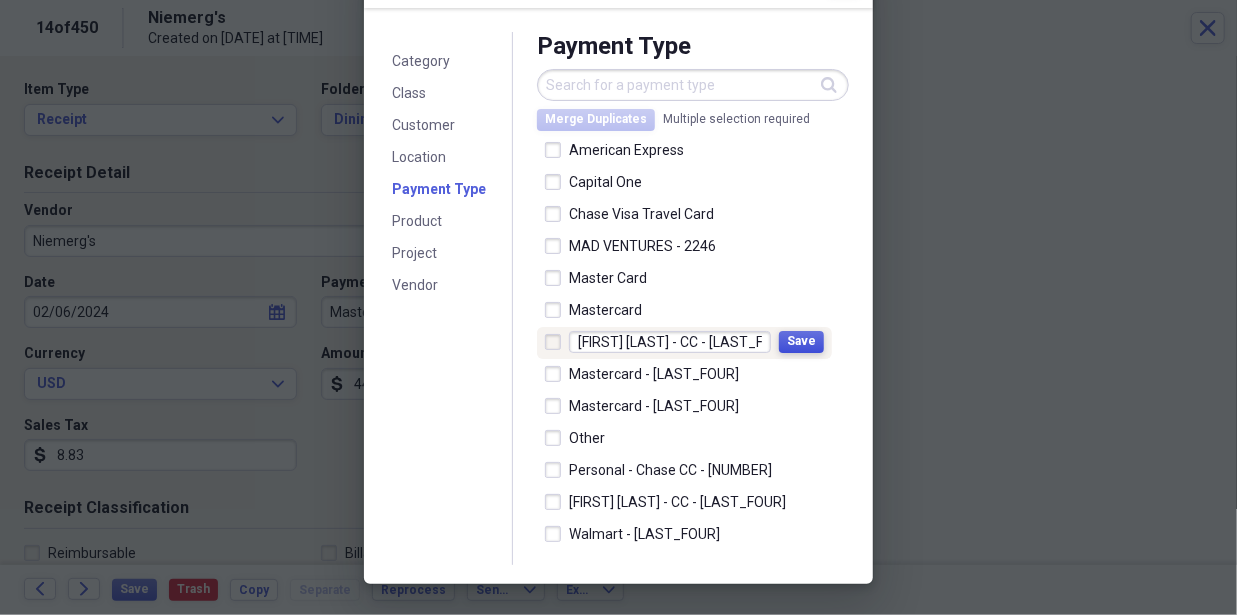 click on "Save" at bounding box center [801, 342] 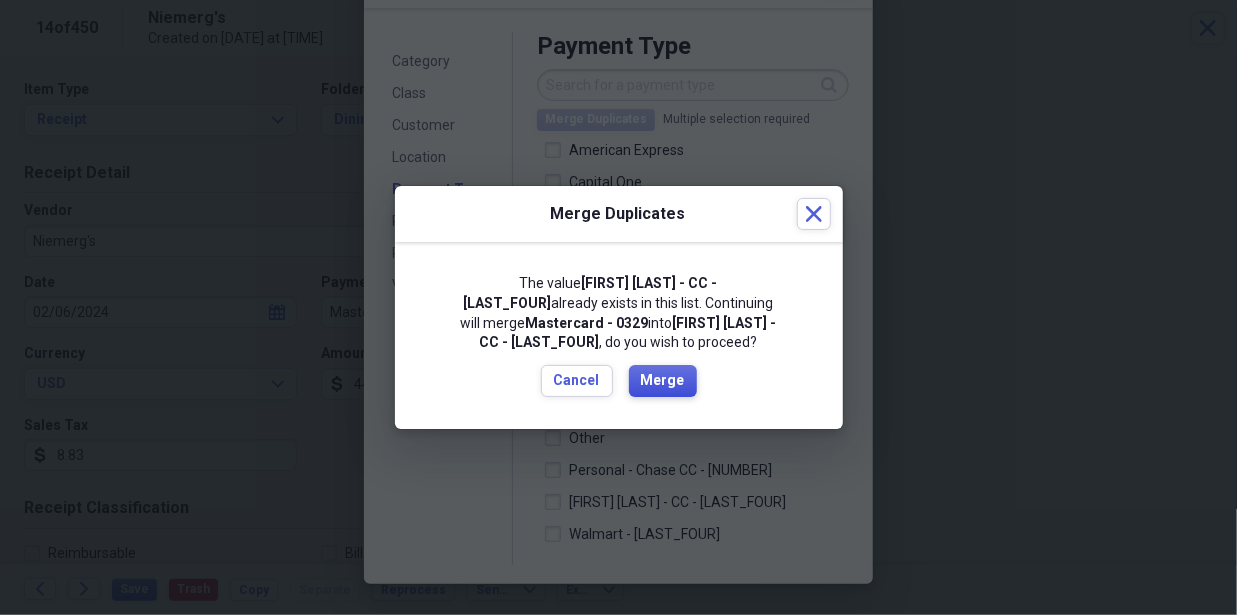 click on "Merge" at bounding box center (663, 381) 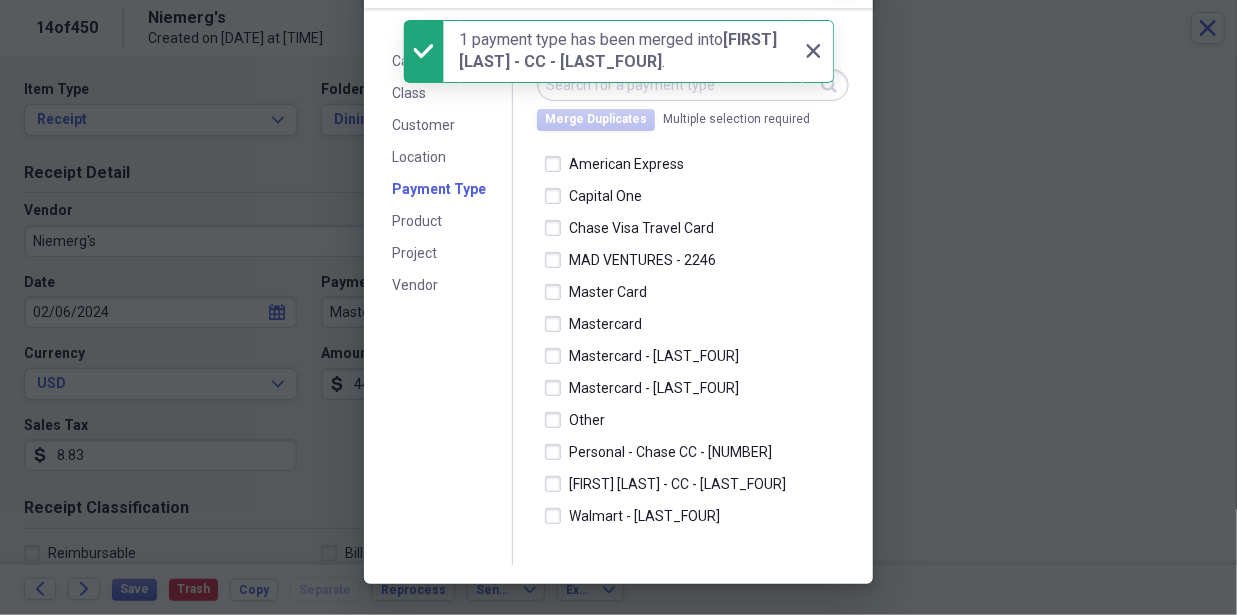 scroll, scrollTop: 0, scrollLeft: 0, axis: both 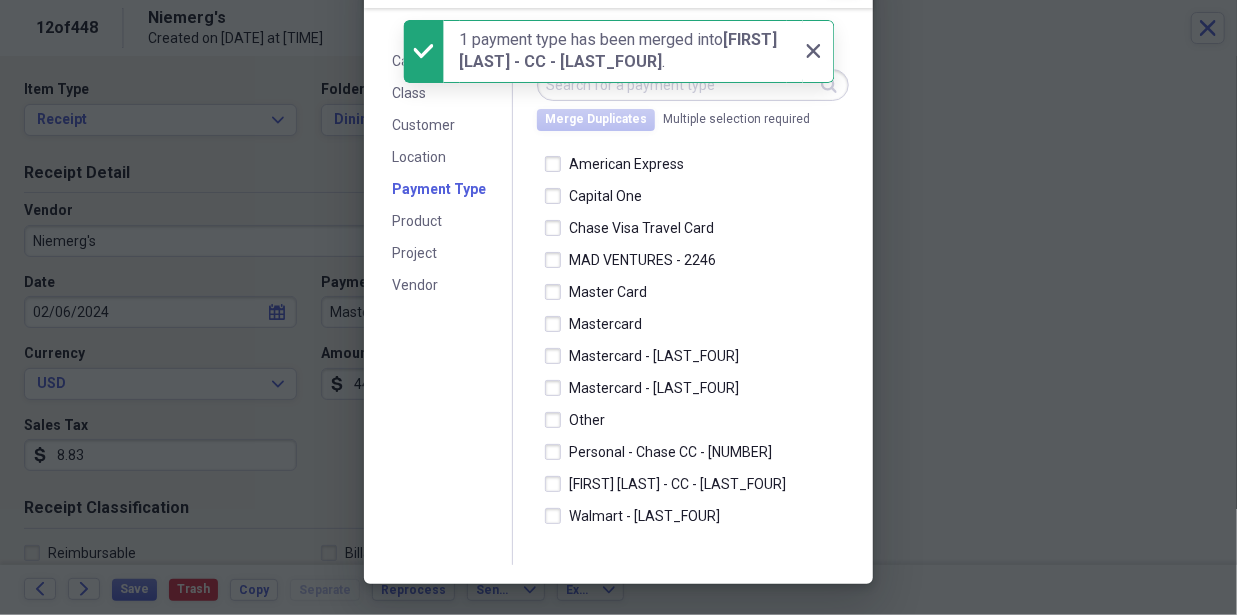 click at bounding box center (618, 307) 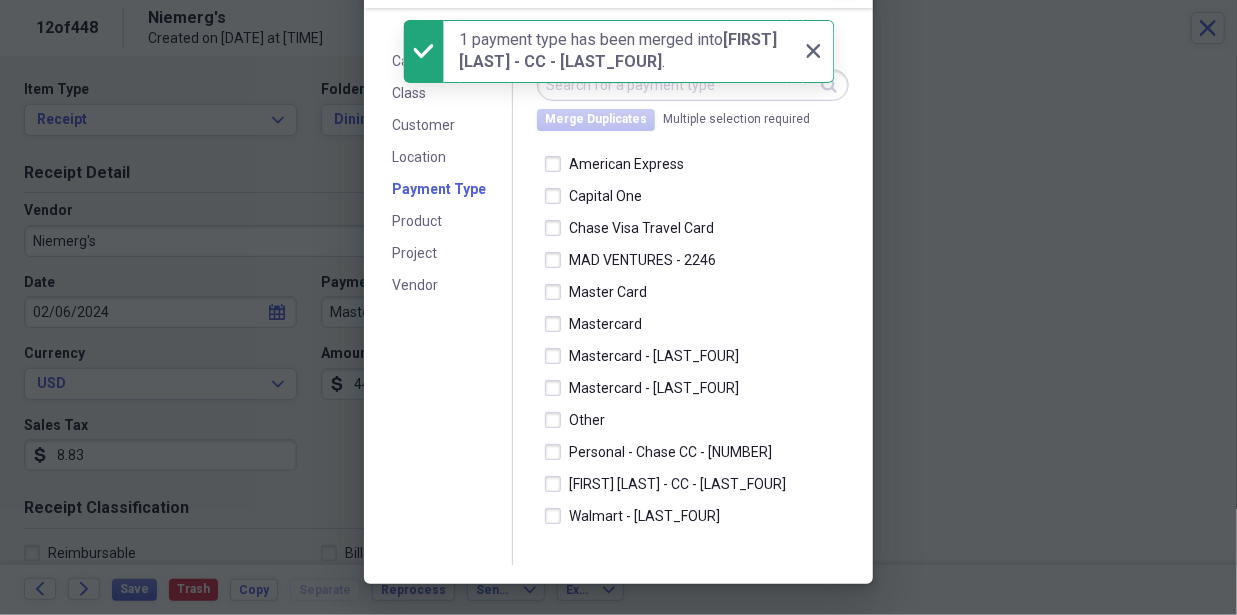 scroll, scrollTop: 0, scrollLeft: 0, axis: both 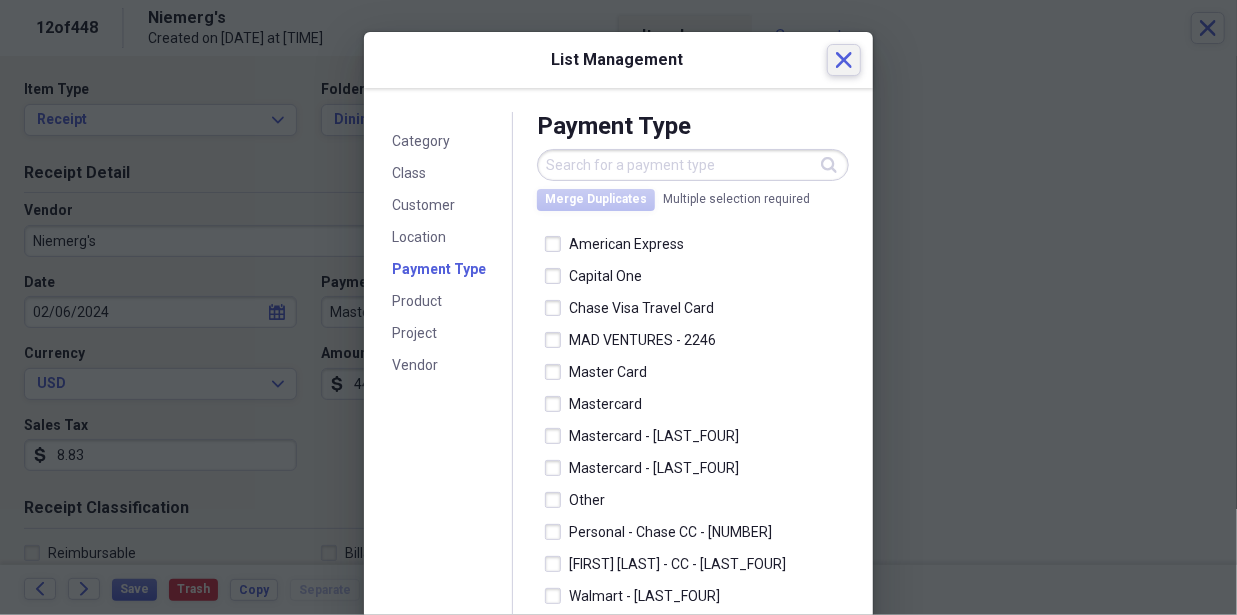 click on "Close" at bounding box center [844, 60] 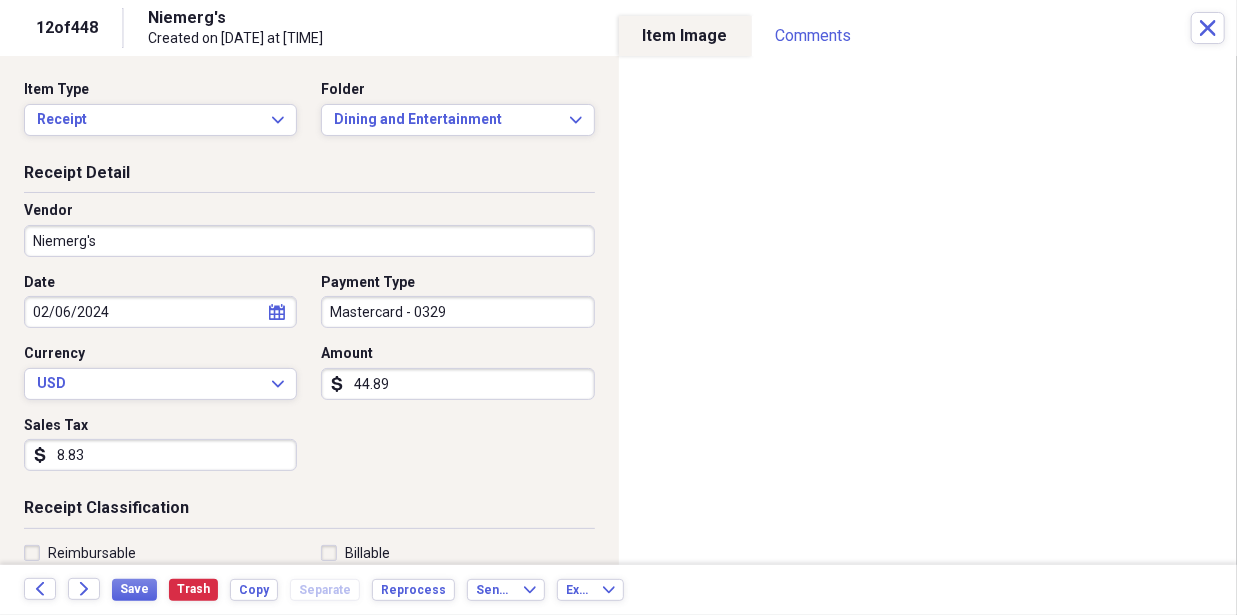 click on "Mastercard - 0329" at bounding box center (457, 312) 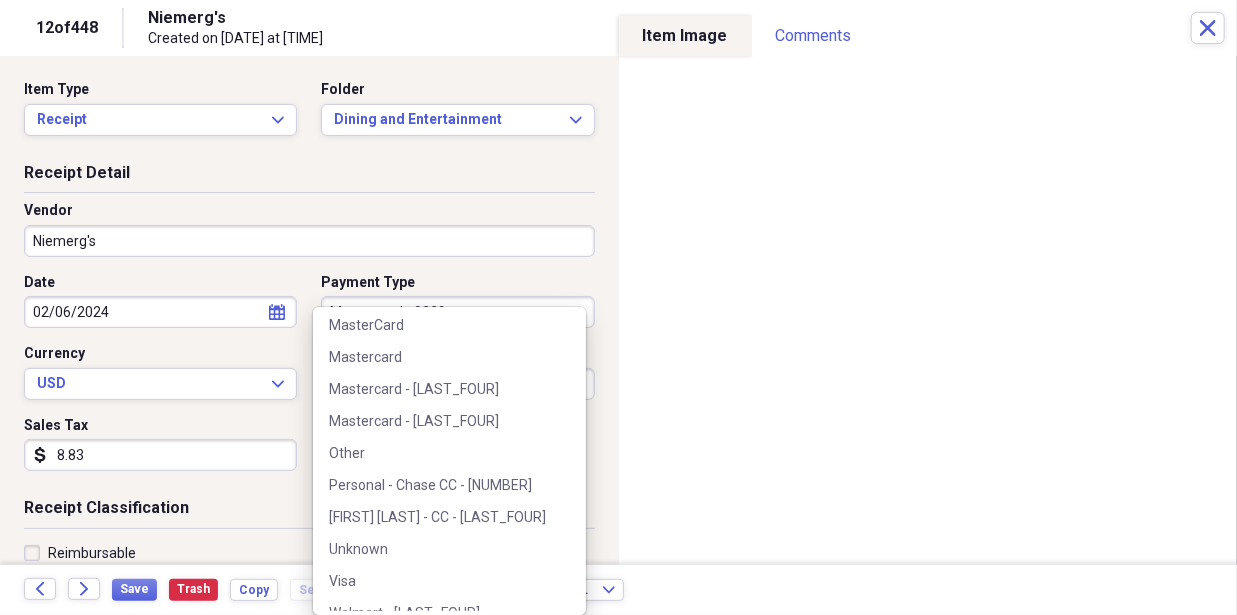 scroll, scrollTop: 412, scrollLeft: 0, axis: vertical 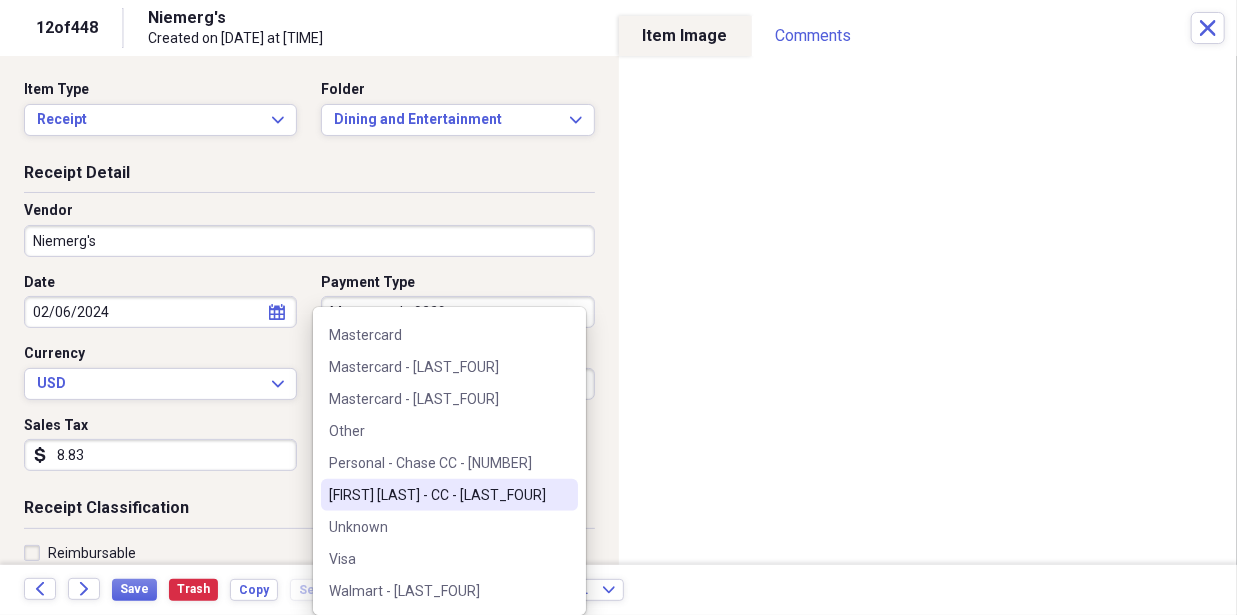 click on "[FIRST] [LAST] - CC - [LAST_FOUR]" at bounding box center [437, 495] 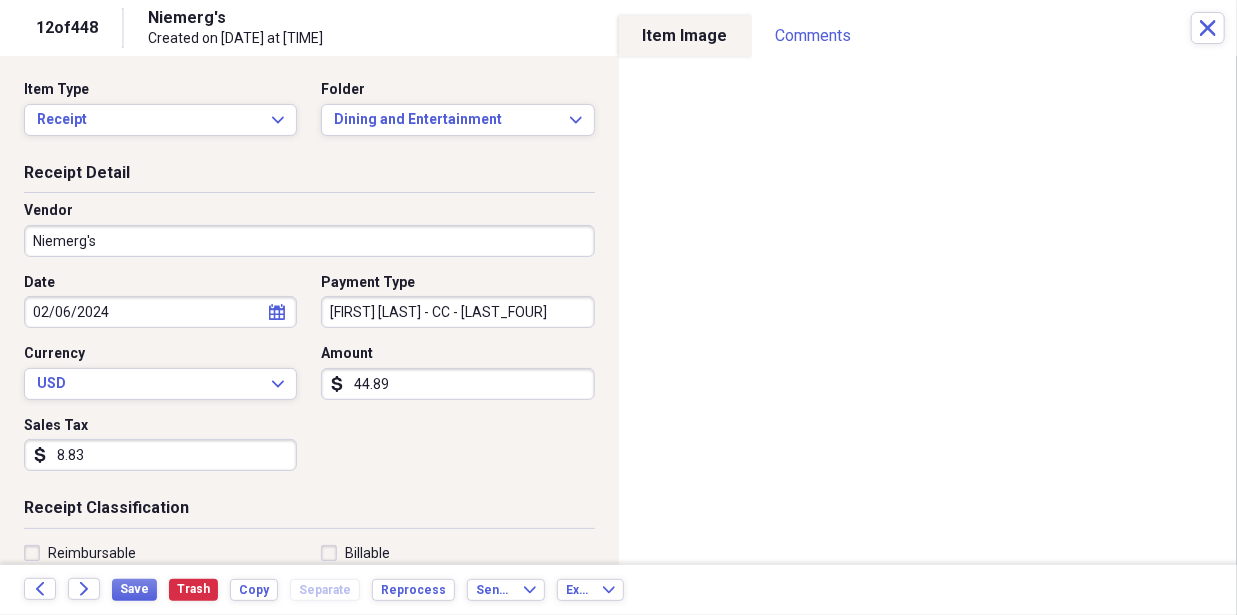 scroll, scrollTop: 332, scrollLeft: 0, axis: vertical 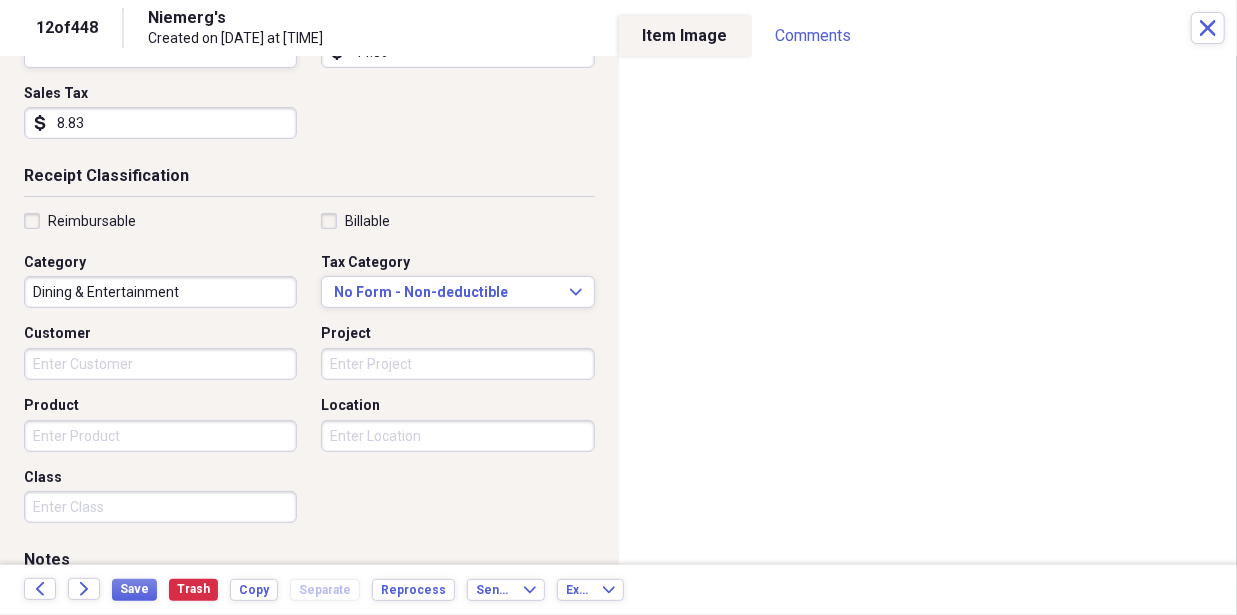 click on "Reimbursable Billable Category Dining & Entertainment Tax Category No Form - Non-deductible Expand Customer Project Product Location Class" at bounding box center [309, 372] 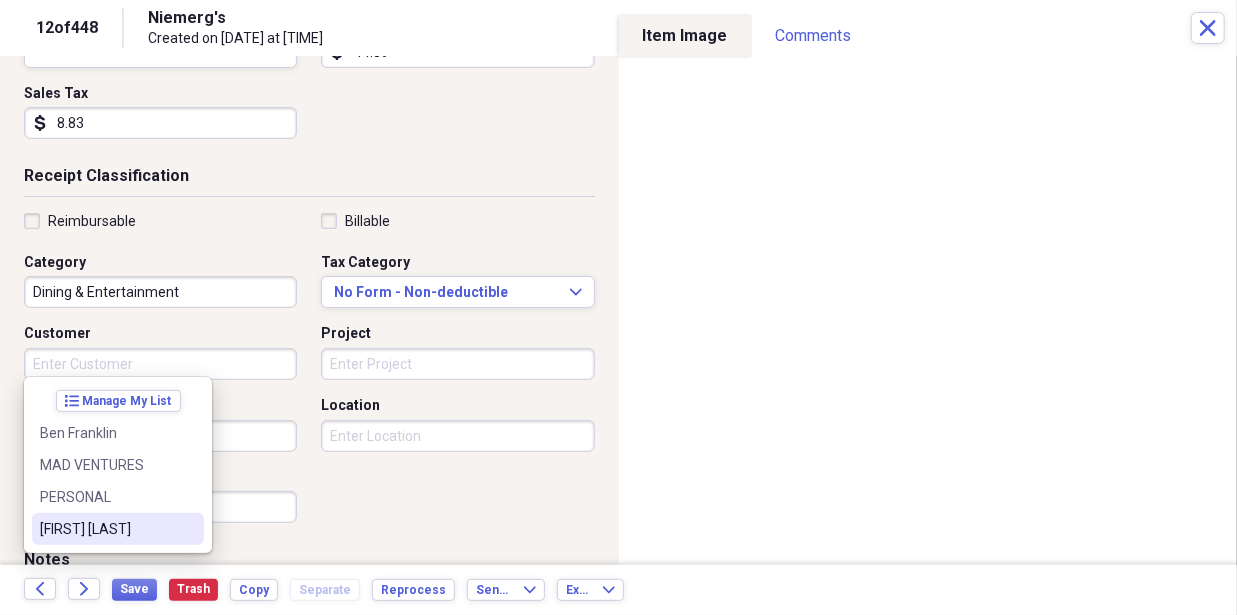 click on "[FIRST] [LAST]" at bounding box center [106, 529] 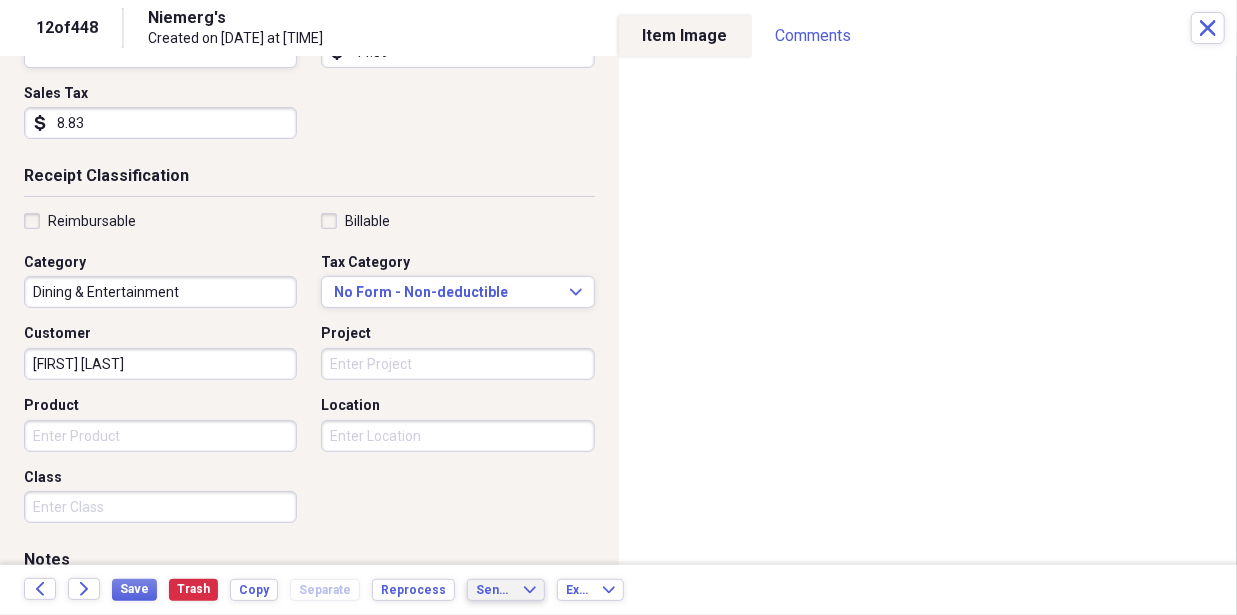 click on "Send To Expand" at bounding box center (506, 590) 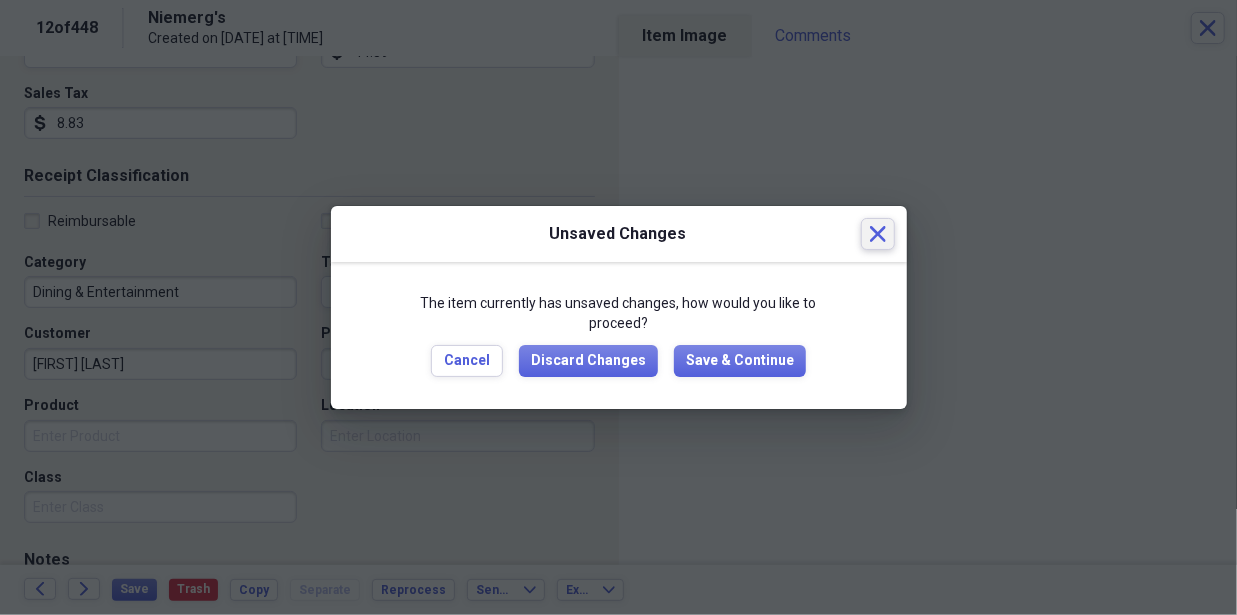 click on "Close" at bounding box center (878, 234) 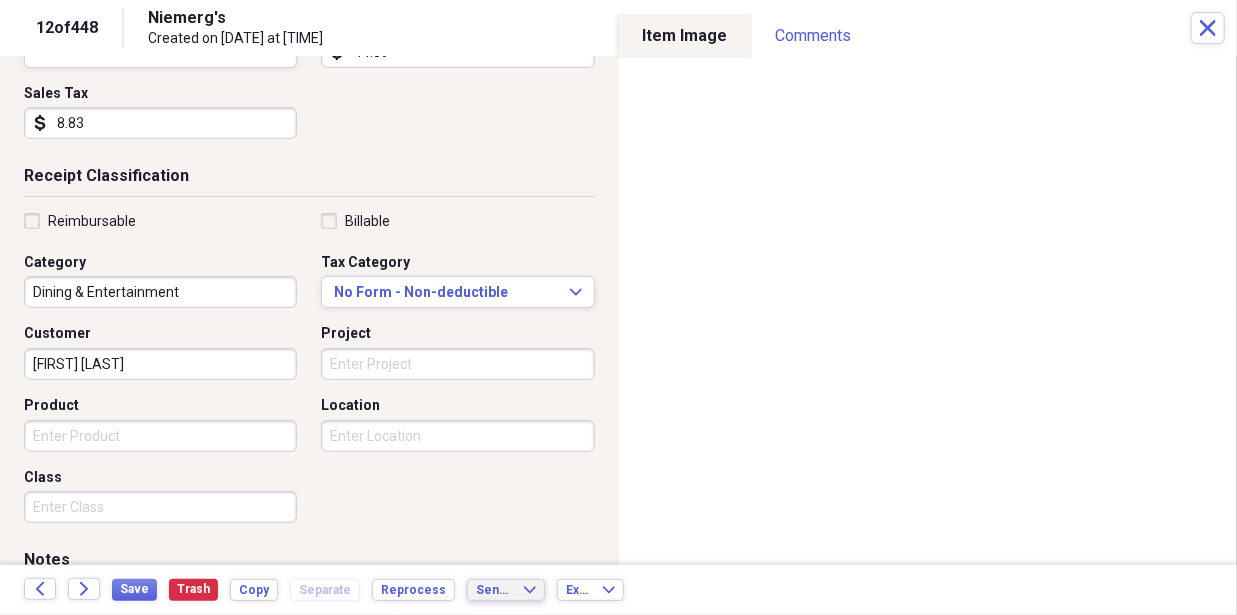 scroll, scrollTop: 0, scrollLeft: 0, axis: both 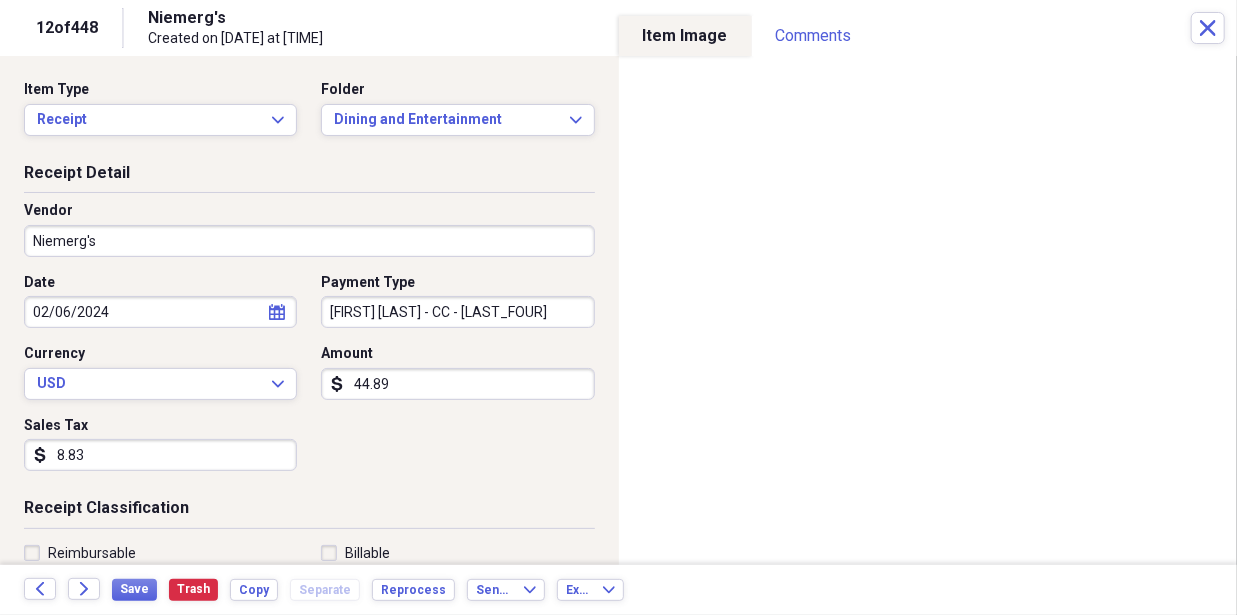 click on "Date [DATE] calendar Calendar Payment Type [PERSON] - CC - [ID] Currency USD Expand Amount dollar-sign [AMOUNT] Sales Tax dollar-sign [AMOUNT]" at bounding box center (309, 380) 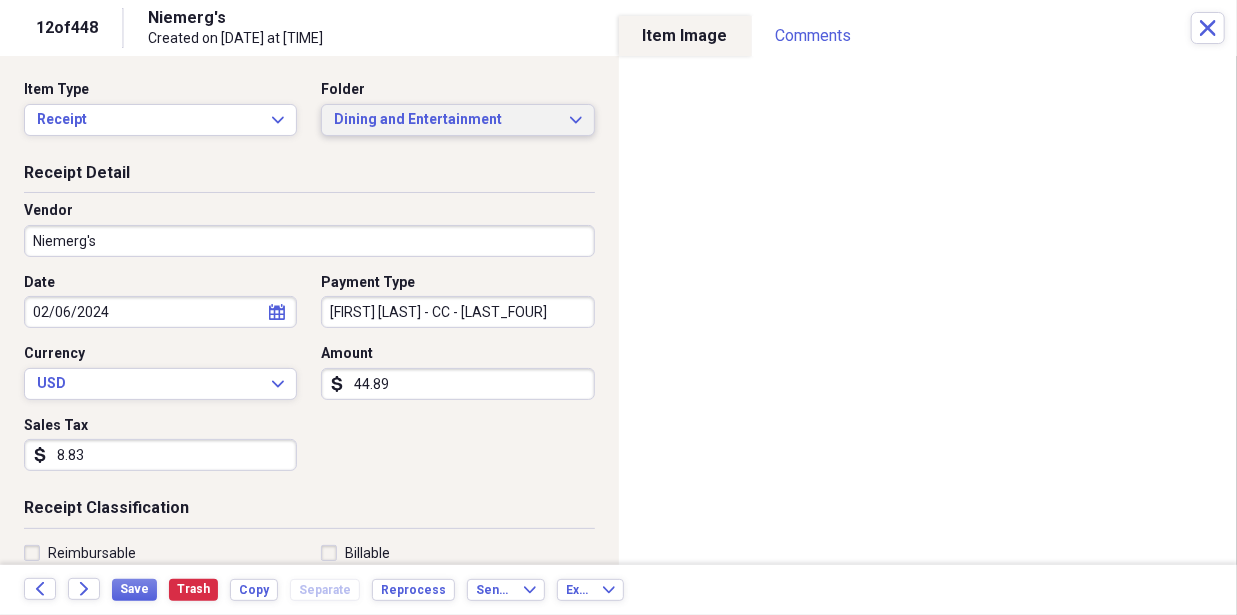 click on "Dining and Entertainment Expand" at bounding box center (457, 120) 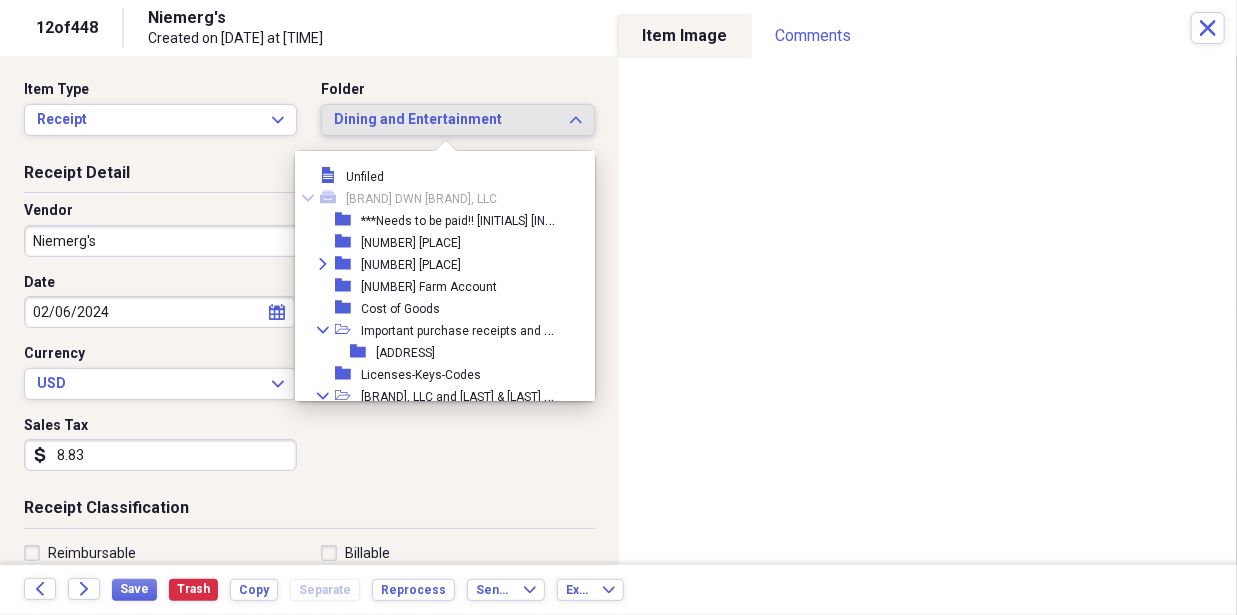 scroll, scrollTop: 1089, scrollLeft: 0, axis: vertical 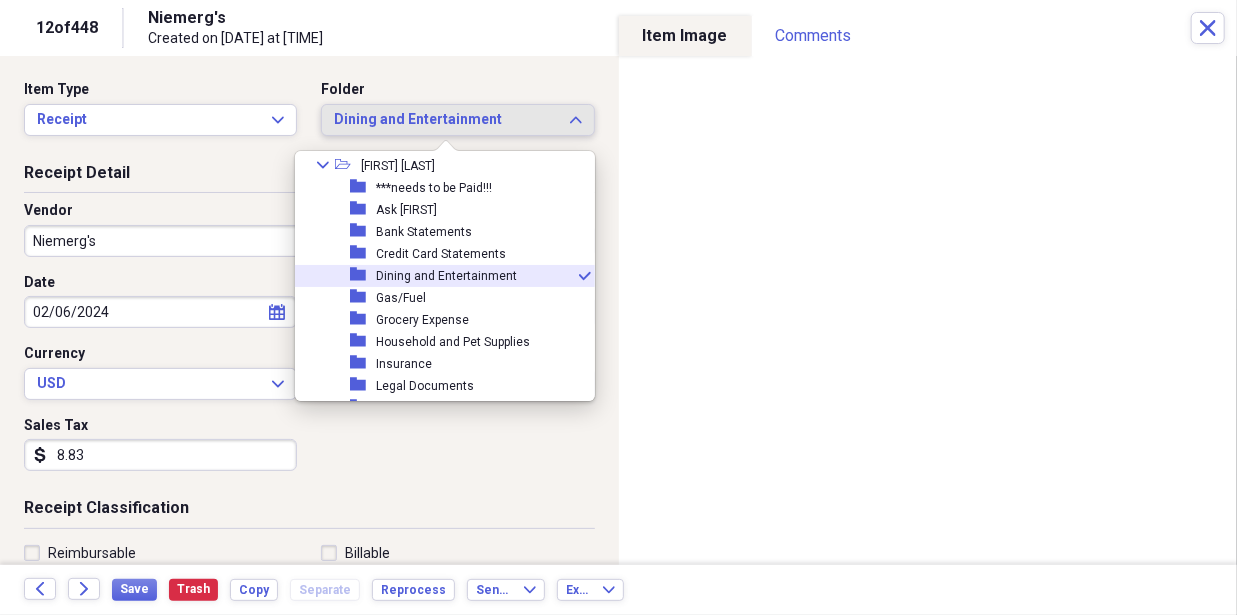 click on "Dining and Entertainment" at bounding box center [445, 120] 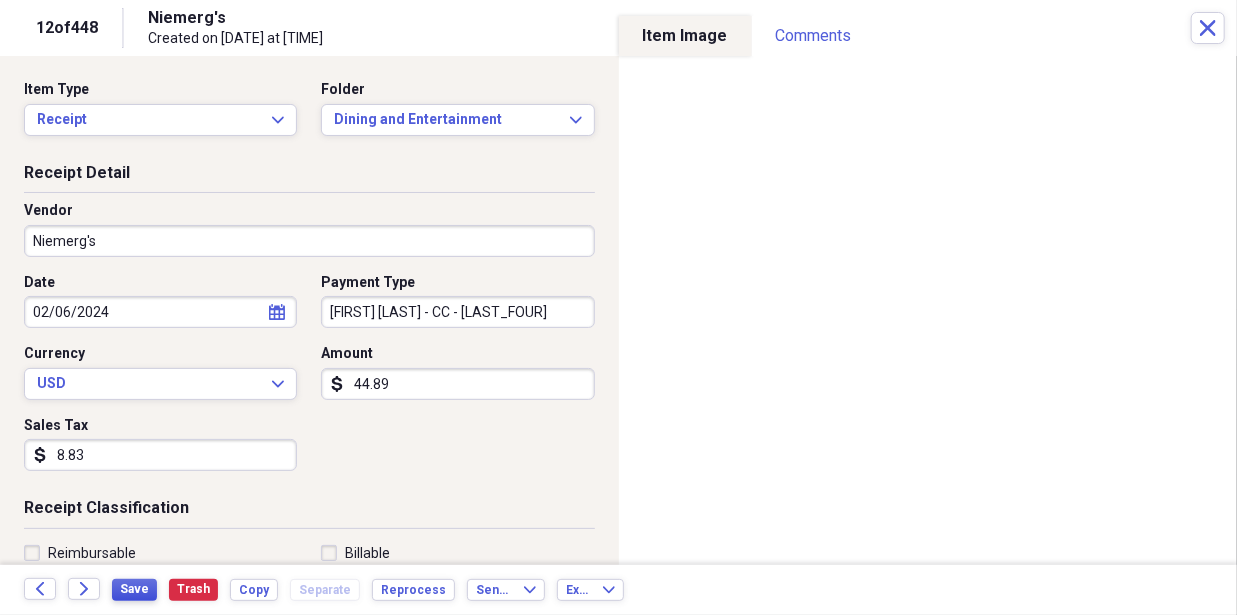 click on "Save" at bounding box center [134, 589] 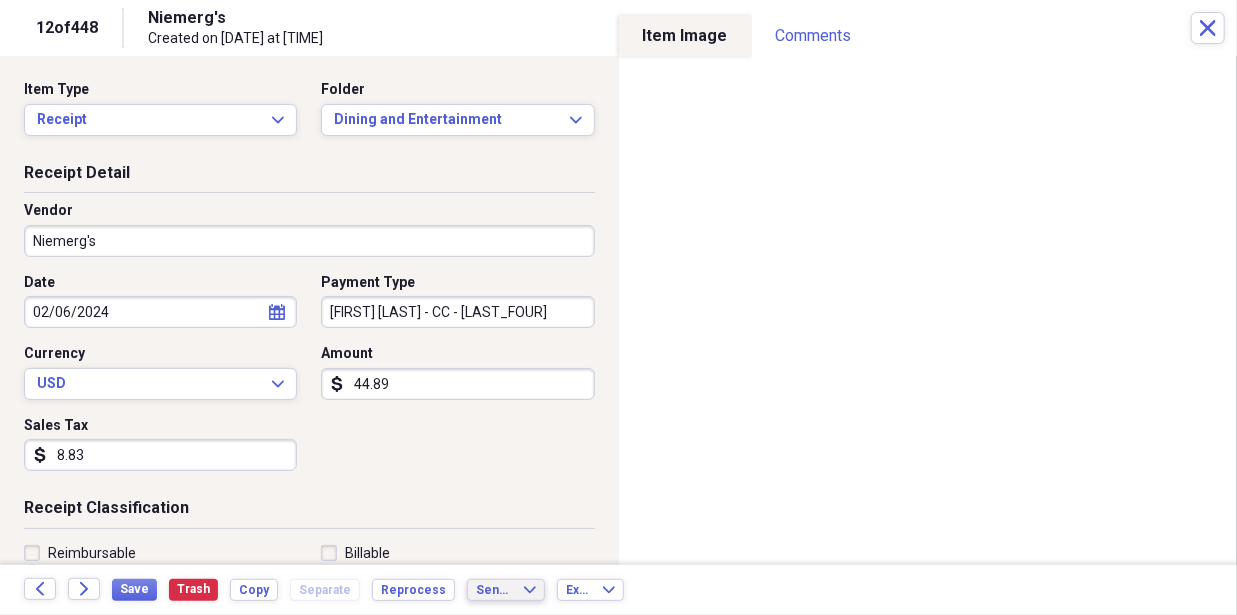 click on "Send To" at bounding box center (494, 590) 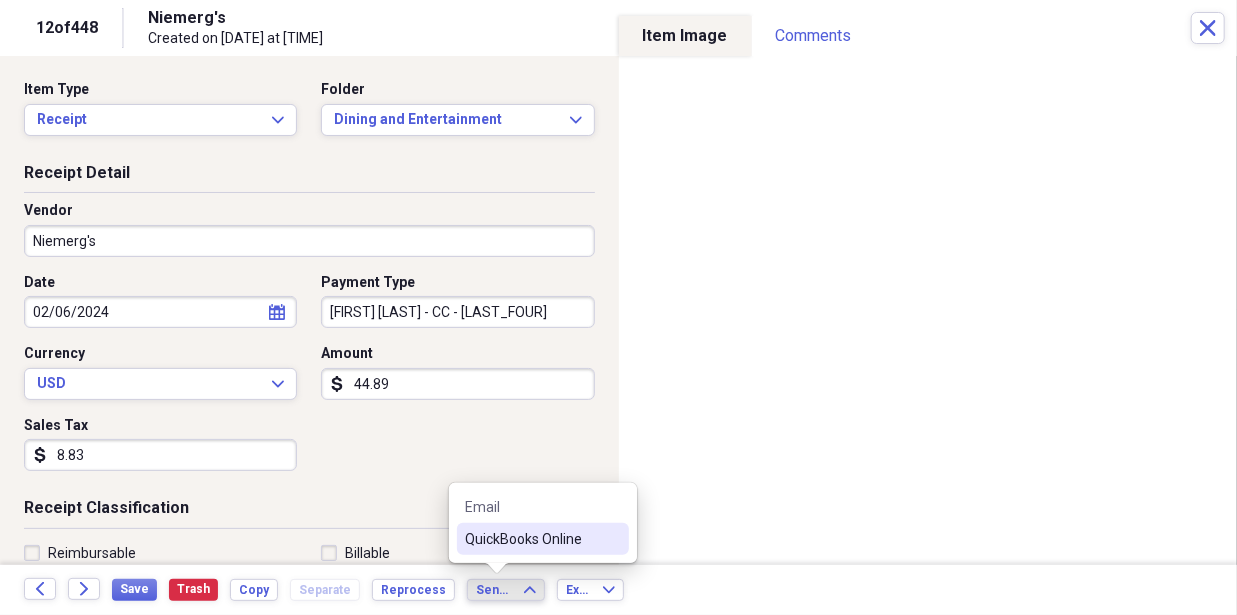click on "QuickBooks Online" at bounding box center [531, 539] 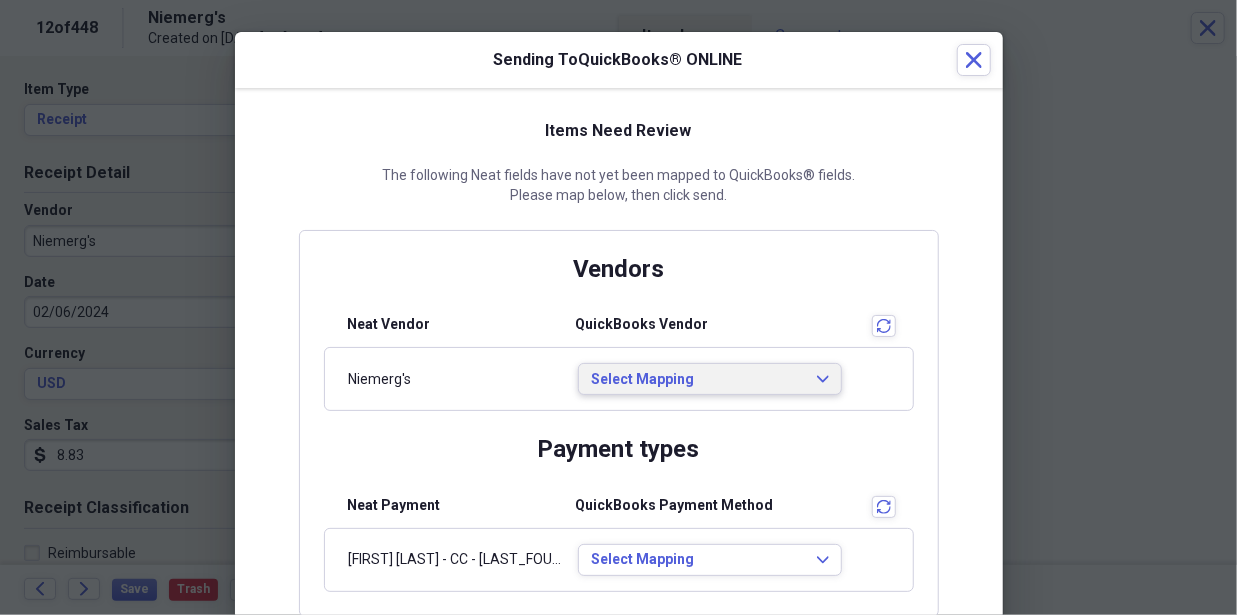 scroll, scrollTop: 124, scrollLeft: 0, axis: vertical 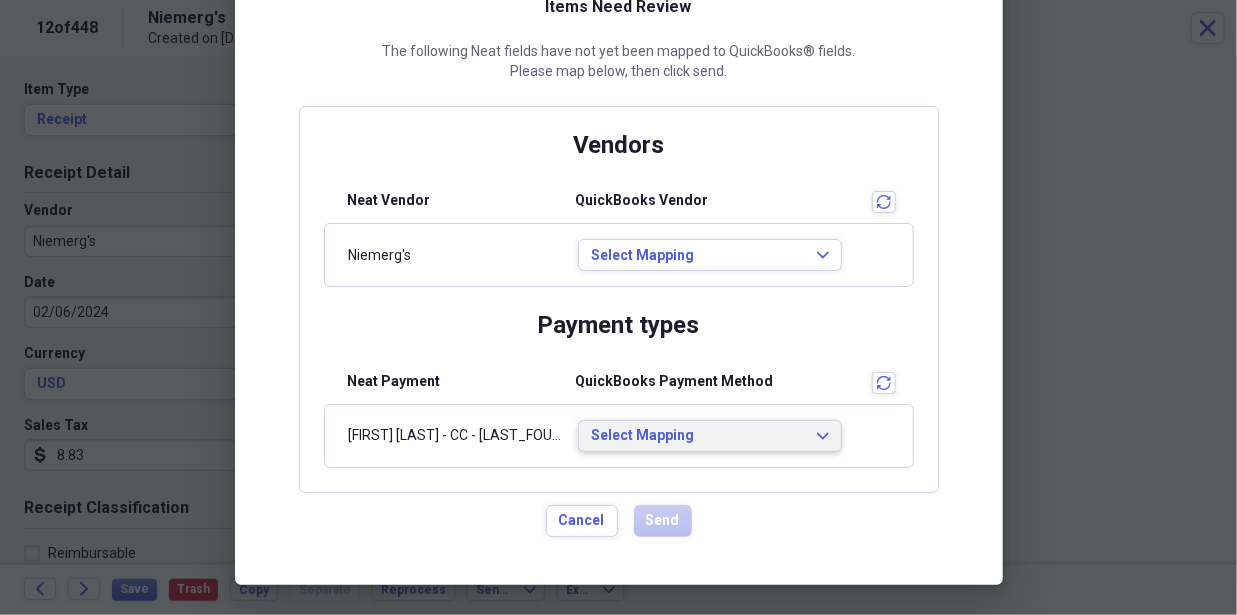 click on "Select Mapping Expand" at bounding box center [710, 436] 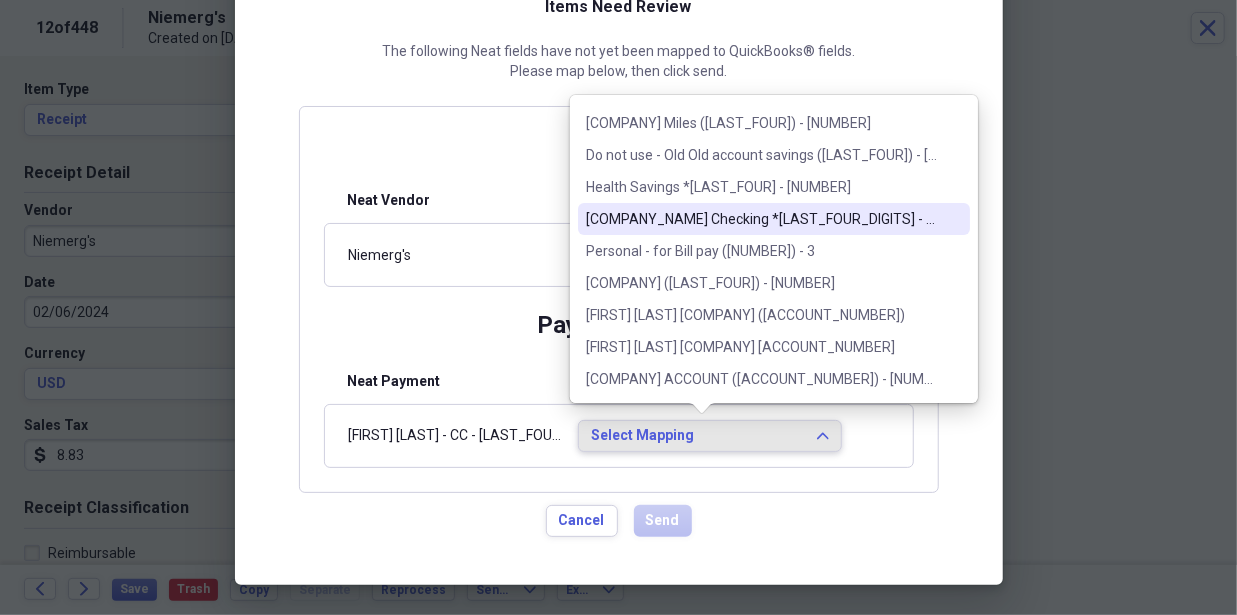 scroll, scrollTop: 0, scrollLeft: 0, axis: both 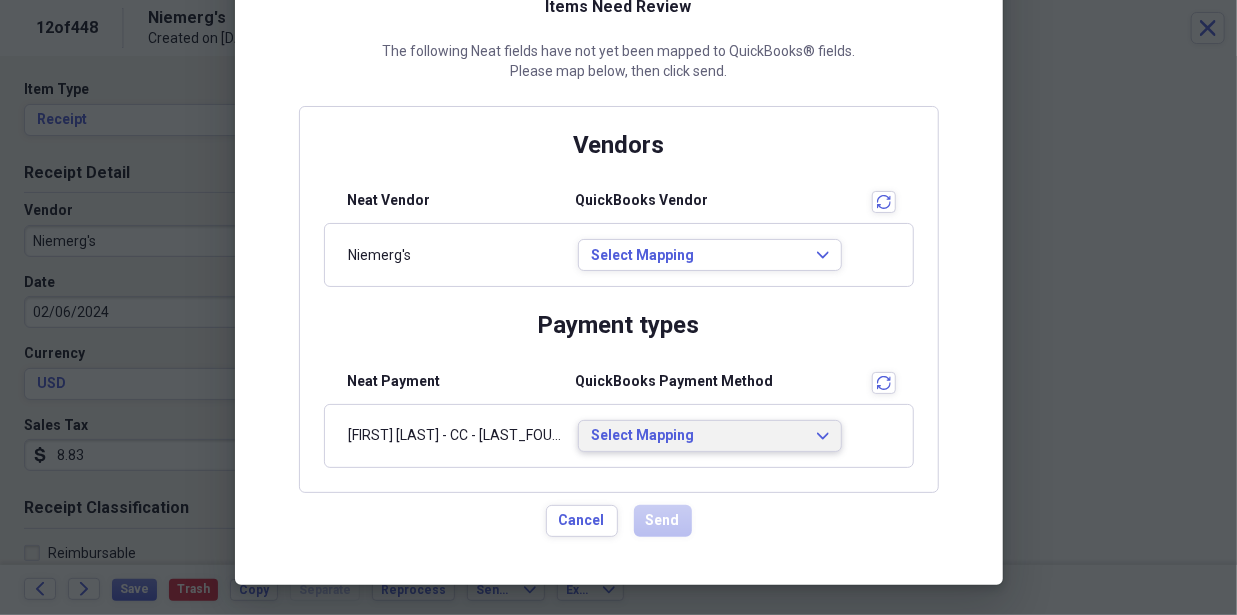 click on "The following Neat fields have not yet been mapped to QuickBooks® fields. Please map below, then click send." at bounding box center (618, 69) 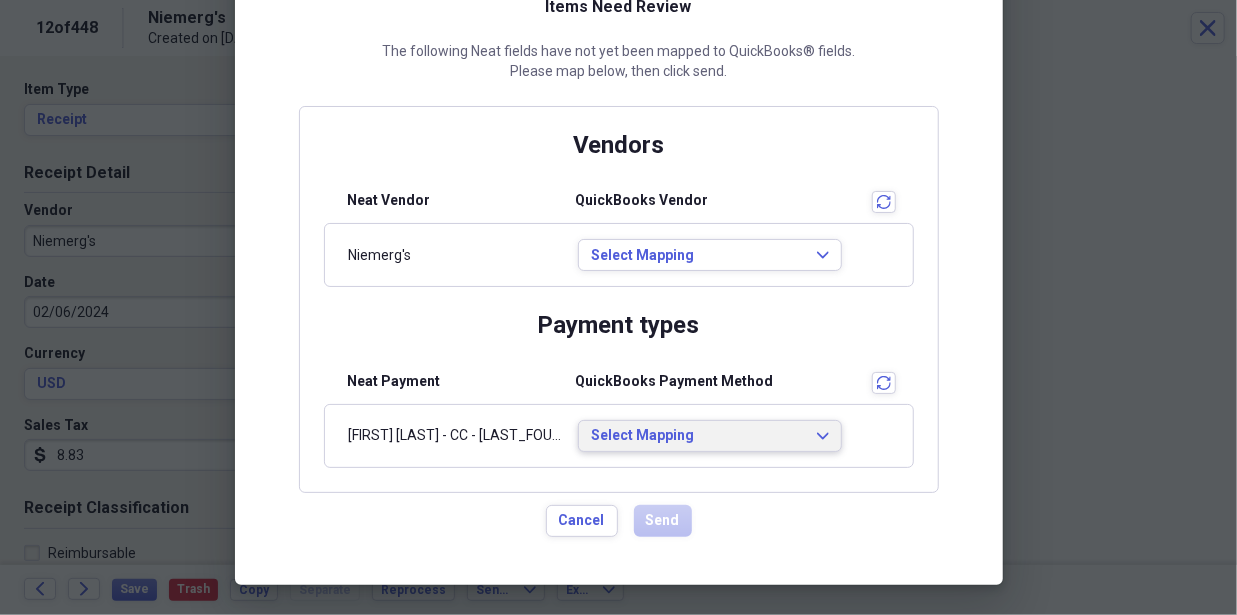 scroll, scrollTop: 0, scrollLeft: 0, axis: both 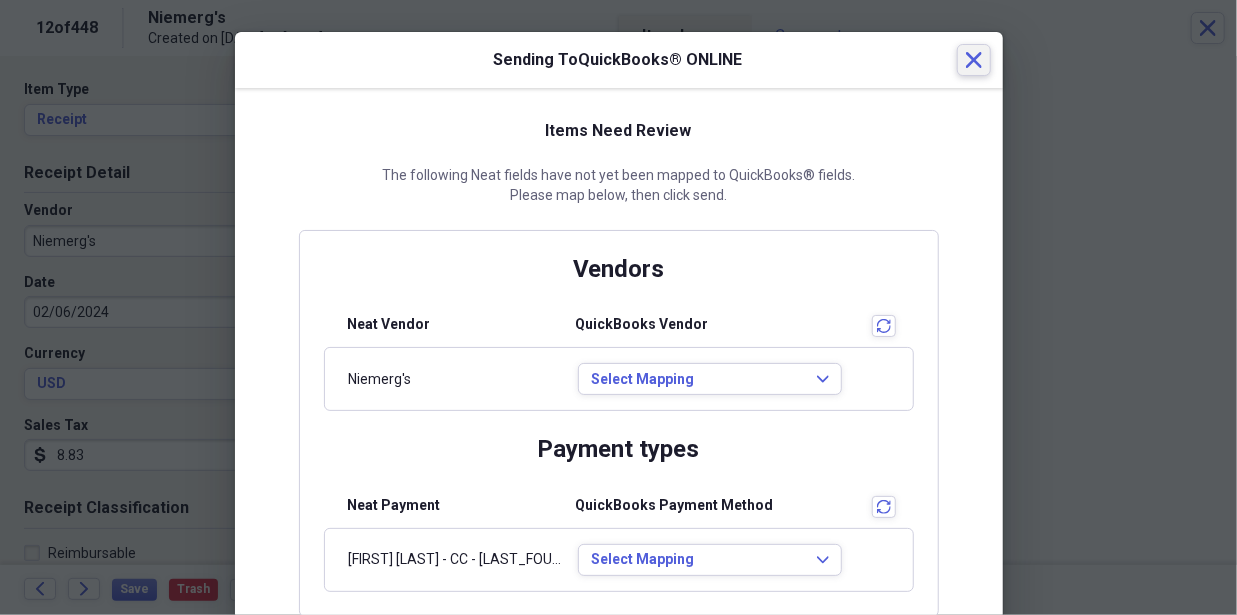 click on "Close" 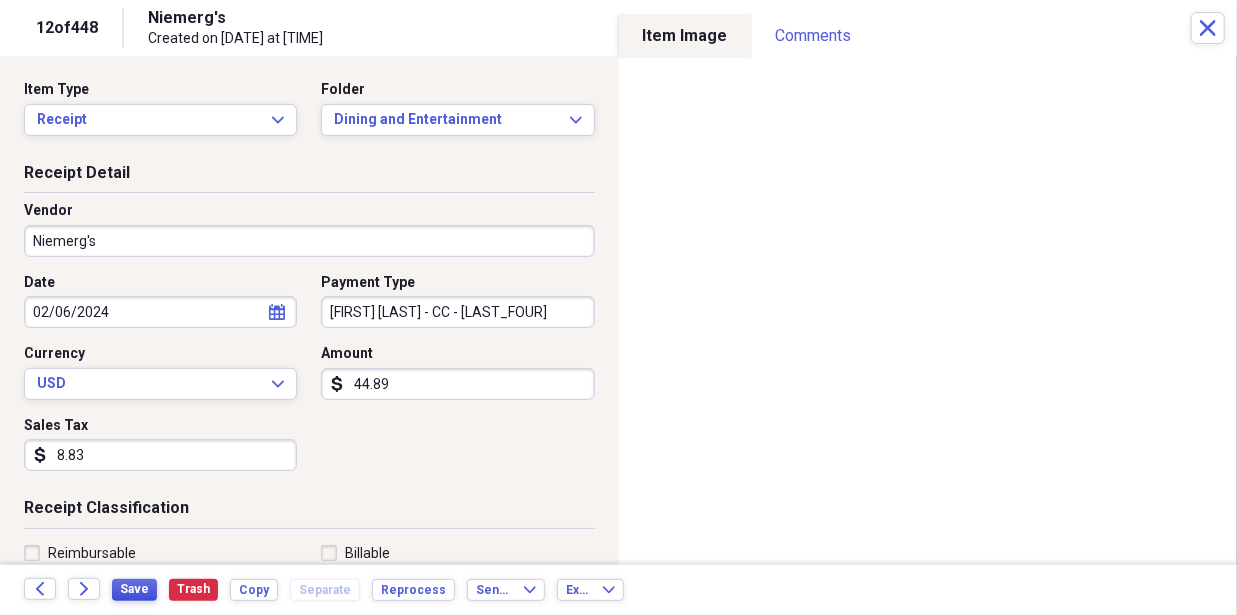 click on "Save" at bounding box center [134, 589] 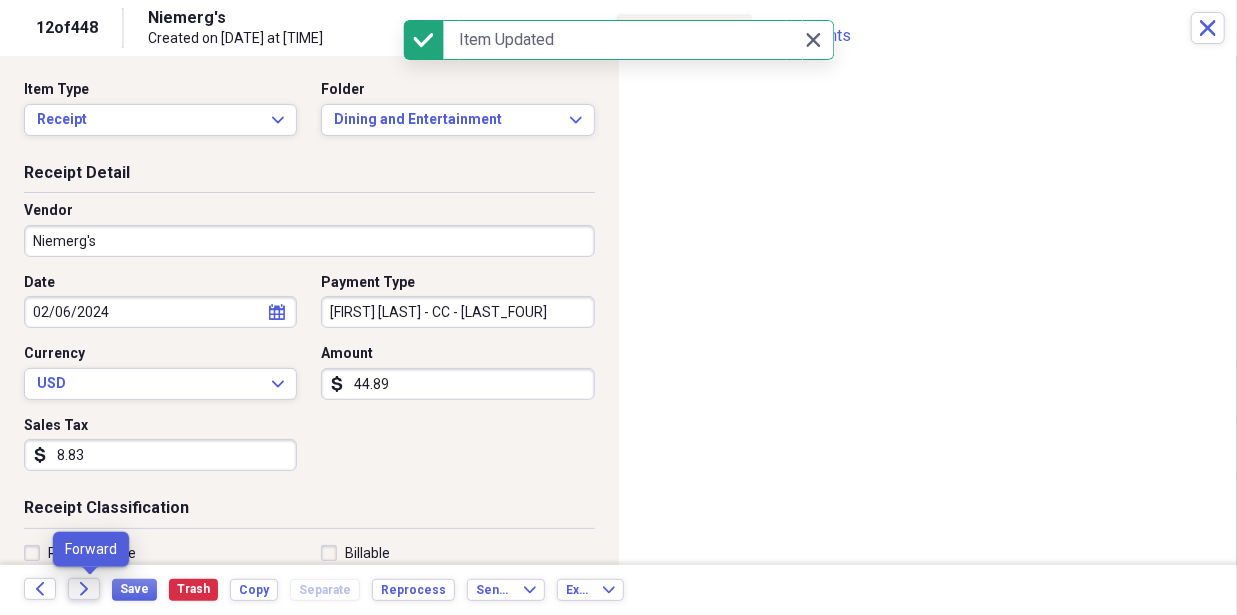 click 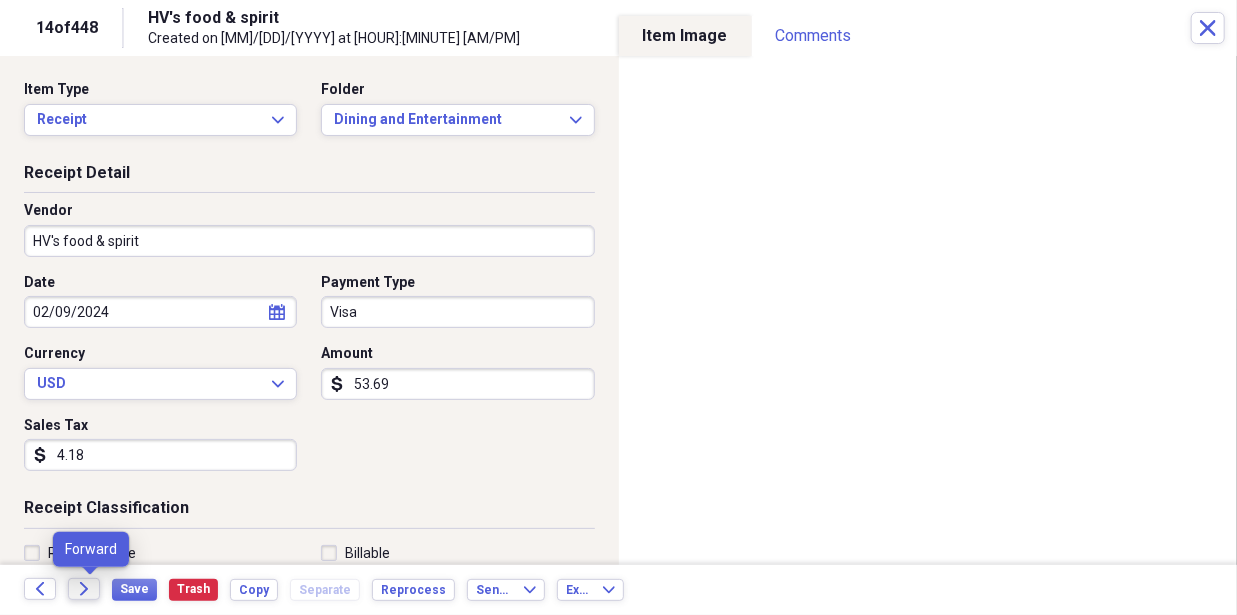 click on "Forward" 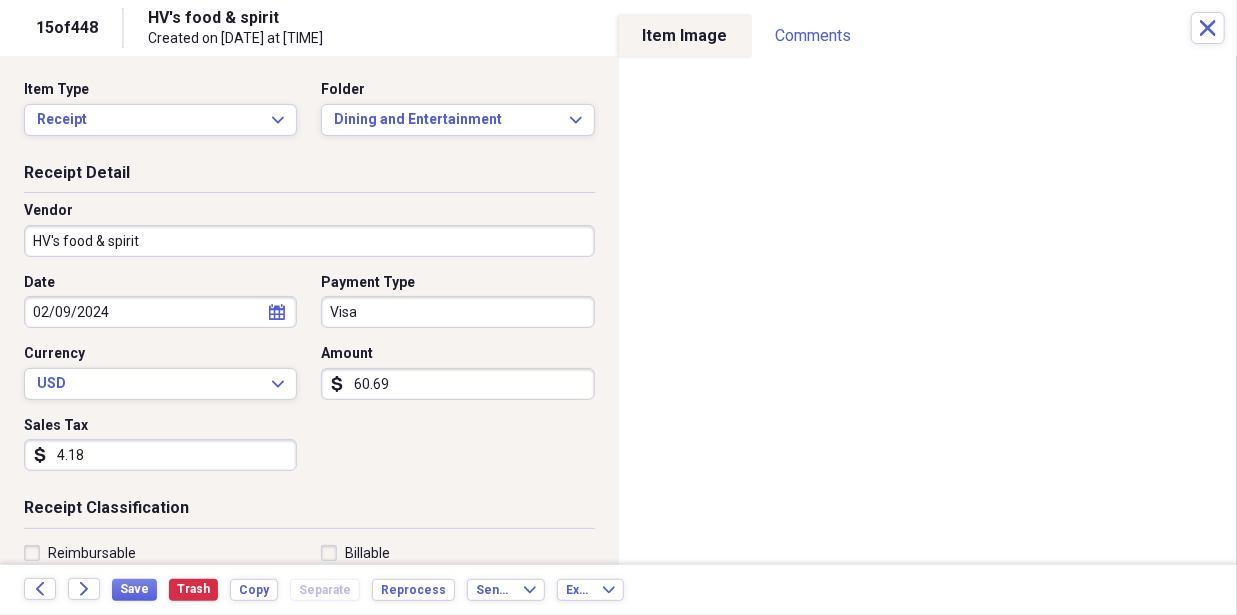 click on "MJM DWN MAD Ventures, LLC Add Folder Folder ***Needs to be paid!! MJM DWN MAD Add Folder Folder 11918 Apple shed property Add Folder Expand Folder 1377 [CITY] Property Add Folder Folder 6318 Farm Account Add Folder Folder Cost of Goods Add Folder Expand Folder Important purchase receipts and Documents Add Folder Folder Licenses-Keys-Codes Add Folder Expand Folder MAD VENTURES, LLC and Willis & Willis partnership Business Expense Add Folder Expand Folder Mike and Doug Add Folder Expand Folder Robert Miller Add Folder Folder Warranty papers and Manuals Add Folder Collapse Trash Trash Folder Bank Statement Folder LawnCare Expense and mower repairs Bill My Customers Collapse invoices Invoices user Customers products Products / Services Help & Support Files Expand Submit Scan Scan" at bounding box center (618, 307) 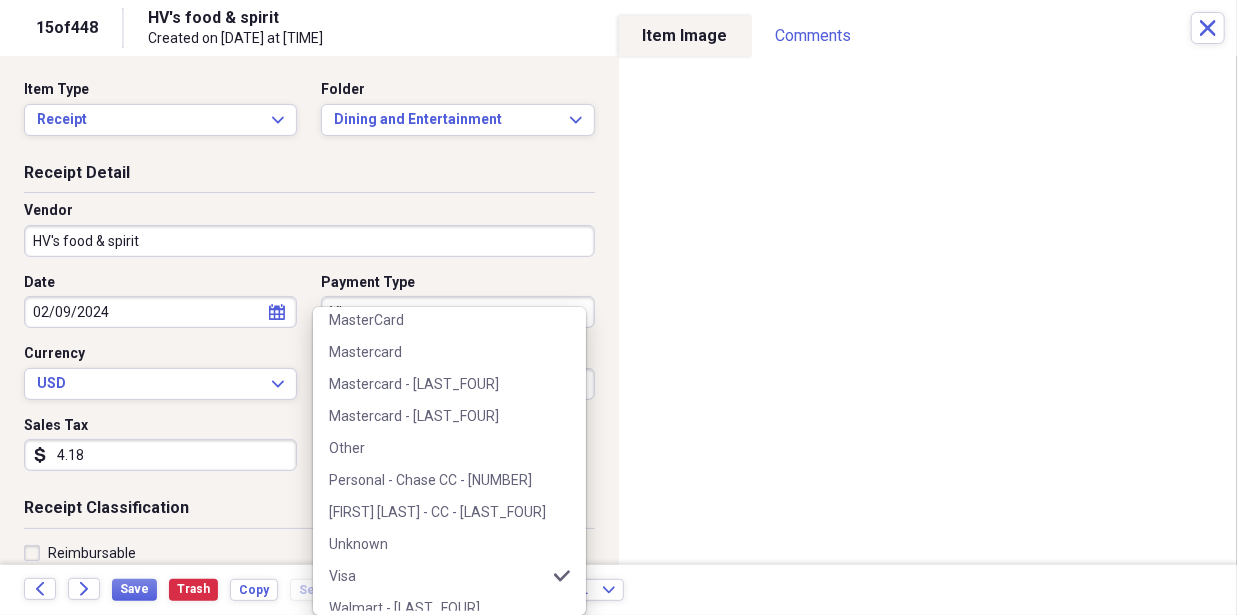 scroll, scrollTop: 396, scrollLeft: 0, axis: vertical 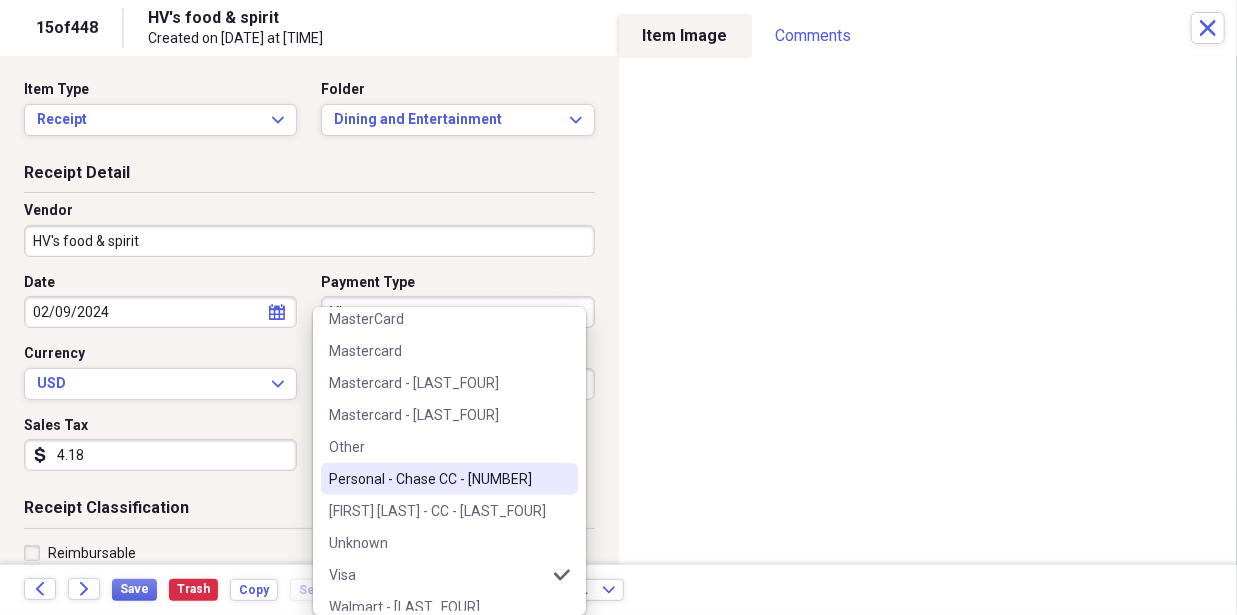 click on "Personal - Chase CC - [NUMBER]" at bounding box center (449, 479) 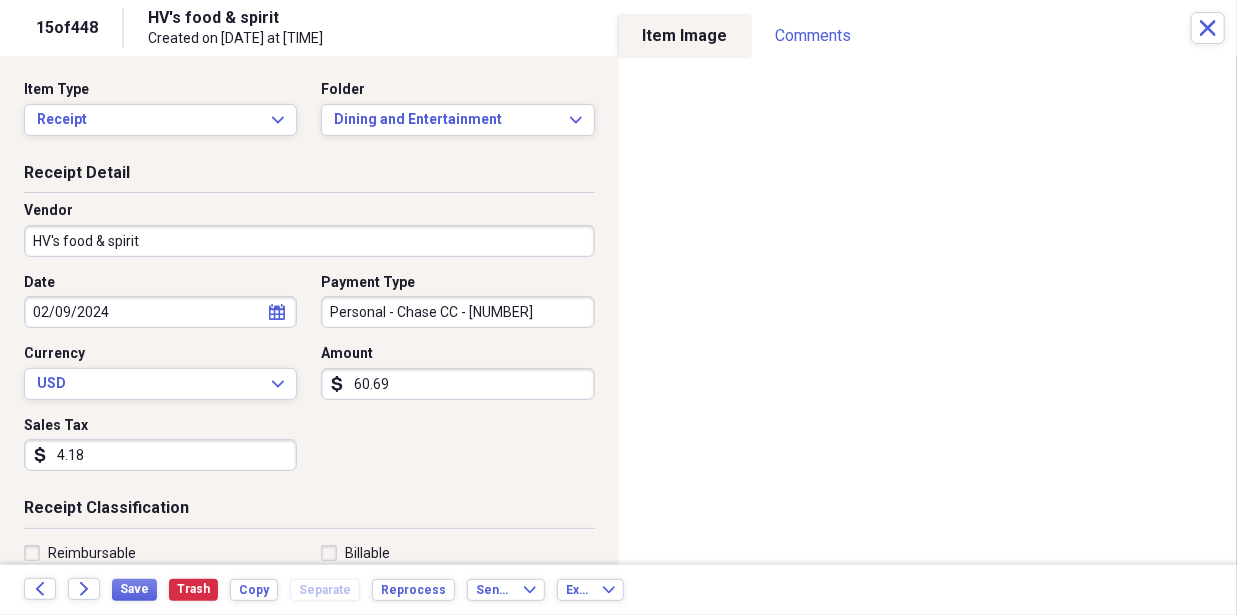 click on "Receipt Classification" at bounding box center (309, 512) 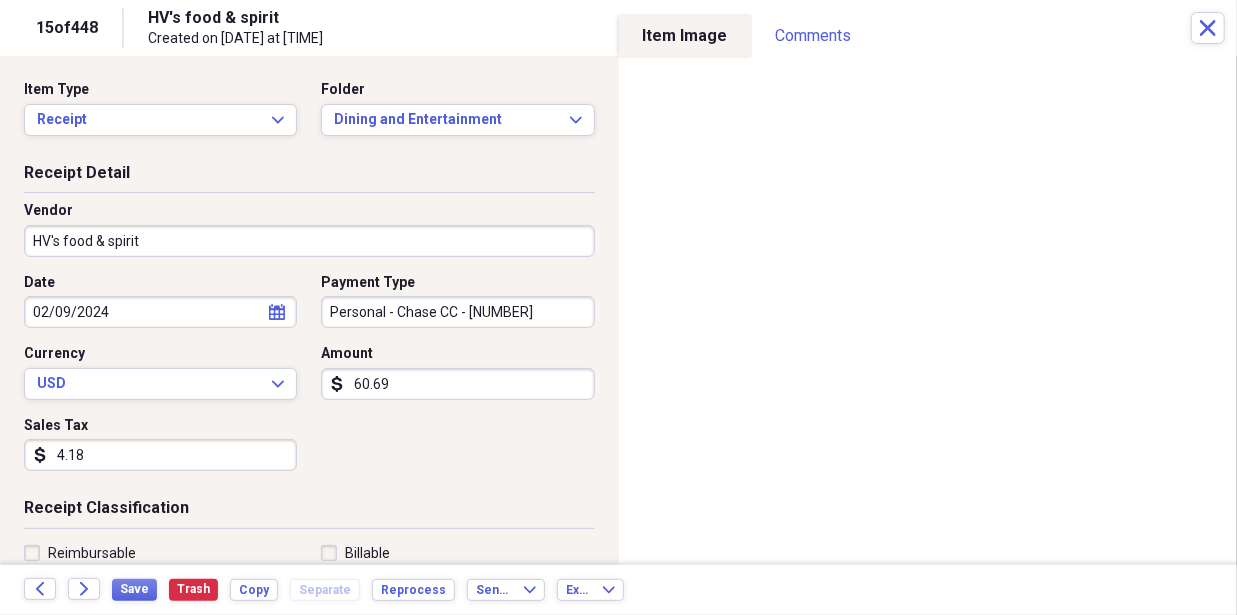 click on "Date [MM]/[DD]/[YYYY] calendar Calendar Payment Type Personal - Chase CC - [LAST_FOUR] Currency USD Expand Amount dollar-sign [AMOUNT] Sales Tax dollar-sign [AMOUNT]" at bounding box center [309, 380] 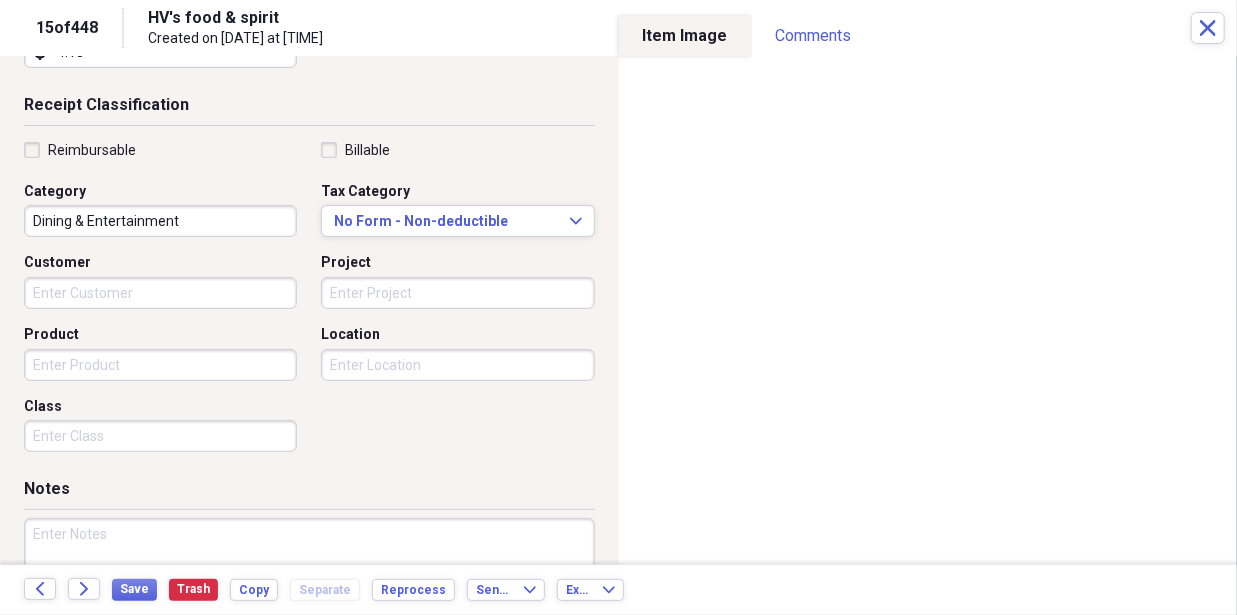 scroll, scrollTop: 490, scrollLeft: 0, axis: vertical 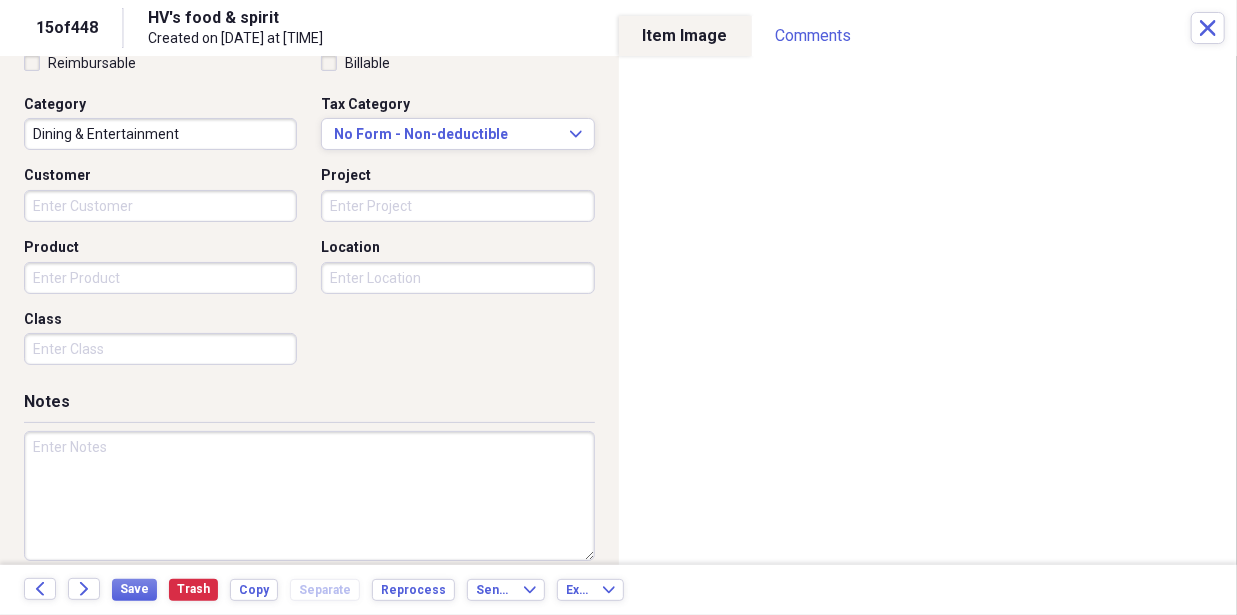 click on "Customer" at bounding box center (160, 206) 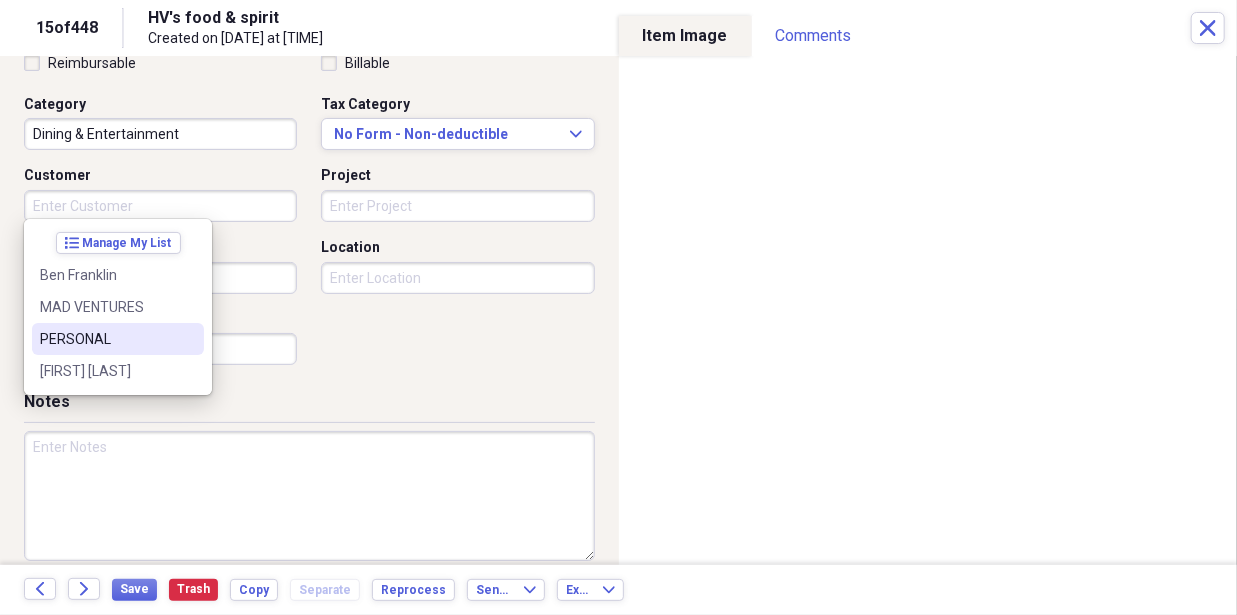 click on "PERSONAL" at bounding box center [106, 339] 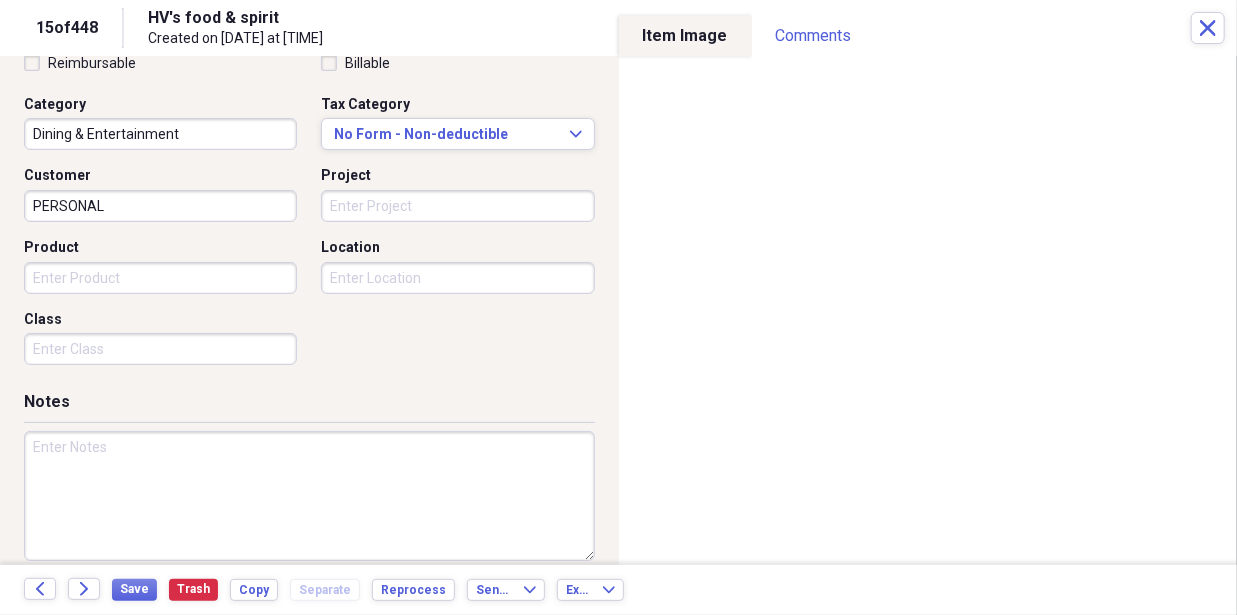click on "Reimbursable Billable Category Dining 娱乐 Tax Category No Form - Non-deductible Expand Customer PERSONAL Project Product Location Class" at bounding box center [309, 214] 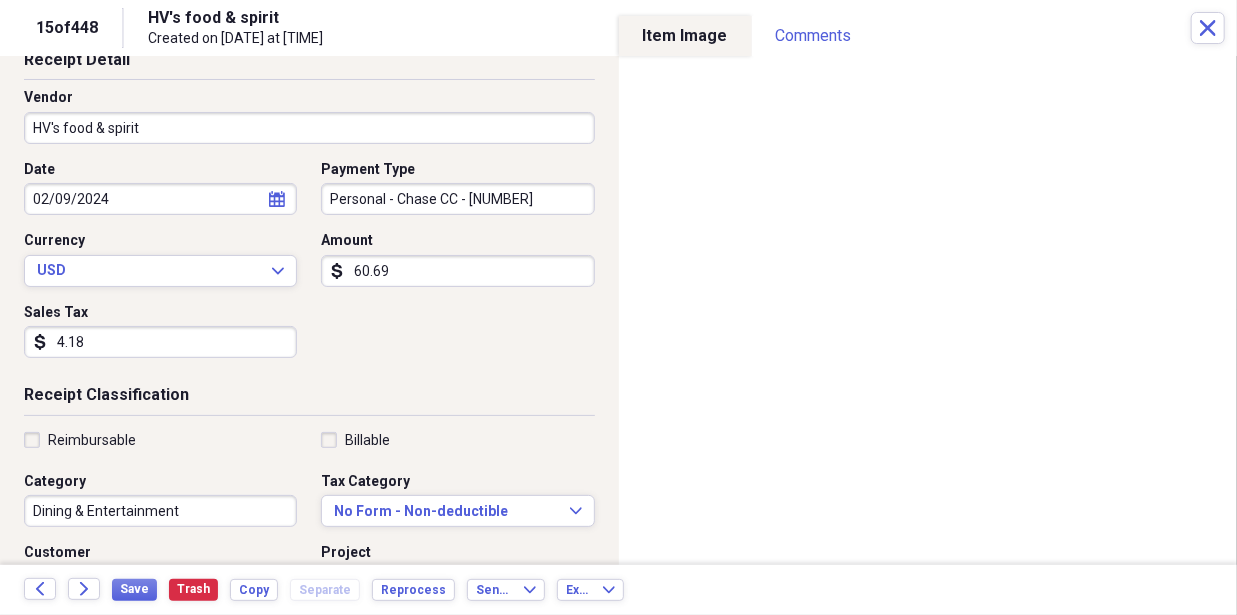 scroll, scrollTop: 0, scrollLeft: 0, axis: both 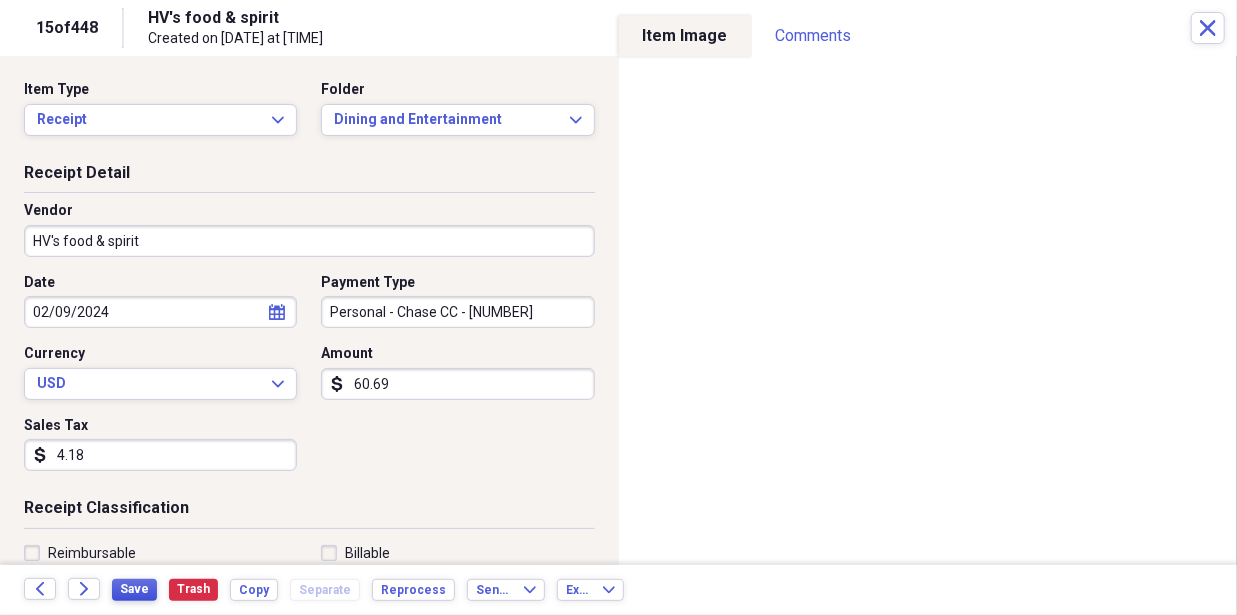 click on "Save" at bounding box center [134, 589] 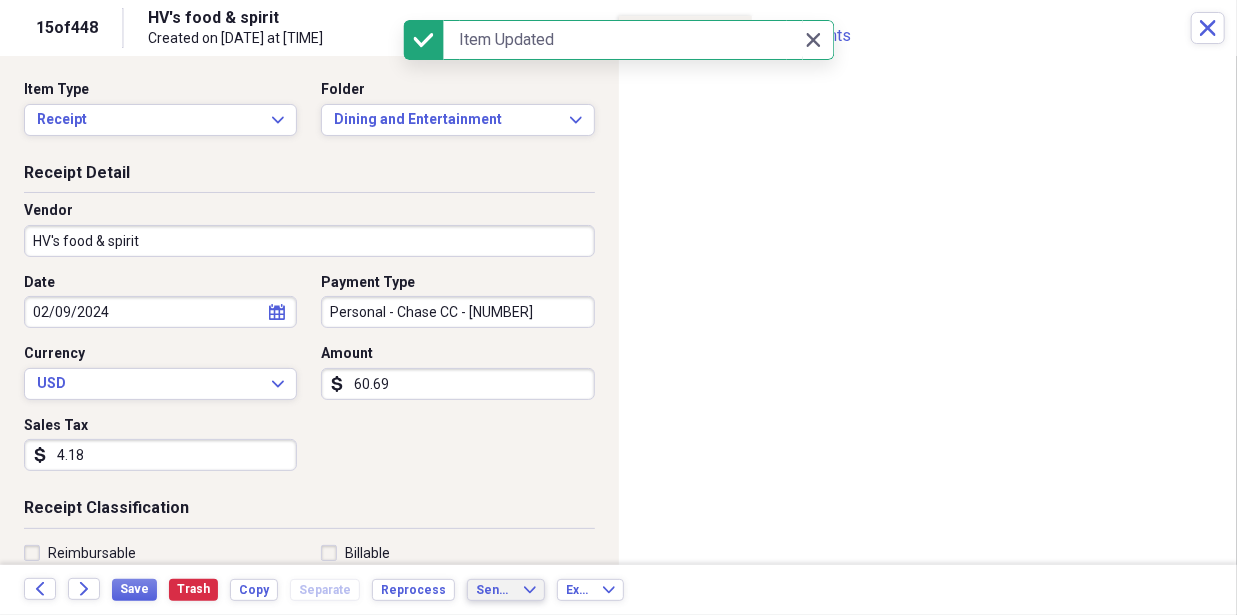 click on "Send To" at bounding box center [494, 590] 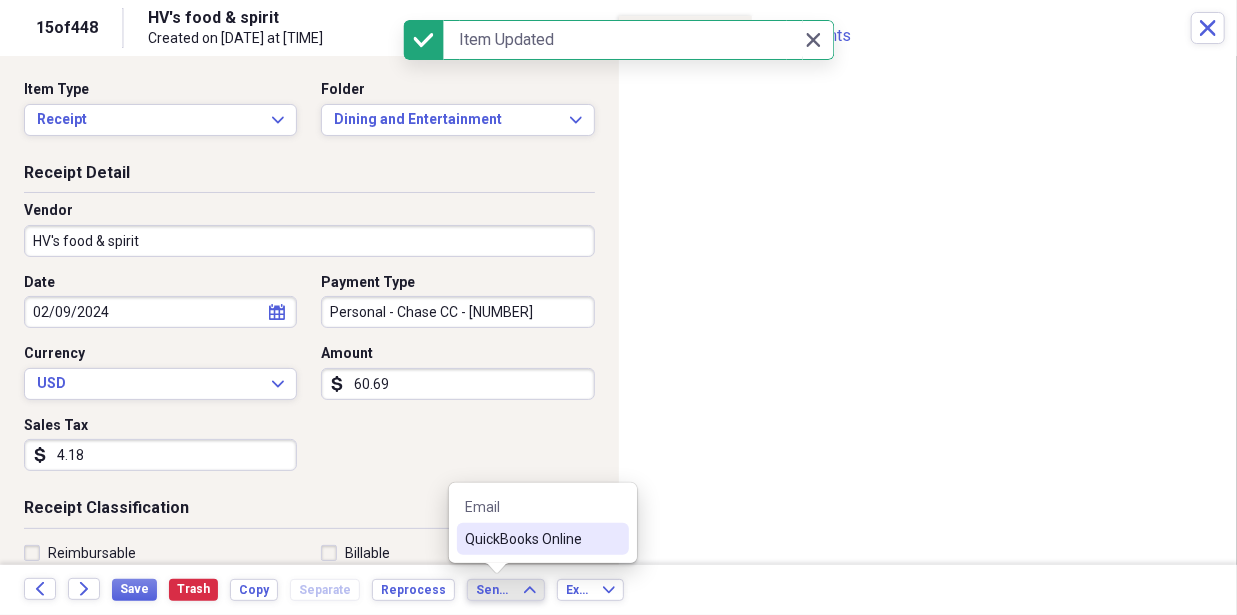click on "QuickBooks Online" at bounding box center (531, 539) 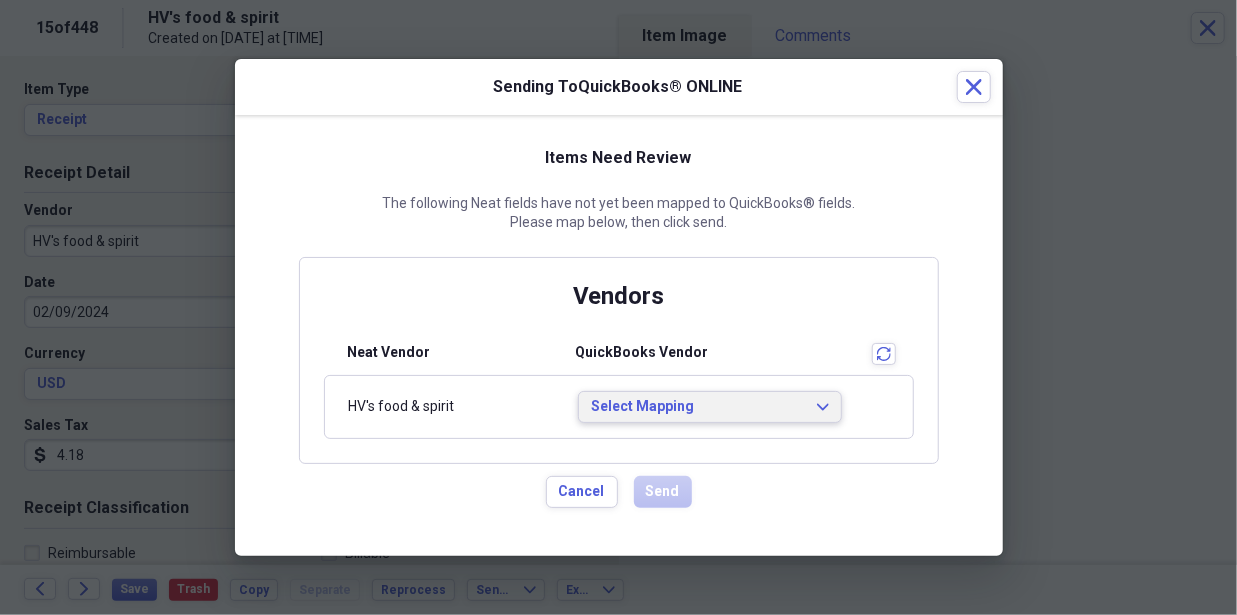 click on "Select Mapping Expand" at bounding box center (710, 407) 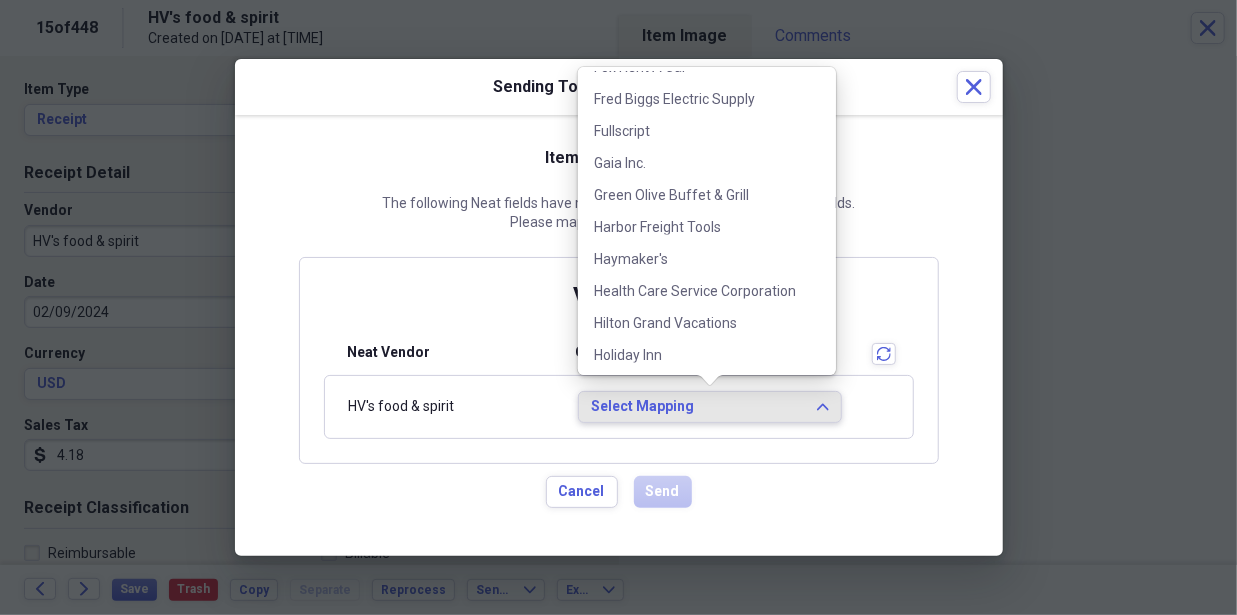 scroll, scrollTop: 1302, scrollLeft: 0, axis: vertical 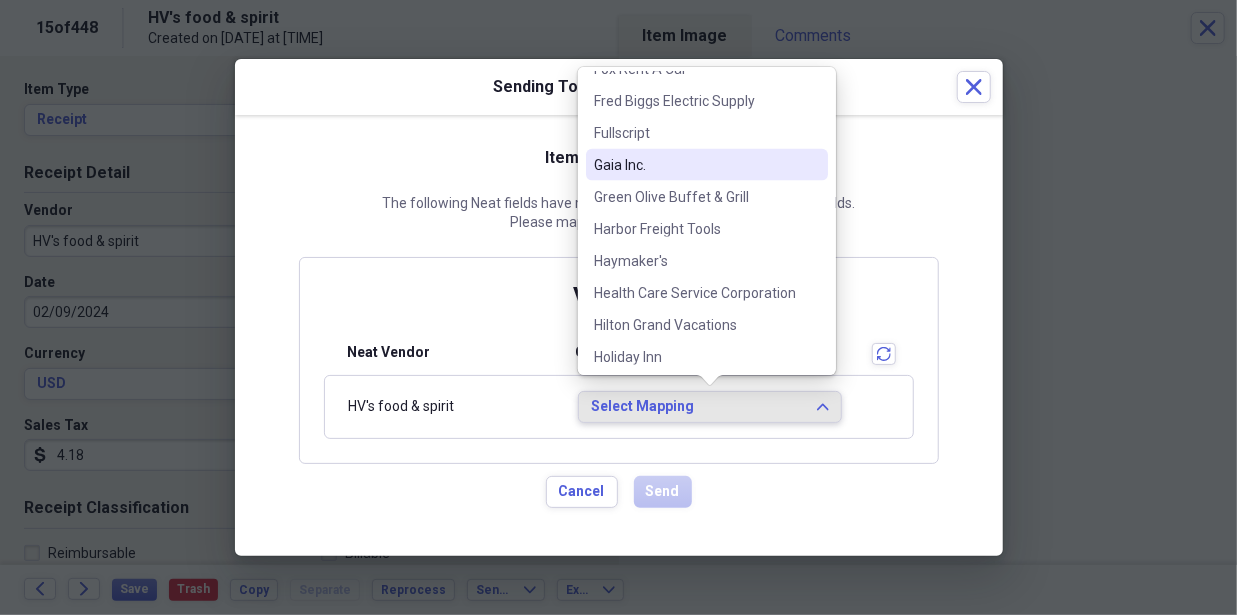 click on "Items Need Review The following Neat fields have not yet been mapped to QuickBooks® fields. Please map below, then click send. Vendors Neat Vendor QuickBooks Vendor transactions HV's food & spirit Select Mapping Expand" at bounding box center (619, 305) 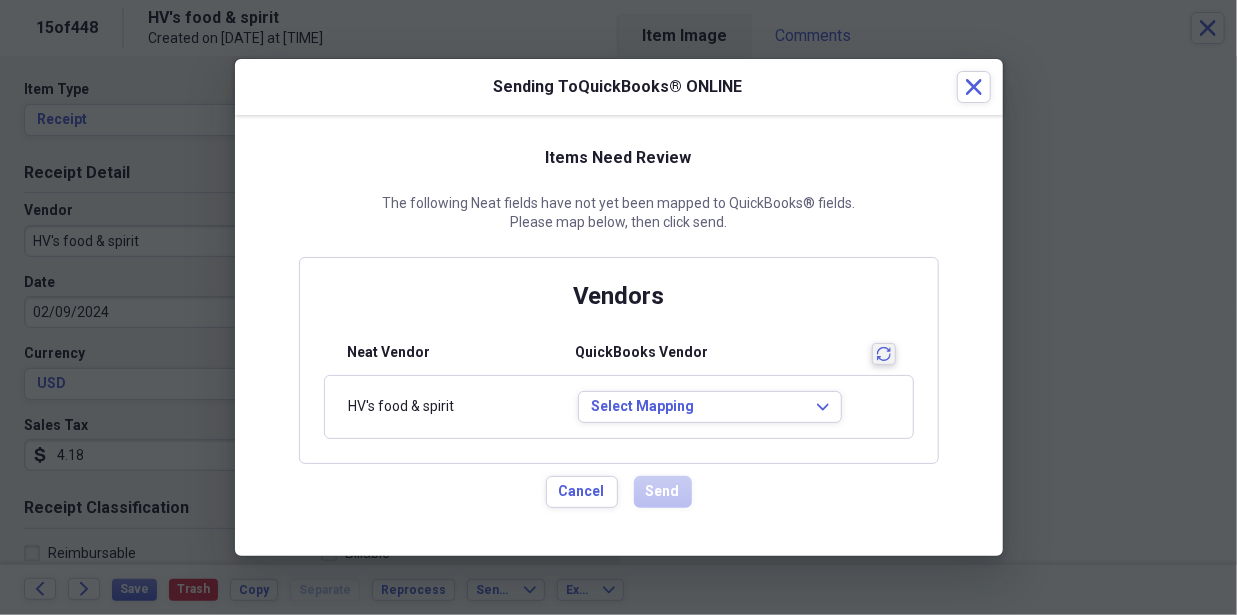 click on "transactions" at bounding box center [884, 354] 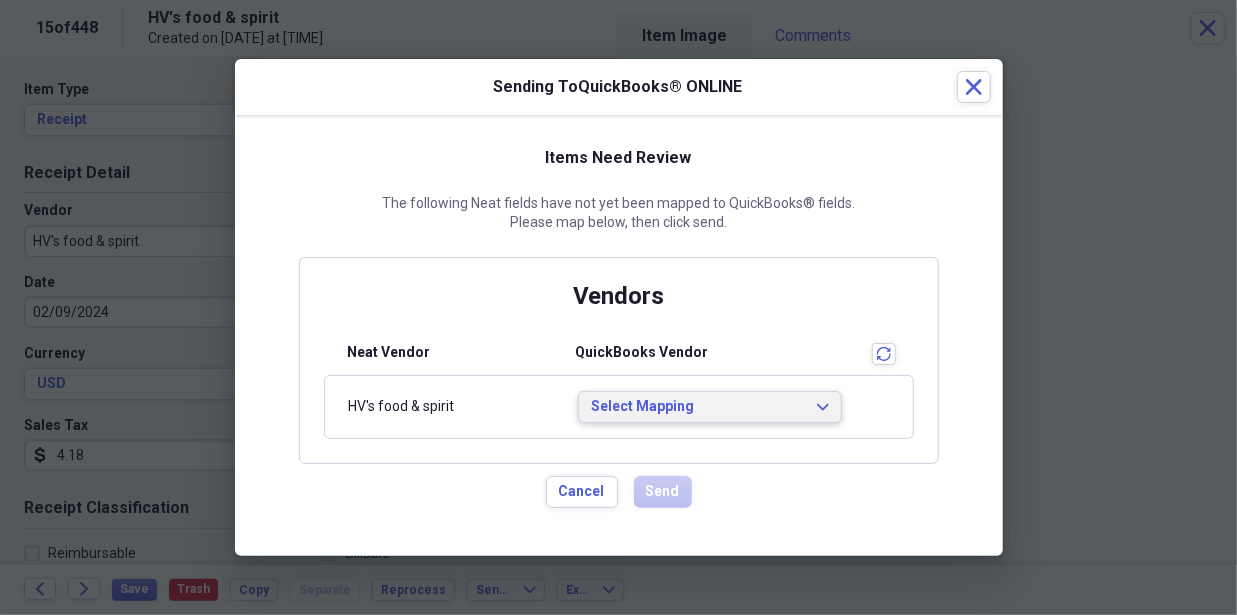 click on "Select Mapping" at bounding box center [698, 407] 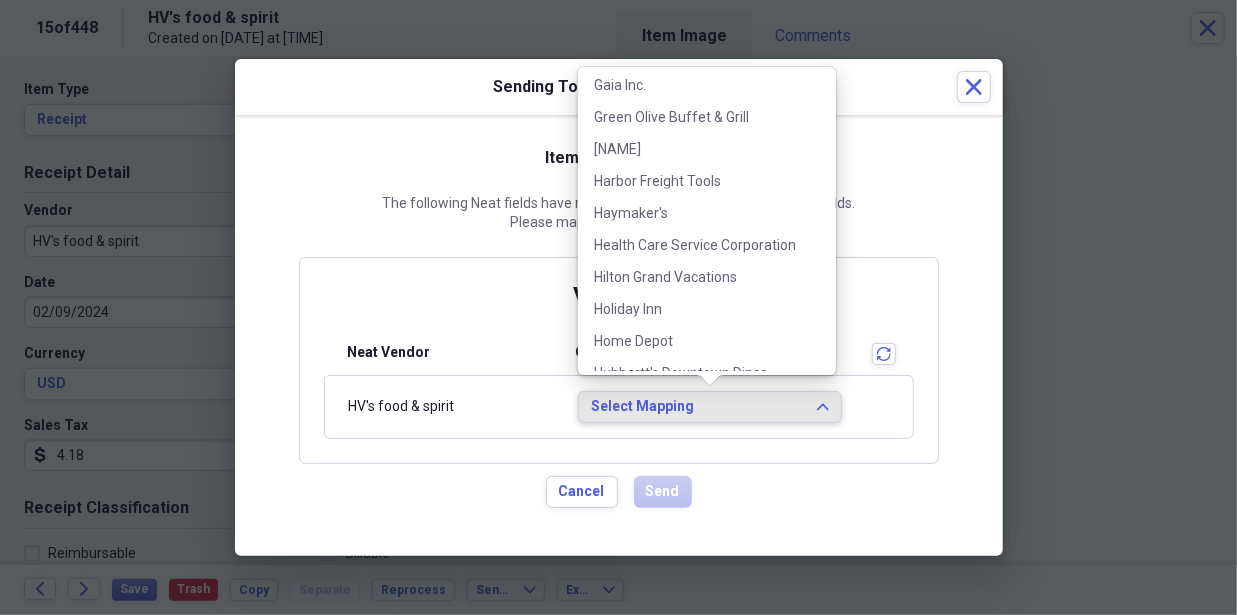 scroll, scrollTop: 1383, scrollLeft: 0, axis: vertical 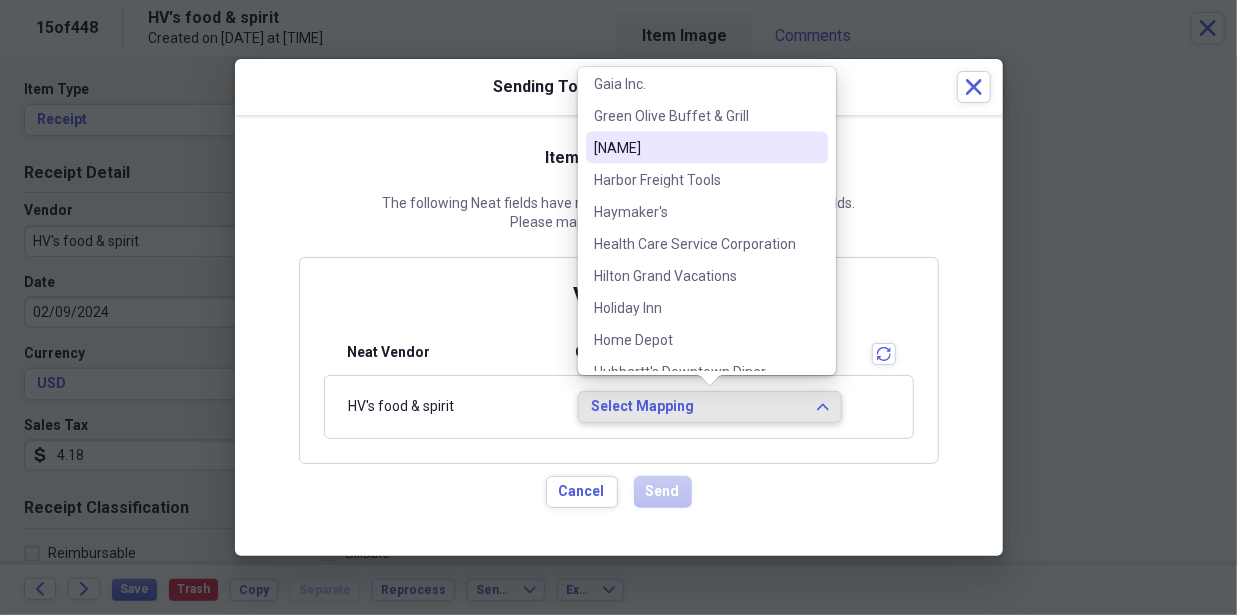 click on "[NAME]" at bounding box center (695, 148) 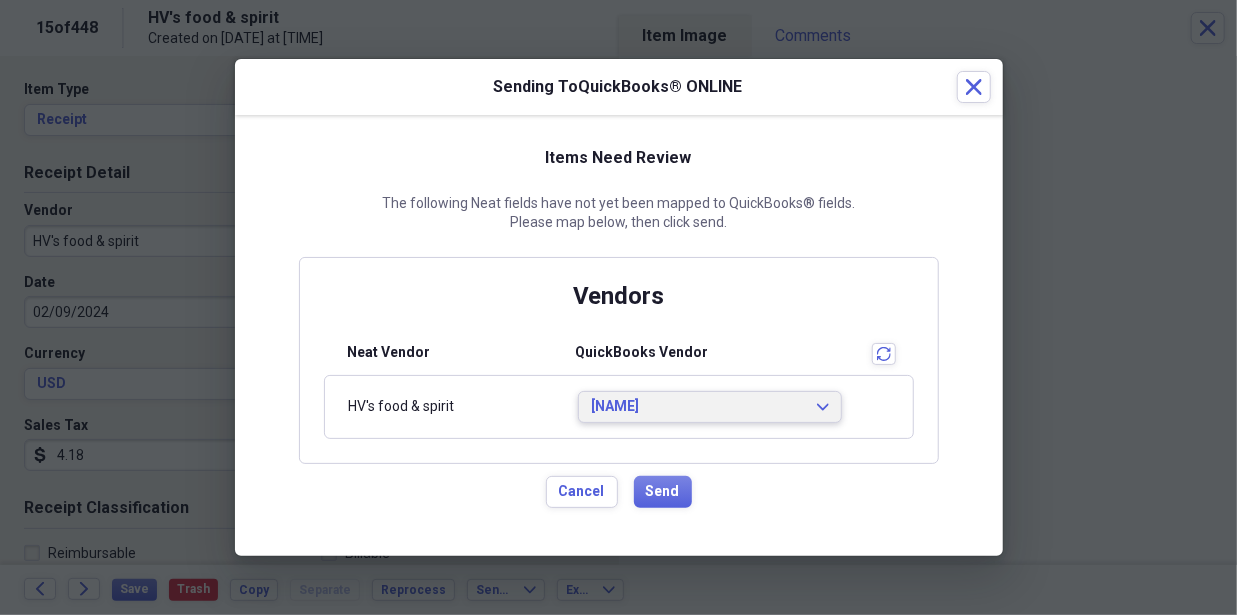 scroll, scrollTop: 0, scrollLeft: 0, axis: both 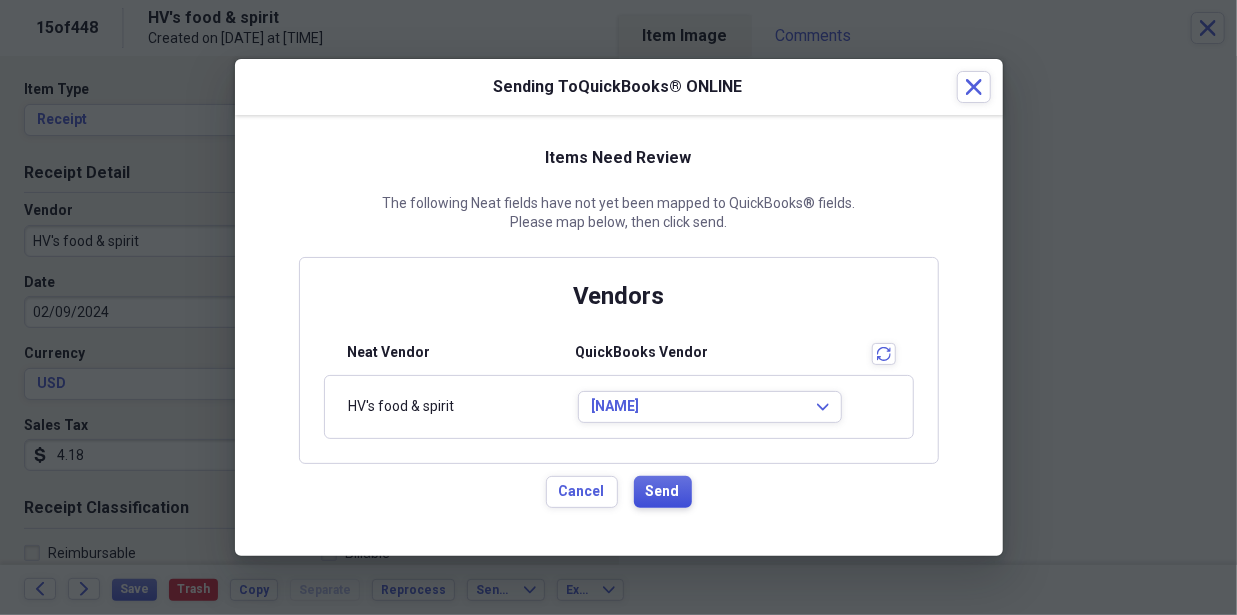 click on "Send" at bounding box center [663, 492] 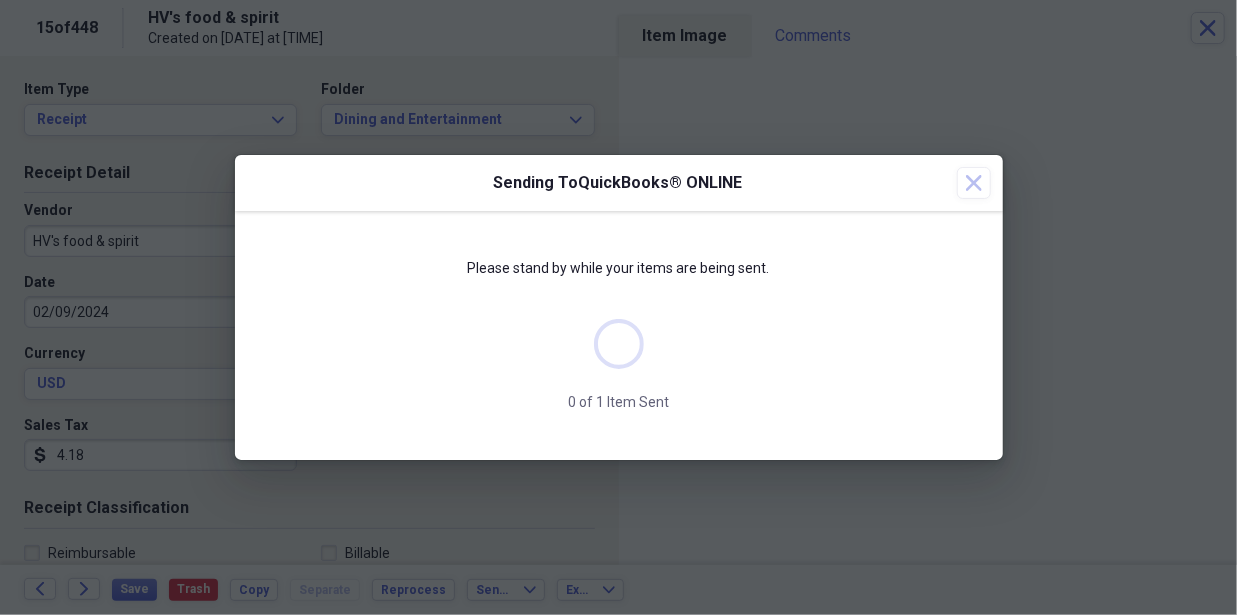 click at bounding box center [618, 307] 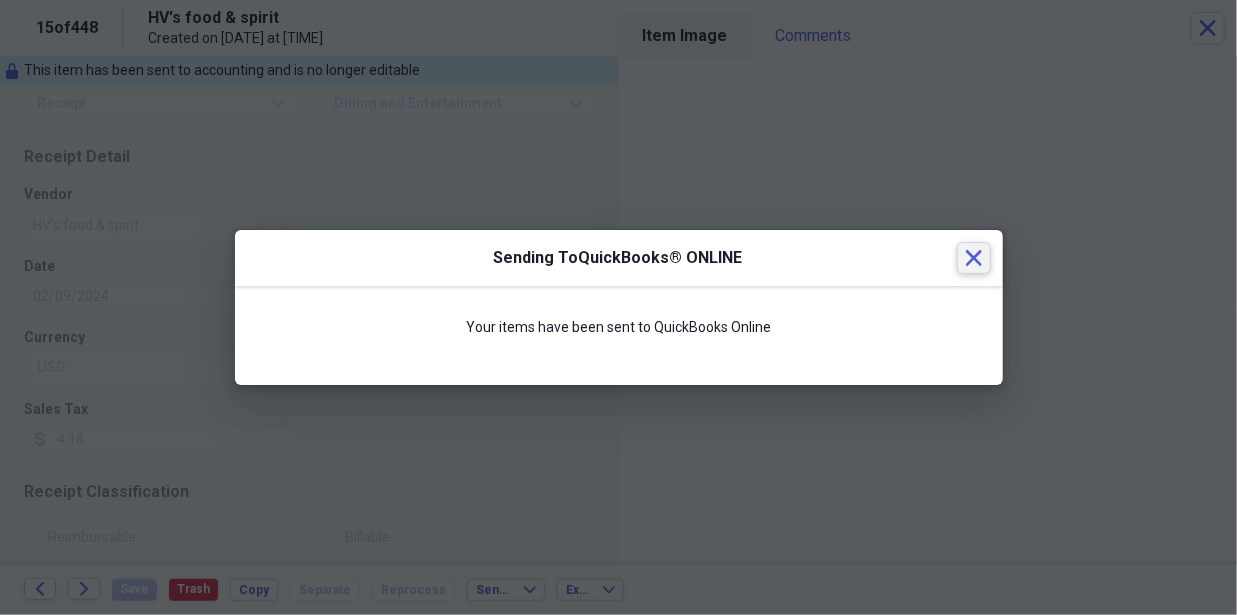 click on "Close" at bounding box center (974, 258) 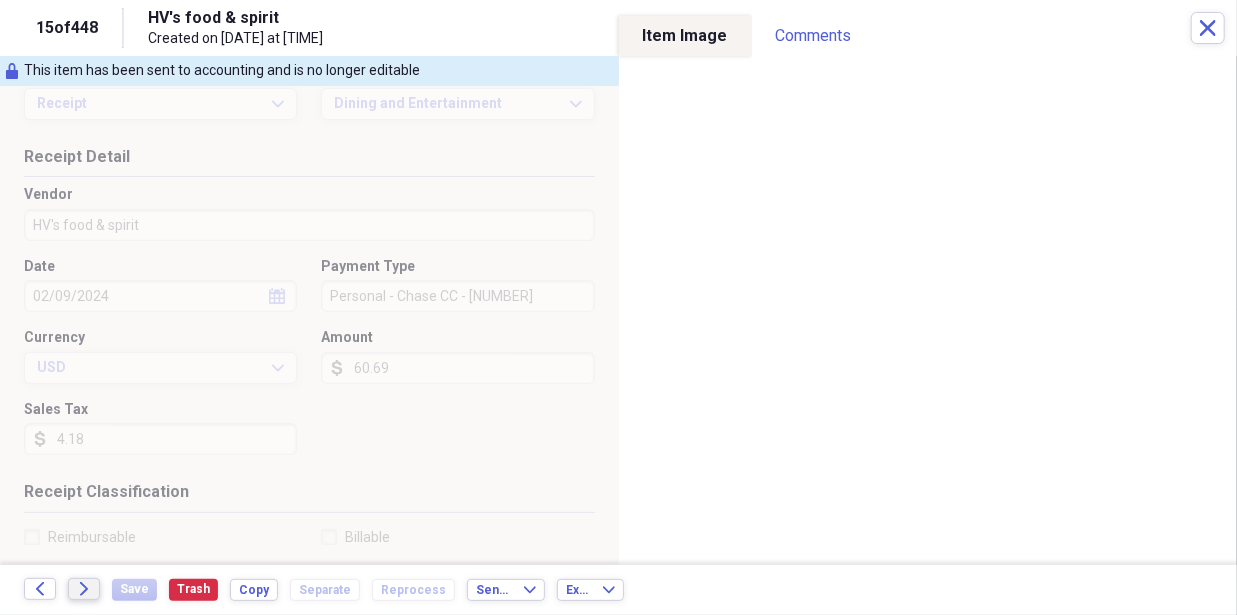 click on "Forward" at bounding box center (84, 589) 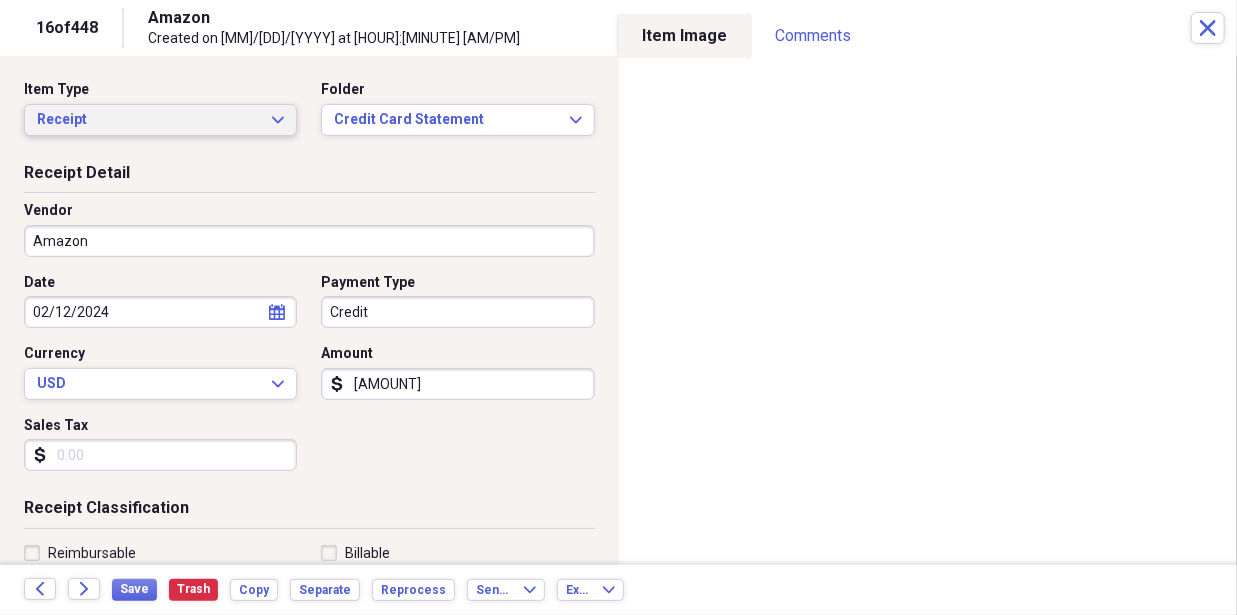 click on "Receipt" at bounding box center (148, 120) 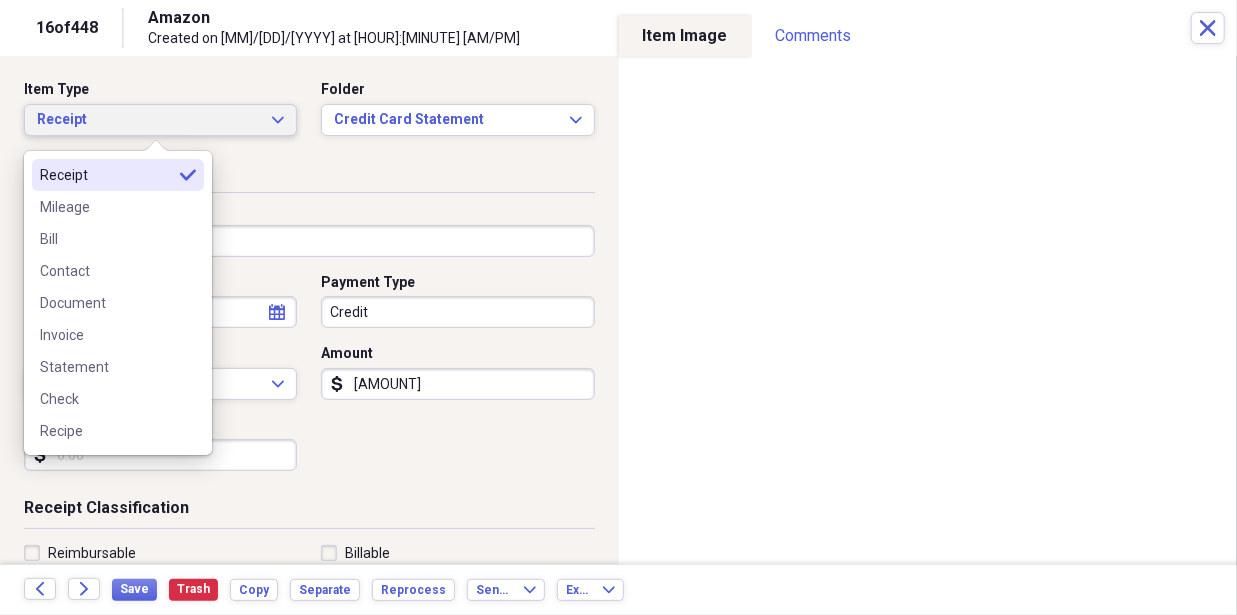 click on "Vendor" at bounding box center (309, 211) 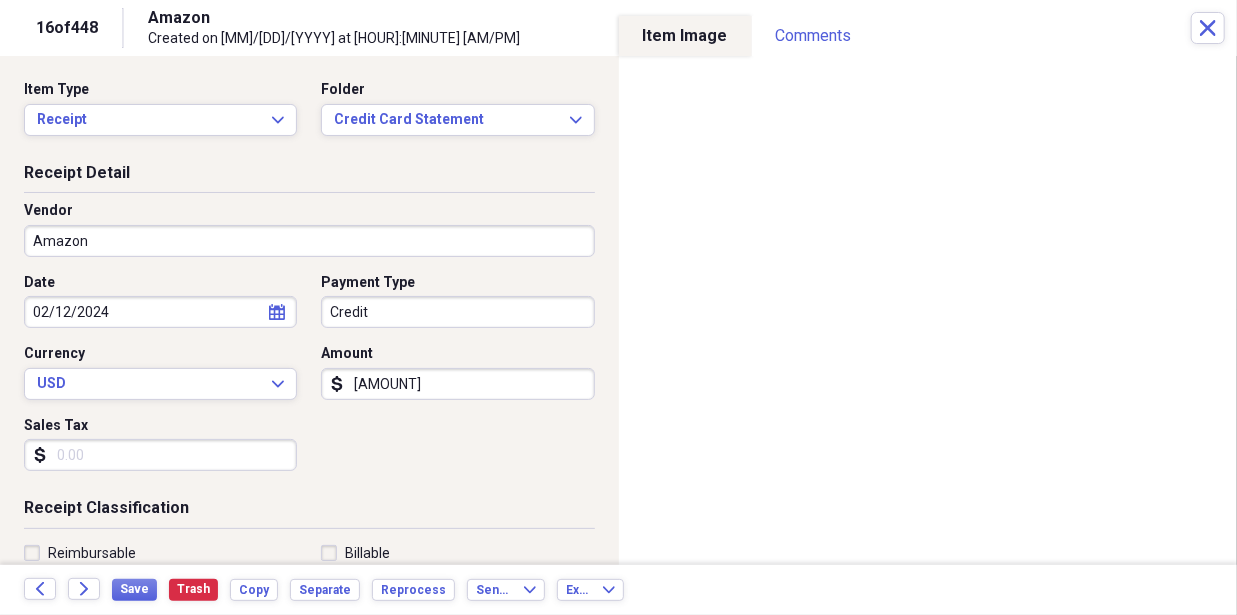 click on "Credit" at bounding box center (457, 312) 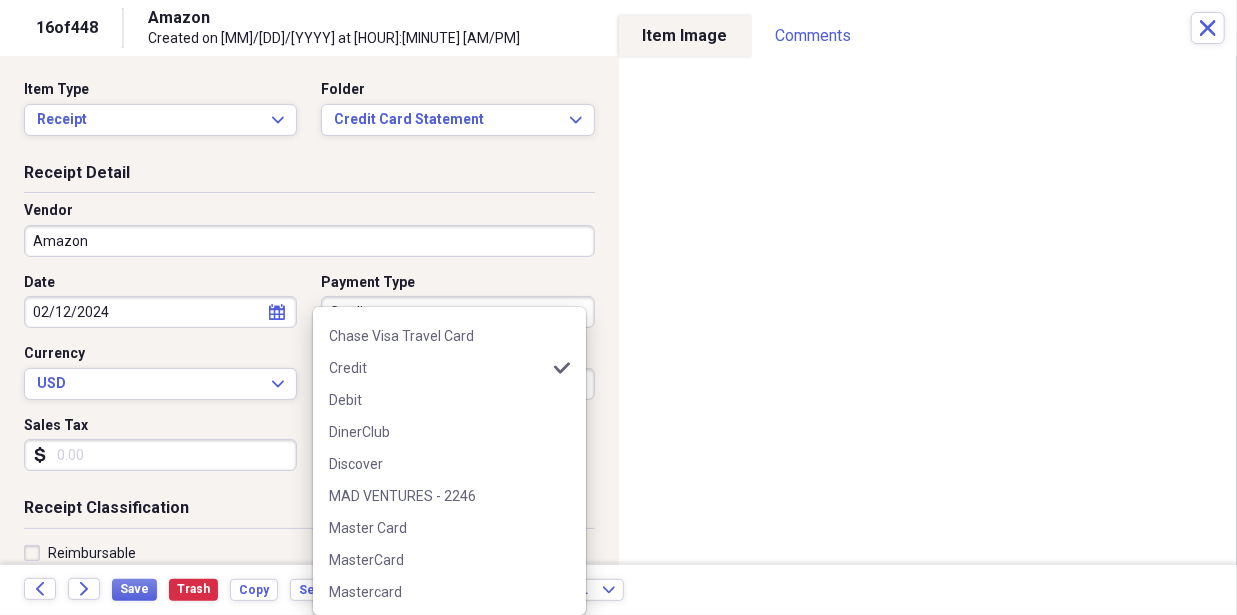 scroll, scrollTop: 0, scrollLeft: 0, axis: both 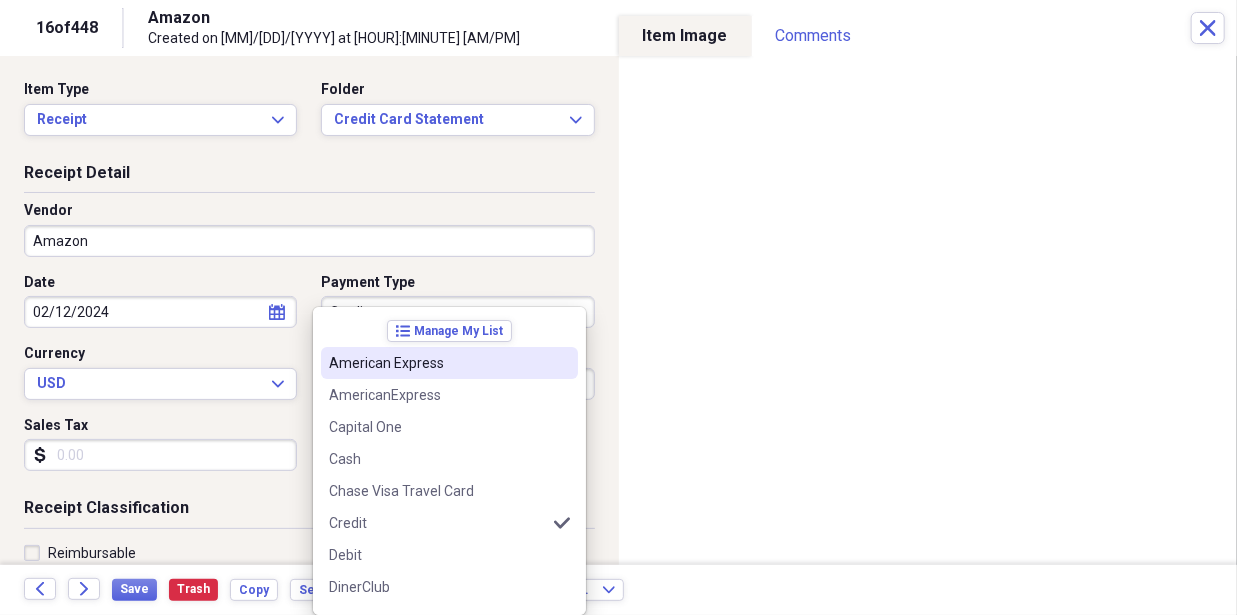 click on "Payment Type" at bounding box center (457, 283) 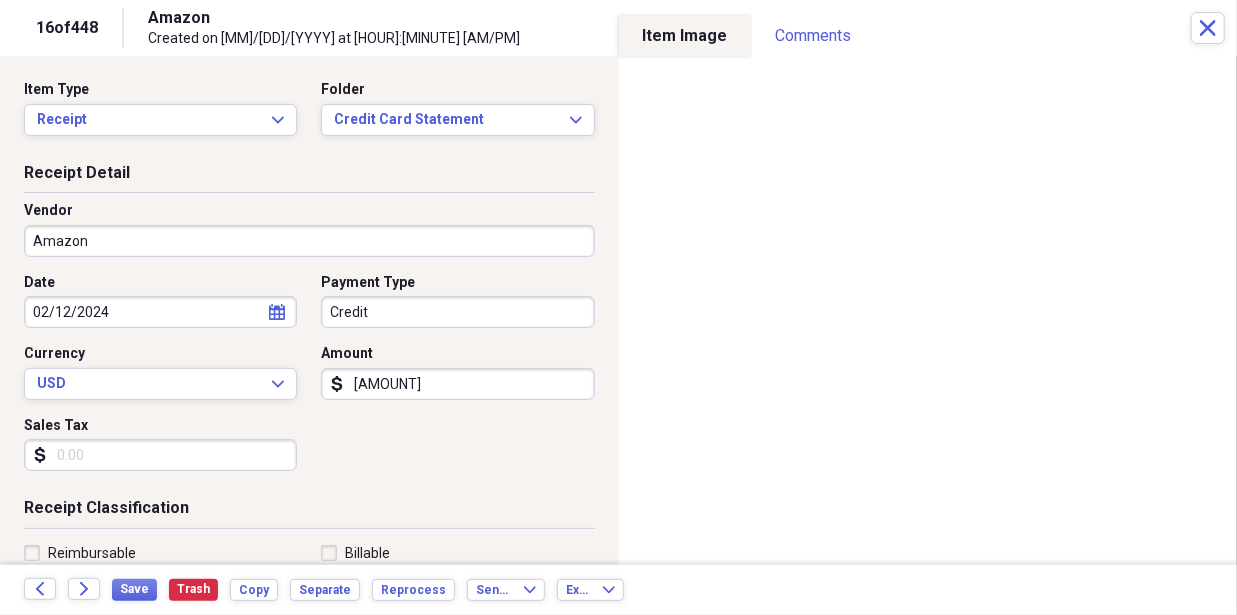 click on "MJM DWN MAD Ventures, LLC Add Folder Folder ***Needs to be paid!! MJM DWN MAD Add Folder Folder 11918 Apple shed property Add Folder Expand Folder 1377 [CITY] Property Add Folder Folder 6318 Farm Account Add Folder Folder Cost of Goods Add Folder Expand Folder Important purchase receipts and Documents Add Folder Folder Licenses-Keys-Codes Add Folder Expand Folder MAD VENTURES, LLC and Willis & Willis partnership Business Expense Add Folder Expand Folder Mike and Doug Add Folder Expand Folder Robert Miller Add Folder Folder Warranty papers and Manuals Add Folder Collapse Trash Trash Folder Bank Statement Folder LawnCare Expense and mower repairs Bill My Customers Collapse invoices Invoices user Customers products Products / Services Help & Support Files Expand Submit Scan Scan" at bounding box center [618, 307] 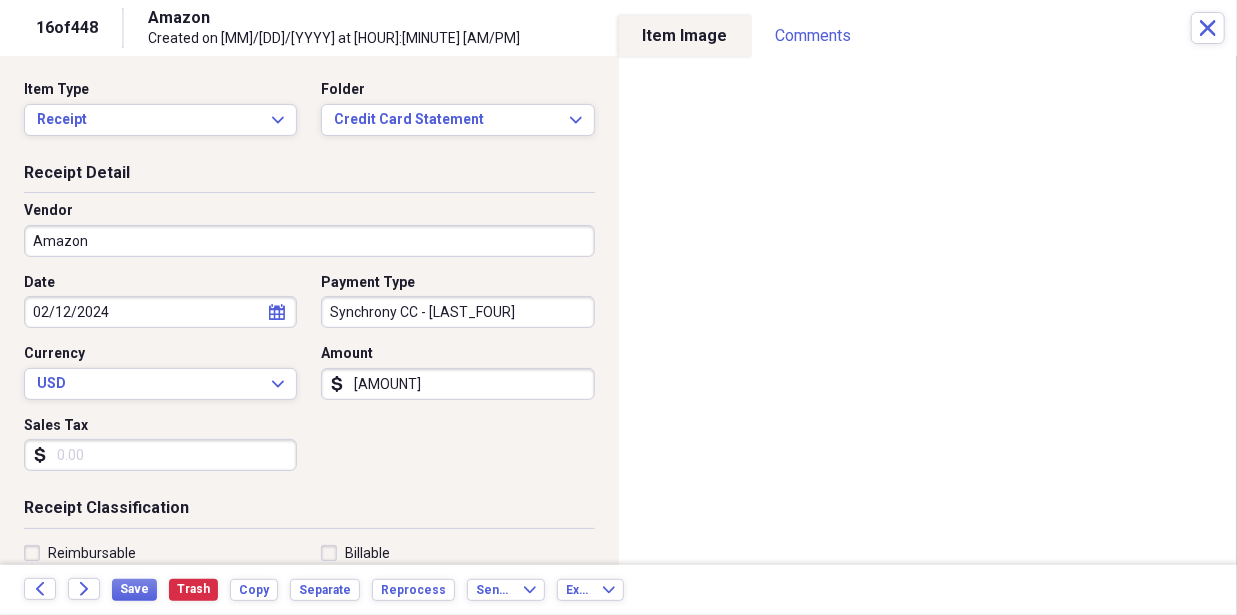 click on "Synchrony CC - [LAST_FOUR]" at bounding box center (457, 312) 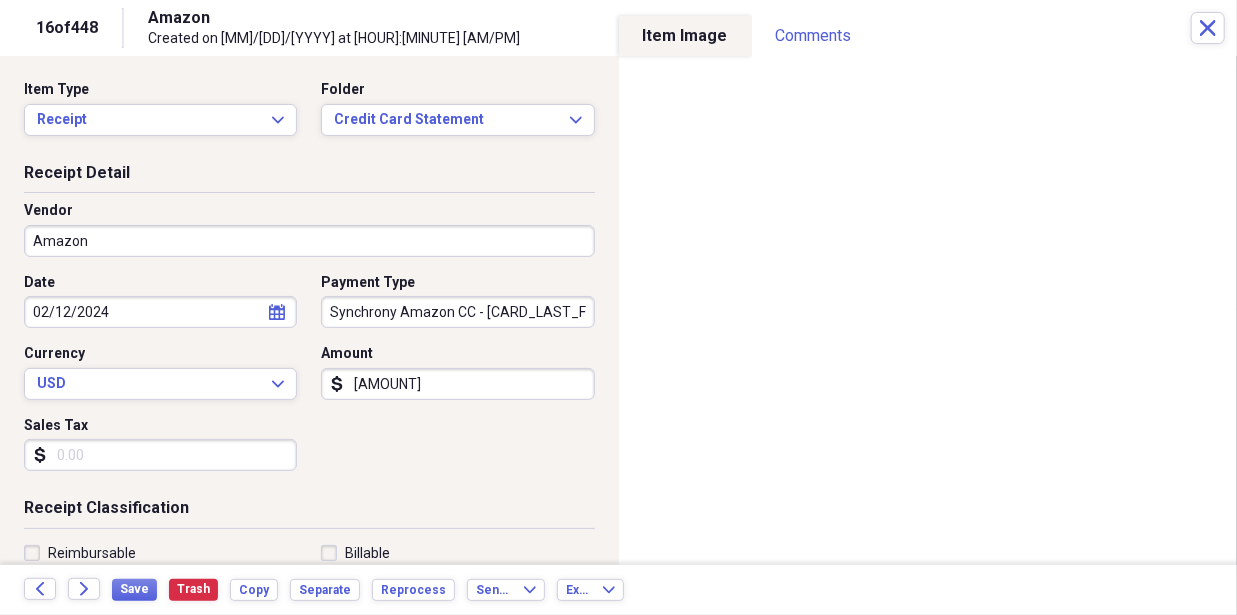 click on "Date [DATE] calendar Calendar Payment Type Synchrony Amazon CC - [LAST_FOUR] Currency USD Expand Amount dollar-sign [AMOUNT] Sales Tax dollar-sign" at bounding box center [309, 380] 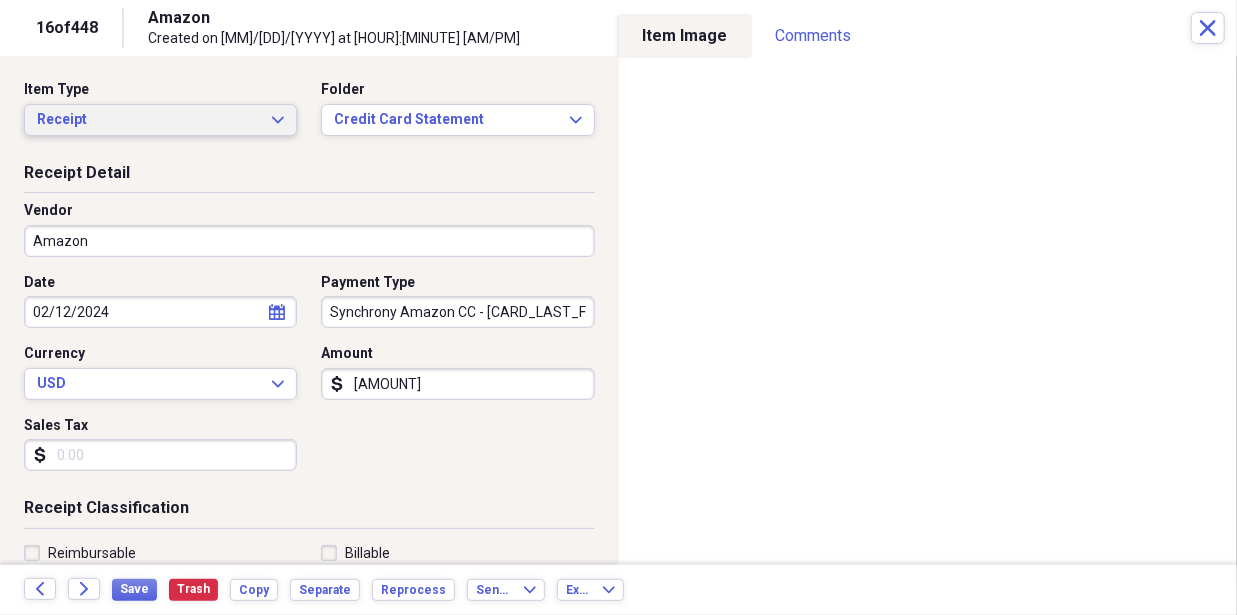 click on "Receipt" at bounding box center [148, 120] 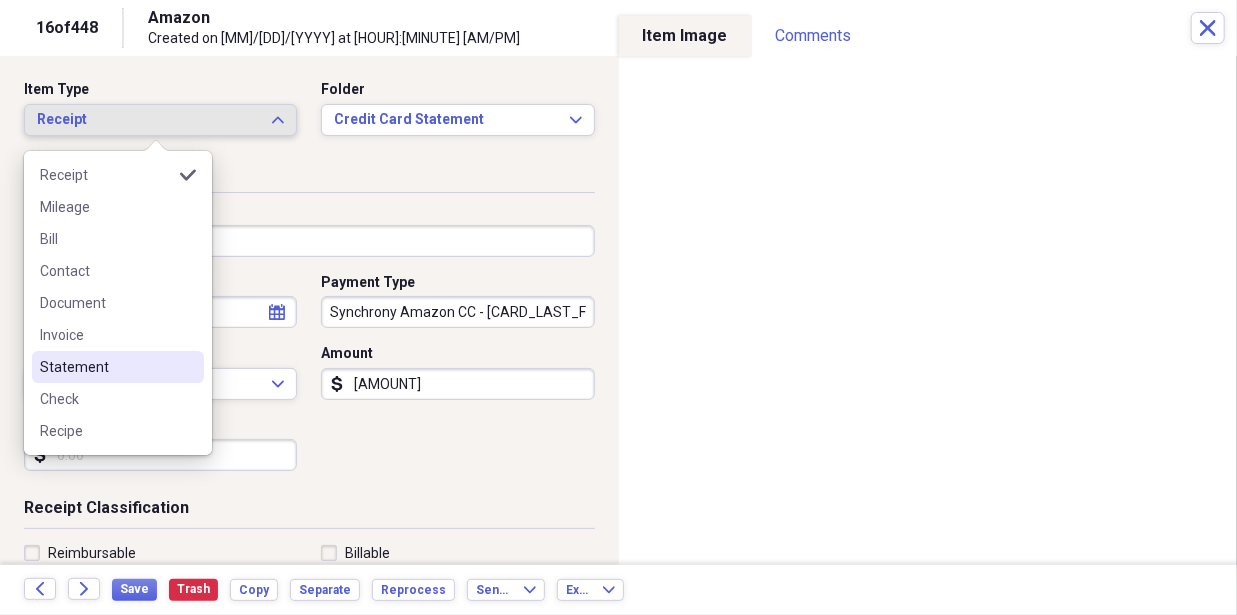 click on "Statement" at bounding box center [106, 367] 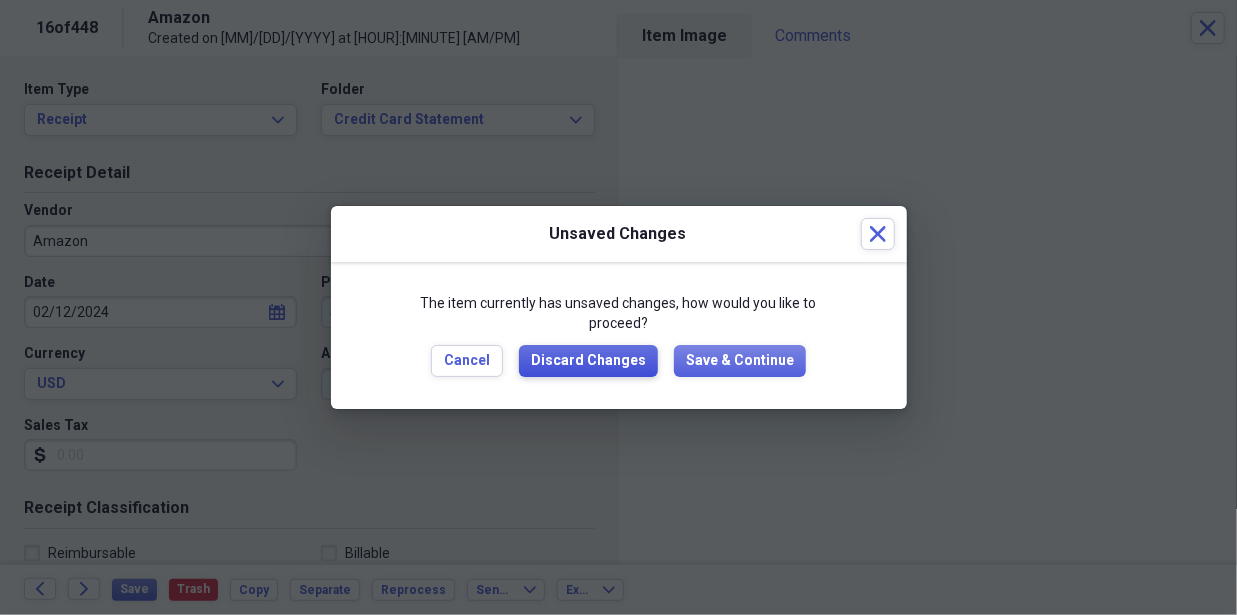 click on "Discard Changes" at bounding box center (588, 361) 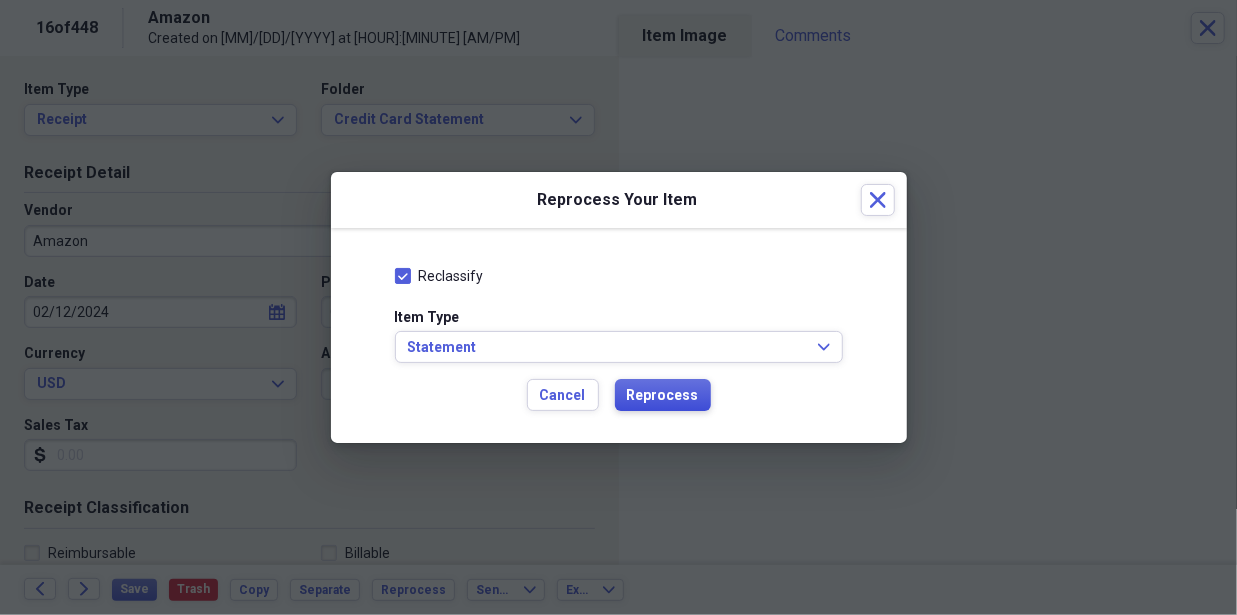 click on "Reprocess" at bounding box center [663, 396] 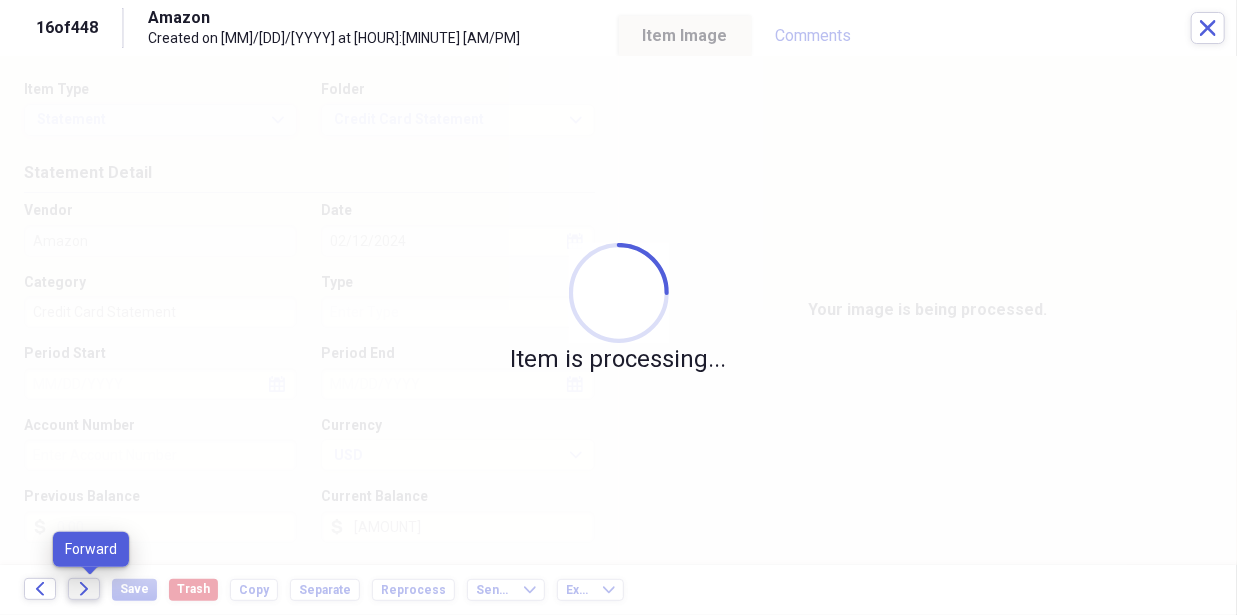 click on "Forward" 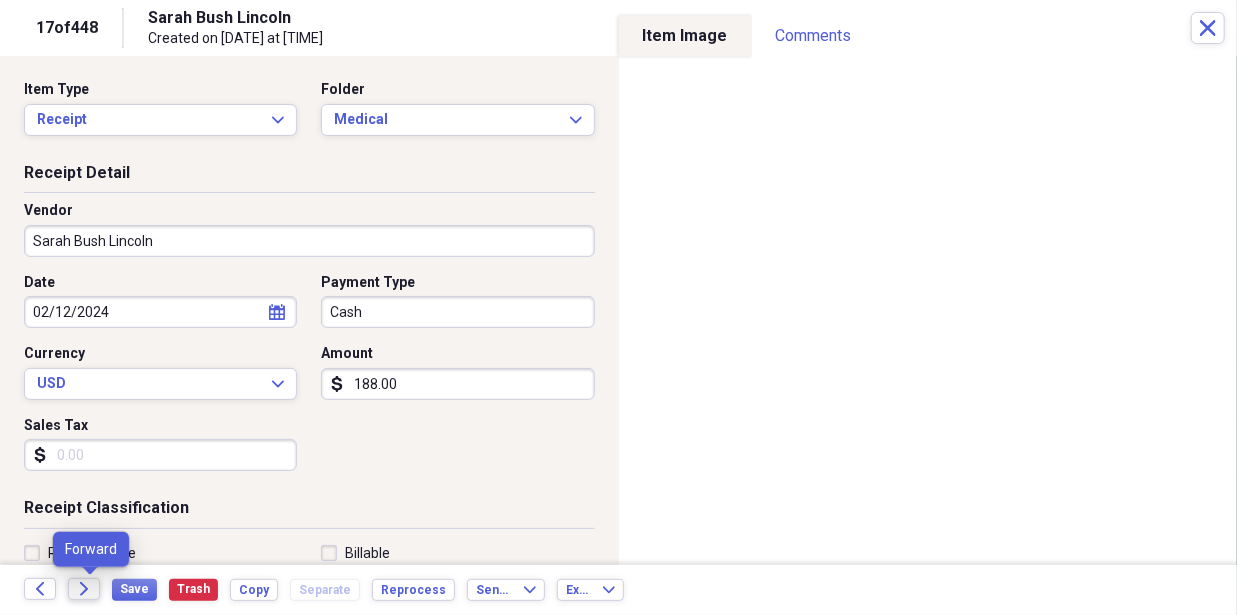 click on "Forward" at bounding box center (84, 589) 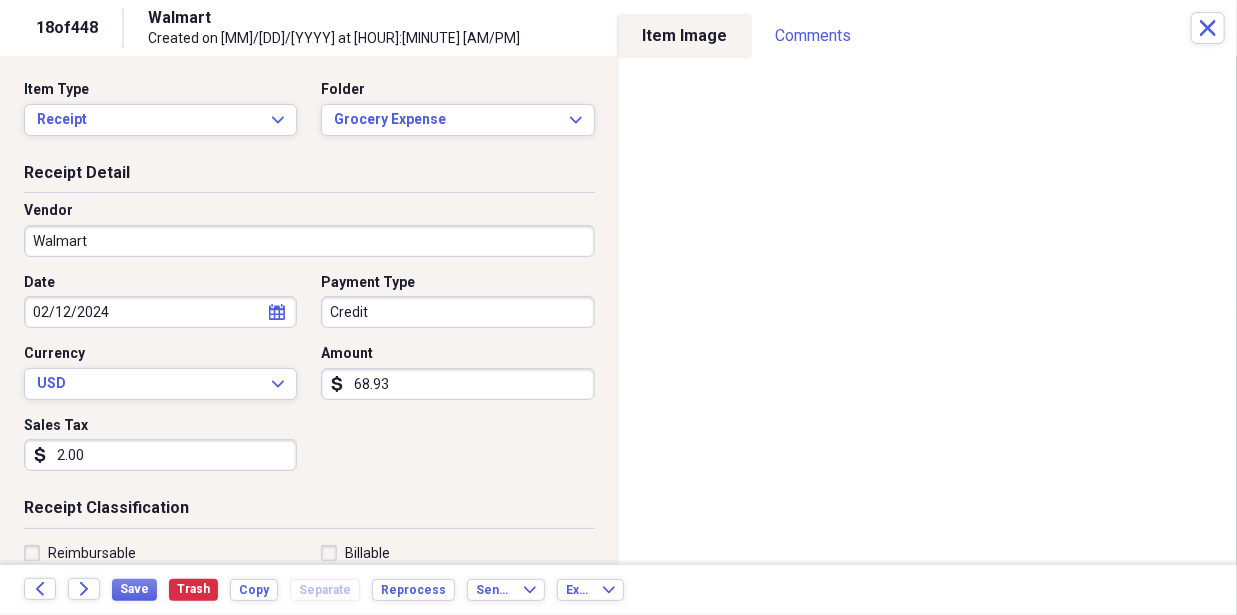 click on "Credit" at bounding box center (457, 312) 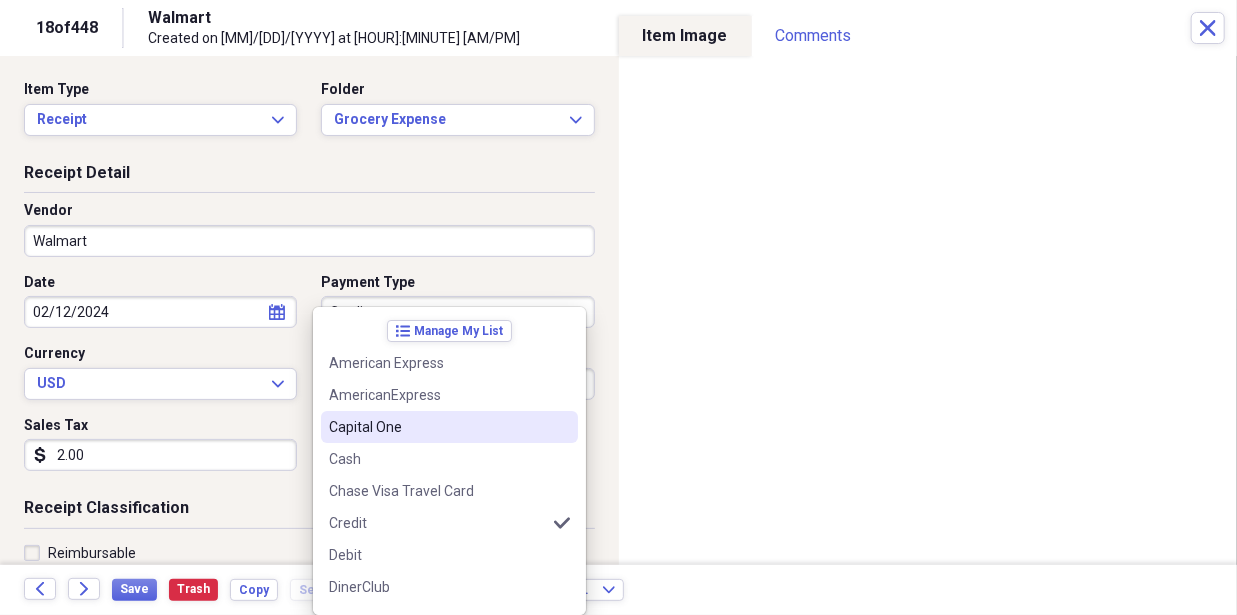 scroll, scrollTop: 412, scrollLeft: 0, axis: vertical 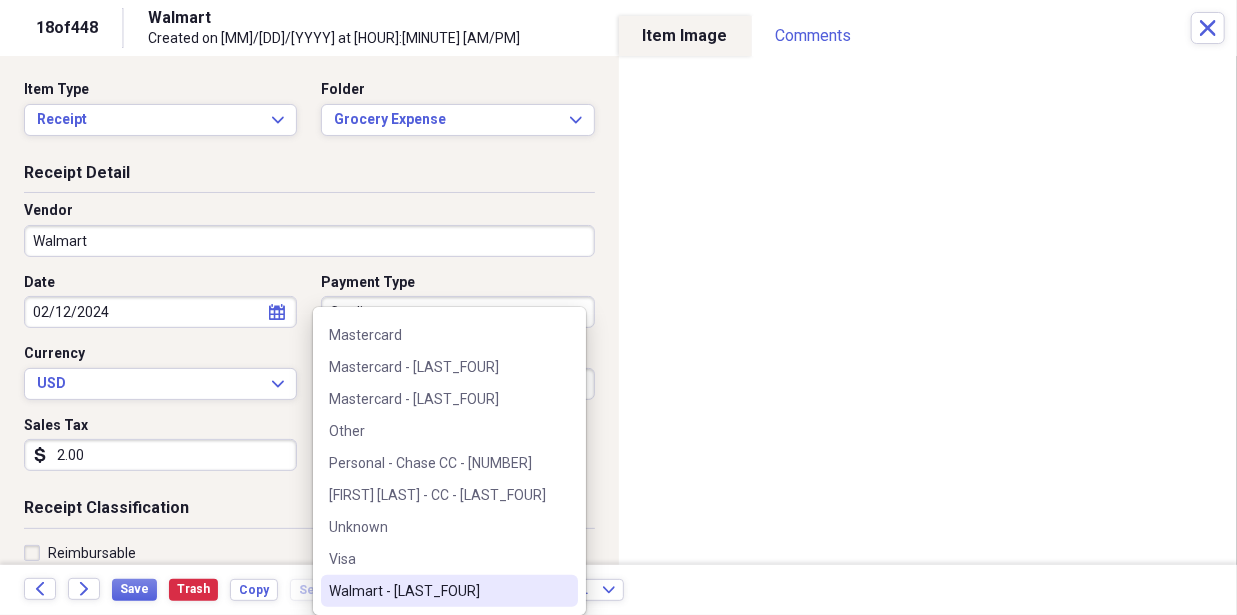 click on "Walmart - [LAST_FOUR]" at bounding box center (437, 591) 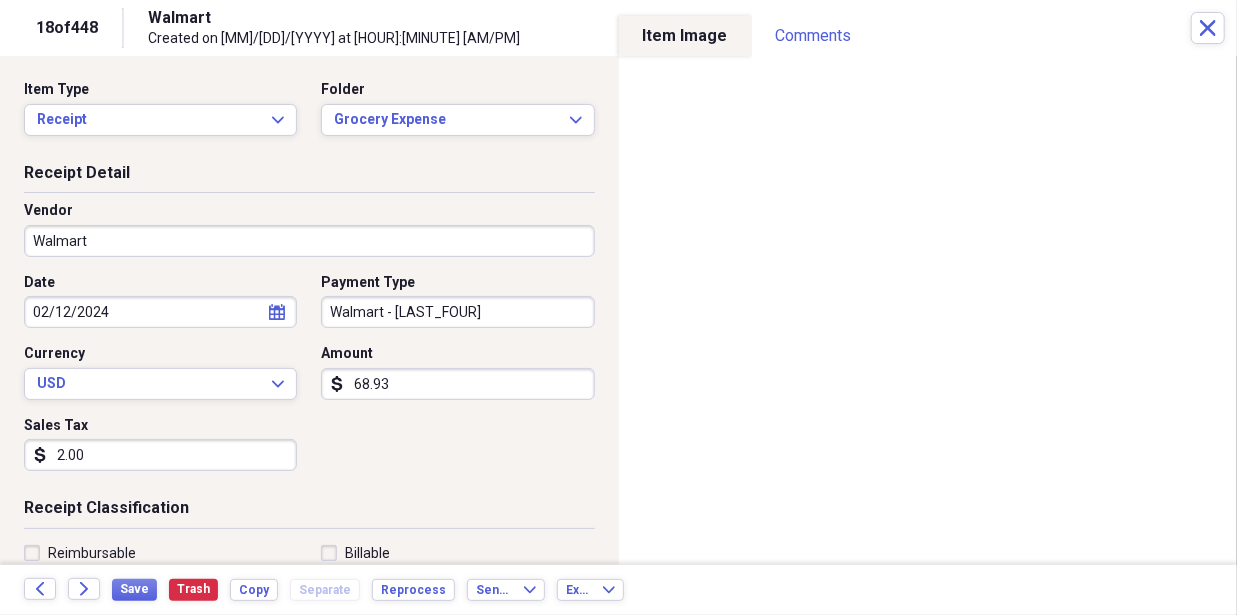 click on "Date [MM]/[DD]/[YYYY] calendar Calendar Payment Type Walmart - [LAST_FOUR] Currency USD Expand Amount dollar-sign [AMOUNT] Sales Tax dollar-sign [AMOUNT]" at bounding box center [309, 380] 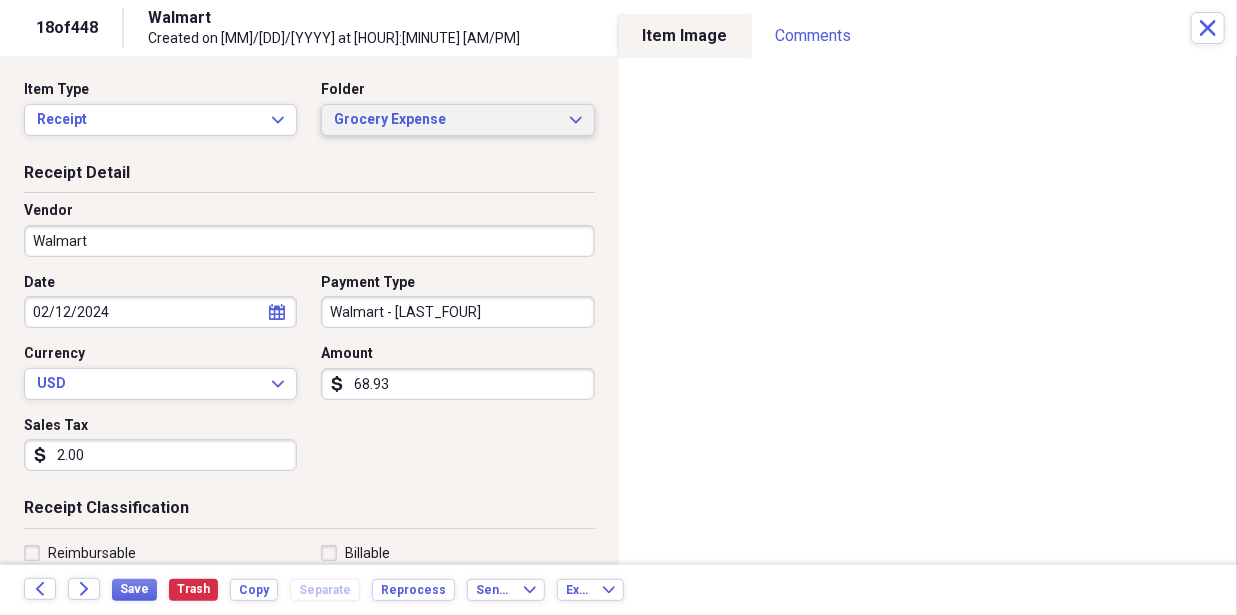 click on "Grocery Expense" at bounding box center (445, 120) 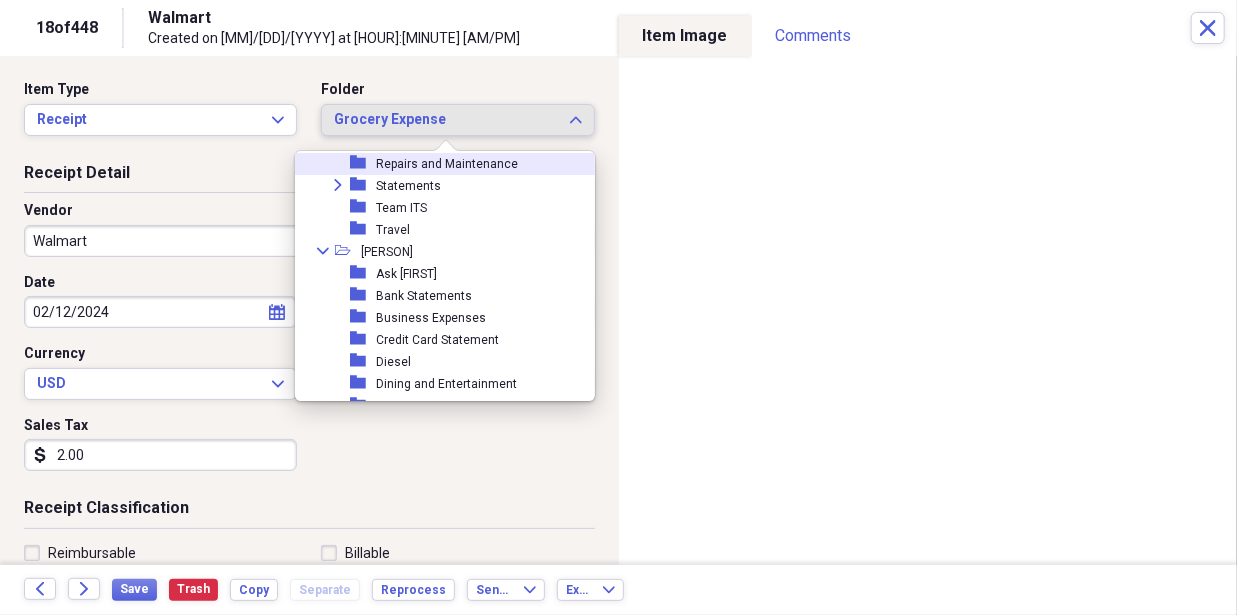 click on "Grocery Expense Expand" at bounding box center [457, 120] 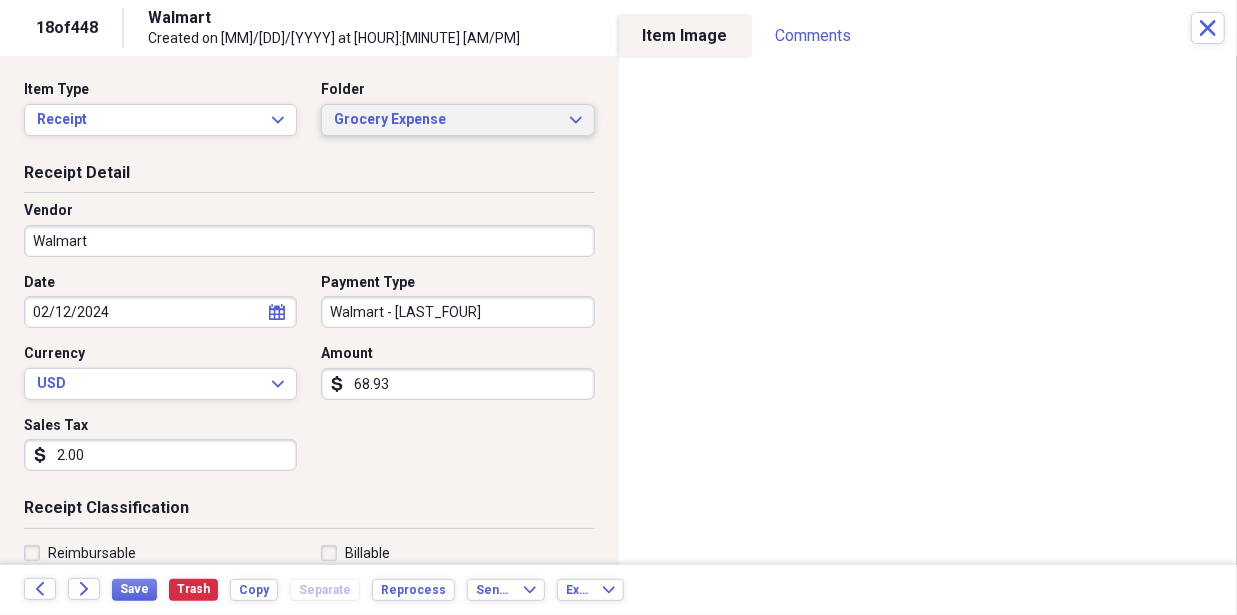 scroll, scrollTop: 693, scrollLeft: 0, axis: vertical 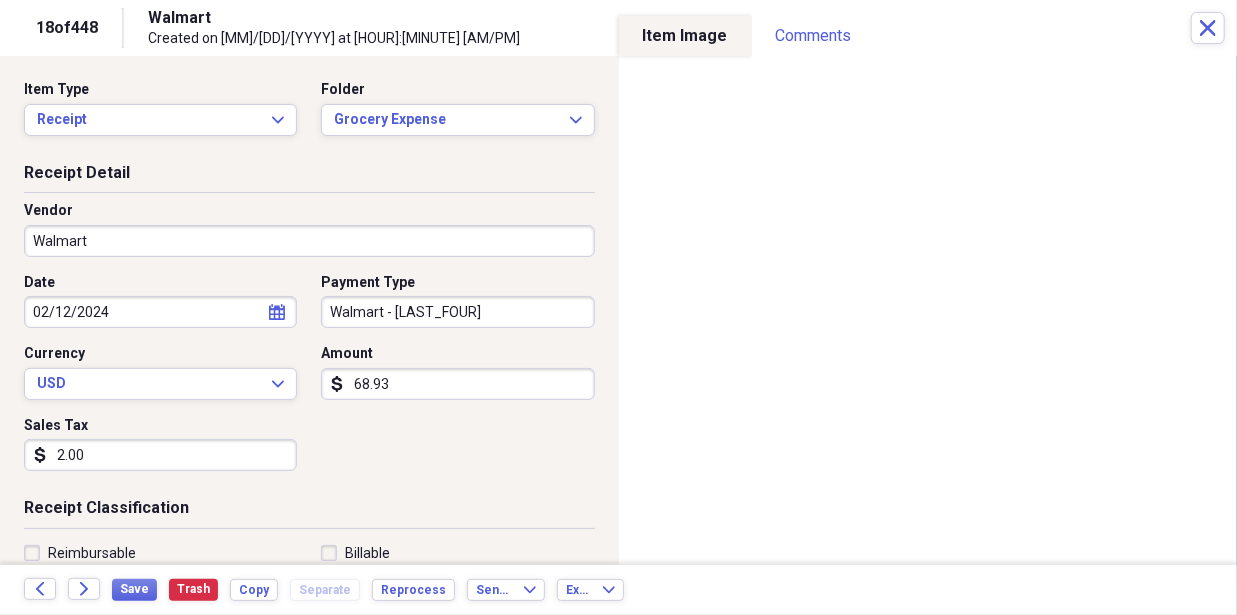 click on "Walmart - [LAST_FOUR]" at bounding box center (457, 312) 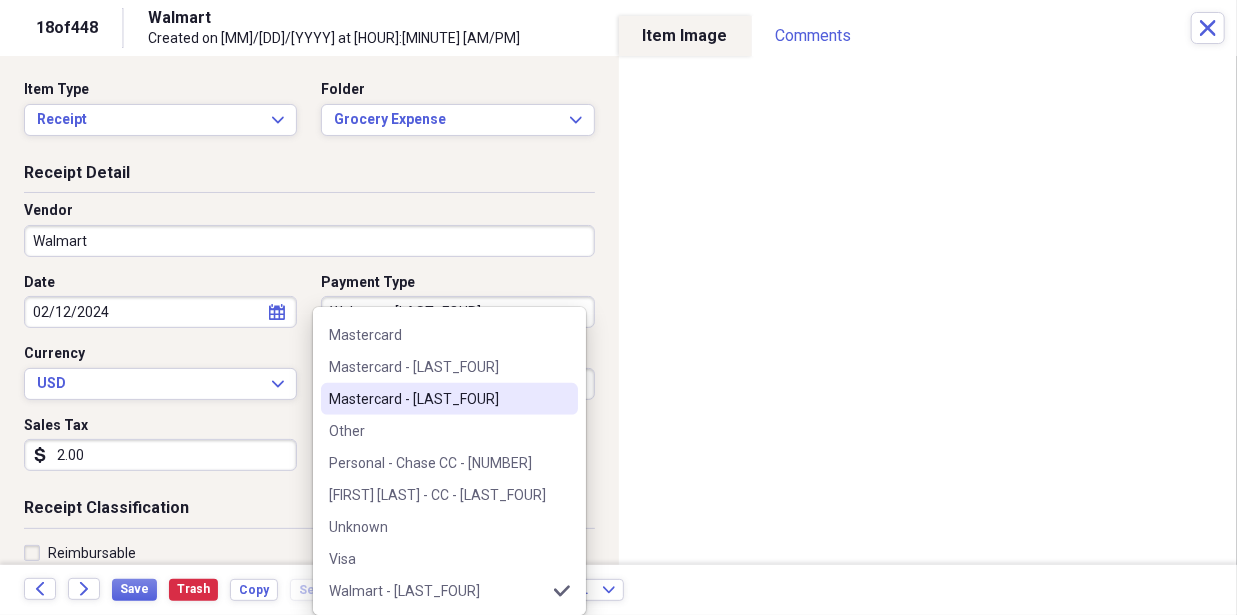 scroll, scrollTop: 0, scrollLeft: 0, axis: both 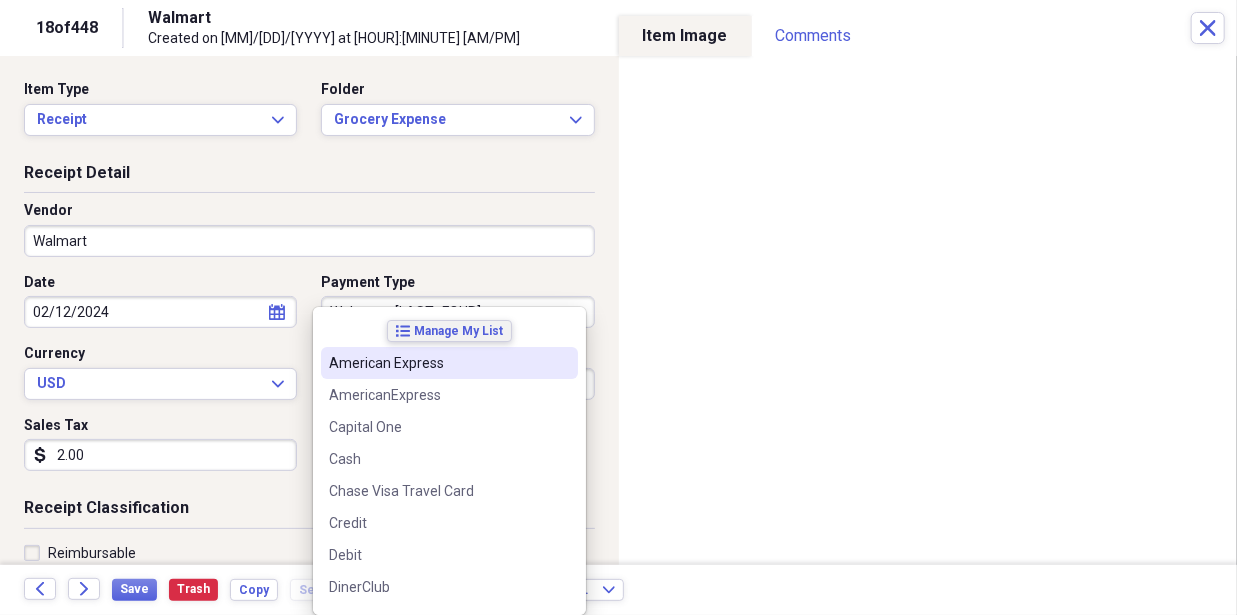 click on "Manage My List" at bounding box center [458, 331] 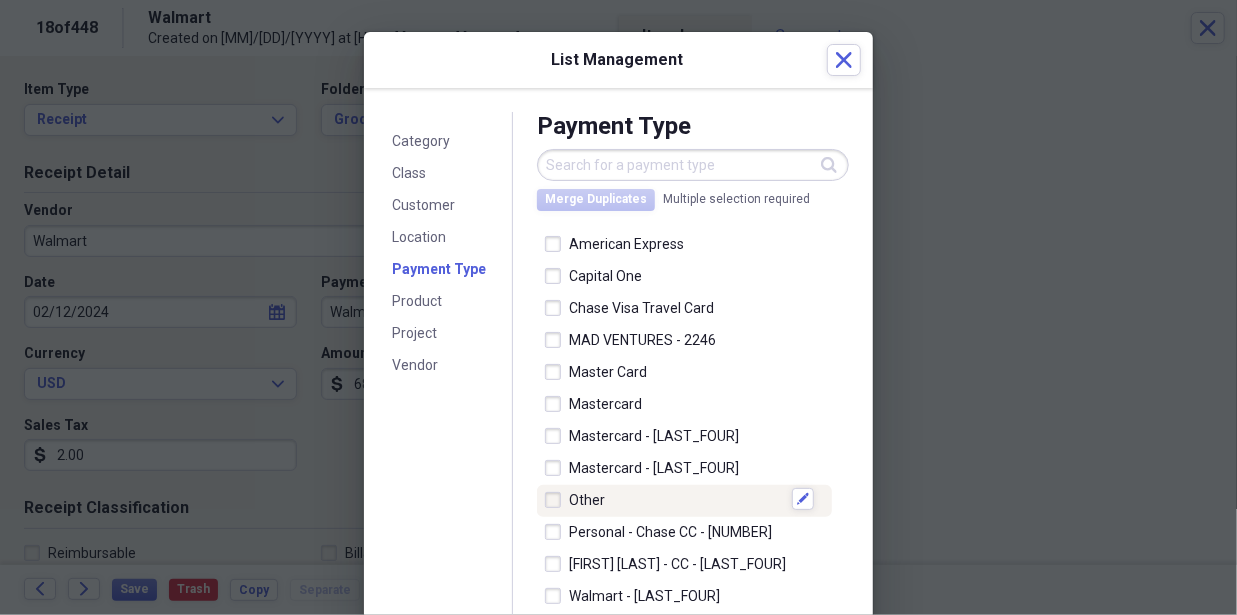 scroll, scrollTop: 80, scrollLeft: 0, axis: vertical 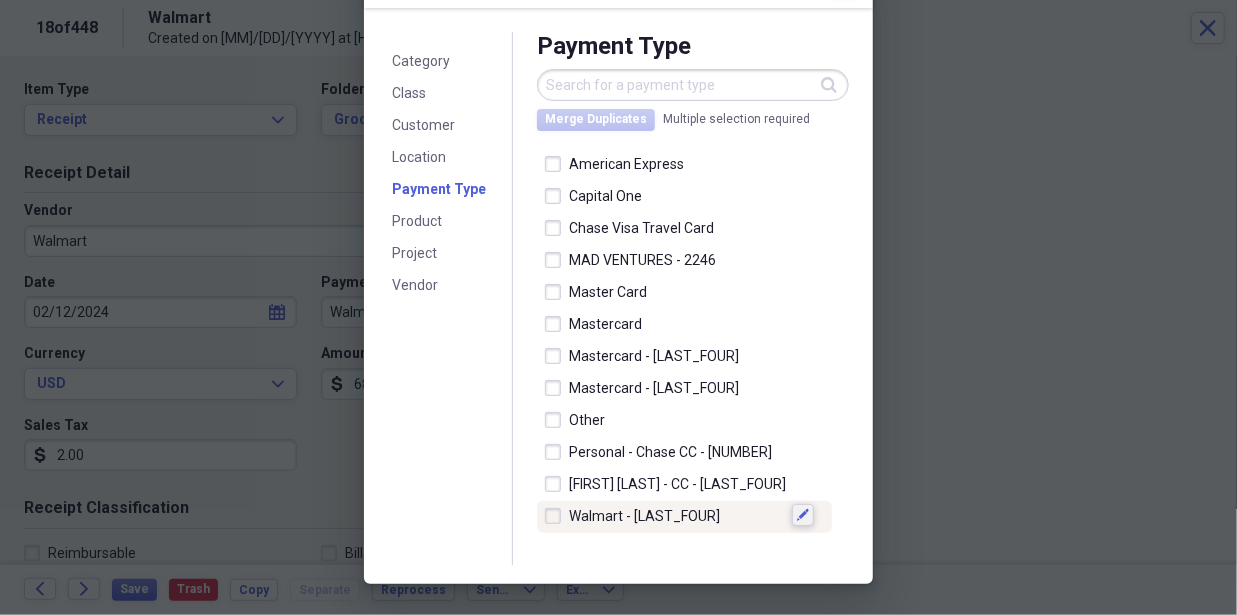 click 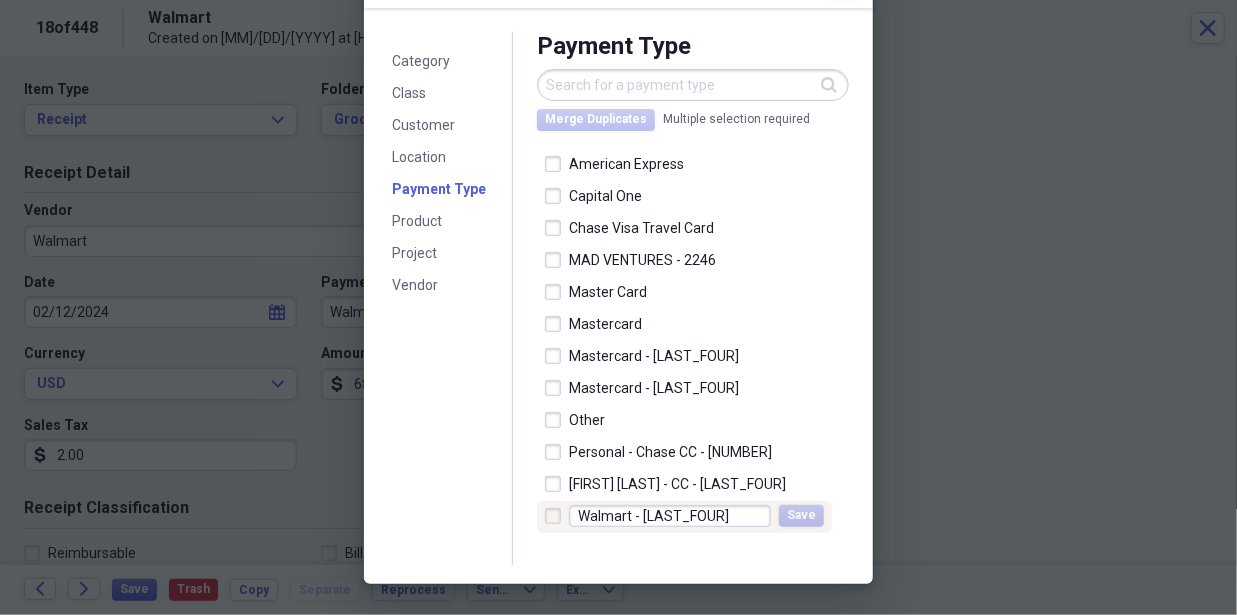 click on "Walmart - [LAST_FOUR]" at bounding box center [670, 516] 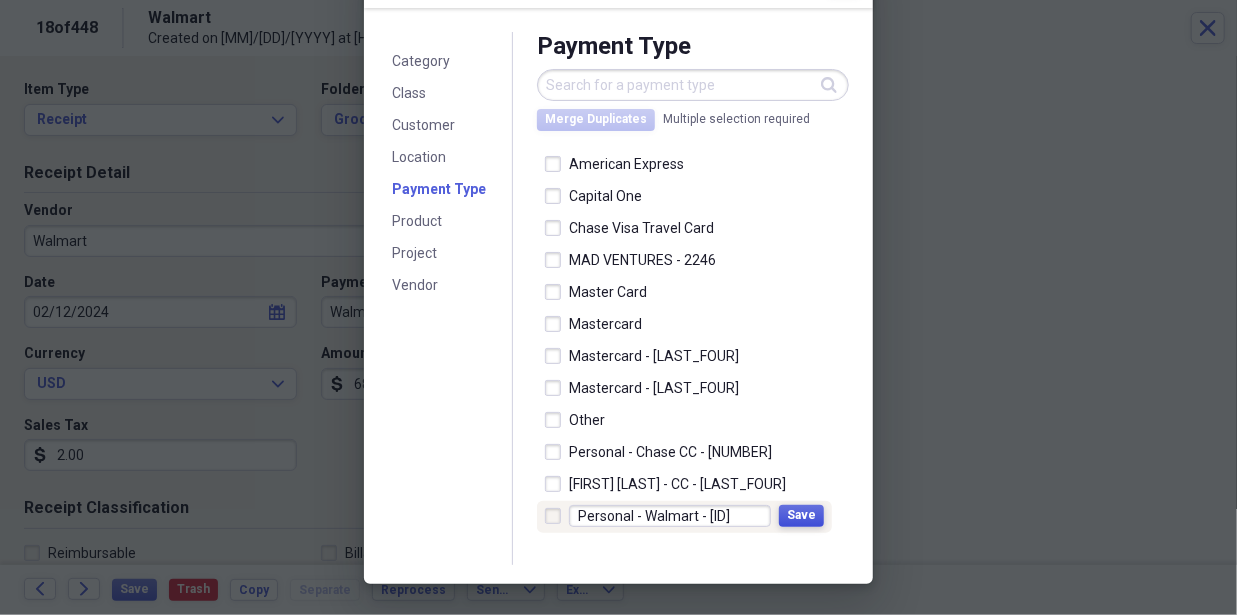 click on "Save" at bounding box center (801, 515) 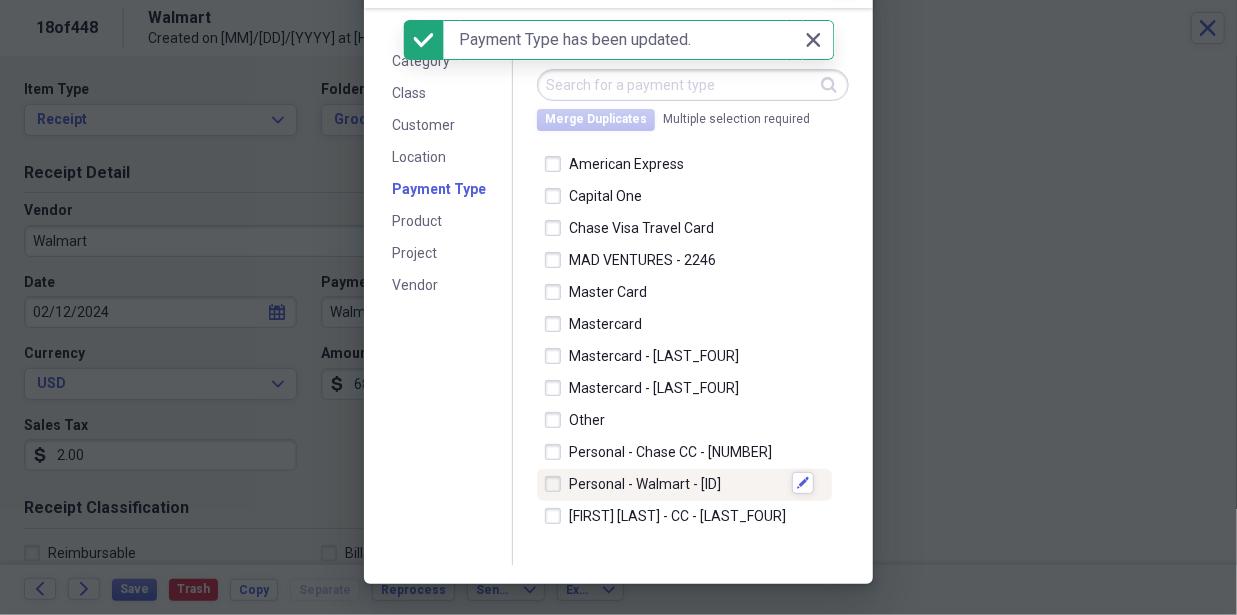 click at bounding box center (557, 484) 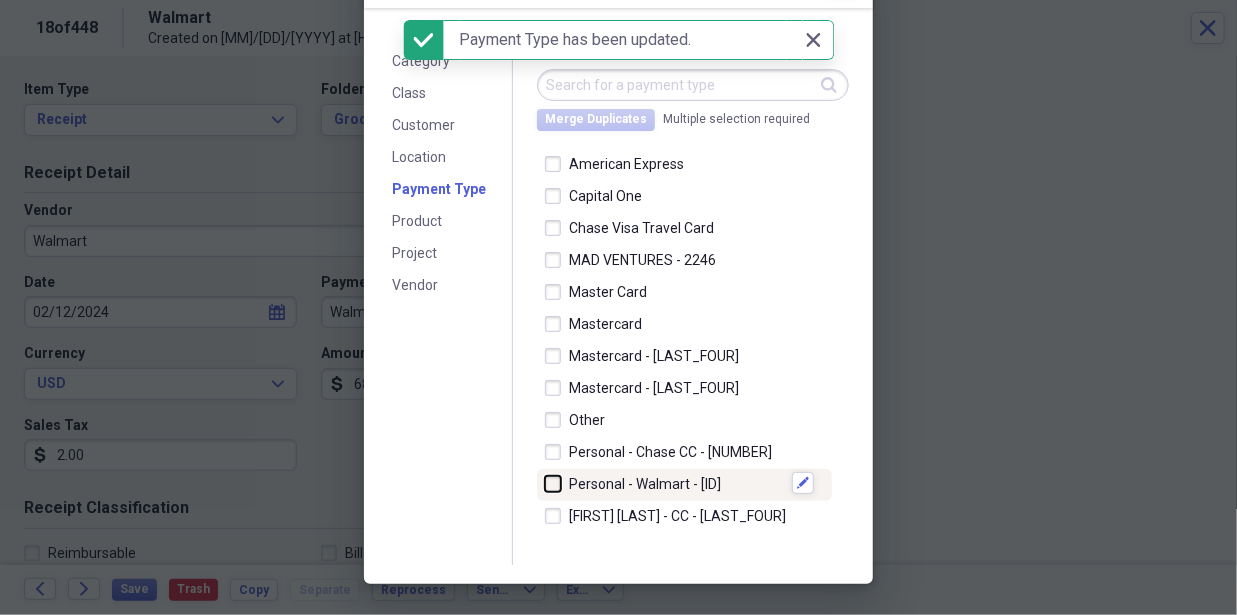 click at bounding box center (545, 483) 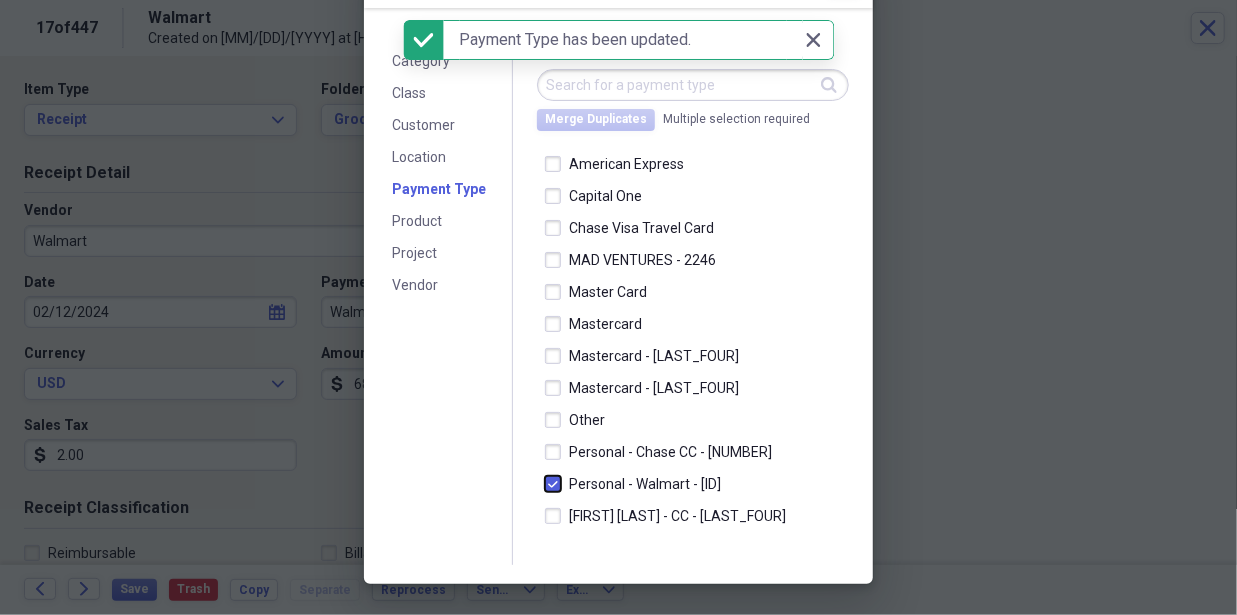 scroll, scrollTop: 0, scrollLeft: 0, axis: both 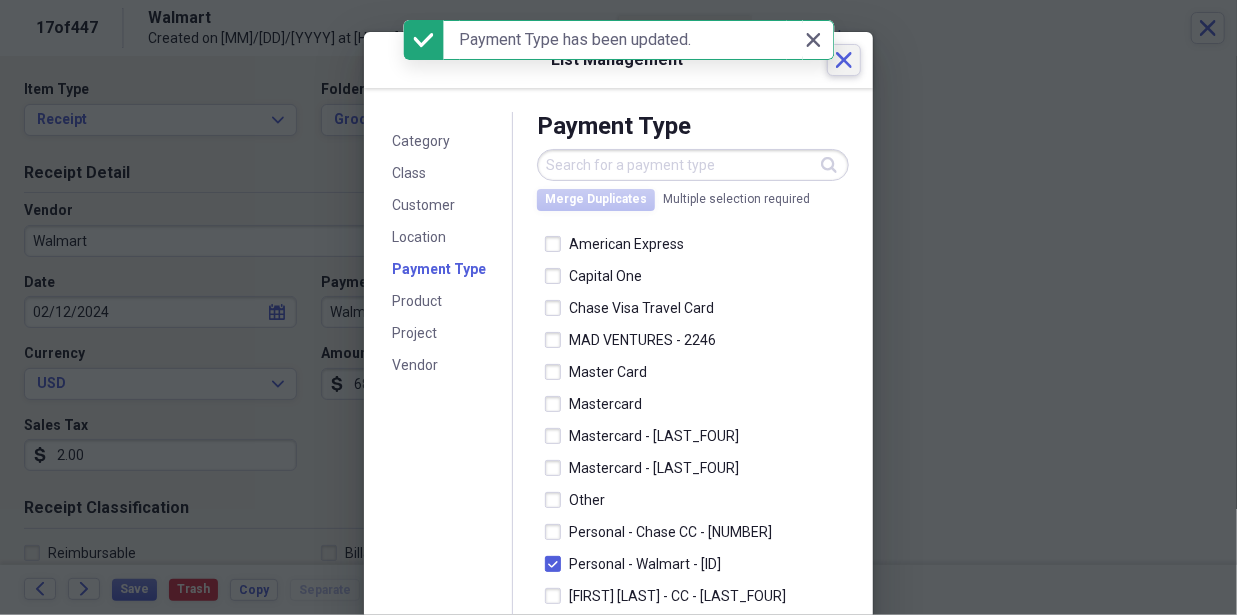 click on "Close" at bounding box center (844, 60) 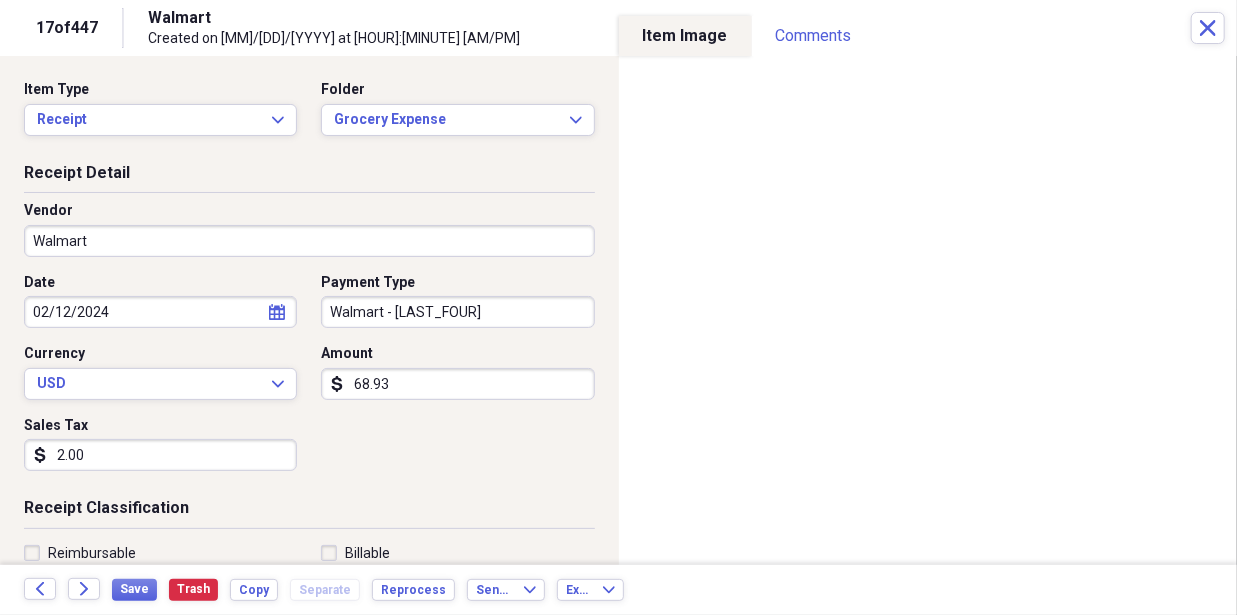 click on "MJM DWN MAD Ventures, LLC Add Folder Folder ***Needs to be paid!! MJM DWN MAD Add Folder Folder 11918 Apple shed property Add Folder Expand Folder 1377 [CITY] Property Add Folder Folder 6318 Farm Account Add Folder Folder Cost of Goods Add Folder Expand Folder Important purchase receipts and Documents Add Folder Folder Licenses-Keys-Codes Add Folder Expand Folder MAD VENTURES, LLC and Willis & Willis partnership Business Expense Add Folder Expand Folder Mike and Doug Add Folder Expand Folder Robert Miller Add Folder Folder Warranty papers and Manuals Add Folder Collapse Trash Trash Folder Bank Statement Folder LawnCare Expense and mower repairs Bill My Customers Collapse invoices Invoices user Customers products Products / Services Help & Support Files Expand Submit Scan Scan" at bounding box center (618, 307) 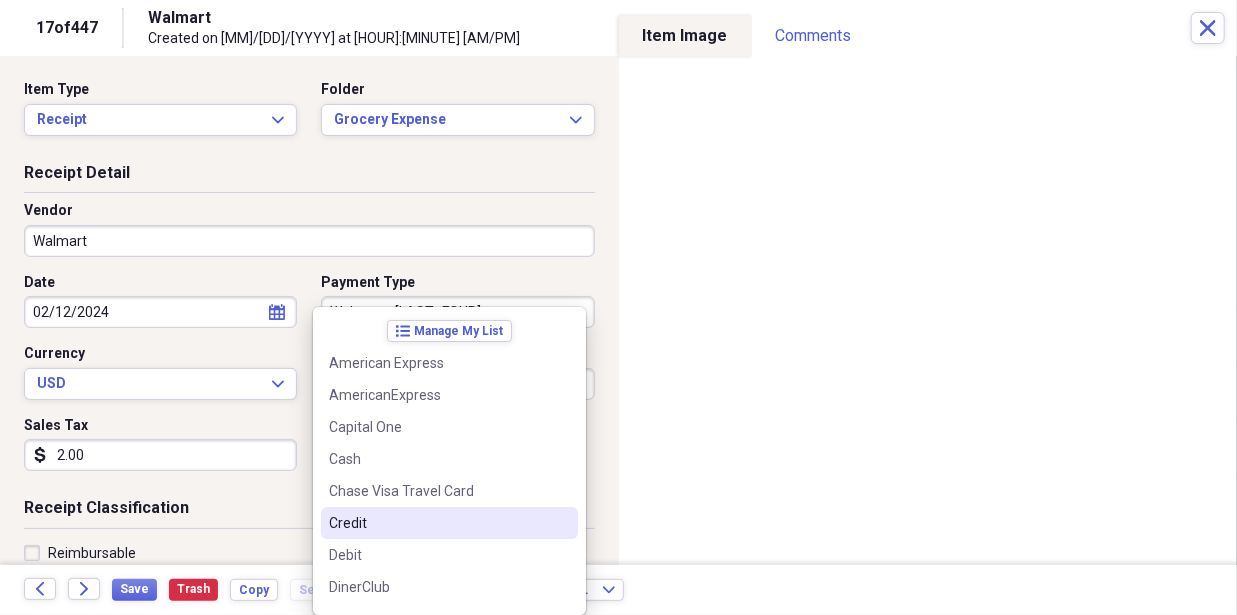scroll, scrollTop: 412, scrollLeft: 0, axis: vertical 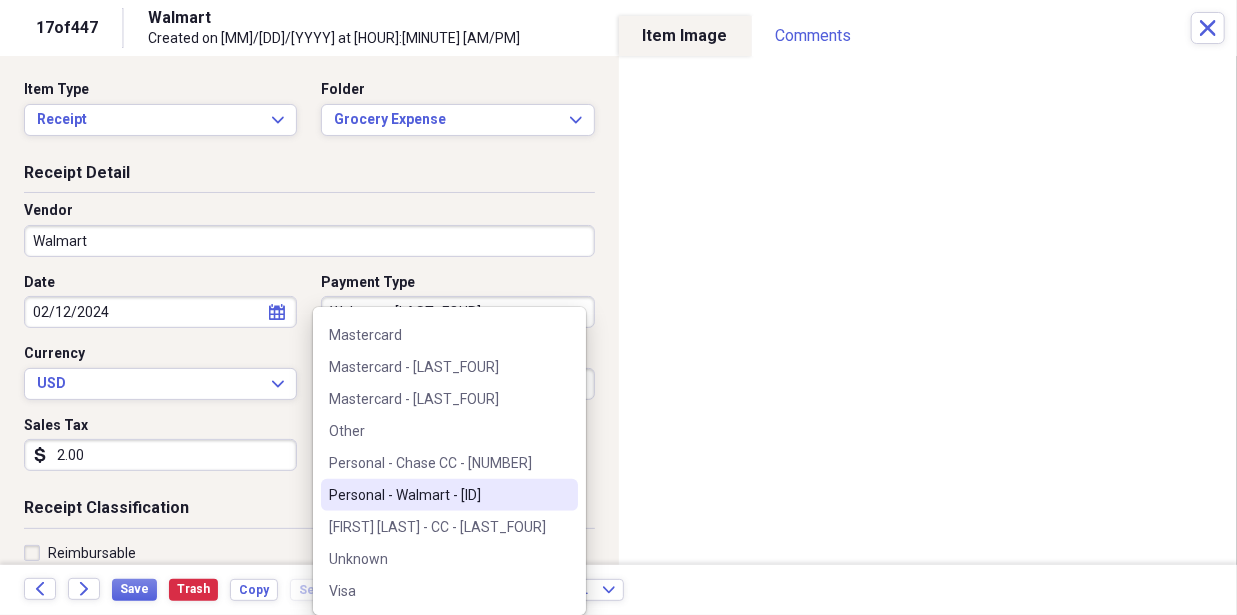 click on "Personal - Walmart - [ID]" at bounding box center (437, 495) 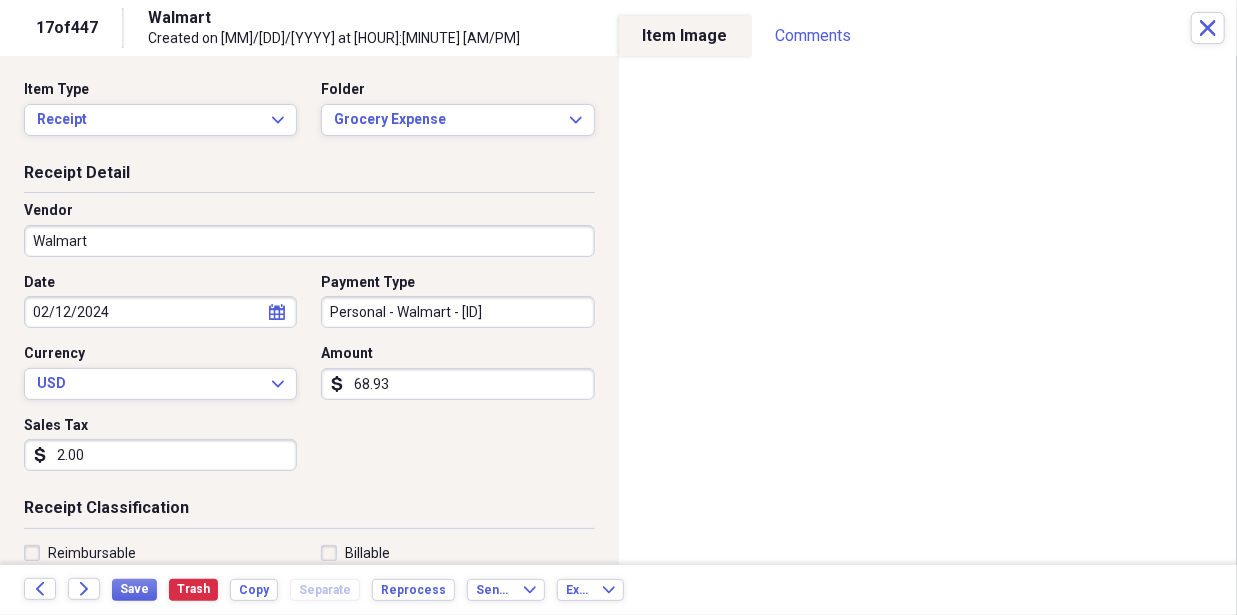 click on "Date [DATE] calendar Calendar Payment Type Personal - Walmart CC - 1747 Currency USD Expand Amount dollar-sign [AMOUNT] Sales Tax dollar-sign [AMOUNT]" at bounding box center [309, 380] 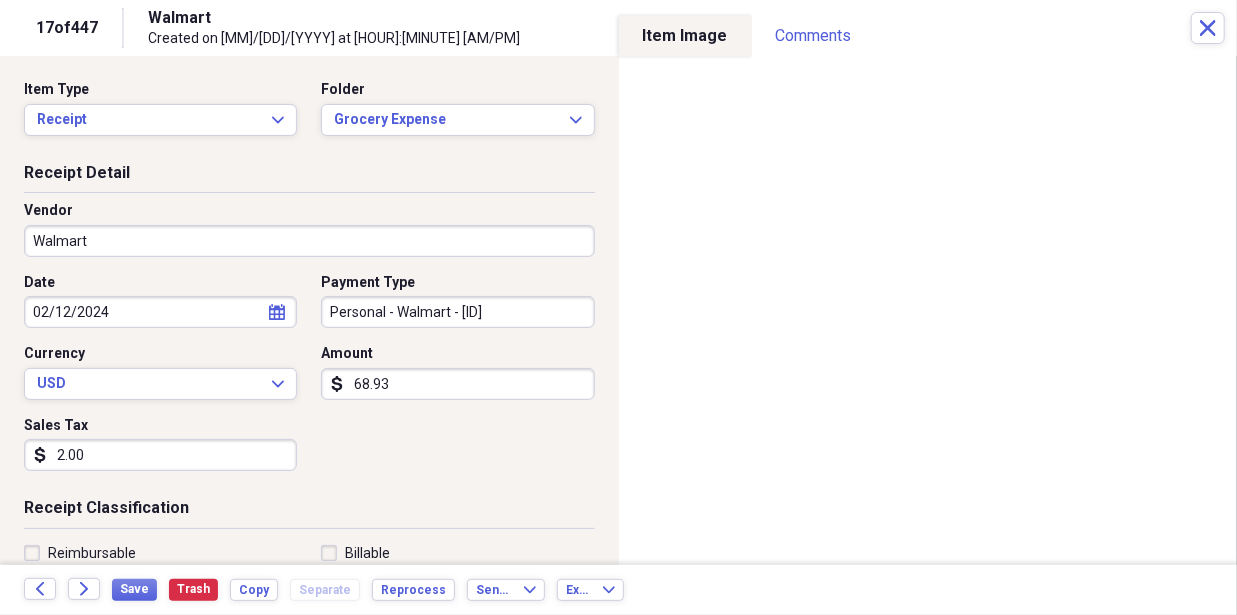 click on "Personal - Walmart - [ID]" at bounding box center [457, 312] 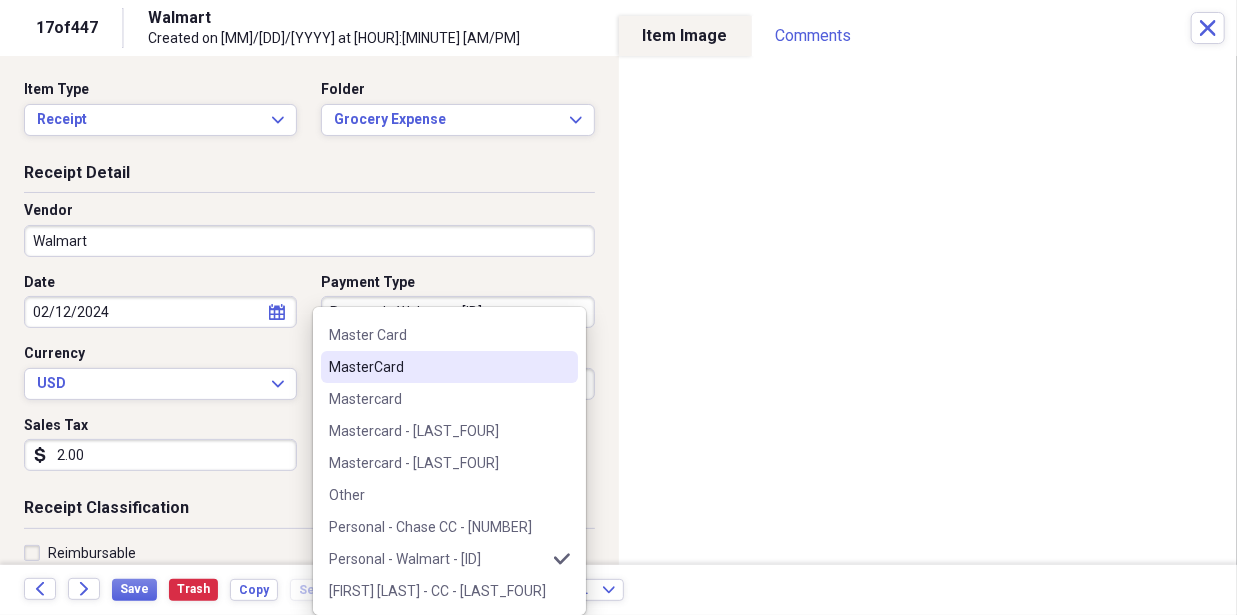 scroll, scrollTop: 0, scrollLeft: 0, axis: both 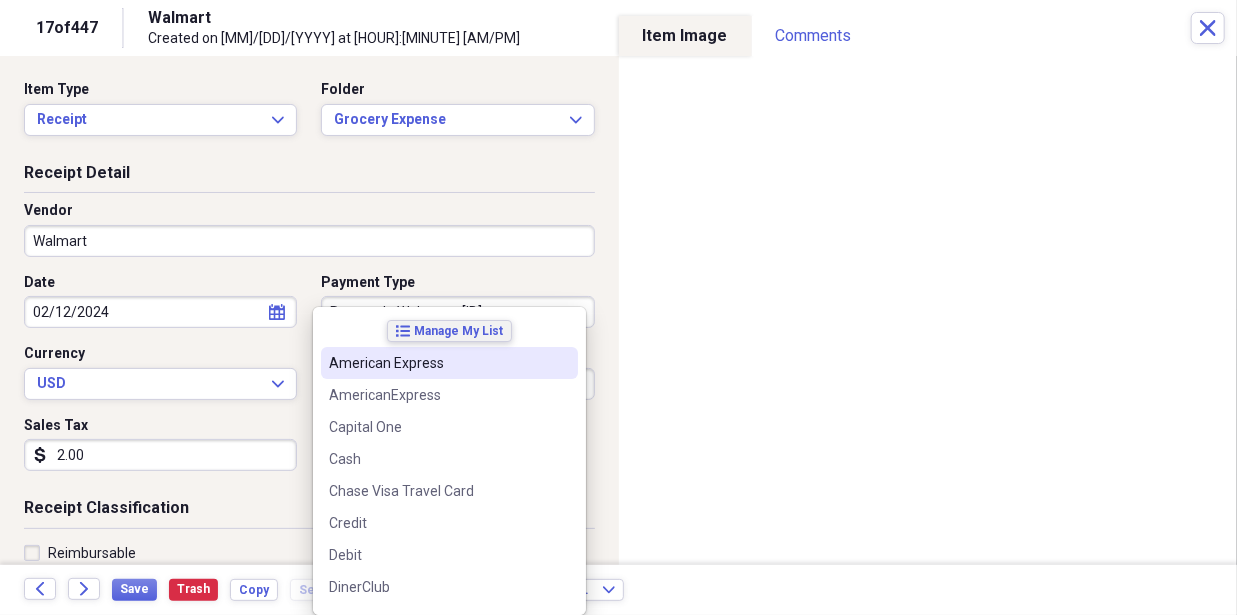 click on "Manage My List" at bounding box center (458, 331) 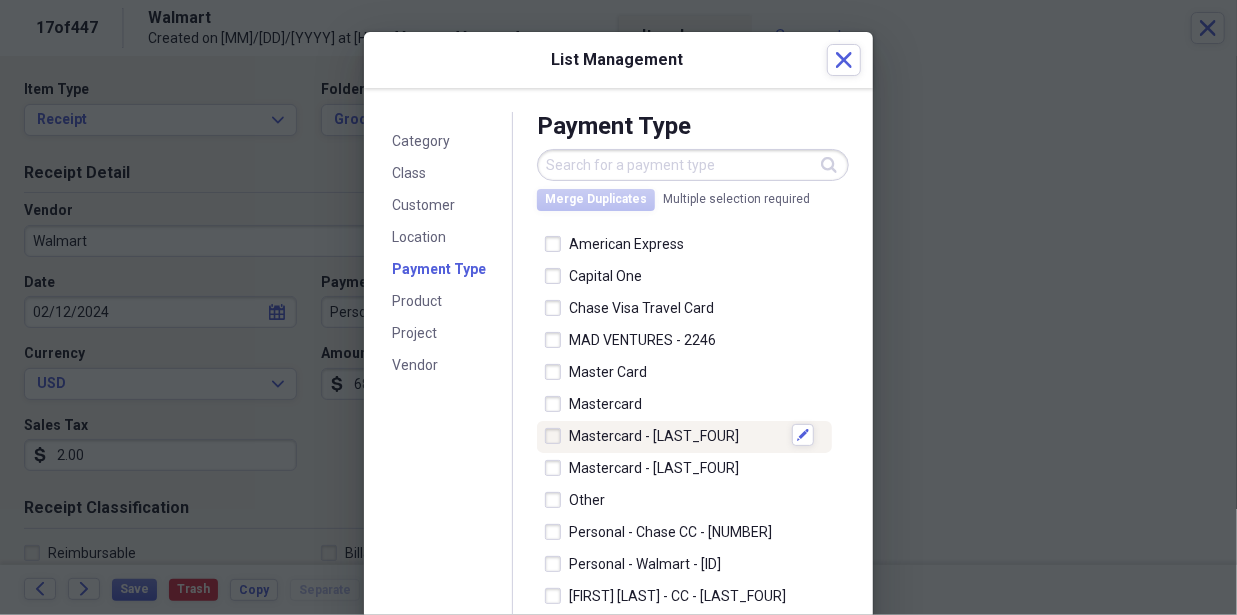 scroll, scrollTop: 80, scrollLeft: 0, axis: vertical 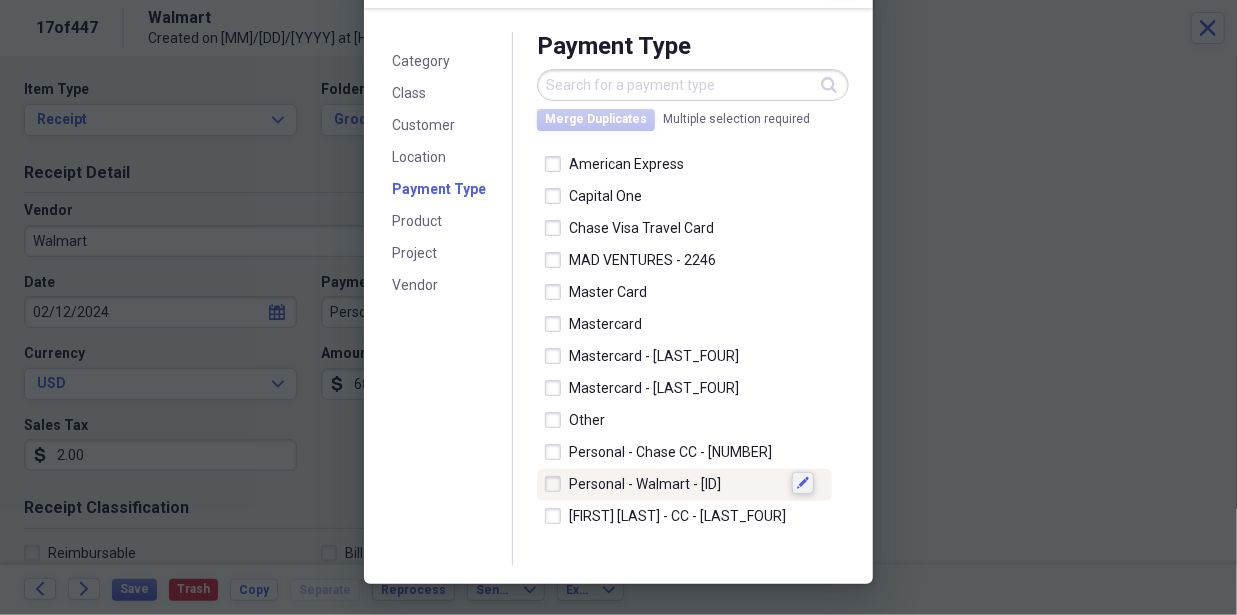 click on "Edit" 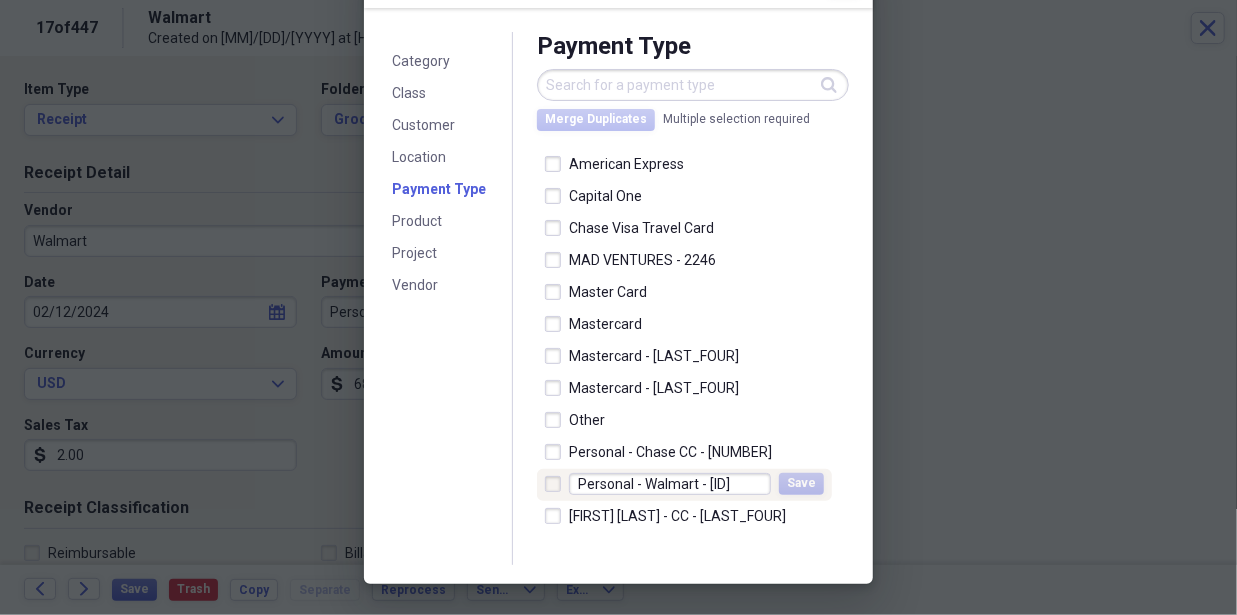 click on "Personal - Walmart - [ID]" at bounding box center (670, 484) 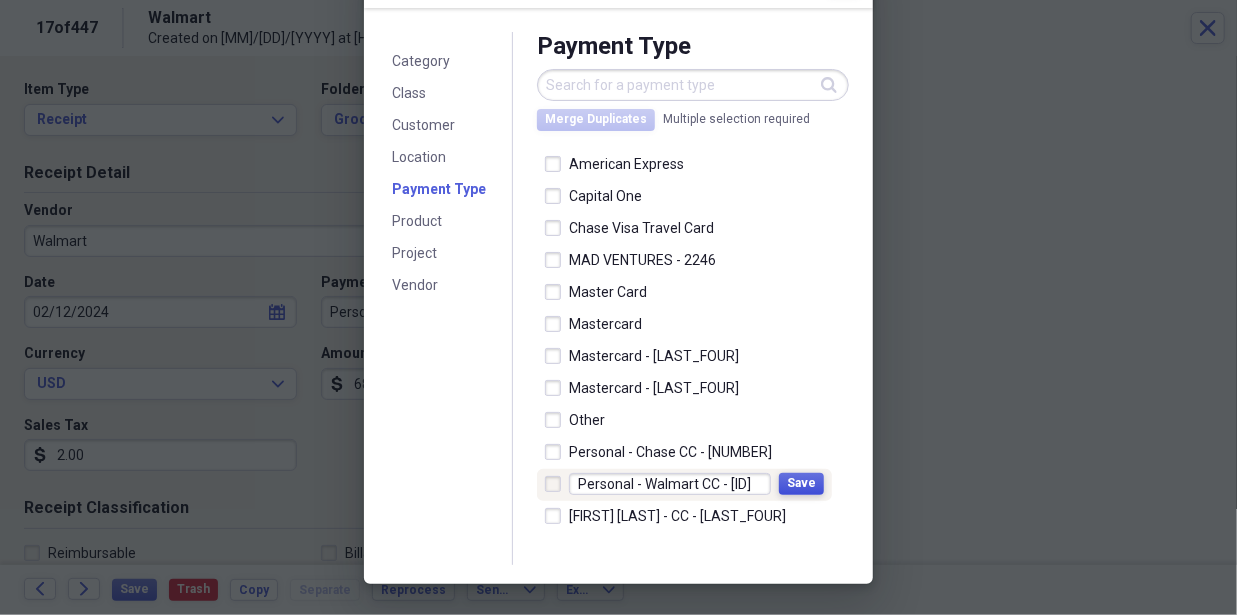 click on "Save" at bounding box center (801, 484) 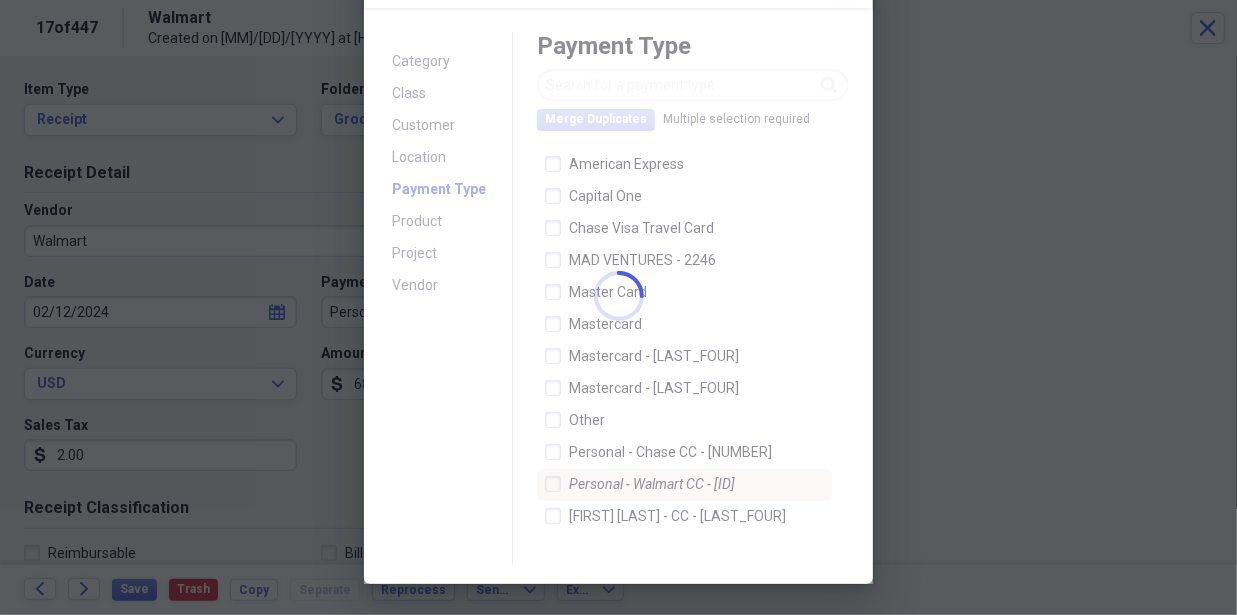 scroll, scrollTop: 0, scrollLeft: 0, axis: both 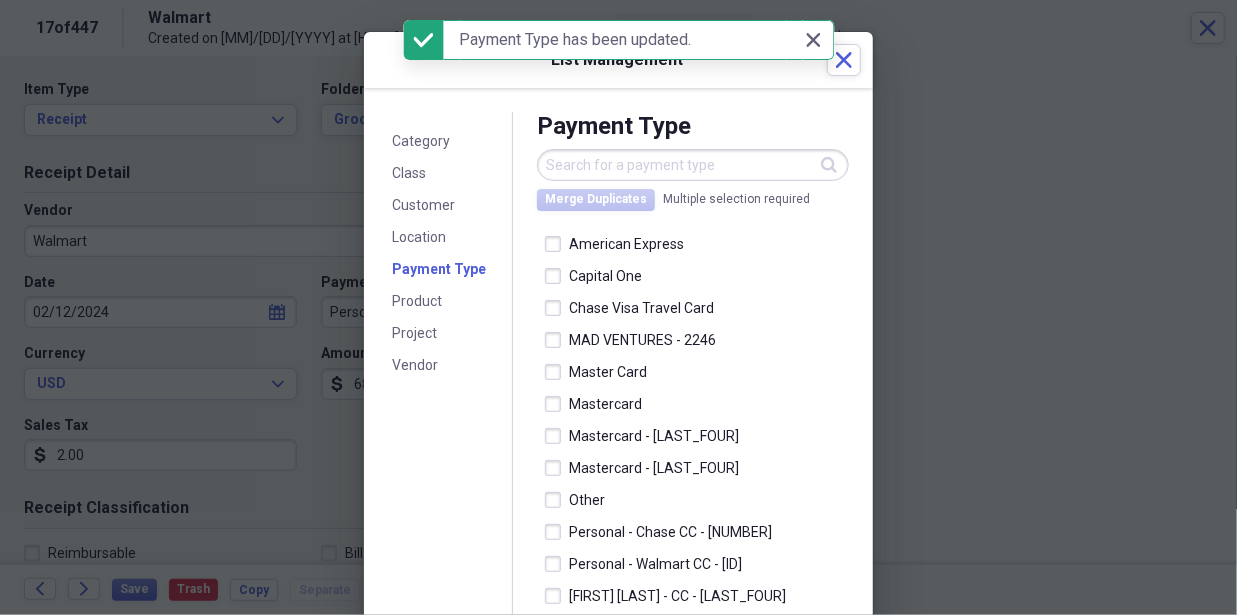 click on "Category Class Customer Location Payment Type Product Project Vendor Payment Type Search Merge Duplicates Multiple selection required American Express Capital One Chase Visa Travel Card MAD VENTURES - 2246 Master Card Mastercard Mastercard - 3758 Mastercard - 3935 Other Personal - Chase CC - 8436 Personal - Walmart CC - 1747 [FIRST] [LAST] - CC - 0329" at bounding box center [618, 376] 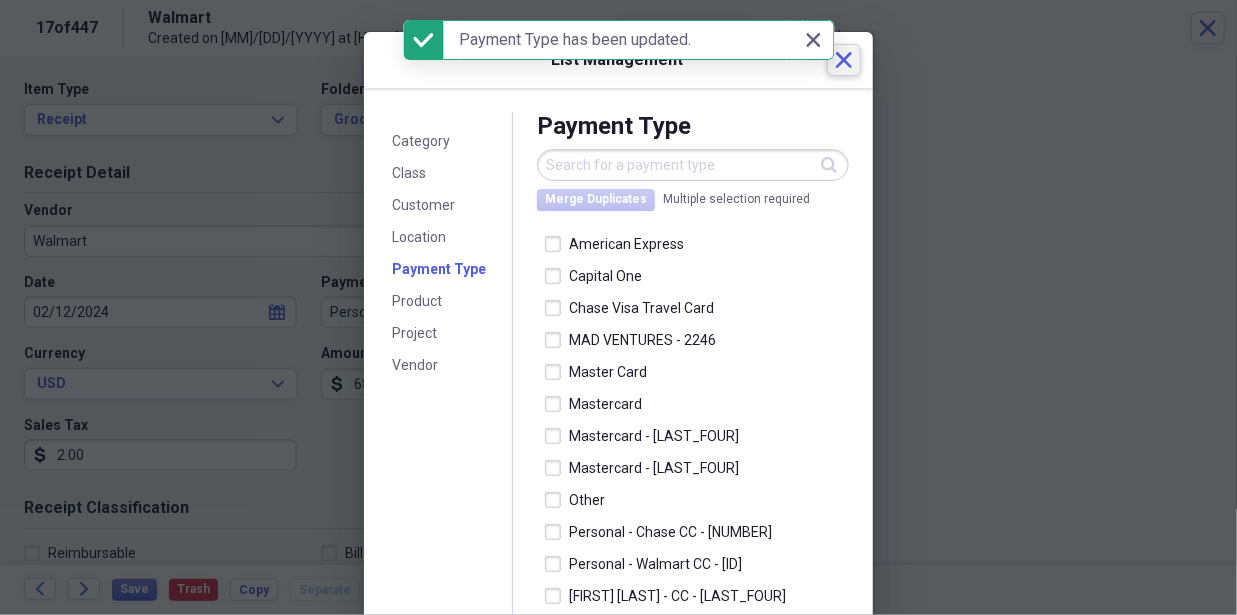 click on "Close" at bounding box center [844, 60] 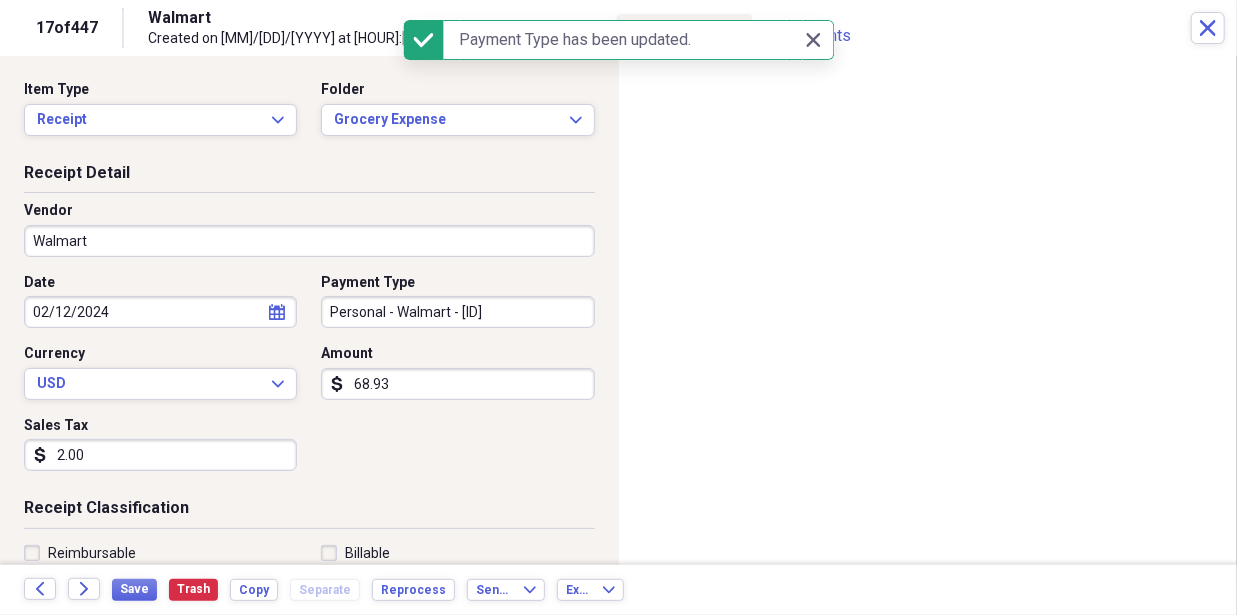click on "MJM DWN MAD Ventures, LLC Add Folder Folder ***Needs to be paid!! MJM DWN MAD Add Folder Folder 11918 Apple shed property Add Folder Expand Folder 1377 [CITY] Property Add Folder Folder 6318 Farm Account Add Folder Folder Cost of Goods Add Folder Expand Folder Important purchase receipts and Documents Add Folder Folder Licenses-Keys-Codes Add Folder Expand Folder MAD VENTURES, LLC and Willis & Willis partnership Business Expense Add Folder Expand Folder Mike and Doug Add Folder Expand Folder Robert Miller Add Folder Folder Warranty papers and Manuals Add Folder Collapse Trash Trash Folder Bank Statement Folder LawnCare Expense and mower repairs Bill My Customers Collapse invoices Invoices user Customers products Products / Services Help & Support Files Expand Submit Scan Scan" at bounding box center [618, 307] 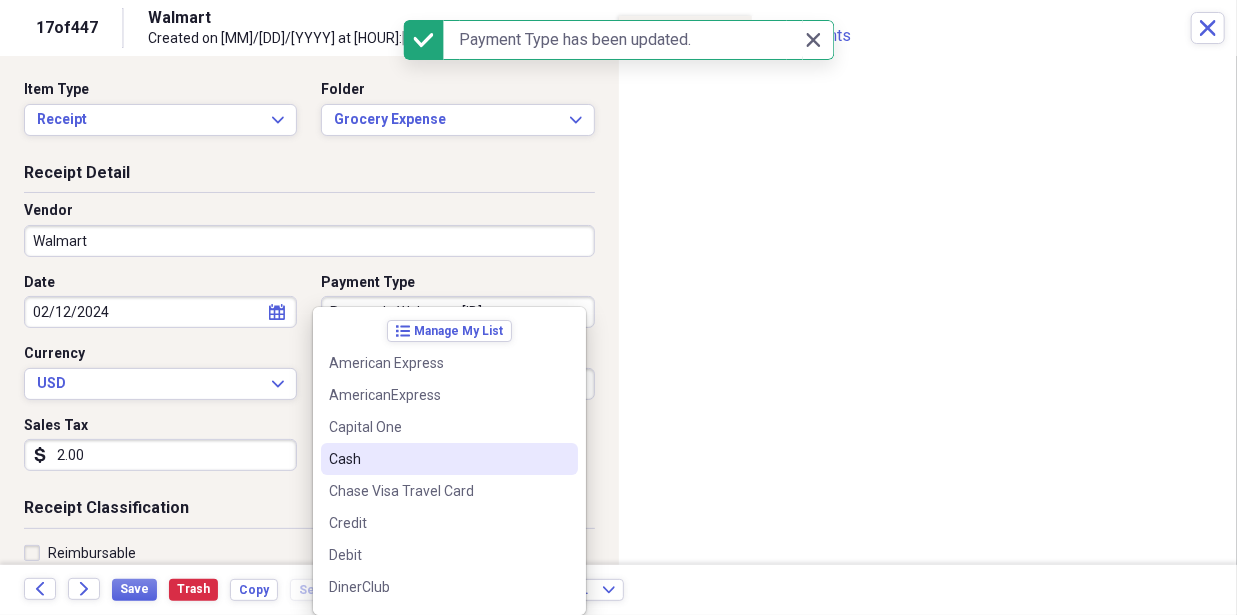 scroll, scrollTop: 412, scrollLeft: 0, axis: vertical 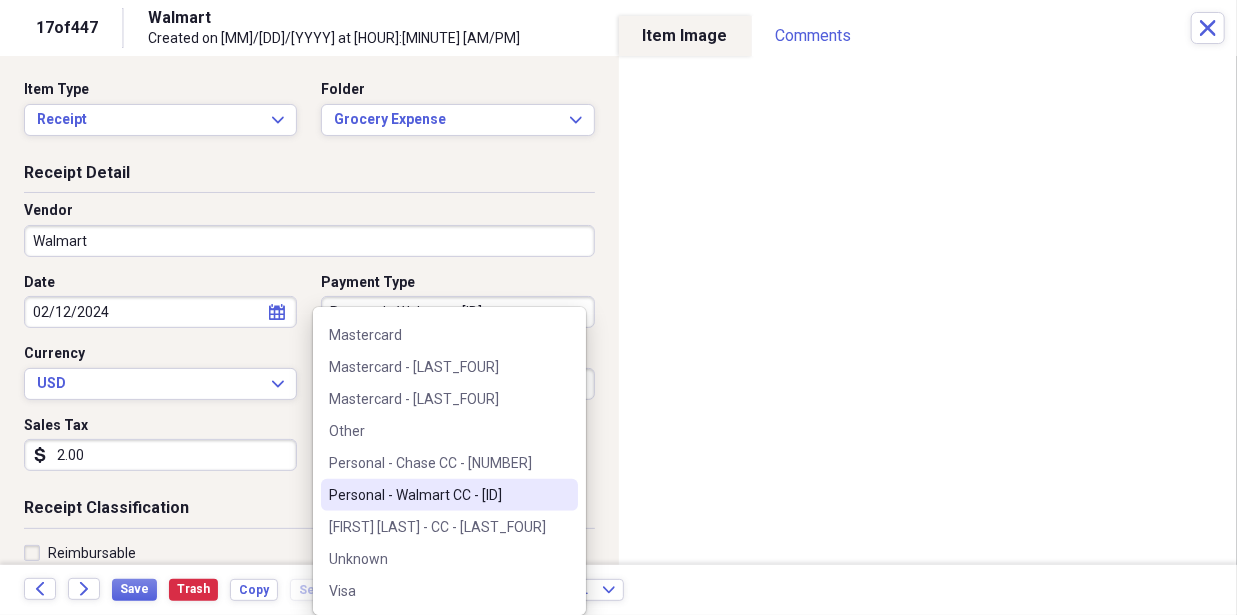 click on "Personal - Walmart CC - [ID]" at bounding box center (437, 495) 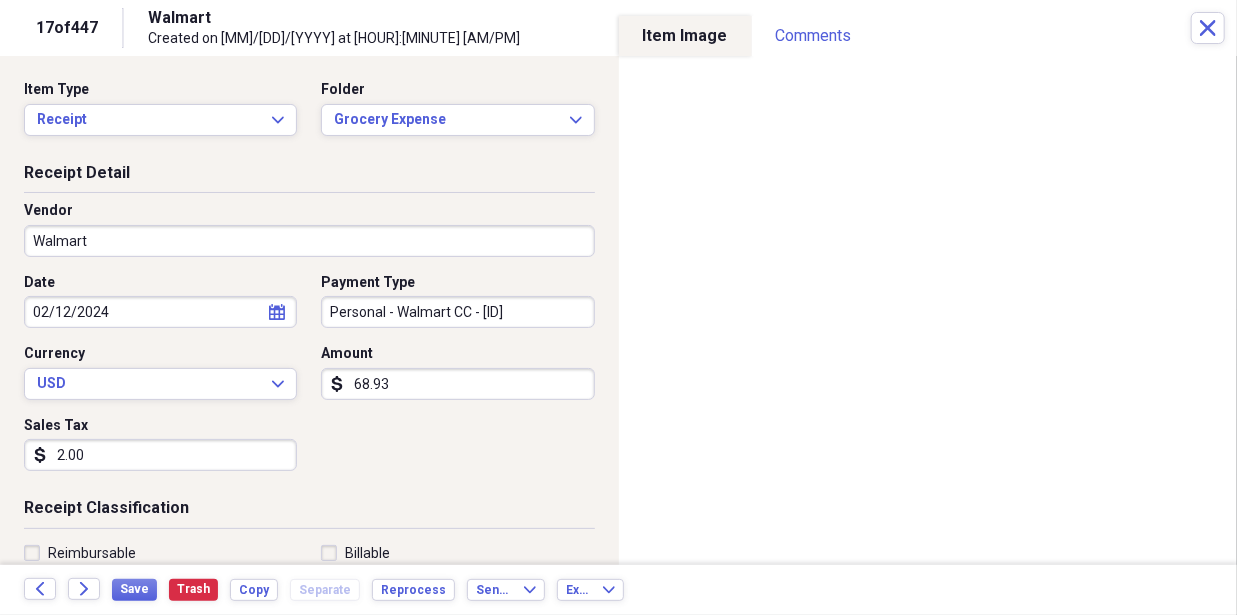 click on "Date [DATE] calendar Calendar Payment Type Personal - Walmart CC - 1747 Currency USD Expand Amount dollar-sign [AMOUNT] Sales Tax dollar-sign [AMOUNT]" at bounding box center (309, 380) 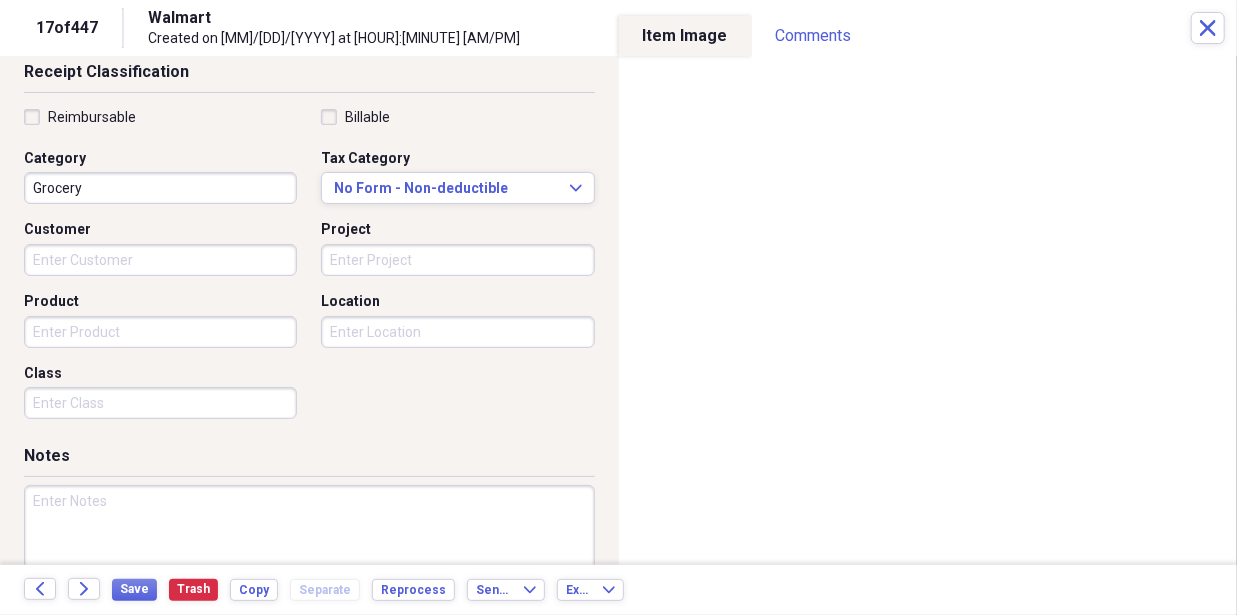scroll, scrollTop: 476, scrollLeft: 0, axis: vertical 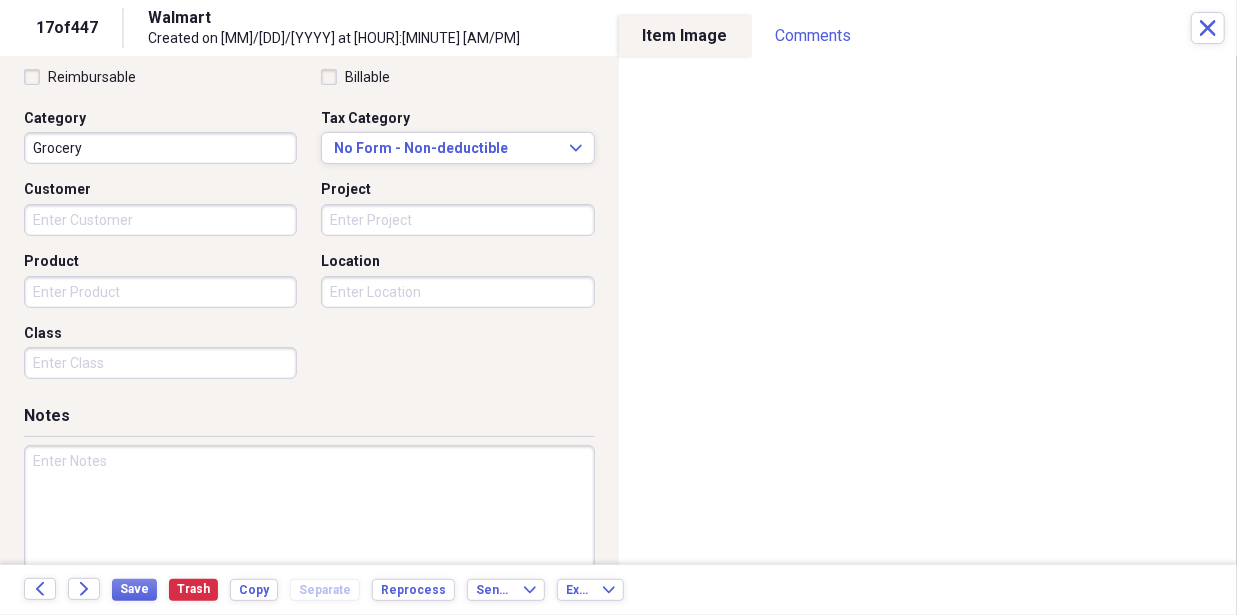 click on "Product" at bounding box center (160, 292) 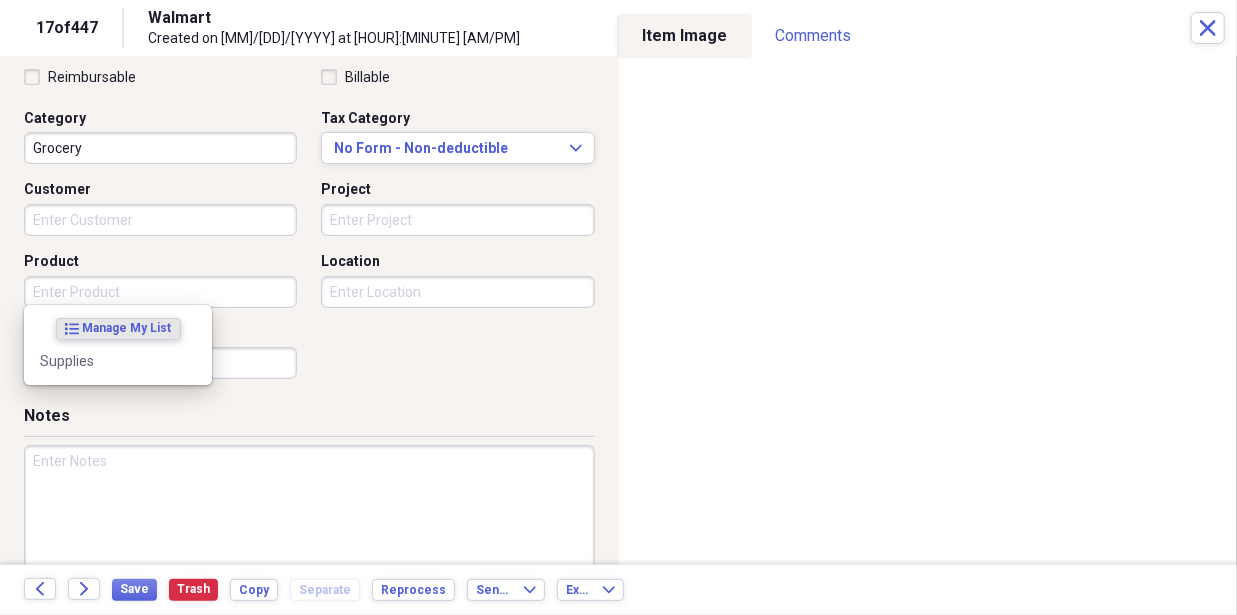 click on "Customer" at bounding box center (160, 220) 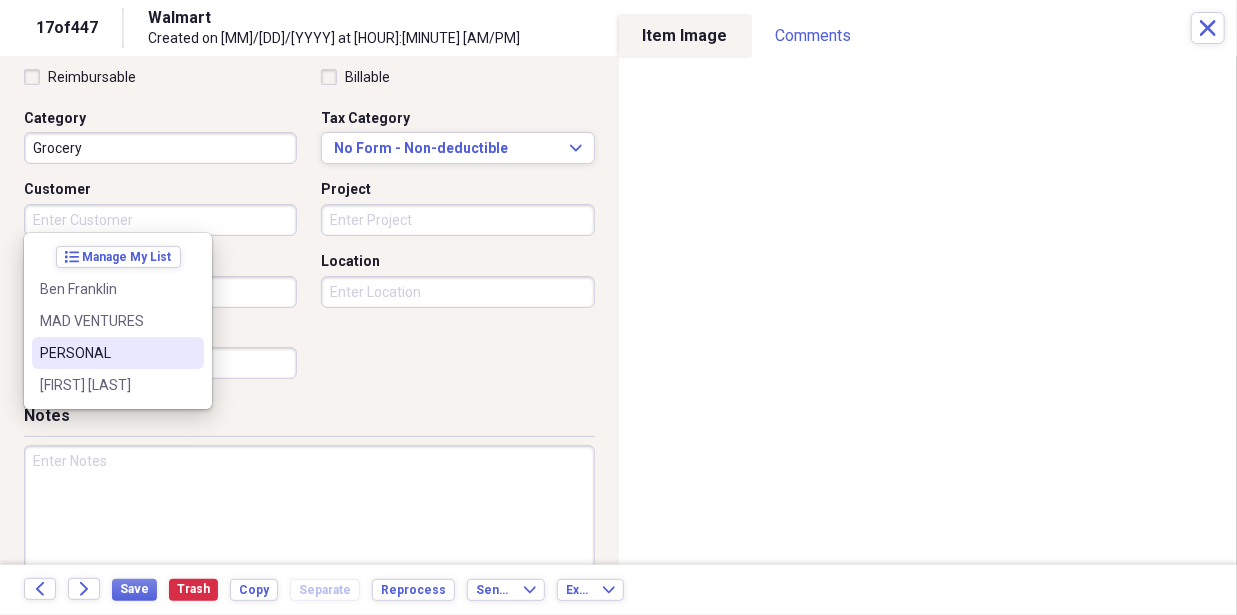 click on "PERSONAL" at bounding box center [106, 353] 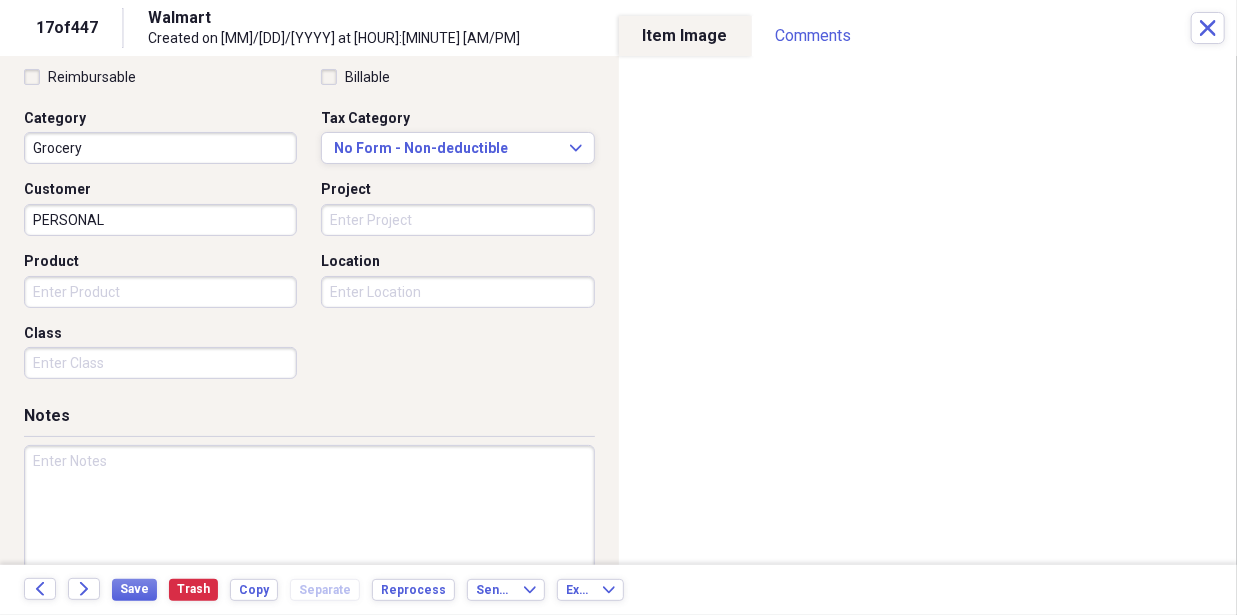 click on "Category Grocery Tax Category No Form - Non-deductible Expand Customer PERSONAL Project Product Location Class" at bounding box center (309, 228) 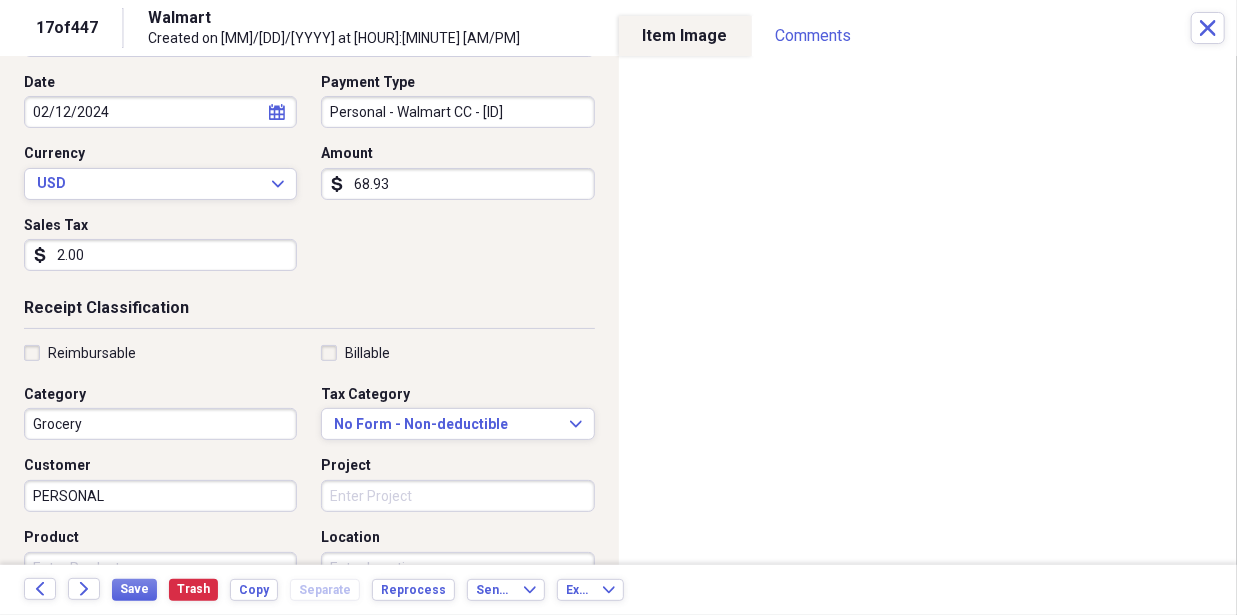 scroll, scrollTop: 238, scrollLeft: 0, axis: vertical 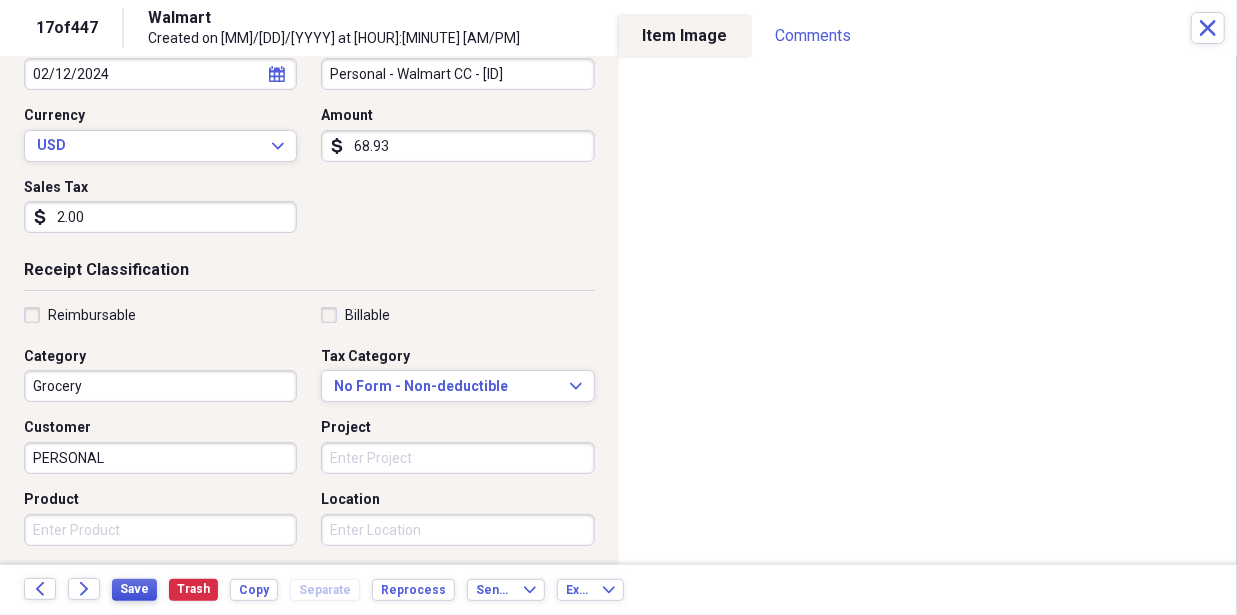 click on "Save" at bounding box center [134, 590] 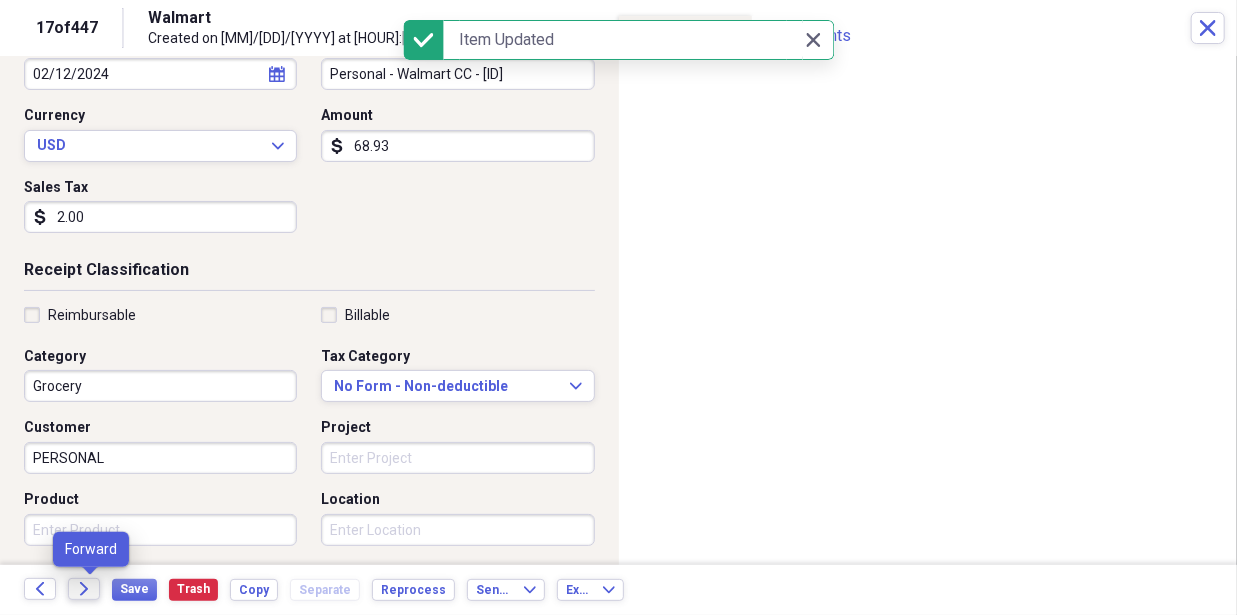 click on "Forward" at bounding box center (84, 589) 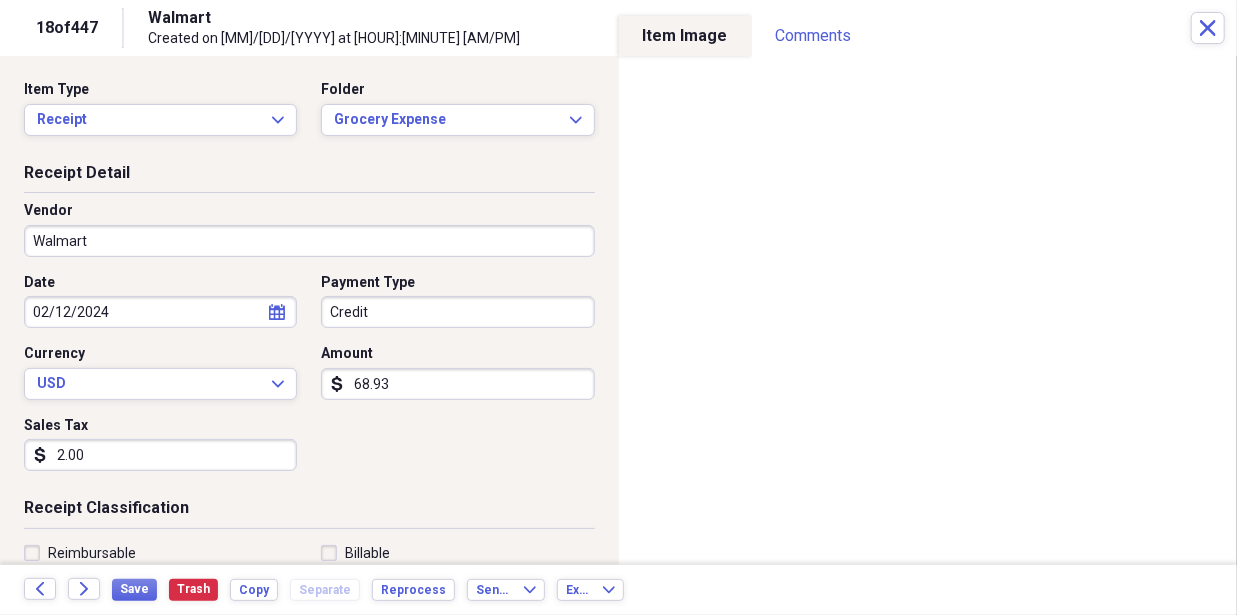click on "Credit" at bounding box center (457, 312) 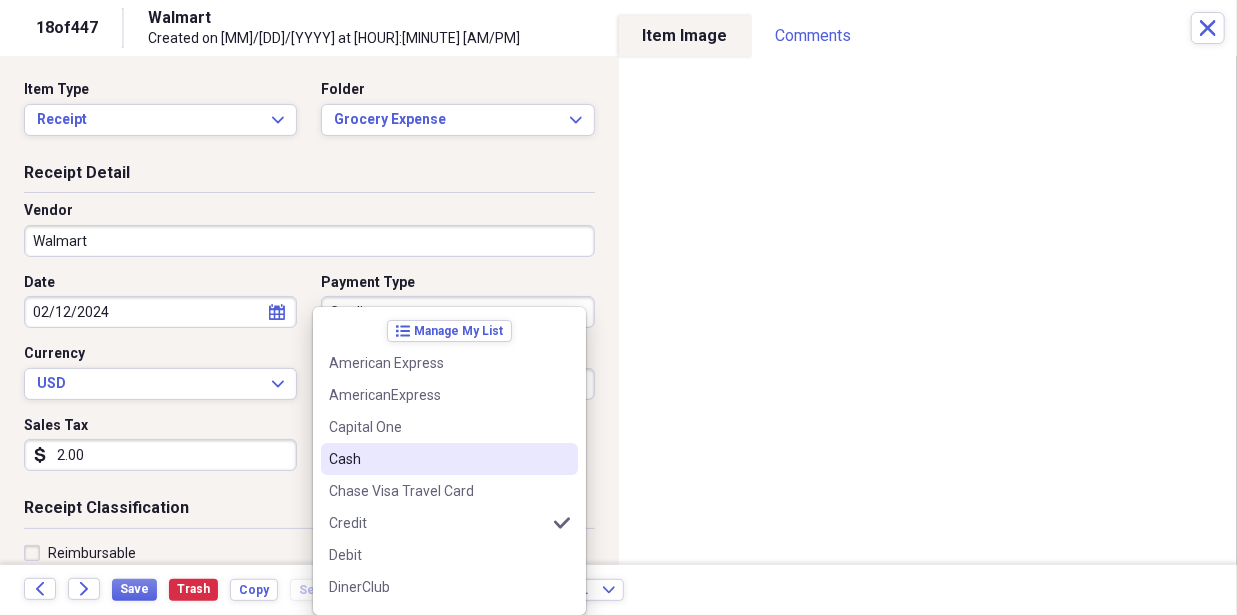 scroll, scrollTop: 412, scrollLeft: 0, axis: vertical 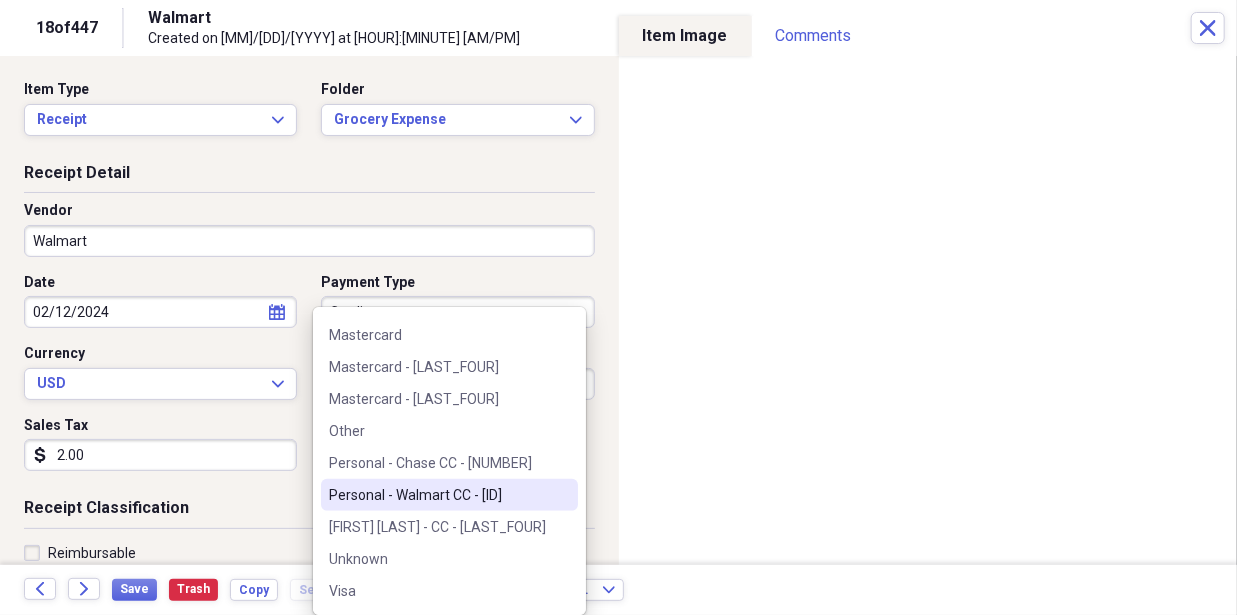 click on "Personal - Walmart CC - [ID]" at bounding box center [437, 495] 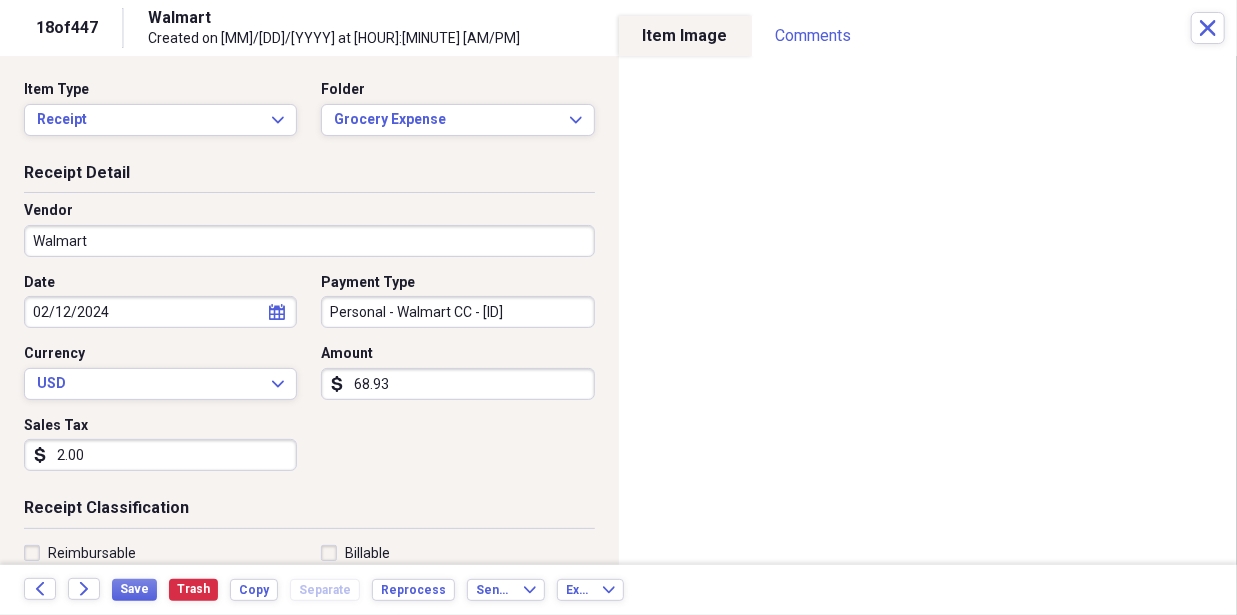 click on "Date [DATE] calendar Calendar Payment Type Personal - Walmart CC - 1747 Currency USD Expand Amount dollar-sign [AMOUNT] Sales Tax dollar-sign [AMOUNT]" at bounding box center [309, 380] 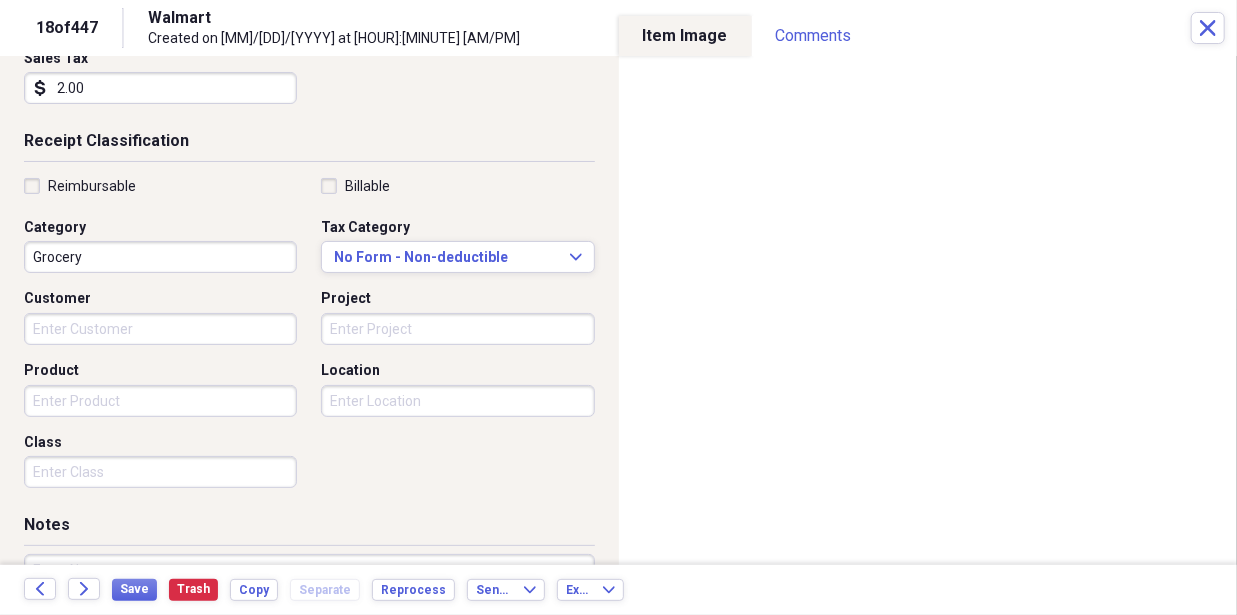 scroll, scrollTop: 401, scrollLeft: 0, axis: vertical 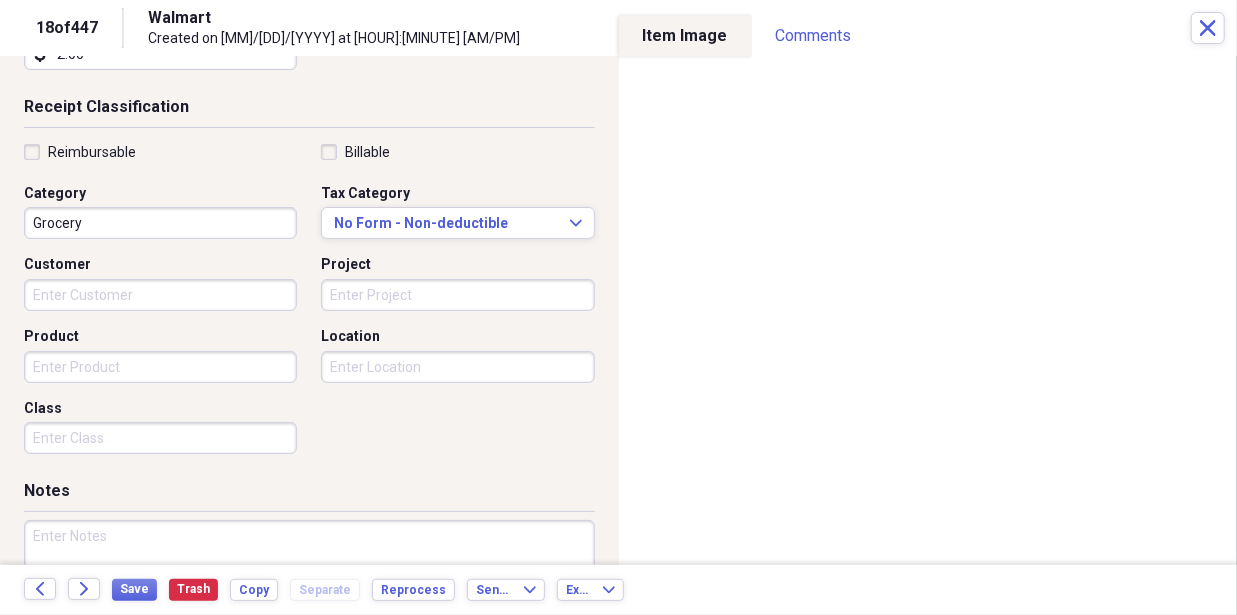 click on "Customer" at bounding box center (160, 295) 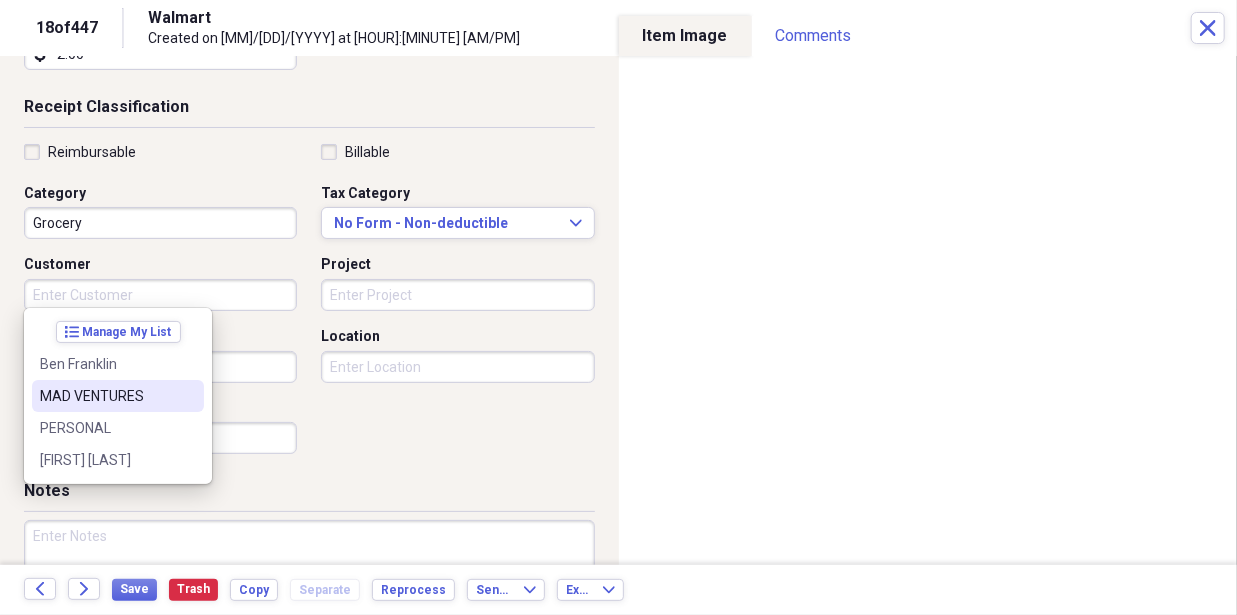 drag, startPoint x: 116, startPoint y: 455, endPoint x: 112, endPoint y: 428, distance: 27.294687 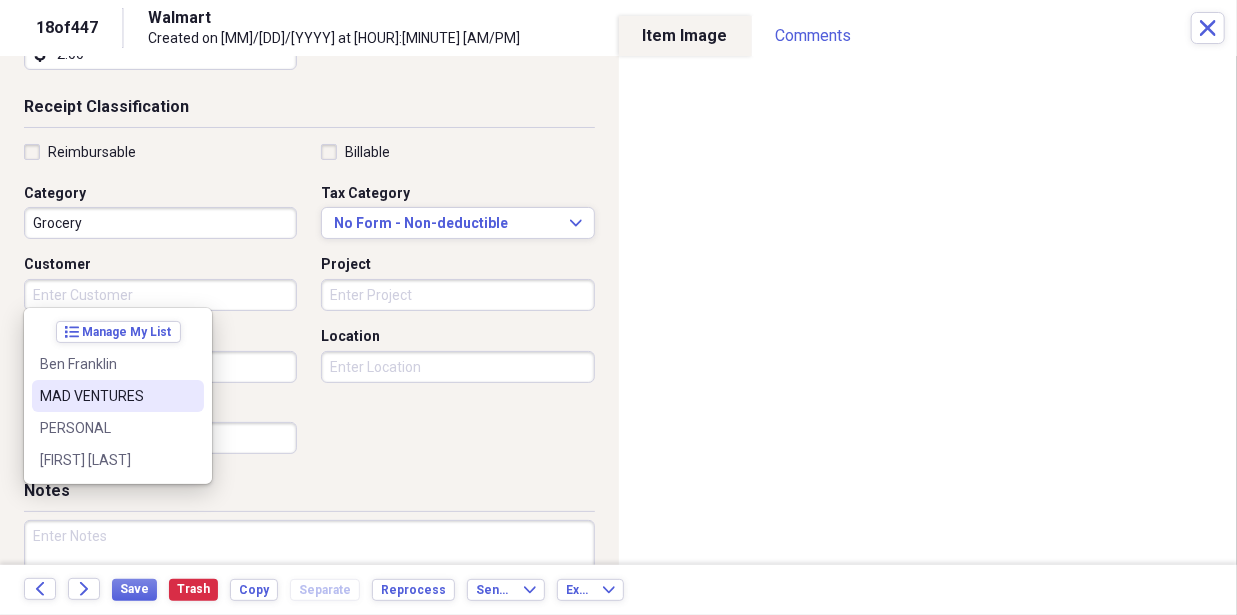 click on "list Manage My List Ben Franklin MAD VENTURES PERSONAL [PERSON]" at bounding box center (118, 396) 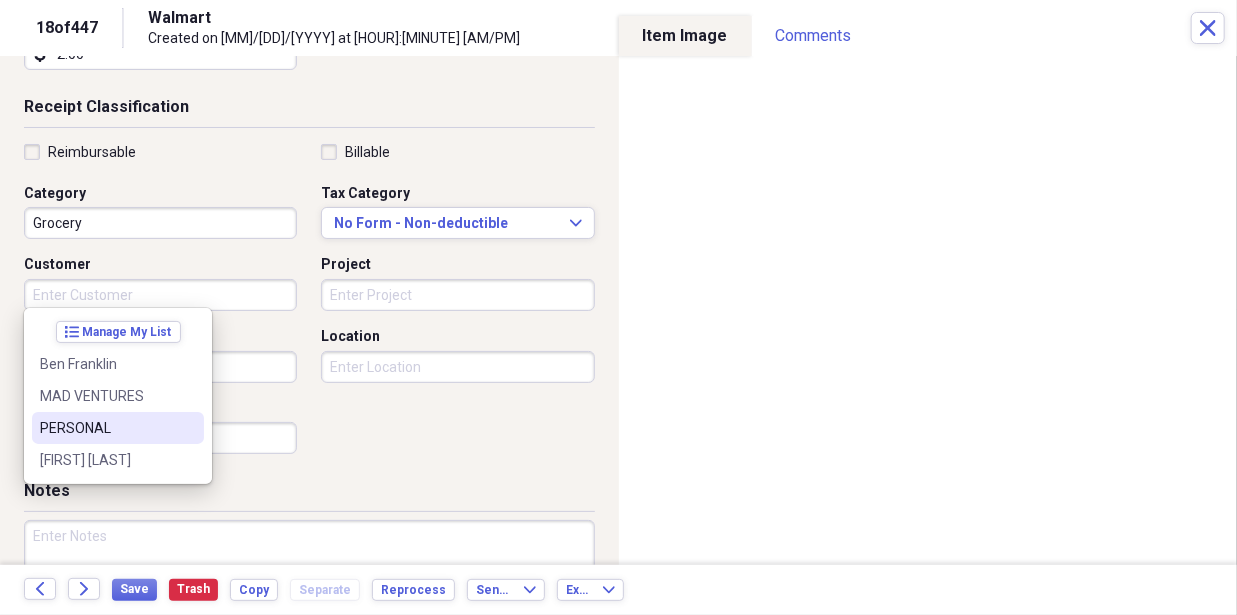 click on "PERSONAL" at bounding box center [106, 428] 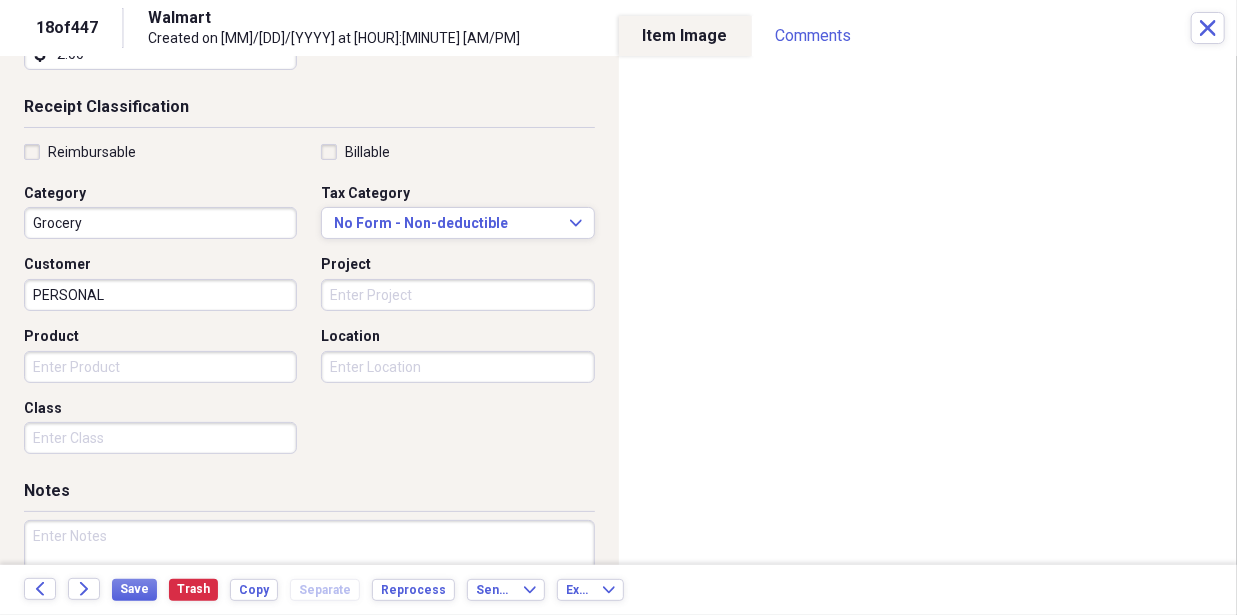 click on "Category [CATEGORY] Expand Customer PERSONAL Project Product Location Class Notes" at bounding box center [309, 288] 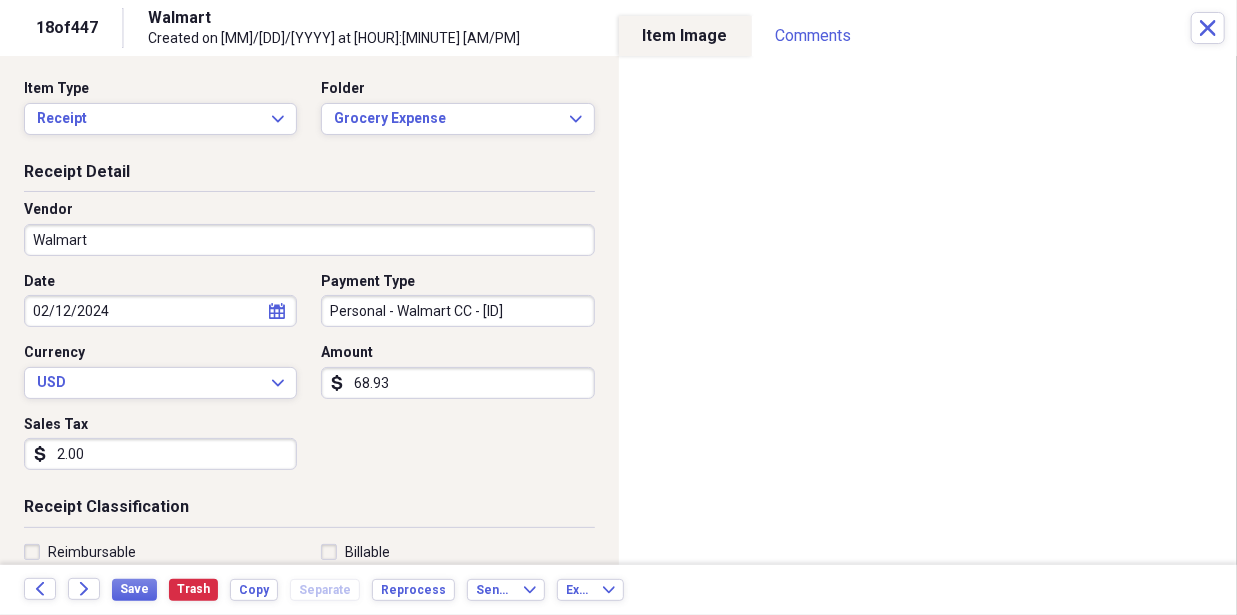scroll, scrollTop: 0, scrollLeft: 0, axis: both 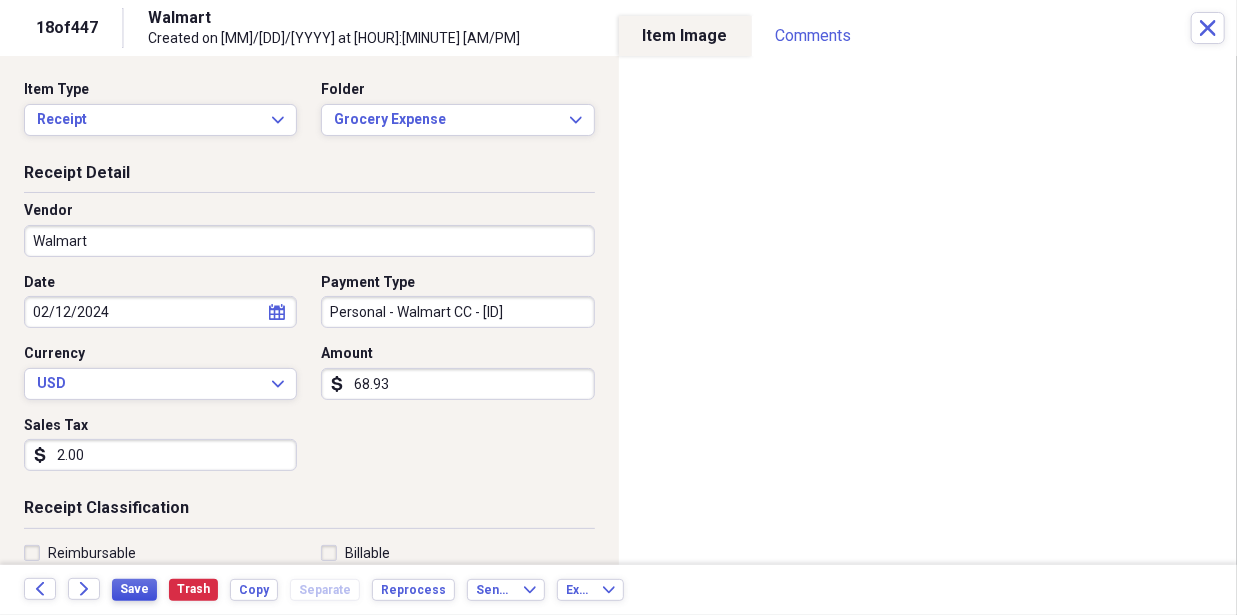 click on "Save" at bounding box center [134, 589] 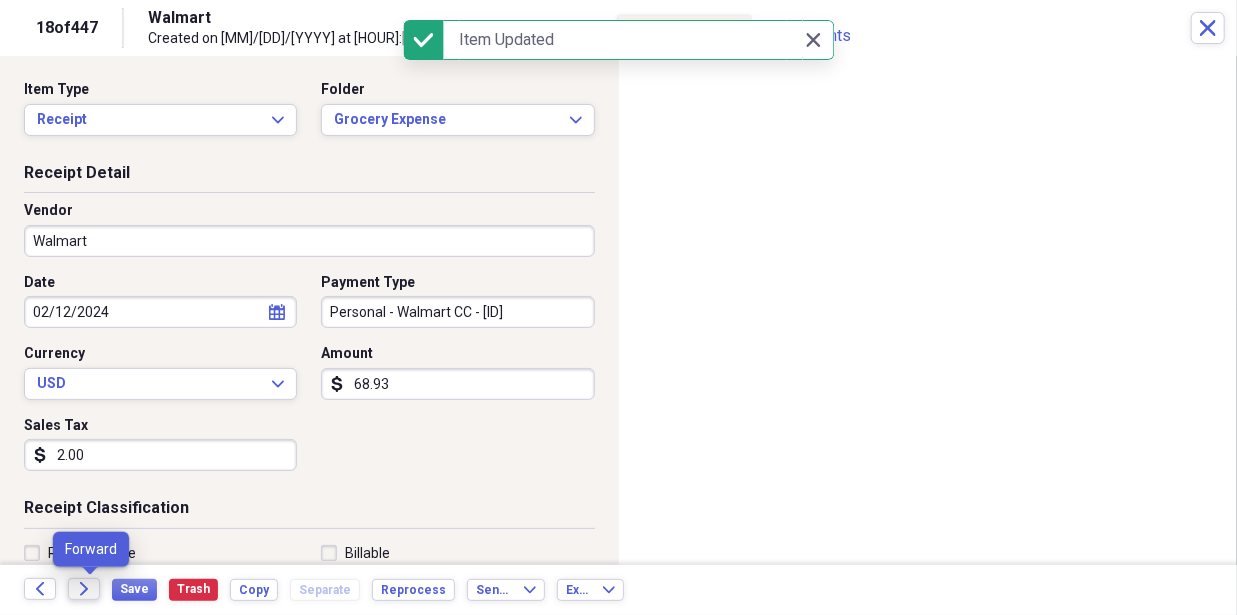 click 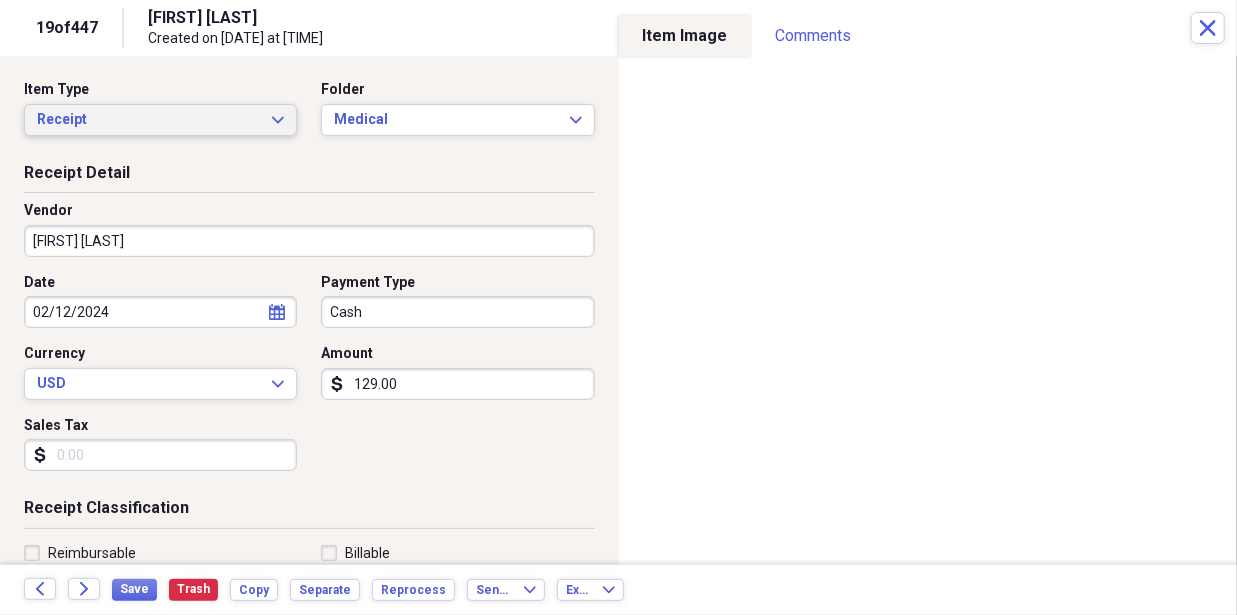 click on "Receipt" at bounding box center (148, 120) 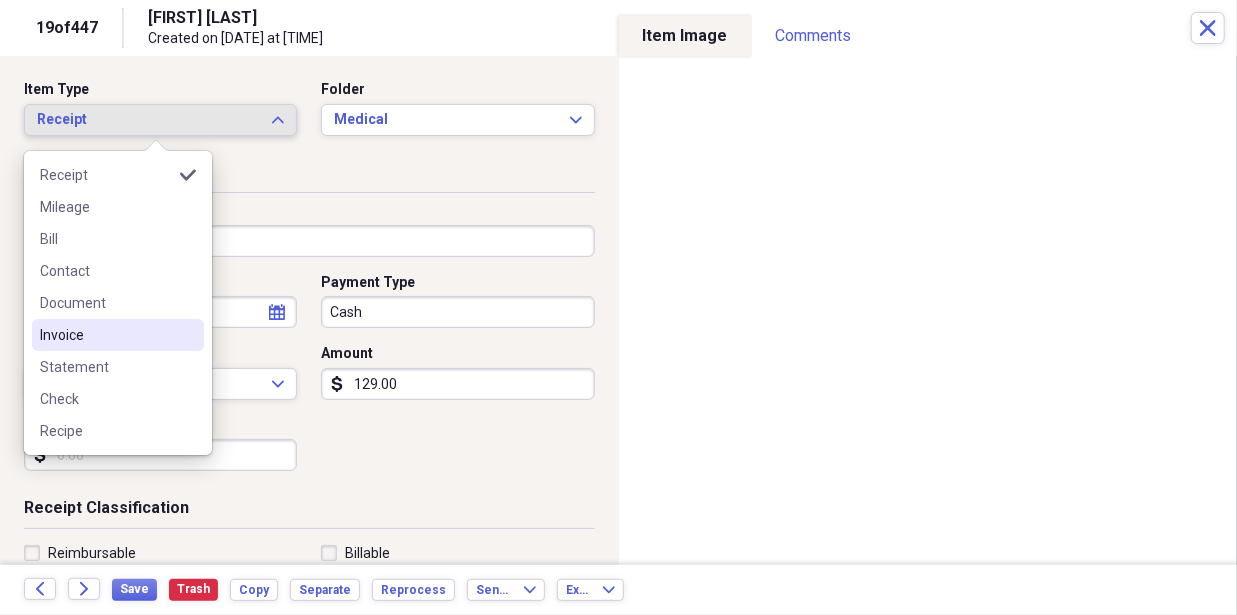 click on "Invoice" at bounding box center (106, 335) 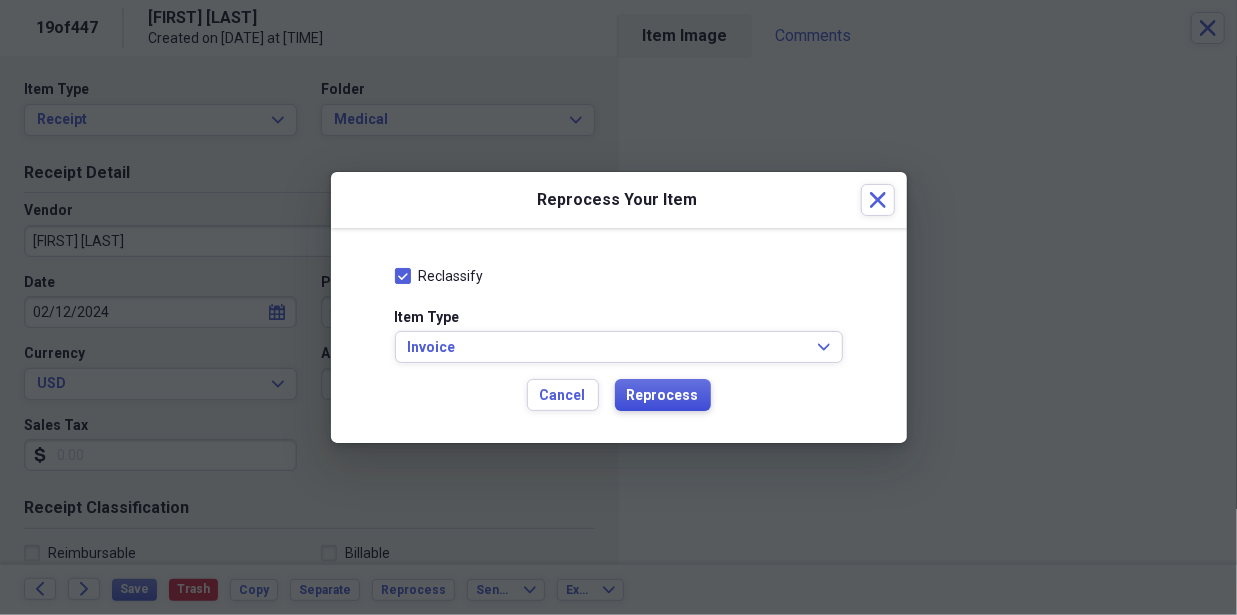 click on "Reprocess" at bounding box center [663, 396] 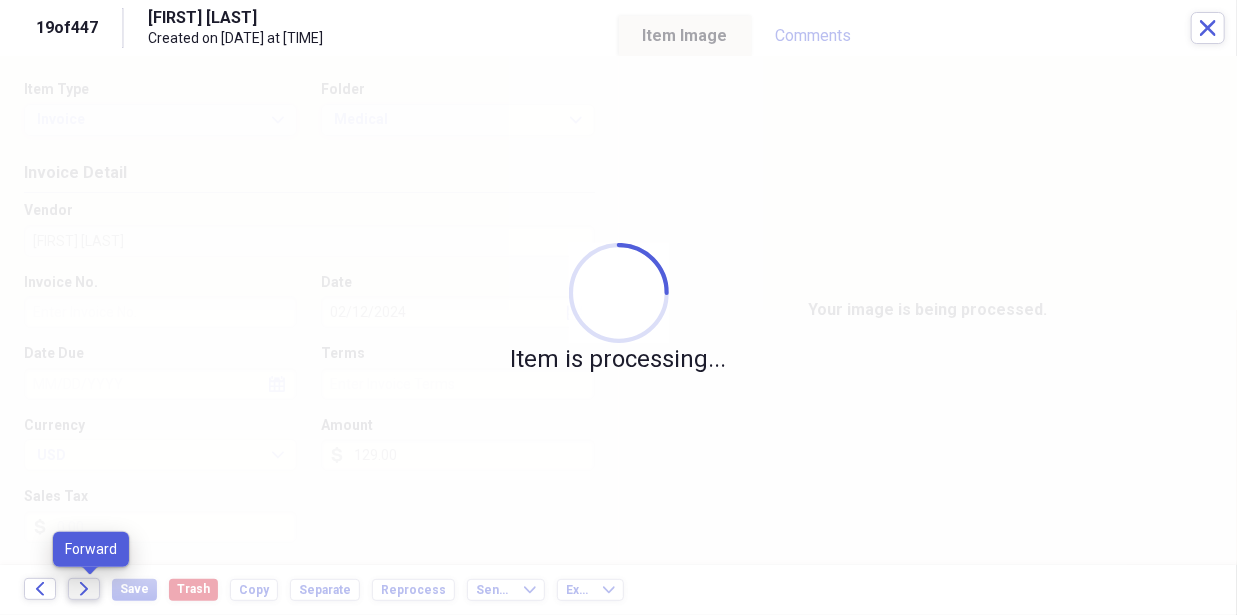 click on "Forward" at bounding box center [84, 589] 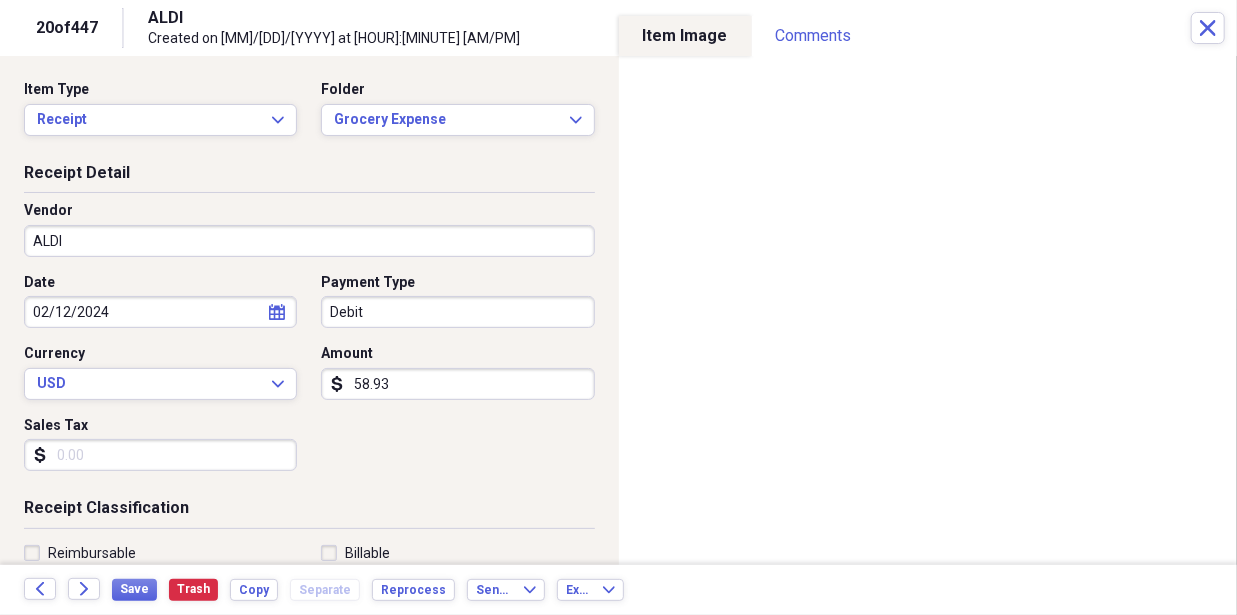 click on "MJM DWN MAD Ventures, LLC Add Folder Folder ***Needs to be paid!! MJM DWN MAD Add Folder Folder 11918 Apple shed property Add Folder Expand Folder 1377 [CITY] Property Add Folder Folder 6318 Farm Account Add Folder Folder Cost of Goods Add Folder Expand Folder Important purchase receipts and Documents Add Folder Folder Licenses-Keys-Codes Add Folder Expand Folder MAD VENTURES, LLC and Willis & Willis partnership Business Expense Add Folder Expand Folder Mike and Doug Add Folder Expand Folder Robert Miller Add Folder Folder Warranty papers and Manuals Add Folder Collapse Trash Trash Folder Bank Statement Folder LawnCare Expense and mower repairs Bill My Customers Collapse invoices Invoices user Customers products Products / Services Help & Support Files Expand Submit Scan Scan" at bounding box center [618, 307] 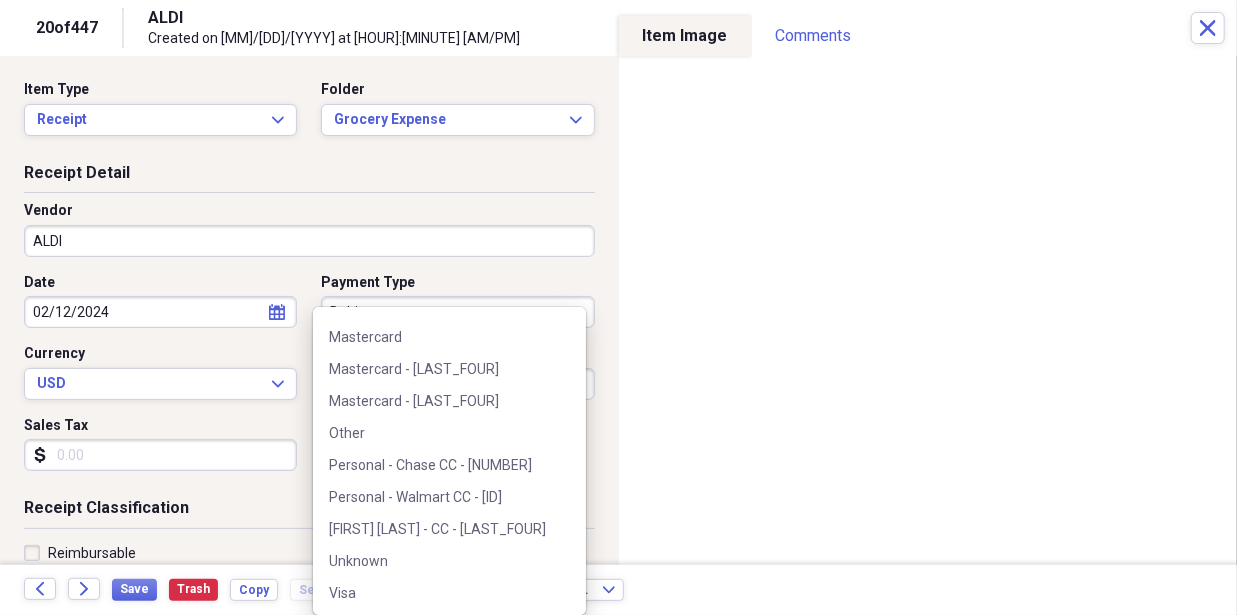 scroll, scrollTop: 412, scrollLeft: 0, axis: vertical 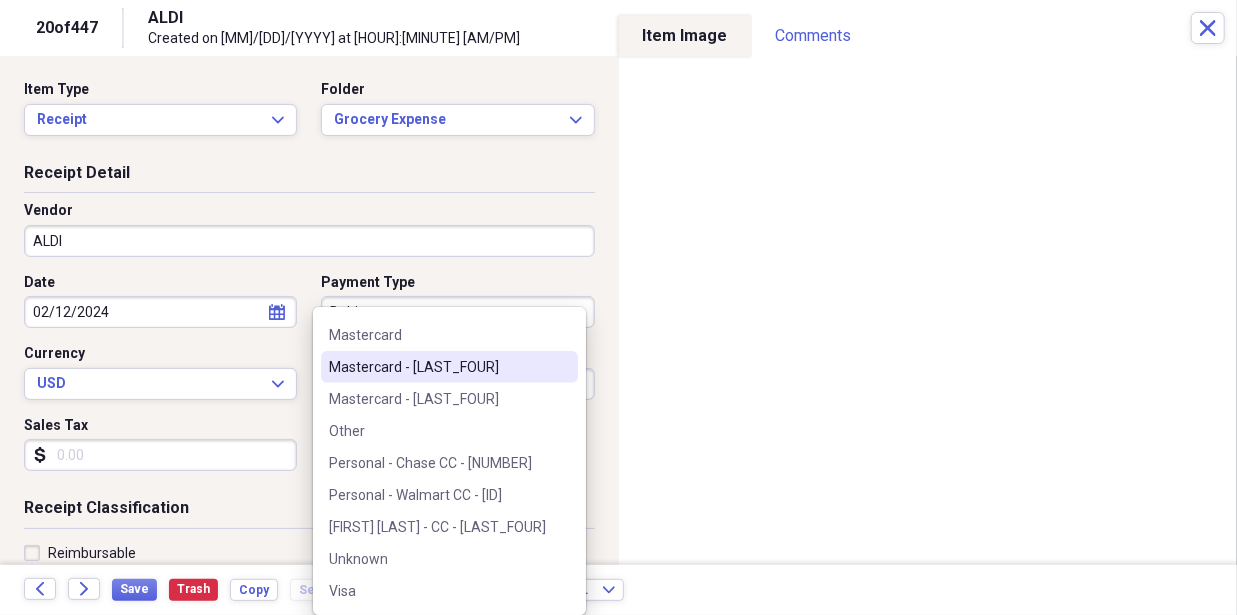 click on "Date [DATE] calendar Calendar Payment Type Debit Currency USD Expand Amount dollar-sign [AMOUNT] Sales Tax dollar-sign" at bounding box center [309, 330] 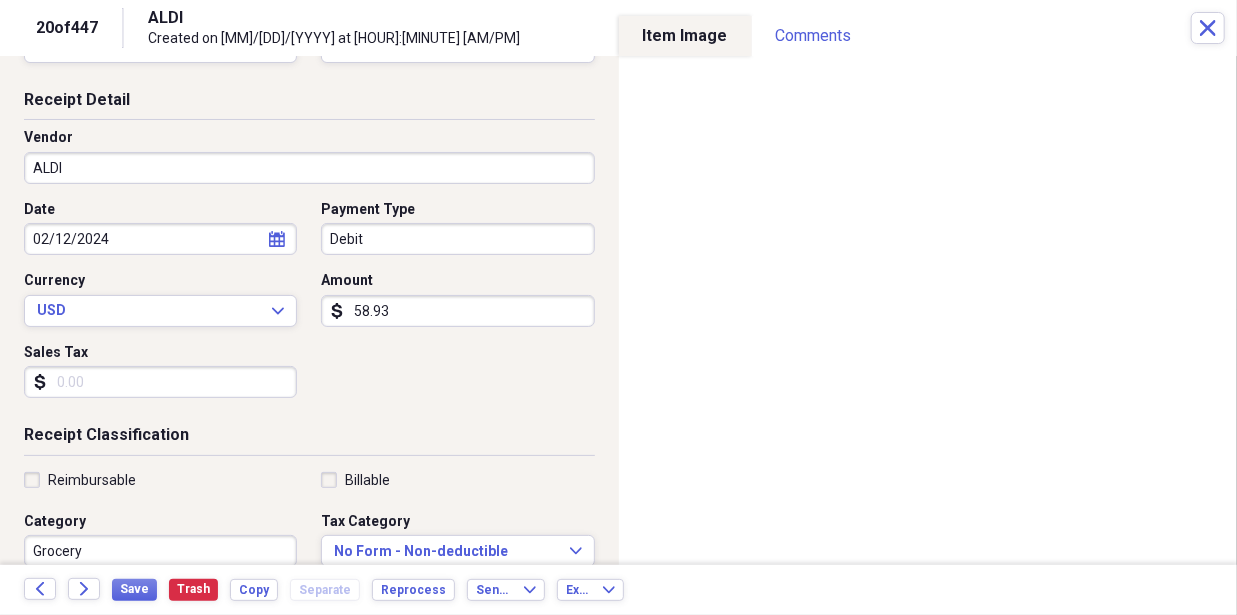 scroll, scrollTop: 74, scrollLeft: 0, axis: vertical 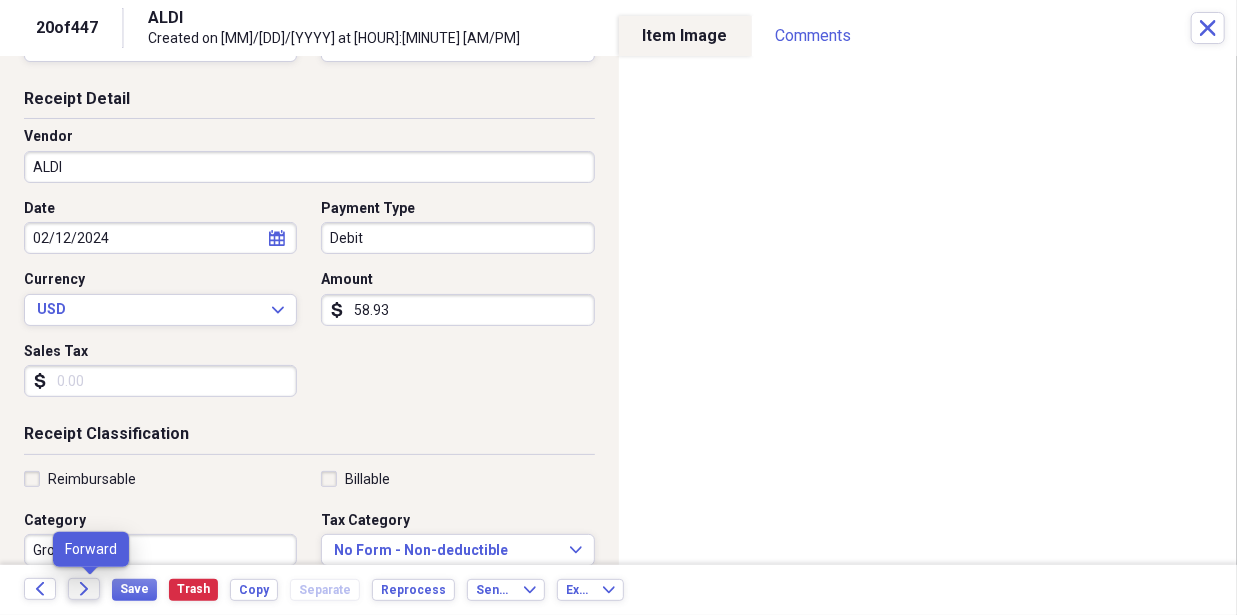 click on "Forward" 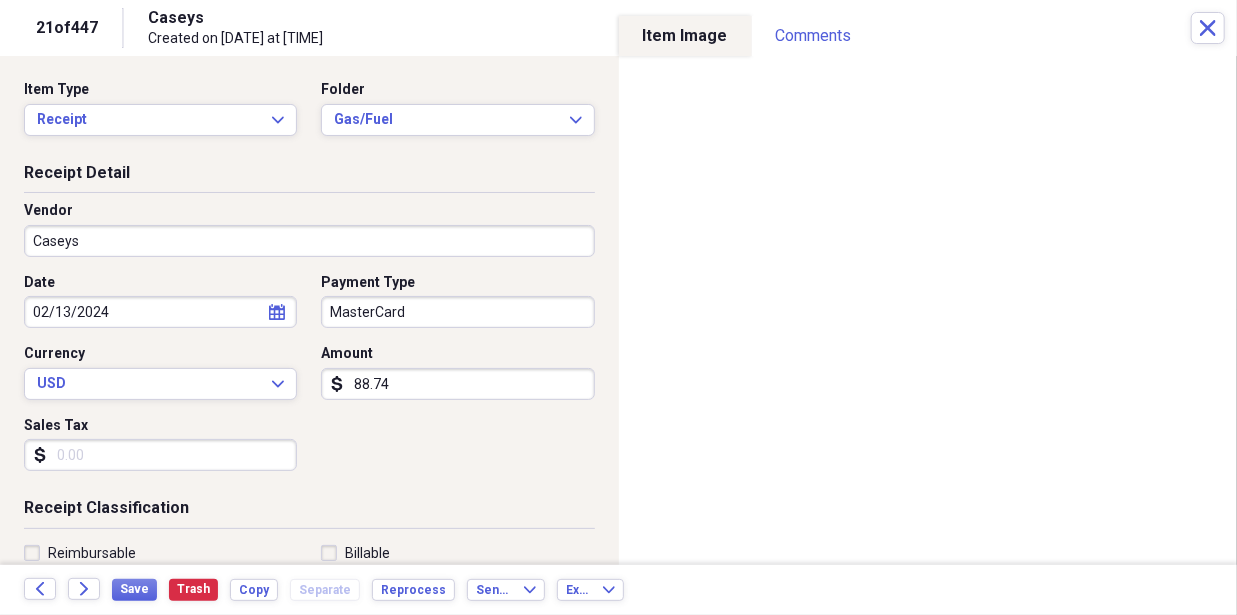 click on "MasterCard" at bounding box center (457, 312) 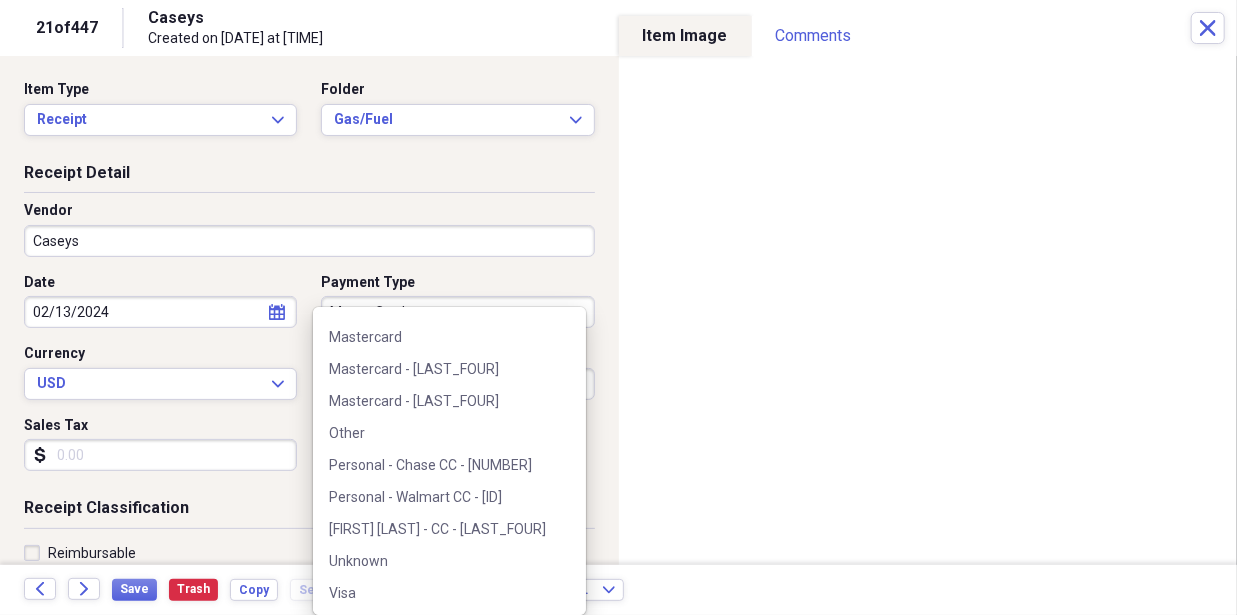scroll, scrollTop: 412, scrollLeft: 0, axis: vertical 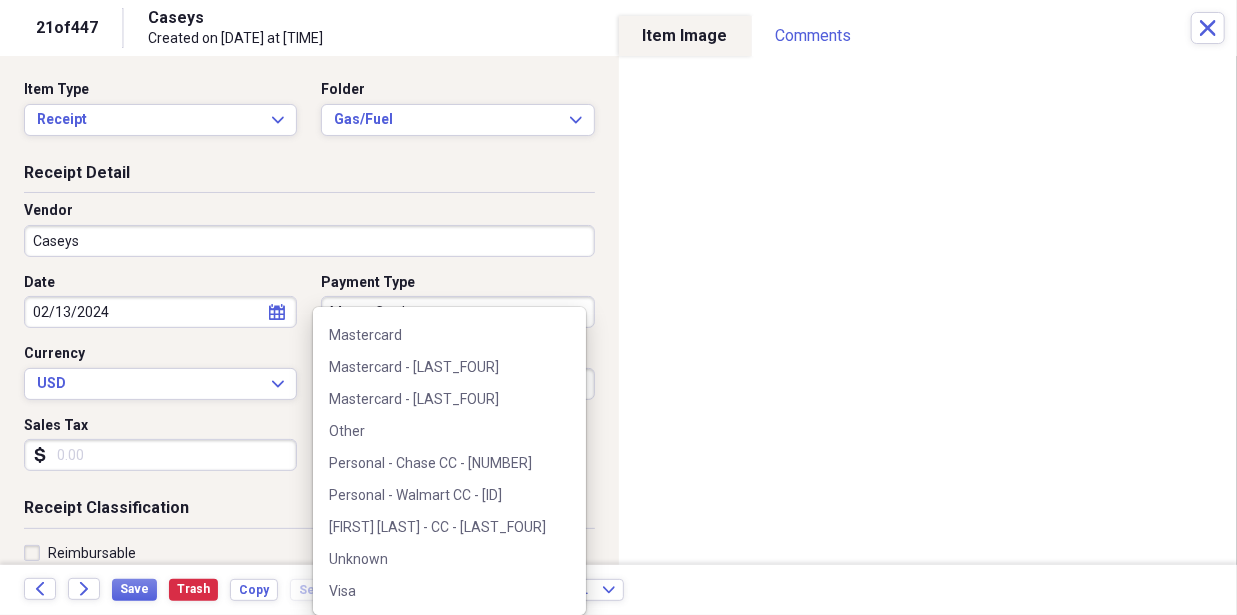 click on "Vendor Caseys" at bounding box center (309, 237) 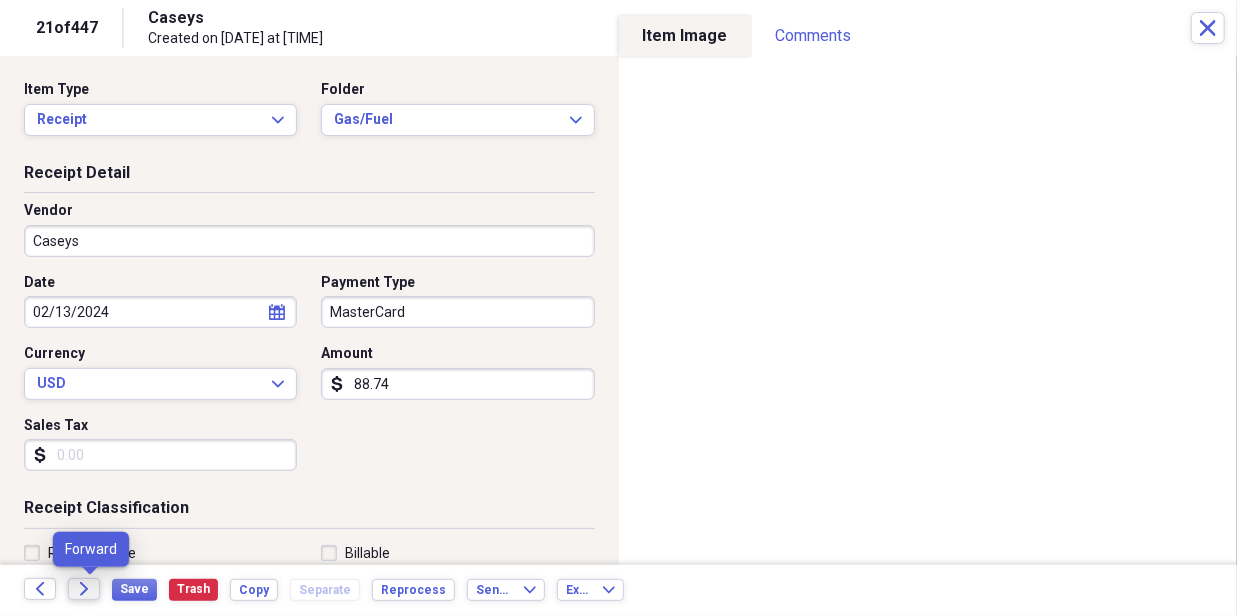 click on "Forward" 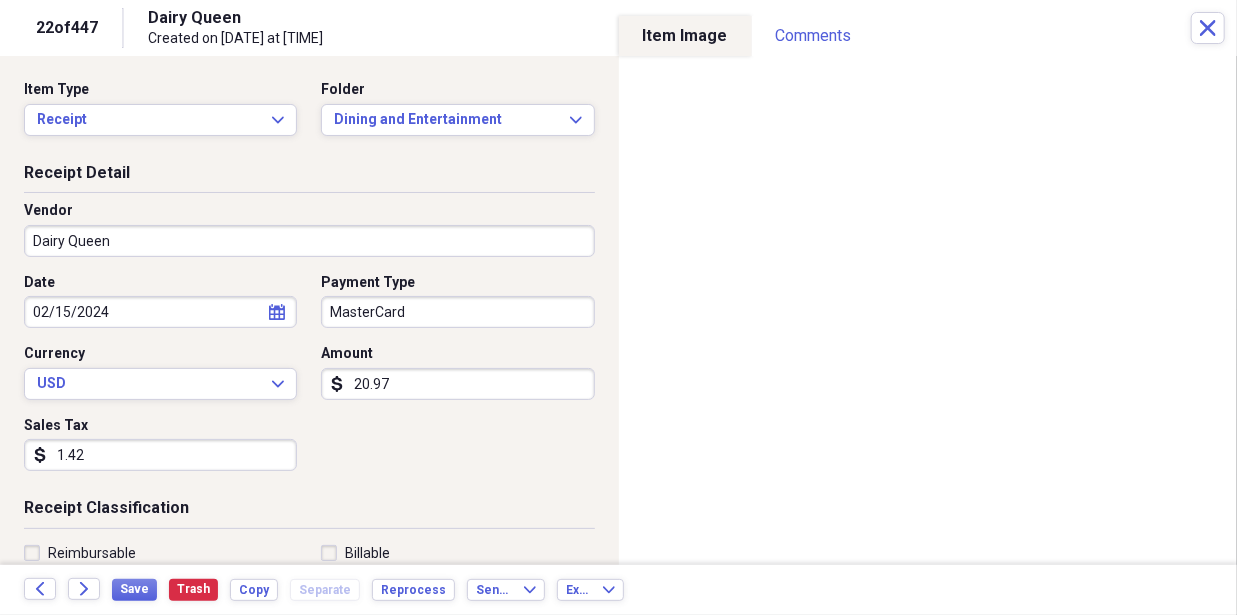 click on "MJM DWN MAD Ventures, LLC Add Folder Folder ***Needs to be paid!! MJM DWN MAD Add Folder Folder 11918 Apple shed property Add Folder Expand Folder 1377 [CITY] Property Add Folder Folder 6318 Farm Account Add Folder Folder Cost of Goods Add Folder Expand Folder Important purchase receipts and Documents Add Folder Folder Licenses-Keys-Codes Add Folder Expand Folder MAD VENTURES, LLC and Willis & Willis partnership Business Expense Add Folder Expand Folder Mike and Doug Add Folder Expand Folder Robert Miller Add Folder Folder Warranty papers and Manuals Add Folder Collapse Trash Trash Folder Bank Statement Folder LawnCare Expense and mower repairs Bill My Customers Collapse invoices Invoices user Customers products Products / Services Help & Support Files Expand Submit Scan Scan" at bounding box center (618, 307) 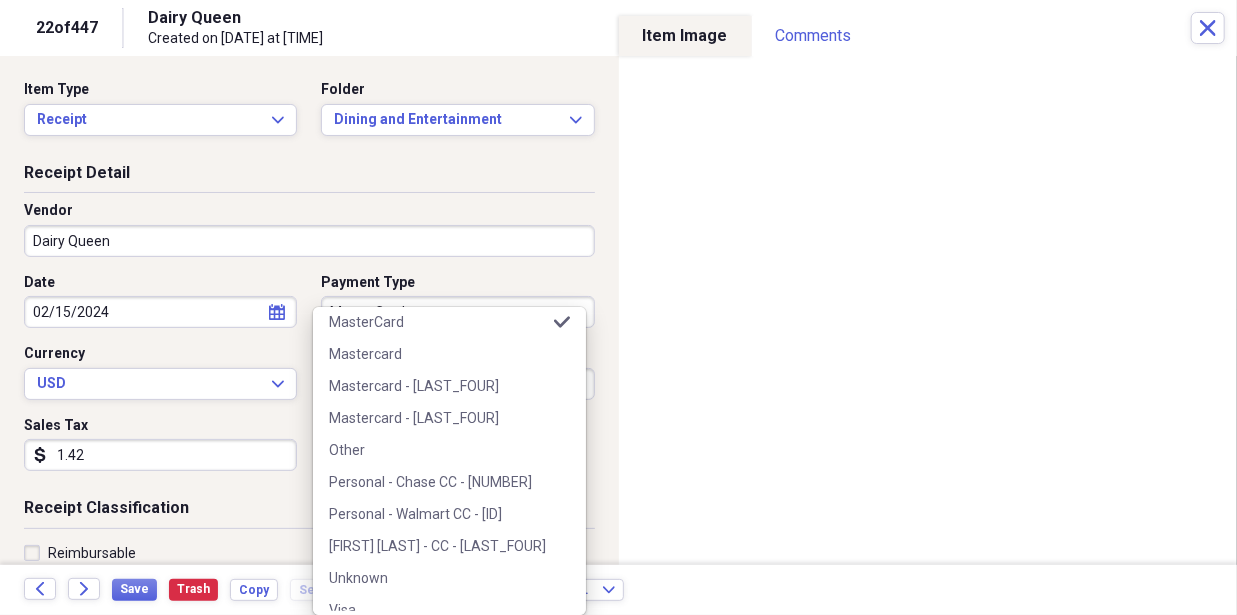 scroll, scrollTop: 412, scrollLeft: 0, axis: vertical 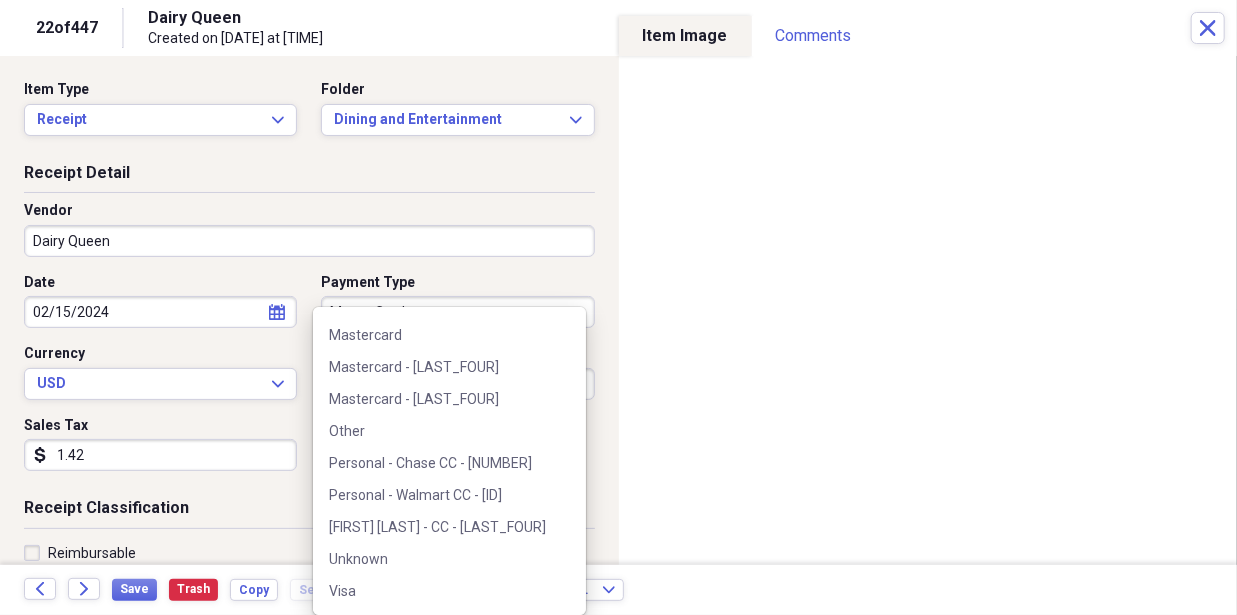 click on "Payment Type" at bounding box center (457, 283) 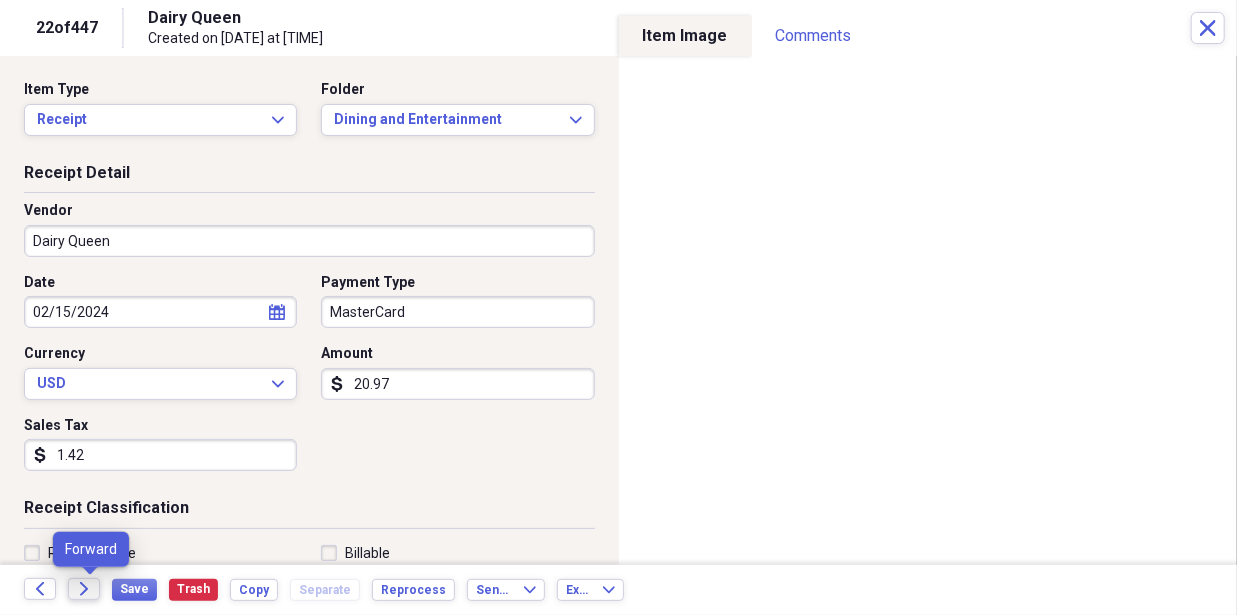 click on "Forward" 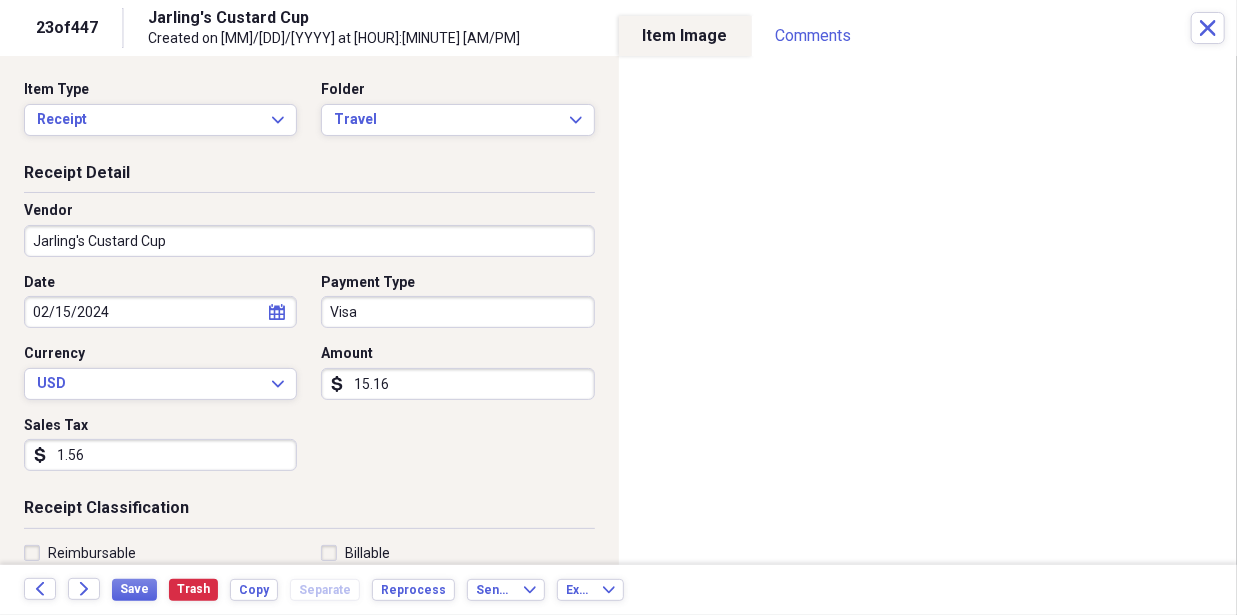 click on "Visa" at bounding box center [457, 312] 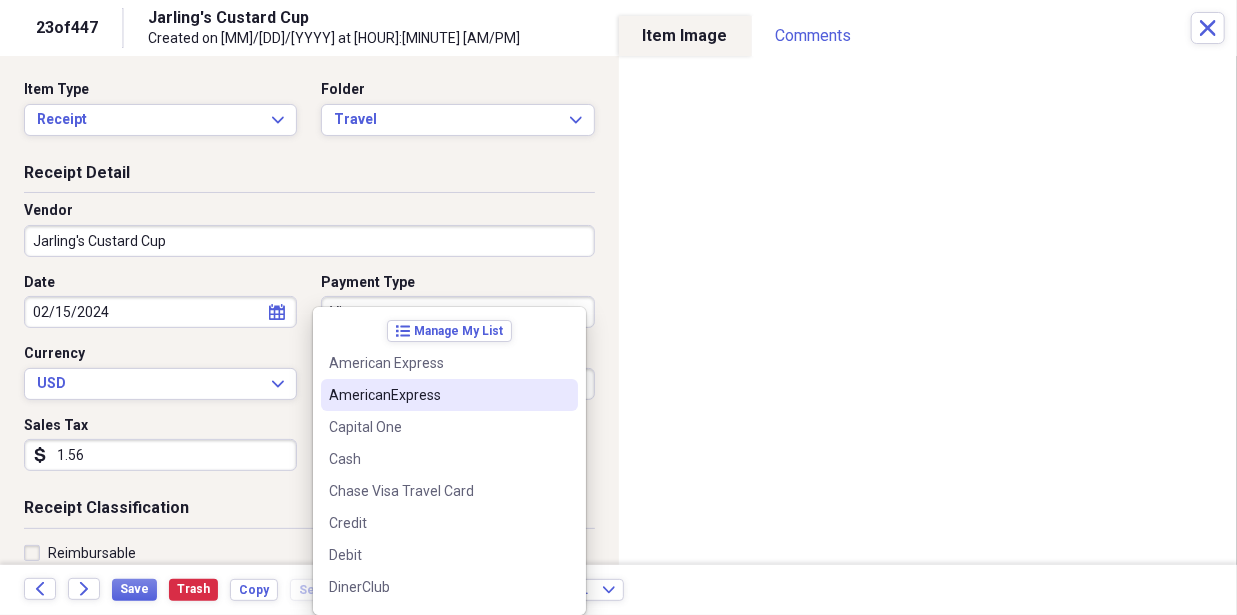 scroll, scrollTop: 412, scrollLeft: 0, axis: vertical 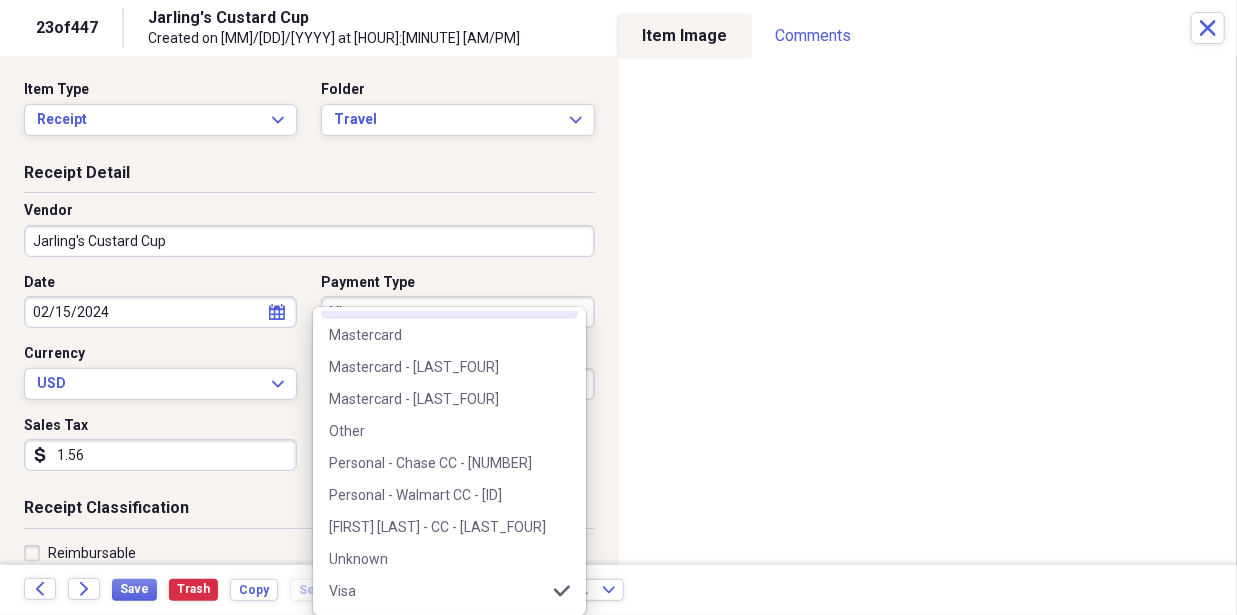 click on "Vendor [COMPANY]" at bounding box center [309, 237] 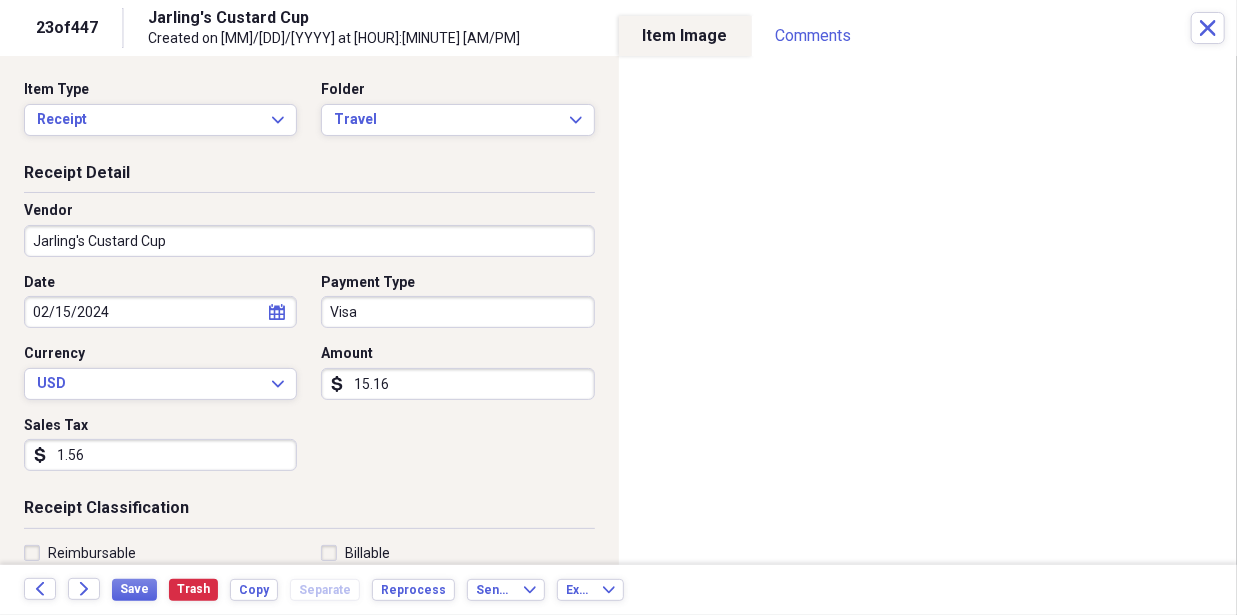 click on "Visa" at bounding box center (457, 312) 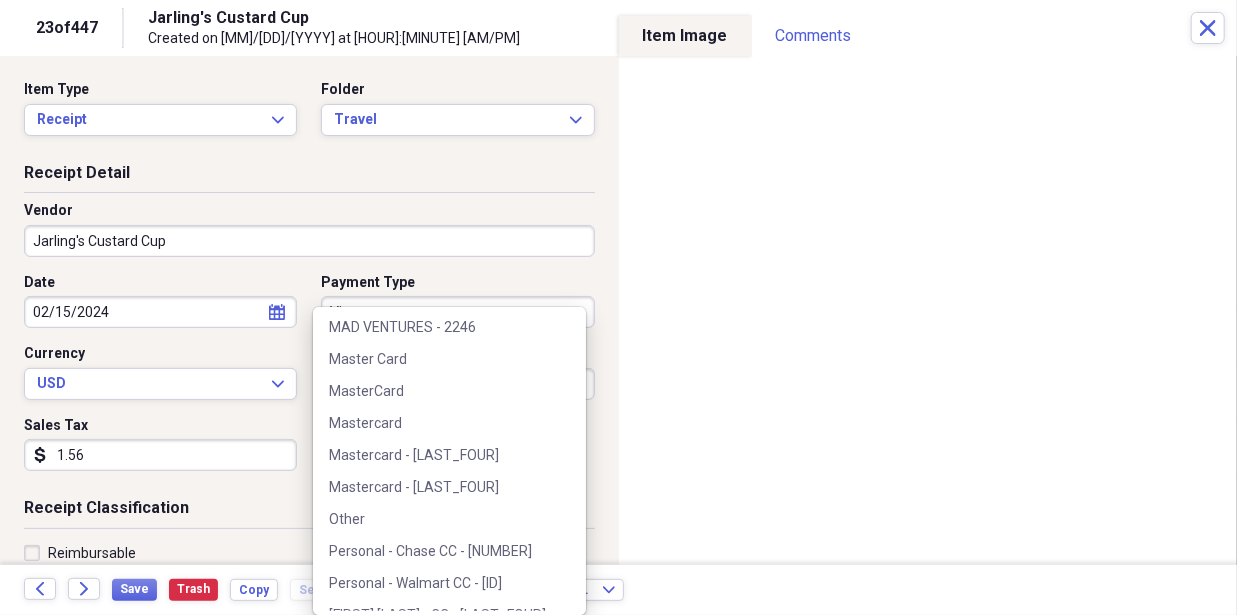 scroll, scrollTop: 412, scrollLeft: 0, axis: vertical 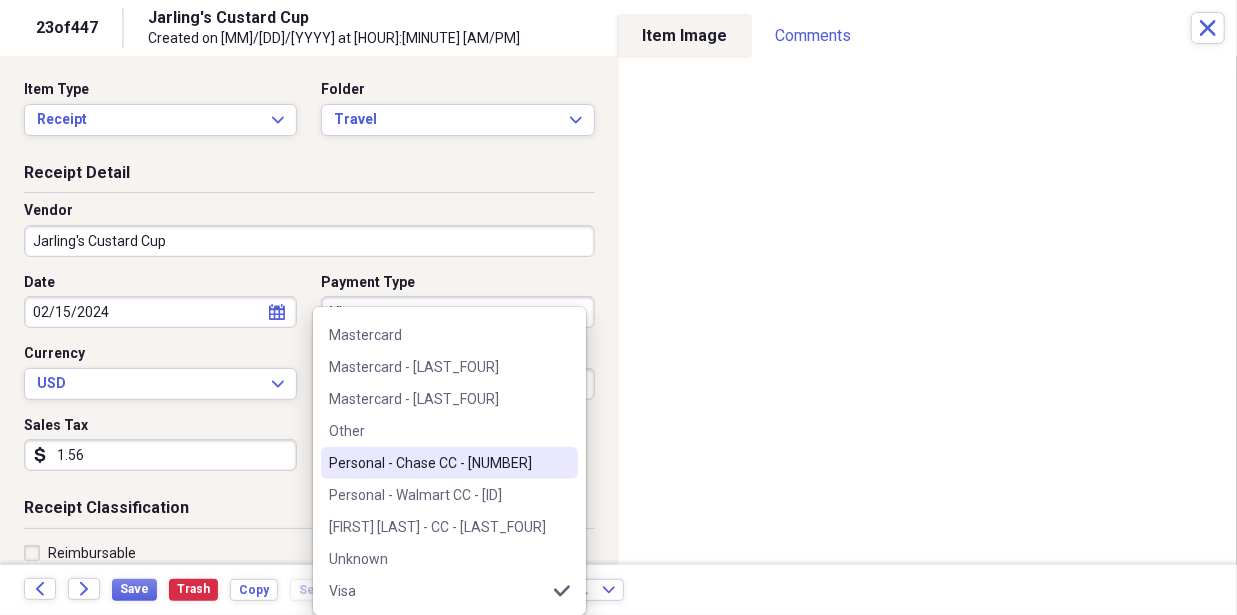 click on "Personal - Chase CC - [NUMBER]" at bounding box center [437, 463] 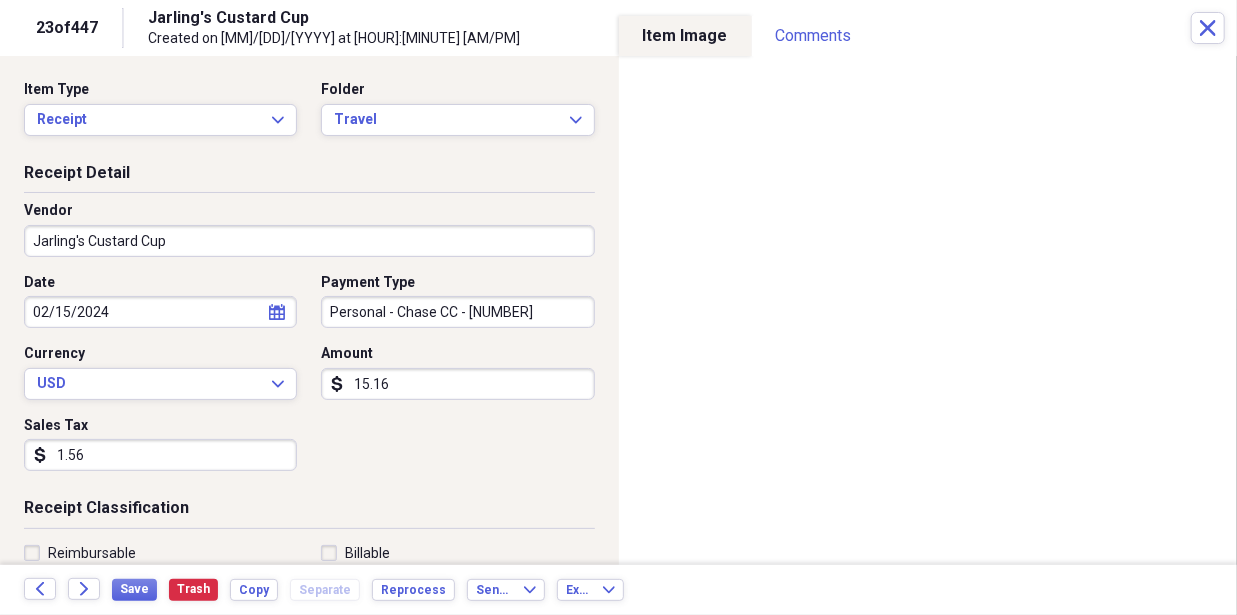 click on "Date [DATE] calendar Calendar Payment Type Personal - Chase CC - [LAST_FOUR] Currency USD Expand Amount dollar-sign [AMOUNT] Sales Tax dollar-sign [AMOUNT]" at bounding box center (309, 380) 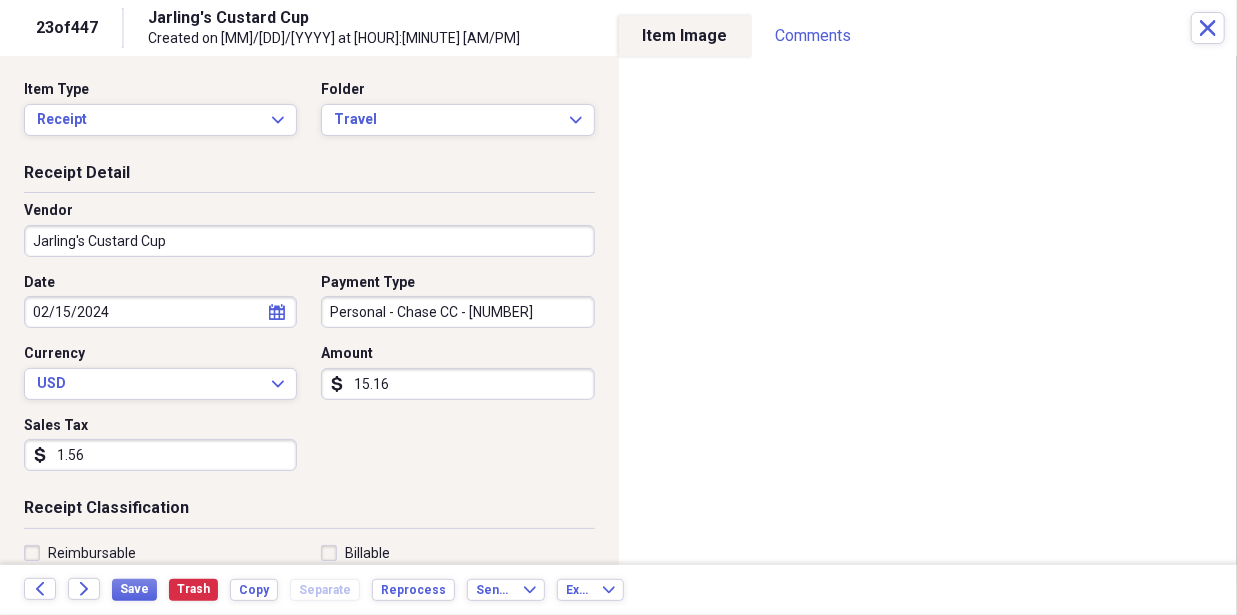 scroll, scrollTop: 508, scrollLeft: 0, axis: vertical 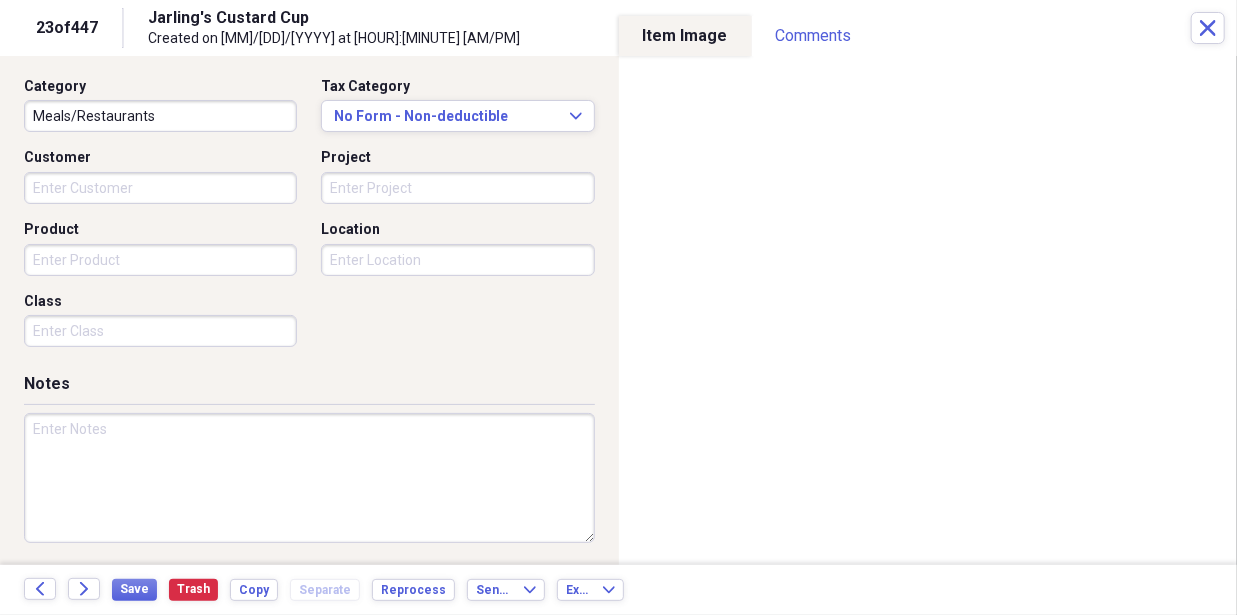 click on "Customer" at bounding box center [160, 188] 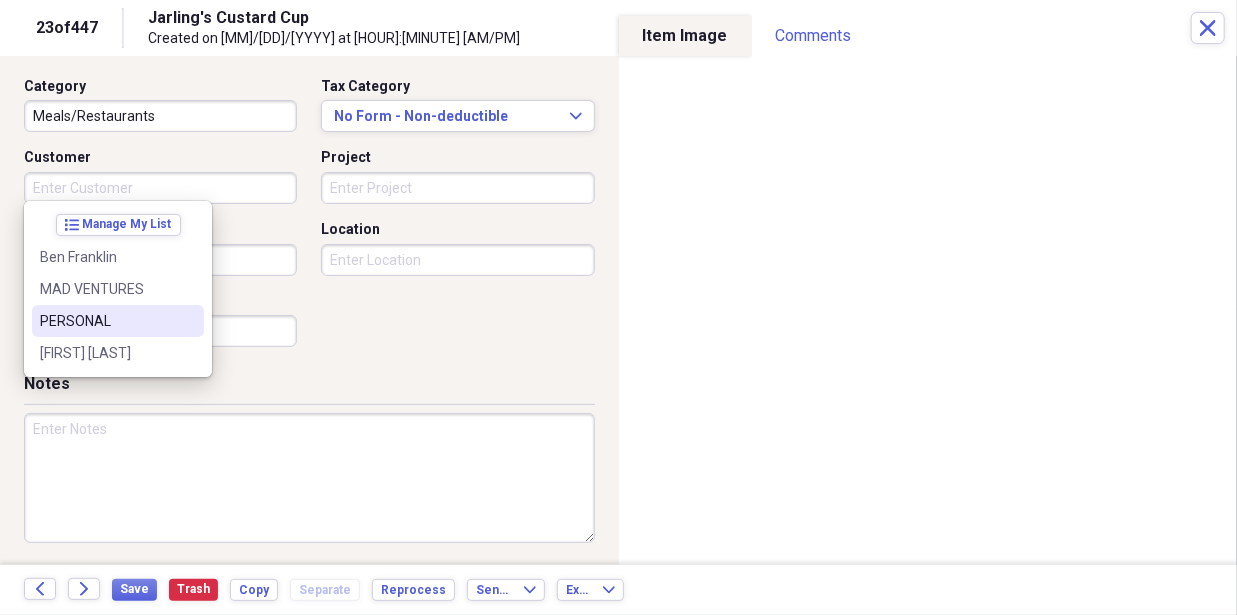 click on "PERSONAL" at bounding box center (106, 321) 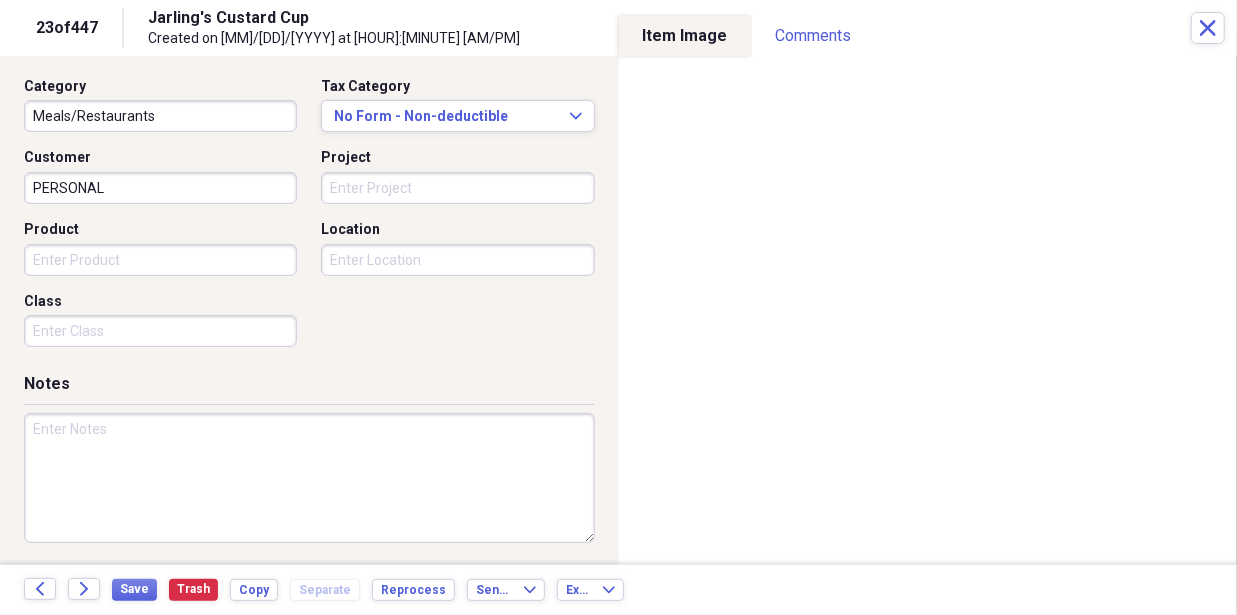 click on "Category [CATEGORY] Expand Customer PERSONAL Project Product Location Class Notes" at bounding box center [309, 196] 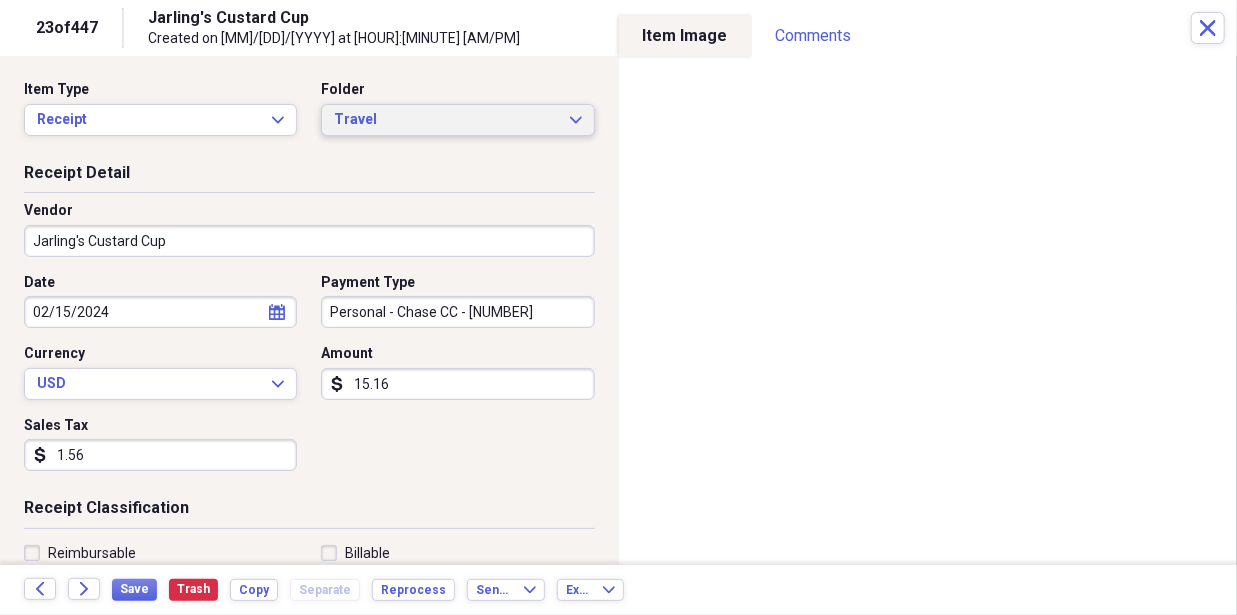 click on "Travel" at bounding box center (445, 120) 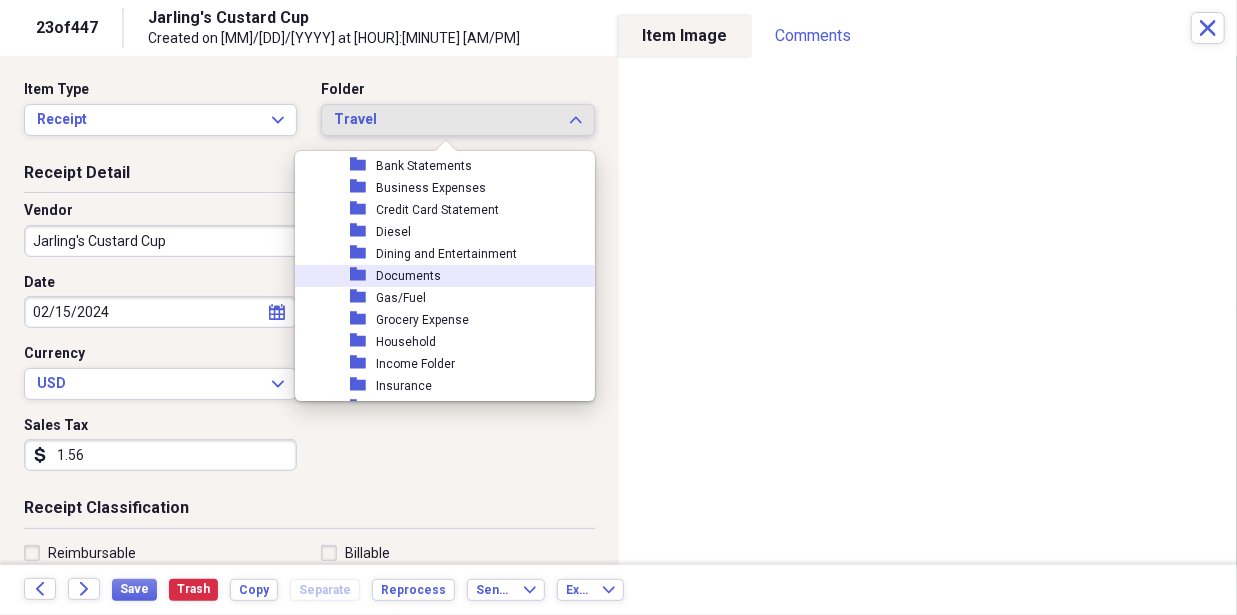 scroll, scrollTop: 627, scrollLeft: 0, axis: vertical 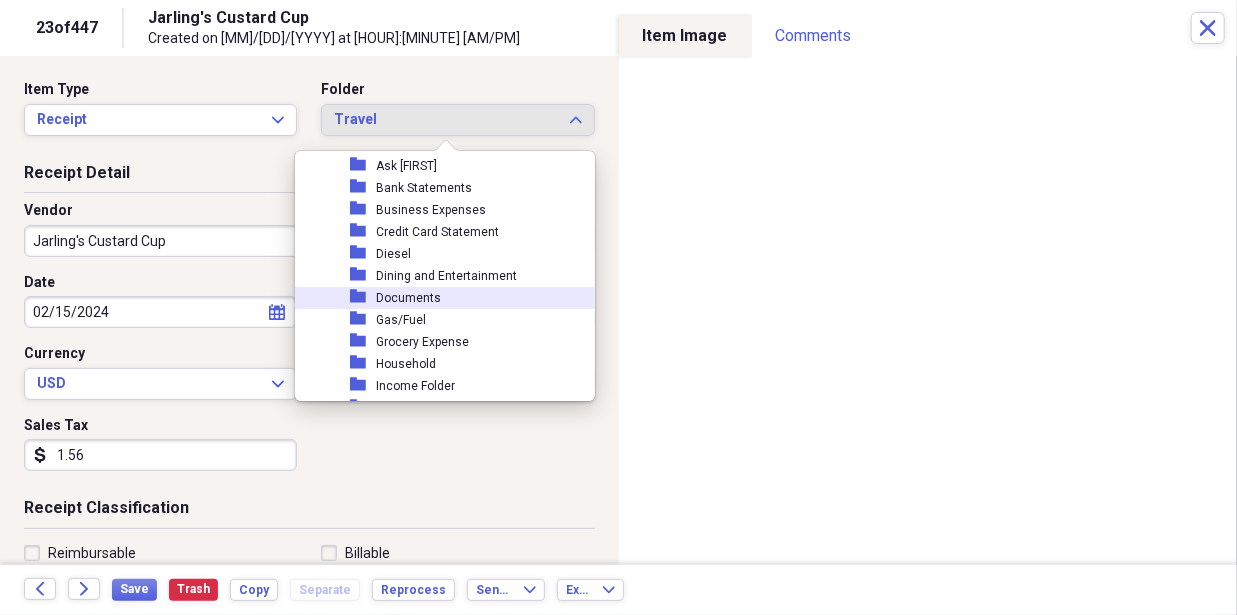 click on "folder Diesel" at bounding box center (437, 254) 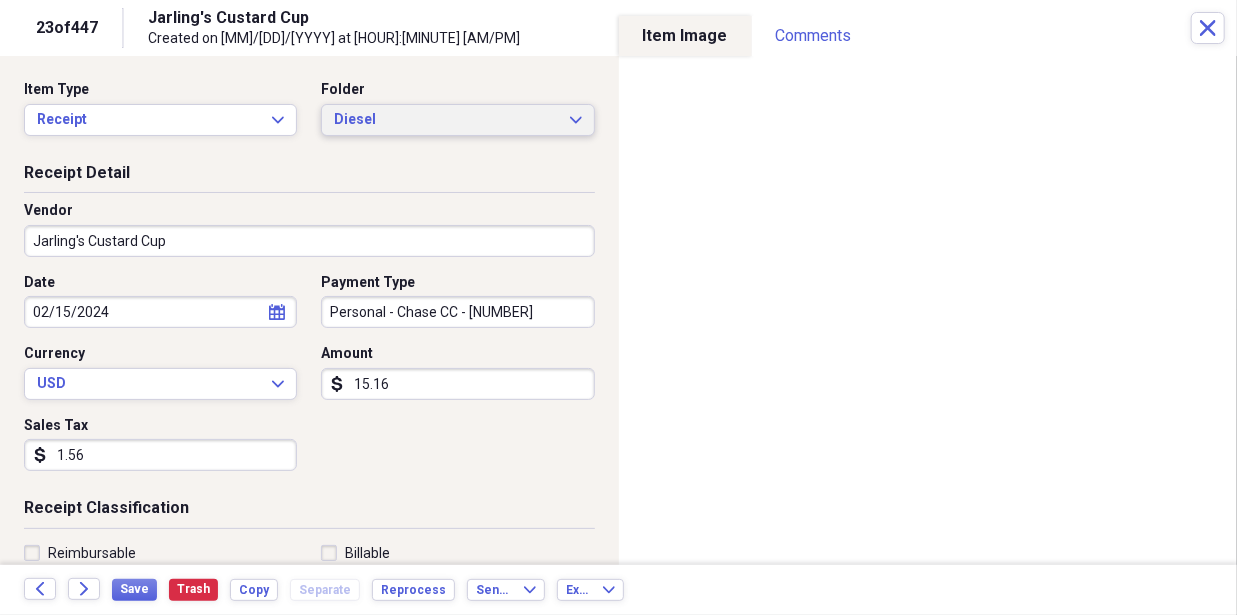 click on "Diesel Expand" at bounding box center [457, 120] 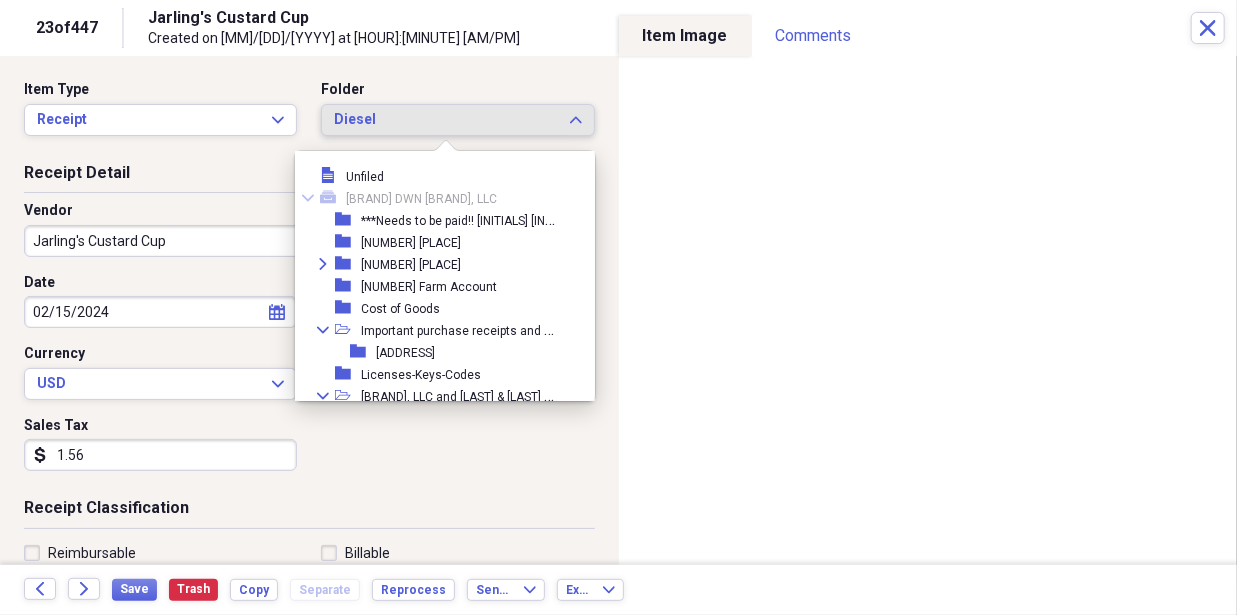 scroll, scrollTop: 605, scrollLeft: 0, axis: vertical 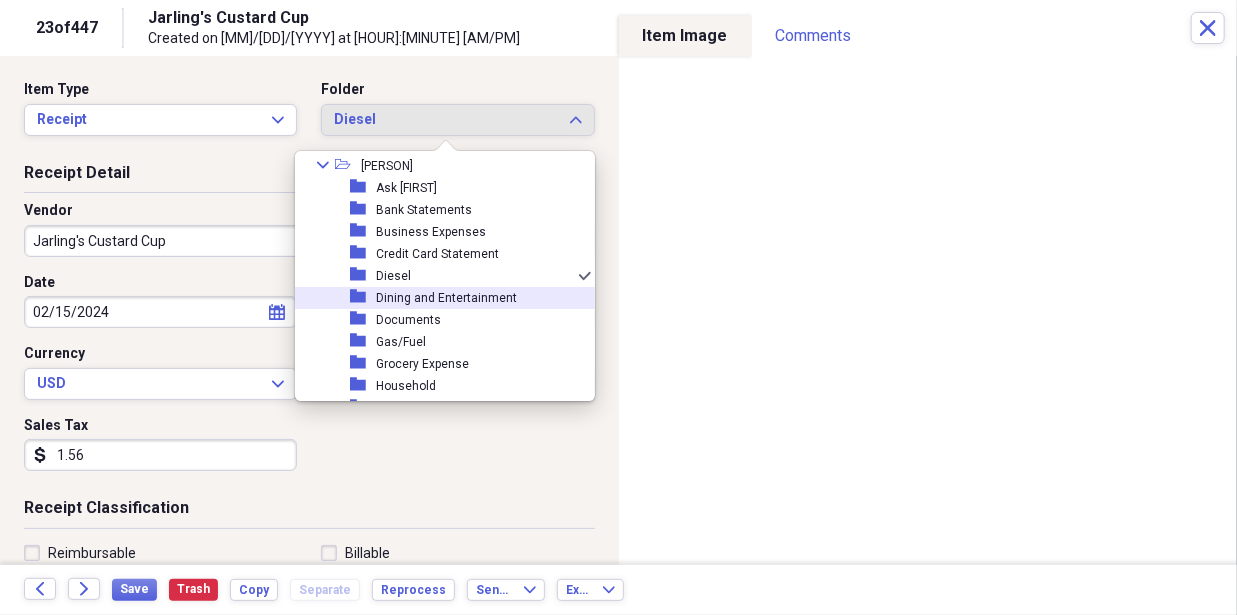 click on "Dining and Entertainment" at bounding box center [446, 298] 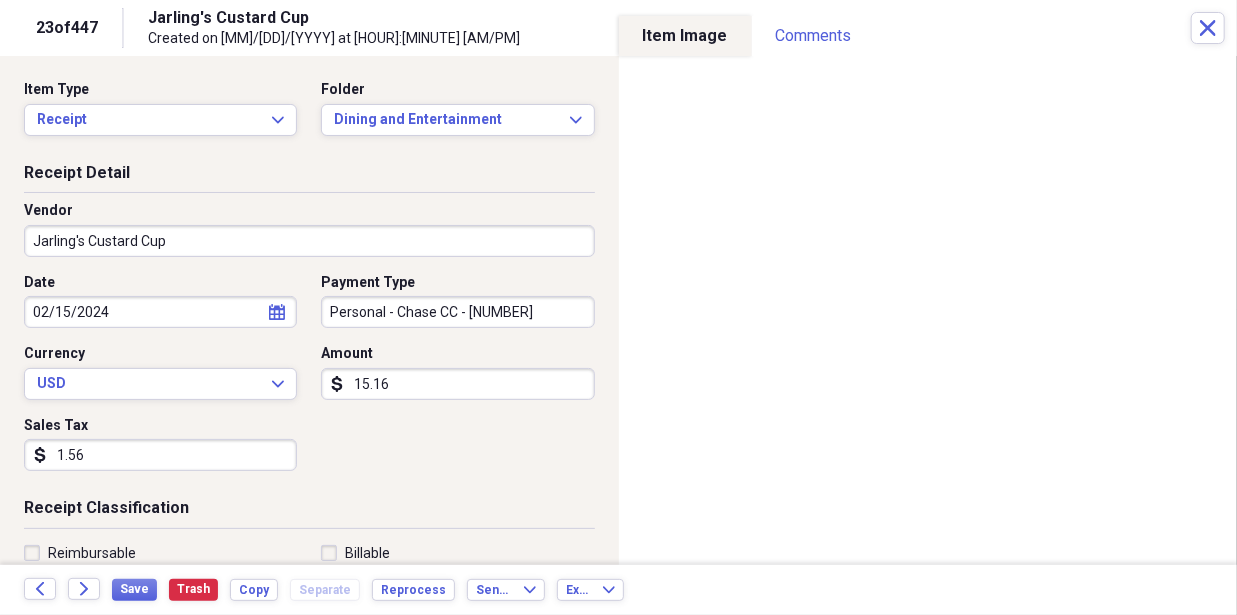click on "Receipt Detail" at bounding box center (309, 177) 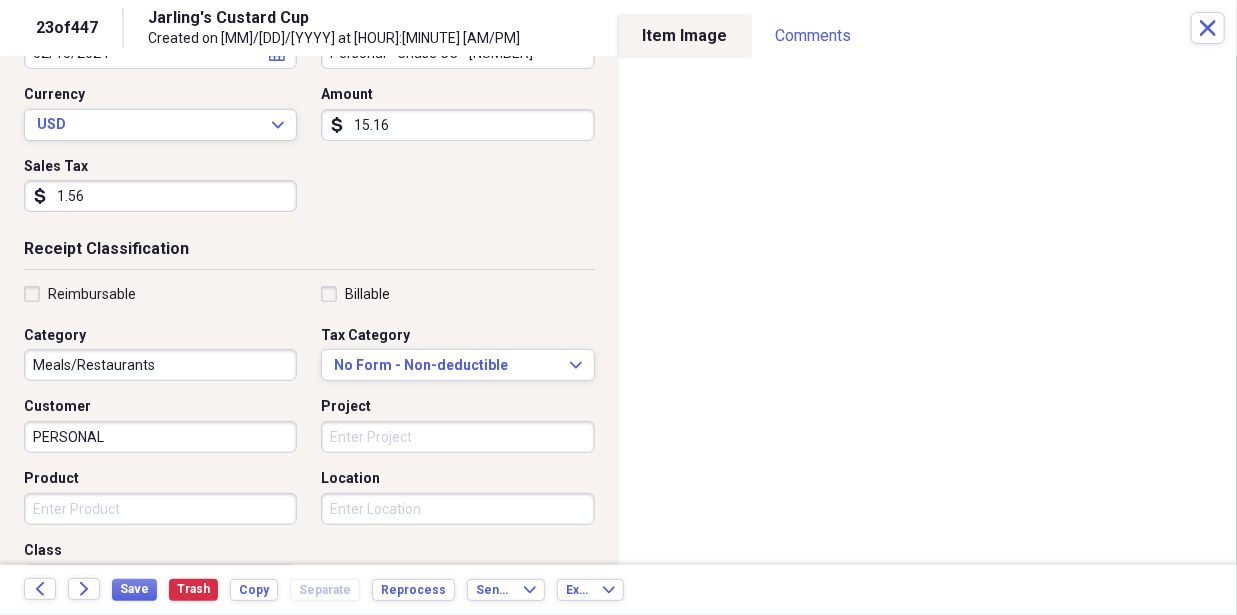 scroll, scrollTop: 272, scrollLeft: 0, axis: vertical 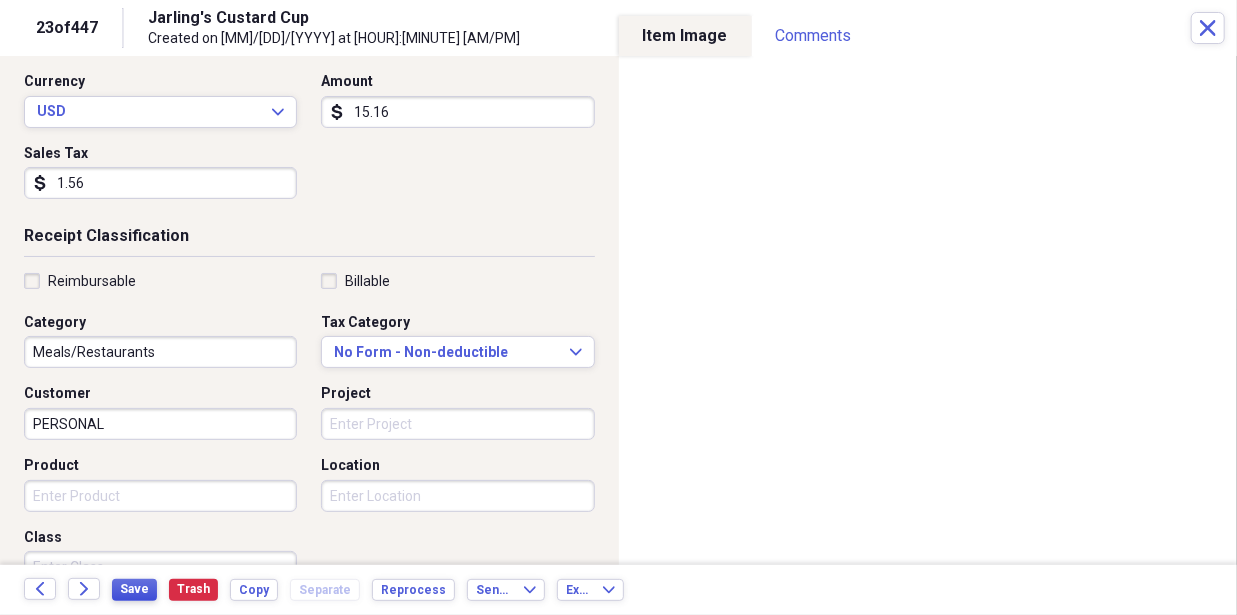click on "Save" at bounding box center (134, 589) 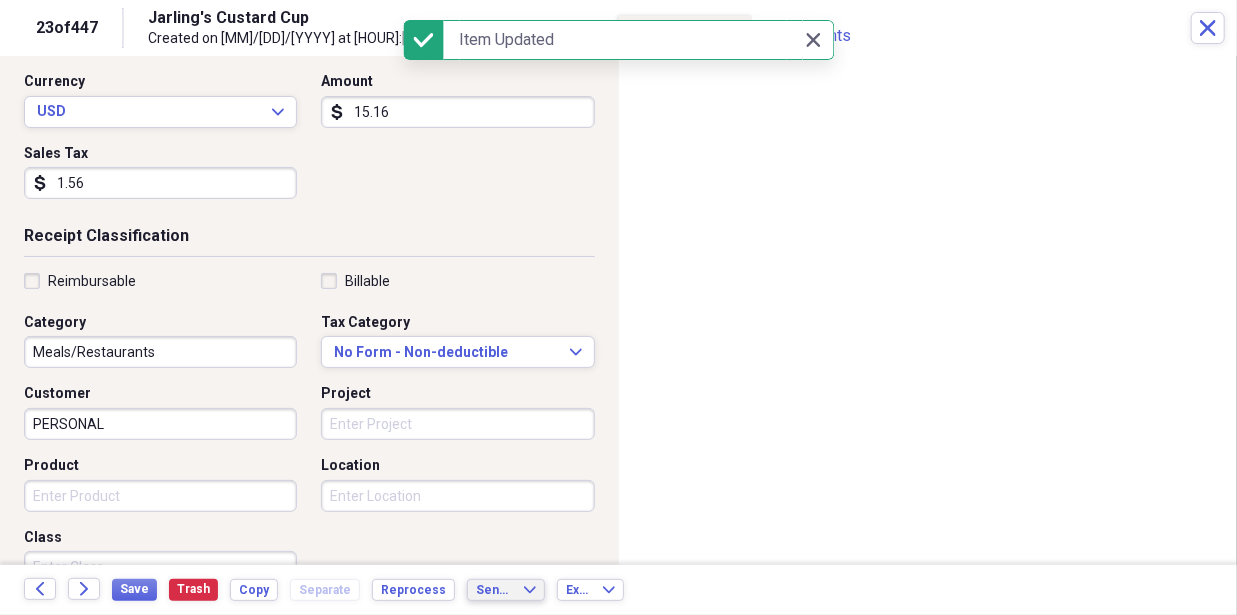 click on "Send To" at bounding box center [494, 590] 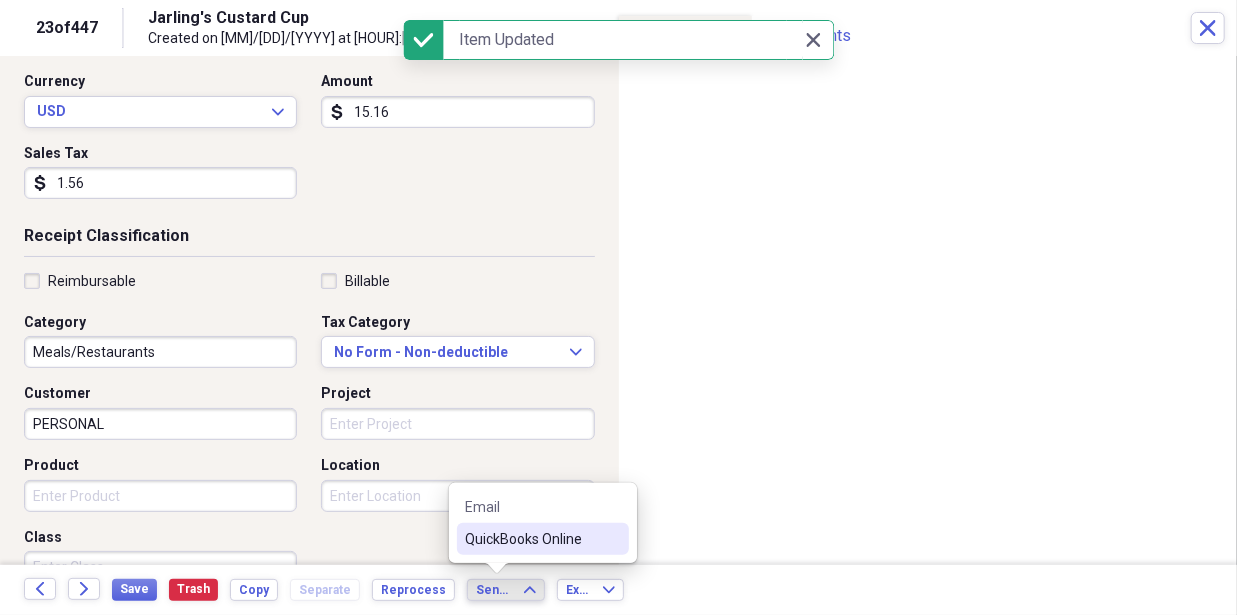 click on "QuickBooks Online" at bounding box center [531, 539] 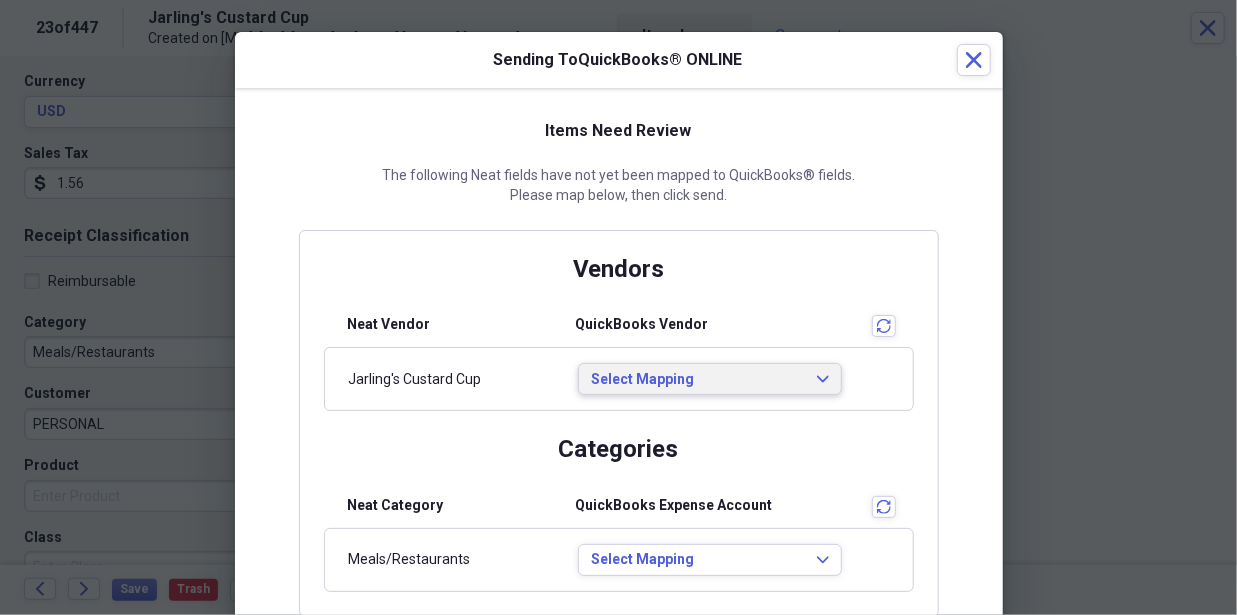 click on "Select Mapping" at bounding box center [698, 380] 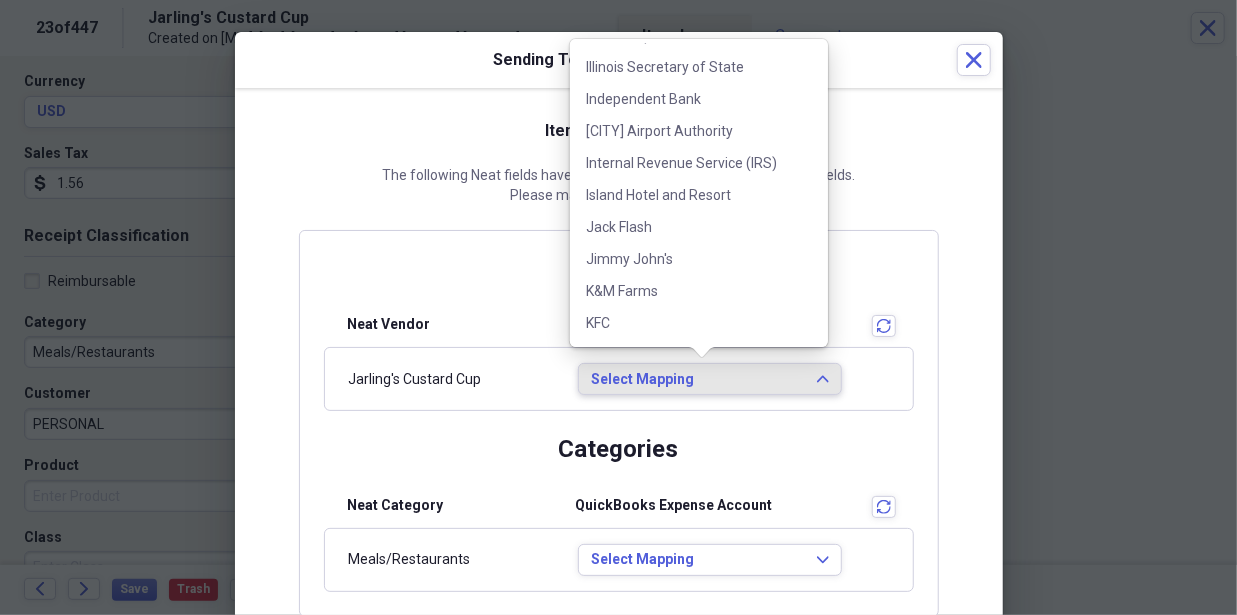 scroll, scrollTop: 1852, scrollLeft: 0, axis: vertical 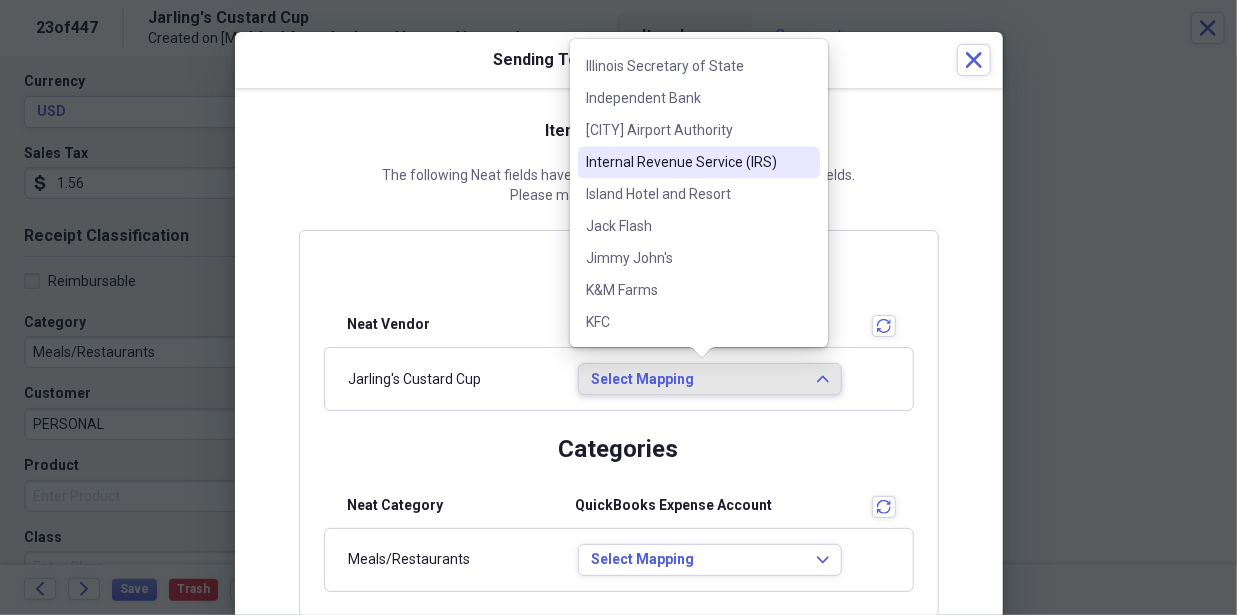 click on "Items Need Review The following Neat fields have not yet been mapped to QuickBooks® fields. Please map below, then click send. Vendors Neat Vendor QuickBooks Vendor transactions Jarling's Custard Cup Select Mapping Expand Categories Neat Category QuickBooks Expense Account transactions Meals/Restaurants Select Mapping Expand" at bounding box center (619, 368) 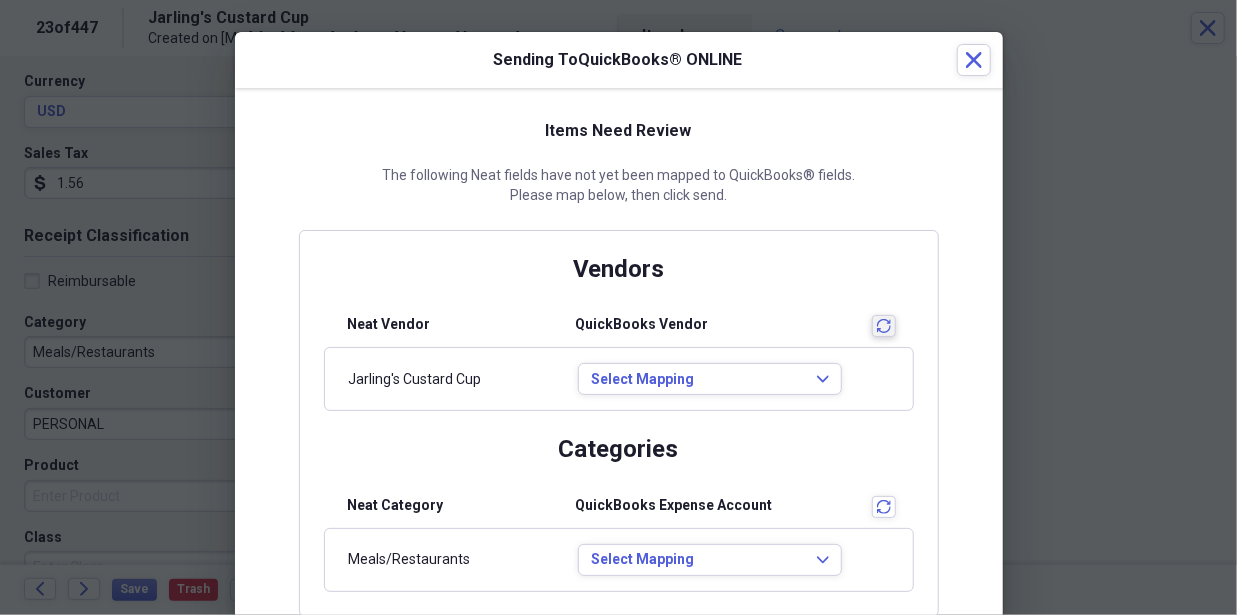 click on "transactions" 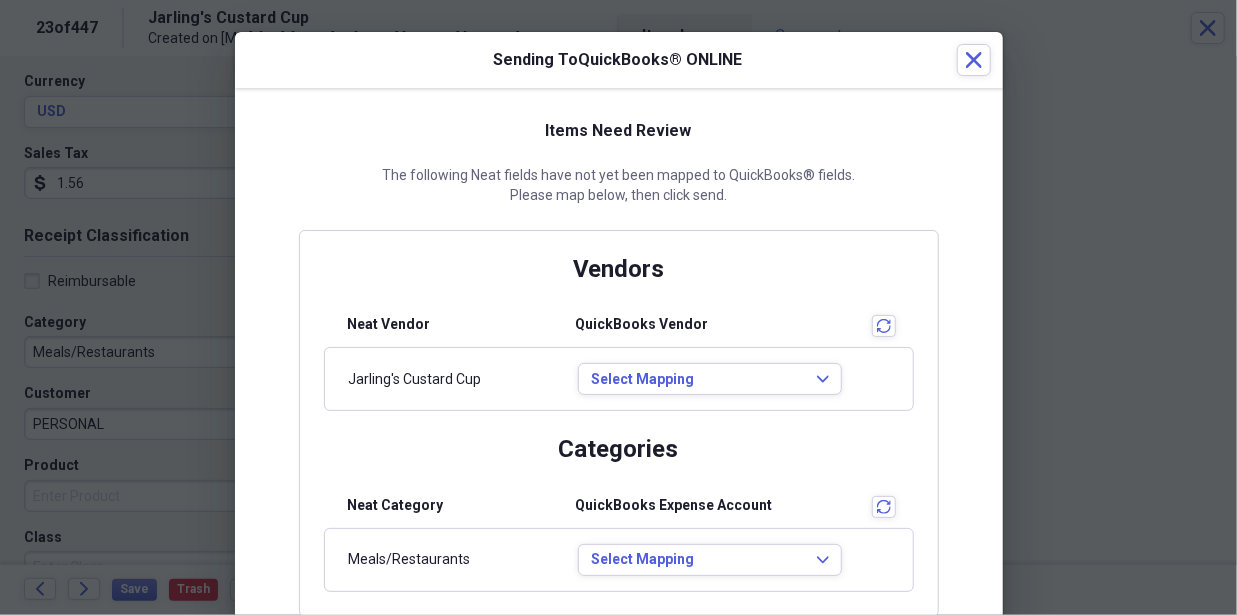 click on "QuickBooks Expense Account" at bounding box center [716, 512] 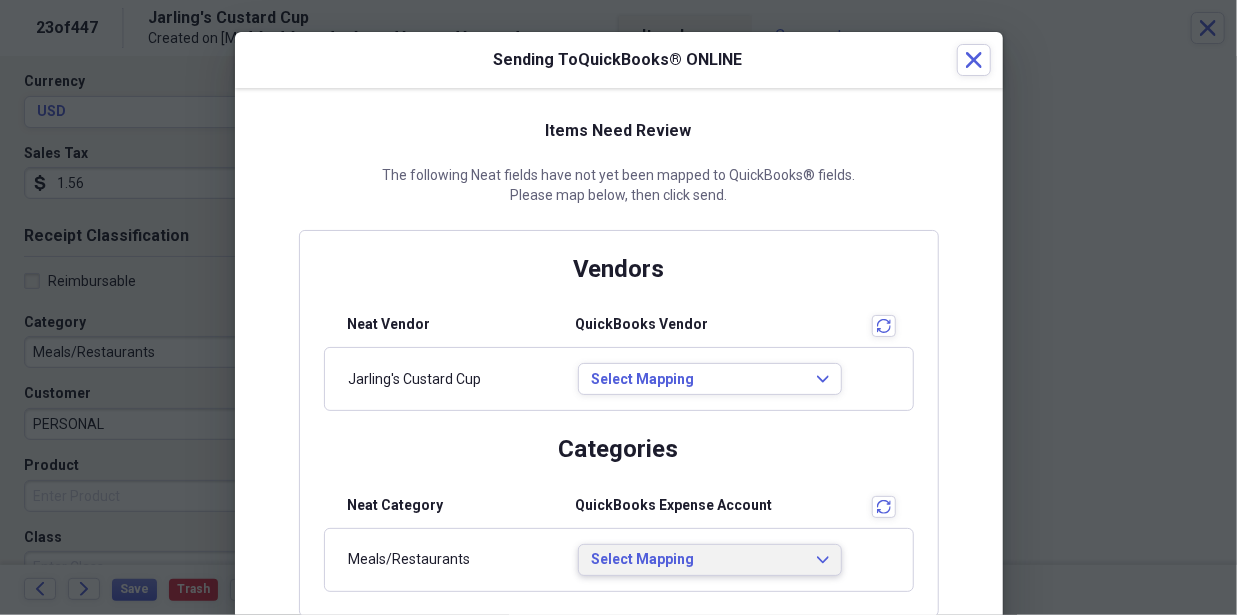 click on "Select Mapping" at bounding box center (698, 560) 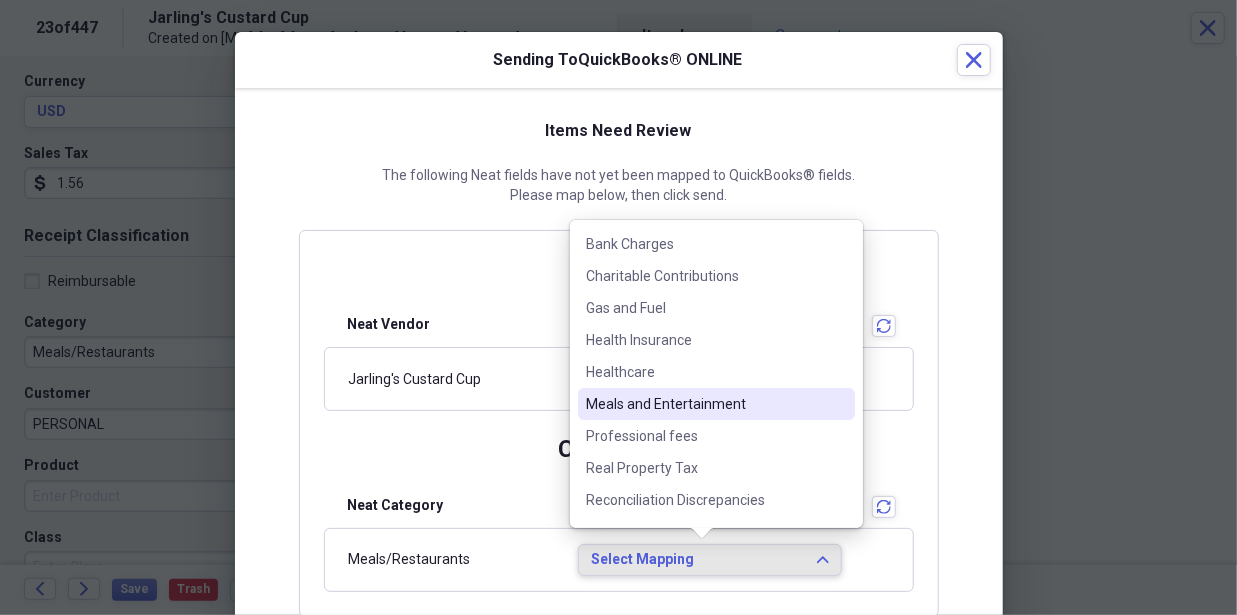 click on "Meals and Entertainment" at bounding box center [704, 404] 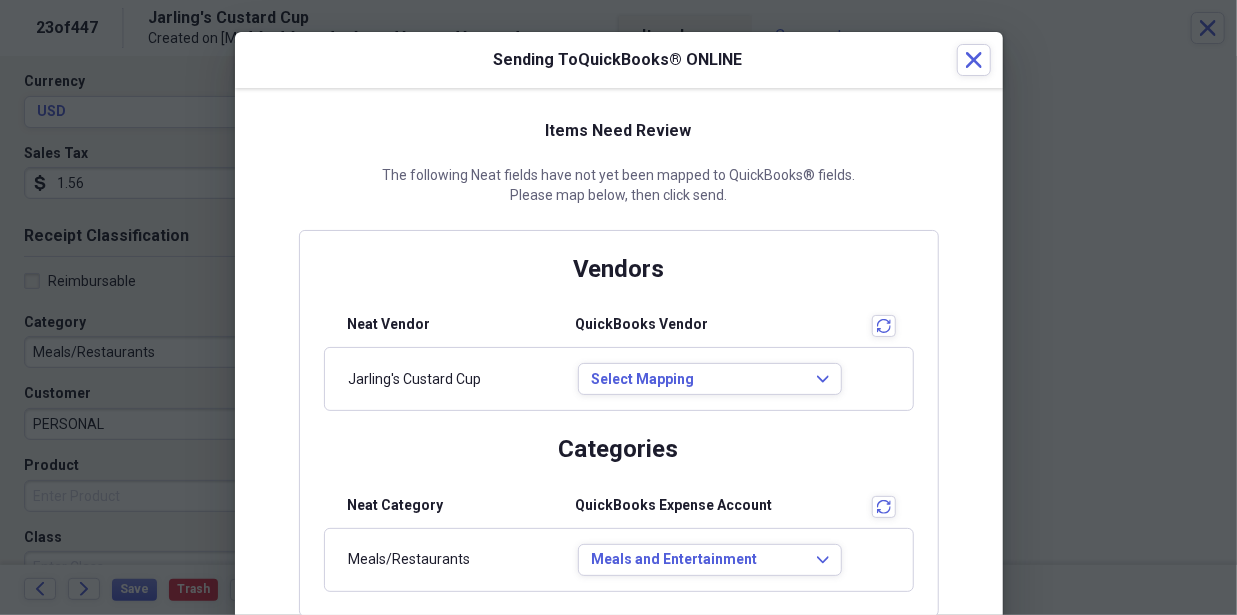 click on "Categories Neat Category QuickBooks Expense Account transactions Meals/Restaurants Meals and Entertainment Expand" at bounding box center [619, 513] 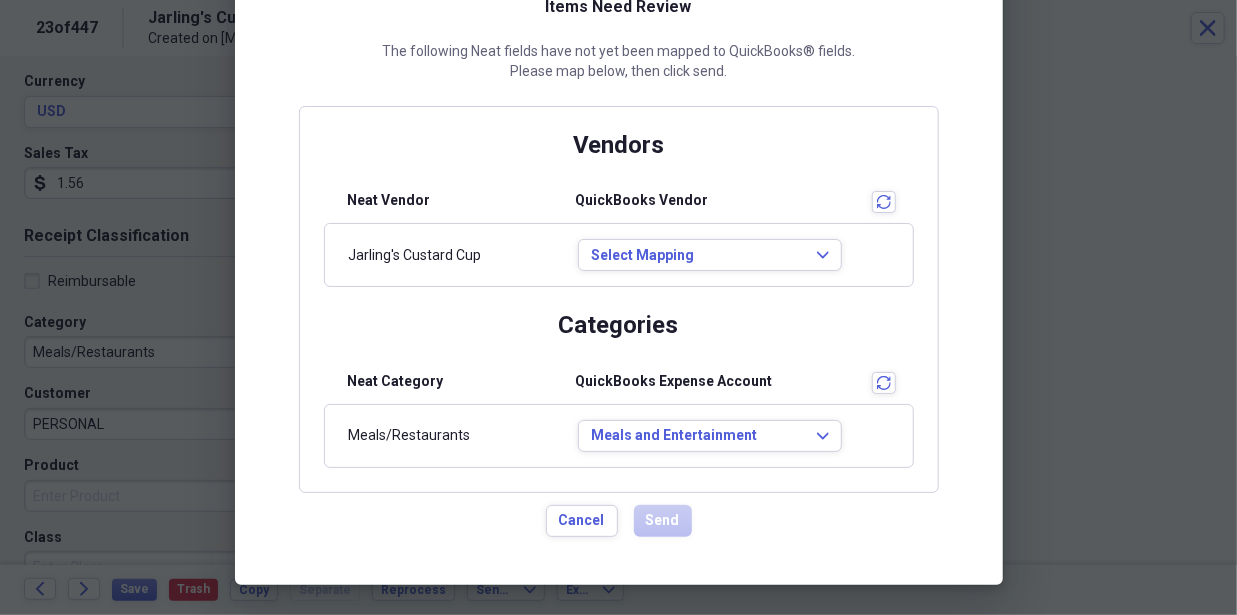scroll, scrollTop: 106, scrollLeft: 0, axis: vertical 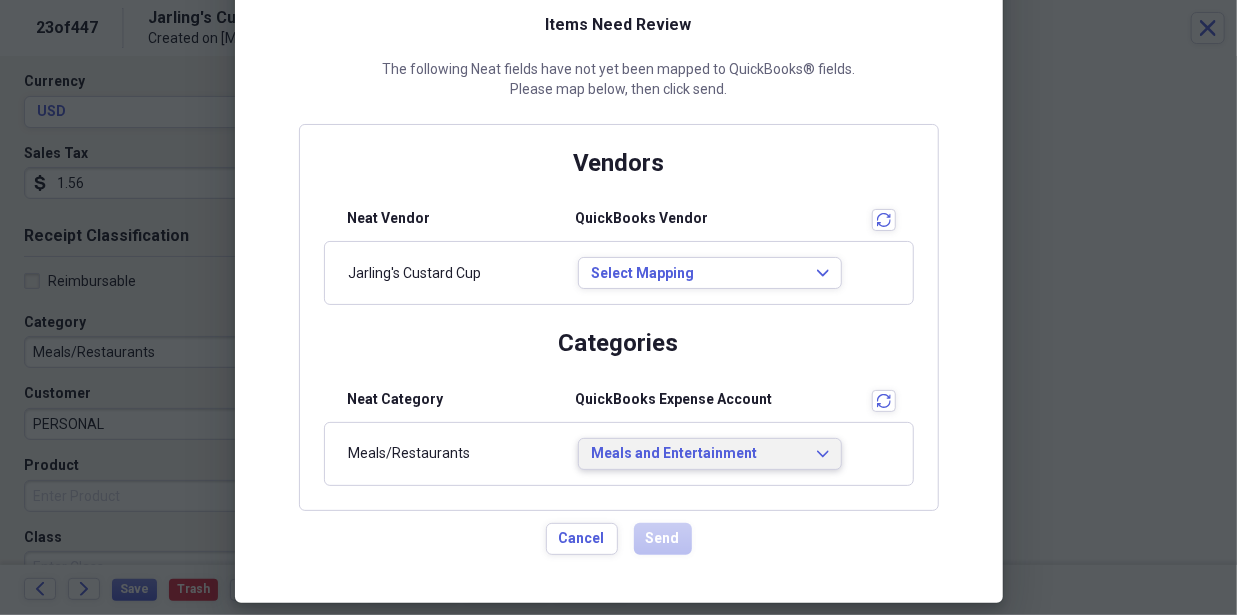 click on "Meals and Entertainment" at bounding box center (698, 454) 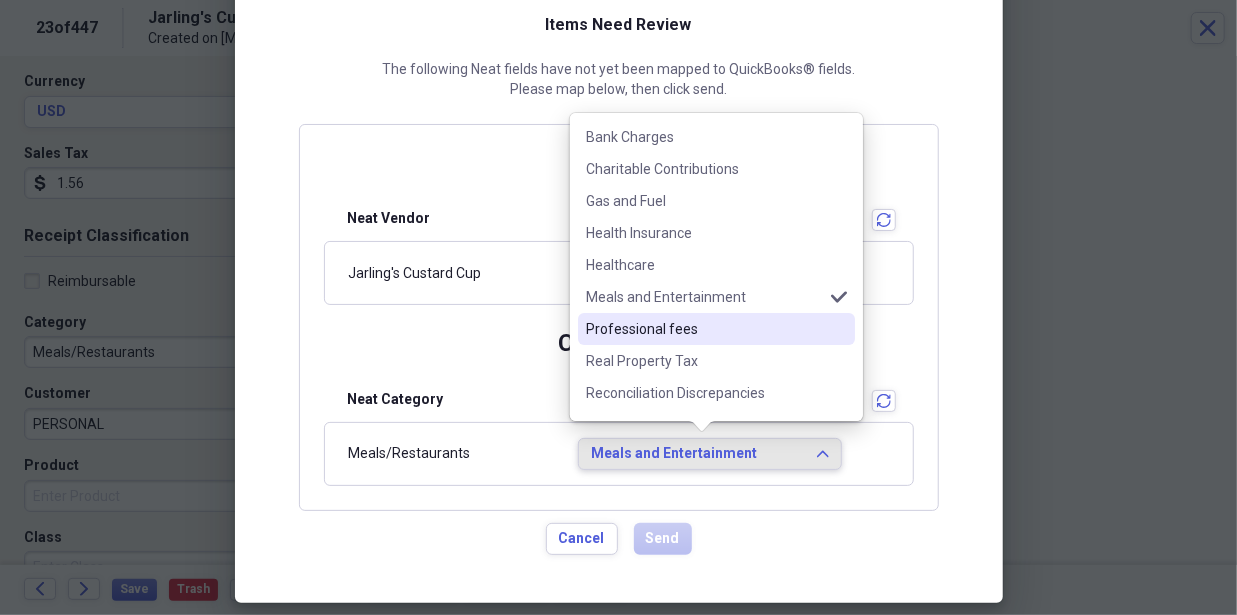 click on "Neat Category QuickBooks Expense Account transactions" at bounding box center [619, 402] 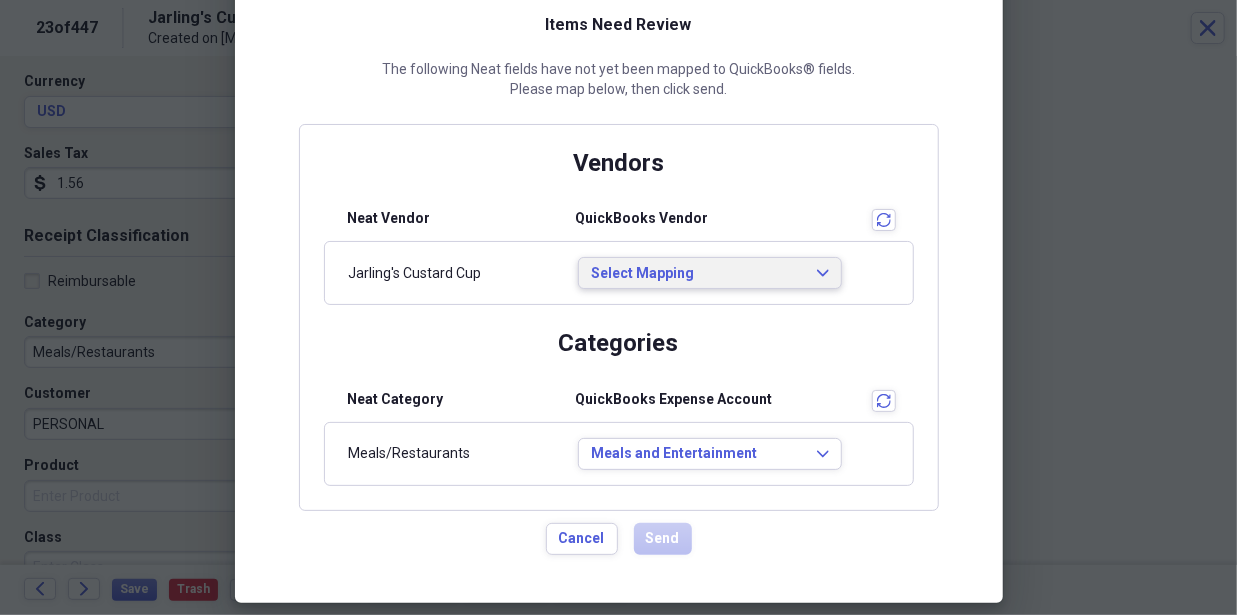 click on "Select Mapping" at bounding box center [698, 274] 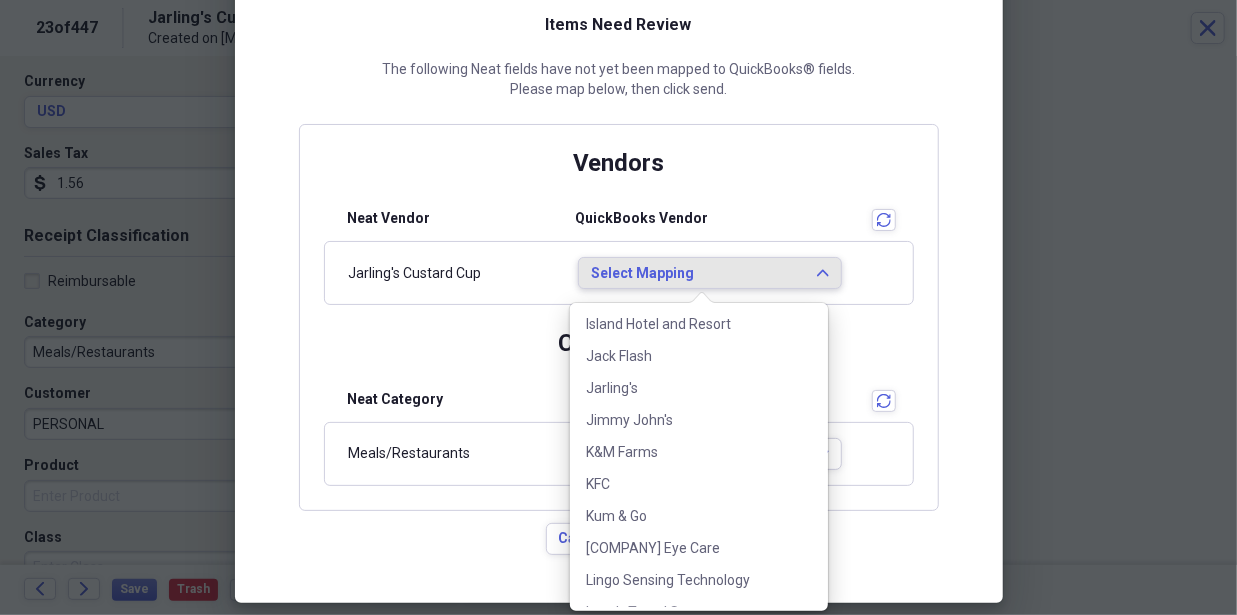 scroll, scrollTop: 1991, scrollLeft: 0, axis: vertical 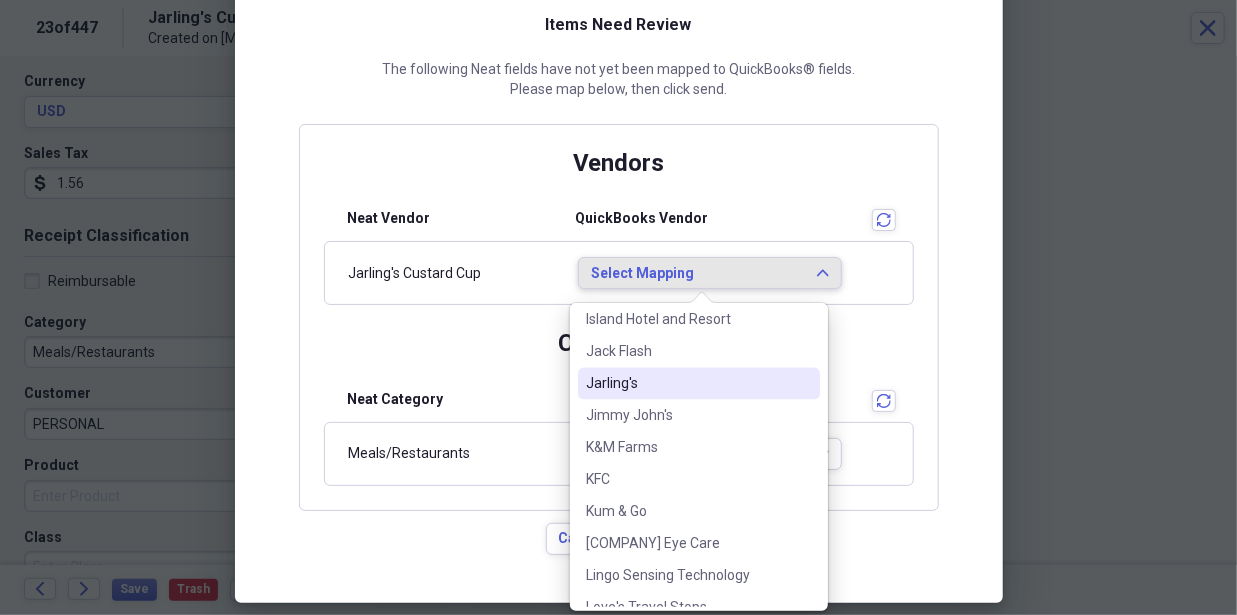 click on "Jarling's" at bounding box center (699, 384) 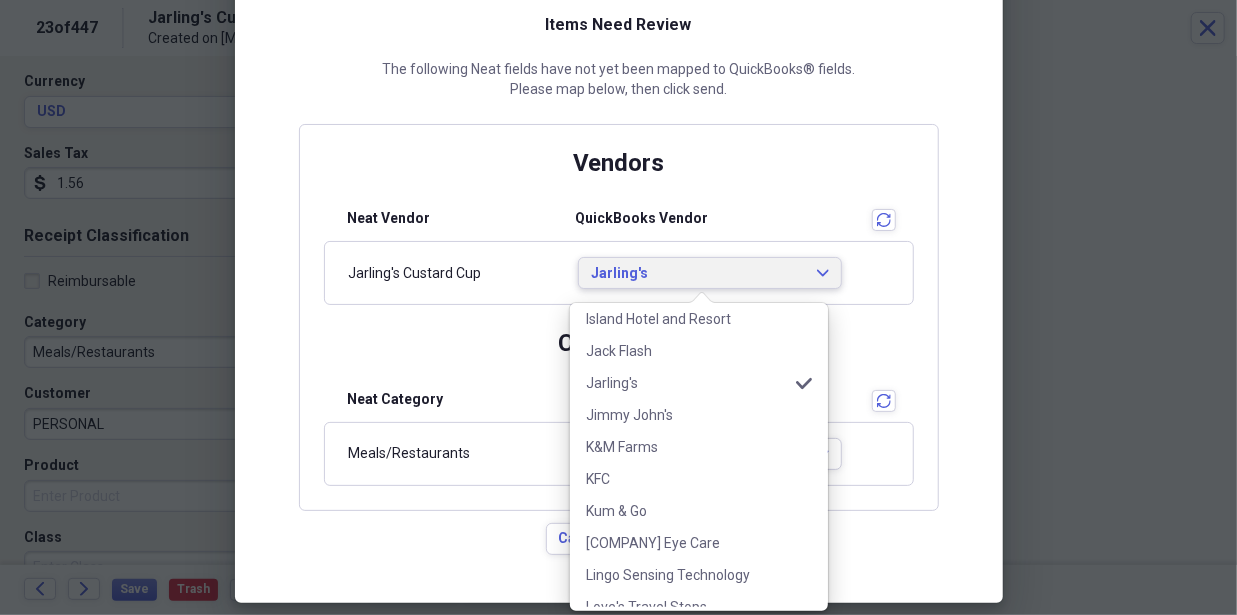 scroll, scrollTop: 0, scrollLeft: 0, axis: both 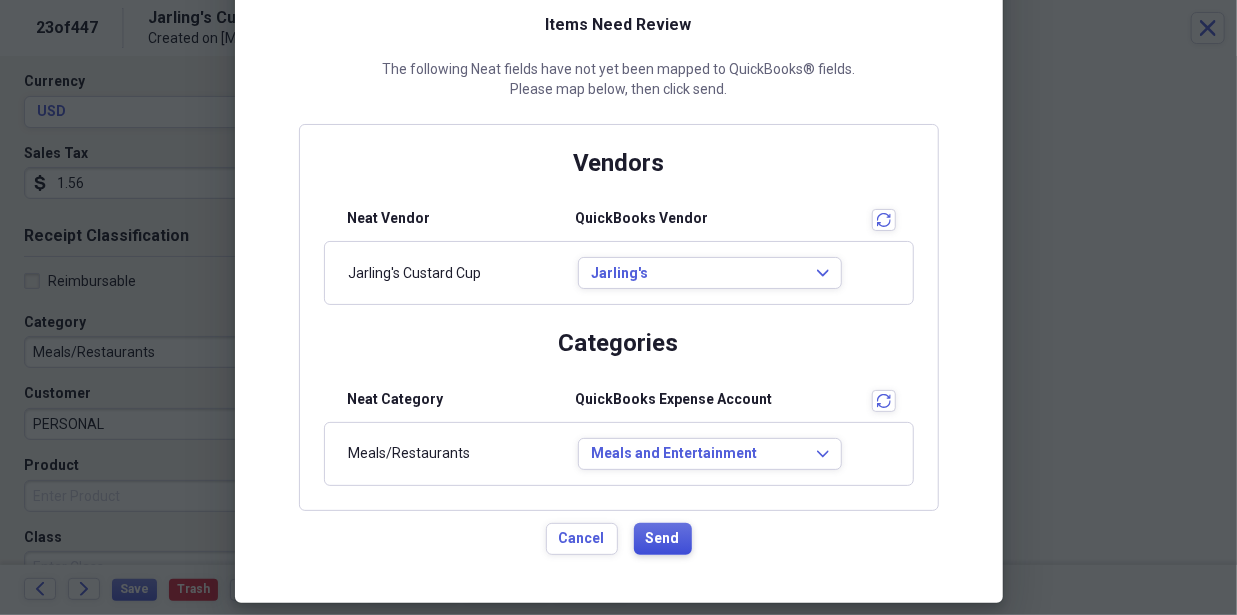click on "Send" at bounding box center (663, 539) 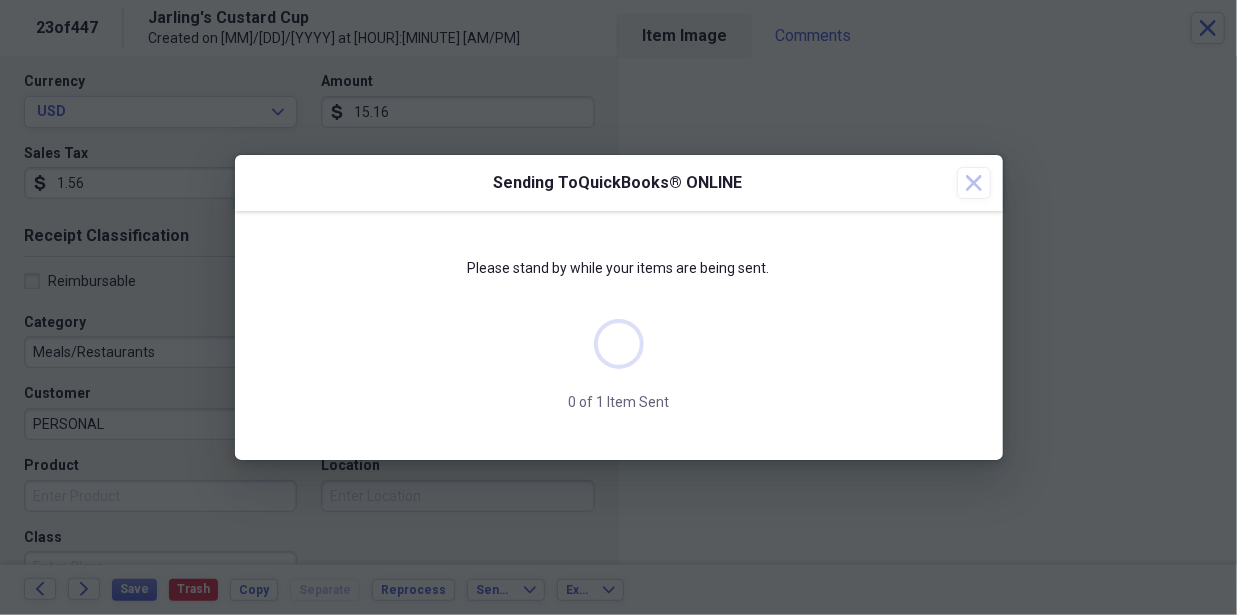 scroll, scrollTop: 0, scrollLeft: 0, axis: both 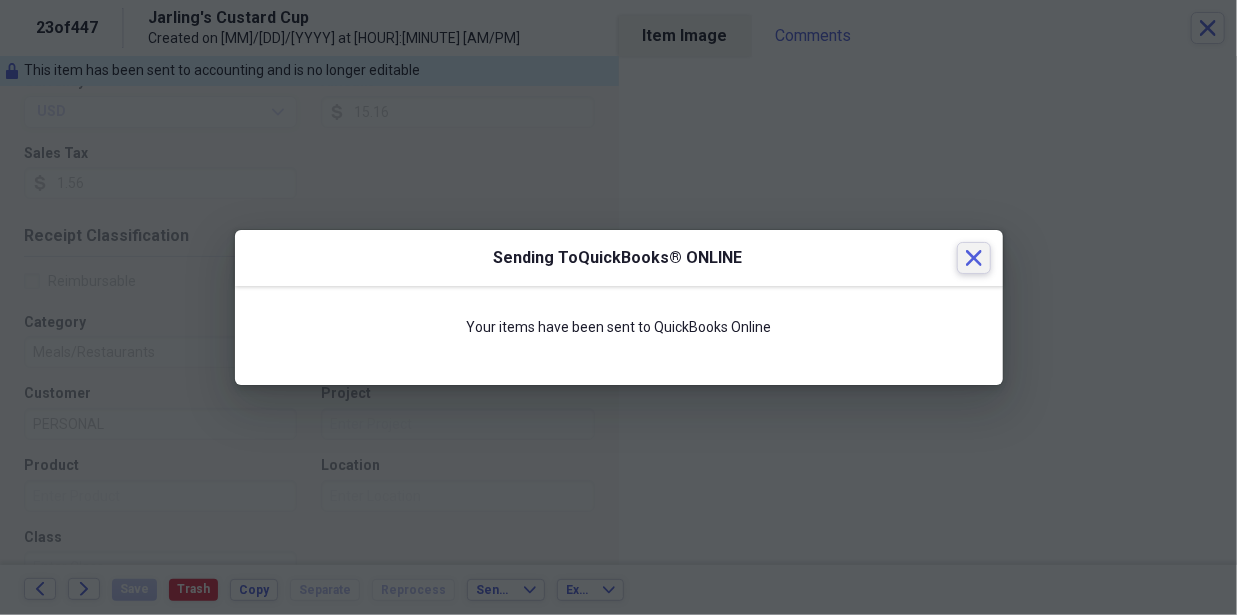 click 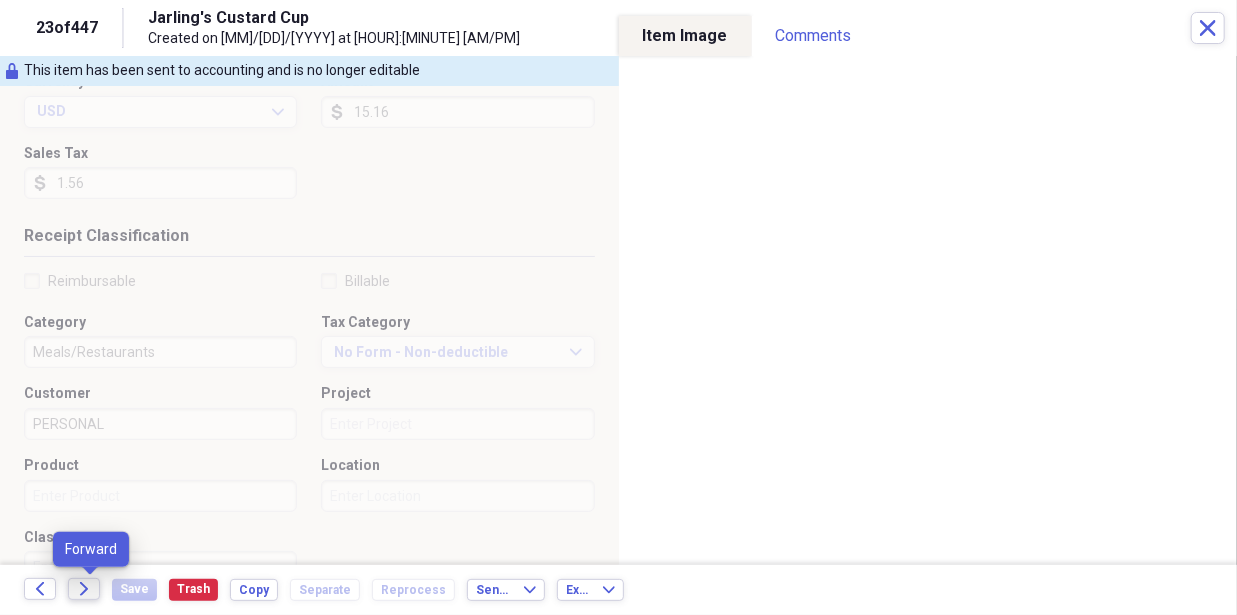 click on "Forward" 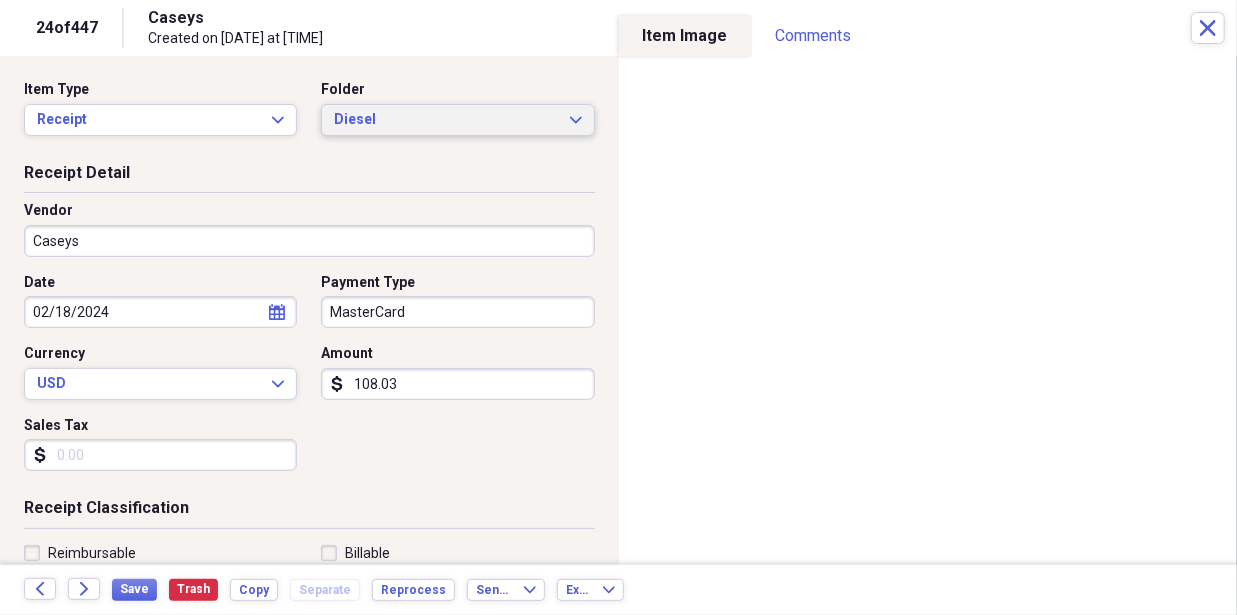 click on "Diesel" at bounding box center (445, 120) 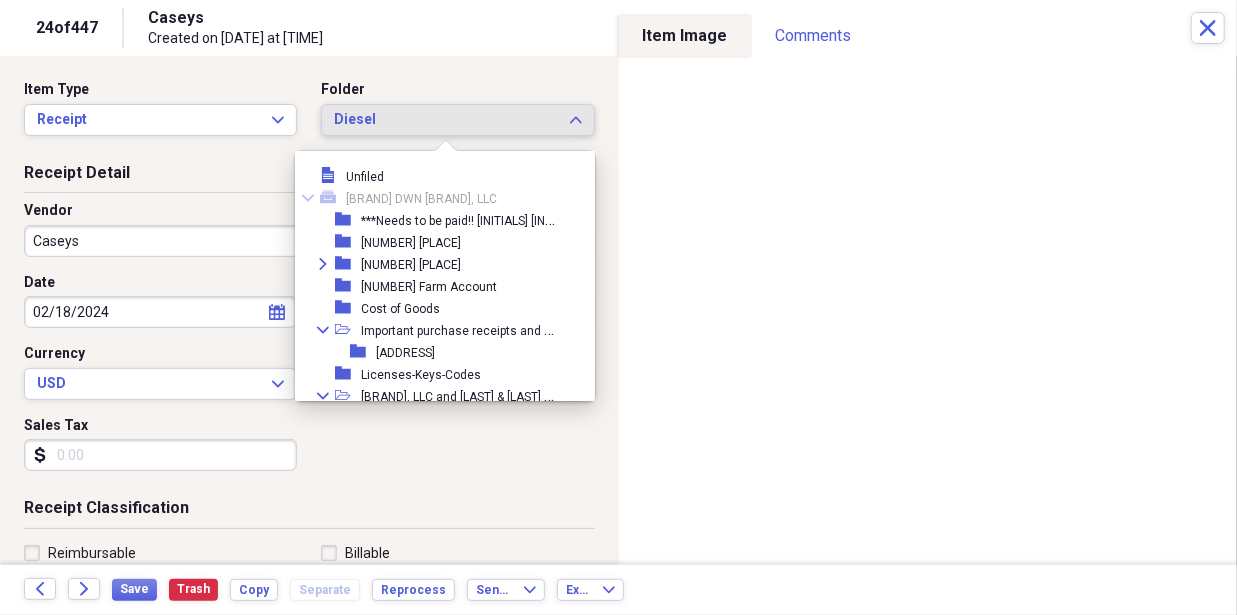 scroll, scrollTop: 605, scrollLeft: 0, axis: vertical 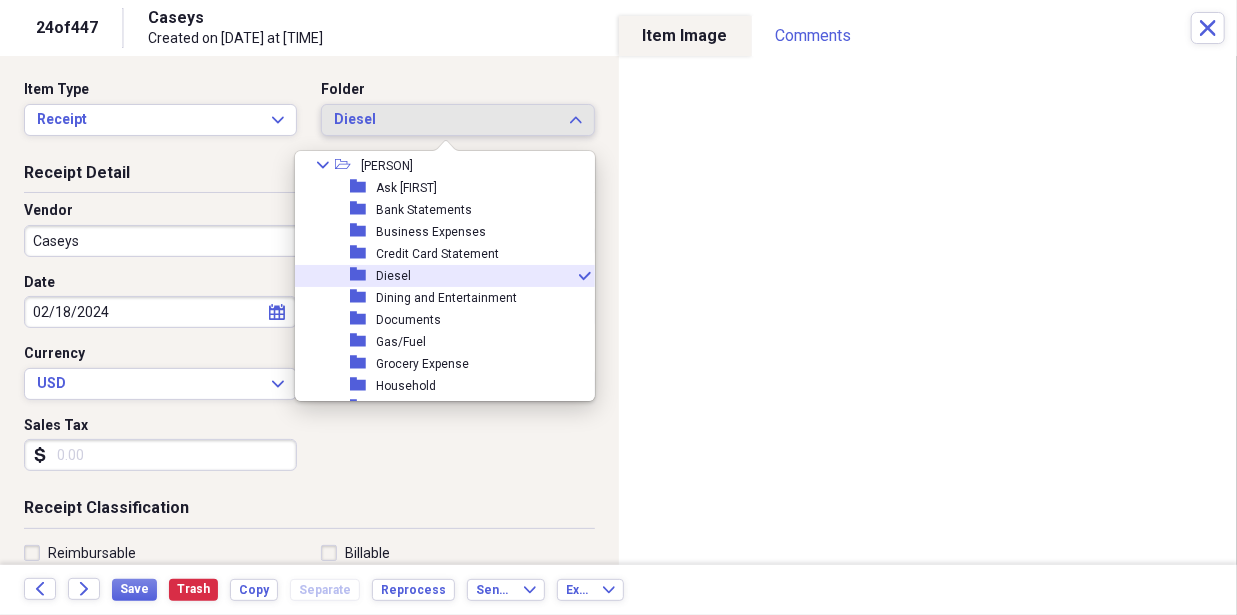 click on "Diesel" at bounding box center [445, 120] 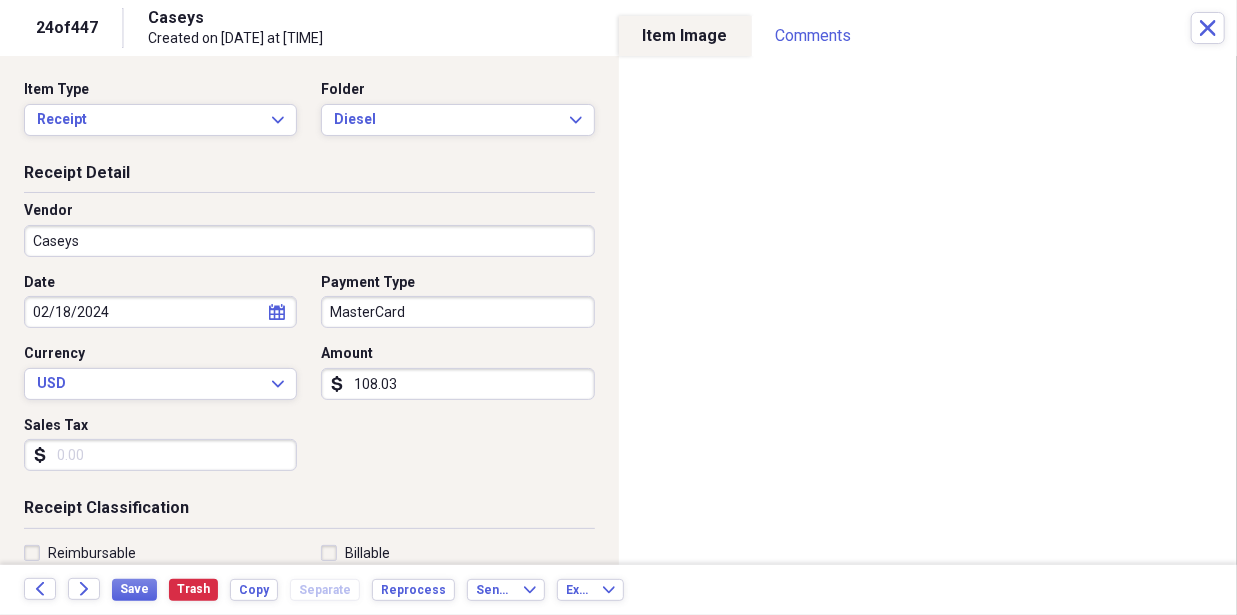 click on "MasterCard" at bounding box center [457, 312] 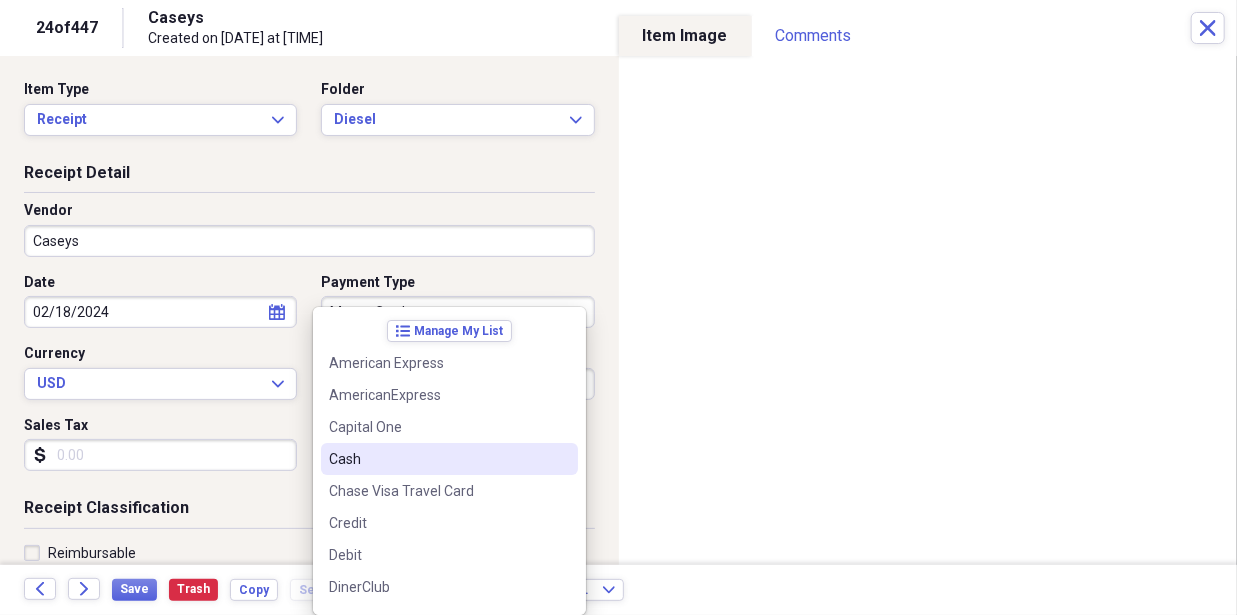 scroll, scrollTop: 412, scrollLeft: 0, axis: vertical 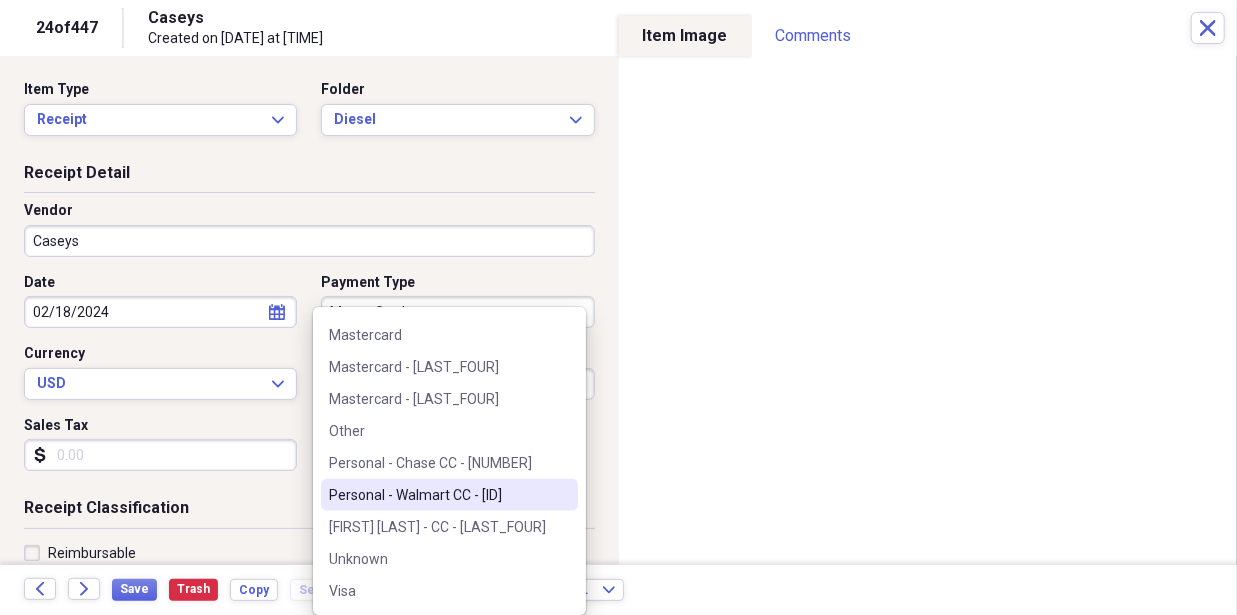 click on "Personal - Walmart CC - [ID]" at bounding box center [437, 495] 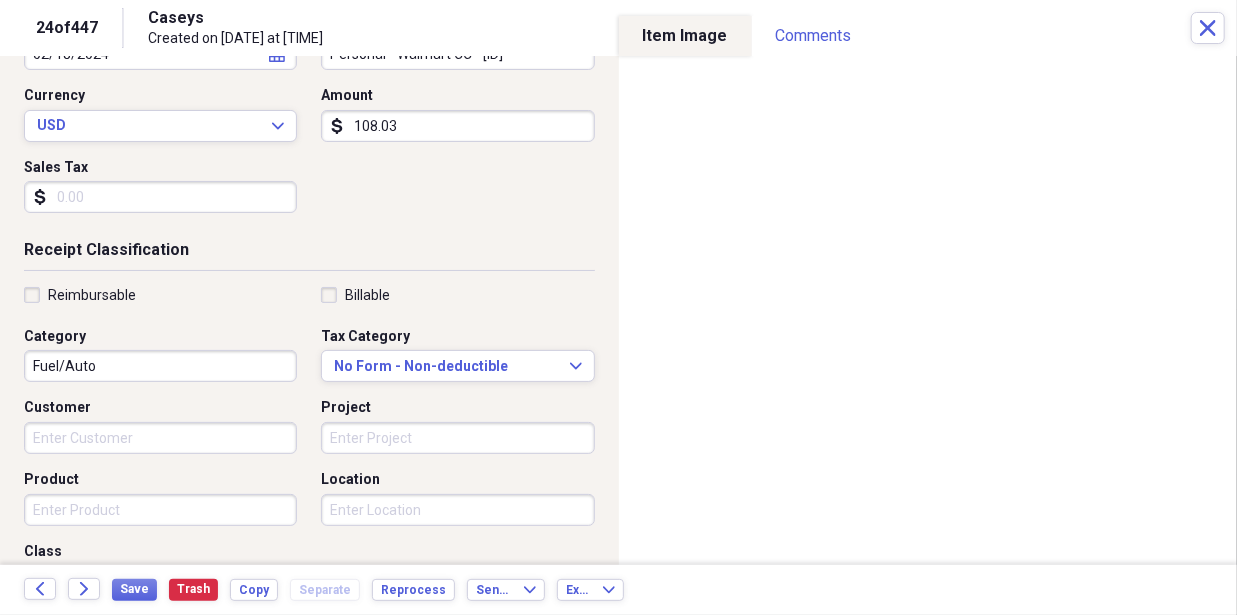 scroll, scrollTop: 0, scrollLeft: 0, axis: both 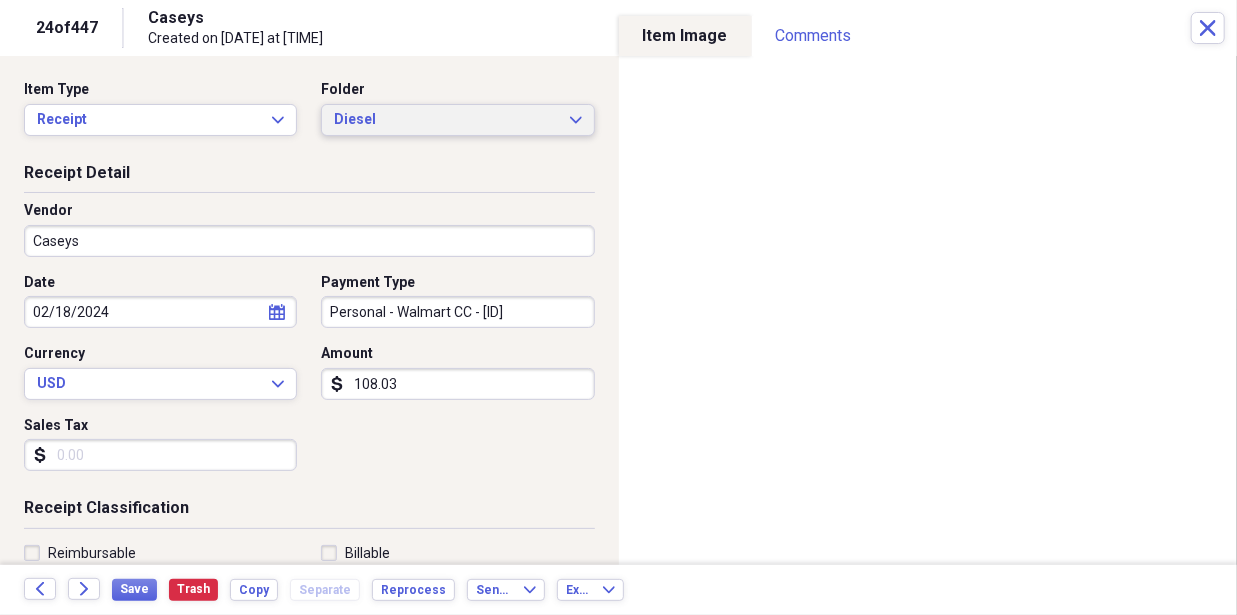 click on "Diesel" at bounding box center (445, 120) 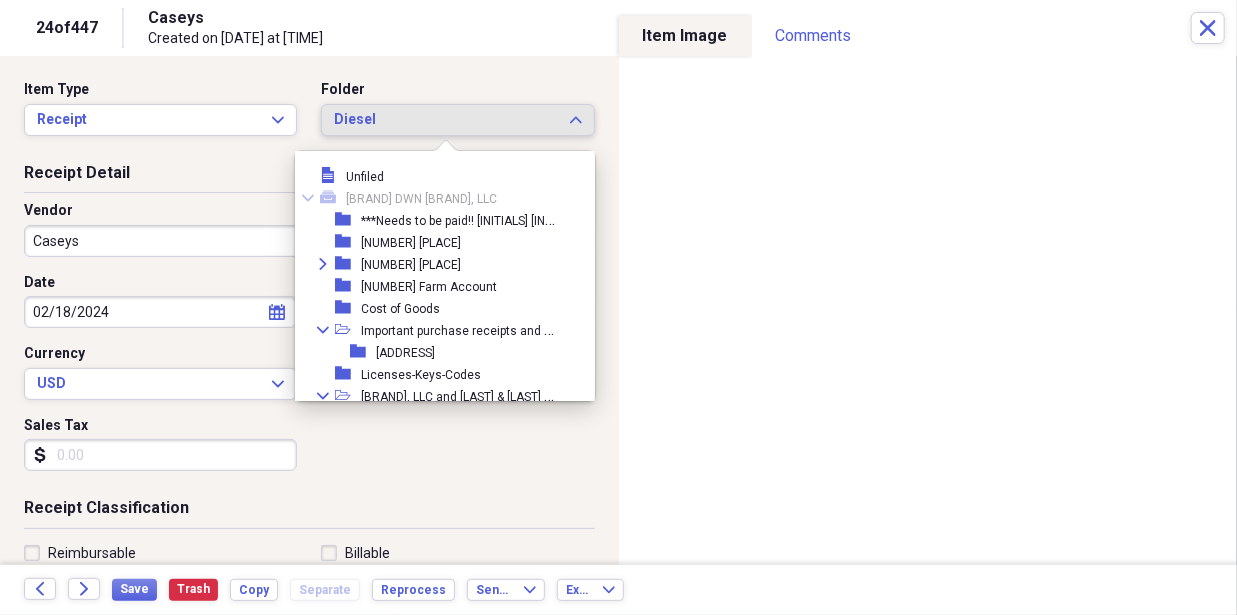 scroll, scrollTop: 605, scrollLeft: 0, axis: vertical 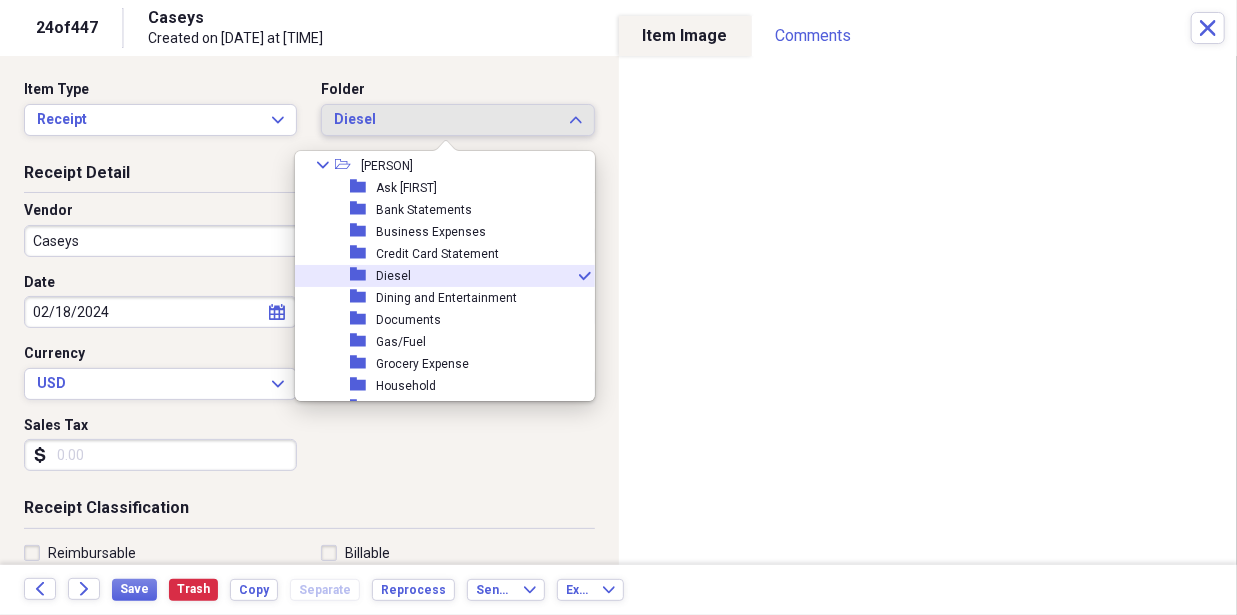 click on "Diesel" at bounding box center [445, 120] 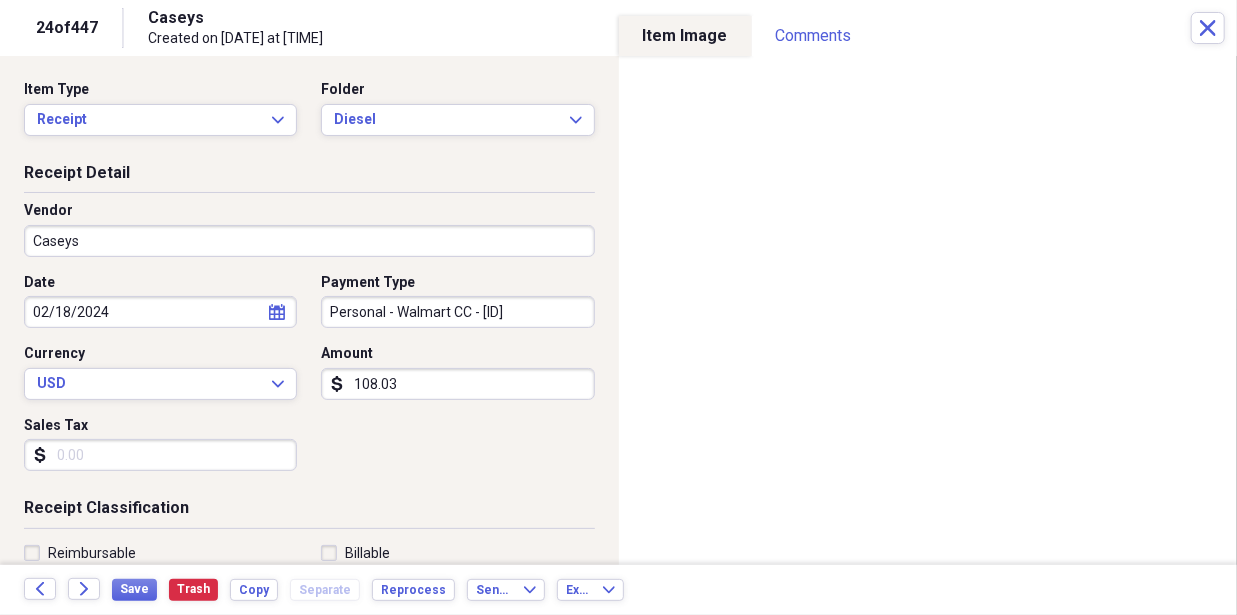click on "Folder" at bounding box center (457, 90) 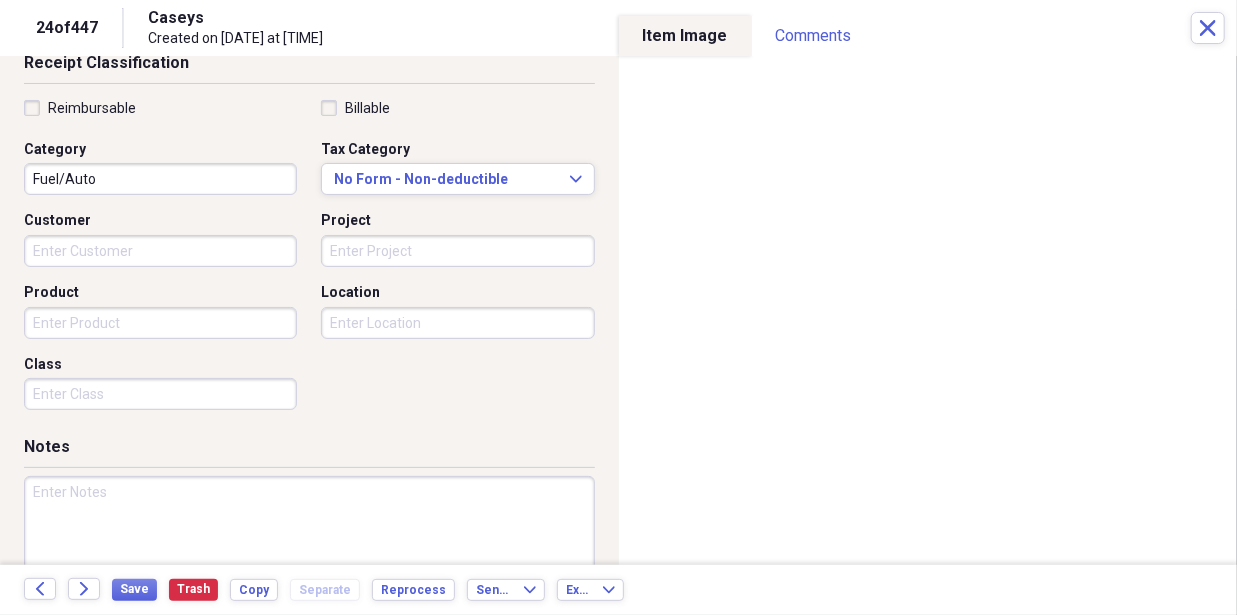 scroll, scrollTop: 447, scrollLeft: 0, axis: vertical 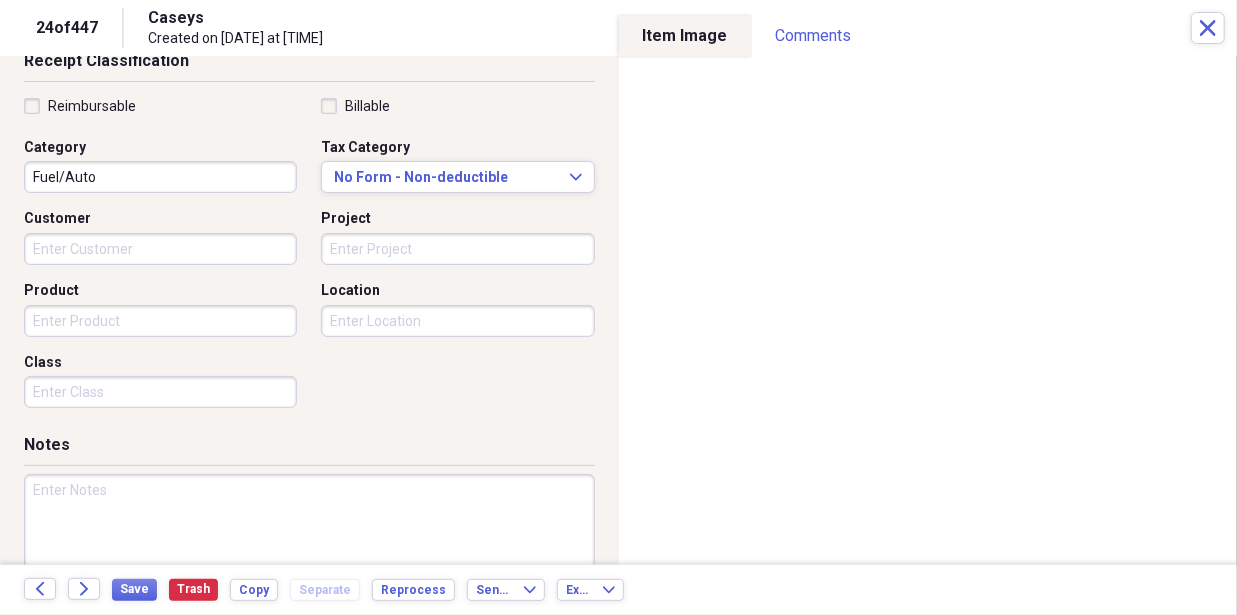 click on "Customer" at bounding box center (160, 249) 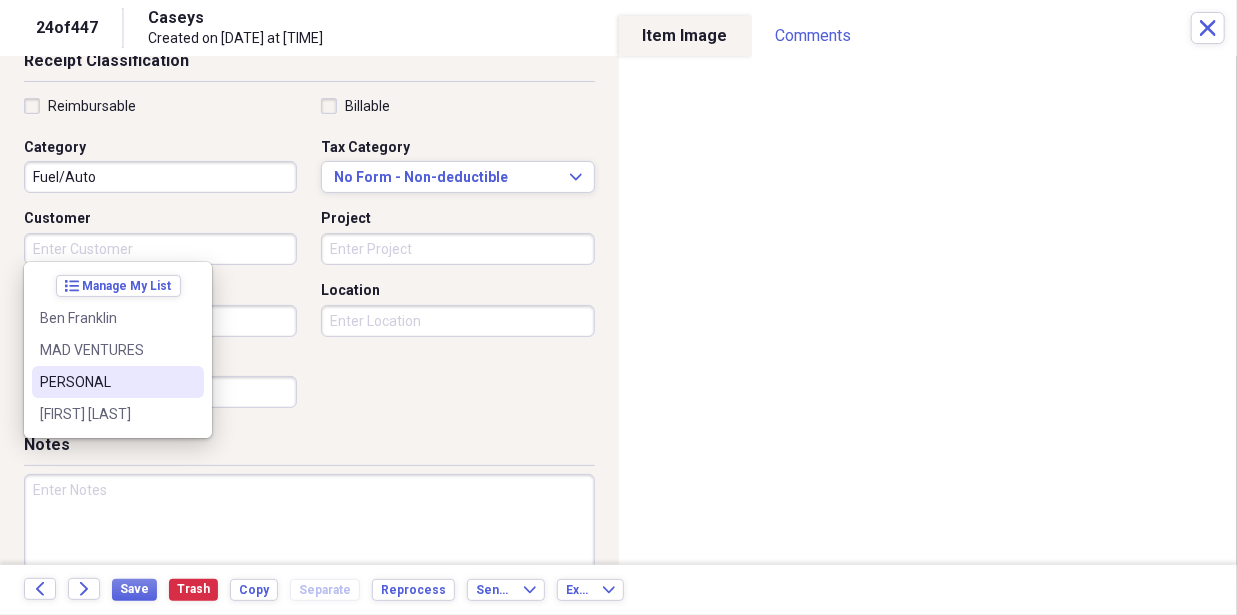 click on "PERSONAL" at bounding box center (106, 382) 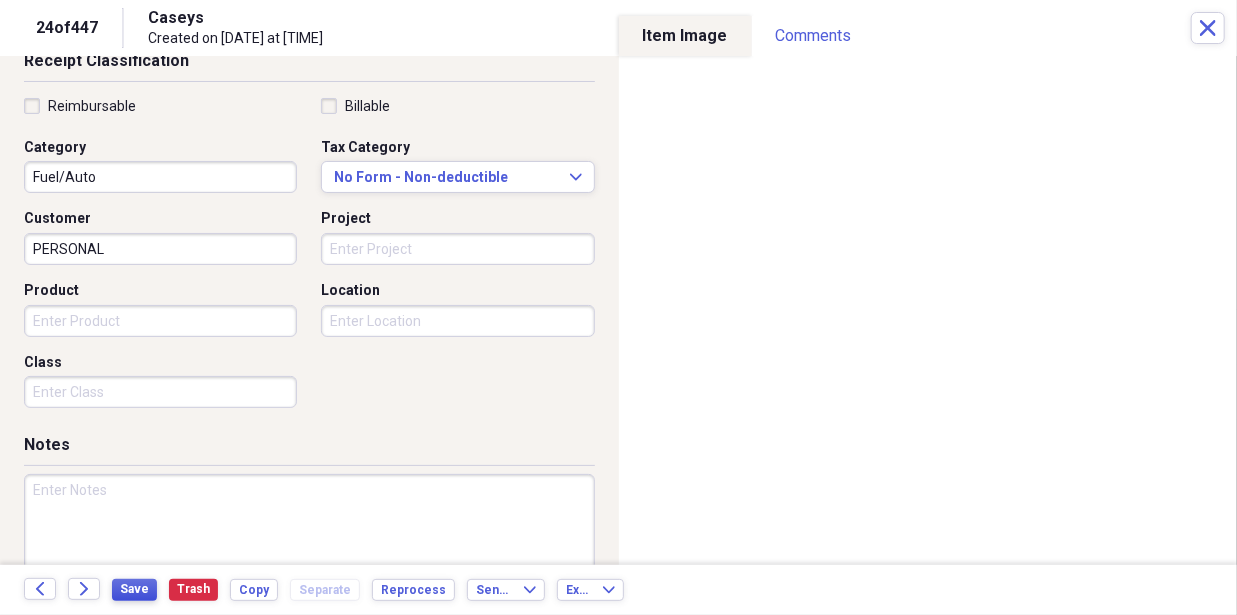 click on "Save" at bounding box center (134, 589) 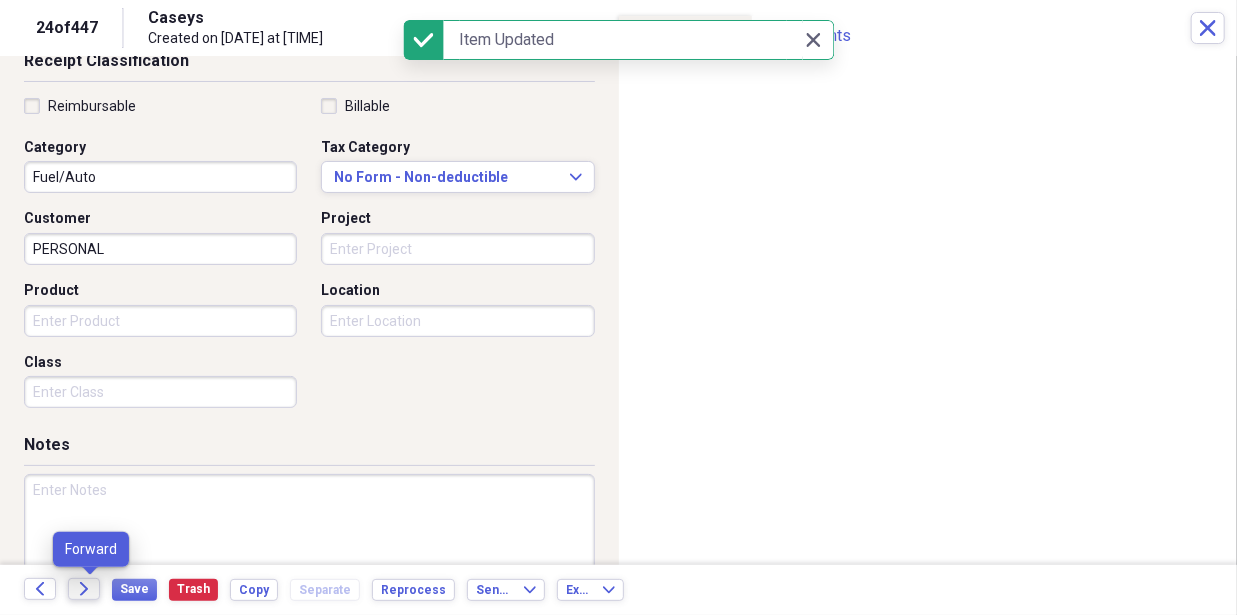 click on "Forward" 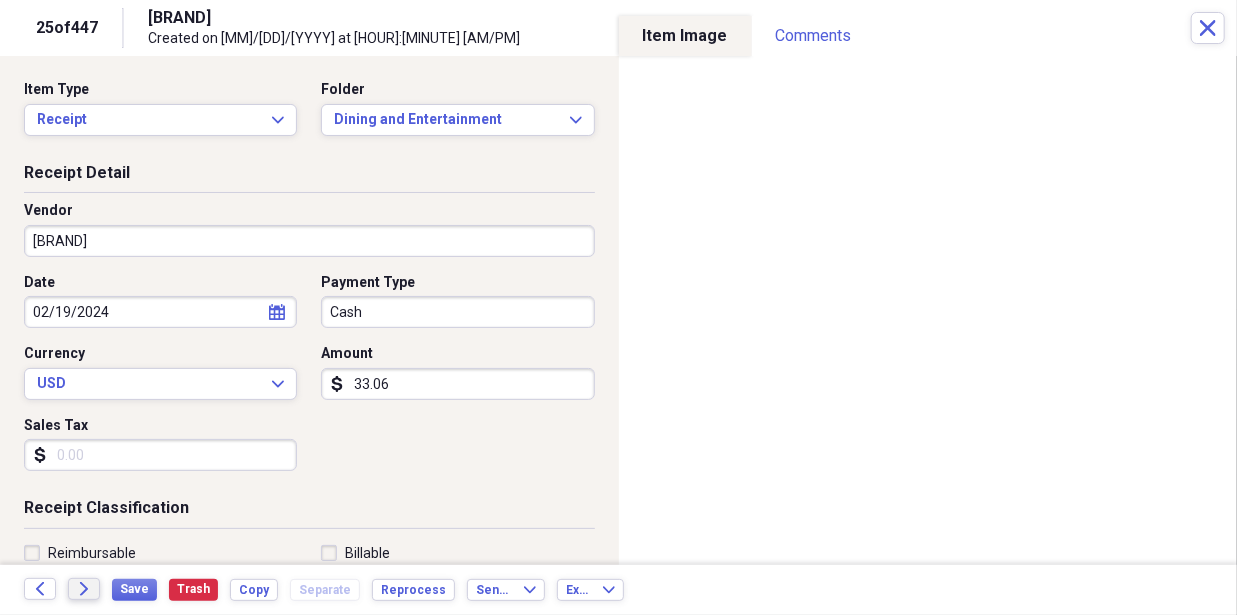 click on "Forward" 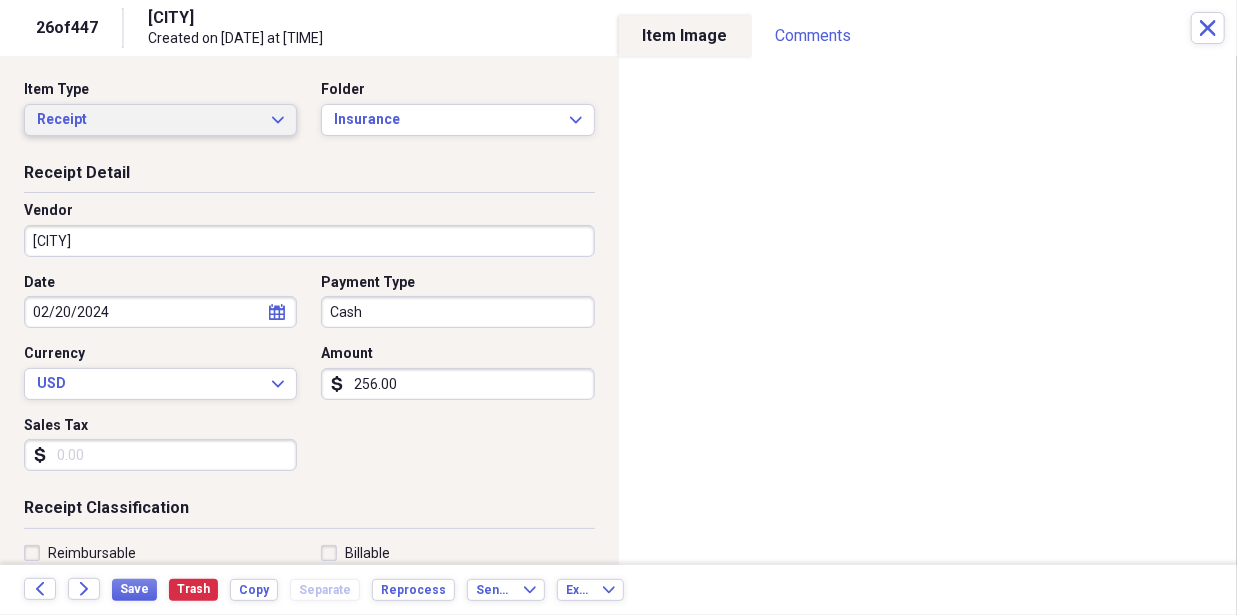click on "Receipt" at bounding box center (148, 120) 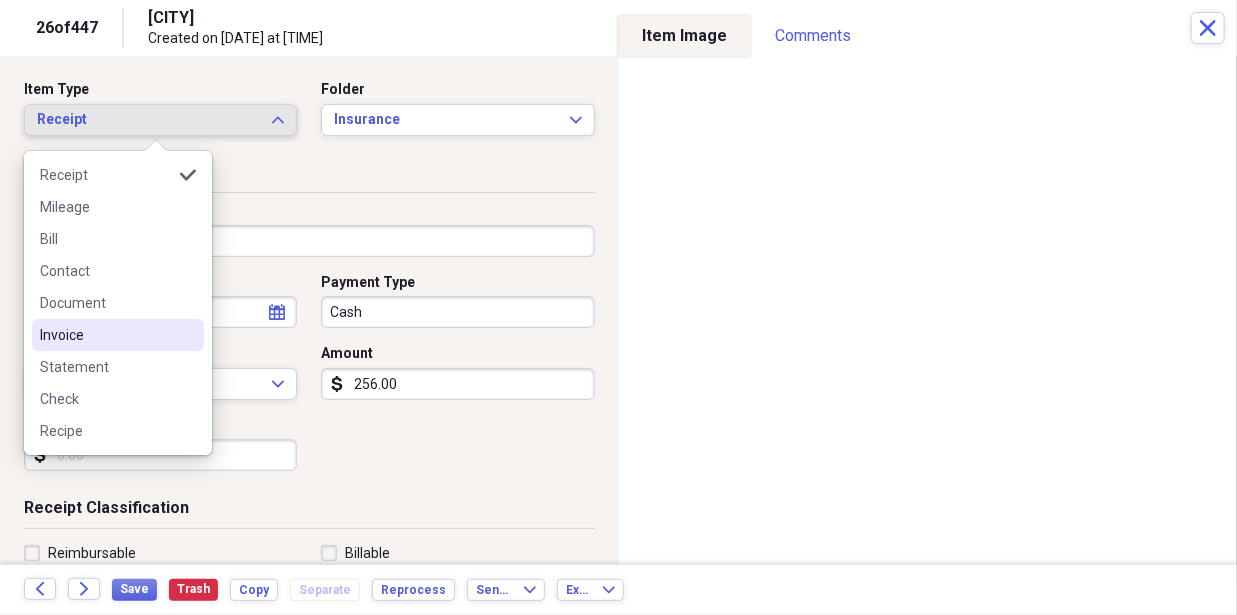 click on "Invoice" at bounding box center (118, 335) 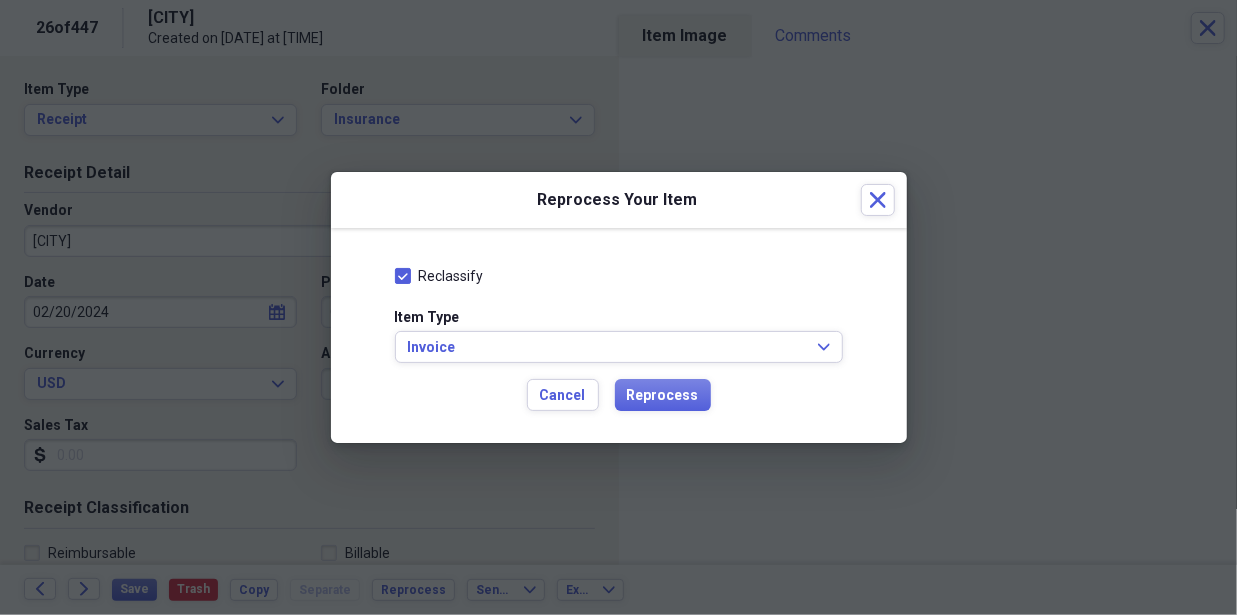 click on "Reclassify Item Type Invoice Expand Cancel Reprocess" at bounding box center [619, 336] 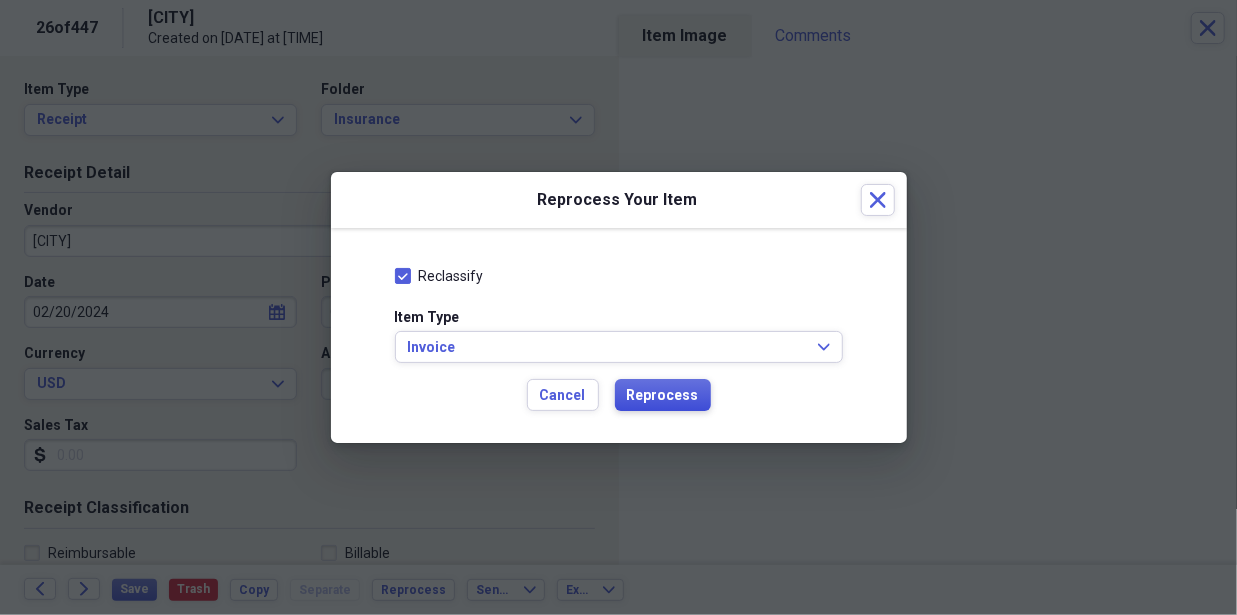 click on "Reprocess" at bounding box center (663, 396) 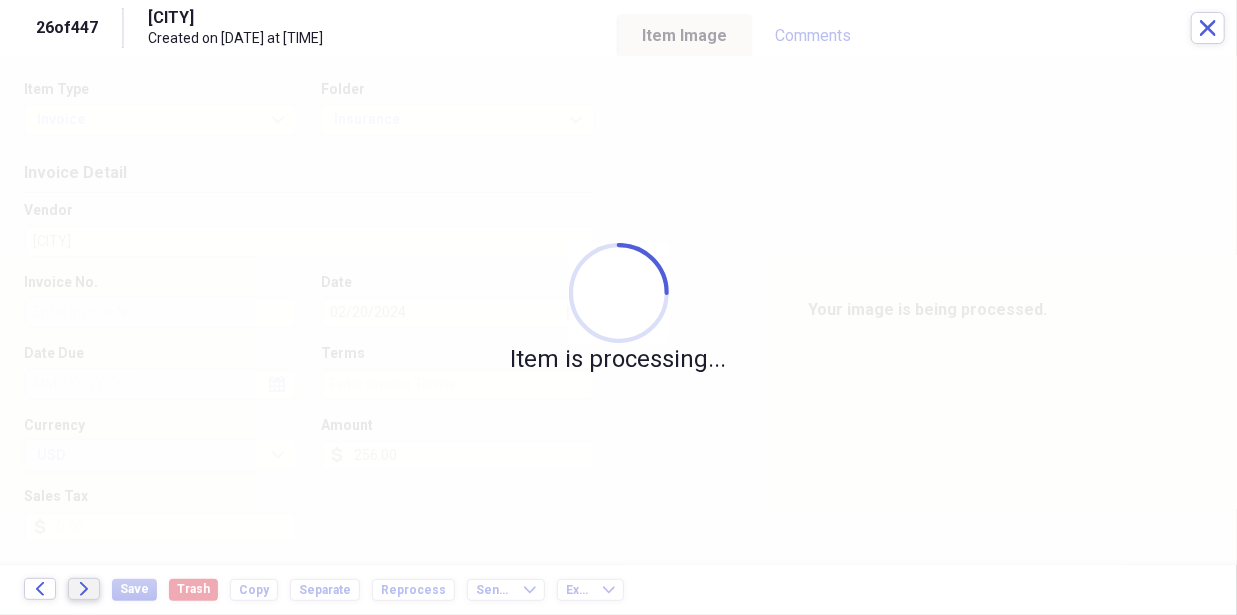 click on "Forward" at bounding box center [84, 589] 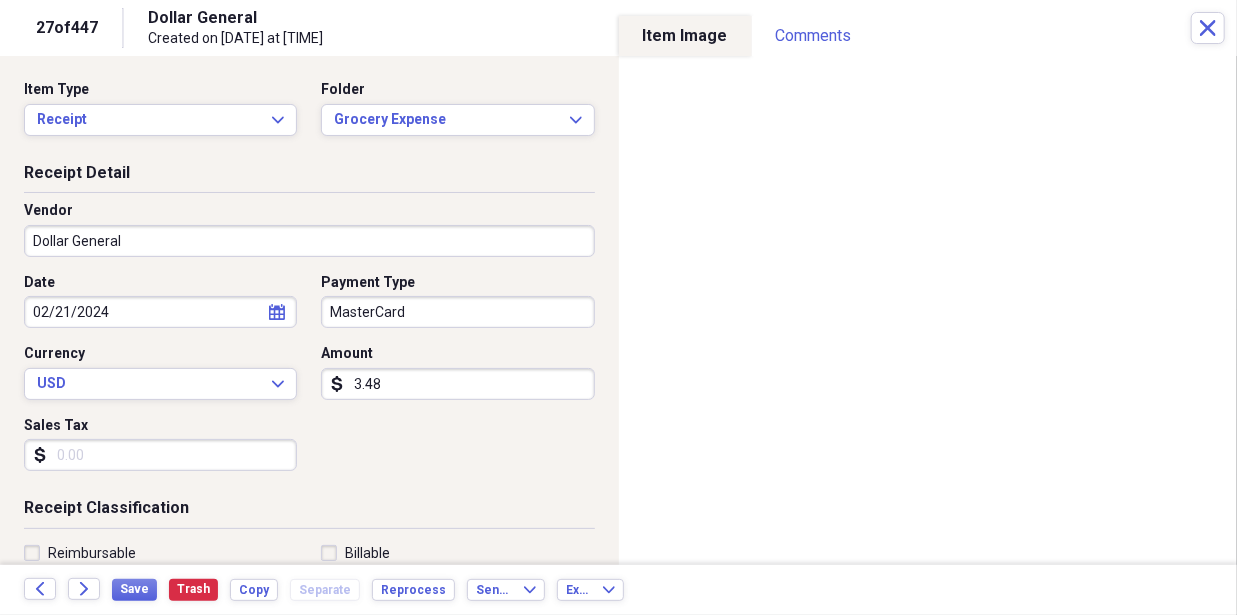 click on "MasterCard" at bounding box center [457, 312] 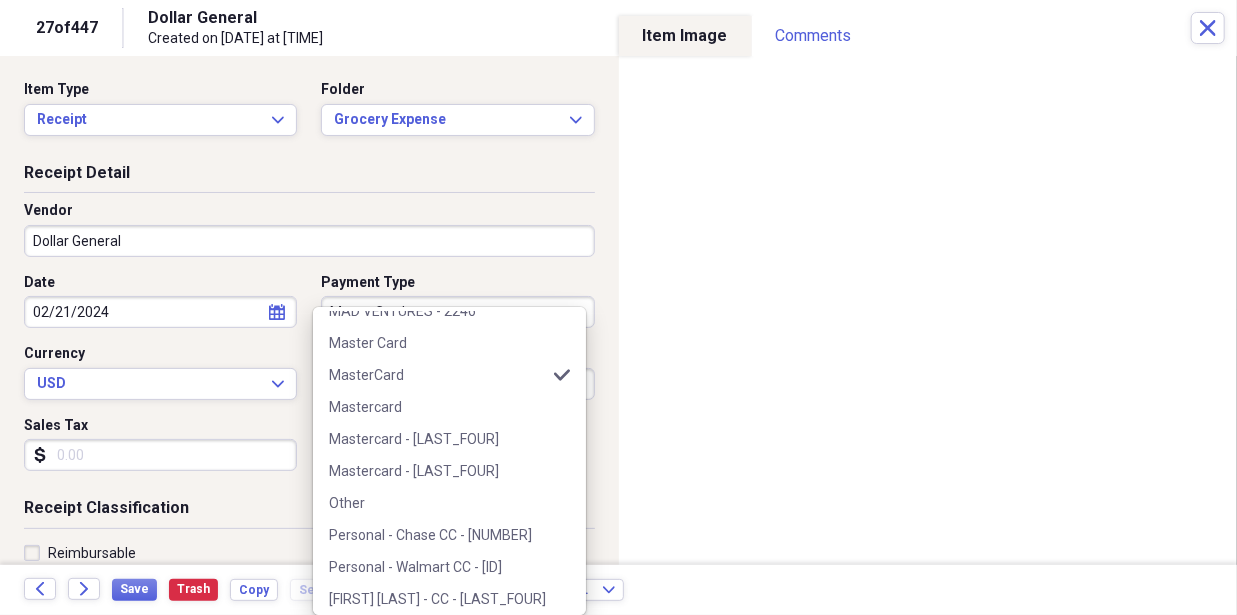 scroll, scrollTop: 412, scrollLeft: 0, axis: vertical 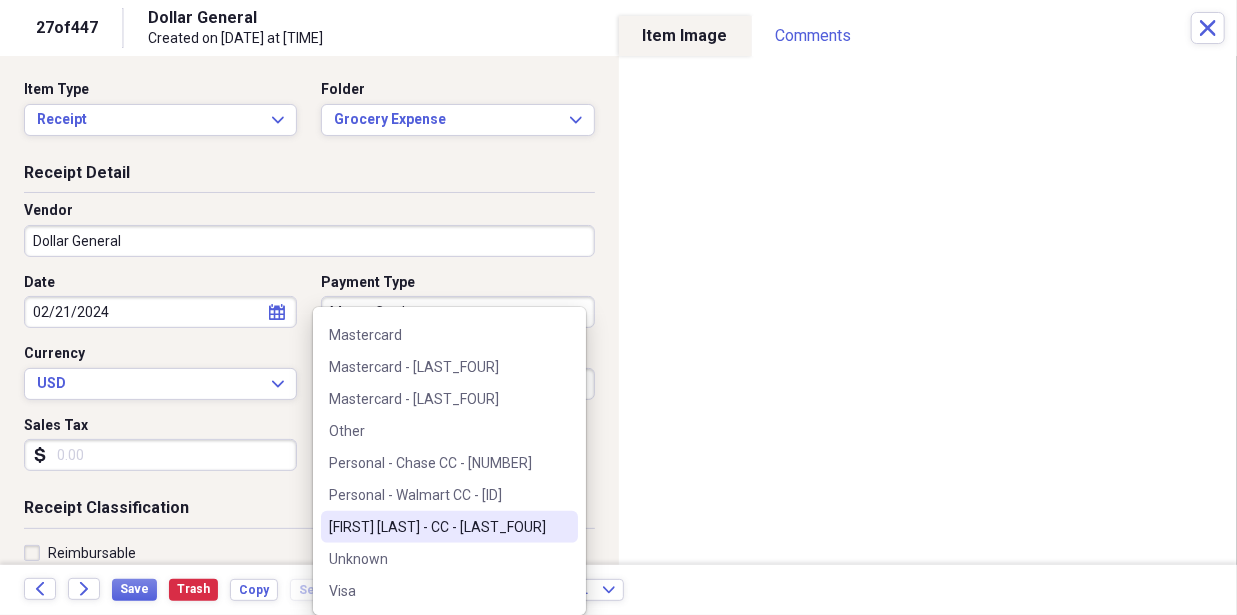 click on "[FIRST] [LAST] - CC - [LAST_FOUR]" at bounding box center (449, 527) 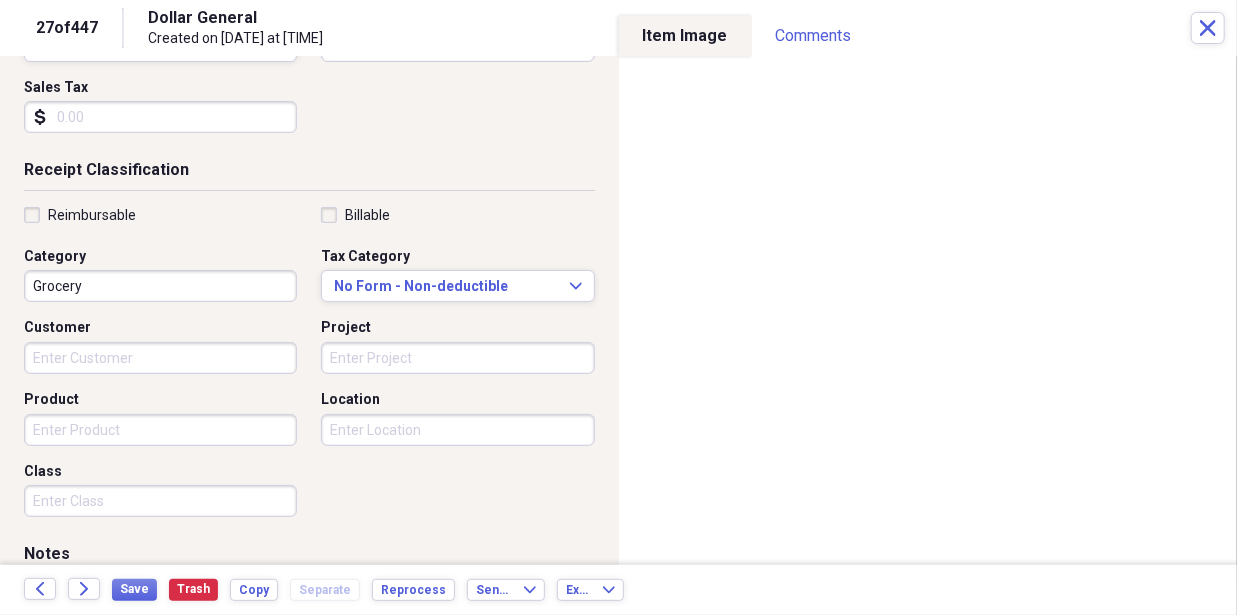 scroll, scrollTop: 340, scrollLeft: 0, axis: vertical 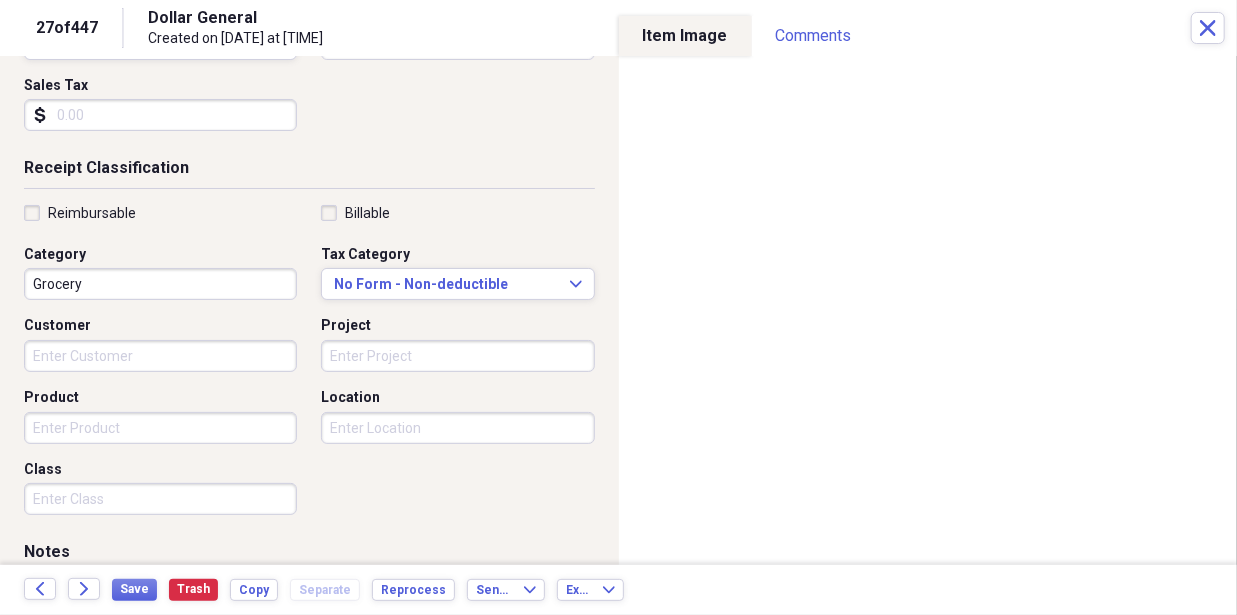 click on "Customer" at bounding box center (166, 344) 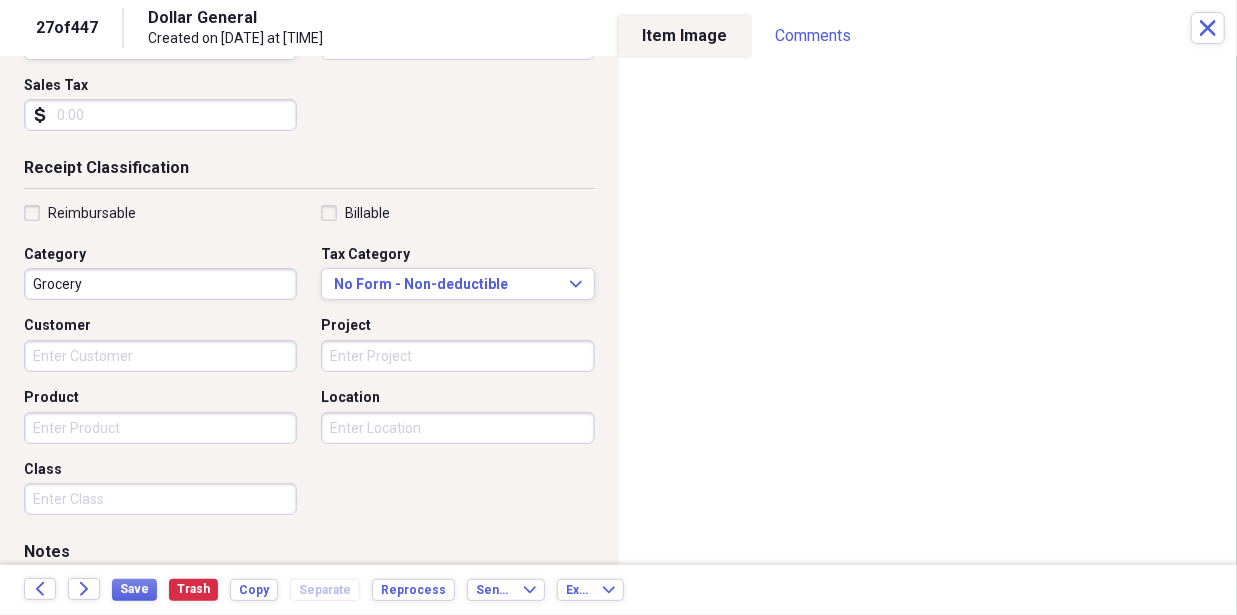 click on "Customer" at bounding box center [160, 356] 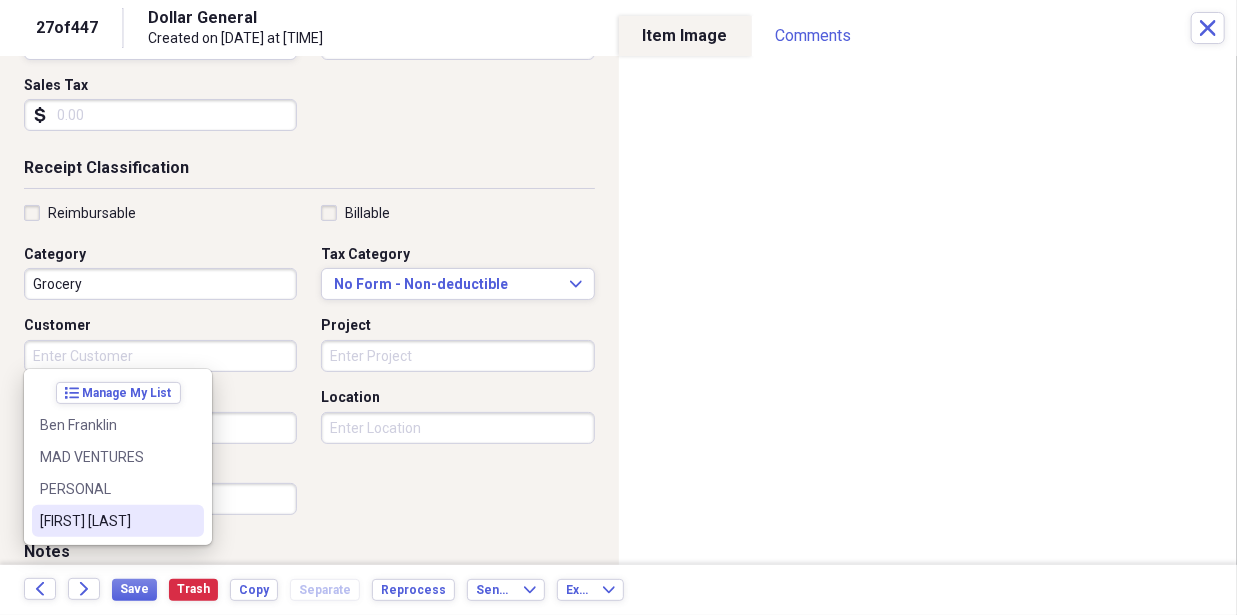 click on "[FIRST] [LAST]" at bounding box center (118, 521) 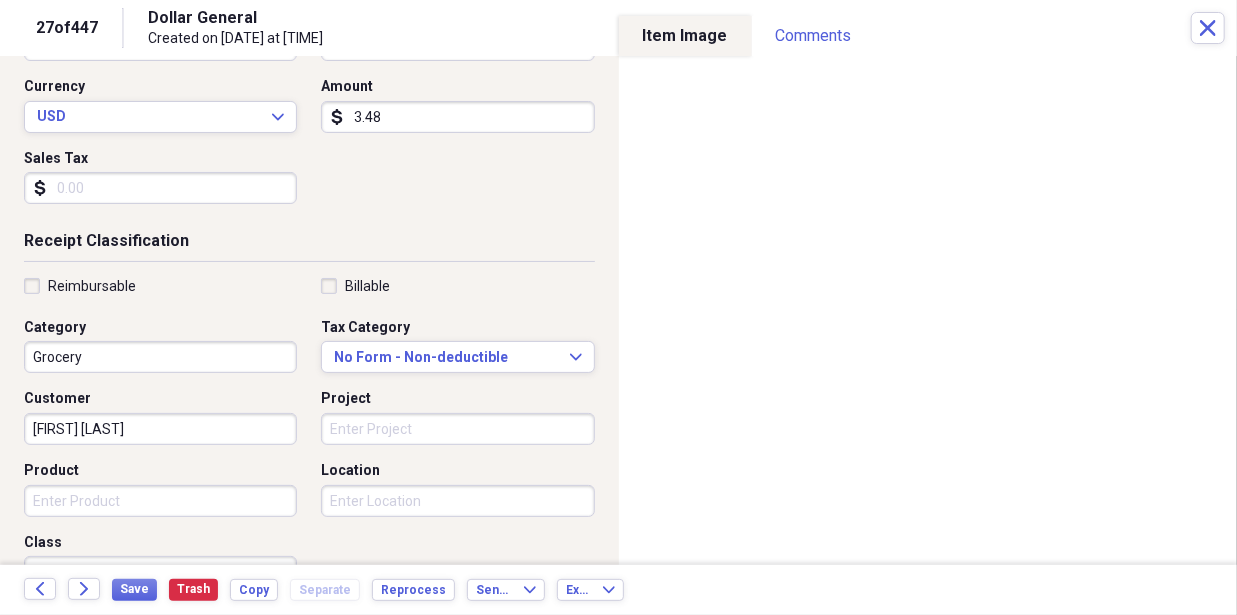 scroll, scrollTop: 0, scrollLeft: 0, axis: both 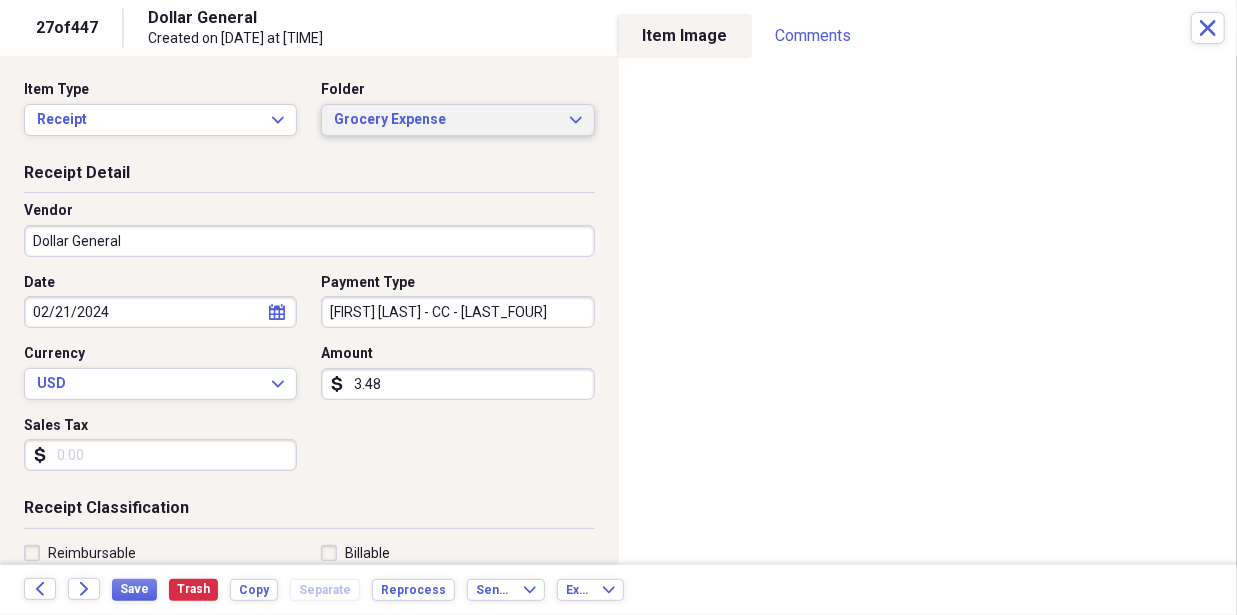 click on "Grocery Expense" at bounding box center [445, 120] 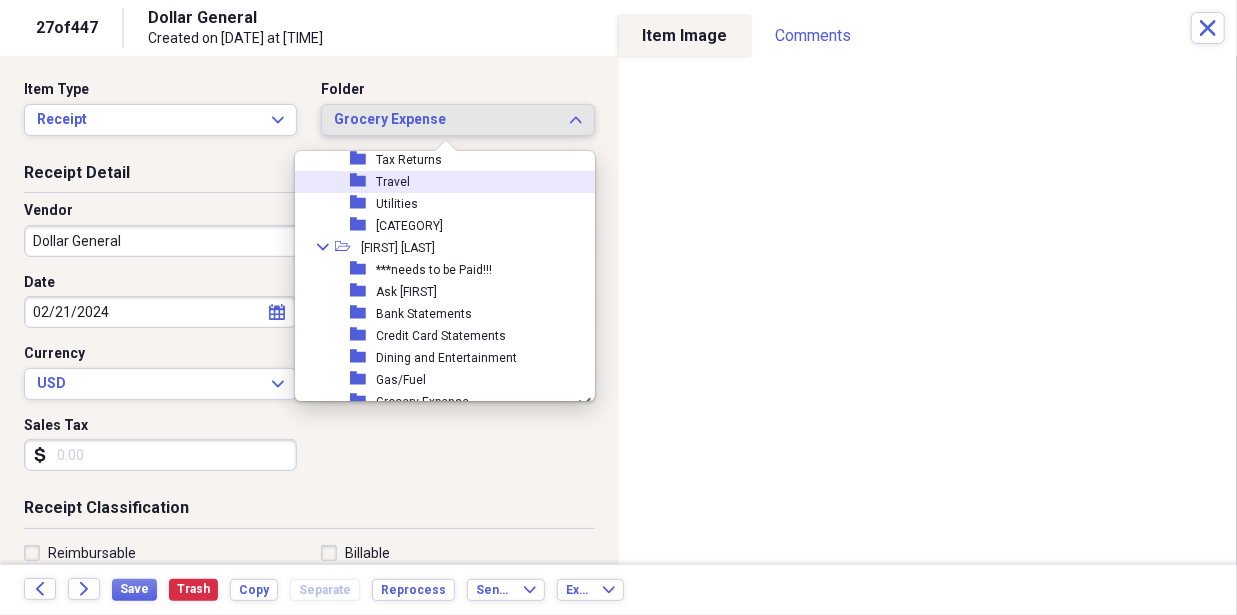 click on "Grocery Expense" at bounding box center (445, 120) 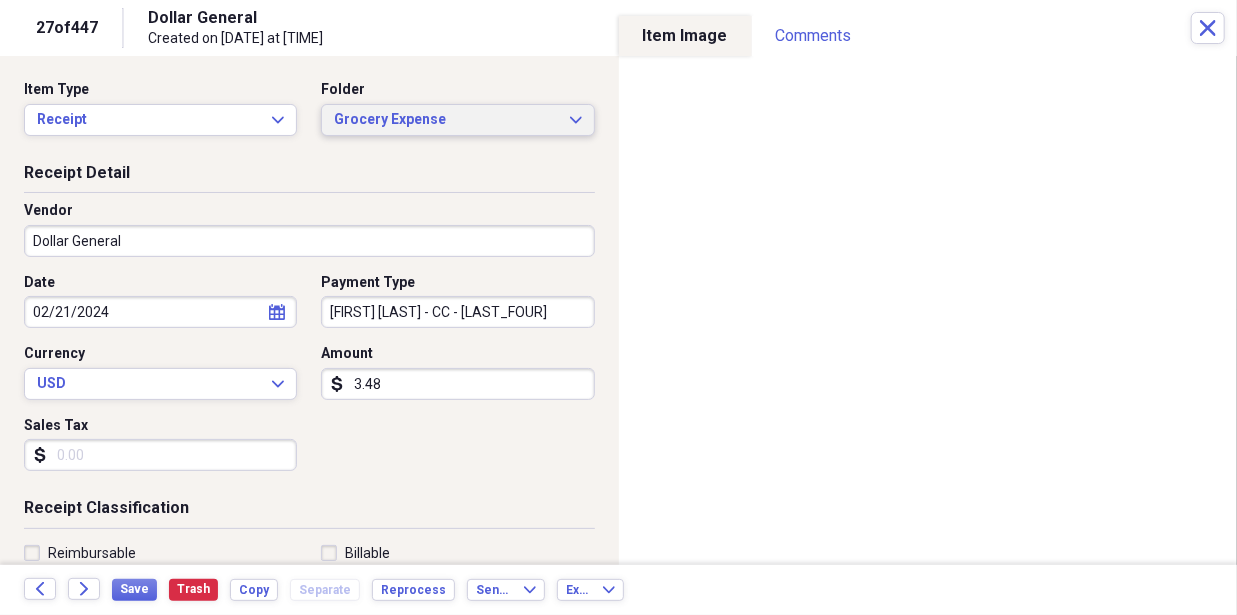 scroll, scrollTop: 1133, scrollLeft: 0, axis: vertical 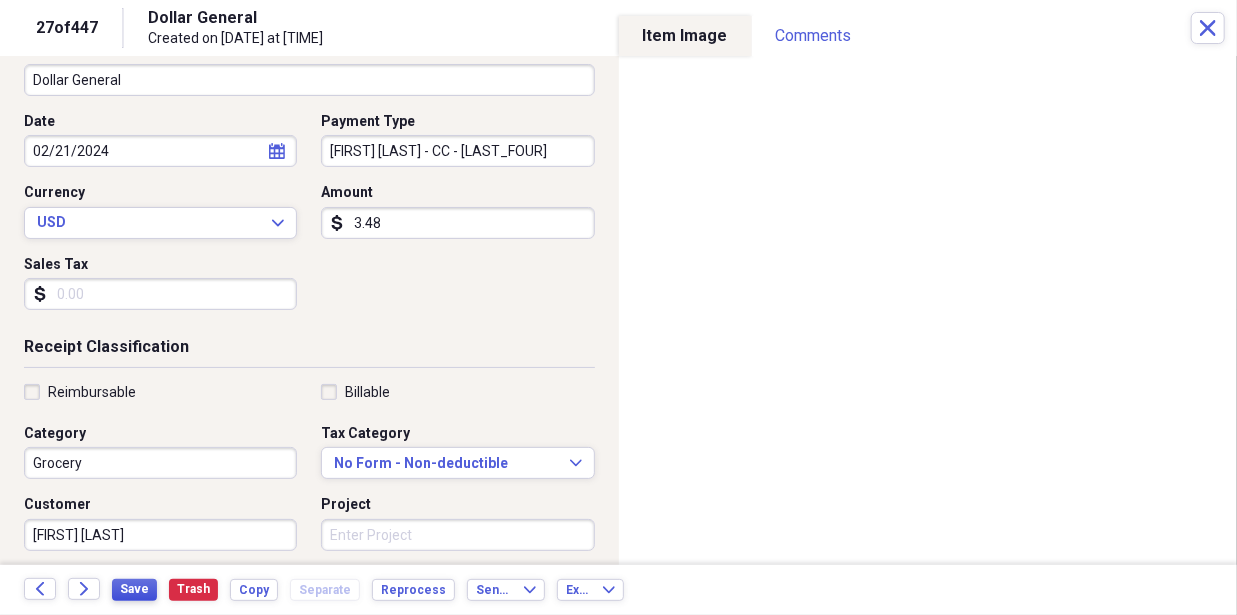click on "Save" at bounding box center [134, 589] 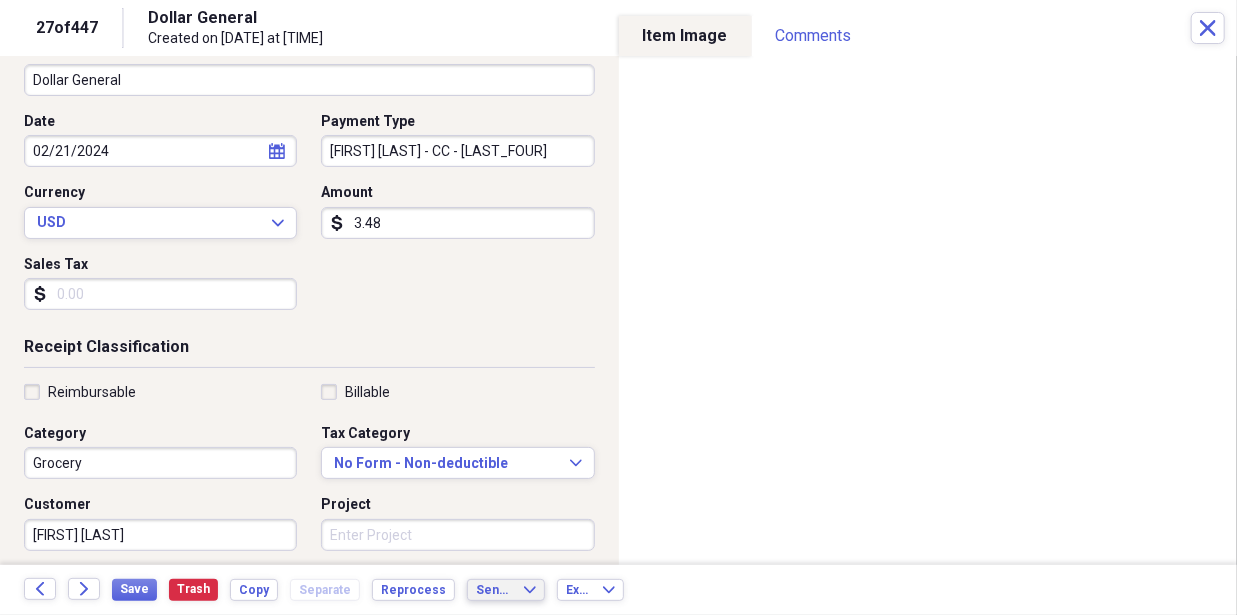 click on "Send To" at bounding box center (494, 590) 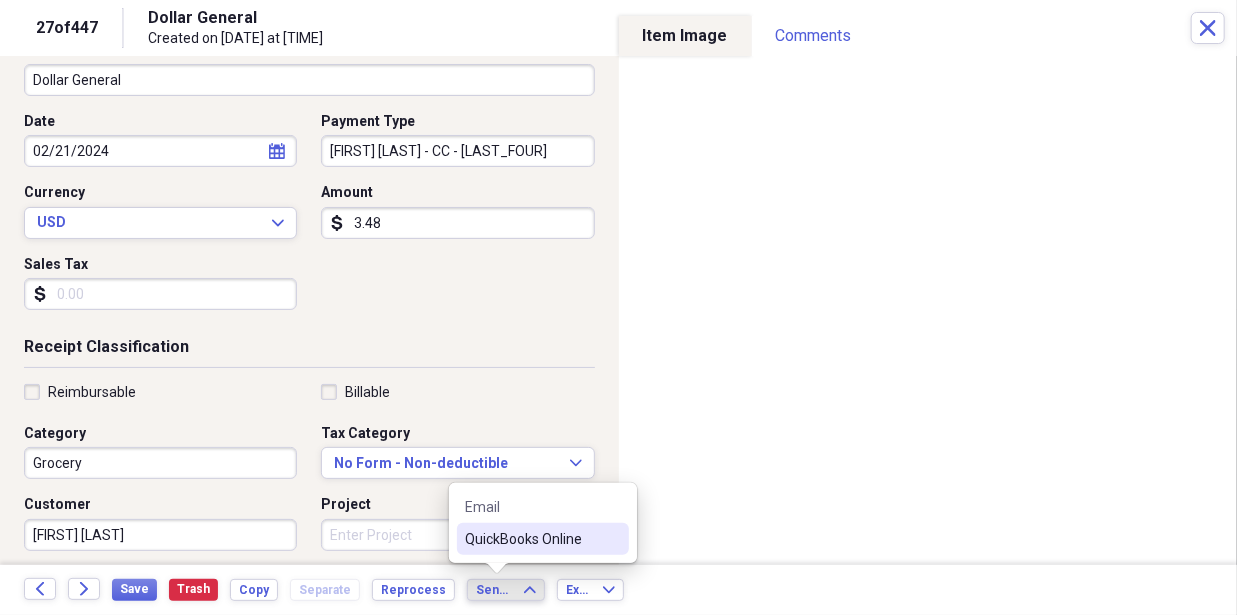 click on "QuickBooks Online" at bounding box center [531, 539] 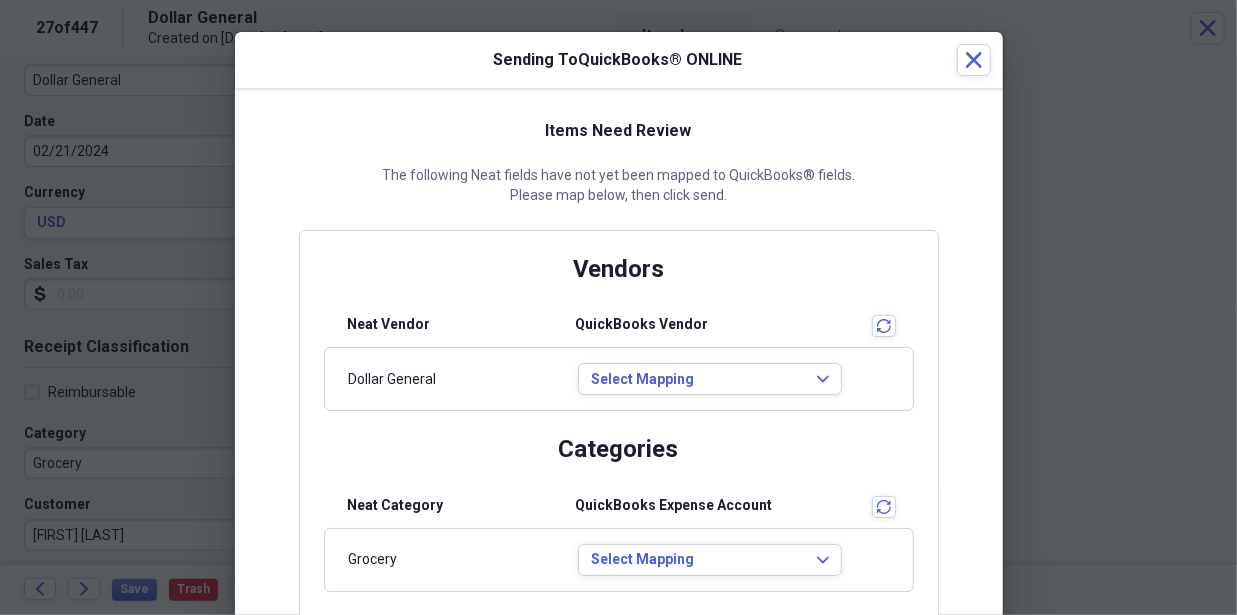 click on "Dollar General Select Mapping Expand" at bounding box center [619, 379] 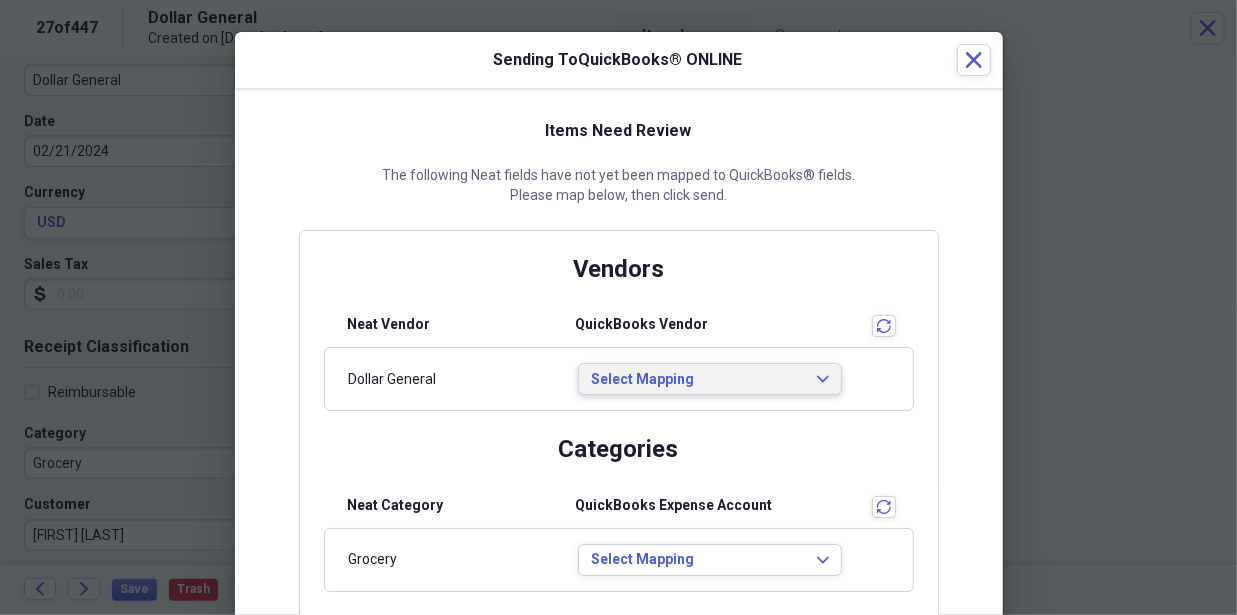 click on "Select Mapping" at bounding box center [698, 380] 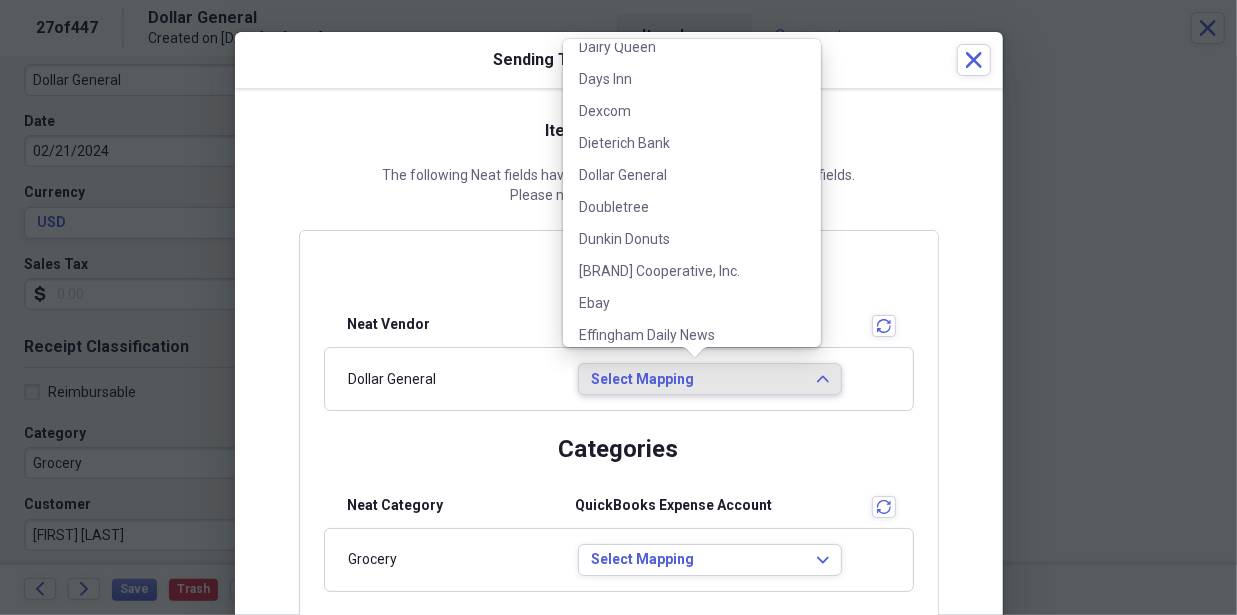scroll, scrollTop: 911, scrollLeft: 0, axis: vertical 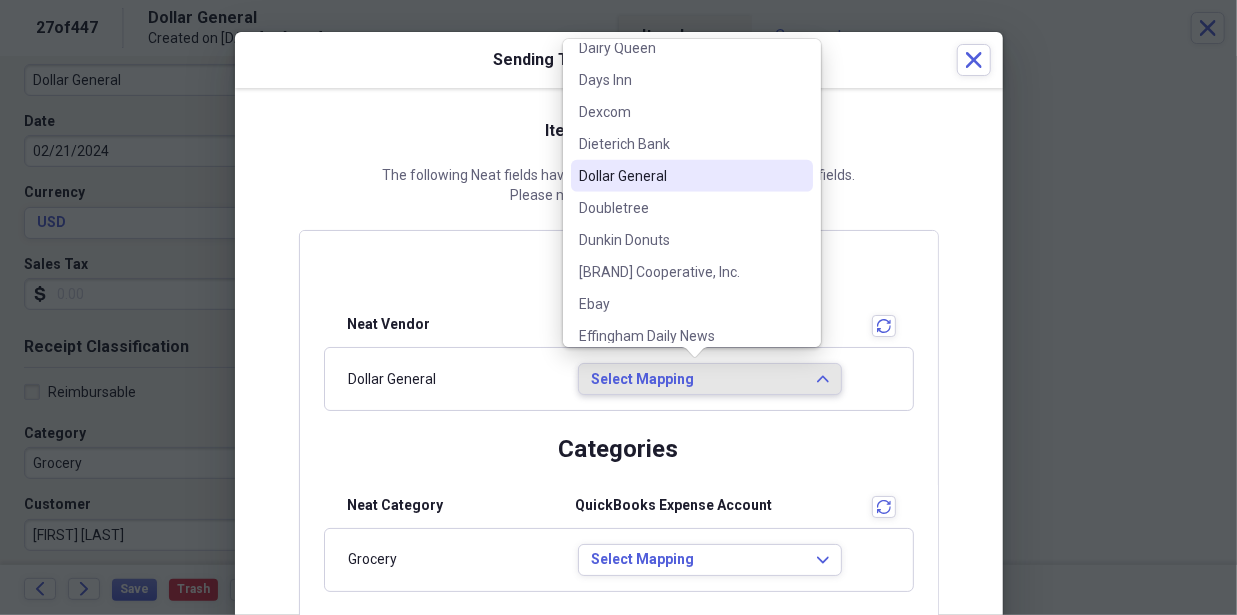 click on "Dollar General" at bounding box center [680, 176] 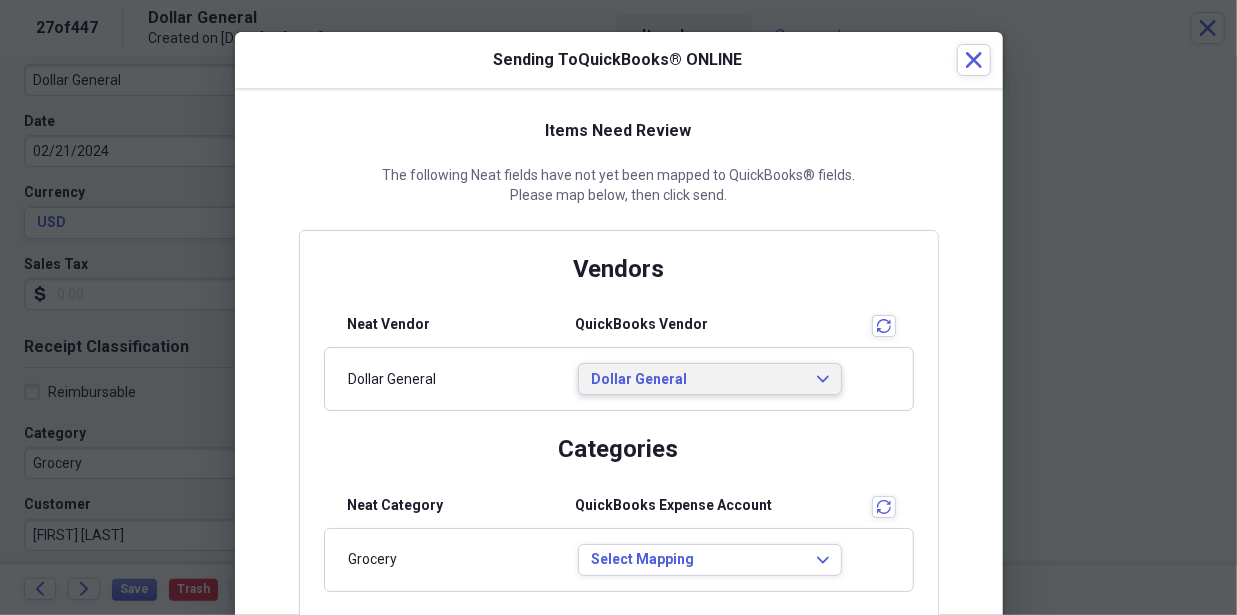 scroll, scrollTop: 0, scrollLeft: 0, axis: both 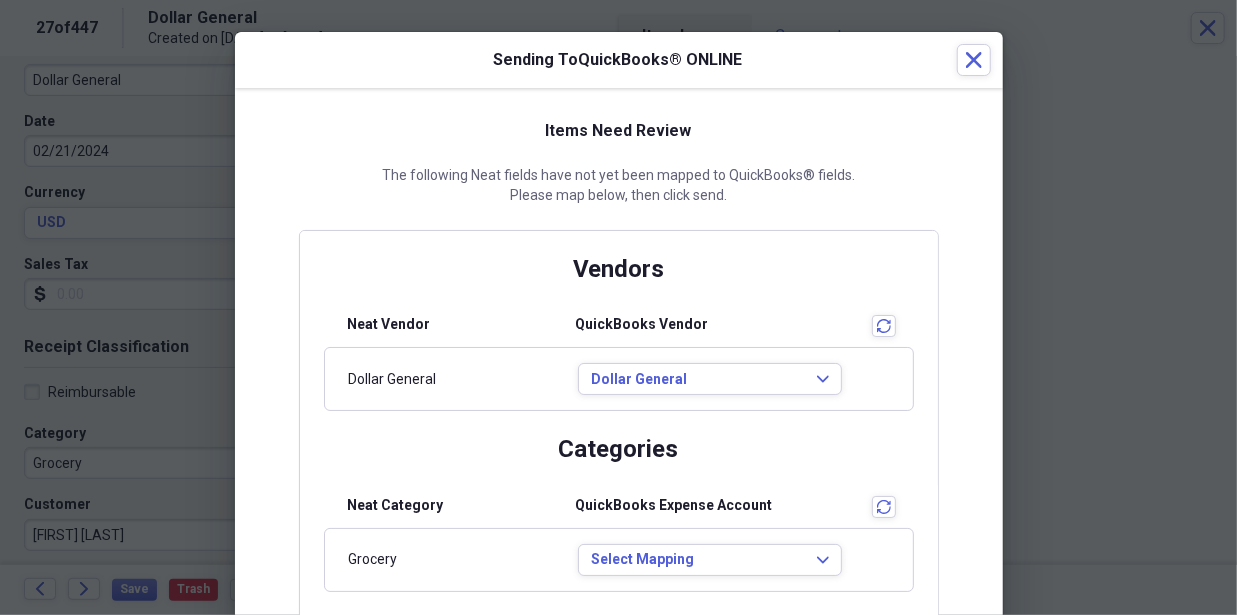 click on "Vendors Neat Vendor QuickBooks Vendor transactions Dollar General Dollar General Expand" at bounding box center (619, 333) 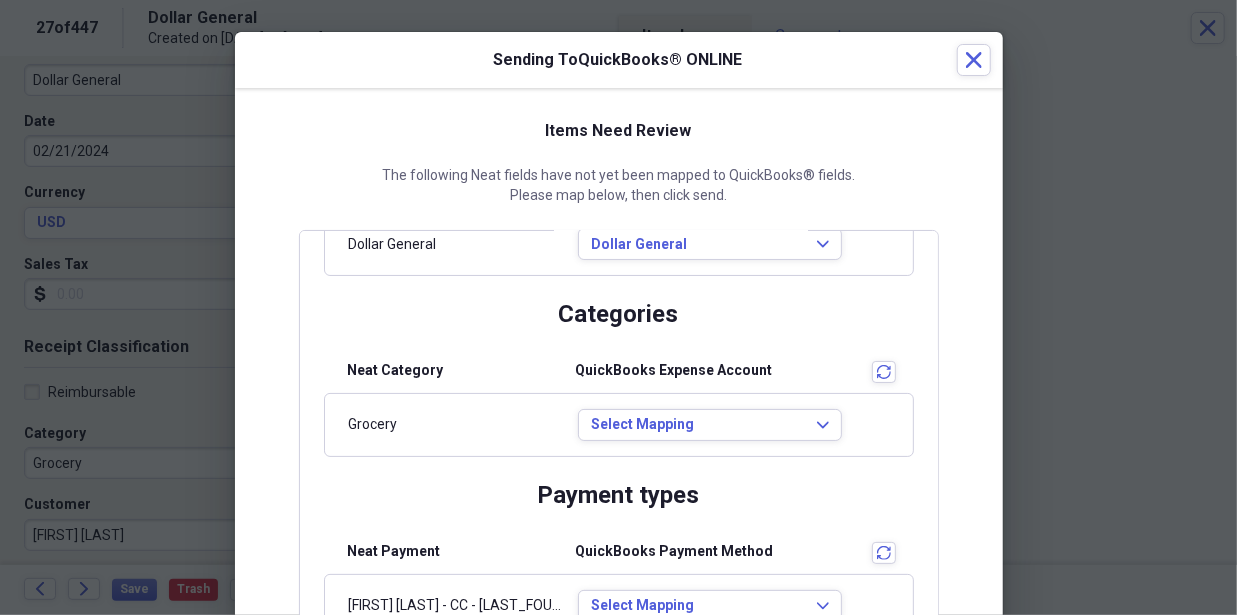 scroll, scrollTop: 138, scrollLeft: 0, axis: vertical 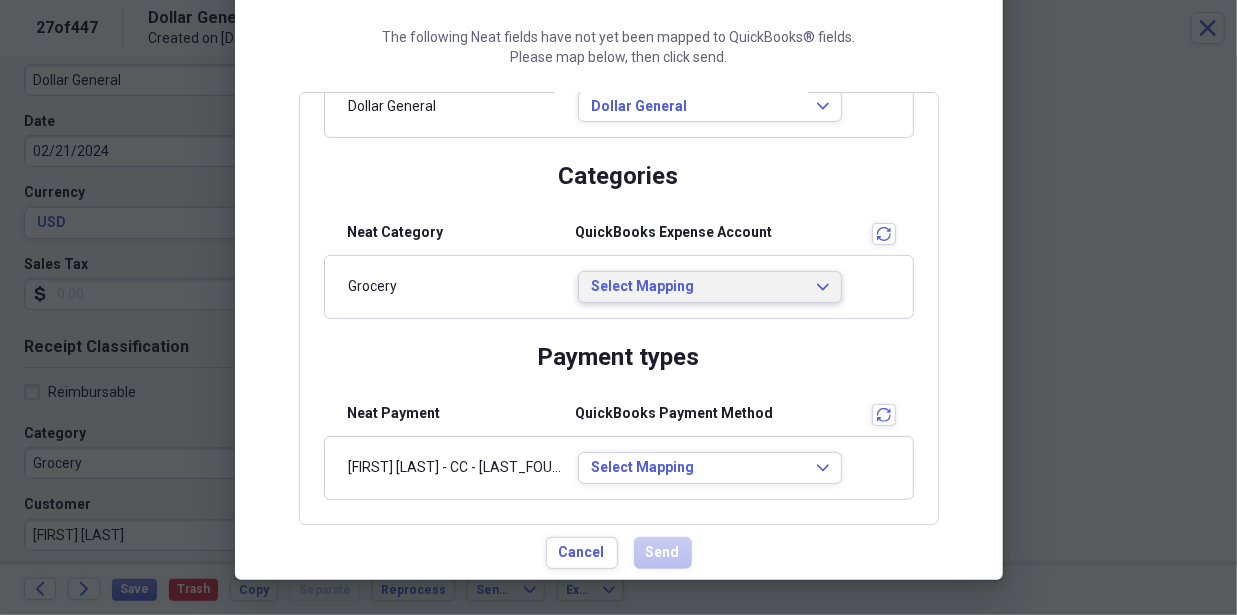 click on "Select Mapping" at bounding box center (698, 287) 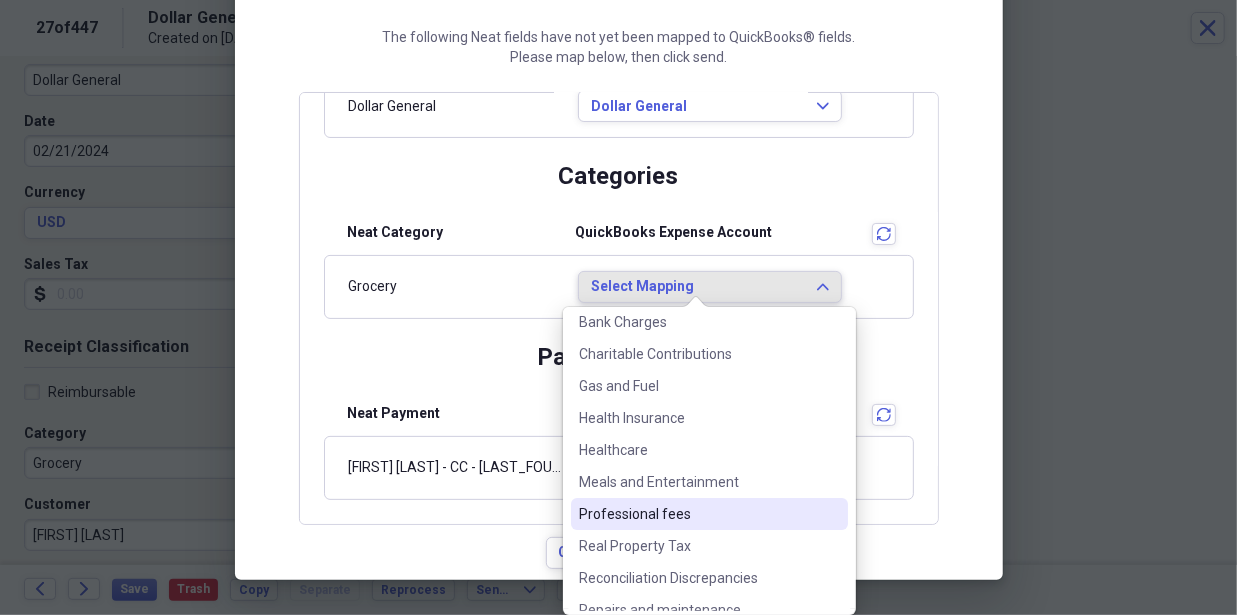 scroll, scrollTop: 0, scrollLeft: 0, axis: both 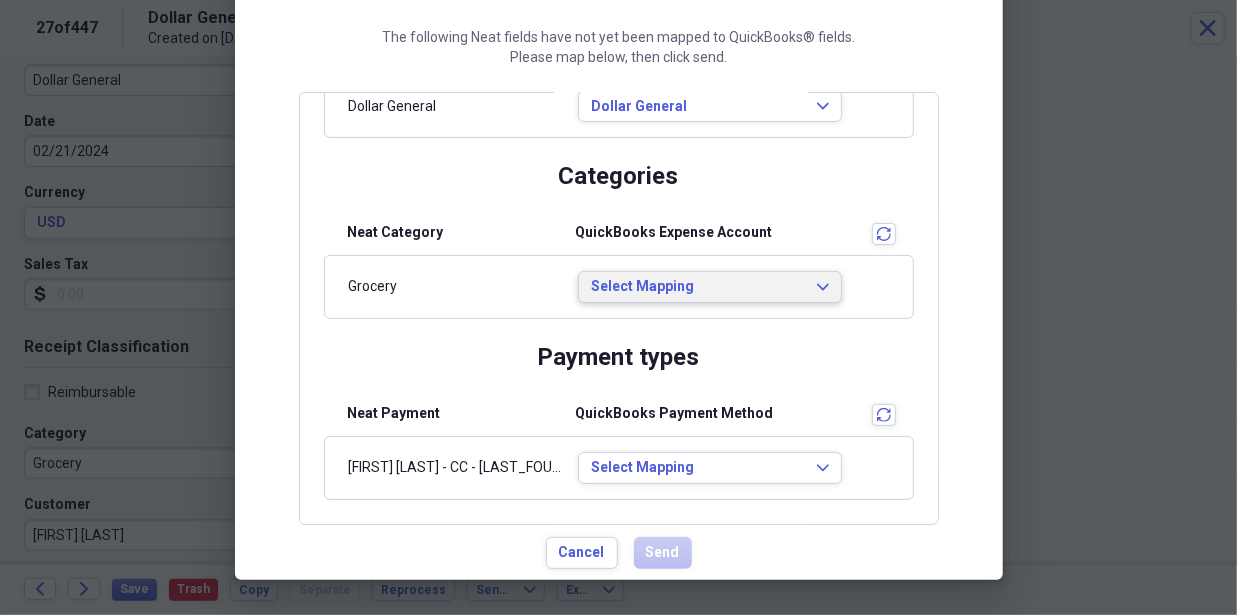 click on "Categories Neat Category QuickBooks Expense Account transactions Grocery Select Mapping Expand" at bounding box center [619, 240] 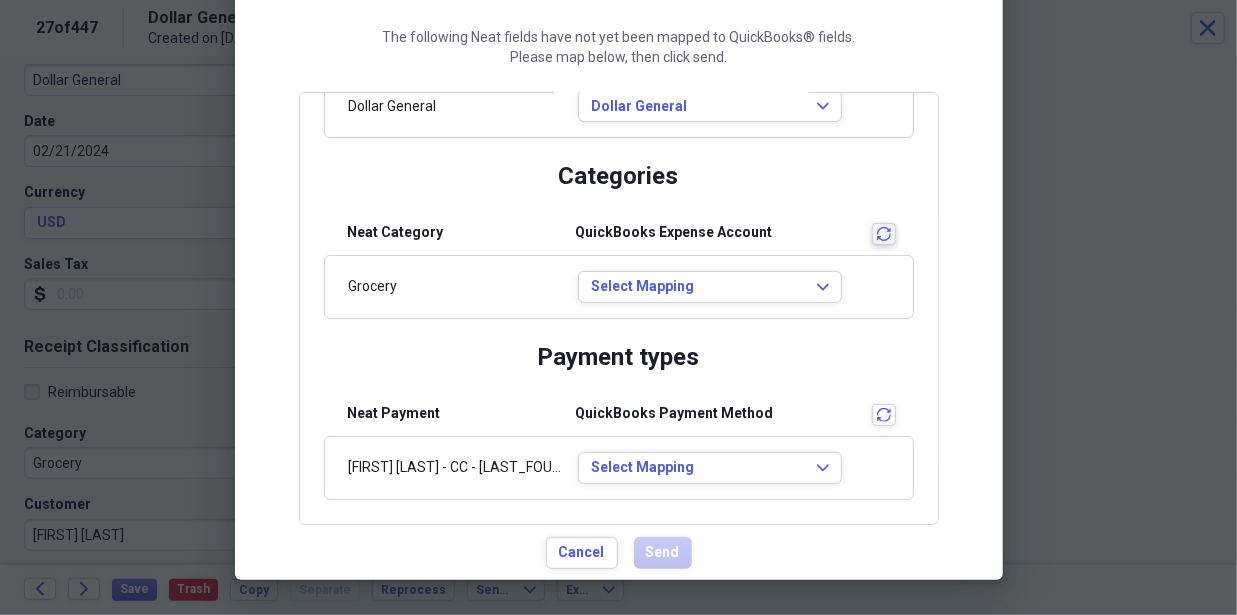 click on "transactions" at bounding box center [884, 234] 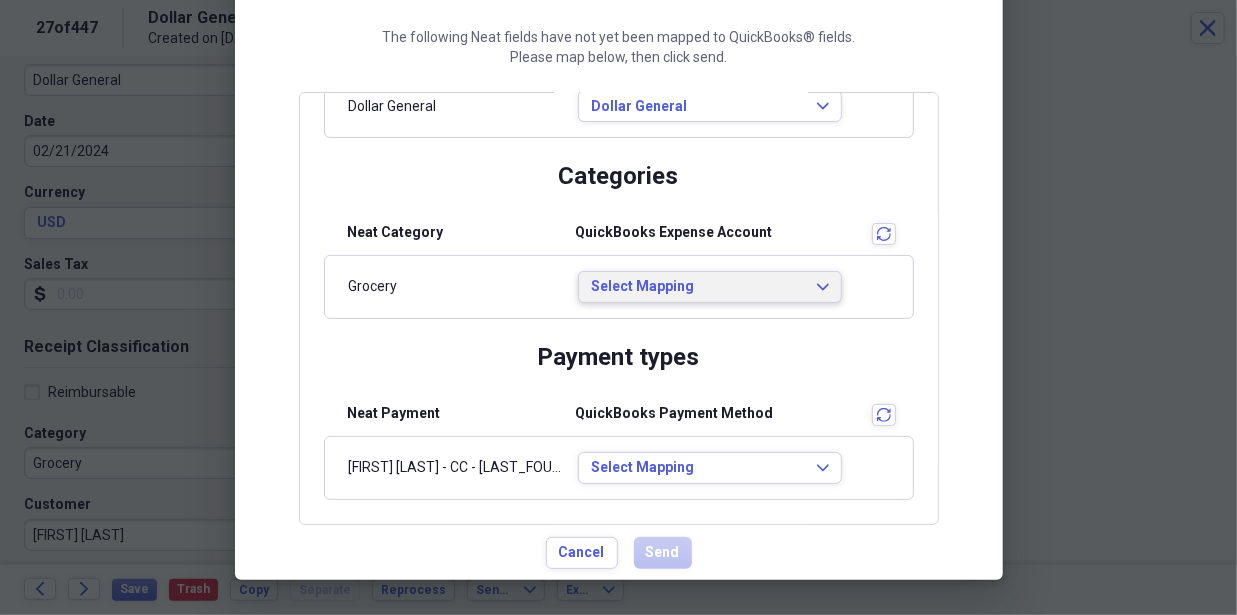 click on "Select Mapping Expand" at bounding box center [710, 287] 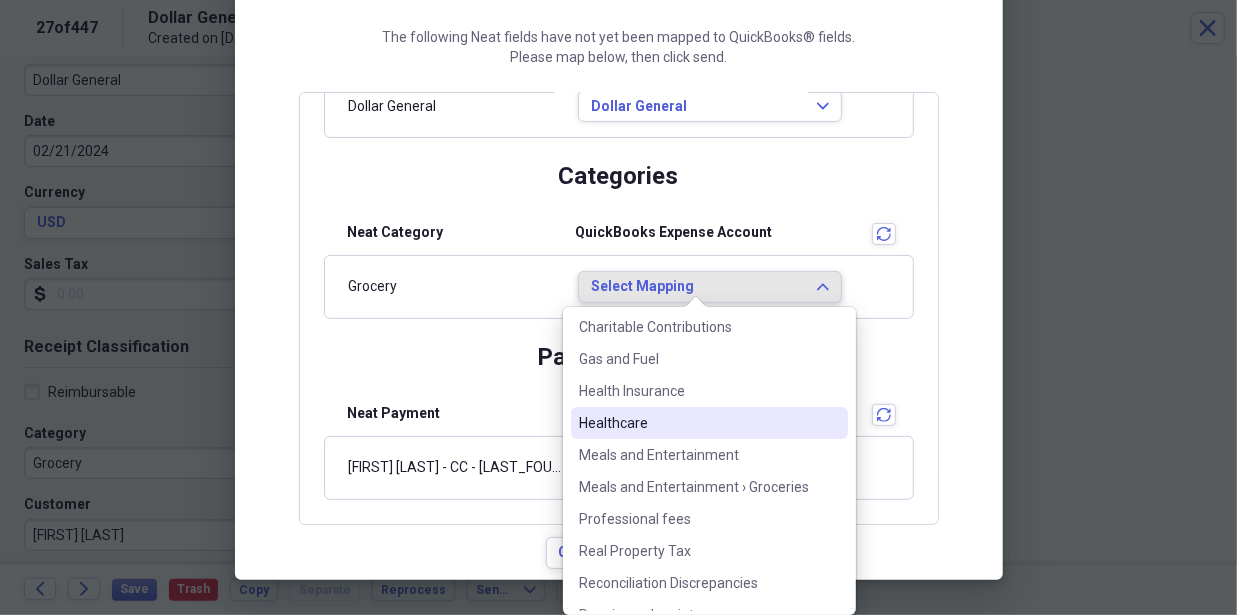 scroll, scrollTop: 41, scrollLeft: 0, axis: vertical 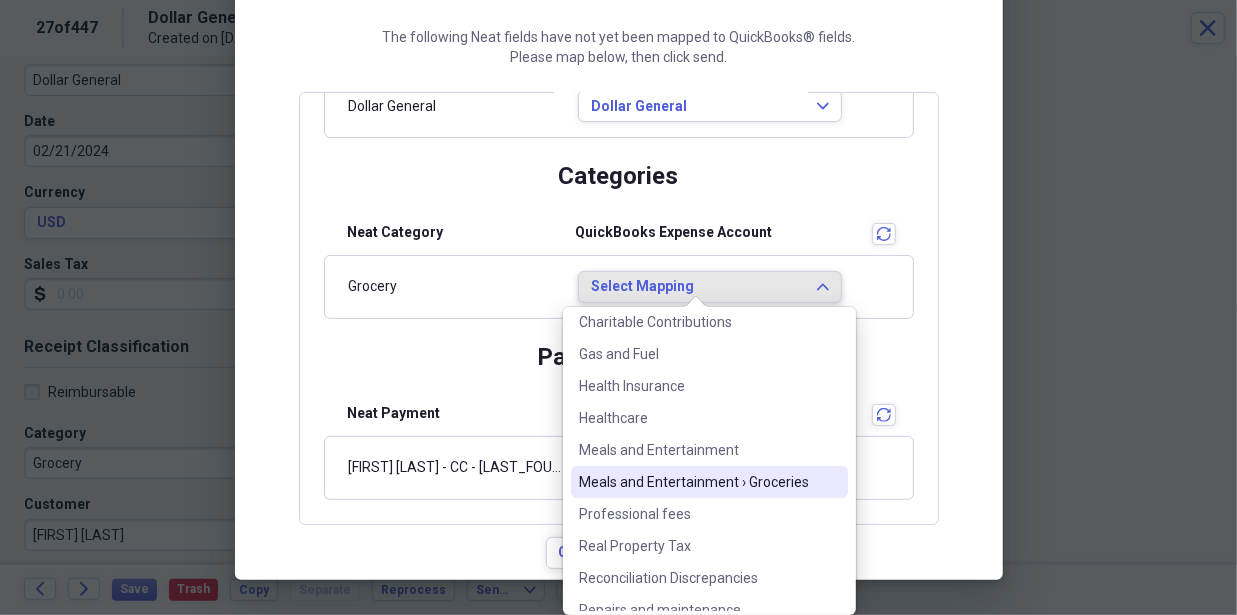 click on "Meals and Entertainment › Groceries" at bounding box center (709, 482) 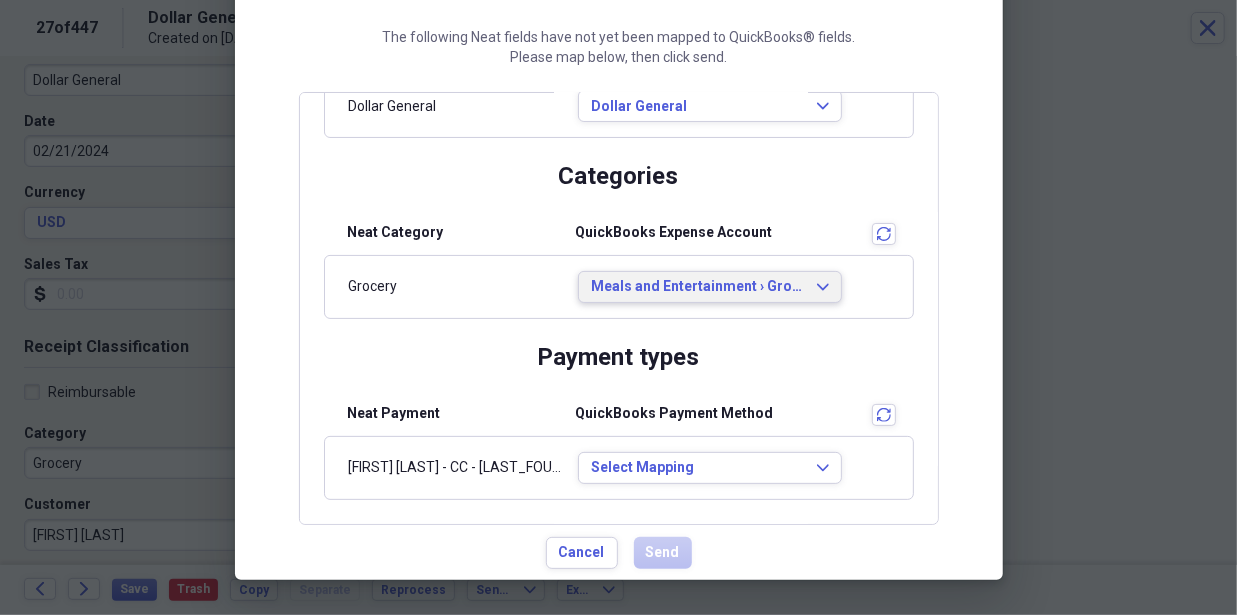 scroll, scrollTop: 0, scrollLeft: 0, axis: both 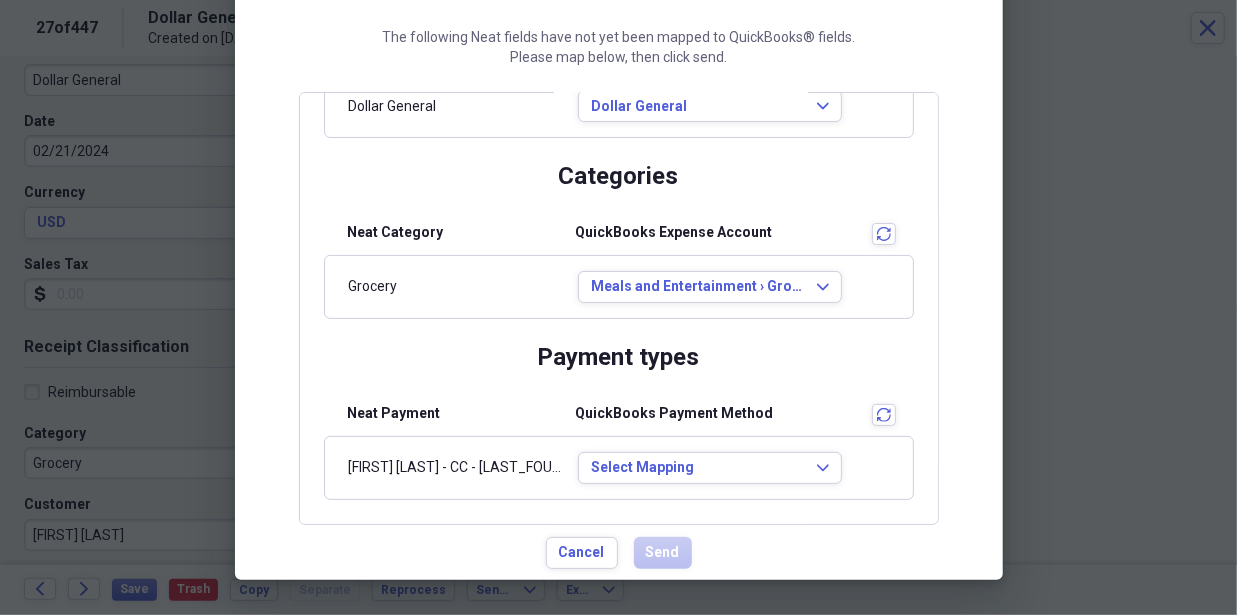 click on "Payment types" at bounding box center (619, 365) 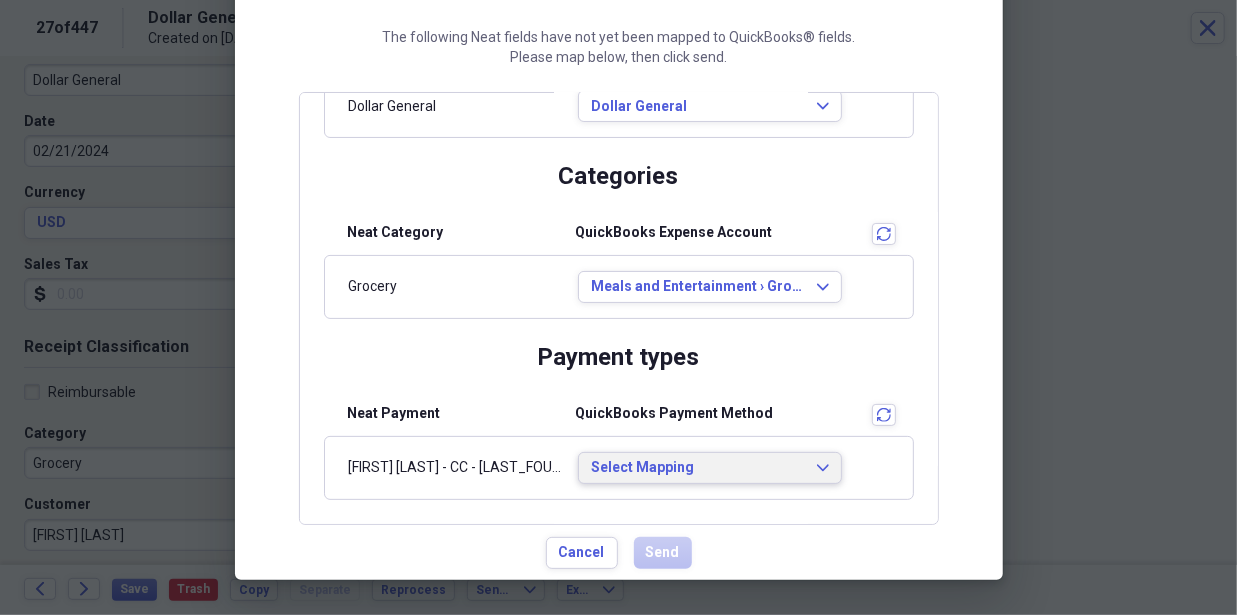 click on "Select Mapping" at bounding box center [698, 468] 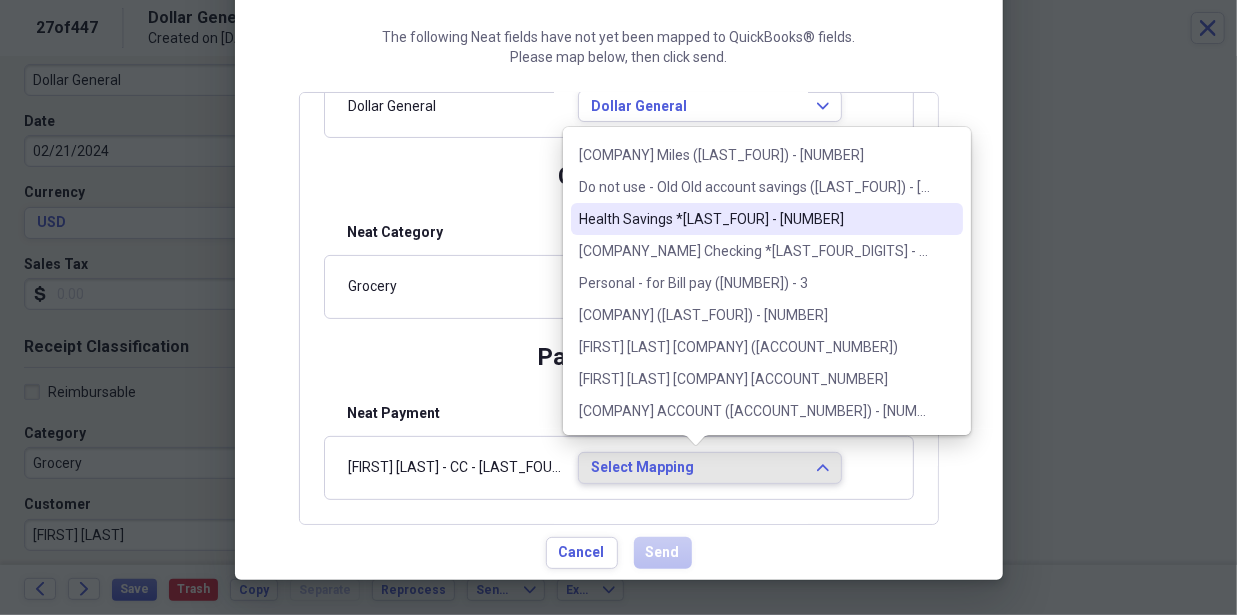 scroll, scrollTop: 0, scrollLeft: 0, axis: both 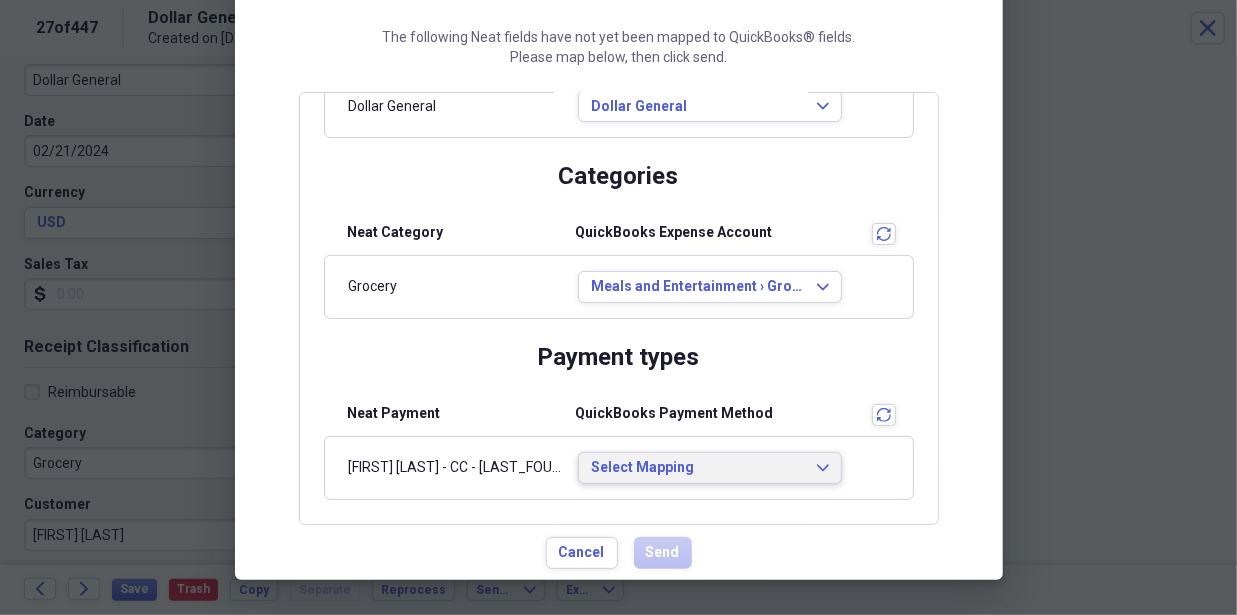 click on "Categories" at bounding box center [619, 184] 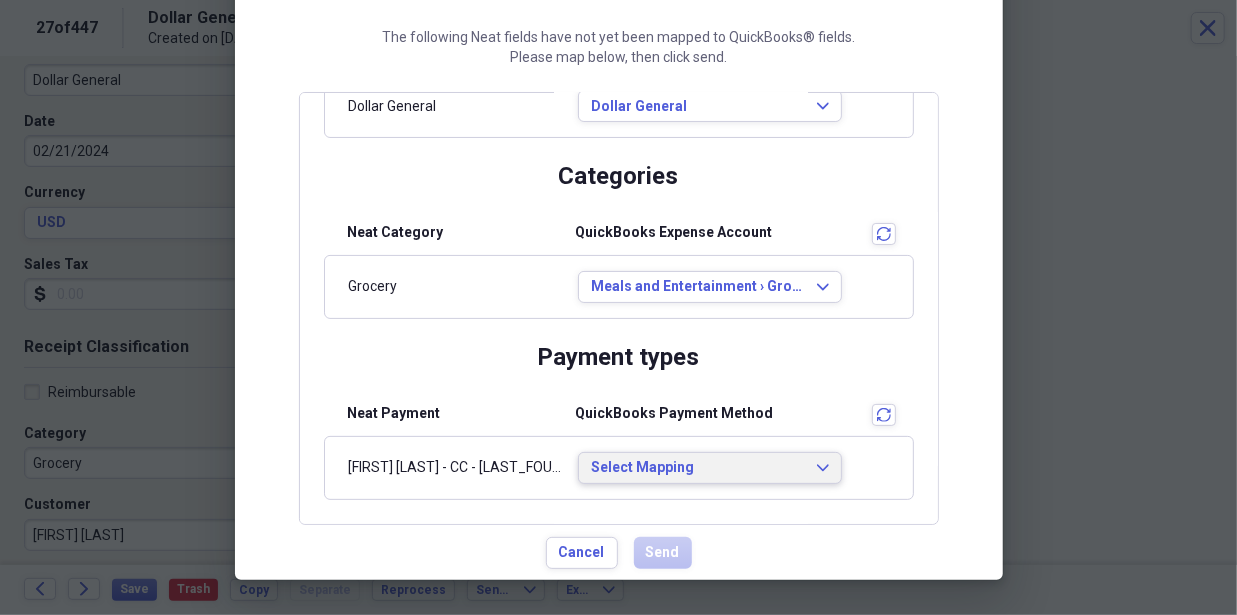 scroll, scrollTop: 0, scrollLeft: 0, axis: both 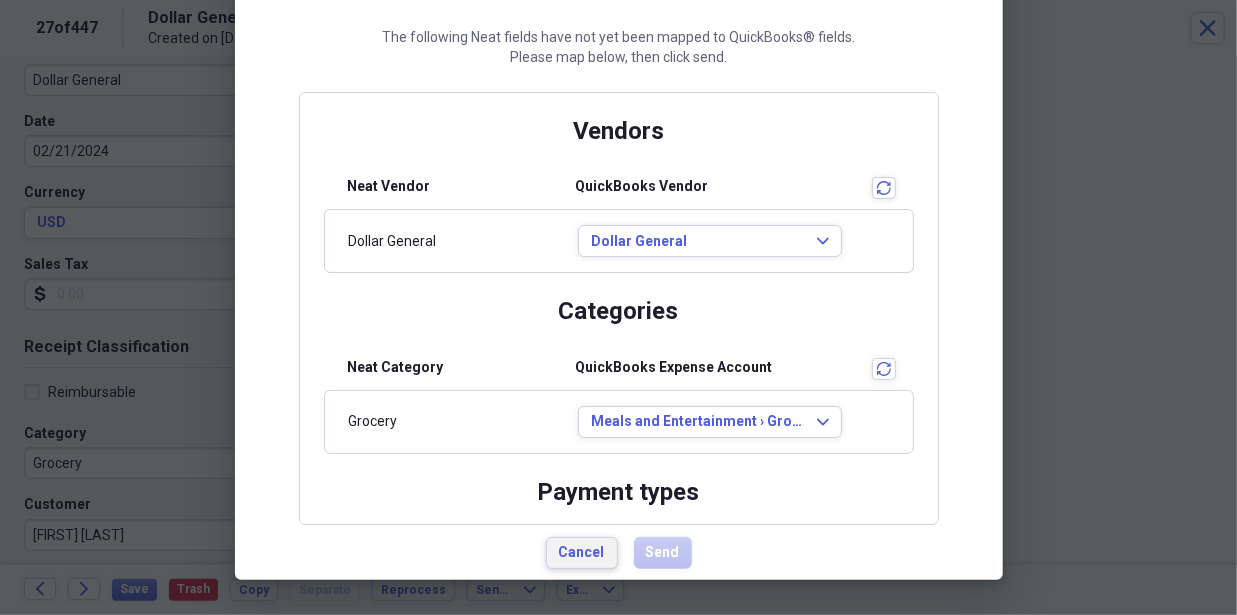 click on "Cancel" at bounding box center [582, 553] 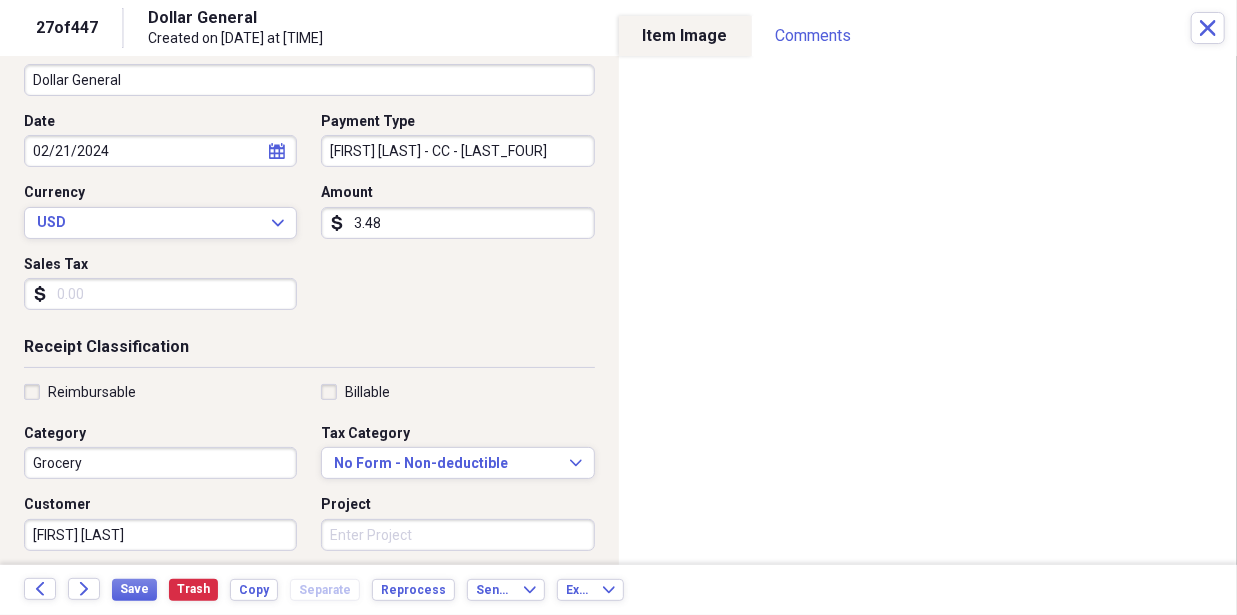 scroll, scrollTop: 134, scrollLeft: 0, axis: vertical 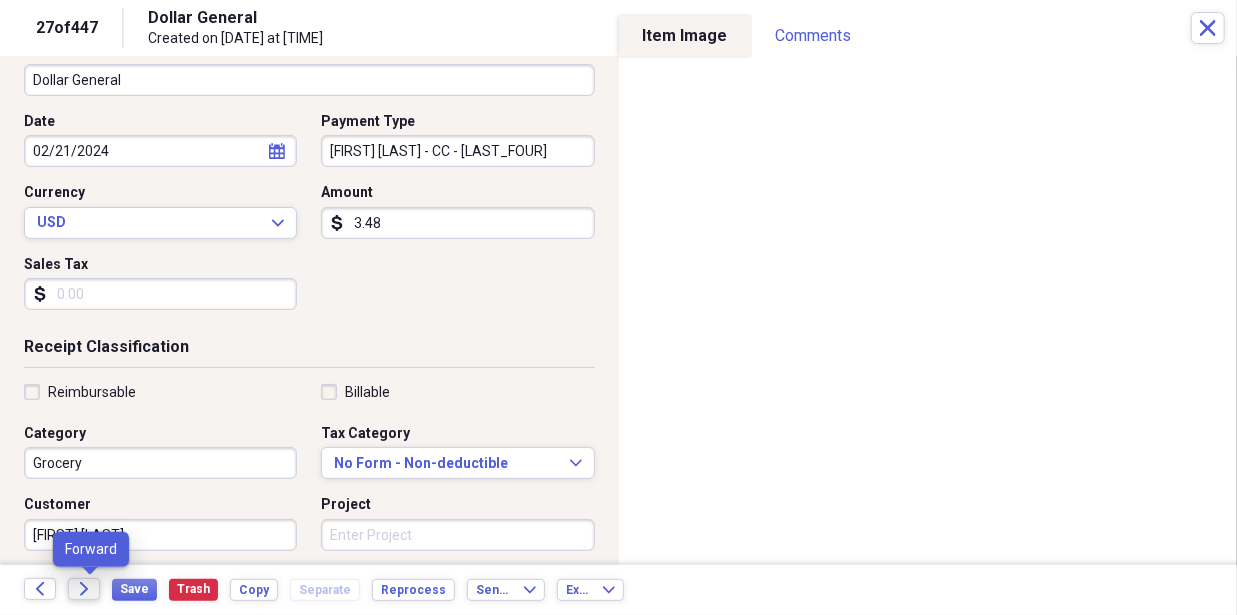 click on "Forward" at bounding box center (84, 589) 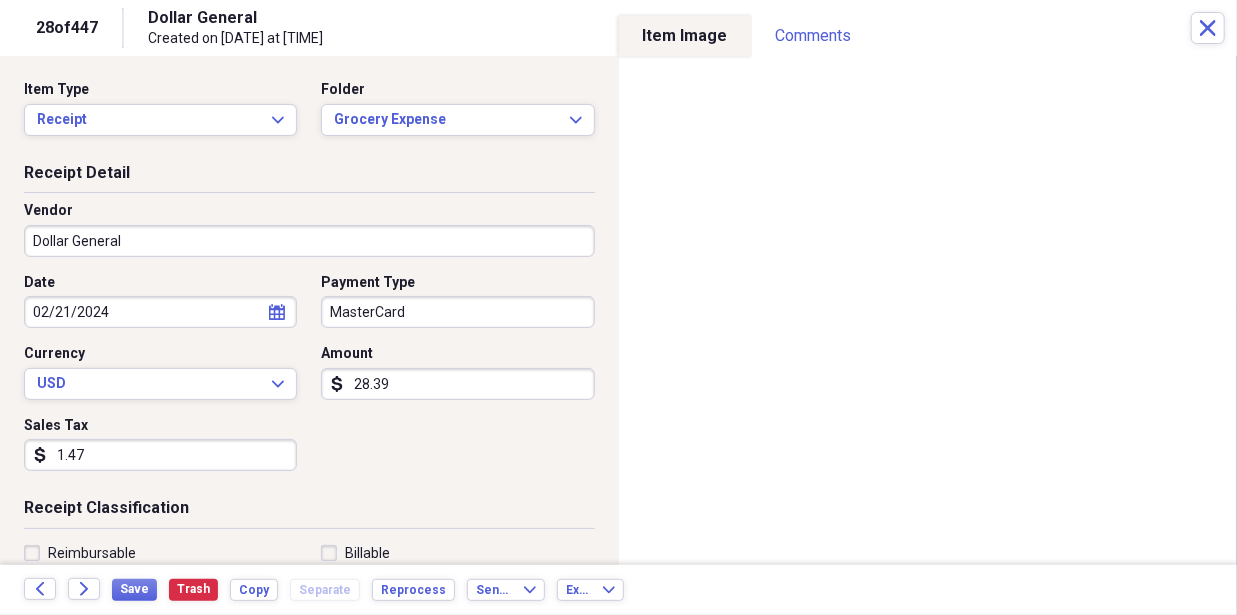 click on "MasterCard" at bounding box center [457, 312] 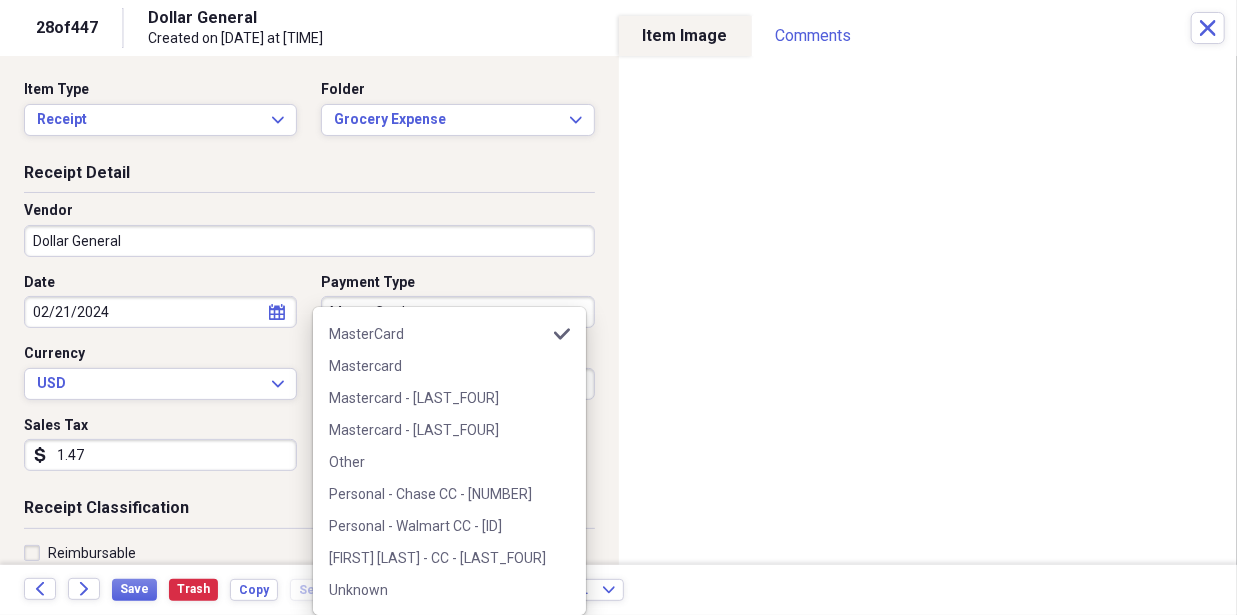 scroll, scrollTop: 412, scrollLeft: 0, axis: vertical 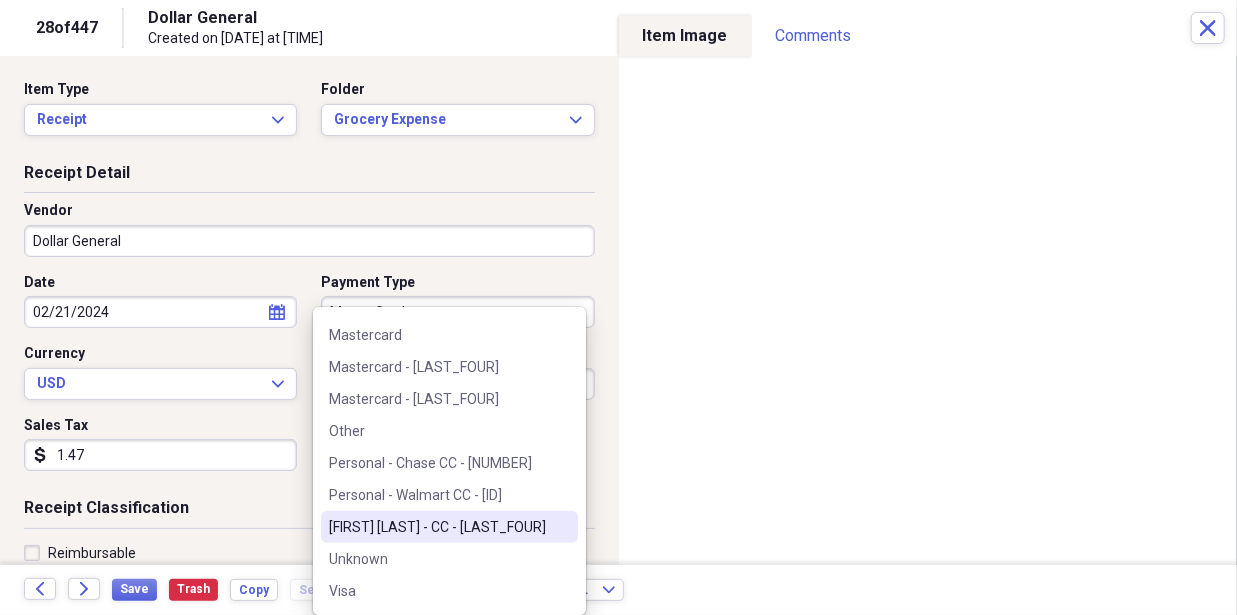 click on "[FIRST] [LAST] - CC - [LAST_FOUR]" at bounding box center [437, 527] 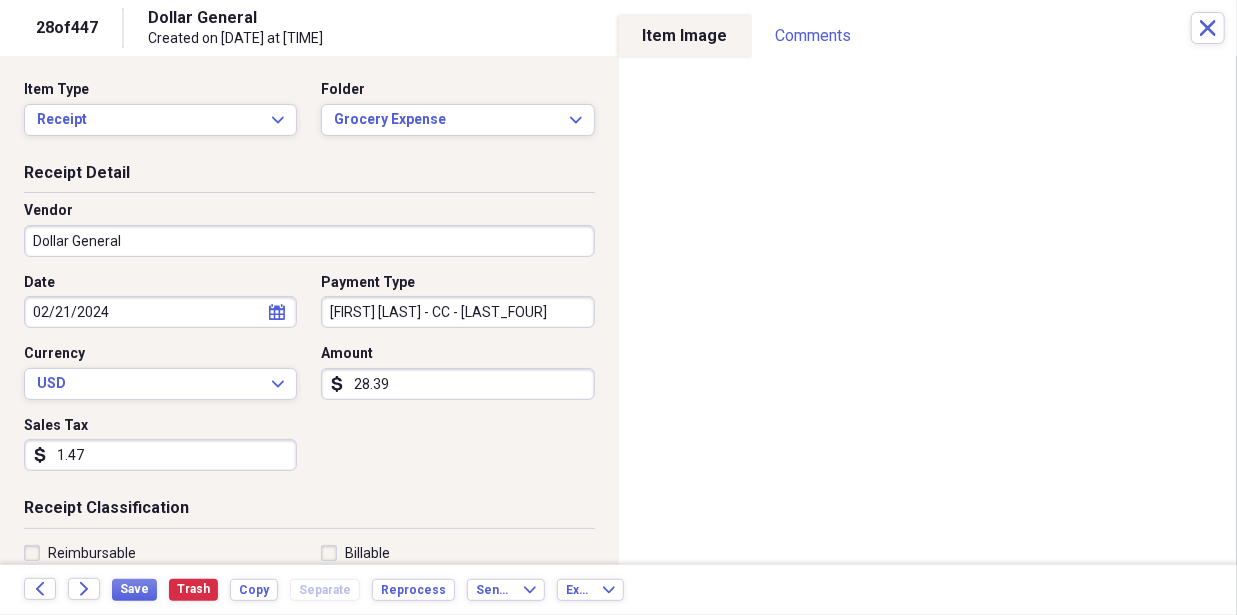 click on "Date [DATE] calendar Calendar Payment Type [PERSON] - CC - [ID] Currency USD Expand Amount dollar-sign [AMOUNT] Sales Tax dollar-sign [AMOUNT]" at bounding box center (309, 380) 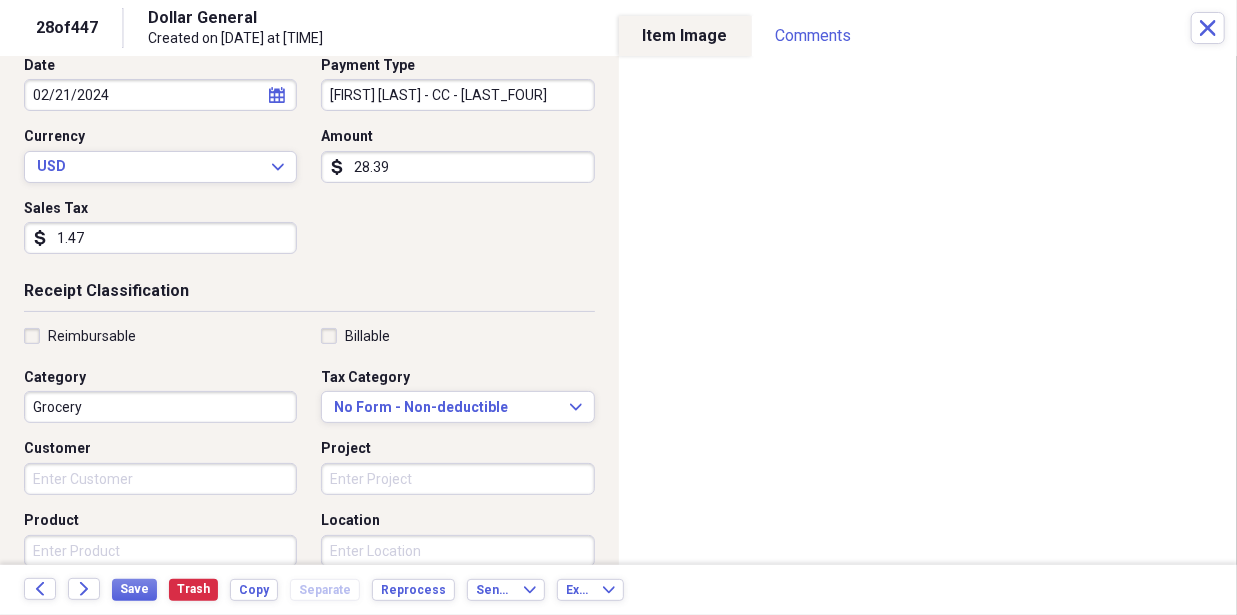click on "Customer" at bounding box center [160, 479] 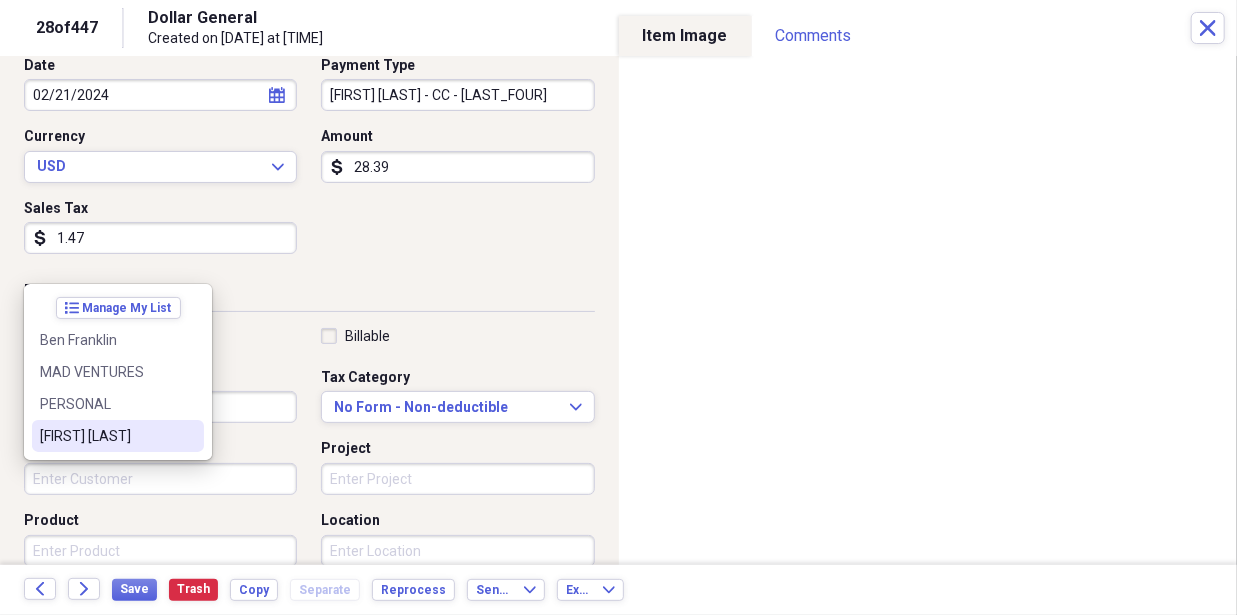 click on "[FIRST] [LAST]" at bounding box center (106, 436) 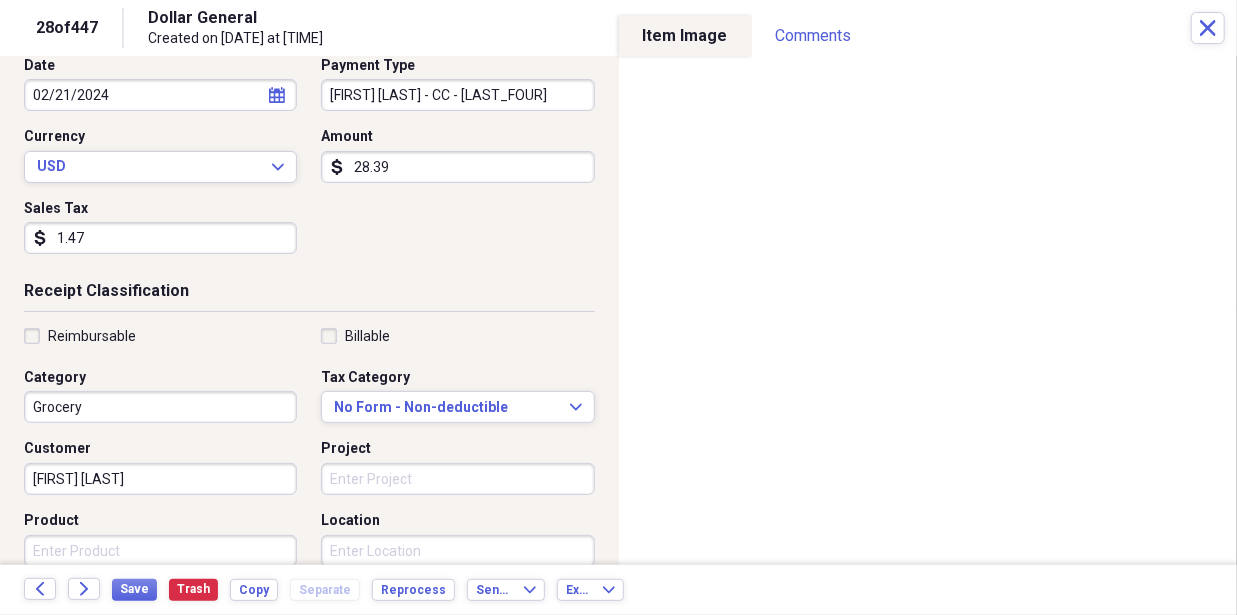 click on "Date [DATE] calendar Calendar Payment Type [PERSON] - CC - [ID] Currency USD Expand Amount dollar-sign [AMOUNT] Sales Tax dollar-sign [AMOUNT]" at bounding box center [309, 163] 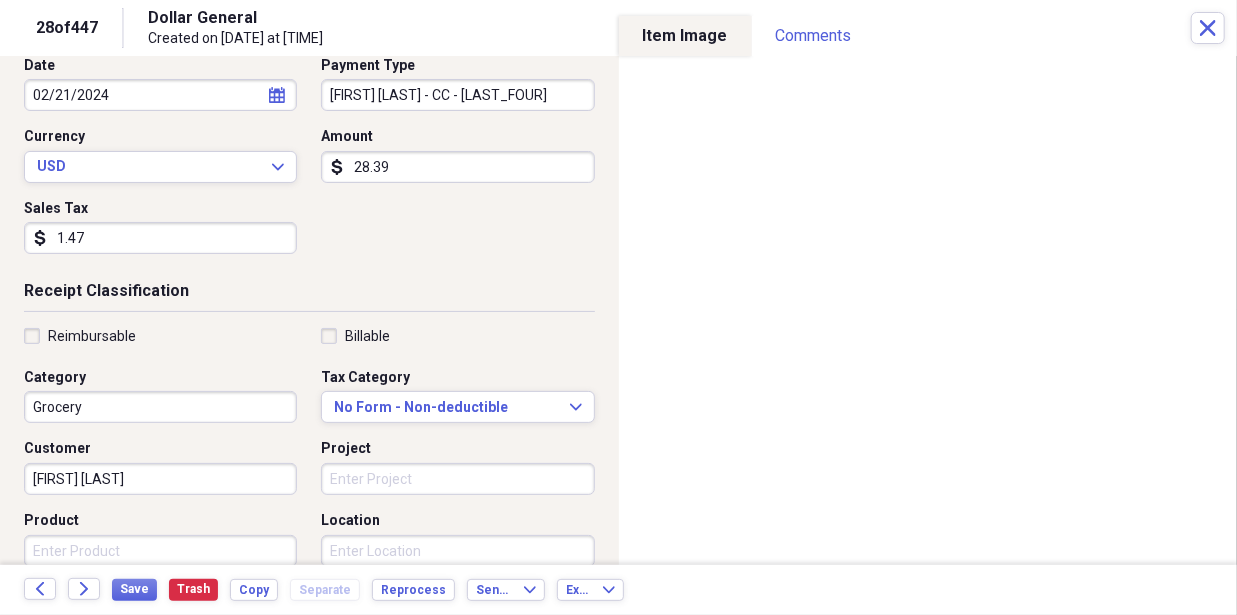 scroll, scrollTop: 0, scrollLeft: 0, axis: both 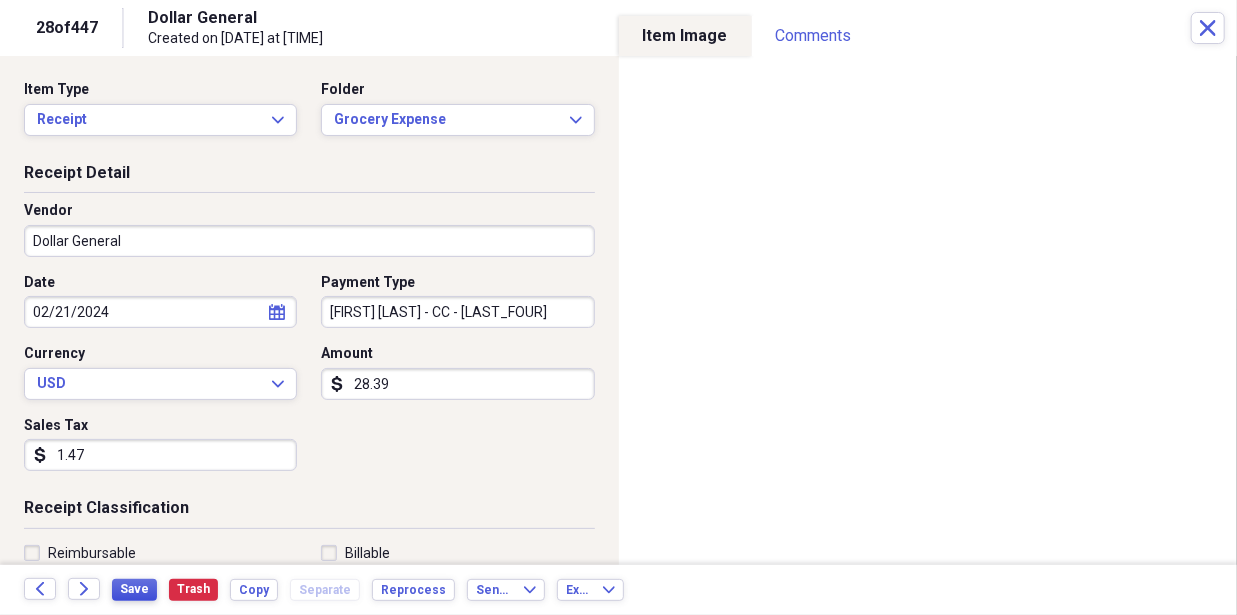 click on "Save" at bounding box center (134, 589) 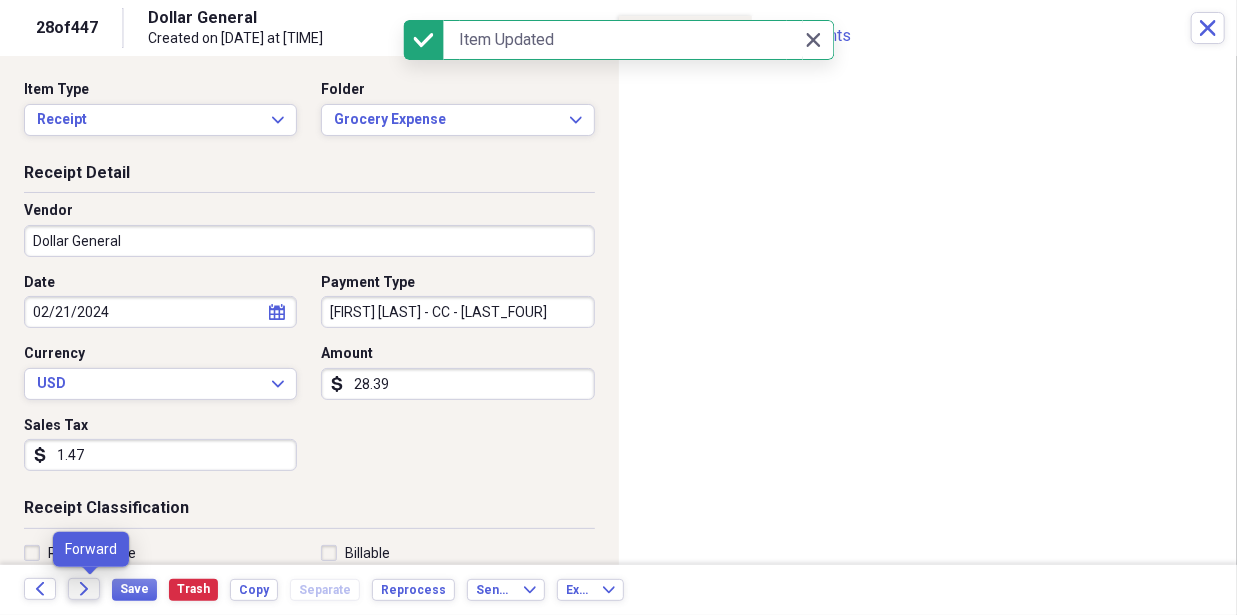 click 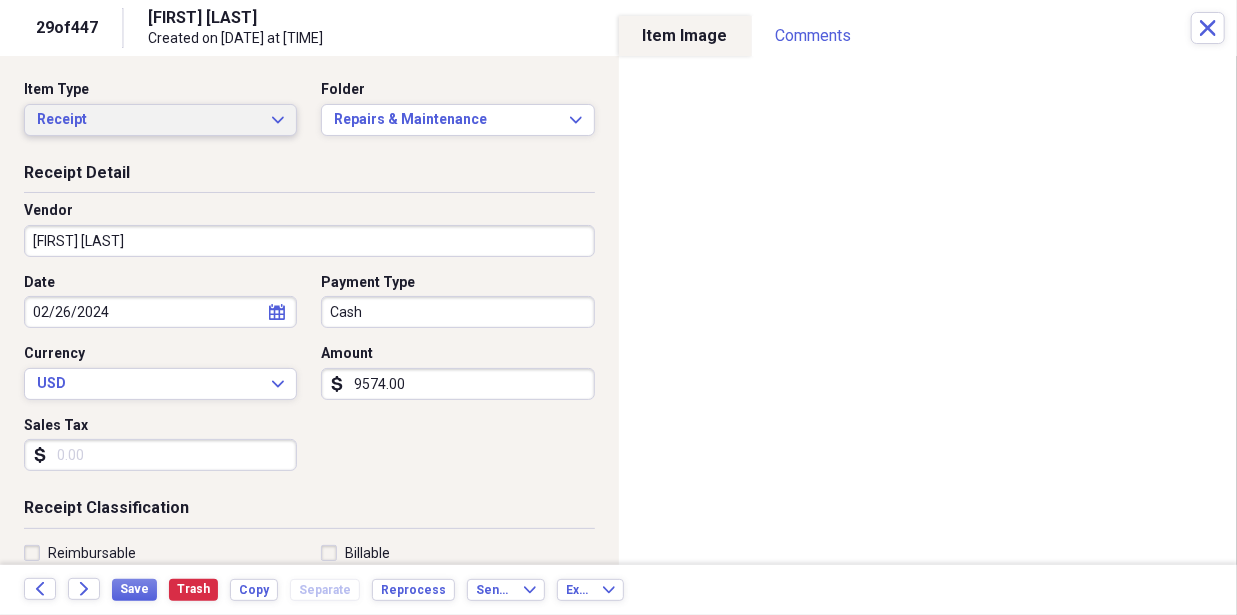 click on "Receipt" at bounding box center [148, 120] 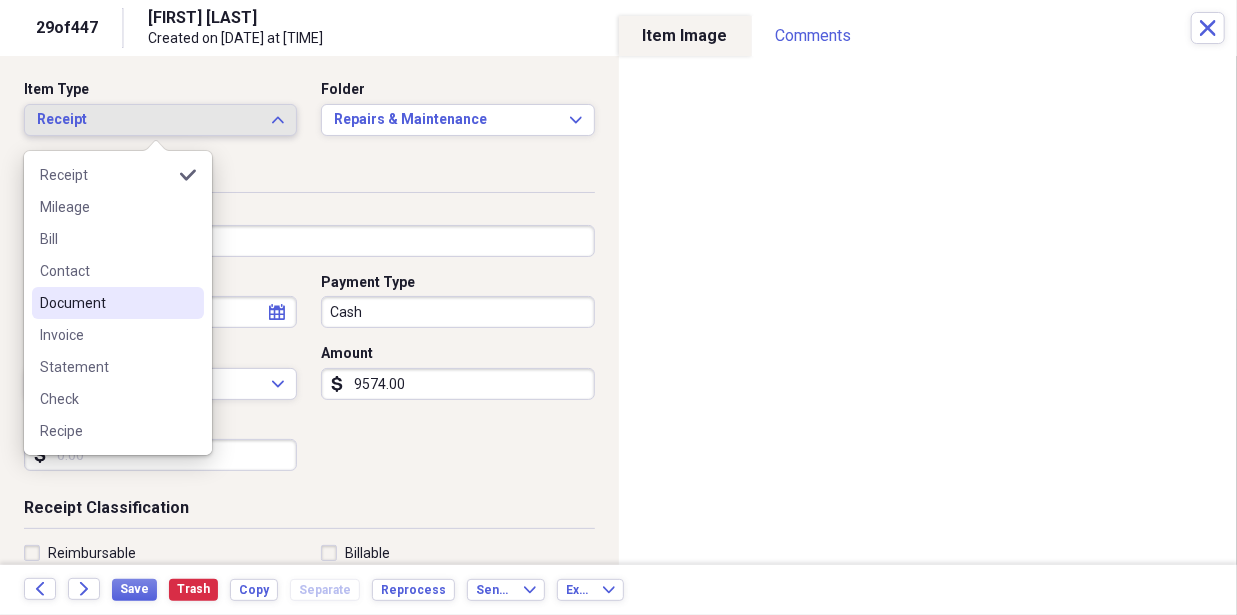 click on "Document" at bounding box center [106, 303] 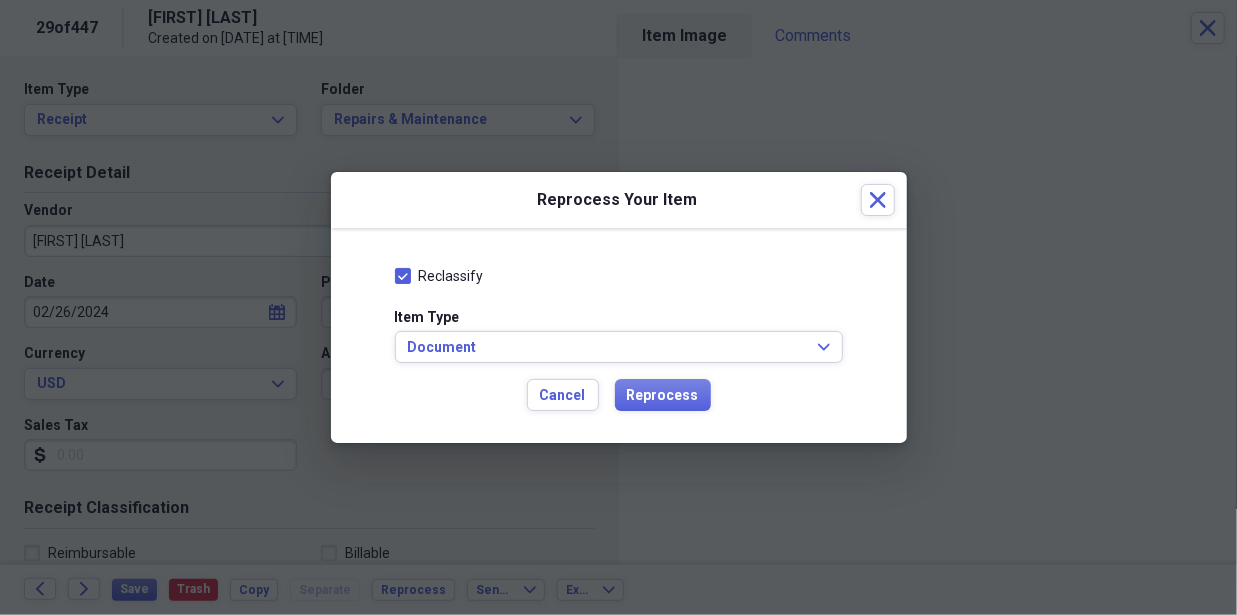 click on "Reclassify Item Type Document Expand Cancel Reprocess" at bounding box center [619, 336] 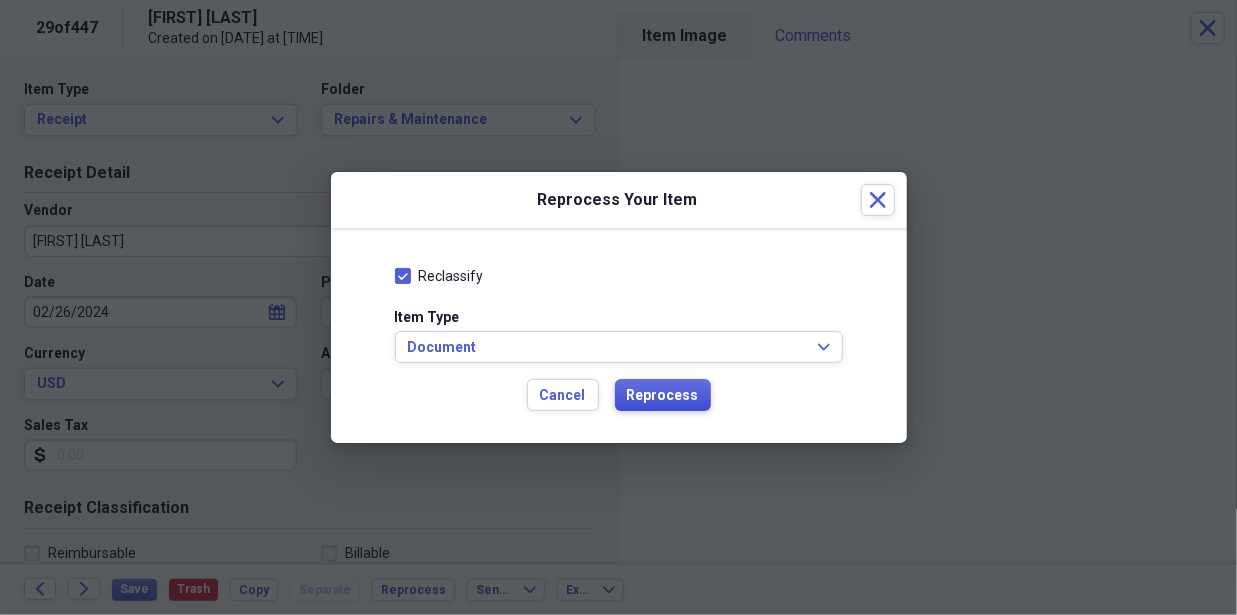 click on "Reprocess" at bounding box center [663, 396] 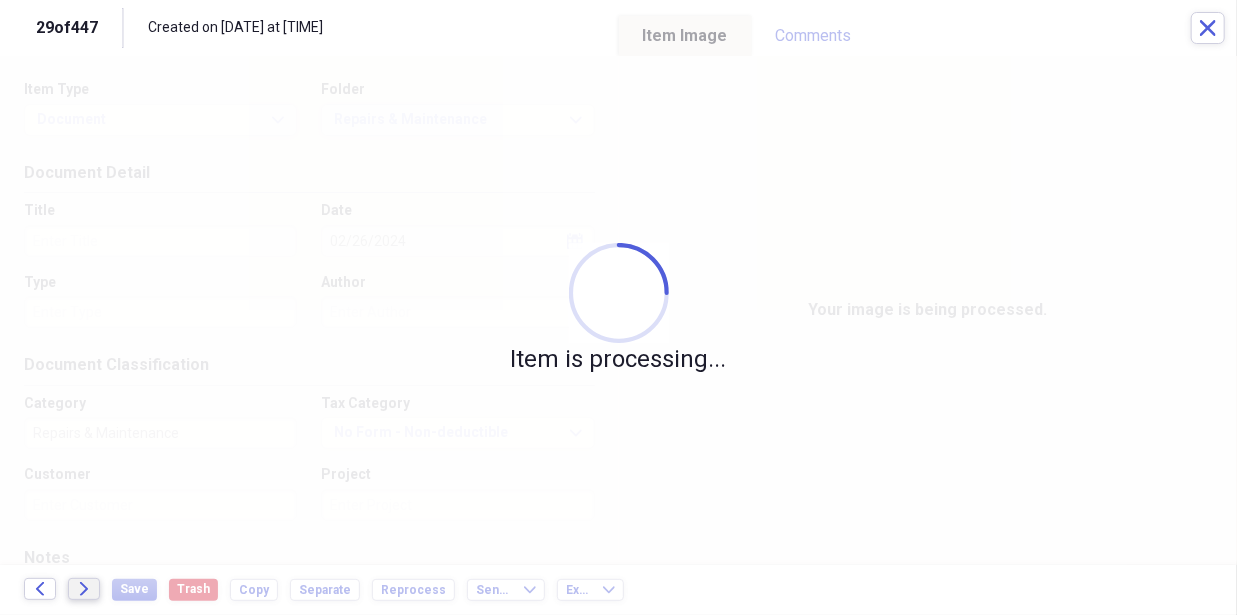 click on "Forward" at bounding box center [84, 589] 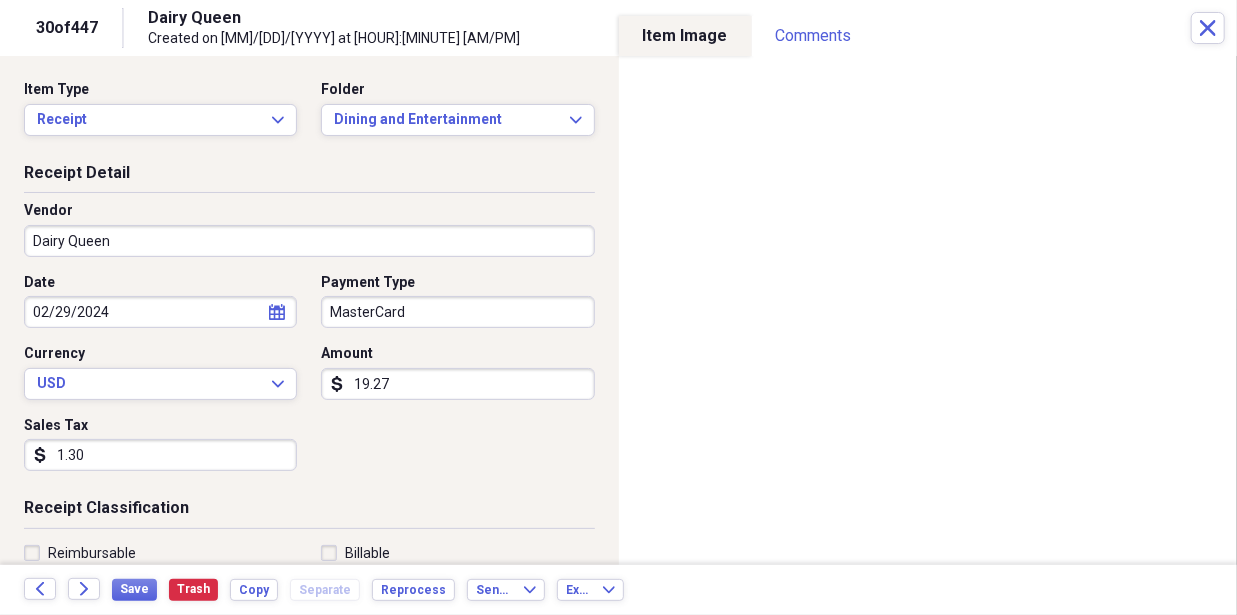 click on "MasterCard" at bounding box center (457, 312) 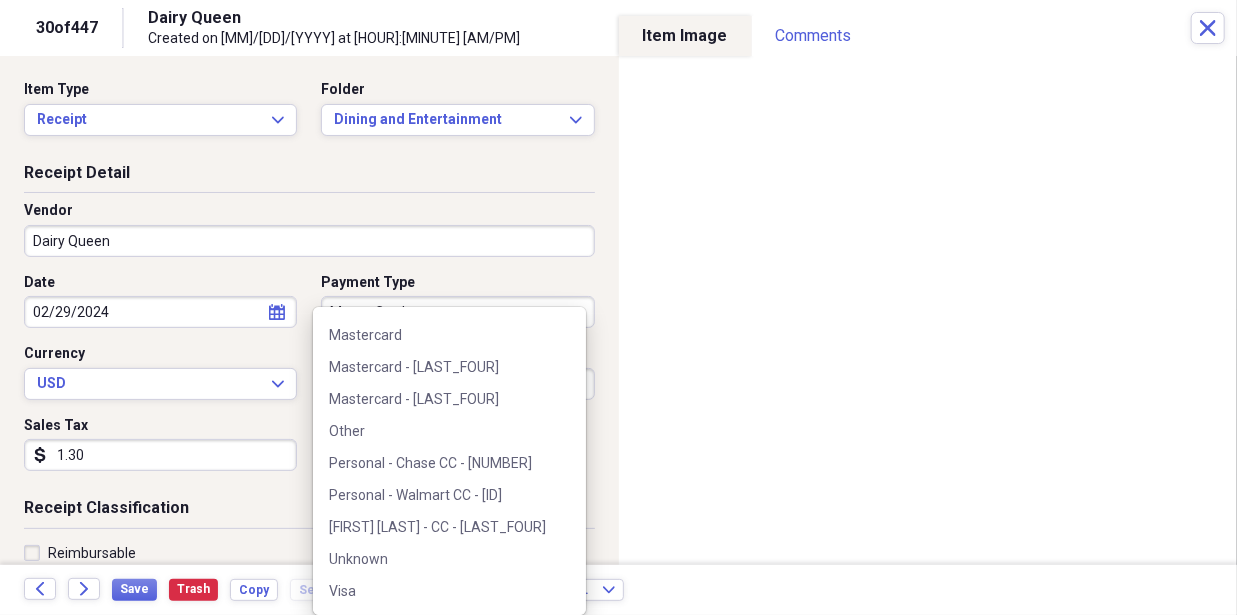 scroll, scrollTop: 411, scrollLeft: 0, axis: vertical 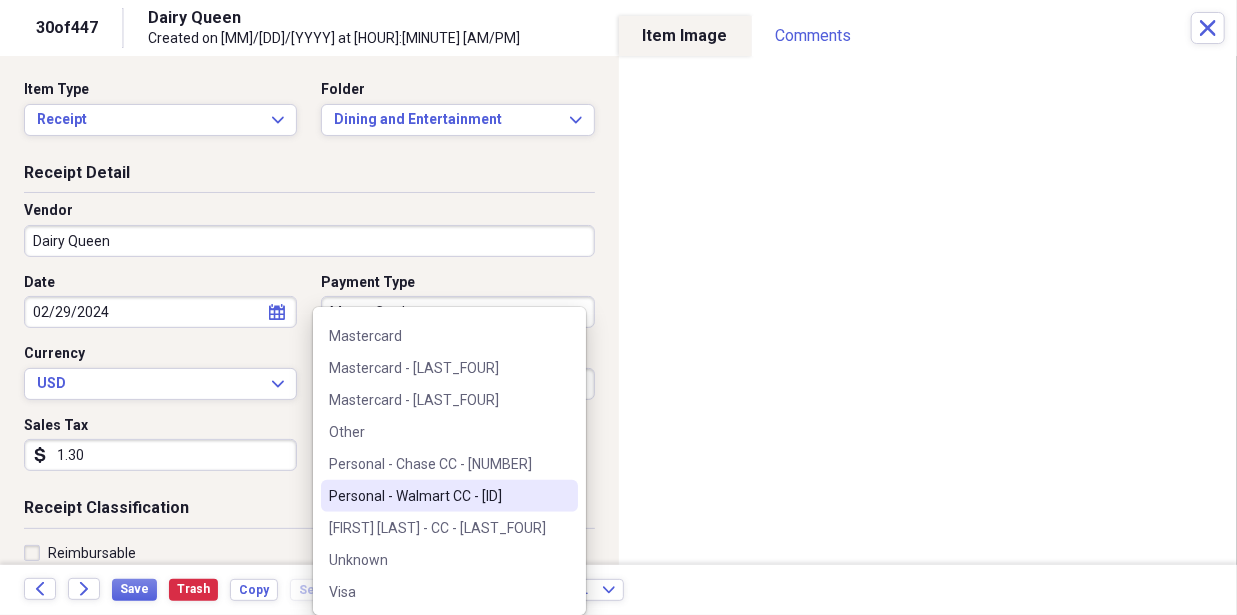 click on "Personal - Walmart CC - [ID]" at bounding box center [437, 496] 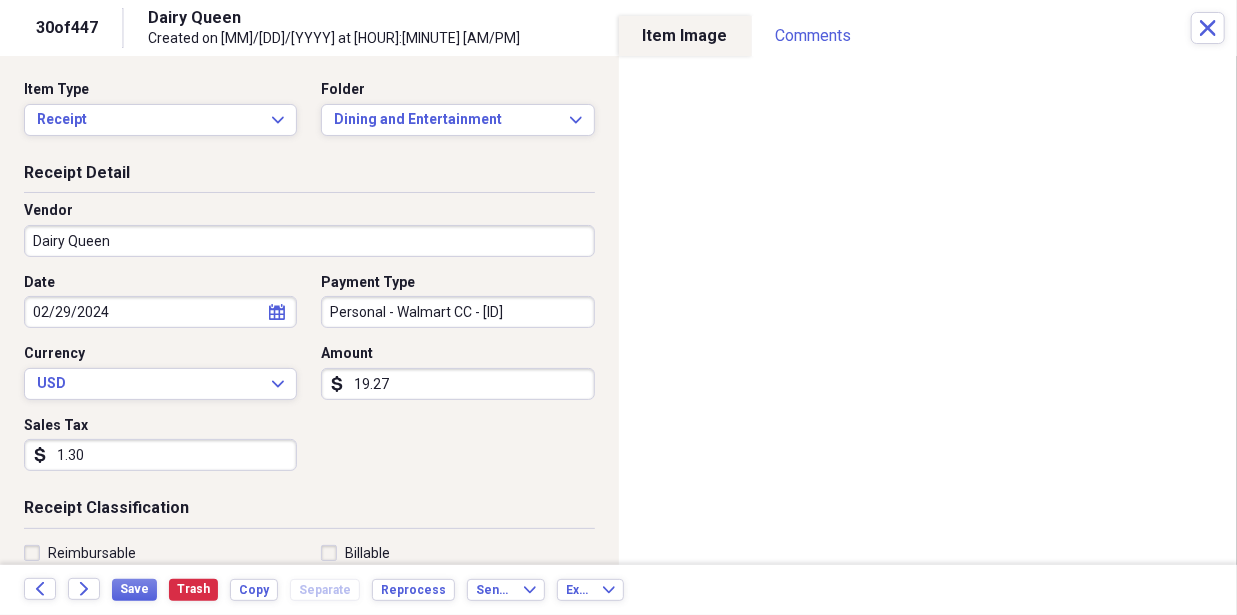 click on "Date [MM]/[DD]/[YYYY] calendar Calendar Payment Type Personal - Walmart CC - [LAST_FOUR] Currency USD Expand Amount dollar-sign [AMOUNT] Sales Tax dollar-sign [AMOUNT]" at bounding box center [309, 380] 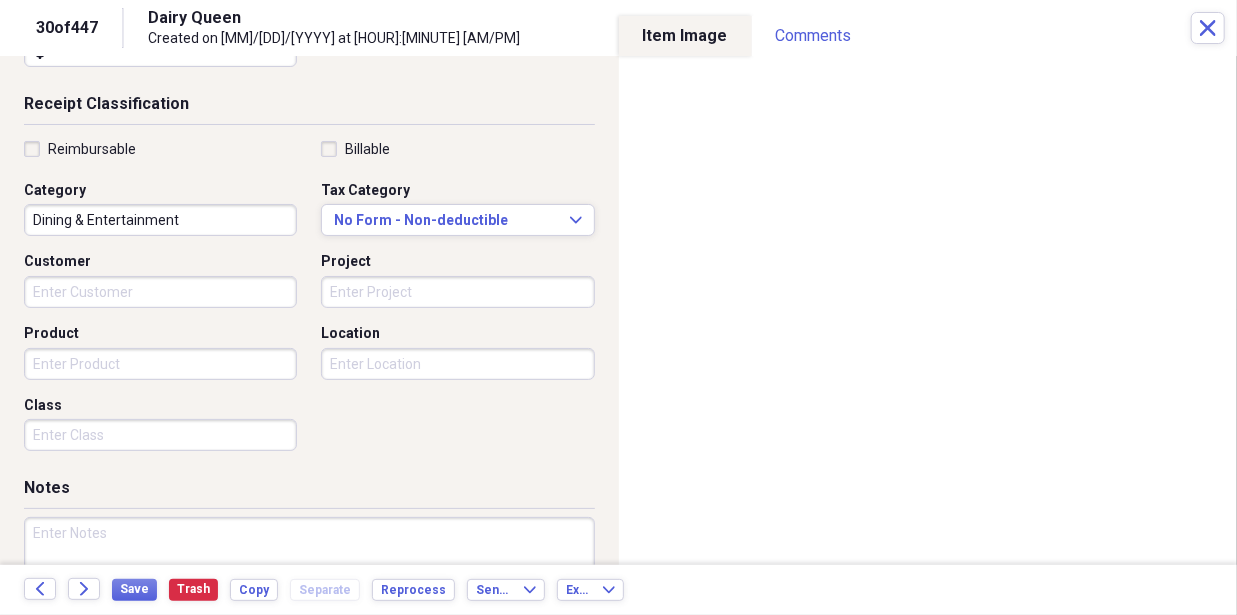 scroll, scrollTop: 406, scrollLeft: 0, axis: vertical 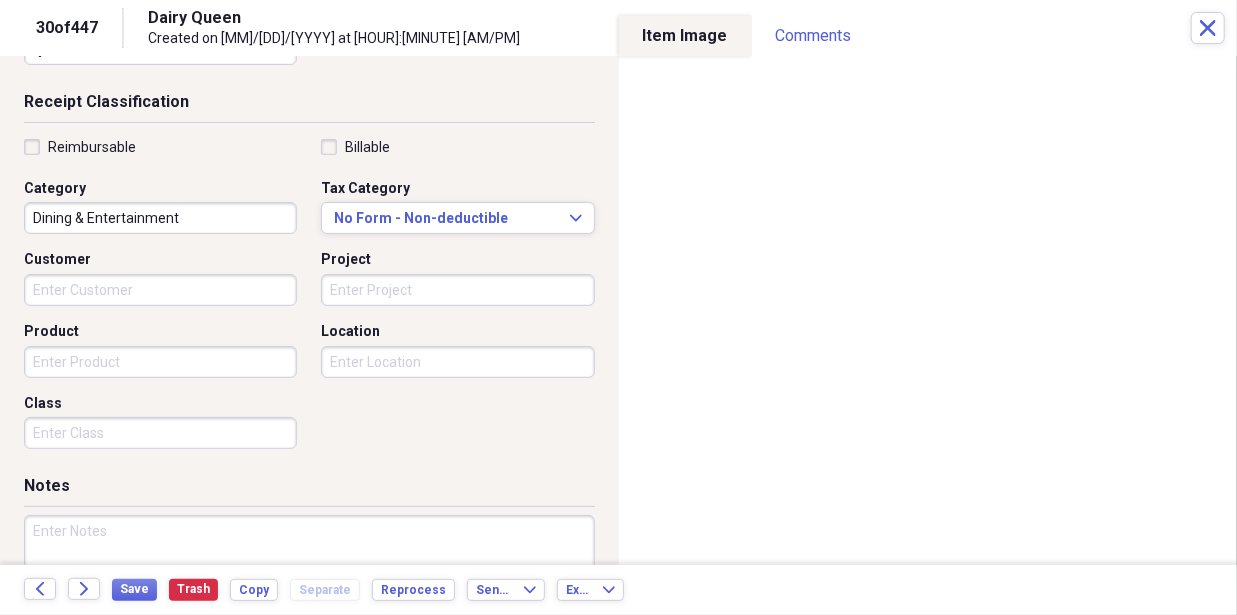 click on "Customer" at bounding box center [160, 290] 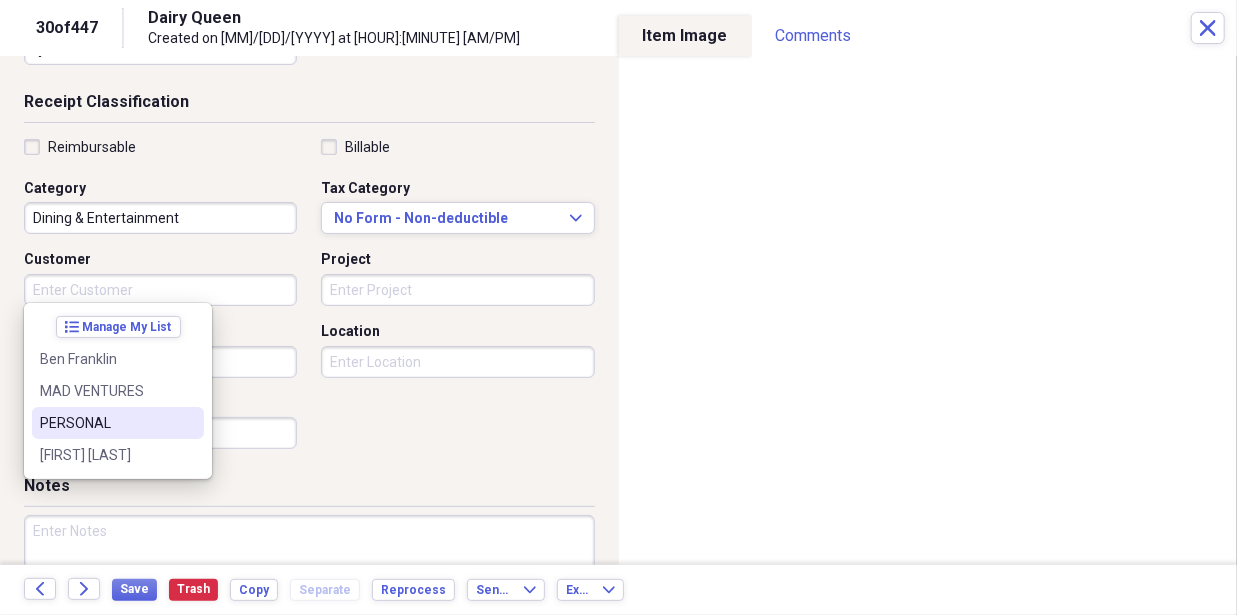 click on "PERSONAL" at bounding box center [106, 423] 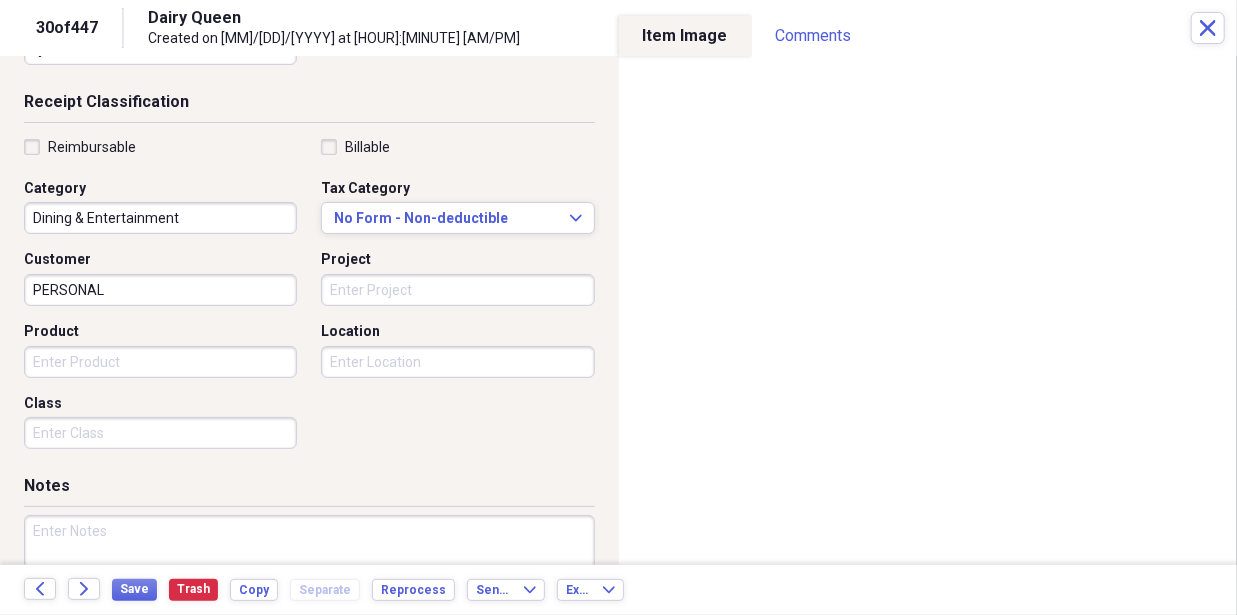 click on "Reimbursable Billable Category Dining 娱乐 Tax Category No Form - Non-deductible Expand Customer PERSONAL Project Product Location Class" at bounding box center [309, 298] 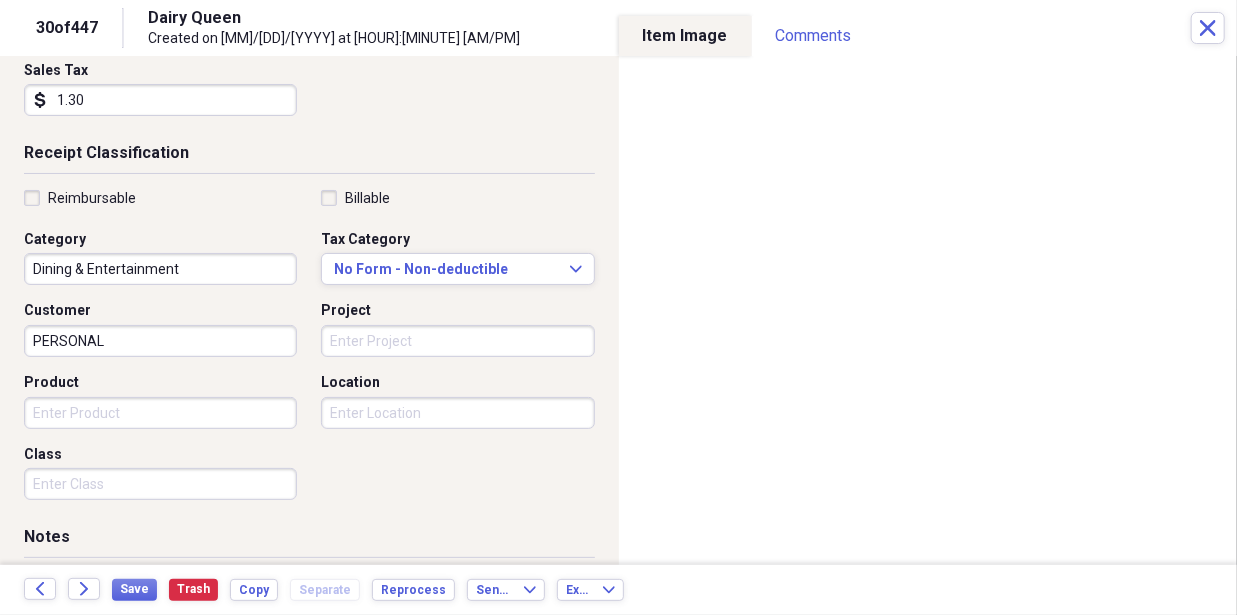 scroll, scrollTop: 356, scrollLeft: 0, axis: vertical 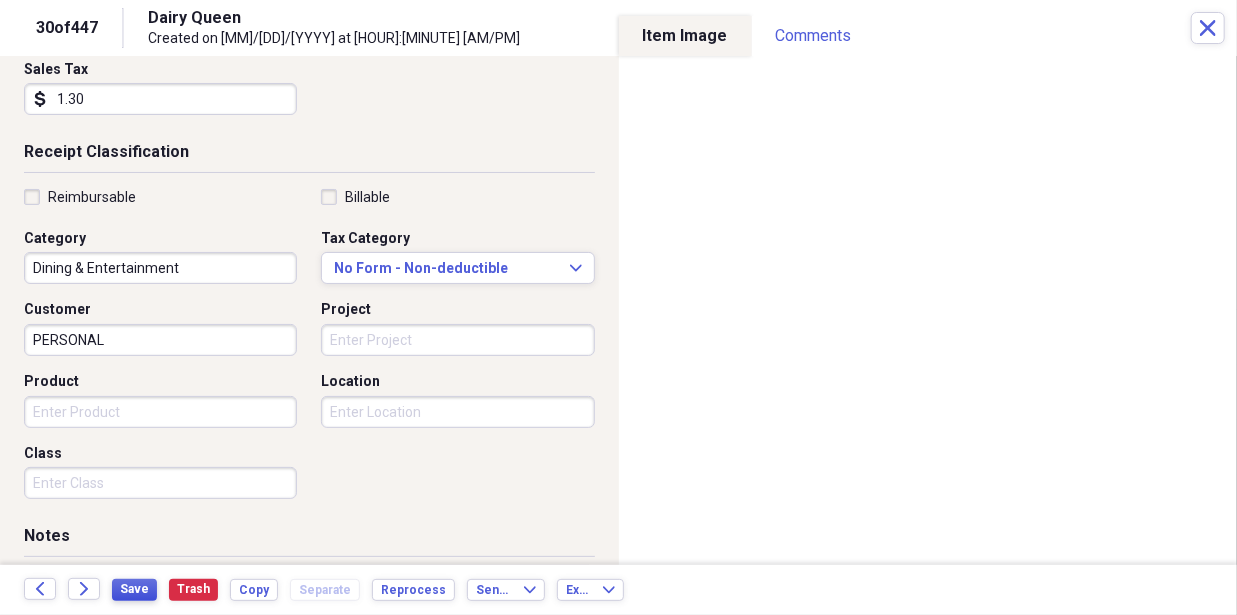 click on "Save" at bounding box center [134, 589] 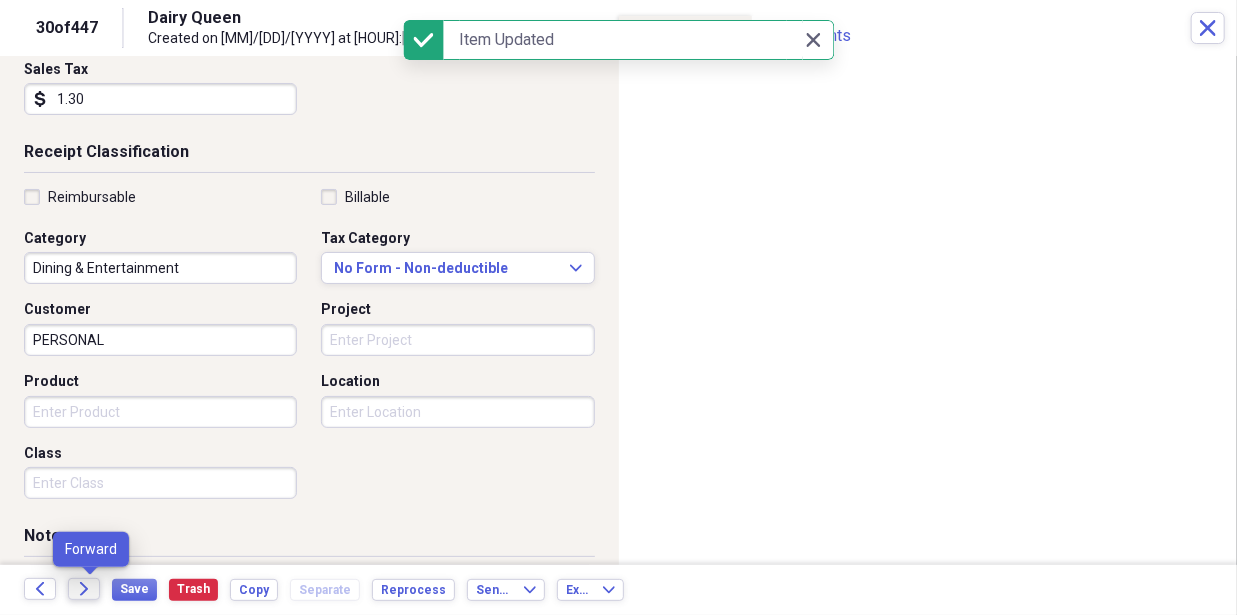 click on "Forward" 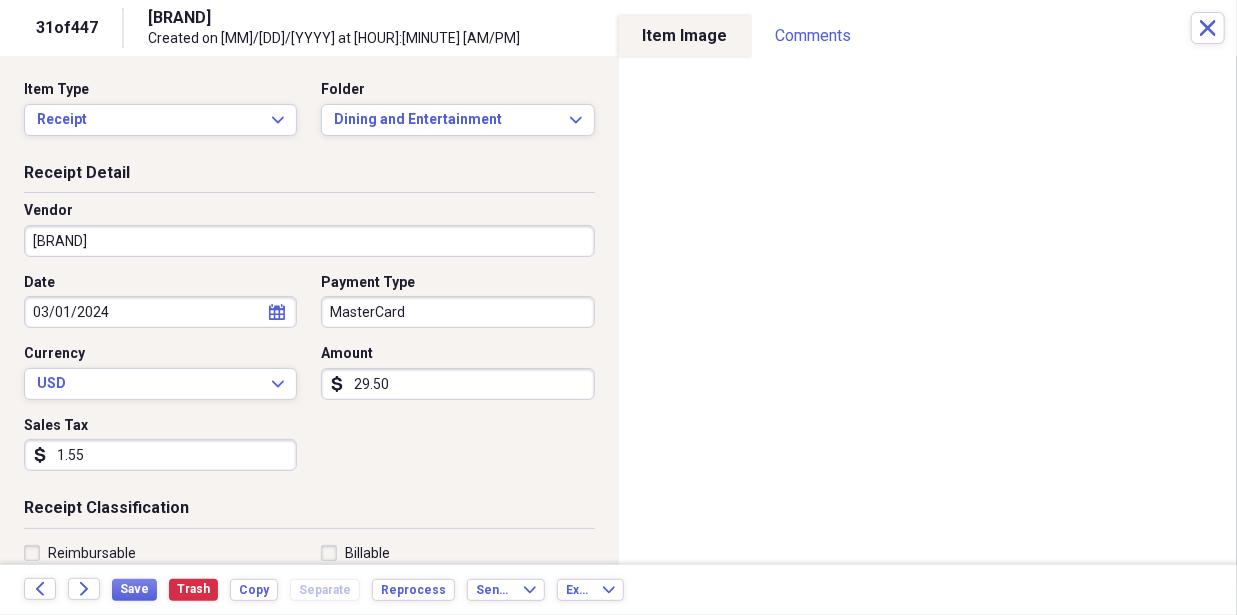 click on "MJM DWN MAD Ventures, LLC Add Folder Folder ***Needs to be paid!! MJM DWN MAD Add Folder Folder 11918 Apple shed property Add Folder Expand Folder 1377 [CITY] Property Add Folder Folder 6318 Farm Account Add Folder Folder Cost of Goods Add Folder Expand Folder Important purchase receipts and Documents Add Folder Folder Licenses-Keys-Codes Add Folder Expand Folder MAD VENTURES, LLC and Willis & Willis partnership Business Expense Add Folder Expand Folder Mike and Doug Add Folder Expand Folder Robert Miller Add Folder Folder Warranty papers and Manuals Add Folder Collapse Trash Trash Folder Bank Statement Folder LawnCare Expense and mower repairs Bill My Customers Collapse invoices Invoices user Customers products Products / Services Help & Support Files Expand Submit Scan Scan" at bounding box center (618, 307) 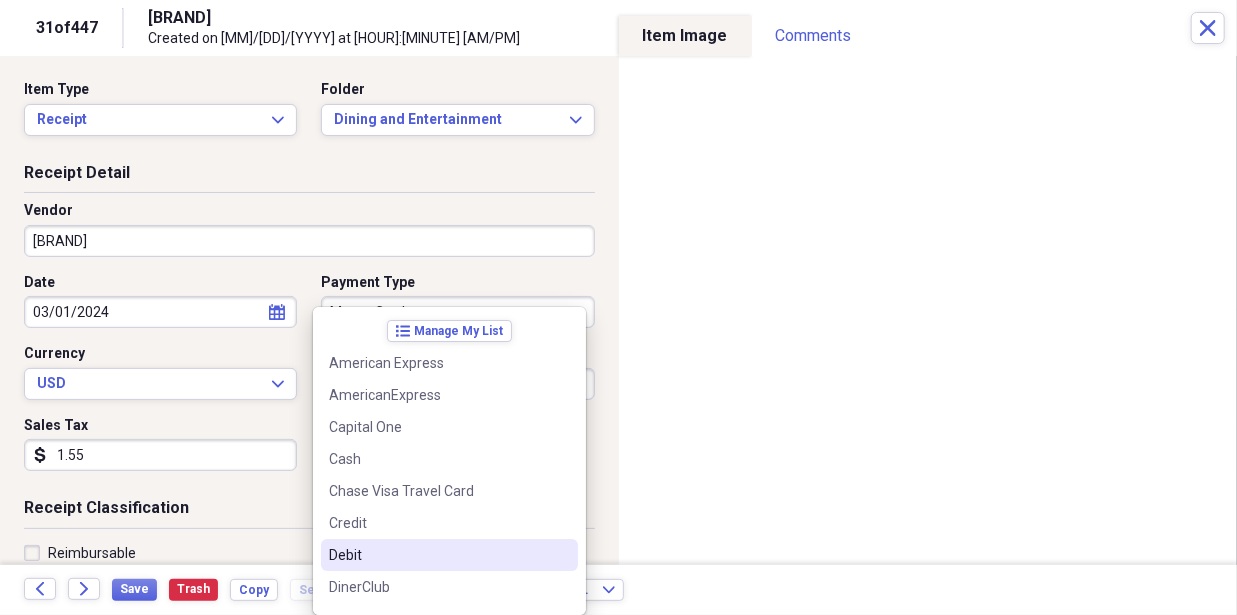 scroll, scrollTop: 412, scrollLeft: 0, axis: vertical 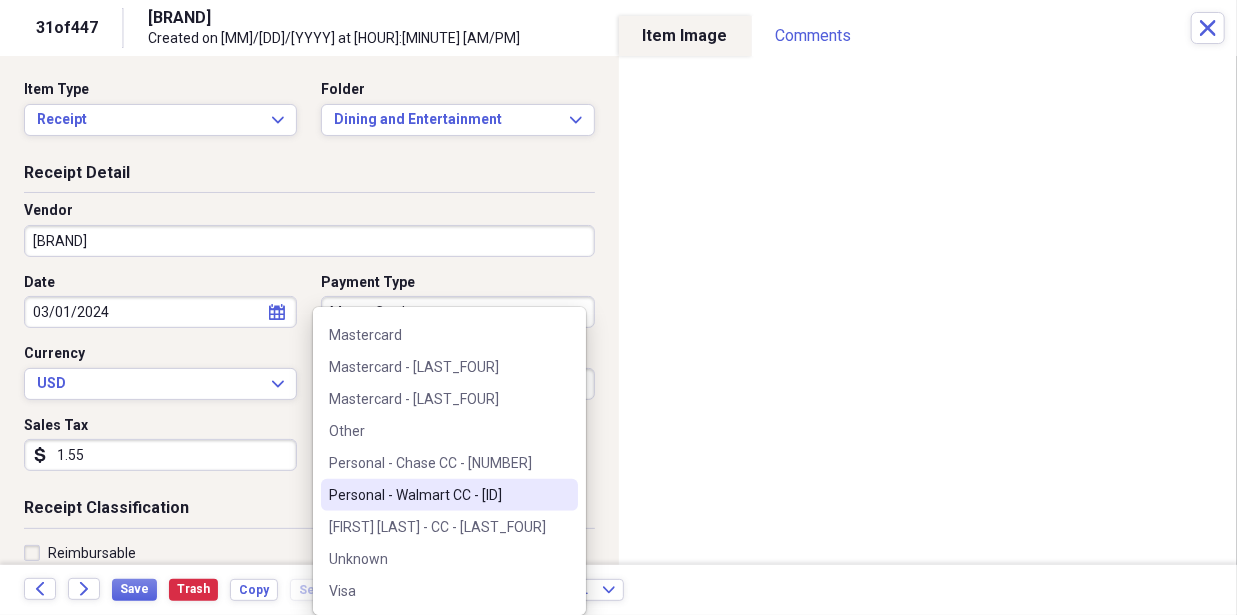 click on "Personal - Walmart CC - [ID]" at bounding box center [437, 495] 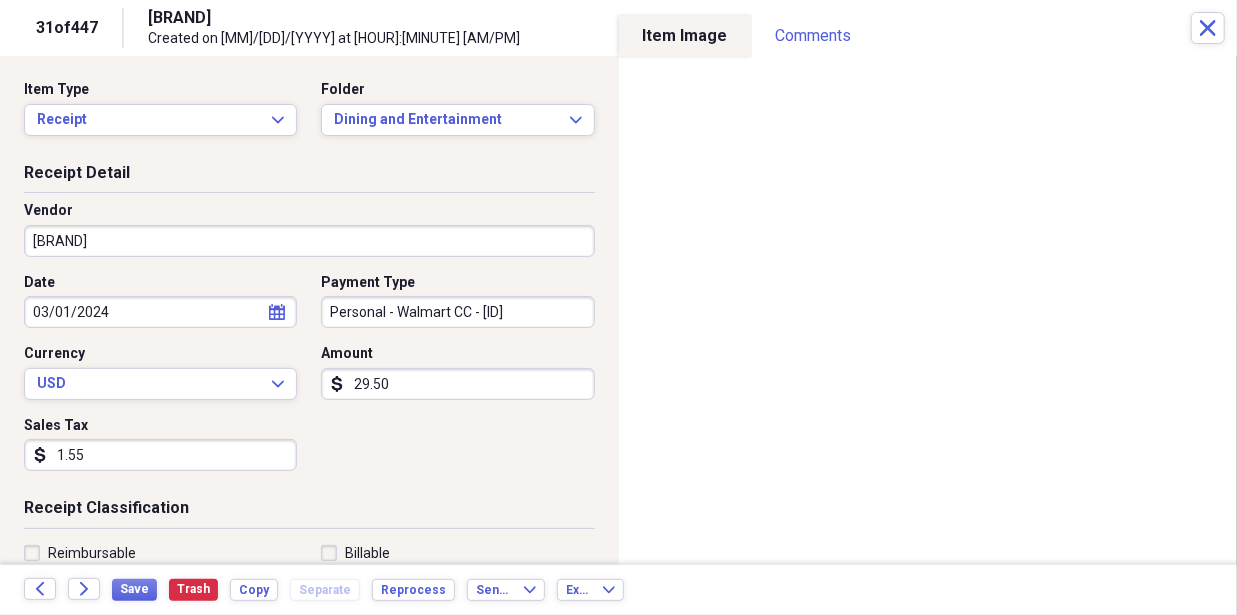 click on "Date [DATE] calendar Calendar Payment Type Personal - Walmart CC - 1747 Currency USD Expand Amount dollar-sign [AMOUNT] Sales Tax dollar-sign [AMOUNT]" at bounding box center [309, 380] 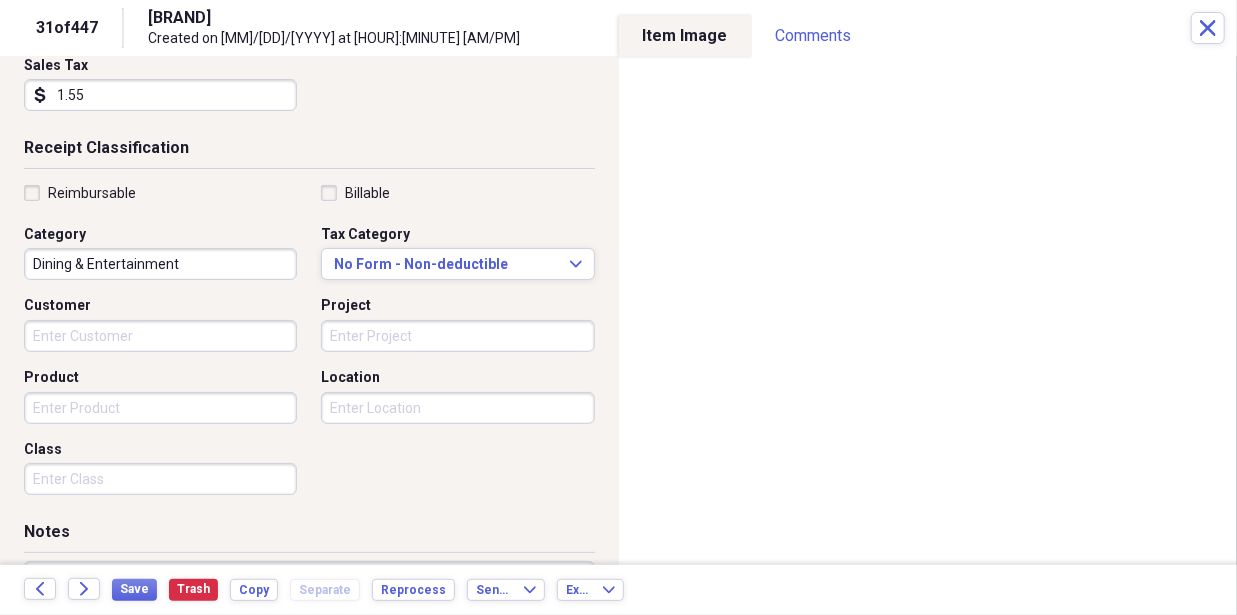 click on "Customer" at bounding box center [160, 336] 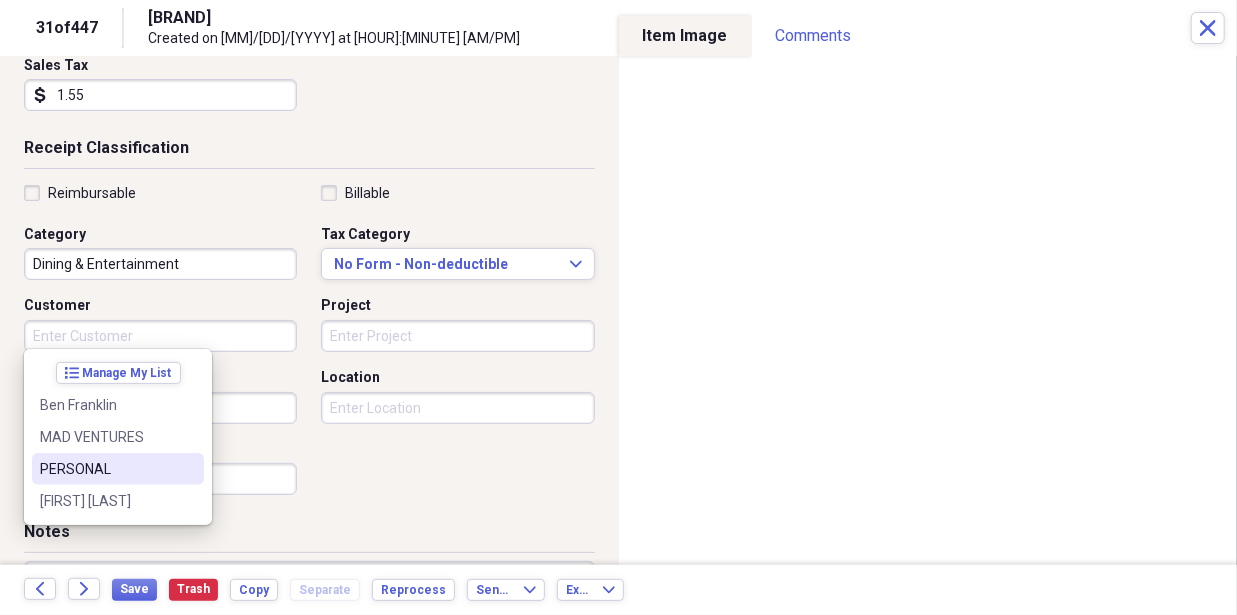 click on "PERSONAL" at bounding box center (106, 469) 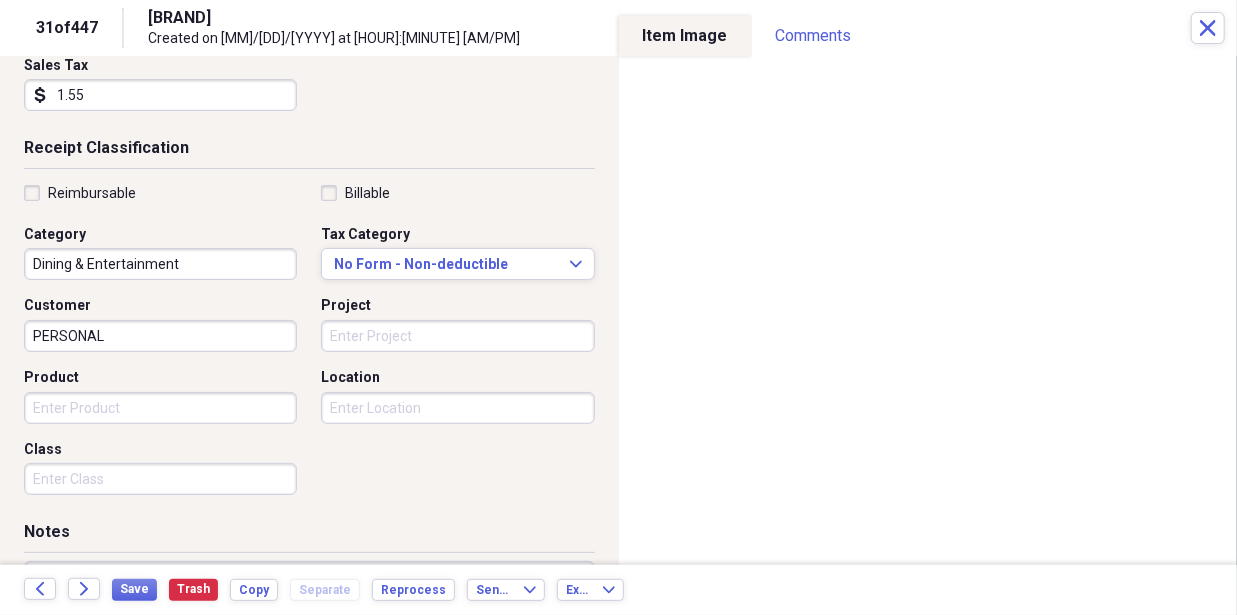 click on "Receipt Classification Reimbursable Billable Category Dining & Entertainment Tax Category No Form - Non-deductible Expand Customer PERSONAL Project Product Location Class" at bounding box center (309, 329) 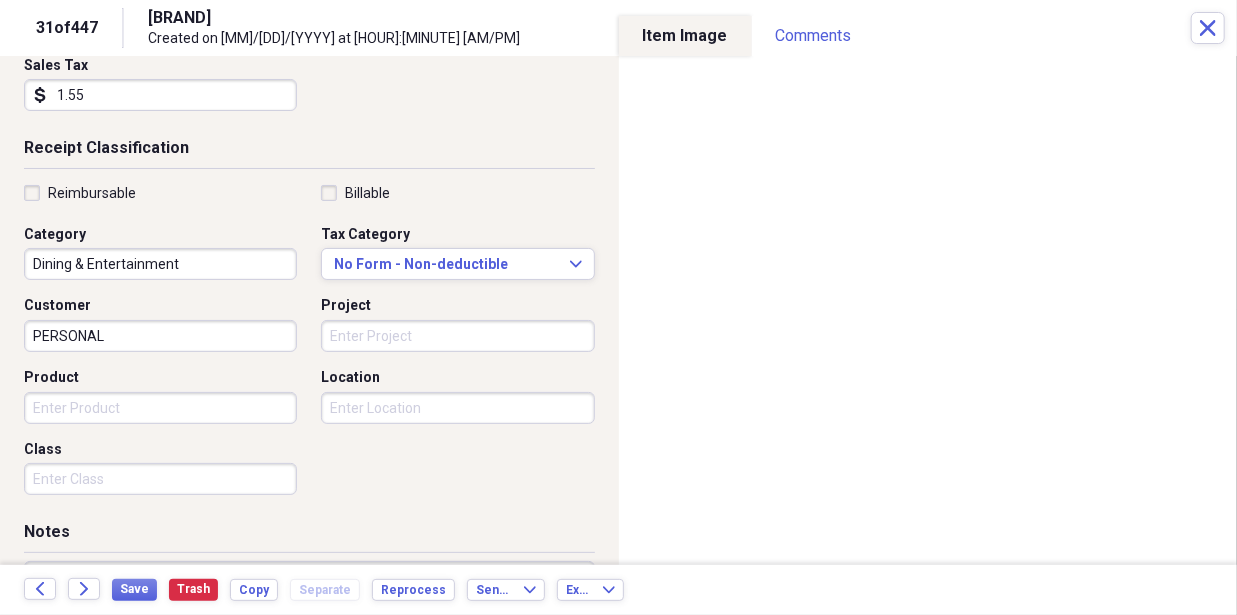 scroll, scrollTop: 0, scrollLeft: 0, axis: both 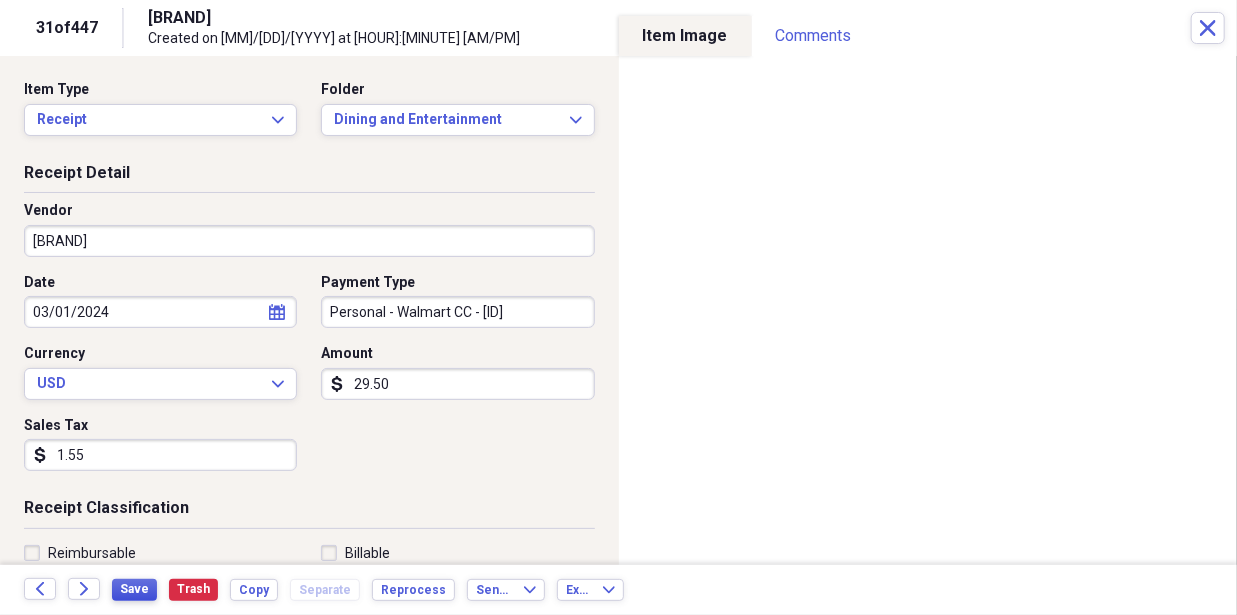 click on "Save" at bounding box center [134, 589] 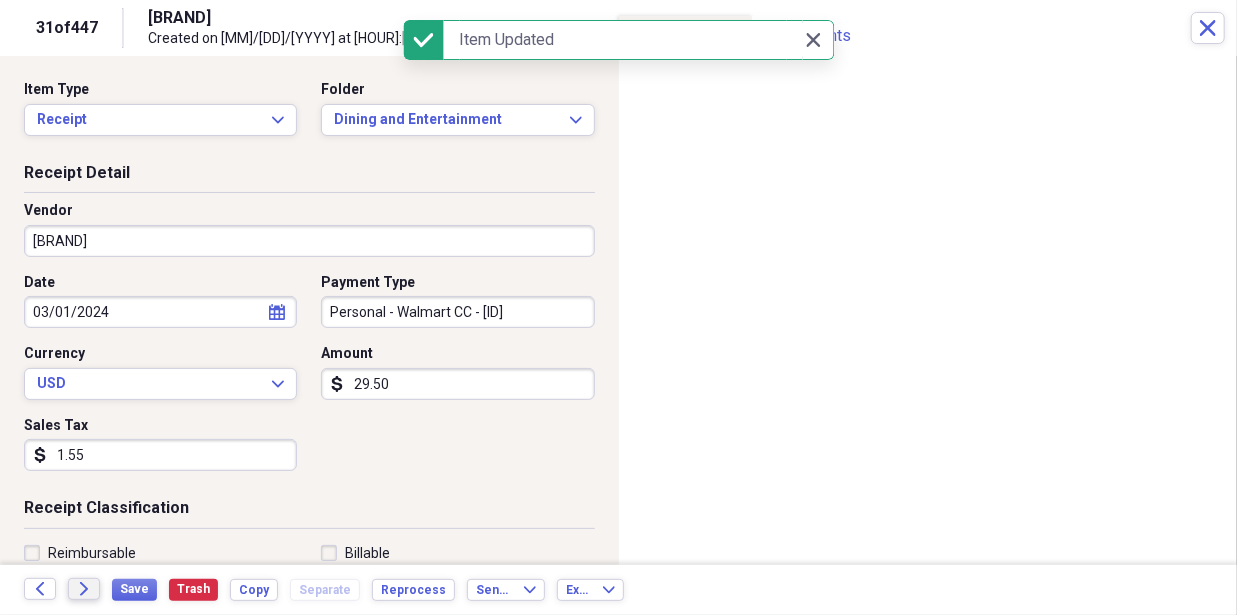 click 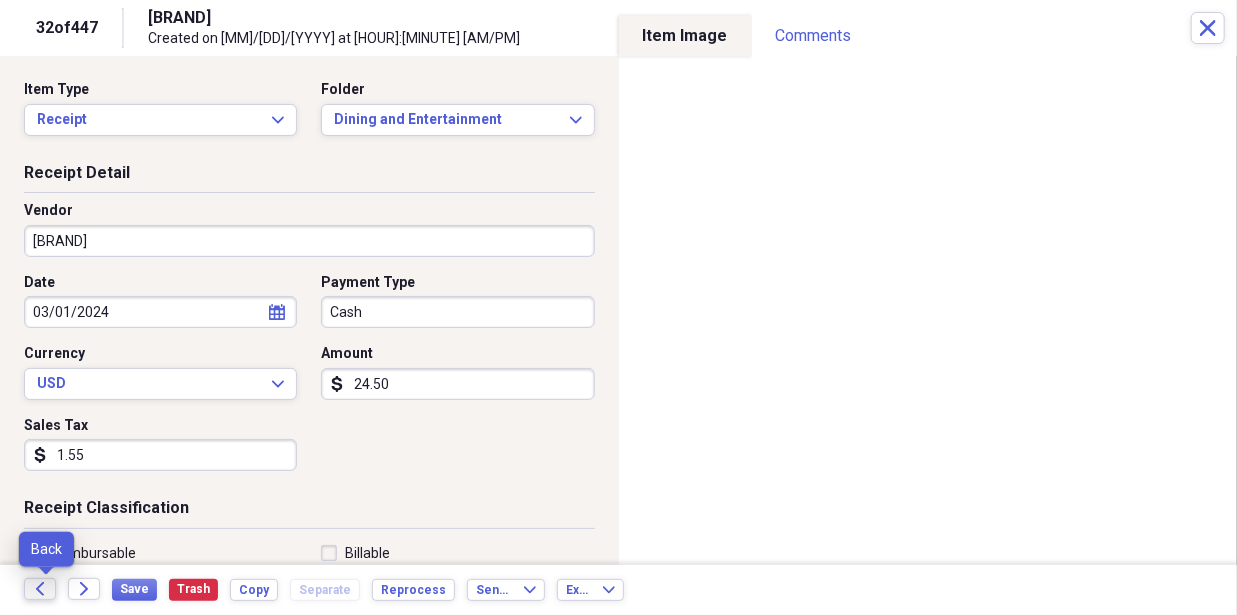 click on "Back" at bounding box center (40, 589) 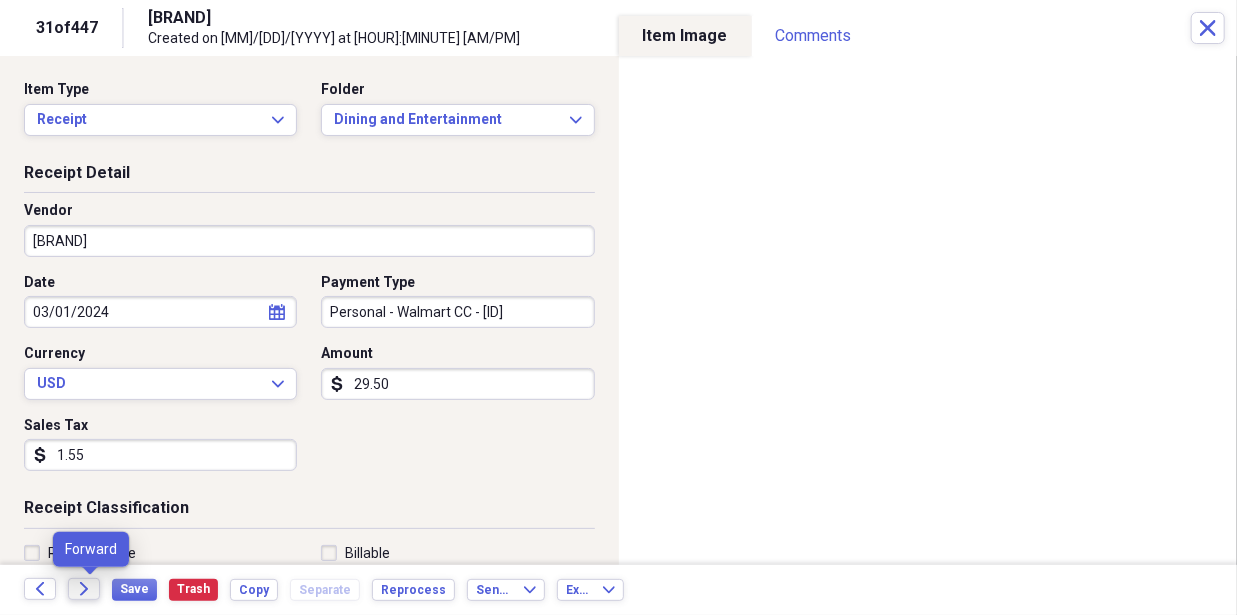 click on "Forward" at bounding box center [84, 589] 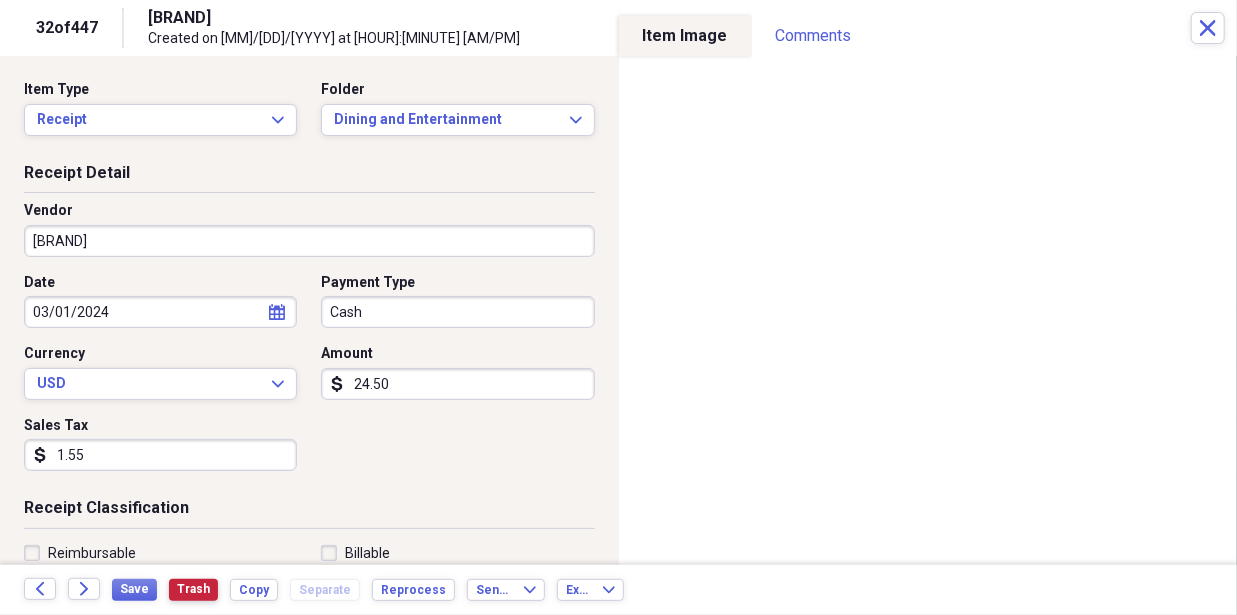 click on "Trash" at bounding box center [193, 589] 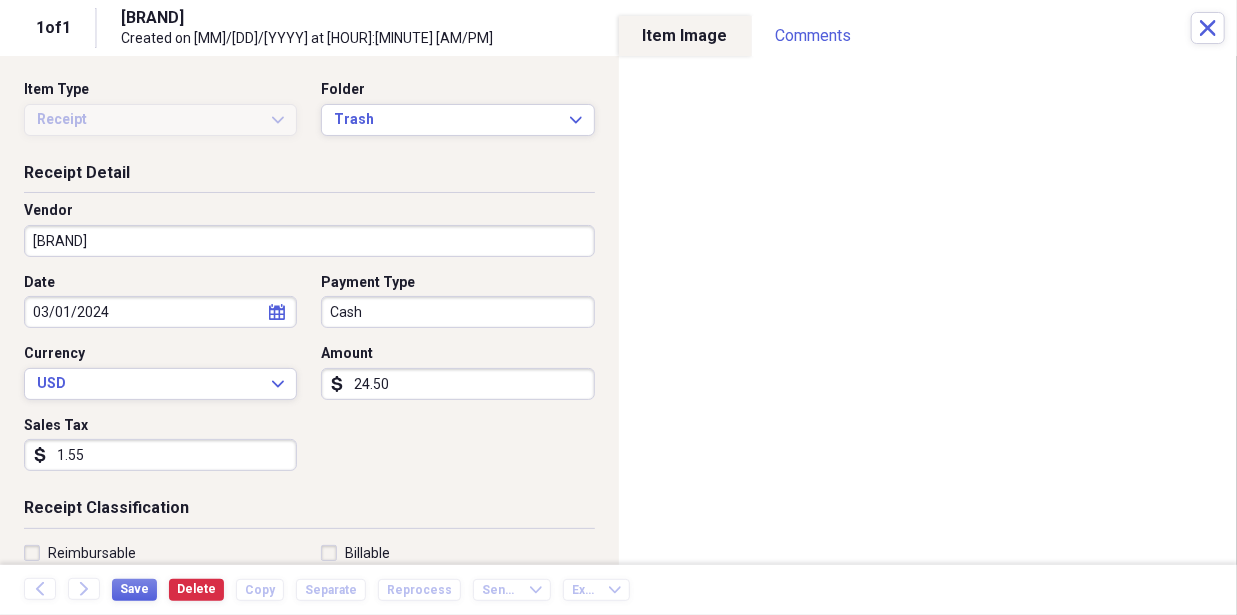 click 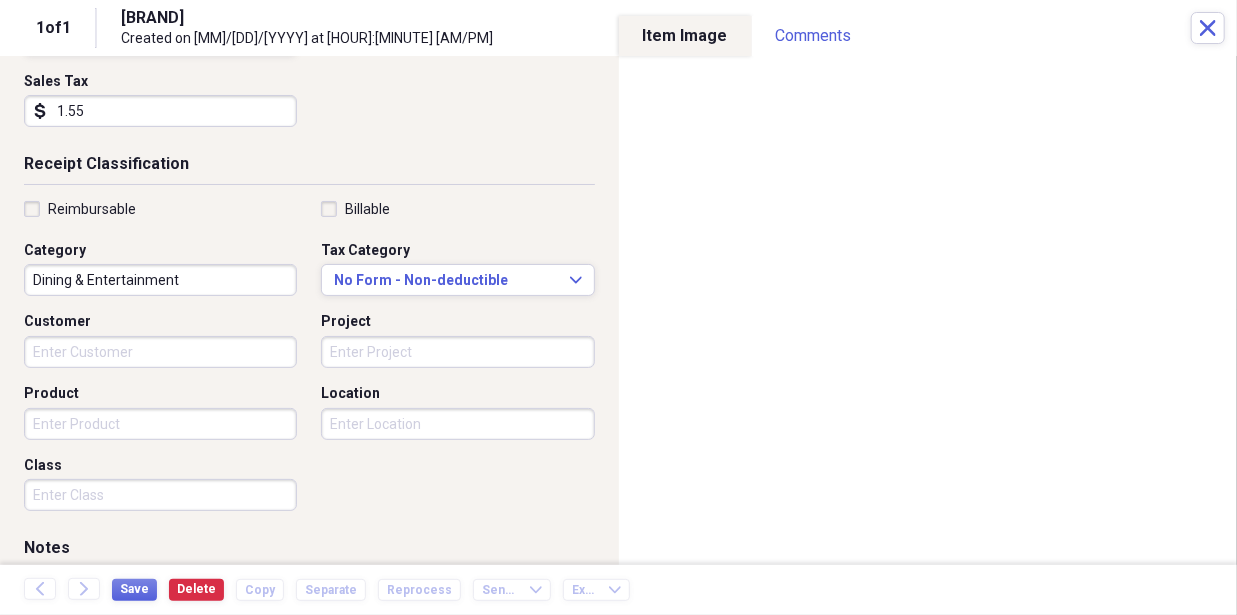 scroll, scrollTop: 0, scrollLeft: 0, axis: both 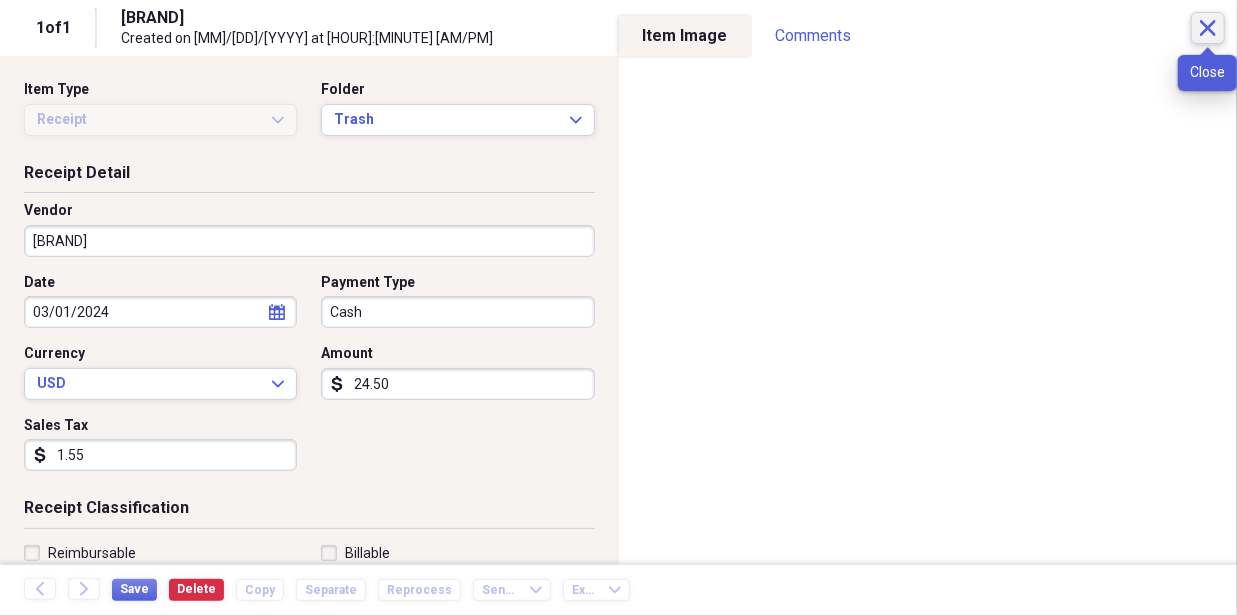 click on "Close" 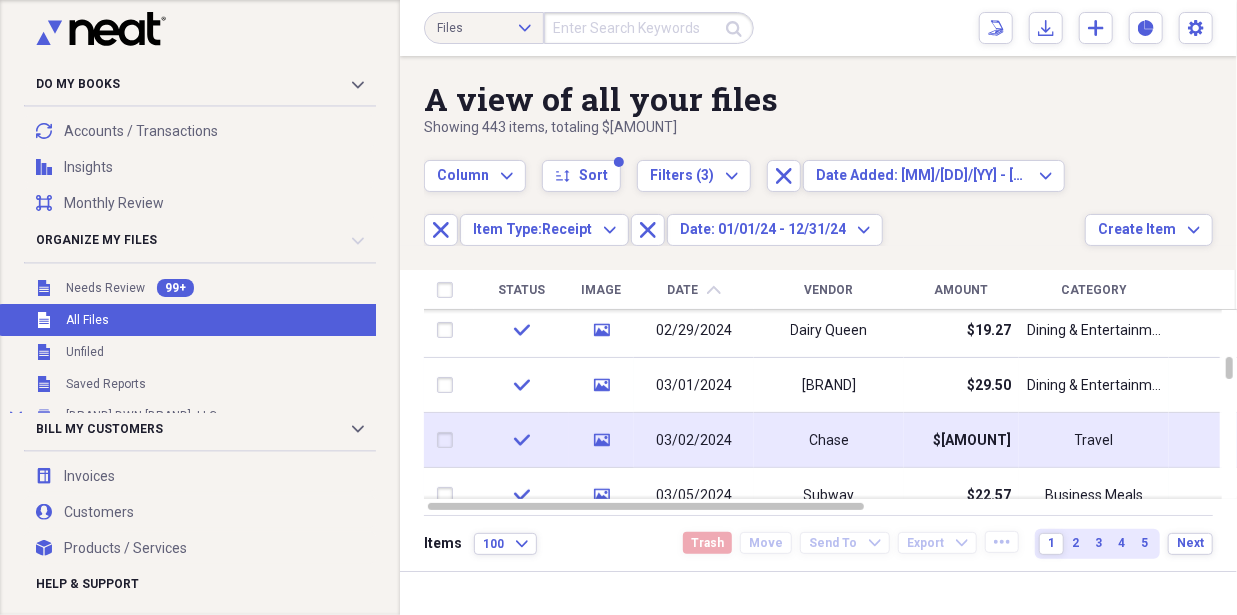 click on "03/02/2024" at bounding box center [694, 441] 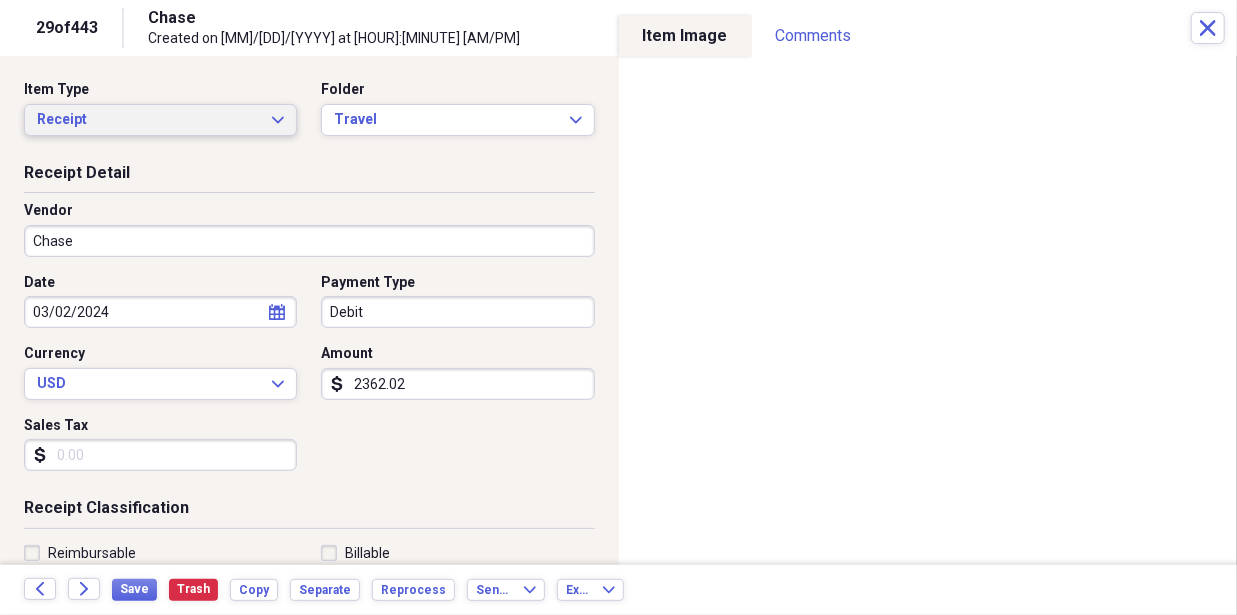 click on "Receipt Expand" at bounding box center [160, 120] 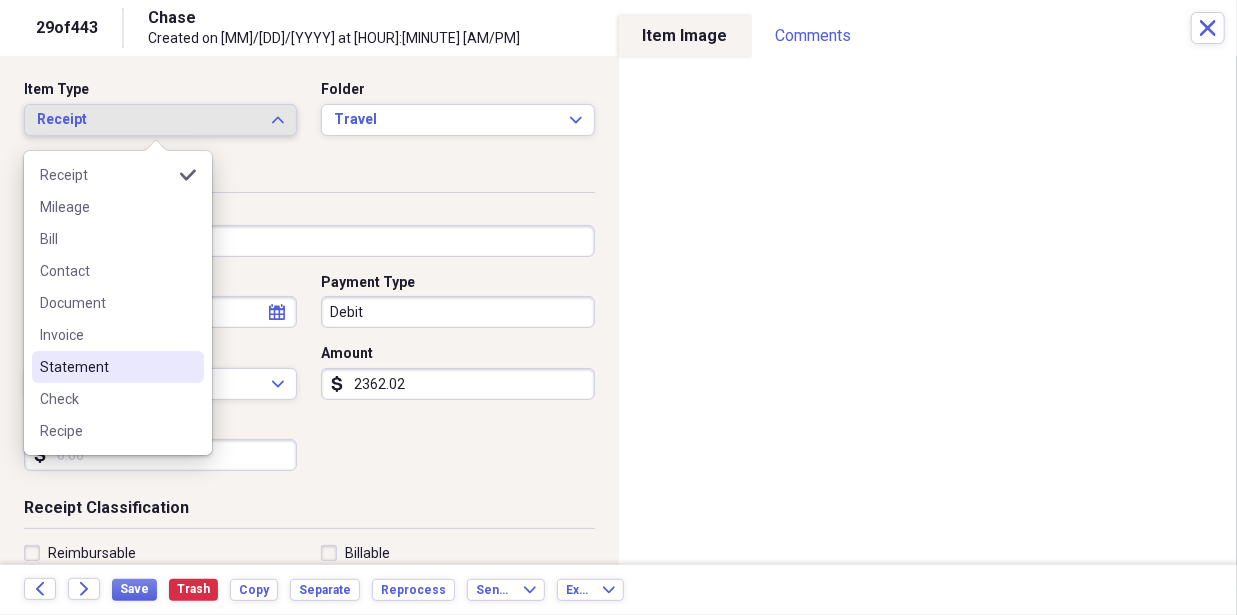 click on "Statement" at bounding box center [118, 367] 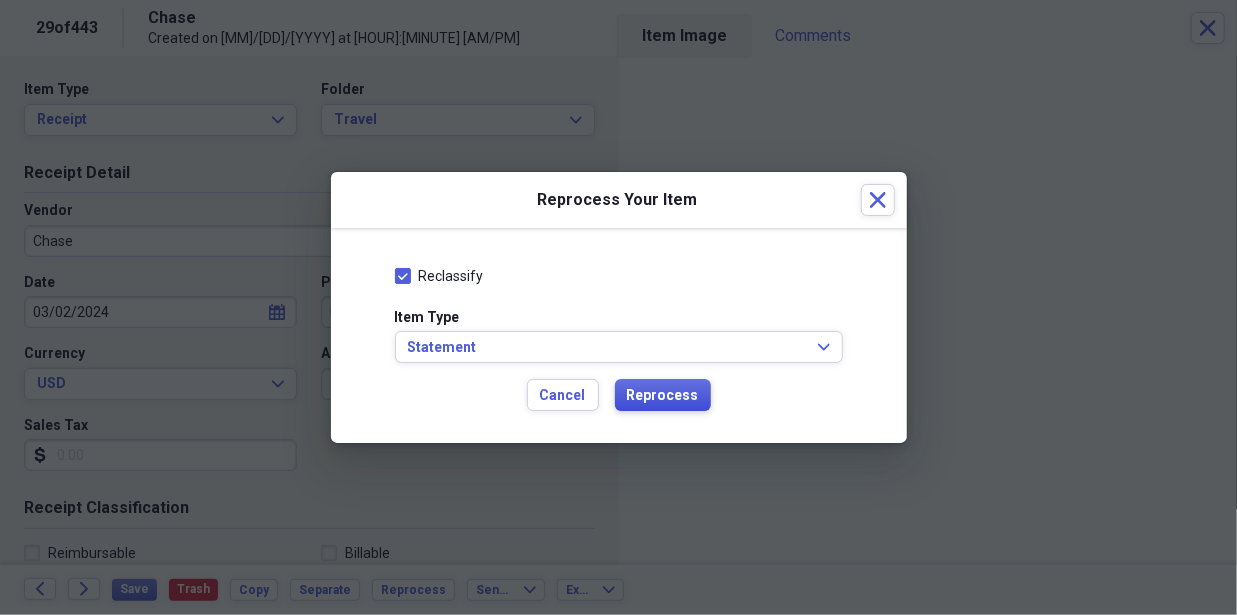 click on "Reprocess" at bounding box center (663, 395) 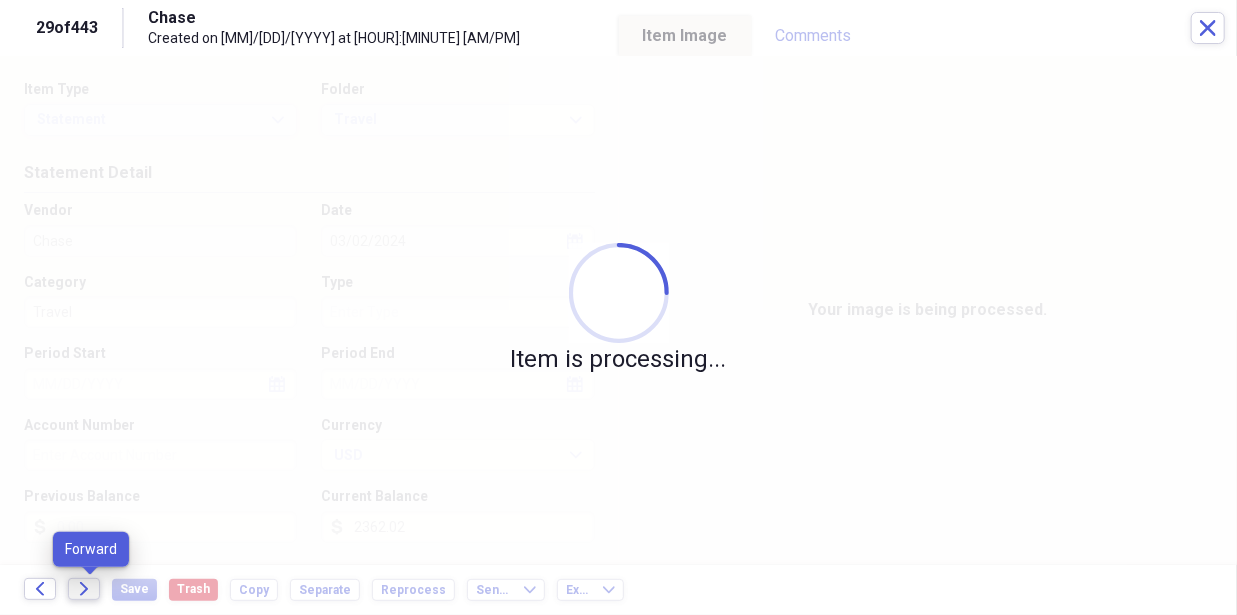 click on "Forward" at bounding box center [84, 589] 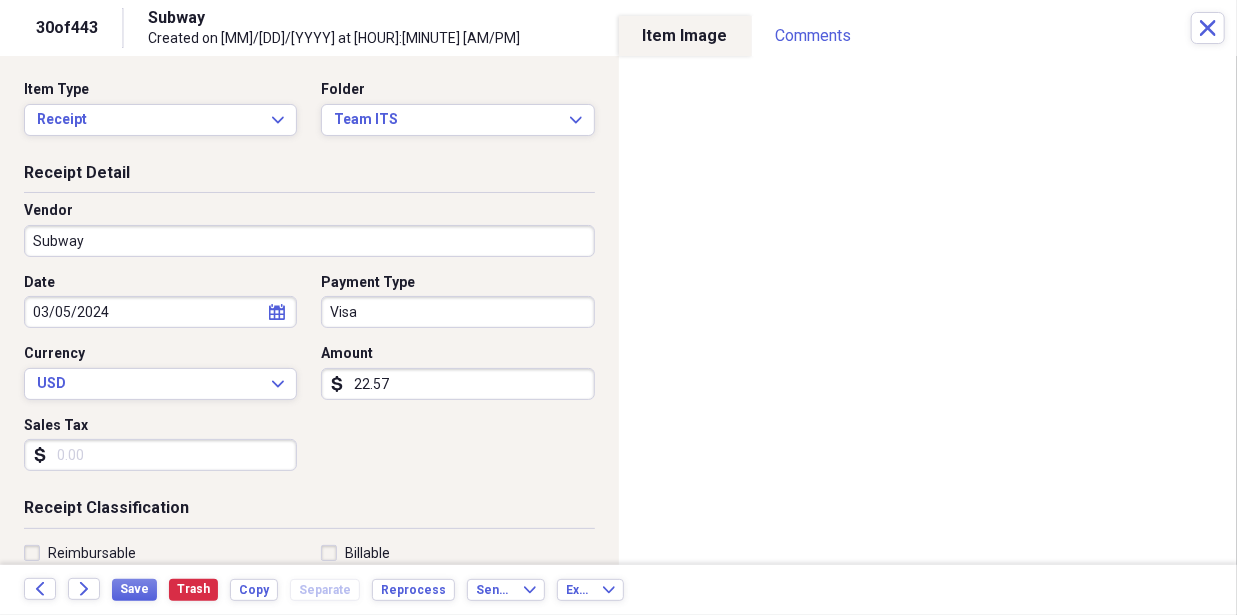 click on "Visa" at bounding box center [457, 312] 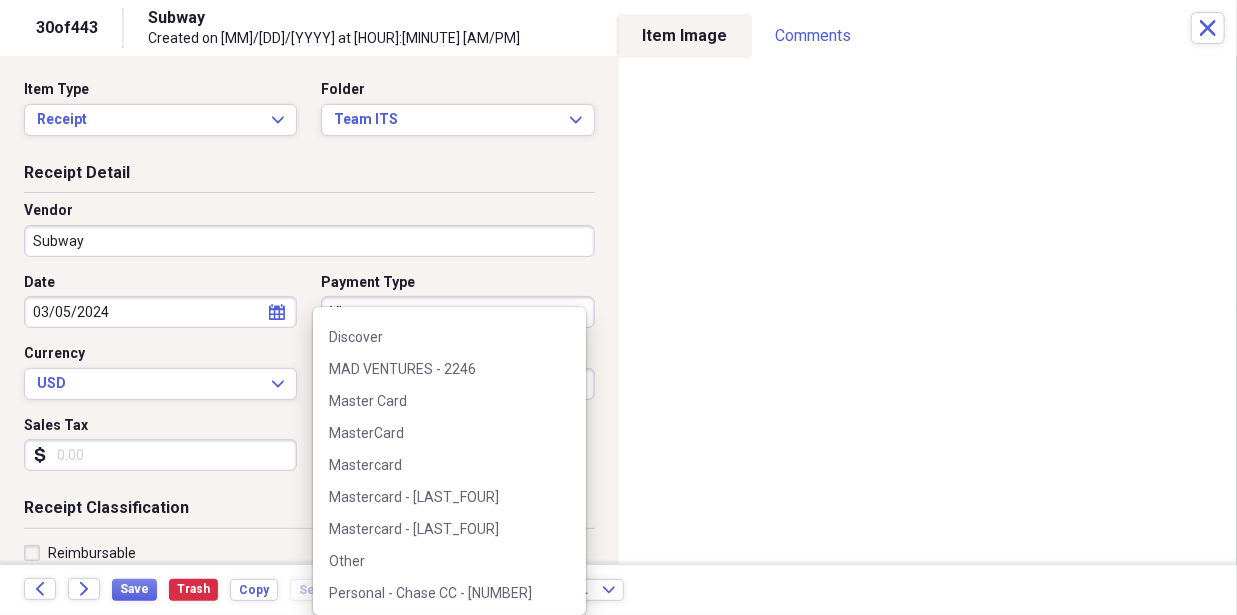 scroll, scrollTop: 280, scrollLeft: 0, axis: vertical 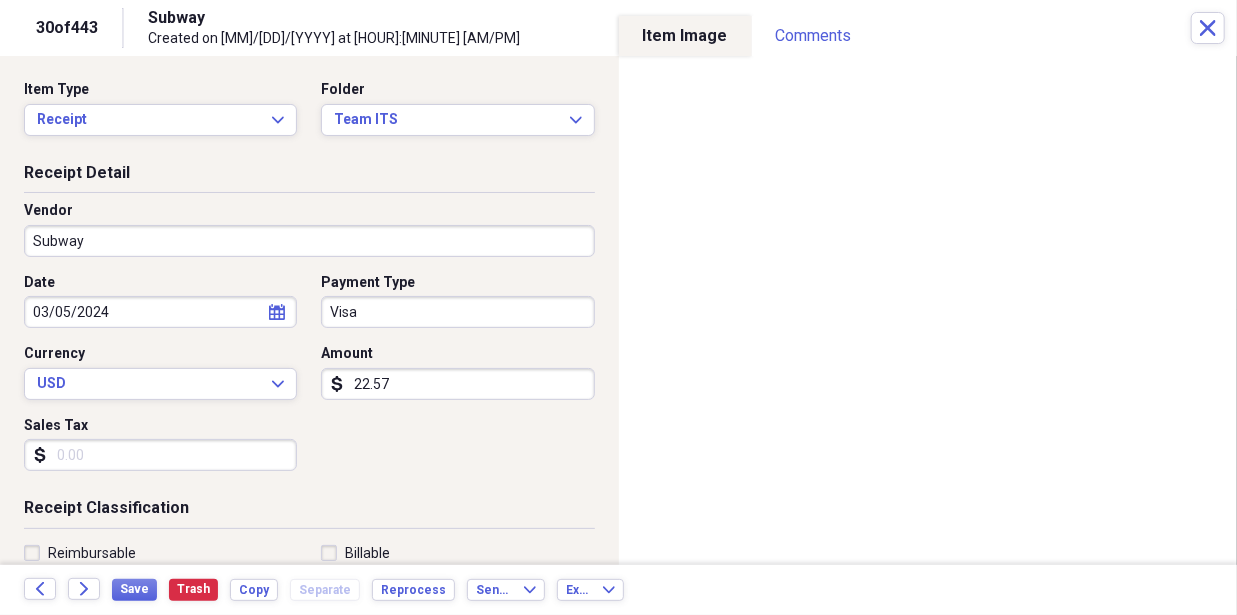 click on "Vendor" at bounding box center (309, 211) 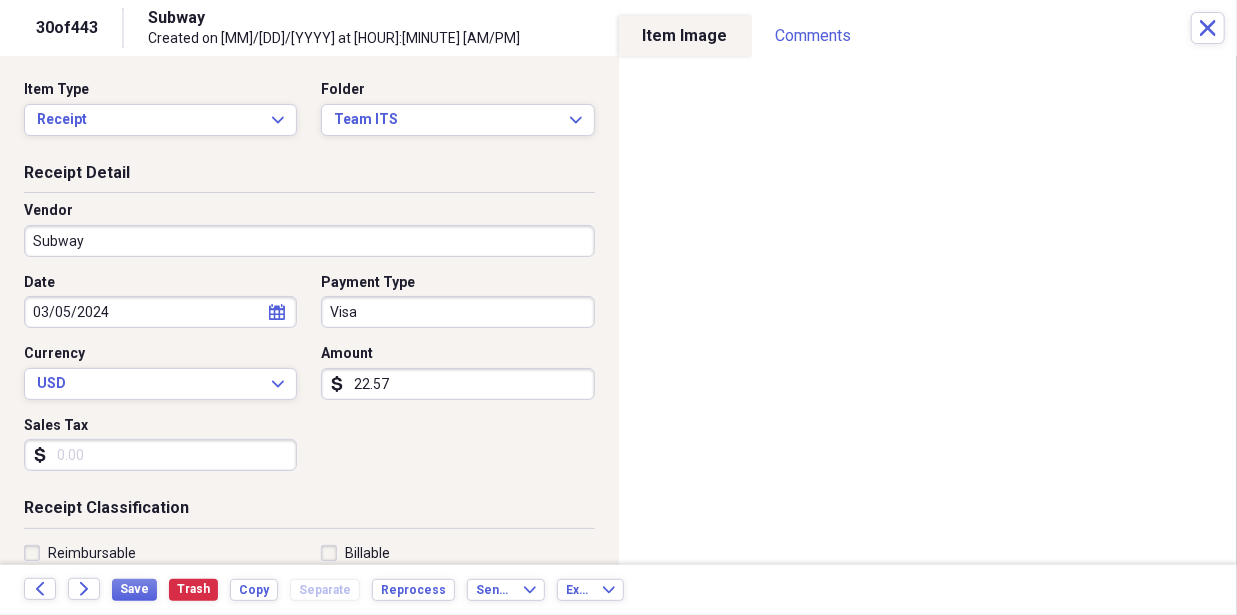 click on "Back Forward" at bounding box center (68, 590) 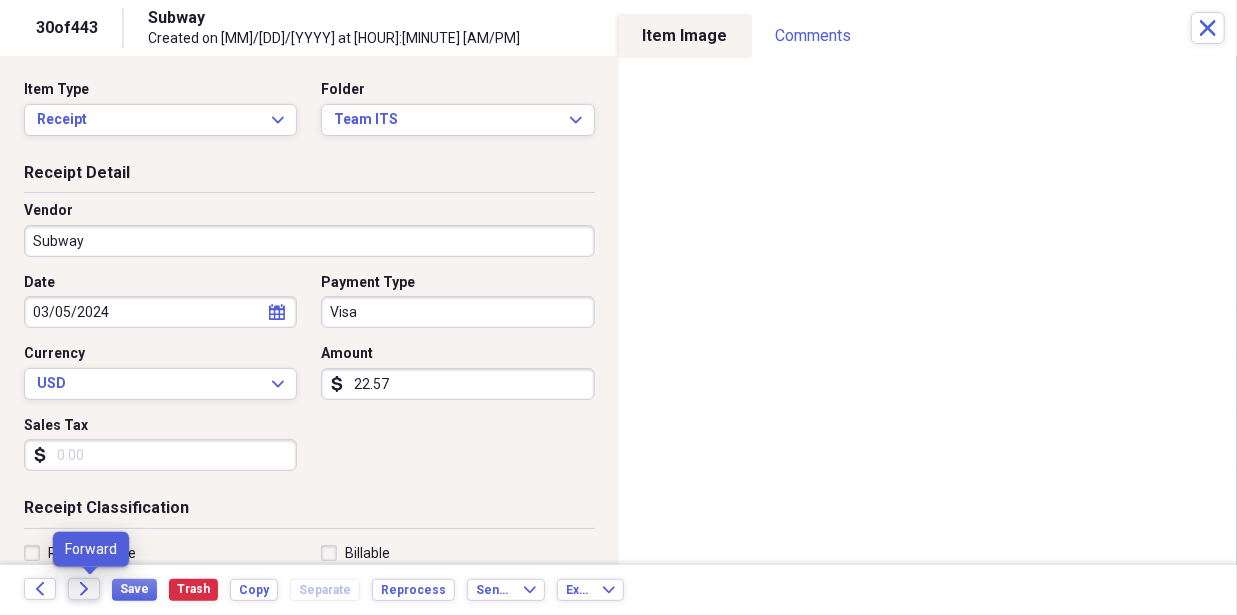 click on "Forward" 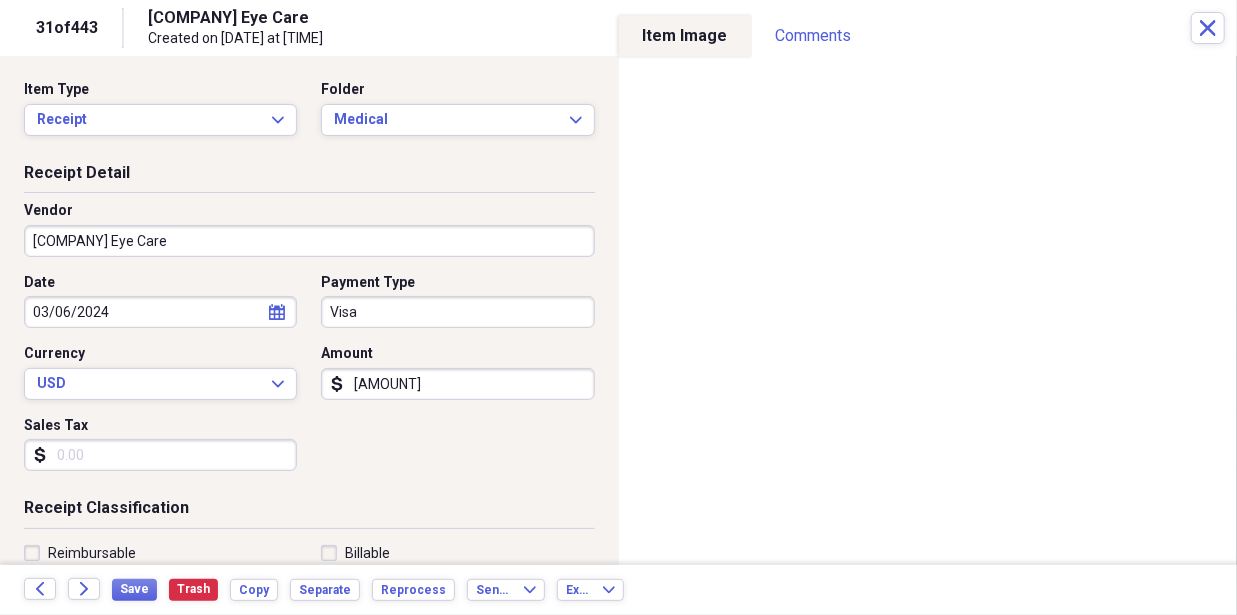 click on "Visa" at bounding box center (457, 312) 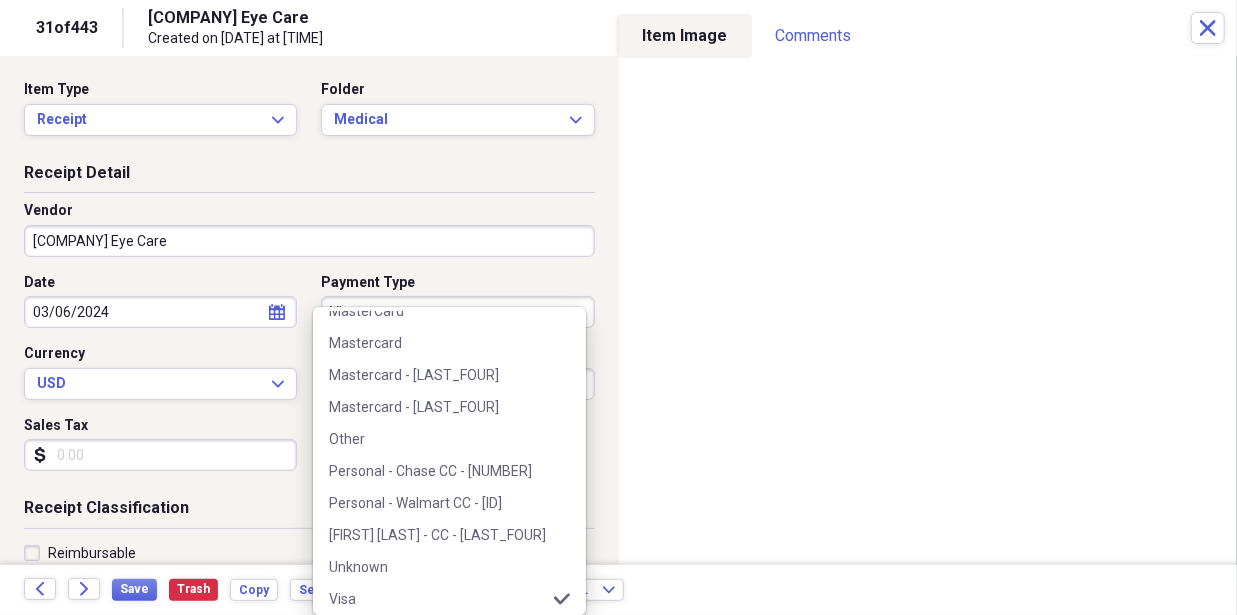 scroll, scrollTop: 412, scrollLeft: 0, axis: vertical 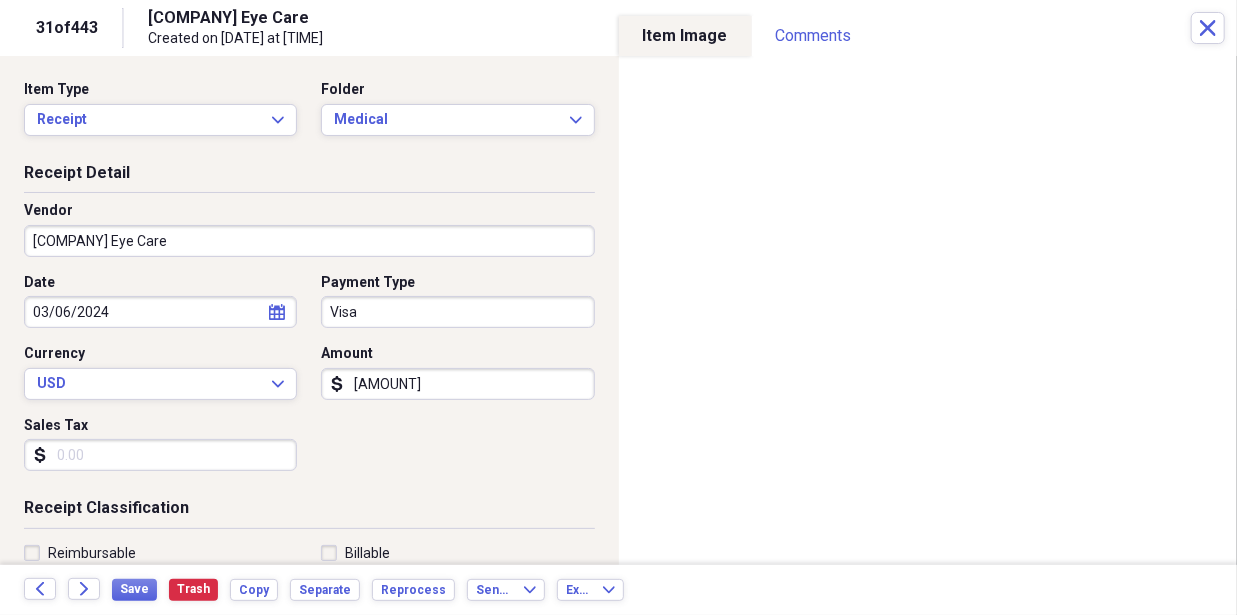 click on "Payment Type" at bounding box center (457, 283) 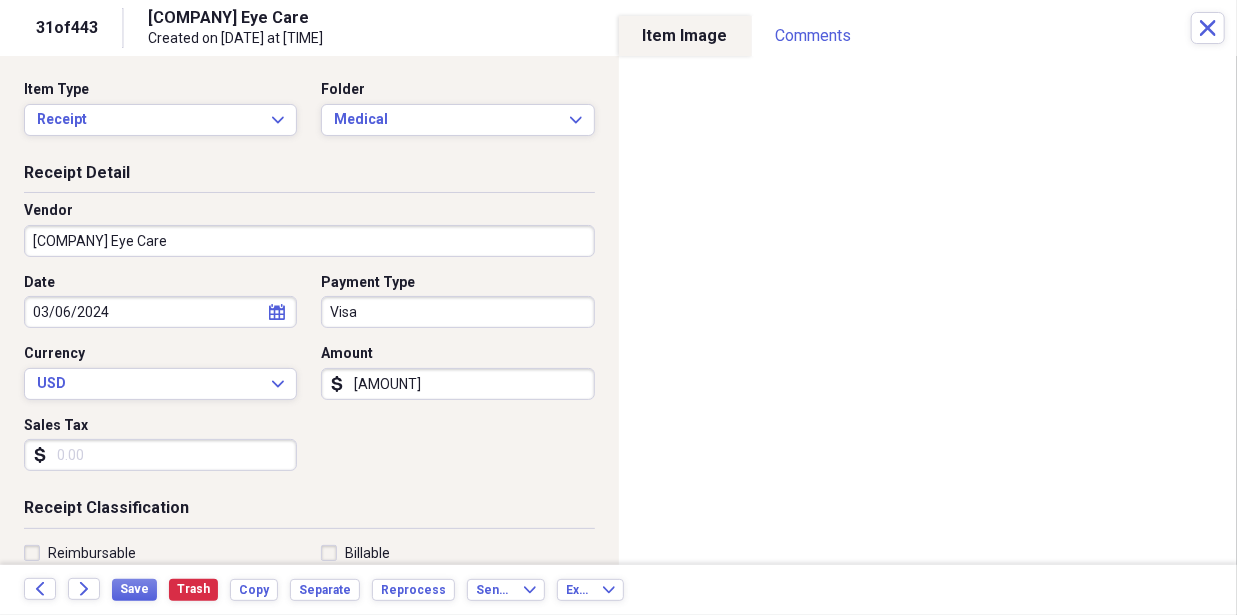 click on "Visa" at bounding box center [457, 312] 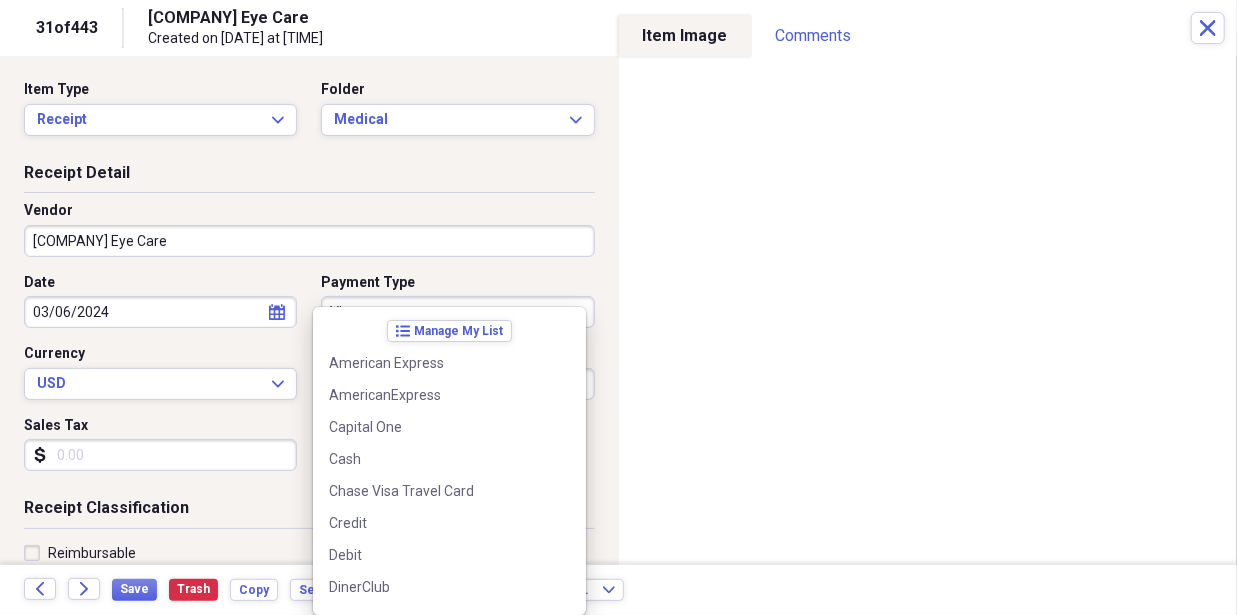 scroll, scrollTop: 284, scrollLeft: 0, axis: vertical 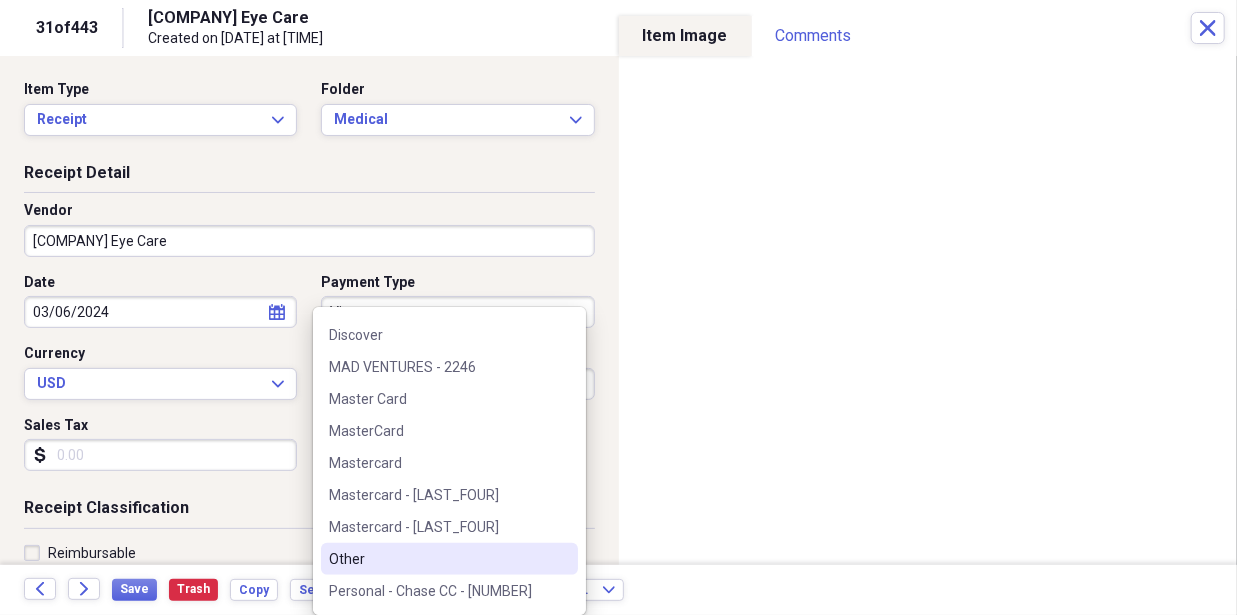 click on "Visa" at bounding box center (457, 312) 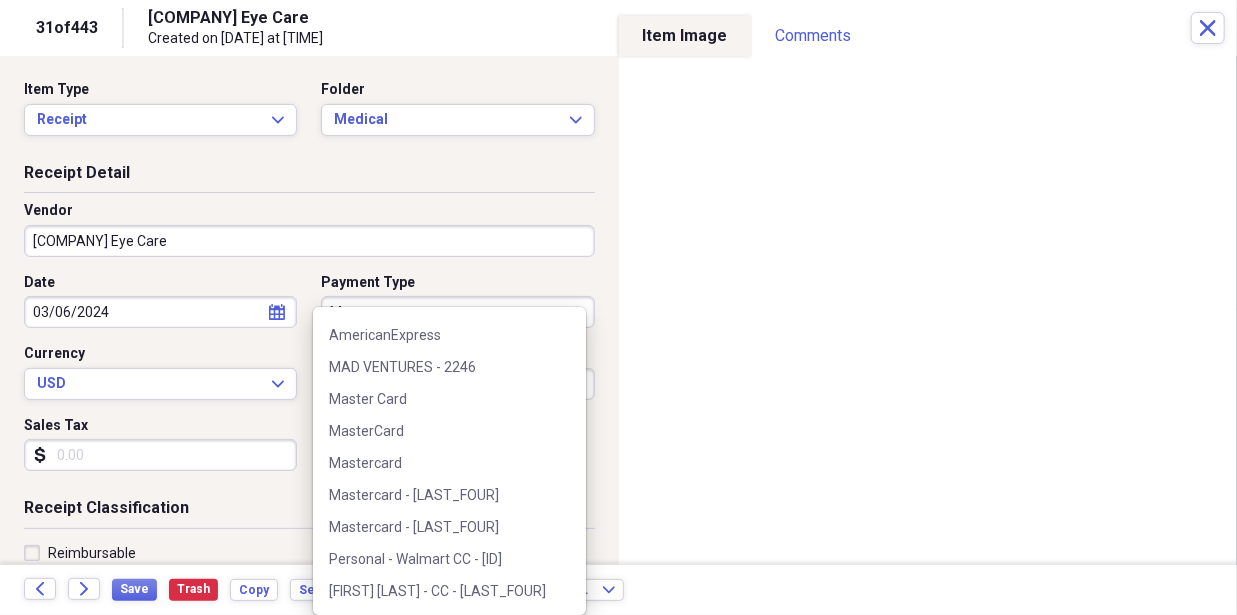 scroll, scrollTop: 0, scrollLeft: 0, axis: both 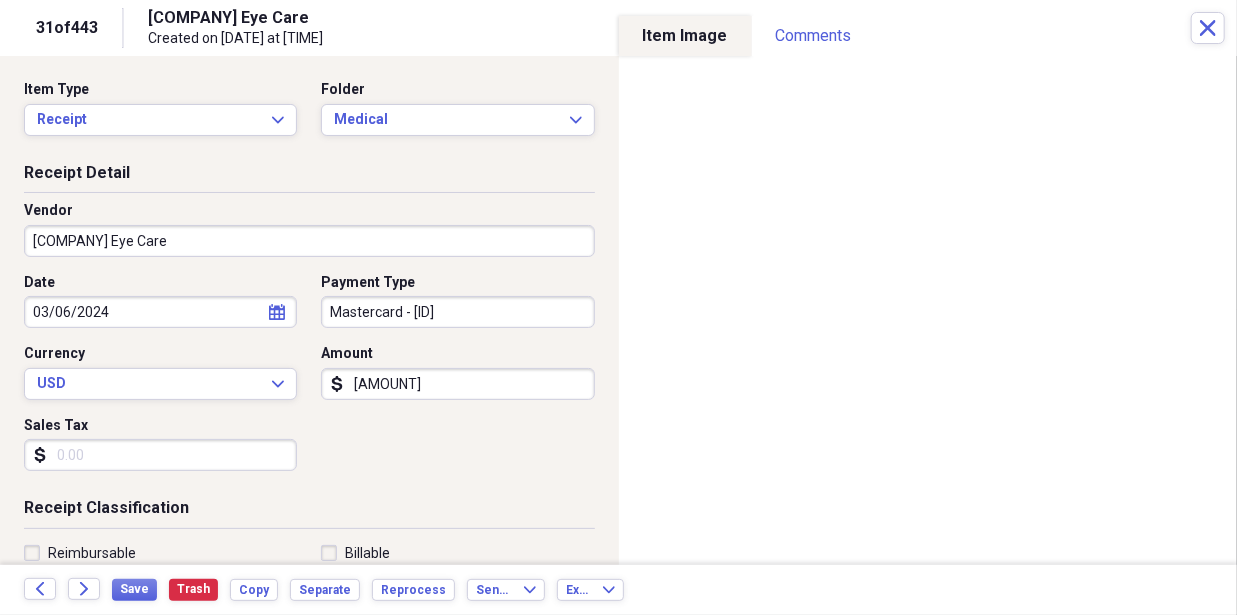 click on "Date [DATE] calendar Calendar Payment Type Mastercard - [NUMBER] Currency USD Expand Amount dollar-sign [AMOUNT] Sales Tax dollar-sign" at bounding box center [309, 380] 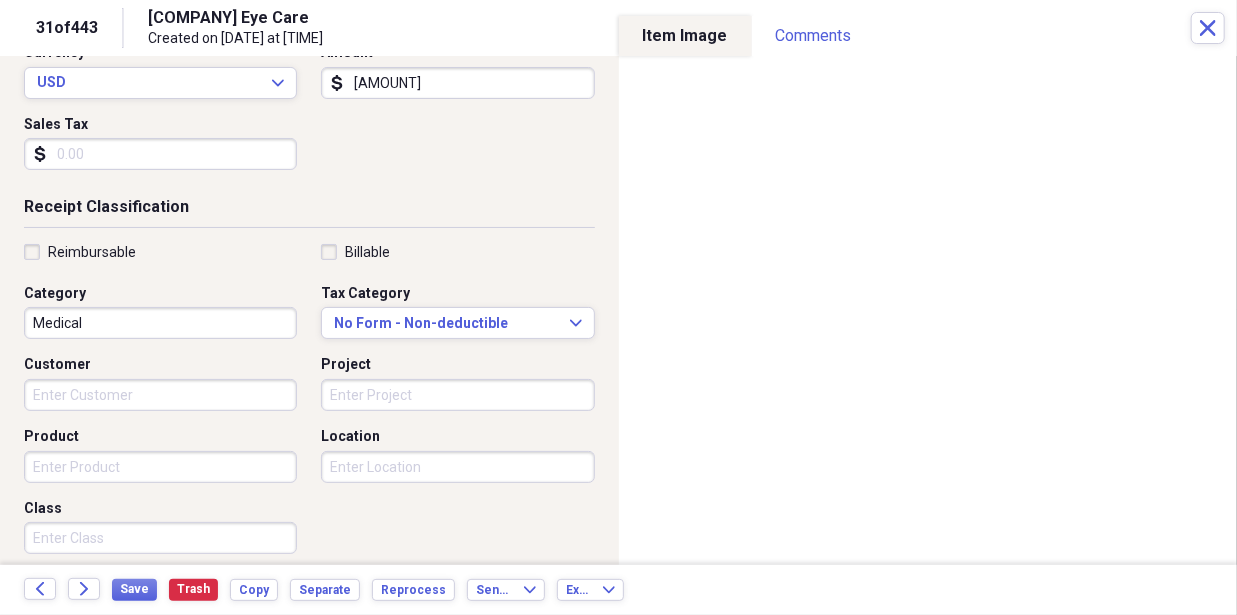 scroll, scrollTop: 0, scrollLeft: 0, axis: both 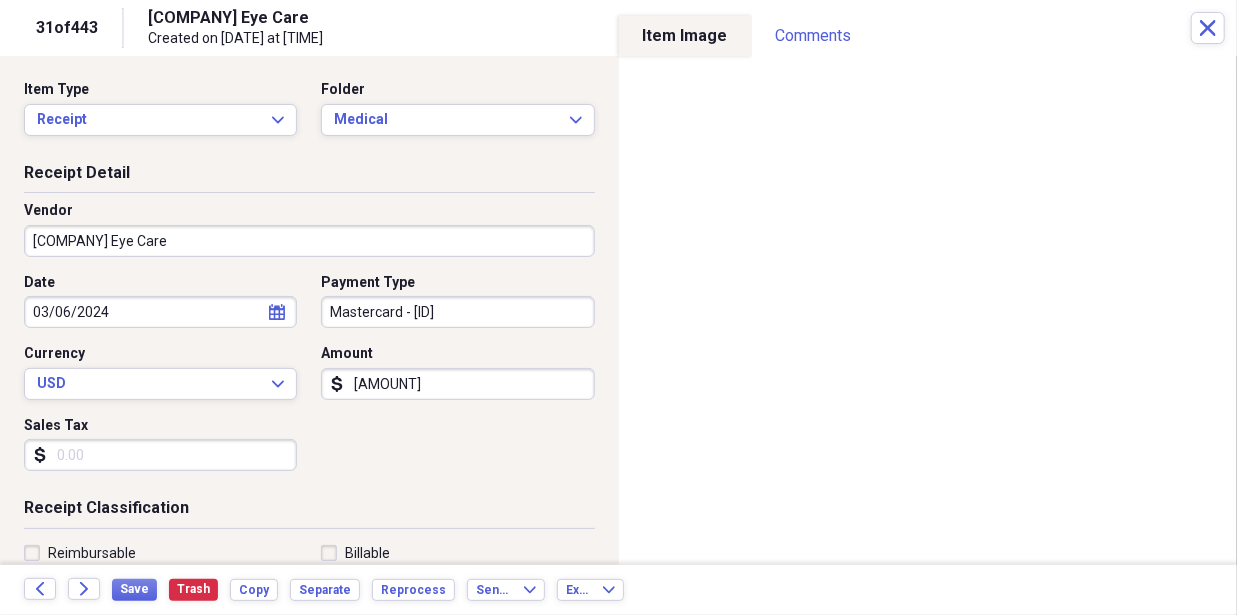 click on "Folder Medical Expand" at bounding box center (451, 108) 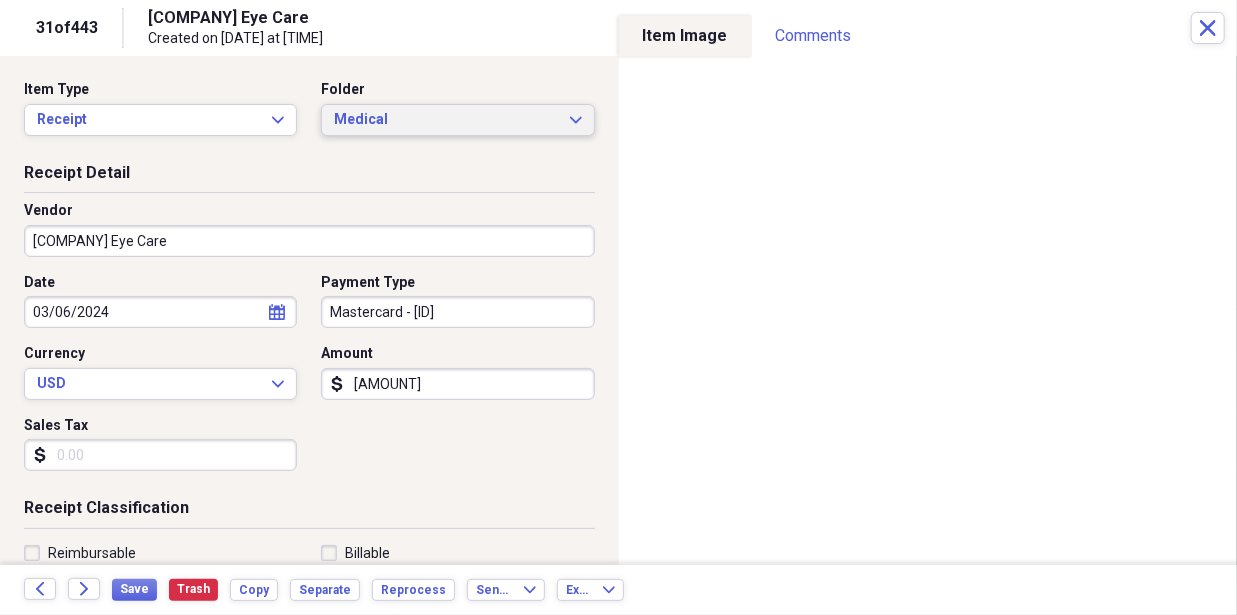 click on "Medical" at bounding box center (445, 120) 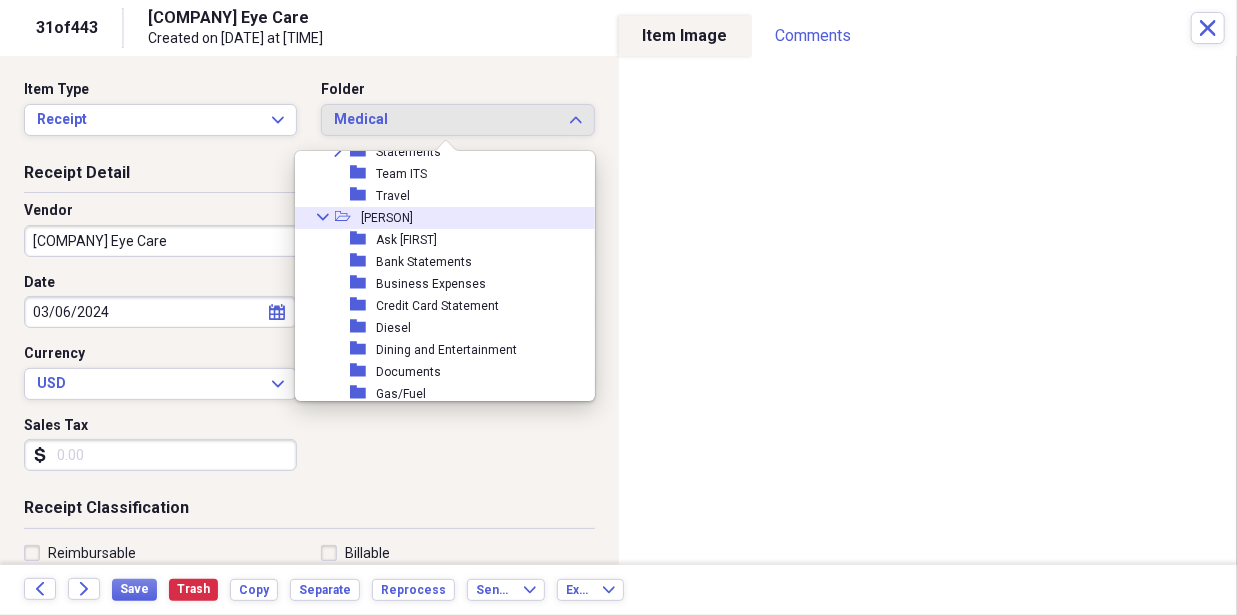 click on "Folder Medical Expand" at bounding box center (451, 108) 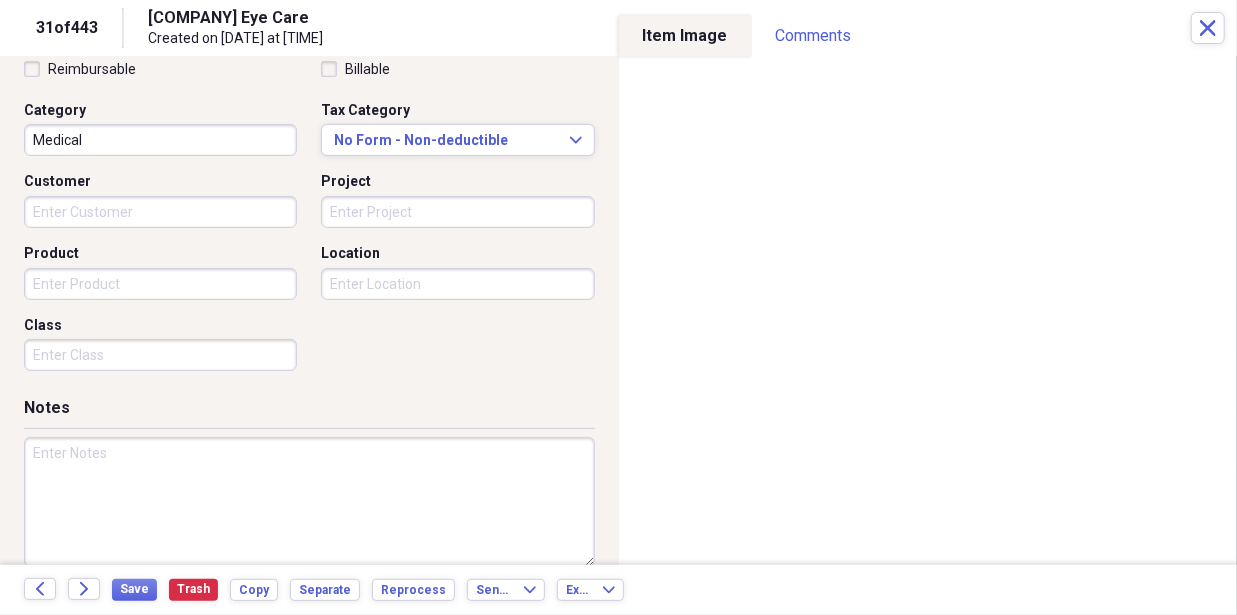 scroll, scrollTop: 486, scrollLeft: 0, axis: vertical 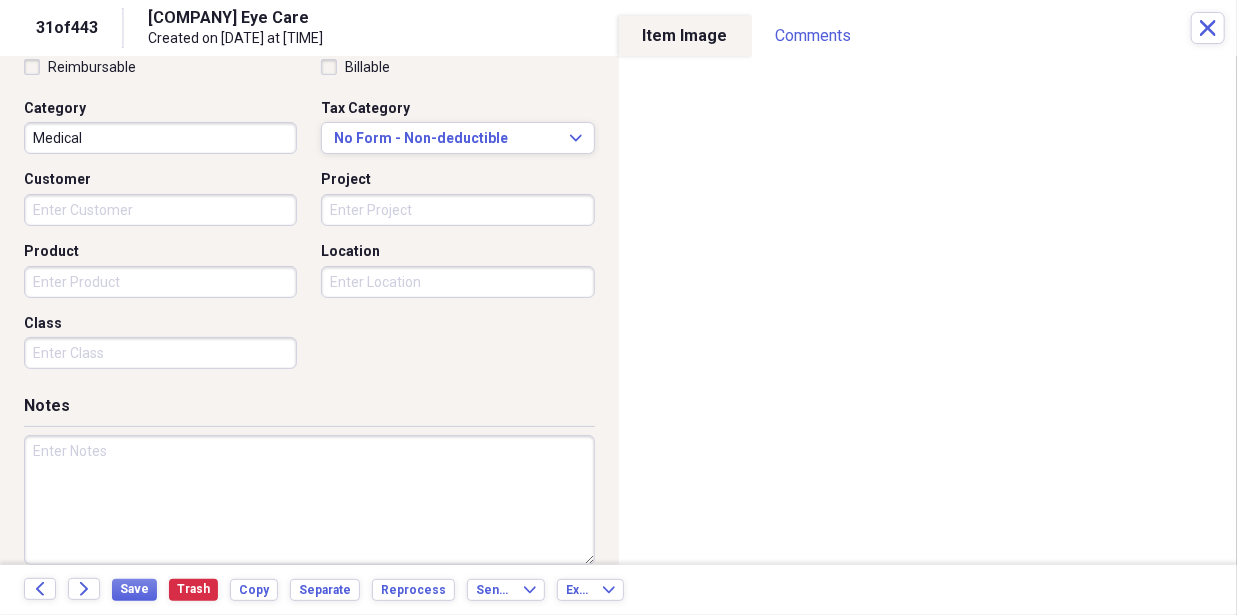 click on "Customer" at bounding box center [160, 210] 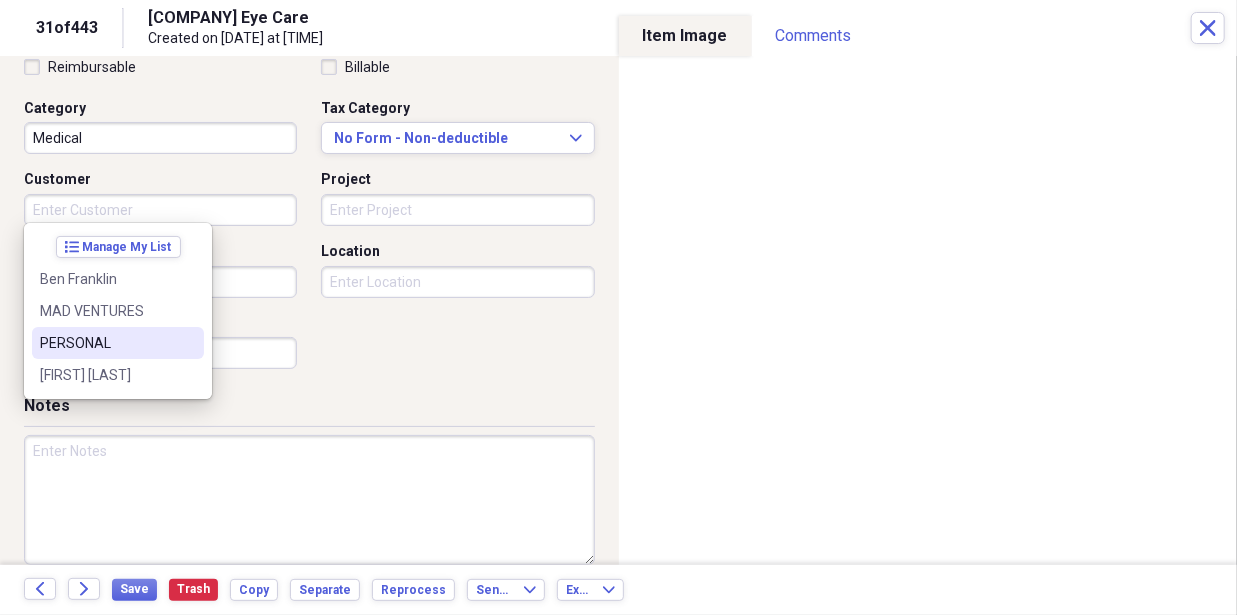 click on "PERSONAL" at bounding box center [118, 343] 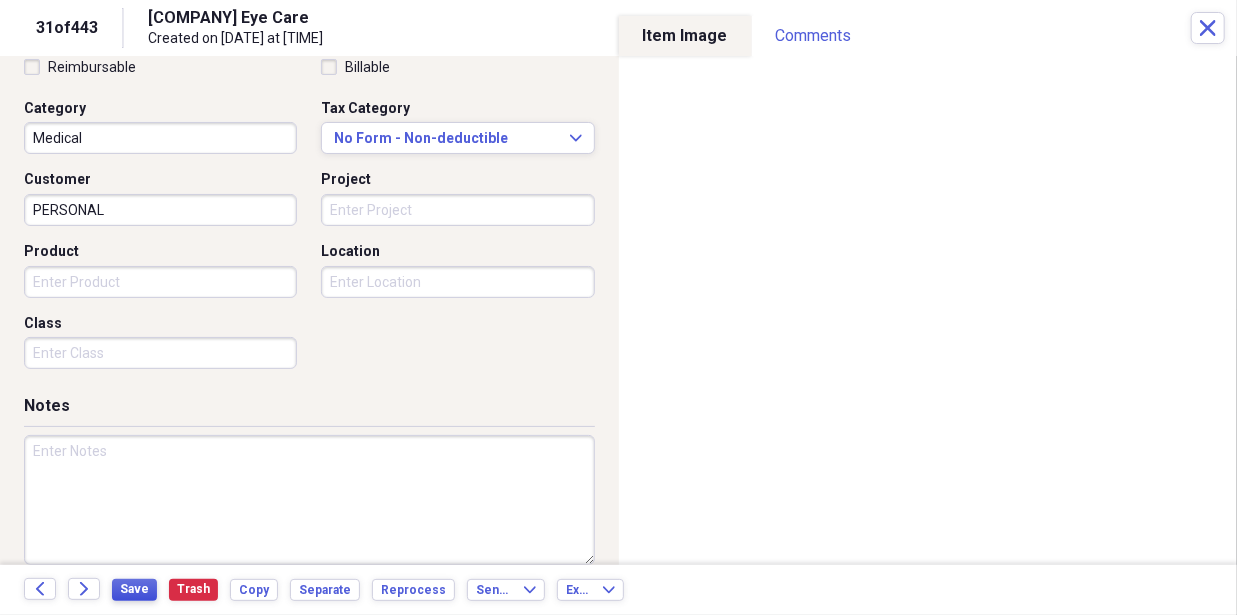 click on "Save" at bounding box center [134, 589] 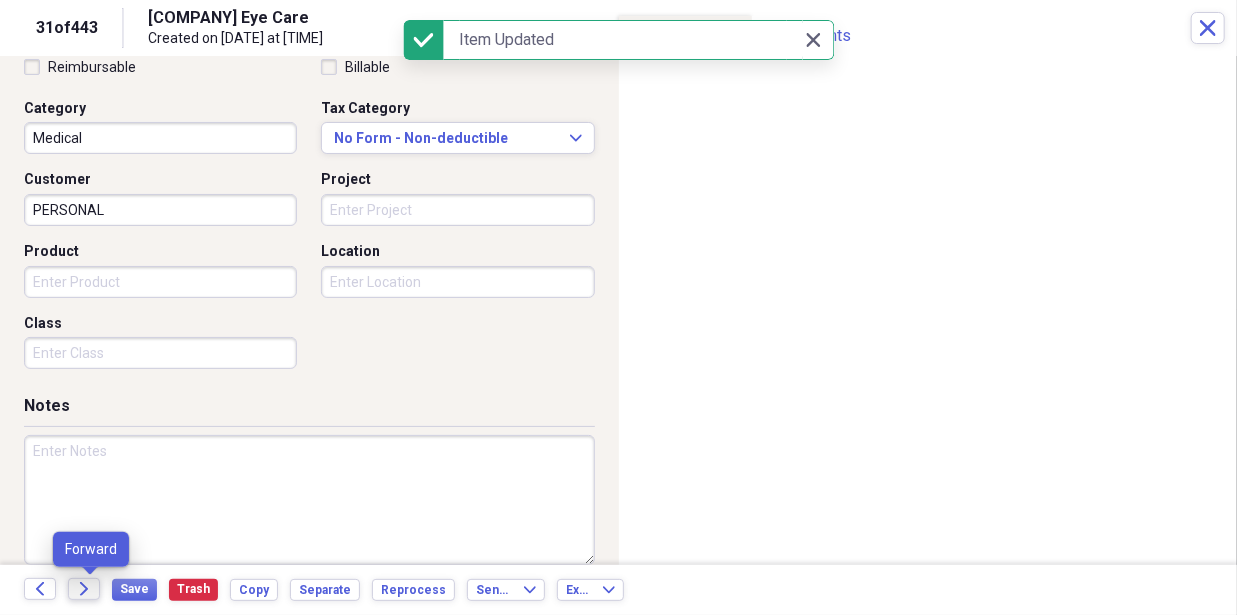 click on "Forward" 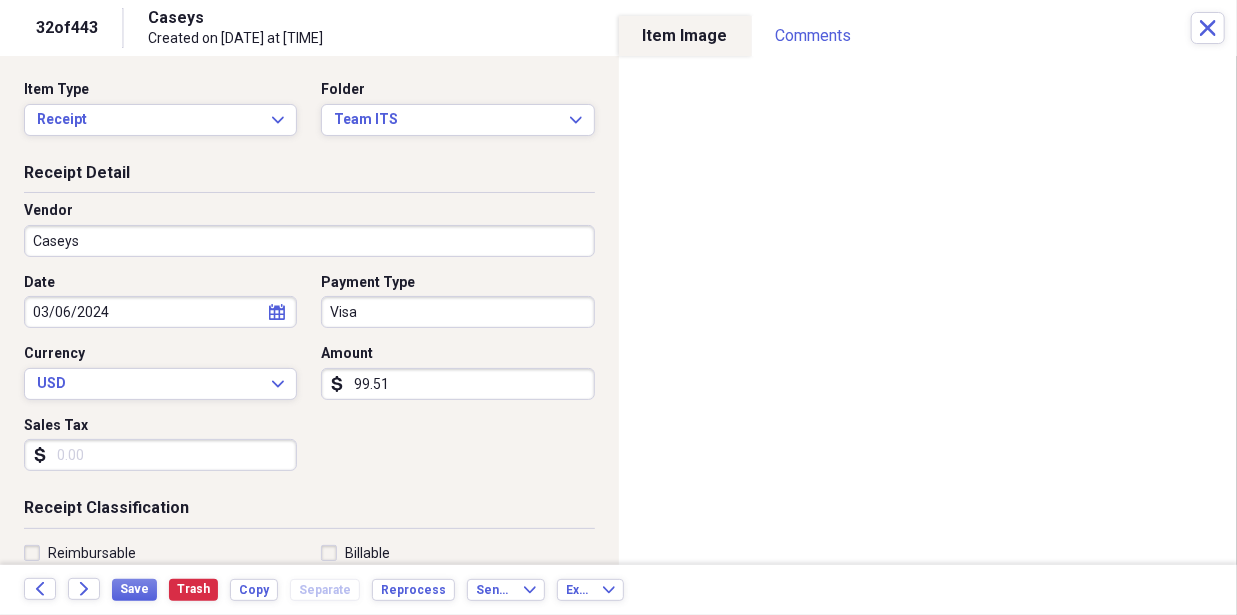 click on "Visa" at bounding box center (457, 312) 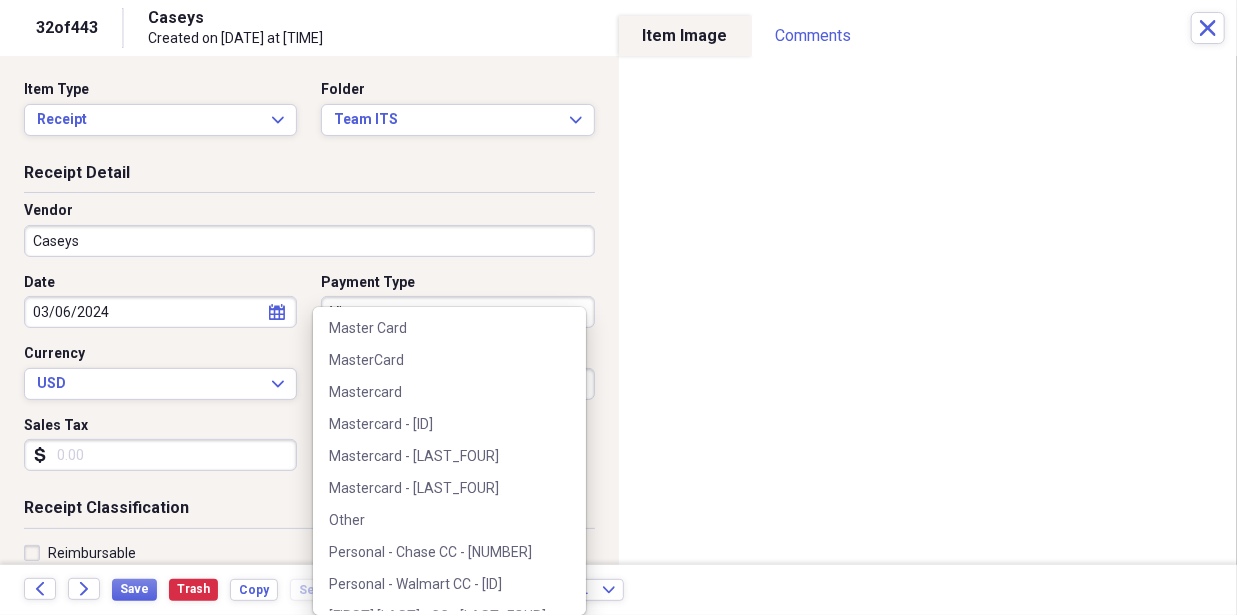 scroll, scrollTop: 342, scrollLeft: 0, axis: vertical 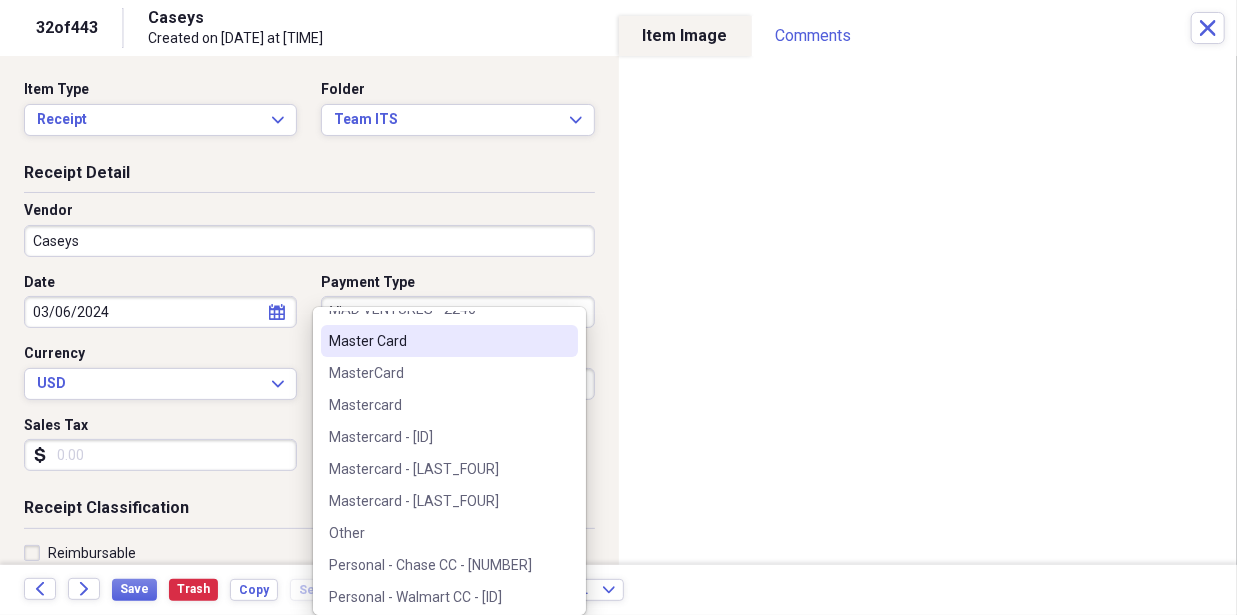 click on "Payment Type" at bounding box center [457, 283] 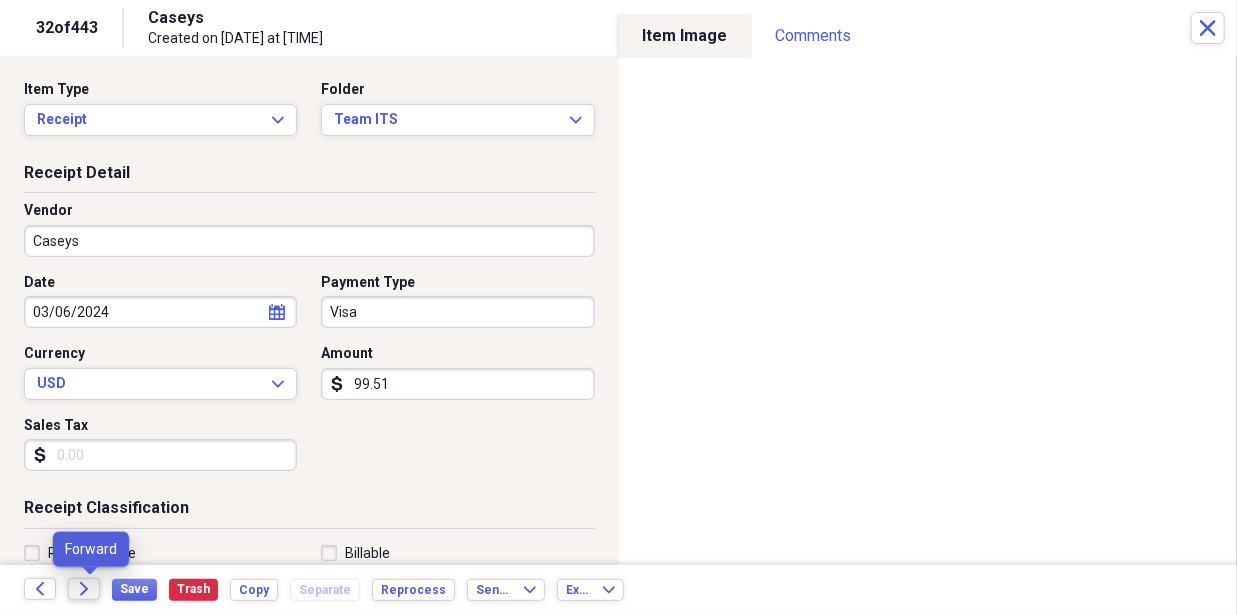 click on "Forward" 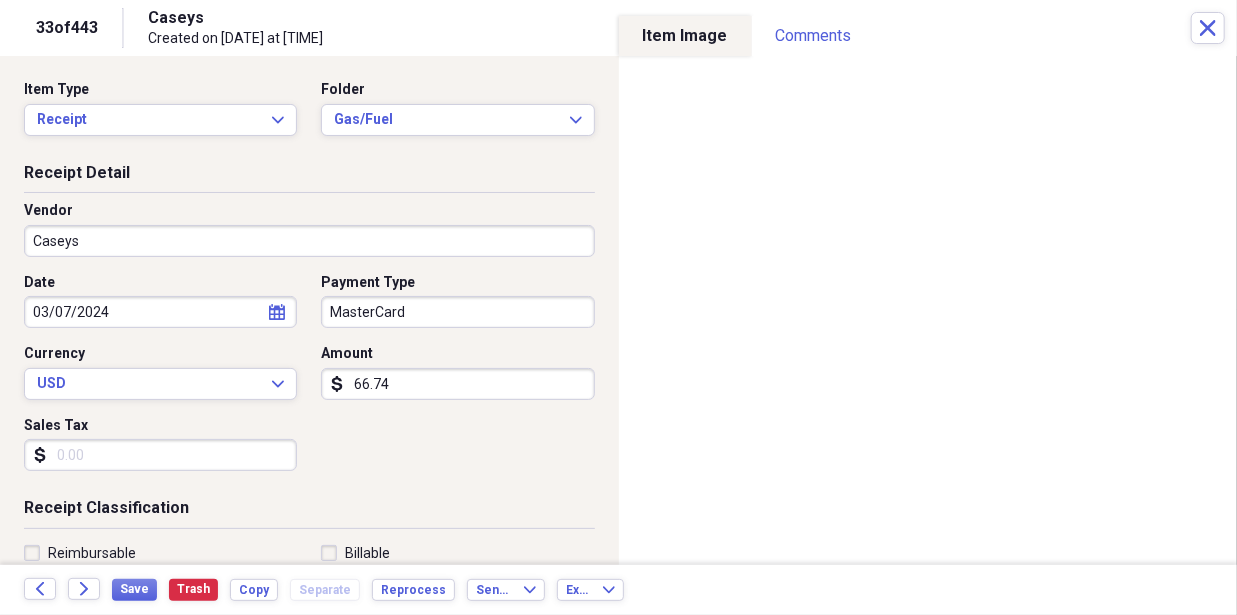 click on "MasterCard" at bounding box center (457, 312) 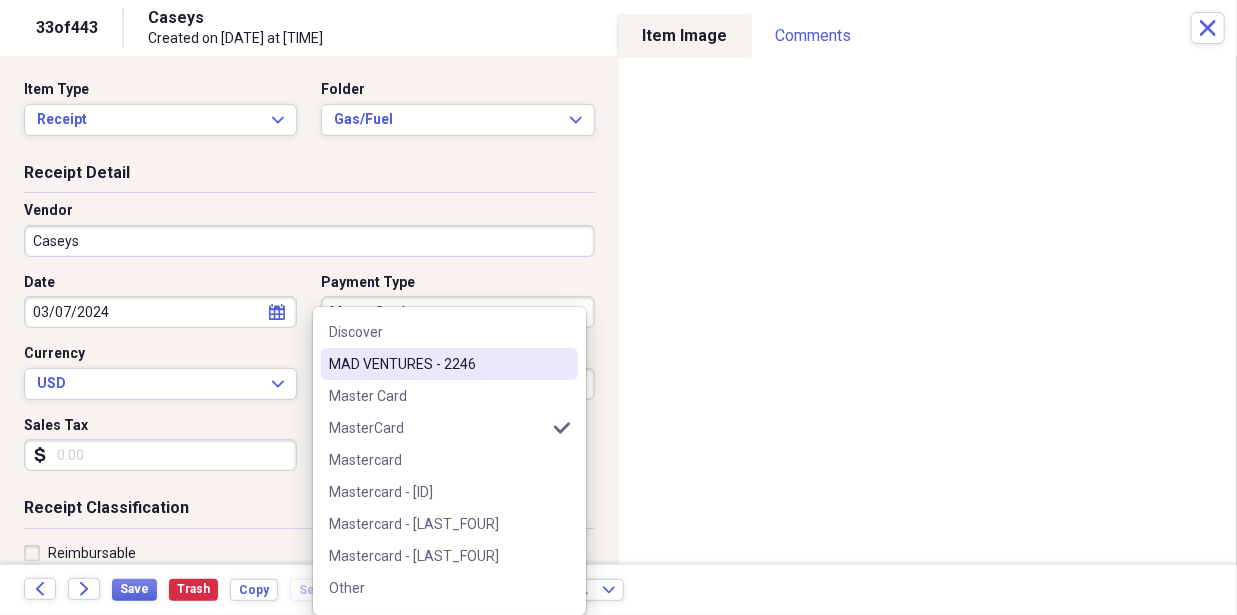 scroll, scrollTop: 0, scrollLeft: 0, axis: both 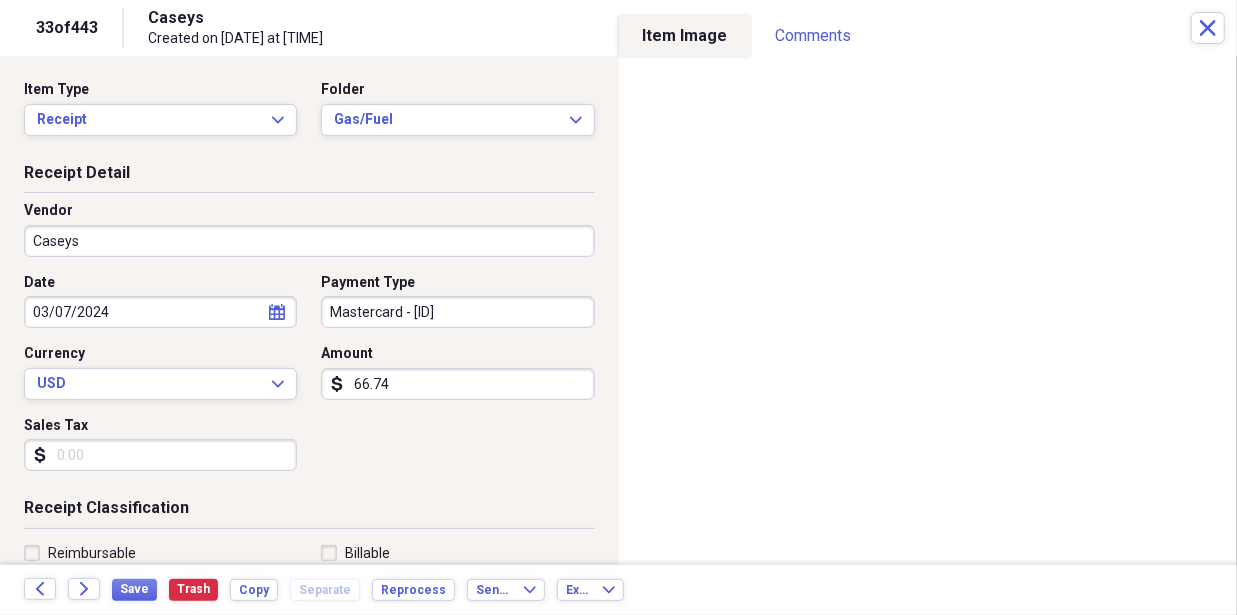 click on "Date [DATE] calendar Calendar Payment Type Mastercard - [NUMBER] Currency USD Expand Amount dollar-sign [AMOUNT] Sales Tax dollar-sign" at bounding box center (309, 380) 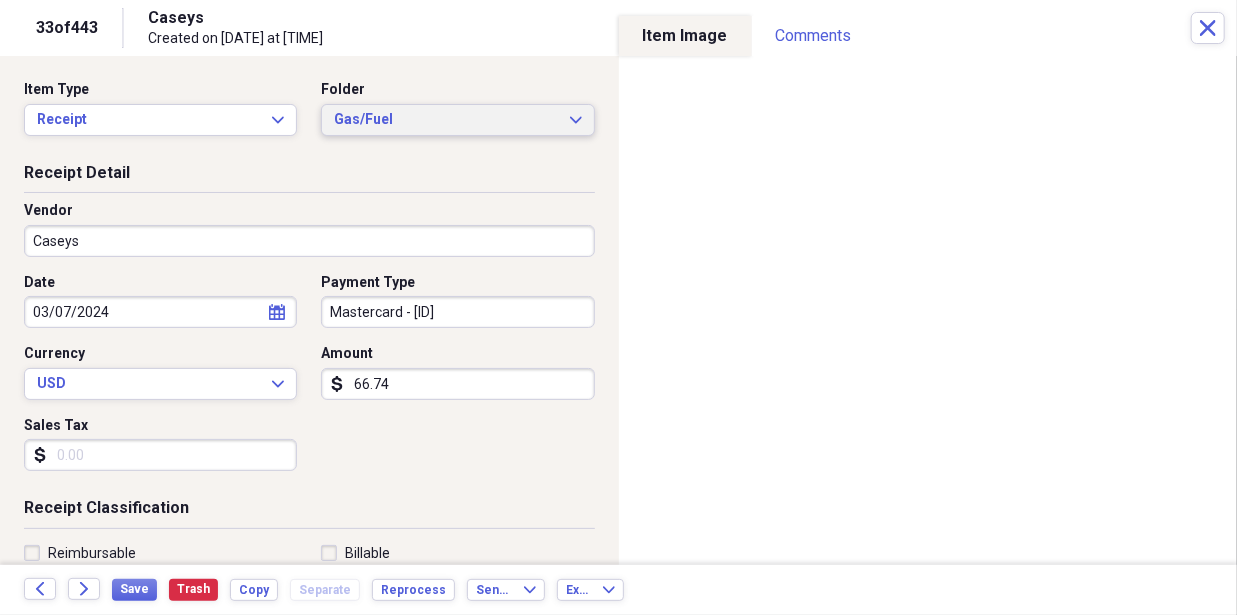 click on "Gas/Fuel Expand" at bounding box center (457, 120) 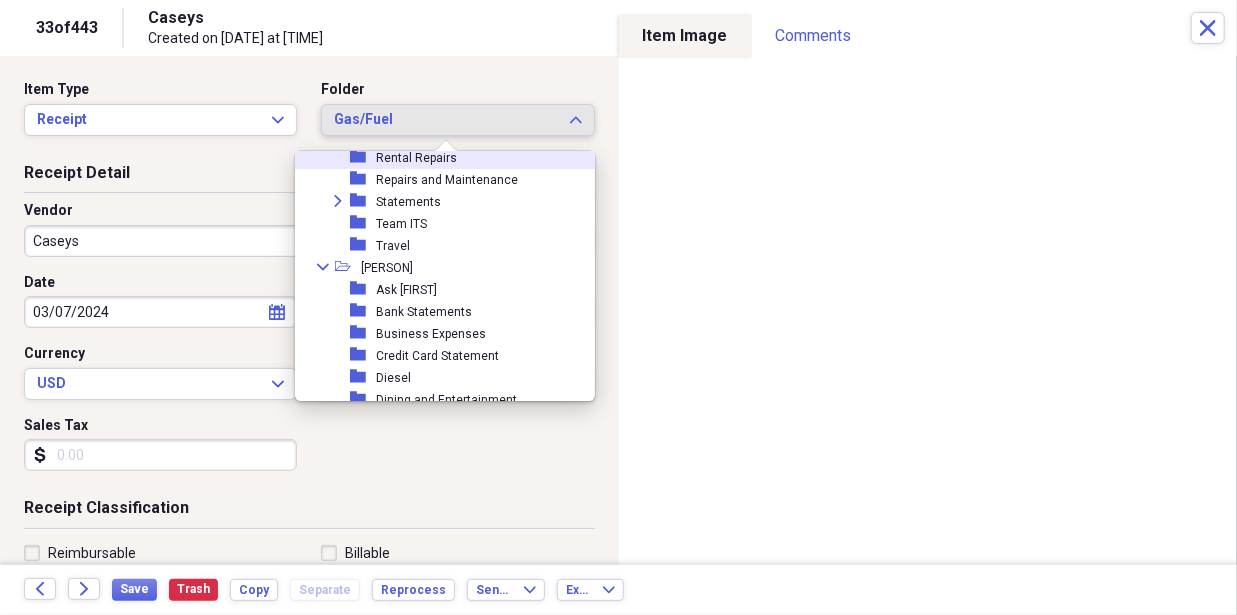 click on "Gas/Fuel Expand" at bounding box center [457, 120] 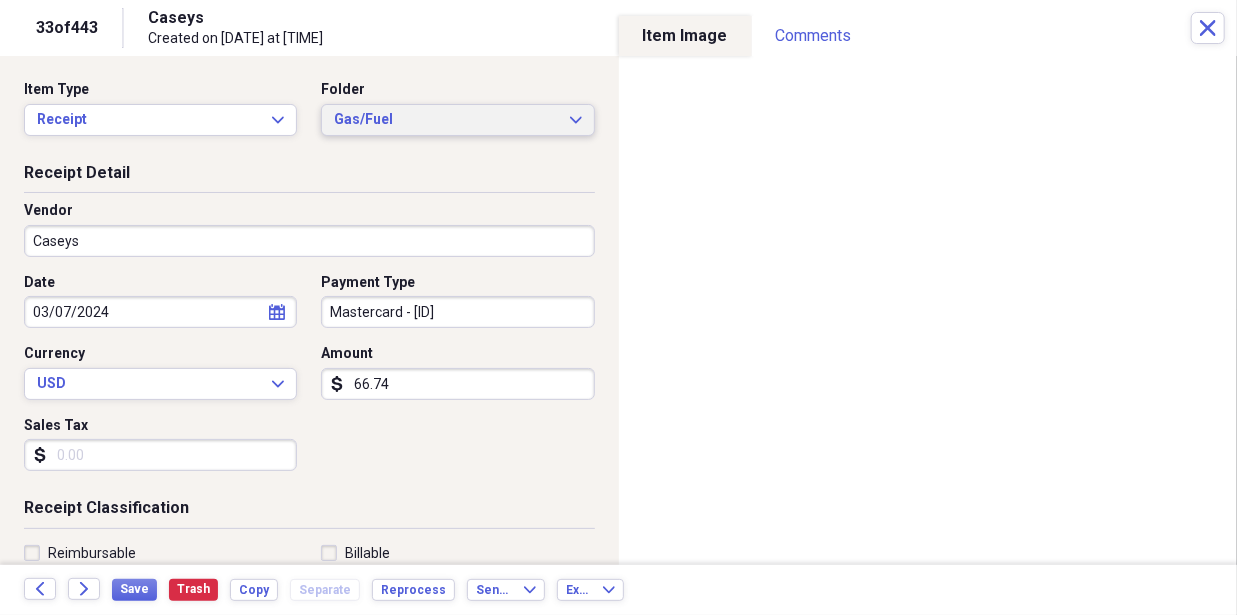 scroll, scrollTop: 671, scrollLeft: 0, axis: vertical 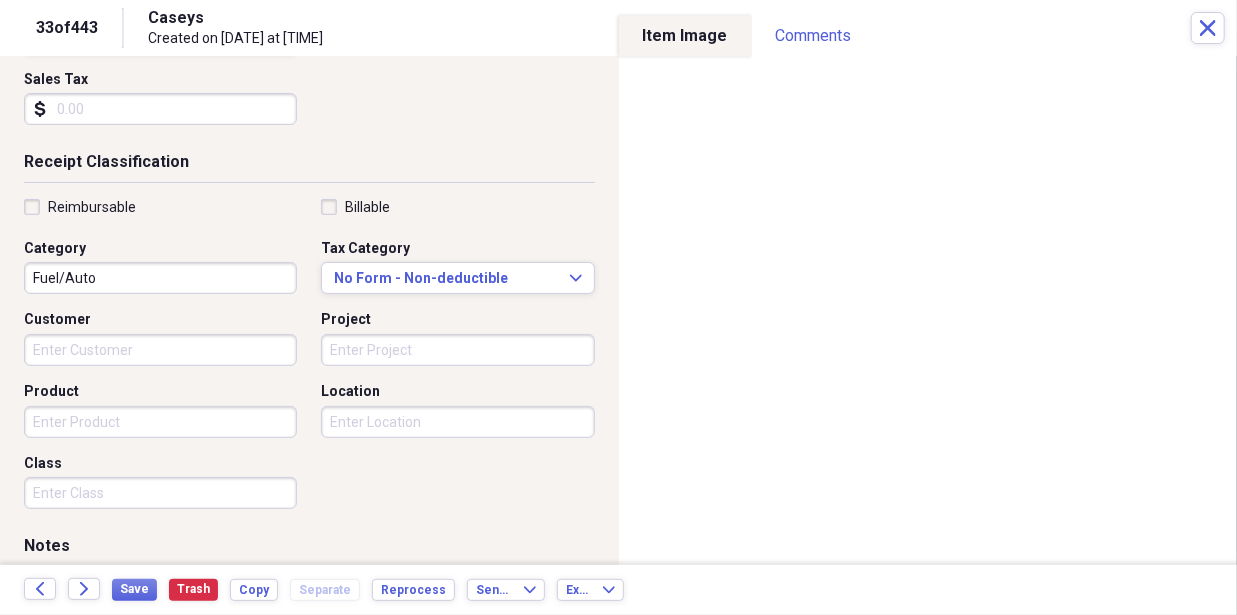 click on "Customer" at bounding box center (160, 350) 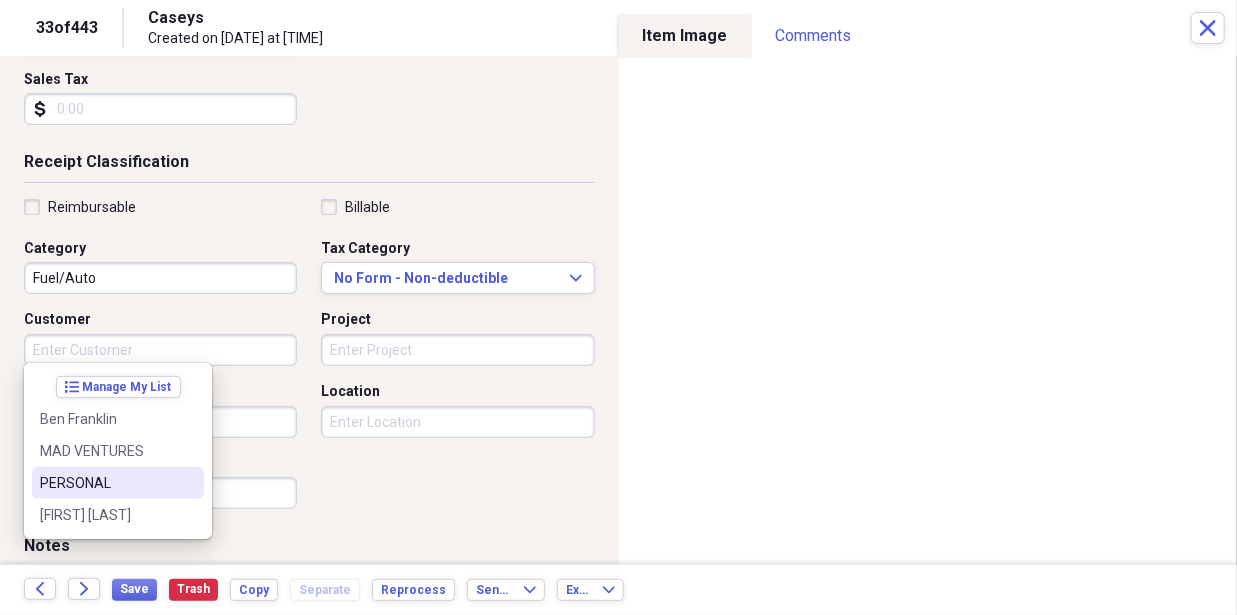 click on "PERSONAL" at bounding box center (106, 483) 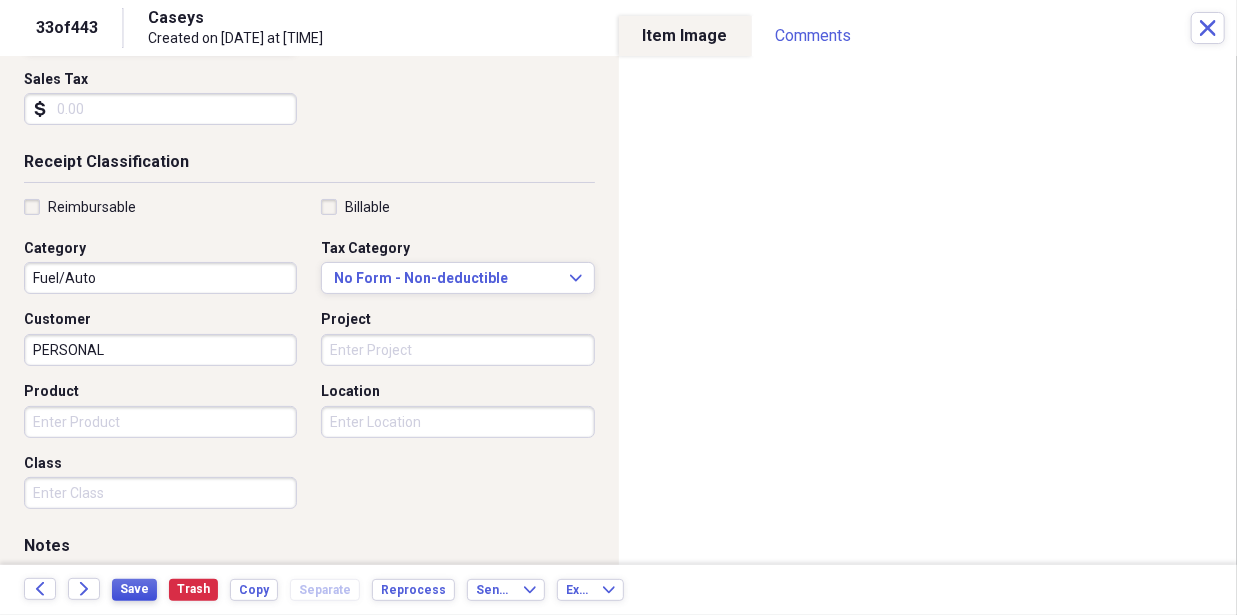 click on "Save" at bounding box center (134, 589) 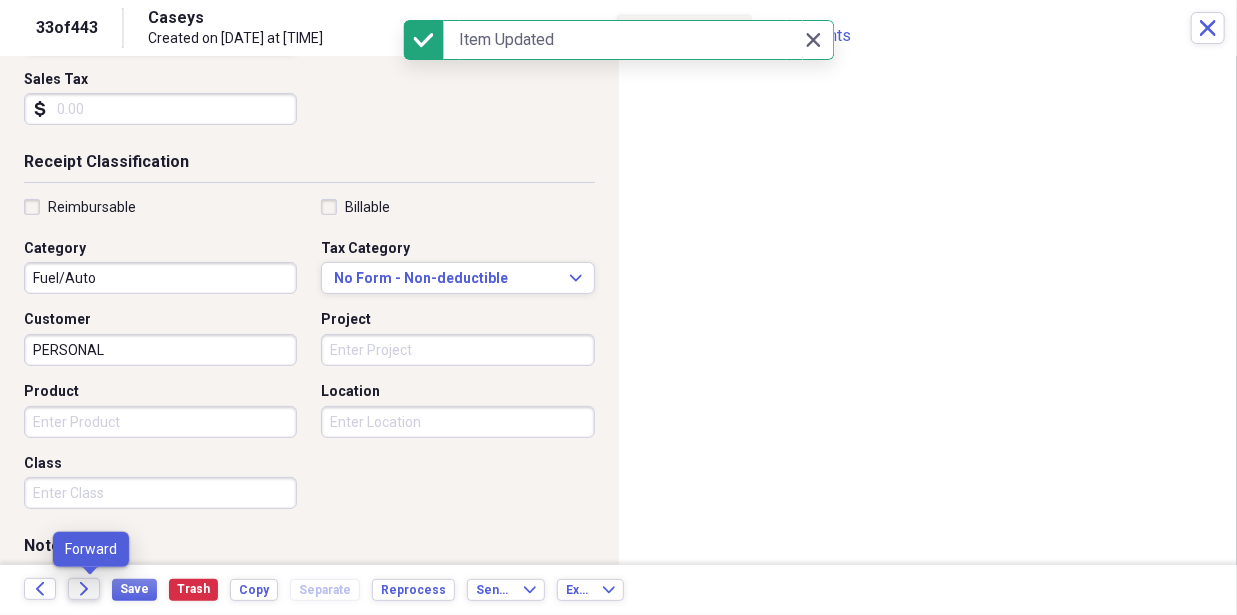 click on "Forward" 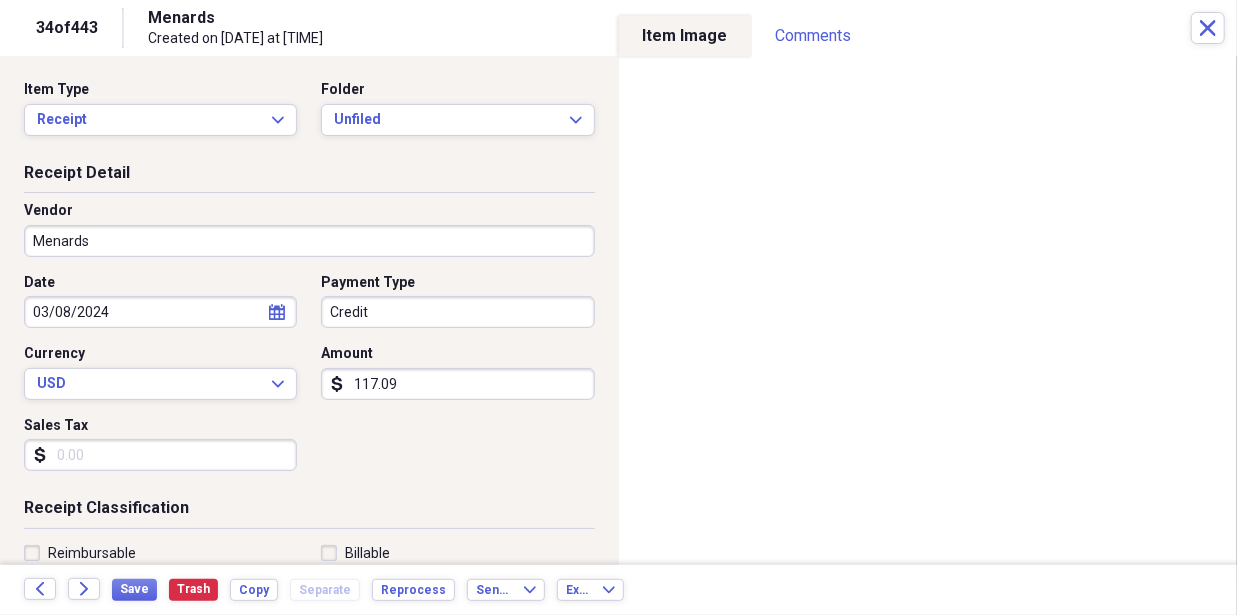 click on "Credit" at bounding box center (457, 312) 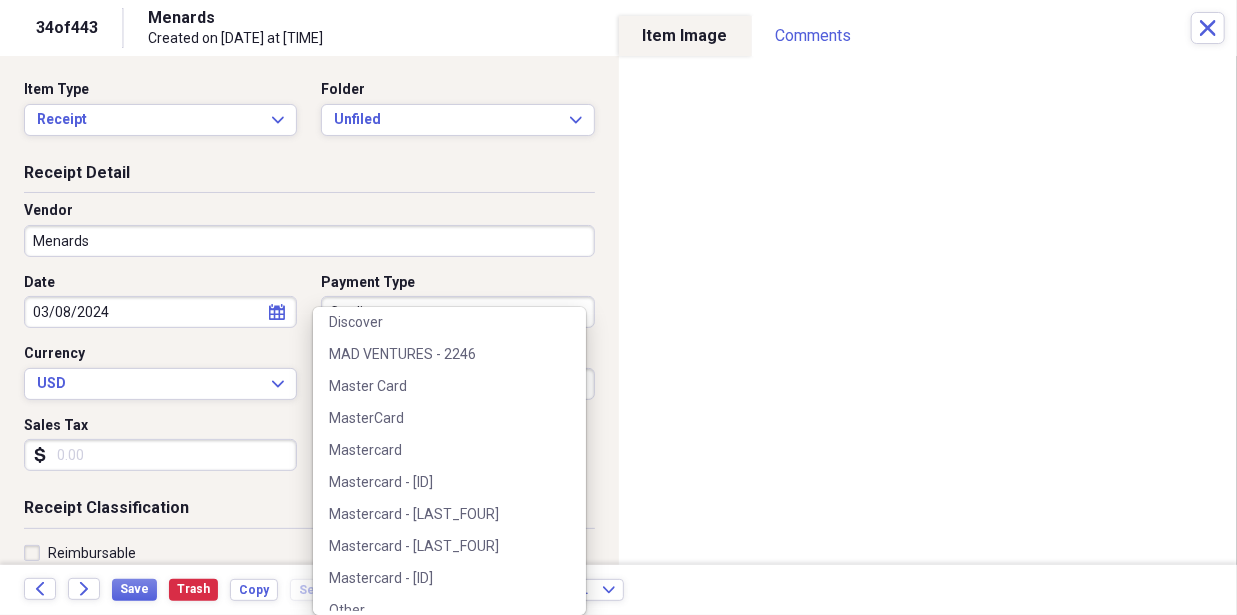 scroll, scrollTop: 293, scrollLeft: 0, axis: vertical 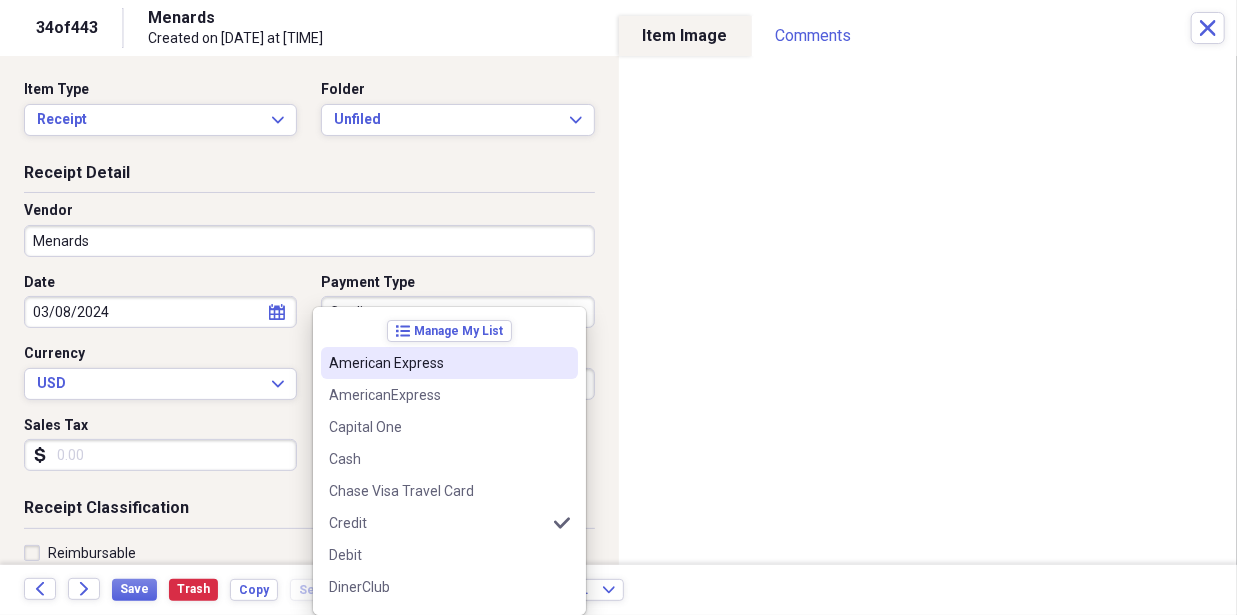 click on "Vendor Menards" at bounding box center (309, 237) 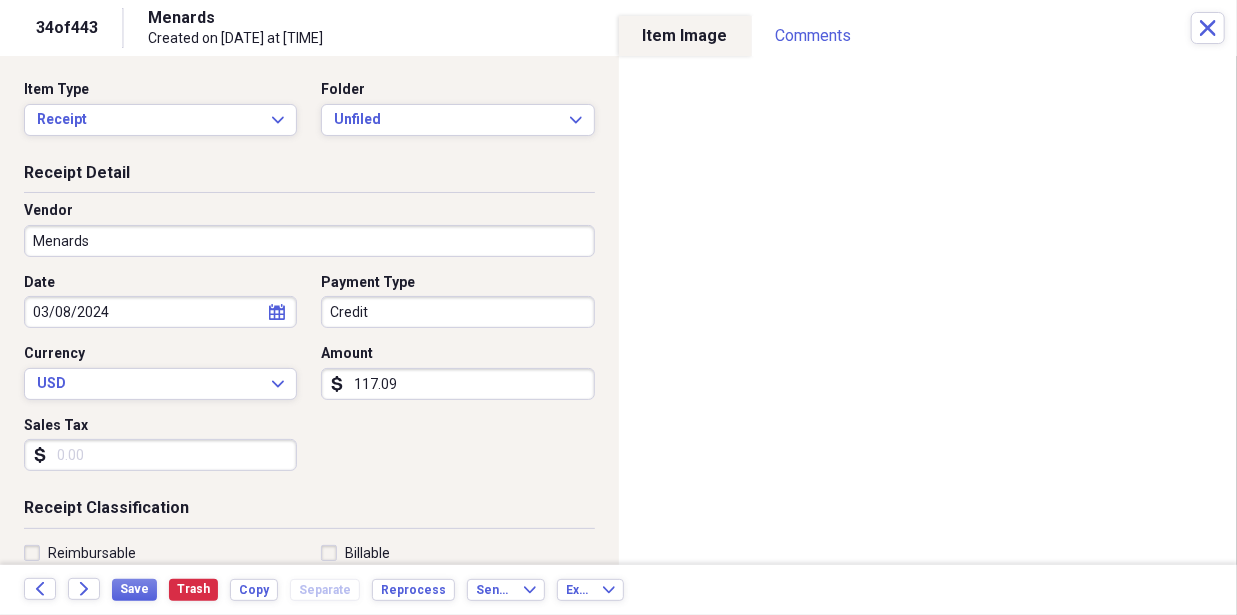 click on "Credit" at bounding box center [457, 312] 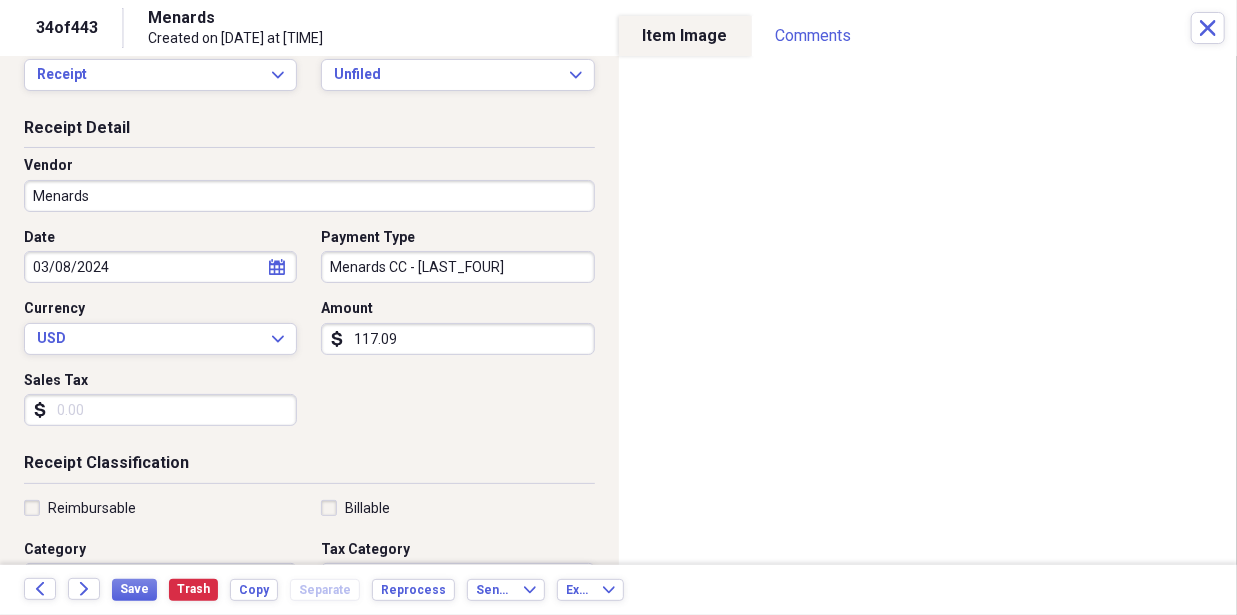 scroll, scrollTop: 0, scrollLeft: 0, axis: both 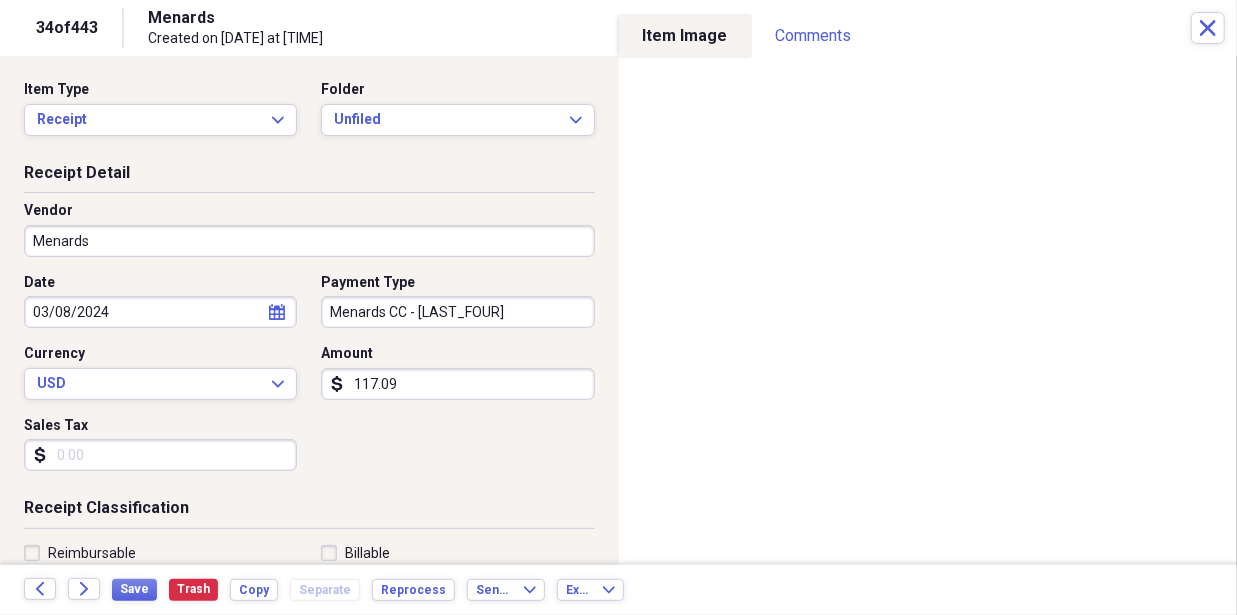 click on "Date [DATE] calendar Calendar Payment Type Menards CC - [LAST_FOUR] Currency USD Expand Amount dollar-sign [AMOUNT] Sales Tax dollar-sign" at bounding box center (309, 380) 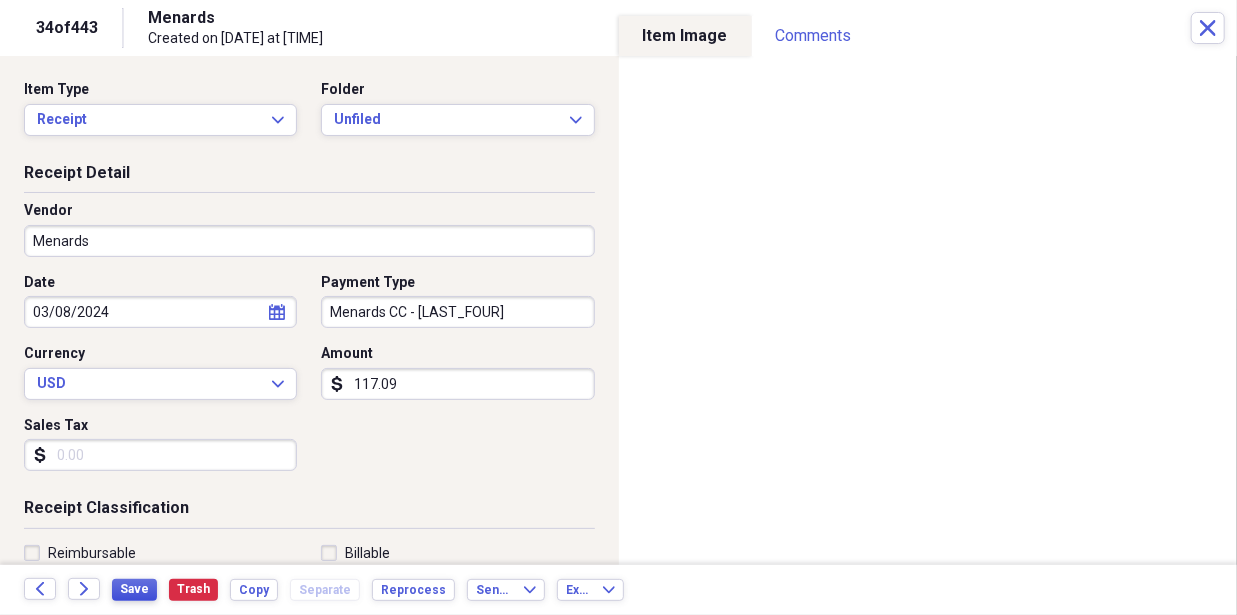 click on "Save" at bounding box center [134, 589] 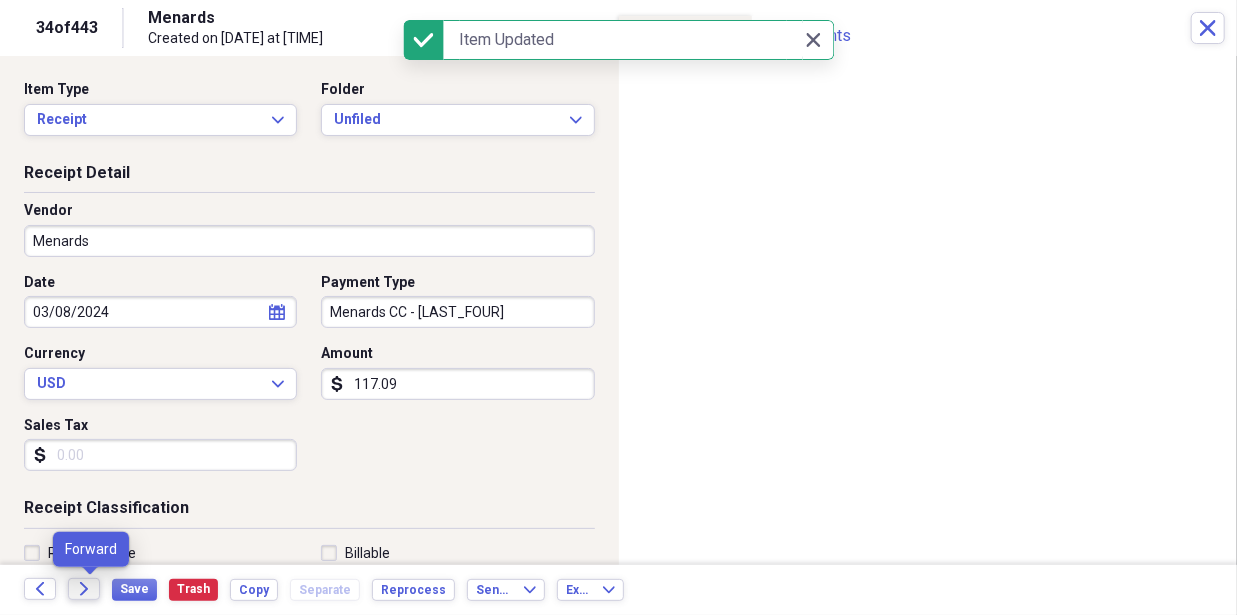 click on "Forward" 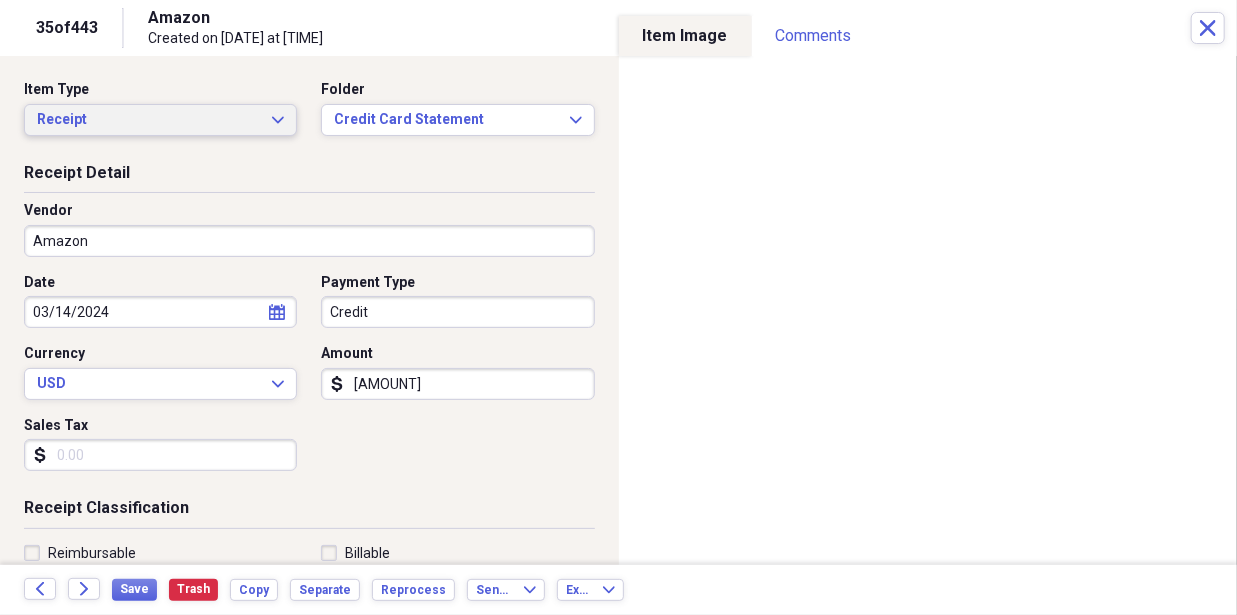 click on "Receipt" at bounding box center [148, 120] 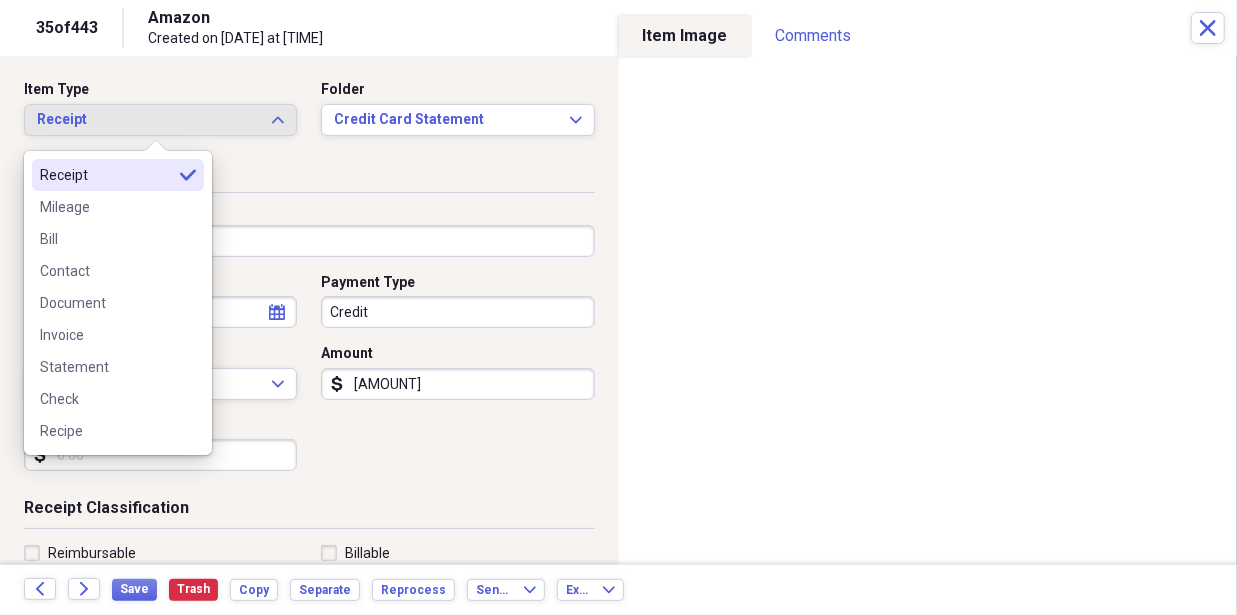 click on "Credit" at bounding box center (457, 312) 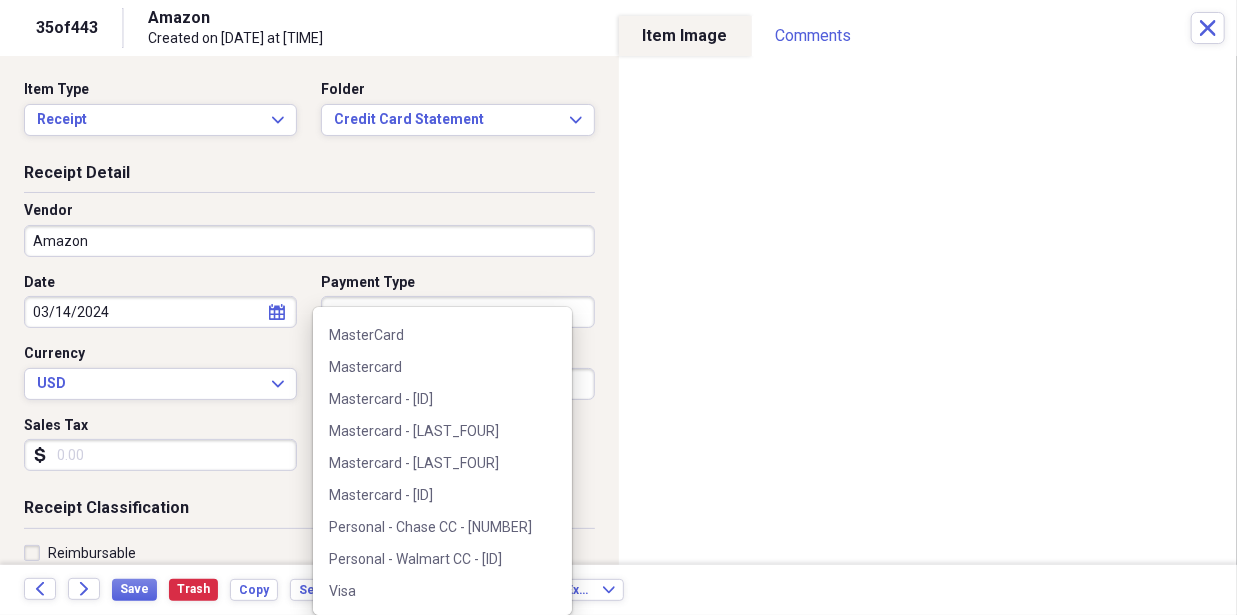 scroll, scrollTop: 0, scrollLeft: 0, axis: both 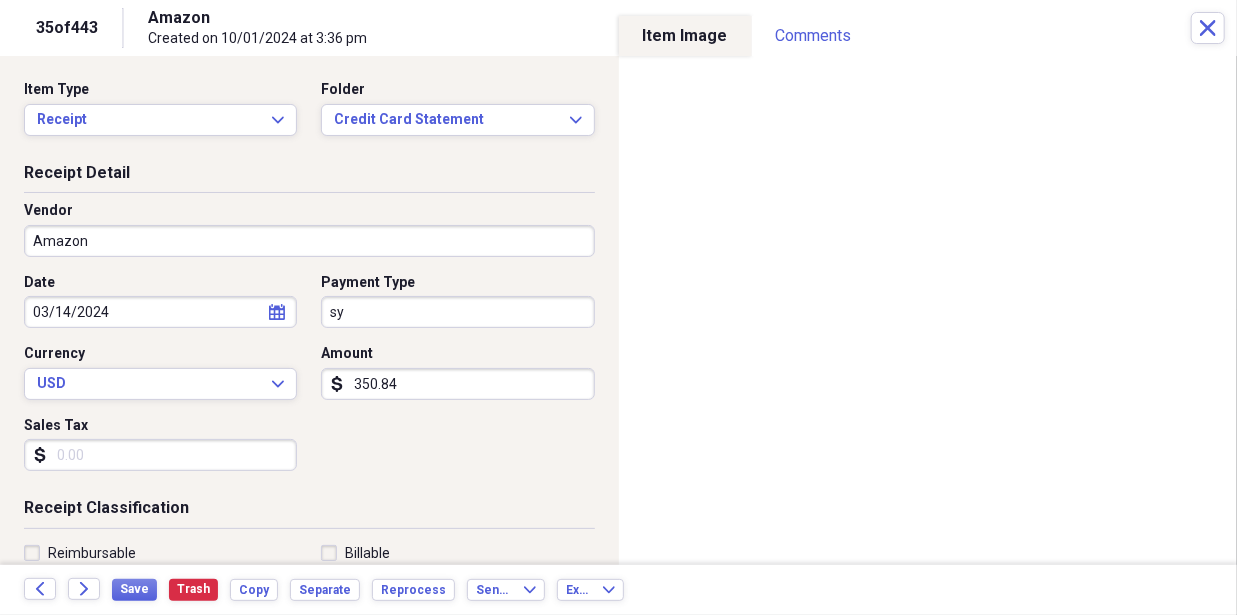 type on "s" 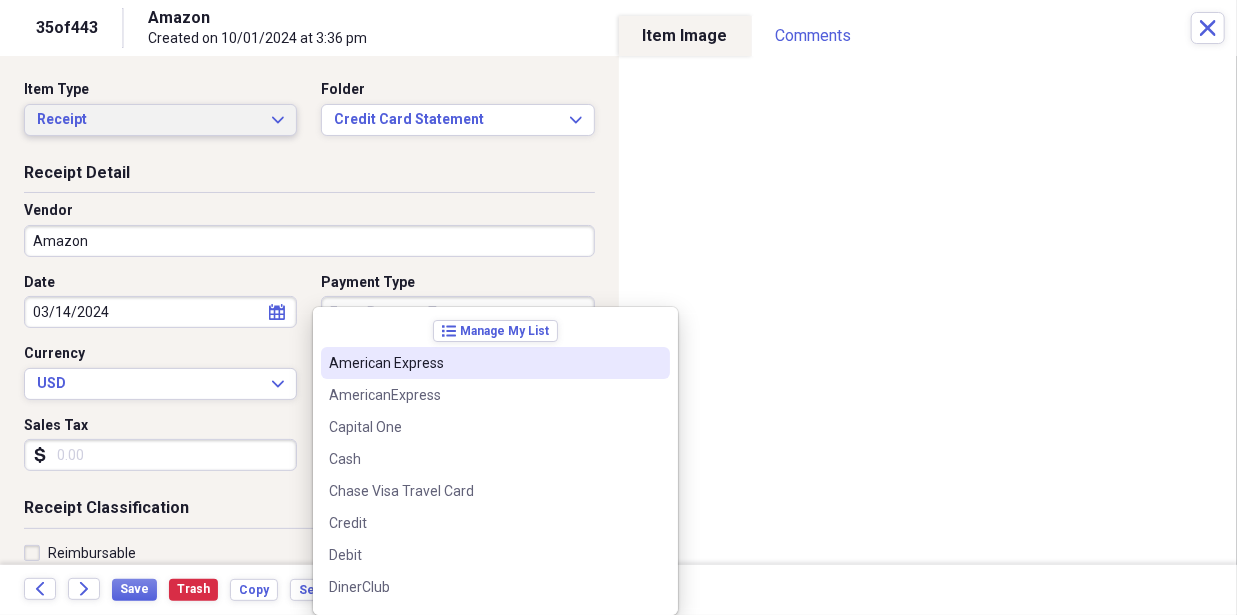 type 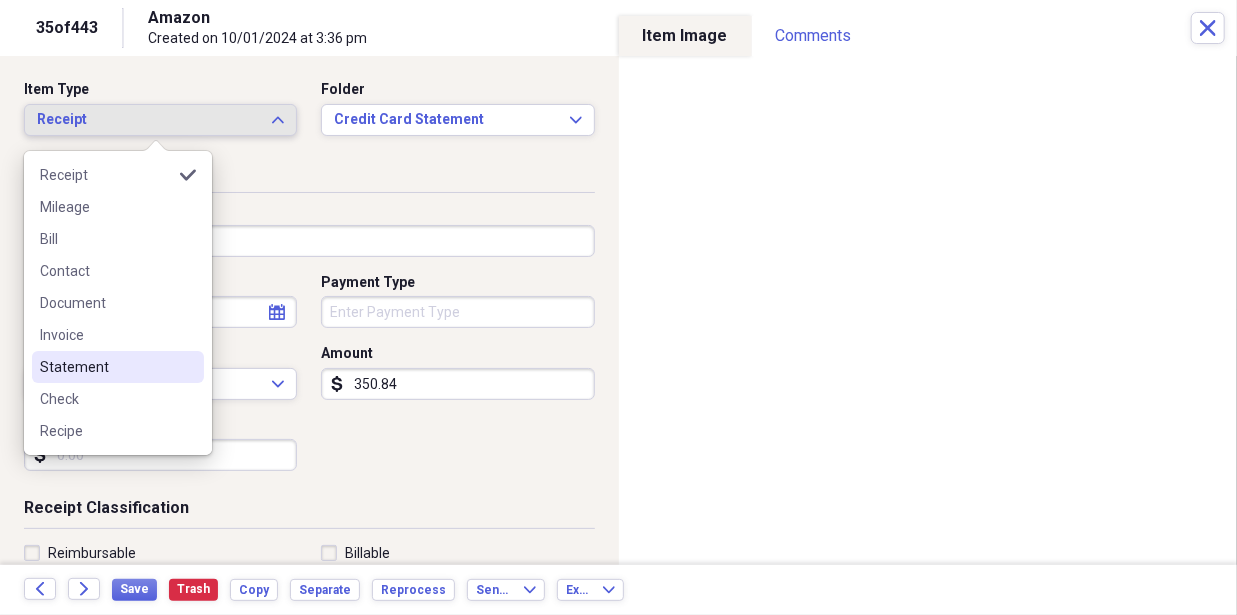 click on "Statement" at bounding box center (106, 367) 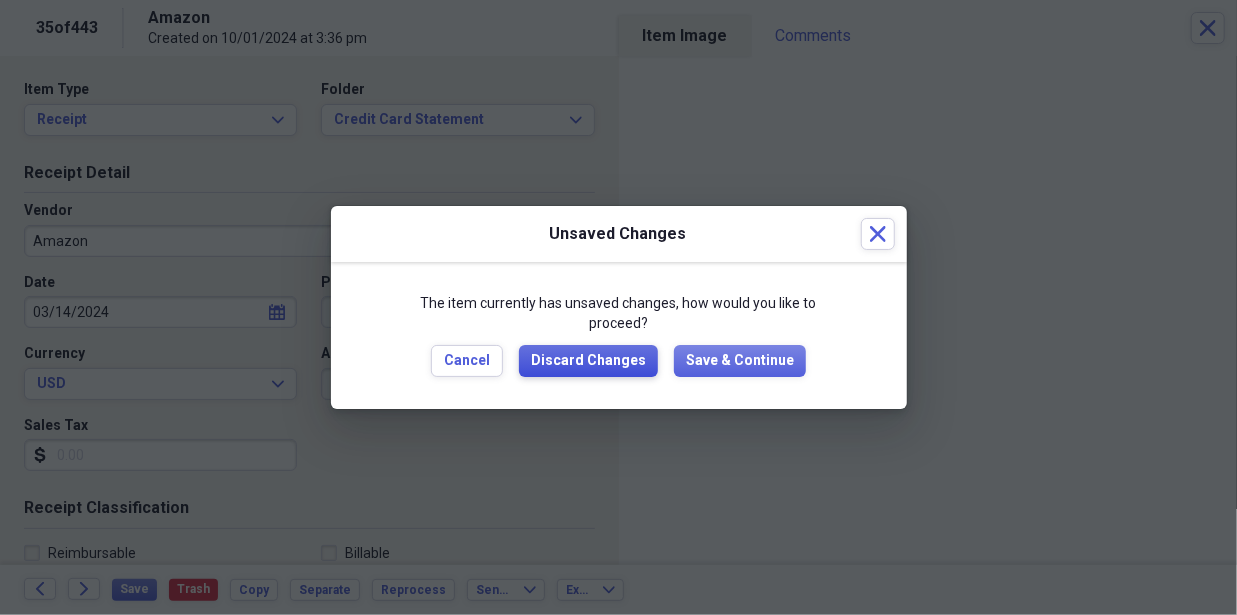 click on "Discard Changes" at bounding box center (588, 361) 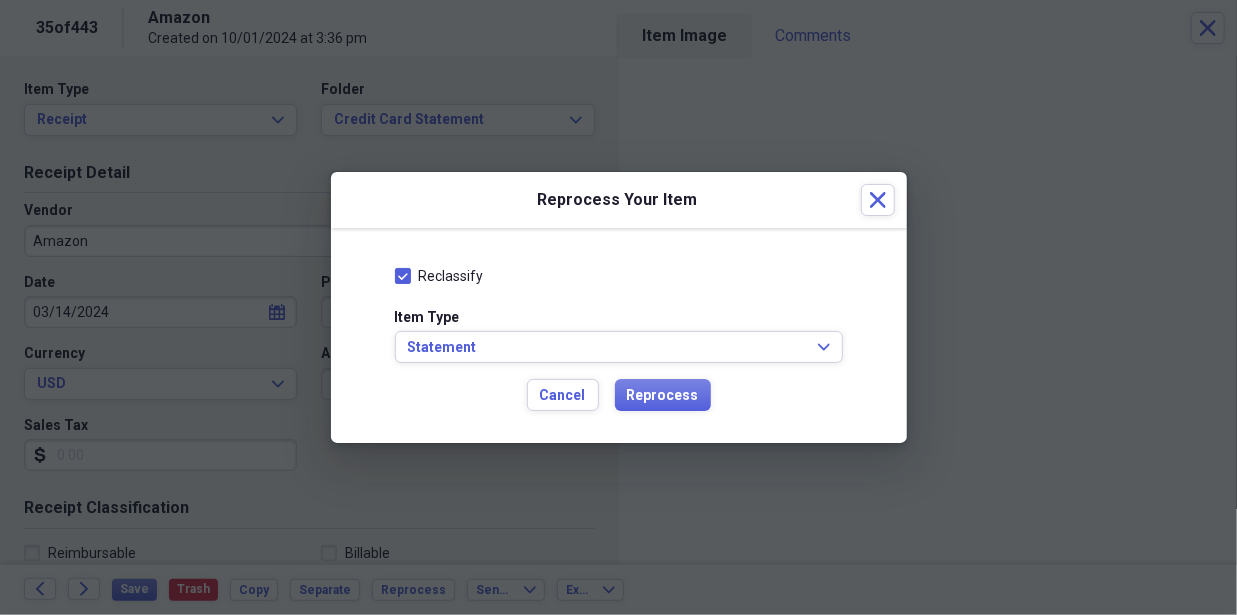click on "Reclassify Item Type Statement Expand Cancel Reprocess" at bounding box center [619, 336] 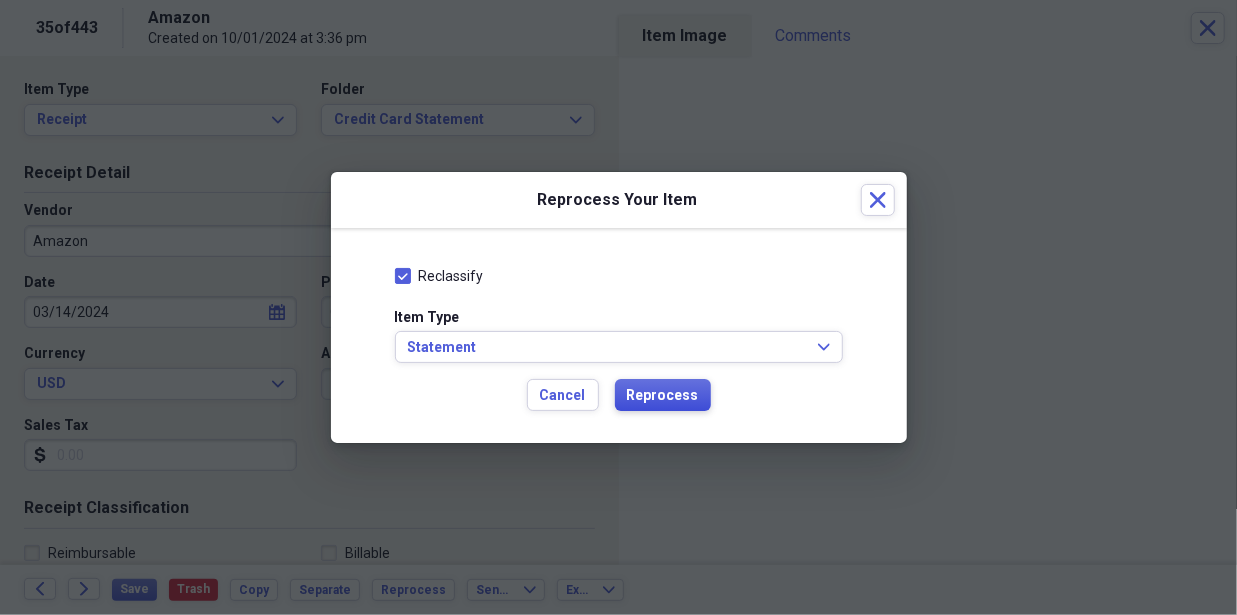click on "Reprocess" at bounding box center [663, 396] 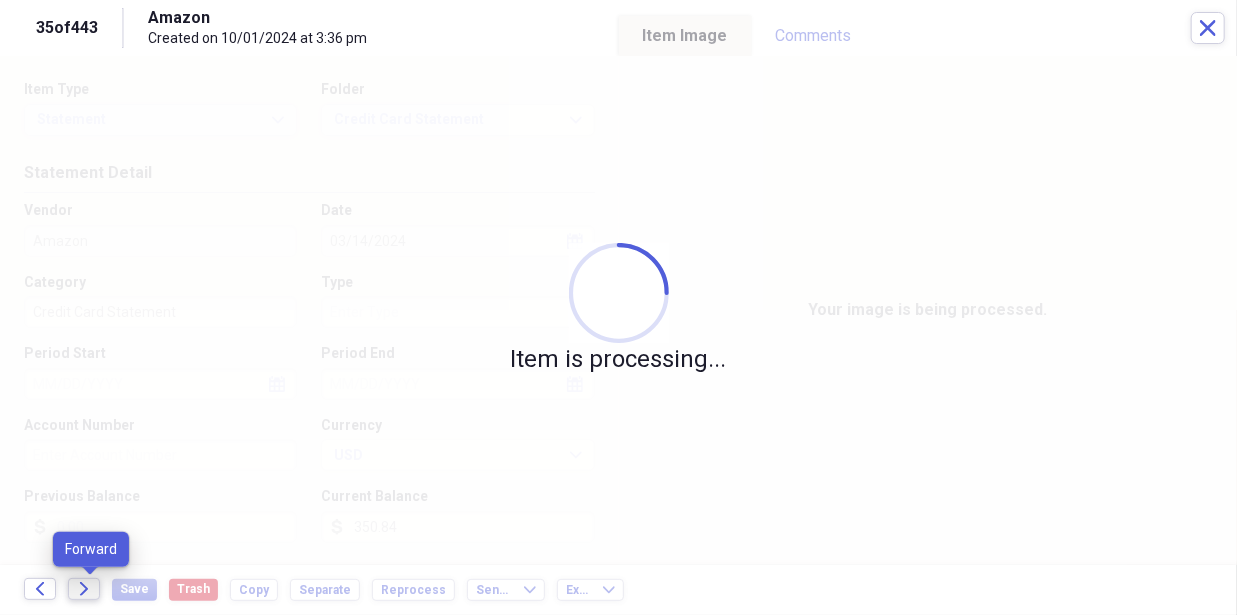 click on "Forward" 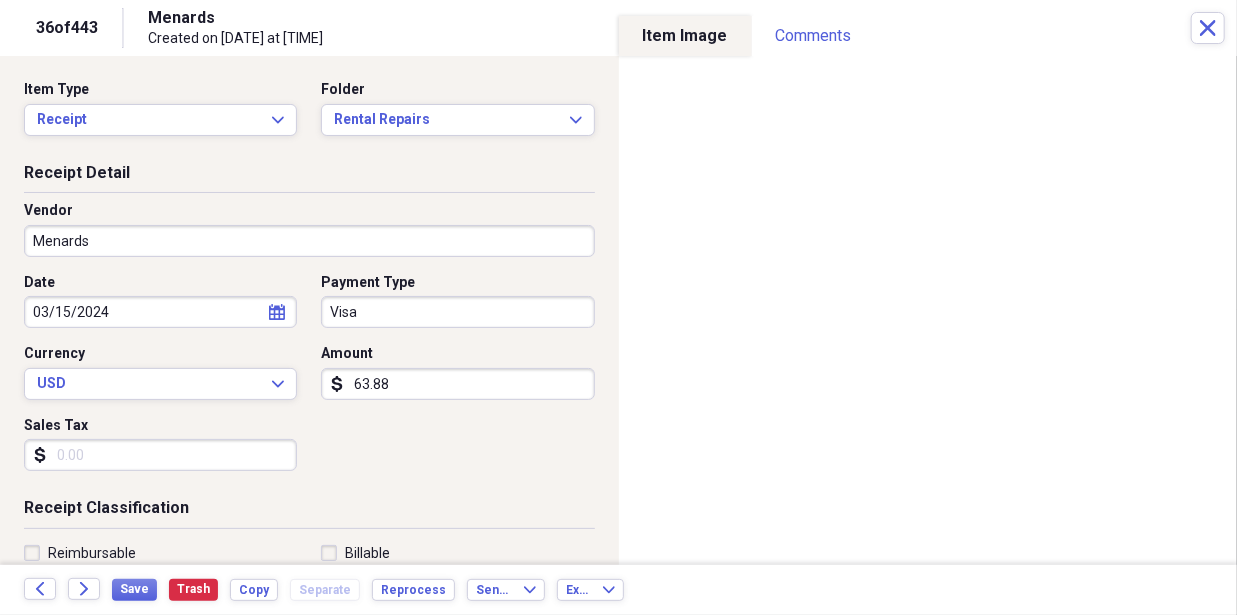 click on "Visa" at bounding box center (457, 312) 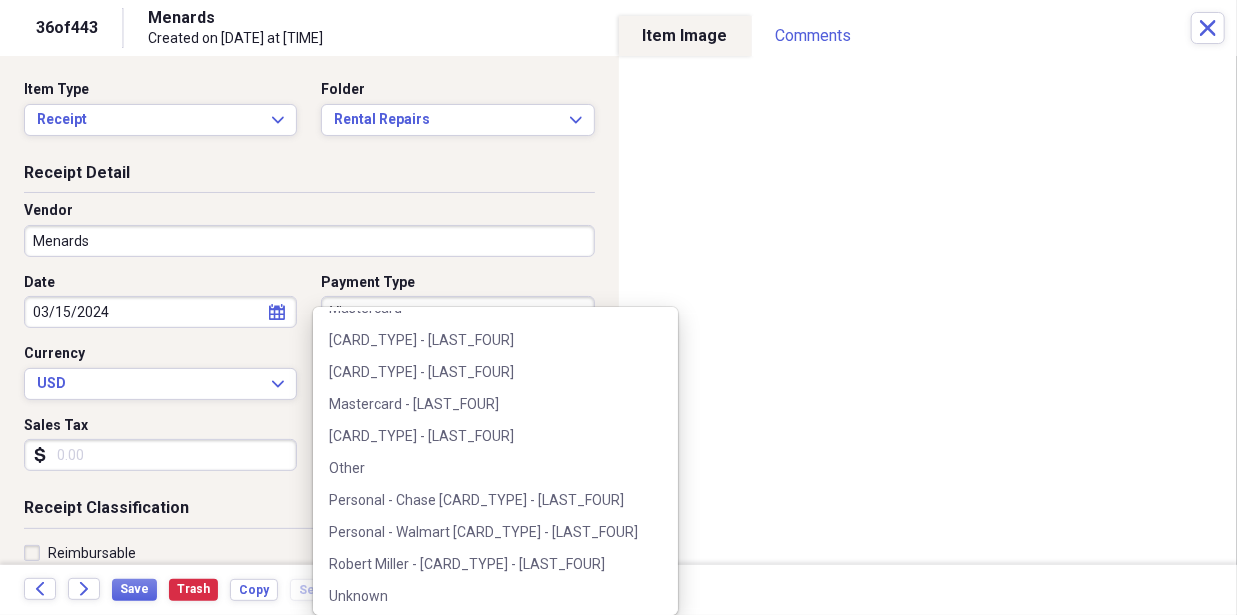 scroll, scrollTop: 476, scrollLeft: 0, axis: vertical 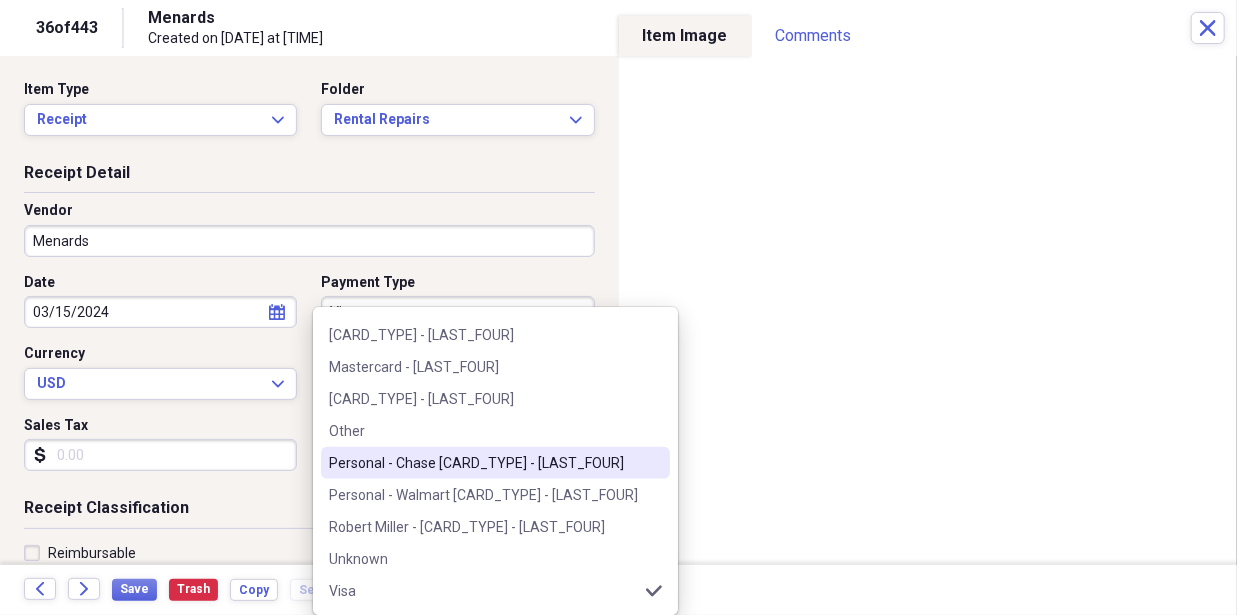 click on "Personal - Chase CC - [NUMBER]" at bounding box center [483, 463] 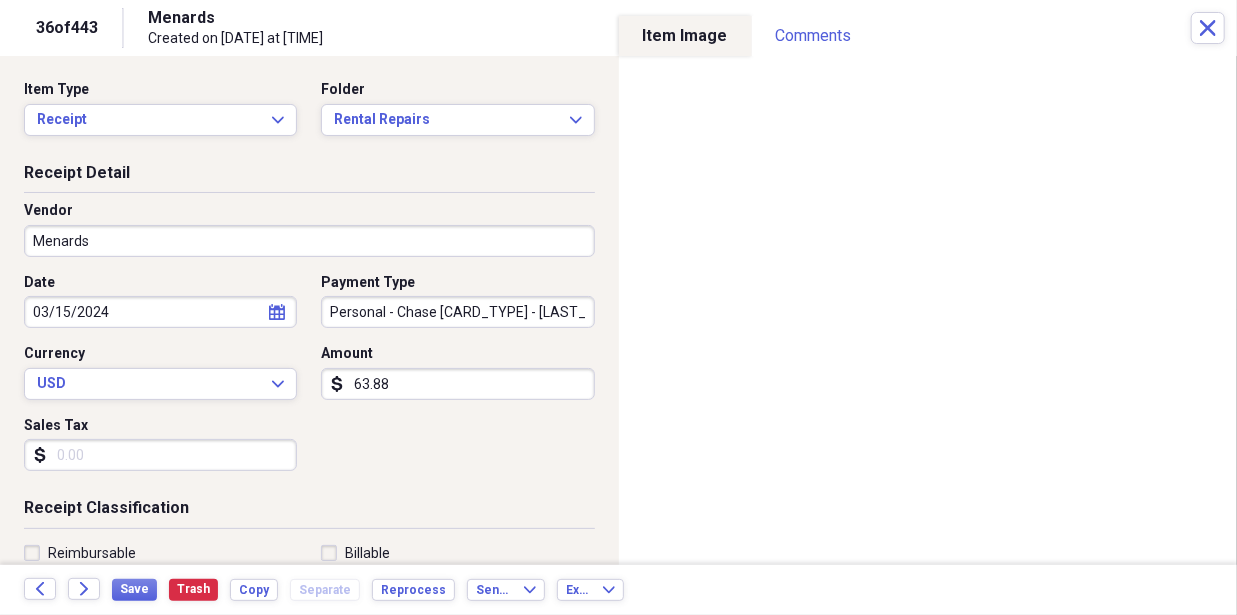 click on "Date 03/15/2024 calendar Calendar Payment Type Personal - Chase CC - 8436 Currency USD Expand Amount dollar-sign 63.88 Sales Tax dollar-sign" at bounding box center (309, 380) 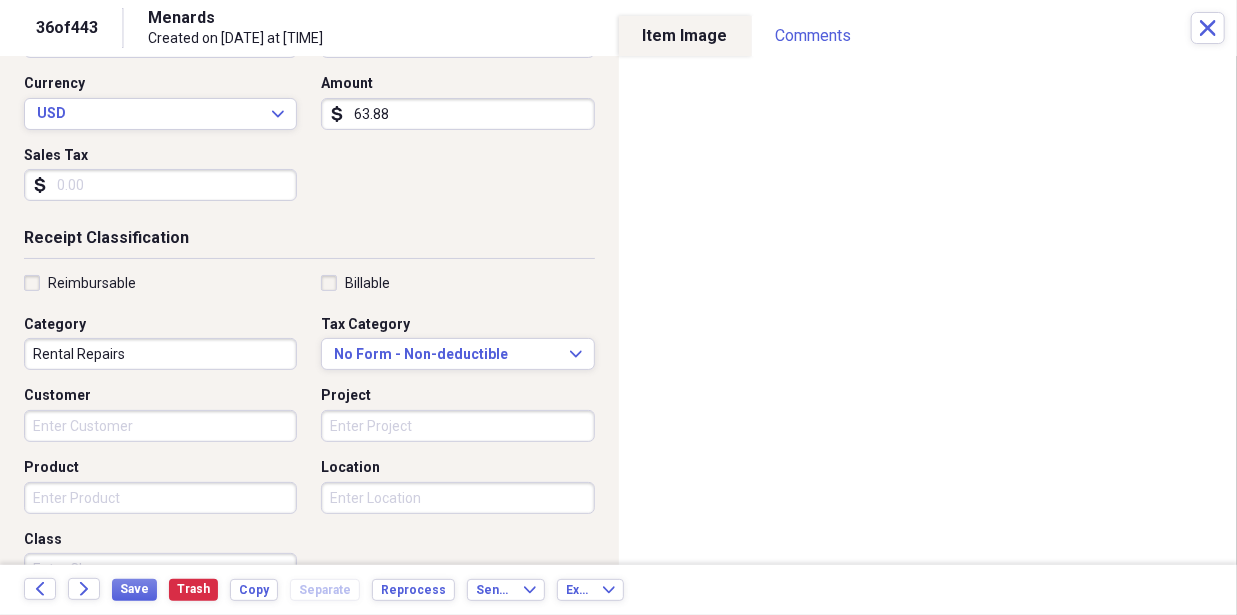 click on "Customer" at bounding box center (160, 426) 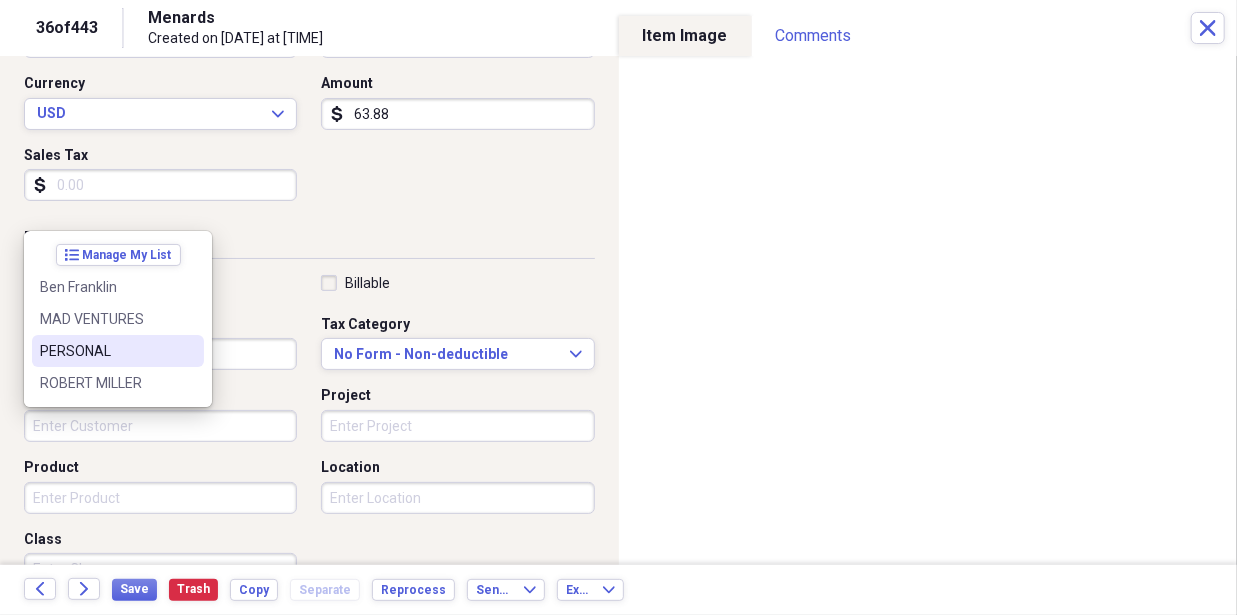 click on "PERSONAL" at bounding box center (106, 351) 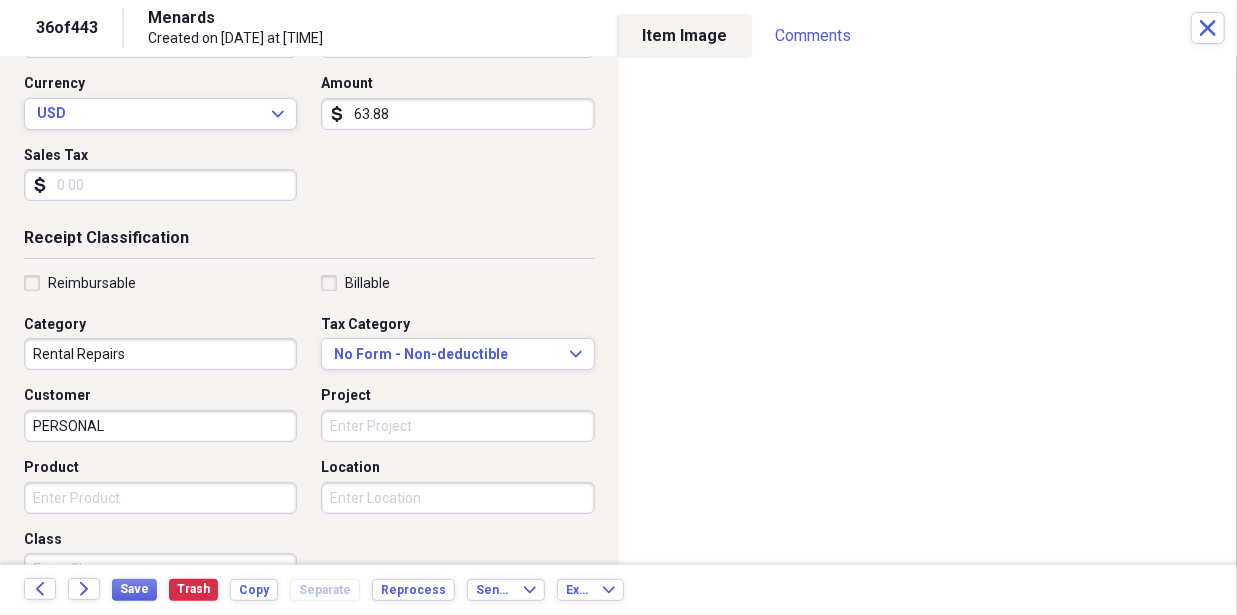click on "Date 03/15/2024 calendar Calendar Payment Type Personal - Chase CC - 8436 Currency USD Expand Amount dollar-sign 63.88 Sales Tax dollar-sign" at bounding box center [309, 110] 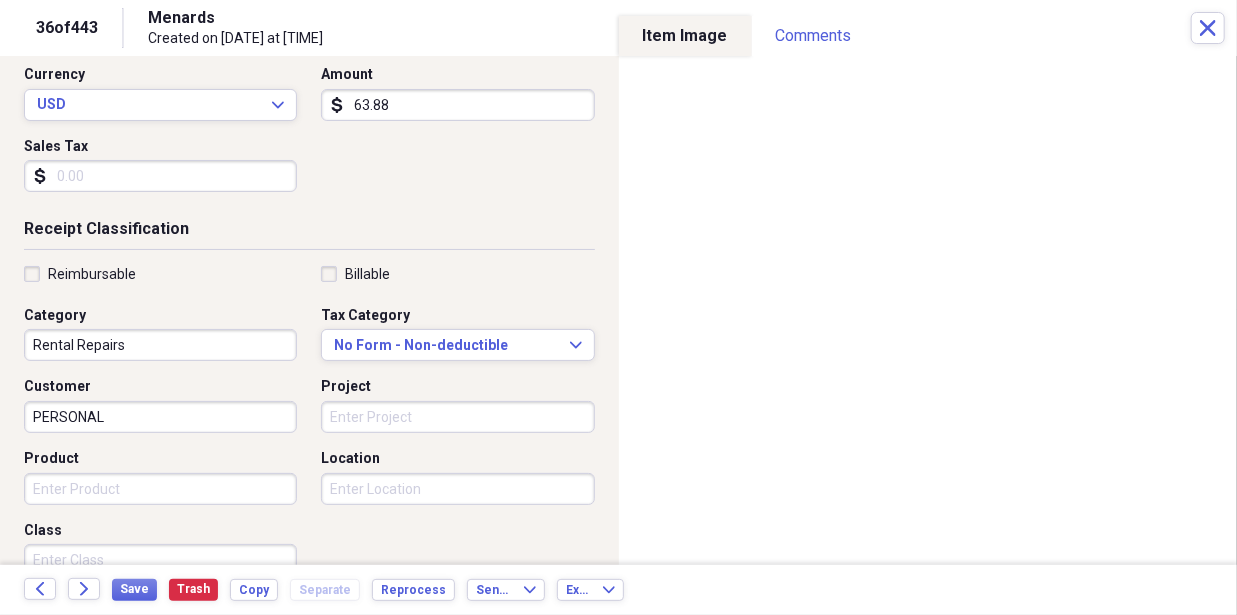 click on "Receipt Classification" at bounding box center [309, 233] 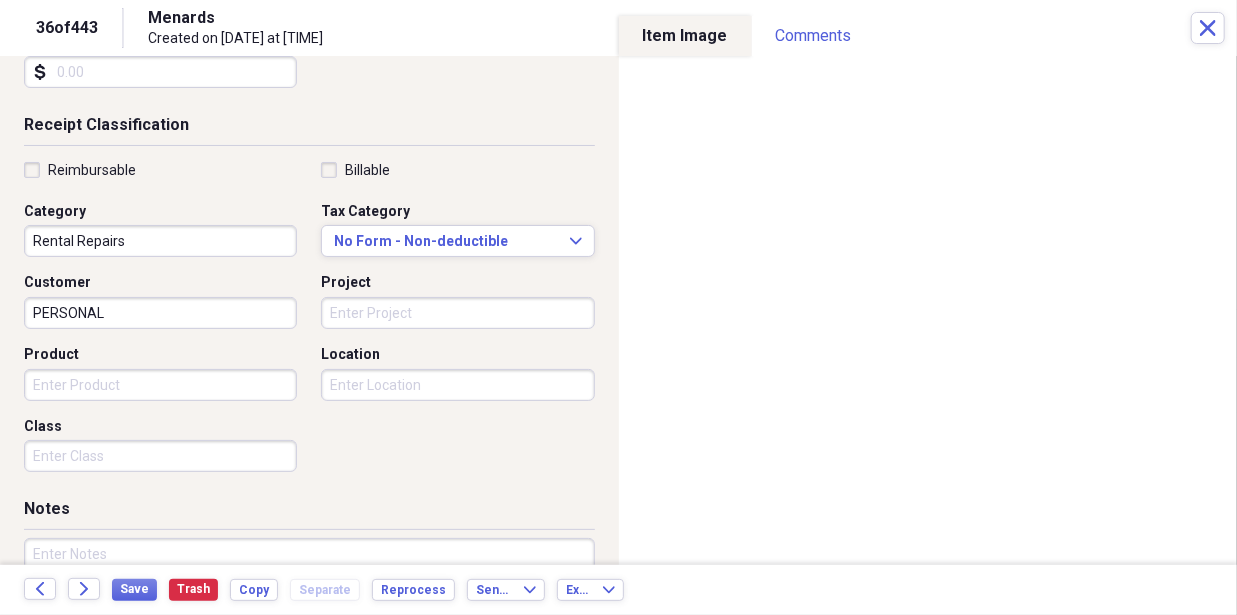 scroll, scrollTop: 384, scrollLeft: 0, axis: vertical 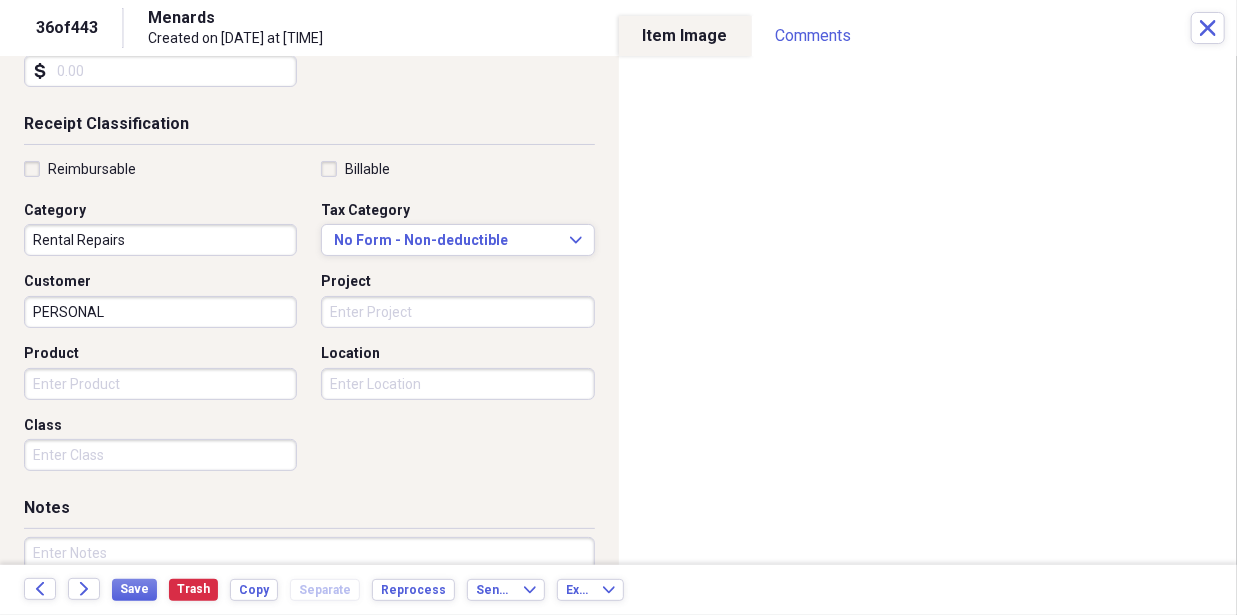 click on "Reimbursable" at bounding box center [80, 169] 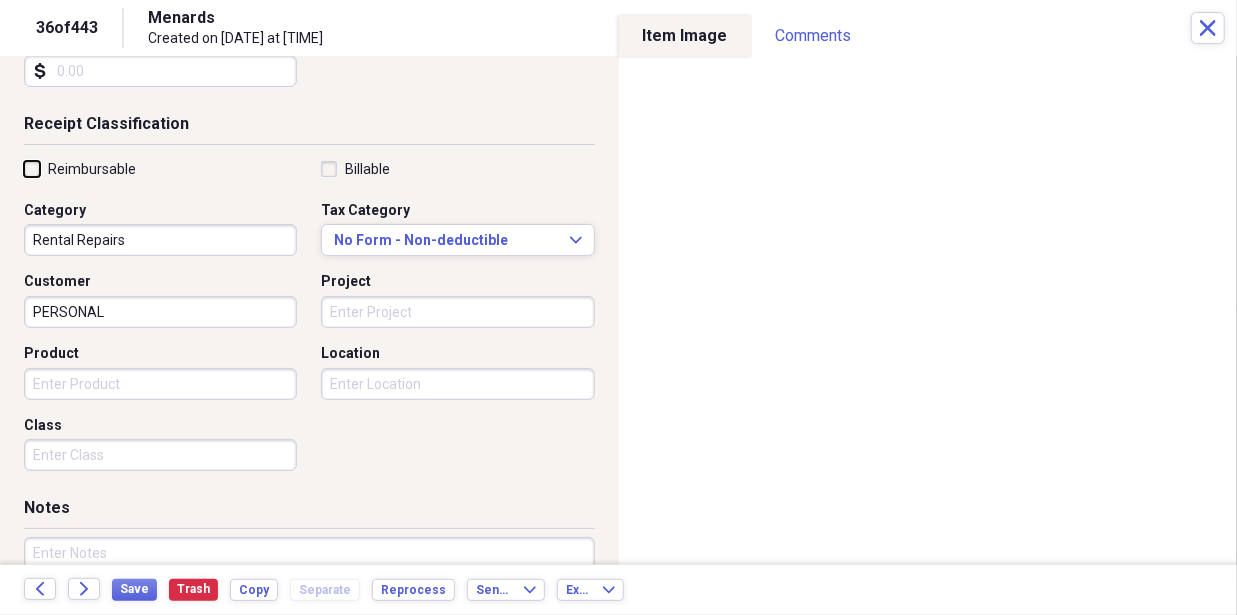 click on "Reimbursable" at bounding box center [24, 168] 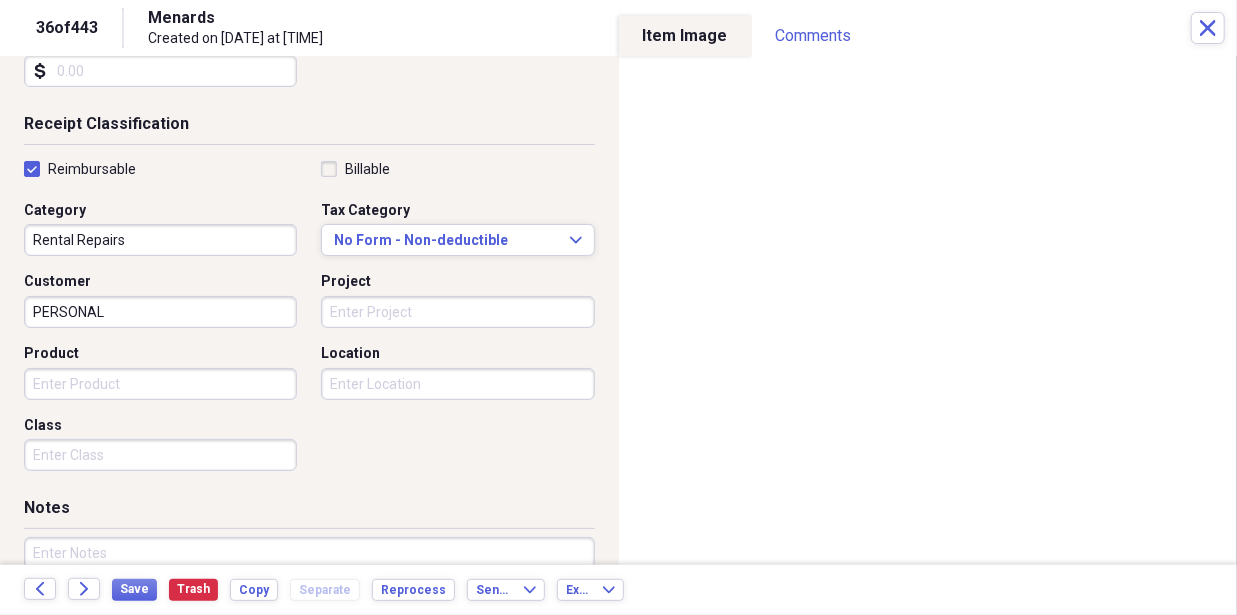 click on "Reimbursable" at bounding box center [80, 169] 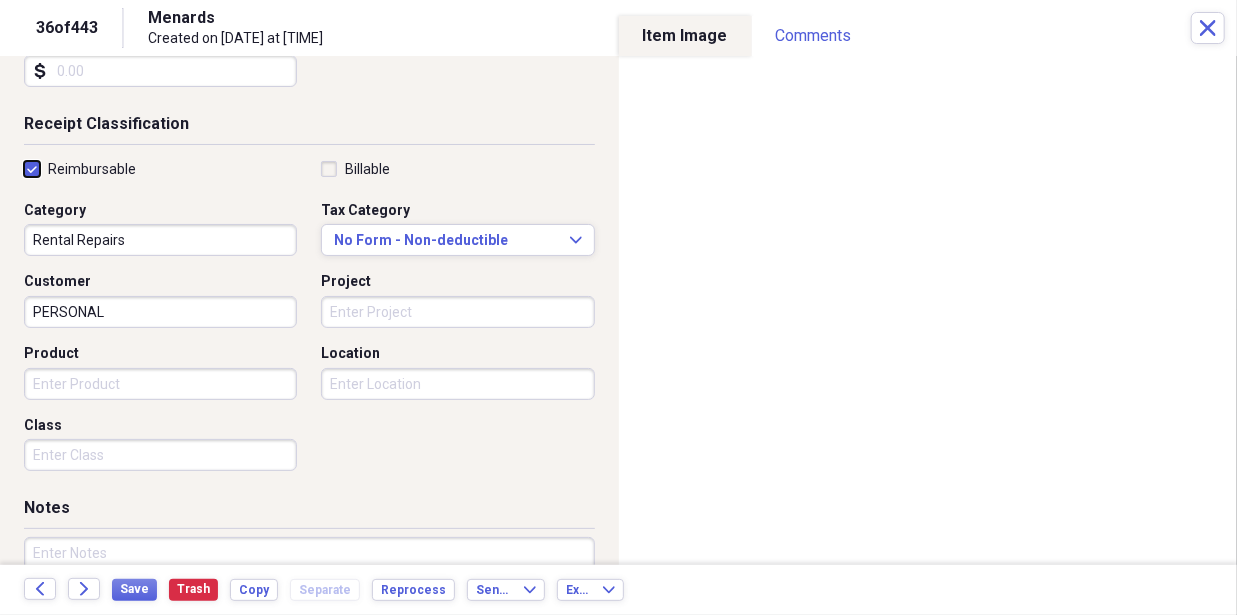 click on "Reimbursable" at bounding box center (24, 168) 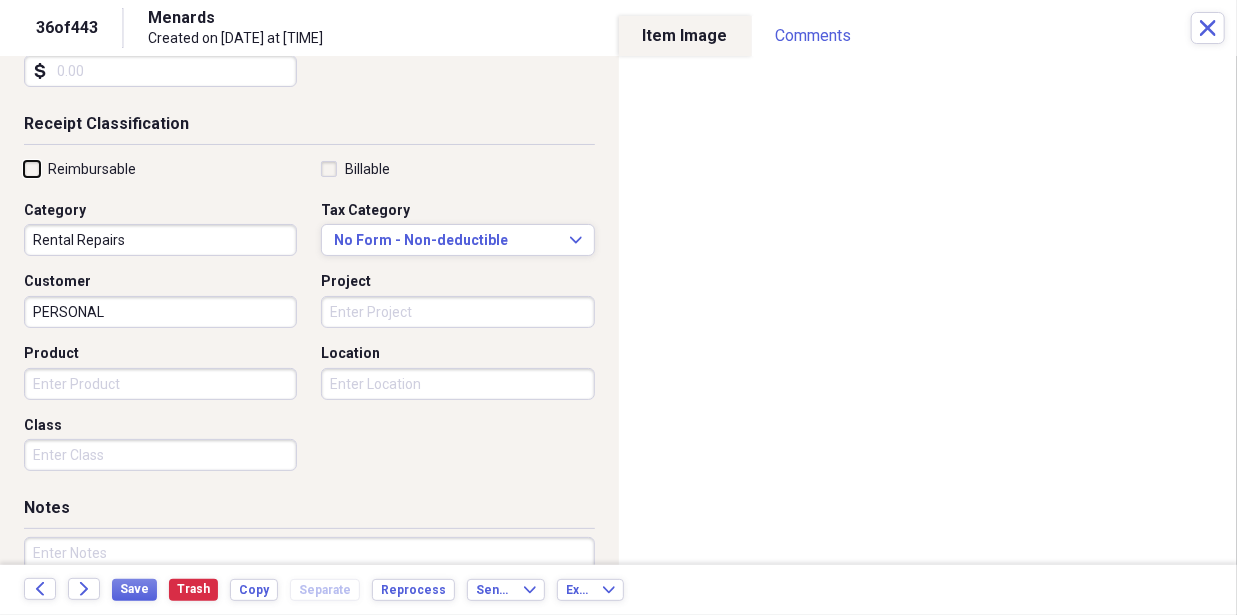 checkbox on "false" 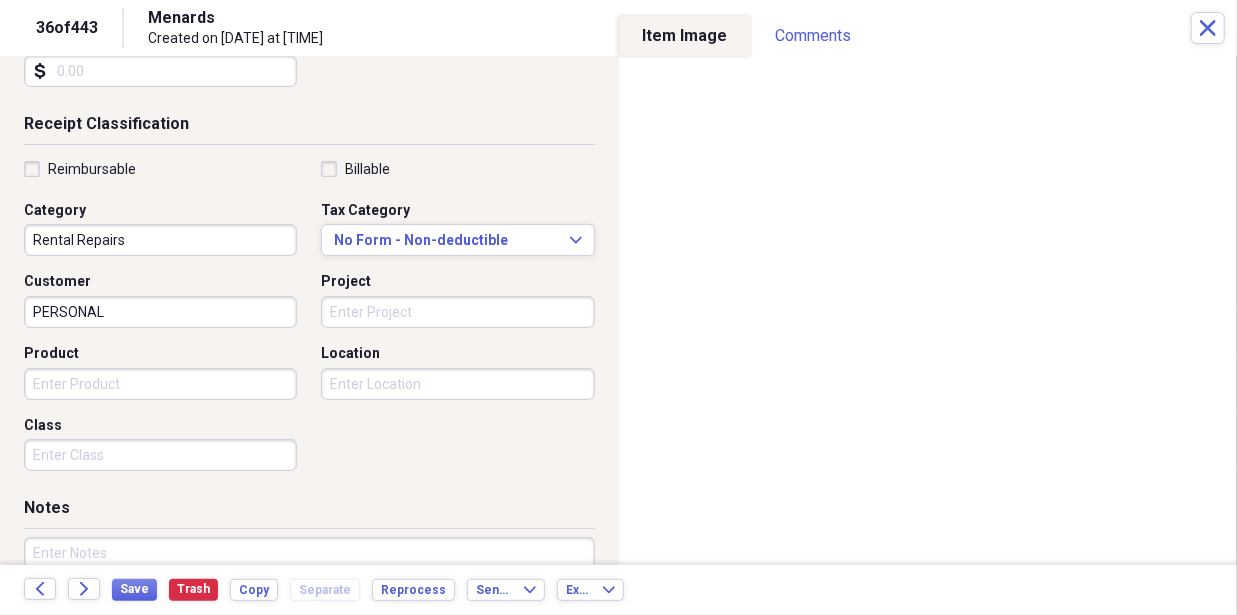 click on "Receipt Detail Vendor Menards Date 03/15/2024 calendar Calendar Payment Type Personal - Chase CC - 8436 Currency USD Expand Amount dollar-sign 63.88 Sales Tax dollar-sign" at bounding box center (309, -54) 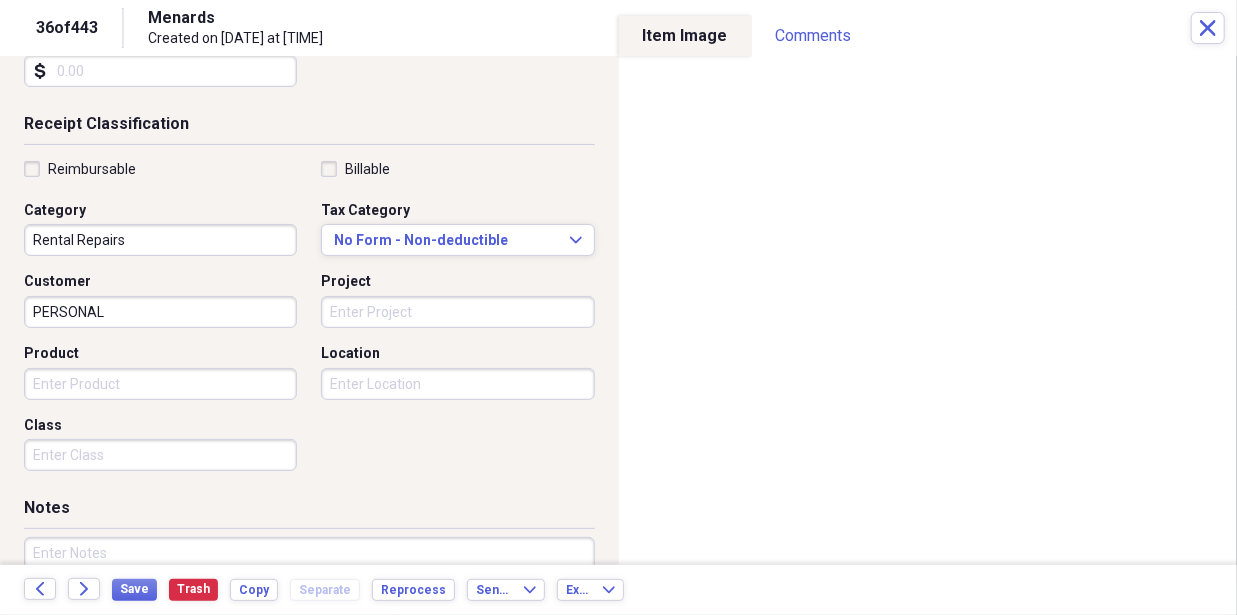 click on "Billable" at bounding box center (355, 169) 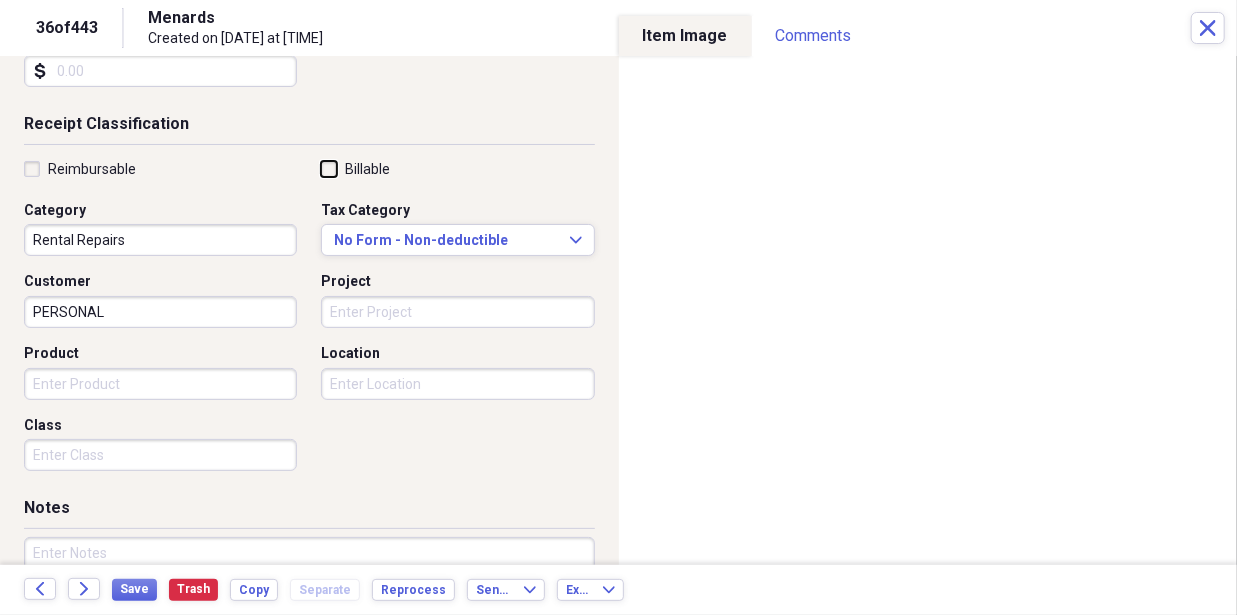 click on "Billable" at bounding box center [321, 168] 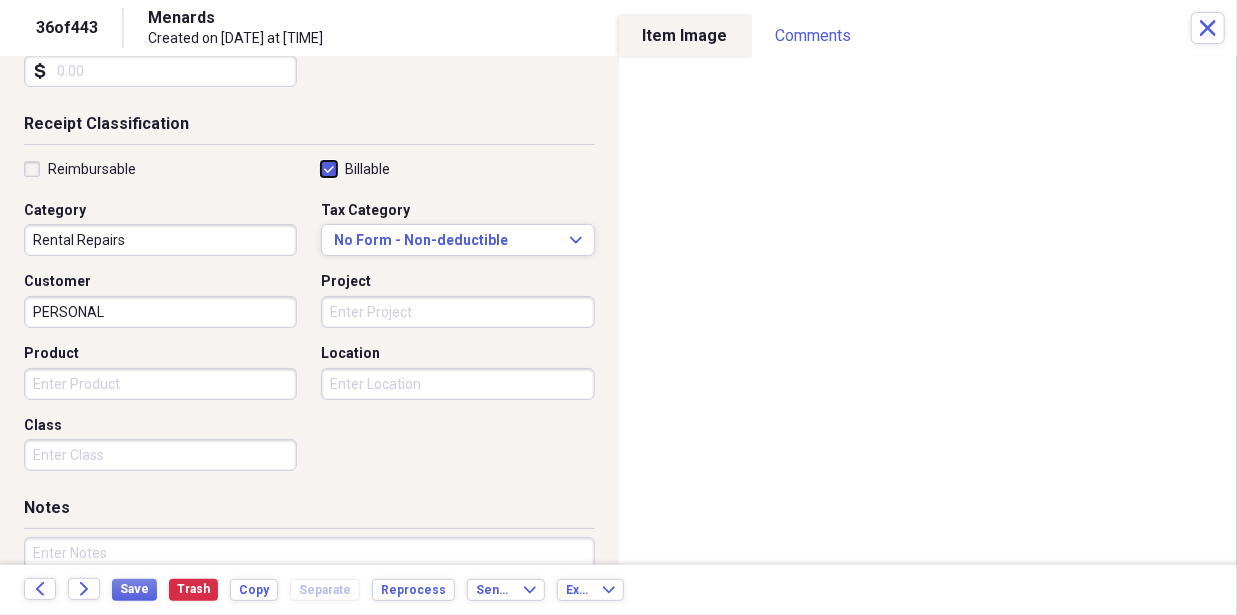 checkbox on "true" 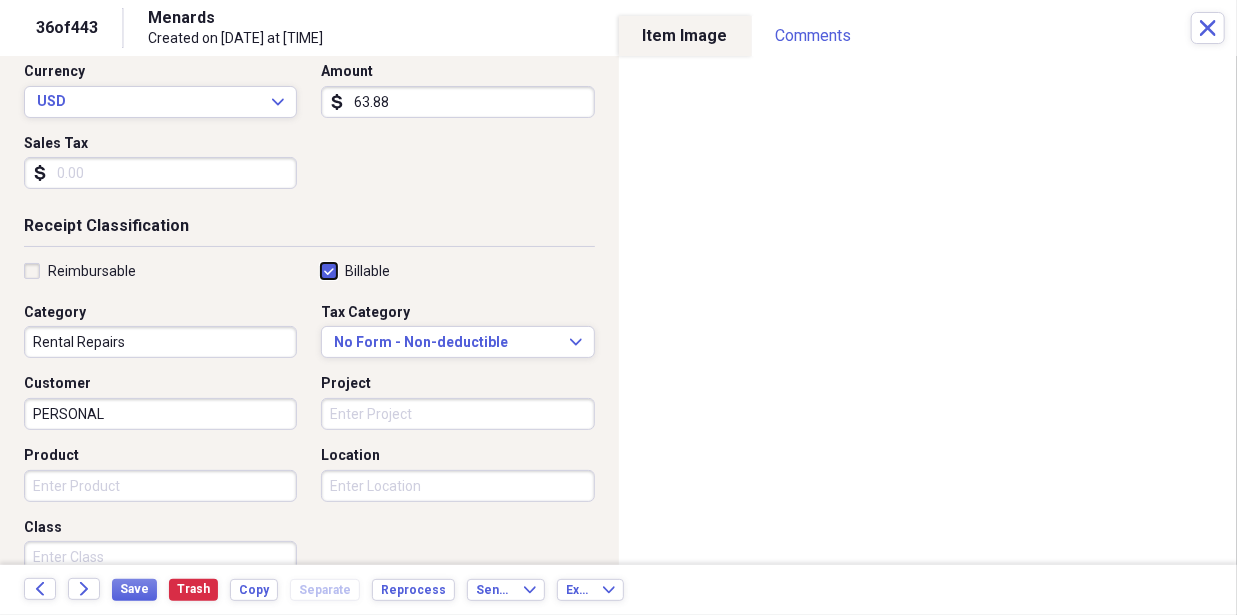 scroll, scrollTop: 508, scrollLeft: 0, axis: vertical 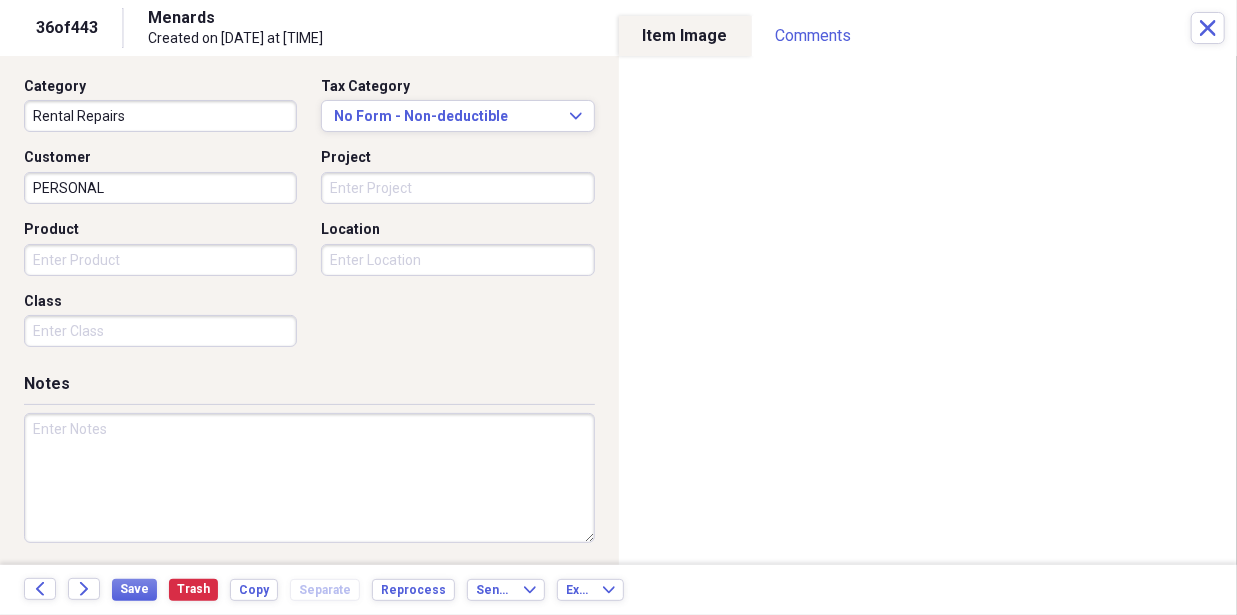 click at bounding box center [309, 478] 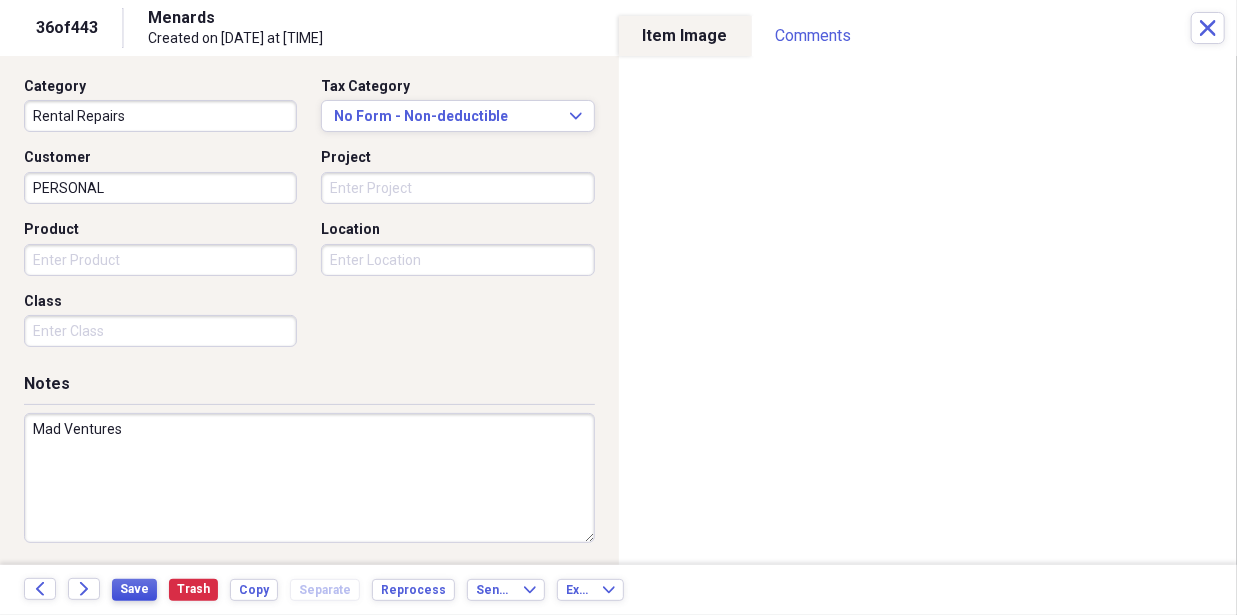 type on "Mad Ventures" 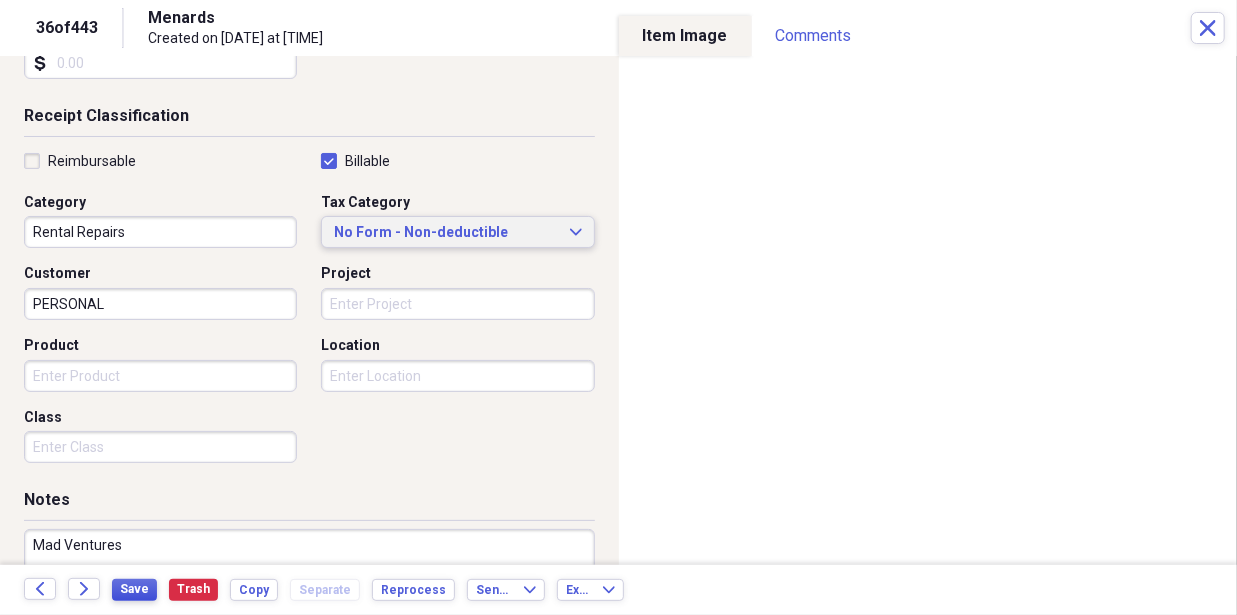 scroll, scrollTop: 0, scrollLeft: 0, axis: both 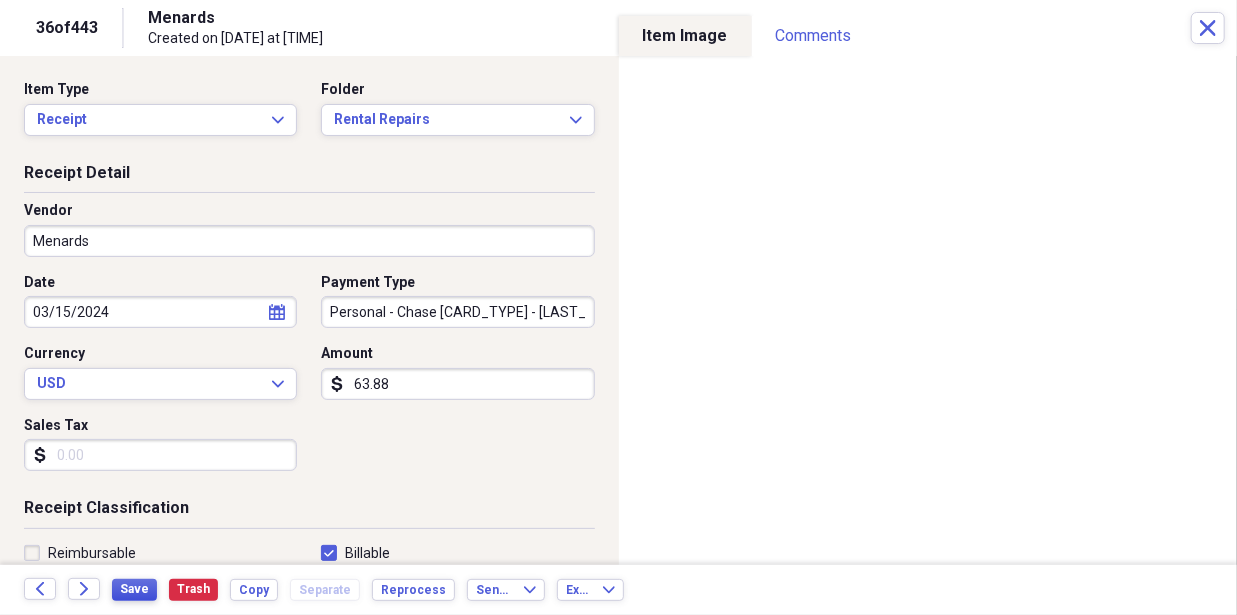 type 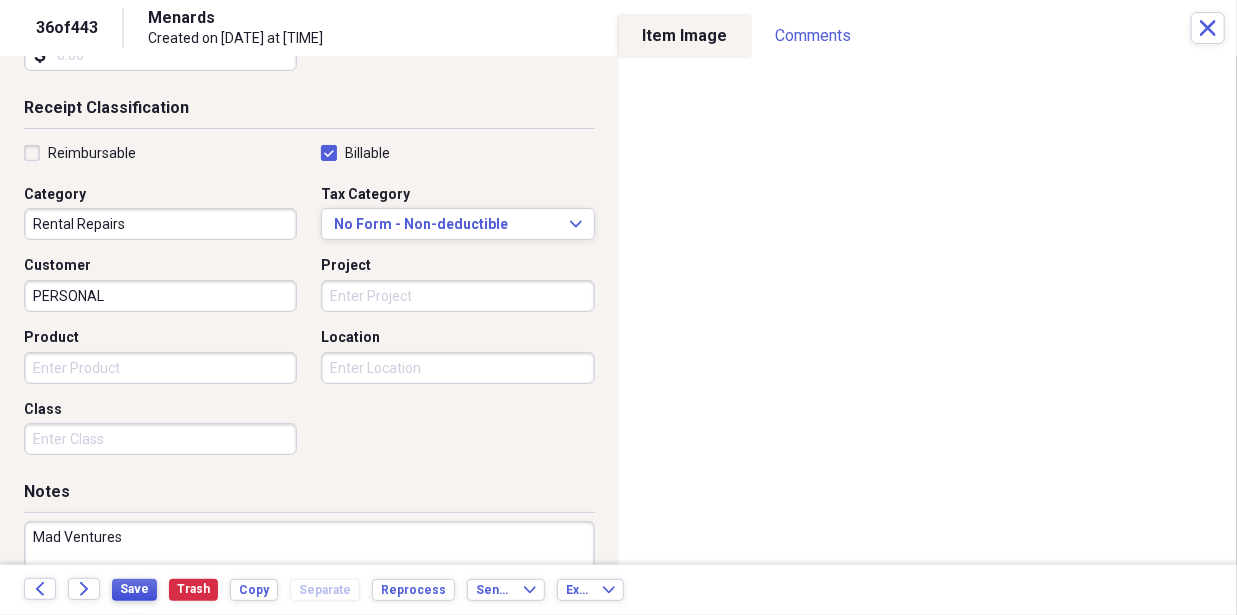 scroll, scrollTop: 508, scrollLeft: 0, axis: vertical 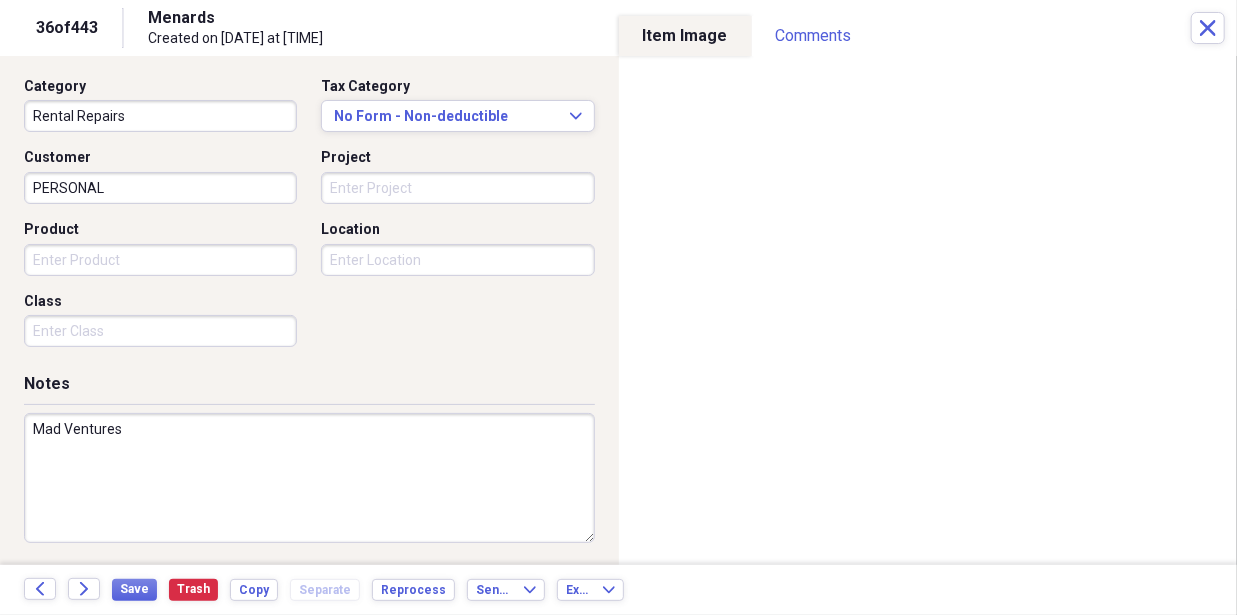 click on "Mad Ventures" at bounding box center (309, 478) 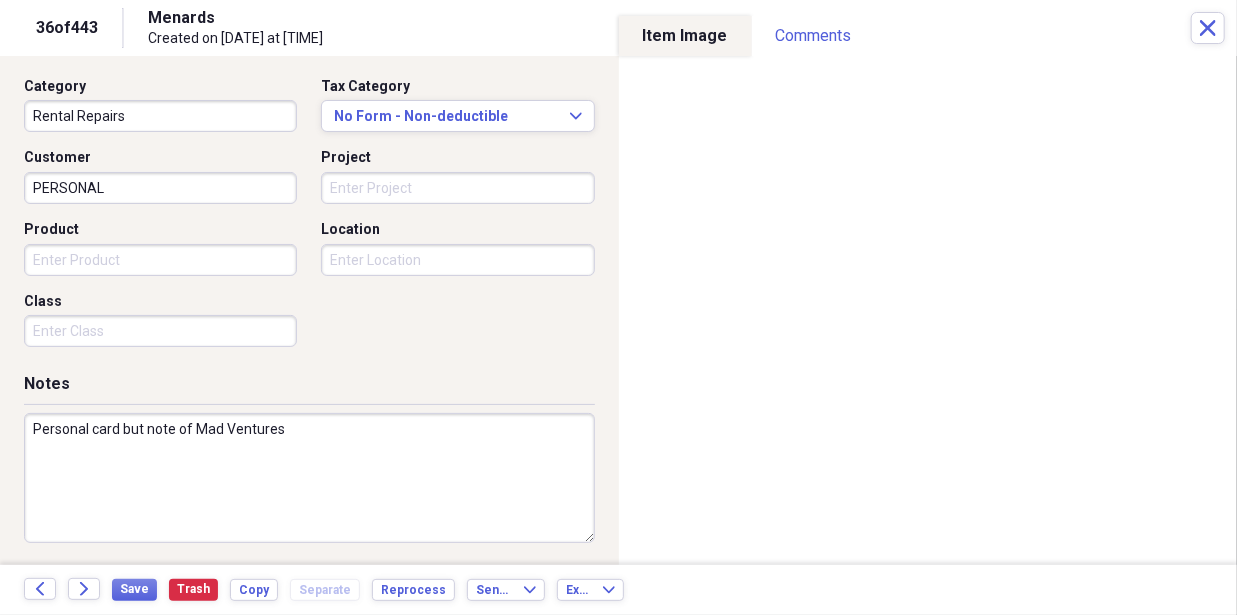 click on "Personal card but note of Mad Ventures" at bounding box center (309, 478) 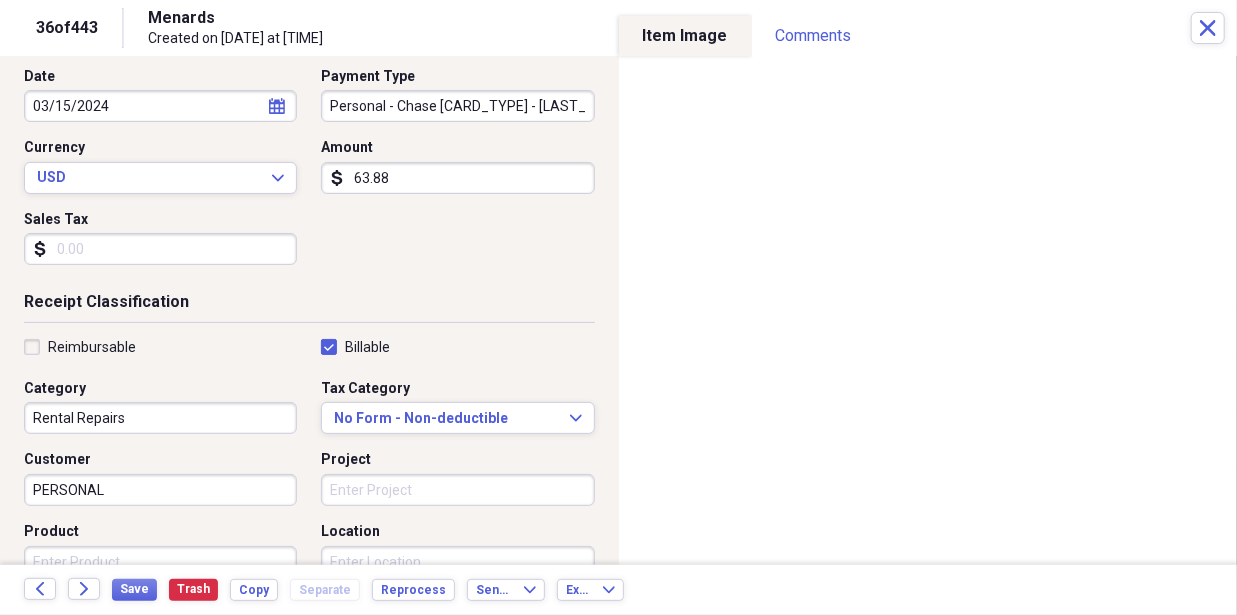 scroll, scrollTop: 508, scrollLeft: 0, axis: vertical 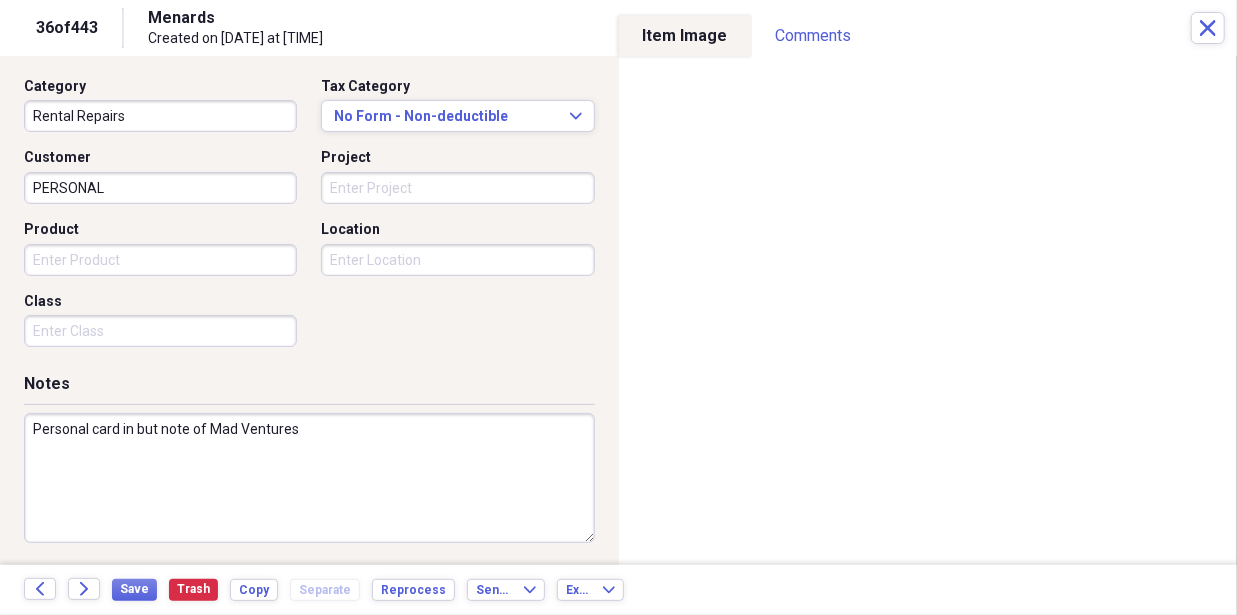 click on "Personal card in but note of Mad Ventures" at bounding box center (309, 478) 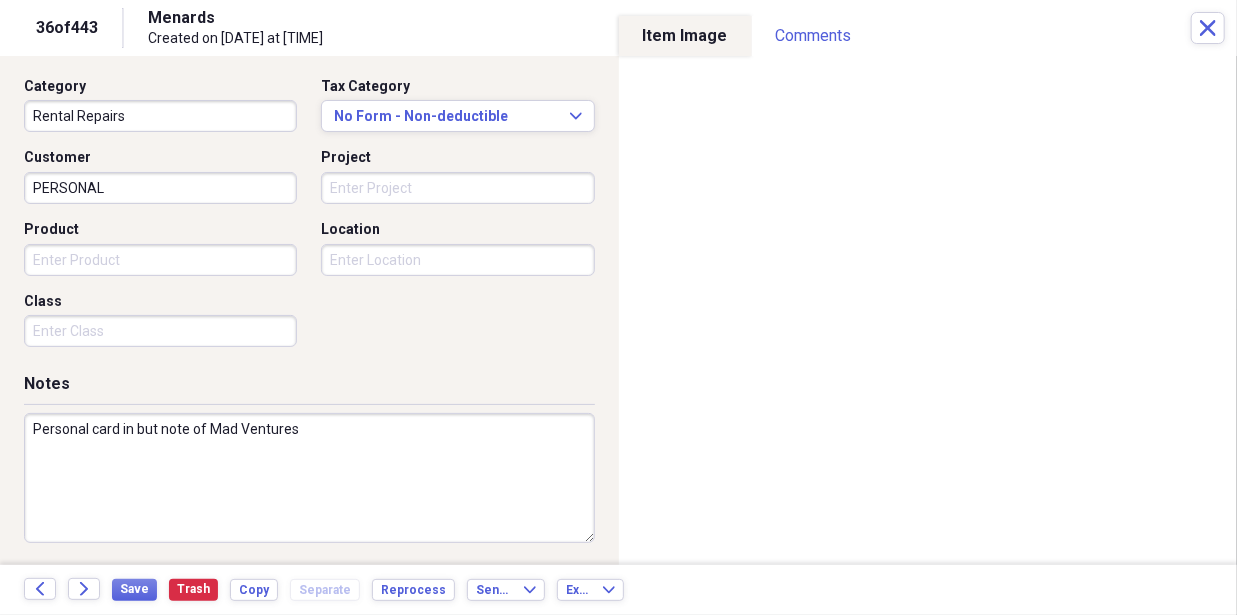 click on "Personal card in but note of Mad Ventures" at bounding box center [309, 478] 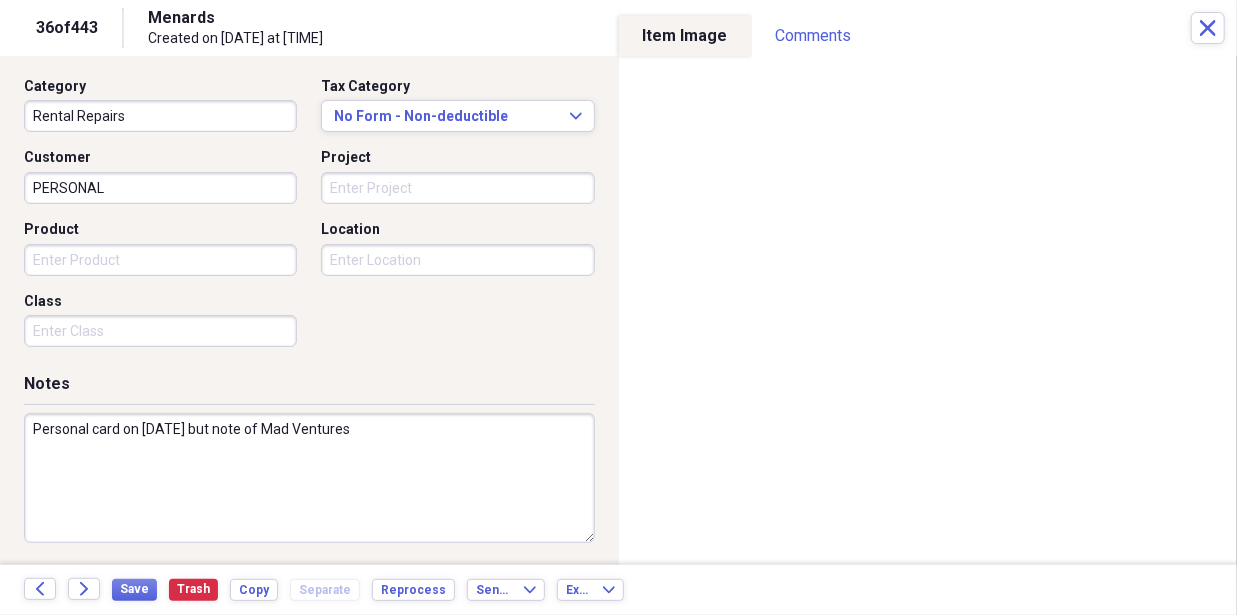 click on "Personal card on 3/15 but note of Mad Ventures" at bounding box center [309, 478] 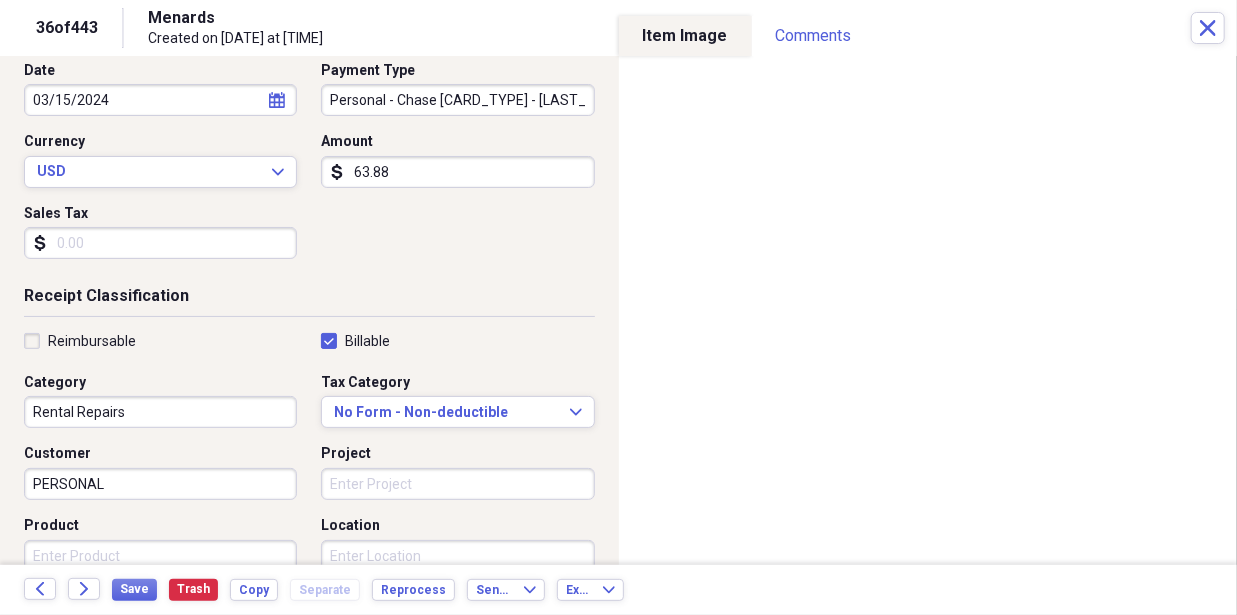 scroll, scrollTop: 0, scrollLeft: 0, axis: both 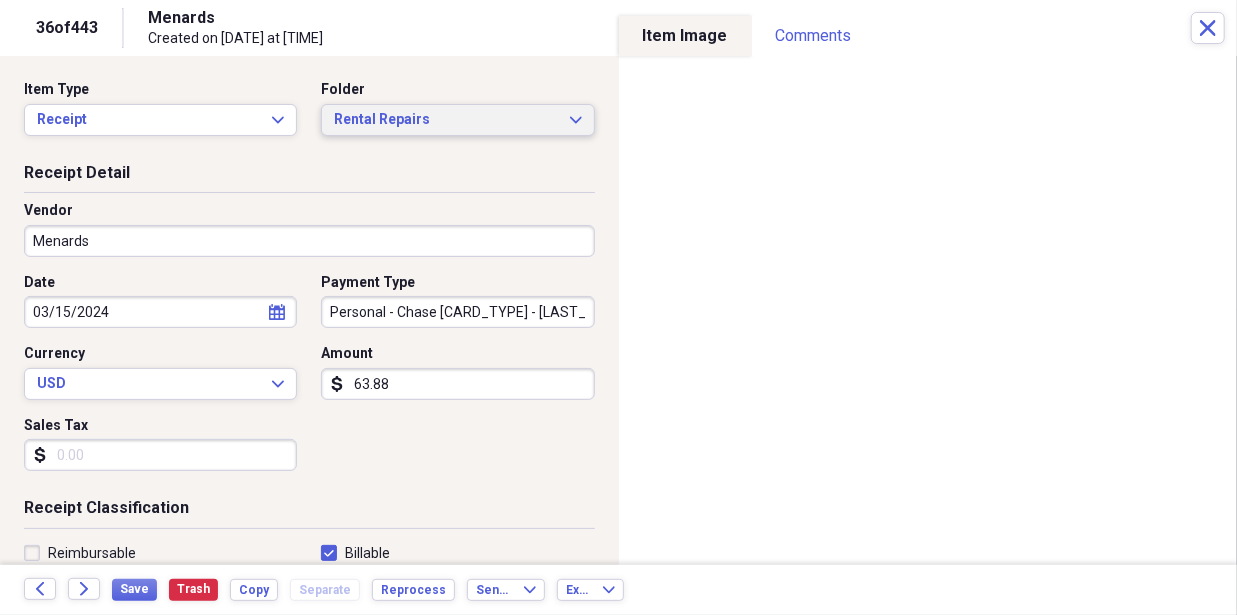 type on "Personal card on 3/15 but note of Mad Ventures on receipt" 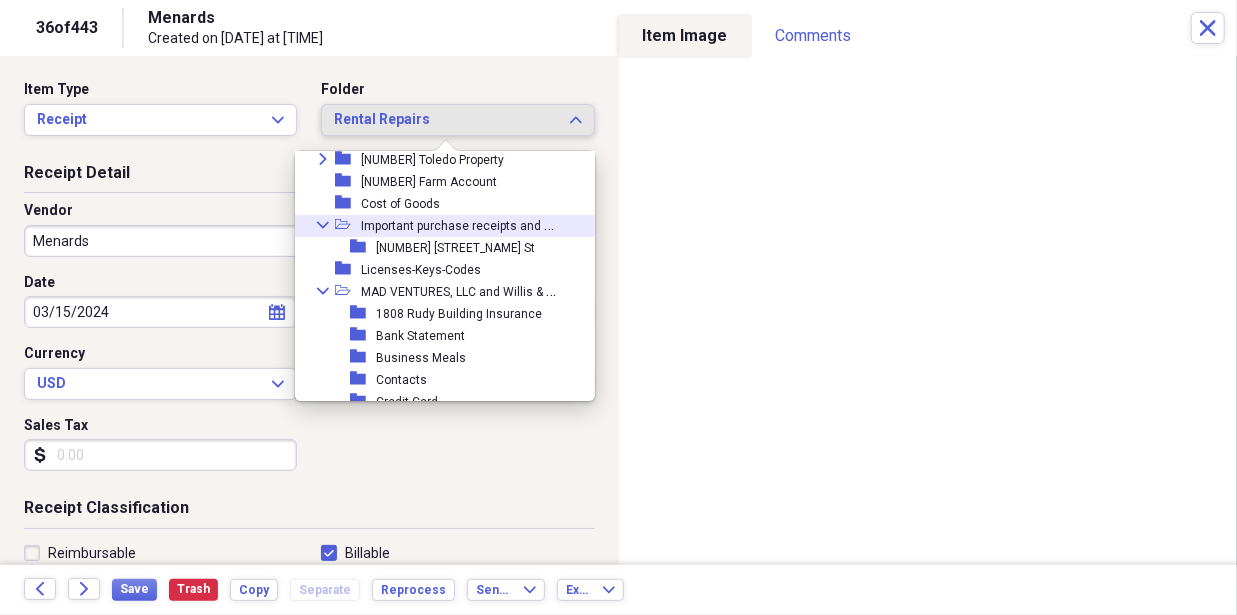 click on "Rental Repairs Expand" at bounding box center (457, 120) 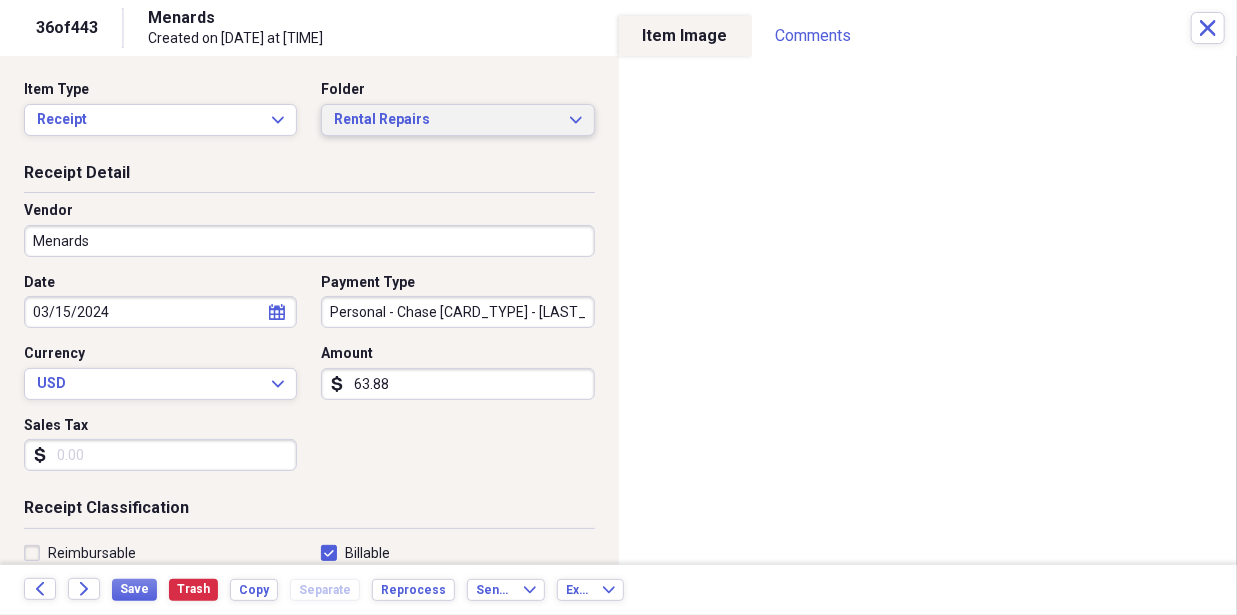 click on "Rental Repairs Expand" at bounding box center (457, 120) 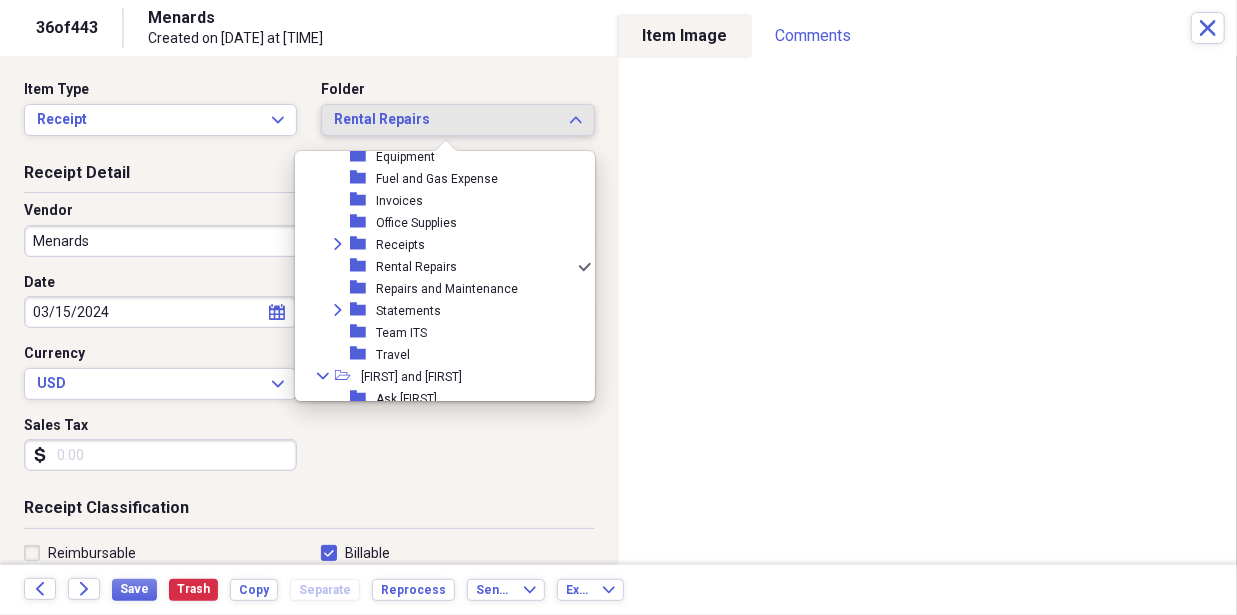 scroll, scrollTop: 393, scrollLeft: 0, axis: vertical 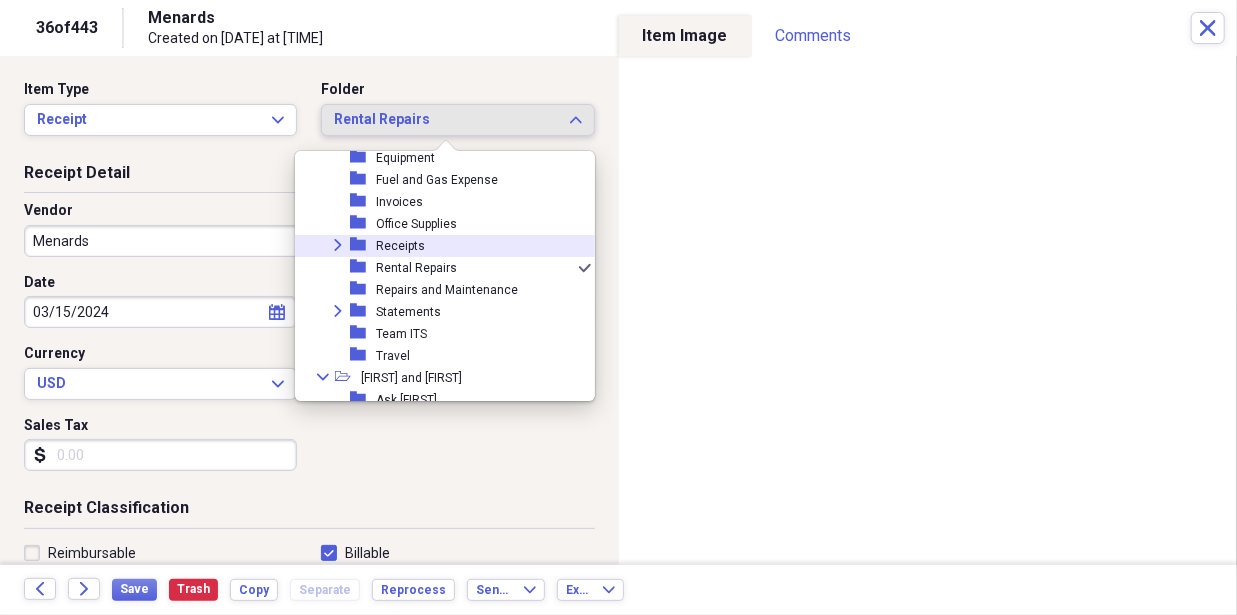 click 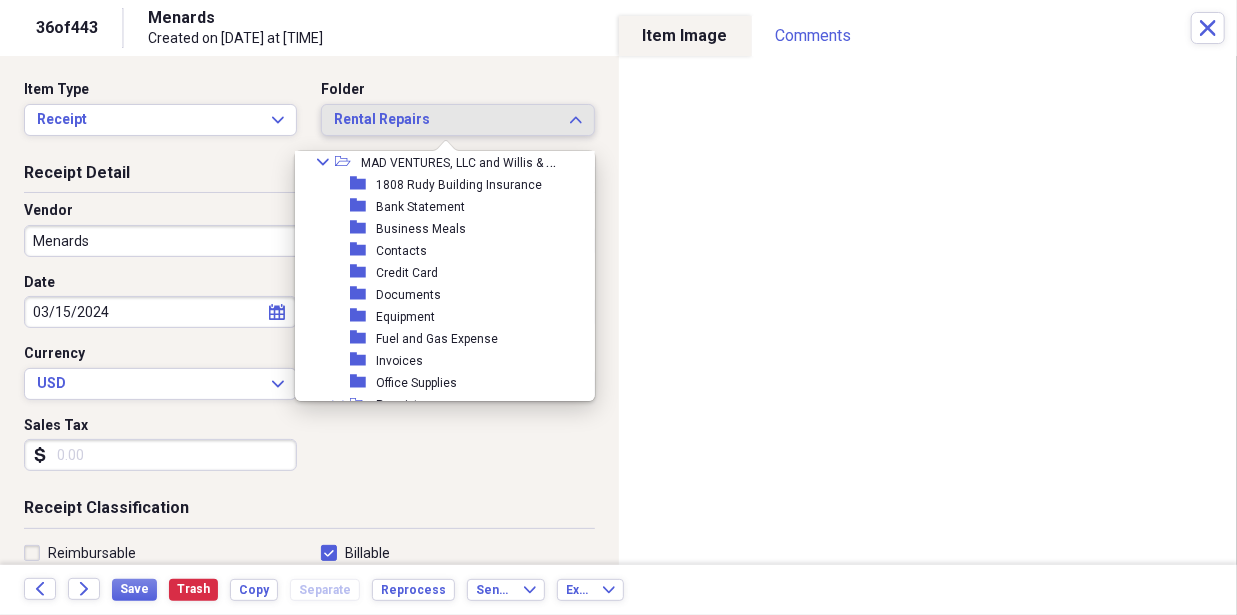 scroll, scrollTop: 205, scrollLeft: 0, axis: vertical 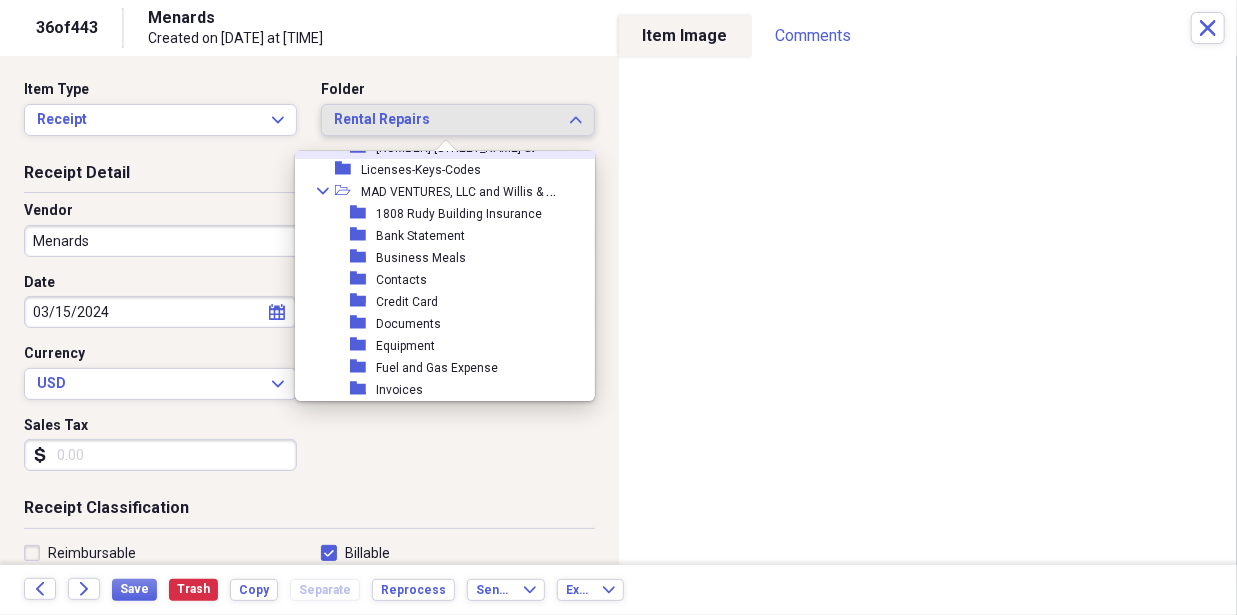 click on "Rental Repairs" at bounding box center (445, 120) 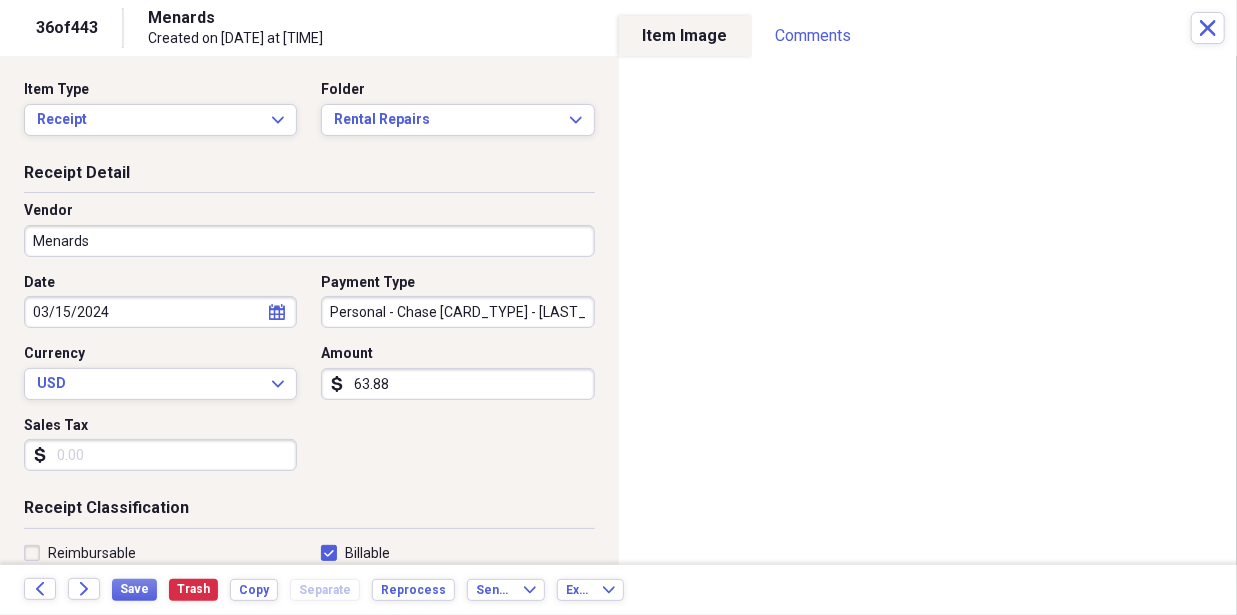 click on "Save Trash Copy Separate Reprocess" at bounding box center (289, 590) 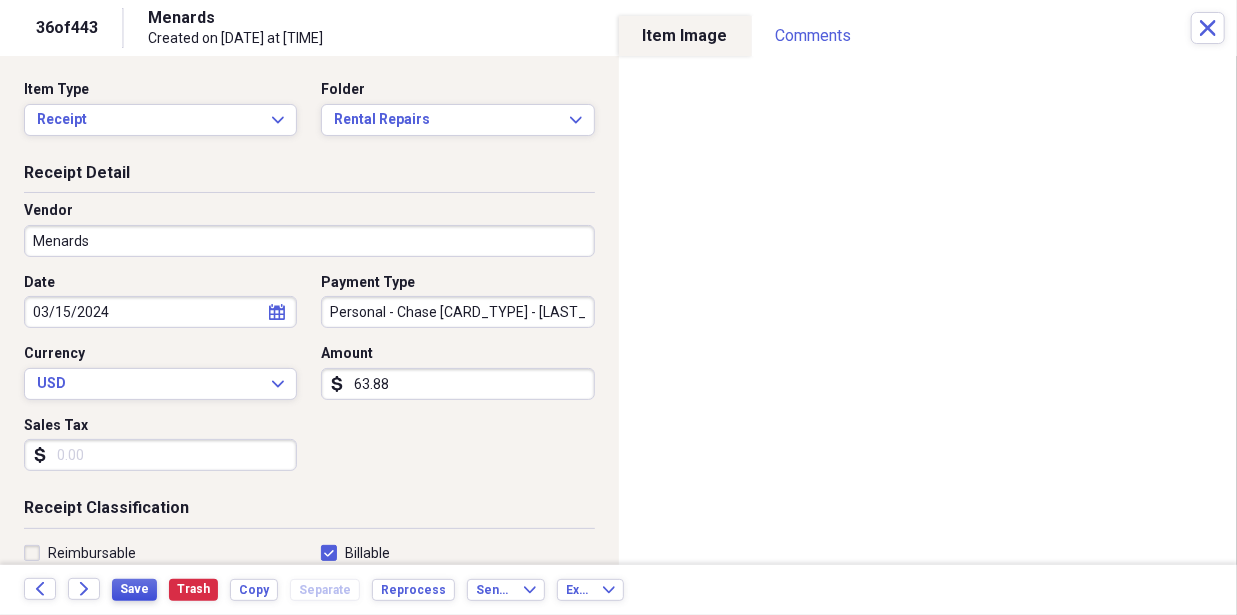 click on "Save" at bounding box center [134, 589] 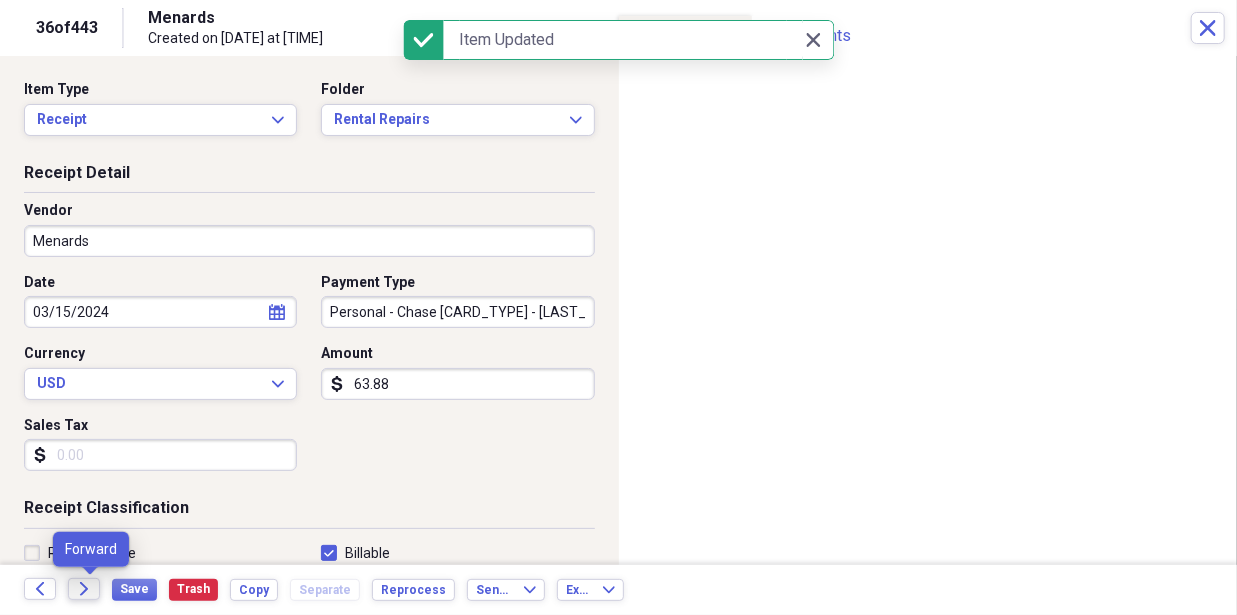 click on "Forward" 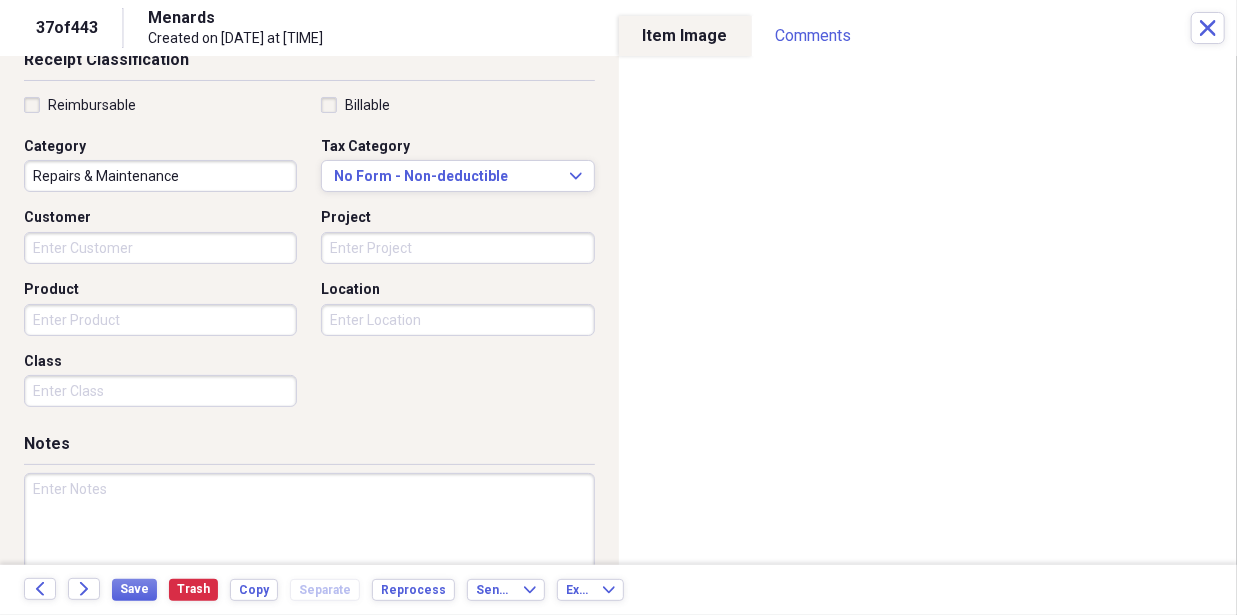 scroll, scrollTop: 449, scrollLeft: 0, axis: vertical 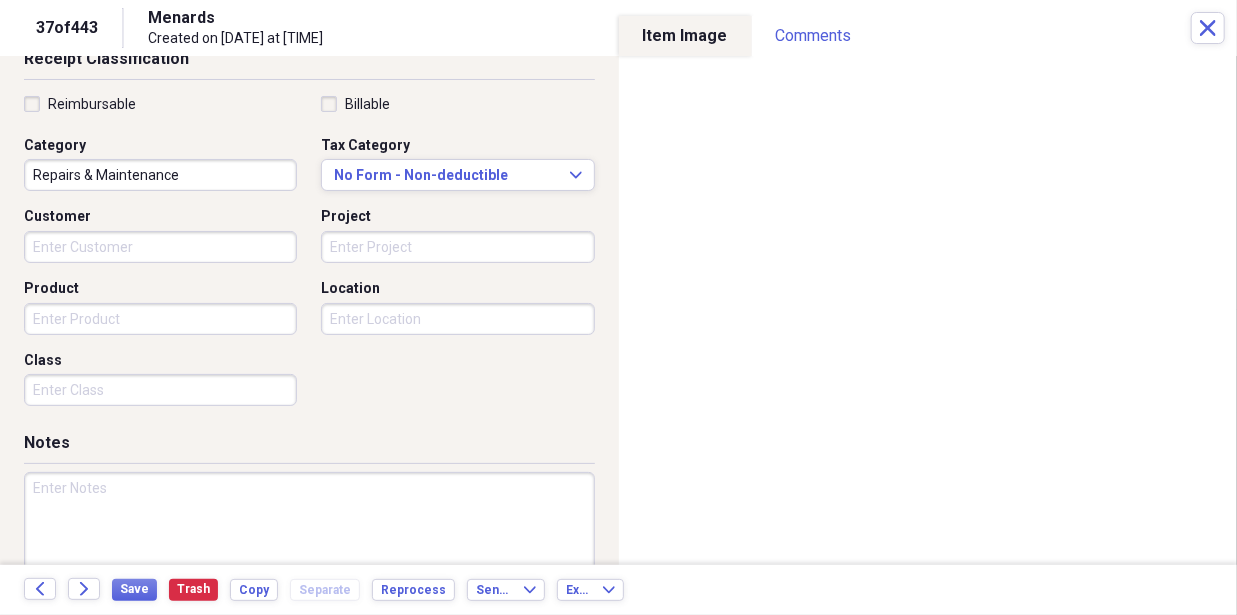click at bounding box center (309, 537) 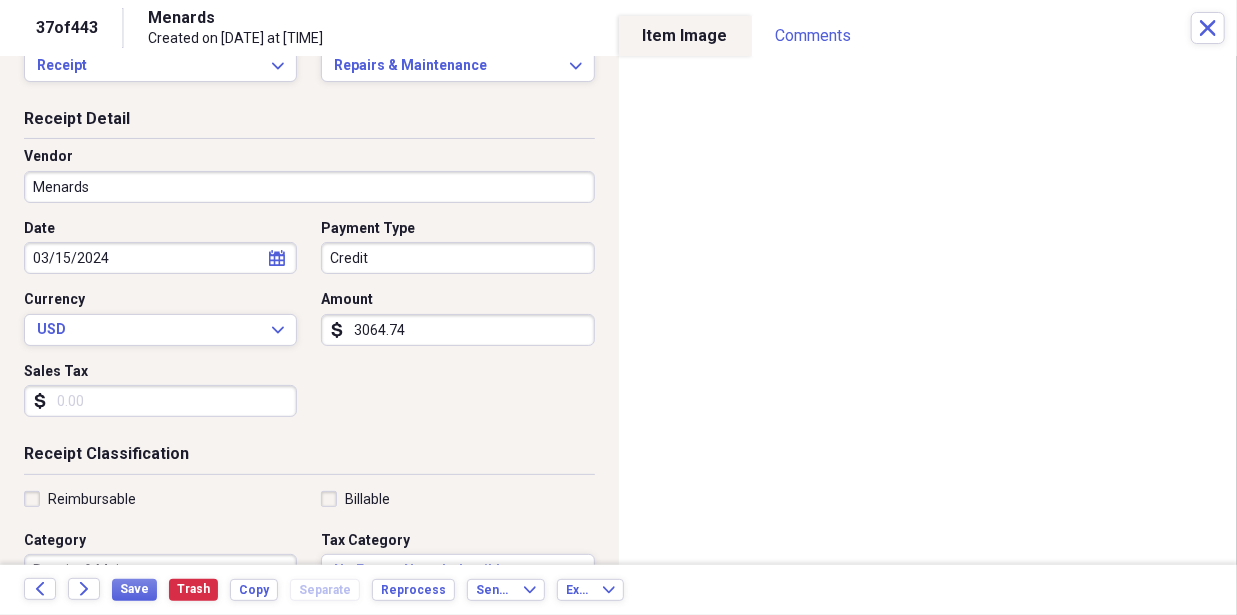 scroll, scrollTop: 0, scrollLeft: 0, axis: both 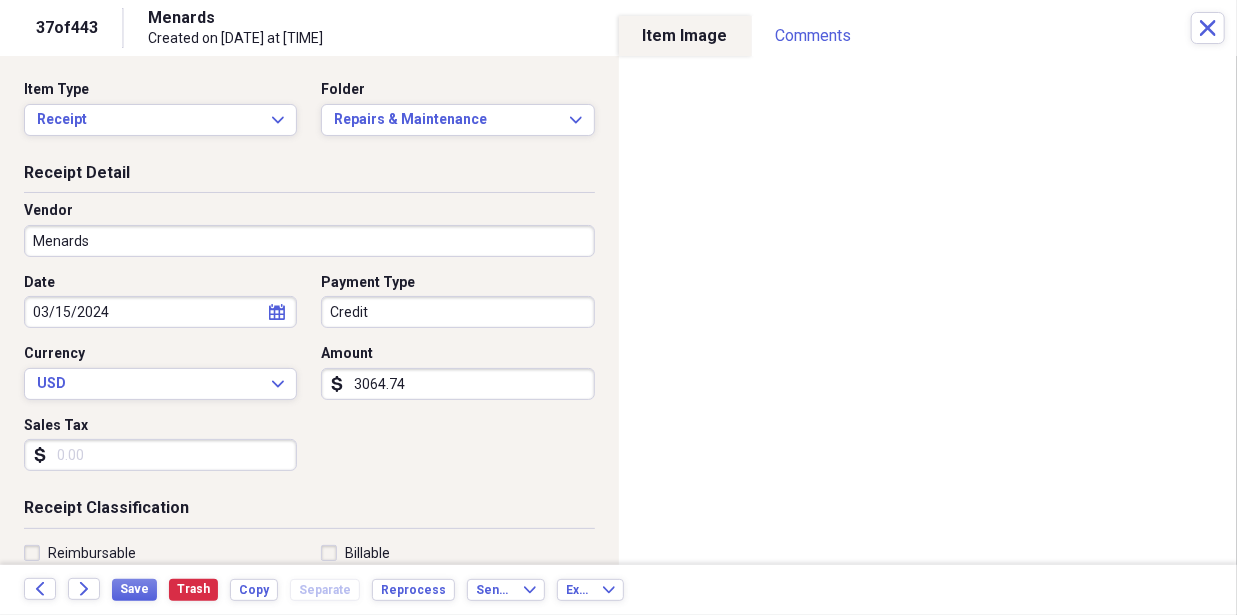 type on "New Flooring" 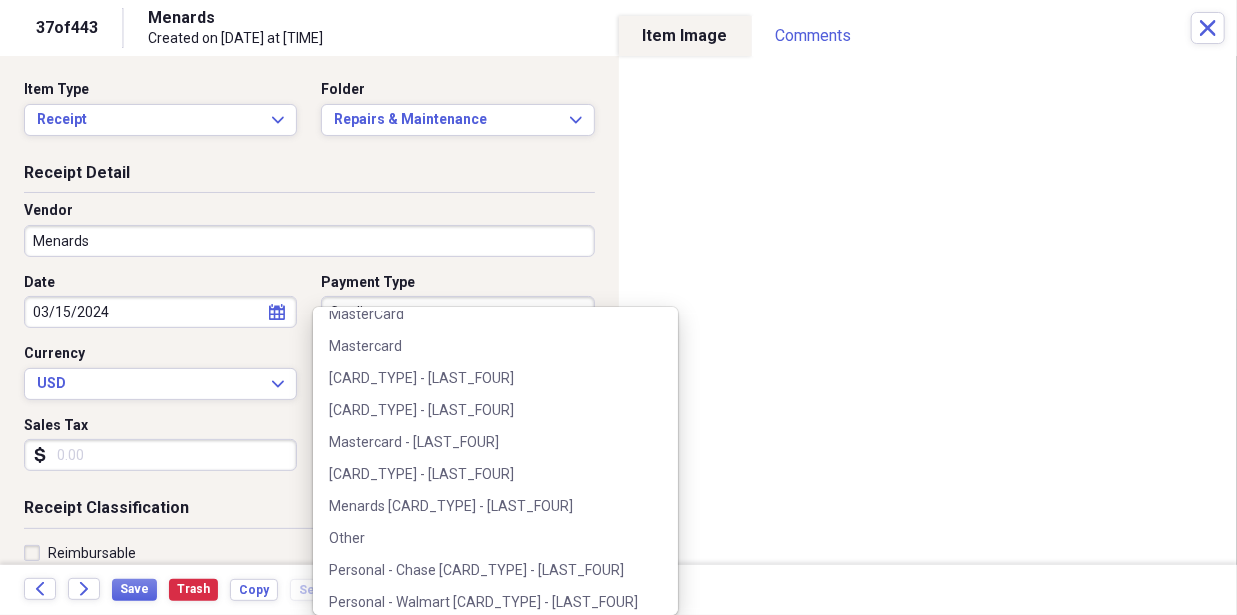 scroll, scrollTop: 402, scrollLeft: 0, axis: vertical 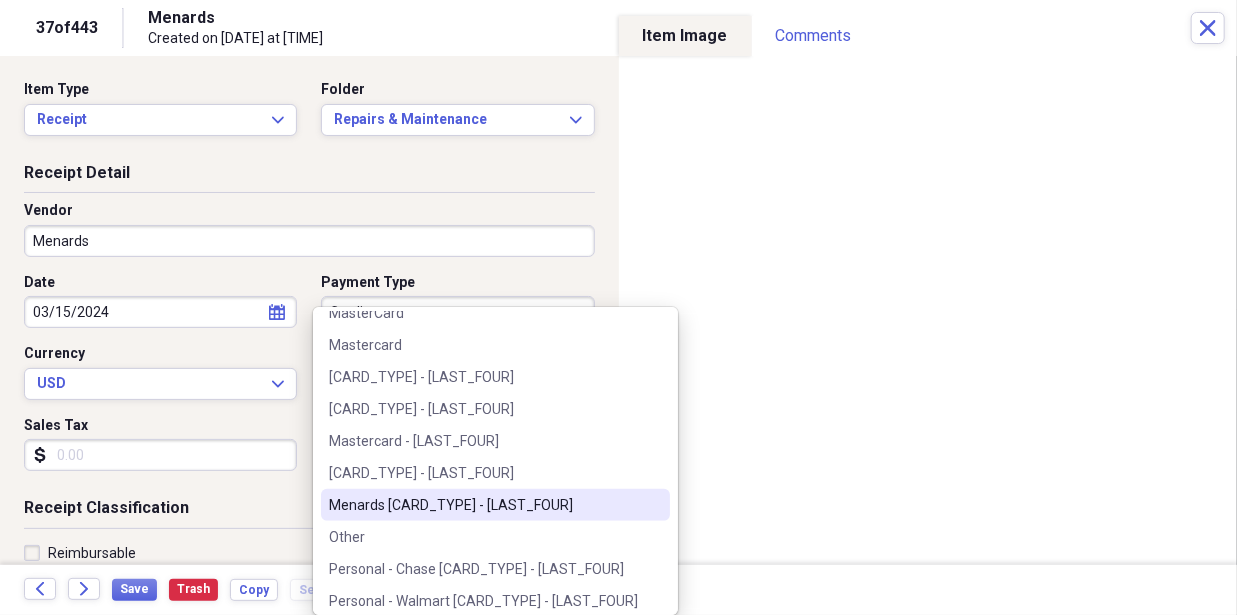 click on "Menards CC - [LAST_FOUR]" at bounding box center [483, 505] 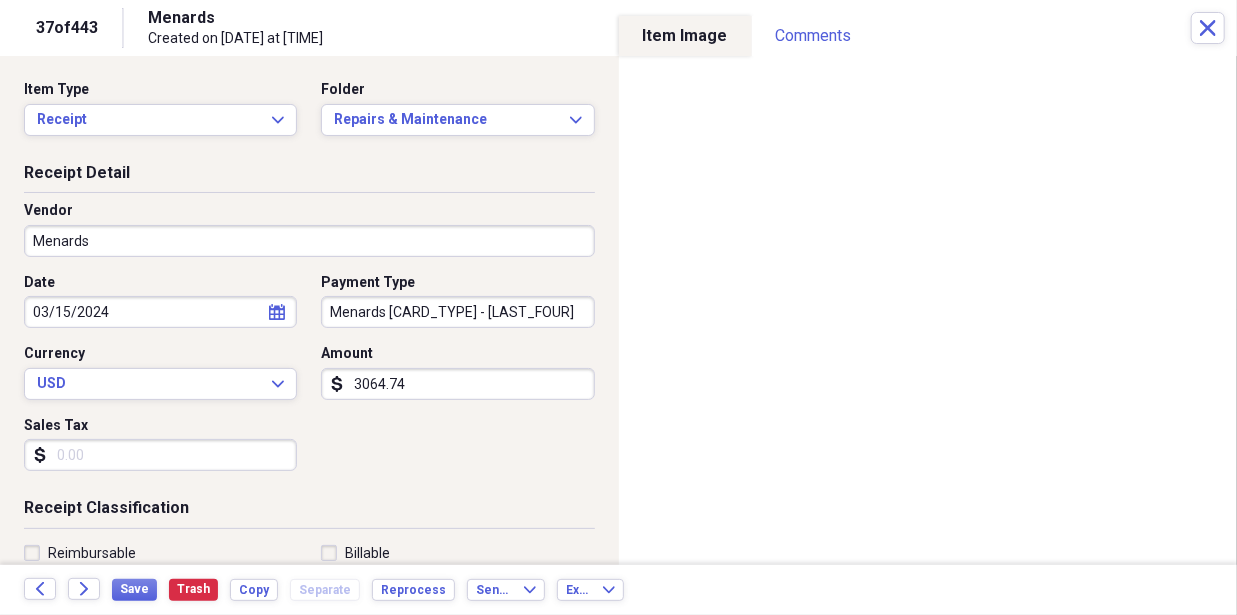 click on "Date 03/15/2024 calendar Calendar Payment Type Menards CC - 6603 Currency USD Expand Amount dollar-sign 3064.74 Sales Tax dollar-sign" at bounding box center [309, 380] 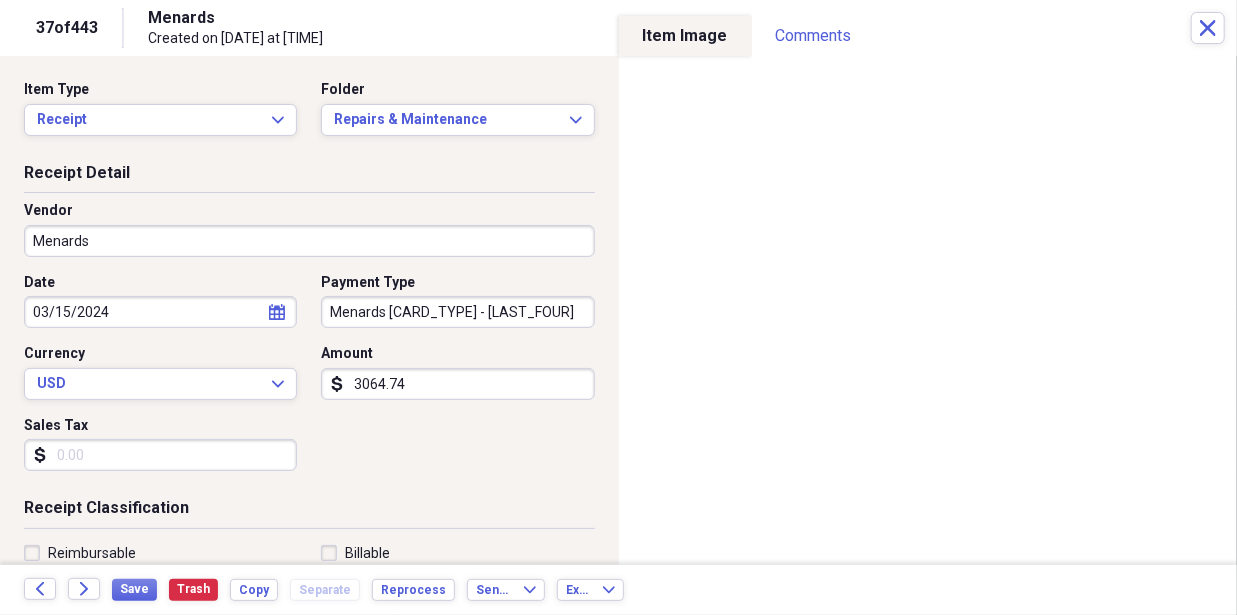 click on "Date 03/15/2024 calendar Calendar Payment Type Menards CC - 6603 Currency USD Expand Amount dollar-sign 3064.74 Sales Tax dollar-sign" at bounding box center (309, 380) 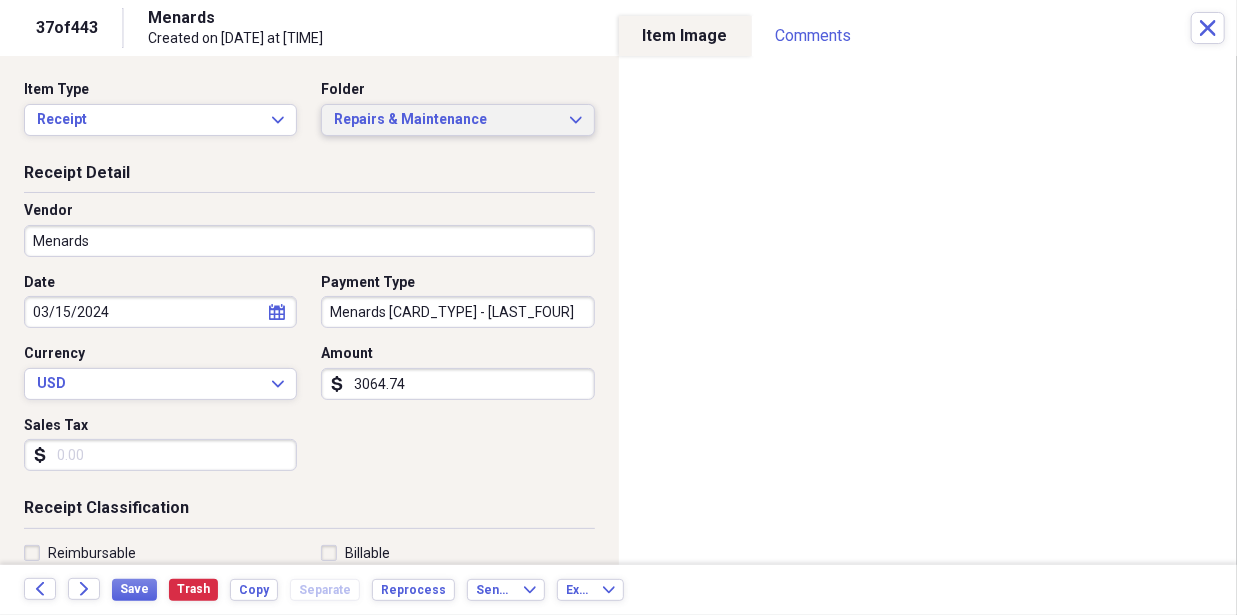 click on "Repairs & Maintenance" at bounding box center [445, 120] 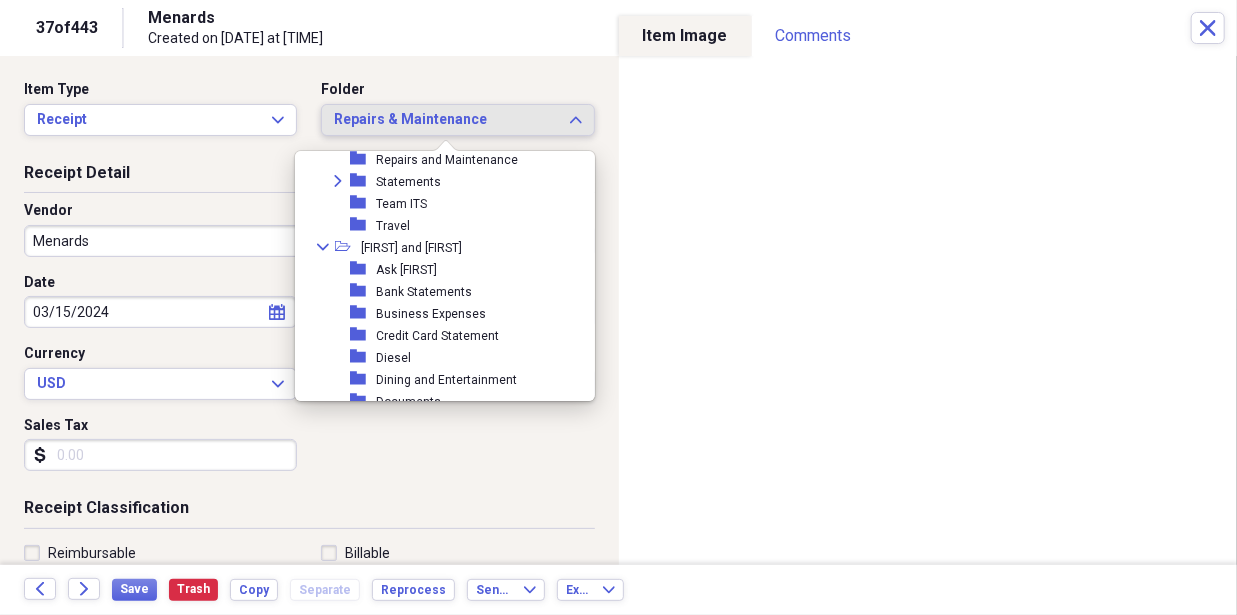 scroll, scrollTop: 540, scrollLeft: 0, axis: vertical 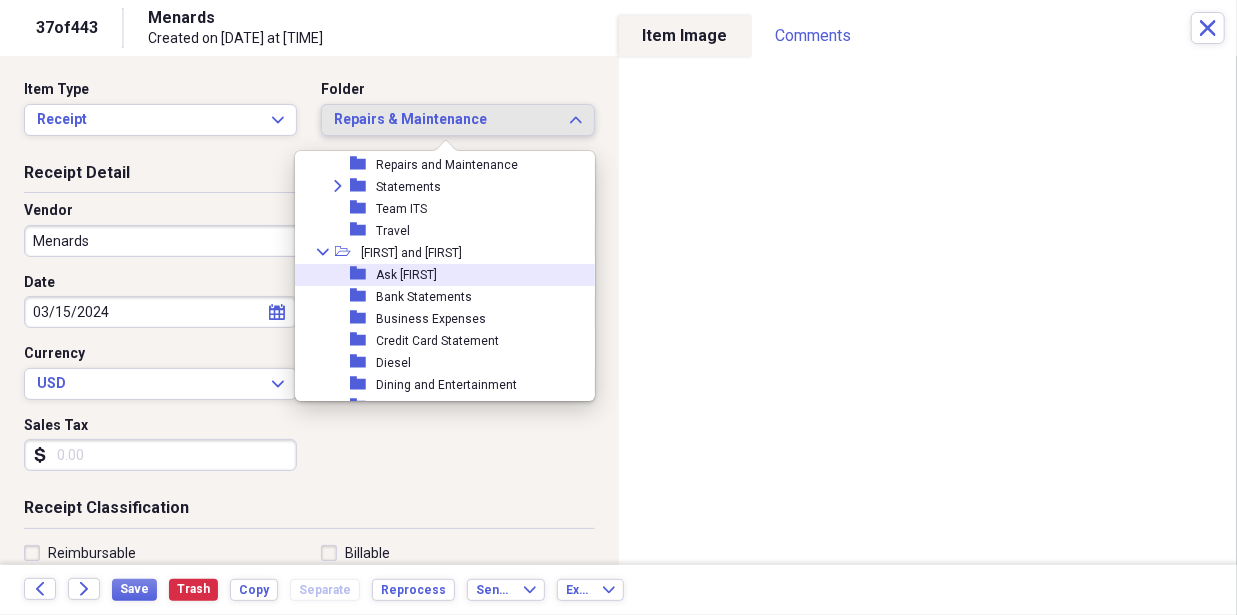 click on "Repairs & Maintenance Expand" at bounding box center (457, 120) 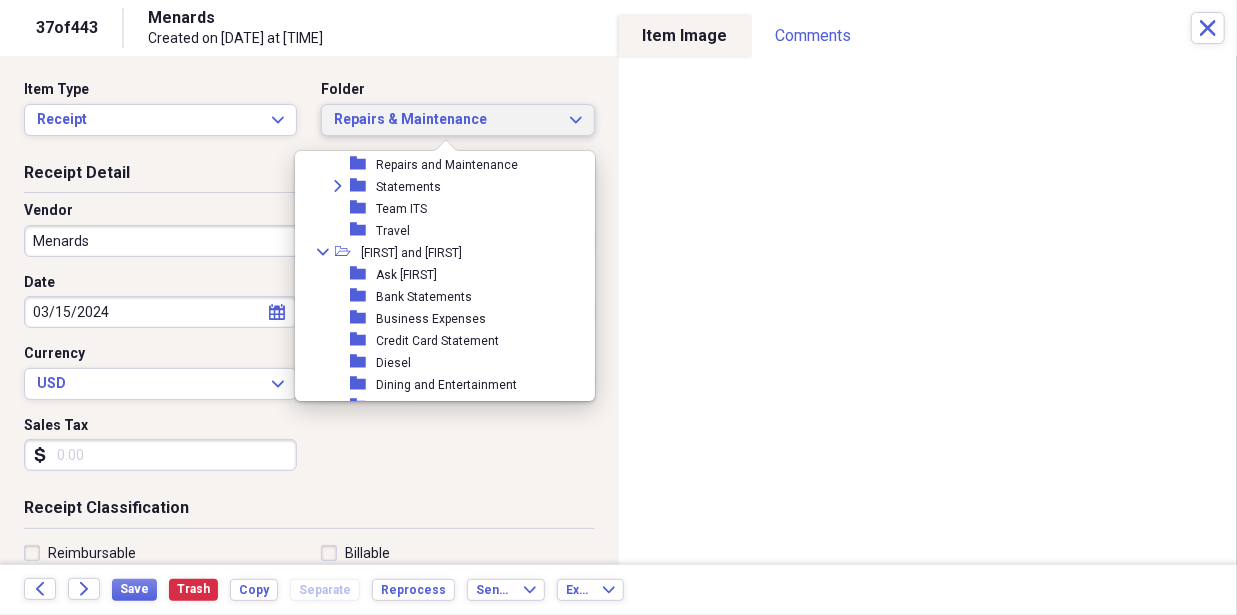 scroll, scrollTop: 891, scrollLeft: 0, axis: vertical 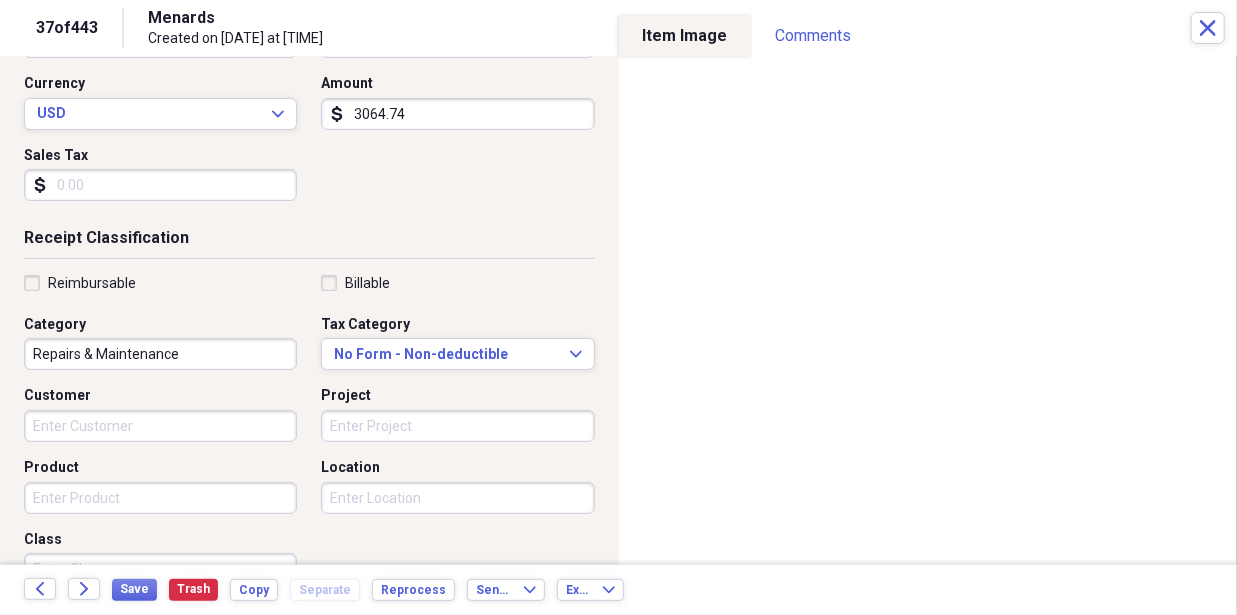 click on "Date 03/15/2024 calendar Calendar Payment Type Menards CC - 6603 Currency USD Expand Amount dollar-sign 3064.74 Sales Tax dollar-sign" at bounding box center (309, 110) 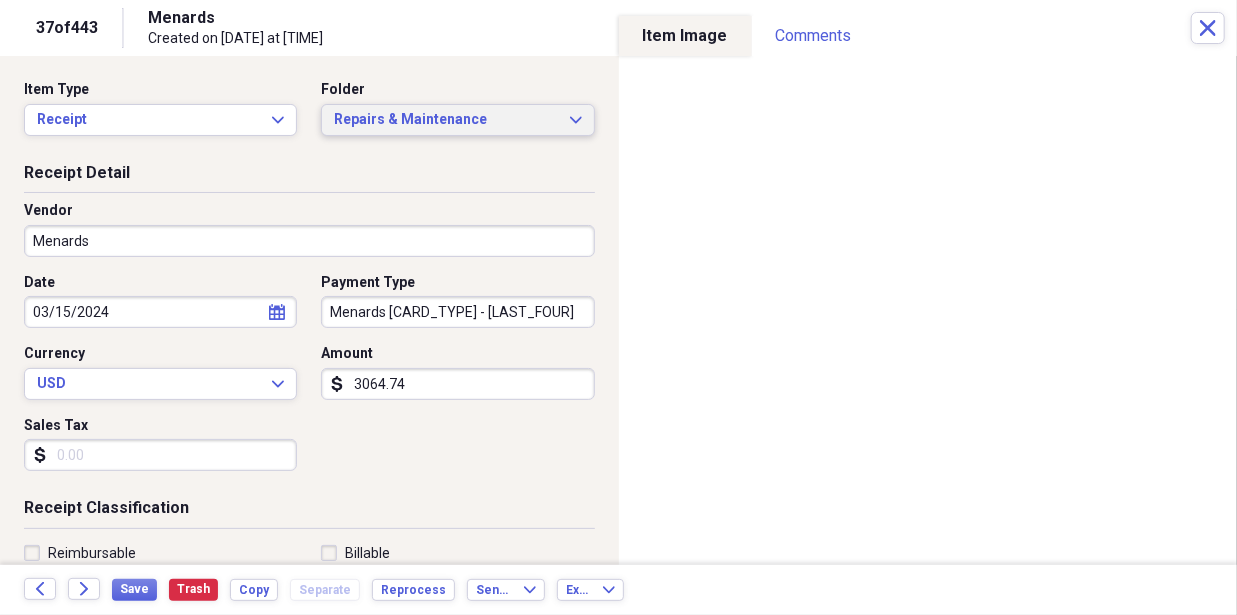 click on "Repairs & Maintenance" at bounding box center [445, 120] 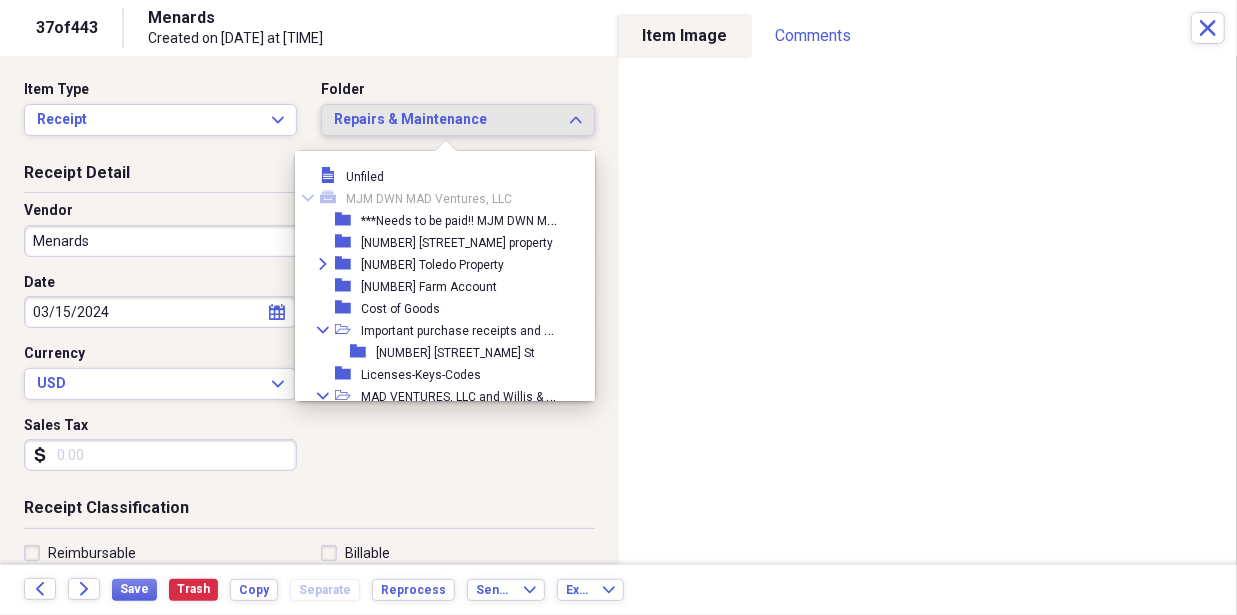 scroll, scrollTop: 891, scrollLeft: 0, axis: vertical 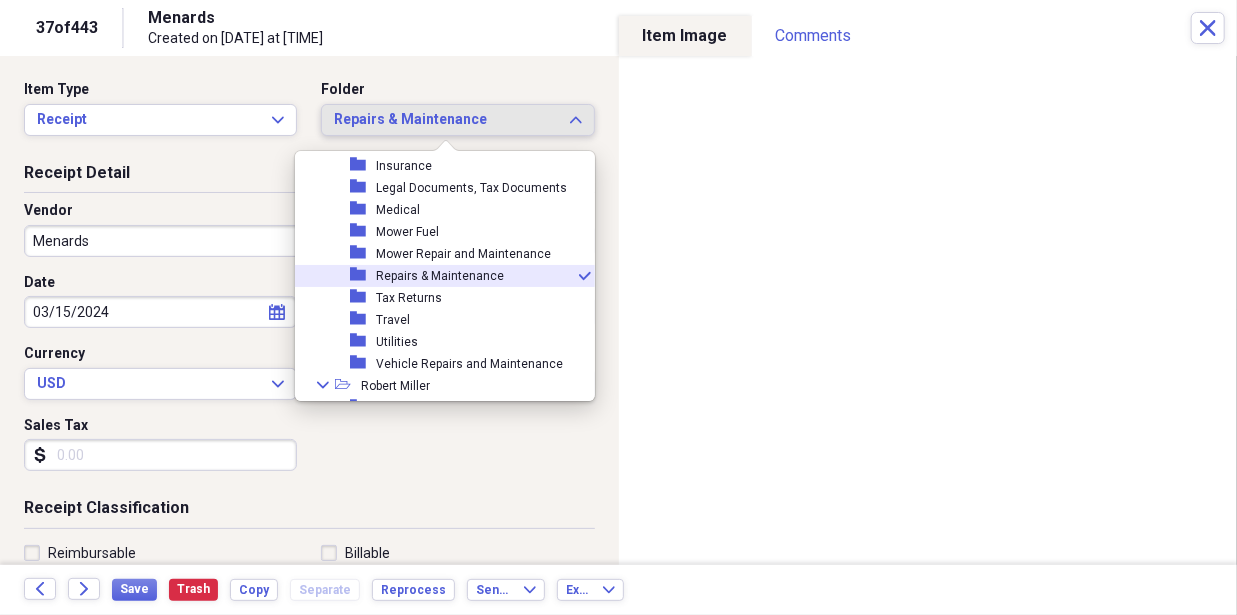 click on "Repairs & Maintenance" at bounding box center [445, 120] 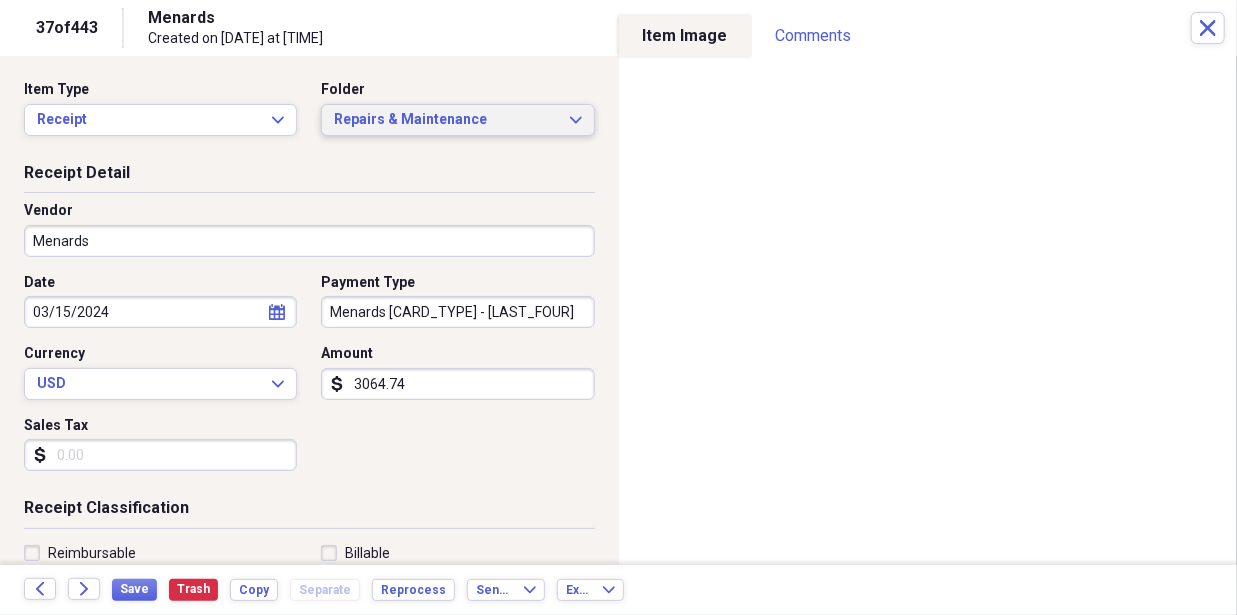 click on "Repairs & Maintenance" at bounding box center (445, 120) 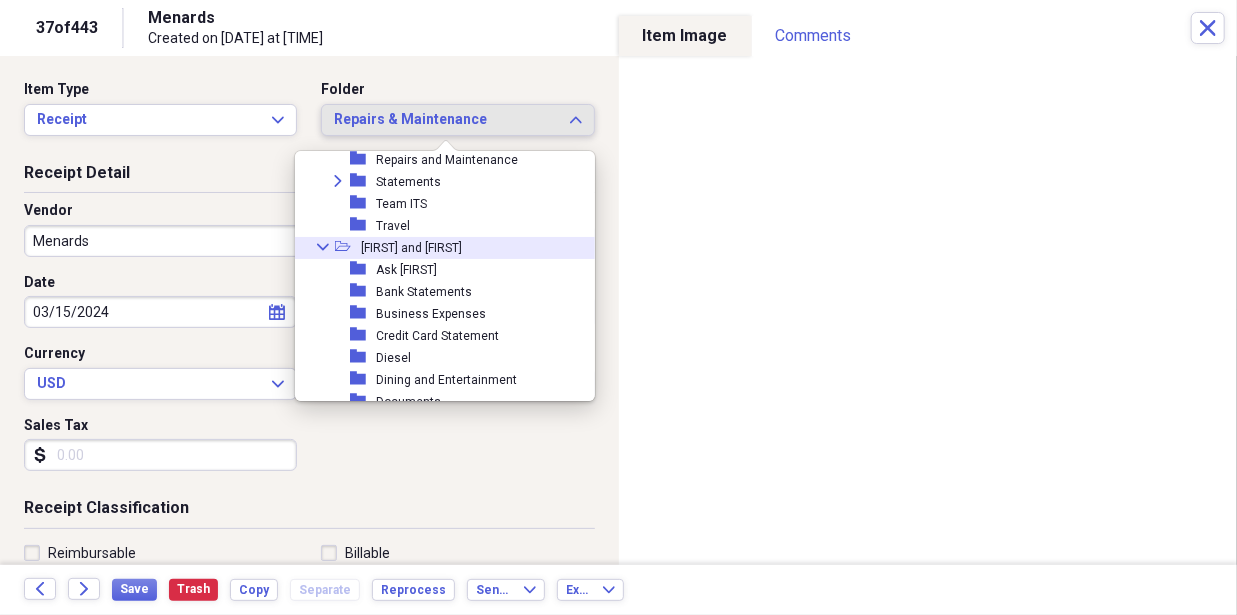 click on "Repairs & Maintenance" at bounding box center [445, 120] 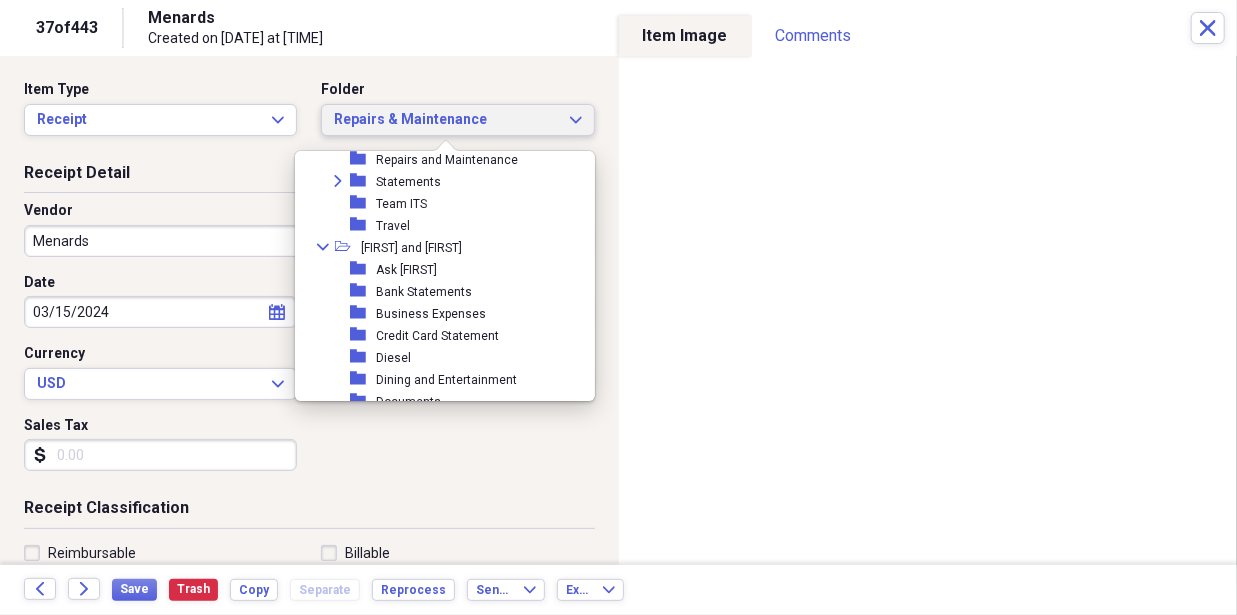 scroll, scrollTop: 891, scrollLeft: 0, axis: vertical 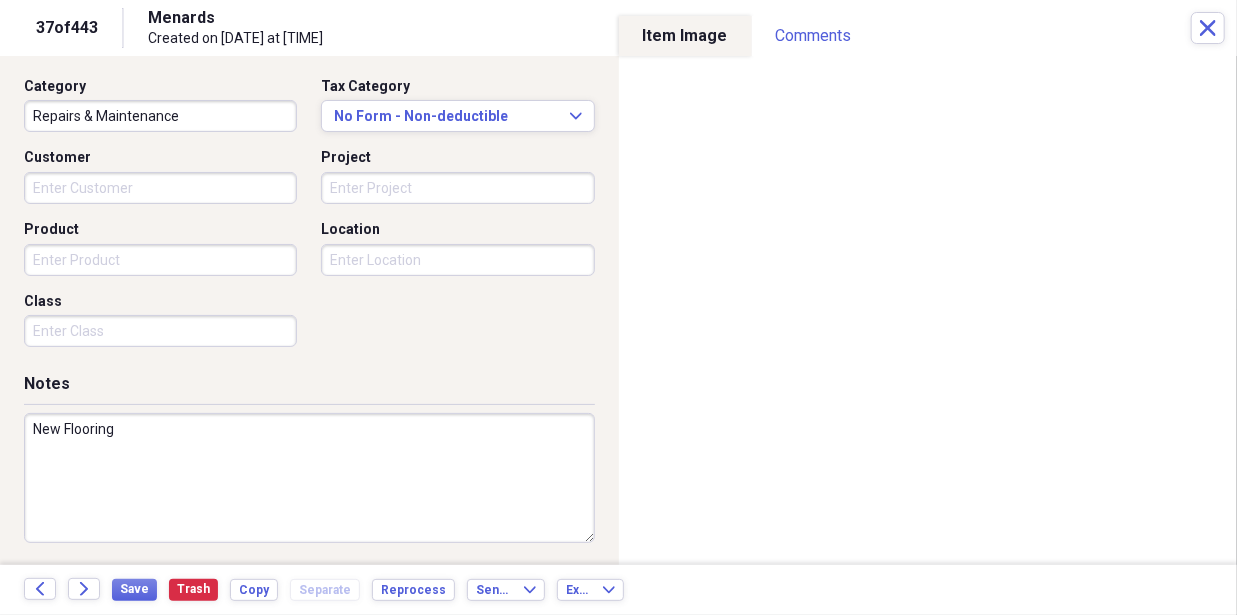click on "New Flooring" at bounding box center [309, 478] 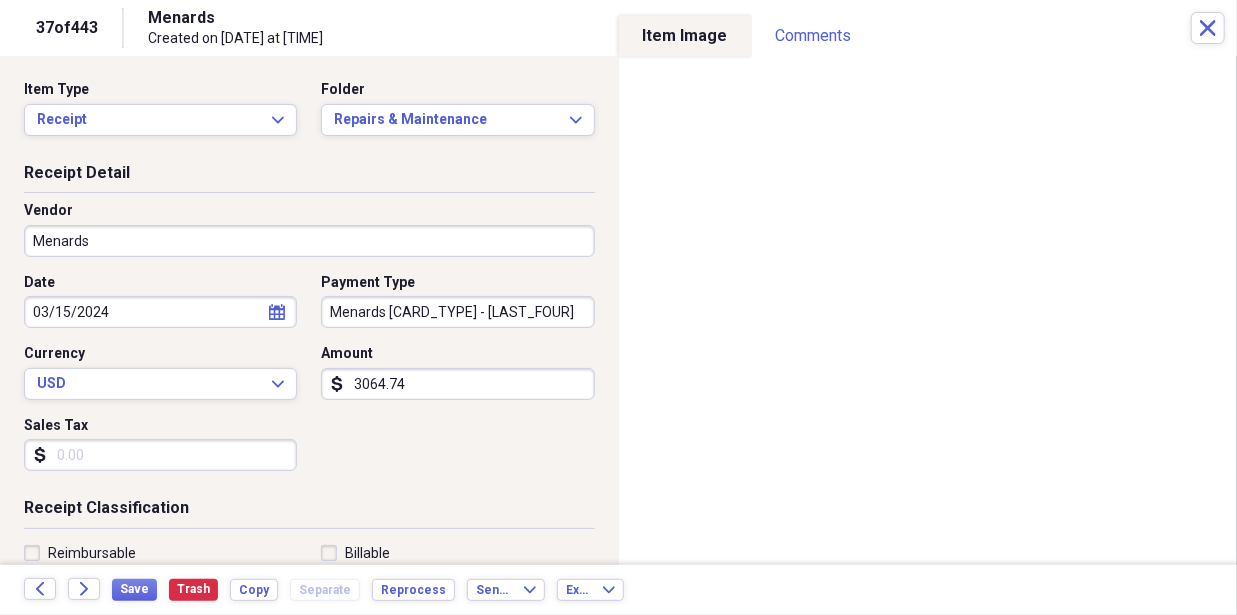 scroll, scrollTop: 4, scrollLeft: 0, axis: vertical 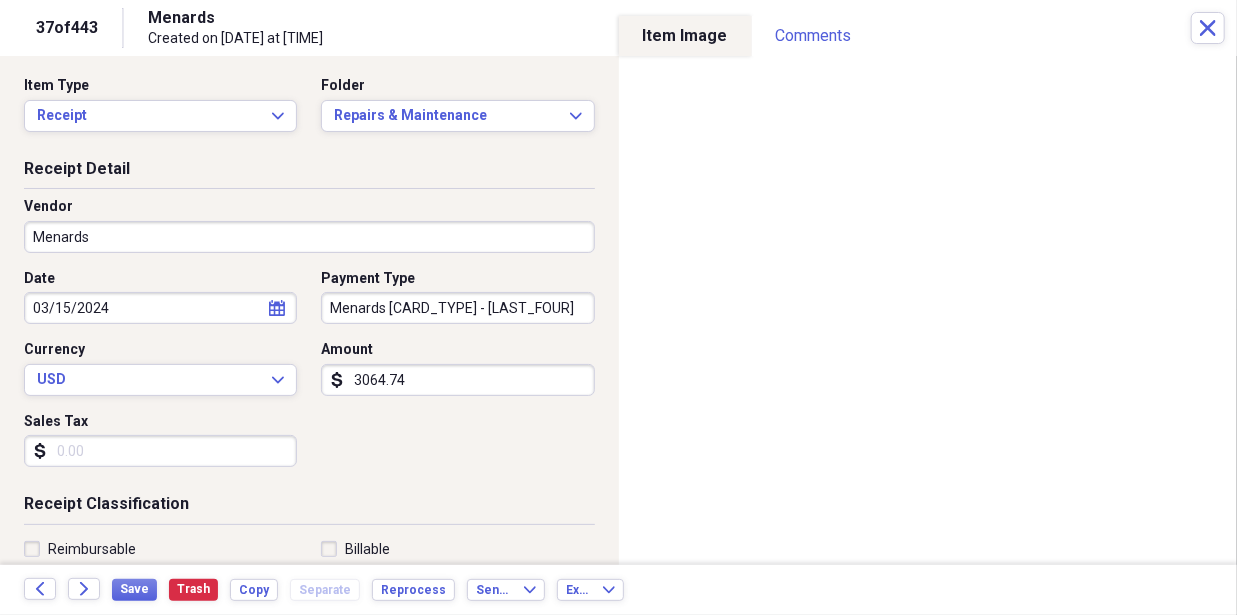 type on "New Flooring - saved under personal in Neat, but using card listed as Mad Ventures" 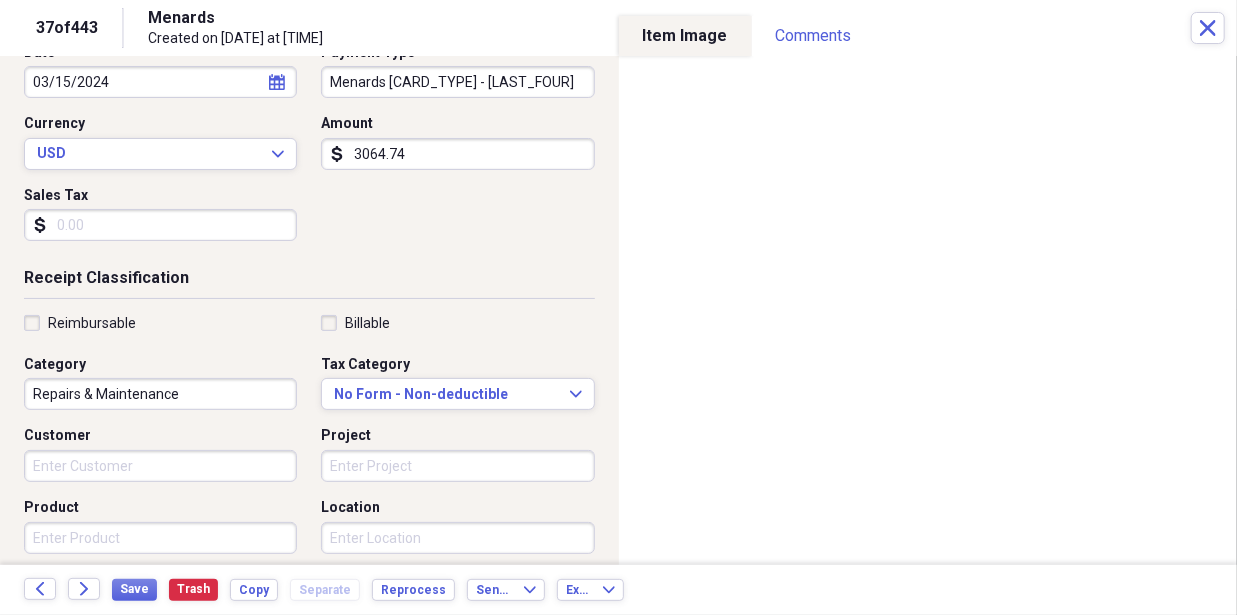 scroll, scrollTop: 231, scrollLeft: 0, axis: vertical 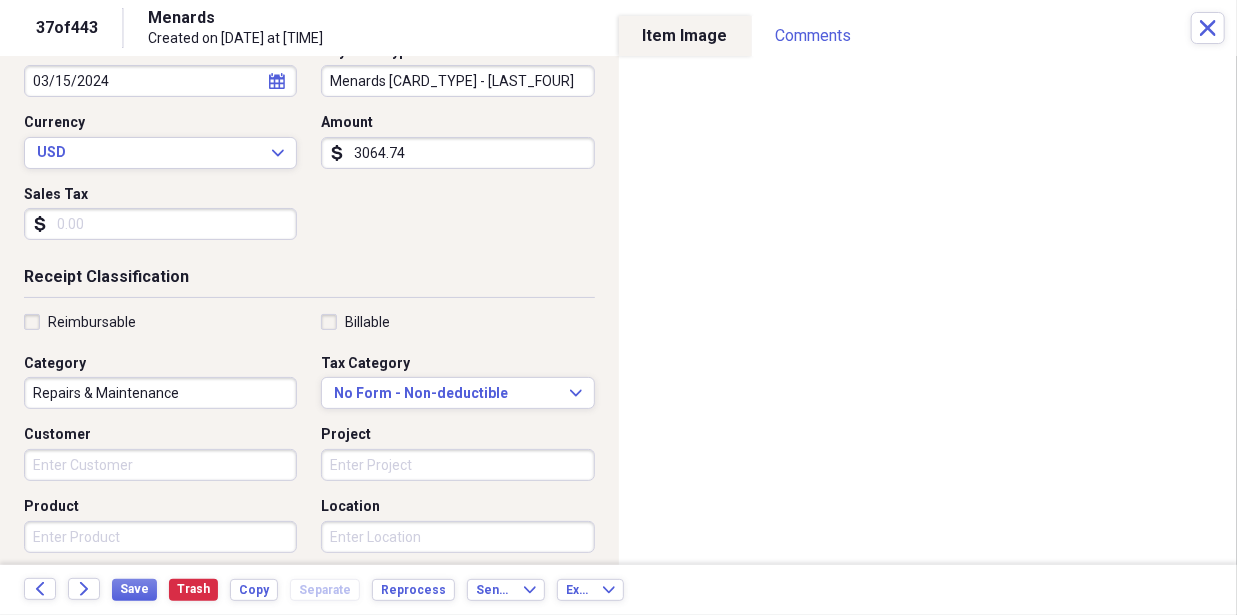 click on "Customer" at bounding box center [160, 465] 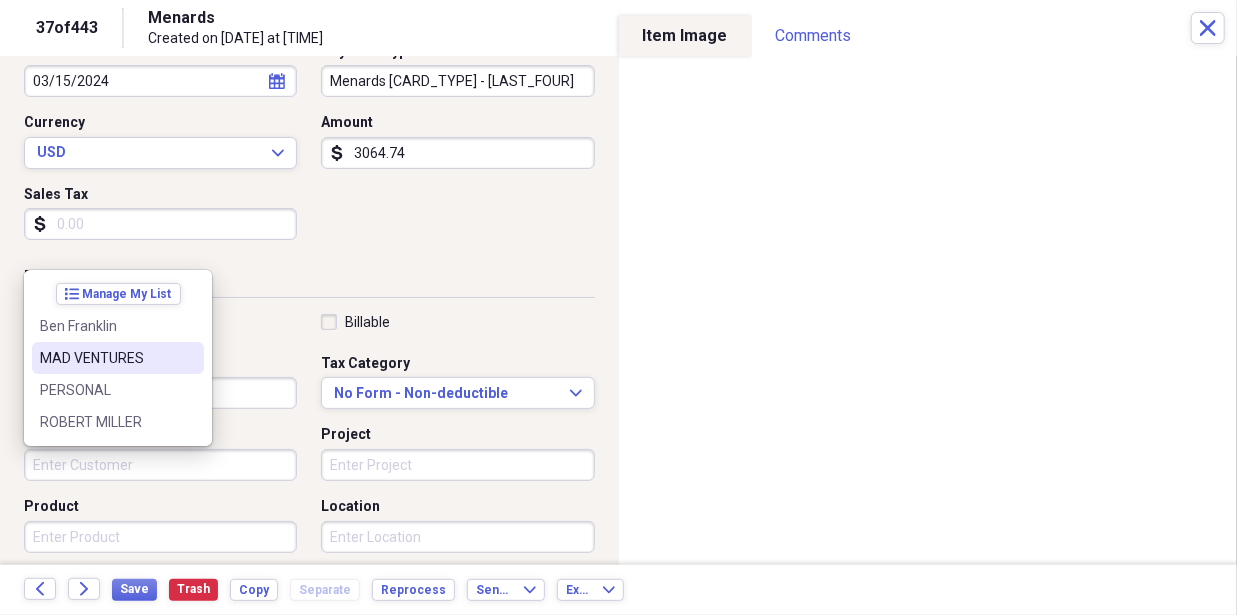 click on "MAD VENTURES" at bounding box center [106, 358] 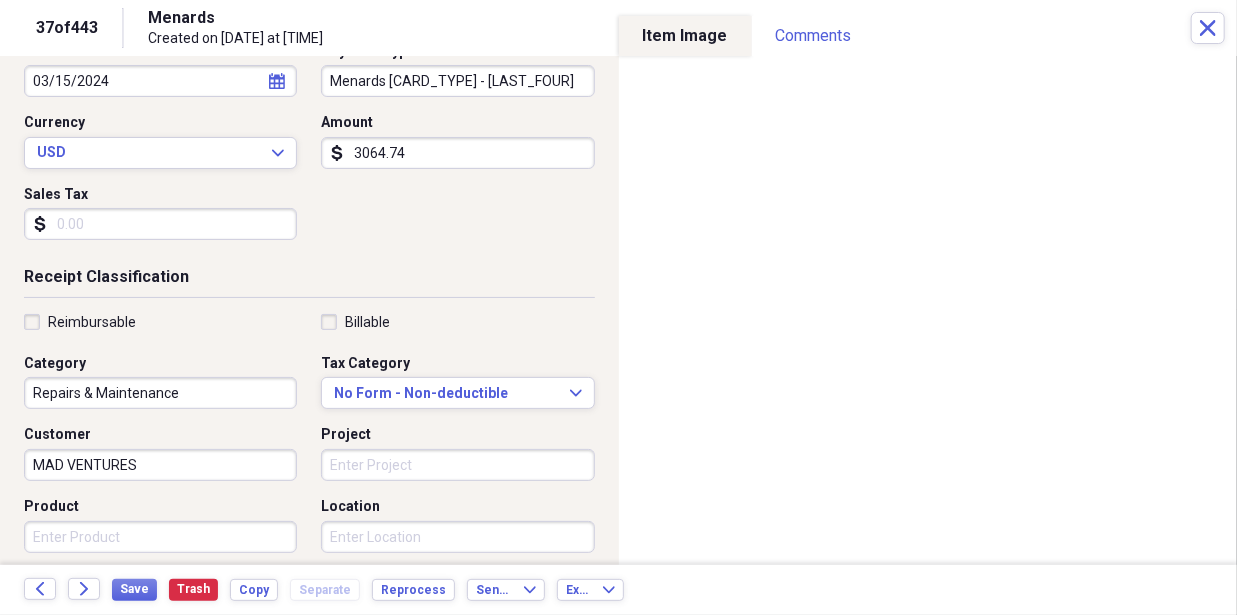 click on "Date 03/15/2024 calendar Calendar Payment Type Menards CC - 6603 Currency USD Expand Amount dollar-sign 3064.74 Sales Tax dollar-sign" at bounding box center (309, 149) 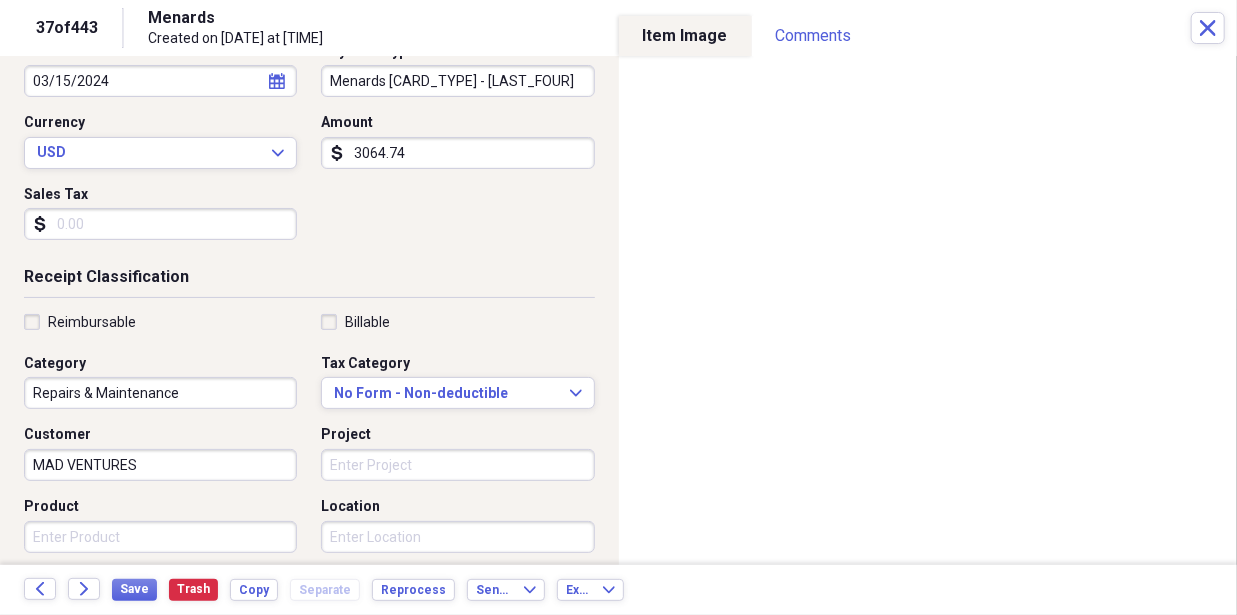 scroll, scrollTop: 0, scrollLeft: 0, axis: both 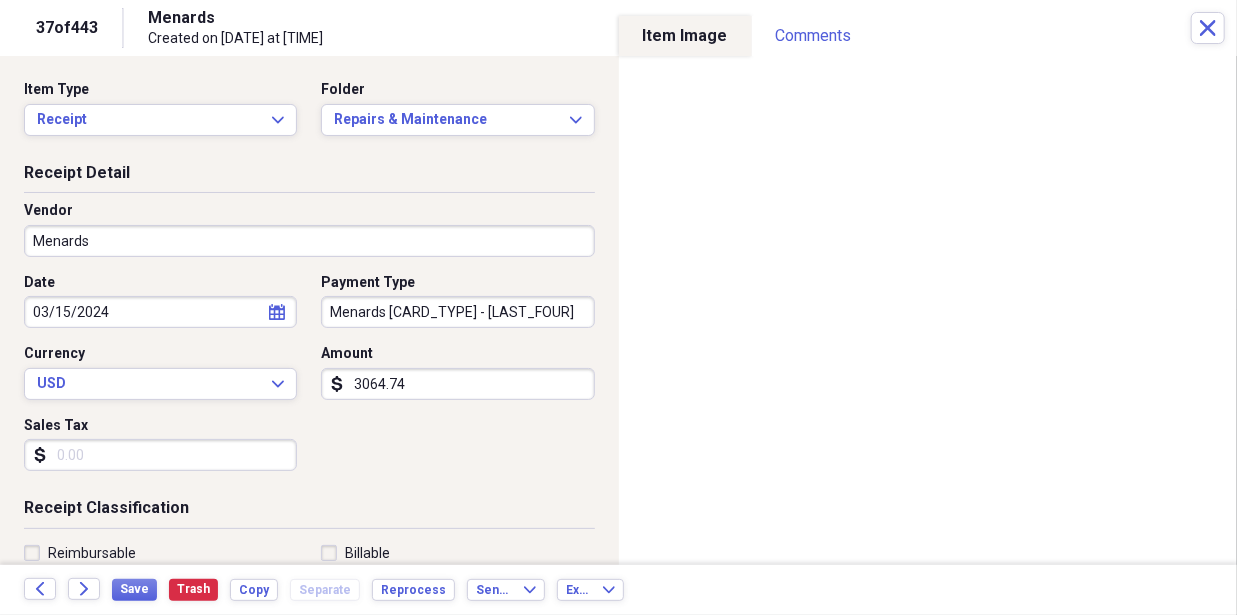 click on "Item Type Receipt Expand Folder Repairs & Maintenance Expand" at bounding box center (309, 116) 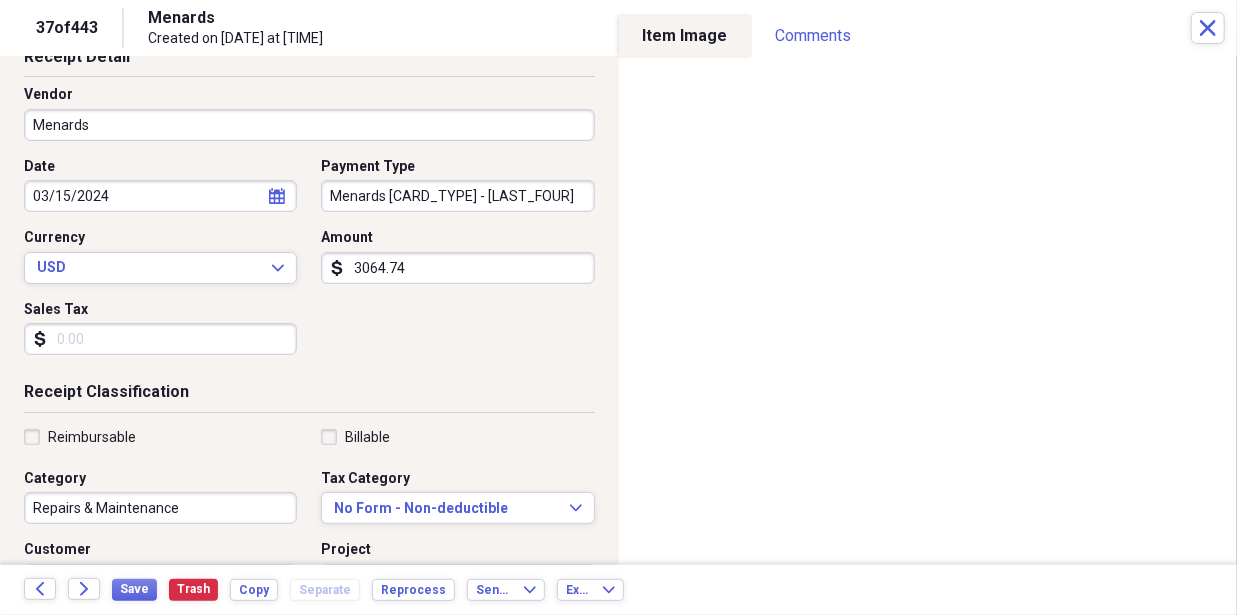 scroll, scrollTop: 216, scrollLeft: 0, axis: vertical 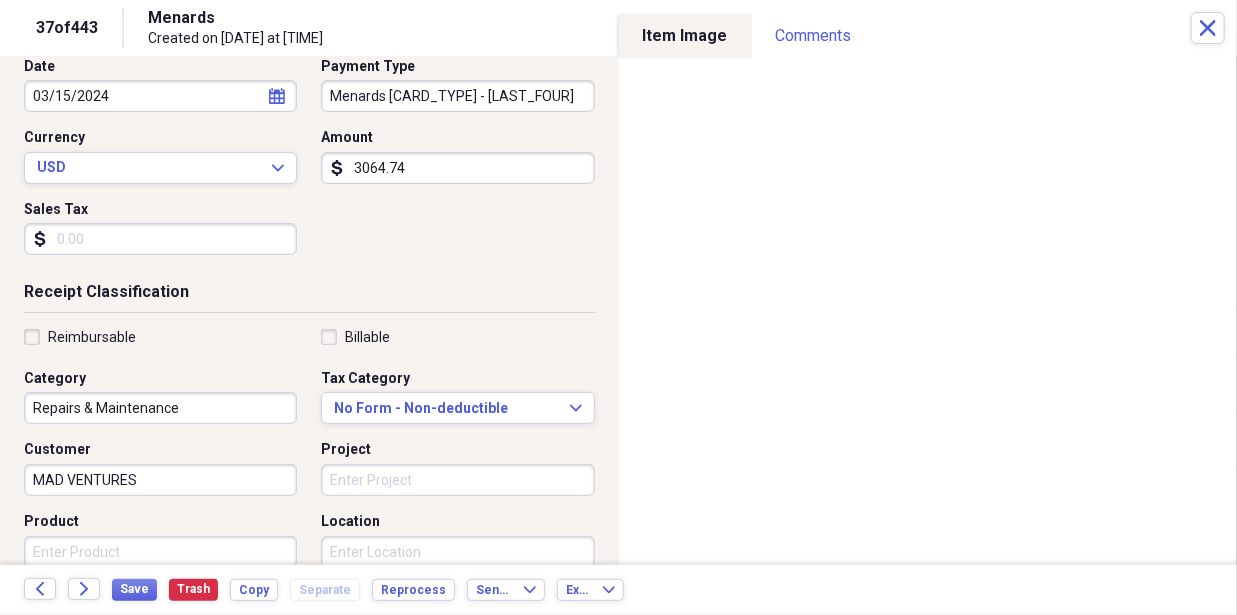 click on "Menards CC - [LAST_FOUR]" at bounding box center (457, 96) 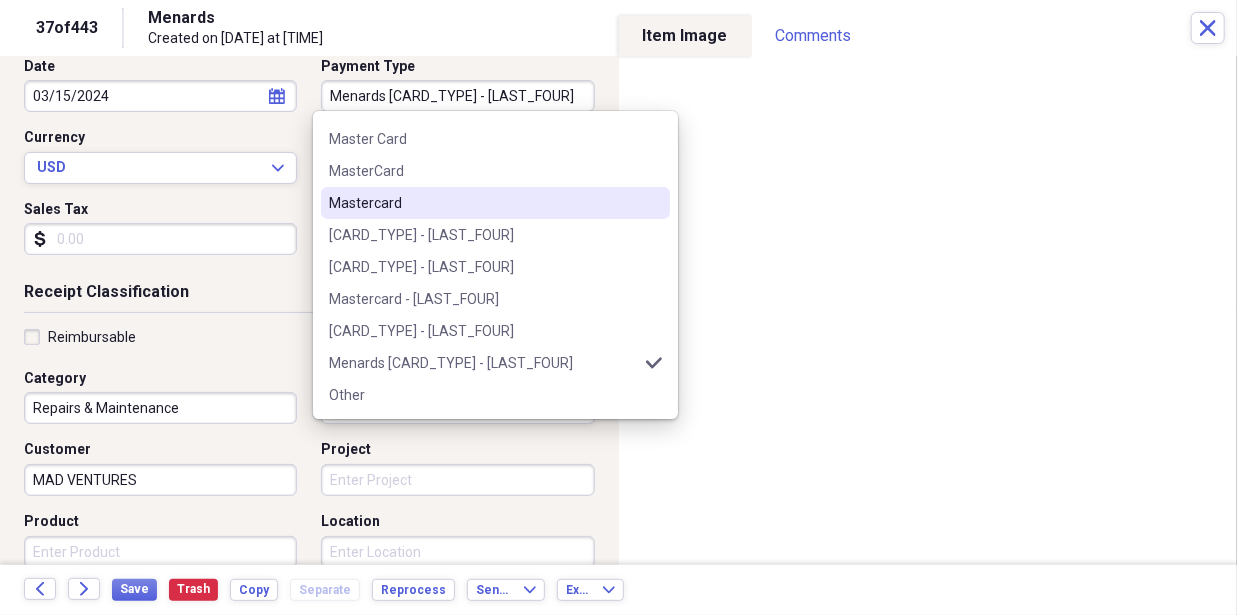 scroll, scrollTop: 0, scrollLeft: 0, axis: both 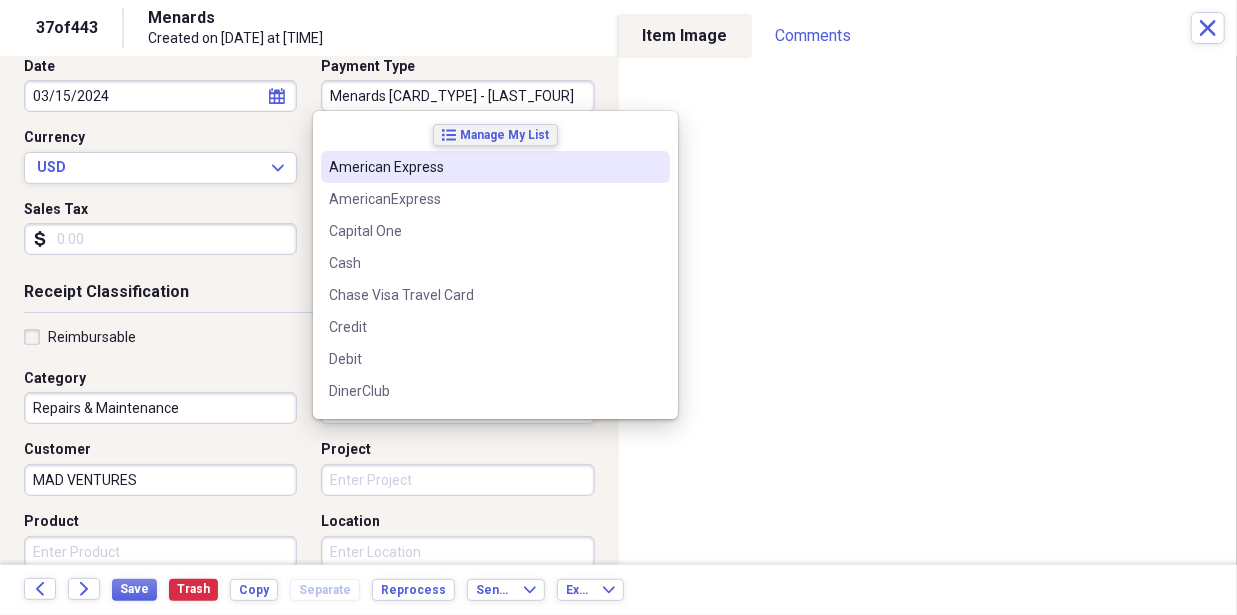 click on "list Manage My List" at bounding box center (495, 135) 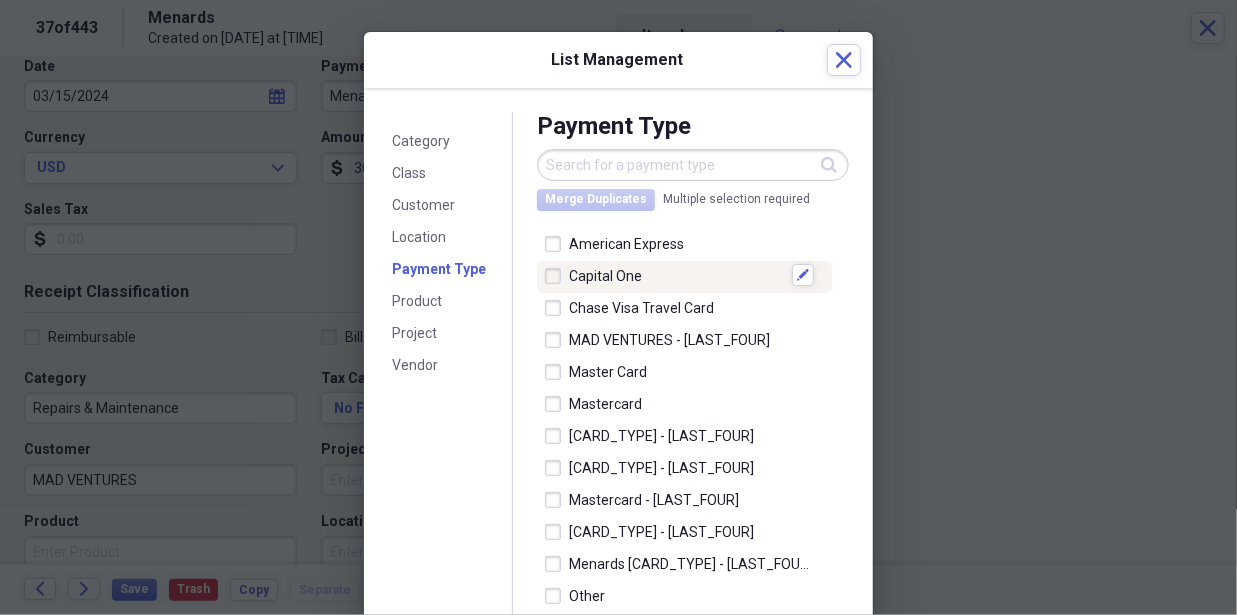 scroll, scrollTop: 78, scrollLeft: 0, axis: vertical 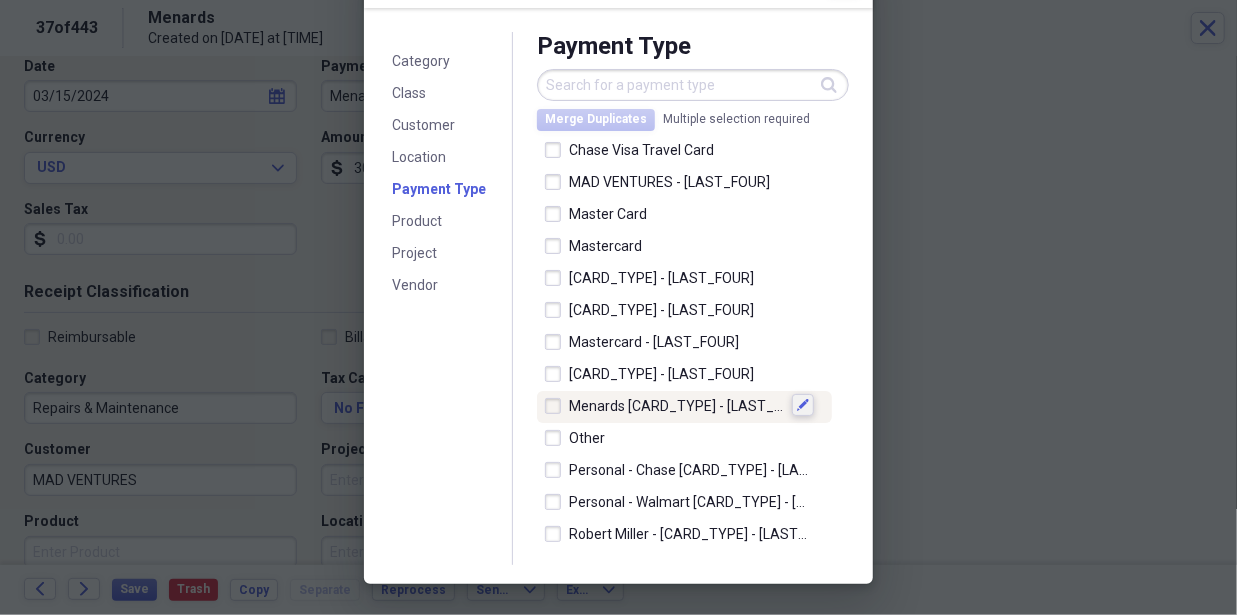 click on "Edit" at bounding box center [803, 405] 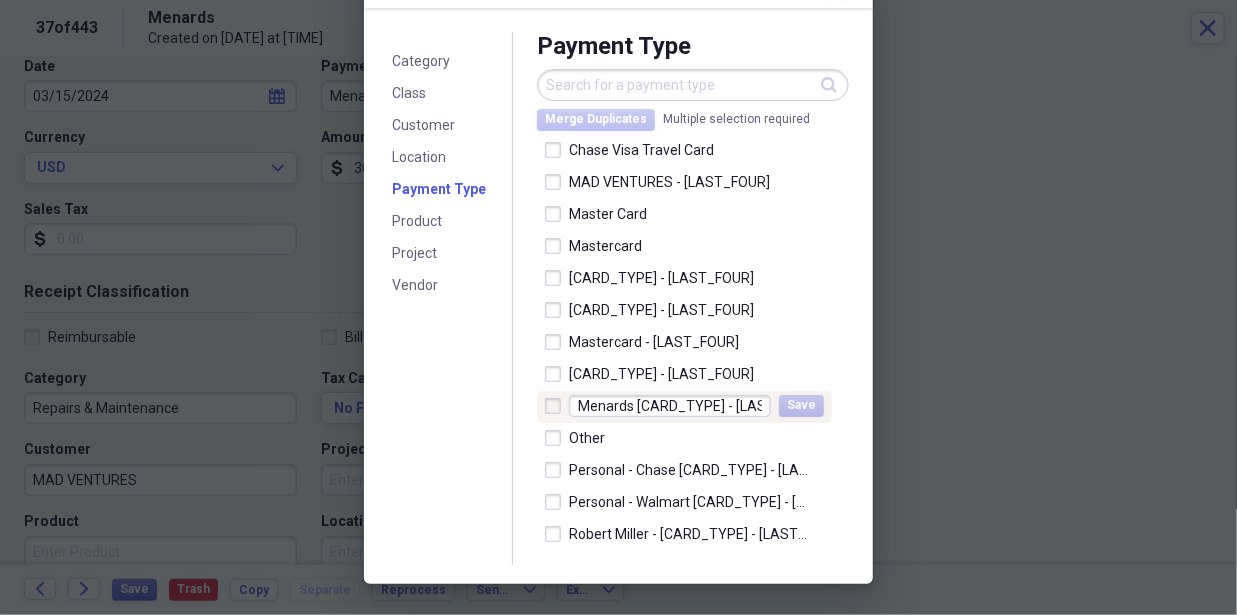 click on "Menards CC - [LAST_FOUR]" at bounding box center [670, 406] 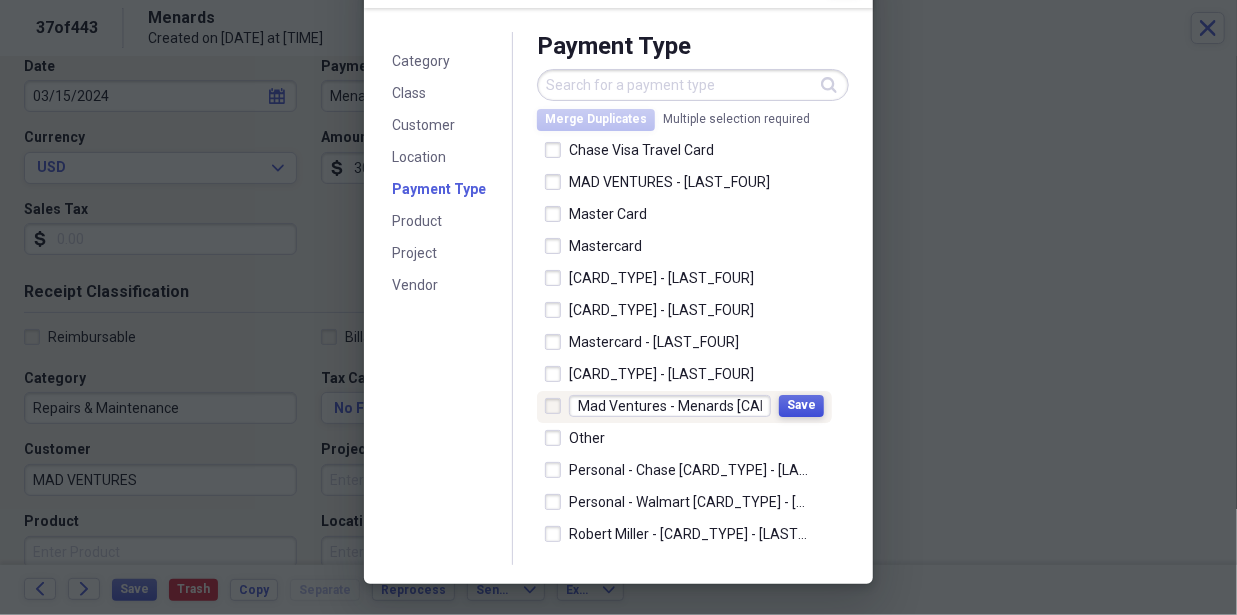 type on "Mad Ventures - Menards CC - 6603" 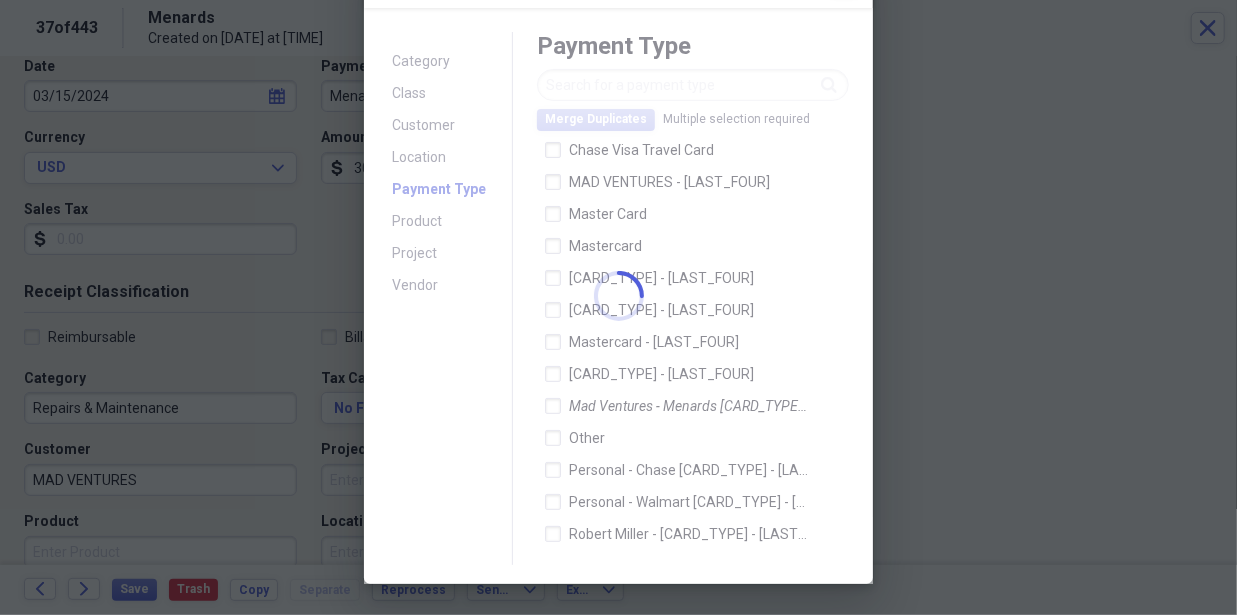 scroll, scrollTop: 0, scrollLeft: 0, axis: both 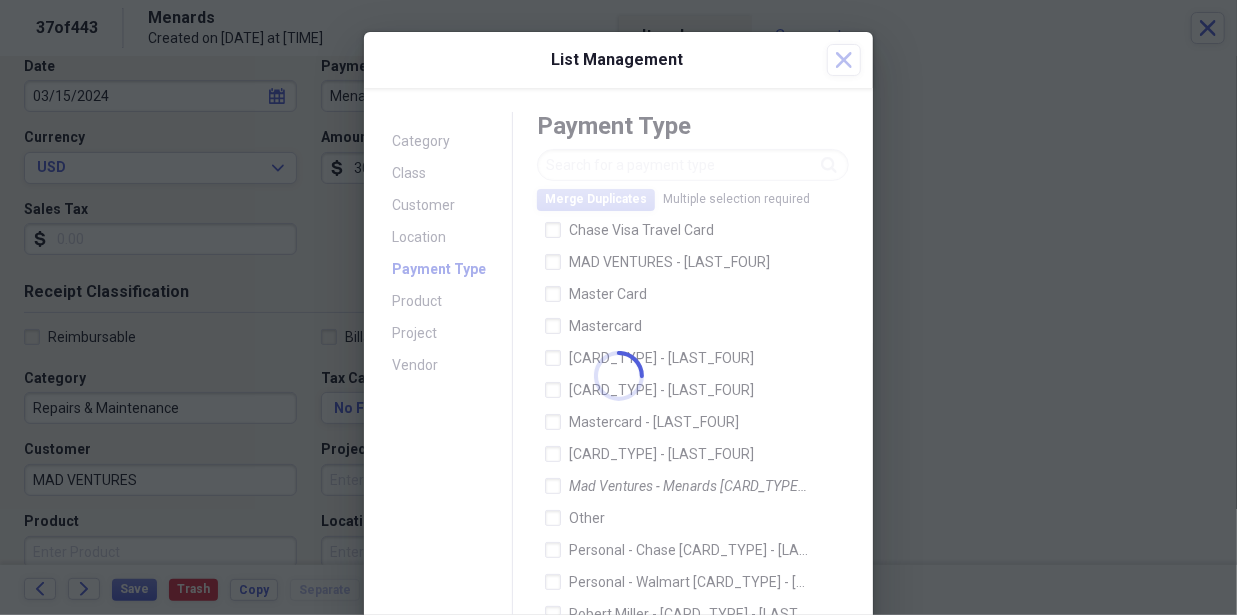 click on "List Management Close" at bounding box center [618, 60] 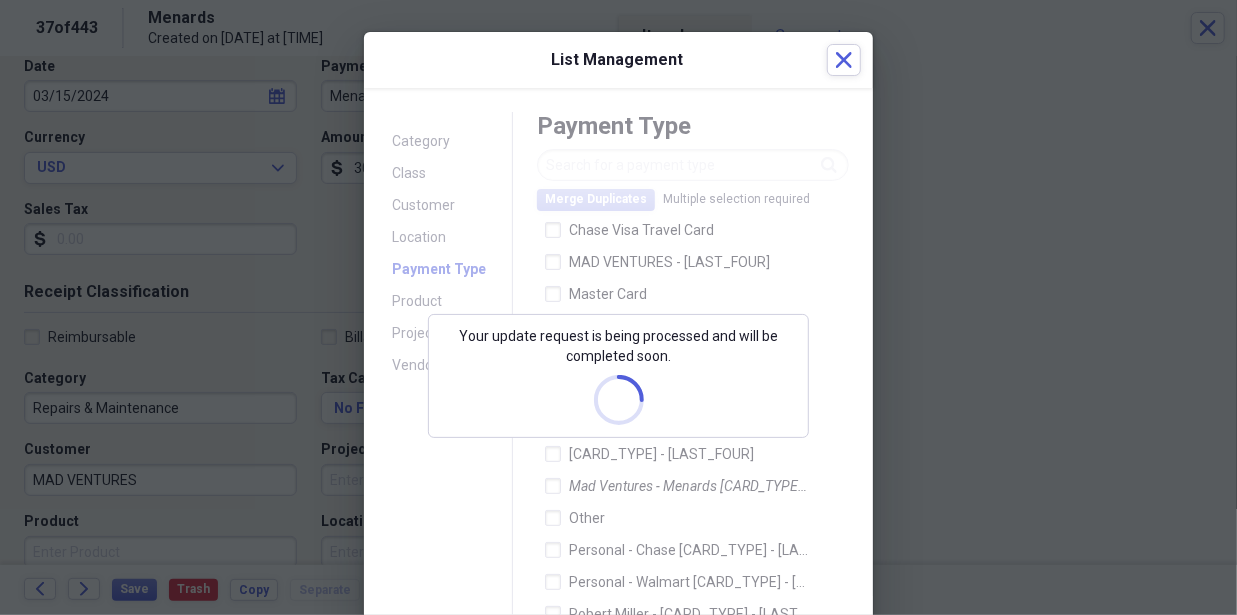 click on "List Management Close" at bounding box center (618, 60) 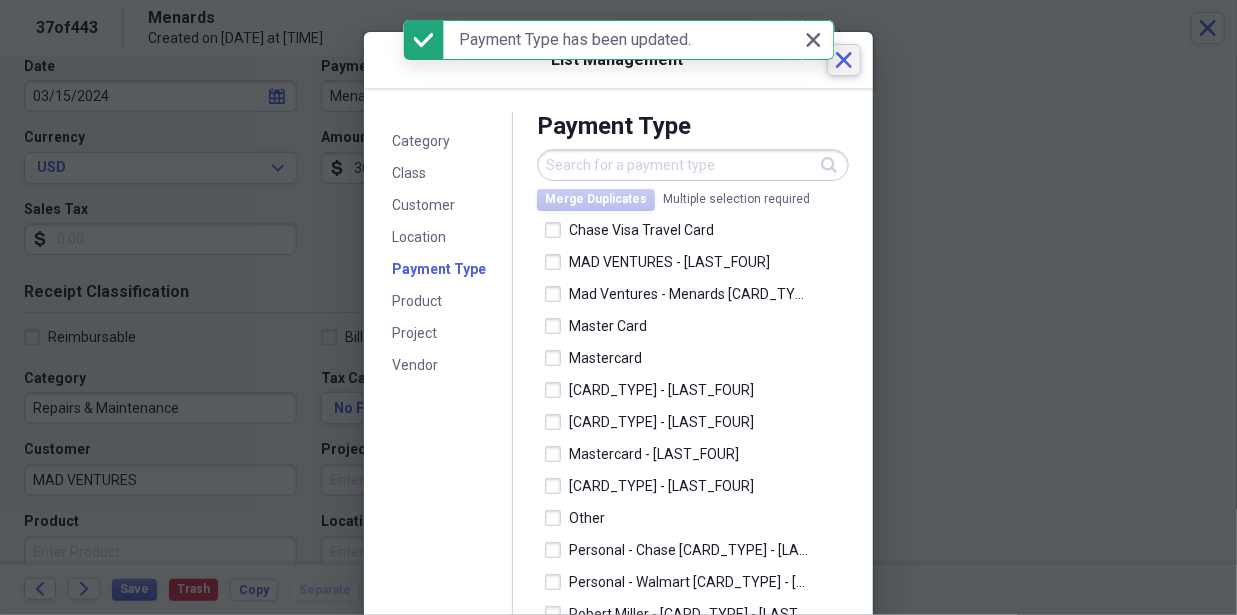 click on "Close" 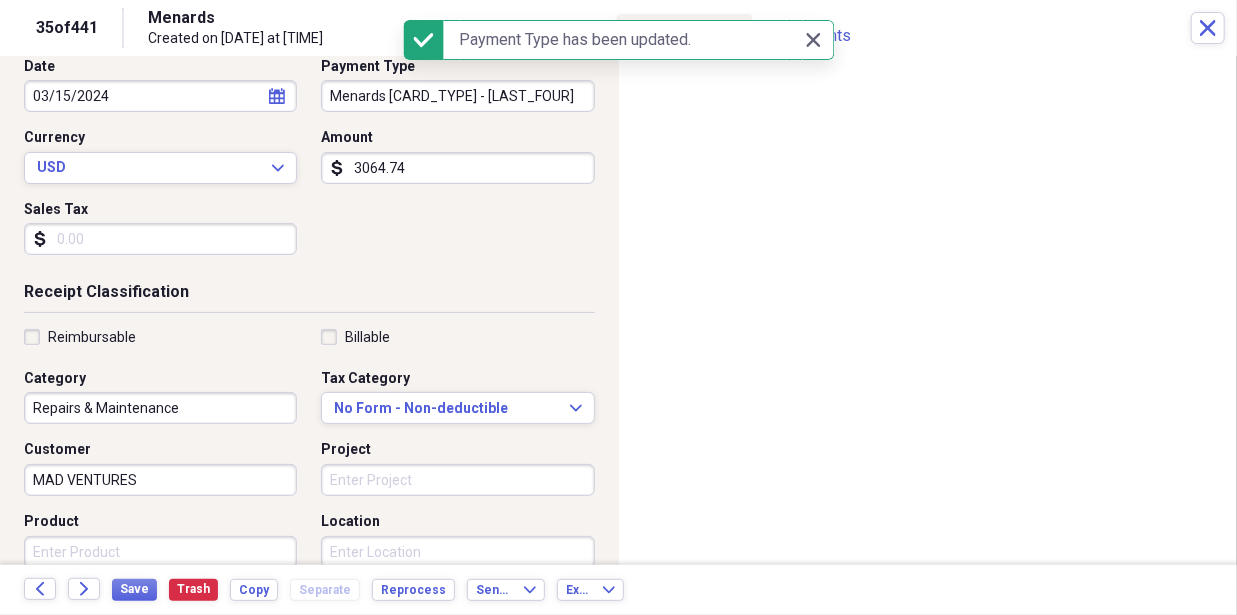 scroll, scrollTop: 3, scrollLeft: 0, axis: vertical 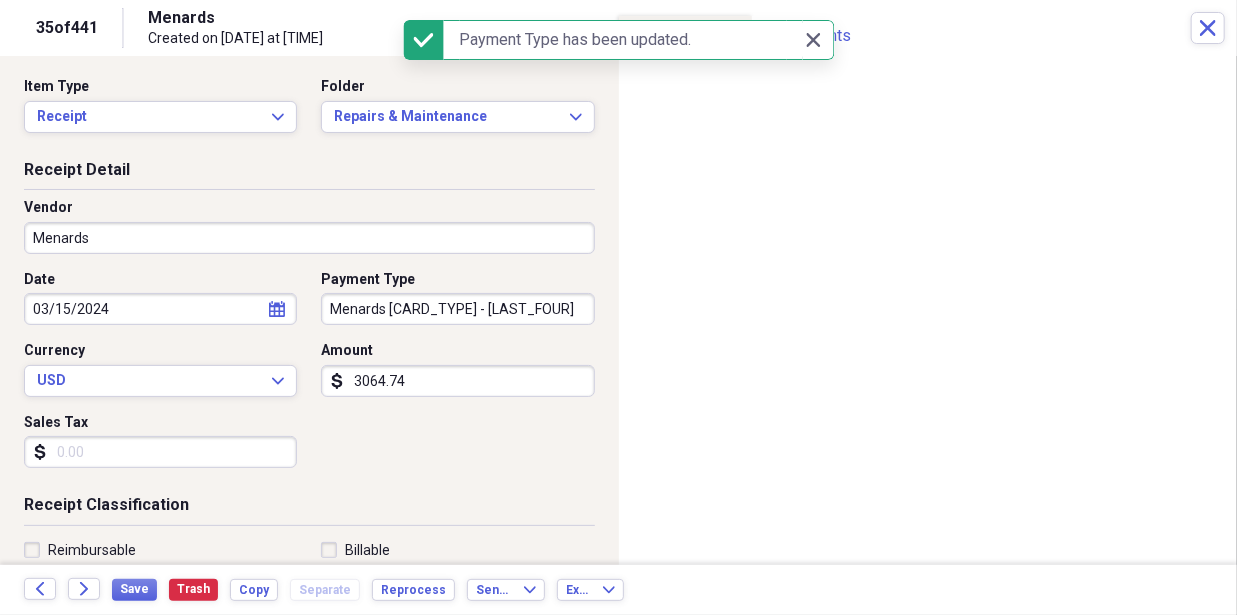 click on "Menards CC - [LAST_FOUR]" at bounding box center [457, 309] 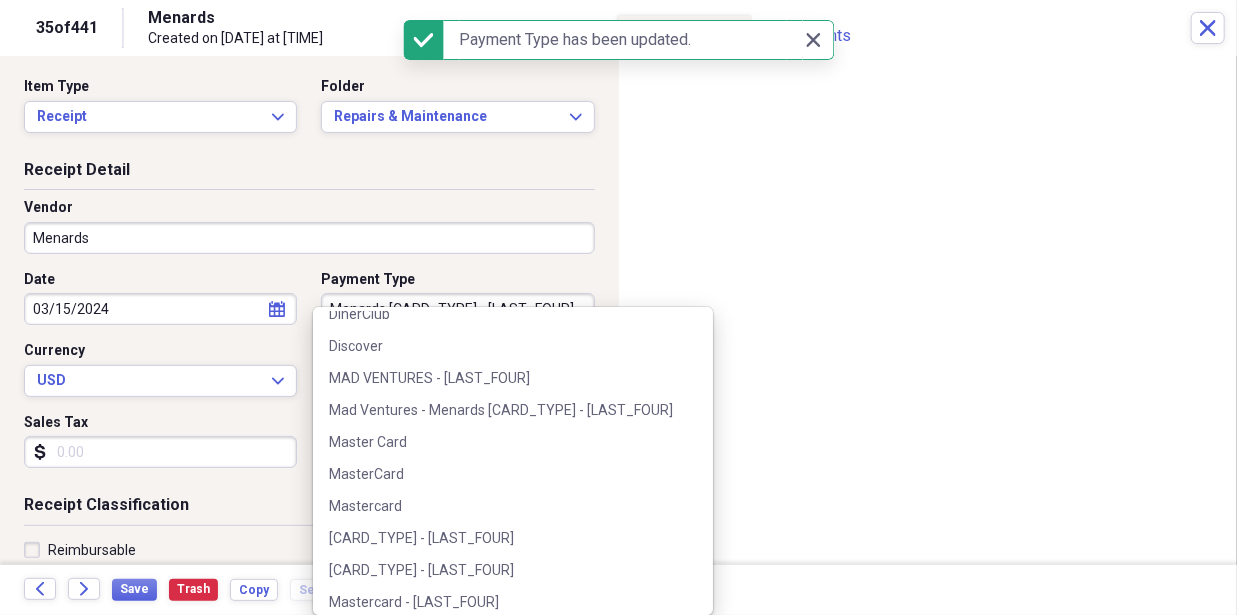 scroll, scrollTop: 276, scrollLeft: 0, axis: vertical 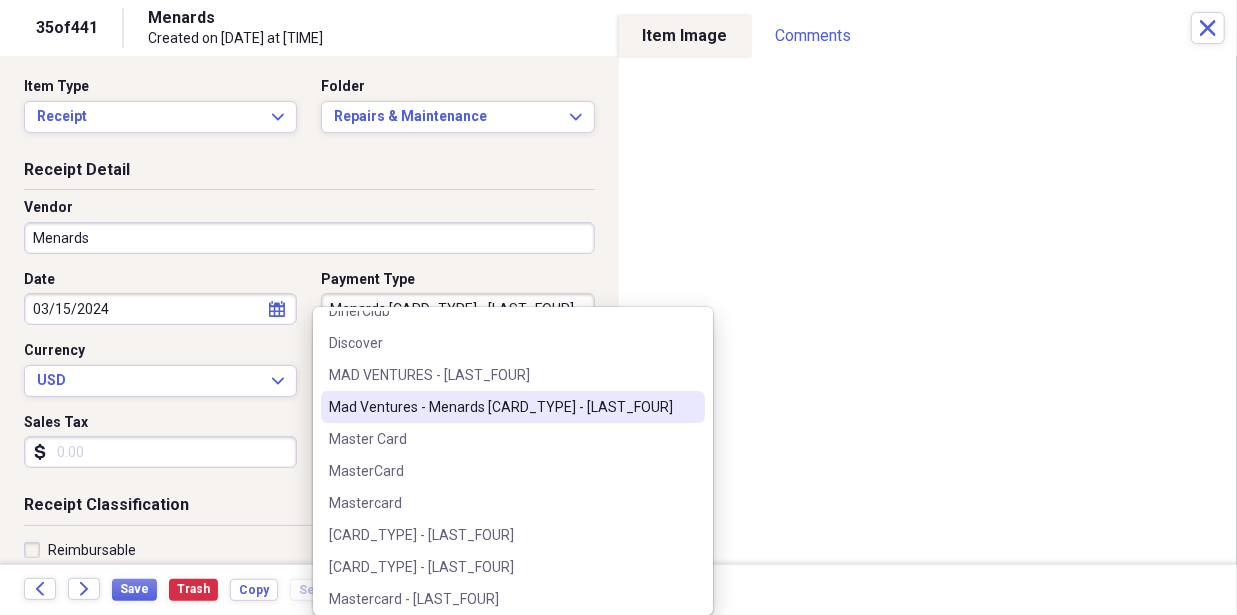 click on "Mad Ventures - Menards CC - 6603" at bounding box center (513, 407) 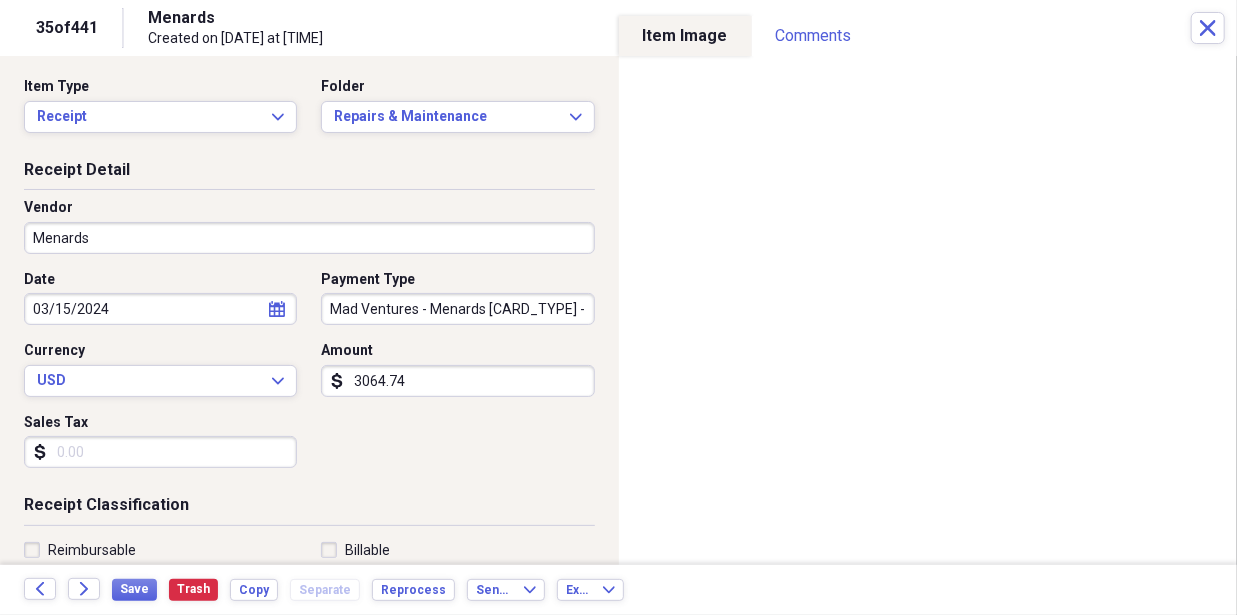 click on "Date 03/15/2024 calendar Calendar Payment Type Mad Ventures - Menards CC - 6603 Currency USD Expand Amount dollar-sign 3064.74 Sales Tax dollar-sign" at bounding box center (309, 377) 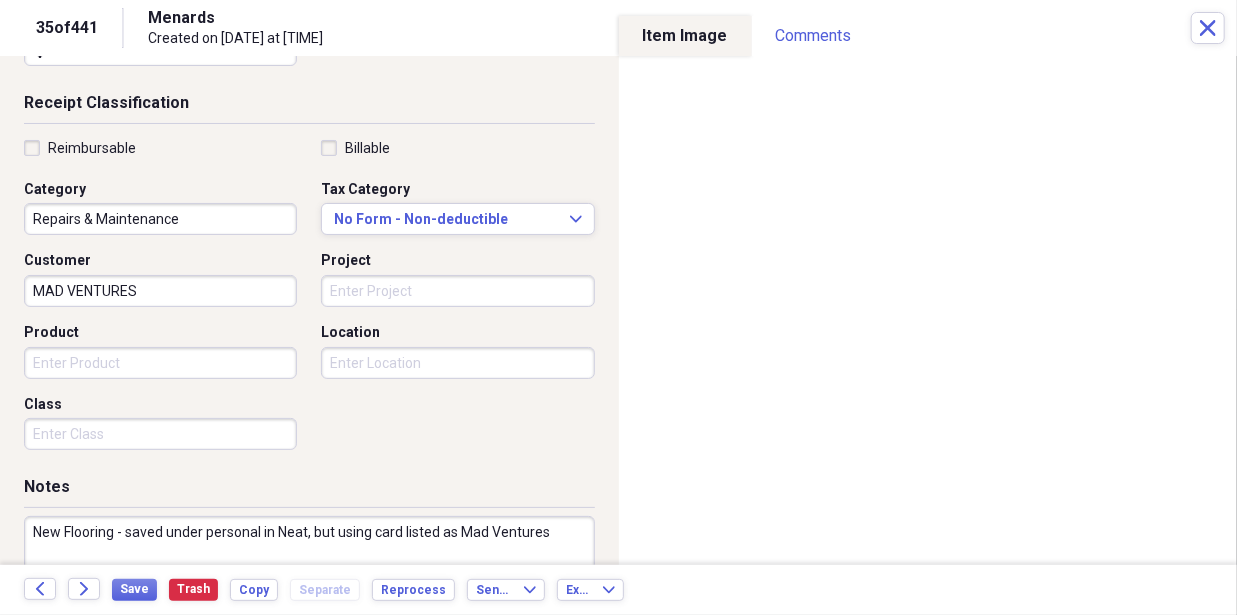 scroll, scrollTop: 508, scrollLeft: 0, axis: vertical 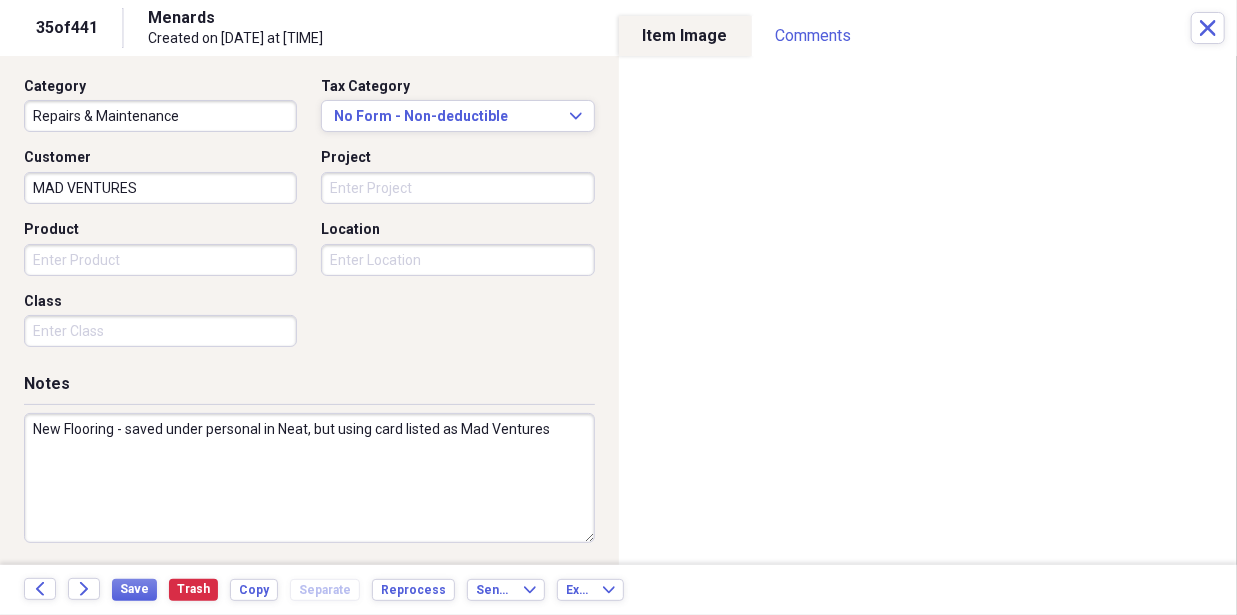click on "New Flooring - saved under personal in Neat, but using card listed as Mad Ventures" at bounding box center (309, 478) 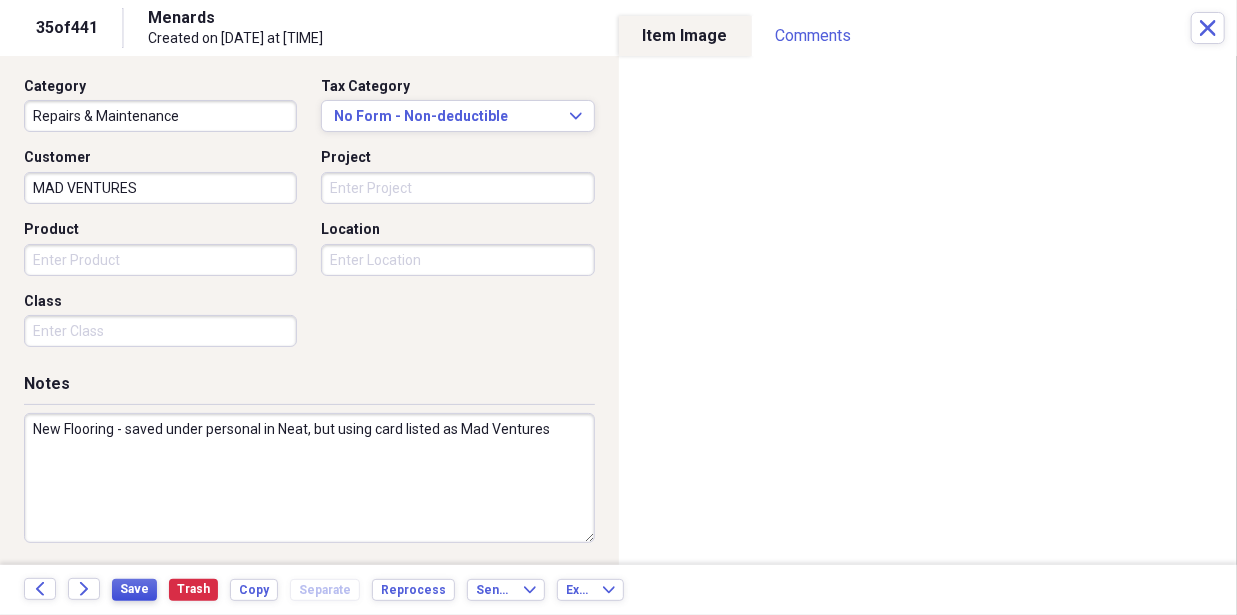 click on "Save" at bounding box center (134, 590) 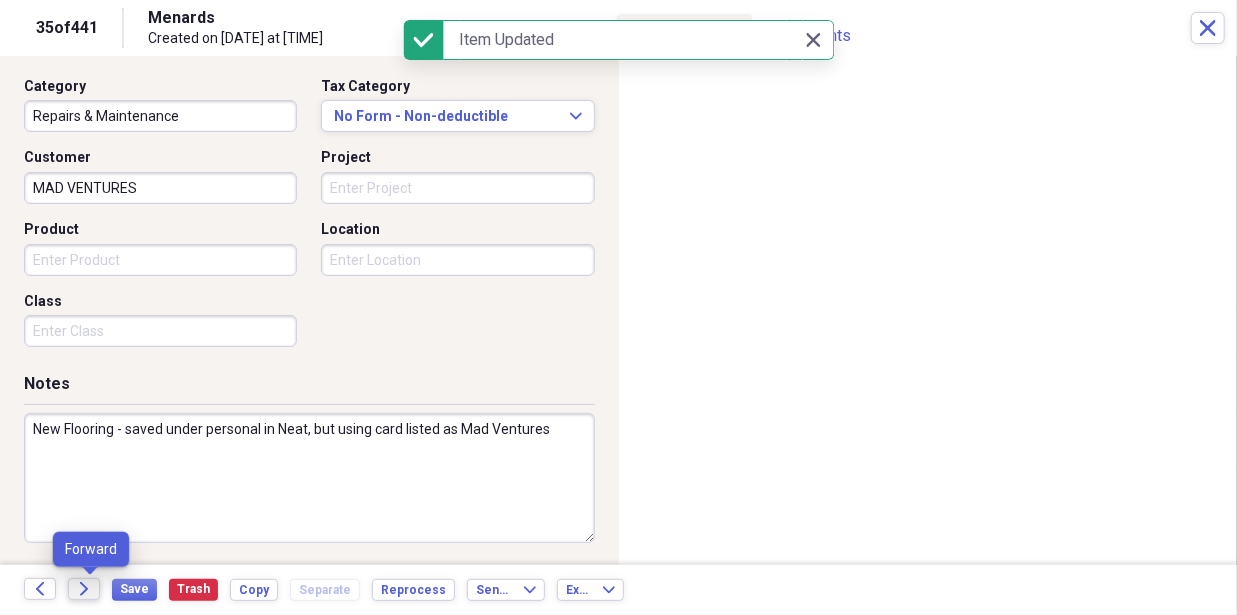 click 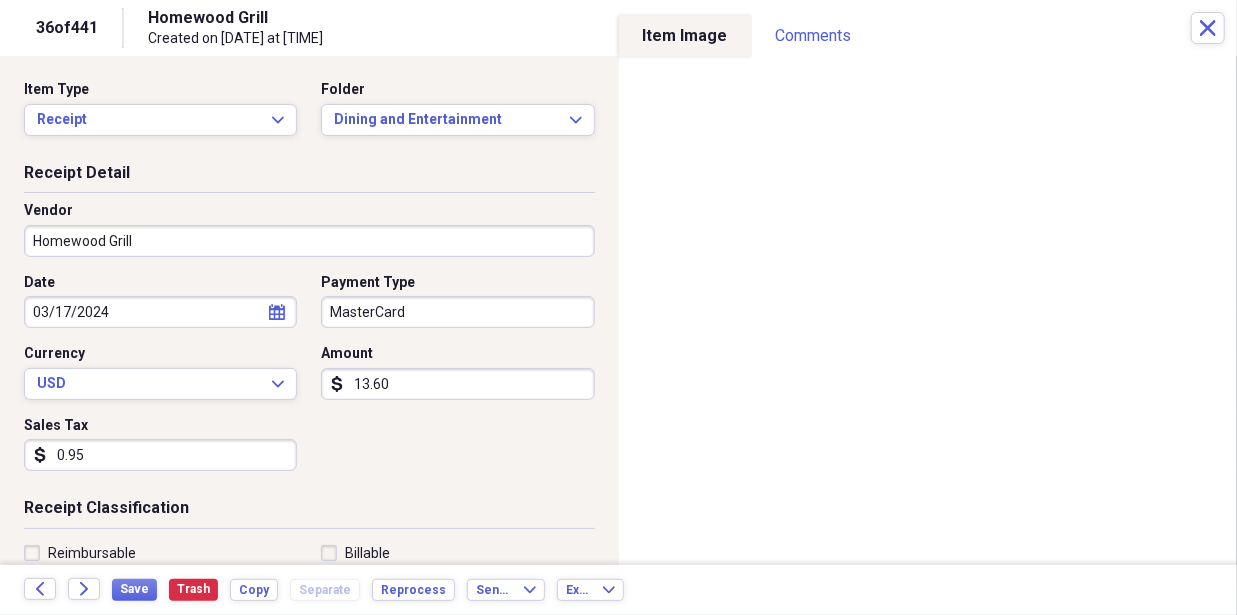 click on "Date 03/17/2024 calendar Calendar Payment Type MasterCard Currency USD Expand Amount dollar-sign 13.60 Sales Tax dollar-sign 0.95" at bounding box center (309, 380) 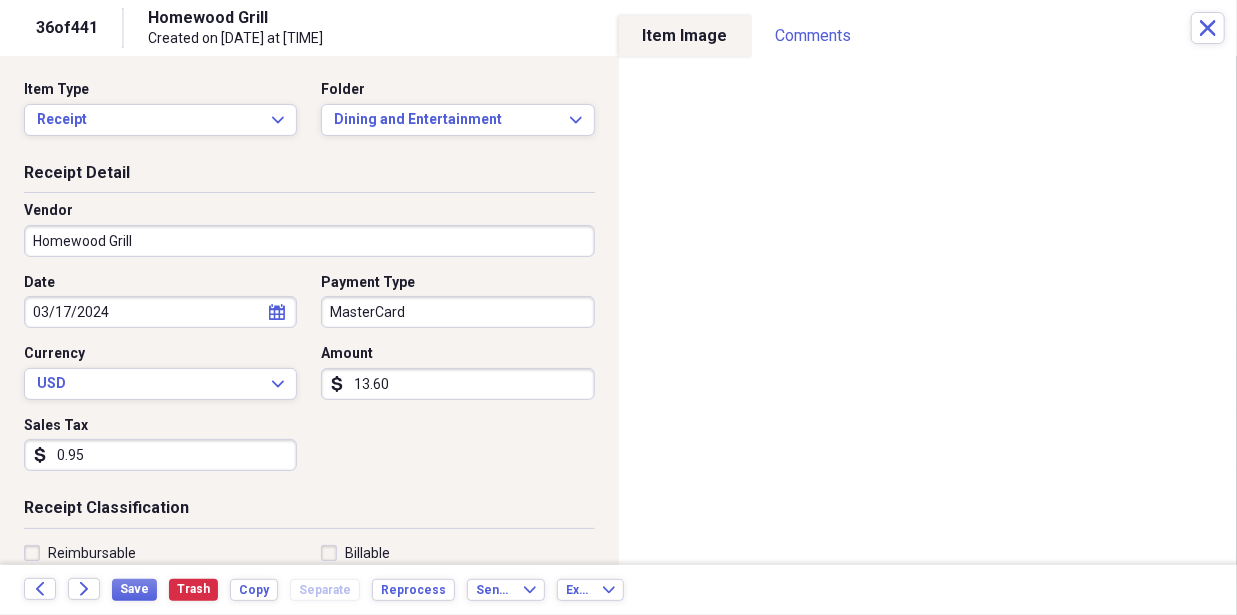 click on "MasterCard" at bounding box center (457, 312) 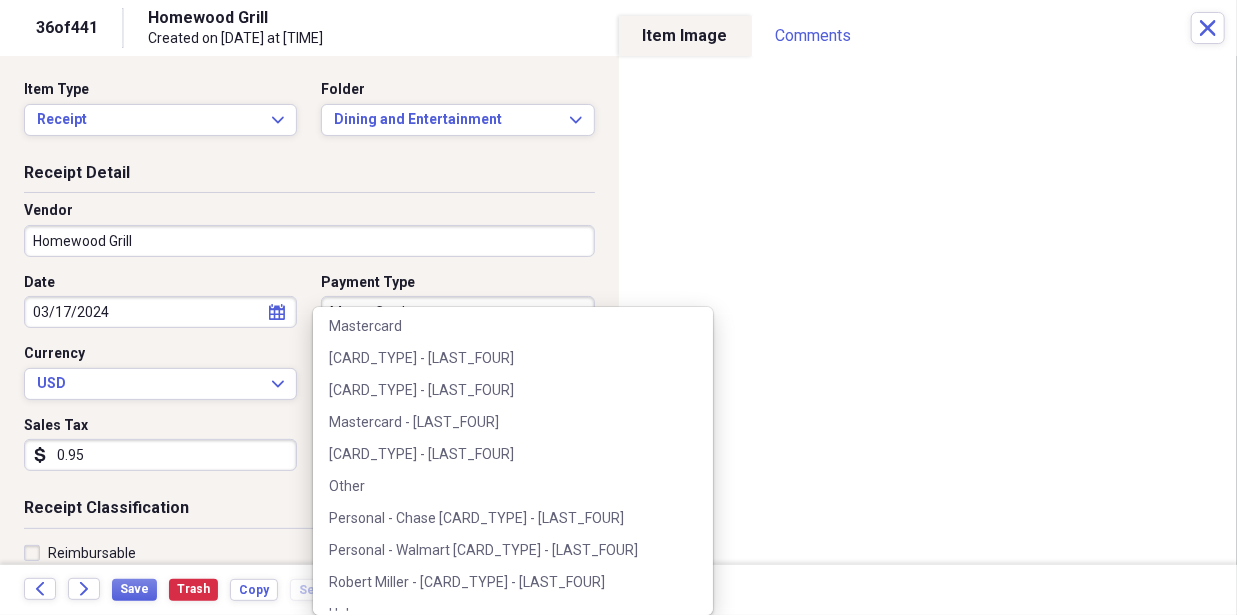 scroll, scrollTop: 454, scrollLeft: 0, axis: vertical 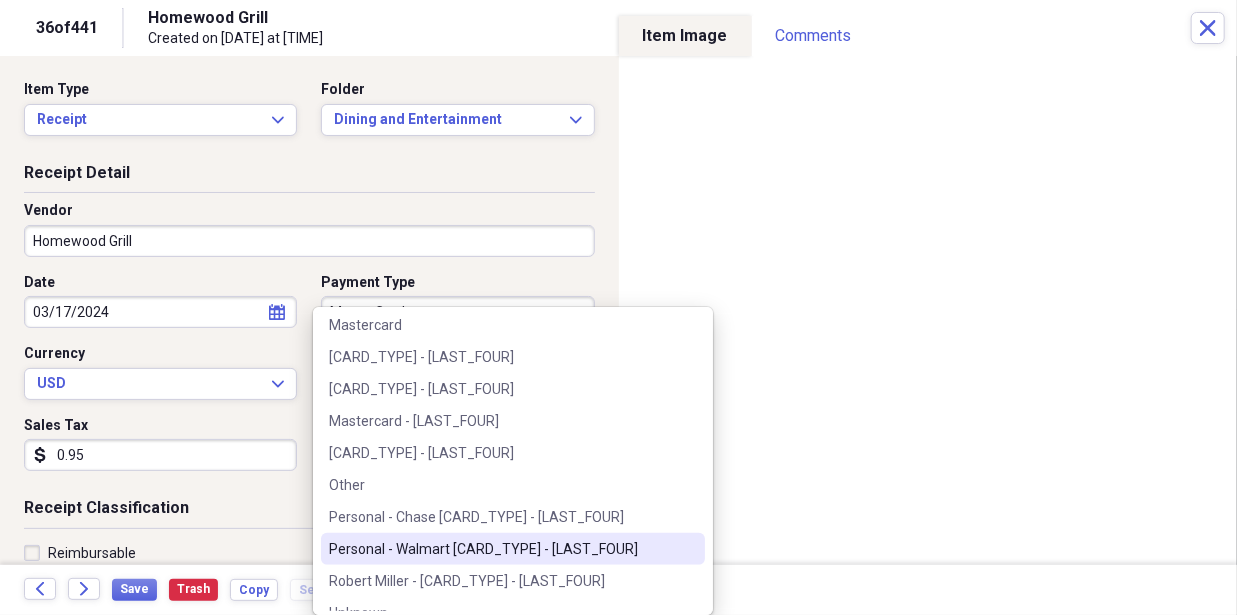 click on "Personal - Walmart CC - [ID]" at bounding box center (501, 549) 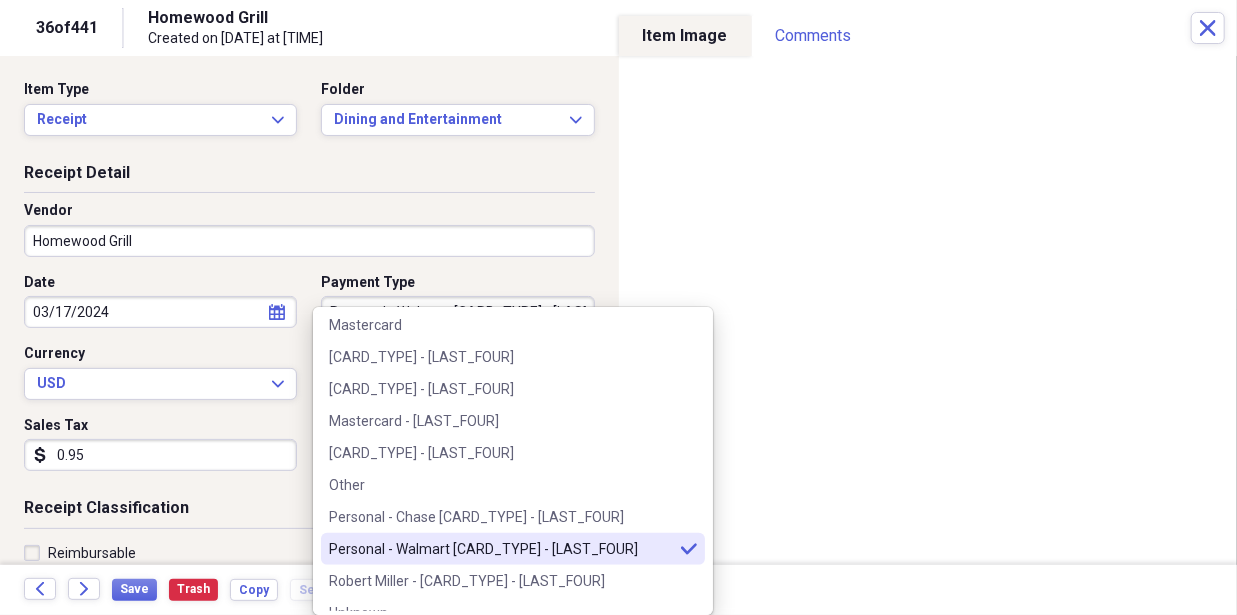 type on "Personal - Walmart CC - [ID]" 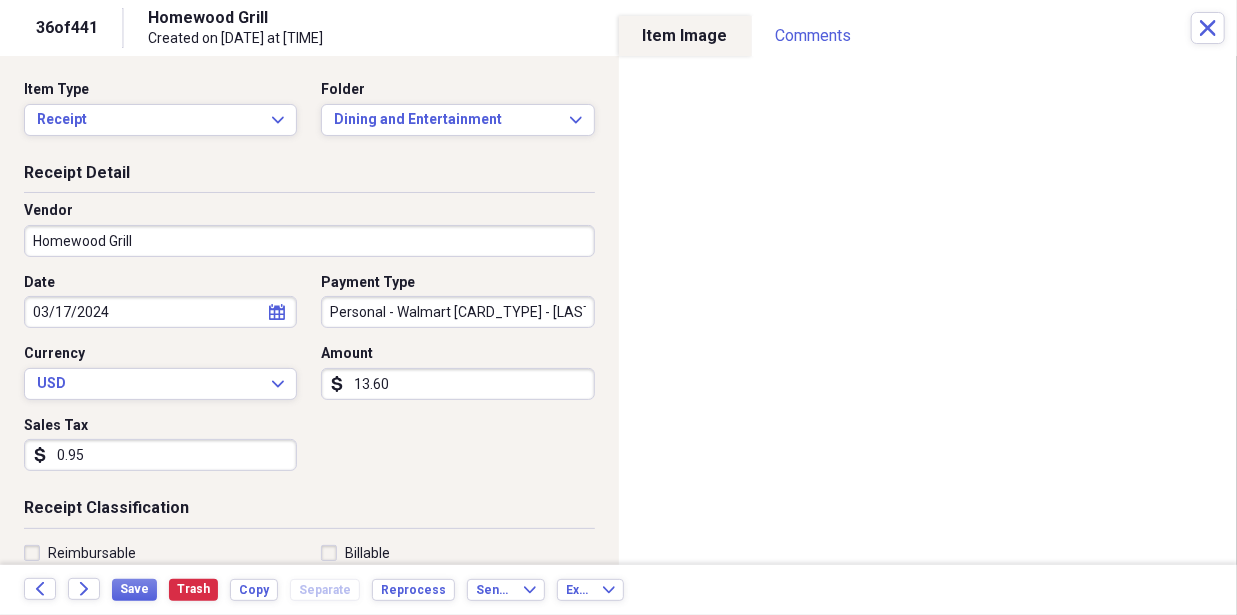 click on "Date 03/17/2024 calendar Calendar Payment Type Personal - Walmart CC - 1747 Currency USD Expand Amount dollar-sign 13.60 Sales Tax dollar-sign 0.95" at bounding box center [309, 380] 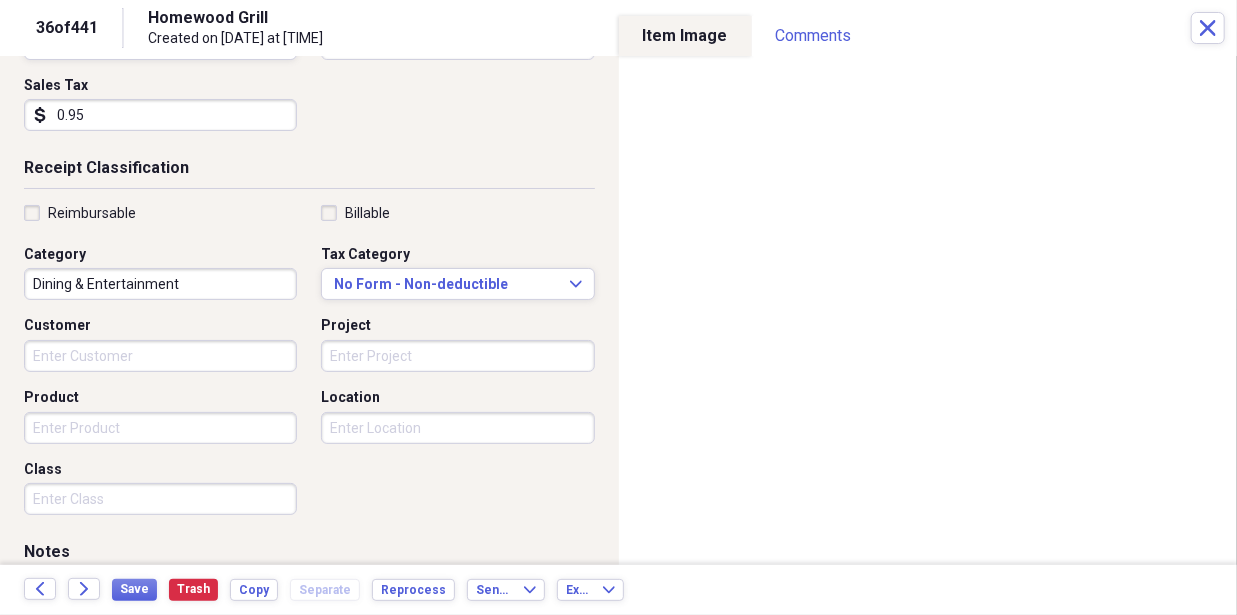 scroll, scrollTop: 342, scrollLeft: 0, axis: vertical 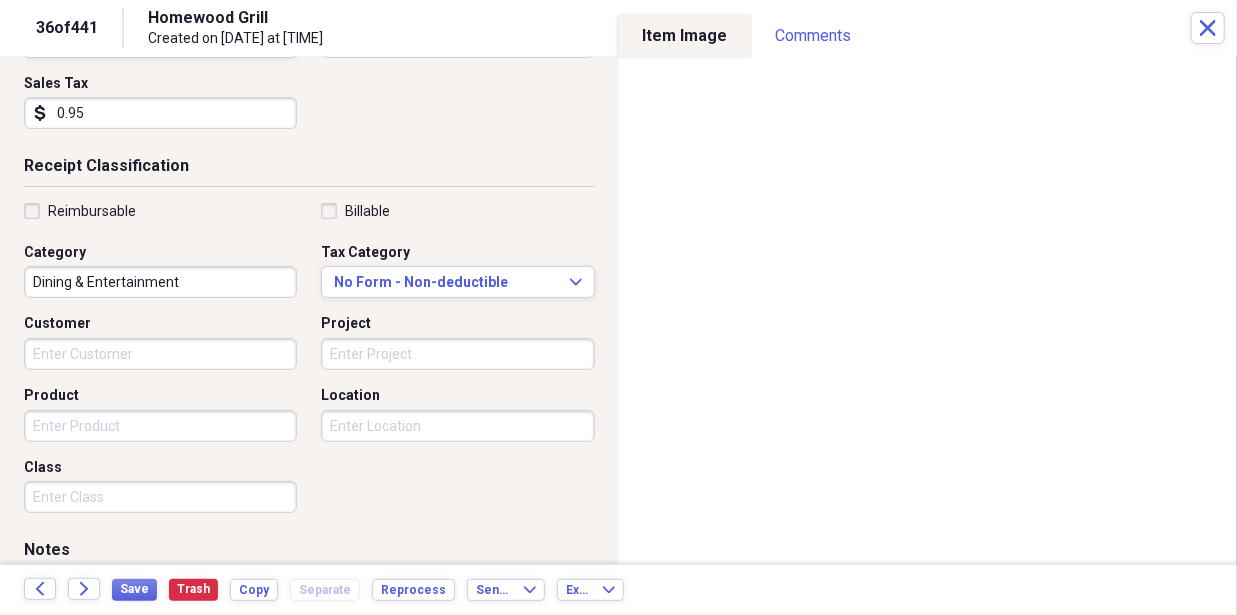 click on "Customer" at bounding box center (160, 354) 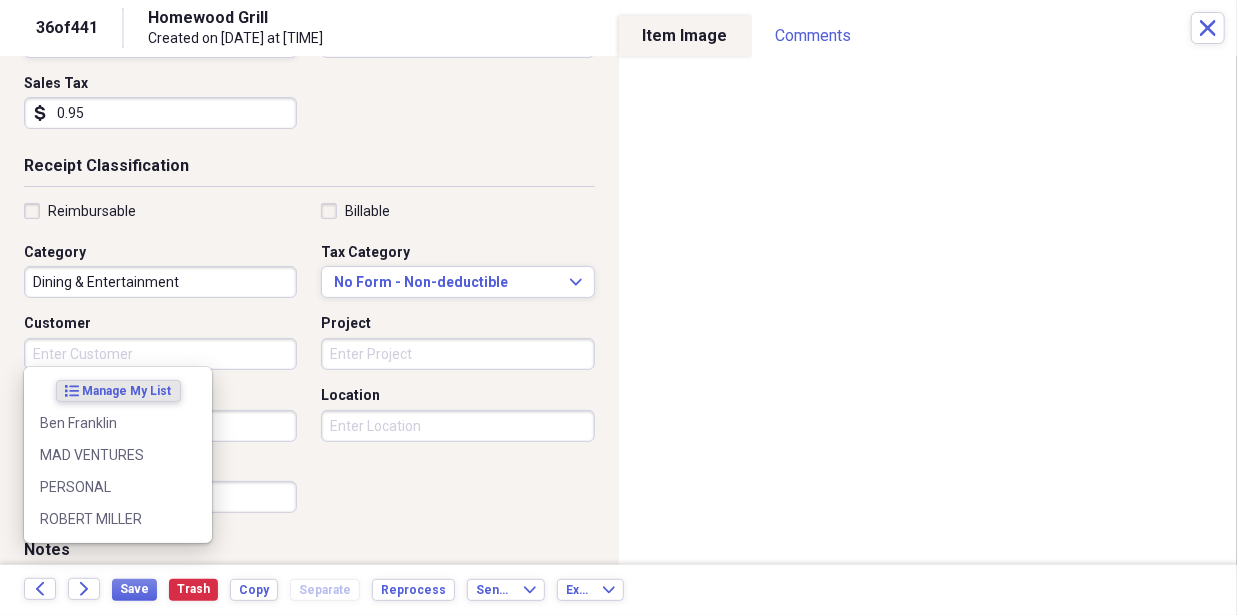 click on "Customer" at bounding box center (160, 354) 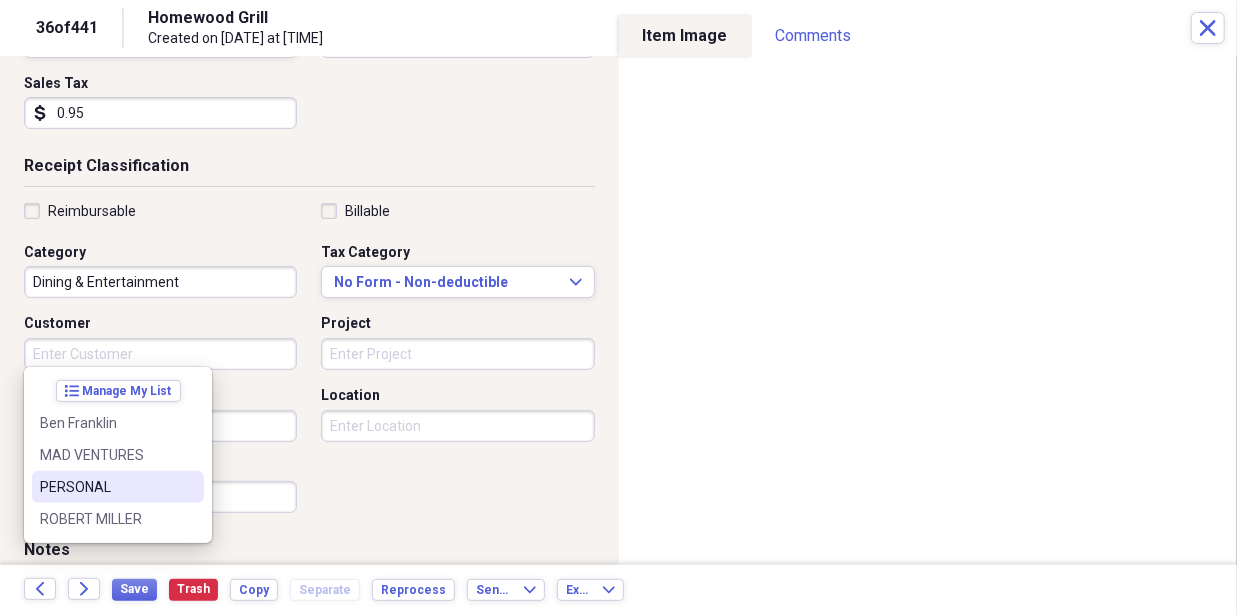 click on "PERSONAL" at bounding box center (106, 487) 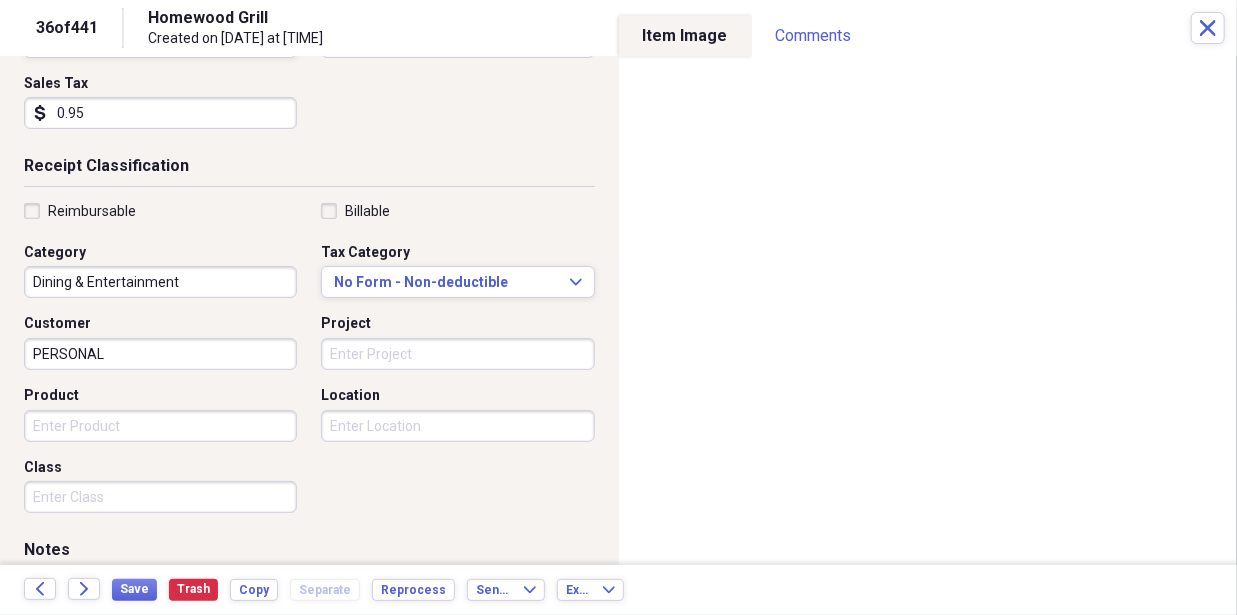click on "Billable" at bounding box center [457, 211] 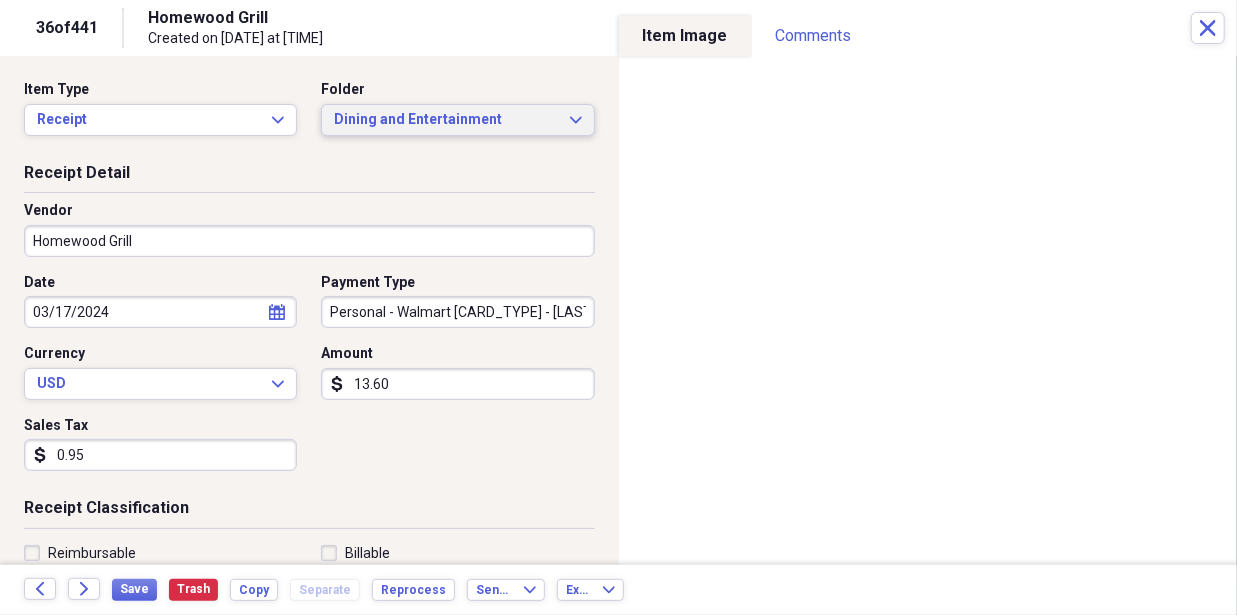 click on "Dining and Entertainment" at bounding box center [445, 120] 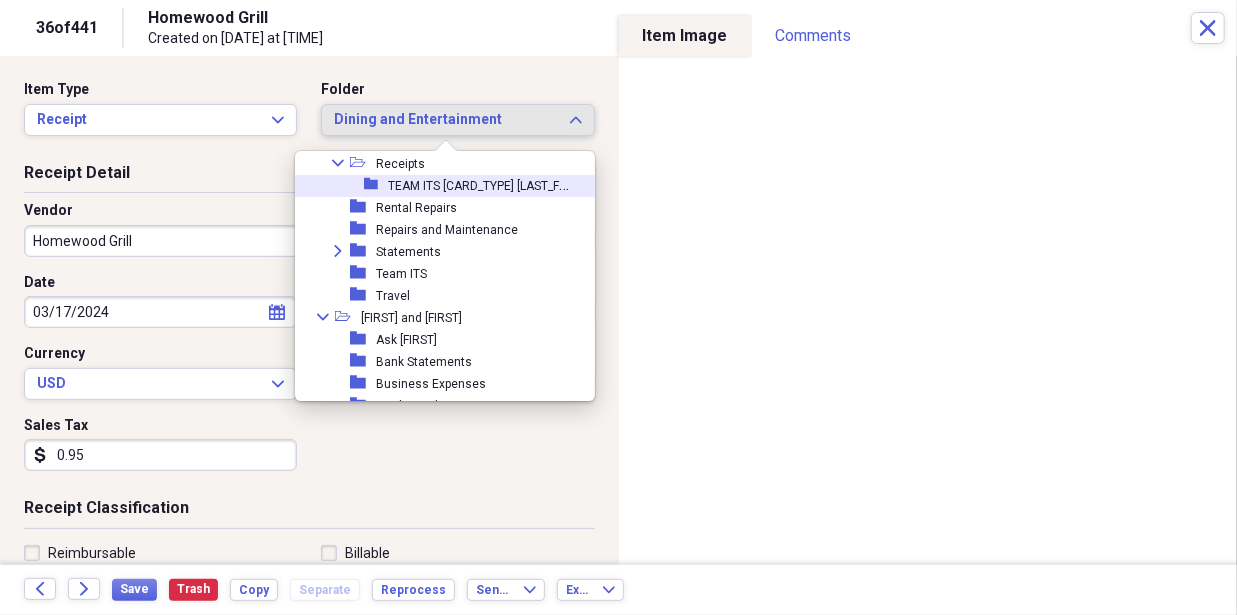 click on "Dining and Entertainment" at bounding box center [445, 120] 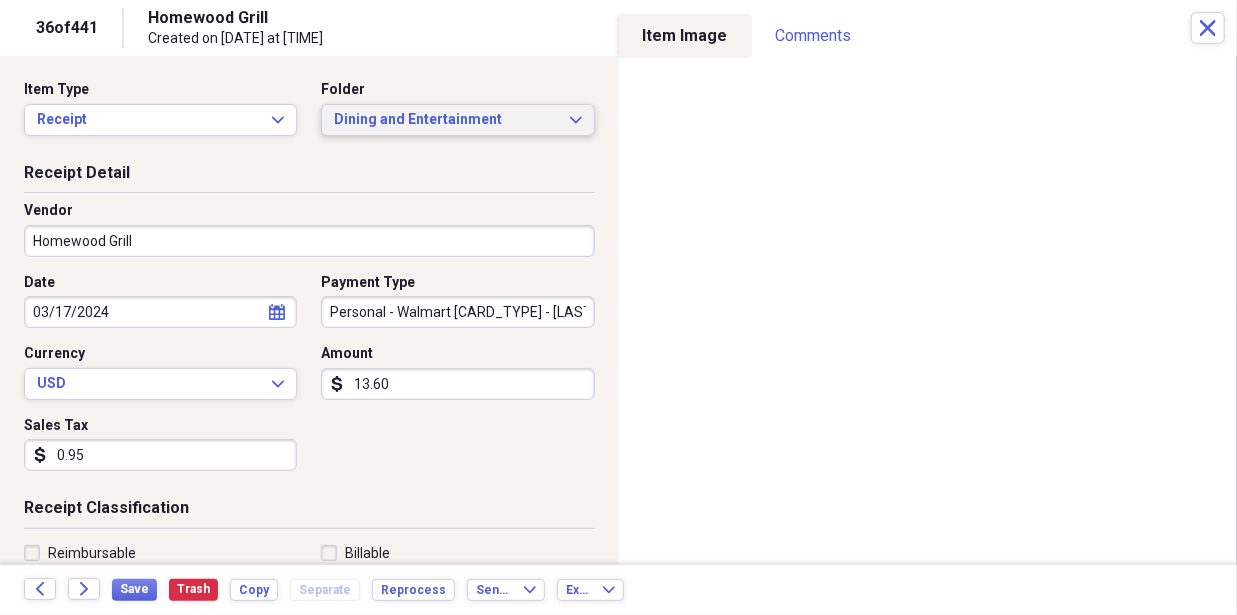 scroll, scrollTop: 649, scrollLeft: 0, axis: vertical 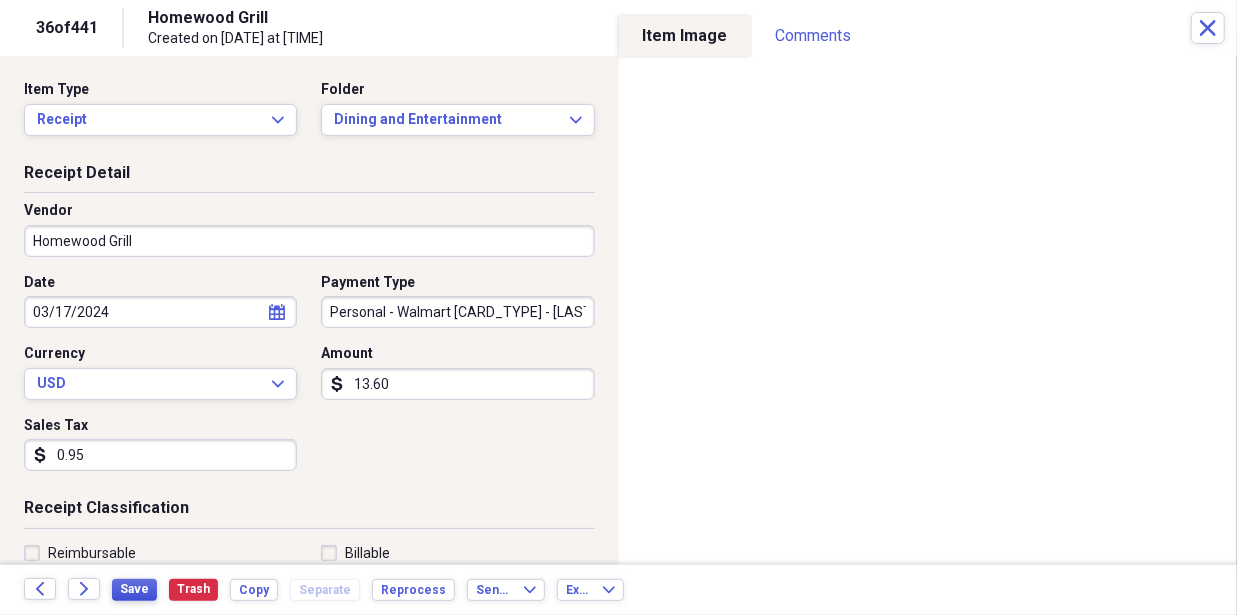 click on "Save" at bounding box center [134, 589] 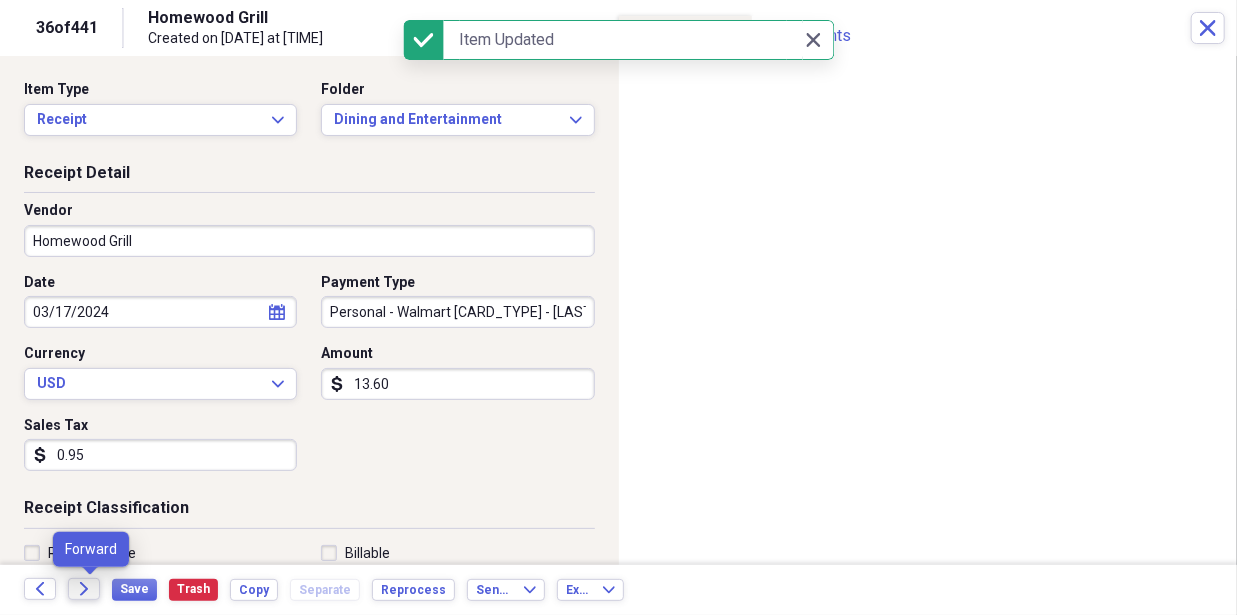 click on "Forward" 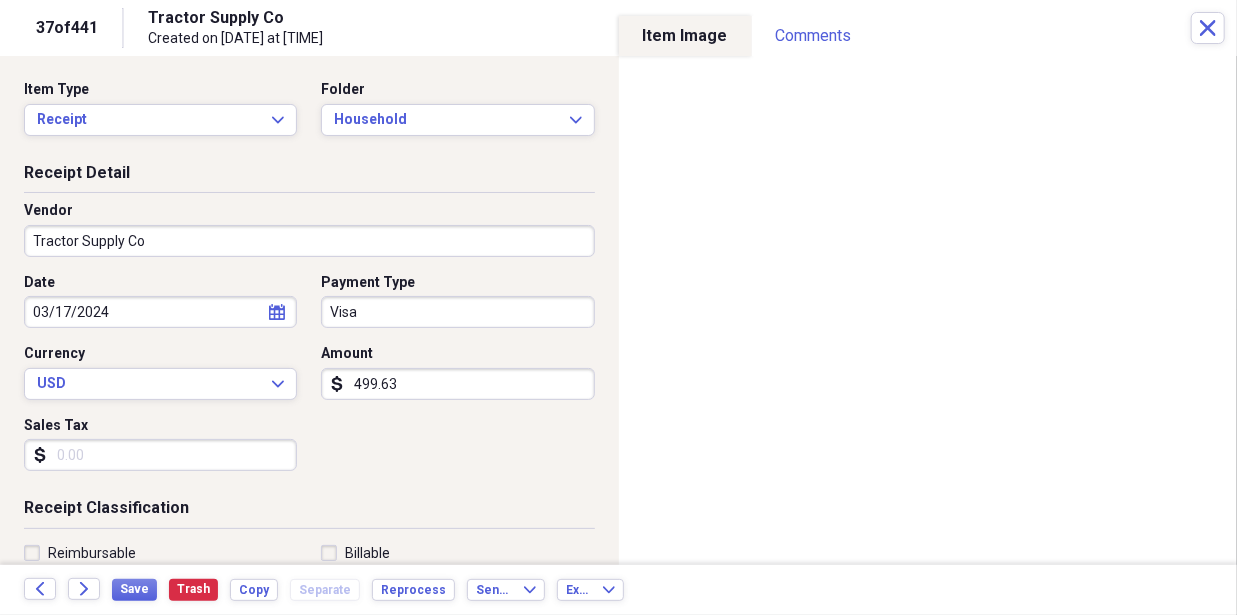 click on "Visa" at bounding box center (457, 312) 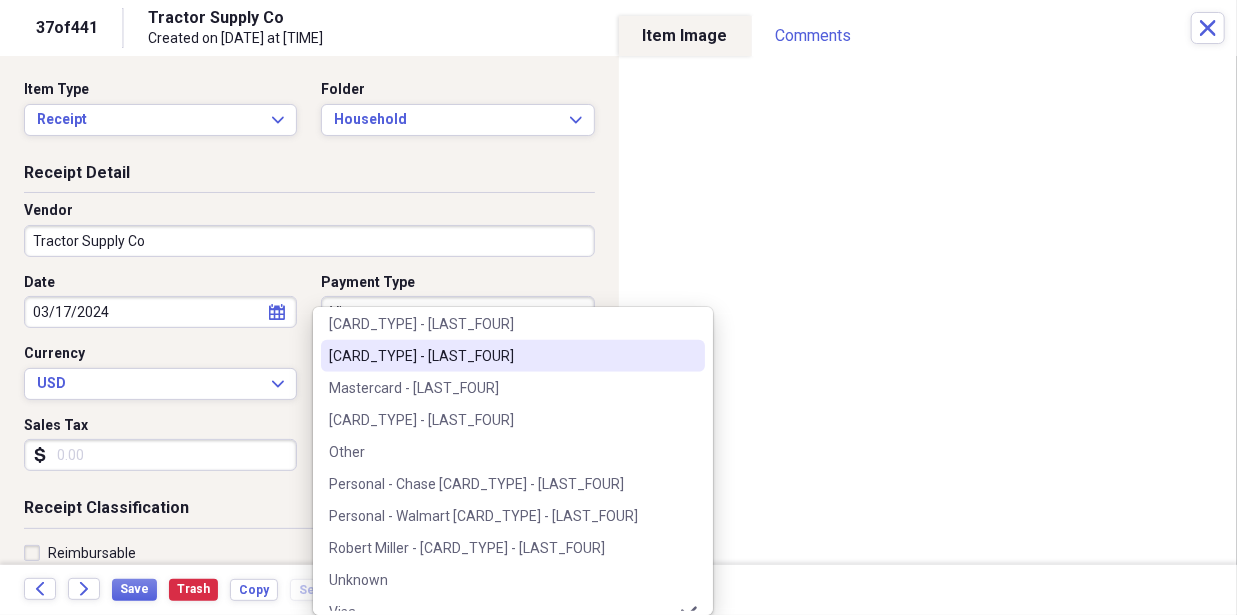 scroll, scrollTop: 508, scrollLeft: 0, axis: vertical 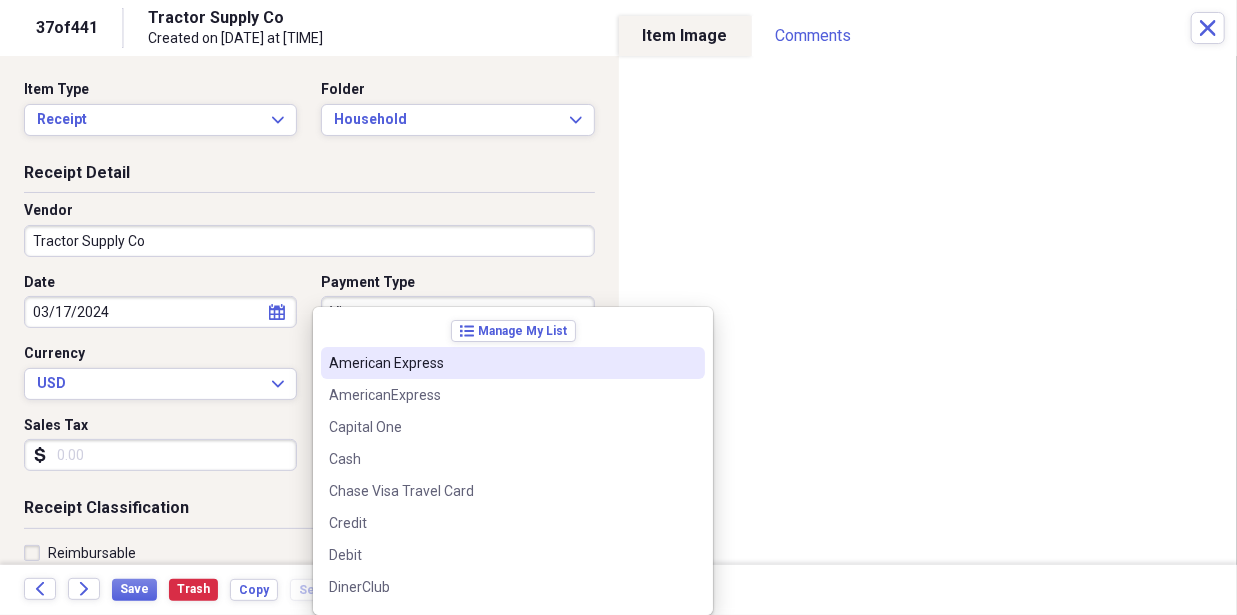 click on "Payment Type" at bounding box center [457, 283] 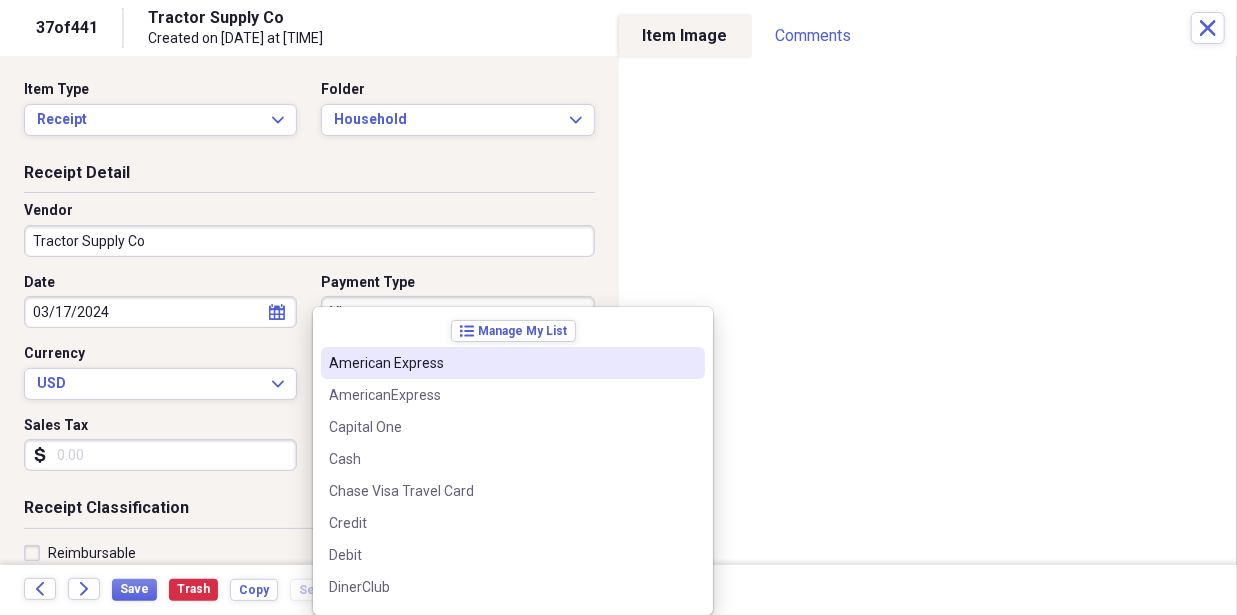 click on "MJM DWN MAD Ventures, LLC Add Folder Folder ***Needs to be paid!! MJM DWN MAD Add Folder Folder 11918 Apple shed property Add Folder Expand Folder 1377 [CITY] Property Add Folder Folder 6318 Farm Account Add Folder Folder Cost of Goods Add Folder Expand Folder Important purchase receipts and Documents Add Folder Folder Licenses-Keys-Codes Add Folder Expand Folder MAD VENTURES, LLC and Willis & Willis partnership Business Expense Add Folder Expand Folder Mike and Doug Add Folder Expand Folder Robert Miller Add Folder Folder Warranty papers and Manuals Add Folder Collapse Trash Trash Folder Bank Statement Folder LawnCare Expense and mower repairs Bill My Customers Collapse invoices Invoices user Customers products Products / Services Help & Support Files Expand Submit Scan Scan" at bounding box center (618, 307) 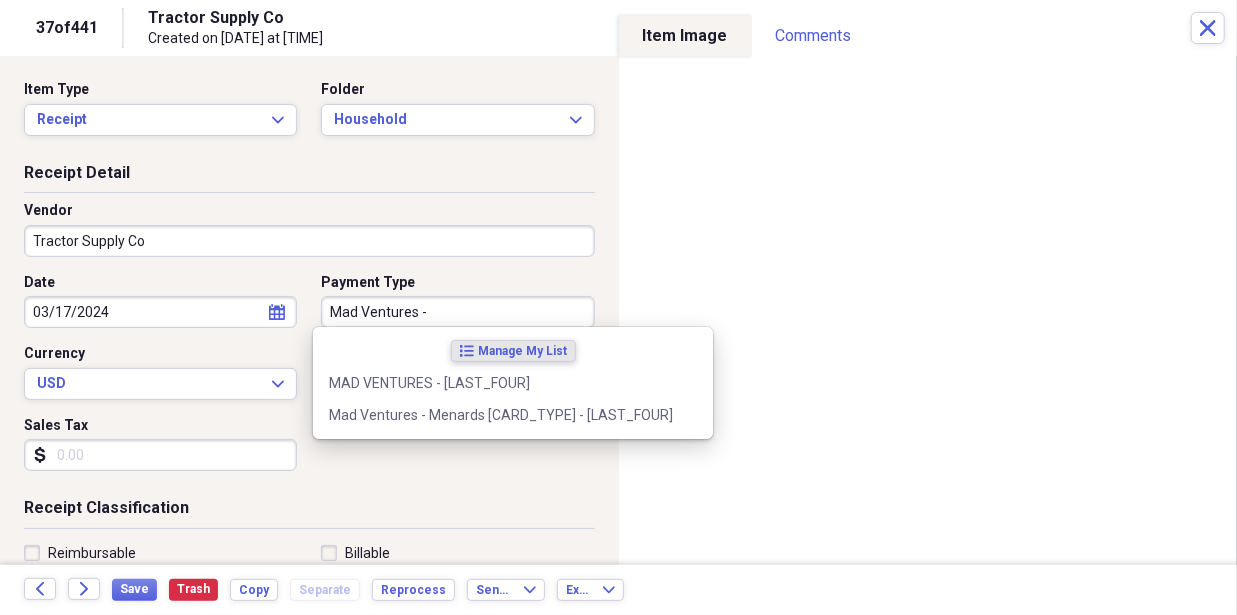 click on "Mad Ventures -" at bounding box center (457, 312) 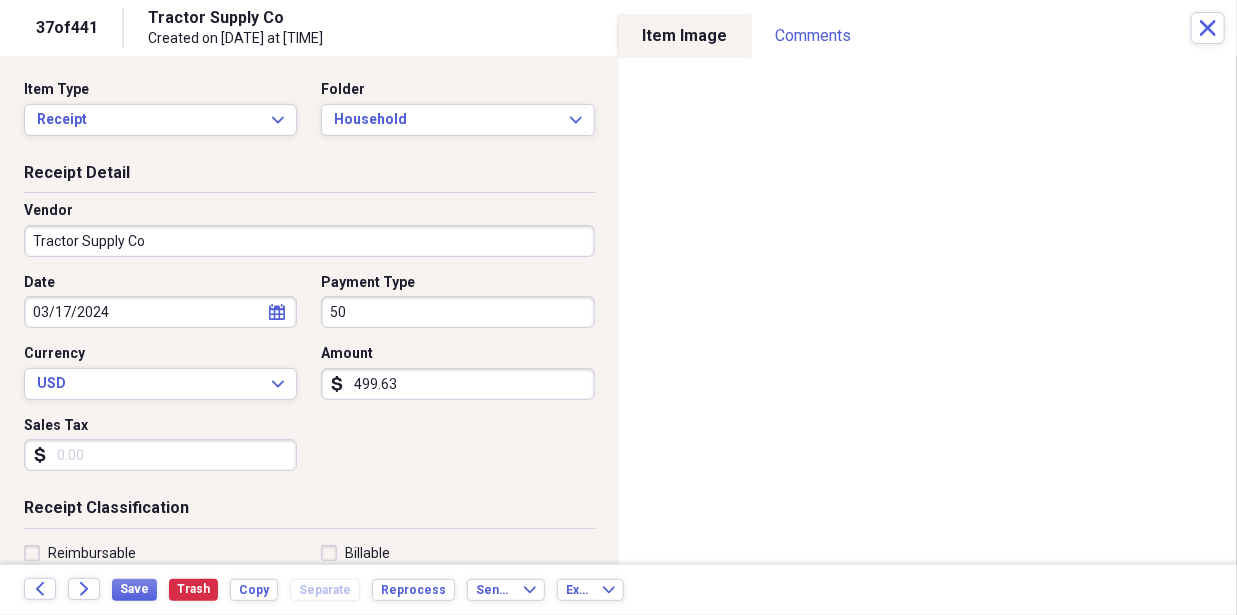 click on "50" at bounding box center [457, 312] 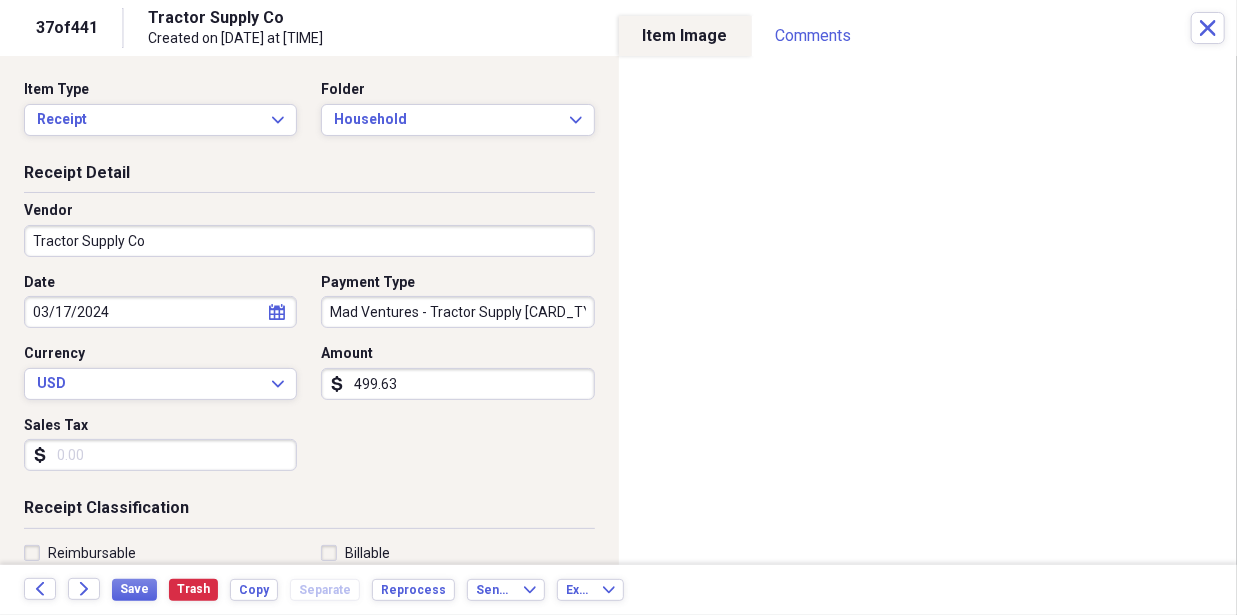 click on "Mad Ventures - Tractor Supply CC -" at bounding box center [457, 312] 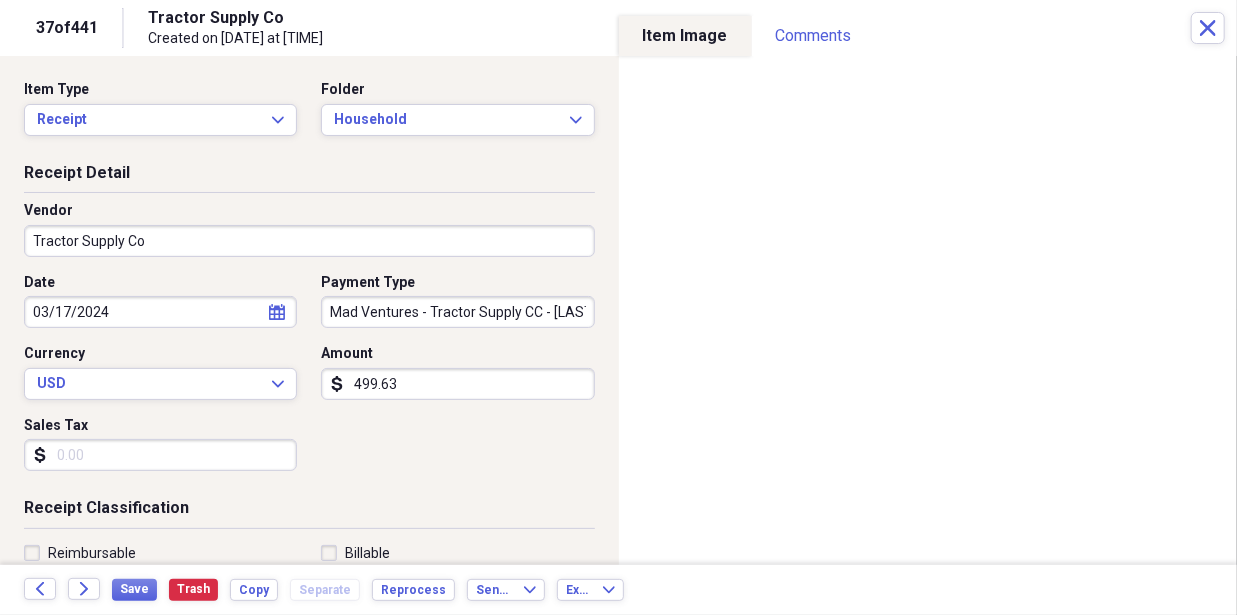scroll, scrollTop: 0, scrollLeft: 4, axis: horizontal 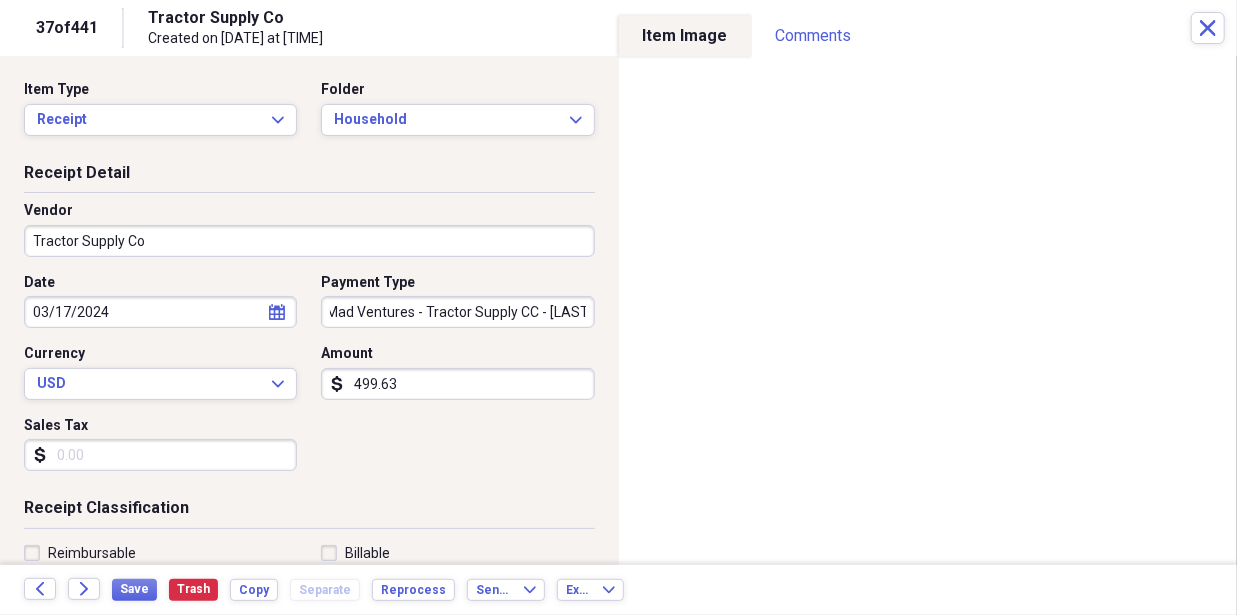 type on "Mad Ventures - Tractor Supply CC - 5056" 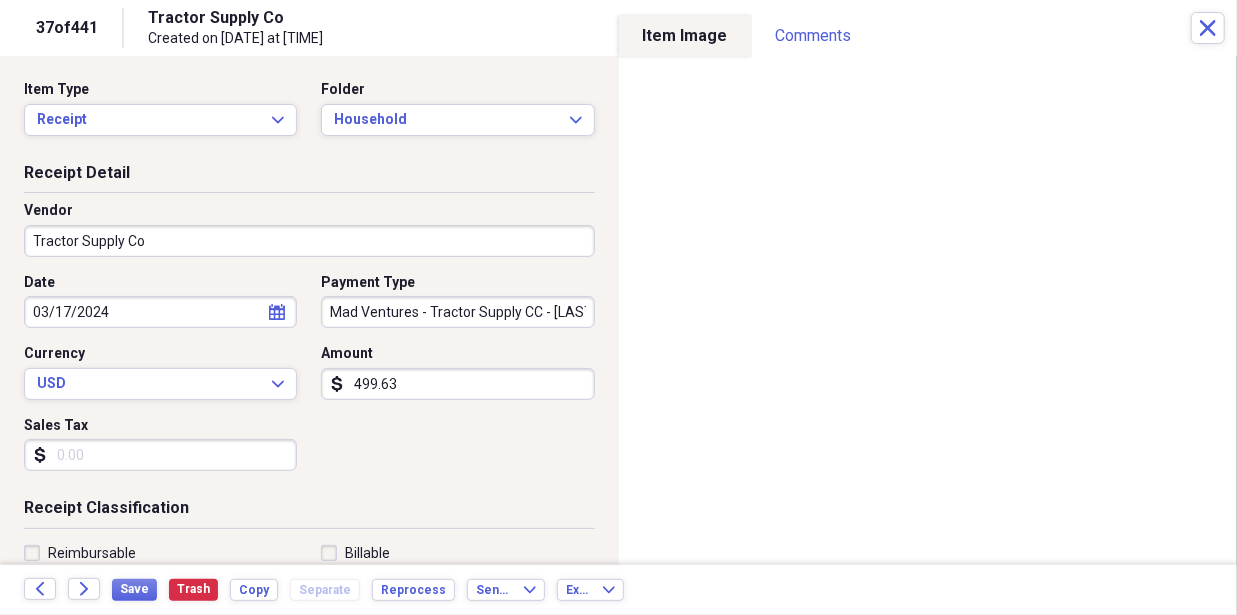 click on "Date 03/17/2024 calendar Calendar Payment Type Mad Ventures - Tractor Supply CC - 5056 Currency USD Expand Amount dollar-sign 499.63 Sales Tax dollar-sign" at bounding box center [309, 380] 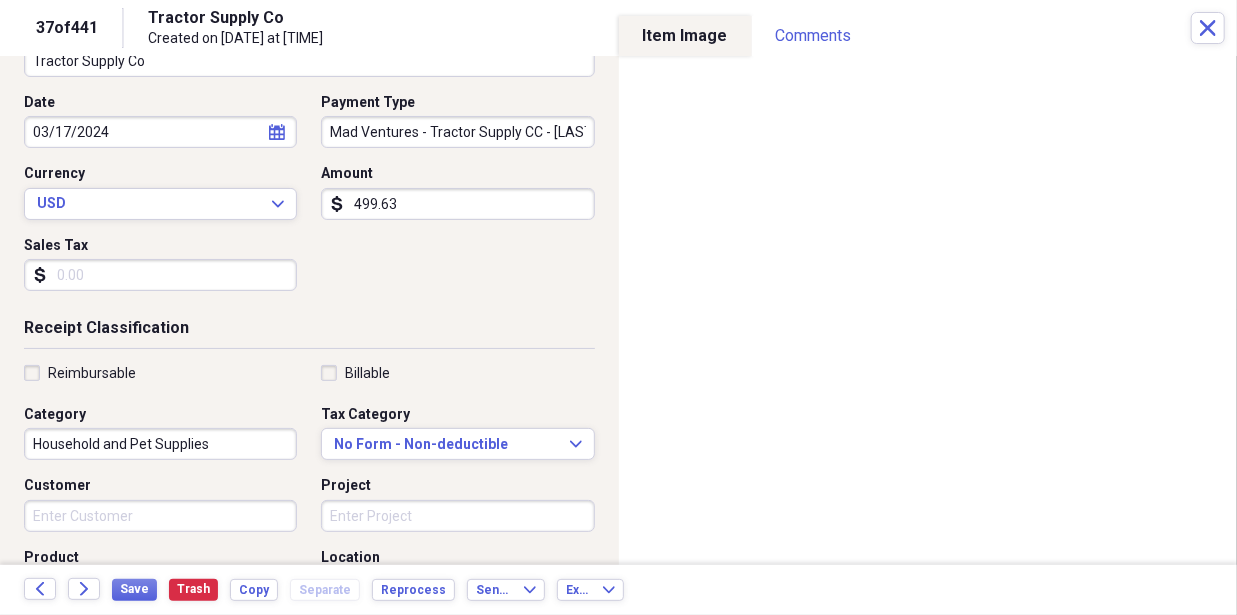 scroll, scrollTop: 272, scrollLeft: 0, axis: vertical 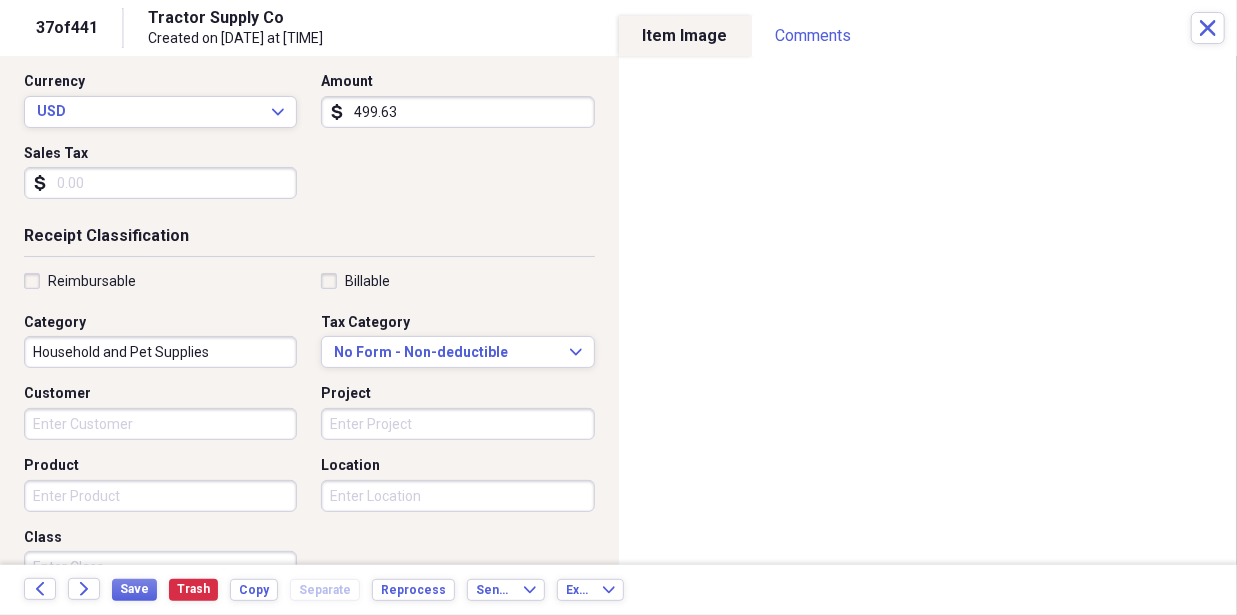 click on "Customer" at bounding box center [160, 424] 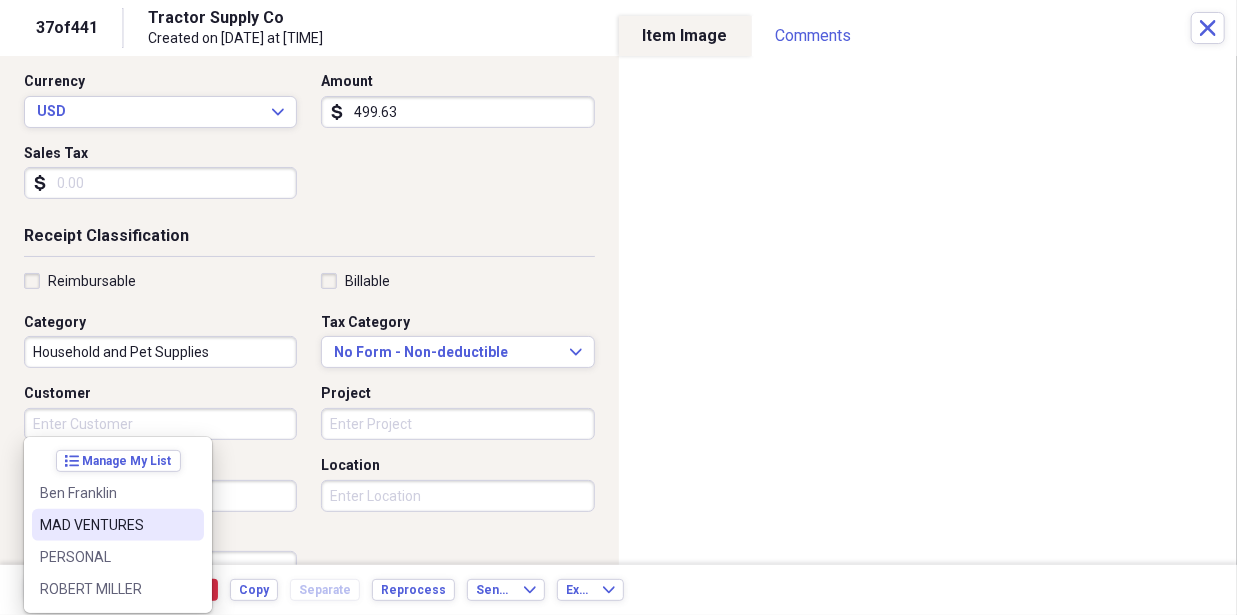 click on "MAD VENTURES" at bounding box center (118, 525) 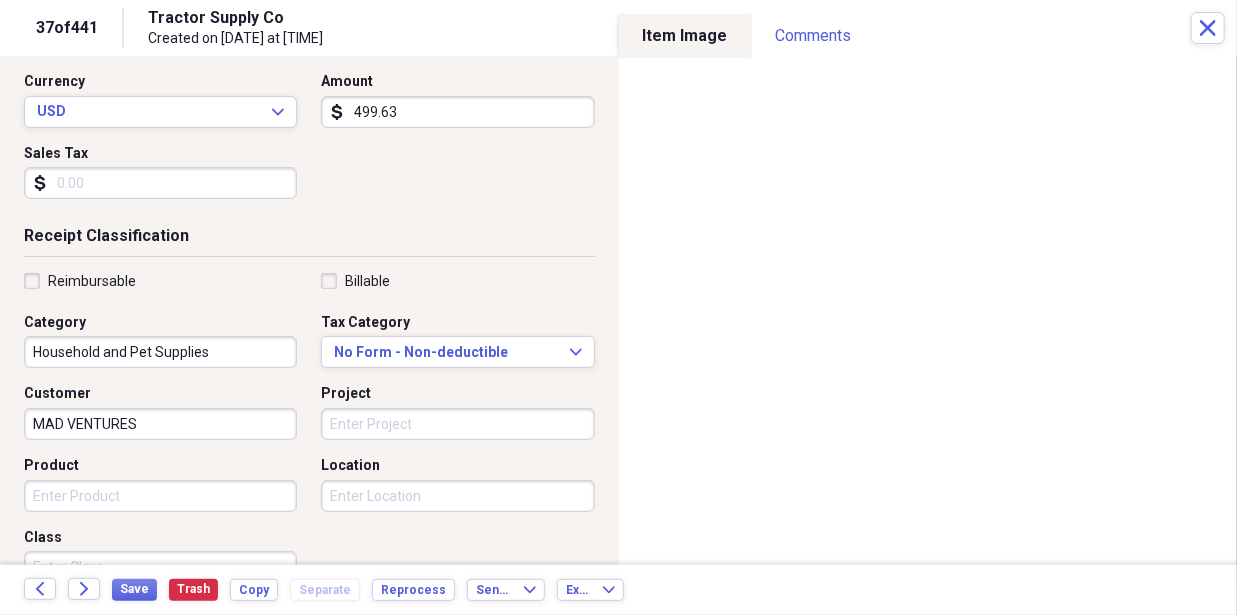 click on "Billable" at bounding box center [457, 281] 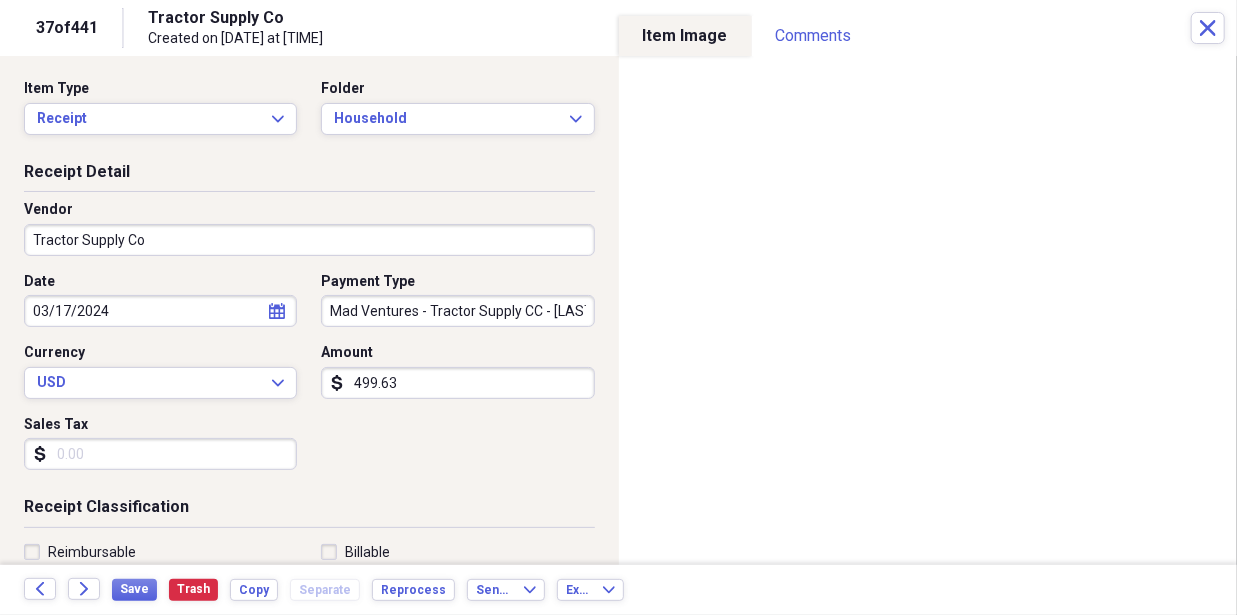 scroll, scrollTop: 0, scrollLeft: 0, axis: both 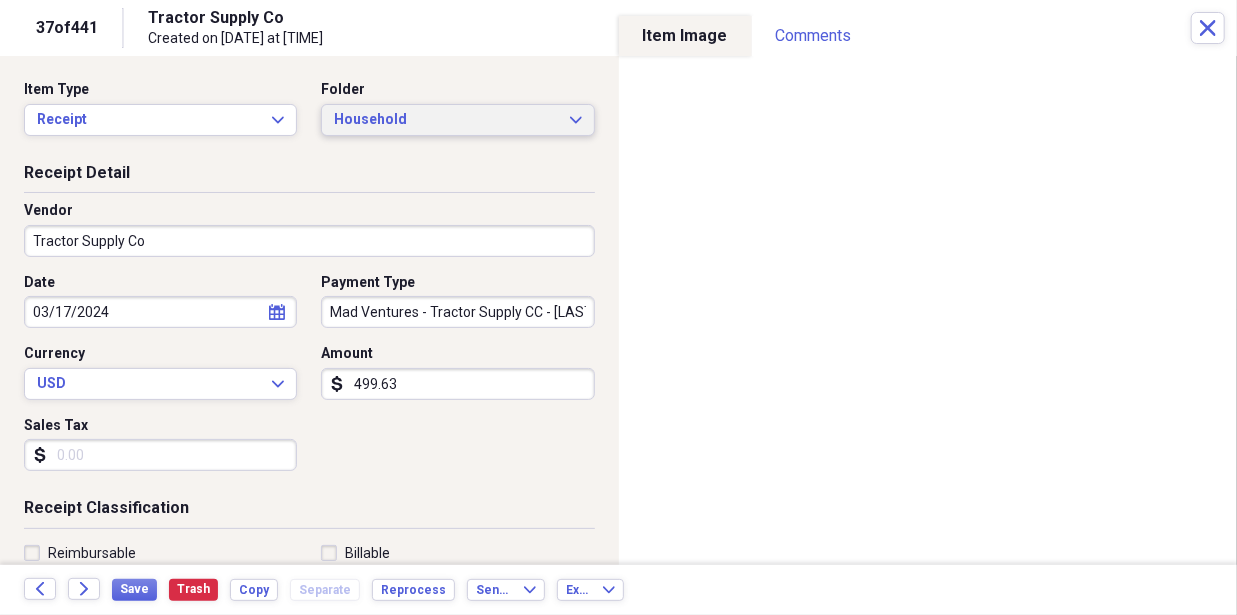 click on "Household" at bounding box center (445, 120) 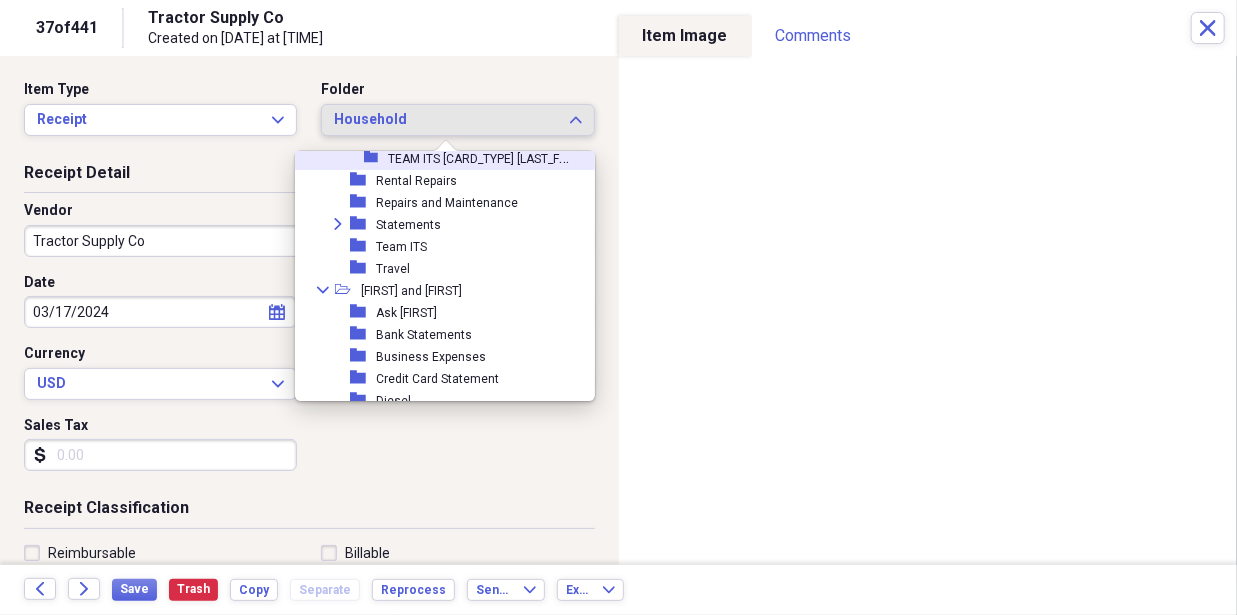 click on "Household" at bounding box center [445, 120] 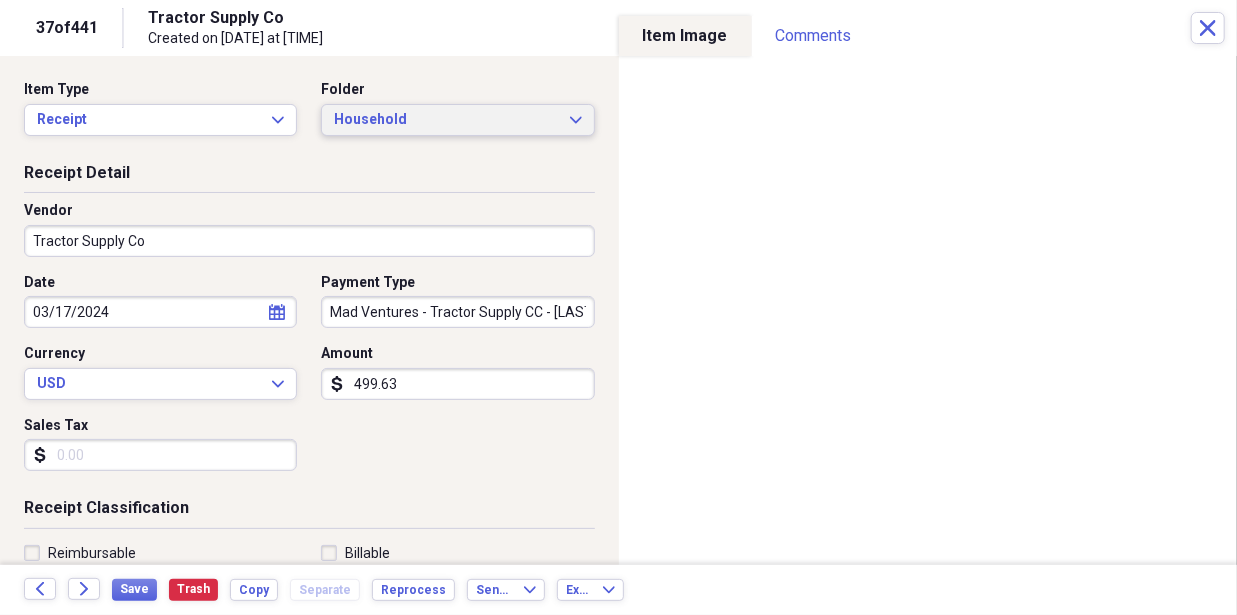 scroll, scrollTop: 737, scrollLeft: 0, axis: vertical 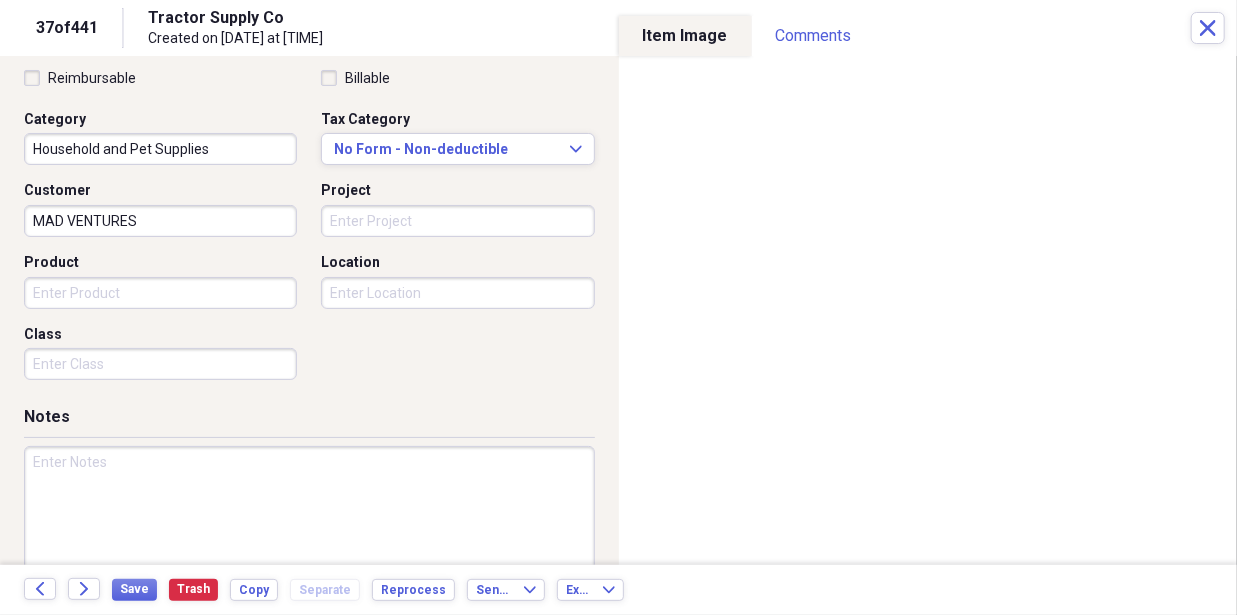 click at bounding box center (309, 511) 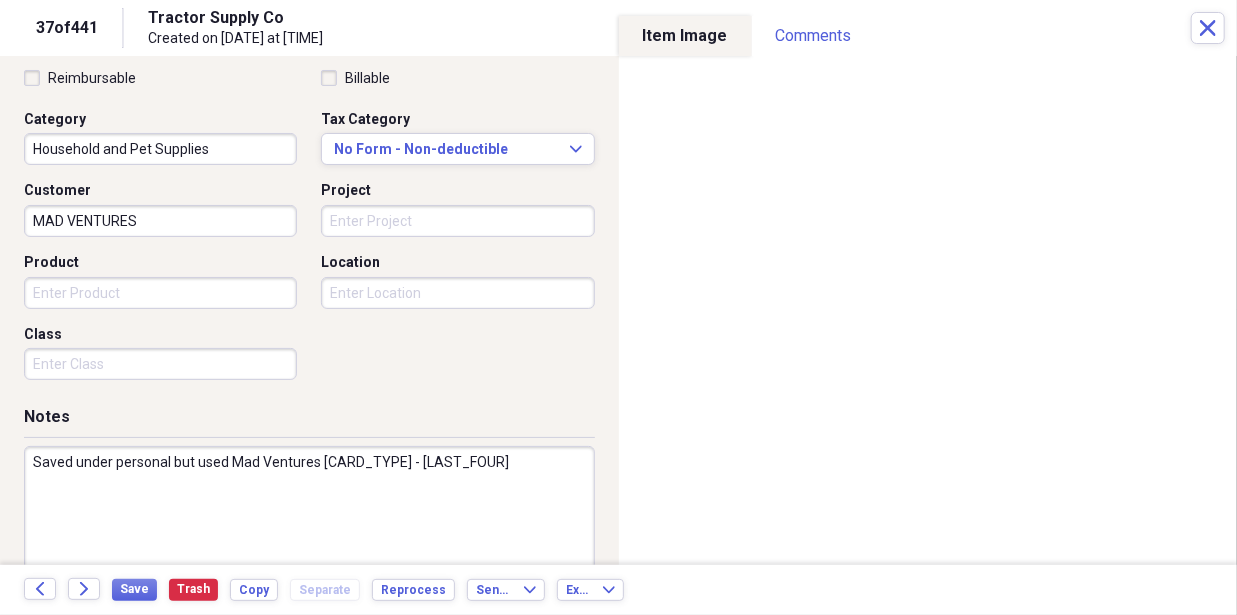 type on "Saved under personal but used Mad Ventures CC" 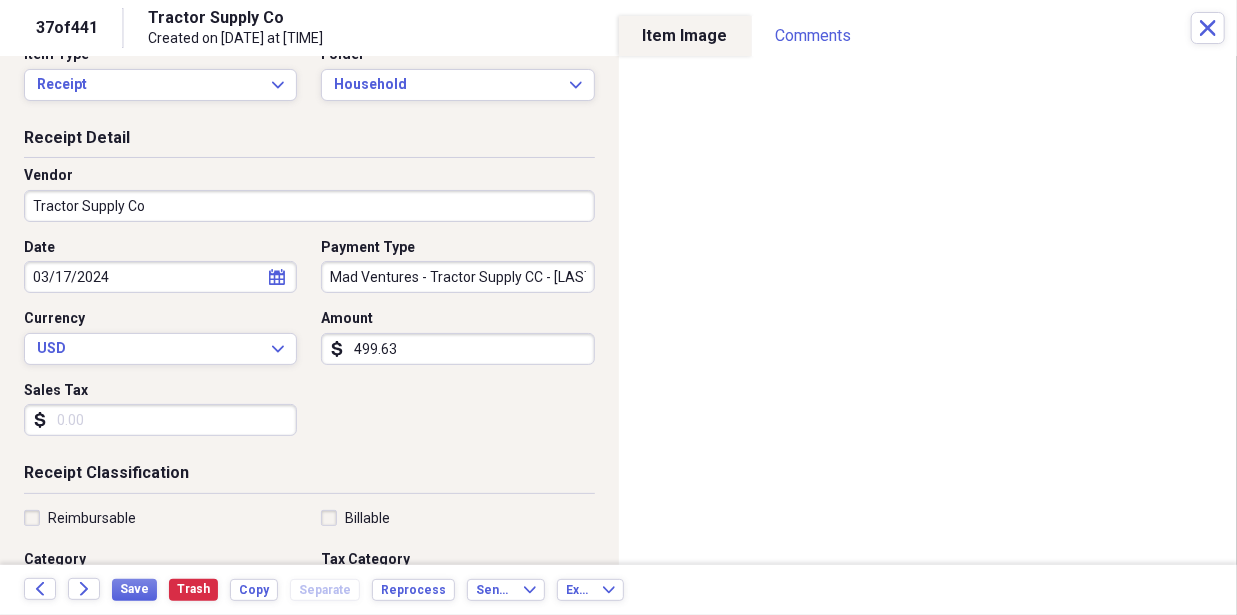 scroll, scrollTop: 32, scrollLeft: 0, axis: vertical 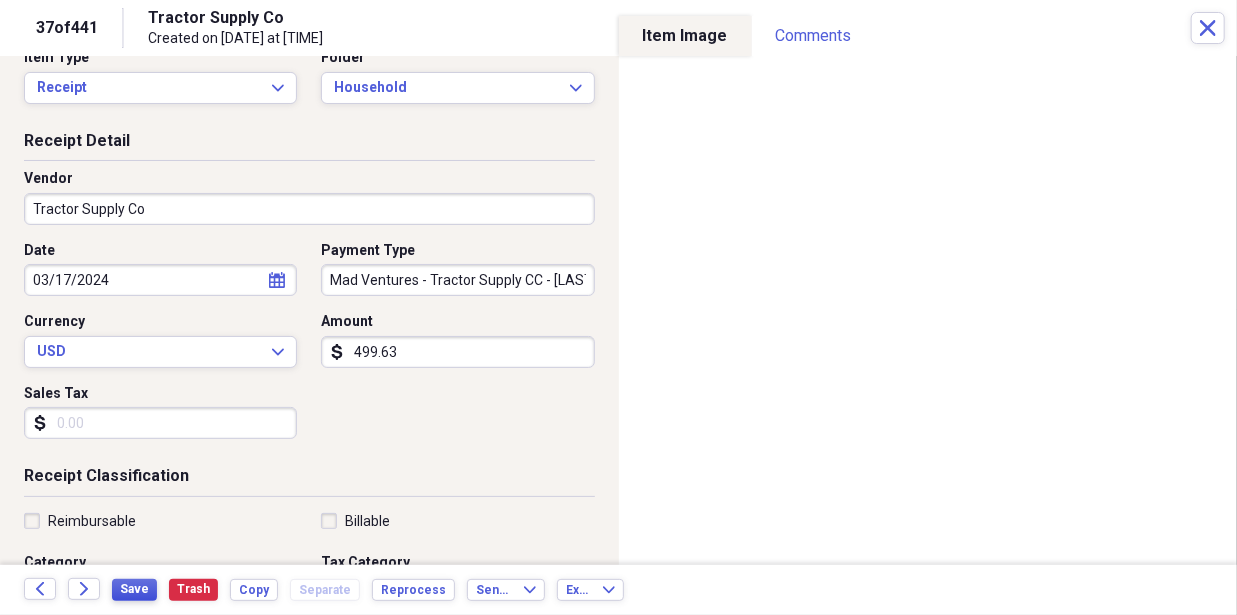 click on "Save" at bounding box center (134, 589) 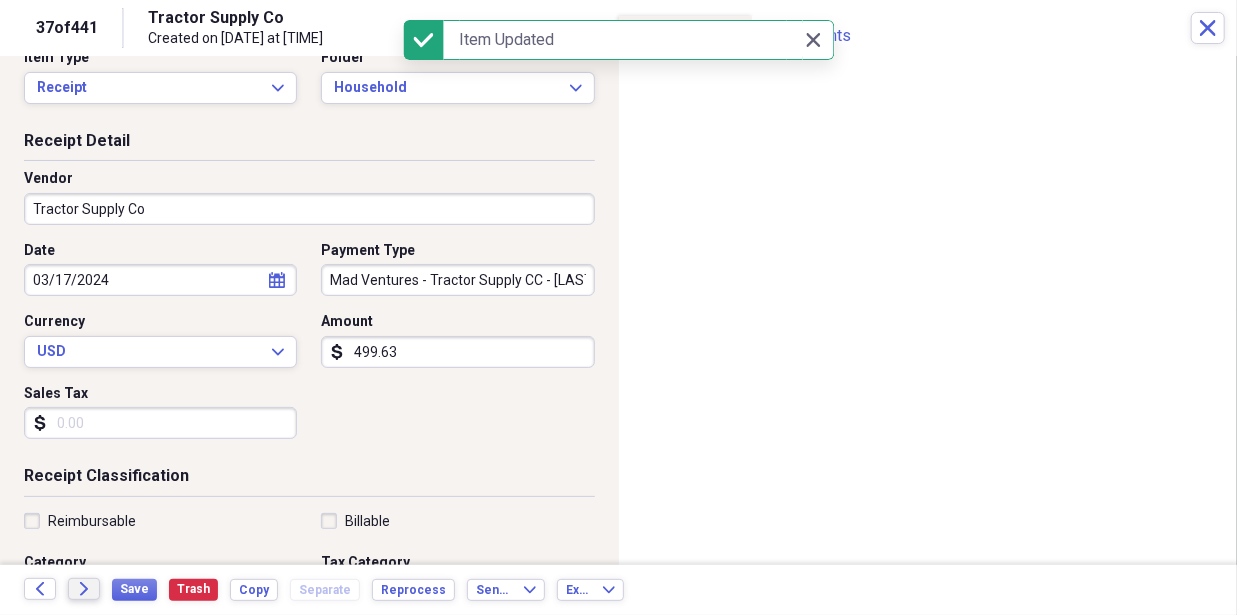 click on "Forward" 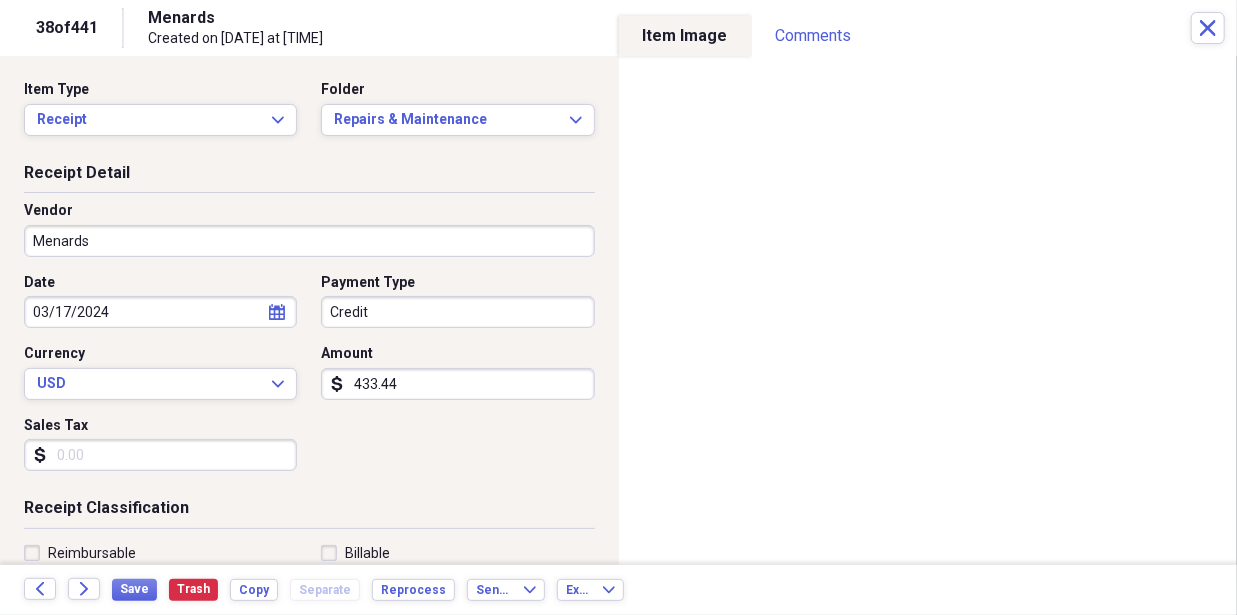 click on "Date 03/17/2024 calendar Calendar Payment Type Credit Currency USD Expand Amount dollar-sign 433.44 Sales Tax dollar-sign" at bounding box center (309, 380) 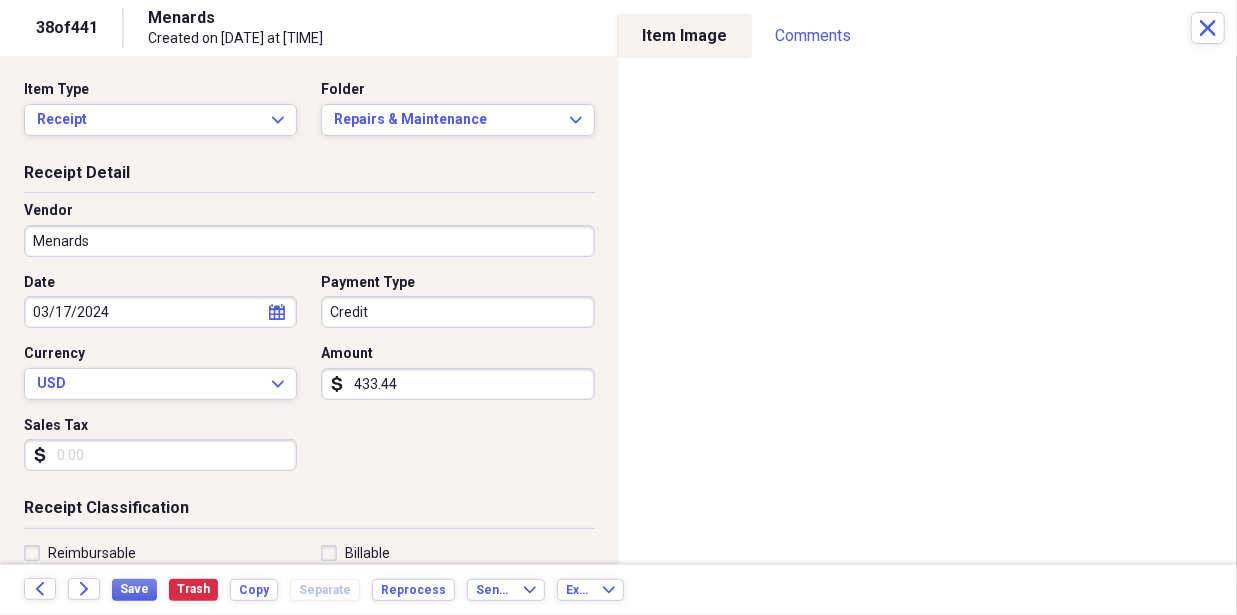 click on "MJM DWN MAD Ventures, LLC Add Folder Folder ***Needs to be paid!! MJM DWN MAD Add Folder Folder 11918 Apple shed property Add Folder Expand Folder 1377 [CITY] Property Add Folder Folder 6318 Farm Account Add Folder Folder Cost of Goods Add Folder Expand Folder Important purchase receipts and Documents Add Folder Folder Licenses-Keys-Codes Add Folder Expand Folder MAD VENTURES, LLC and Willis & Willis partnership Business Expense Add Folder Expand Folder Mike and Doug Add Folder Expand Folder Robert Miller Add Folder Folder Warranty papers and Manuals Add Folder Collapse Trash Trash Folder Bank Statement Folder LawnCare Expense and mower repairs Bill My Customers Collapse invoices Invoices user Customers products Products / Services Help & Support Files Expand Submit Scan Scan" at bounding box center (618, 307) 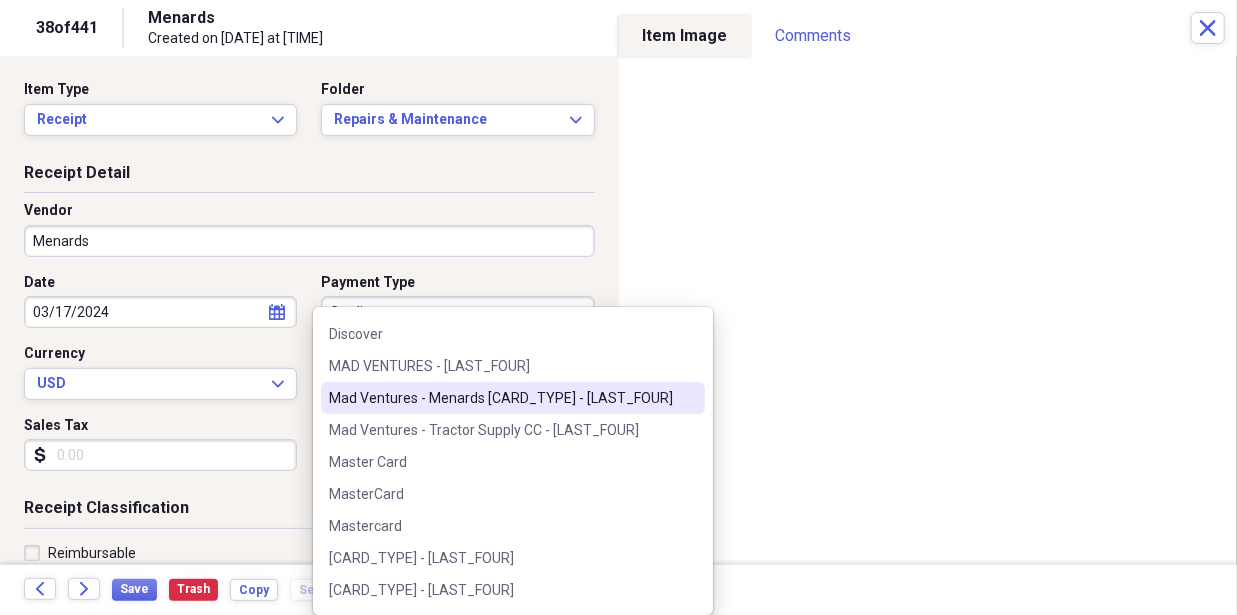 scroll, scrollTop: 286, scrollLeft: 0, axis: vertical 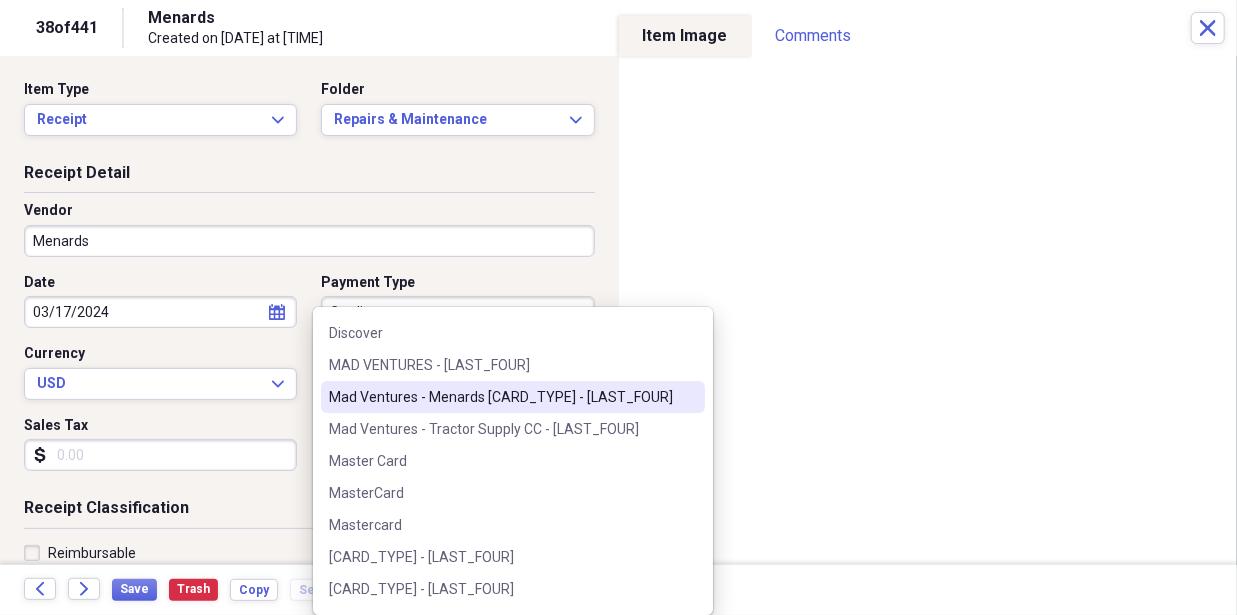 click on "Mad Ventures - Menards CC - 6603" at bounding box center (501, 397) 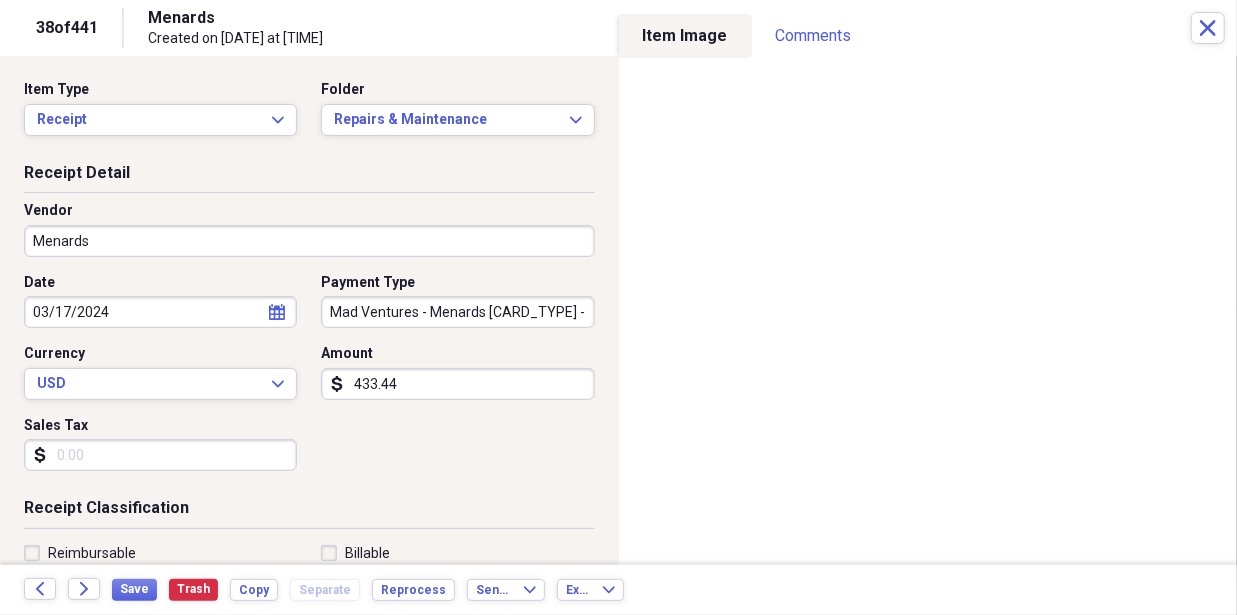 click on "Date 03/17/2024 calendar Calendar Payment Type Mad Ventures - Menards CC - 6603 Currency USD Expand Amount dollar-sign 433.44 Sales Tax dollar-sign" at bounding box center (309, 380) 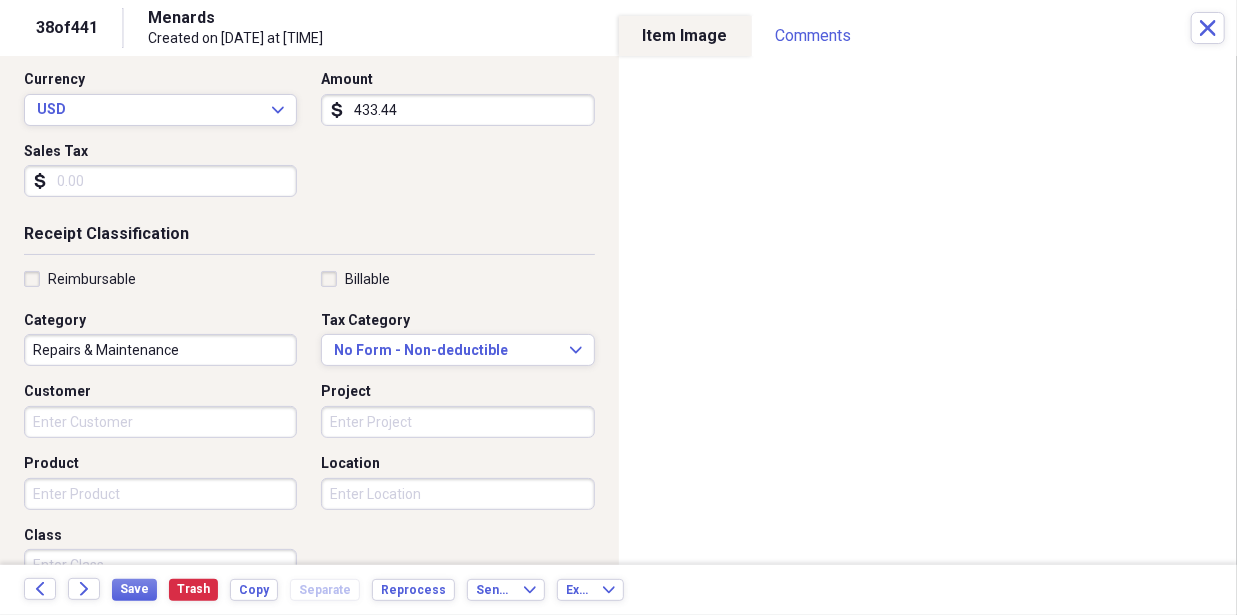 scroll, scrollTop: 276, scrollLeft: 0, axis: vertical 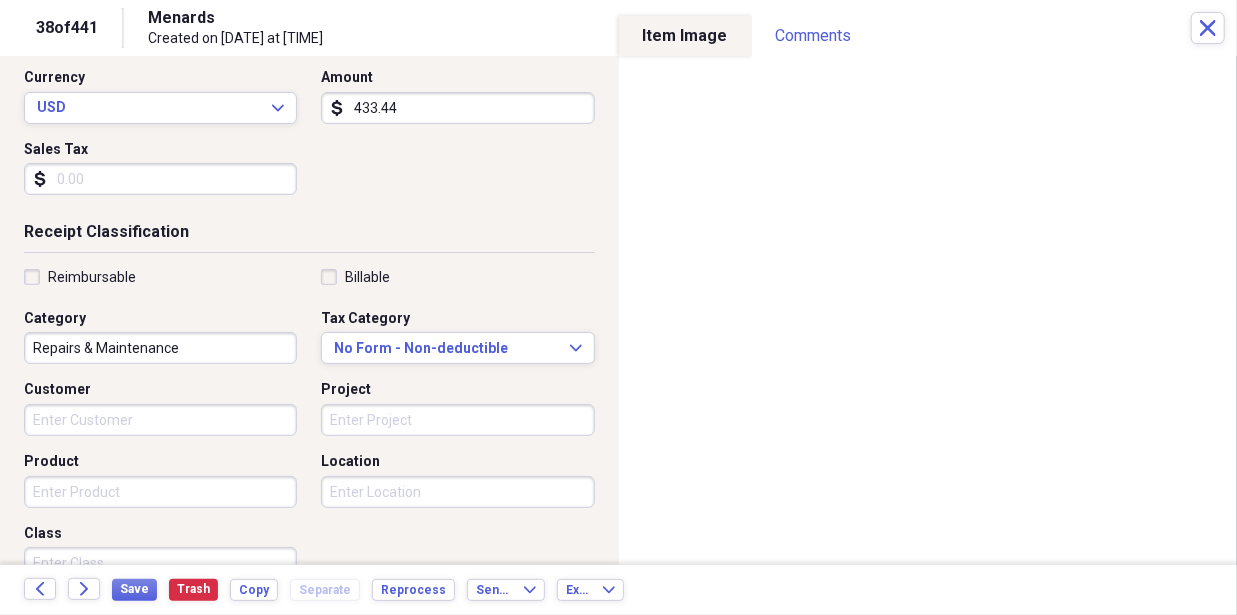 click on "Customer" at bounding box center [160, 420] 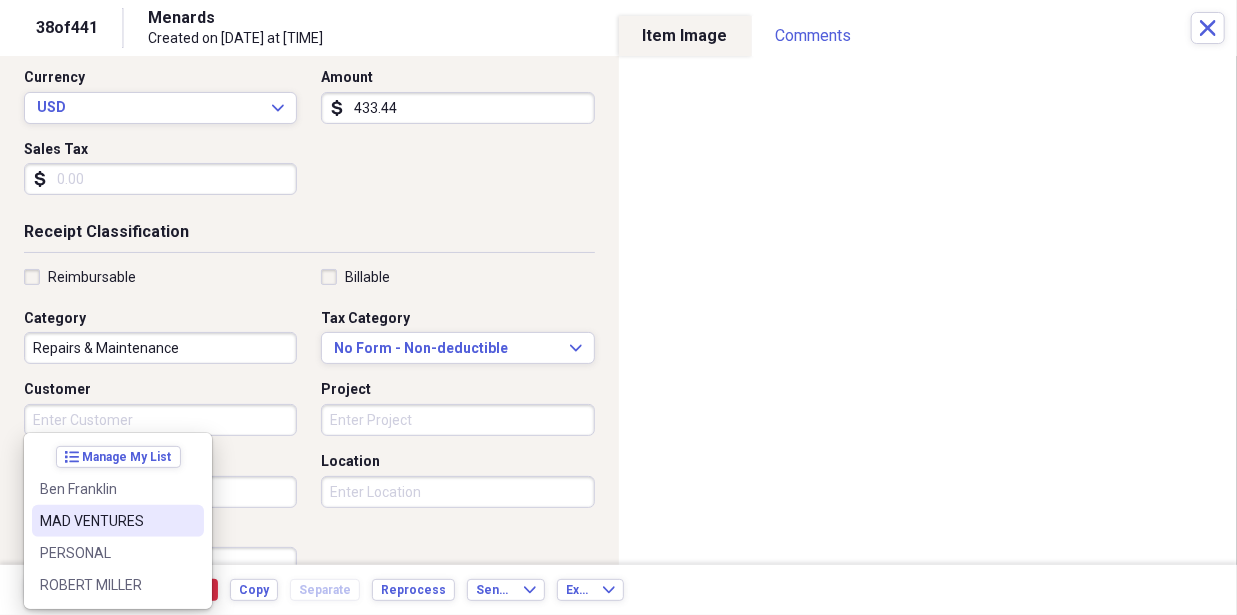 click on "MAD VENTURES" at bounding box center (106, 521) 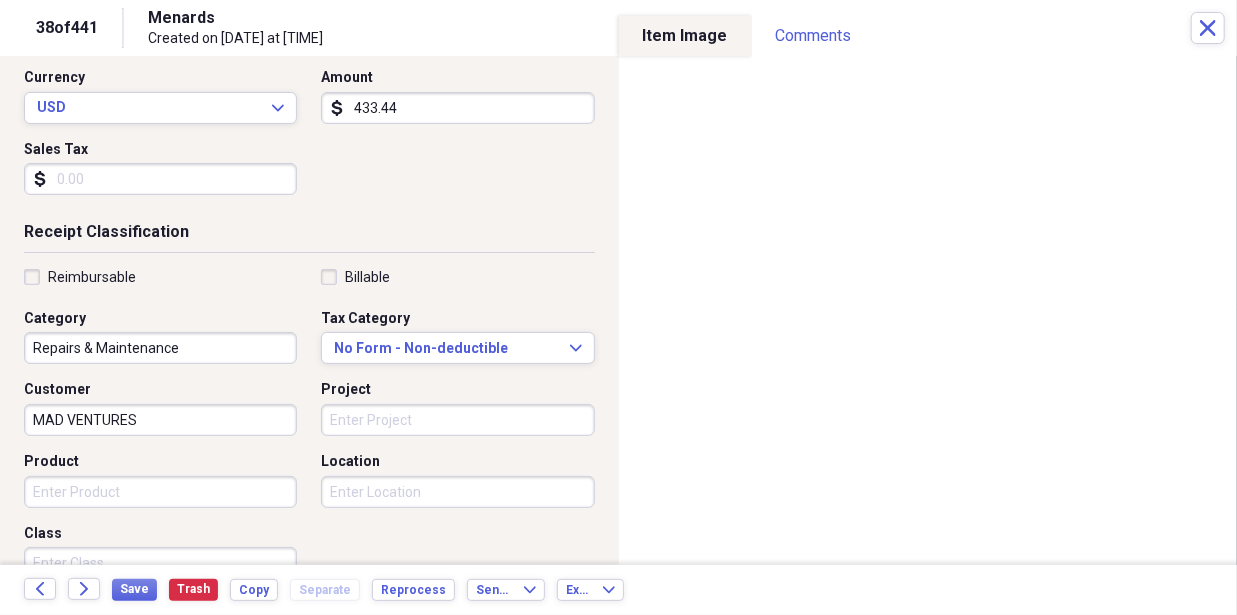 type on "MAD VENTURES" 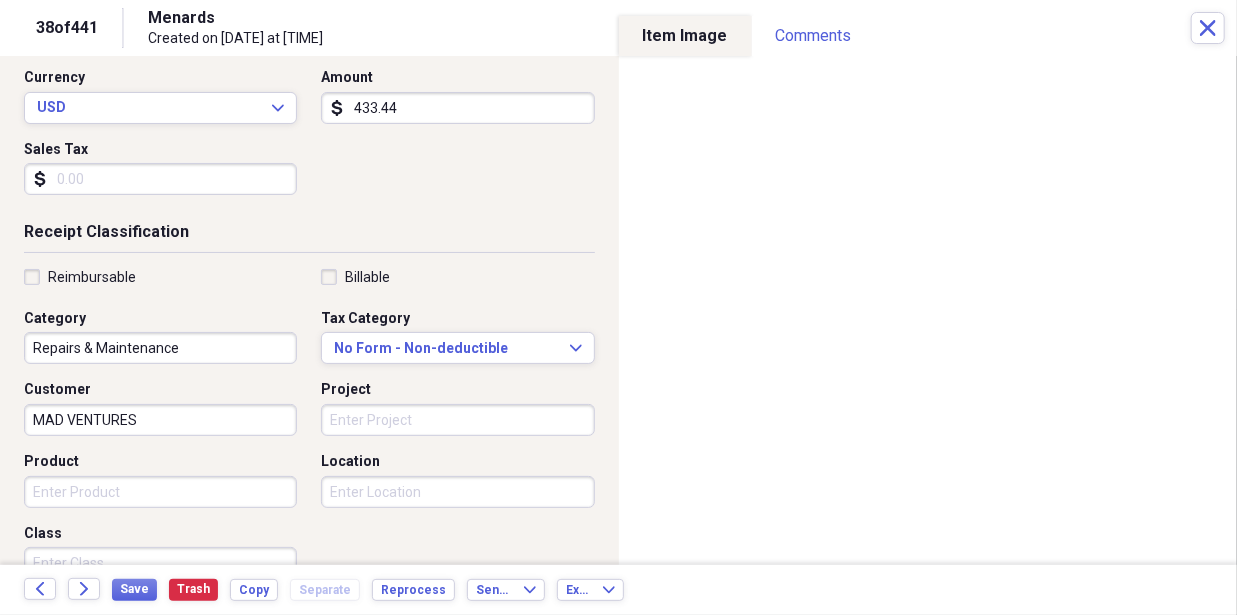 click on "Date 03/17/2024 calendar Calendar Payment Type Mad Ventures - Menards CC - 6603 Currency USD Expand Amount dollar-sign 433.44 Sales Tax dollar-sign" at bounding box center (309, 104) 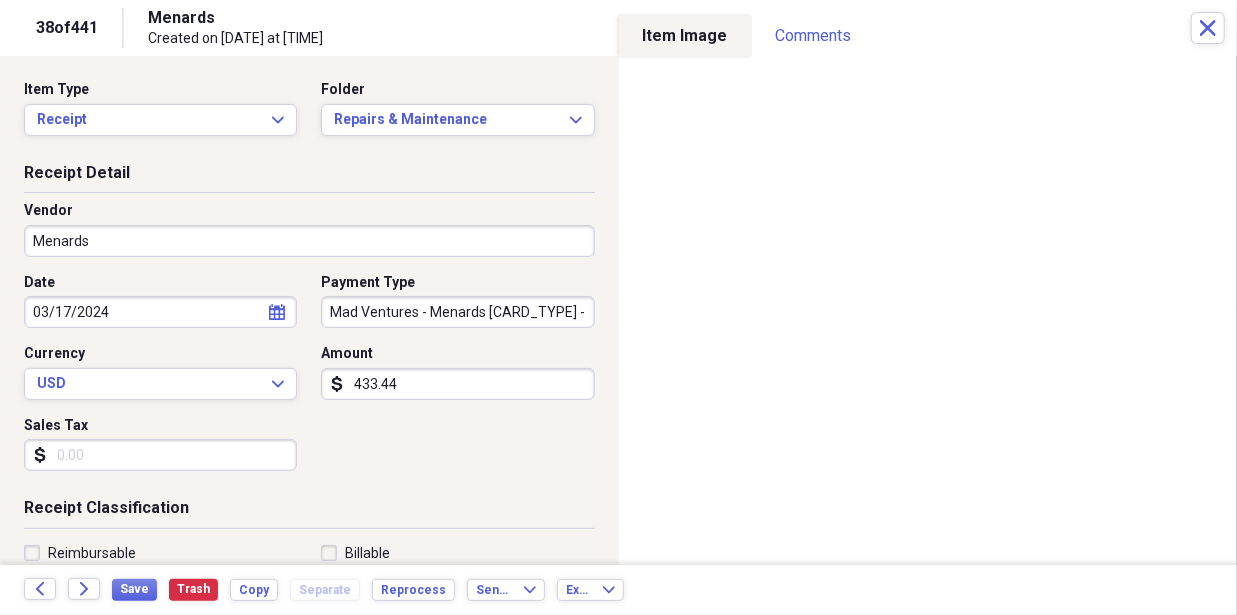 scroll, scrollTop: 4, scrollLeft: 0, axis: vertical 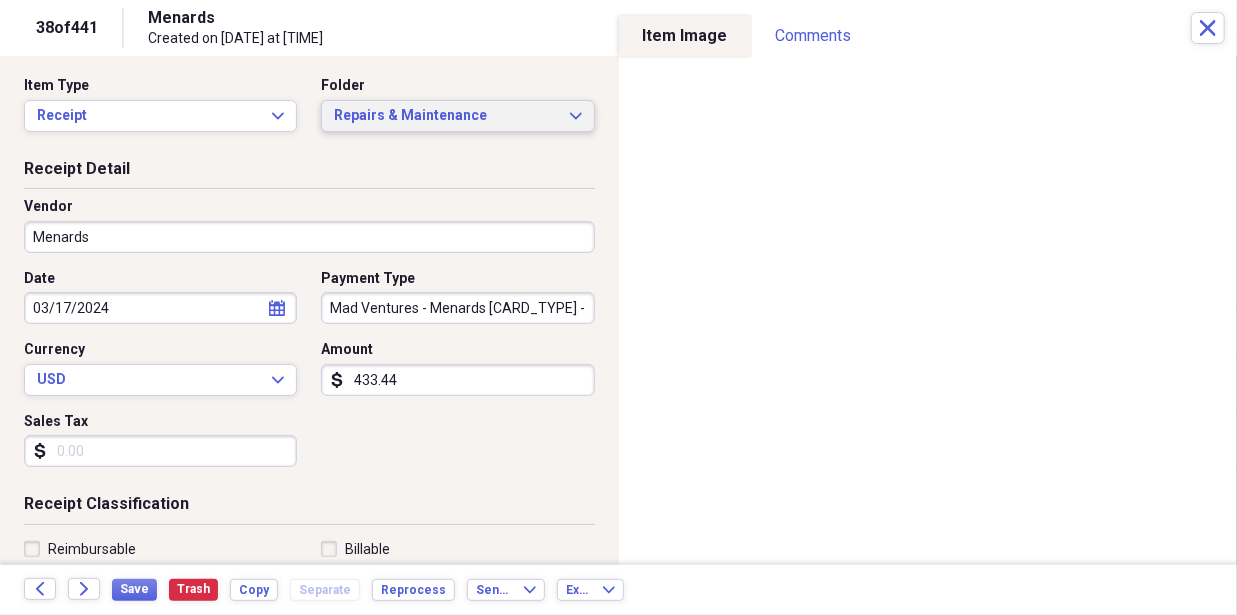 click on "Repairs & Maintenance" at bounding box center [445, 116] 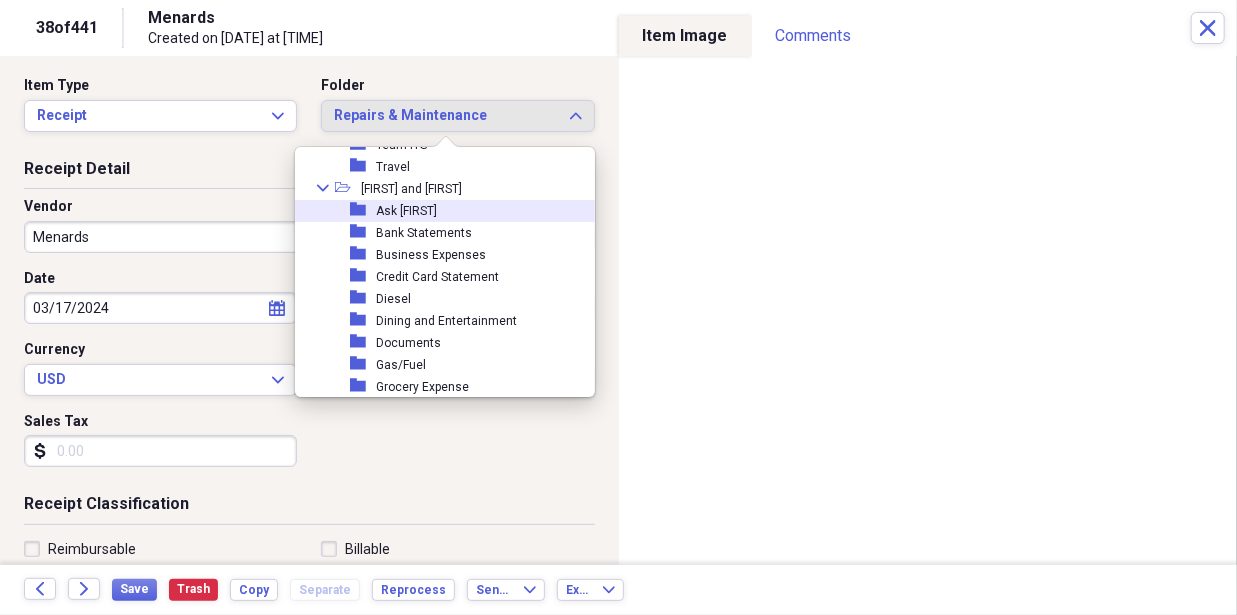 click on "Folder" at bounding box center [457, 86] 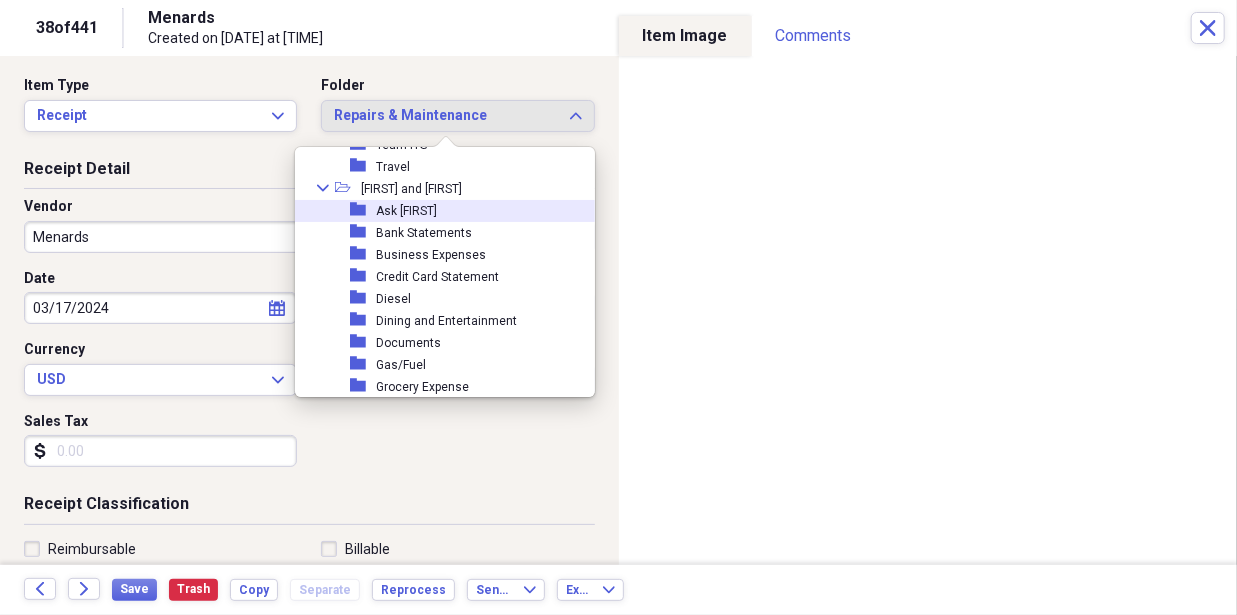 scroll, scrollTop: 891, scrollLeft: 0, axis: vertical 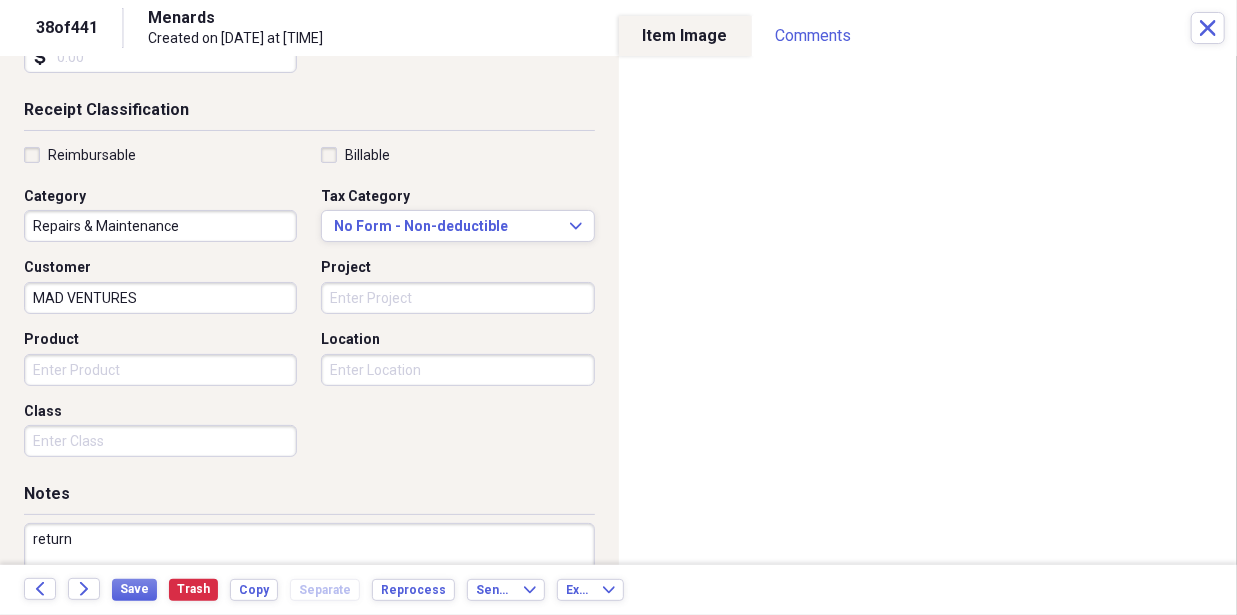 click on "return" at bounding box center [309, 588] 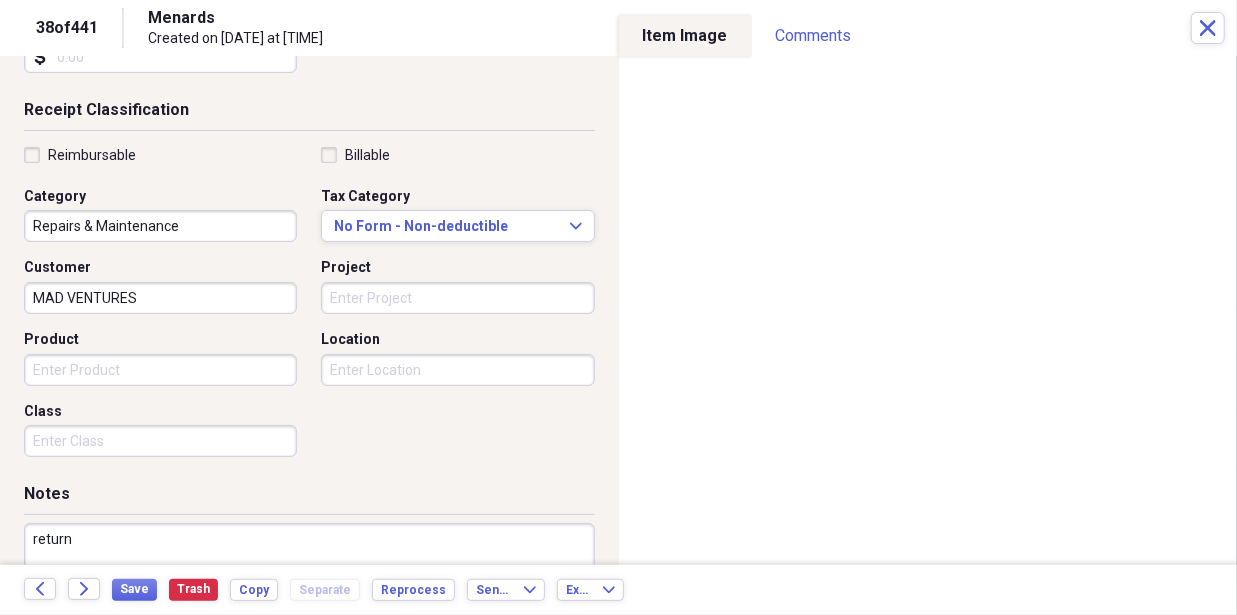 click on "return" at bounding box center (309, 588) 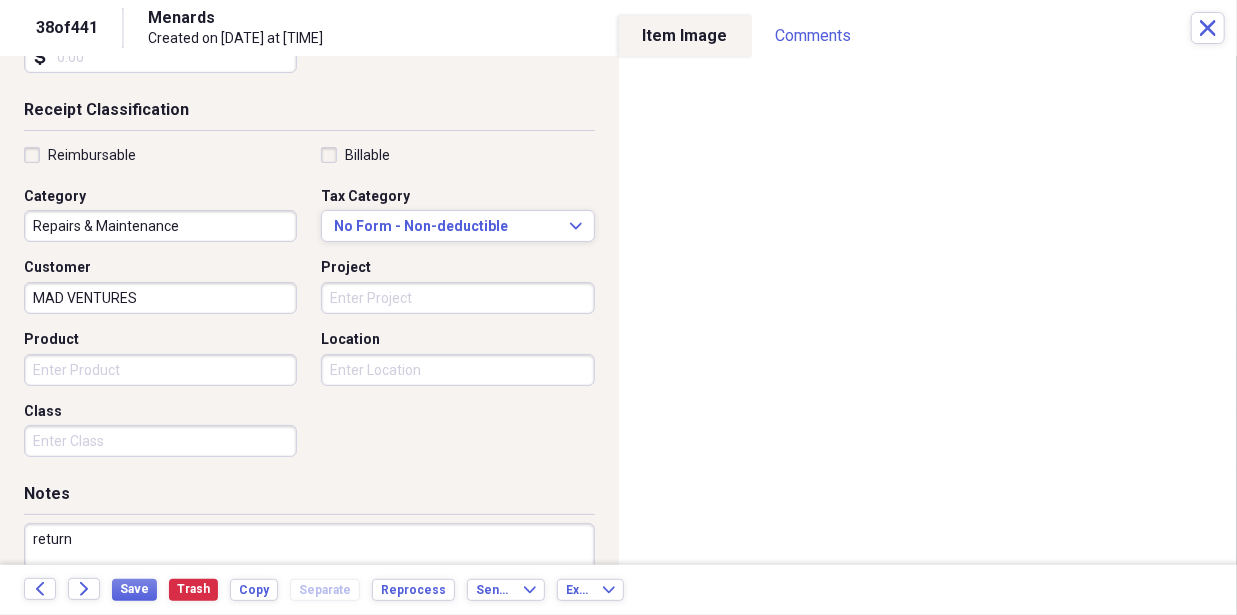 click on "return" at bounding box center [309, 588] 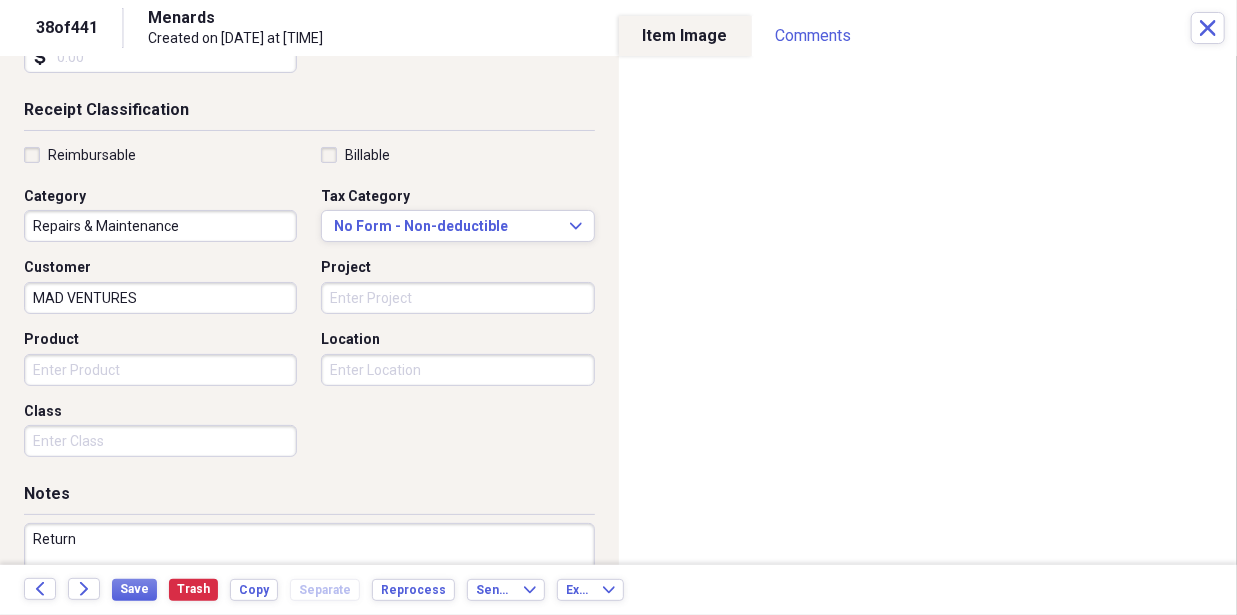 click on "Return" at bounding box center [309, 588] 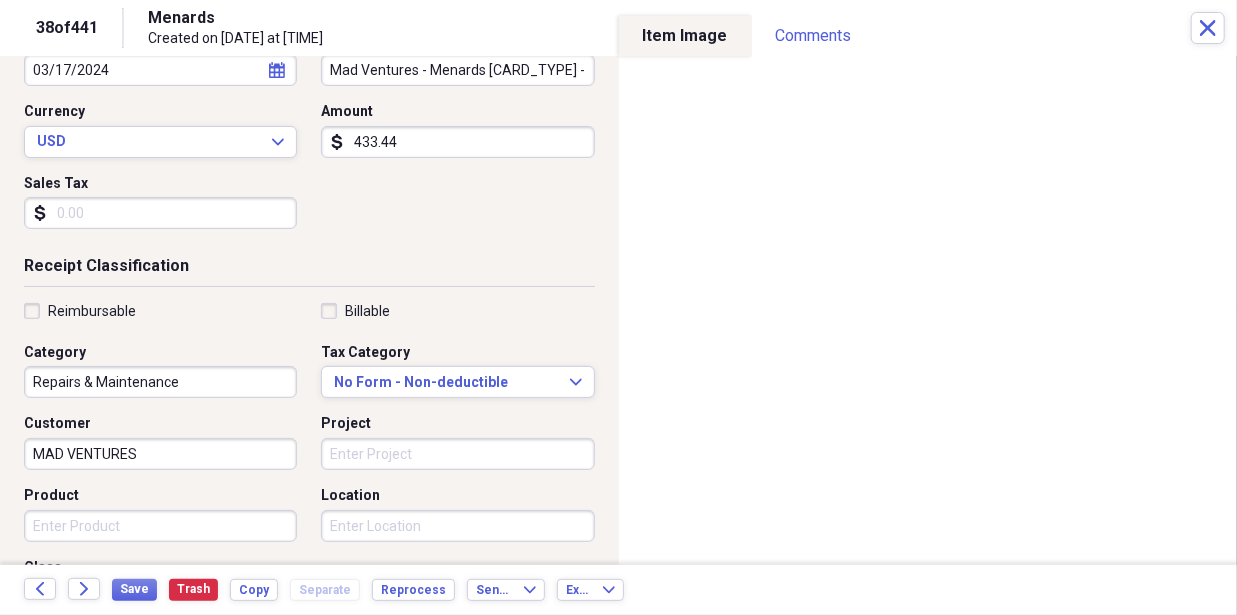 scroll, scrollTop: 0, scrollLeft: 0, axis: both 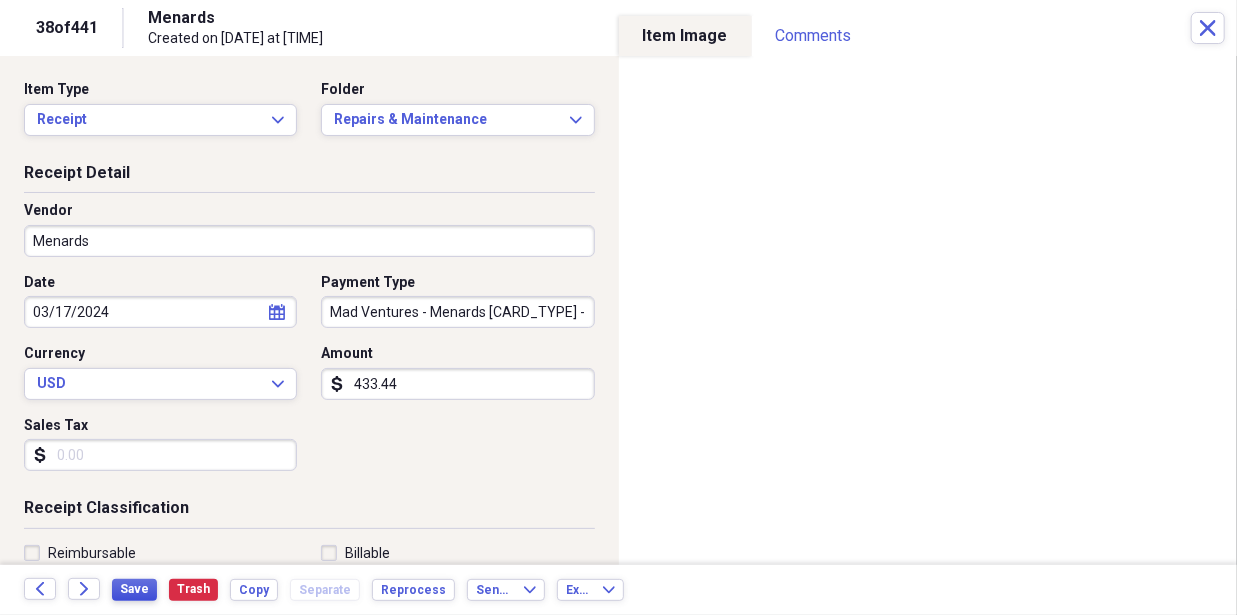 type on "Return - saved under personal, used Mad Ventures CC" 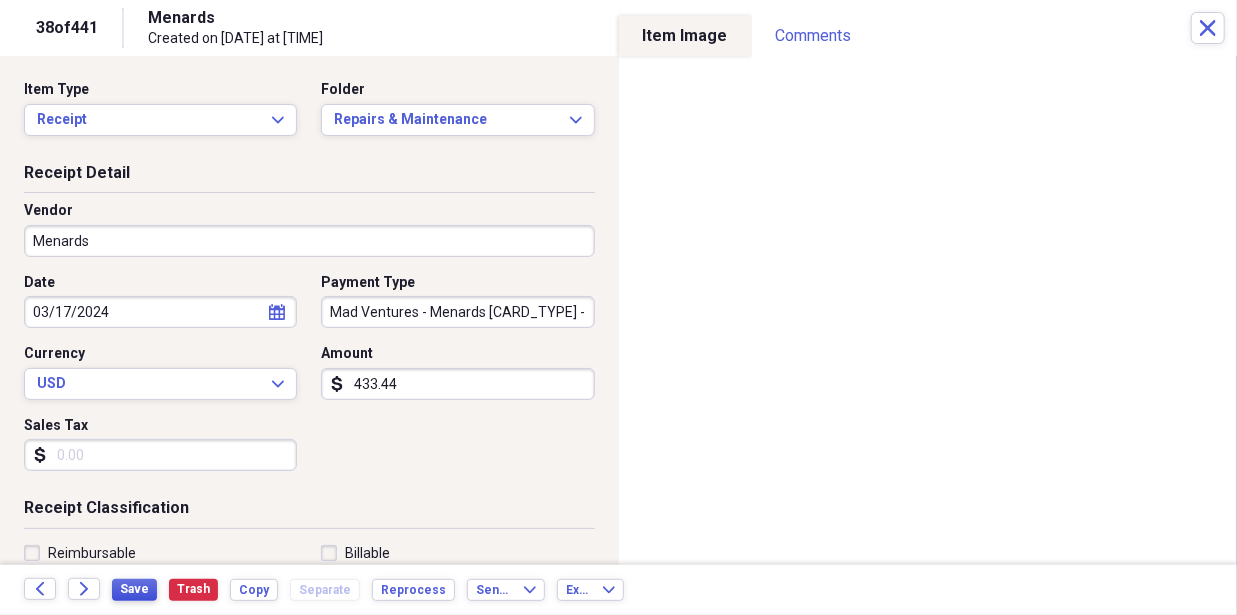 click on "Save" at bounding box center [134, 590] 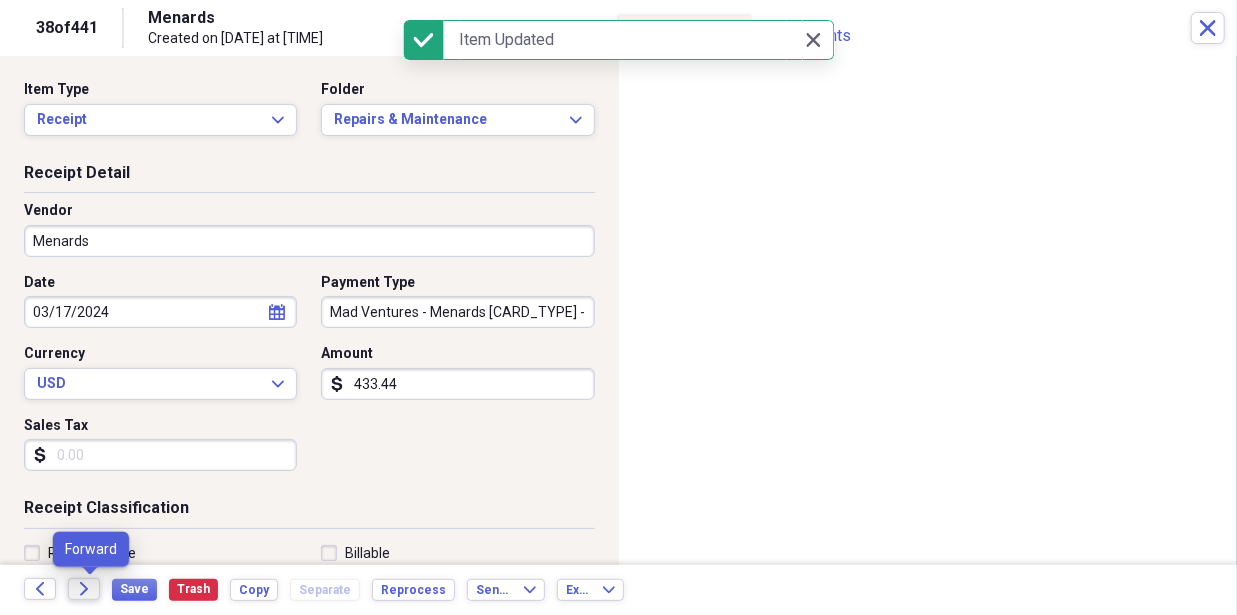 click 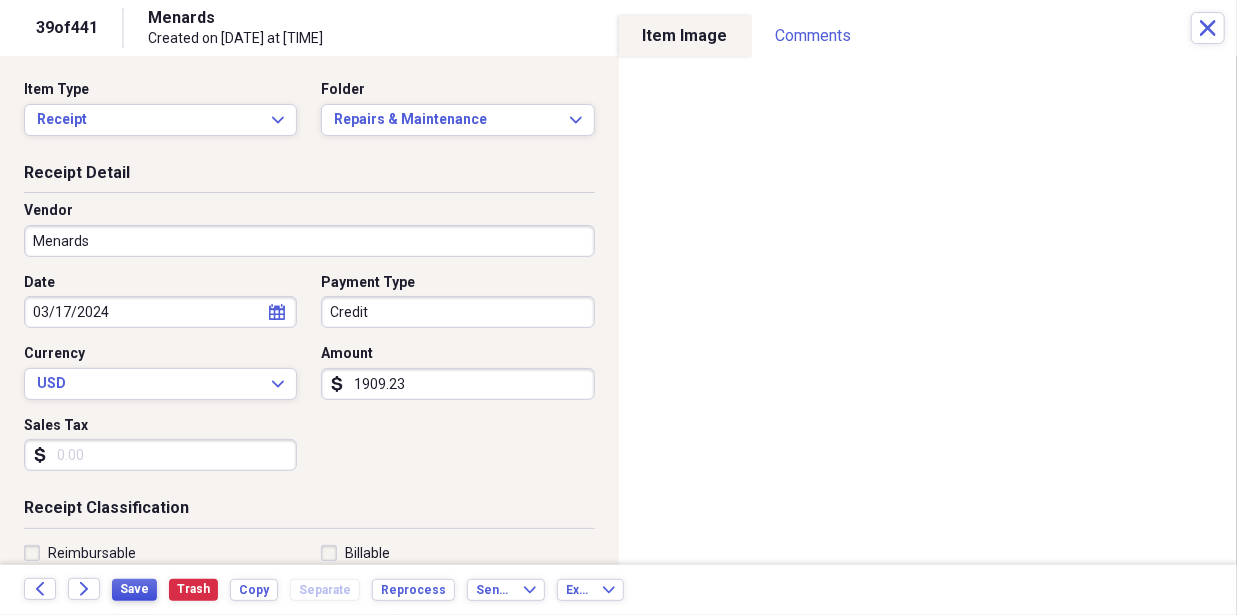 click on "Save" at bounding box center [134, 589] 